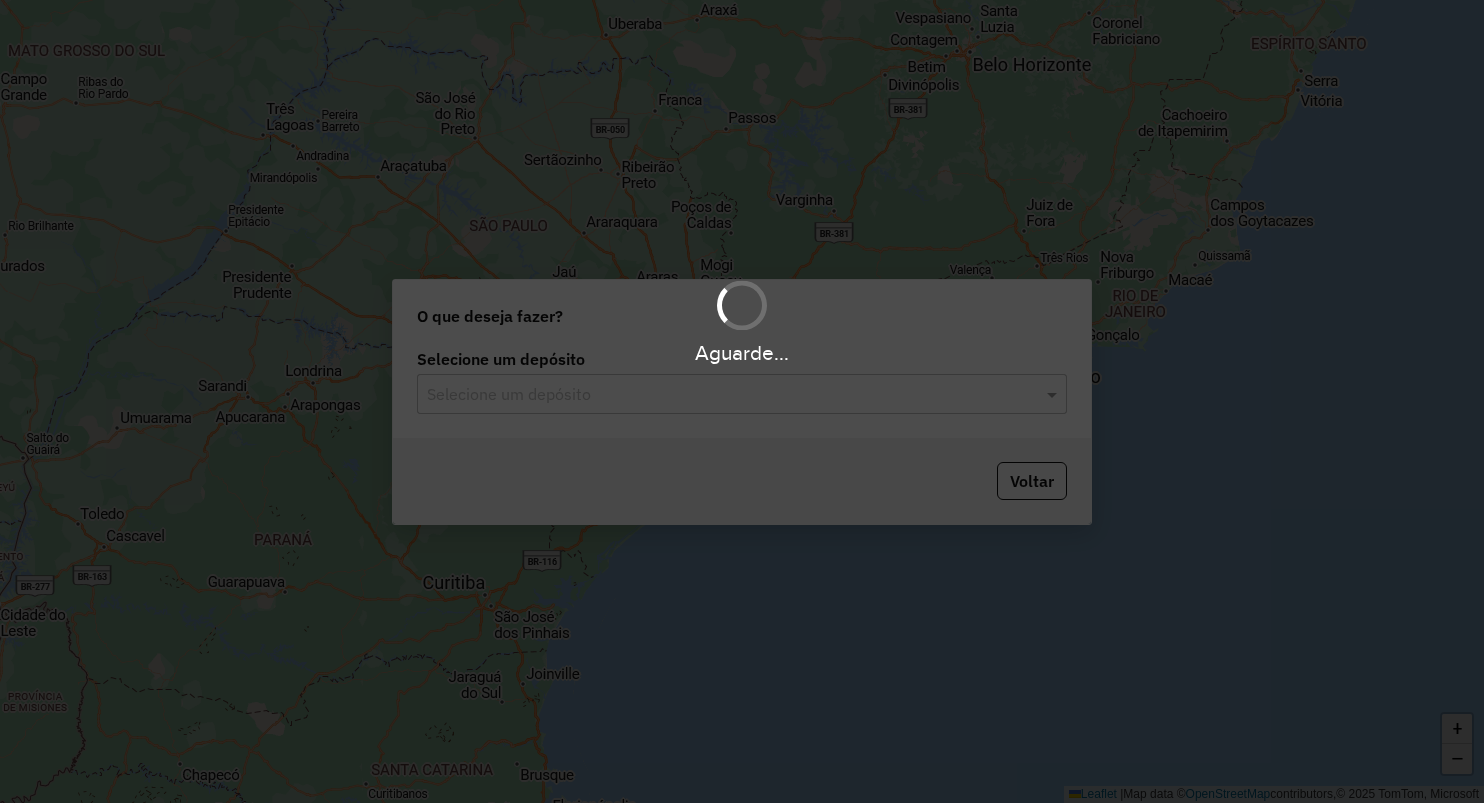 scroll, scrollTop: 0, scrollLeft: 0, axis: both 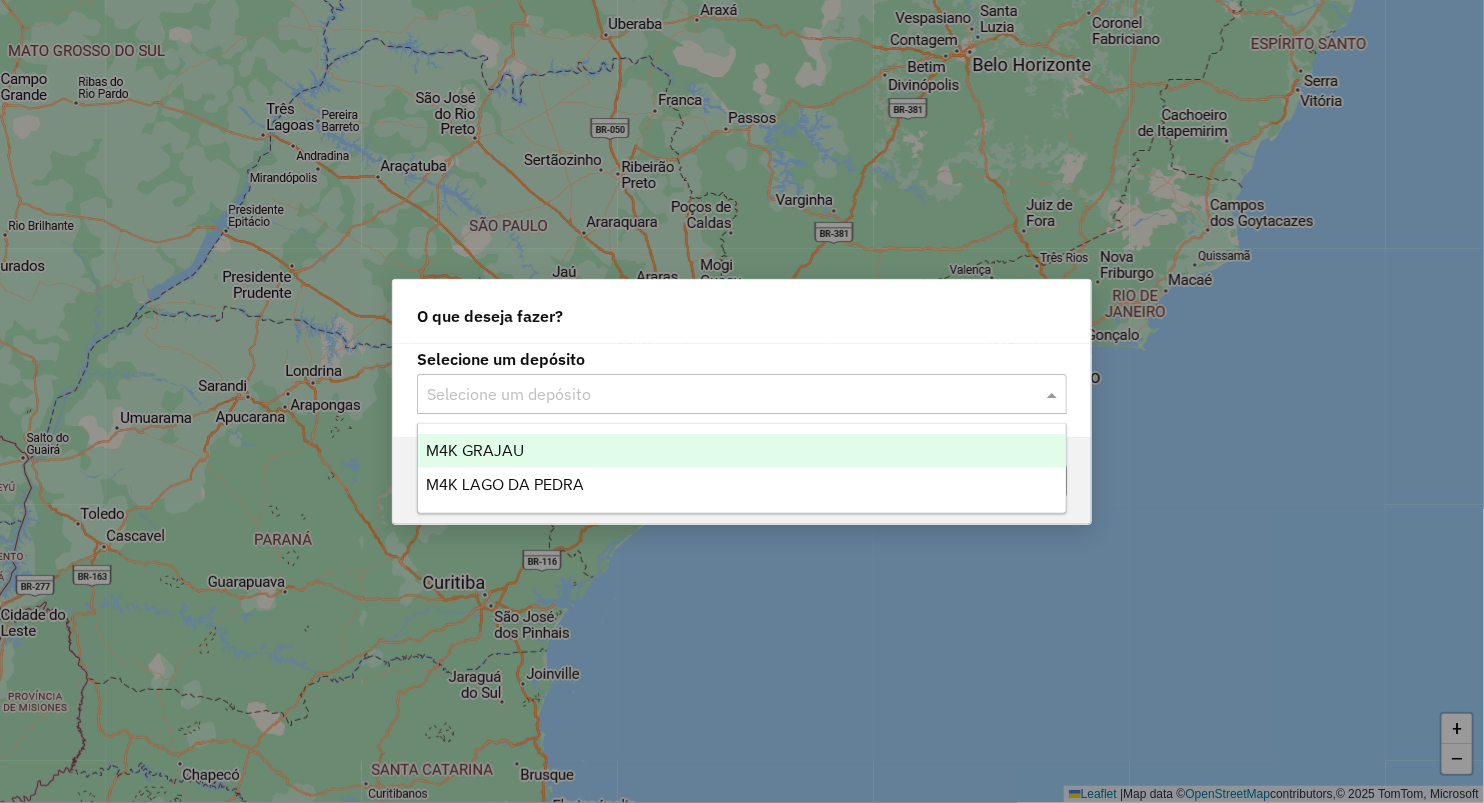 click on "Selecione um depósito" 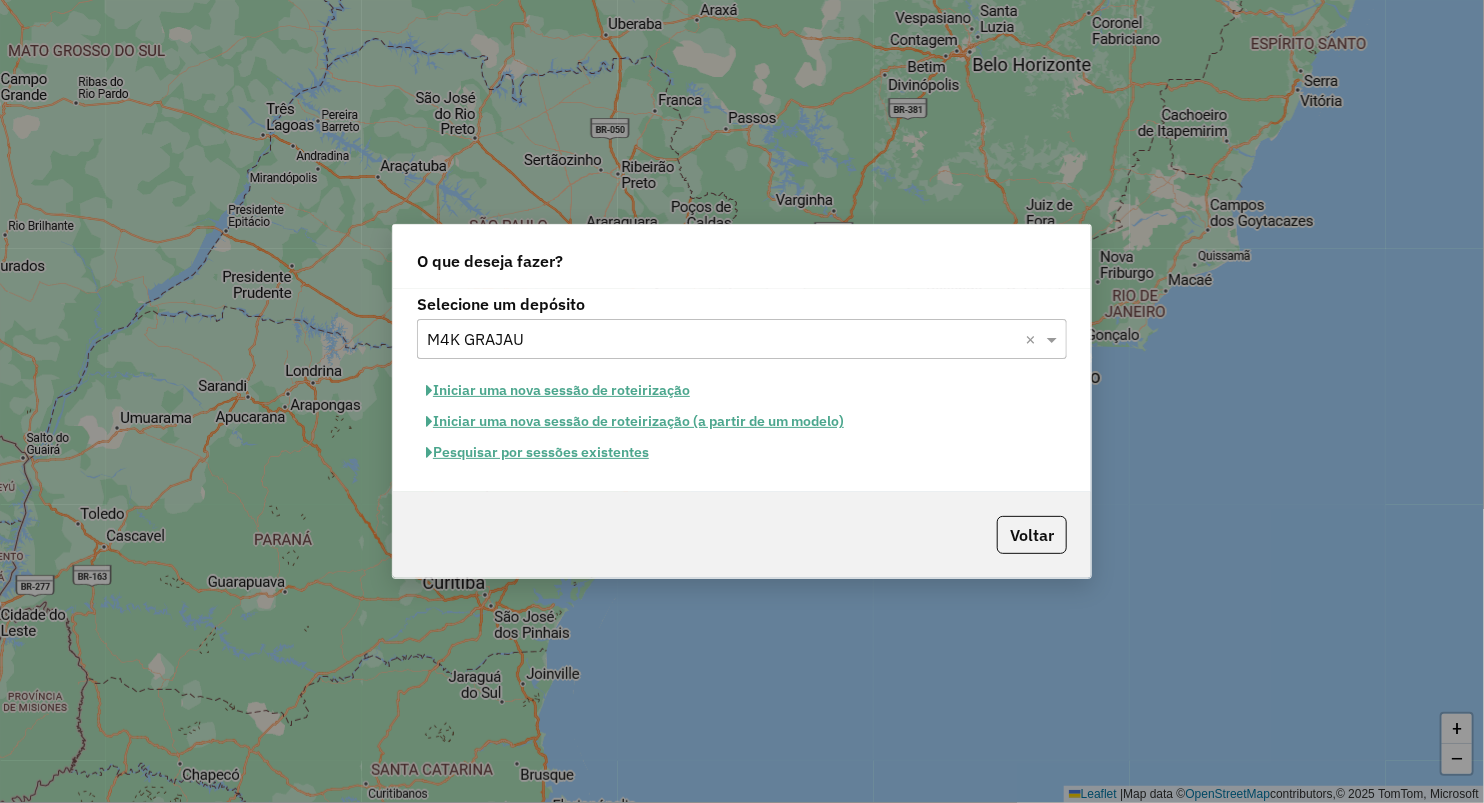 click on "Iniciar uma nova sessão de roteirização" 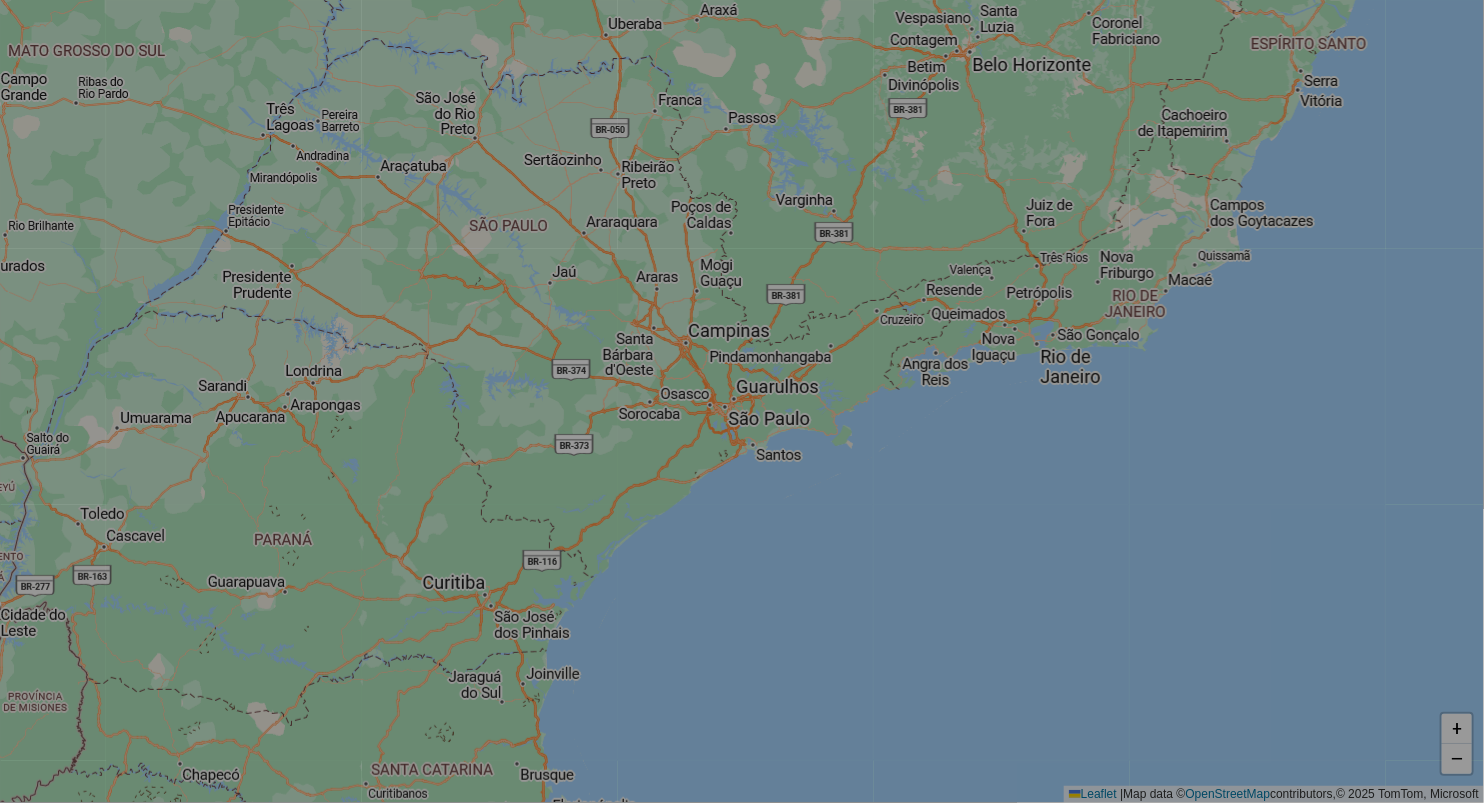 select on "*" 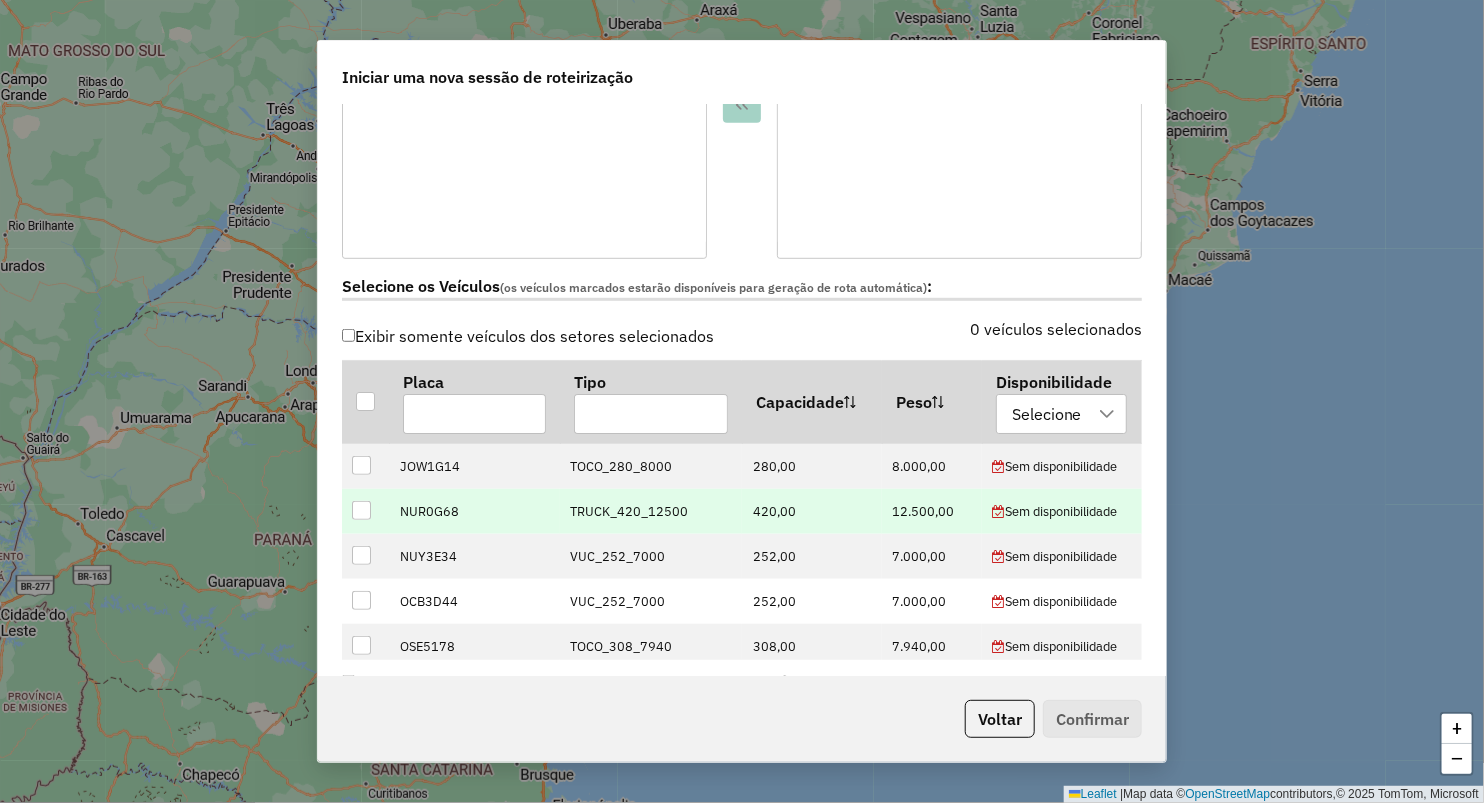 scroll, scrollTop: 666, scrollLeft: 0, axis: vertical 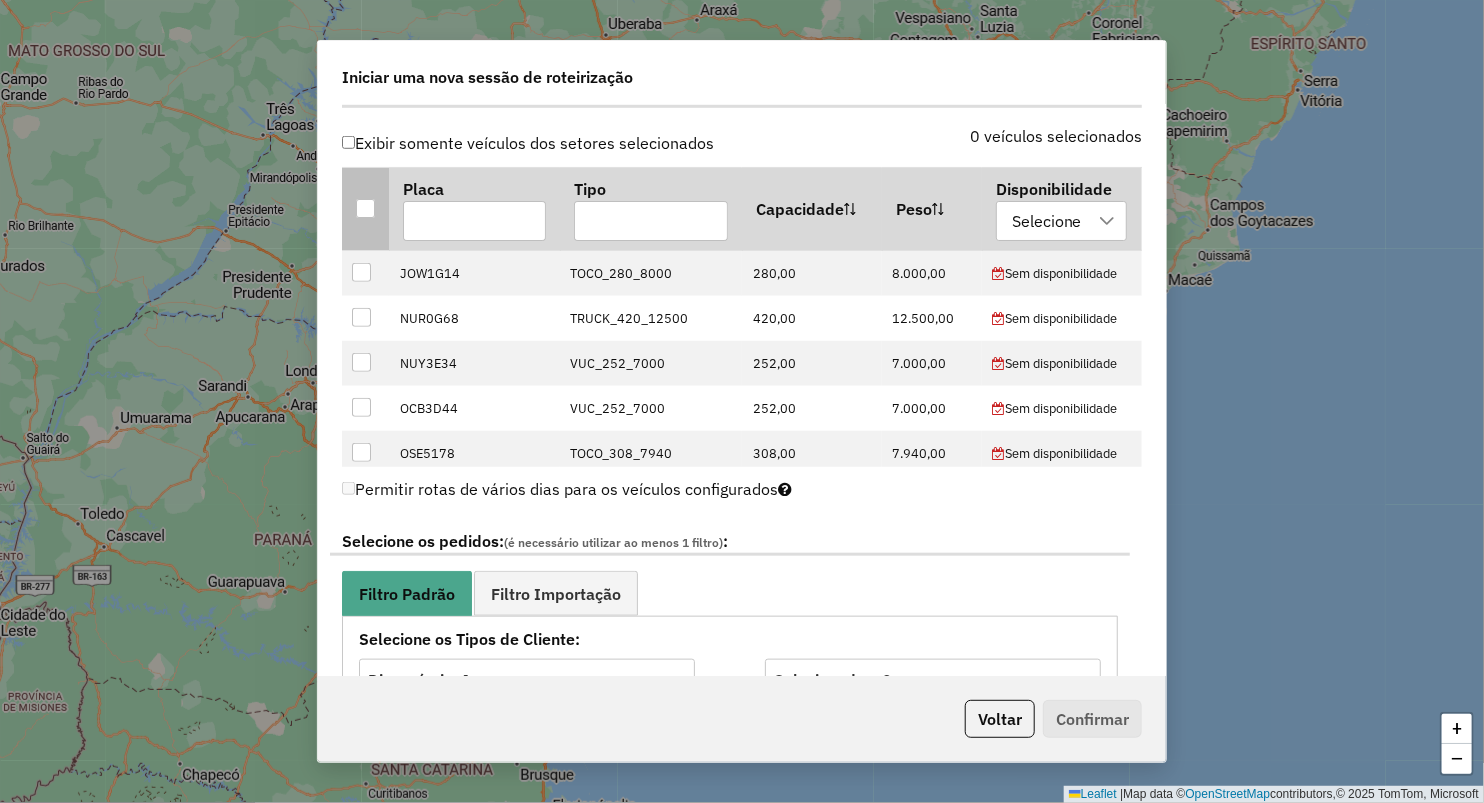 click at bounding box center (365, 208) 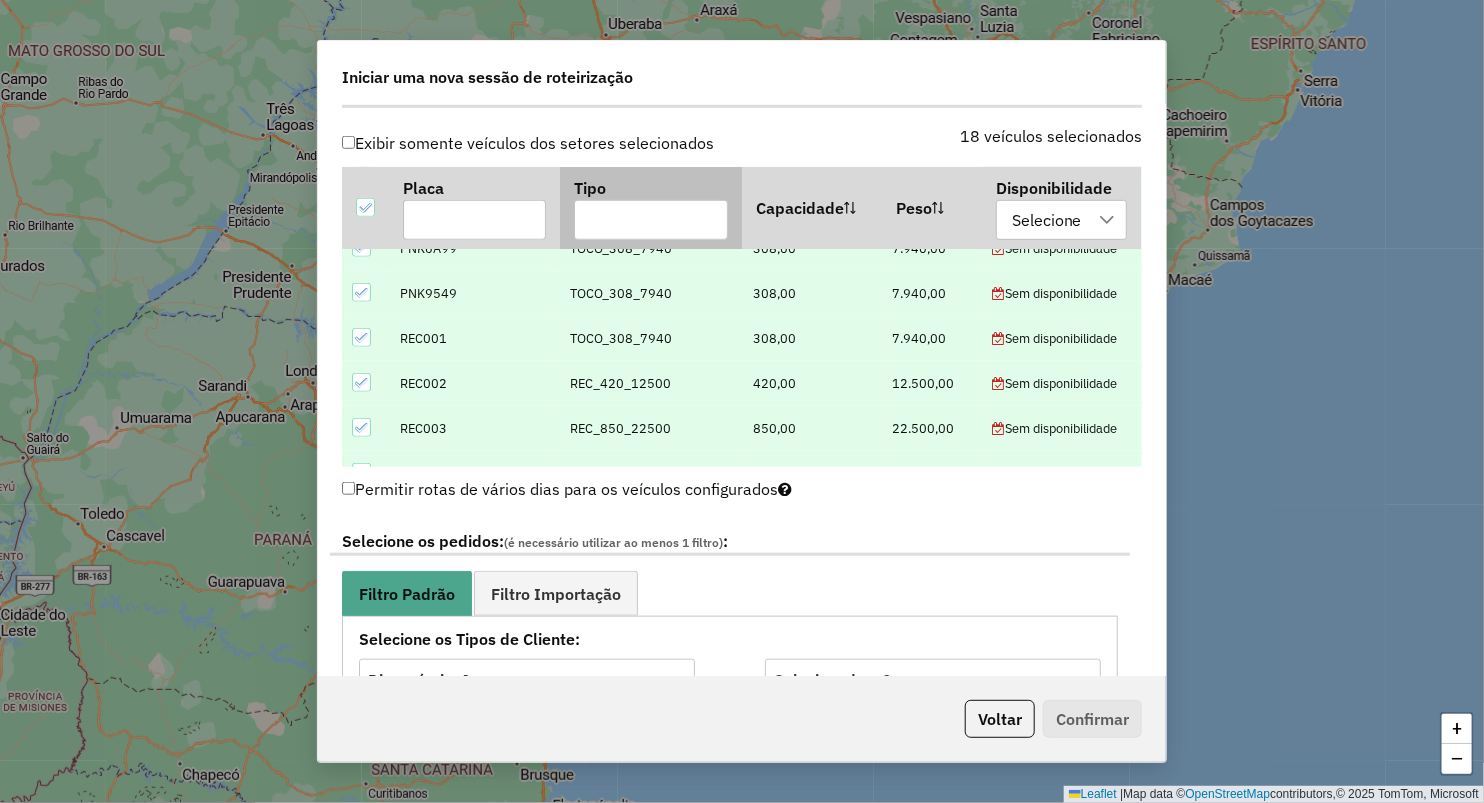 scroll, scrollTop: 593, scrollLeft: 0, axis: vertical 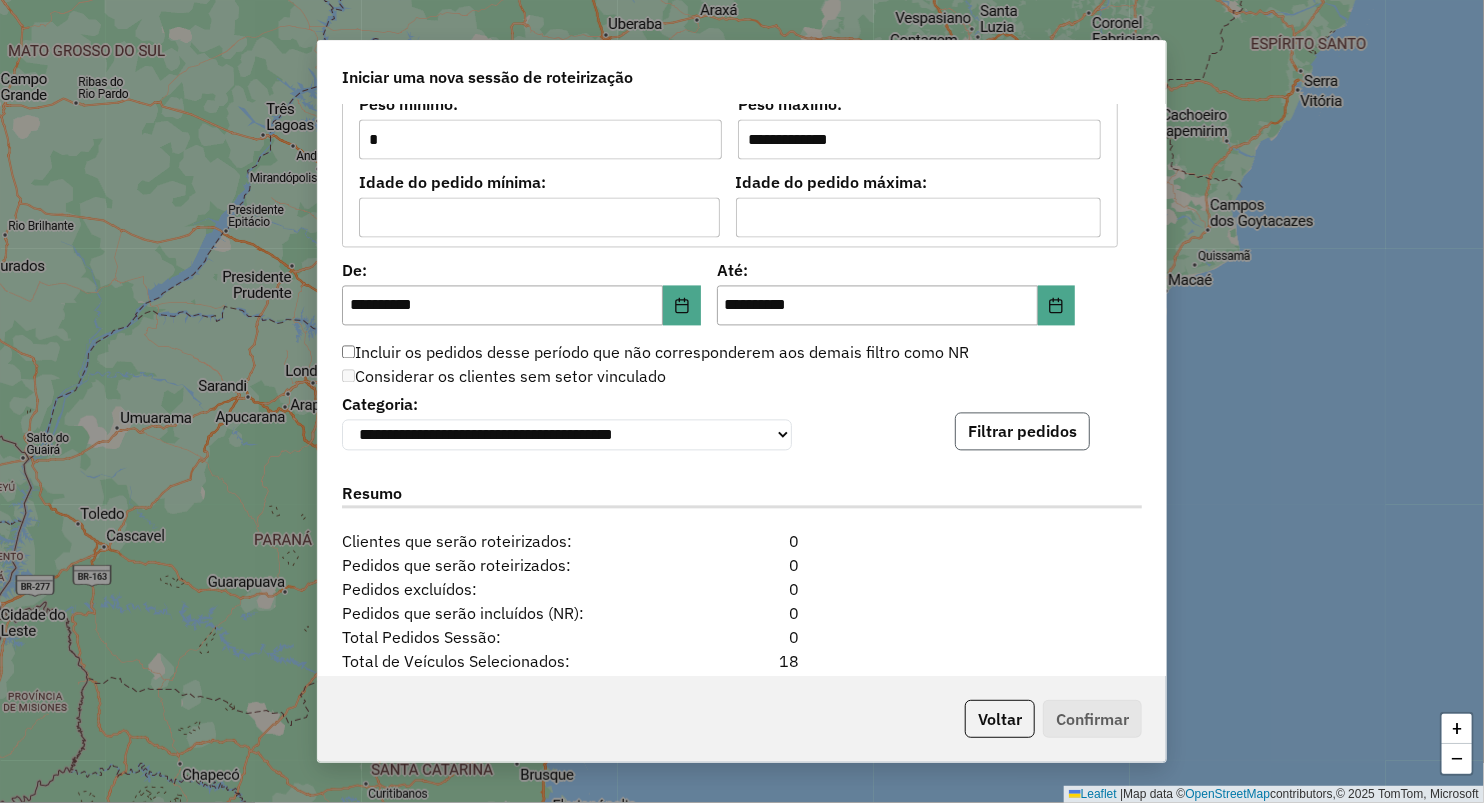 click on "Filtrar pedidos" 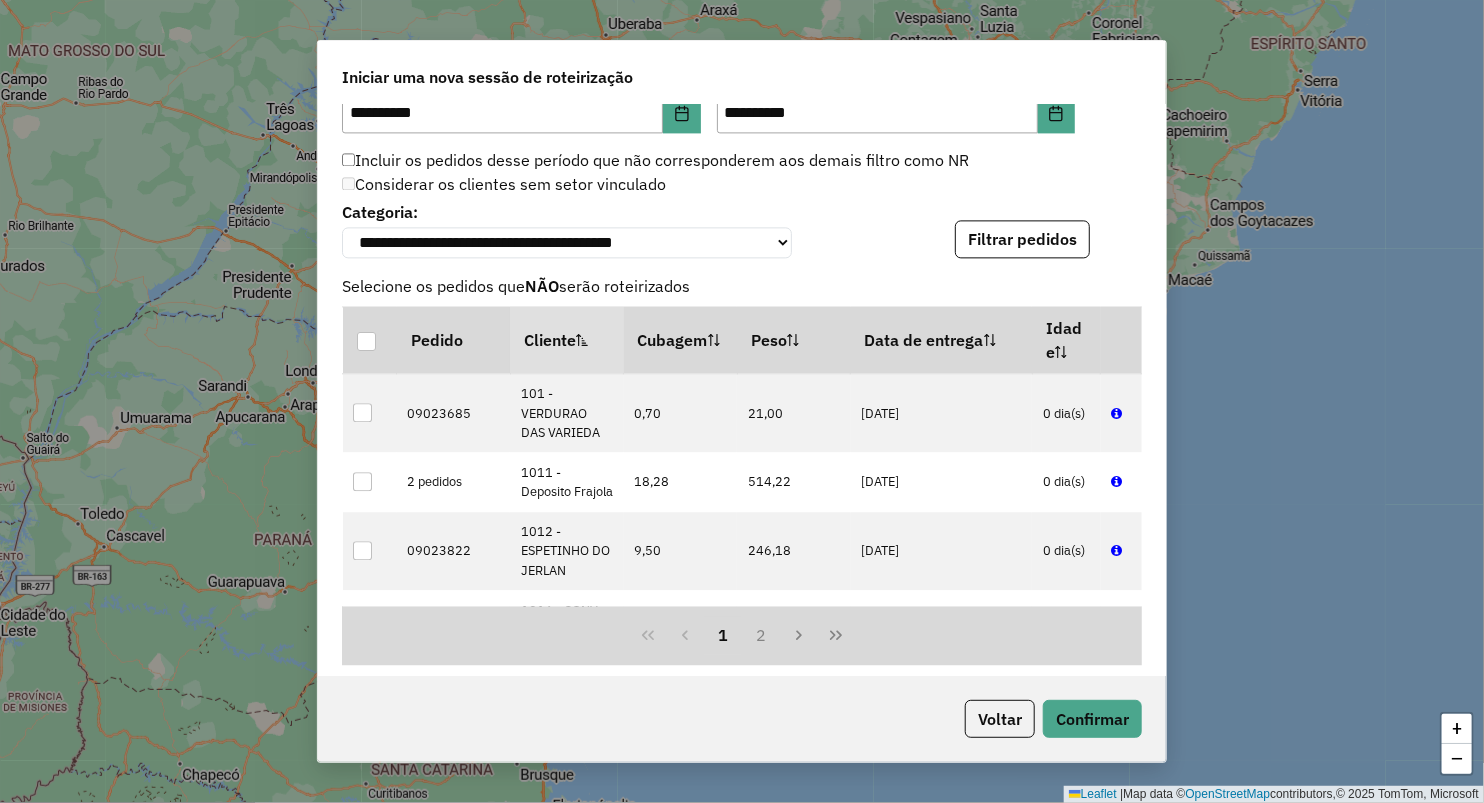 scroll, scrollTop: 2375, scrollLeft: 0, axis: vertical 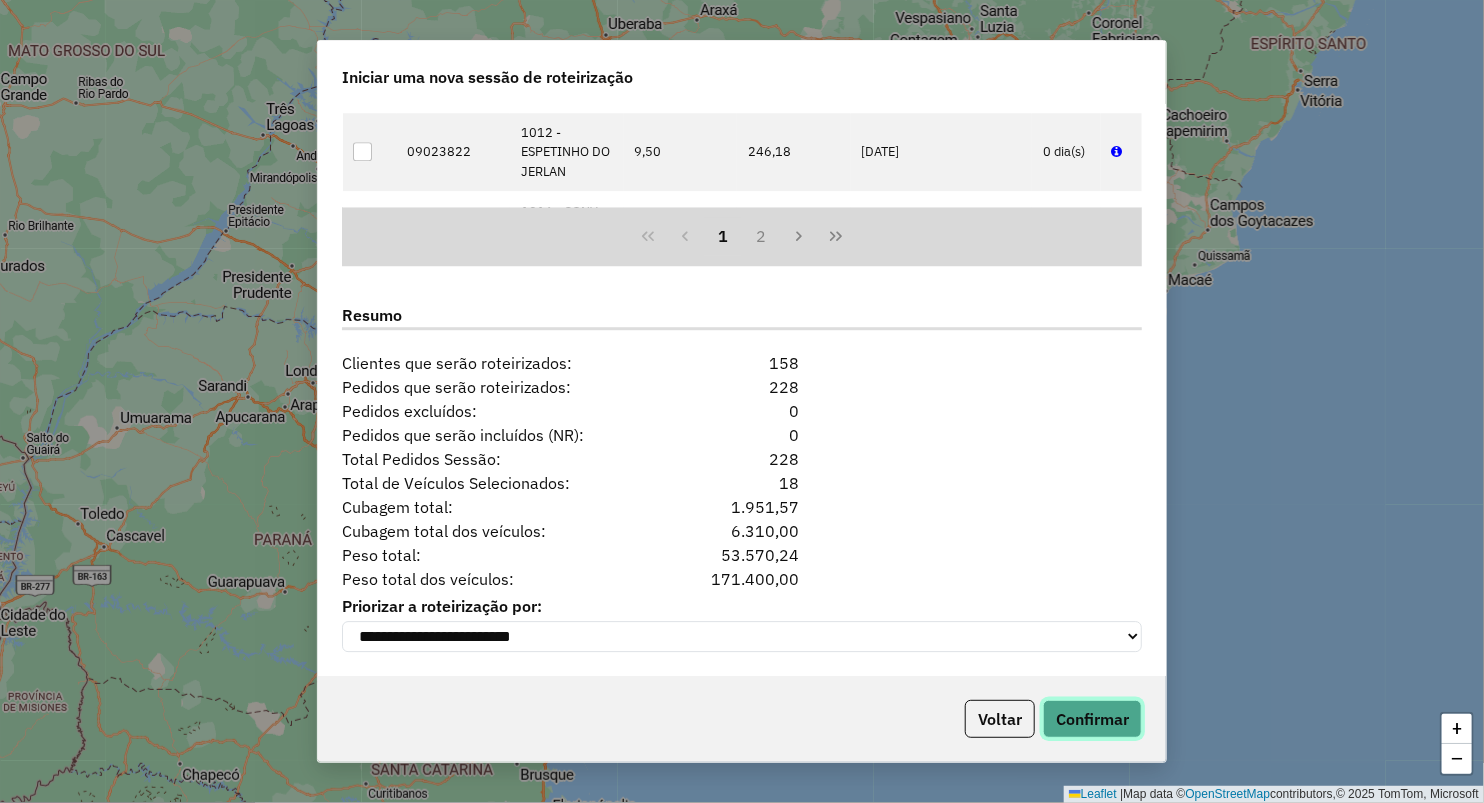 click on "Confirmar" 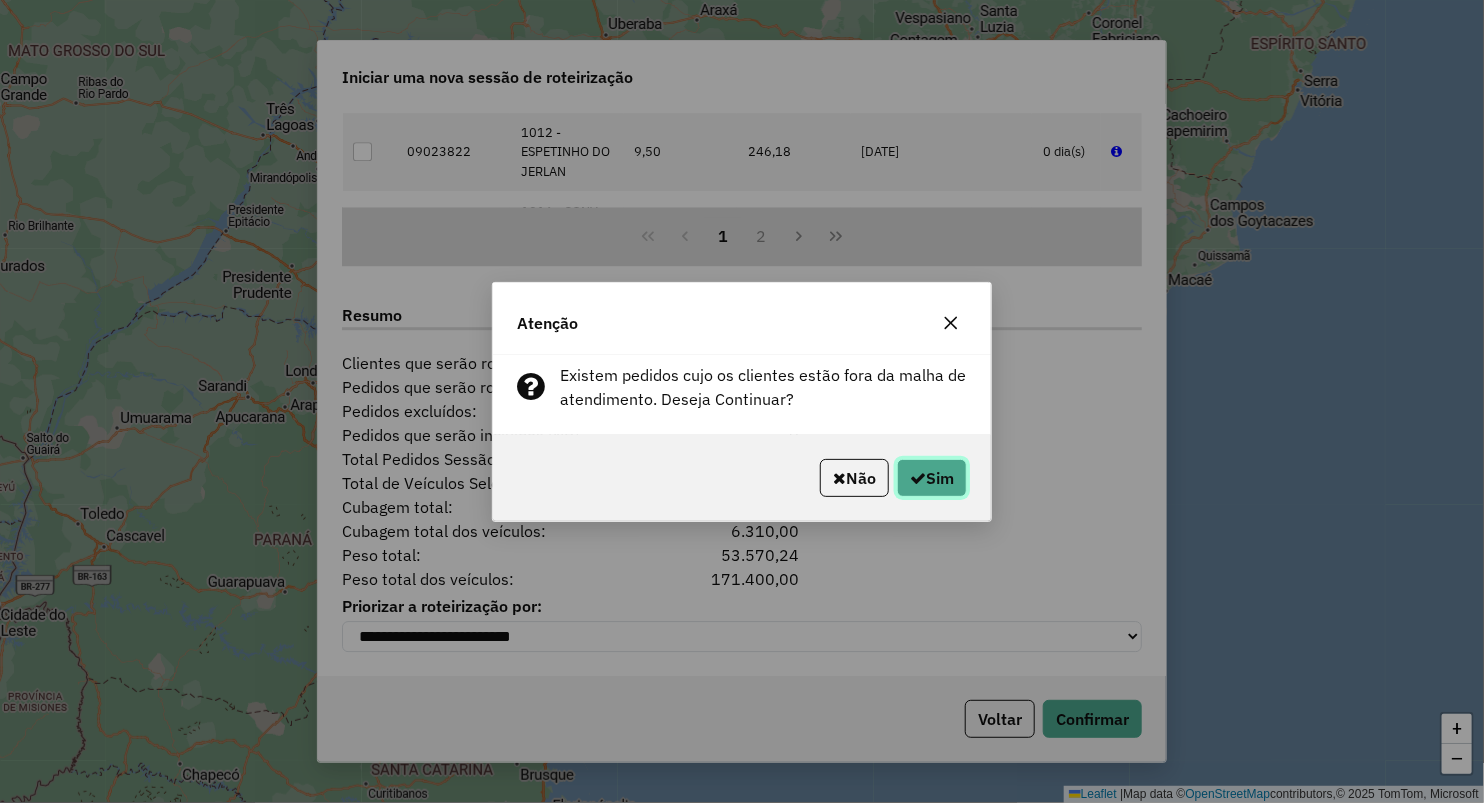 click on "Sim" 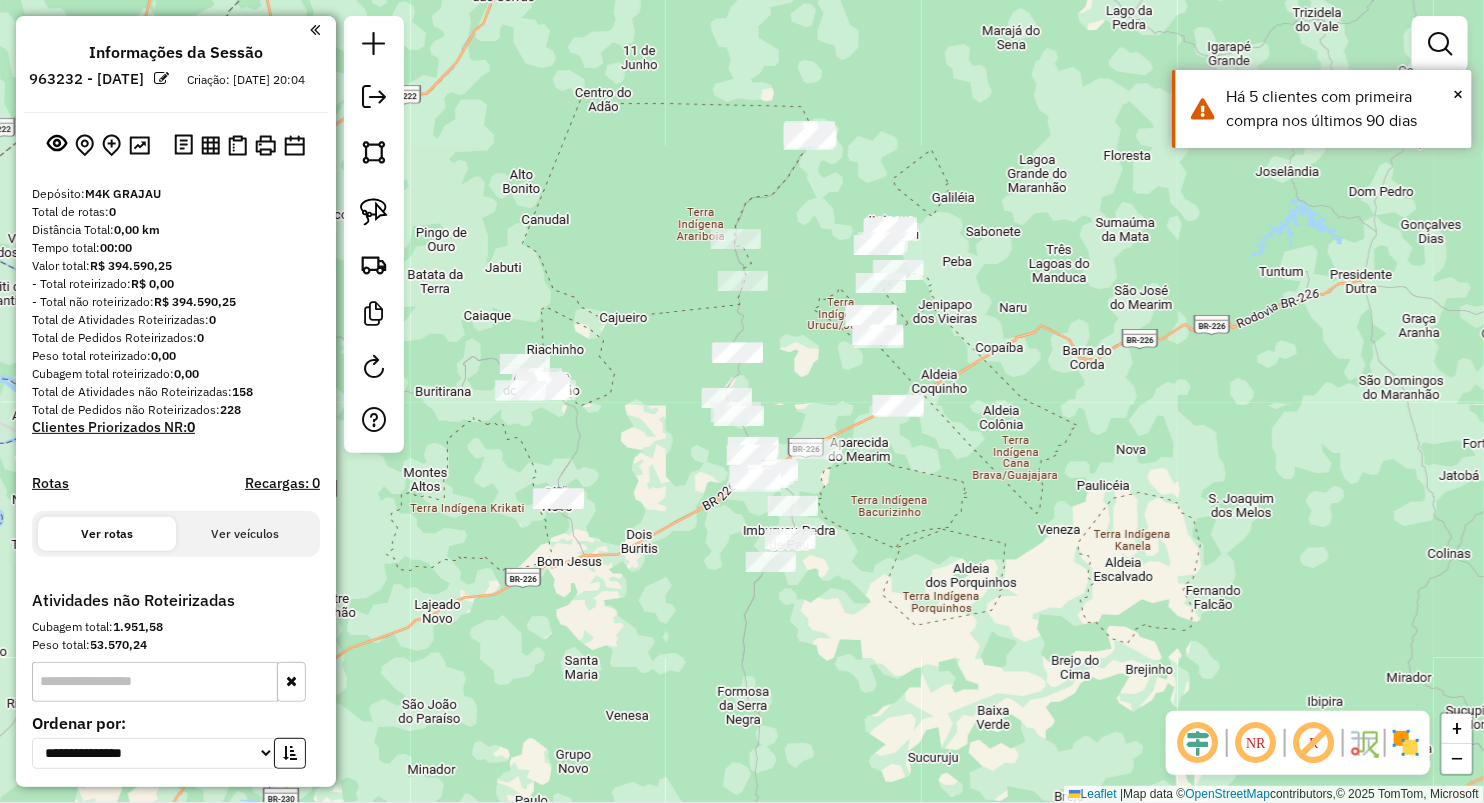 drag, startPoint x: 743, startPoint y: 200, endPoint x: 819, endPoint y: 388, distance: 202.78067 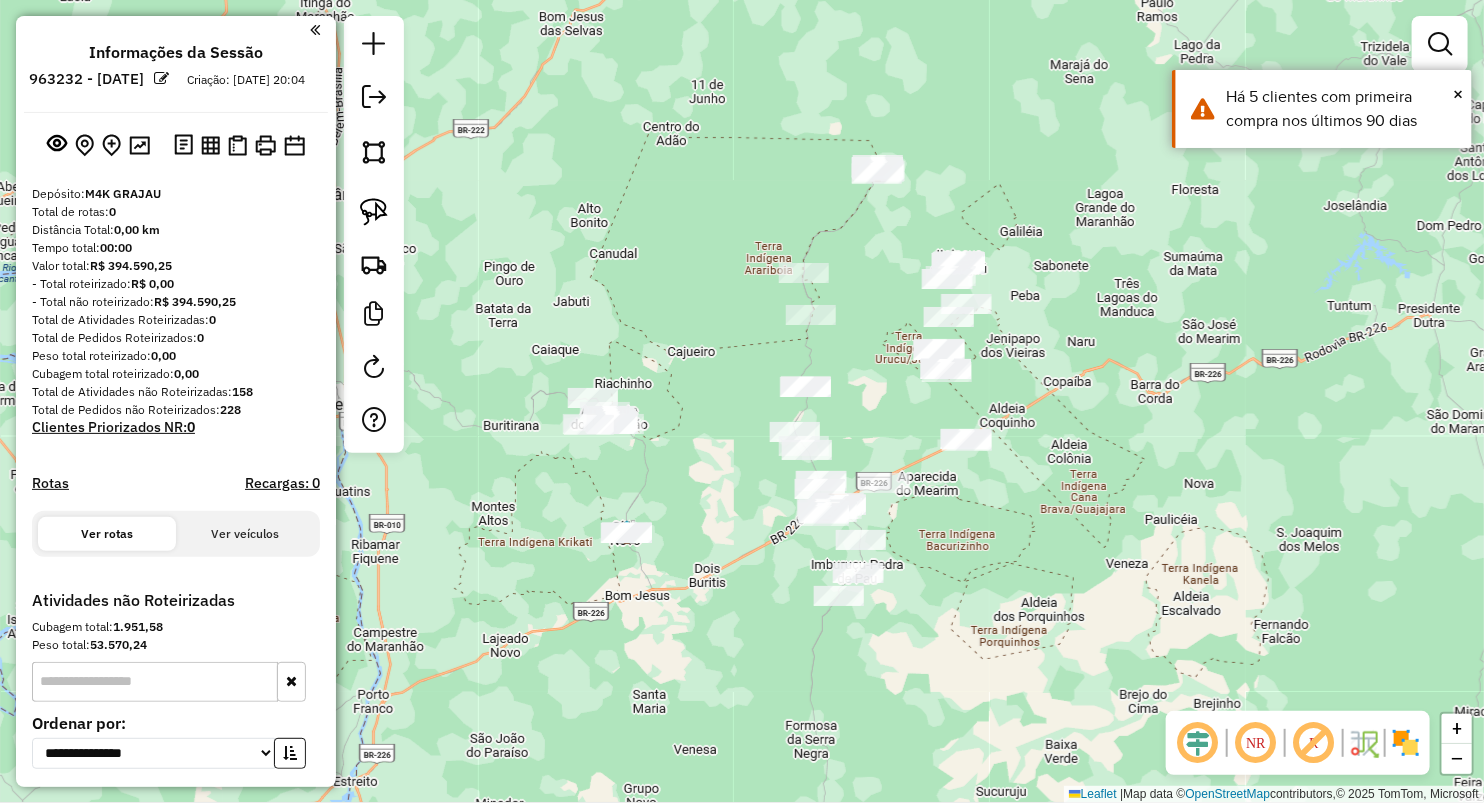 drag, startPoint x: 672, startPoint y: 404, endPoint x: 740, endPoint y: 297, distance: 126.779335 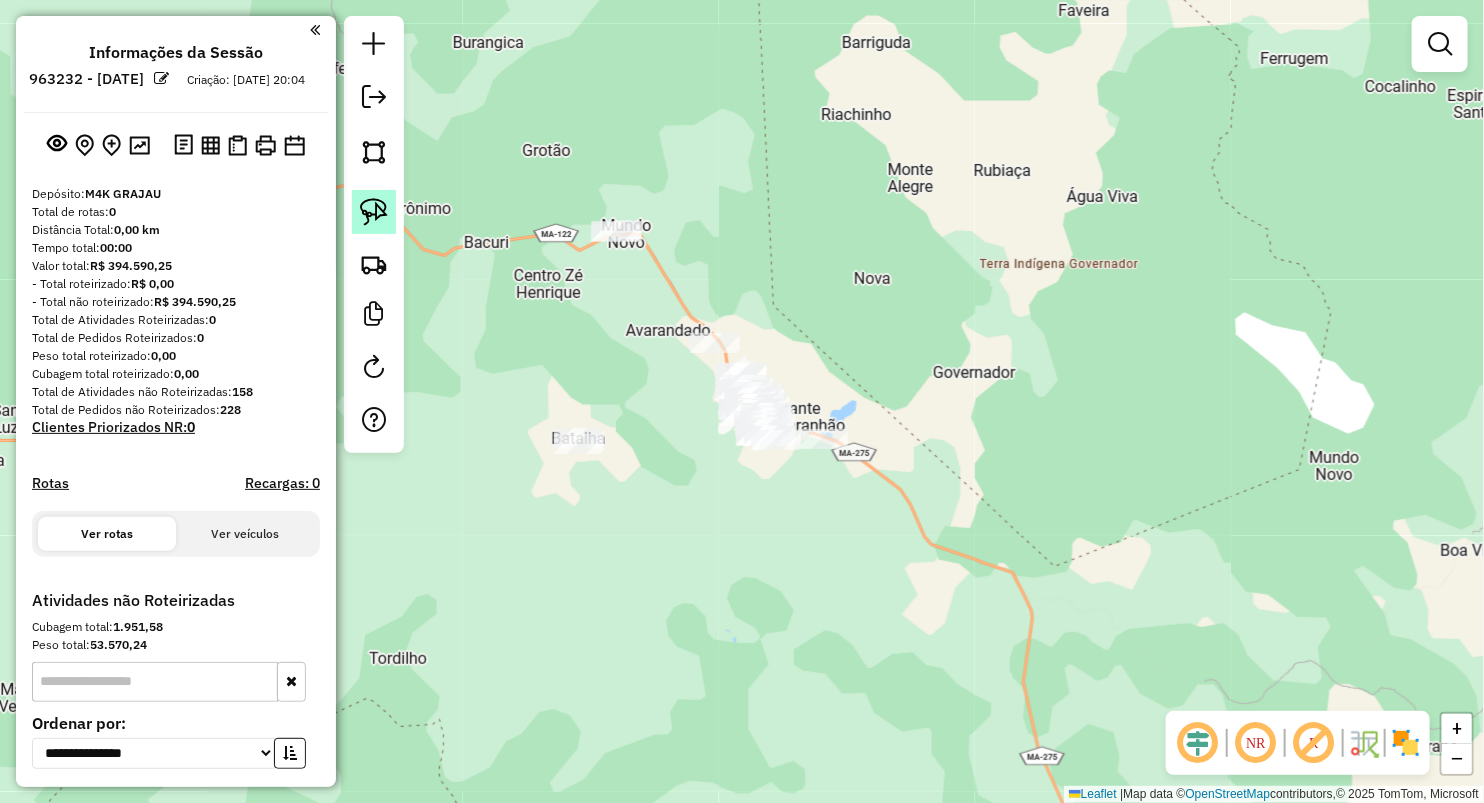 click 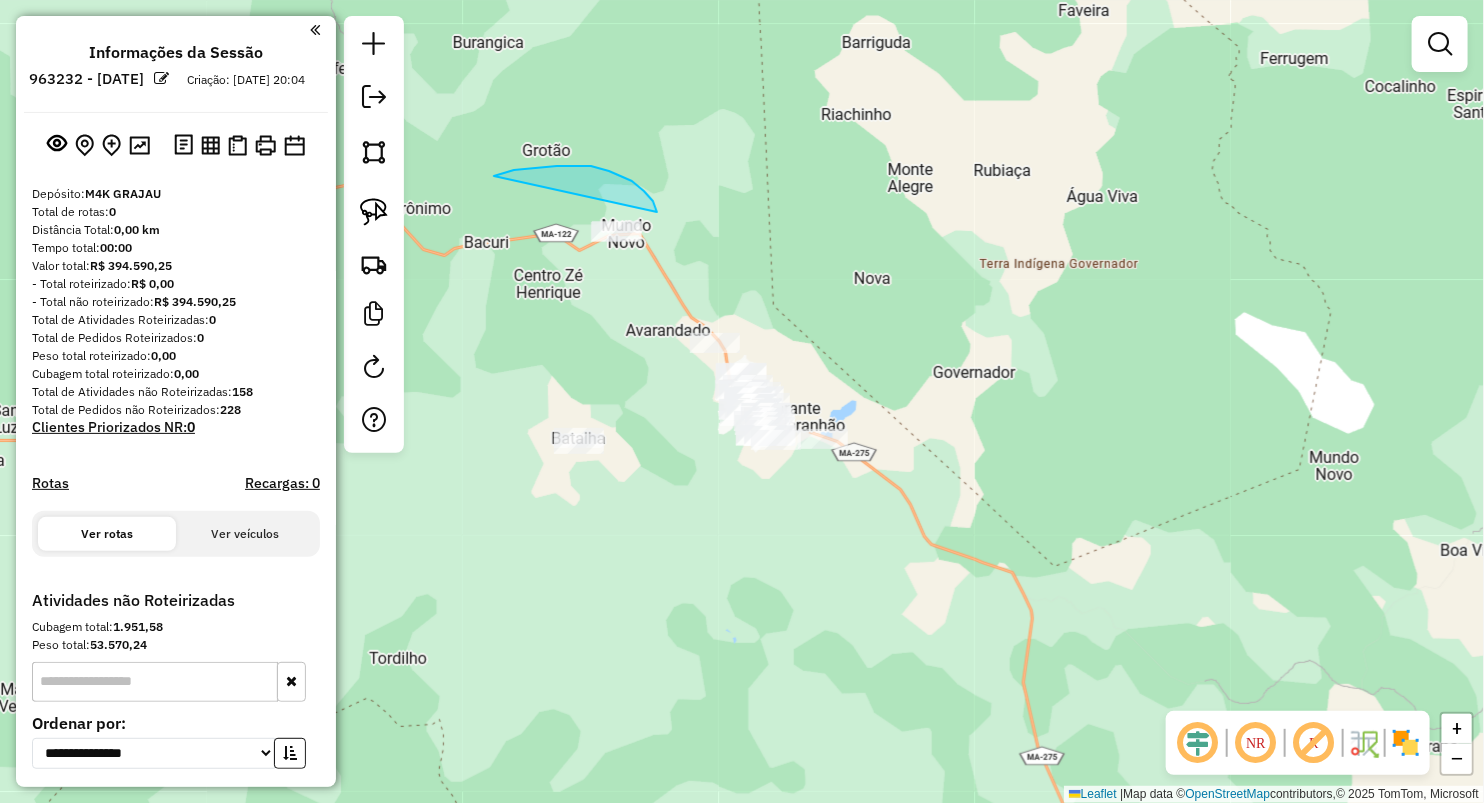 drag, startPoint x: 498, startPoint y: 175, endPoint x: 610, endPoint y: 355, distance: 212 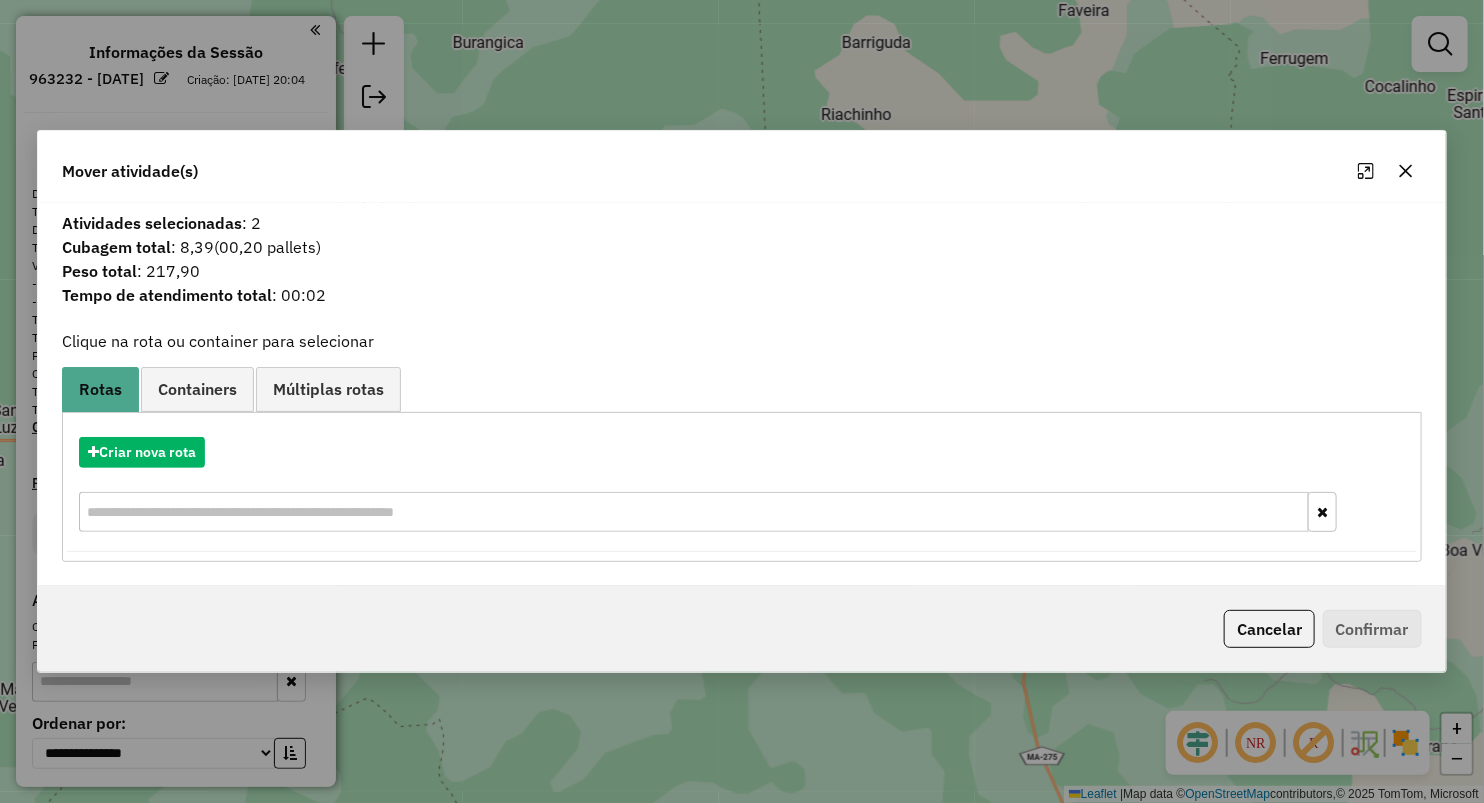 click 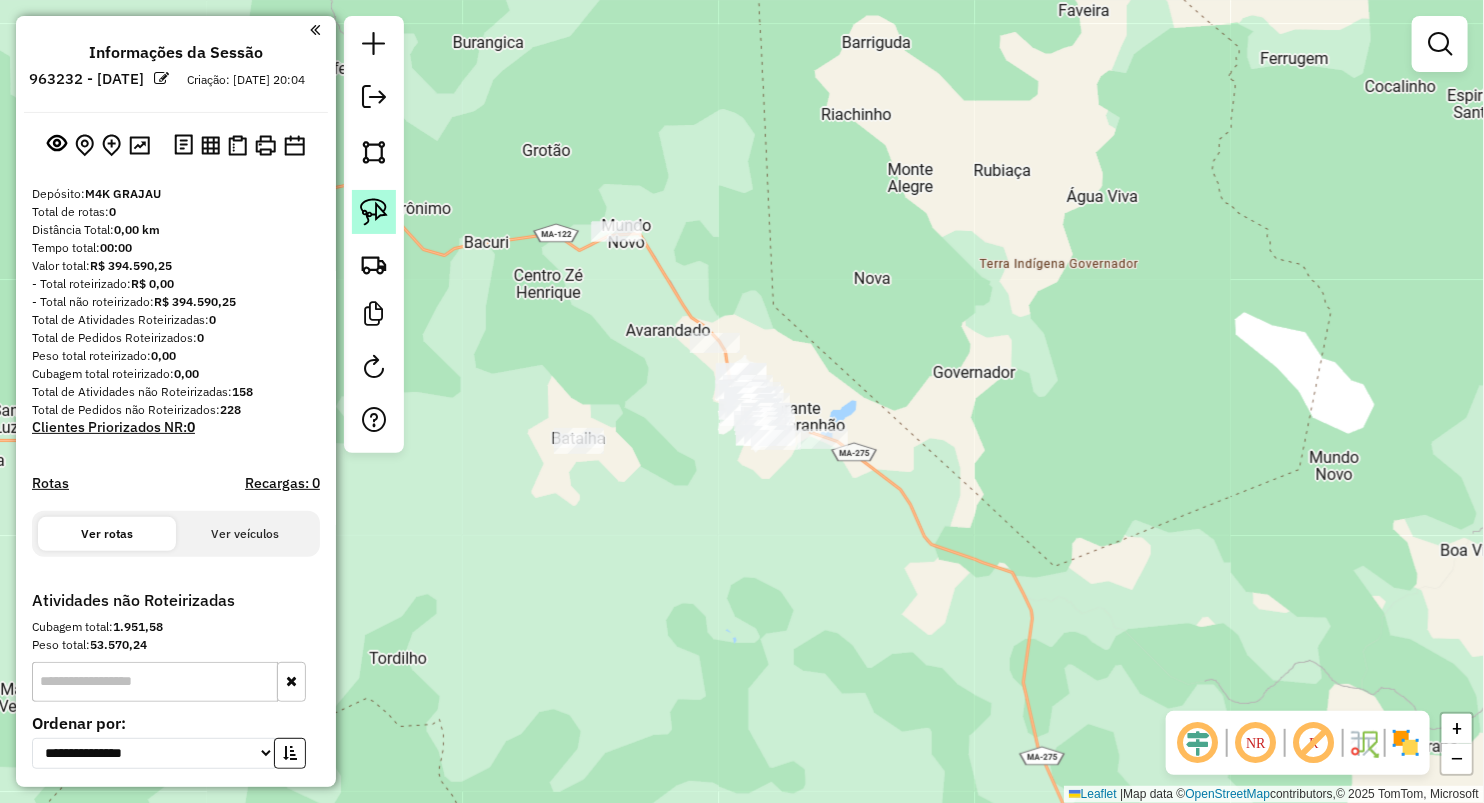 click 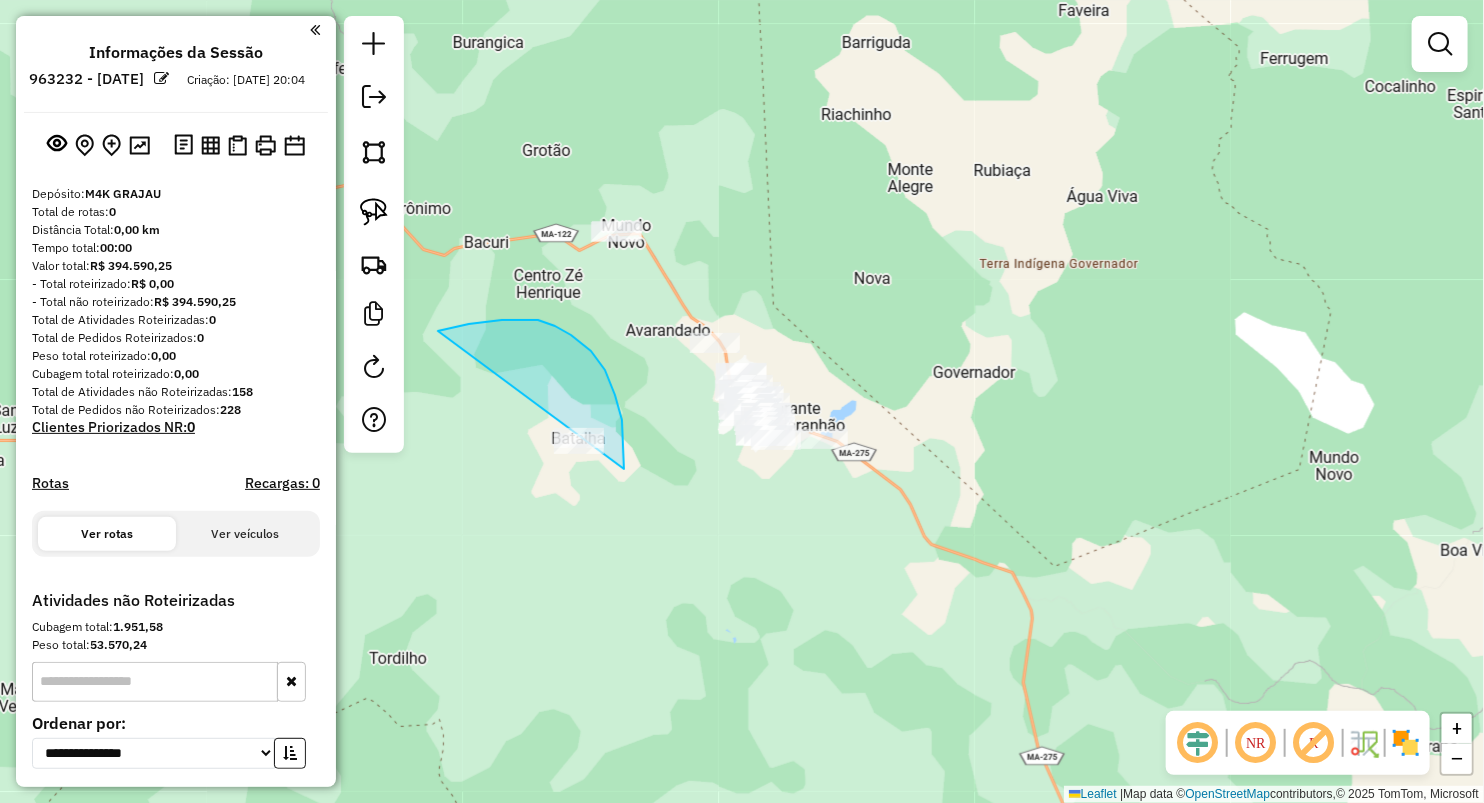 drag, startPoint x: 502, startPoint y: 320, endPoint x: 572, endPoint y: 578, distance: 267.3275 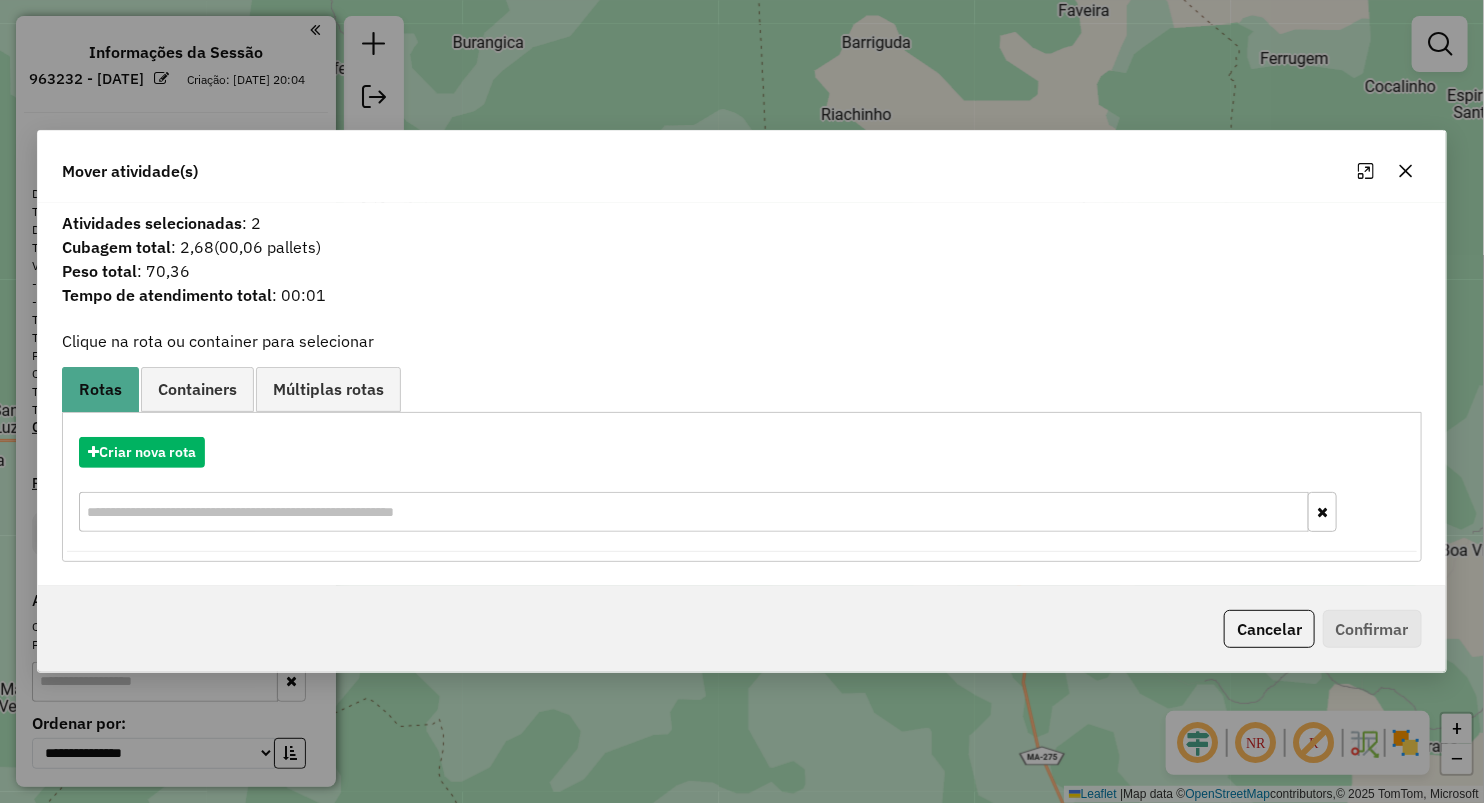 click 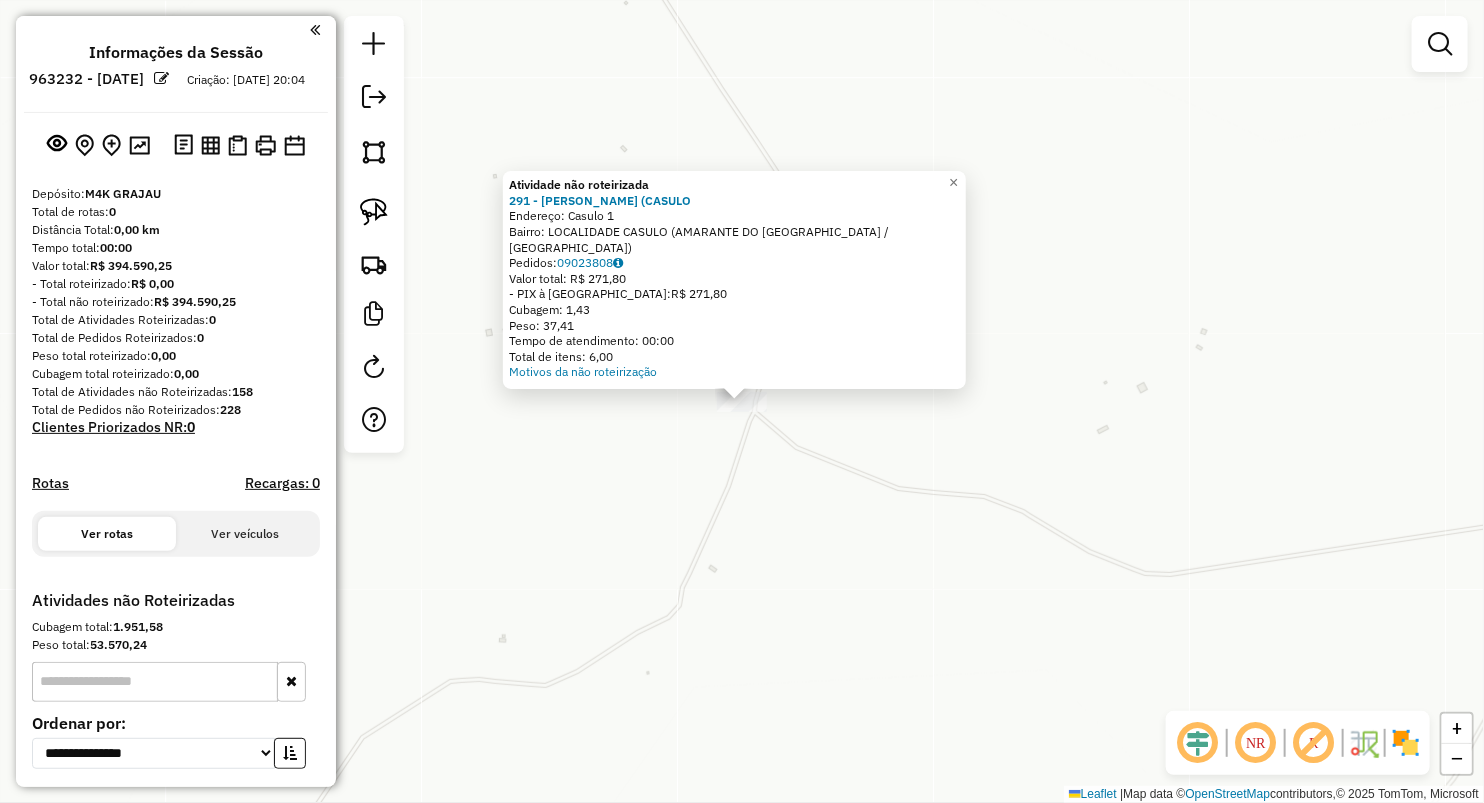 click on "Atividade não roteirizada 291 - PATRIKS BAR  (CASULO  Endereço:  Casulo 1   Bairro: LOCALIDADE CASULO (AMARANTE DO MARANHAO / MA)   Pedidos:  09023808   Valor total: R$ 271,80   - PIX à Vista:  R$ 271,80   Cubagem: 1,43   Peso: 37,41   Tempo de atendimento: 00:00   Total de itens: 6,00  Motivos da não roteirização × Janela de atendimento Grade de atendimento Capacidade Transportadoras Veículos Cliente Pedidos  Rotas Selecione os dias de semana para filtrar as janelas de atendimento  Seg   Ter   Qua   Qui   Sex   Sáb   Dom  Informe o período da janela de atendimento: De: Até:  Filtrar exatamente a janela do cliente  Considerar janela de atendimento padrão  Selecione os dias de semana para filtrar as grades de atendimento  Seg   Ter   Qua   Qui   Sex   Sáb   Dom   Considerar clientes sem dia de atendimento cadastrado  Clientes fora do dia de atendimento selecionado Filtrar as atividades entre os valores definidos abaixo:  Peso mínimo:   Peso máximo:   Cubagem mínima:   Cubagem máxima:   De:  +" 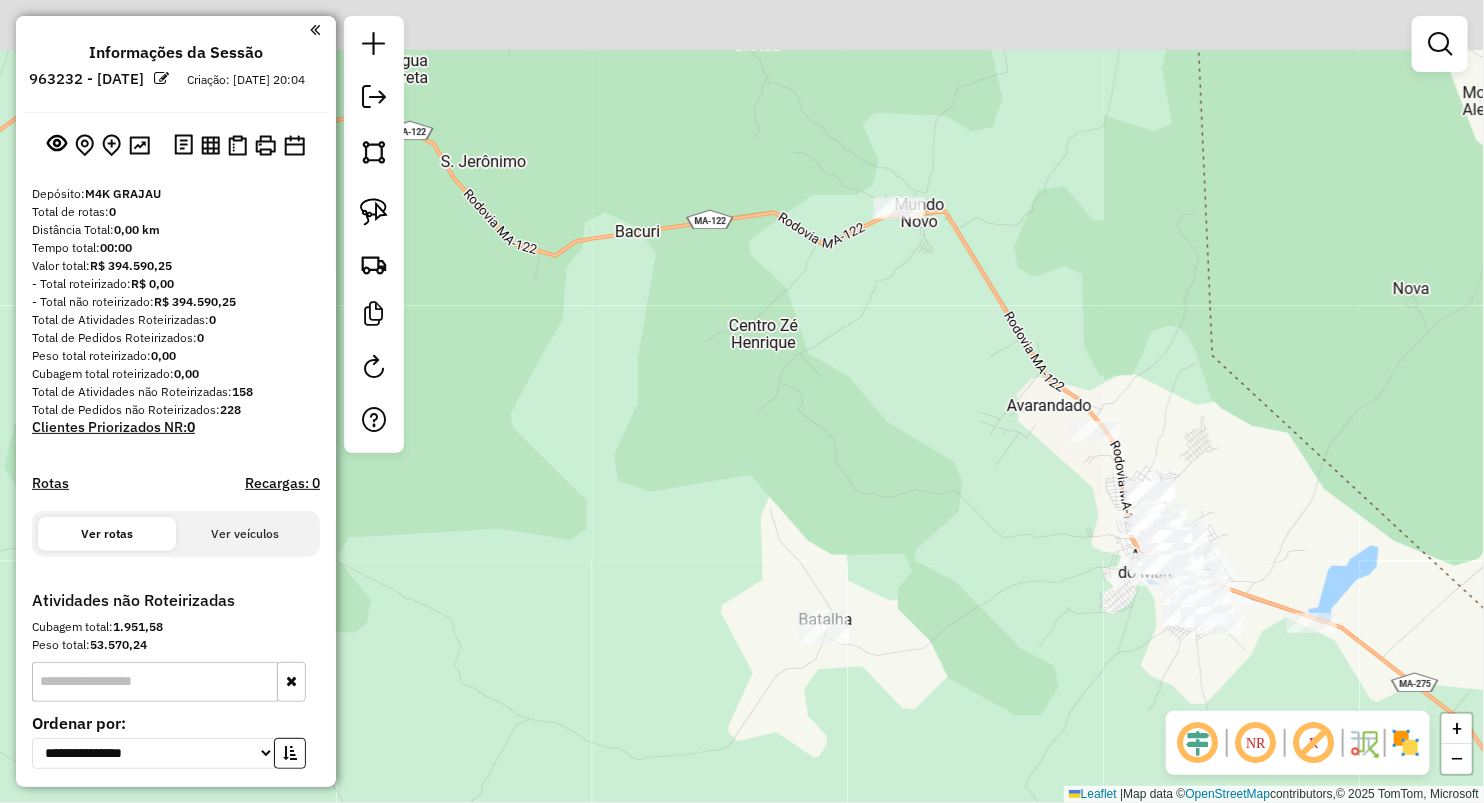 drag, startPoint x: 920, startPoint y: 379, endPoint x: 902, endPoint y: 464, distance: 86.88498 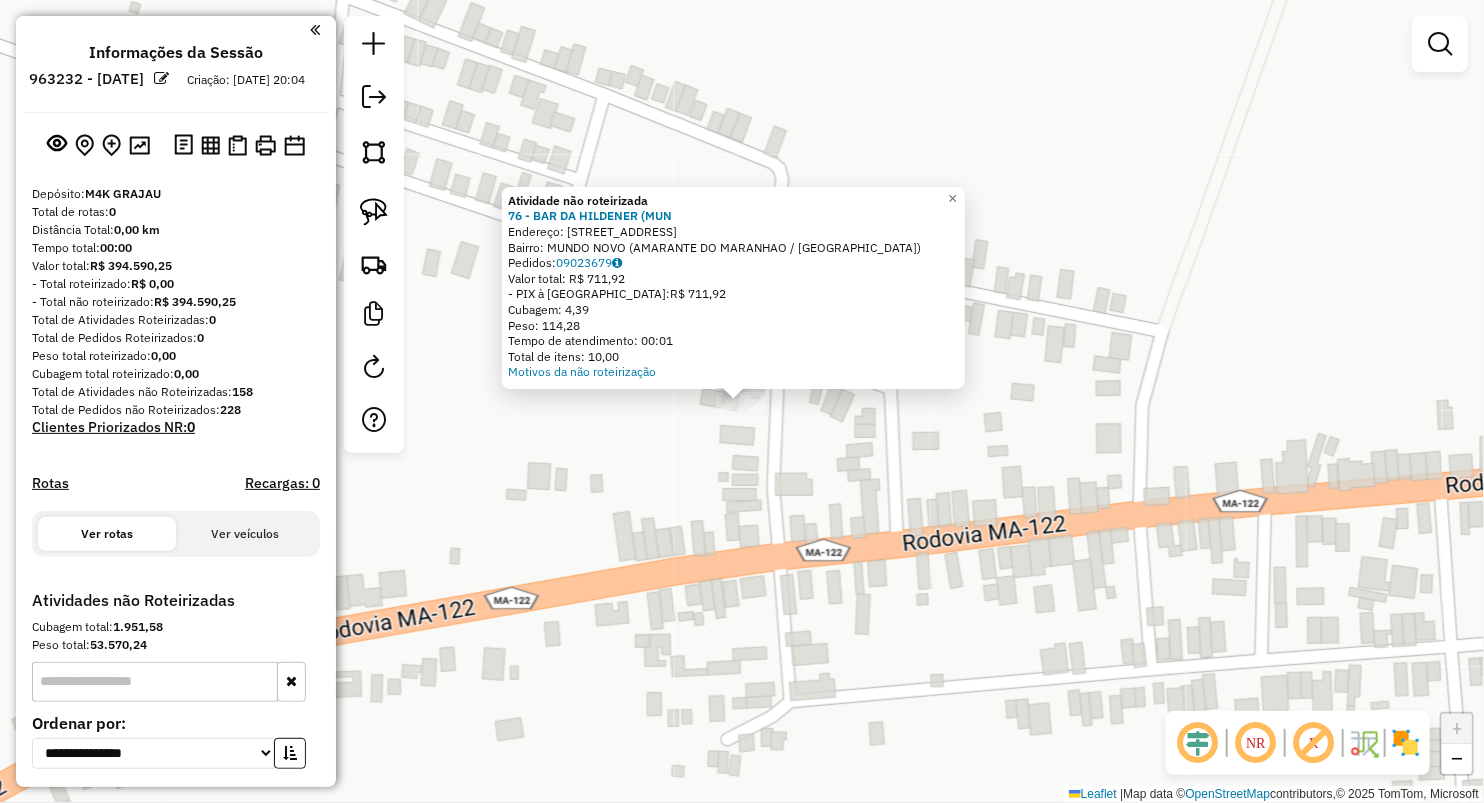 drag, startPoint x: 696, startPoint y: 492, endPoint x: 701, endPoint y: 465, distance: 27.45906 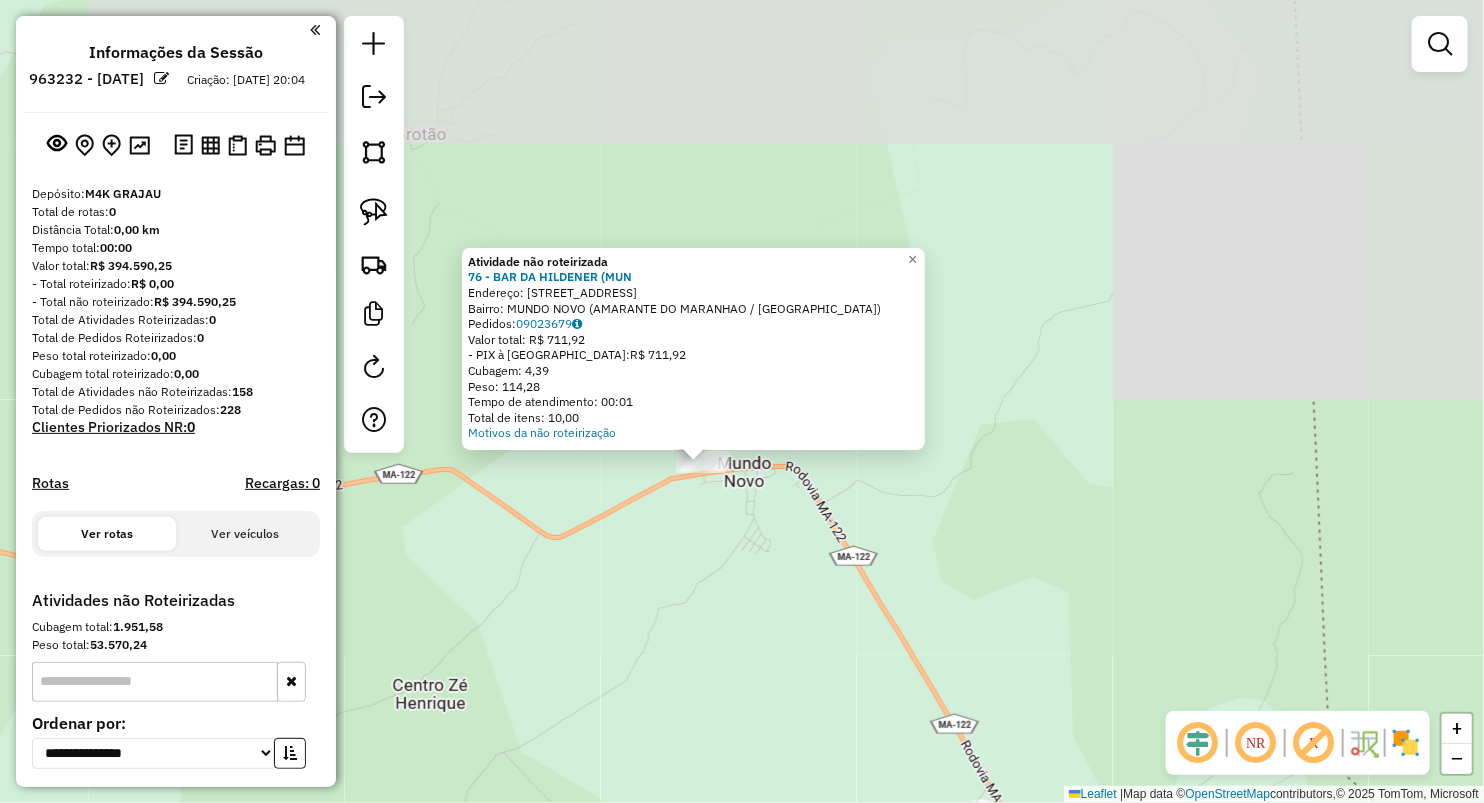 click on "Atividade não roteirizada 76 - BAR DA HILDENER (MUN  Endereço:  RUA BAIMA JUNIOR 1036   Bairro: MUNDO NOVO (AMARANTE DO MARANHAO / MA)   Pedidos:  09023679   Valor total: R$ 711,92   - PIX à Vista:  R$ 711,92   Cubagem: 4,39   Peso: 114,28   Tempo de atendimento: 00:01   Total de itens: 10,00  Motivos da não roteirização × Janela de atendimento Grade de atendimento Capacidade Transportadoras Veículos Cliente Pedidos  Rotas Selecione os dias de semana para filtrar as janelas de atendimento  Seg   Ter   Qua   Qui   Sex   Sáb   Dom  Informe o período da janela de atendimento: De: Até:  Filtrar exatamente a janela do cliente  Considerar janela de atendimento padrão  Selecione os dias de semana para filtrar as grades de atendimento  Seg   Ter   Qua   Qui   Sex   Sáb   Dom   Considerar clientes sem dia de atendimento cadastrado  Clientes fora do dia de atendimento selecionado Filtrar as atividades entre os valores definidos abaixo:  Peso mínimo:   Peso máximo:   Cubagem mínima:   Cubagem máxima:  +" 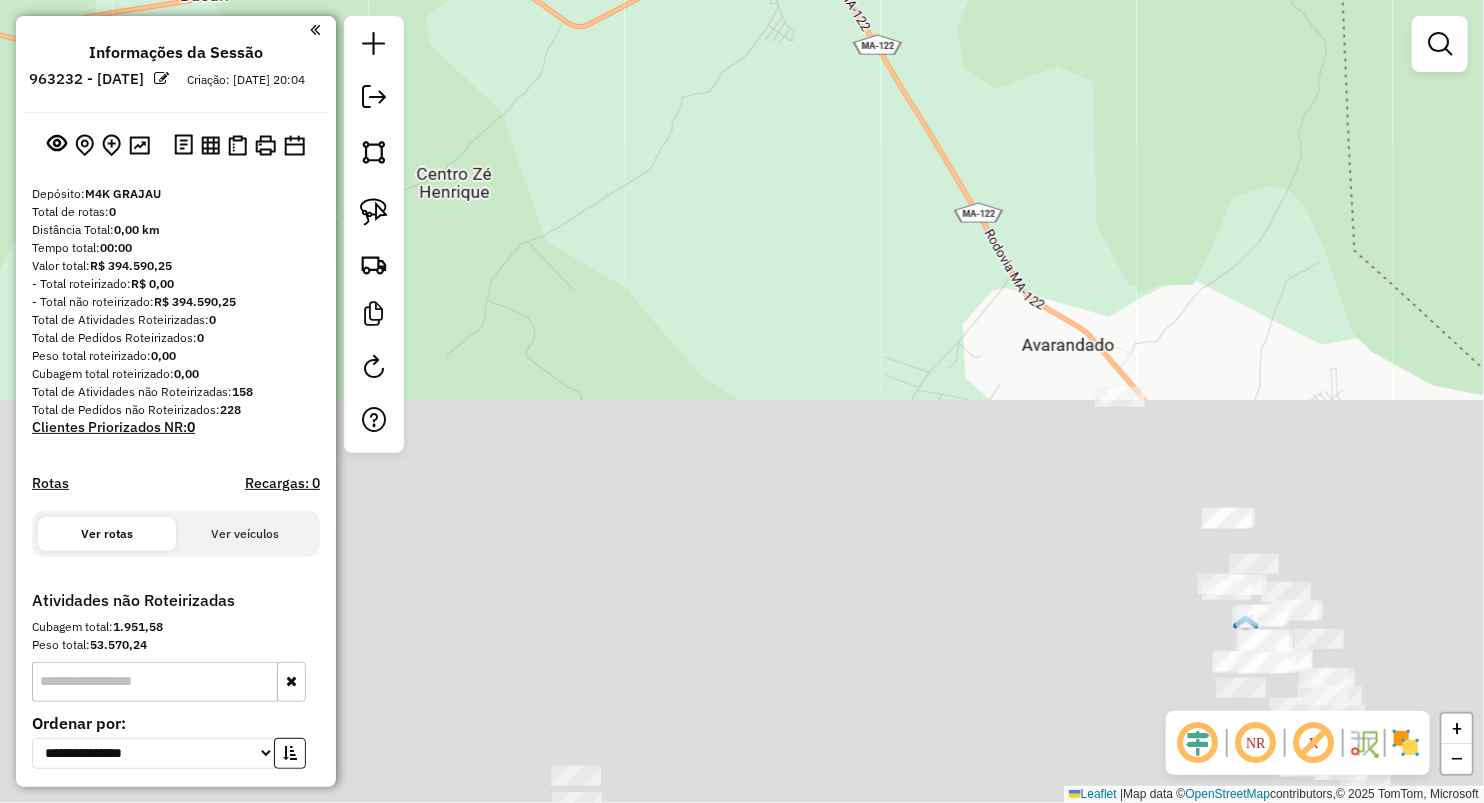 drag, startPoint x: 771, startPoint y: 573, endPoint x: 792, endPoint y: 146, distance: 427.51608 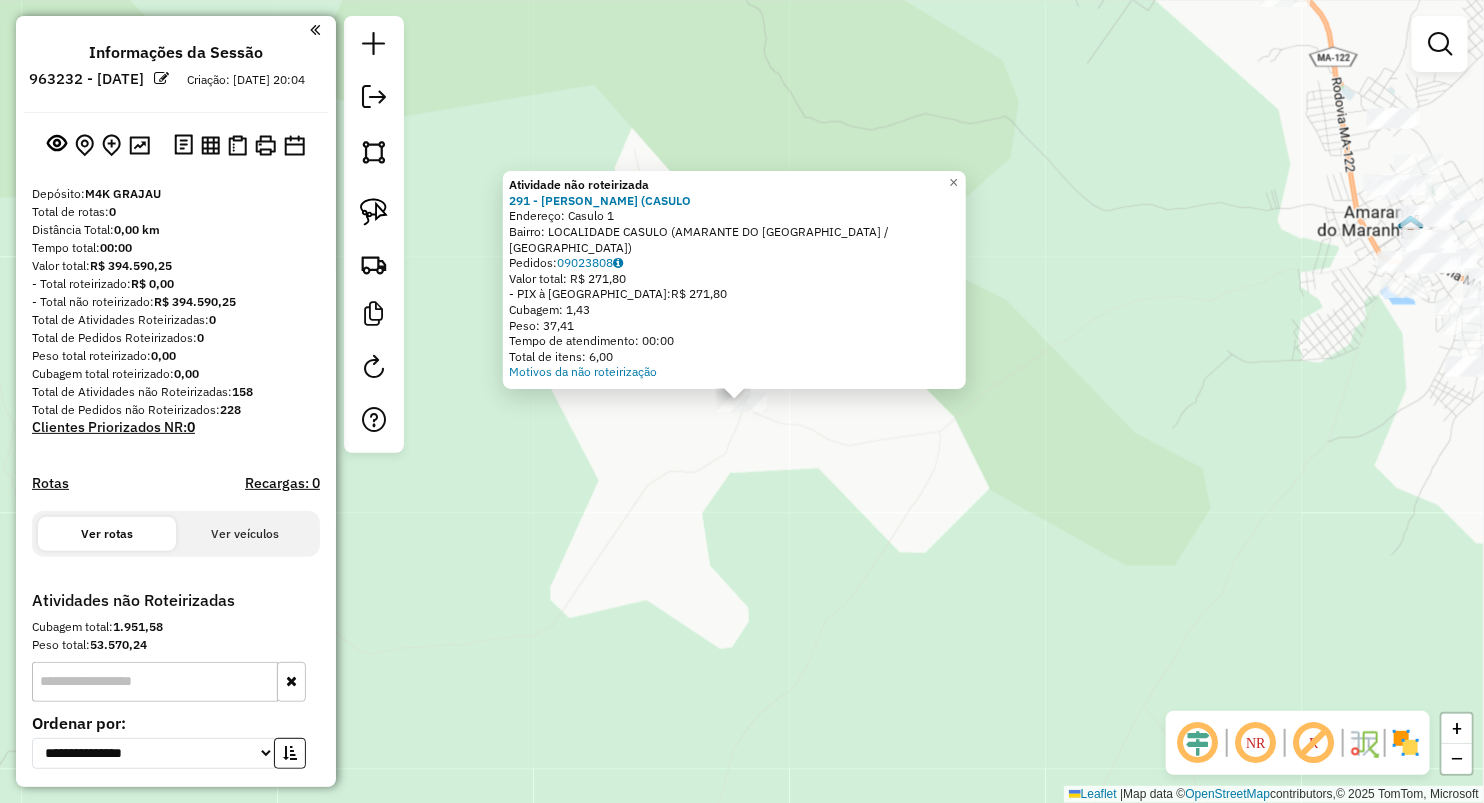 click on "× Atividade não roteirizada 291 - PATRIKS BAR  (CASULO  Endereço:  Casulo 1   Bairro: LOCALIDADE CASULO (AMARANTE DO MARANHAO / MA)   Pedidos:  09023808   Valor total: R$ 271,80   - PIX à Vista:  R$ 271,80   Cubagem: 1,43   Peso: 37,41   Tempo de atendimento: 00:00   Total de itens: 6,00  Motivos da não roteirização × Janela de atendimento Grade de atendimento Capacidade Transportadoras Veículos Cliente Pedidos  Rotas Selecione os dias de semana para filtrar as janelas de atendimento  Seg   Ter   Qua   Qui   Sex   Sáb   Dom  Informe o período da janela de atendimento: De: Até:  Filtrar exatamente a janela do cliente  Considerar janela de atendimento padrão  Selecione os dias de semana para filtrar as grades de atendimento  Seg   Ter   Qua   Qui   Sex   Sáb   Dom   Considerar clientes sem dia de atendimento cadastrado  Clientes fora do dia de atendimento selecionado Filtrar as atividades entre os valores definidos abaixo:  Peso mínimo:   Peso máximo:   Cubagem mínima:   Cubagem máxima:   De:" 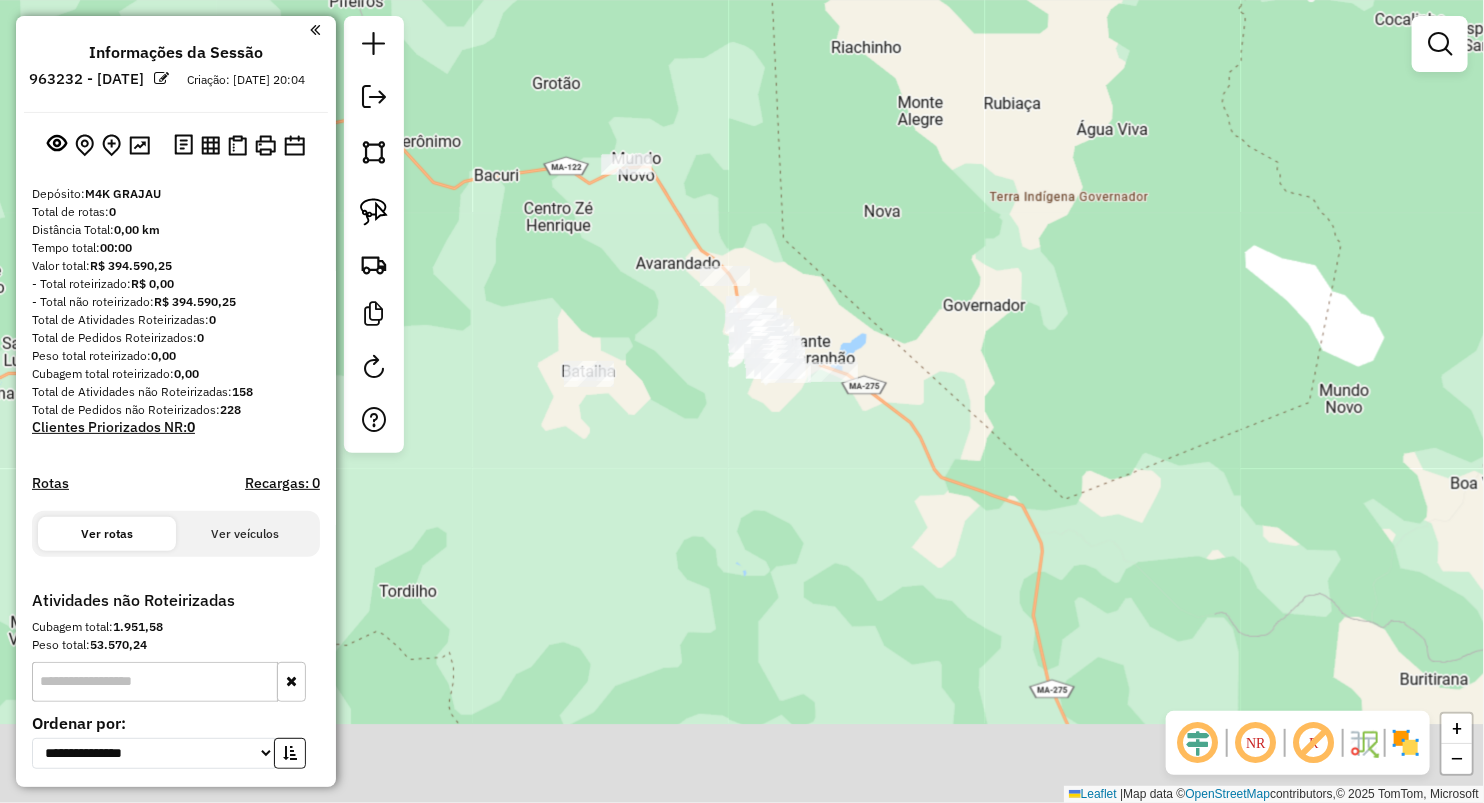 drag, startPoint x: 861, startPoint y: 551, endPoint x: 690, endPoint y: 458, distance: 194.65353 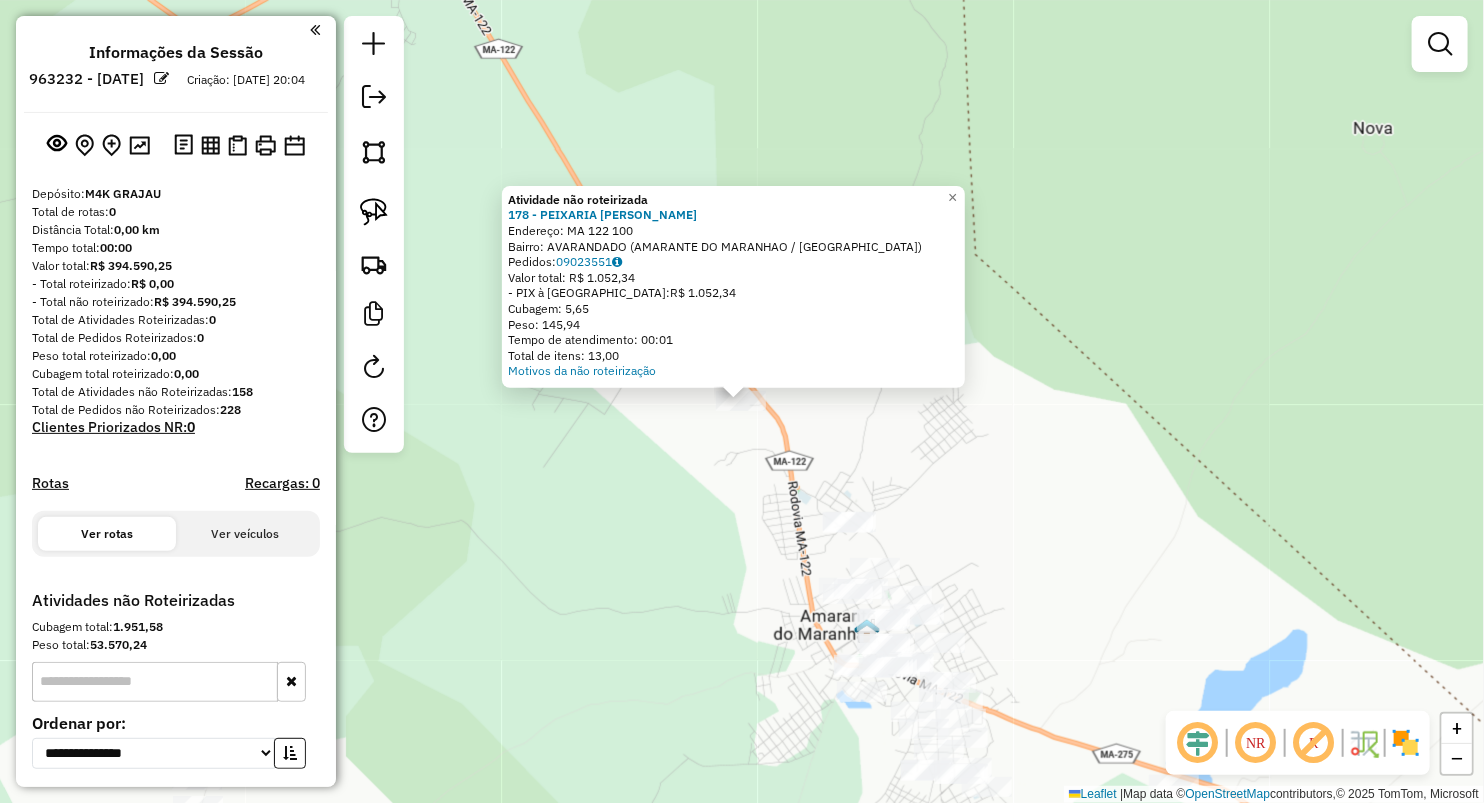 click on "Atividade não roteirizada 178 - PEIXARIA DONA BENTA  Endereço:  MA 122 100   Bairro: AVARANDADO (AMARANTE DO MARANHAO / MA)   Pedidos:  09023551   Valor total: R$ 1.052,34   - PIX à Vista:  R$ 1.052,34   Cubagem: 5,65   Peso: 145,94   Tempo de atendimento: 00:01   Total de itens: 13,00  Motivos da não roteirização × Janela de atendimento Grade de atendimento Capacidade Transportadoras Veículos Cliente Pedidos  Rotas Selecione os dias de semana para filtrar as janelas de atendimento  Seg   Ter   Qua   Qui   Sex   Sáb   Dom  Informe o período da janela de atendimento: De: Até:  Filtrar exatamente a janela do cliente  Considerar janela de atendimento padrão  Selecione os dias de semana para filtrar as grades de atendimento  Seg   Ter   Qua   Qui   Sex   Sáb   Dom   Considerar clientes sem dia de atendimento cadastrado  Clientes fora do dia de atendimento selecionado Filtrar as atividades entre os valores definidos abaixo:  Peso mínimo:   Peso máximo:   Cubagem mínima:   Cubagem máxima:   De:  +" 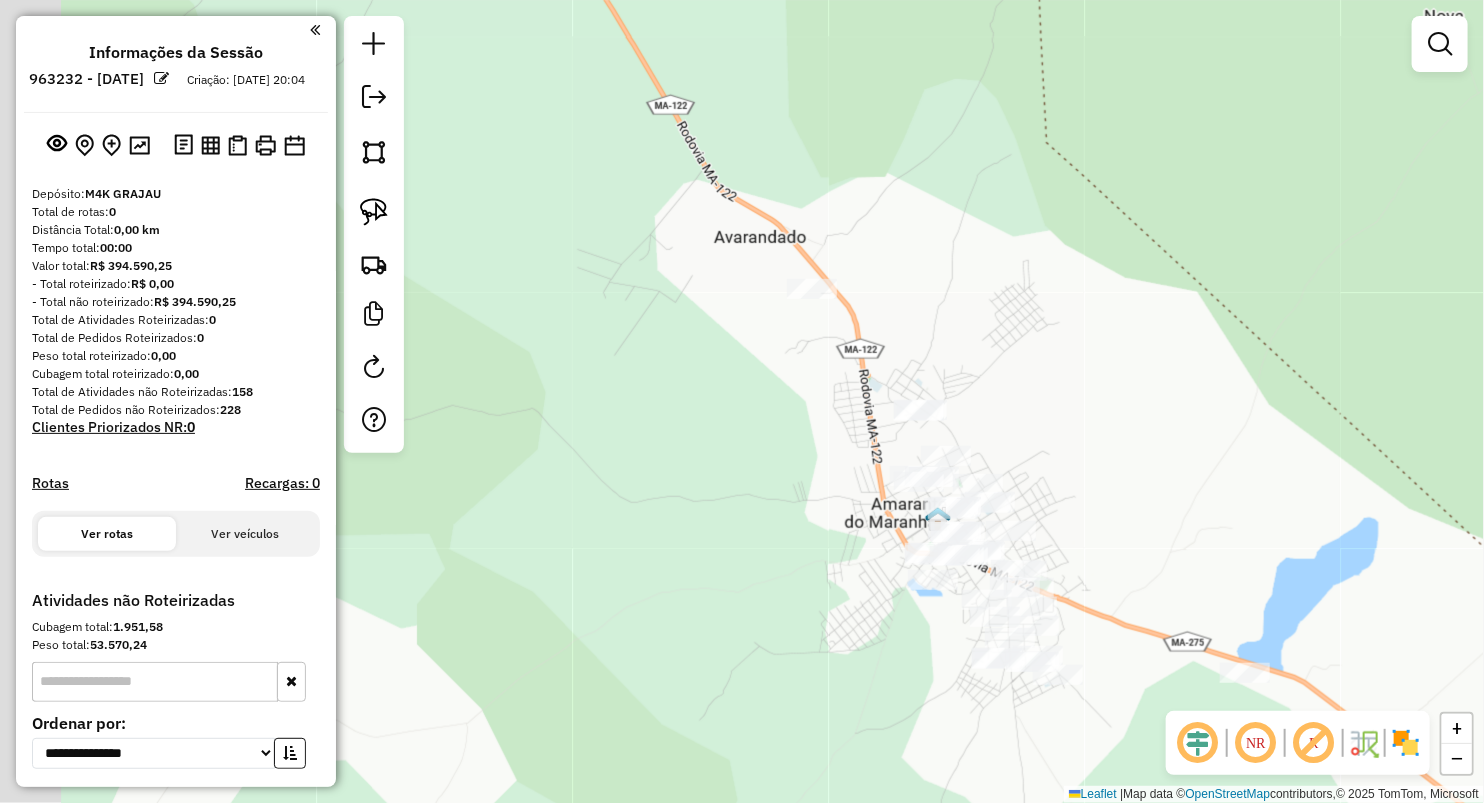 drag, startPoint x: 608, startPoint y: 692, endPoint x: 716, endPoint y: 497, distance: 222.9103 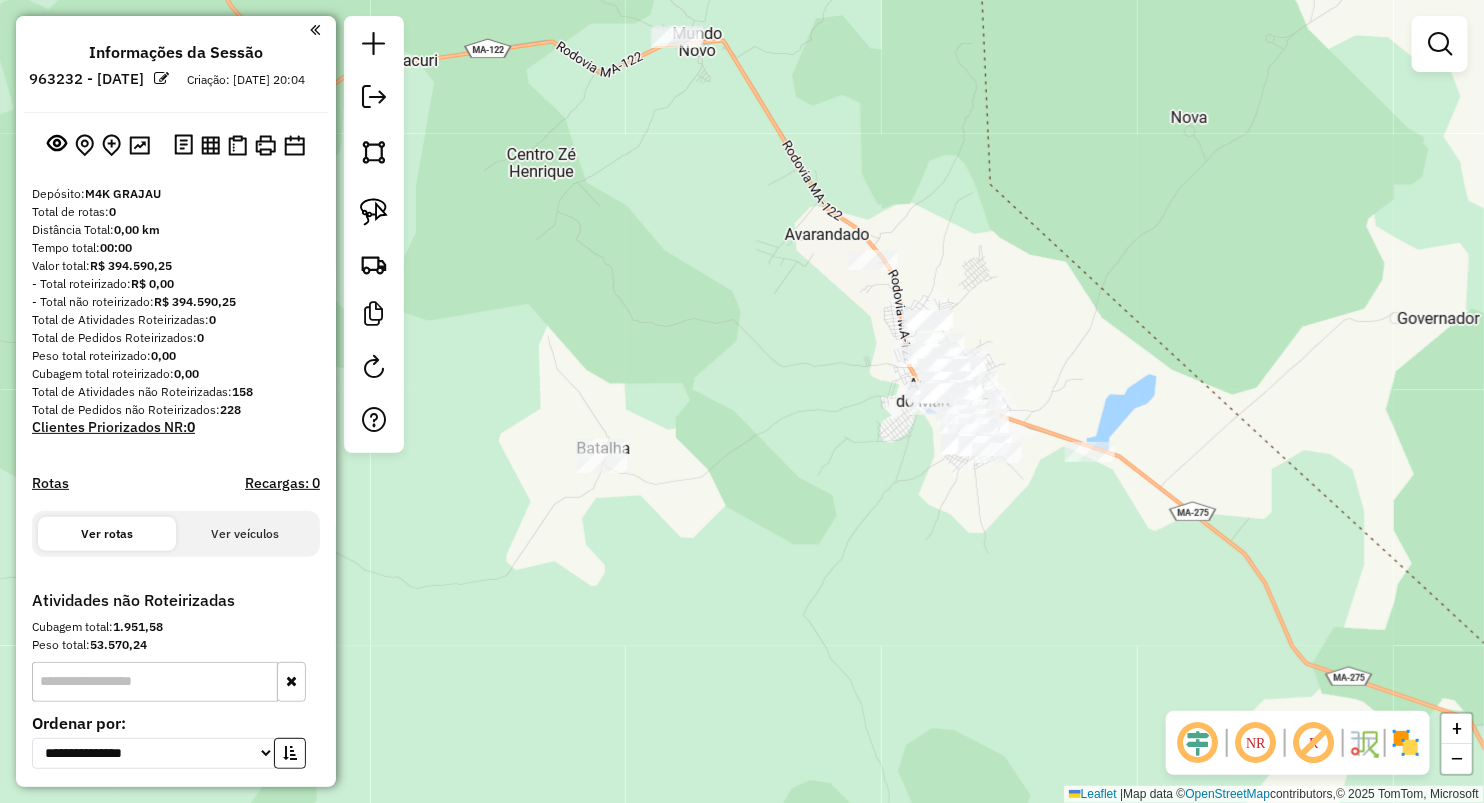 drag, startPoint x: 696, startPoint y: 539, endPoint x: 791, endPoint y: 427, distance: 146.86388 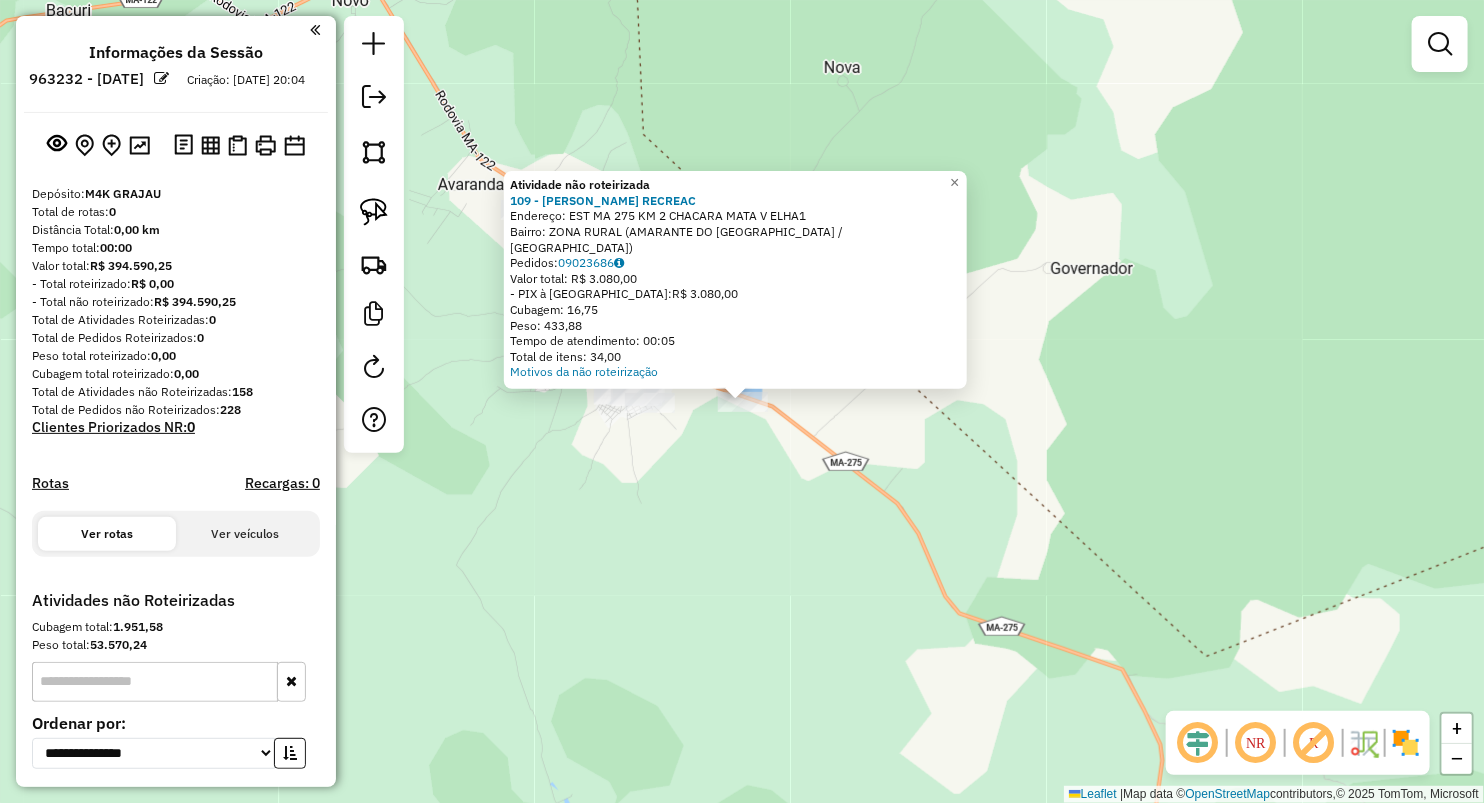click on "Atividade não roteirizada 109 - RODRIGO PARK RECREAC  Endereço:  EST MA 275 KM 2 CHACARA MATA V ELHA1   Bairro: ZONA RURAL ([GEOGRAPHIC_DATA] / [GEOGRAPHIC_DATA])   Pedidos:  09023686   Valor total: R$ 3.080,00   - PIX à Vista:  R$ 3.080,00   Cubagem: 16,75   Peso: 433,88   Tempo de atendimento: 00:05   Total de itens: 34,00  Motivos da não roteirização × Janela de atendimento Grade de atendimento Capacidade Transportadoras Veículos Cliente Pedidos  Rotas Selecione os dias de semana para filtrar as janelas de atendimento  Seg   Ter   Qua   Qui   Sex   Sáb   Dom  Informe o período da janela de atendimento: De: Até:  Filtrar exatamente a janela do cliente  Considerar janela de atendimento padrão  Selecione os dias de semana para filtrar as grades de atendimento  Seg   Ter   Qua   Qui   Sex   Sáb   Dom   Considerar clientes sem dia de atendimento cadastrado  Clientes fora do dia de atendimento selecionado Filtrar as atividades entre os valores definidos abaixo:  Peso mínimo:   Peso máximo:   Cubagem mínima:" 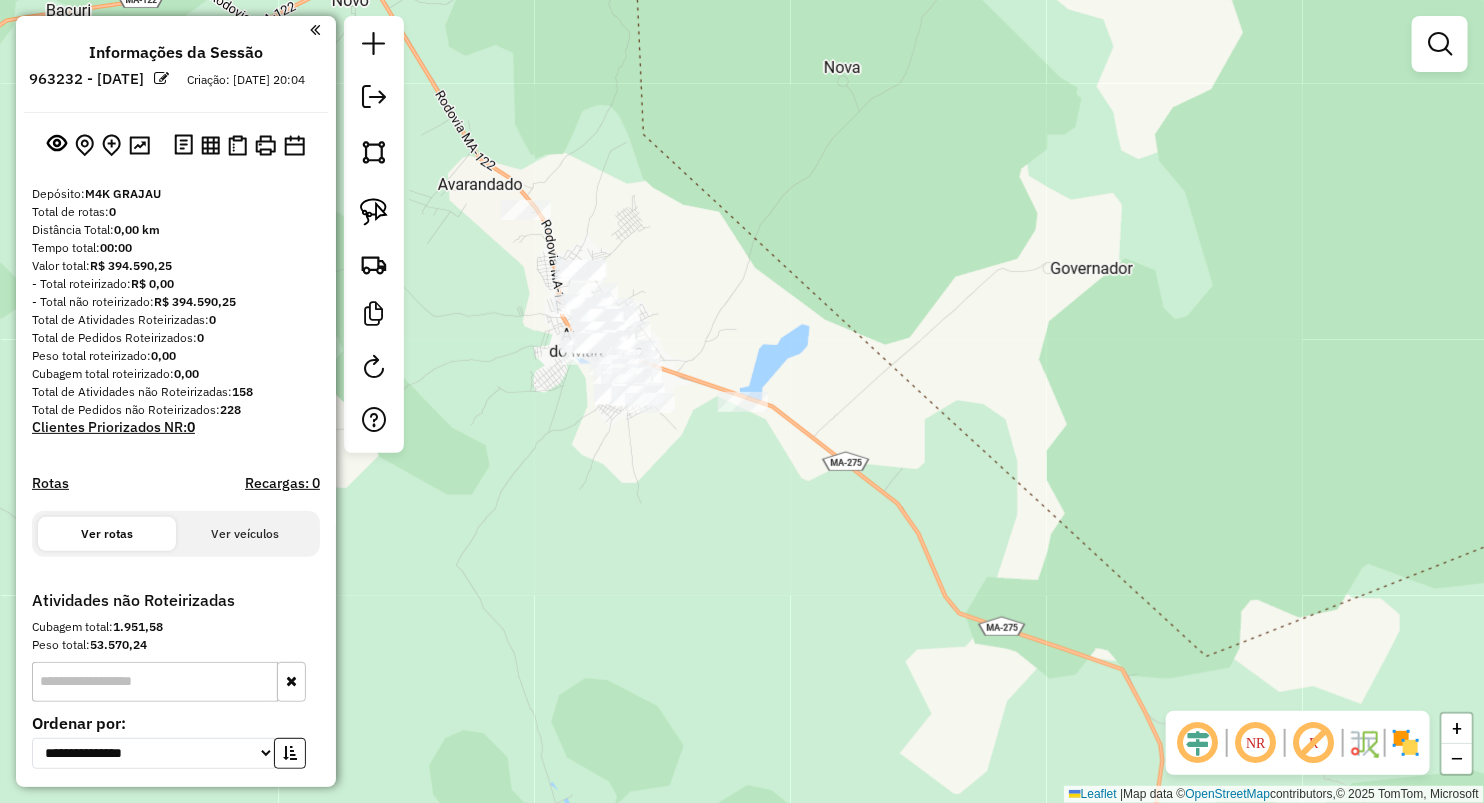 drag, startPoint x: 584, startPoint y: 473, endPoint x: 777, endPoint y: 497, distance: 194.4865 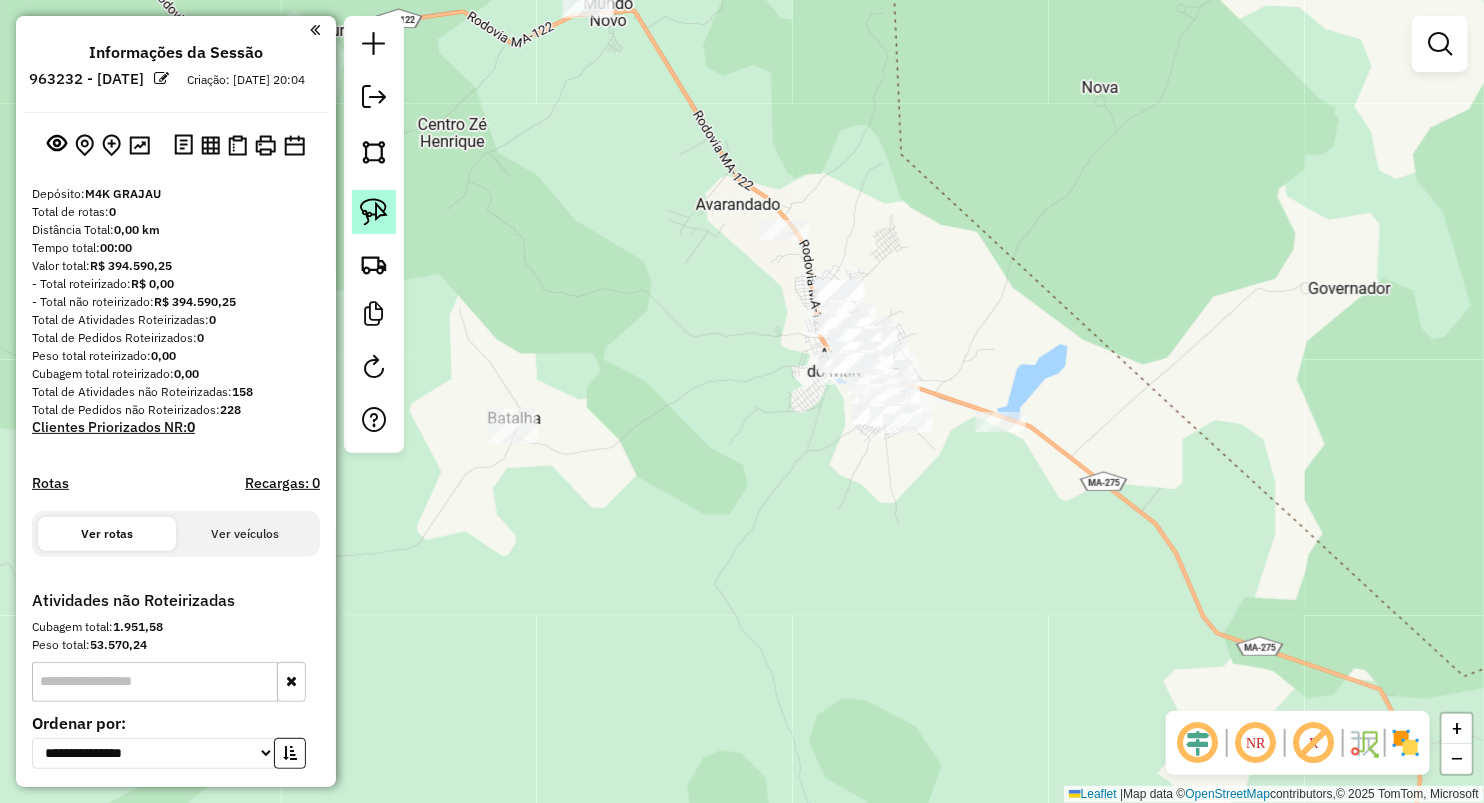 click 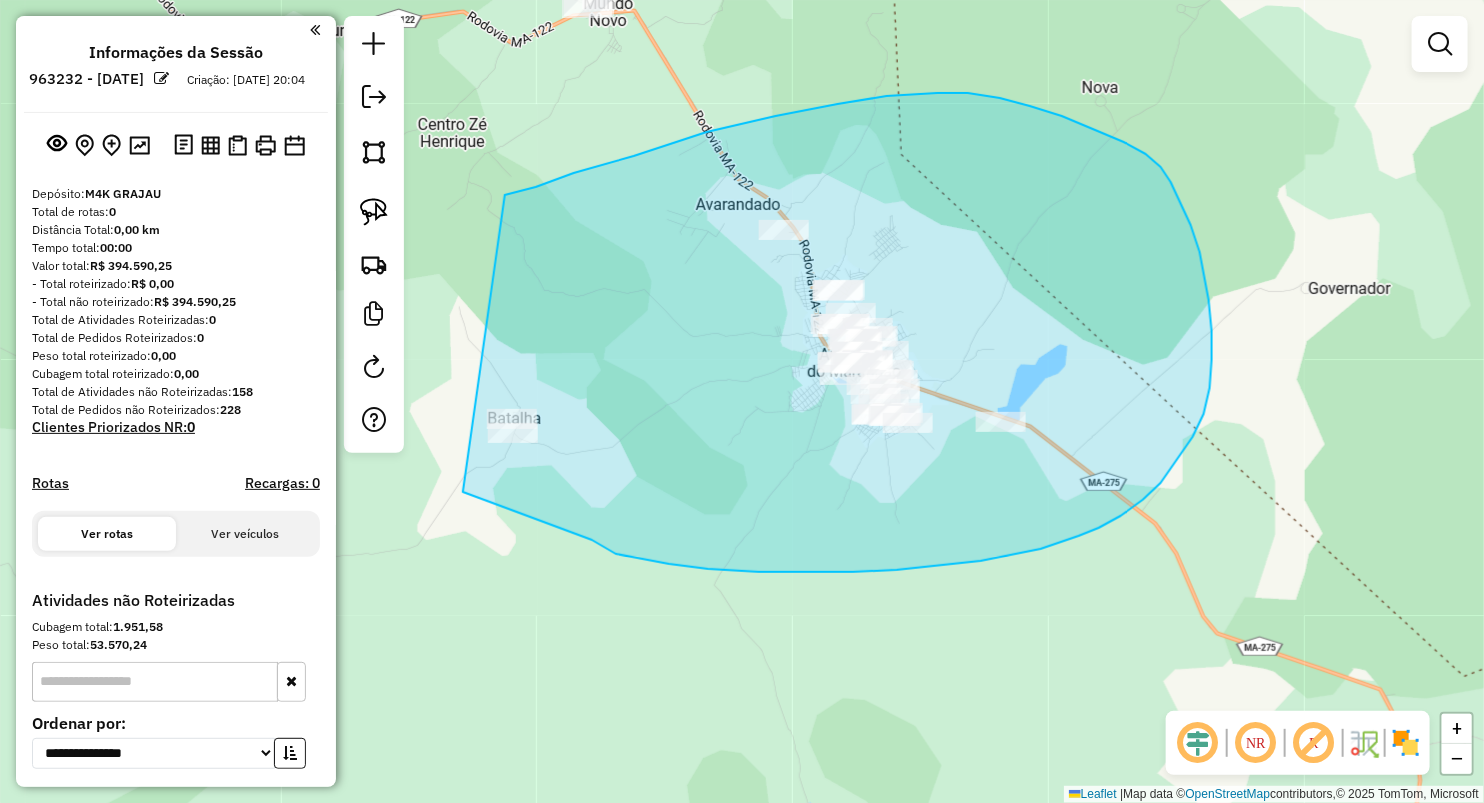 drag, startPoint x: 574, startPoint y: 173, endPoint x: 462, endPoint y: 492, distance: 338.0902 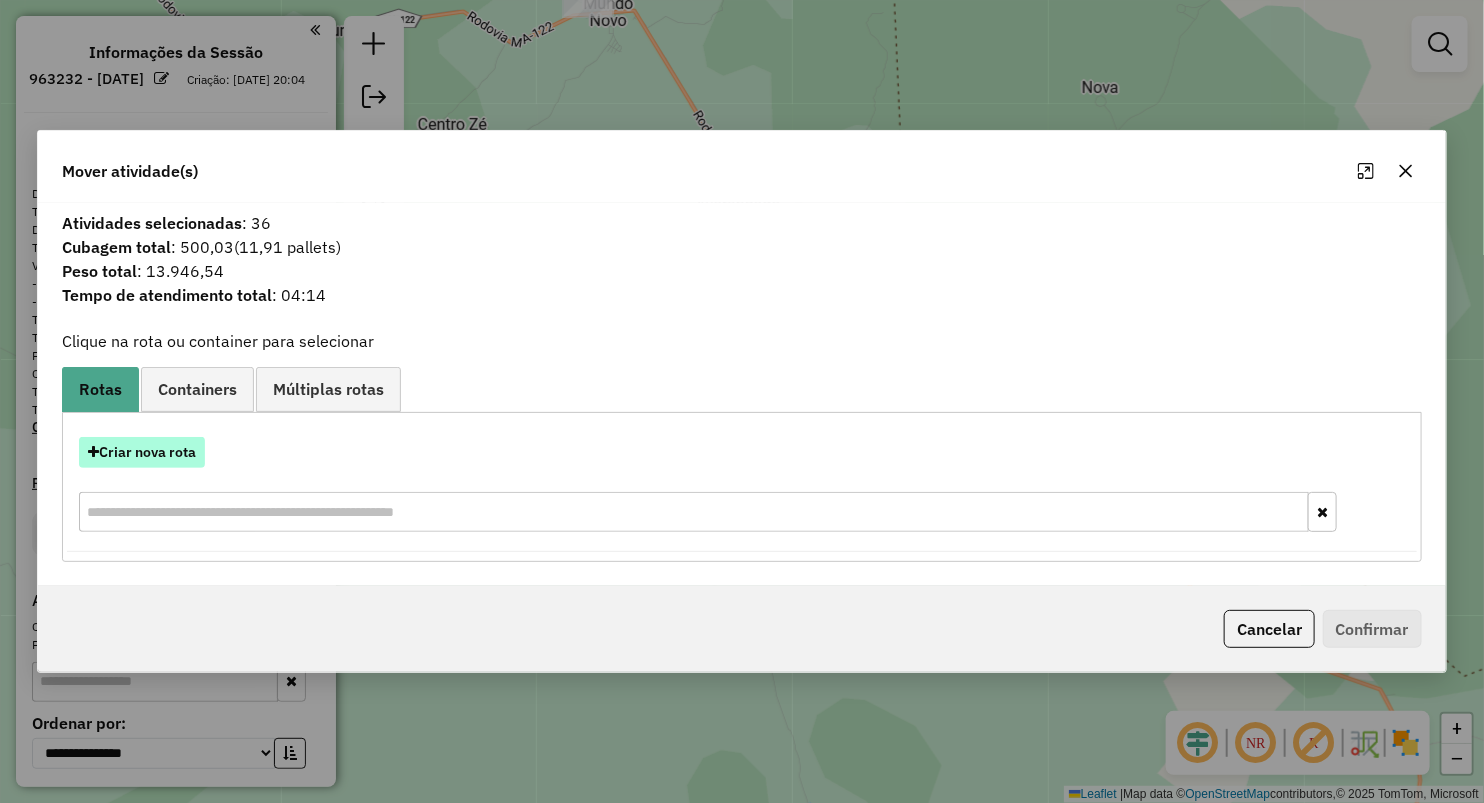 click on "Criar nova rota" at bounding box center (142, 452) 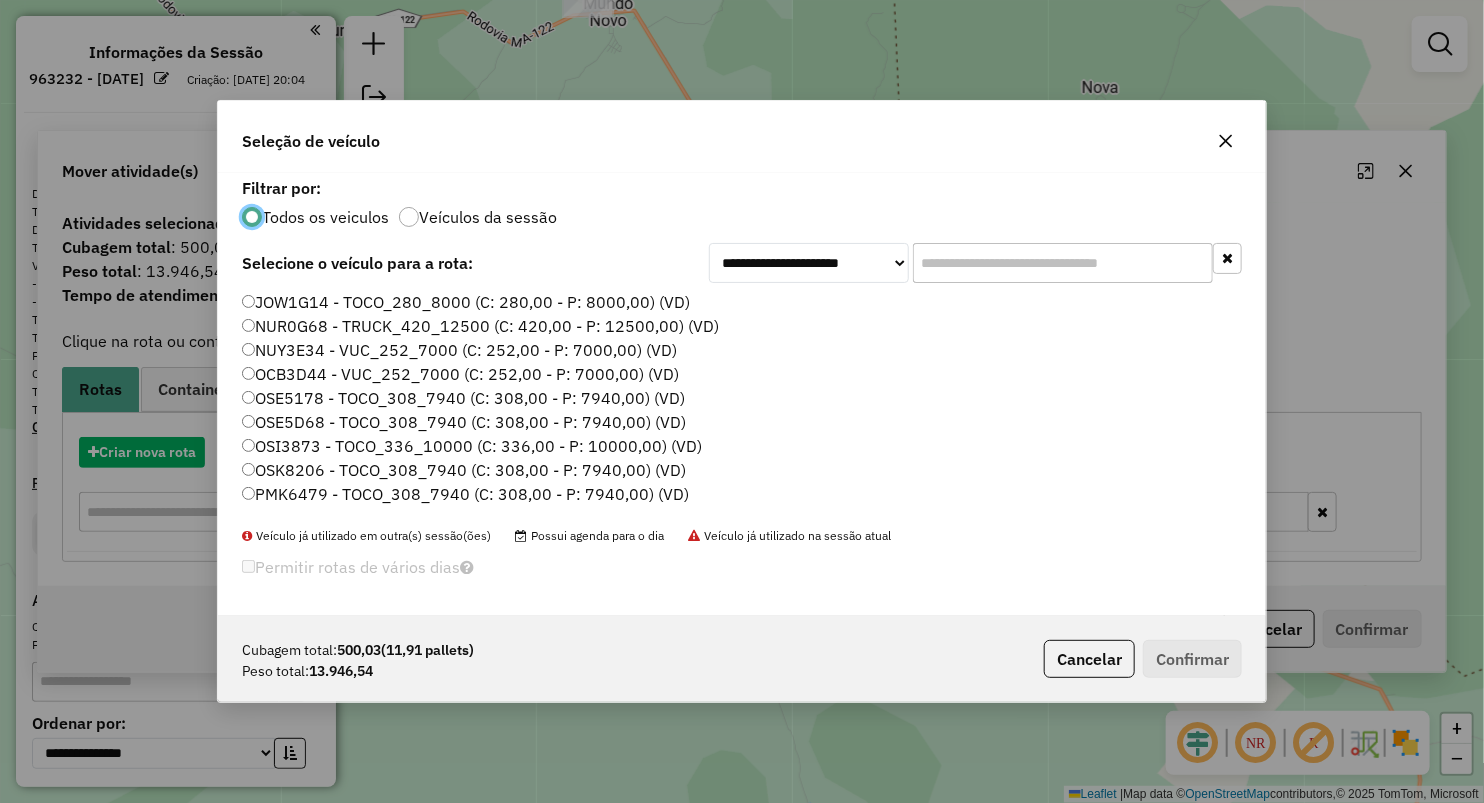 scroll, scrollTop: 10, scrollLeft: 6, axis: both 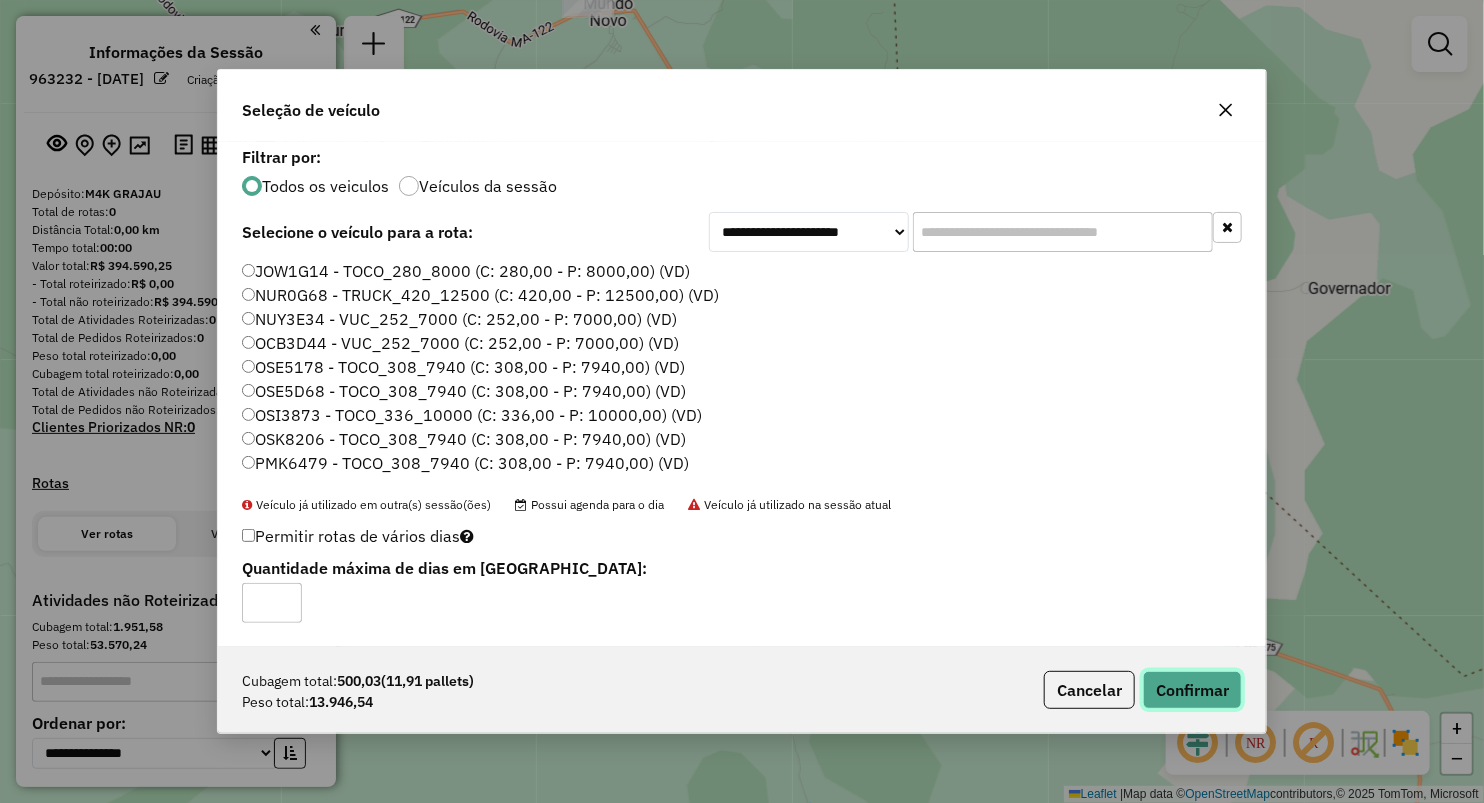 click on "Confirmar" 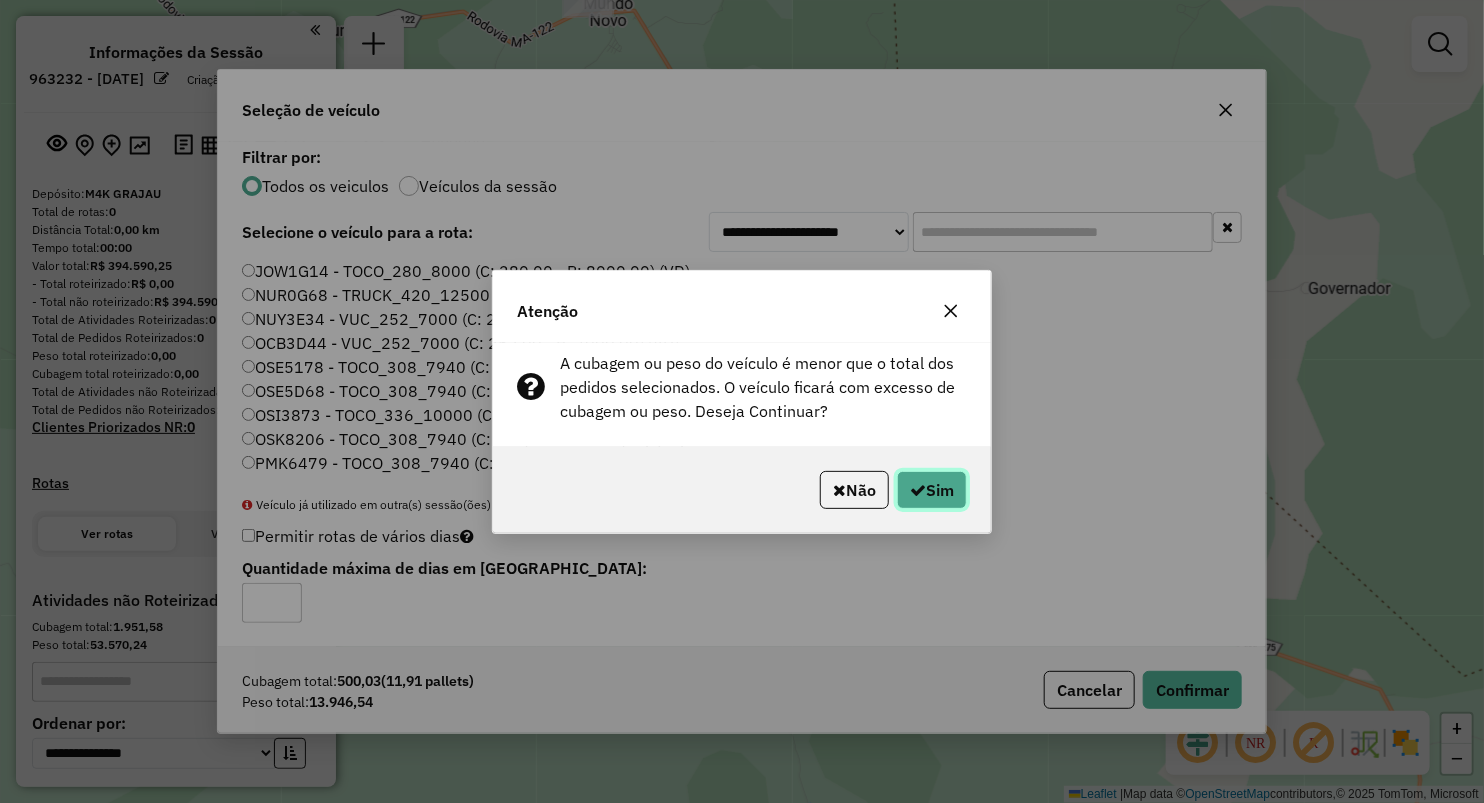 click on "Sim" 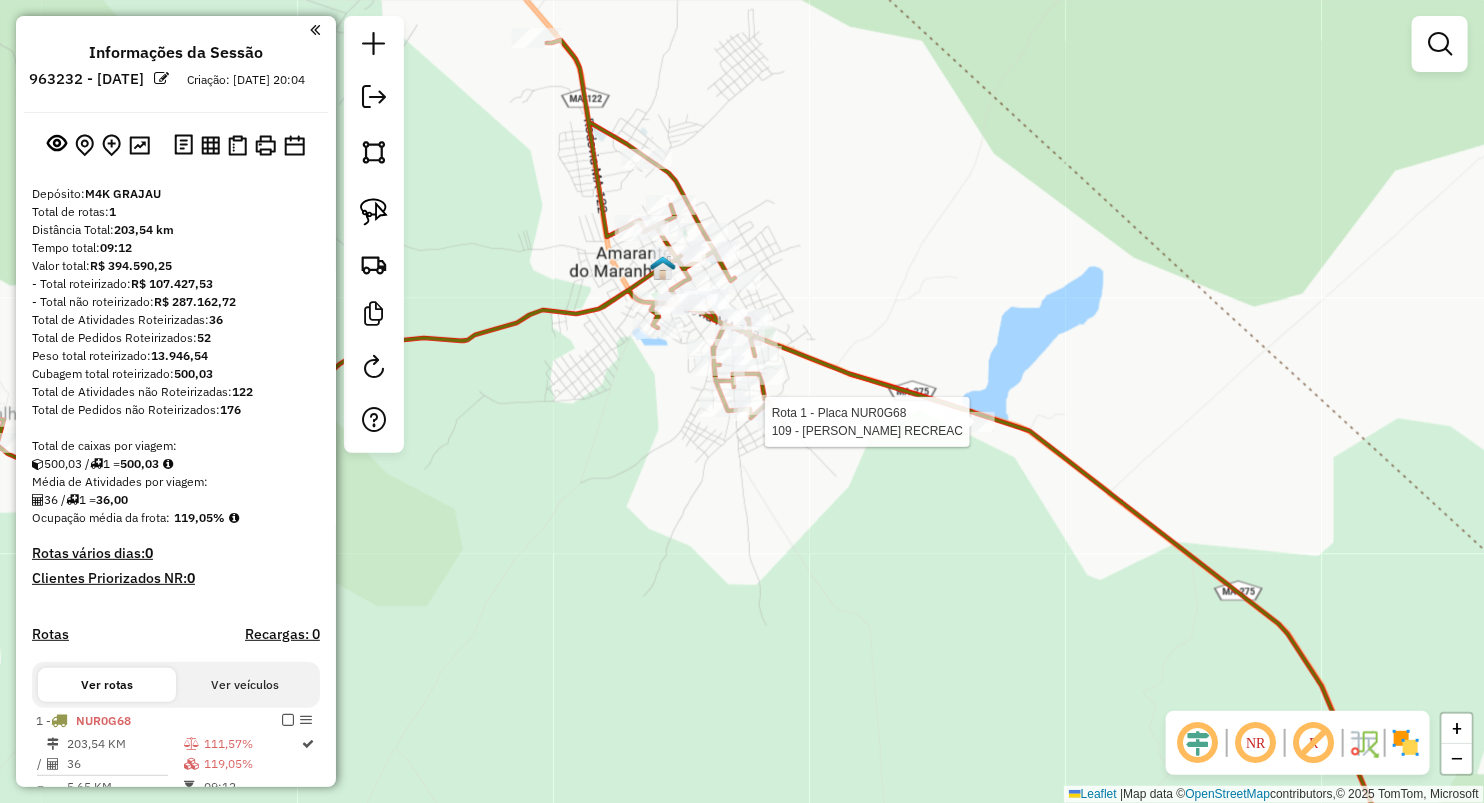 select on "**********" 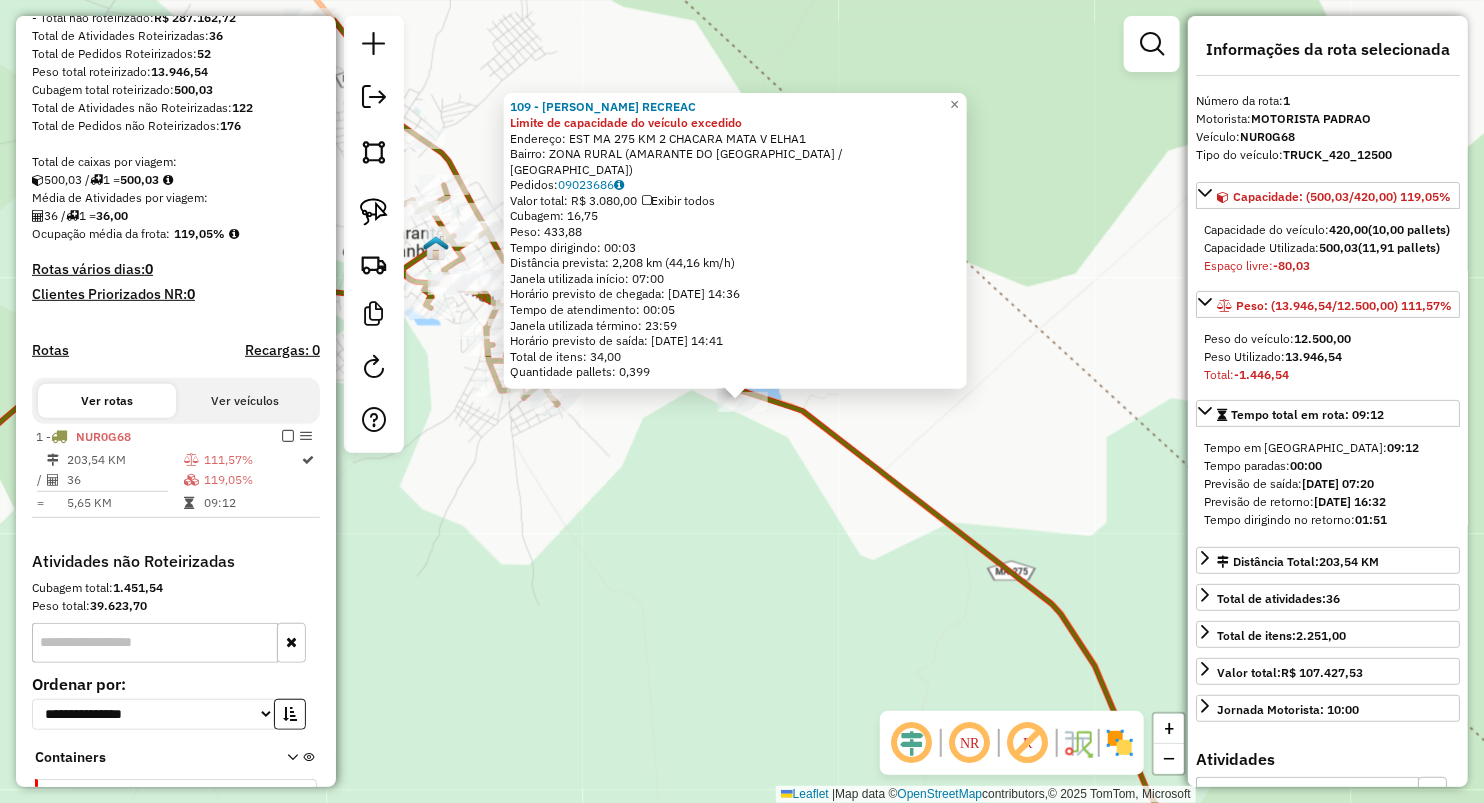 scroll, scrollTop: 425, scrollLeft: 0, axis: vertical 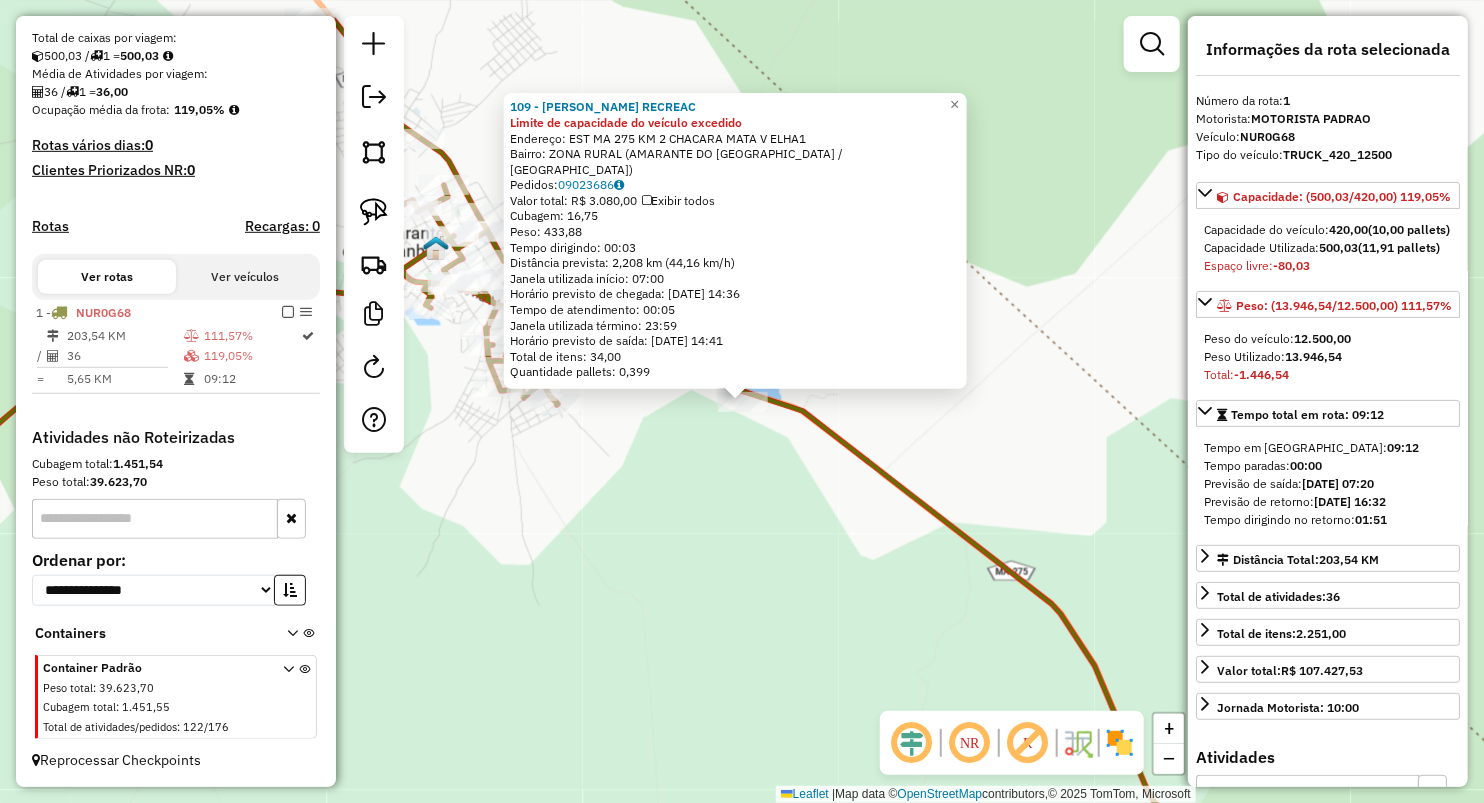 click on "109 - RODRIGO PARK RECREAC Limite de capacidade do veículo excedido  Endereço:  EST MA 275 KM 2 CHACARA MATA V ELHA1   Bairro: ZONA RURAL (AMARANTE DO MARANHAO / MA)   Pedidos:  09023686   Valor total: R$ 3.080,00   Exibir todos   Cubagem: 16,75  Peso: 433,88  Tempo dirigindo: 00:03   Distância prevista: 2,208 km (44,16 km/h)   Janela utilizada início: 07:00   Horário previsto de chegada: 10/07/2025 14:36   Tempo de atendimento: 00:05   Janela utilizada término: 23:59   Horário previsto de saída: 10/07/2025 14:41   Total de itens: 34,00   Quantidade pallets: 0,399  × Janela de atendimento Grade de atendimento Capacidade Transportadoras Veículos Cliente Pedidos  Rotas Selecione os dias de semana para filtrar as janelas de atendimento  Seg   Ter   Qua   Qui   Sex   Sáb   Dom  Informe o período da janela de atendimento: De: Até:  Filtrar exatamente a janela do cliente  Considerar janela de atendimento padrão  Selecione os dias de semana para filtrar as grades de atendimento  Seg   Ter   Qua   Qui" 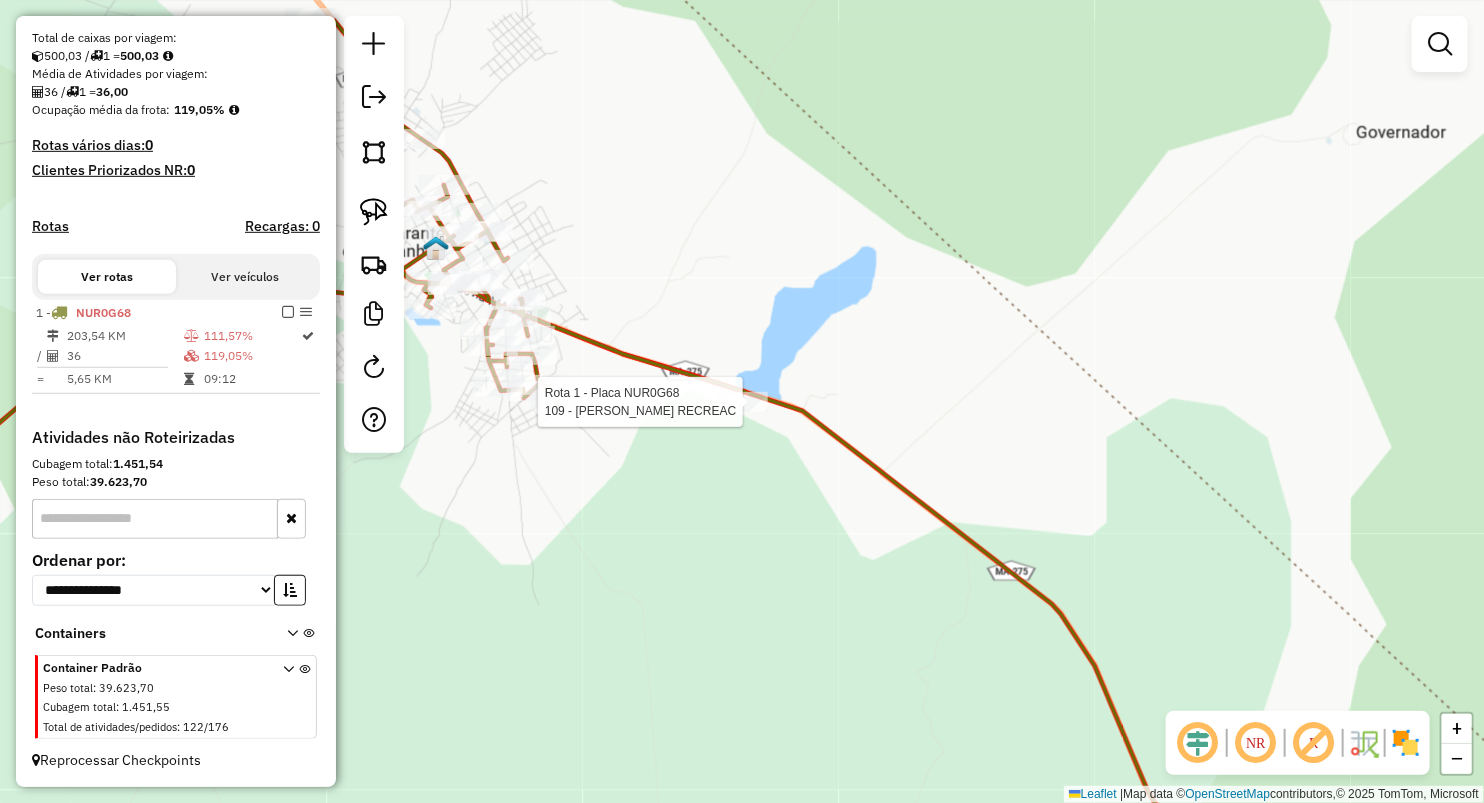 select on "**********" 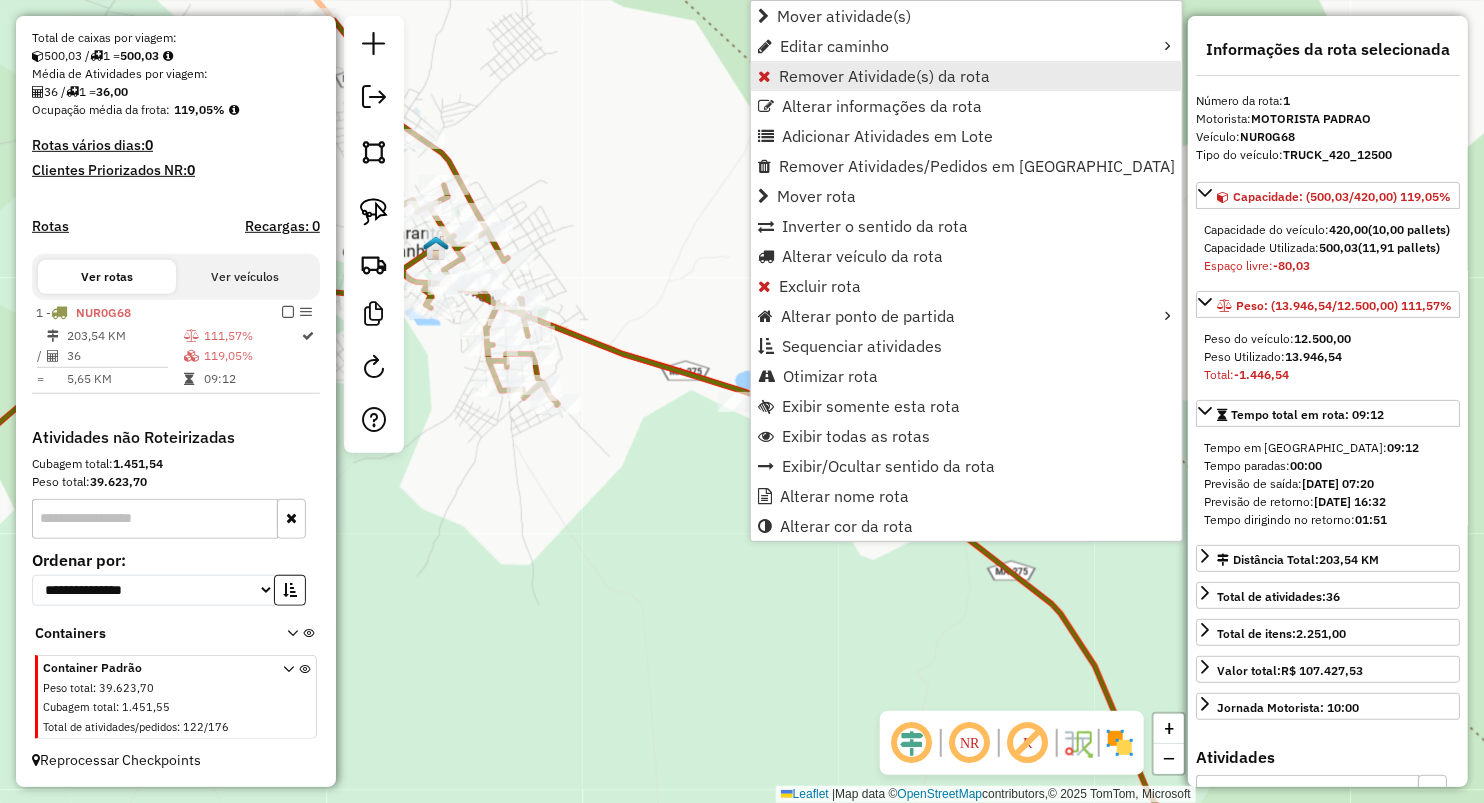 click on "Remover Atividade(s) da rota" at bounding box center (966, 76) 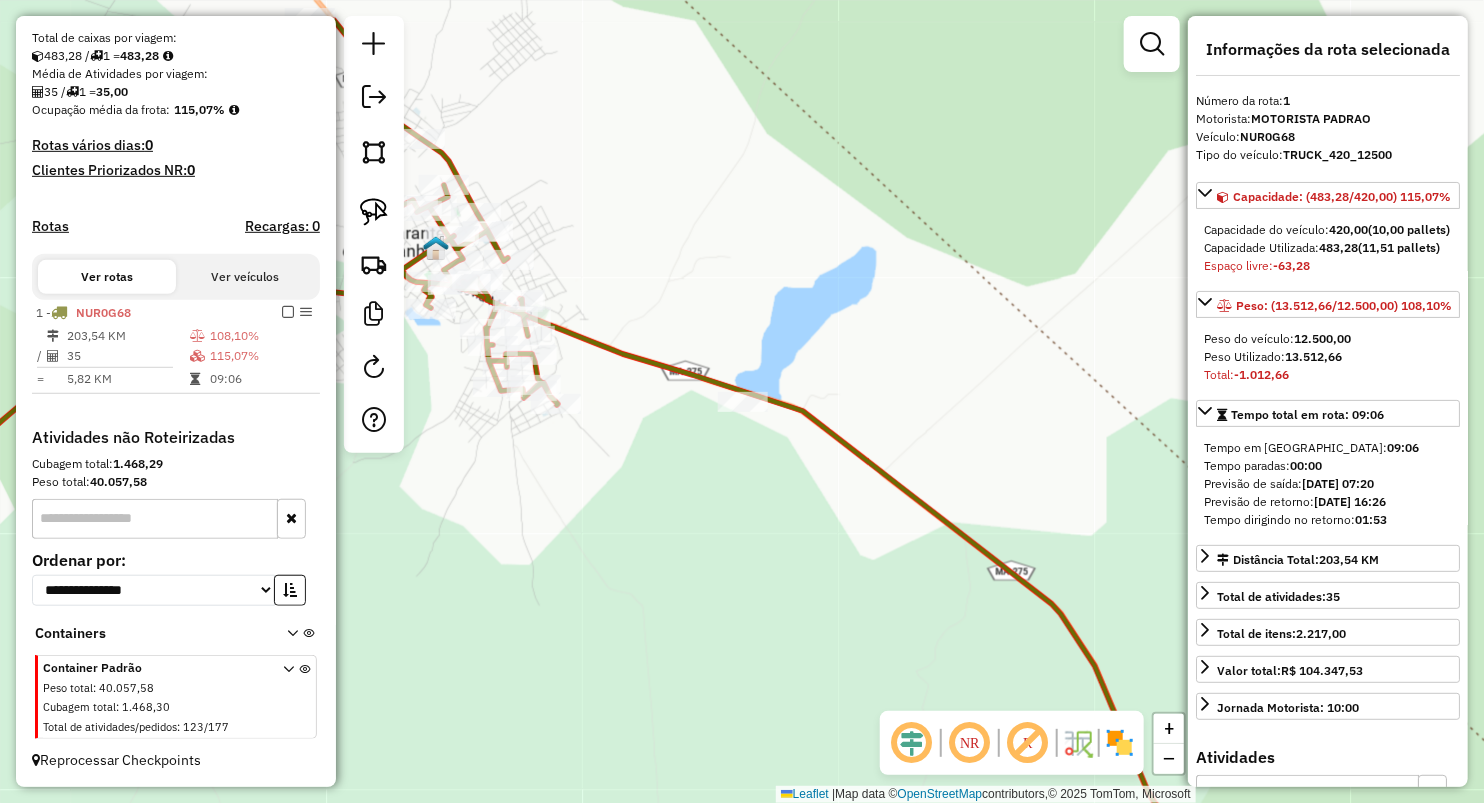 drag, startPoint x: 517, startPoint y: 492, endPoint x: 709, endPoint y: 517, distance: 193.62076 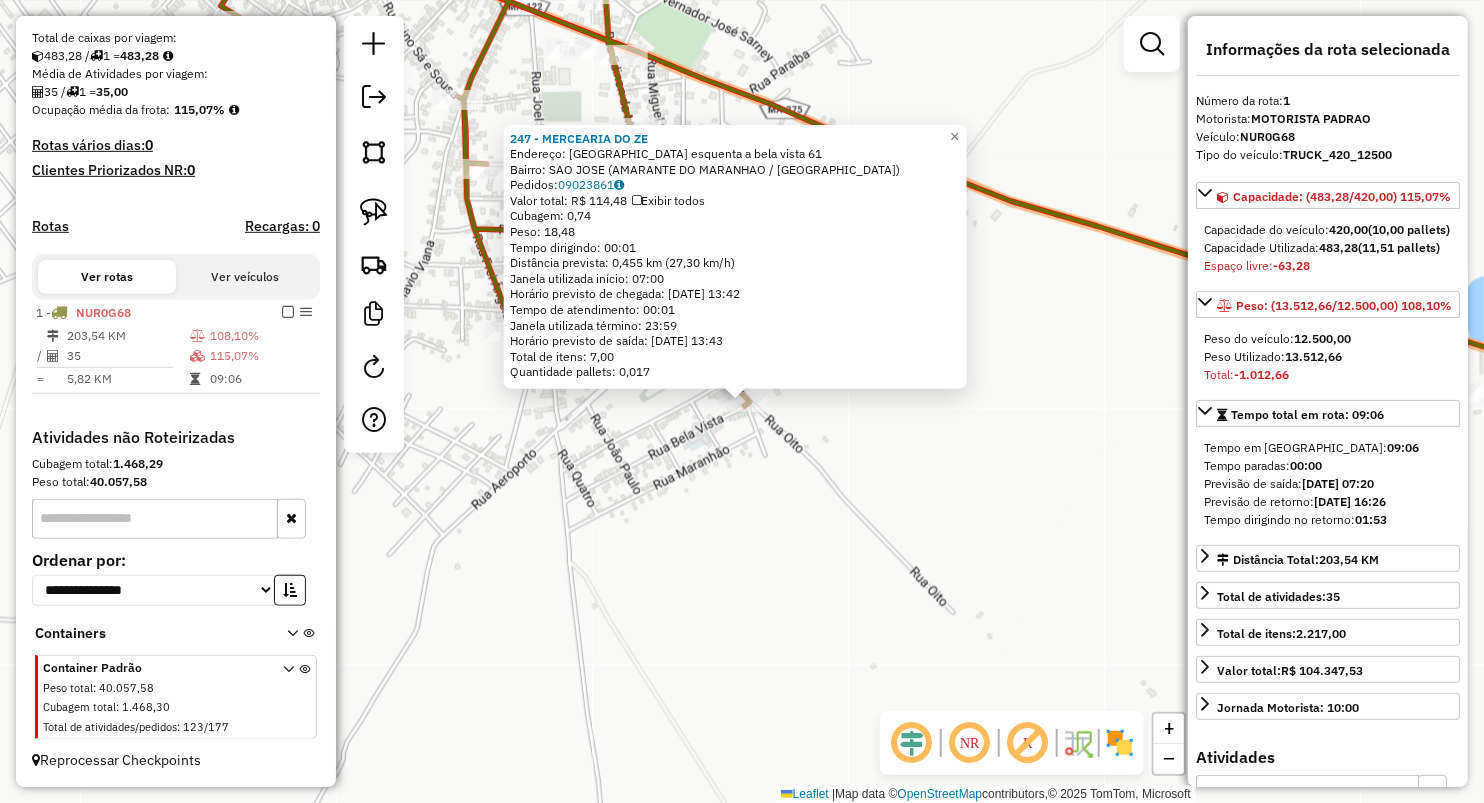 click on "247 - MERCEARIA  DO ZE  Endereço:  Bahia esquenta a bela vista 61   Bairro: SAO JOSE (AMARANTE DO MARANHAO / MA)   Pedidos:  09023861   Valor total: R$ 114,48   Exibir todos   Cubagem: 0,74  Peso: 18,48  Tempo dirigindo: 00:01   Distância prevista: 0,455 km (27,30 km/h)   Janela utilizada início: 07:00   Horário previsto de chegada: 10/07/2025 13:42   Tempo de atendimento: 00:01   Janela utilizada término: 23:59   Horário previsto de saída: 10/07/2025 13:43   Total de itens: 7,00   Quantidade pallets: 0,017  × Janela de atendimento Grade de atendimento Capacidade Transportadoras Veículos Cliente Pedidos  Rotas Selecione os dias de semana para filtrar as janelas de atendimento  Seg   Ter   Qua   Qui   Sex   Sáb   Dom  Informe o período da janela de atendimento: De: Até:  Filtrar exatamente a janela do cliente  Considerar janela de atendimento padrão  Selecione os dias de semana para filtrar as grades de atendimento  Seg   Ter   Qua   Qui   Sex   Sáb   Dom   Peso mínimo:   Peso máximo:   De:  +" 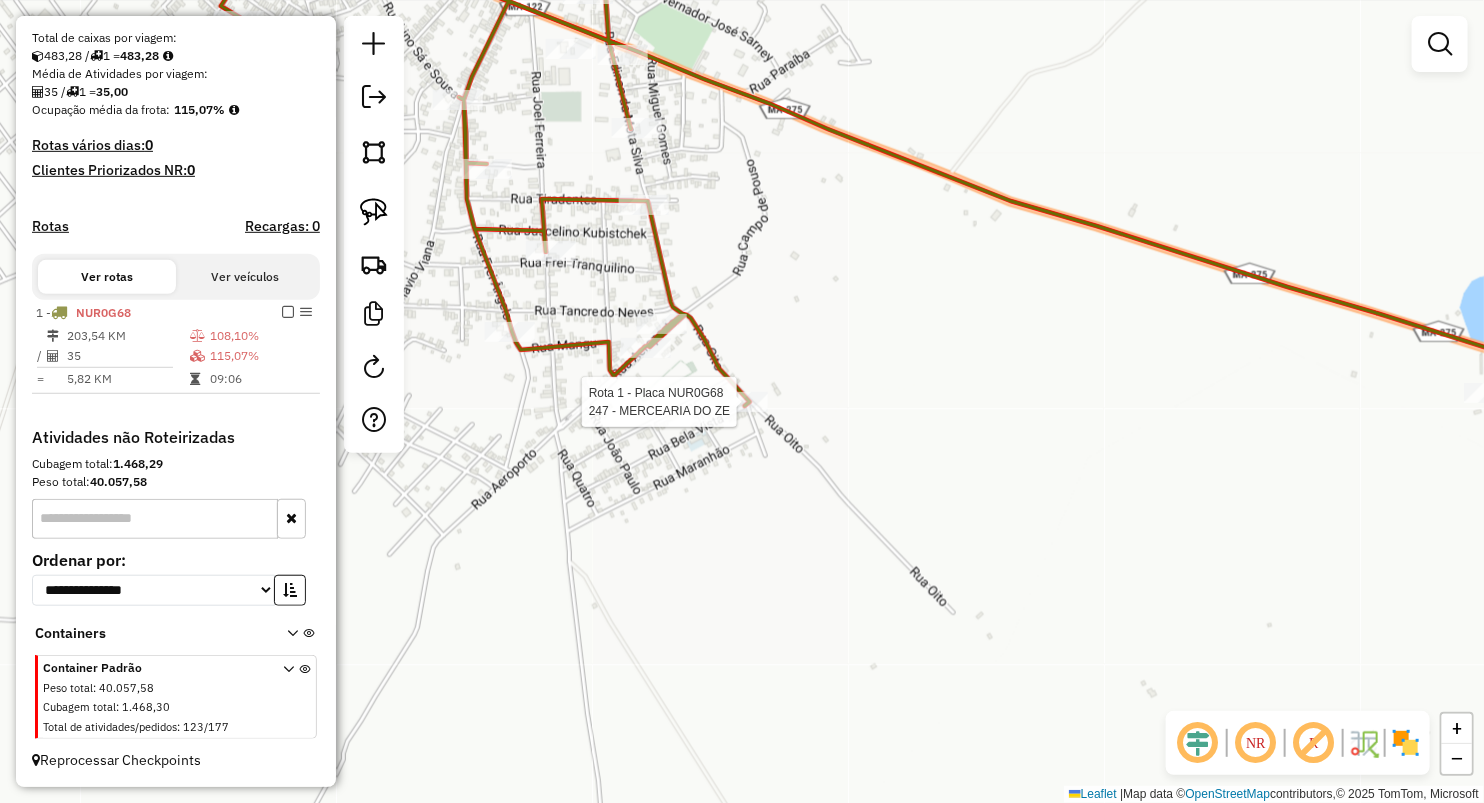 select on "**********" 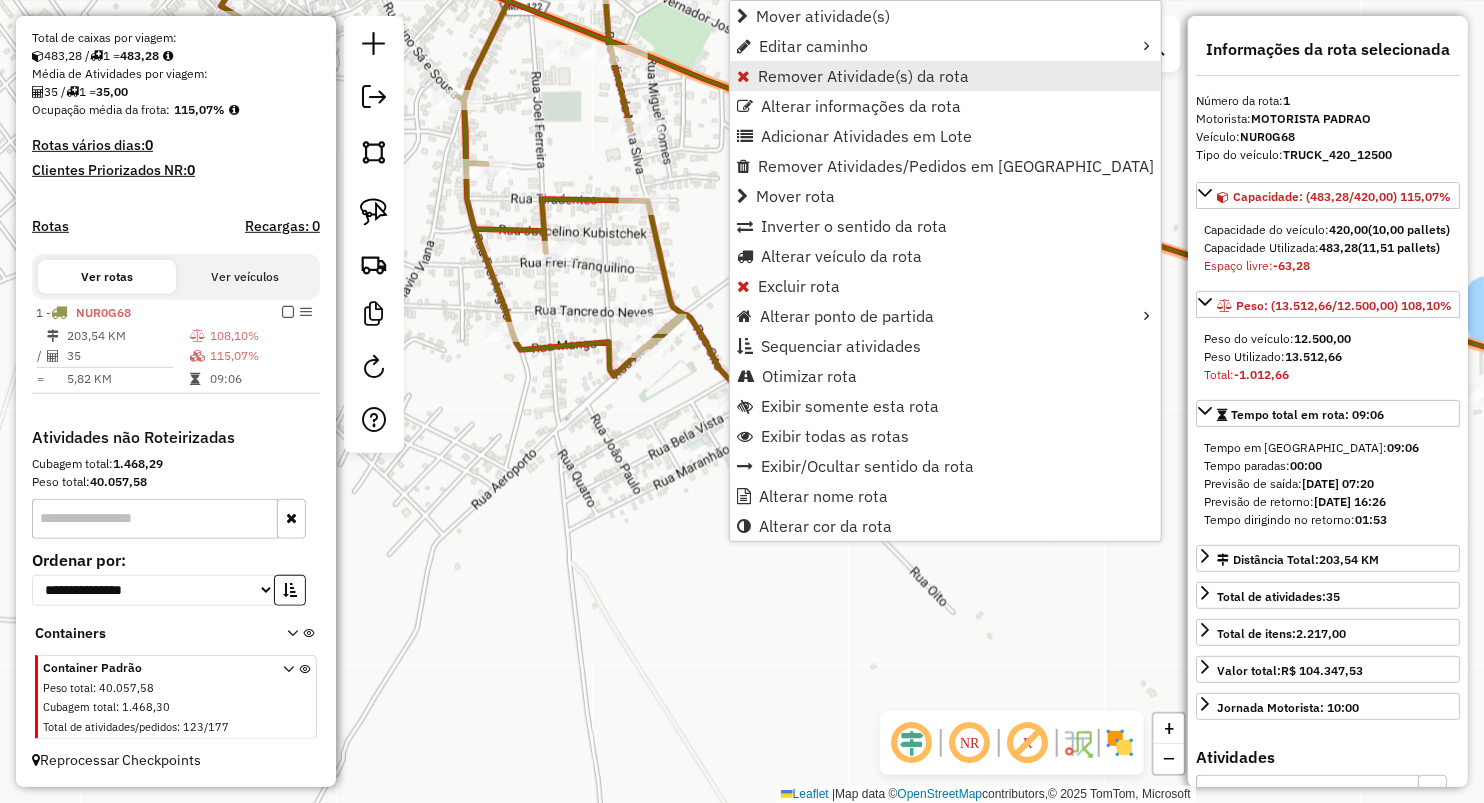 click on "Remover Atividade(s) da rota" at bounding box center (863, 76) 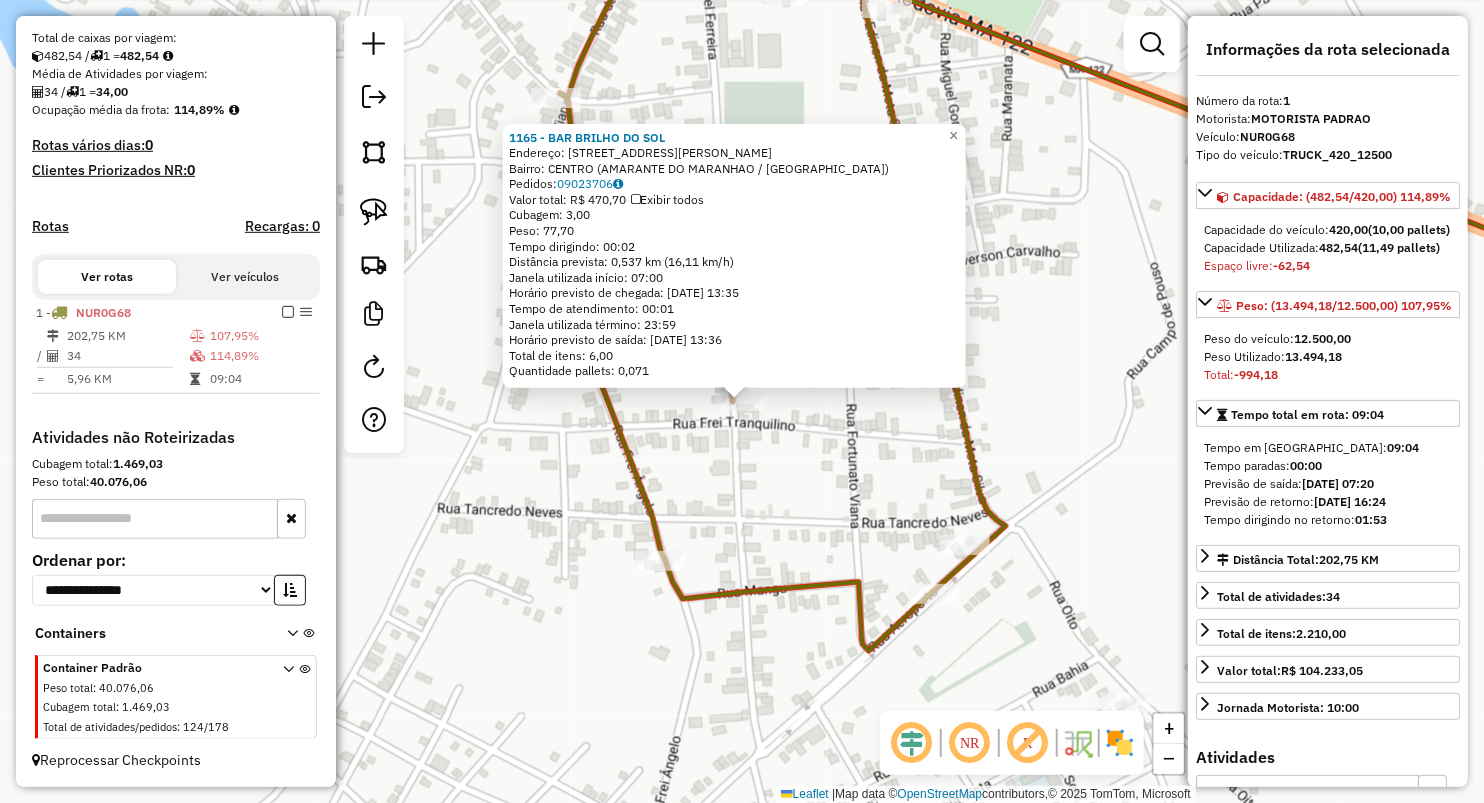 drag, startPoint x: 699, startPoint y: 503, endPoint x: 658, endPoint y: 583, distance: 89.89438 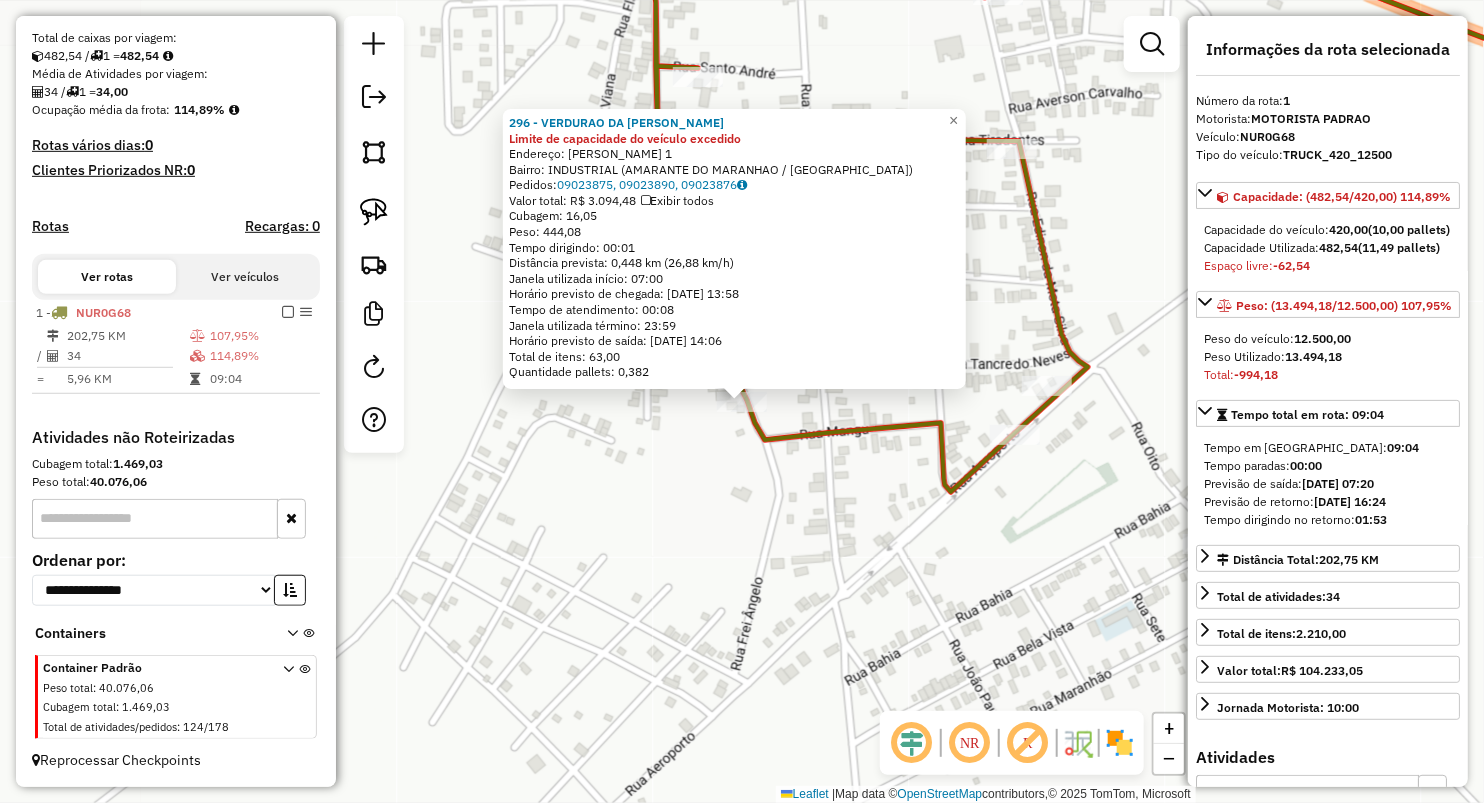 click on "296 - VERDURAO DA VALERIA Limite de capacidade do veículo excedido  Endereço:  Frei Angelo 1   Bairro: INDUSTRIAL (AMARANTE DO MARANHAO / MA)   Pedidos:  09023875, 09023890, 09023876   Valor total: R$ 3.094,48   Exibir todos   Cubagem: 16,05  Peso: 444,08  Tempo dirigindo: 00:01   Distância prevista: 0,448 km (26,88 km/h)   Janela utilizada início: 07:00   Horário previsto de chegada: 10/07/2025 13:58   Tempo de atendimento: 00:08   Janela utilizada término: 23:59   Horário previsto de saída: 10/07/2025 14:06   Total de itens: 63,00   Quantidade pallets: 0,382  × Janela de atendimento Grade de atendimento Capacidade Transportadoras Veículos Cliente Pedidos  Rotas Selecione os dias de semana para filtrar as janelas de atendimento  Seg   Ter   Qua   Qui   Sex   Sáb   Dom  Informe o período da janela de atendimento: De: Até:  Filtrar exatamente a janela do cliente  Considerar janela de atendimento padrão  Selecione os dias de semana para filtrar as grades de atendimento  Seg   Ter   Qua   Qui  De:" 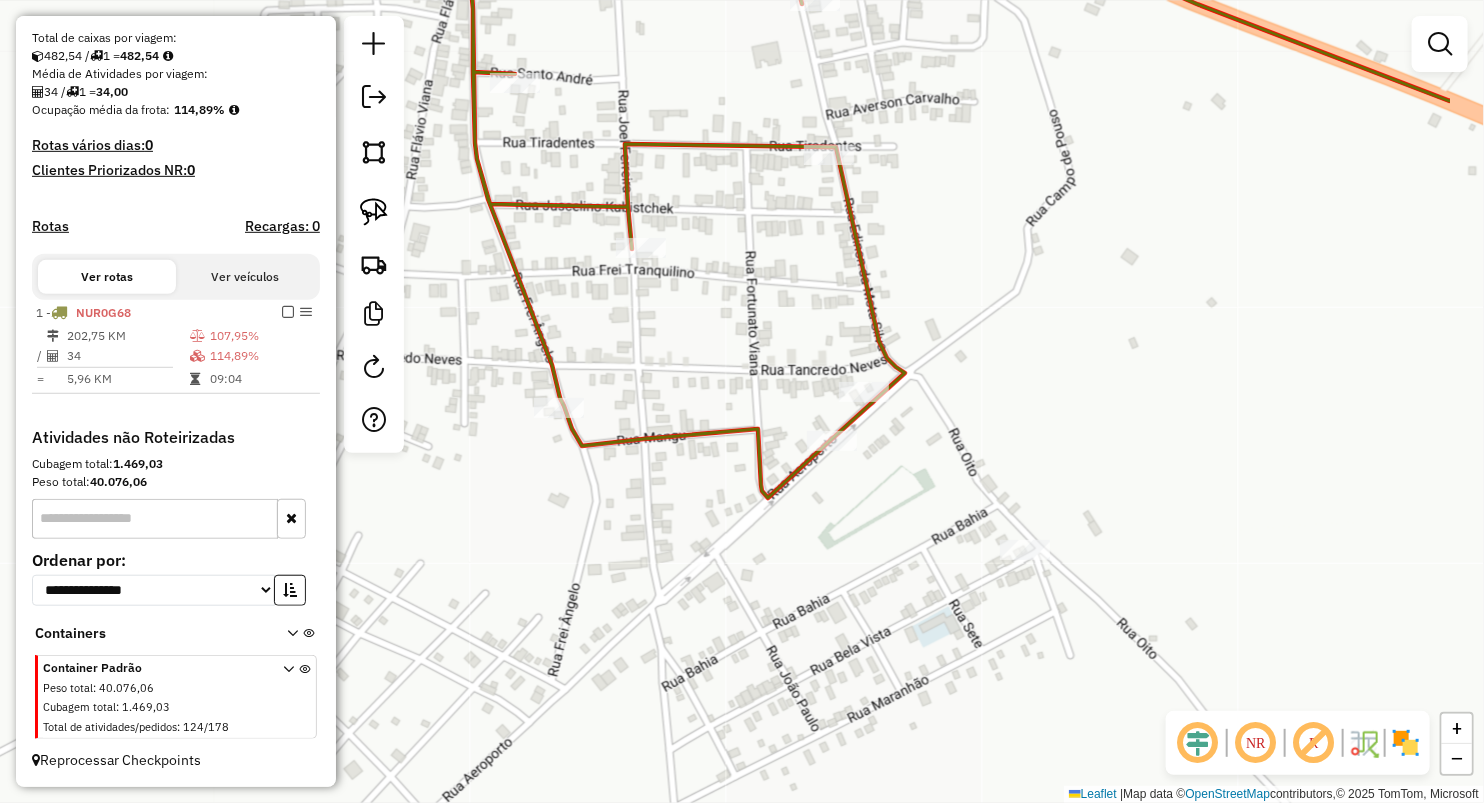 drag, startPoint x: 966, startPoint y: 498, endPoint x: 745, endPoint y: 514, distance: 221.57843 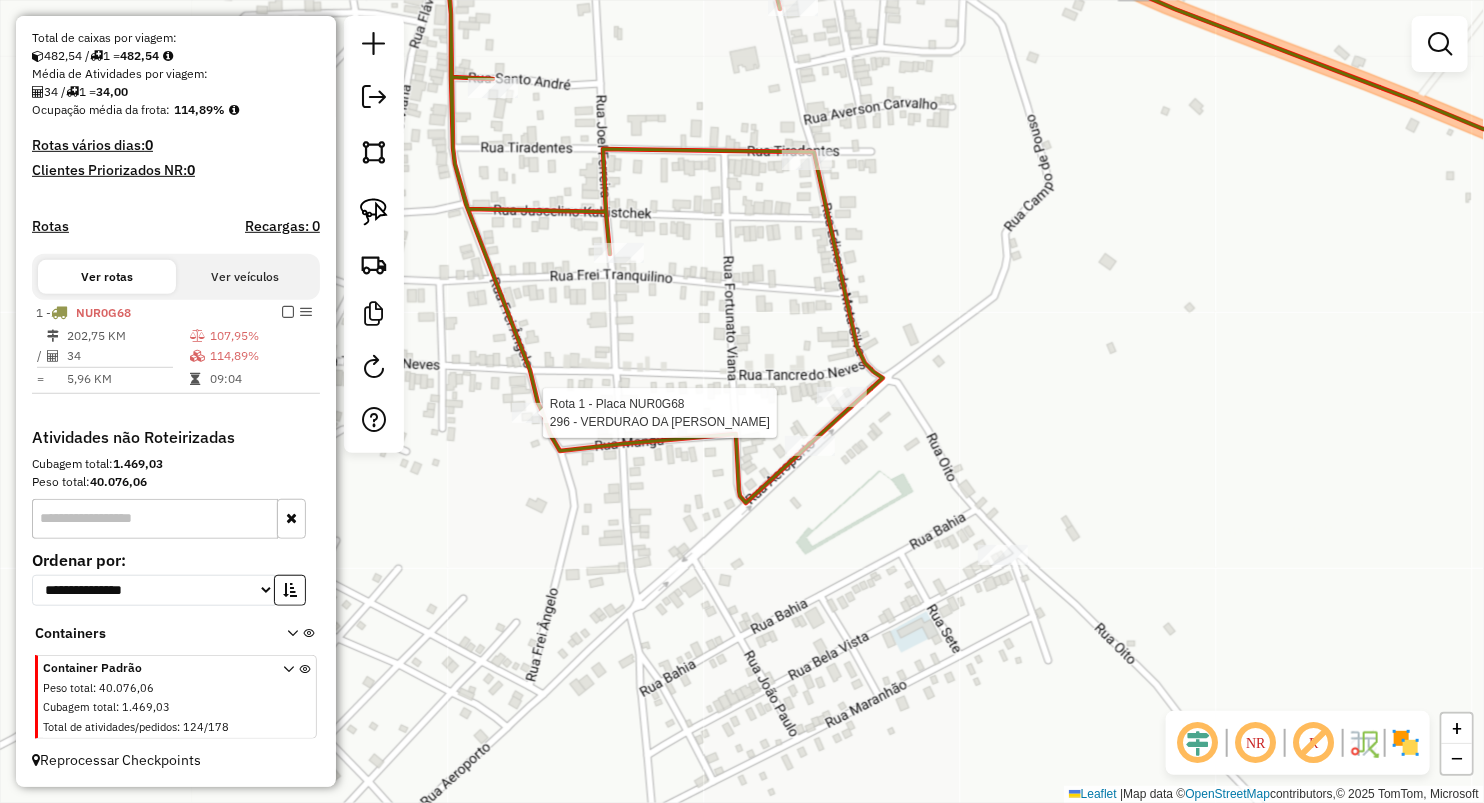 select on "**********" 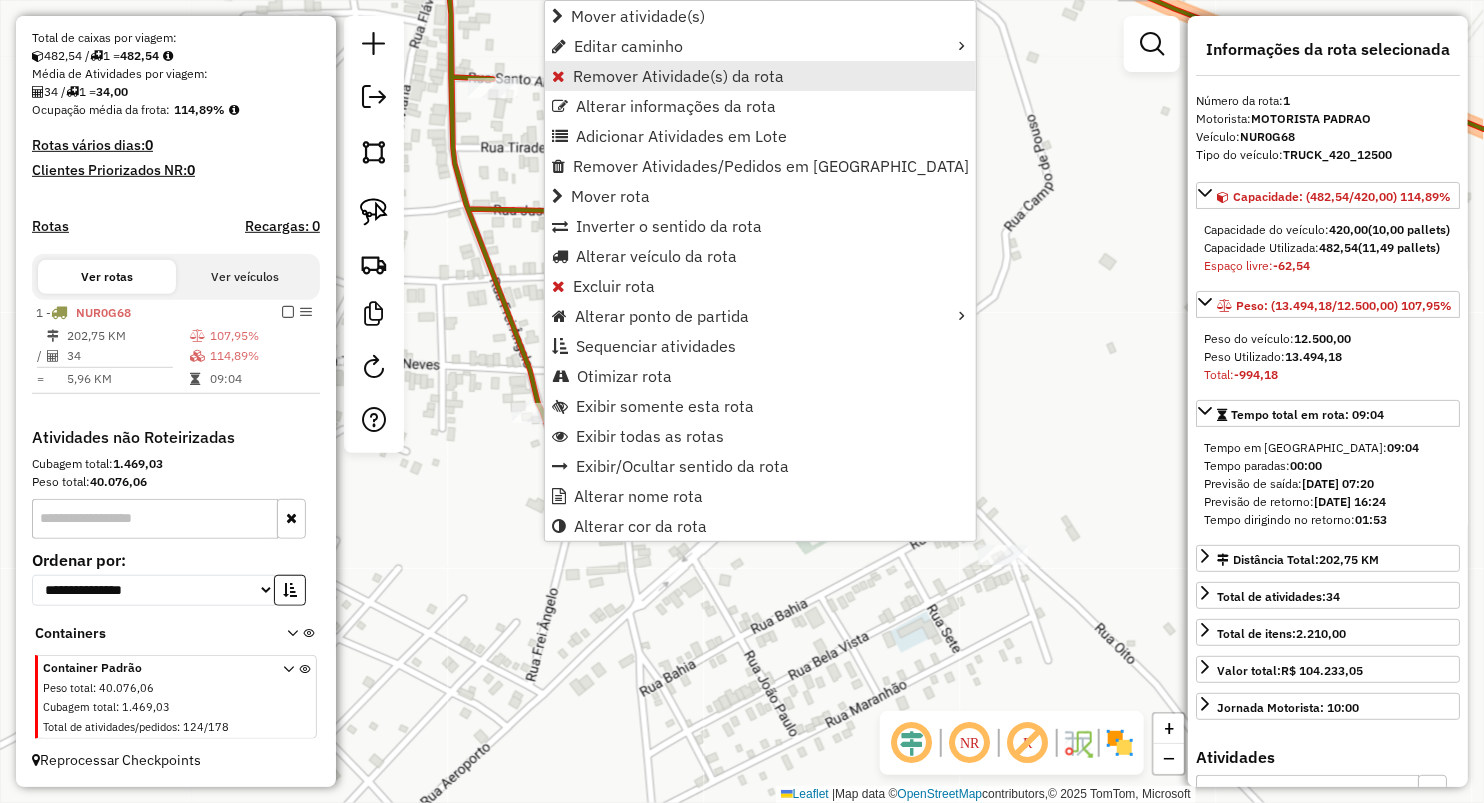 click on "Remover Atividade(s) da rota" at bounding box center (678, 76) 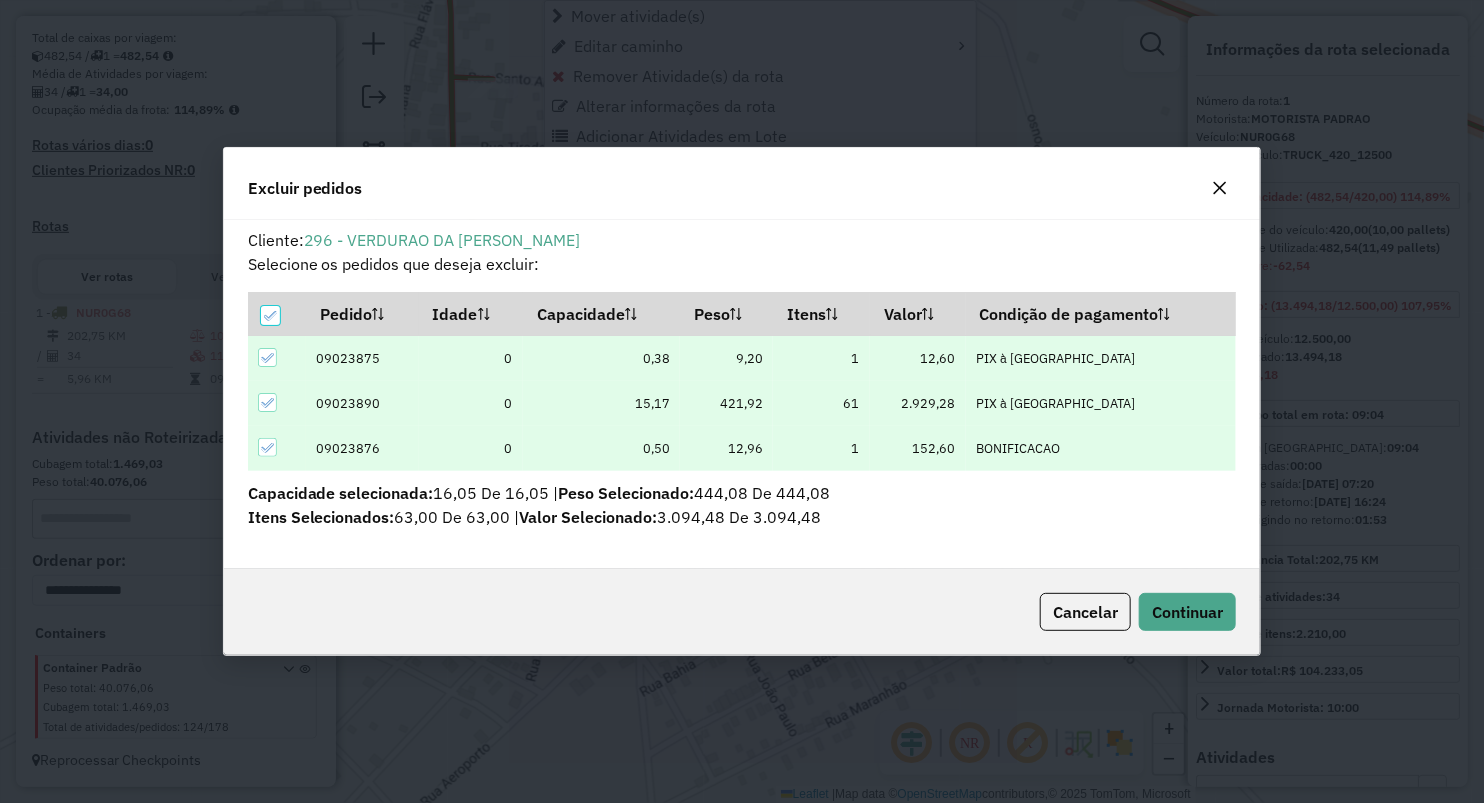 scroll, scrollTop: 0, scrollLeft: 0, axis: both 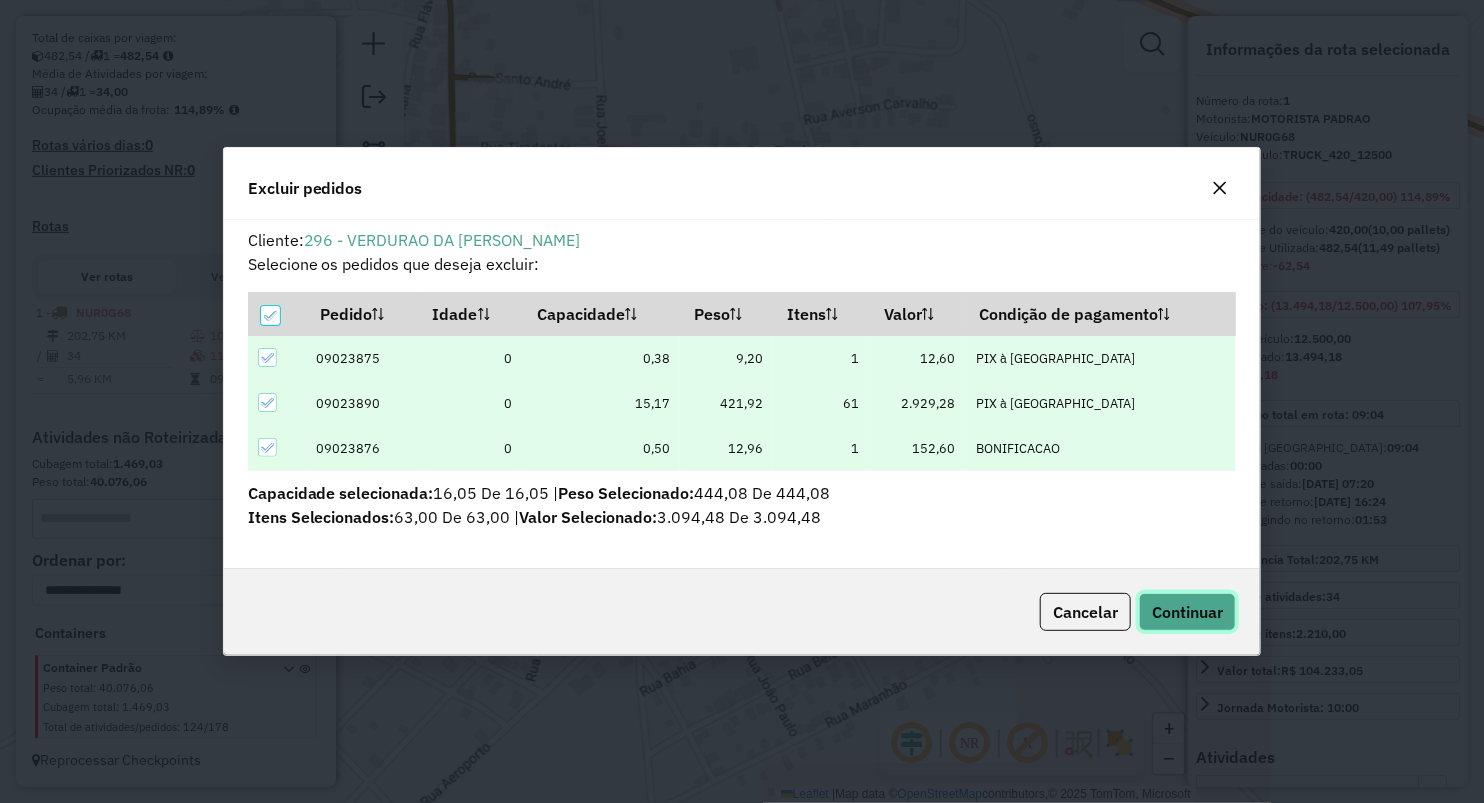 click on "Continuar" 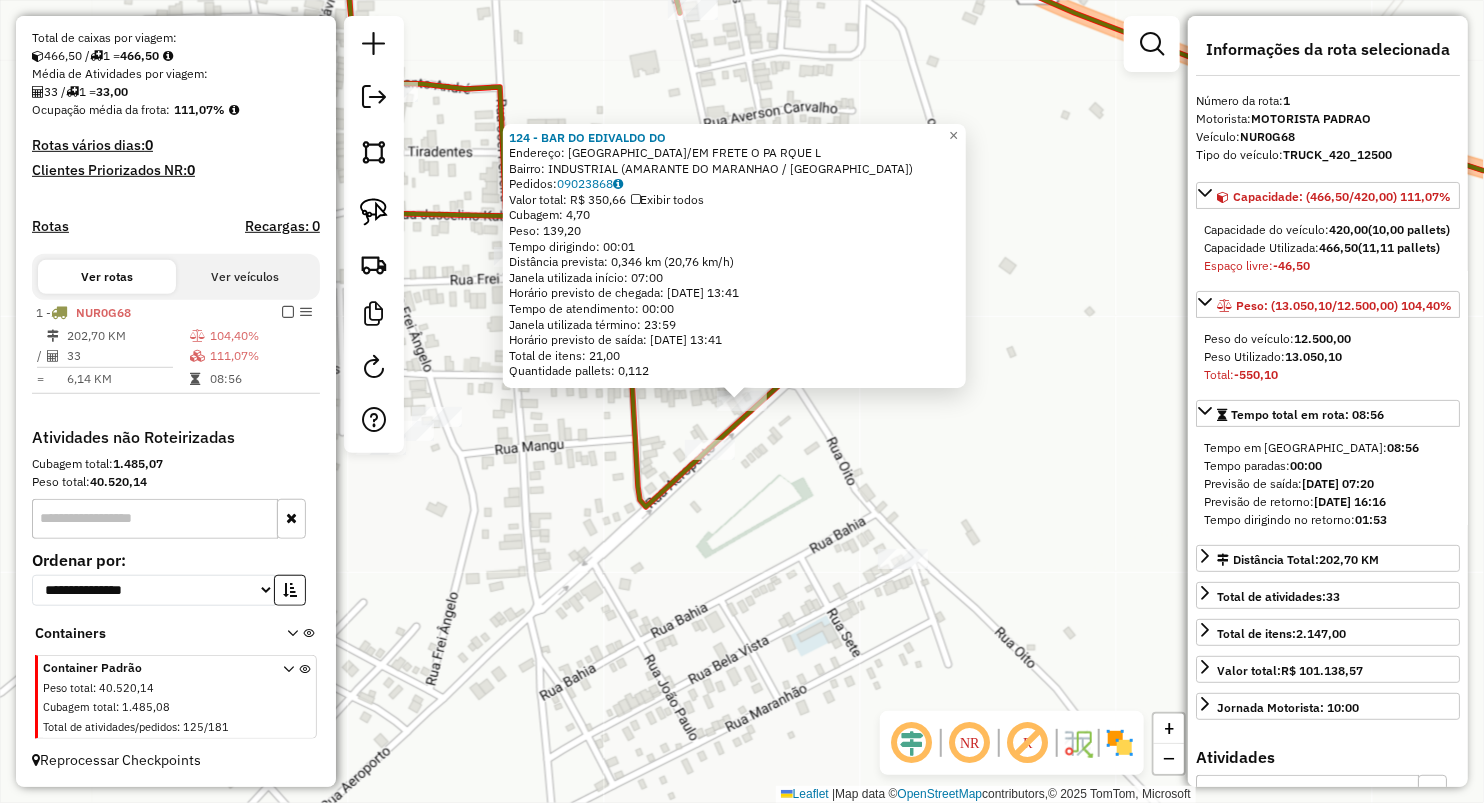 click on "124 - BAR  DO EDIVALDO DO  Endereço:  RUA DO AEROPORTO/EM FRETE O PA RQUE L   Bairro: INDUSTRIAL (AMARANTE DO MARANHAO / MA)   Pedidos:  09023868   Valor total: R$ 350,66   Exibir todos   Cubagem: 4,70  Peso: 139,20  Tempo dirigindo: 00:01   Distância prevista: 0,346 km (20,76 km/h)   Janela utilizada início: 07:00   Horário previsto de chegada: 10/07/2025 13:41   Tempo de atendimento: 00:00   Janela utilizada término: 23:59   Horário previsto de saída: 10/07/2025 13:41   Total de itens: 21,00   Quantidade pallets: 0,112  × Janela de atendimento Grade de atendimento Capacidade Transportadoras Veículos Cliente Pedidos  Rotas Selecione os dias de semana para filtrar as janelas de atendimento  Seg   Ter   Qua   Qui   Sex   Sáb   Dom  Informe o período da janela de atendimento: De: Até:  Filtrar exatamente a janela do cliente  Considerar janela de atendimento padrão  Selecione os dias de semana para filtrar as grades de atendimento  Seg   Ter   Qua   Qui   Sex   Sáb   Dom   Peso mínimo:   De:  De:" 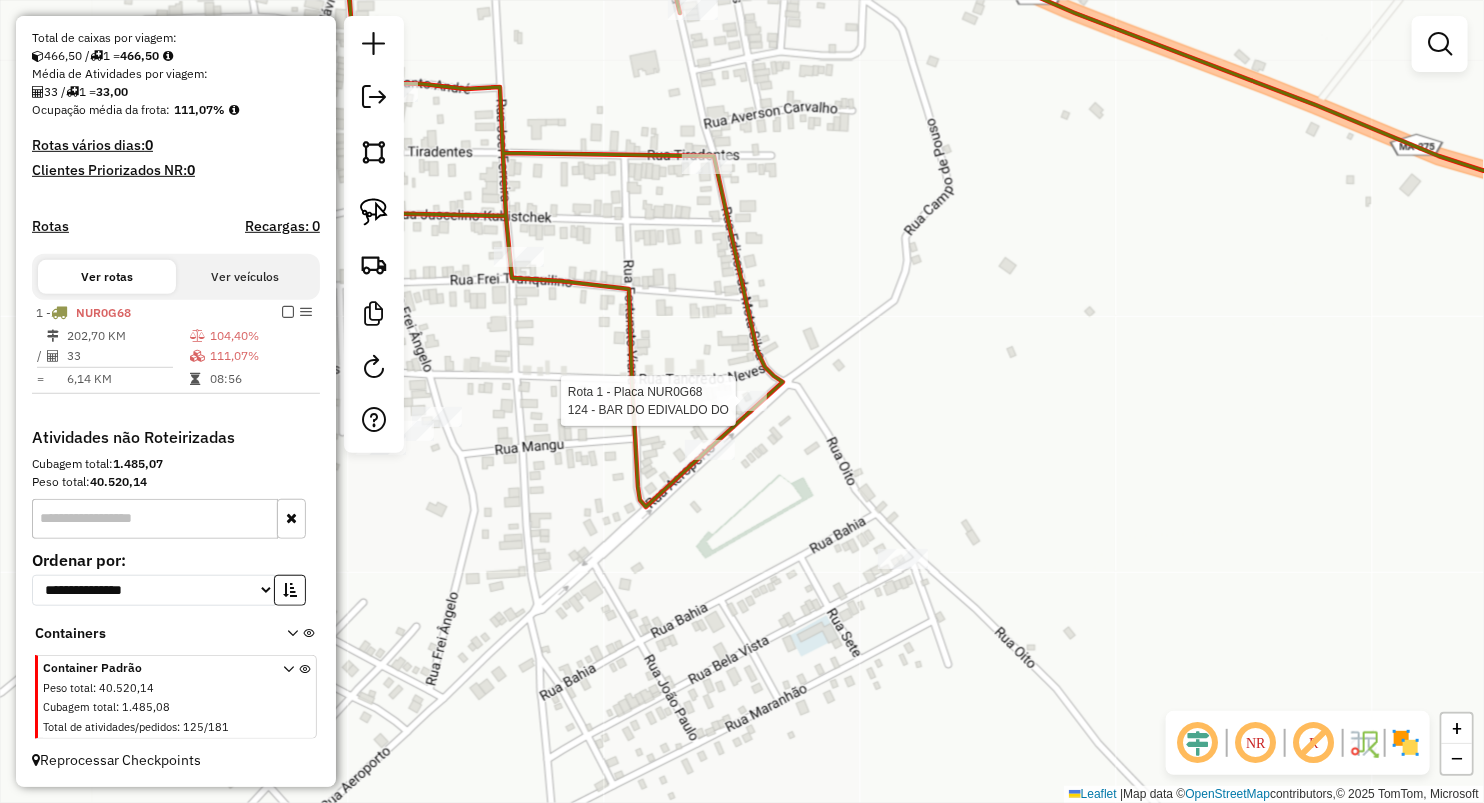 select on "**********" 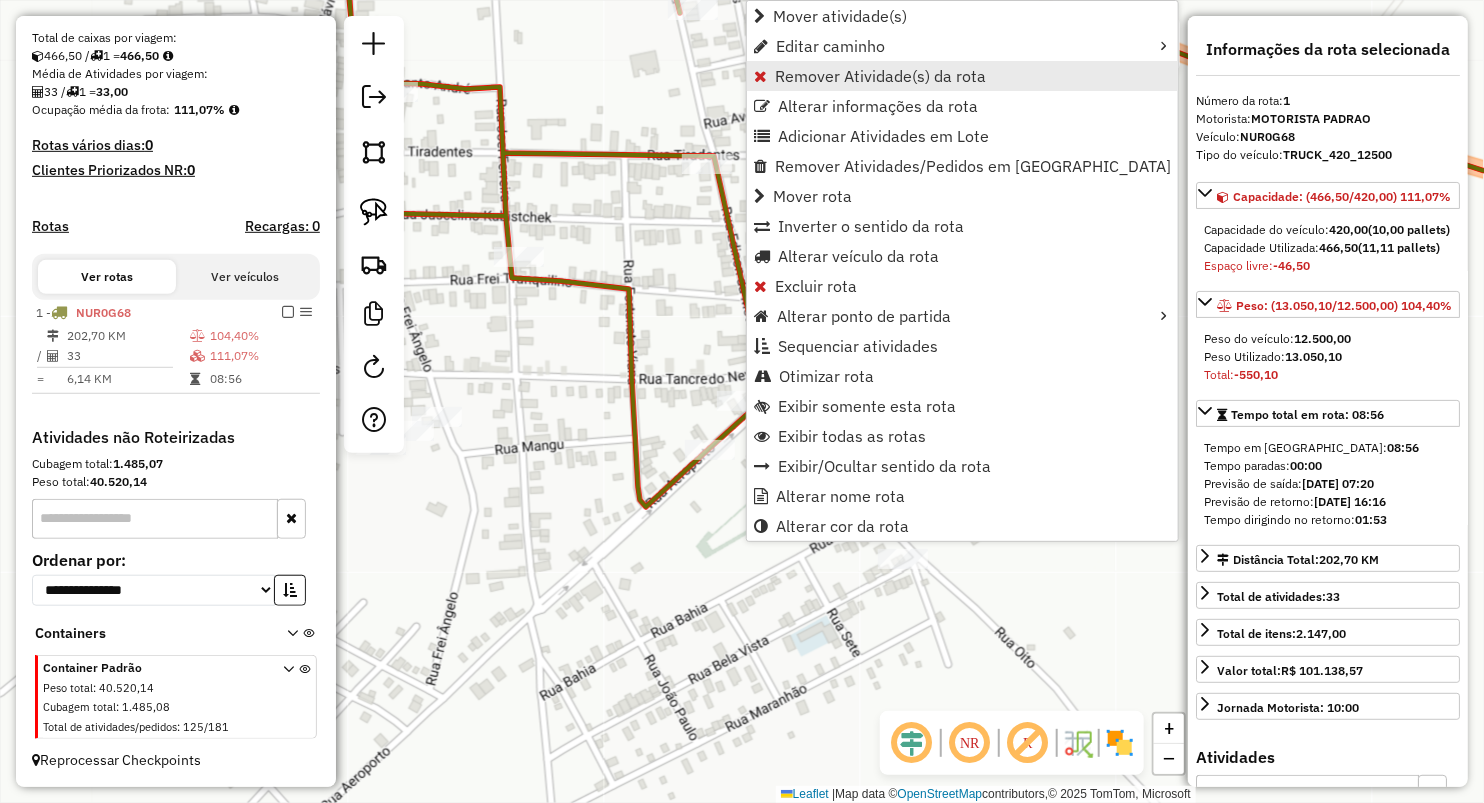 click on "Remover Atividade(s) da rota" at bounding box center [962, 76] 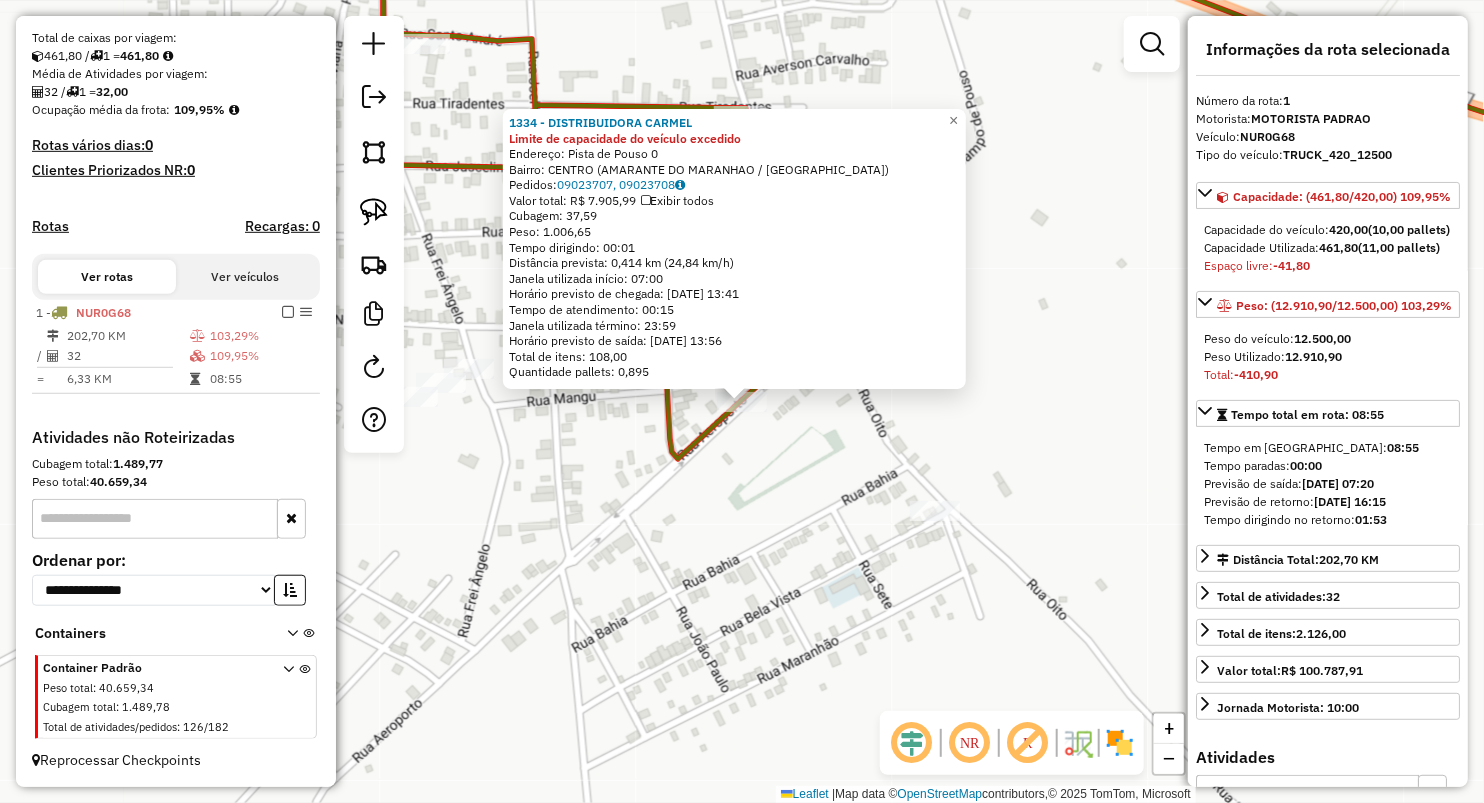 click on "1334 - DISTRIBUIDORA CARMEL Limite de capacidade do veículo excedido  Endereço:  Pista de Pouso 0   Bairro: CENTRO (AMARANTE DO MARANHAO / MA)   Pedidos:  09023707, 09023708   Valor total: R$ 7.905,99   Exibir todos   Cubagem: 37,59  Peso: 1.006,65  Tempo dirigindo: 00:01   Distância prevista: 0,414 km (24,84 km/h)   Janela utilizada início: 07:00   Horário previsto de chegada: 10/07/2025 13:41   Tempo de atendimento: 00:15   Janela utilizada término: 23:59   Horário previsto de saída: 10/07/2025 13:56   Total de itens: 108,00   Quantidade pallets: 0,895  × Janela de atendimento Grade de atendimento Capacidade Transportadoras Veículos Cliente Pedidos  Rotas Selecione os dias de semana para filtrar as janelas de atendimento  Seg   Ter   Qua   Qui   Sex   Sáb   Dom  Informe o período da janela de atendimento: De: Até:  Filtrar exatamente a janela do cliente  Considerar janela de atendimento padrão  Selecione os dias de semana para filtrar as grades de atendimento  Seg   Ter   Qua   Qui   Sex  De:" 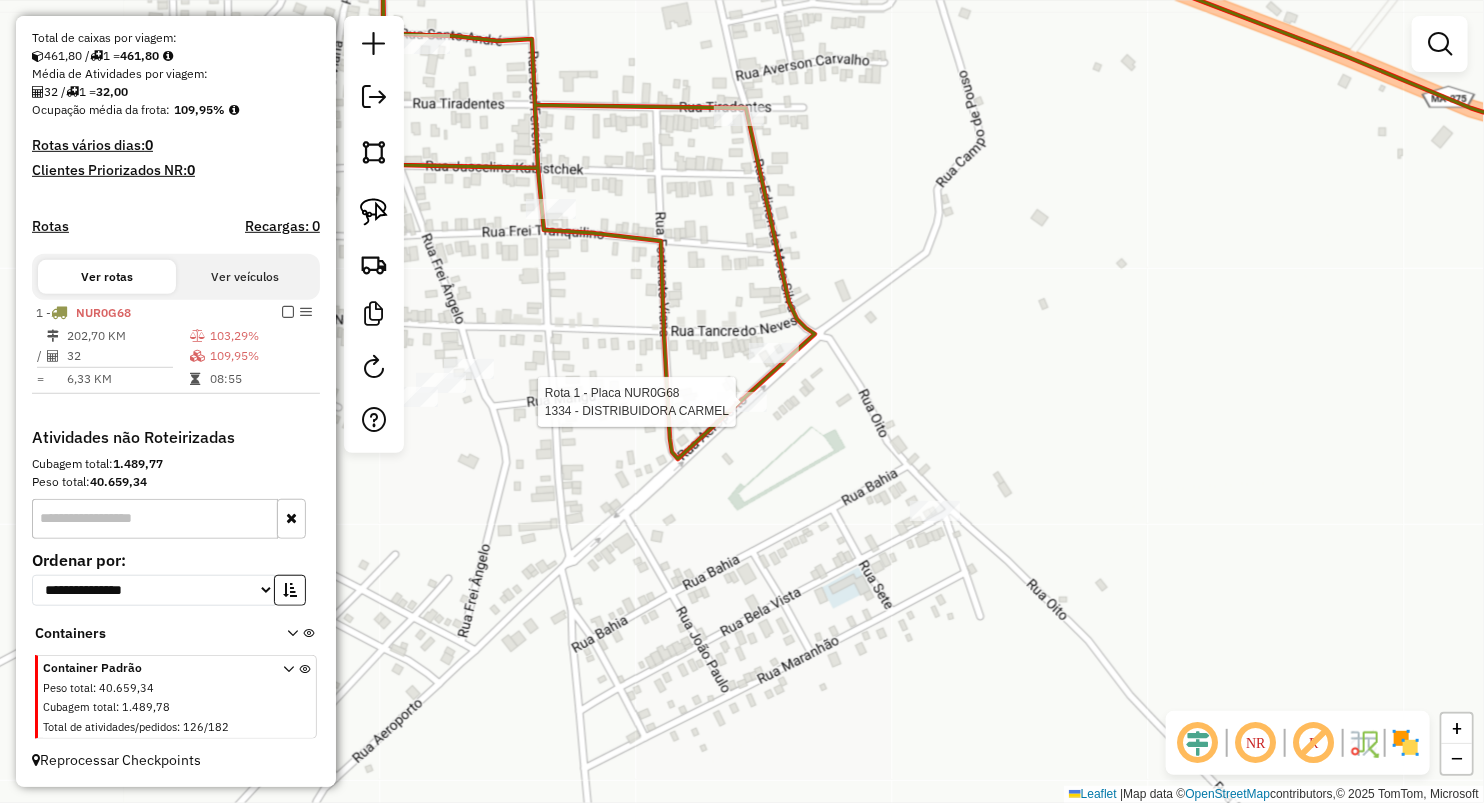 select on "**********" 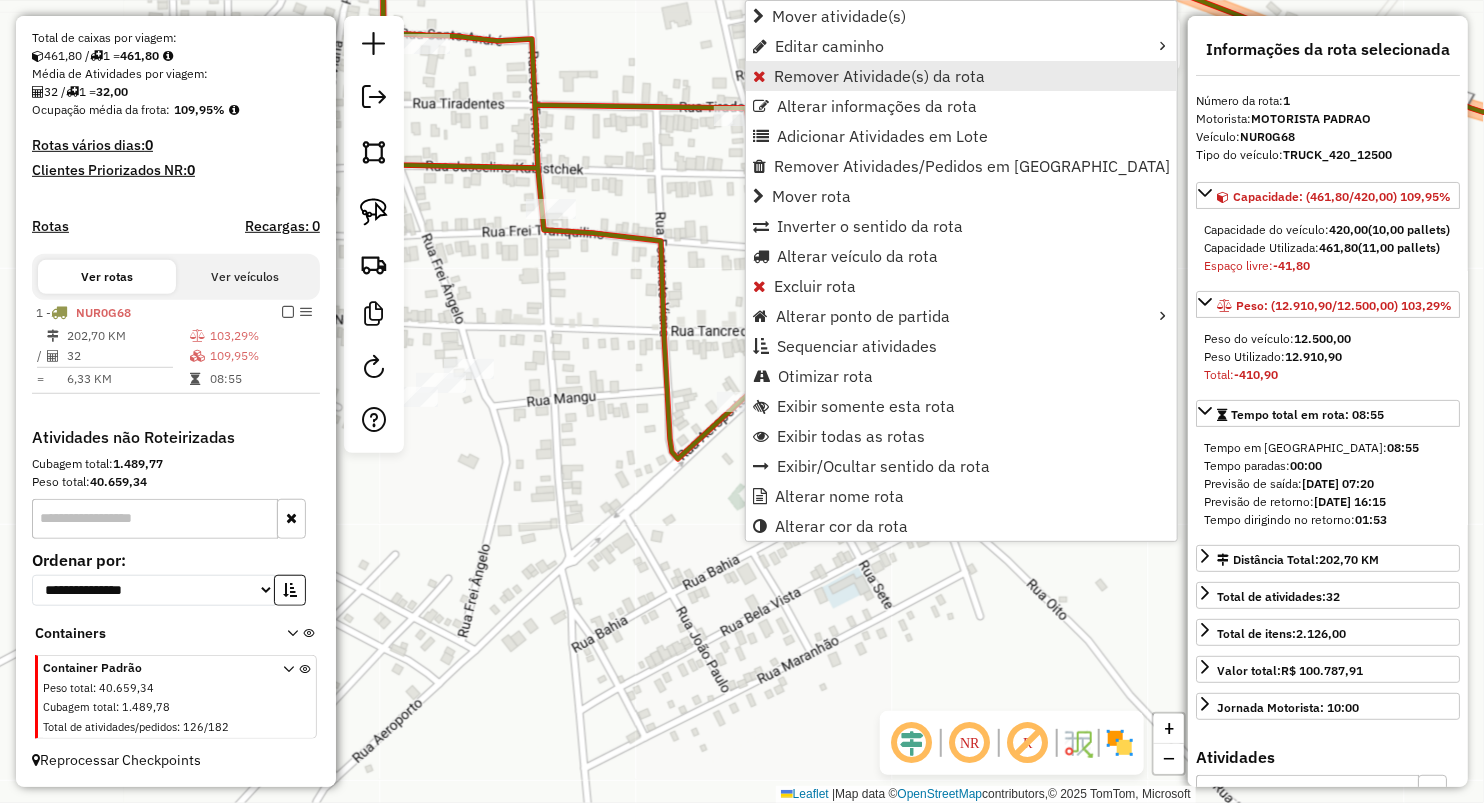 click on "Remover Atividade(s) da rota" at bounding box center [879, 76] 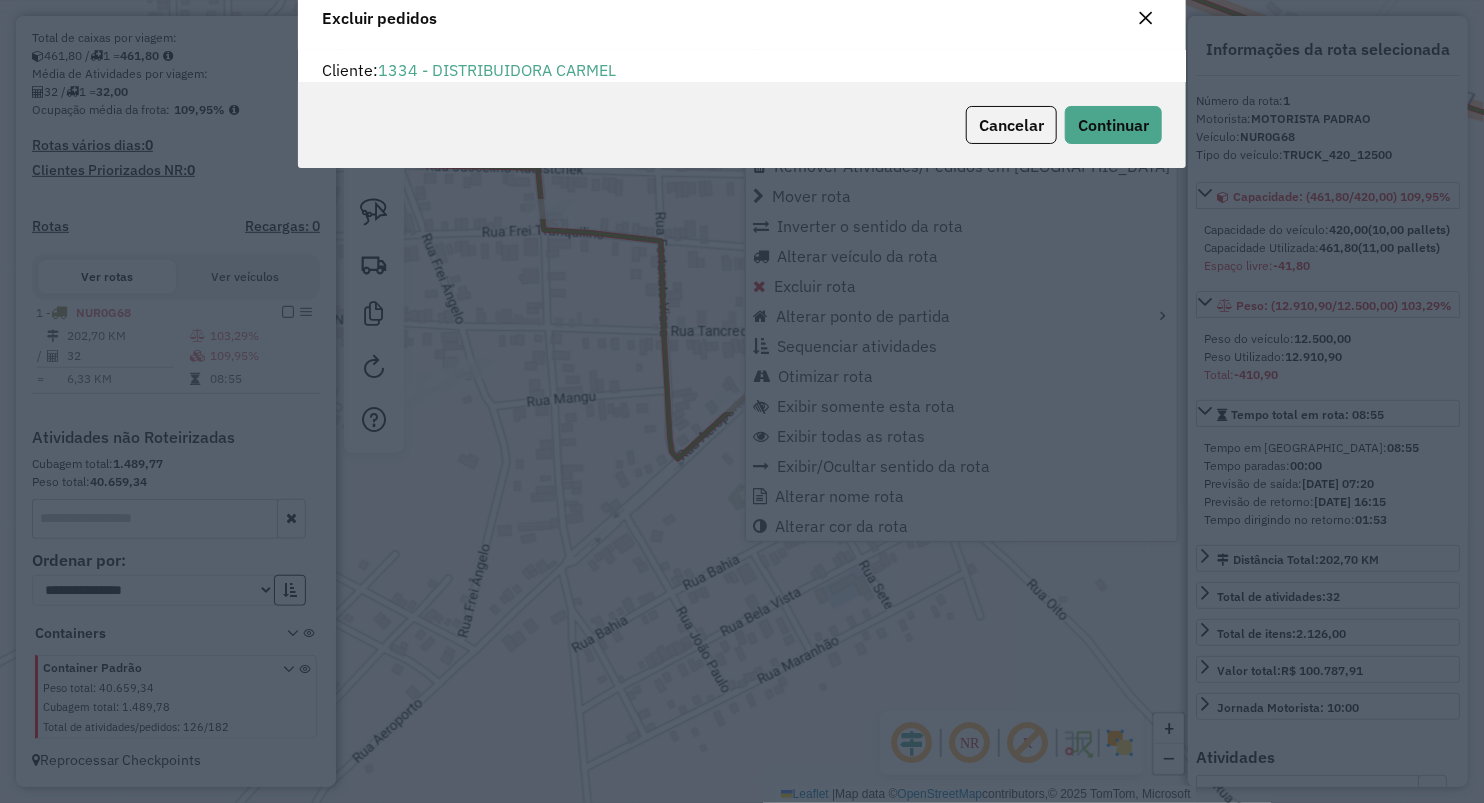 scroll, scrollTop: 69, scrollLeft: 0, axis: vertical 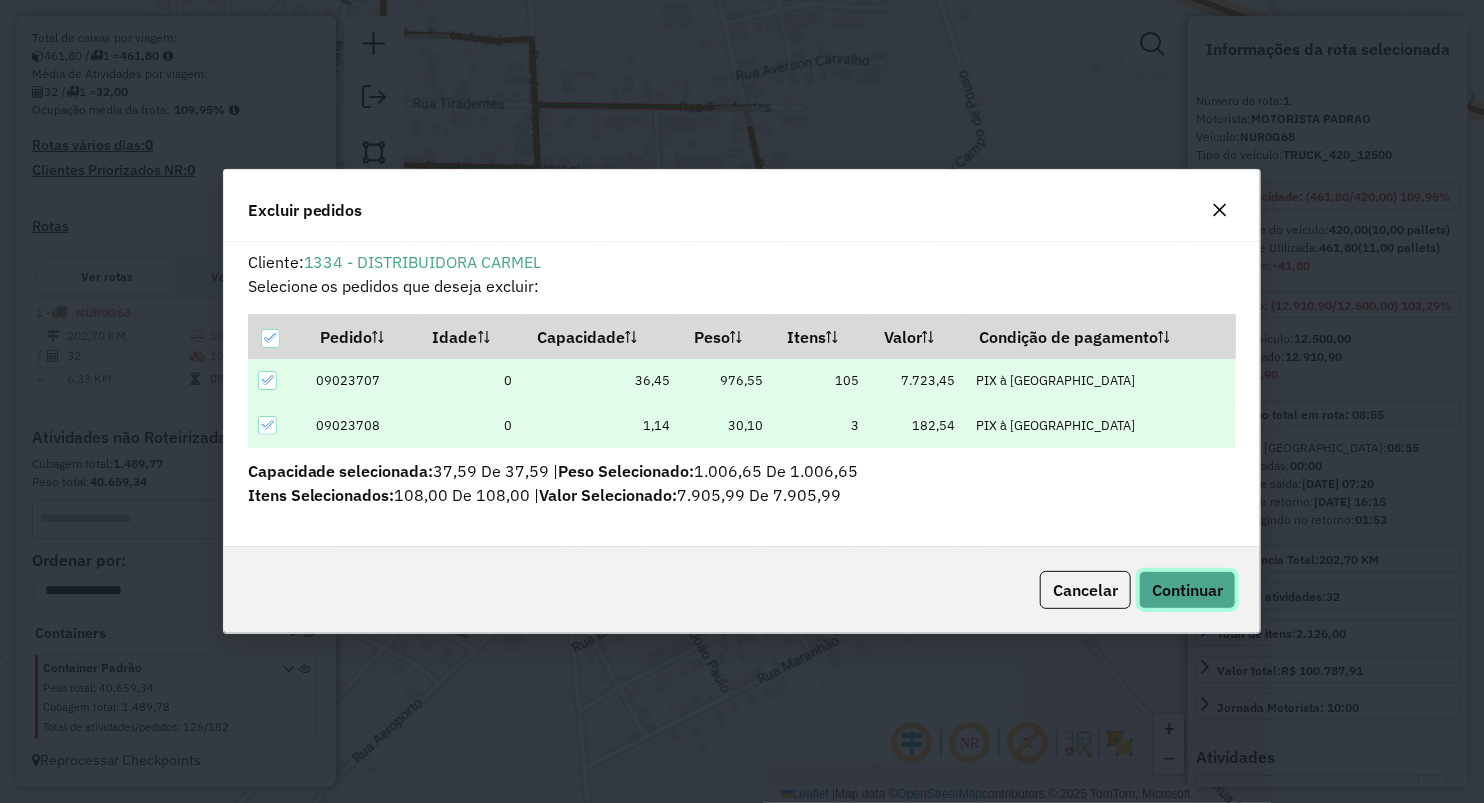 click on "Continuar" 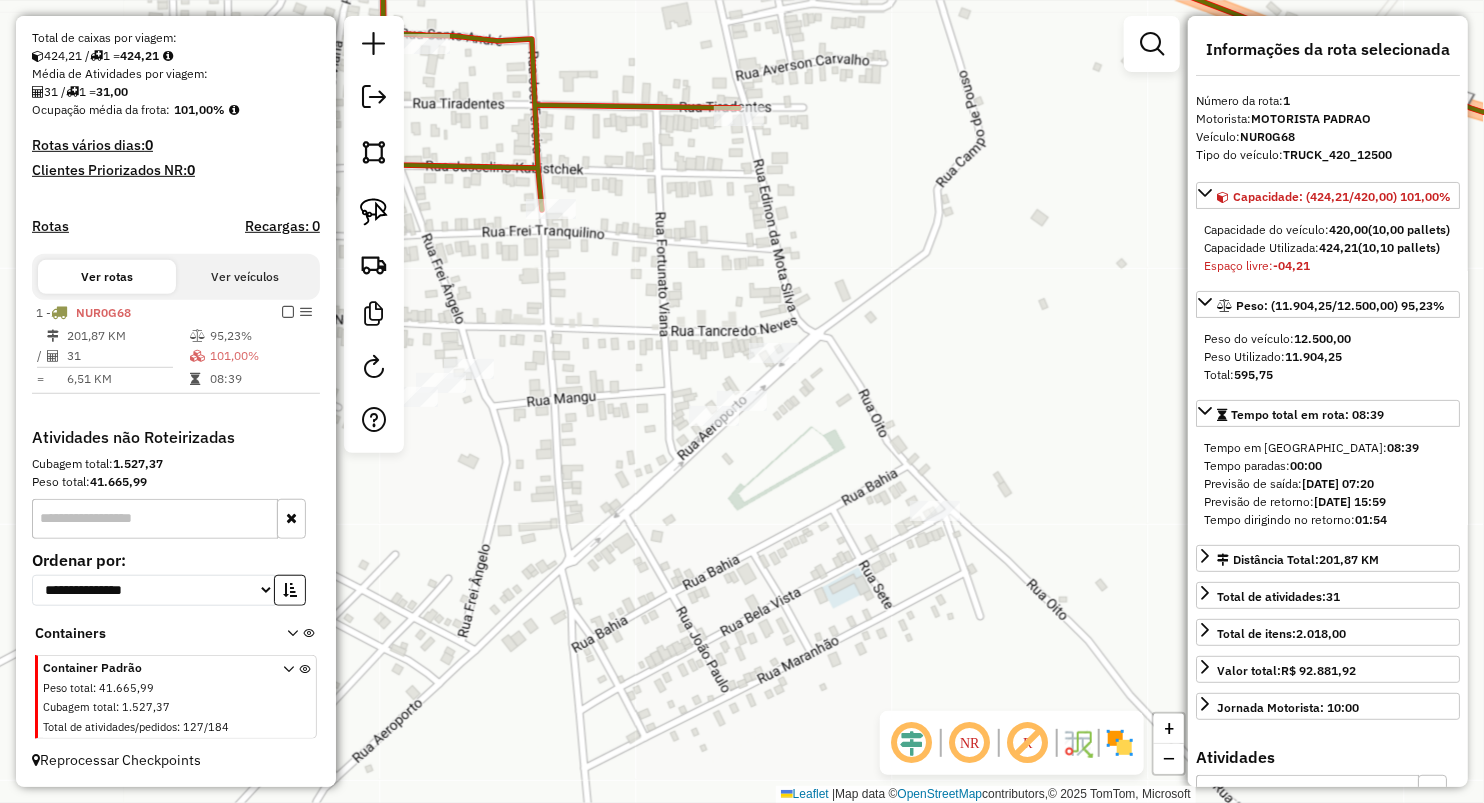 drag, startPoint x: 685, startPoint y: 313, endPoint x: 784, endPoint y: 499, distance: 210.70596 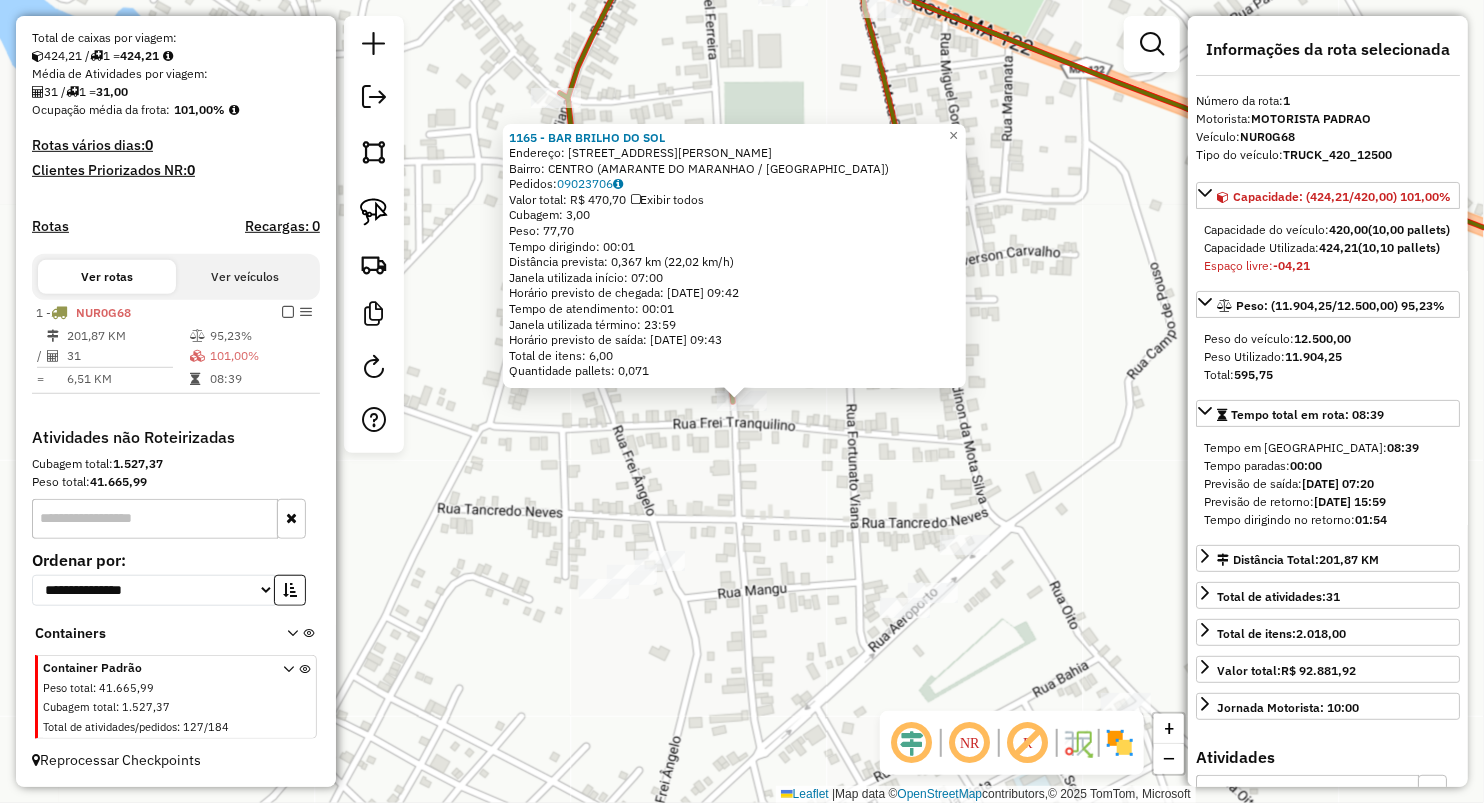 click on "1165 - BAR BRILHO DO SOL  Endereço:  Rua Joel Ferreira 93   Bairro: CENTRO (AMARANTE DO MARANHAO / MA)   Pedidos:  09023706   Valor total: R$ 470,70   Exibir todos   Cubagem: 3,00  Peso: 77,70  Tempo dirigindo: 00:01   Distância prevista: 0,367 km (22,02 km/h)   Janela utilizada início: 07:00   Horário previsto de chegada: 10/07/2025 09:42   Tempo de atendimento: 00:01   Janela utilizada término: 23:59   Horário previsto de saída: 10/07/2025 09:43   Total de itens: 6,00   Quantidade pallets: 0,071  × Janela de atendimento Grade de atendimento Capacidade Transportadoras Veículos Cliente Pedidos  Rotas Selecione os dias de semana para filtrar as janelas de atendimento  Seg   Ter   Qua   Qui   Sex   Sáb   Dom  Informe o período da janela de atendimento: De: Até:  Filtrar exatamente a janela do cliente  Considerar janela de atendimento padrão  Selecione os dias de semana para filtrar as grades de atendimento  Seg   Ter   Qua   Qui   Sex   Sáb   Dom   Clientes fora do dia de atendimento selecionado +" 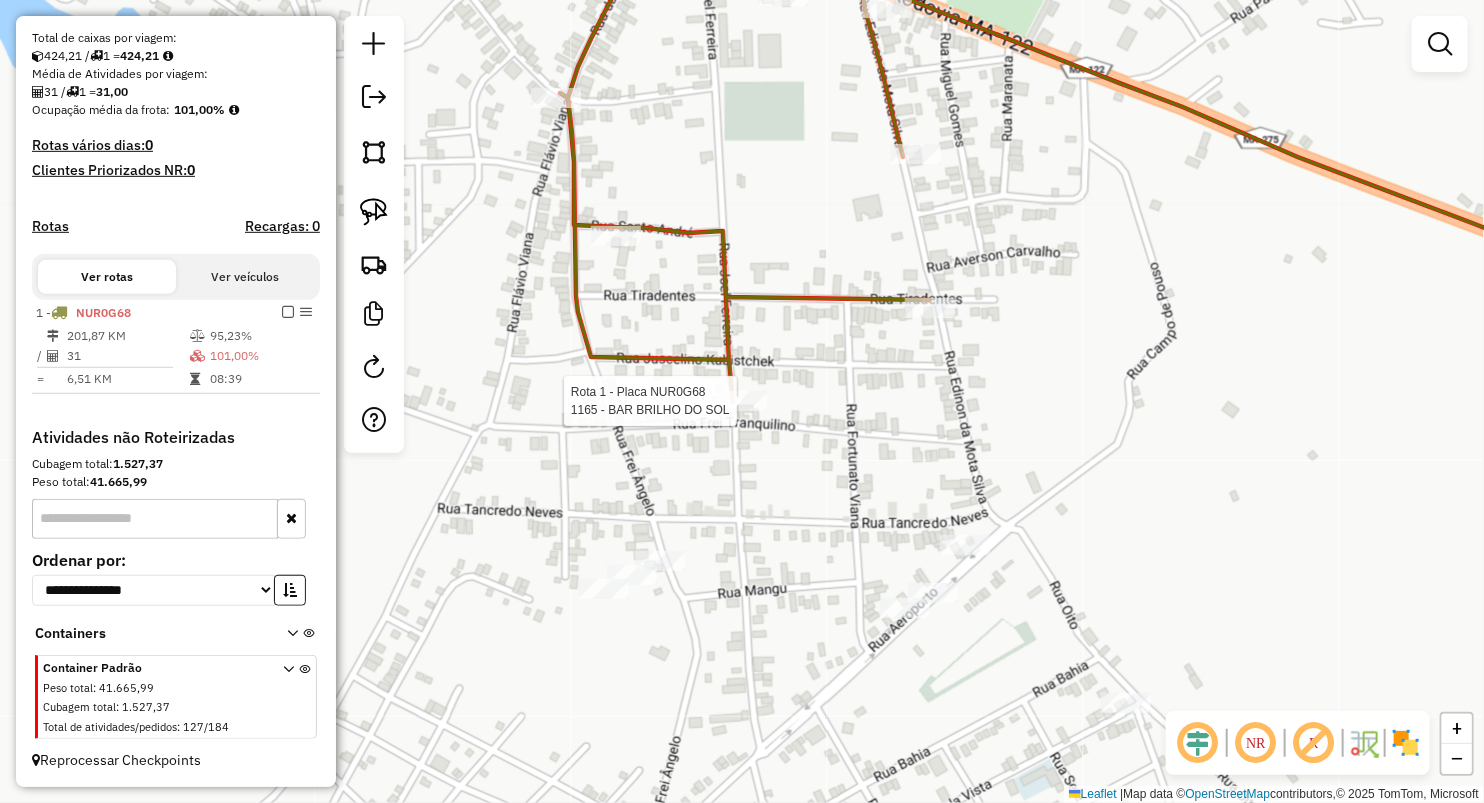 select on "**********" 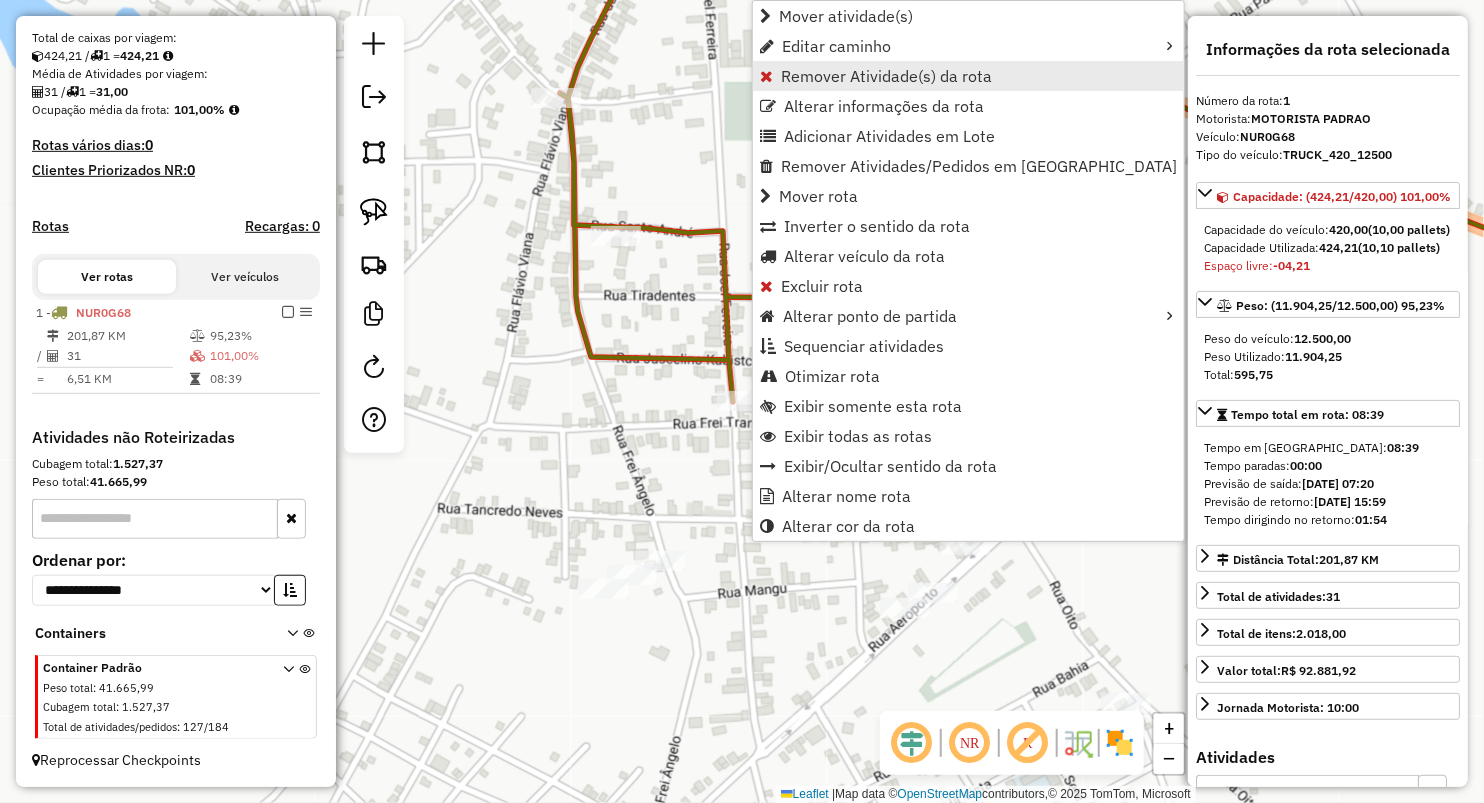 click on "Remover Atividade(s) da rota" at bounding box center [886, 76] 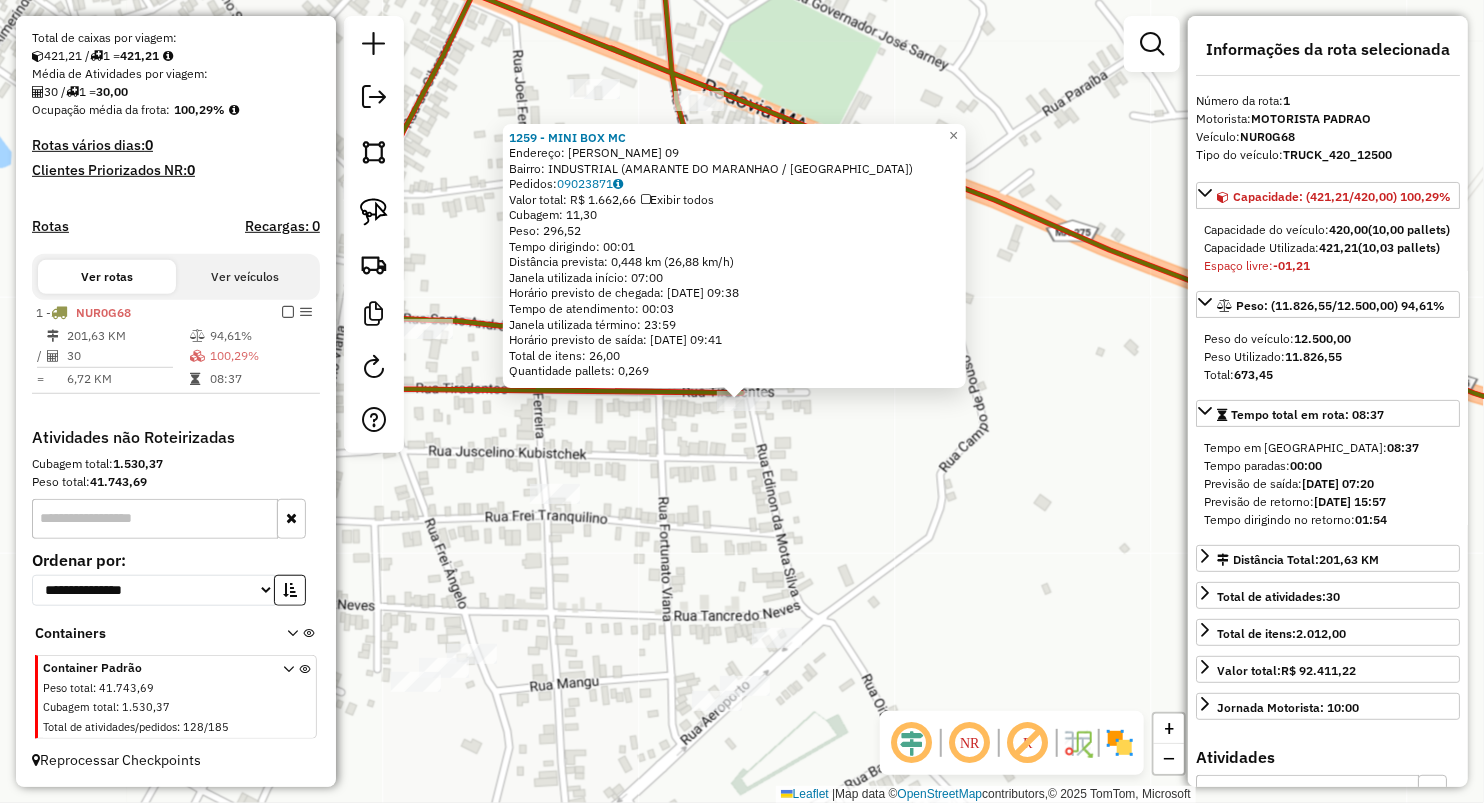 click on "1259 - MINI BOX MC  Endereço:  EDINON DA MOTA SILVA 09   Bairro: INDUSTRIAL (AMARANTE DO MARANHAO / MA)   Pedidos:  09023871   Valor total: R$ 1.662,66   Exibir todos   Cubagem: 11,30  Peso: 296,52  Tempo dirigindo: 00:01   Distância prevista: 0,448 km (26,88 km/h)   Janela utilizada início: 07:00   Horário previsto de chegada: 10/07/2025 09:38   Tempo de atendimento: 00:03   Janela utilizada término: 23:59   Horário previsto de saída: 10/07/2025 09:41   Total de itens: 26,00   Quantidade pallets: 0,269  × Janela de atendimento Grade de atendimento Capacidade Transportadoras Veículos Cliente Pedidos  Rotas Selecione os dias de semana para filtrar as janelas de atendimento  Seg   Ter   Qua   Qui   Sex   Sáb   Dom  Informe o período da janela de atendimento: De: Até:  Filtrar exatamente a janela do cliente  Considerar janela de atendimento padrão  Selecione os dias de semana para filtrar as grades de atendimento  Seg   Ter   Qua   Qui   Sex   Sáb   Dom   Peso mínimo:   Peso máximo:   De:   De:" 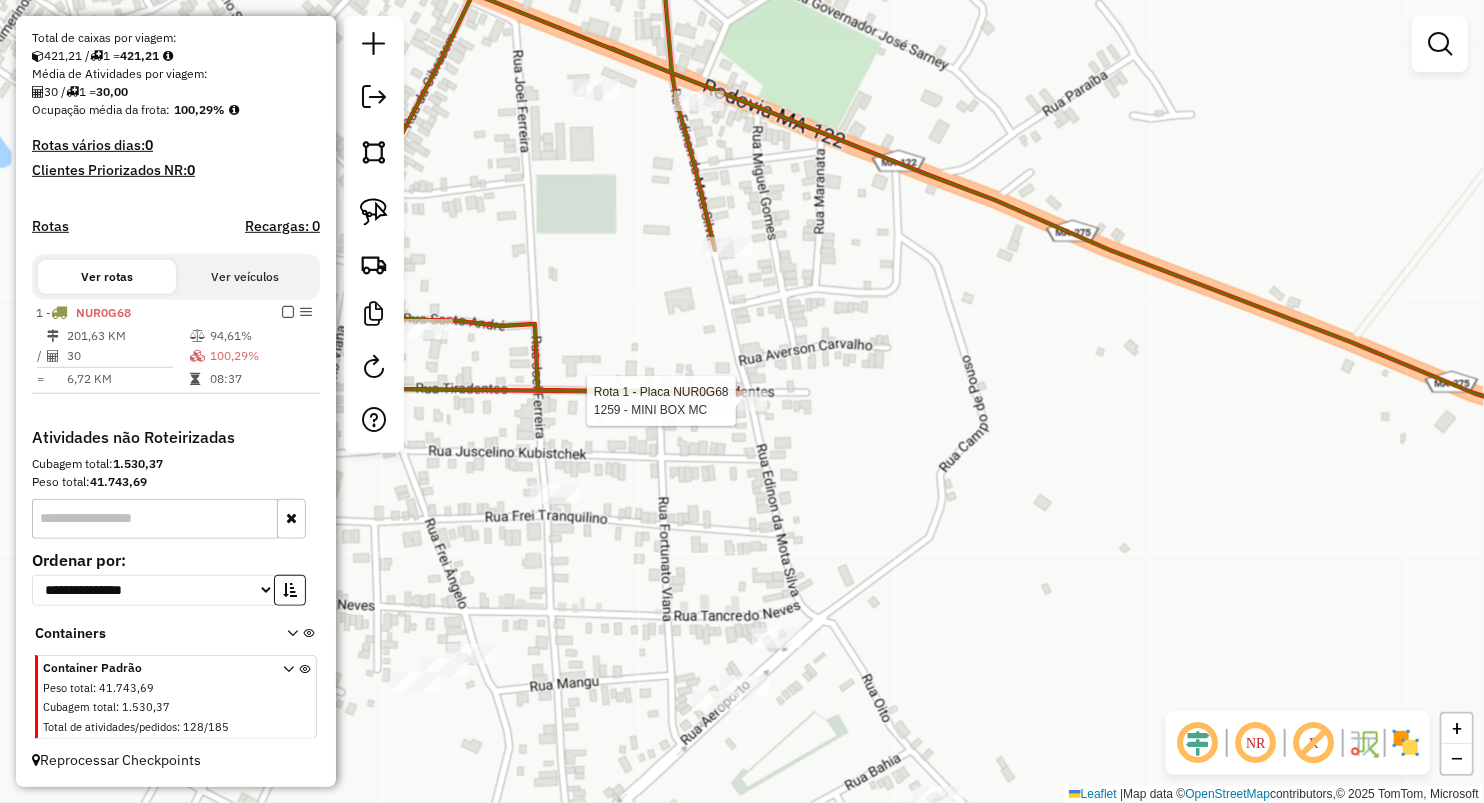 select on "**********" 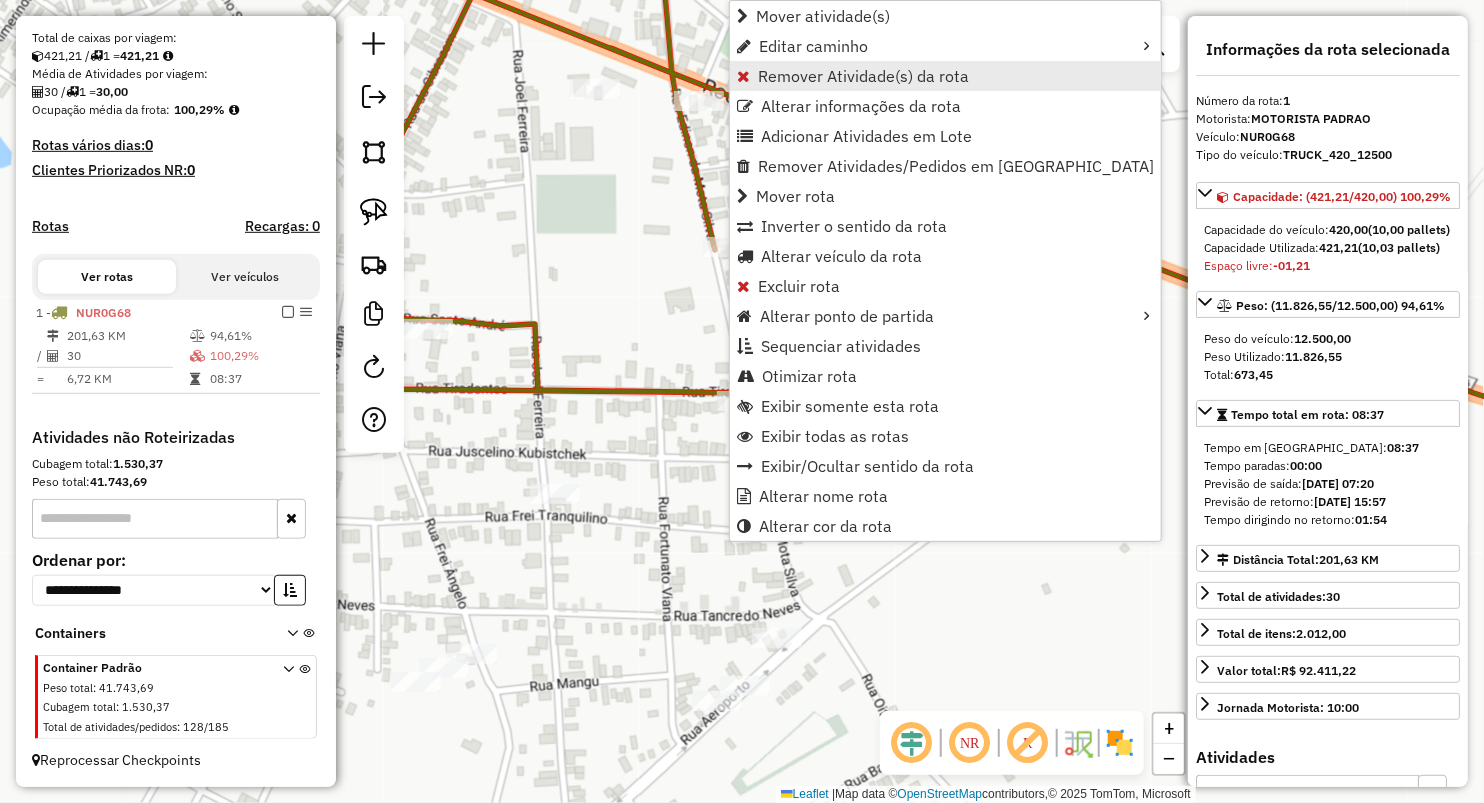 click on "Remover Atividade(s) da rota" at bounding box center [945, 76] 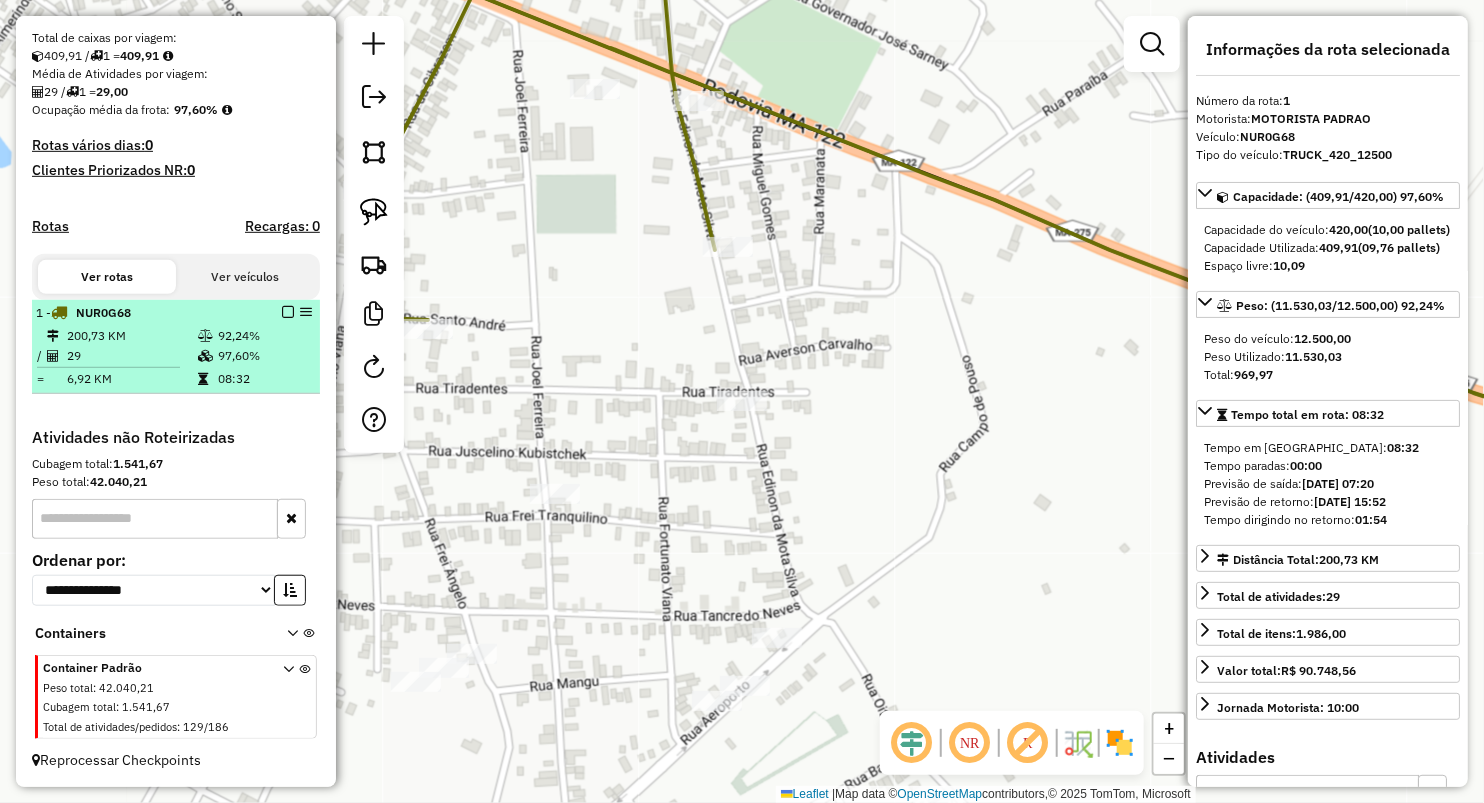 click on "97,60%" at bounding box center (264, 356) 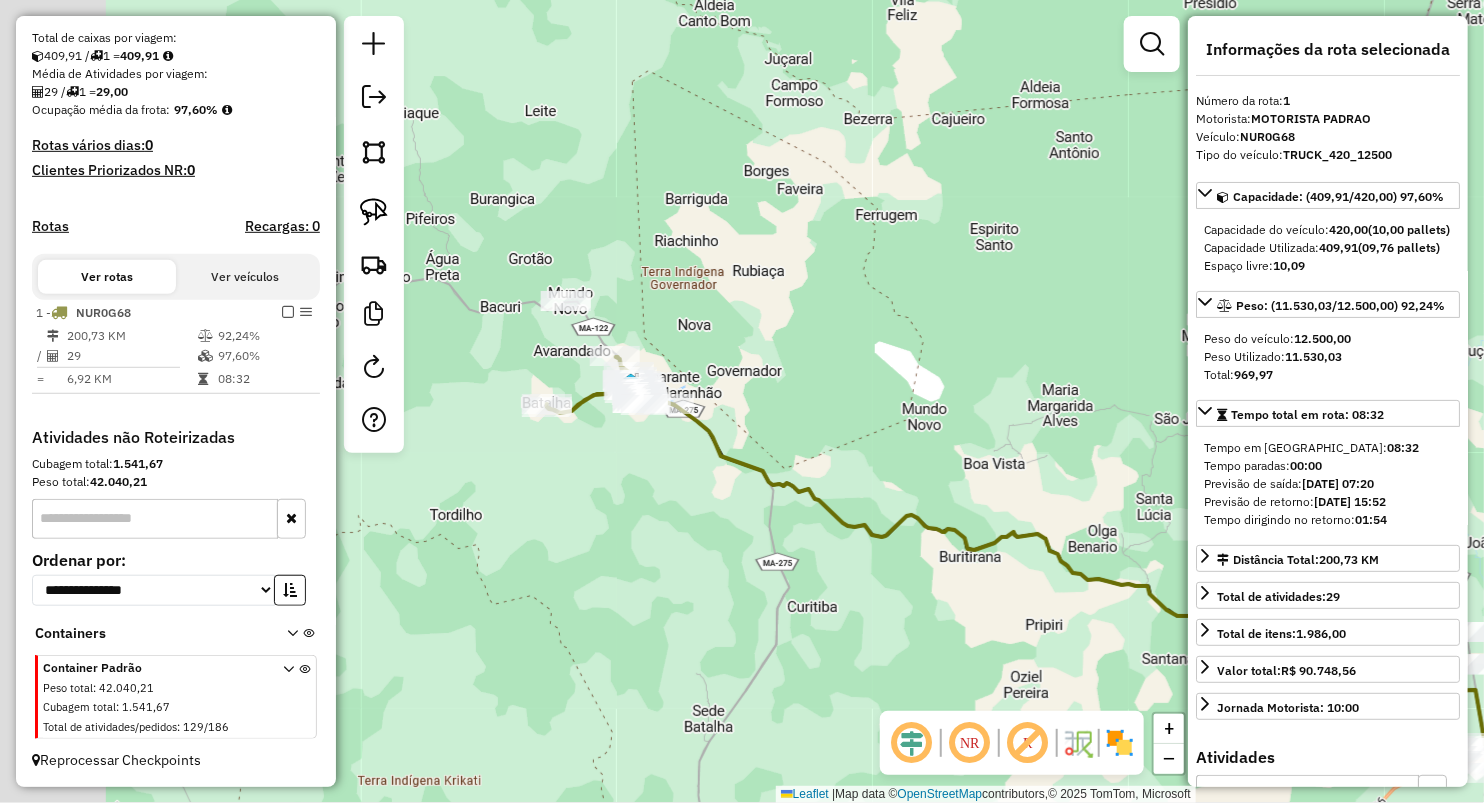 drag, startPoint x: 779, startPoint y: 255, endPoint x: 970, endPoint y: 373, distance: 224.51057 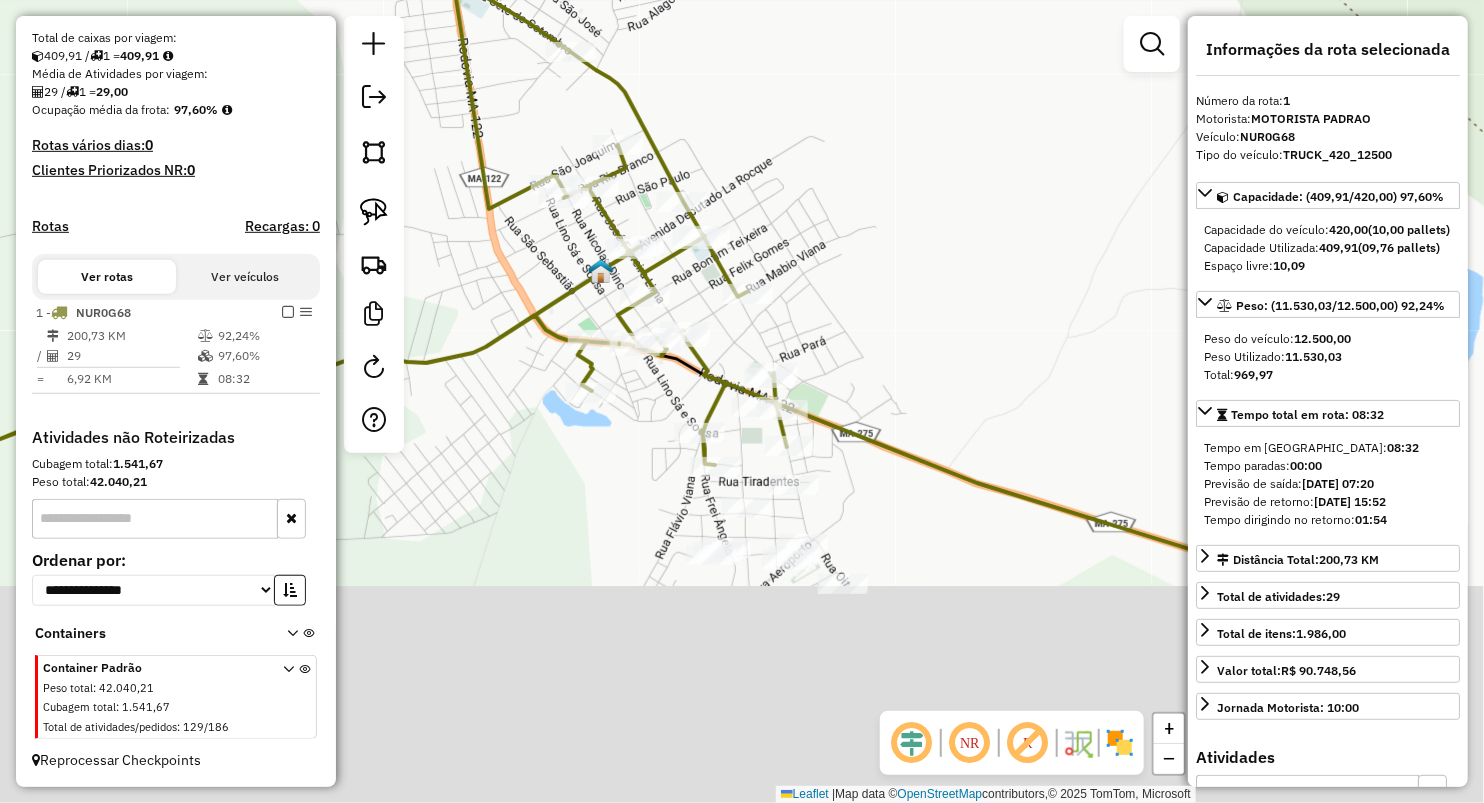 drag, startPoint x: 753, startPoint y: 606, endPoint x: 729, endPoint y: 318, distance: 288.99826 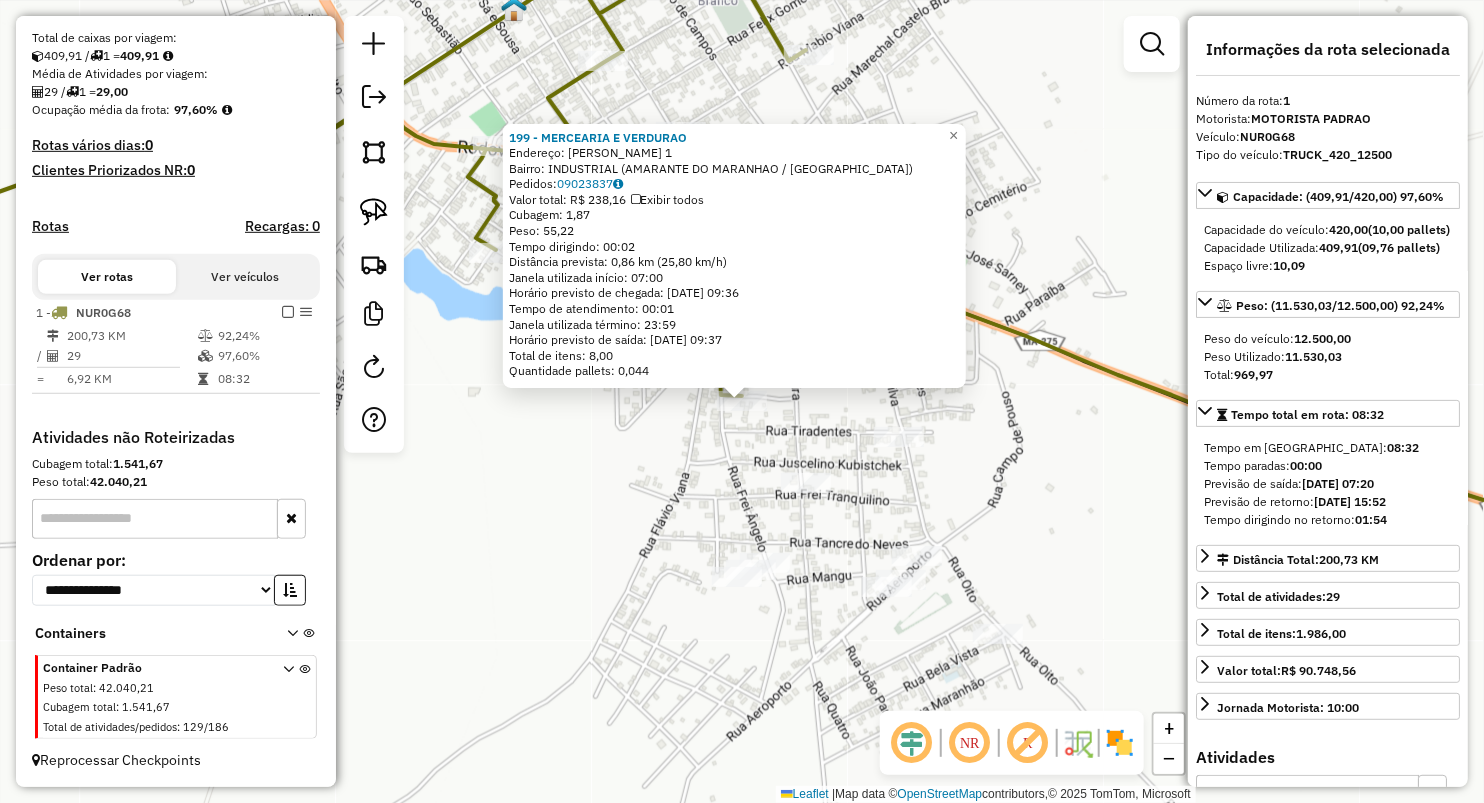 click on "199 - MERCEARIA E VERDURAO  Endereço:  Frei Angelo 1   Bairro: INDUSTRIAL (AMARANTE DO MARANHAO / MA)   Pedidos:  09023837   Valor total: R$ 238,16   Exibir todos   Cubagem: 1,87  Peso: 55,22  Tempo dirigindo: 00:02   Distância prevista: 0,86 km (25,80 km/h)   Janela utilizada início: 07:00   Horário previsto de chegada: 10/07/2025 09:36   Tempo de atendimento: 00:01   Janela utilizada término: 23:59   Horário previsto de saída: 10/07/2025 09:37   Total de itens: 8,00   Quantidade pallets: 0,044  × Janela de atendimento Grade de atendimento Capacidade Transportadoras Veículos Cliente Pedidos  Rotas Selecione os dias de semana para filtrar as janelas de atendimento  Seg   Ter   Qua   Qui   Sex   Sáb   Dom  Informe o período da janela de atendimento: De: Até:  Filtrar exatamente a janela do cliente  Considerar janela de atendimento padrão  Selecione os dias de semana para filtrar as grades de atendimento  Seg   Ter   Qua   Qui   Sex   Sáb   Dom   Clientes fora do dia de atendimento selecionado De:" 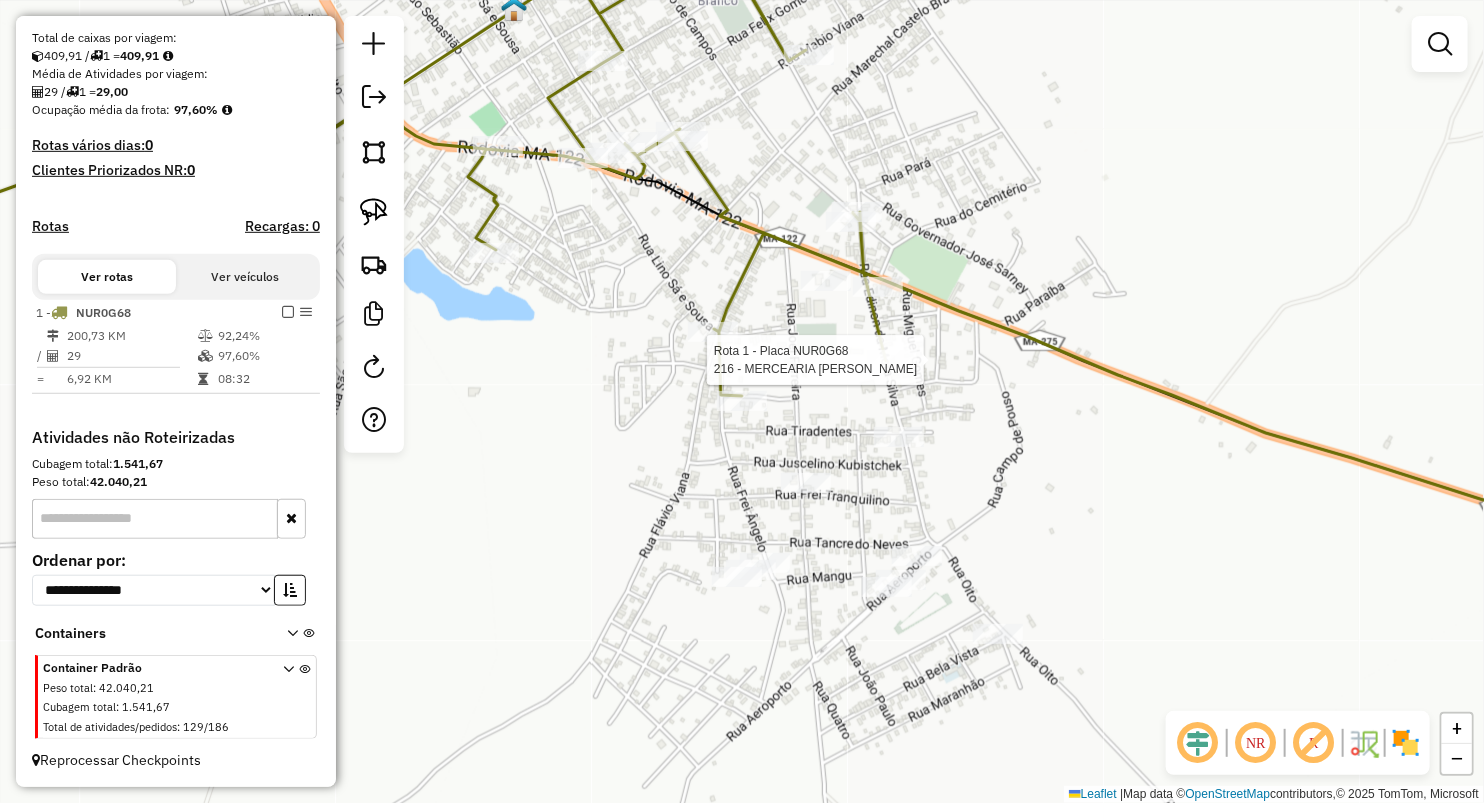 select on "**********" 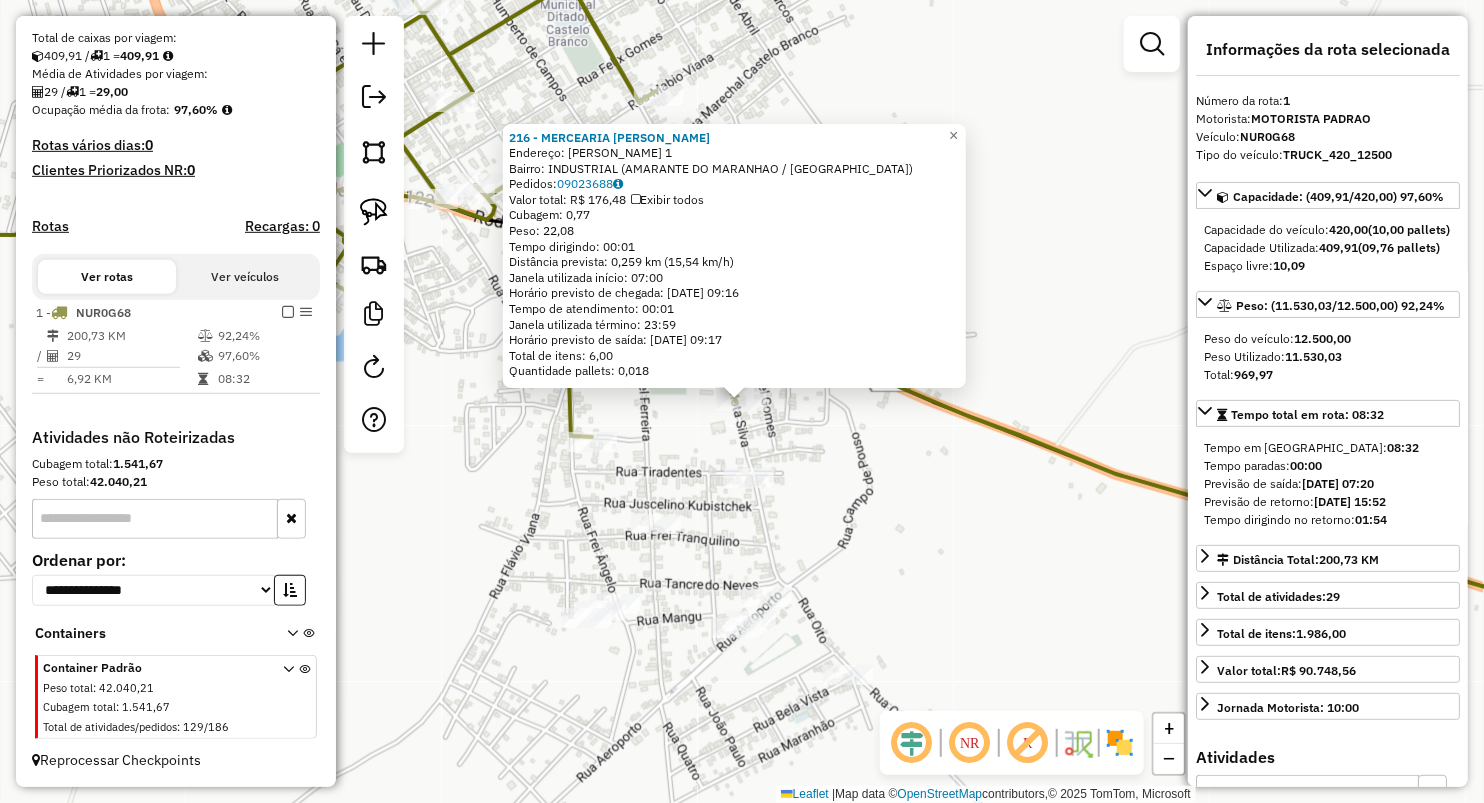 click on "216 - MERCEARIA GABRIELA  Endereço:  Edinon da Mota Silva 1   Bairro: INDUSTRIAL (AMARANTE DO MARANHAO / MA)   Pedidos:  09023688   Valor total: R$ 176,48   Exibir todos   Cubagem: 0,77  Peso: 22,08  Tempo dirigindo: 00:01   Distância prevista: 0,259 km (15,54 km/h)   Janela utilizada início: 07:00   Horário previsto de chegada: 10/07/2025 09:16   Tempo de atendimento: 00:01   Janela utilizada término: 23:59   Horário previsto de saída: 10/07/2025 09:17   Total de itens: 6,00   Quantidade pallets: 0,018  × Janela de atendimento Grade de atendimento Capacidade Transportadoras Veículos Cliente Pedidos  Rotas Selecione os dias de semana para filtrar as janelas de atendimento  Seg   Ter   Qua   Qui   Sex   Sáb   Dom  Informe o período da janela de atendimento: De: Até:  Filtrar exatamente a janela do cliente  Considerar janela de atendimento padrão  Selecione os dias de semana para filtrar as grades de atendimento  Seg   Ter   Qua   Qui   Sex   Sáb   Dom   Peso mínimo:   Peso máximo:   De:   De:" 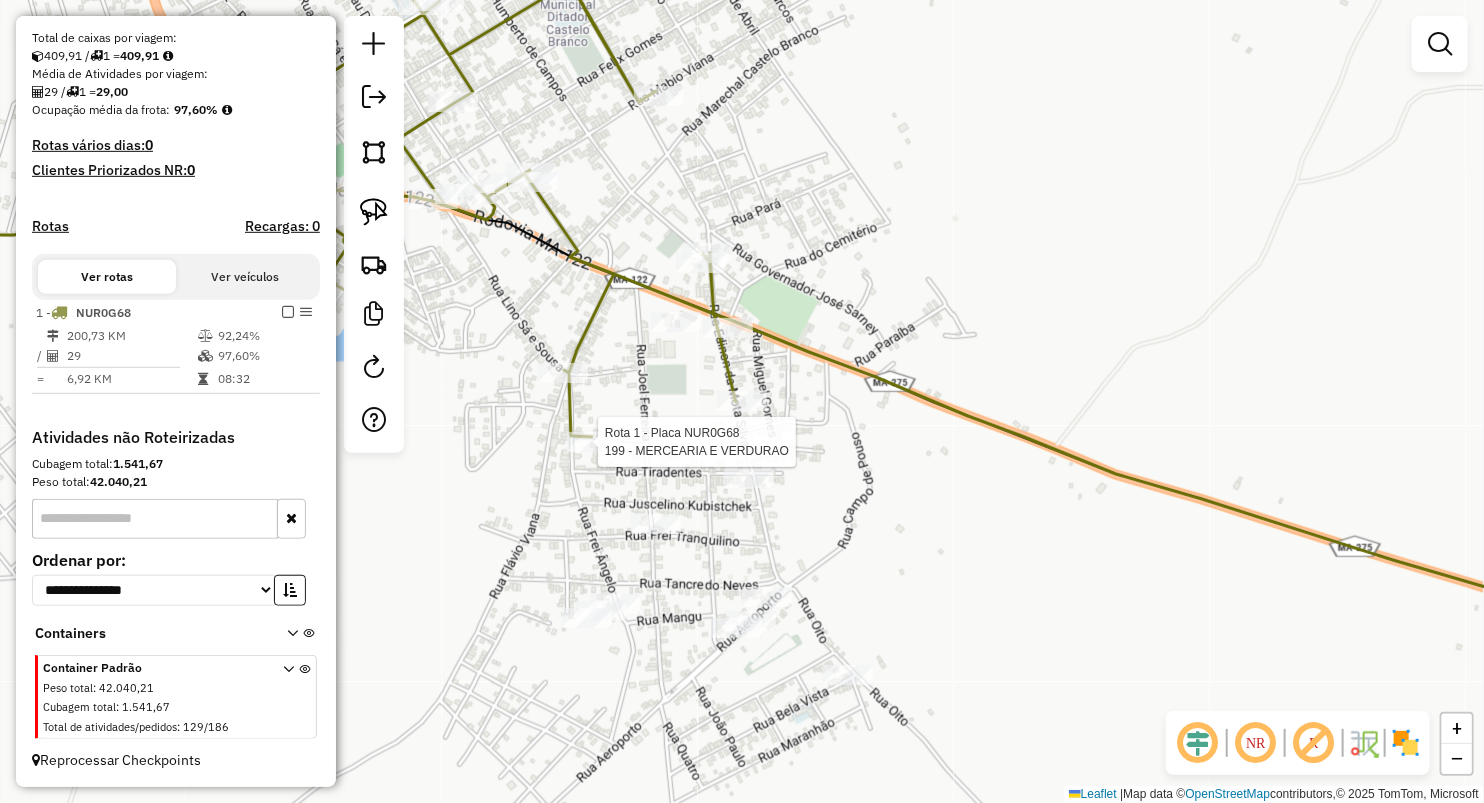 select on "**********" 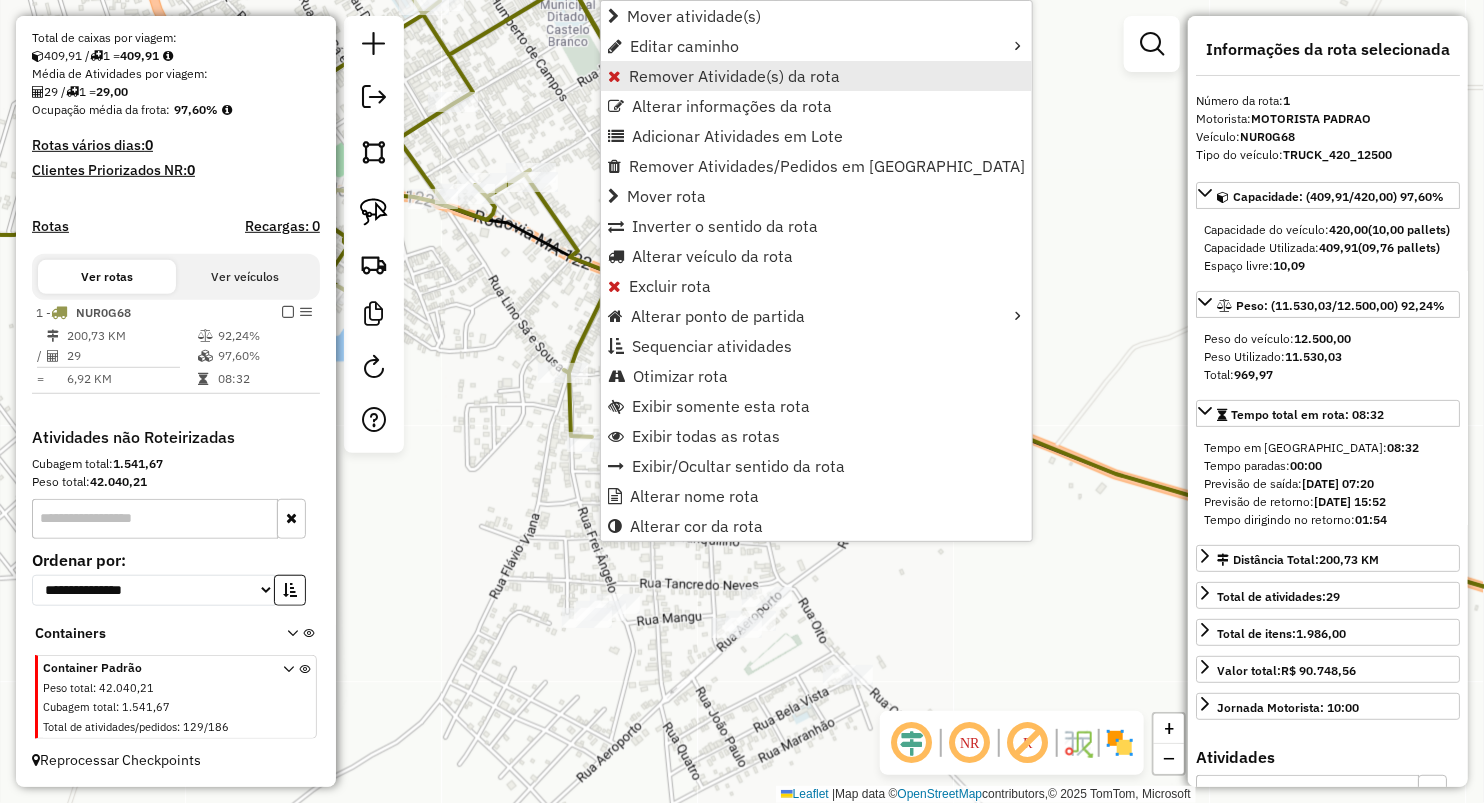 click on "Remover Atividade(s) da rota" at bounding box center [734, 76] 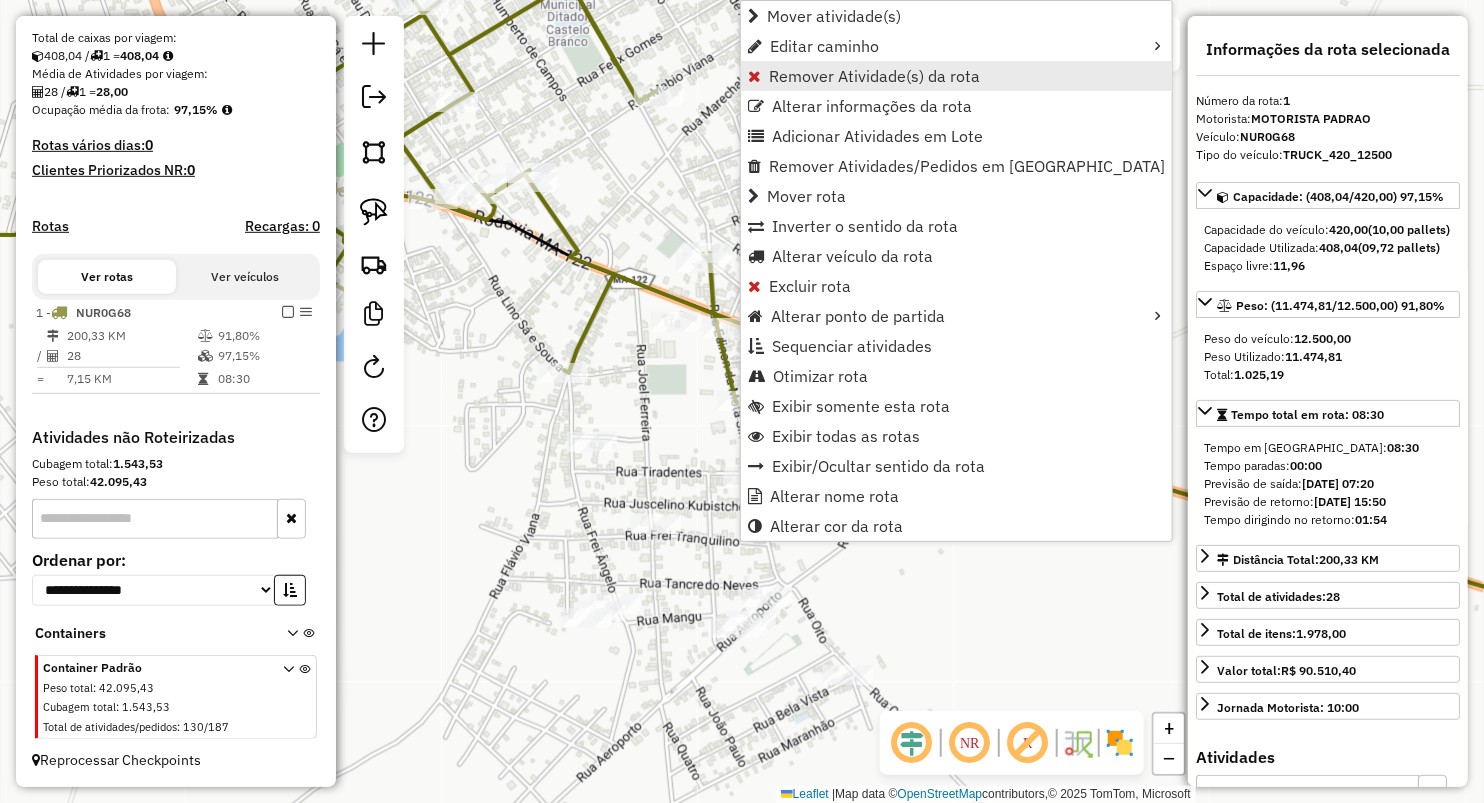 click on "Remover Atividade(s) da rota" at bounding box center (874, 76) 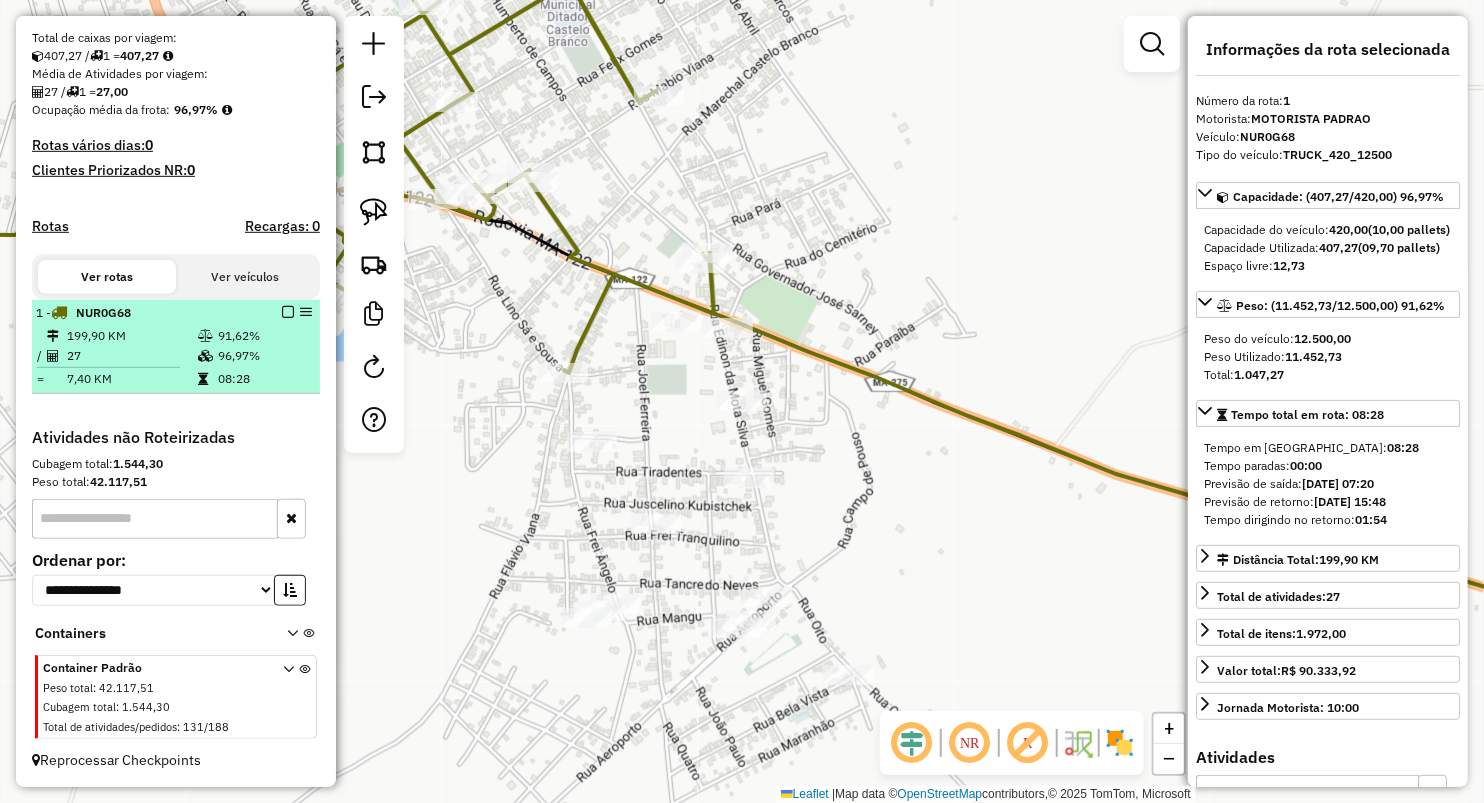 click on "7,40 KM" at bounding box center (131, 379) 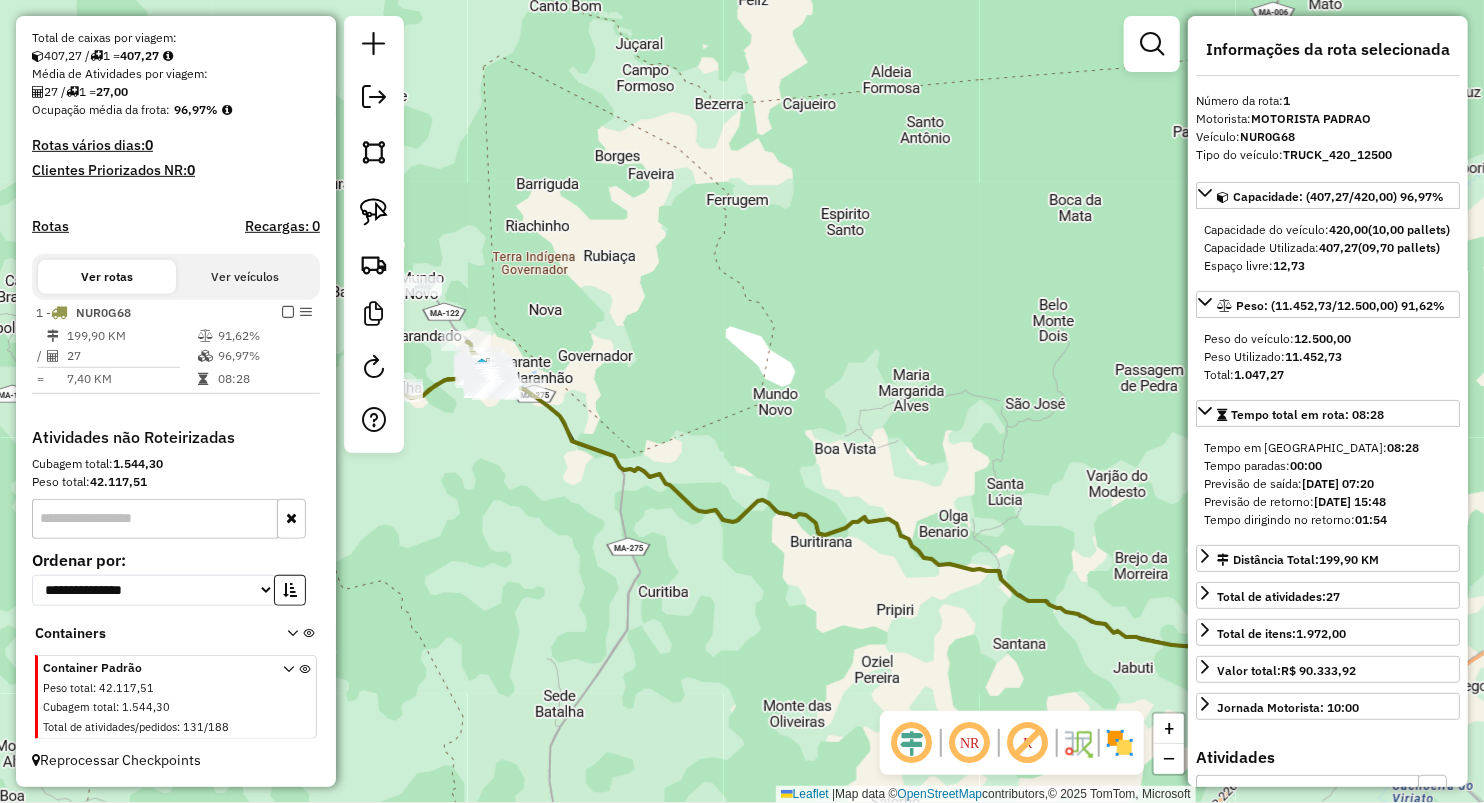 drag, startPoint x: 712, startPoint y: 316, endPoint x: 846, endPoint y: 454, distance: 192.35384 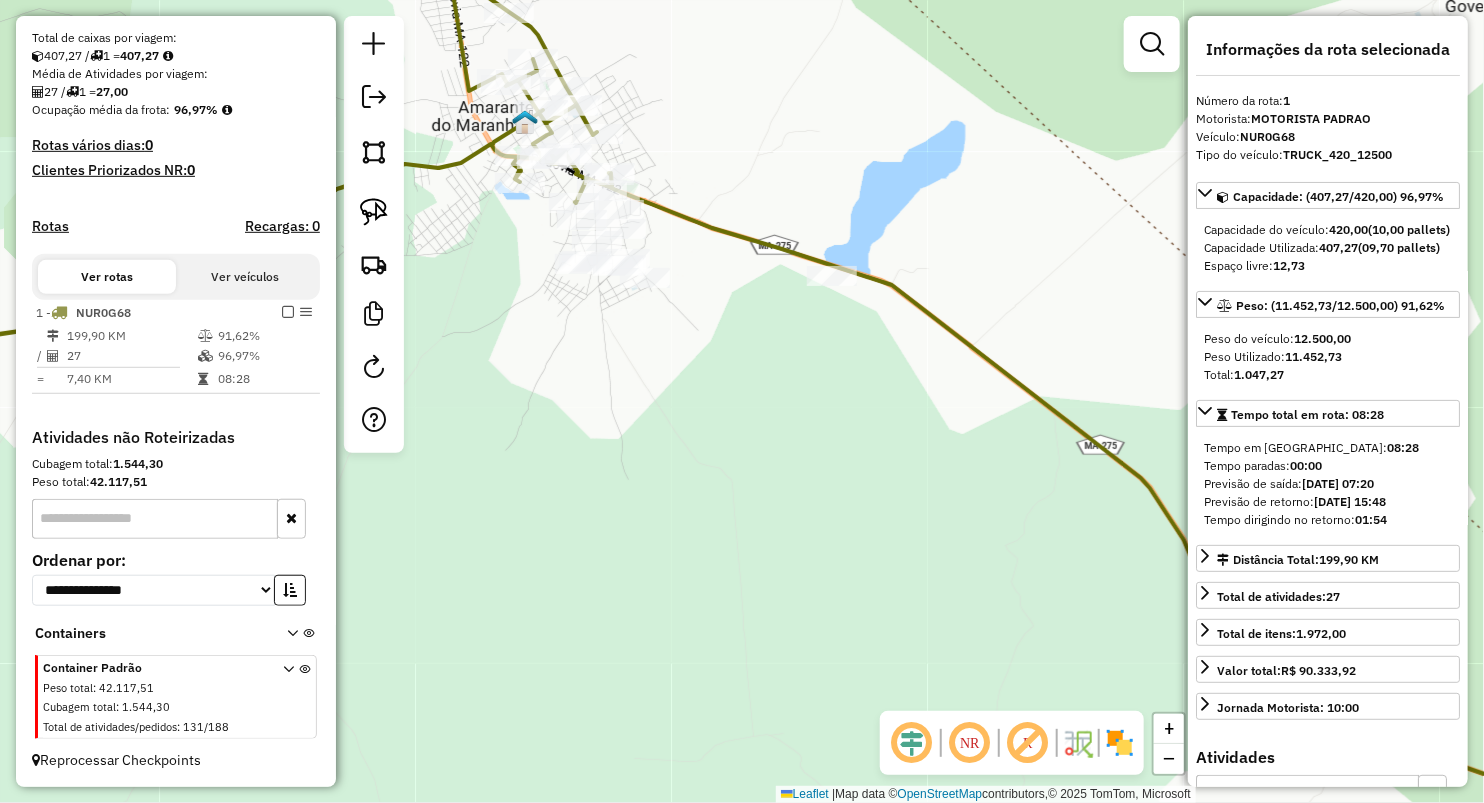 click on "Janela de atendimento Grade de atendimento Capacidade Transportadoras Veículos Cliente Pedidos  Rotas Selecione os dias de semana para filtrar as janelas de atendimento  Seg   Ter   Qua   Qui   Sex   Sáb   Dom  Informe o período da janela de atendimento: De: Até:  Filtrar exatamente a janela do cliente  Considerar janela de atendimento padrão  Selecione os dias de semana para filtrar as grades de atendimento  Seg   Ter   Qua   Qui   Sex   Sáb   Dom   Considerar clientes sem dia de atendimento cadastrado  Clientes fora do dia de atendimento selecionado Filtrar as atividades entre os valores definidos abaixo:  Peso mínimo:   Peso máximo:   Cubagem mínima:   Cubagem máxima:   De:   Até:  Filtrar as atividades entre o tempo de atendimento definido abaixo:  De:   Até:   Considerar capacidade total dos clientes não roteirizados Transportadora: Selecione um ou mais itens Tipo de veículo: Selecione um ou mais itens Veículo: Selecione um ou mais itens Motorista: Selecione um ou mais itens Nome: Rótulo:" 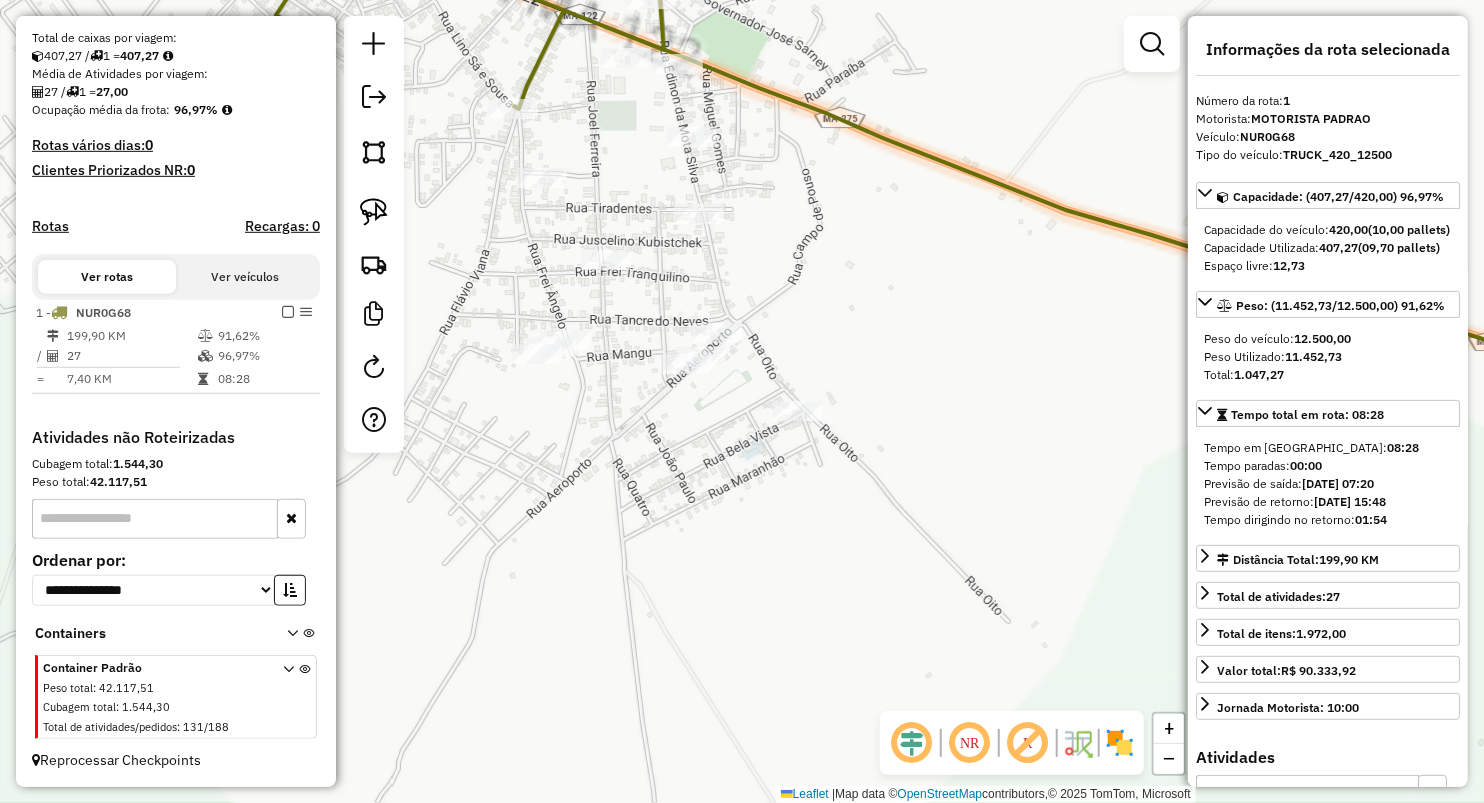 click on "Janela de atendimento Grade de atendimento Capacidade Transportadoras Veículos Cliente Pedidos  Rotas Selecione os dias de semana para filtrar as janelas de atendimento  Seg   Ter   Qua   Qui   Sex   Sáb   Dom  Informe o período da janela de atendimento: De: Até:  Filtrar exatamente a janela do cliente  Considerar janela de atendimento padrão  Selecione os dias de semana para filtrar as grades de atendimento  Seg   Ter   Qua   Qui   Sex   Sáb   Dom   Considerar clientes sem dia de atendimento cadastrado  Clientes fora do dia de atendimento selecionado Filtrar as atividades entre os valores definidos abaixo:  Peso mínimo:   Peso máximo:   Cubagem mínima:   Cubagem máxima:   De:   Até:  Filtrar as atividades entre o tempo de atendimento definido abaixo:  De:   Até:   Considerar capacidade total dos clientes não roteirizados Transportadora: Selecione um ou mais itens Tipo de veículo: Selecione um ou mais itens Veículo: Selecione um ou mais itens Motorista: Selecione um ou mais itens Nome: Rótulo:" 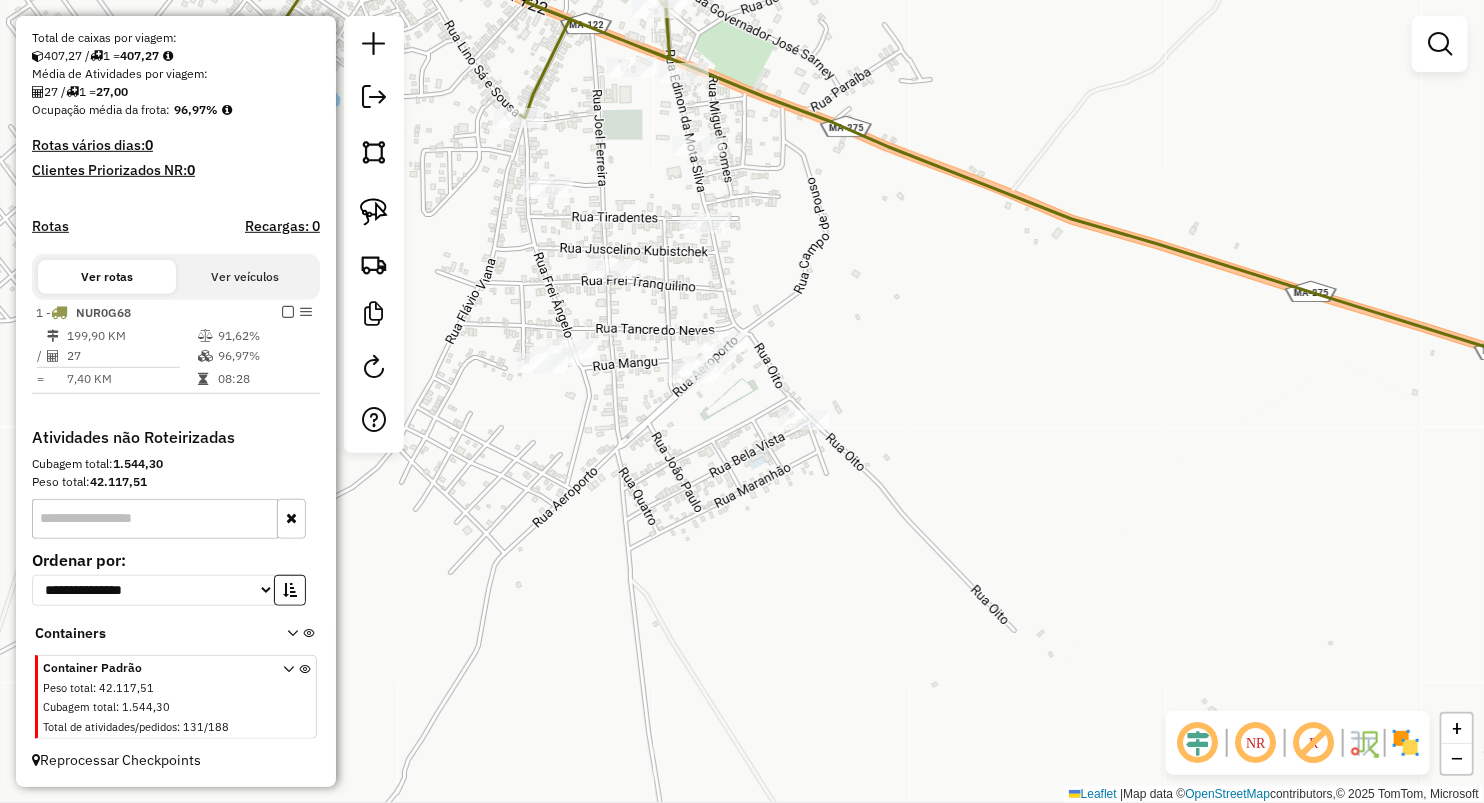 drag, startPoint x: 912, startPoint y: 246, endPoint x: 928, endPoint y: 303, distance: 59.20304 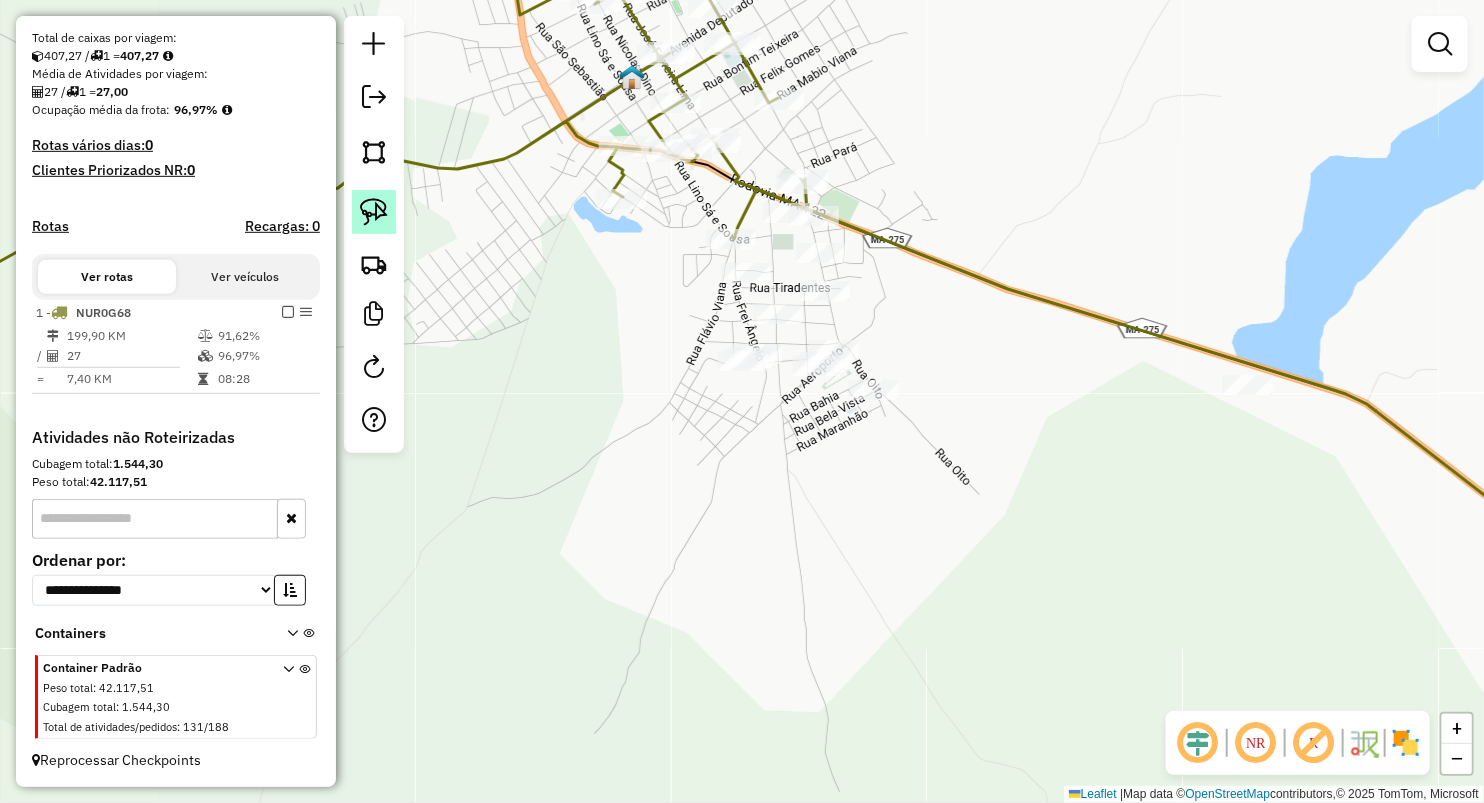 click 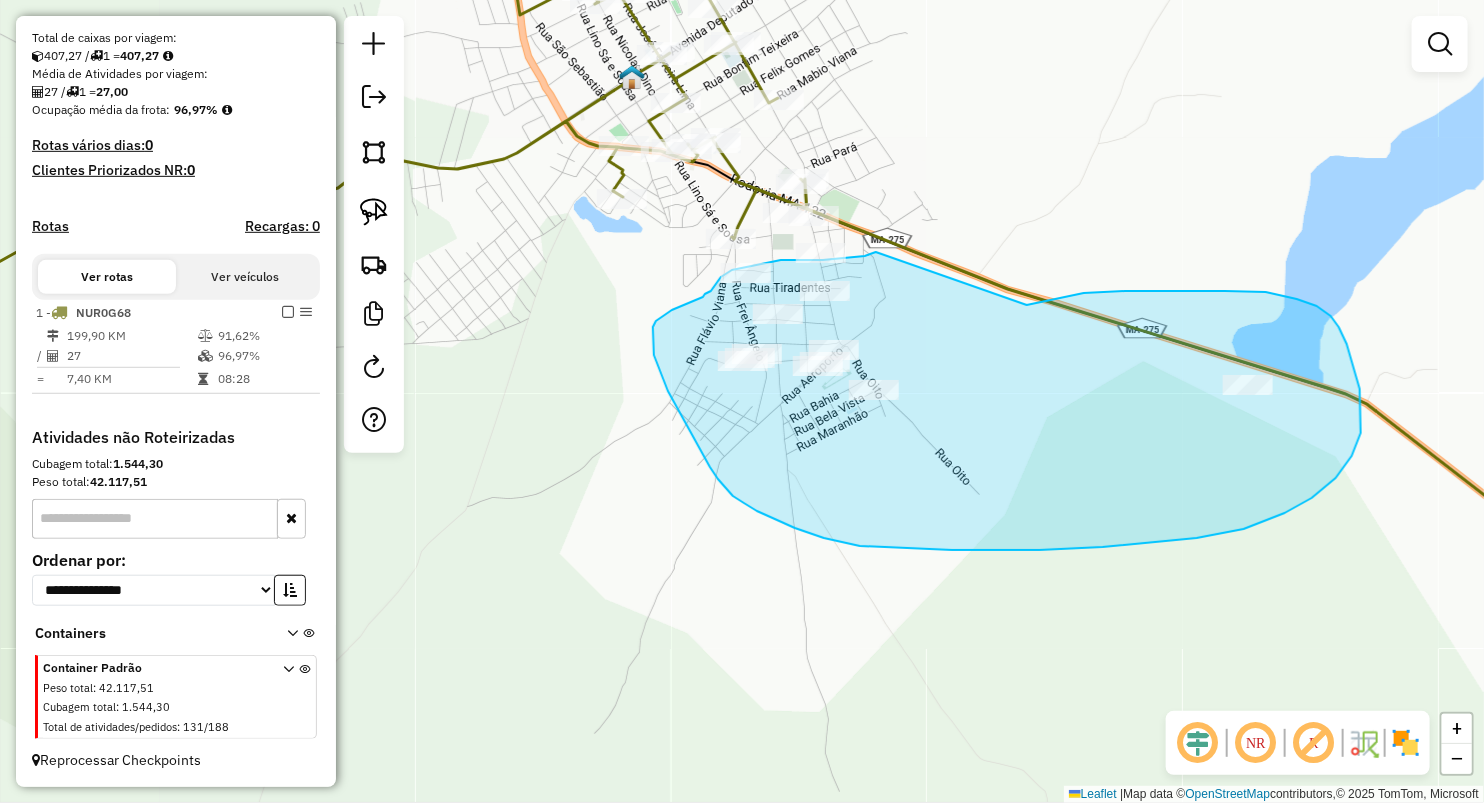drag, startPoint x: 1084, startPoint y: 293, endPoint x: 879, endPoint y: 251, distance: 209.25821 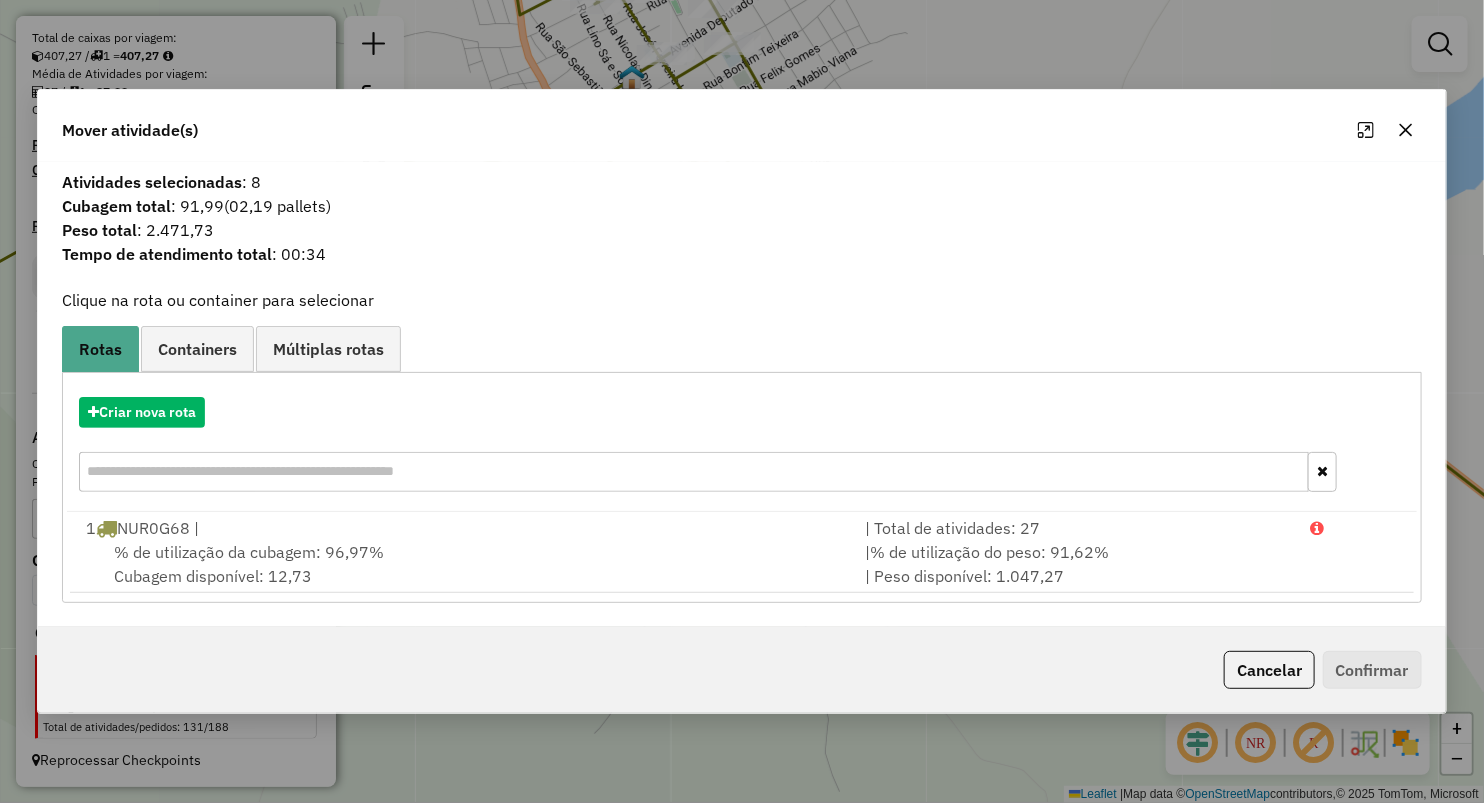 click 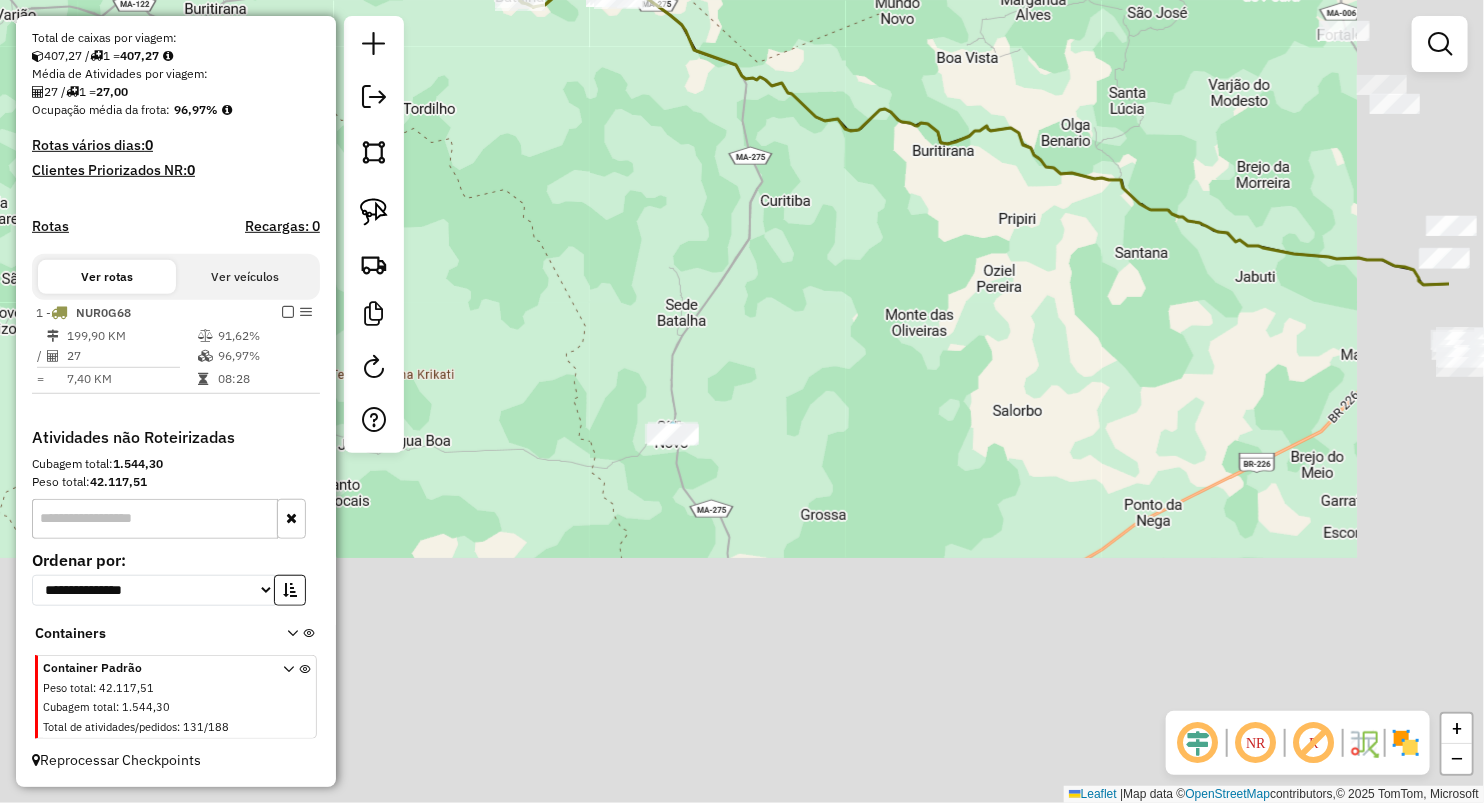 drag, startPoint x: 944, startPoint y: 580, endPoint x: 742, endPoint y: 196, distance: 433.88937 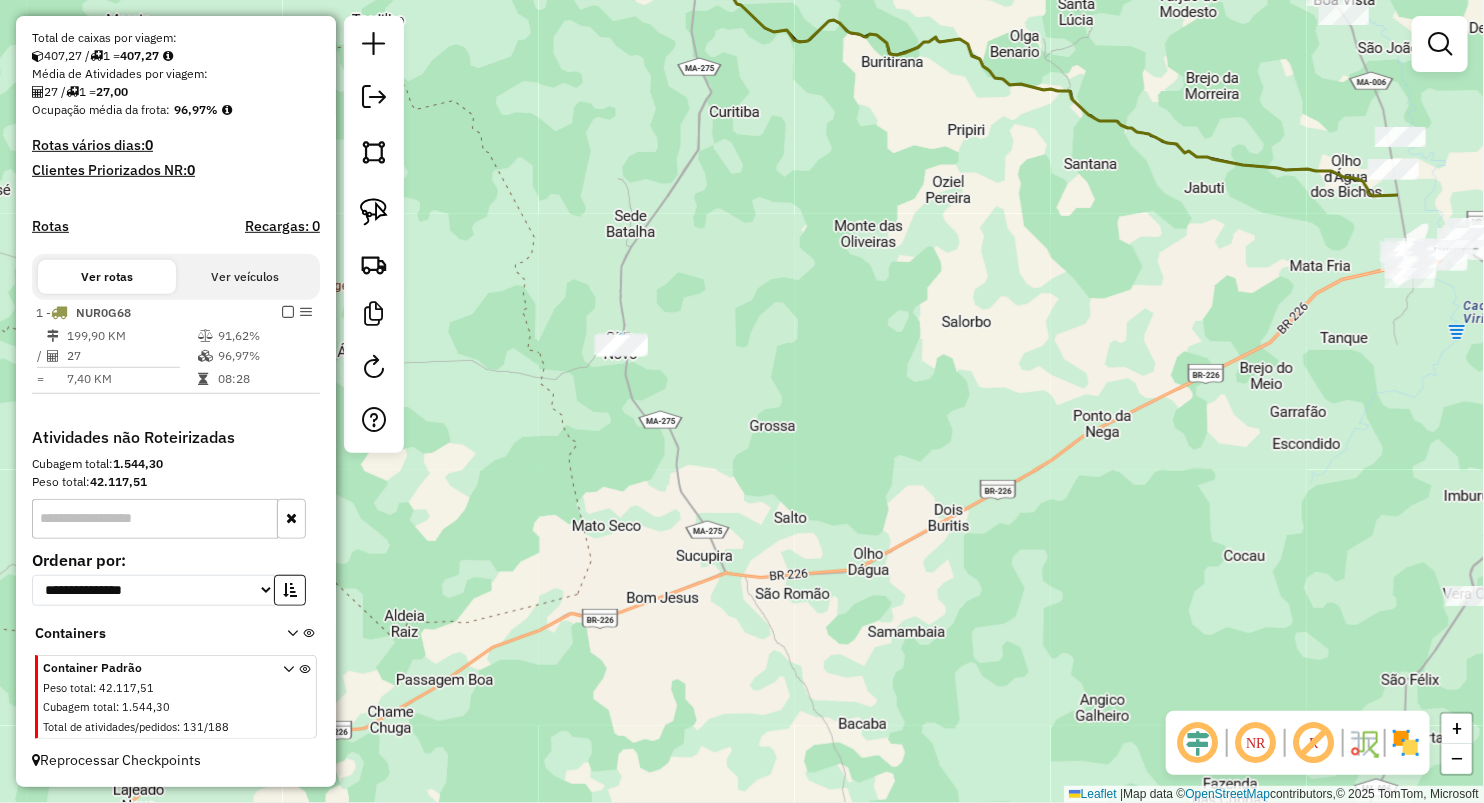 click on "Janela de atendimento Grade de atendimento Capacidade Transportadoras Veículos Cliente Pedidos  Rotas Selecione os dias de semana para filtrar as janelas de atendimento  Seg   Ter   Qua   Qui   Sex   Sáb   Dom  Informe o período da janela de atendimento: De: Até:  Filtrar exatamente a janela do cliente  Considerar janela de atendimento padrão  Selecione os dias de semana para filtrar as grades de atendimento  Seg   Ter   Qua   Qui   Sex   Sáb   Dom   Considerar clientes sem dia de atendimento cadastrado  Clientes fora do dia de atendimento selecionado Filtrar as atividades entre os valores definidos abaixo:  Peso mínimo:   Peso máximo:   Cubagem mínima:   Cubagem máxima:   De:   Até:  Filtrar as atividades entre o tempo de atendimento definido abaixo:  De:   Até:   Considerar capacidade total dos clientes não roteirizados Transportadora: Selecione um ou mais itens Tipo de veículo: Selecione um ou mais itens Veículo: Selecione um ou mais itens Motorista: Selecione um ou mais itens Nome: Rótulo:" 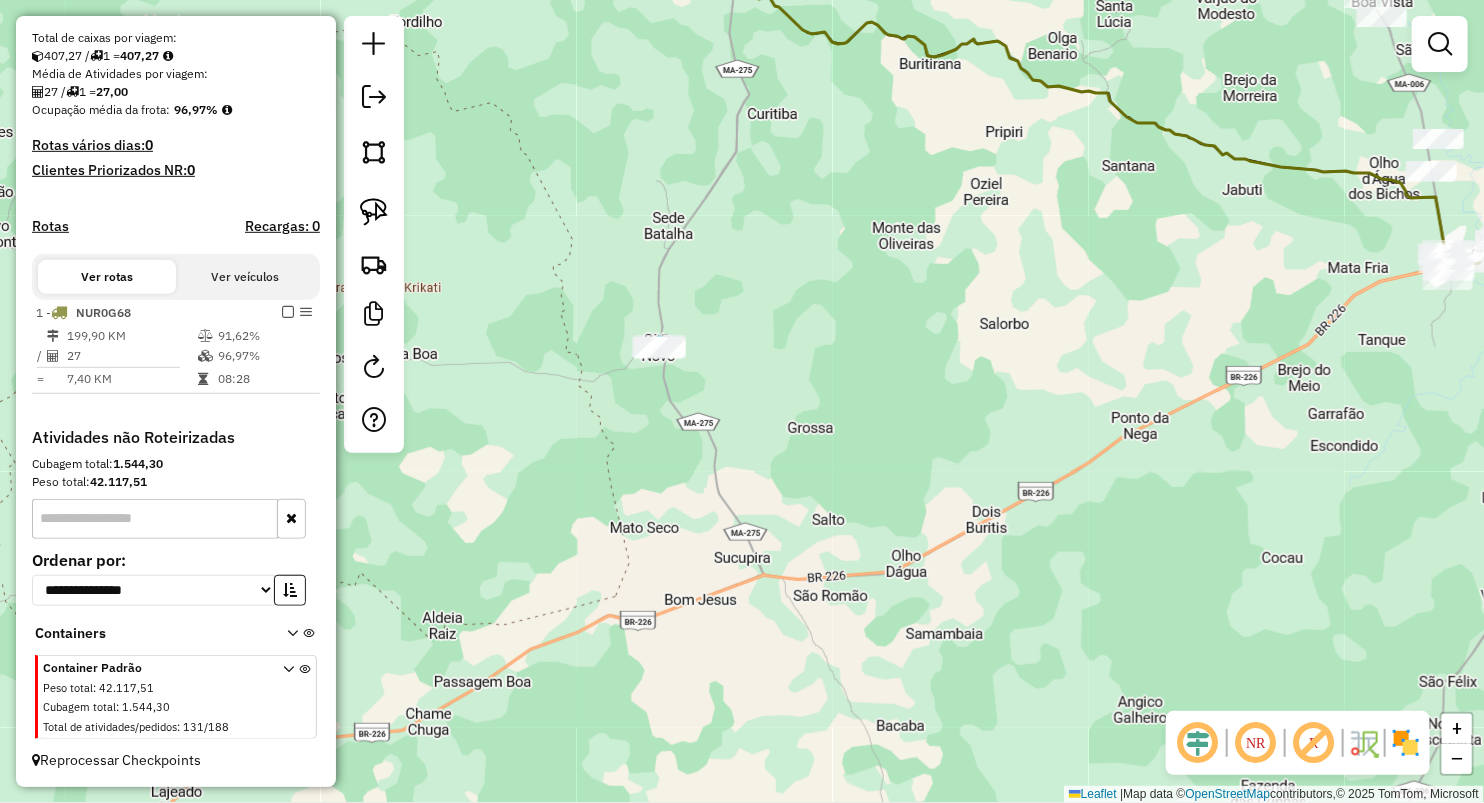 drag, startPoint x: 371, startPoint y: 205, endPoint x: 473, endPoint y: 234, distance: 106.04244 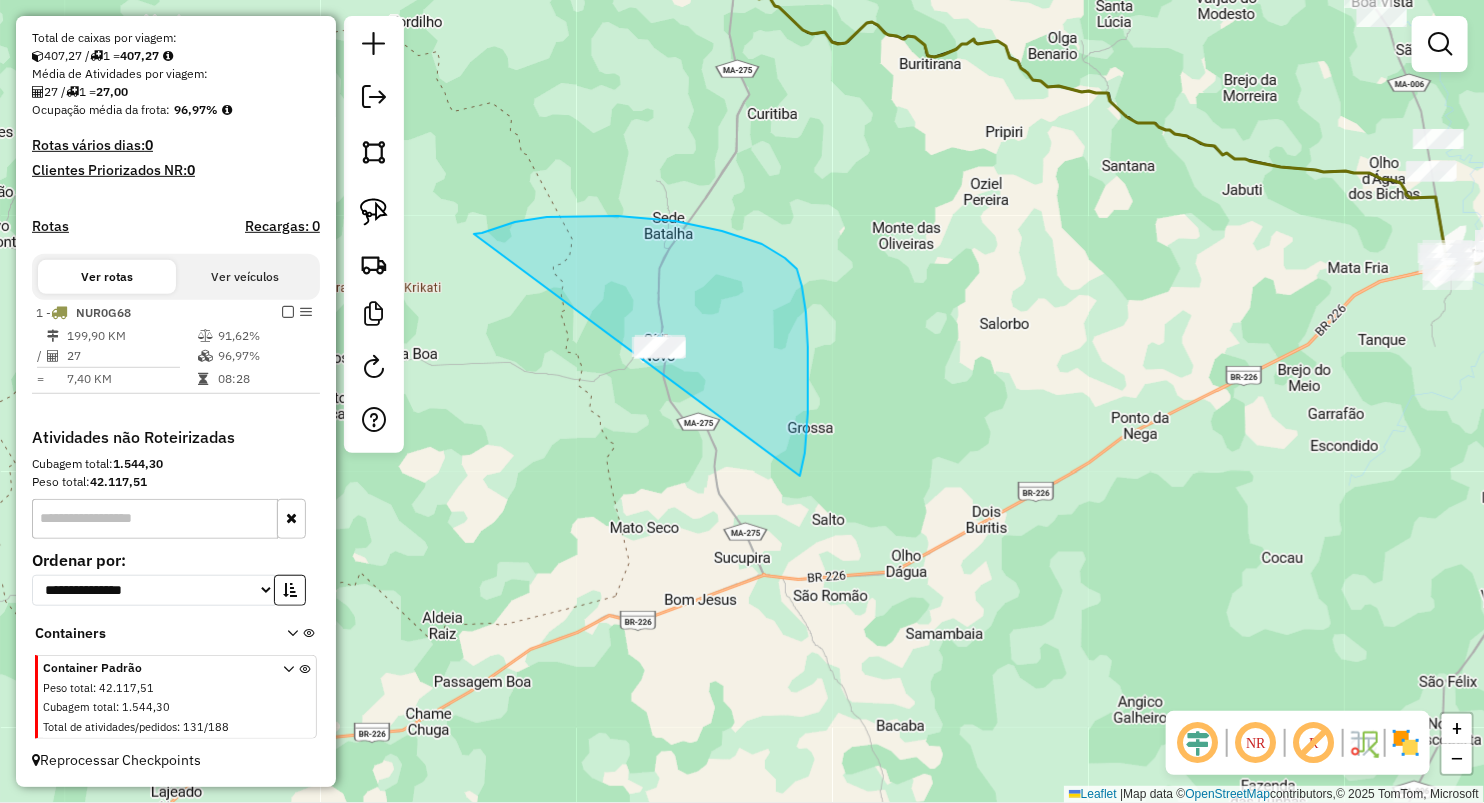 drag, startPoint x: 495, startPoint y: 228, endPoint x: 768, endPoint y: 560, distance: 429.82904 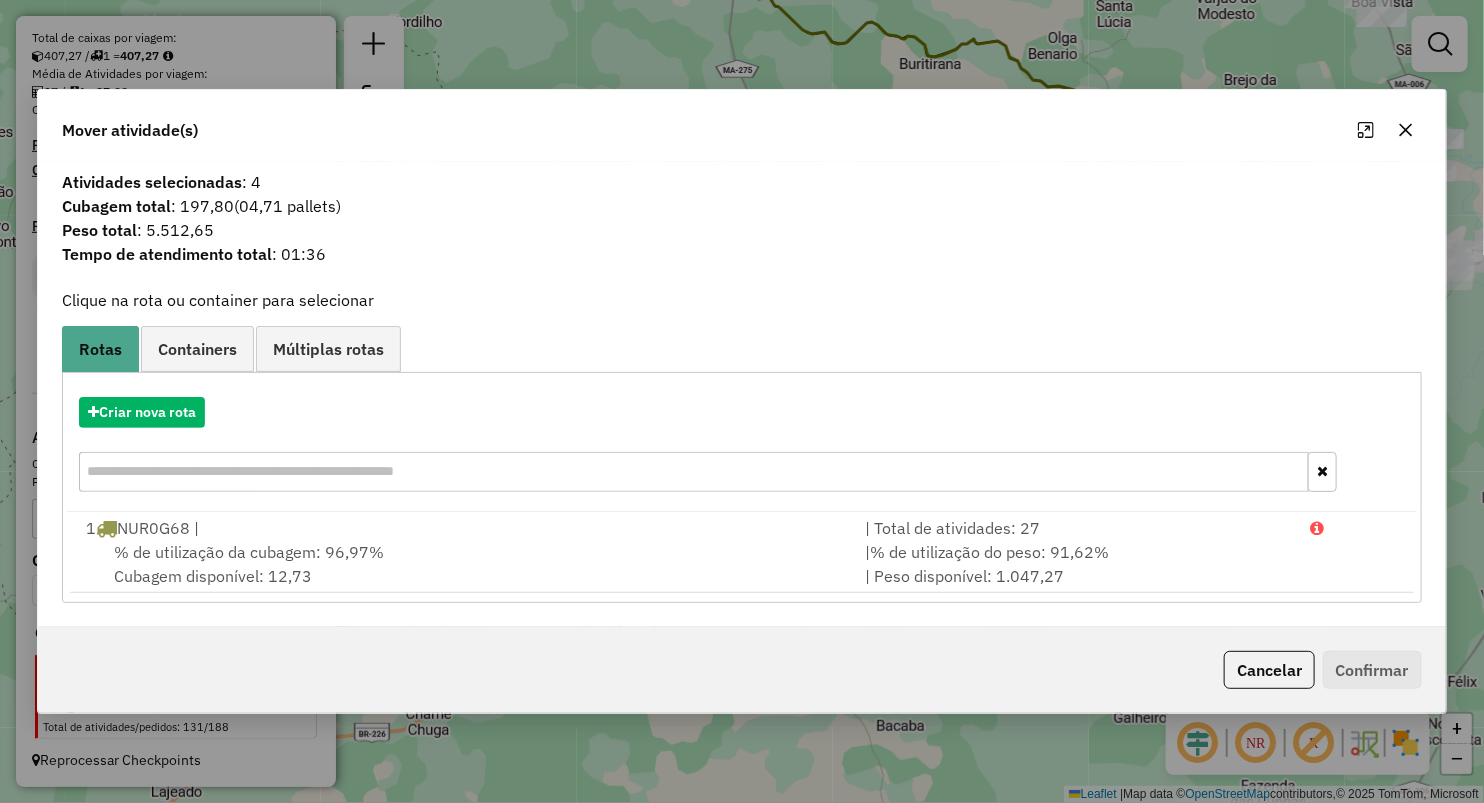 click on "Criar nova rota" at bounding box center (742, 447) 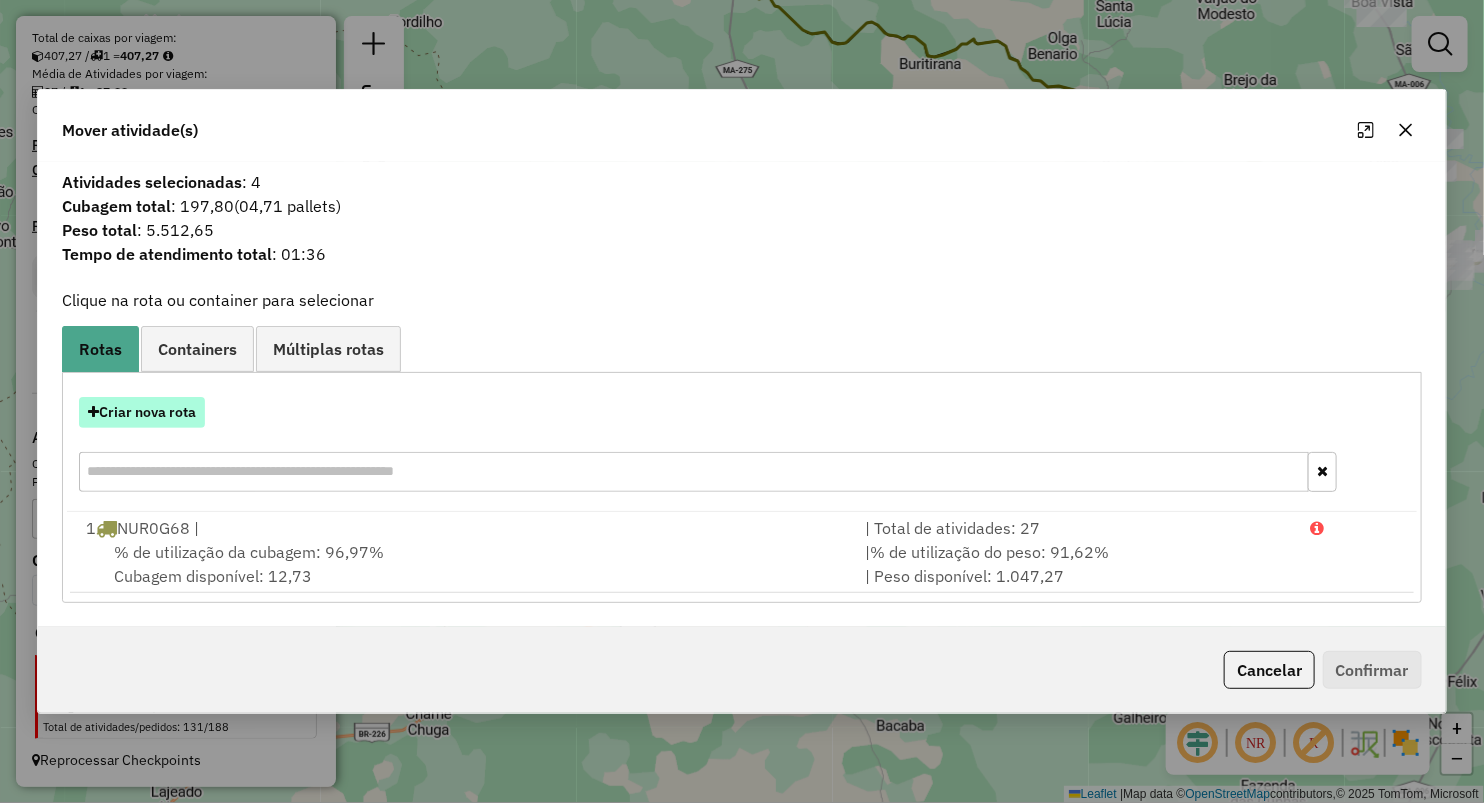 click on "Criar nova rota" at bounding box center (142, 412) 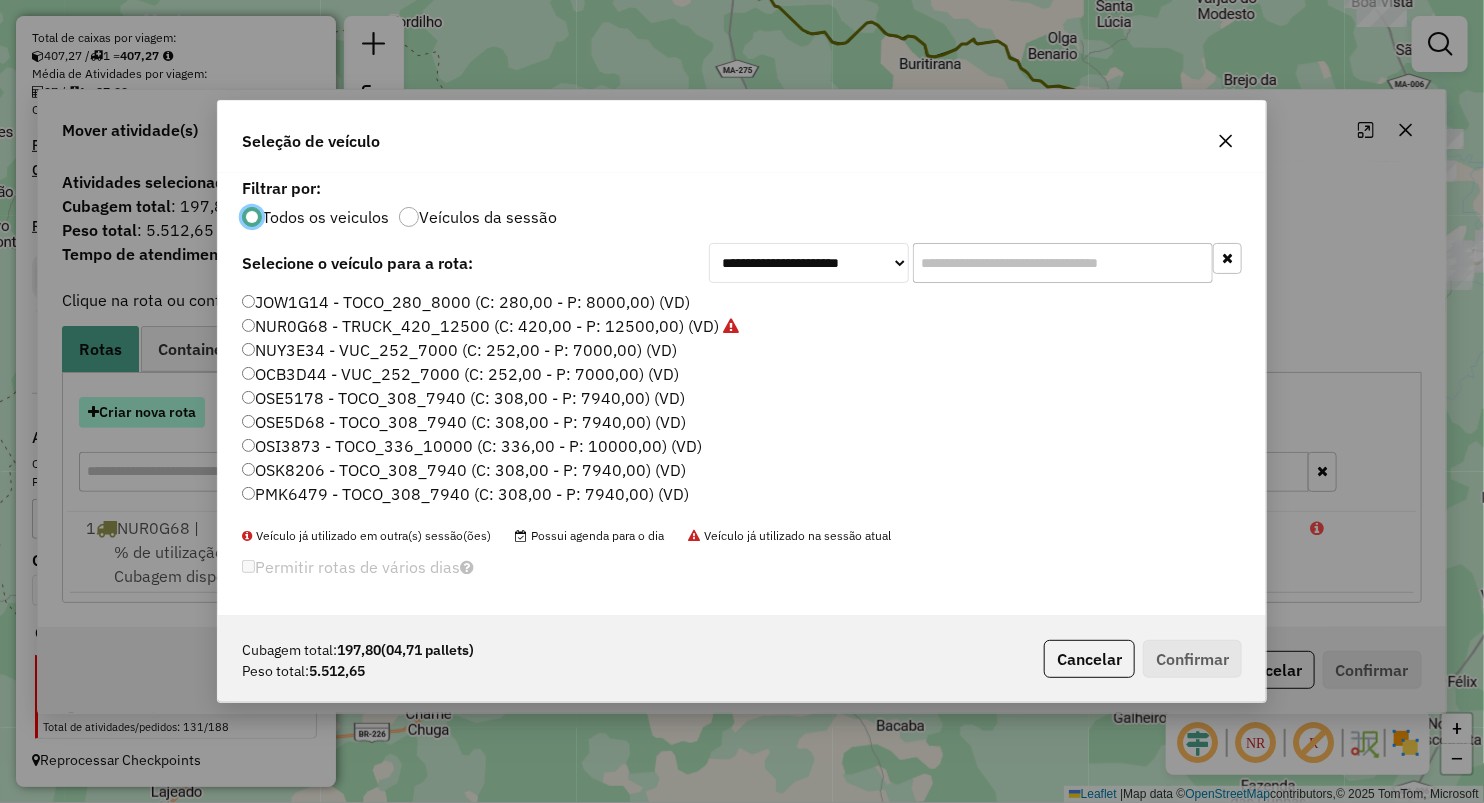 scroll, scrollTop: 10, scrollLeft: 6, axis: both 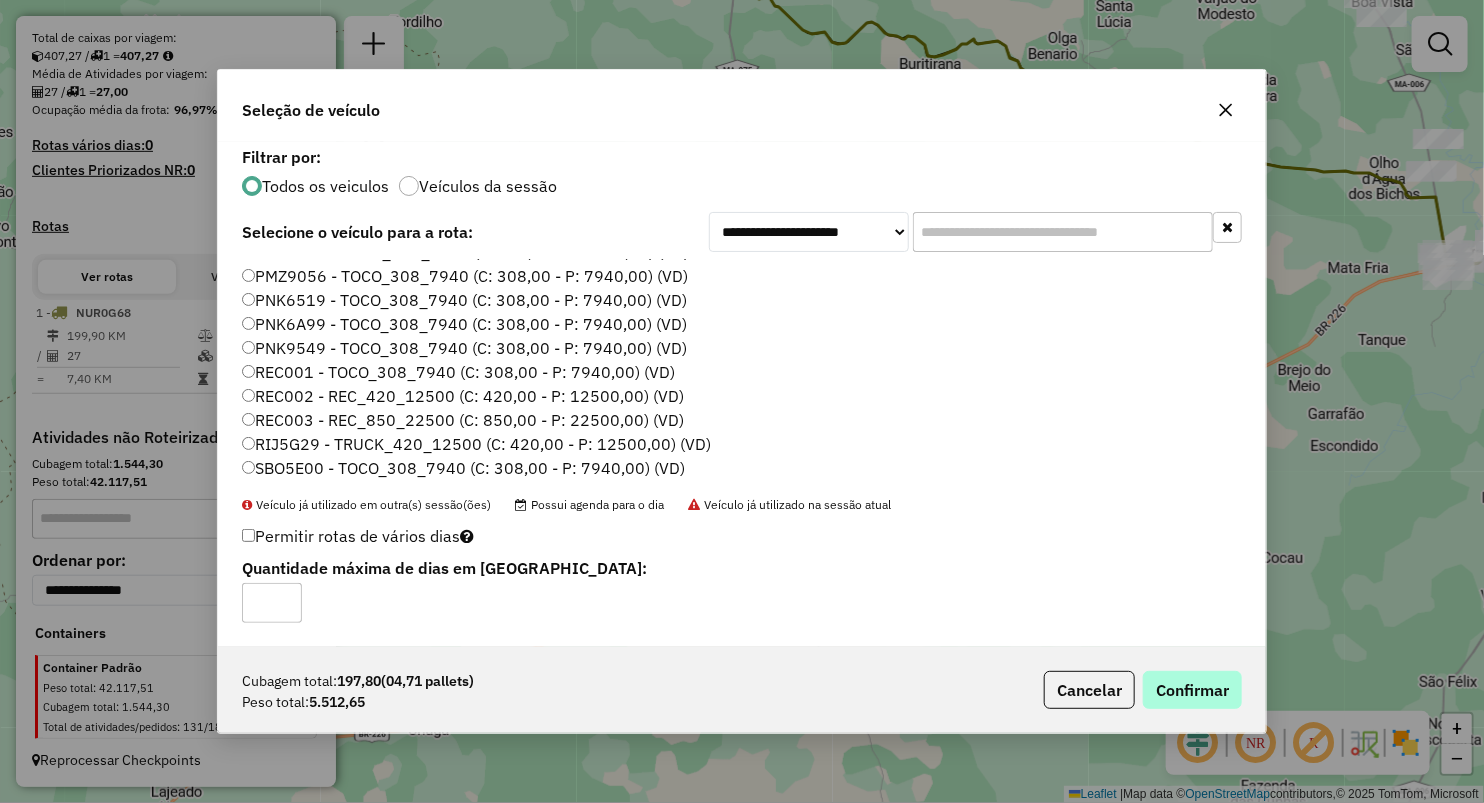 drag, startPoint x: 1183, startPoint y: 665, endPoint x: 1192, endPoint y: 681, distance: 18.35756 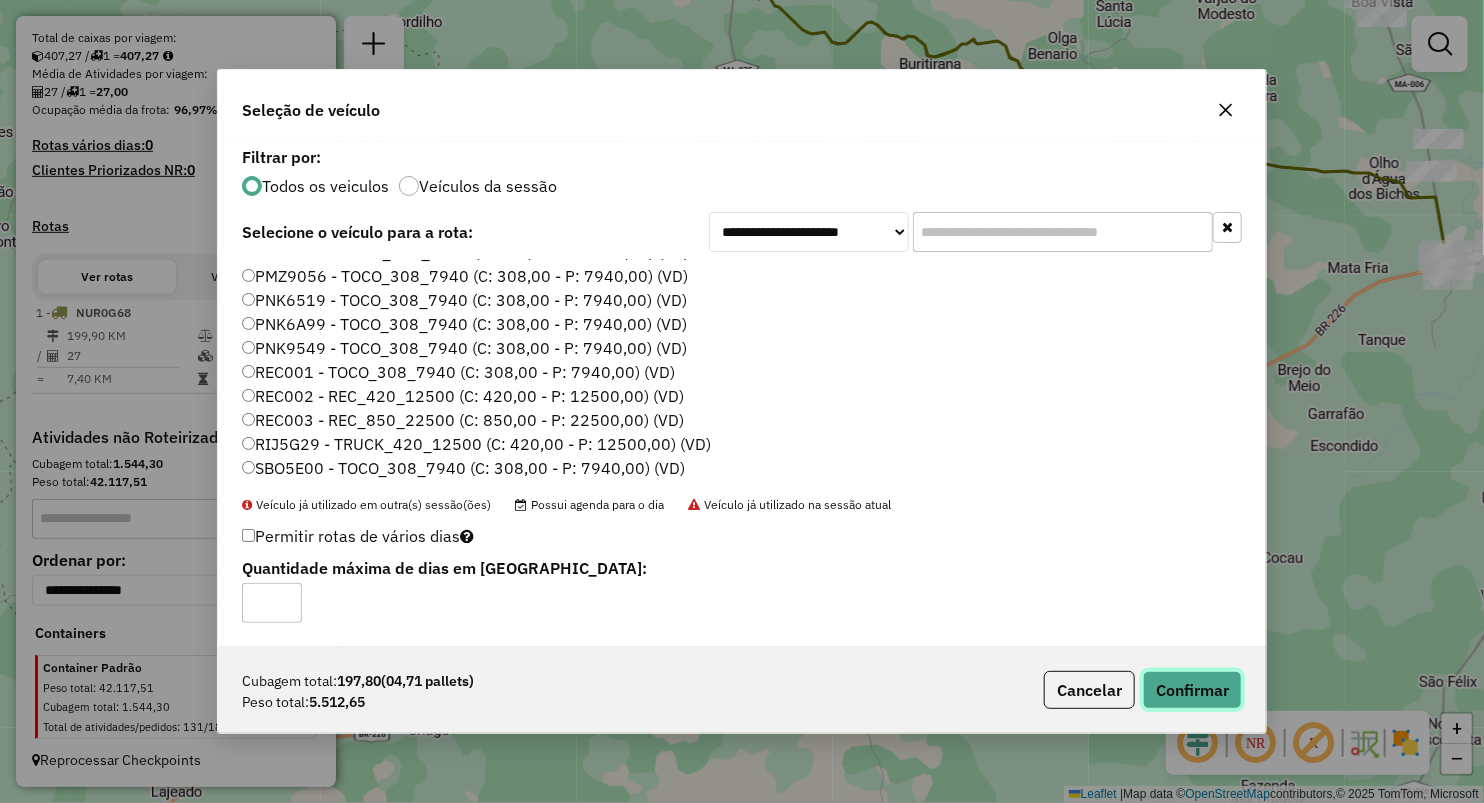 click on "Confirmar" 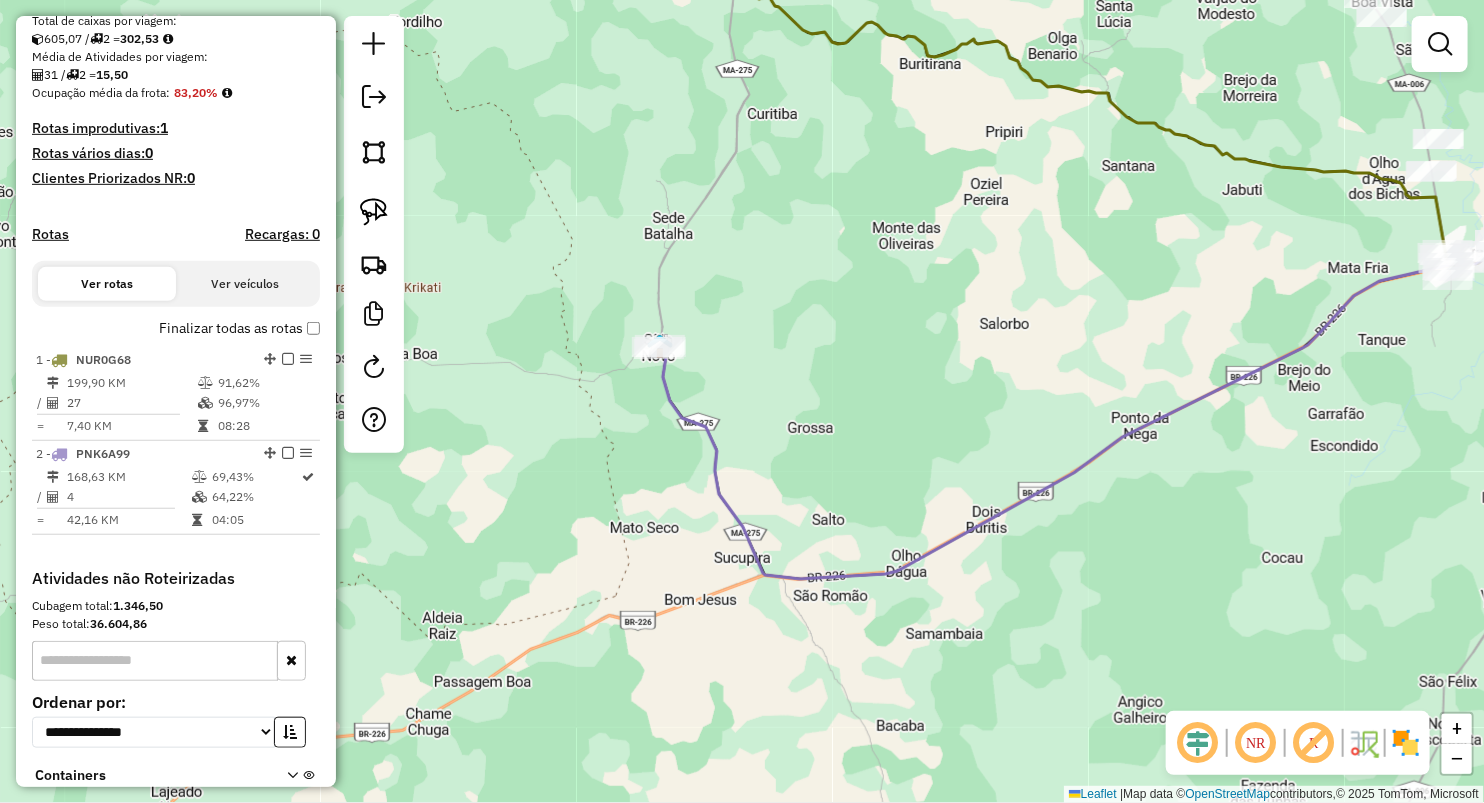 drag, startPoint x: 177, startPoint y: 546, endPoint x: 159, endPoint y: 651, distance: 106.531685 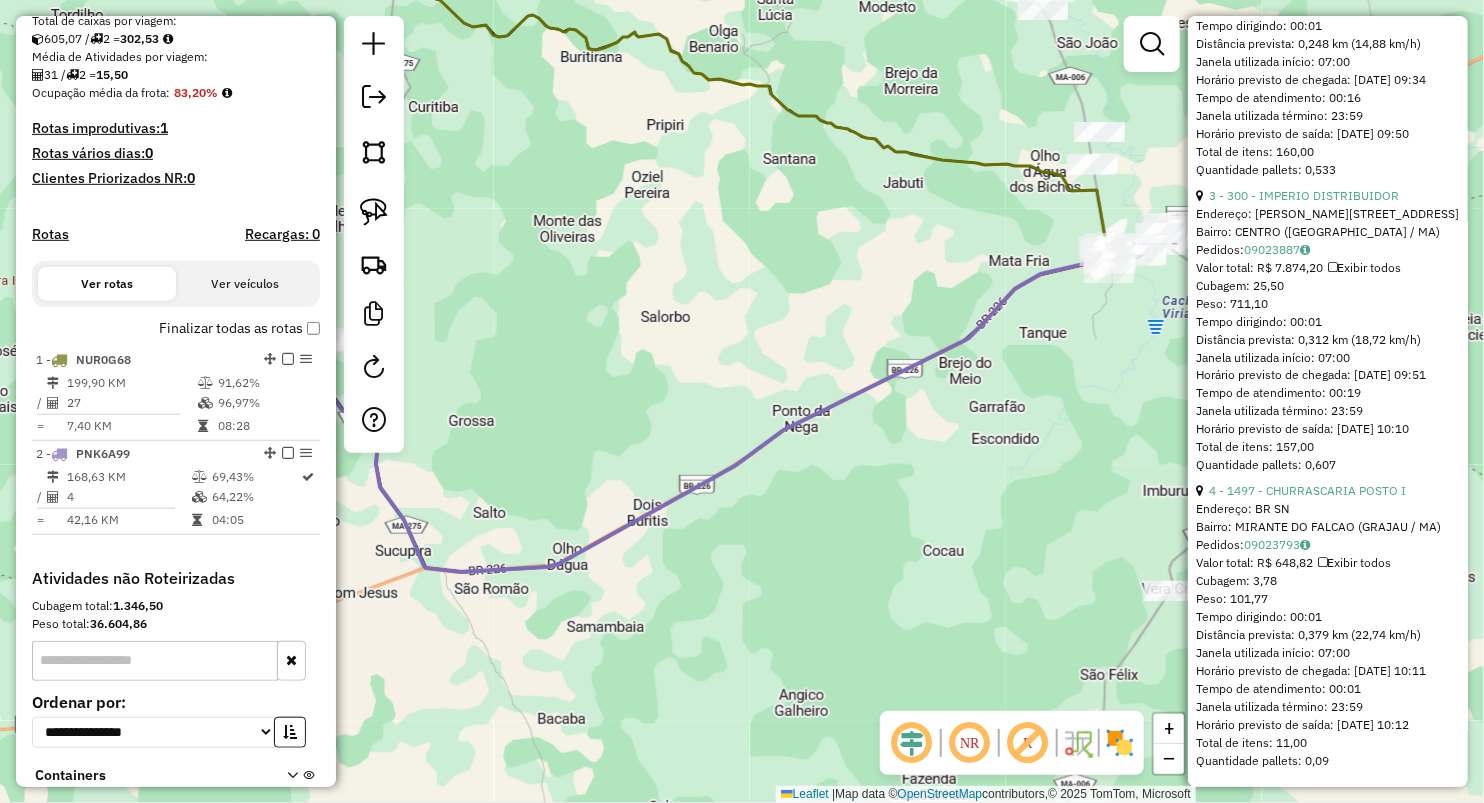 scroll, scrollTop: 1423, scrollLeft: 0, axis: vertical 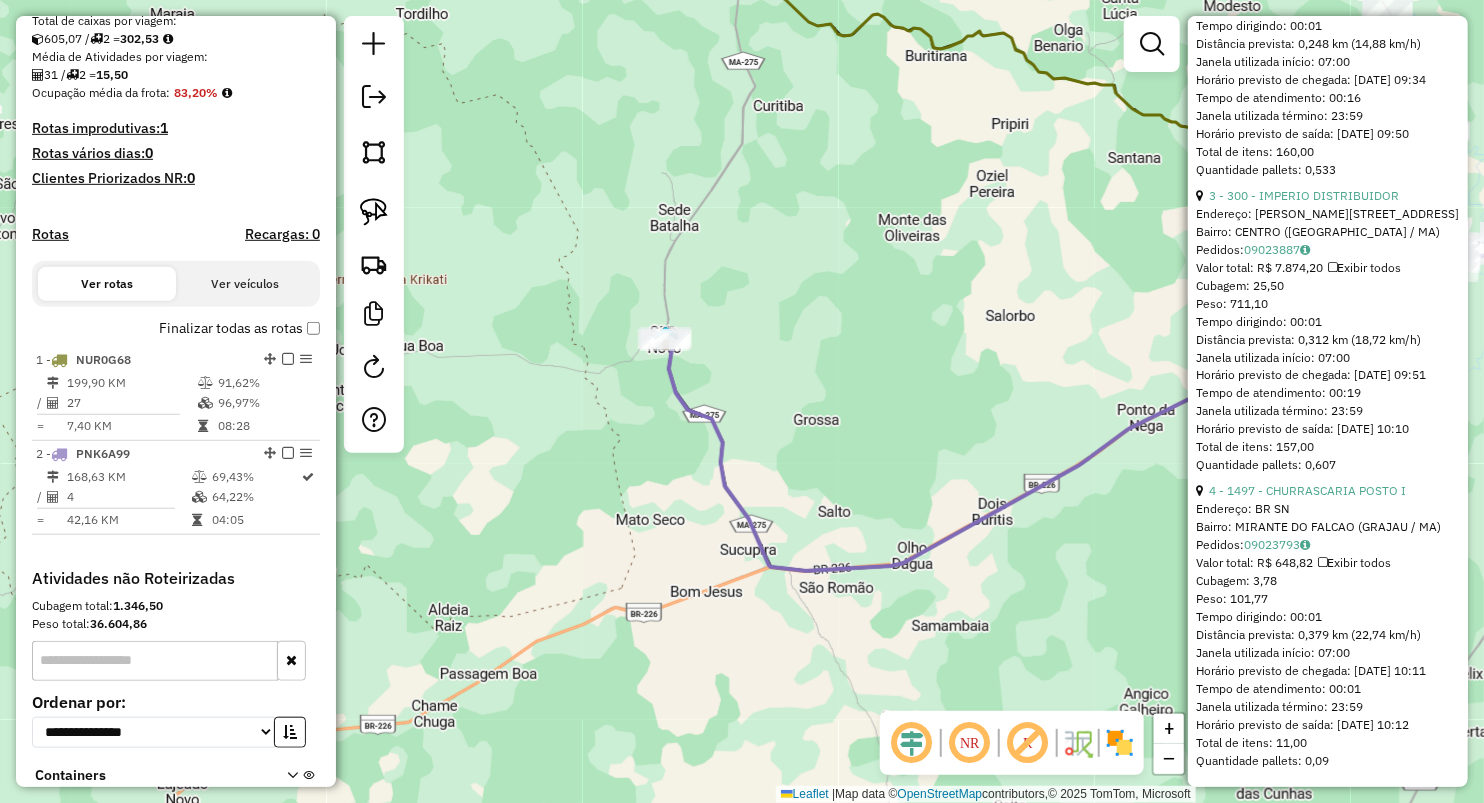 drag, startPoint x: 719, startPoint y: 340, endPoint x: 973, endPoint y: 325, distance: 254.44254 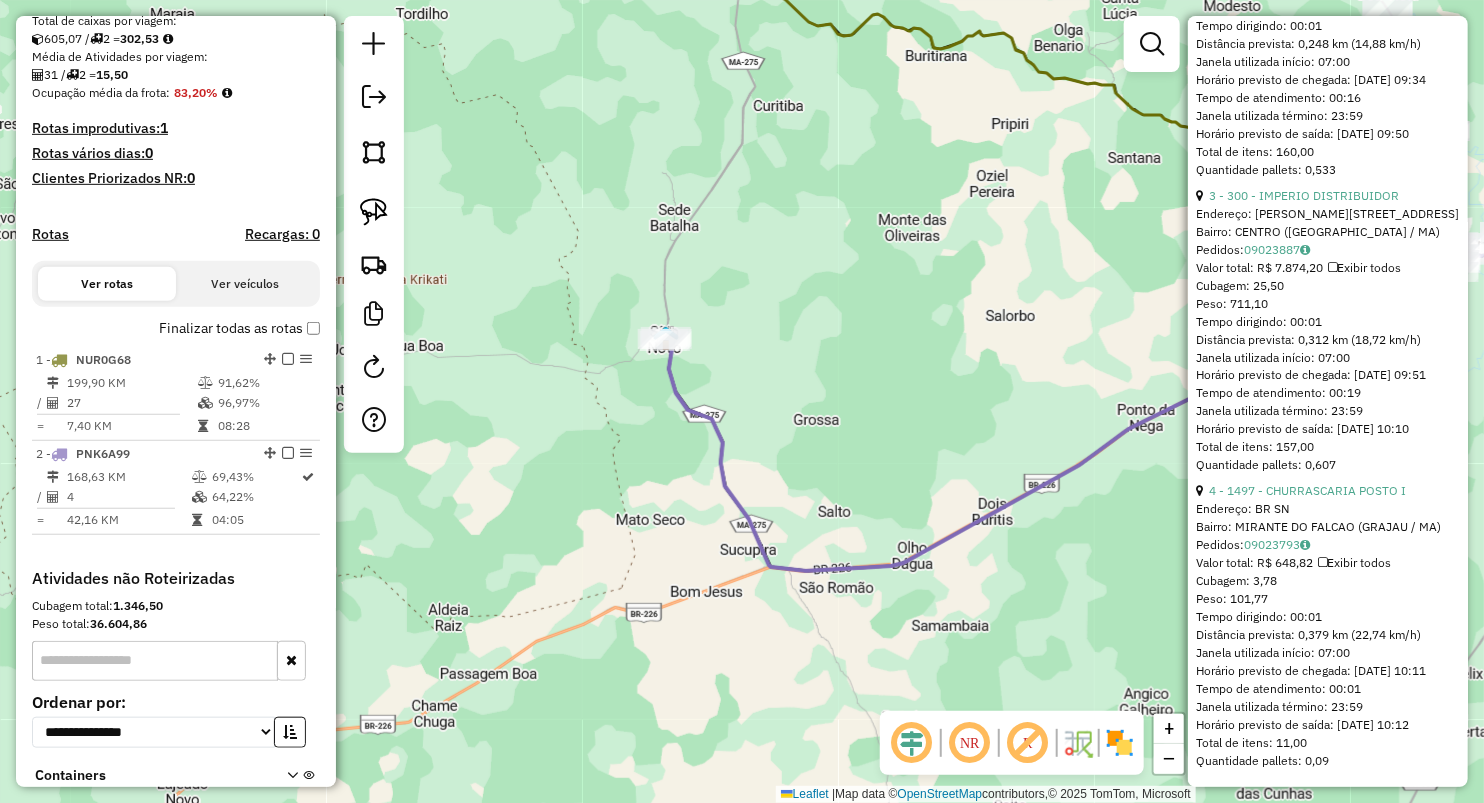 drag, startPoint x: 1038, startPoint y: 372, endPoint x: 995, endPoint y: 360, distance: 44.64303 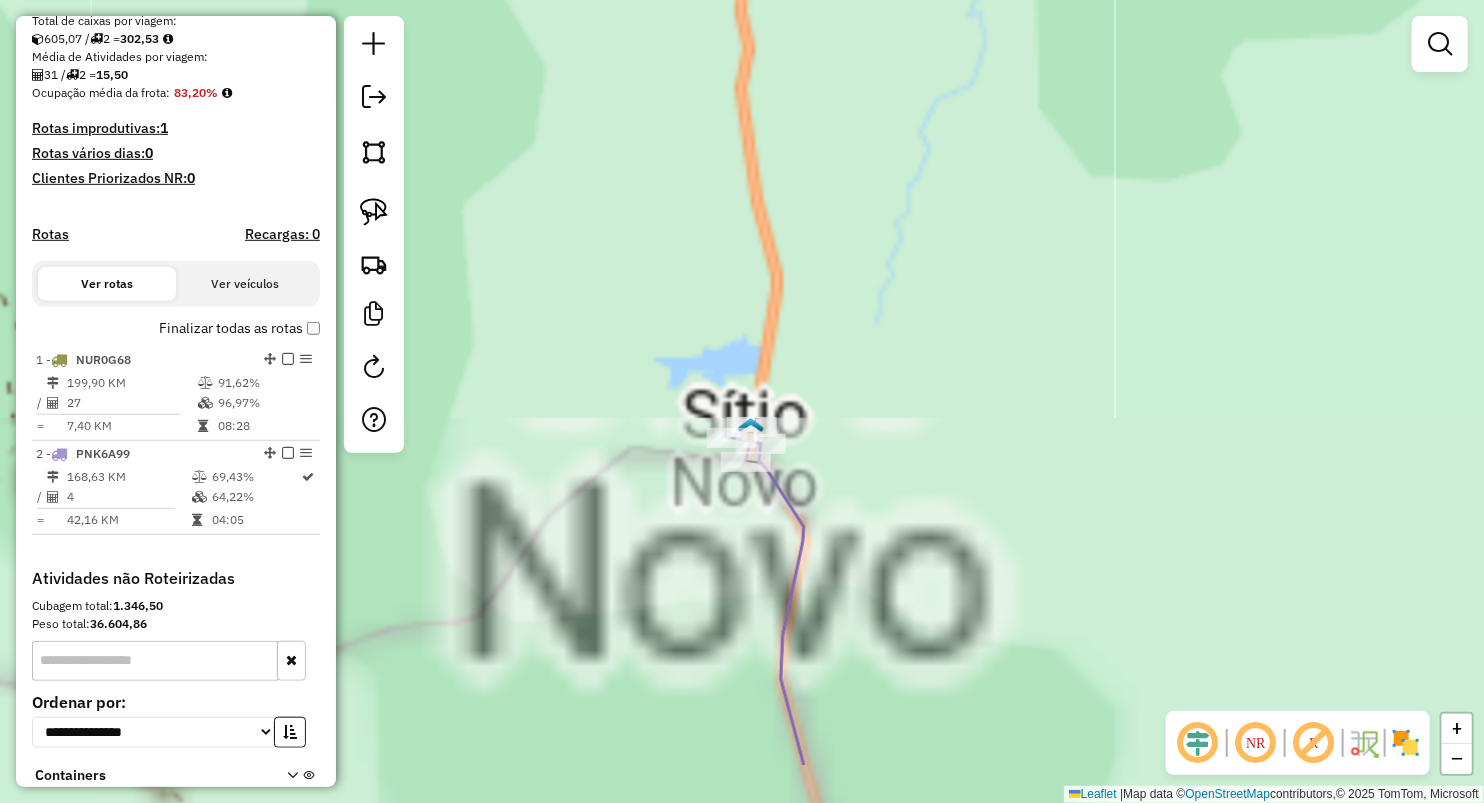 drag, startPoint x: 883, startPoint y: 401, endPoint x: 860, endPoint y: 287, distance: 116.297035 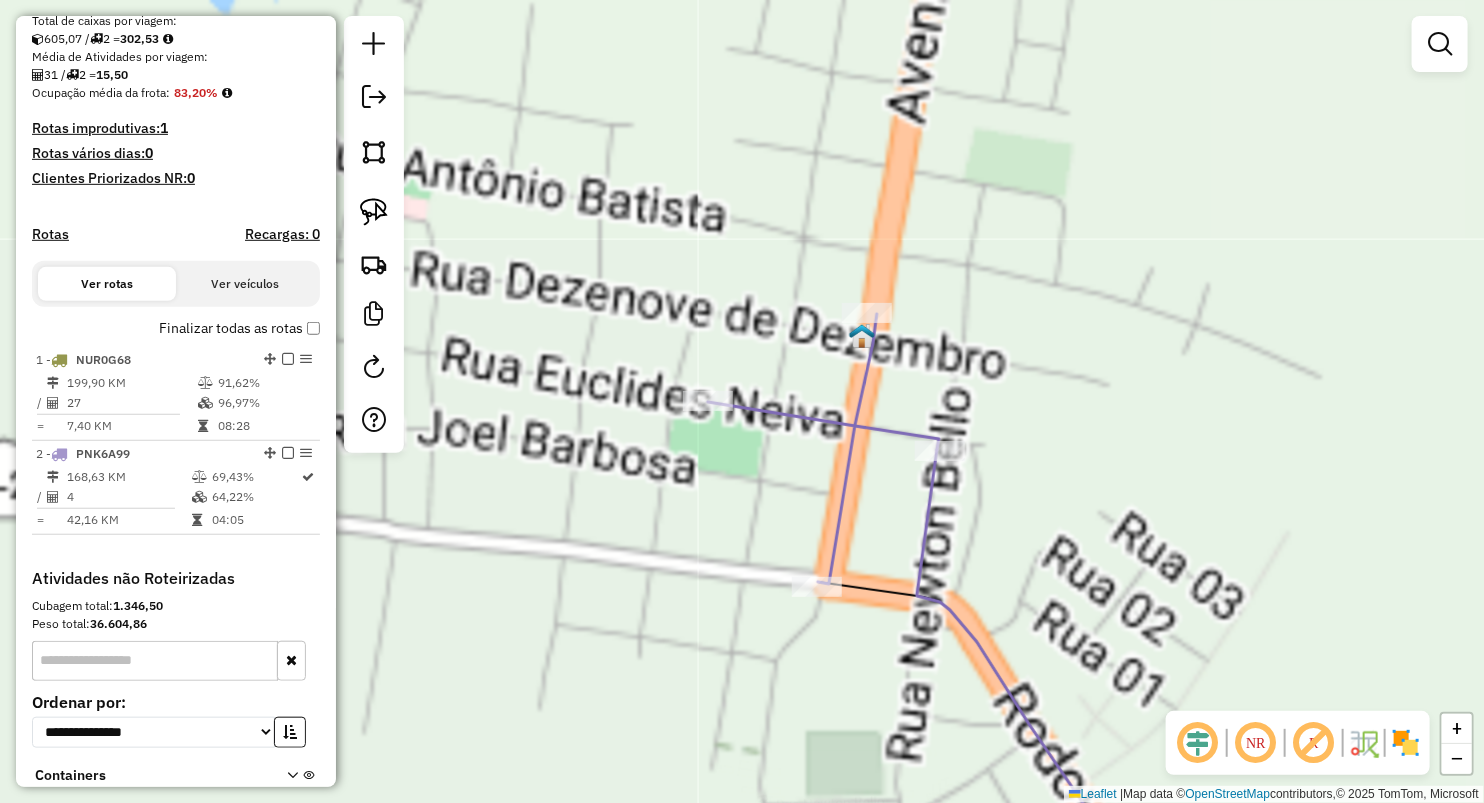 drag, startPoint x: 768, startPoint y: 364, endPoint x: 689, endPoint y: 176, distance: 203.92401 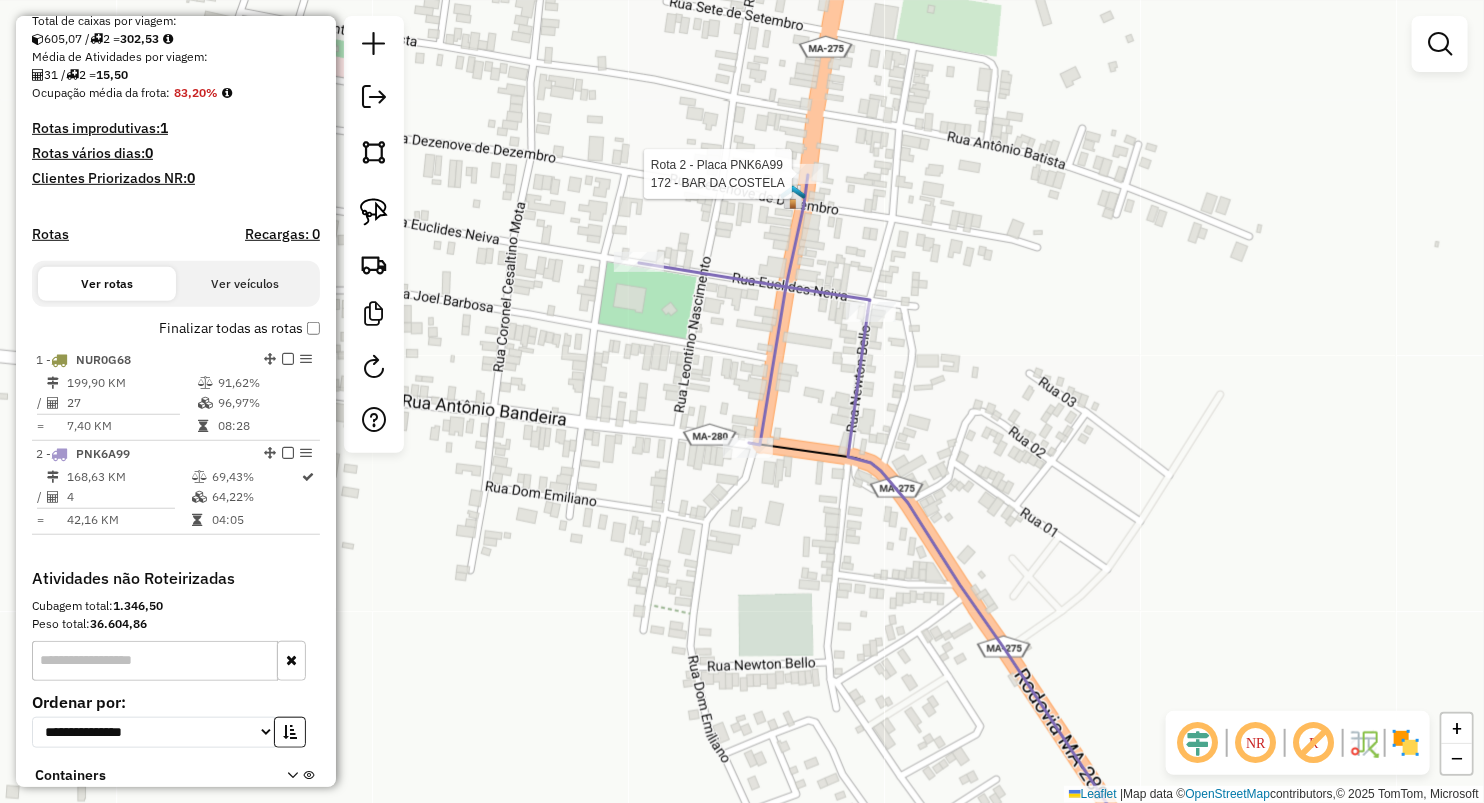 select on "**********" 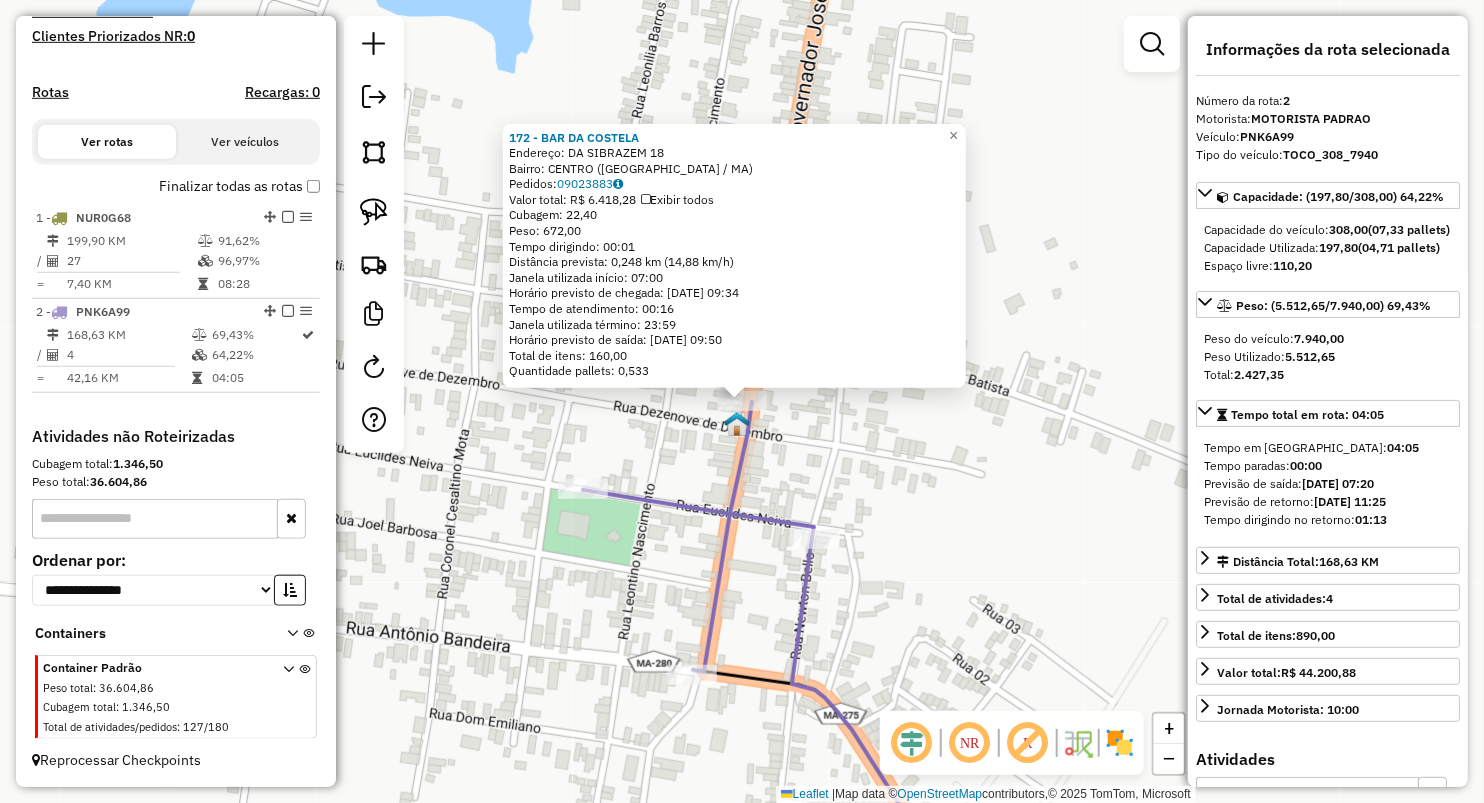 scroll, scrollTop: 584, scrollLeft: 0, axis: vertical 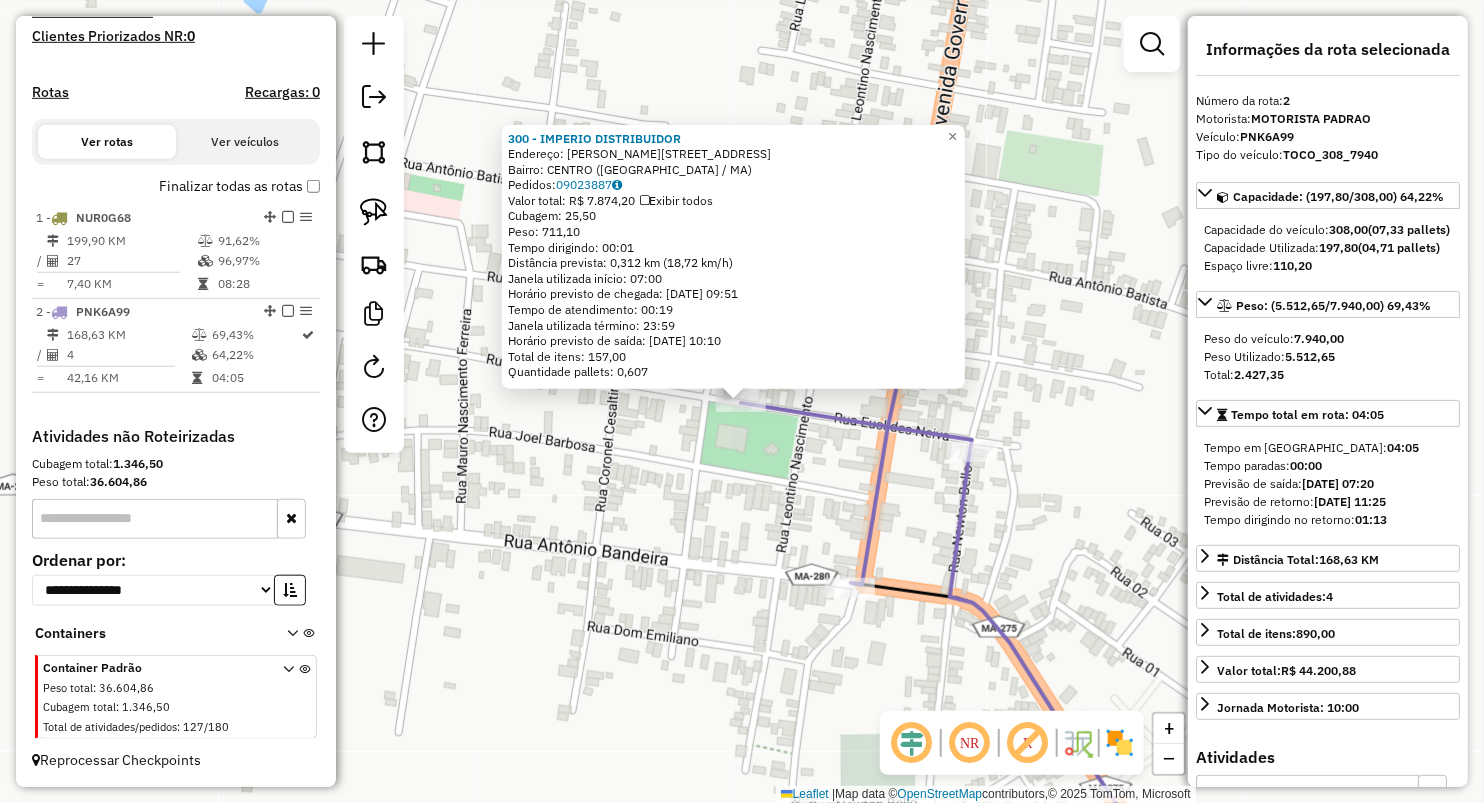 click 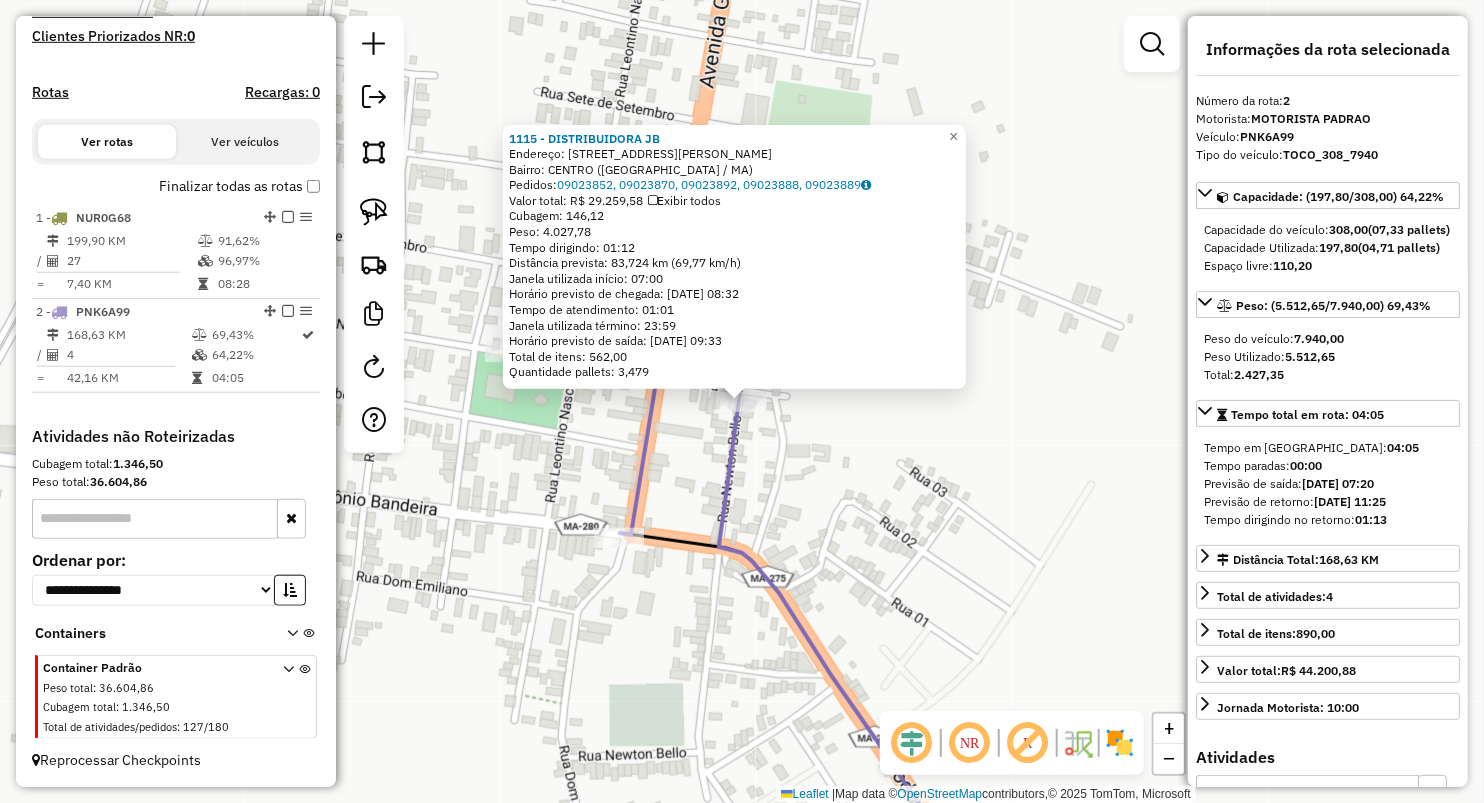 click on "1115 - DISTRIBUIDORA JB  Endereço:  Rua Newton belo 392   Bairro: CENTRO (SITIO NOVO / MA)   Pedidos:  09023852, 09023870, 09023892, 09023888, 09023889   Valor total: R$ 29.259,58   Exibir todos   Cubagem: 146,12  Peso: 4.027,78  Tempo dirigindo: 01:12   Distância prevista: 83,724 km (69,77 km/h)   Janela utilizada início: 07:00   Horário previsto de chegada: 10/07/2025 08:32   Tempo de atendimento: 01:01   Janela utilizada término: 23:59   Horário previsto de saída: 10/07/2025 09:33   Total de itens: 562,00   Quantidade pallets: 3,479  × Janela de atendimento Grade de atendimento Capacidade Transportadoras Veículos Cliente Pedidos  Rotas Selecione os dias de semana para filtrar as janelas de atendimento  Seg   Ter   Qua   Qui   Sex   Sáb   Dom  Informe o período da janela de atendimento: De: Até:  Filtrar exatamente a janela do cliente  Considerar janela de atendimento padrão  Selecione os dias de semana para filtrar as grades de atendimento  Seg   Ter   Qua   Qui   Sex   Sáb   Dom   De:   De:" 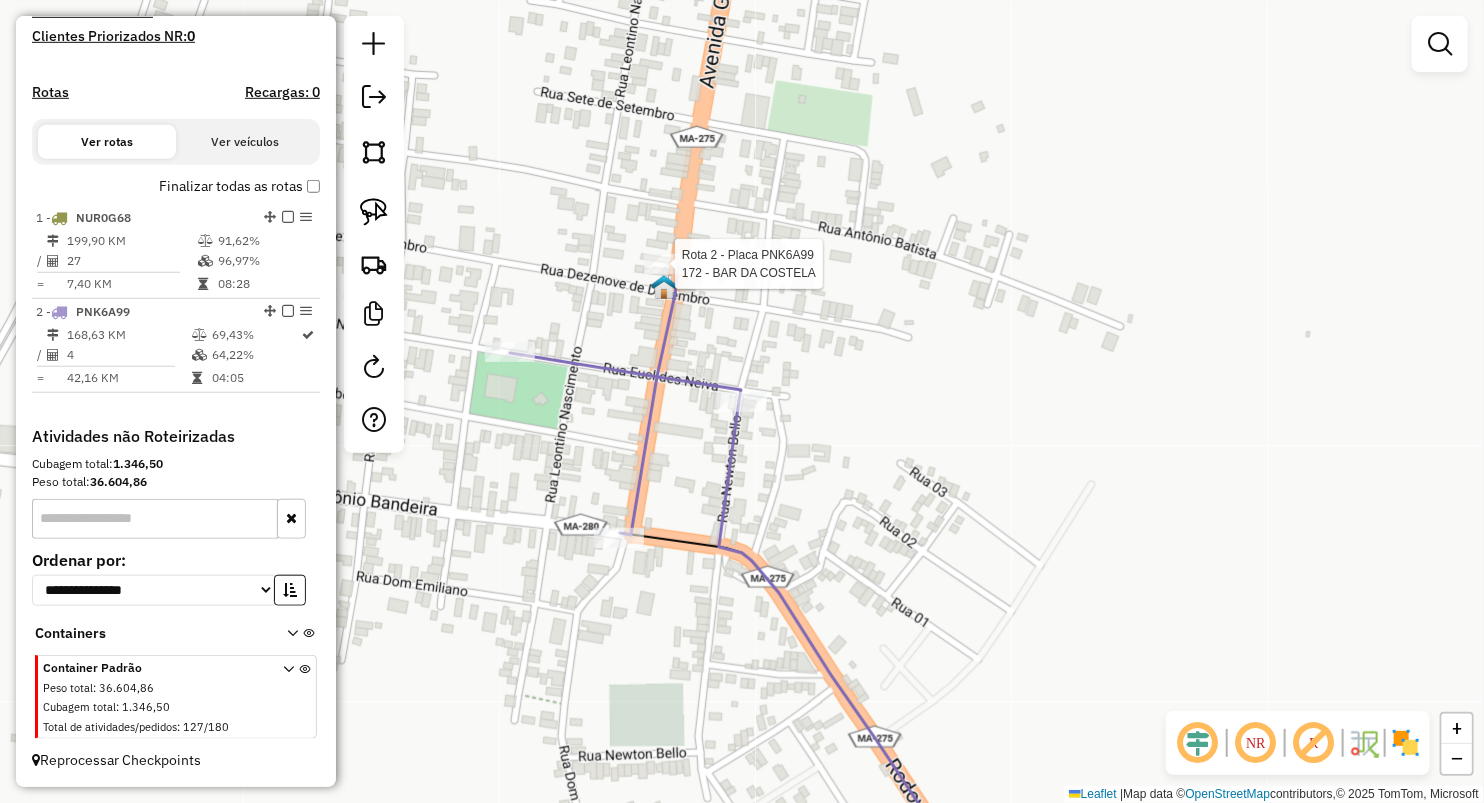 select on "**********" 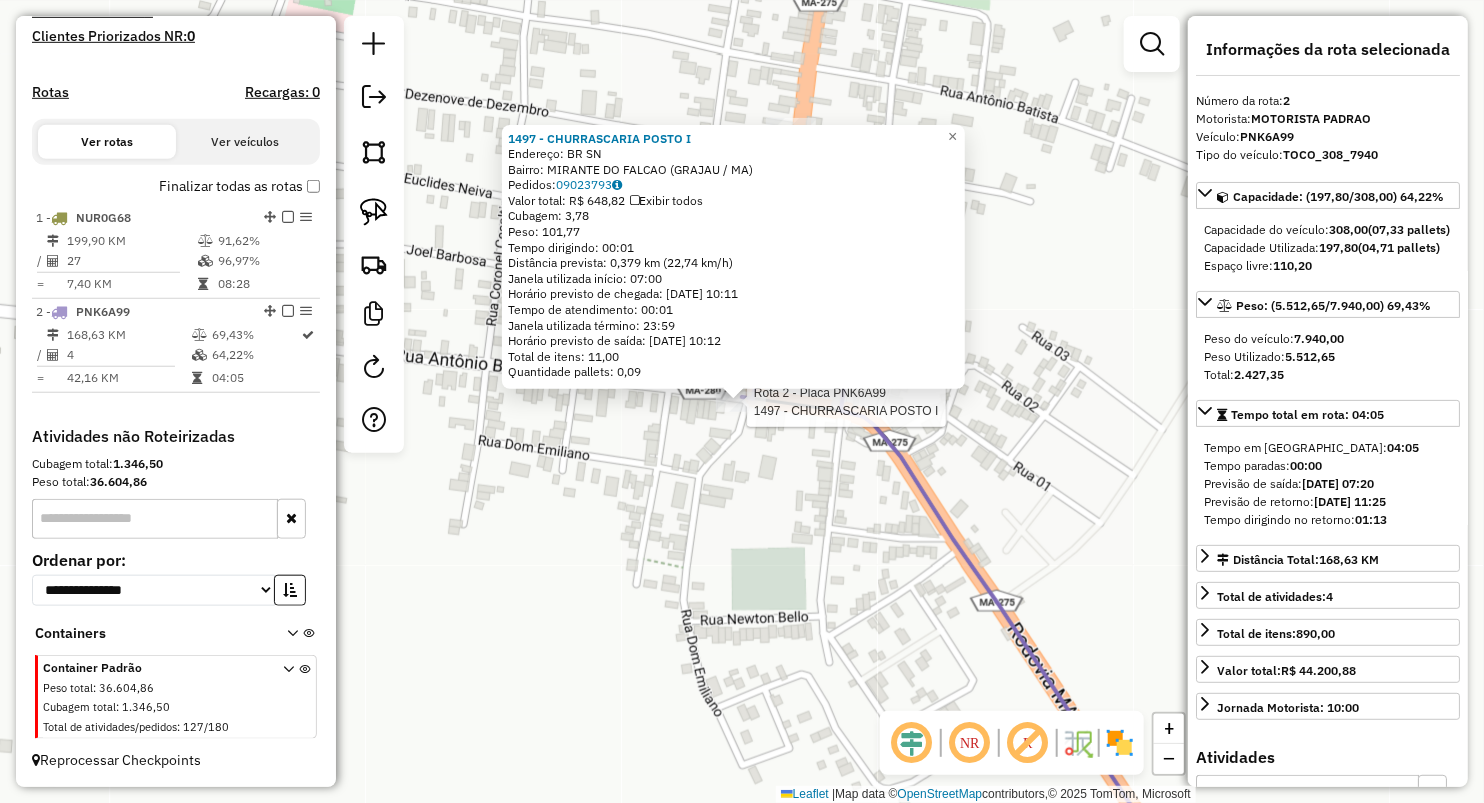 drag, startPoint x: 669, startPoint y: 480, endPoint x: 684, endPoint y: 459, distance: 25.806976 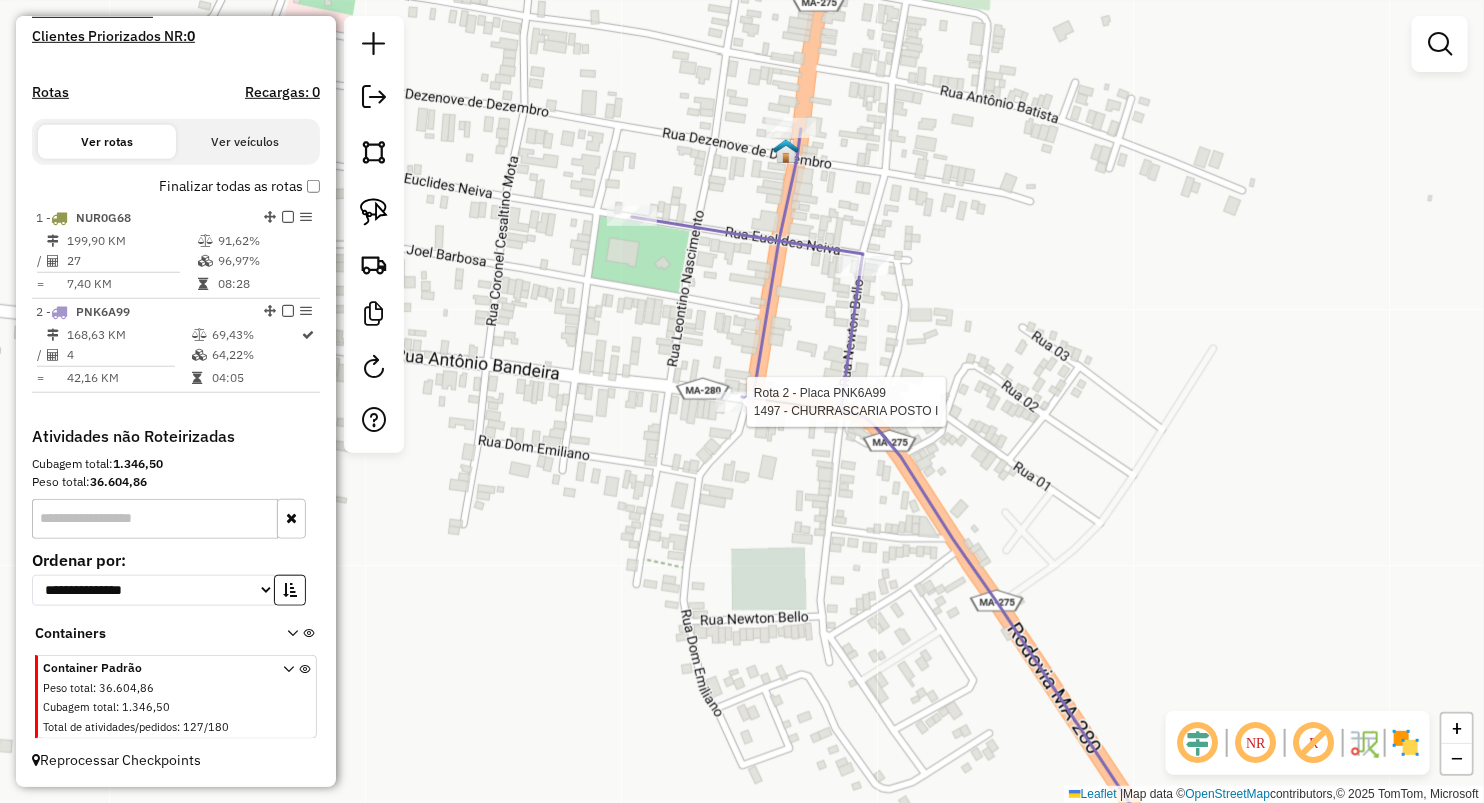 select on "**********" 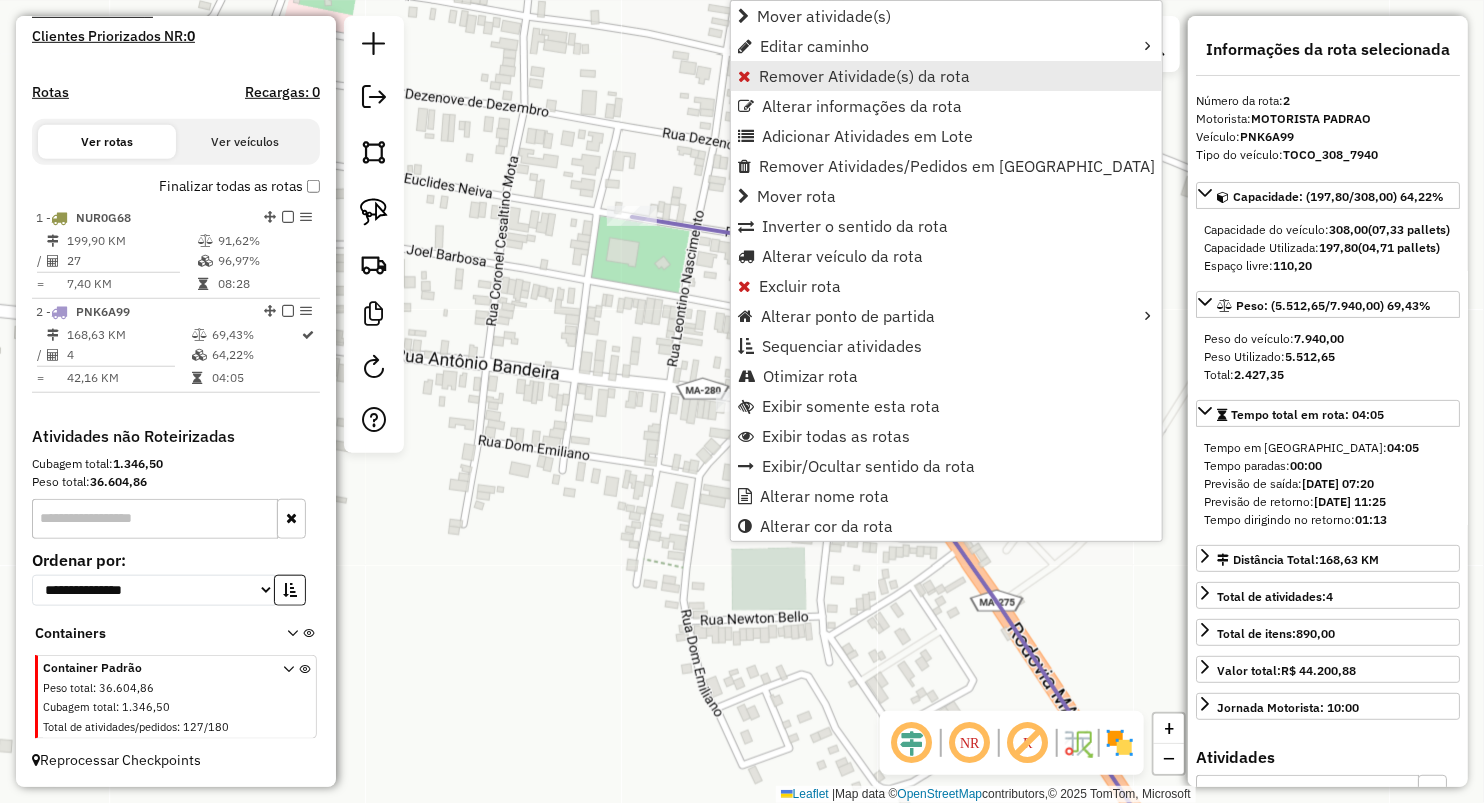 click on "Remover Atividade(s) da rota" at bounding box center (864, 76) 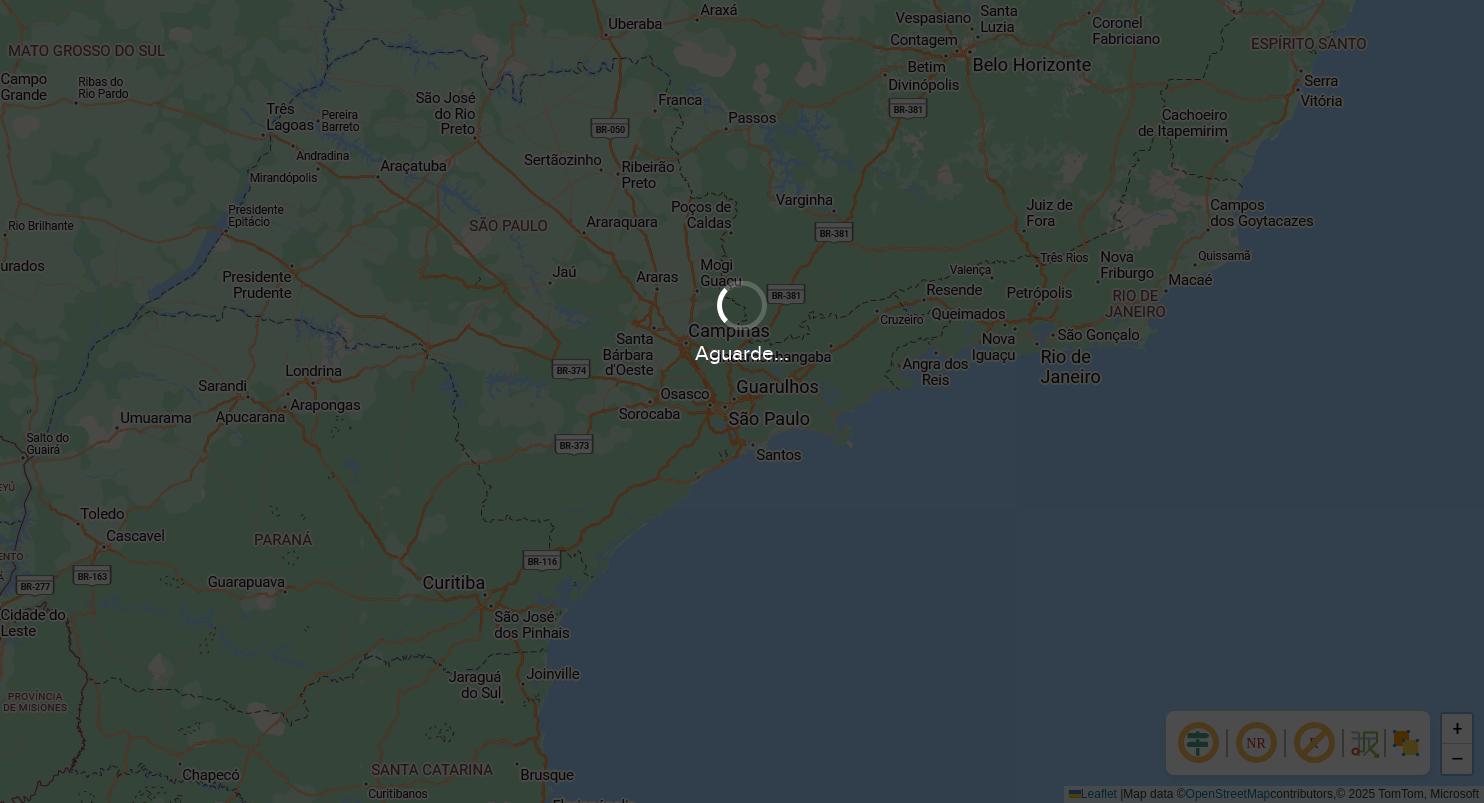 scroll, scrollTop: 0, scrollLeft: 0, axis: both 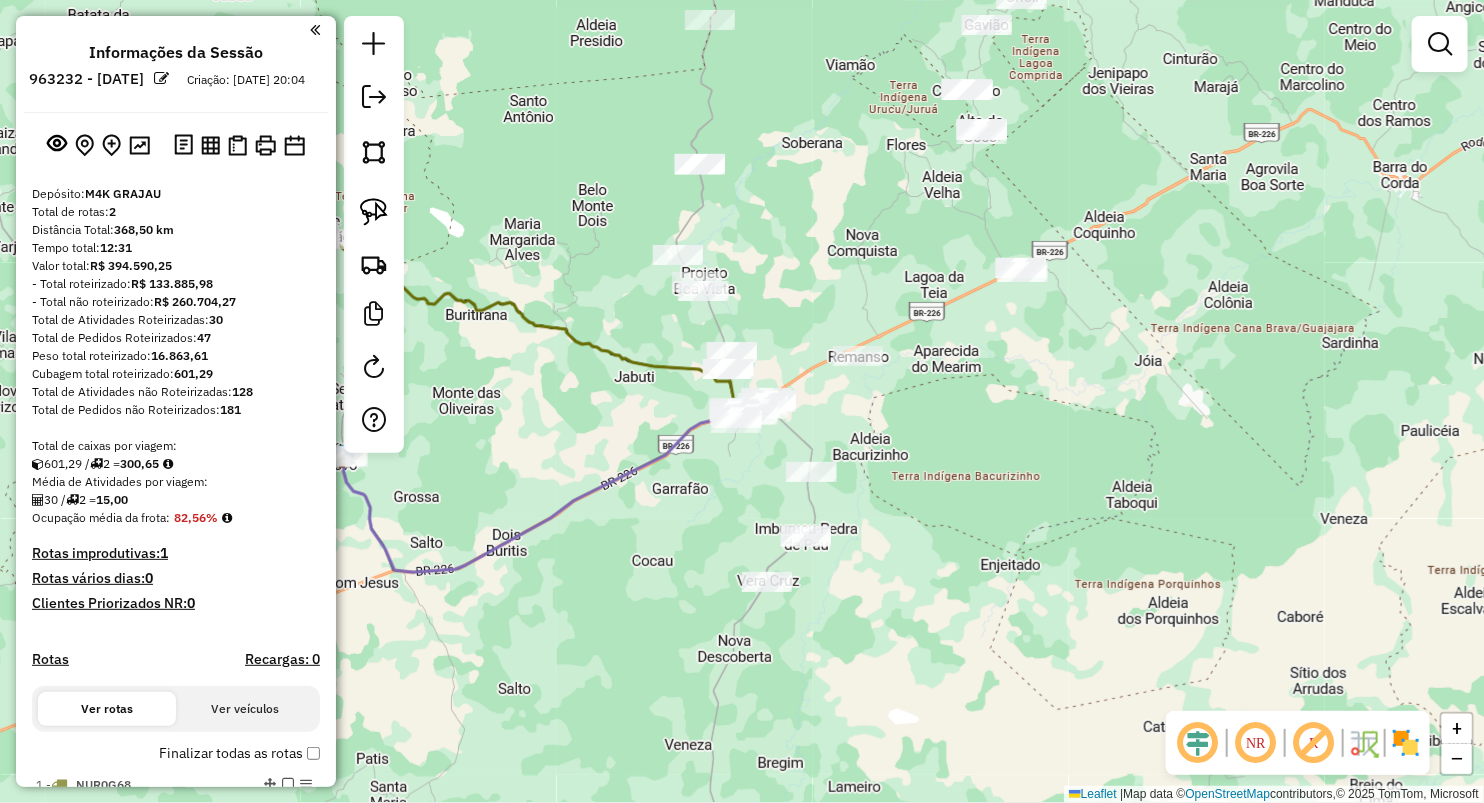 drag, startPoint x: 485, startPoint y: 394, endPoint x: 740, endPoint y: 312, distance: 267.86005 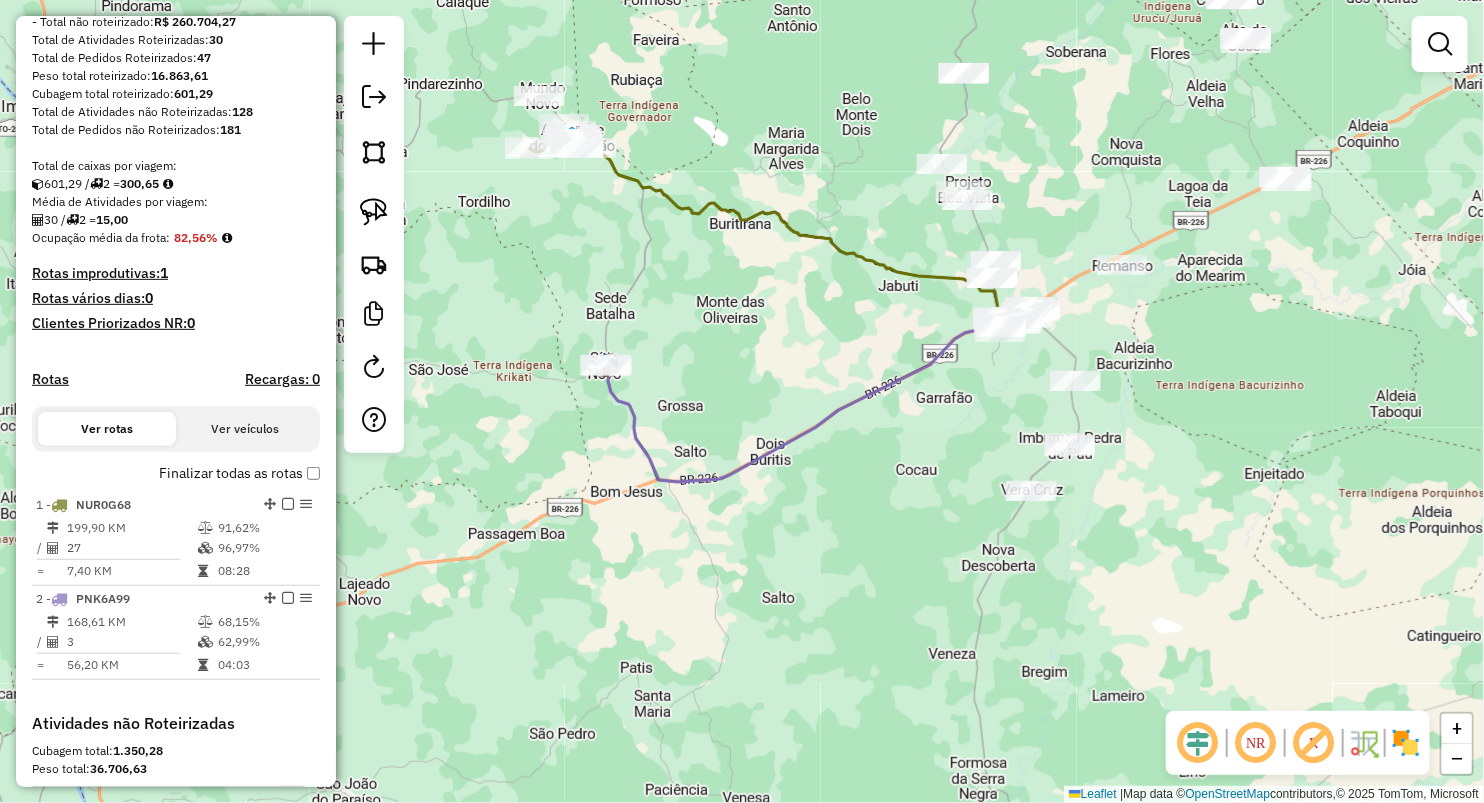 scroll, scrollTop: 333, scrollLeft: 0, axis: vertical 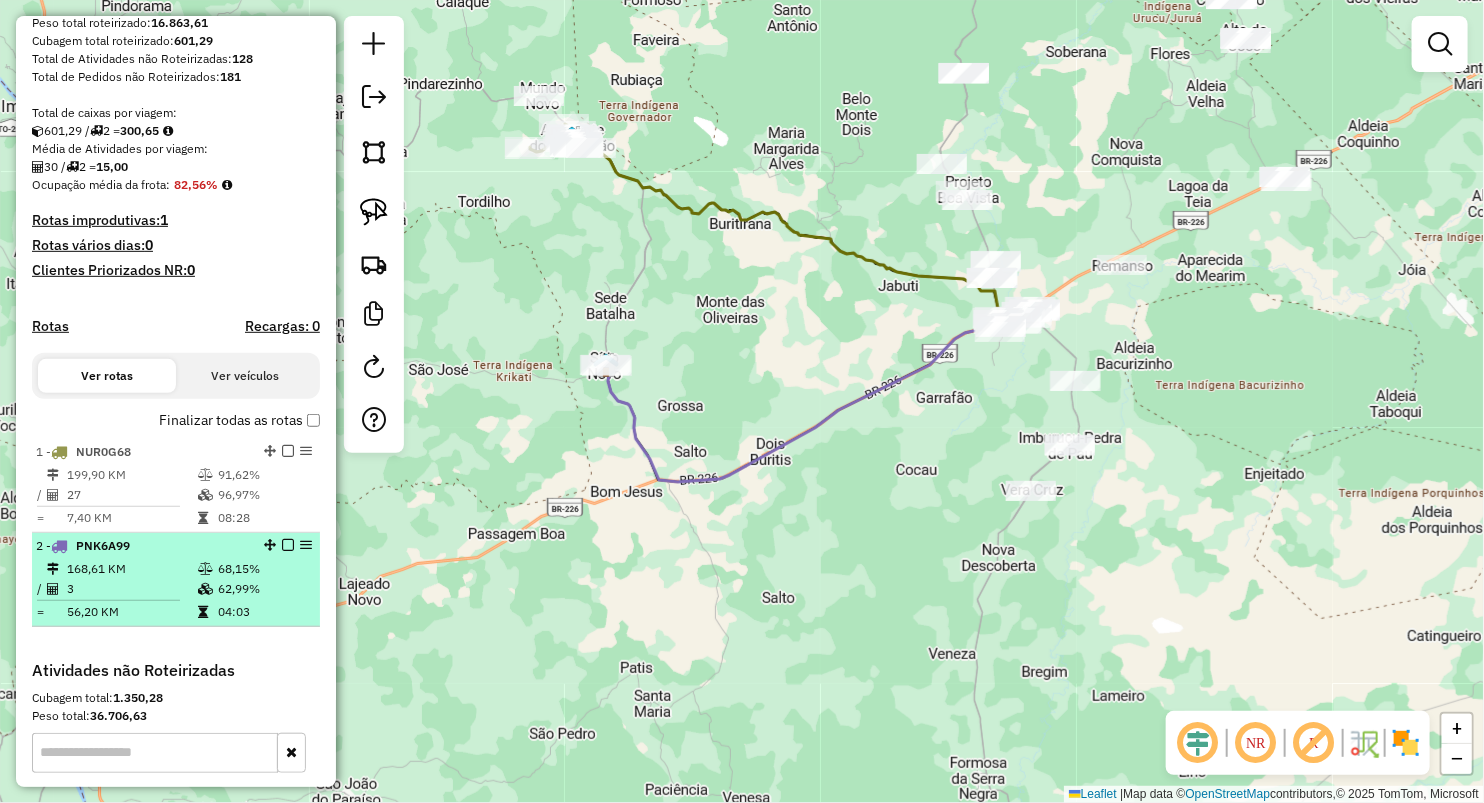 click on "168,61 KM" at bounding box center [131, 569] 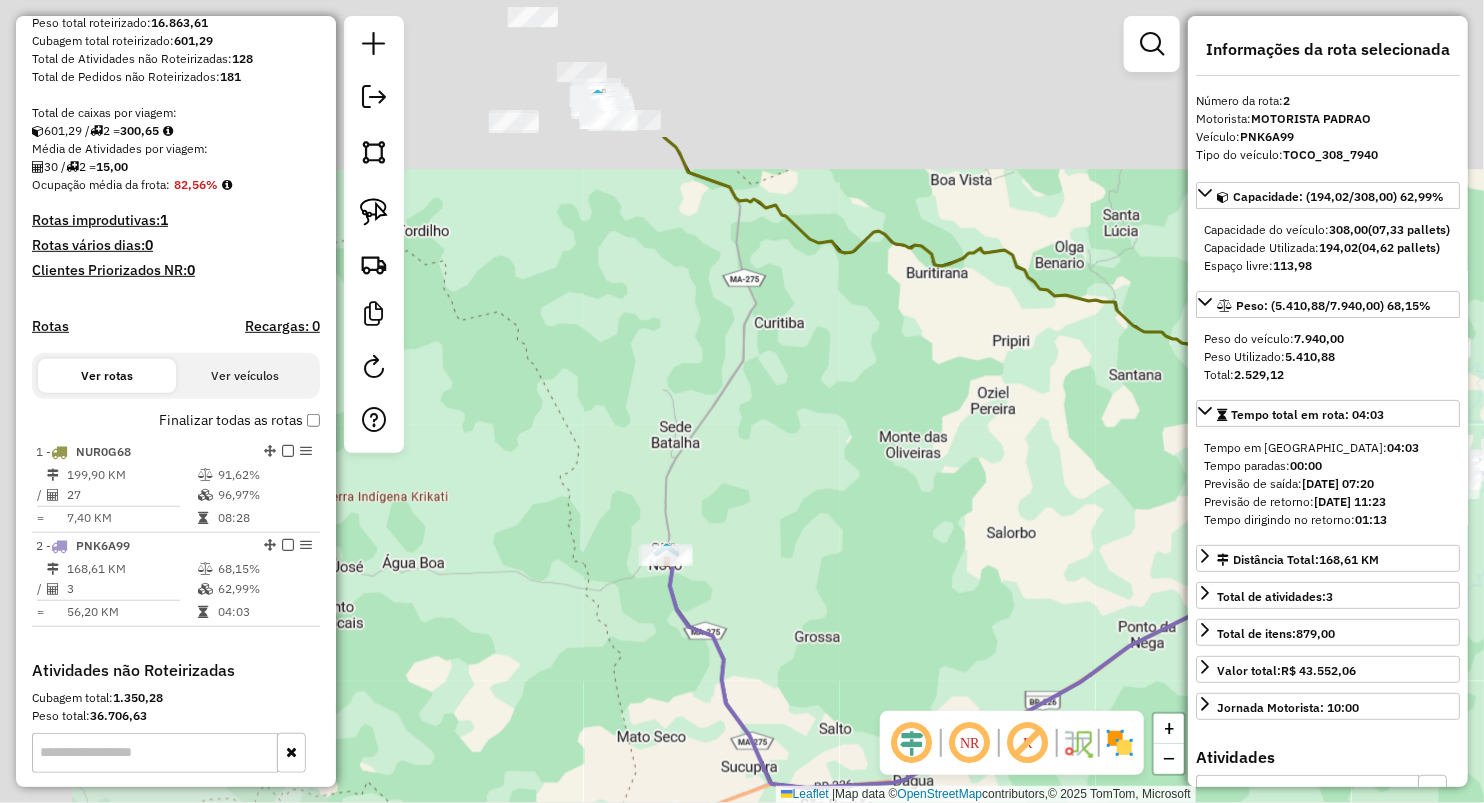 drag, startPoint x: 640, startPoint y: 312, endPoint x: 956, endPoint y: 476, distance: 356.02246 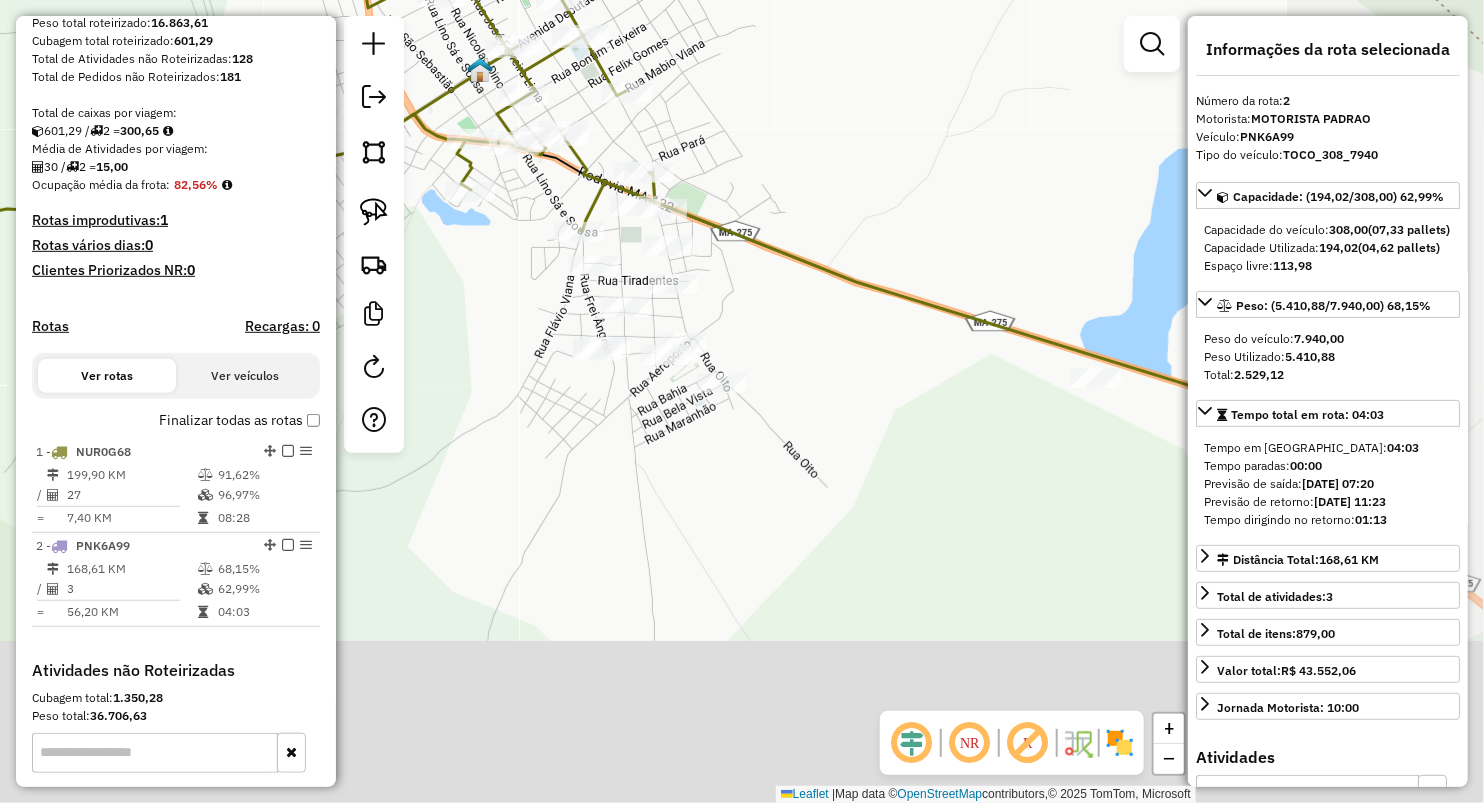 drag, startPoint x: 1048, startPoint y: 396, endPoint x: 838, endPoint y: 165, distance: 312.18744 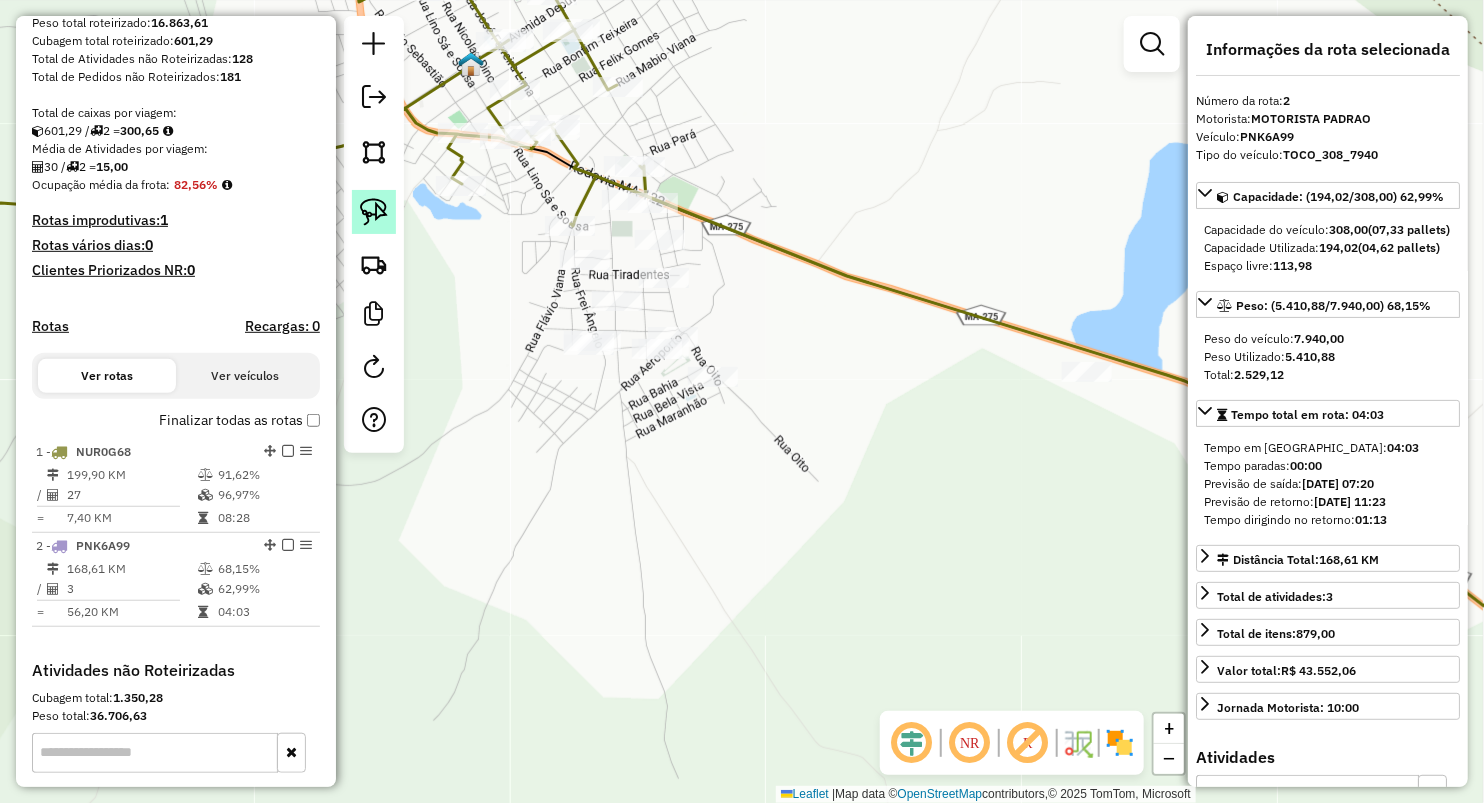 click 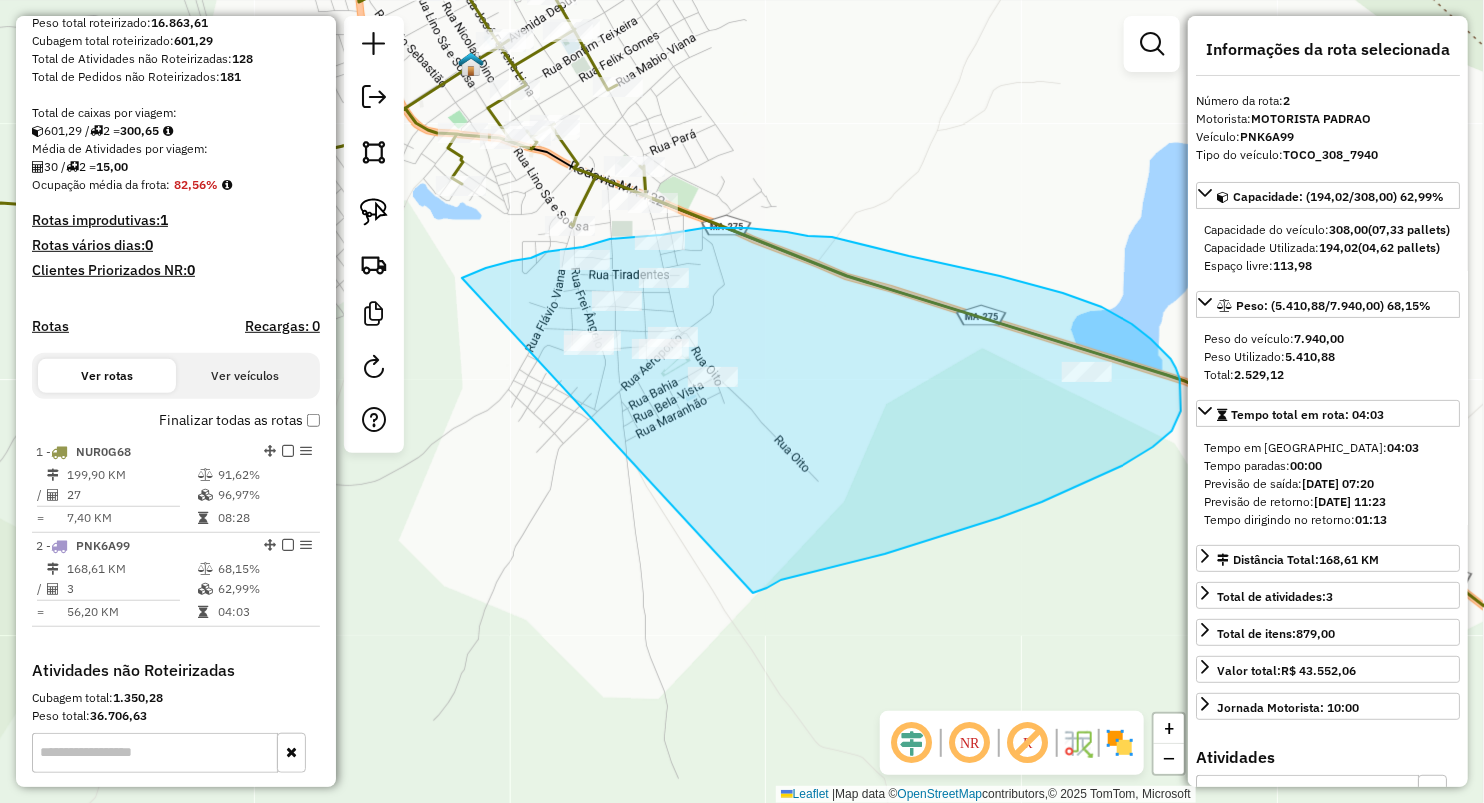 drag, startPoint x: 504, startPoint y: 263, endPoint x: 749, endPoint y: 595, distance: 412.6124 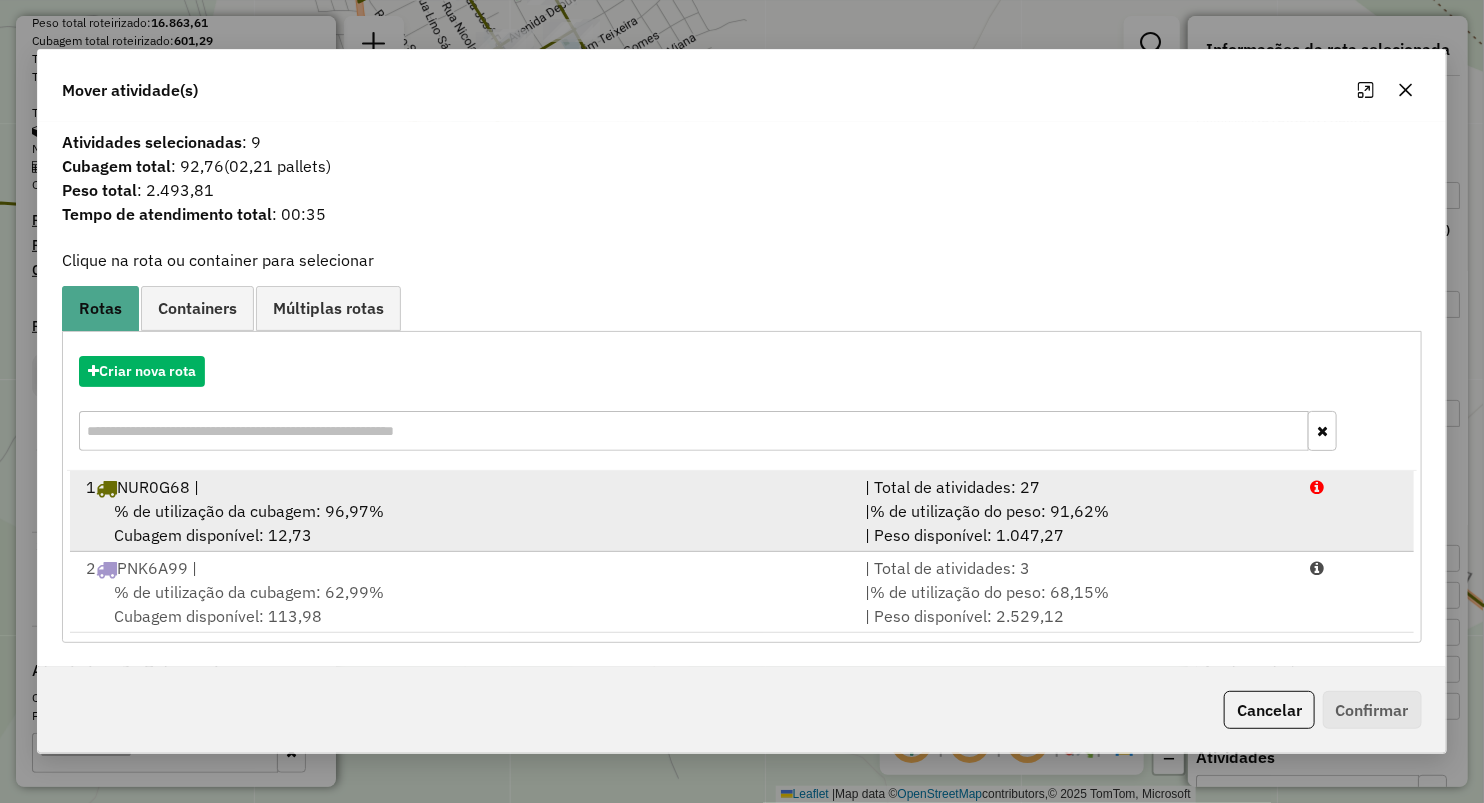 click on "% de utilização da cubagem: 96,97%" at bounding box center [249, 511] 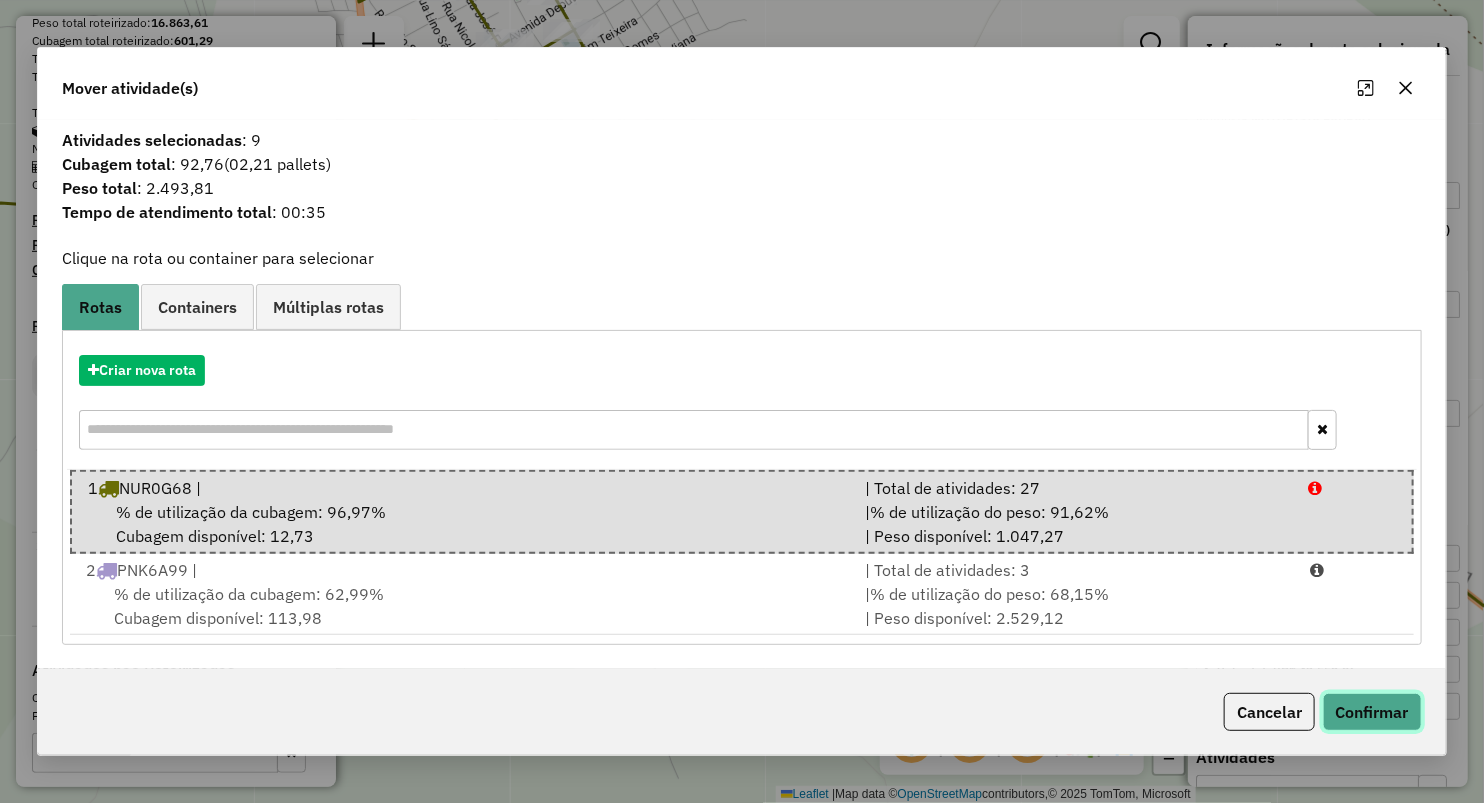 click on "Confirmar" 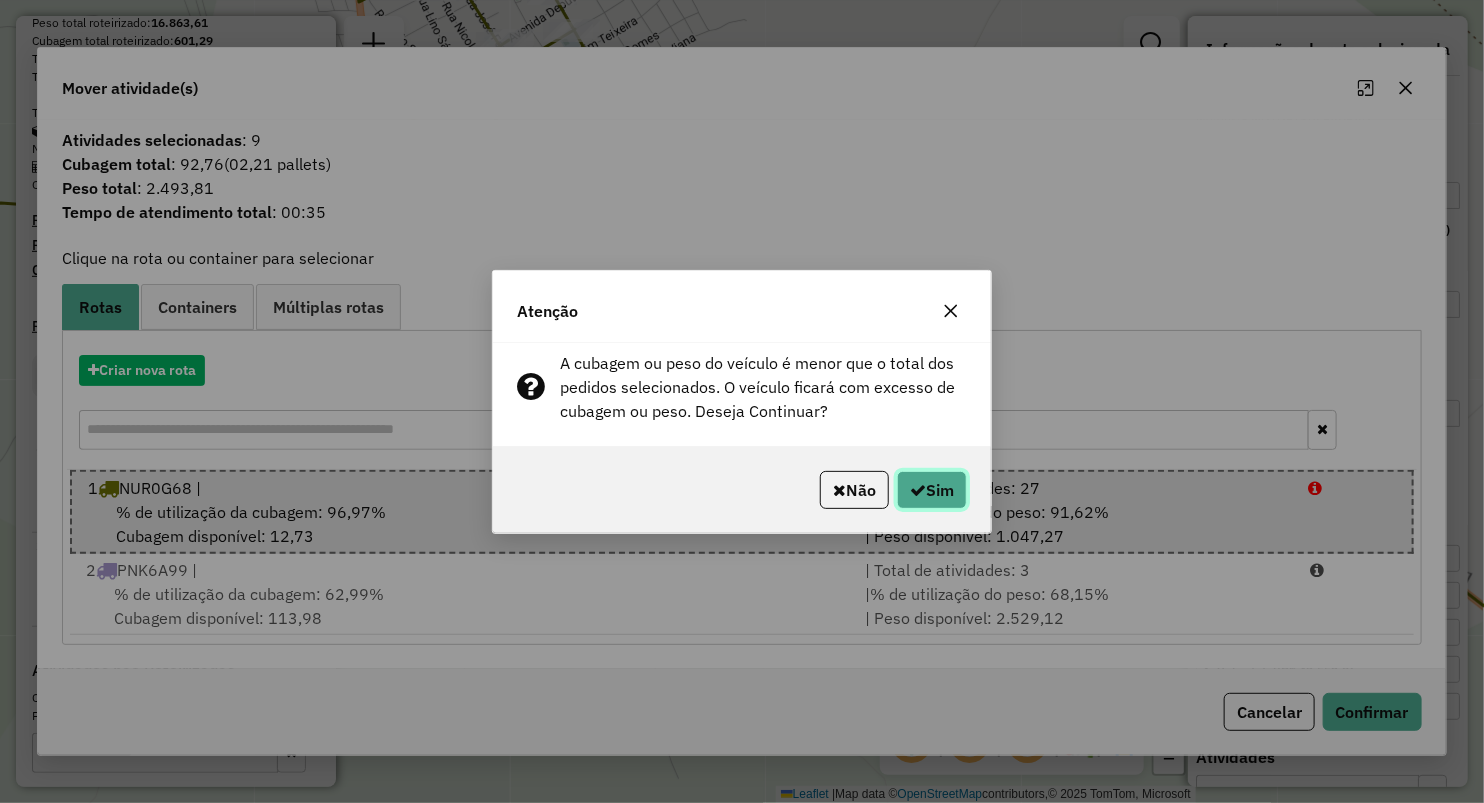 click on "Sim" 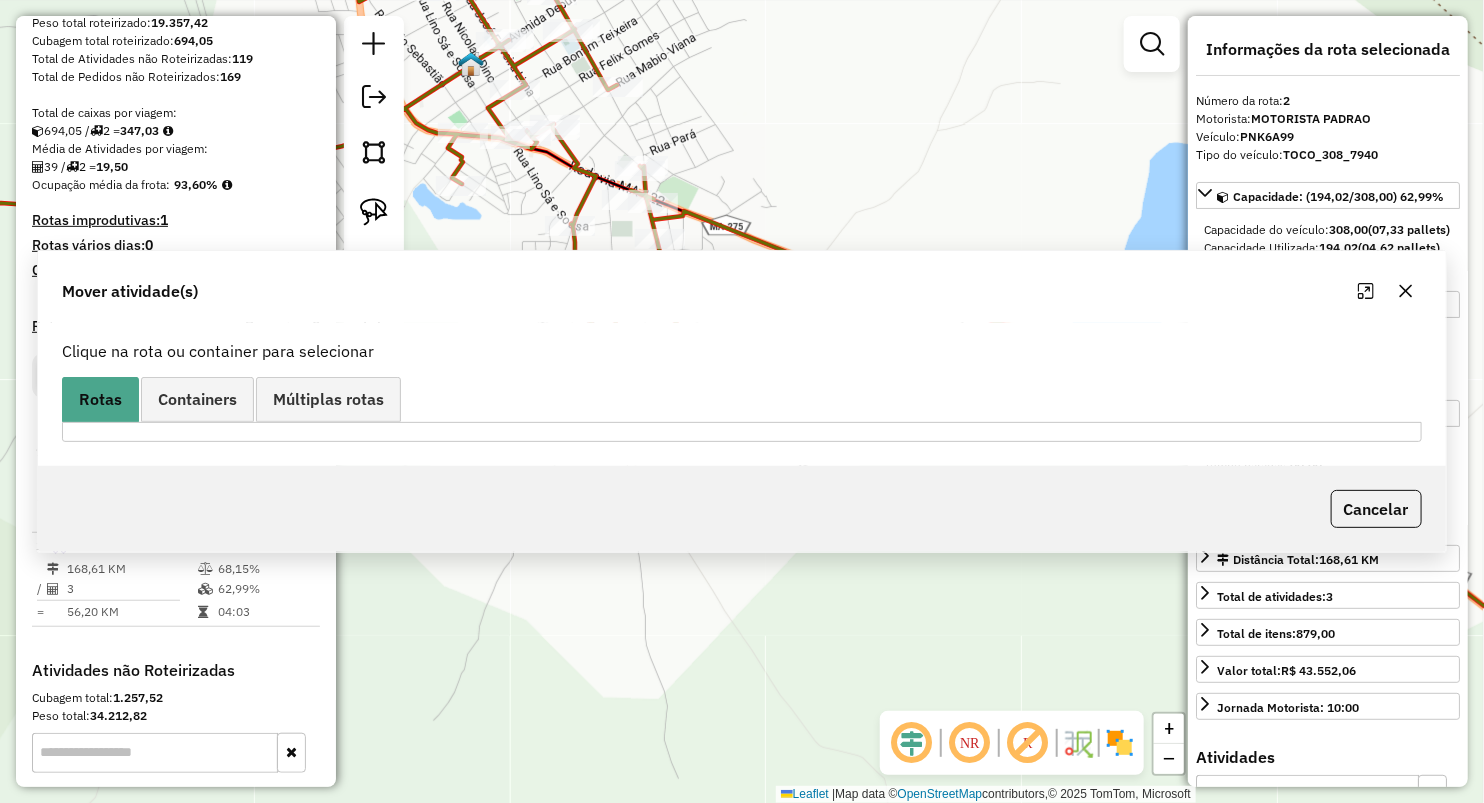 scroll, scrollTop: 584, scrollLeft: 0, axis: vertical 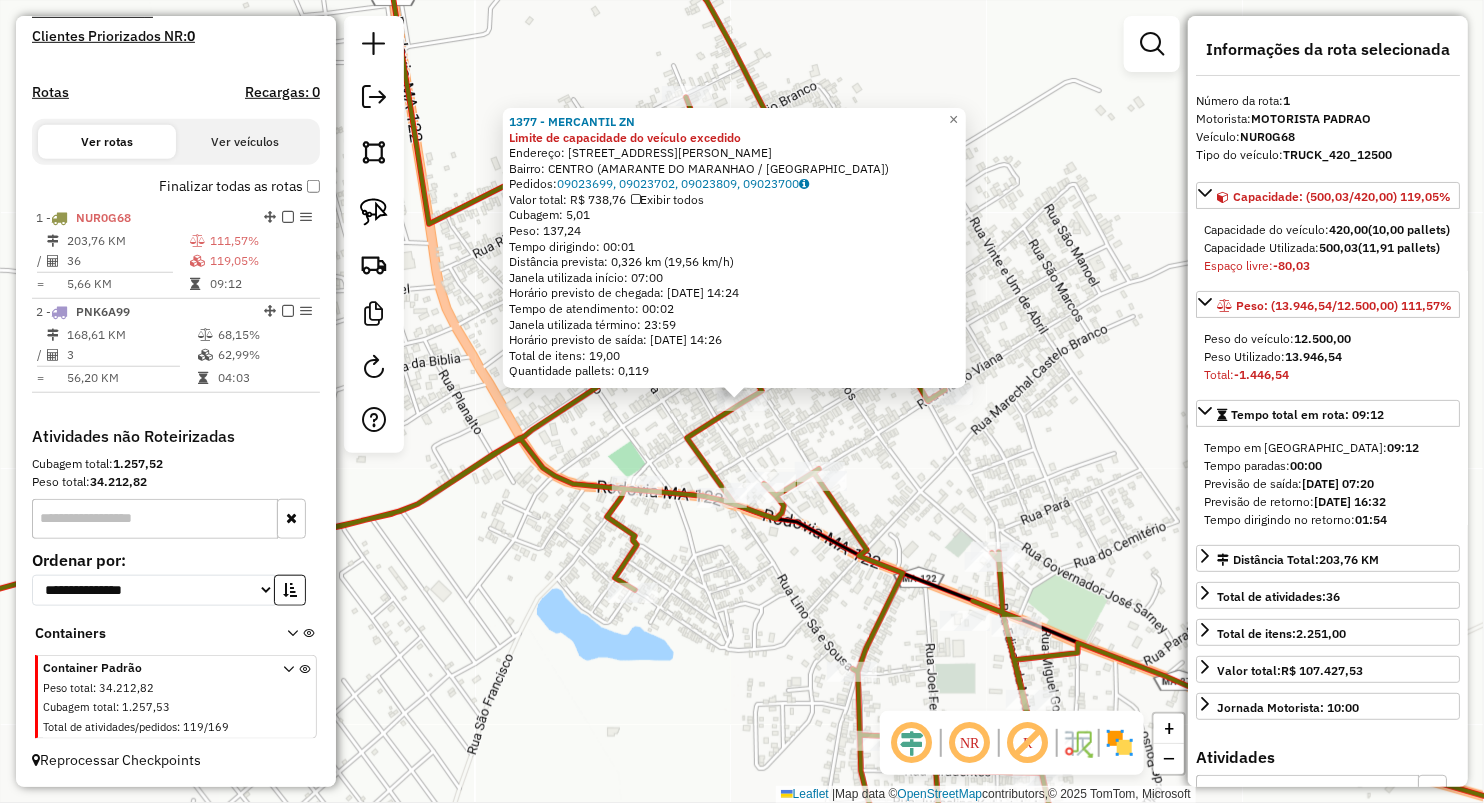 click on "1377 - MERCANTIL ZN Limite de capacidade do veículo excedido  Endereço:  Rua Bonfim Teixeira 2031   Bairro: CENTRO (AMARANTE DO MARANHAO / MA)   Pedidos:  09023699, 09023702, 09023809, 09023700   Valor total: R$ 738,76   Exibir todos   Cubagem: 5,01  Peso: 137,24  Tempo dirigindo: 00:01   Distância prevista: 0,326 km (19,56 km/h)   Janela utilizada início: 07:00   Horário previsto de chegada: 10/07/2025 14:24   Tempo de atendimento: 00:02   Janela utilizada término: 23:59   Horário previsto de saída: 10/07/2025 14:26   Total de itens: 19,00   Quantidade pallets: 0,119  × Janela de atendimento Grade de atendimento Capacidade Transportadoras Veículos Cliente Pedidos  Rotas Selecione os dias de semana para filtrar as janelas de atendimento  Seg   Ter   Qua   Qui   Sex   Sáb   Dom  Informe o período da janela de atendimento: De: Até:  Filtrar exatamente a janela do cliente  Considerar janela de atendimento padrão  Selecione os dias de semana para filtrar as grades de atendimento  Seg   Ter   Qua  +" 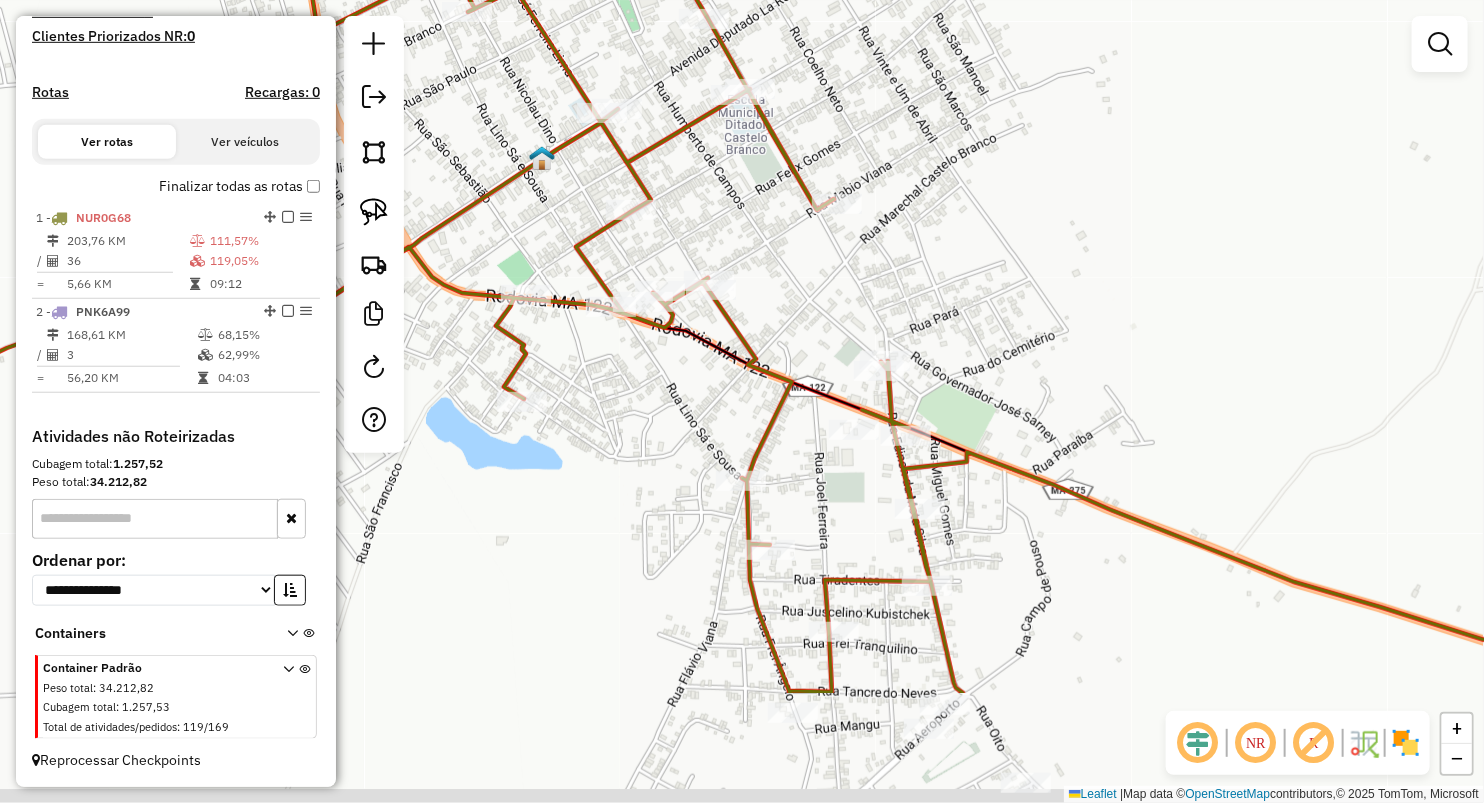 drag, startPoint x: 678, startPoint y: 464, endPoint x: 547, endPoint y: 204, distance: 291.13742 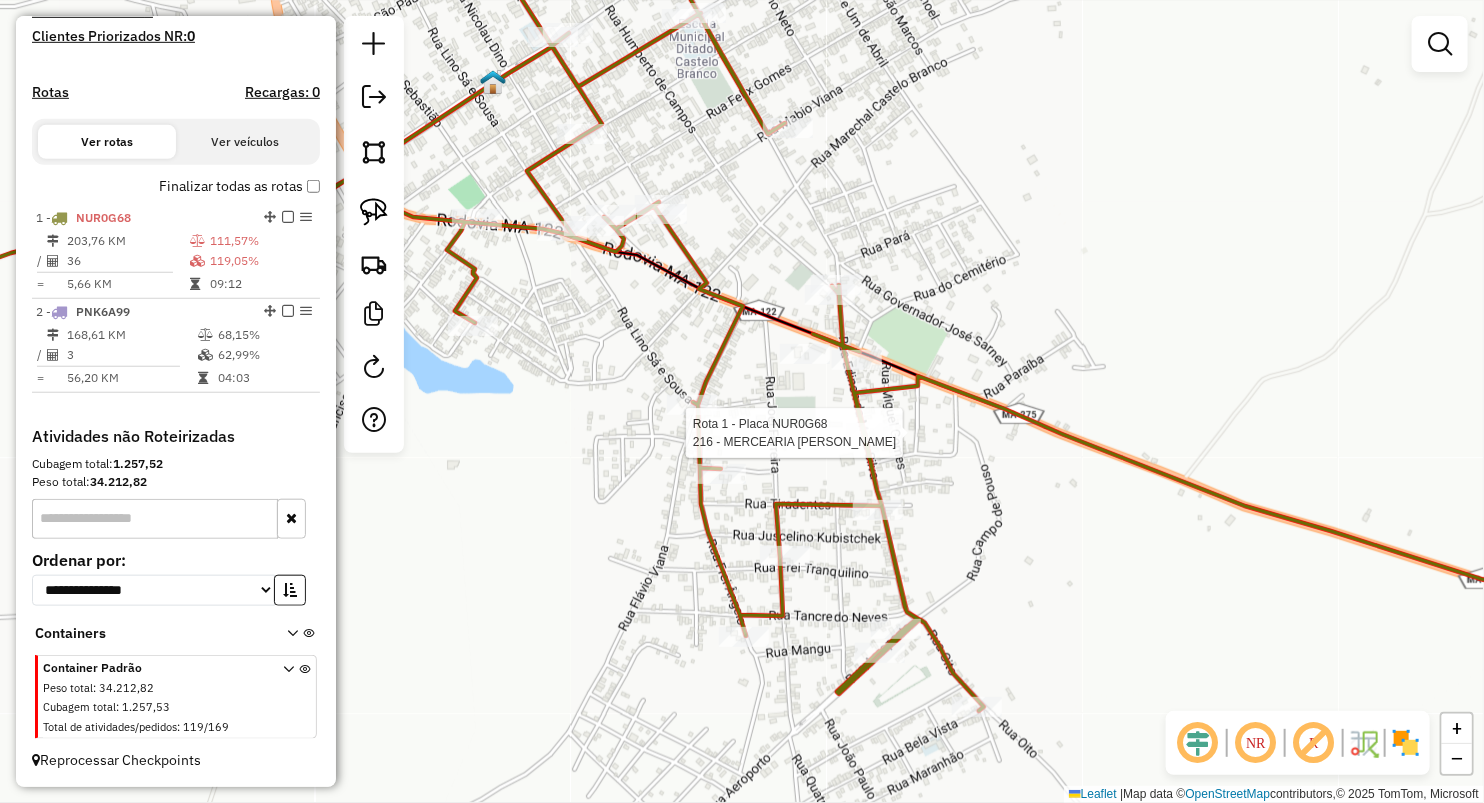 select on "**********" 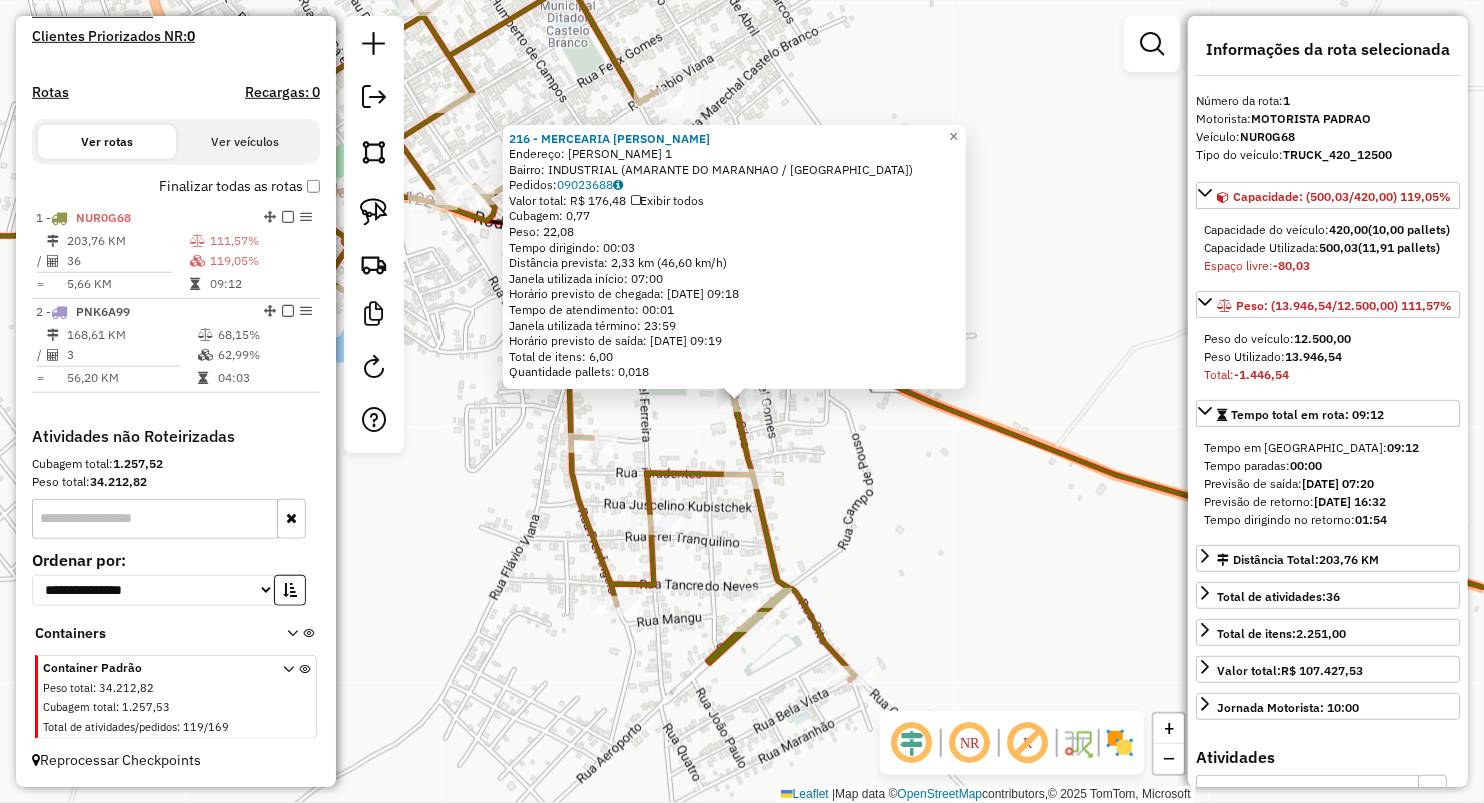 drag, startPoint x: 902, startPoint y: 493, endPoint x: 825, endPoint y: 483, distance: 77.64664 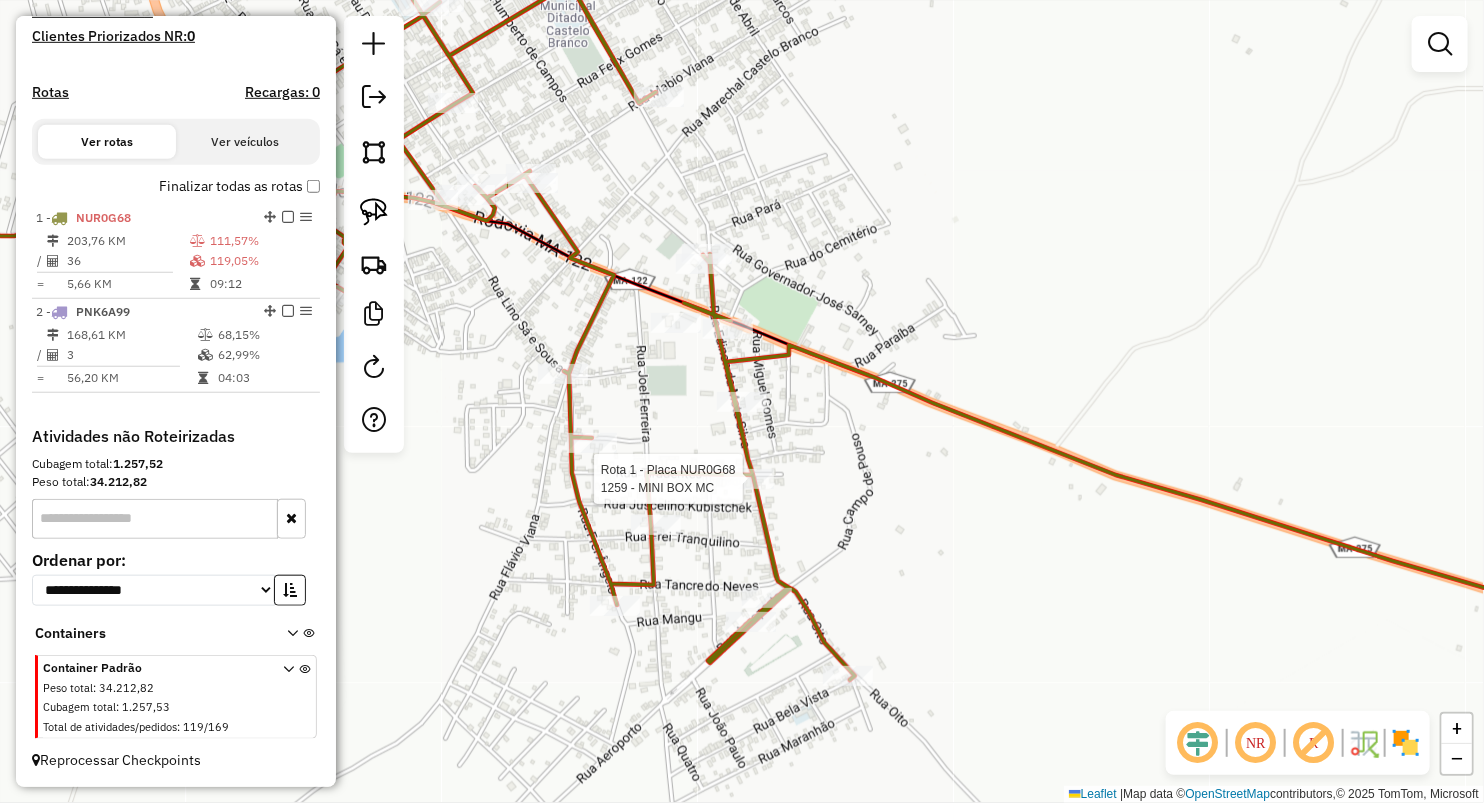 select on "**********" 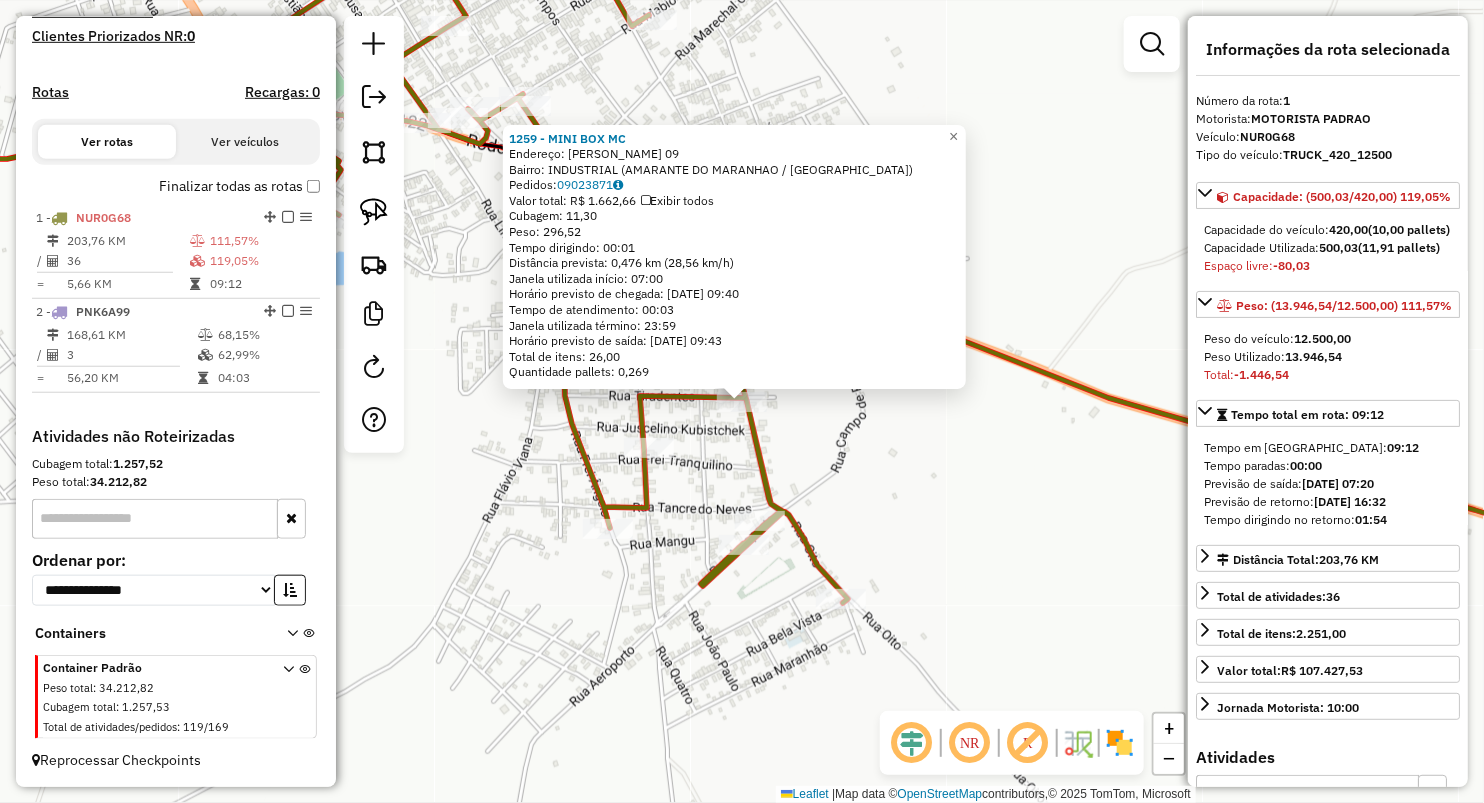 click on "1259 - MINI BOX MC  Endereço:  EDINON DA MOTA SILVA 09   Bairro: INDUSTRIAL (AMARANTE DO MARANHAO / MA)   Pedidos:  09023871   Valor total: R$ 1.662,66   Exibir todos   Cubagem: 11,30  Peso: 296,52  Tempo dirigindo: 00:01   Distância prevista: 0,476 km (28,56 km/h)   Janela utilizada início: 07:00   Horário previsto de chegada: 10/07/2025 09:40   Tempo de atendimento: 00:03   Janela utilizada término: 23:59   Horário previsto de saída: 10/07/2025 09:43   Total de itens: 26,00   Quantidade pallets: 0,269  × Janela de atendimento Grade de atendimento Capacidade Transportadoras Veículos Cliente Pedidos  Rotas Selecione os dias de semana para filtrar as janelas de atendimento  Seg   Ter   Qua   Qui   Sex   Sáb   Dom  Informe o período da janela de atendimento: De: Até:  Filtrar exatamente a janela do cliente  Considerar janela de atendimento padrão  Selecione os dias de semana para filtrar as grades de atendimento  Seg   Ter   Qua   Qui   Sex   Sáb   Dom   Peso mínimo:   Peso máximo:   De:   De:" 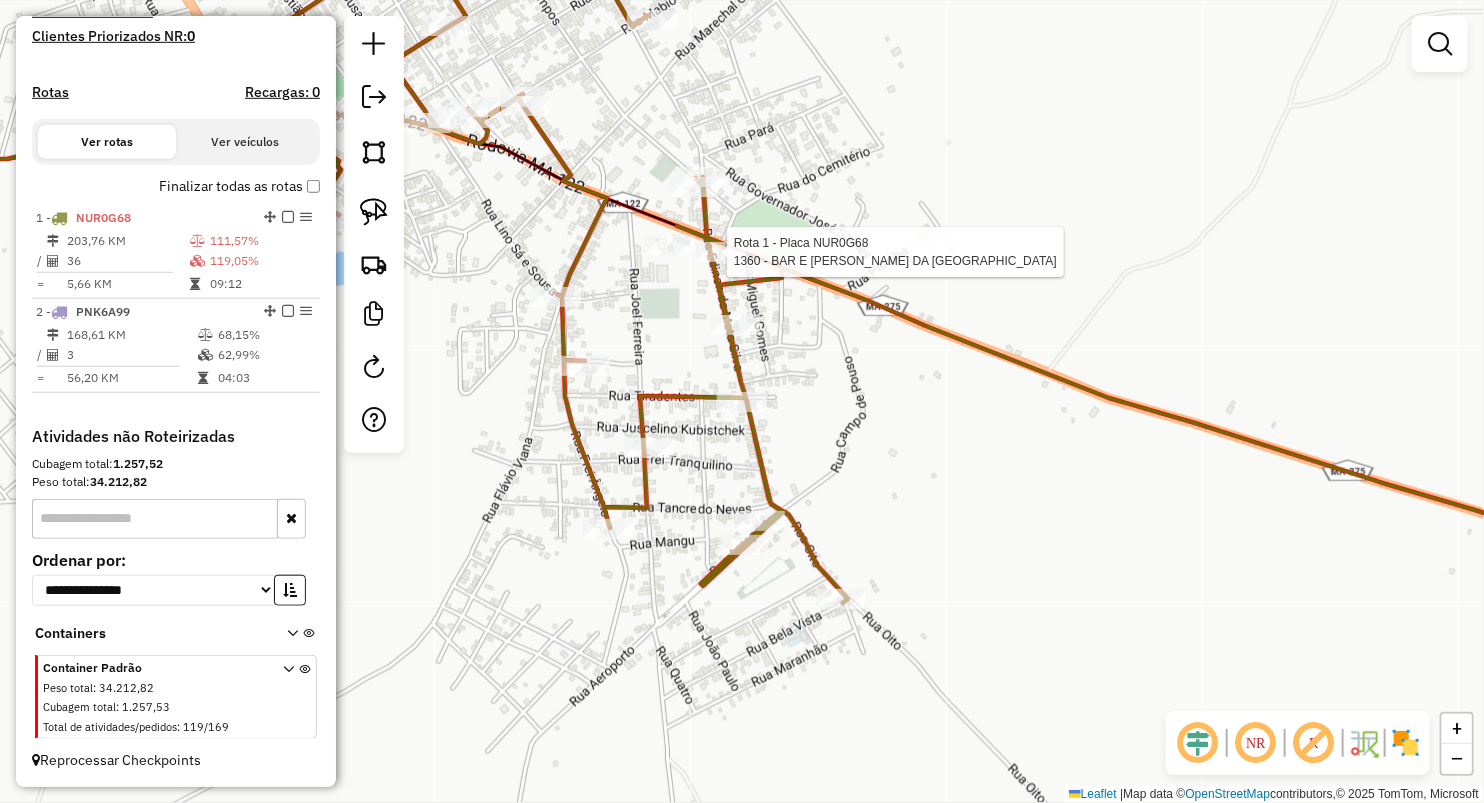 select on "**********" 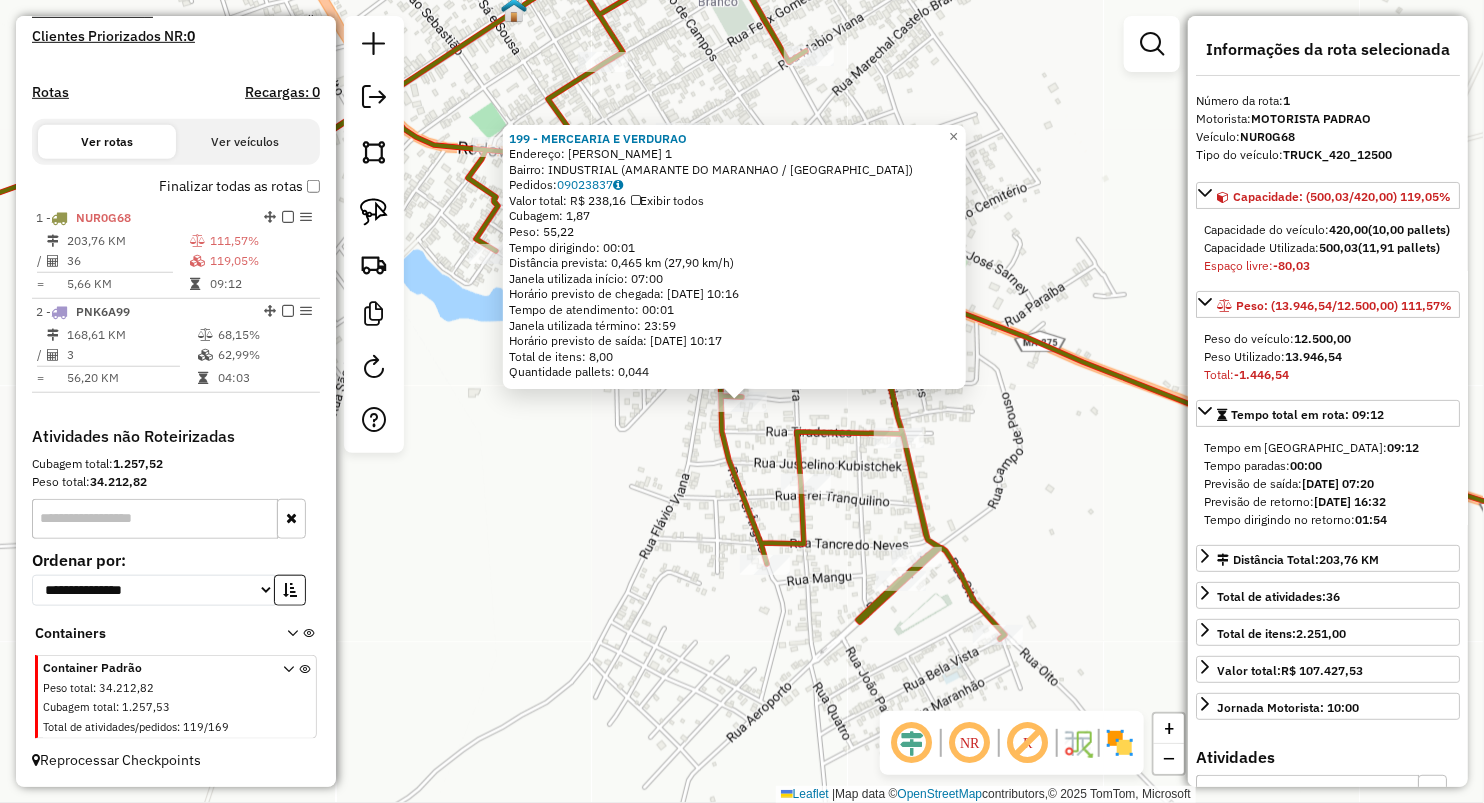 click 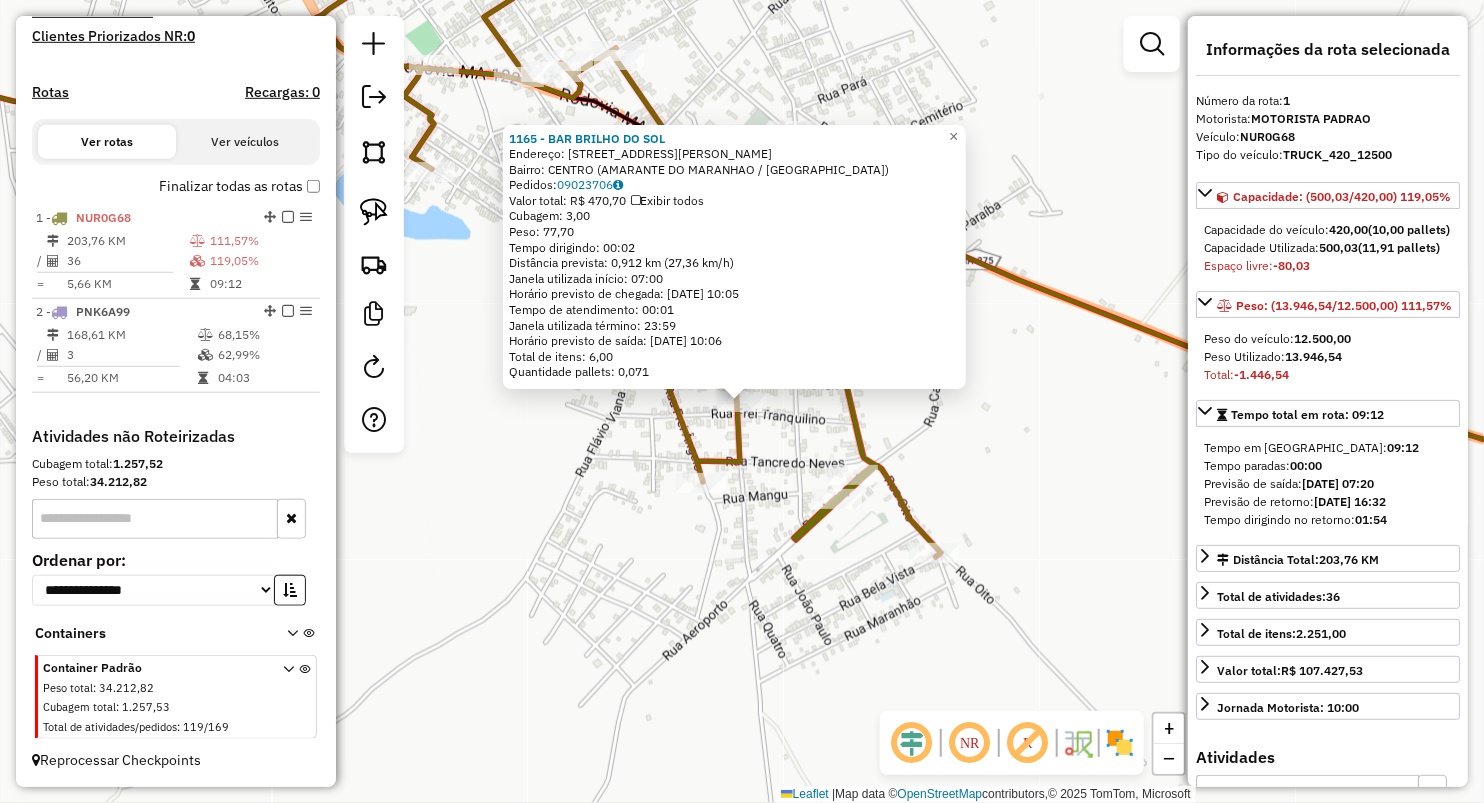 click 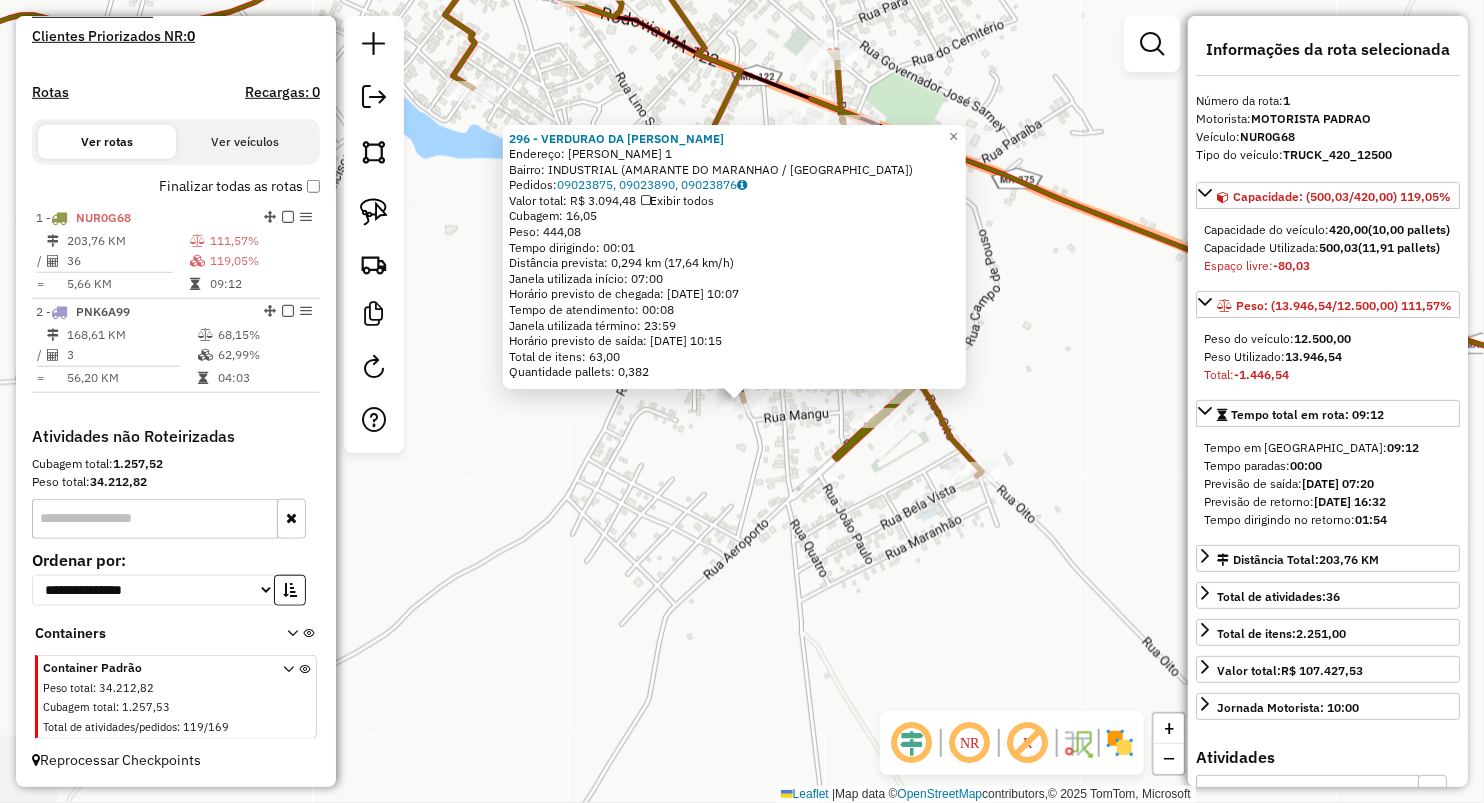click on "296 - VERDURAO DA VALERIA  Endereço:  Frei Angelo 1   Bairro: INDUSTRIAL (AMARANTE DO MARANHAO / MA)   Pedidos:  09023875, 09023890, 09023876   Valor total: R$ 3.094,48   Exibir todos   Cubagem: 16,05  Peso: 444,08  Tempo dirigindo: 00:01   Distância prevista: 0,294 km (17,64 km/h)   Janela utilizada início: 07:00   Horário previsto de chegada: 10/07/2025 10:07   Tempo de atendimento: 00:08   Janela utilizada término: 23:59   Horário previsto de saída: 10/07/2025 10:15   Total de itens: 63,00   Quantidade pallets: 0,382  × Janela de atendimento Grade de atendimento Capacidade Transportadoras Veículos Cliente Pedidos  Rotas Selecione os dias de semana para filtrar as janelas de atendimento  Seg   Ter   Qua   Qui   Sex   Sáb   Dom  Informe o período da janela de atendimento: De: Até:  Filtrar exatamente a janela do cliente  Considerar janela de atendimento padrão  Selecione os dias de semana para filtrar as grades de atendimento  Seg   Ter   Qua   Qui   Sex   Sáb   Dom   Peso mínimo:   De:   De:" 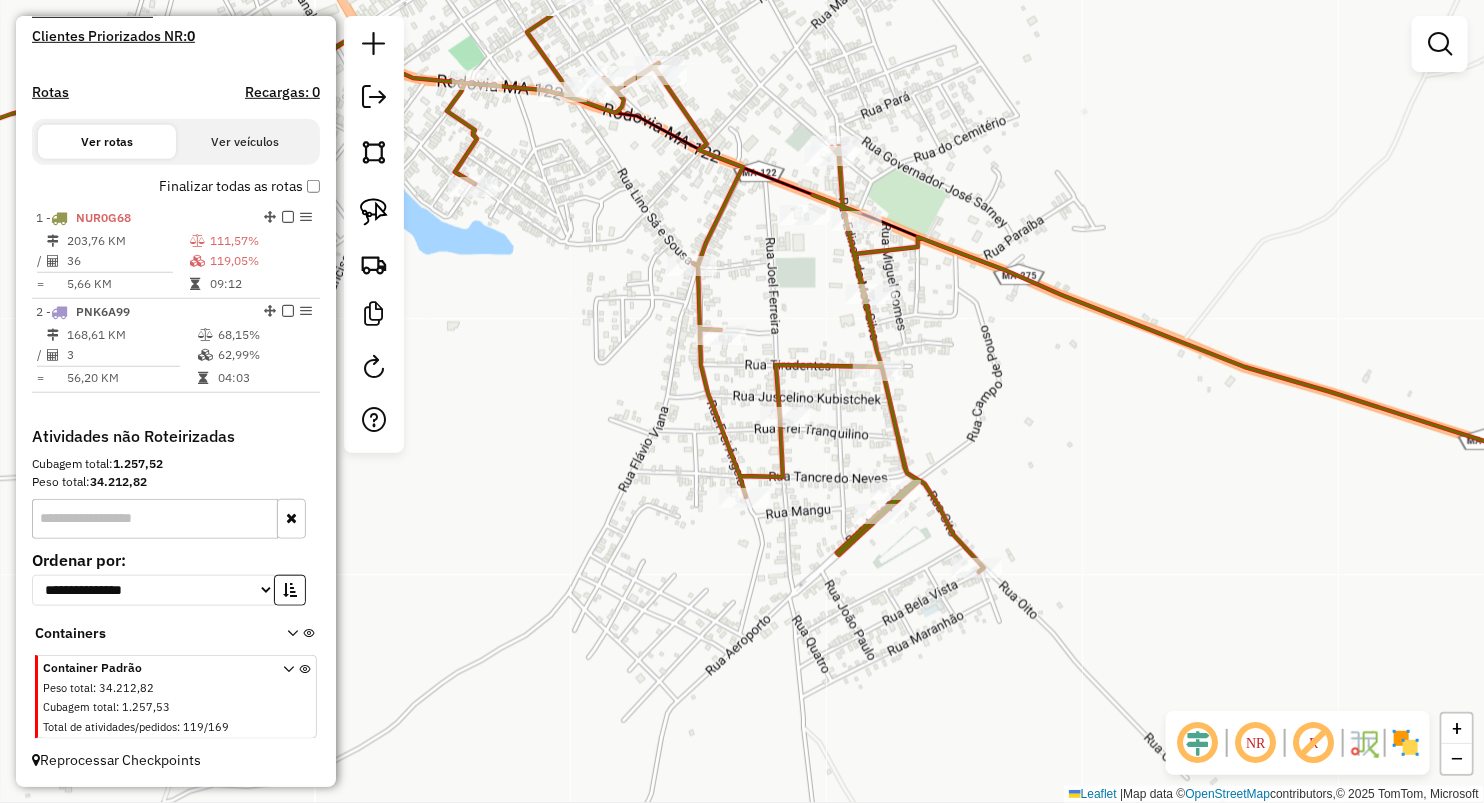 drag, startPoint x: 966, startPoint y: 276, endPoint x: 975, endPoint y: 464, distance: 188.2153 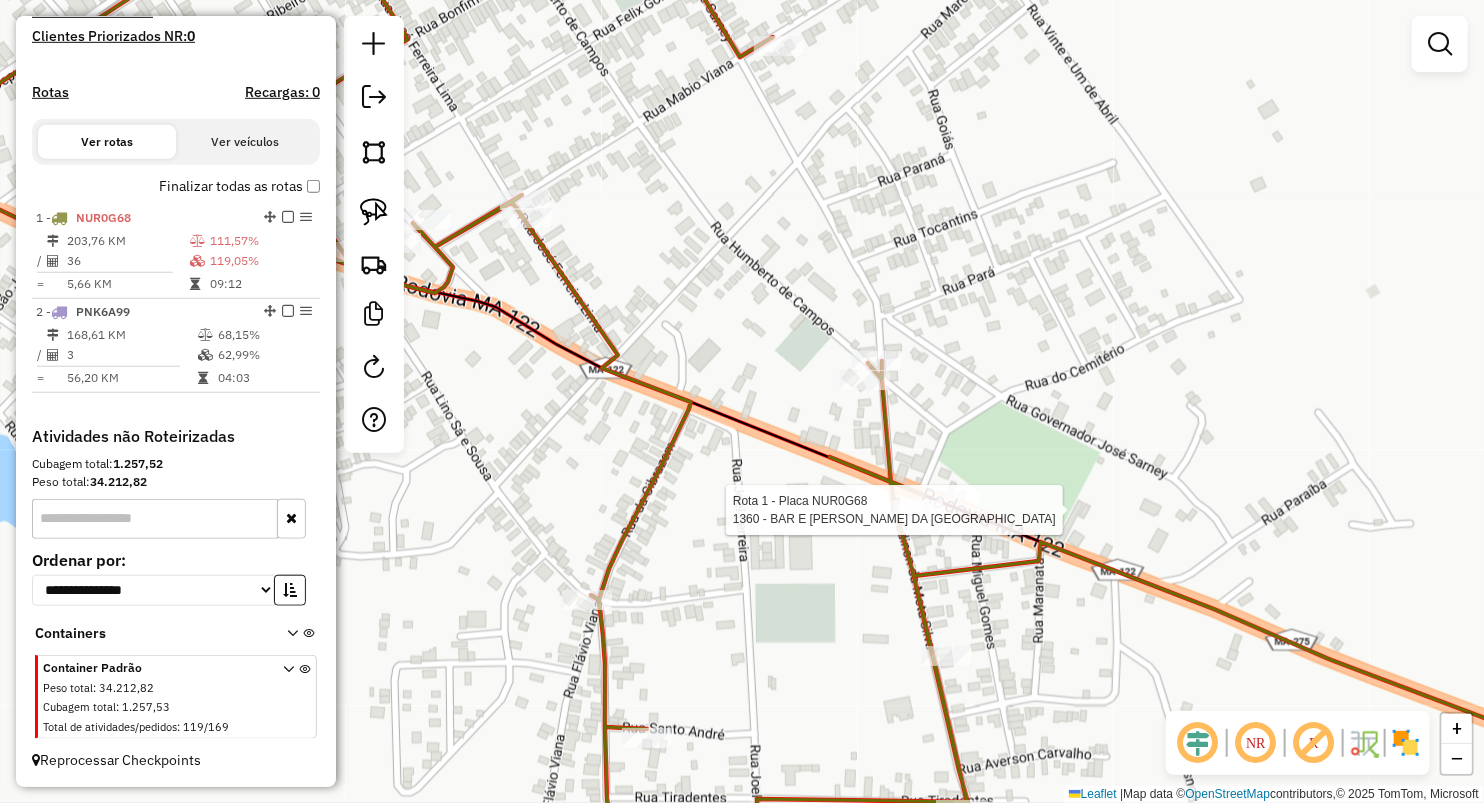 select on "**********" 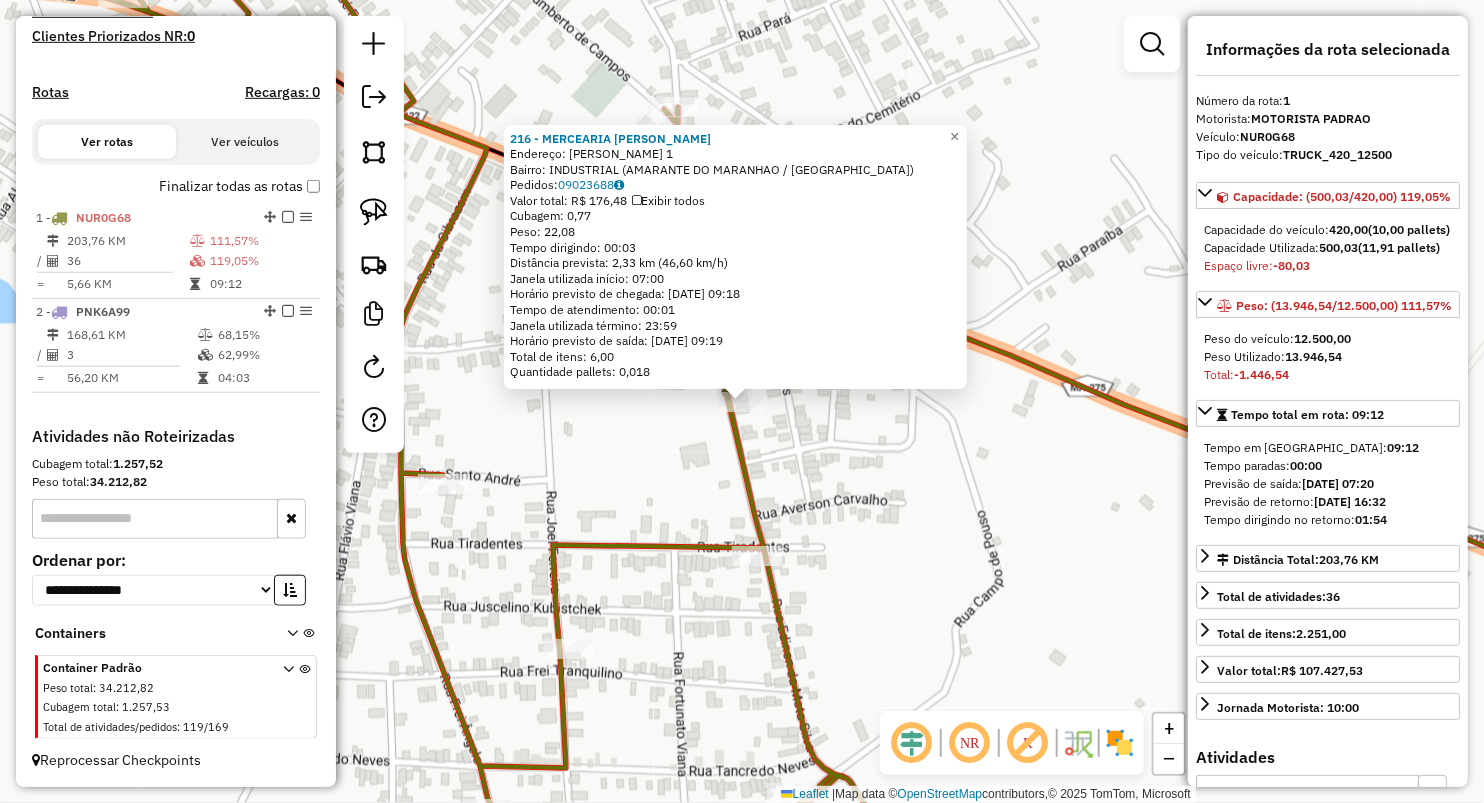 click on "216 - MERCEARIA GABRIELA  Endereço:  Edinon da Mota Silva 1   Bairro: INDUSTRIAL (AMARANTE DO MARANHAO / MA)   Pedidos:  09023688   Valor total: R$ 176,48   Exibir todos   Cubagem: 0,77  Peso: 22,08  Tempo dirigindo: 00:03   Distância prevista: 2,33 km (46,60 km/h)   Janela utilizada início: 07:00   Horário previsto de chegada: 10/07/2025 09:18   Tempo de atendimento: 00:01   Janela utilizada término: 23:59   Horário previsto de saída: 10/07/2025 09:19   Total de itens: 6,00   Quantidade pallets: 0,018  × Janela de atendimento Grade de atendimento Capacidade Transportadoras Veículos Cliente Pedidos  Rotas Selecione os dias de semana para filtrar as janelas de atendimento  Seg   Ter   Qua   Qui   Sex   Sáb   Dom  Informe o período da janela de atendimento: De: Até:  Filtrar exatamente a janela do cliente  Considerar janela de atendimento padrão  Selecione os dias de semana para filtrar as grades de atendimento  Seg   Ter   Qua   Qui   Sex   Sáb   Dom   Peso mínimo:   Peso máximo:   De:   Até:" 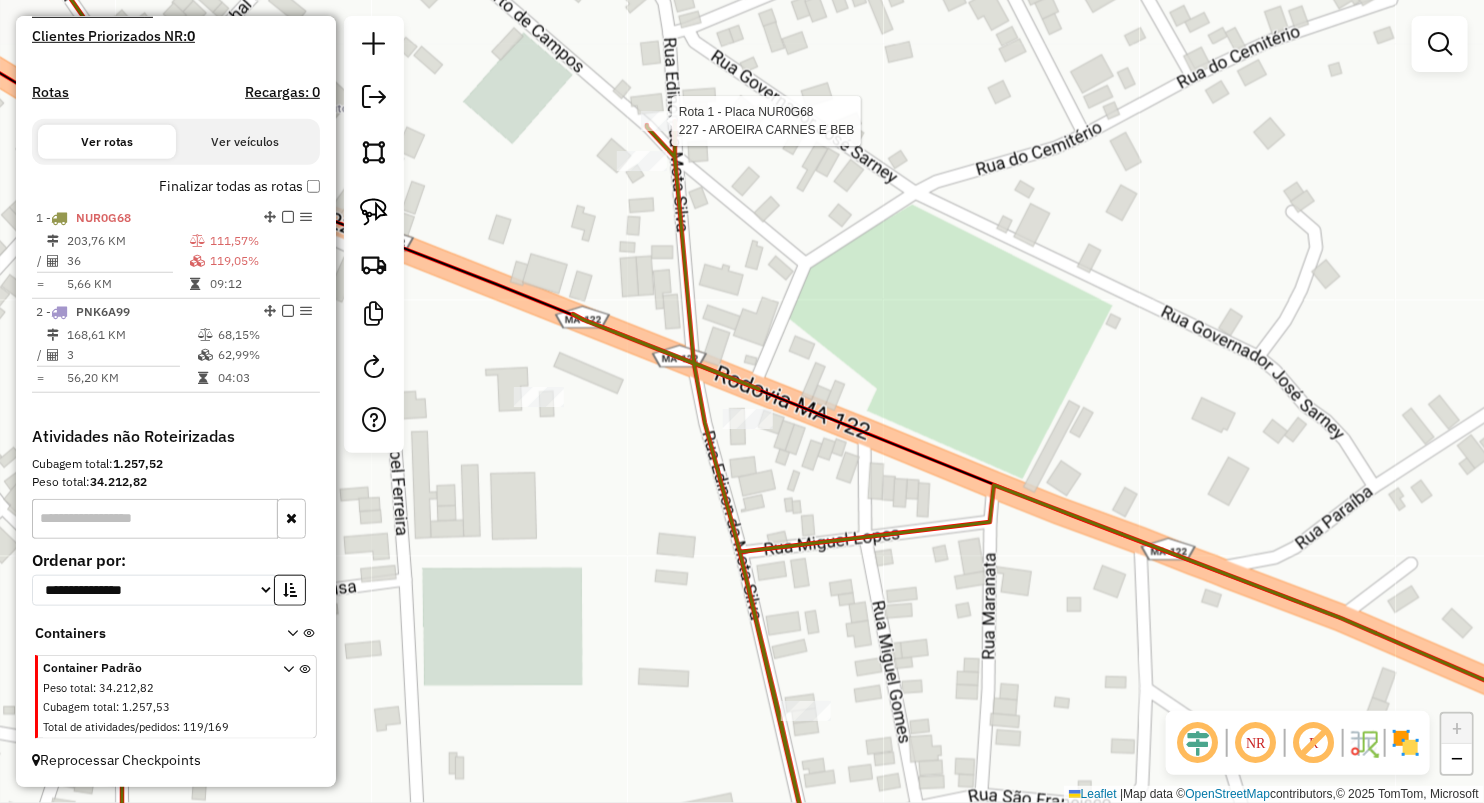 select on "**********" 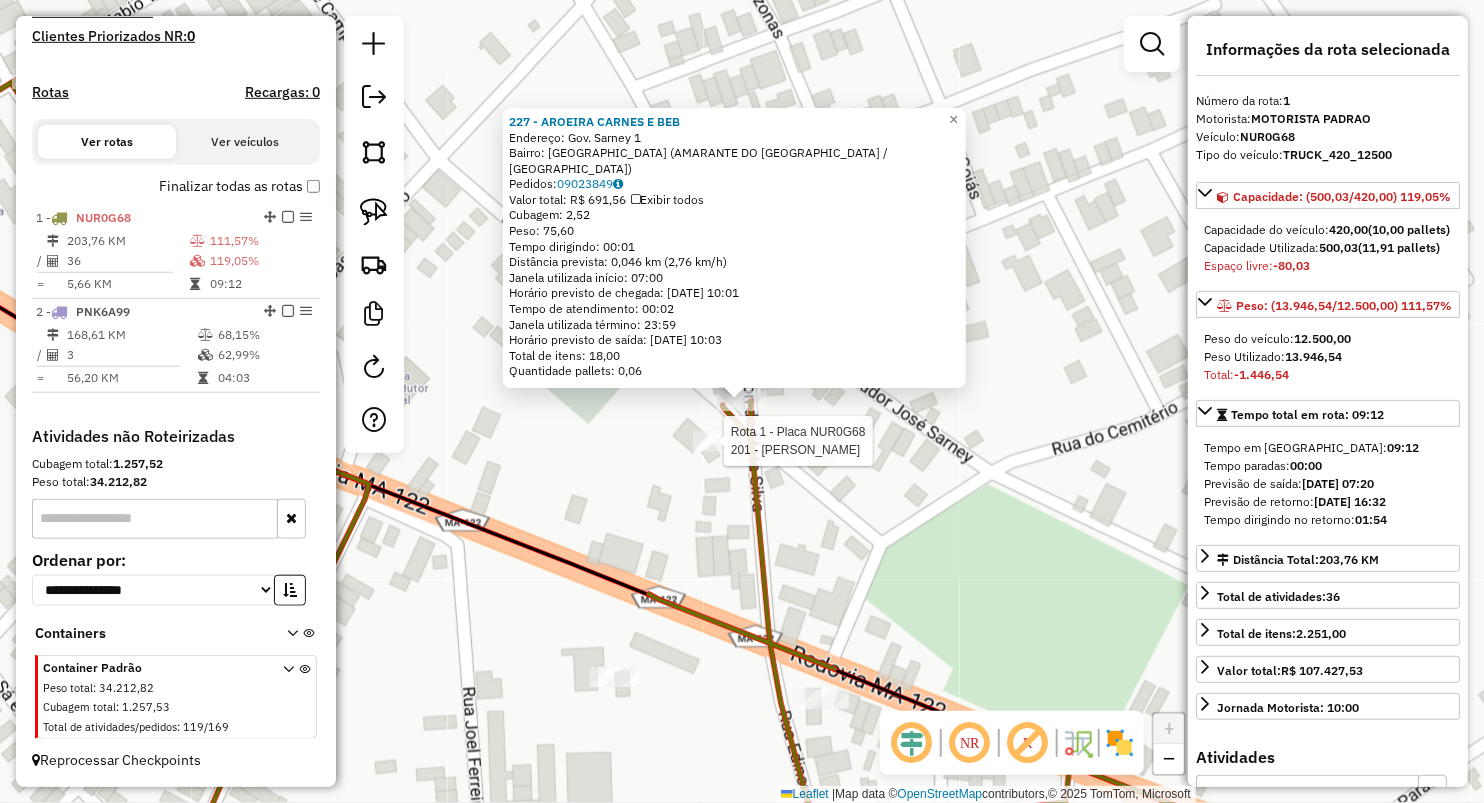 click 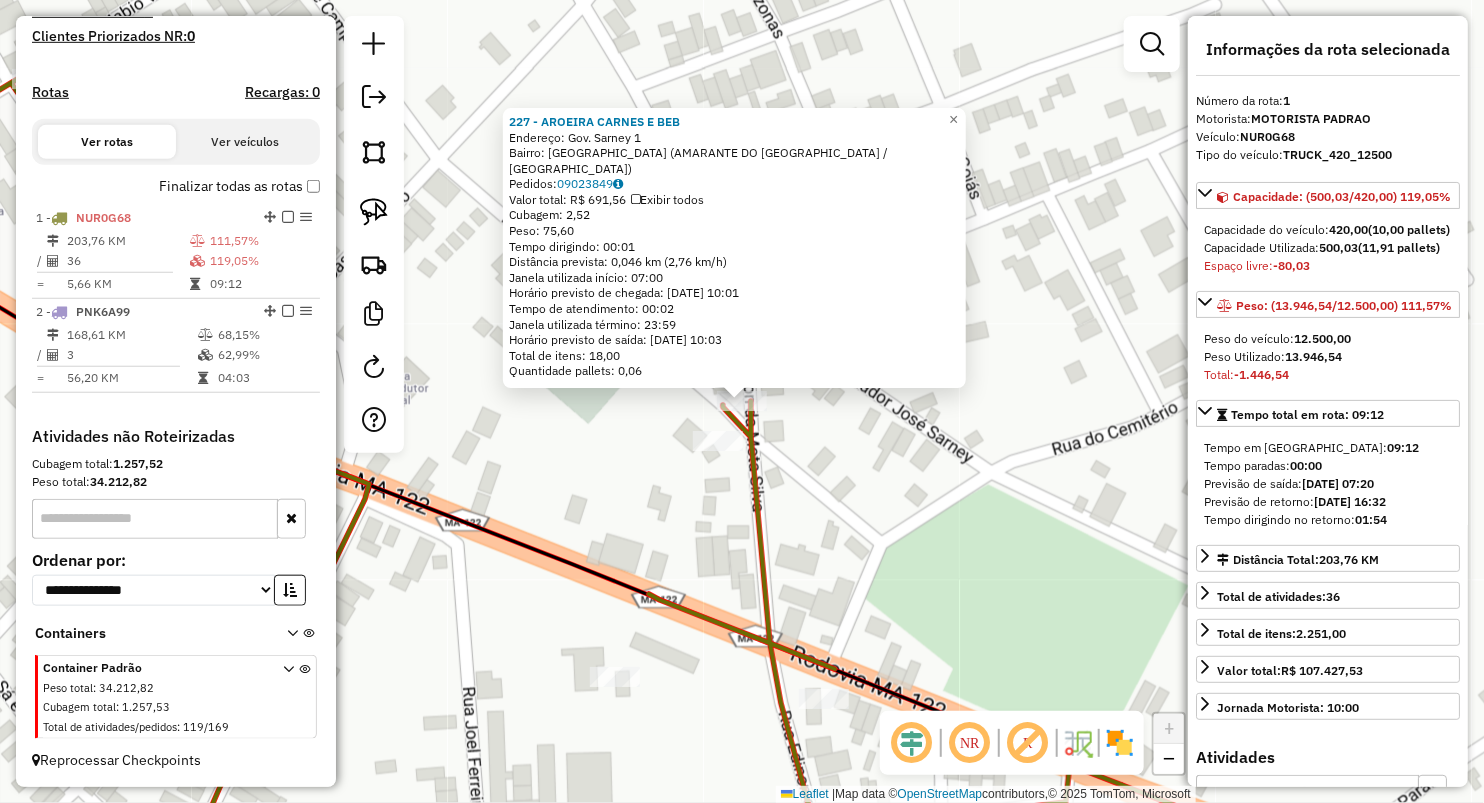 click on "227 - AROEIRA CARNES E BEB  Endereço:  Gov. Sarney 1   Bairro: VILA RIBAMAR (AMARANTE DO MARANHAO / MA)   Pedidos:  09023849   Valor total: R$ 691,56   Exibir todos   Cubagem: 2,52  Peso: 75,60  Tempo dirigindo: 00:01   Distância prevista: 0,046 km (2,76 km/h)   Janela utilizada início: 07:00   Horário previsto de chegada: 10/07/2025 10:01   Tempo de atendimento: 00:02   Janela utilizada término: 23:59   Horário previsto de saída: 10/07/2025 10:03   Total de itens: 18,00   Quantidade pallets: 0,06  × Janela de atendimento Grade de atendimento Capacidade Transportadoras Veículos Cliente Pedidos  Rotas Selecione os dias de semana para filtrar as janelas de atendimento  Seg   Ter   Qua   Qui   Sex   Sáb   Dom  Informe o período da janela de atendimento: De: Até:  Filtrar exatamente a janela do cliente  Considerar janela de atendimento padrão  Selecione os dias de semana para filtrar as grades de atendimento  Seg   Ter   Qua   Qui   Sex   Sáb   Dom   Clientes fora do dia de atendimento selecionado +" 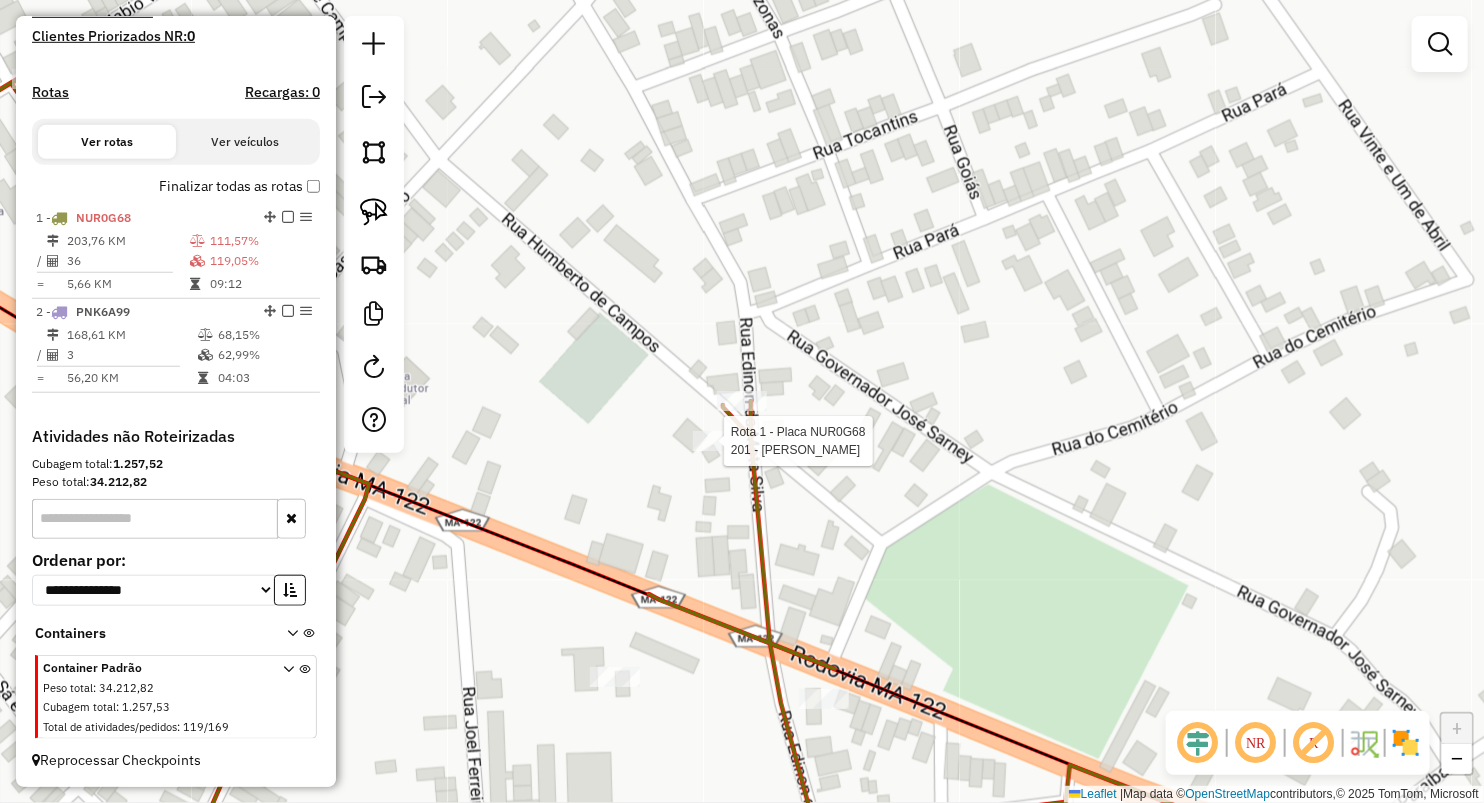select on "**********" 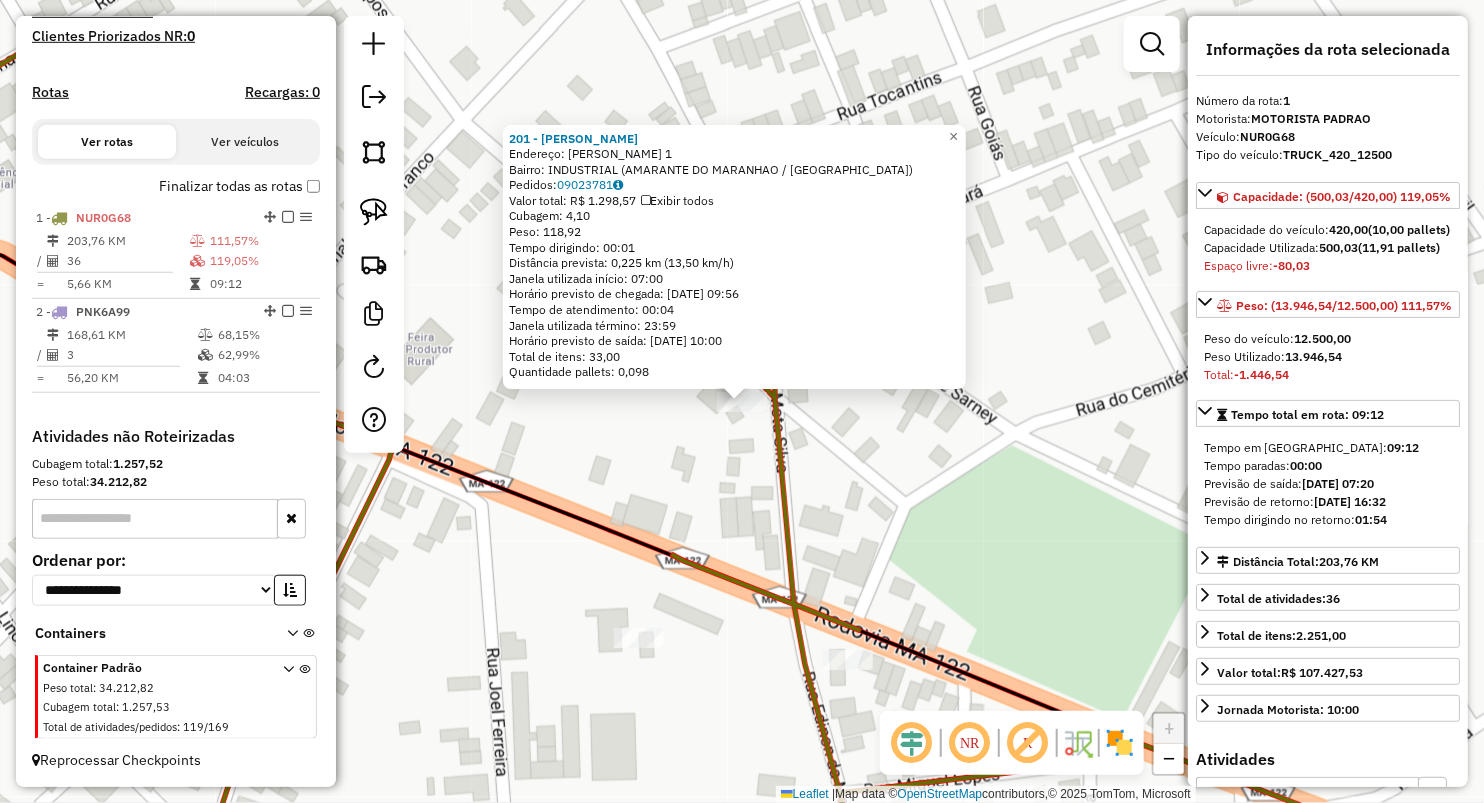 click on "201 - MERCEARIA SOUSA  Endereço:  Humberto de Campos 1   Bairro: INDUSTRIAL (AMARANTE DO MARANHAO / MA)   Pedidos:  09023781   Valor total: R$ 1.298,57   Exibir todos   Cubagem: 4,10  Peso: 118,92  Tempo dirigindo: 00:01   Distância prevista: 0,225 km (13,50 km/h)   Janela utilizada início: 07:00   Horário previsto de chegada: 10/07/2025 09:56   Tempo de atendimento: 00:04   Janela utilizada término: 23:59   Horário previsto de saída: 10/07/2025 10:00   Total de itens: 33,00   Quantidade pallets: 0,098  × Janela de atendimento Grade de atendimento Capacidade Transportadoras Veículos Cliente Pedidos  Rotas Selecione os dias de semana para filtrar as janelas de atendimento  Seg   Ter   Qua   Qui   Sex   Sáb   Dom  Informe o período da janela de atendimento: De: Até:  Filtrar exatamente a janela do cliente  Considerar janela de atendimento padrão  Selecione os dias de semana para filtrar as grades de atendimento  Seg   Ter   Qua   Qui   Sex   Sáb   Dom   Peso mínimo:   Peso máximo:   De:   Até:" 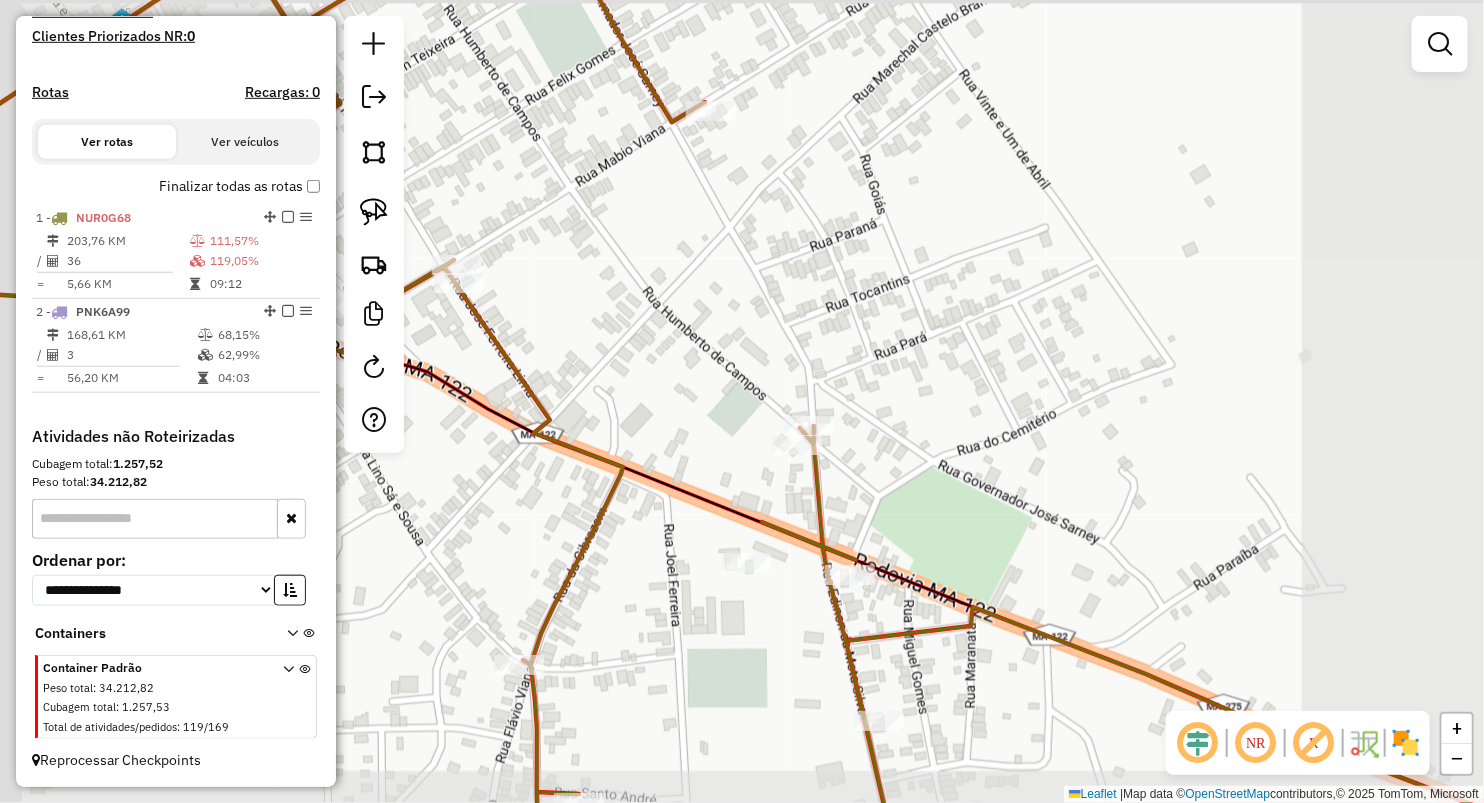 drag, startPoint x: 656, startPoint y: 415, endPoint x: 1086, endPoint y: 427, distance: 430.16742 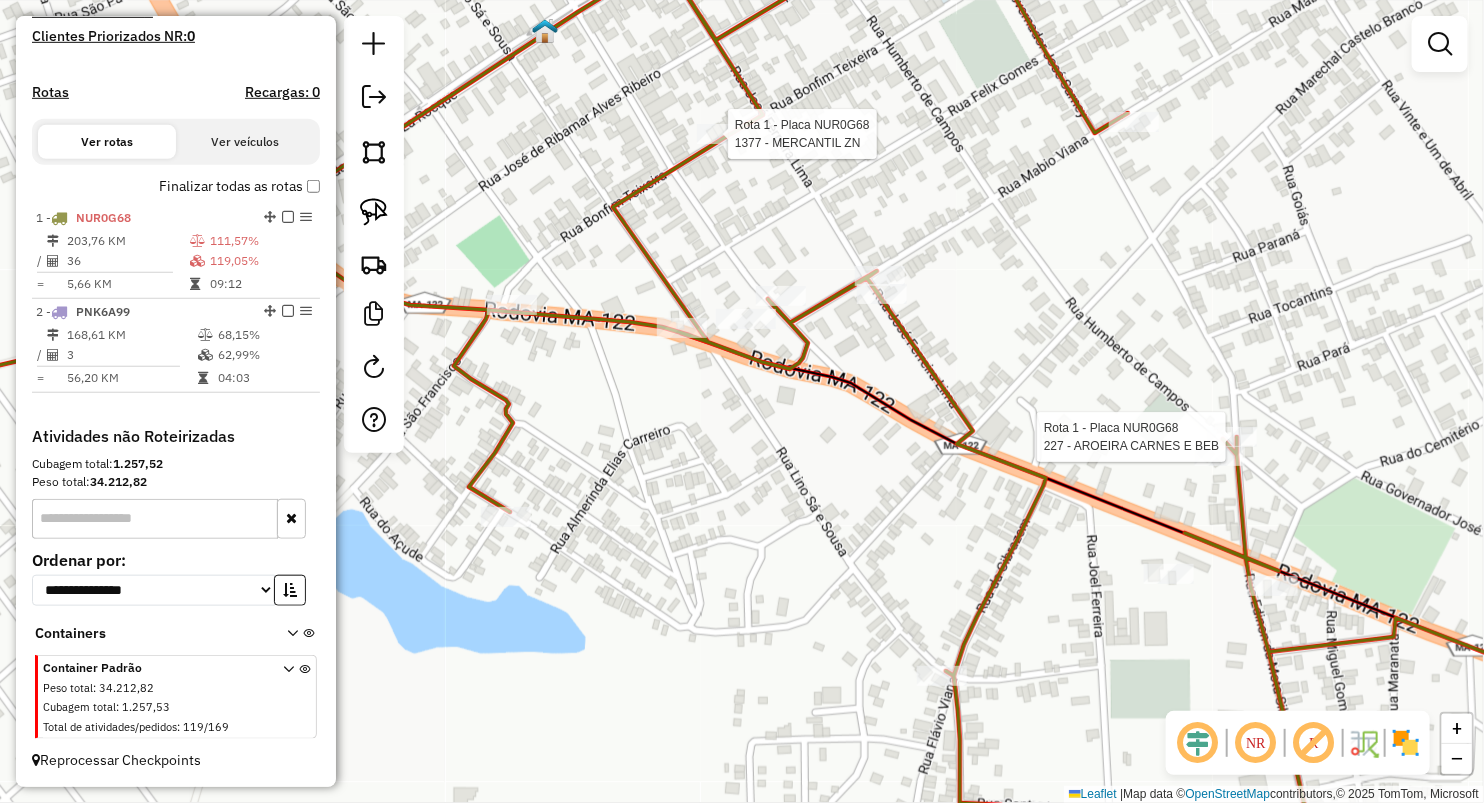 select on "**********" 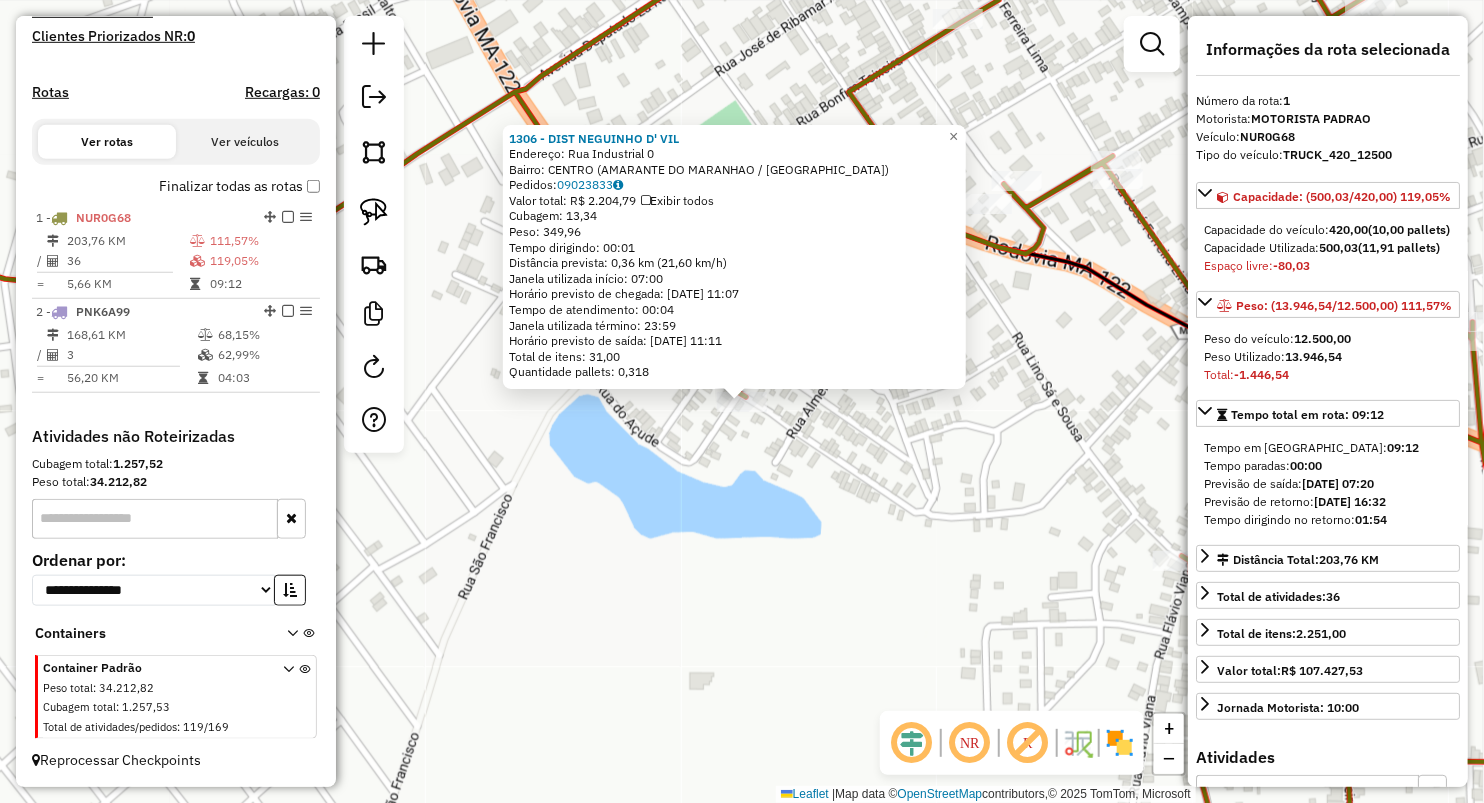 click on "1306 - DIST NEGUINHO D' VIL  Endereço:  Rua Industrial 0   Bairro: CENTRO (AMARANTE DO MARANHAO / MA)   Pedidos:  09023833   Valor total: R$ 2.204,79   Exibir todos   Cubagem: 13,34  Peso: 349,96  Tempo dirigindo: 00:01   Distância prevista: 0,36 km (21,60 km/h)   Janela utilizada início: 07:00   Horário previsto de chegada: 10/07/2025 11:07   Tempo de atendimento: 00:04   Janela utilizada término: 23:59   Horário previsto de saída: 10/07/2025 11:11   Total de itens: 31,00   Quantidade pallets: 0,318  × Janela de atendimento Grade de atendimento Capacidade Transportadoras Veículos Cliente Pedidos  Rotas Selecione os dias de semana para filtrar as janelas de atendimento  Seg   Ter   Qua   Qui   Sex   Sáb   Dom  Informe o período da janela de atendimento: De: Até:  Filtrar exatamente a janela do cliente  Considerar janela de atendimento padrão  Selecione os dias de semana para filtrar as grades de atendimento  Seg   Ter   Qua   Qui   Sex   Sáb   Dom   Peso mínimo:   Peso máximo:   De:   Até:  +" 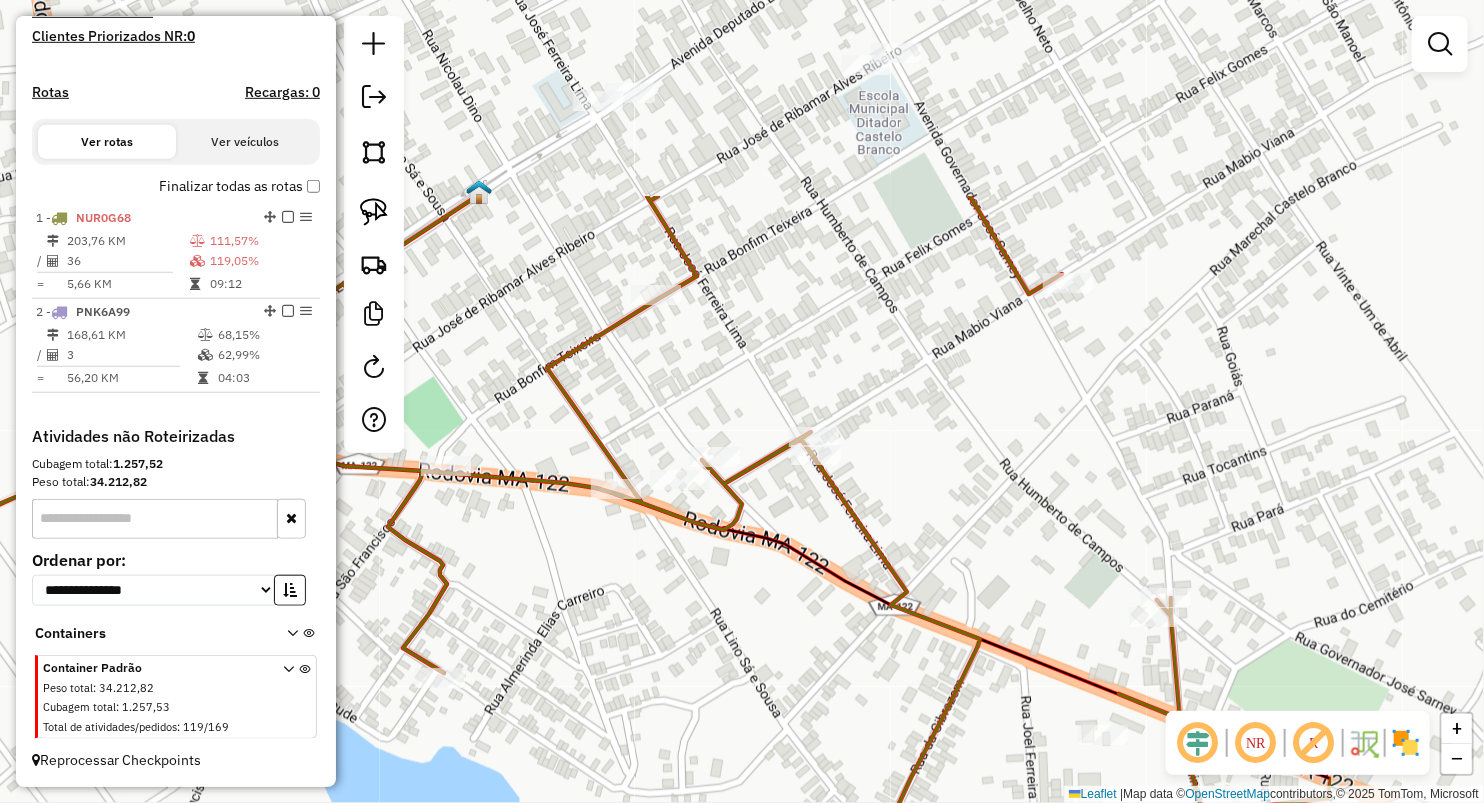 drag, startPoint x: 908, startPoint y: 585, endPoint x: 753, endPoint y: 683, distance: 183.38211 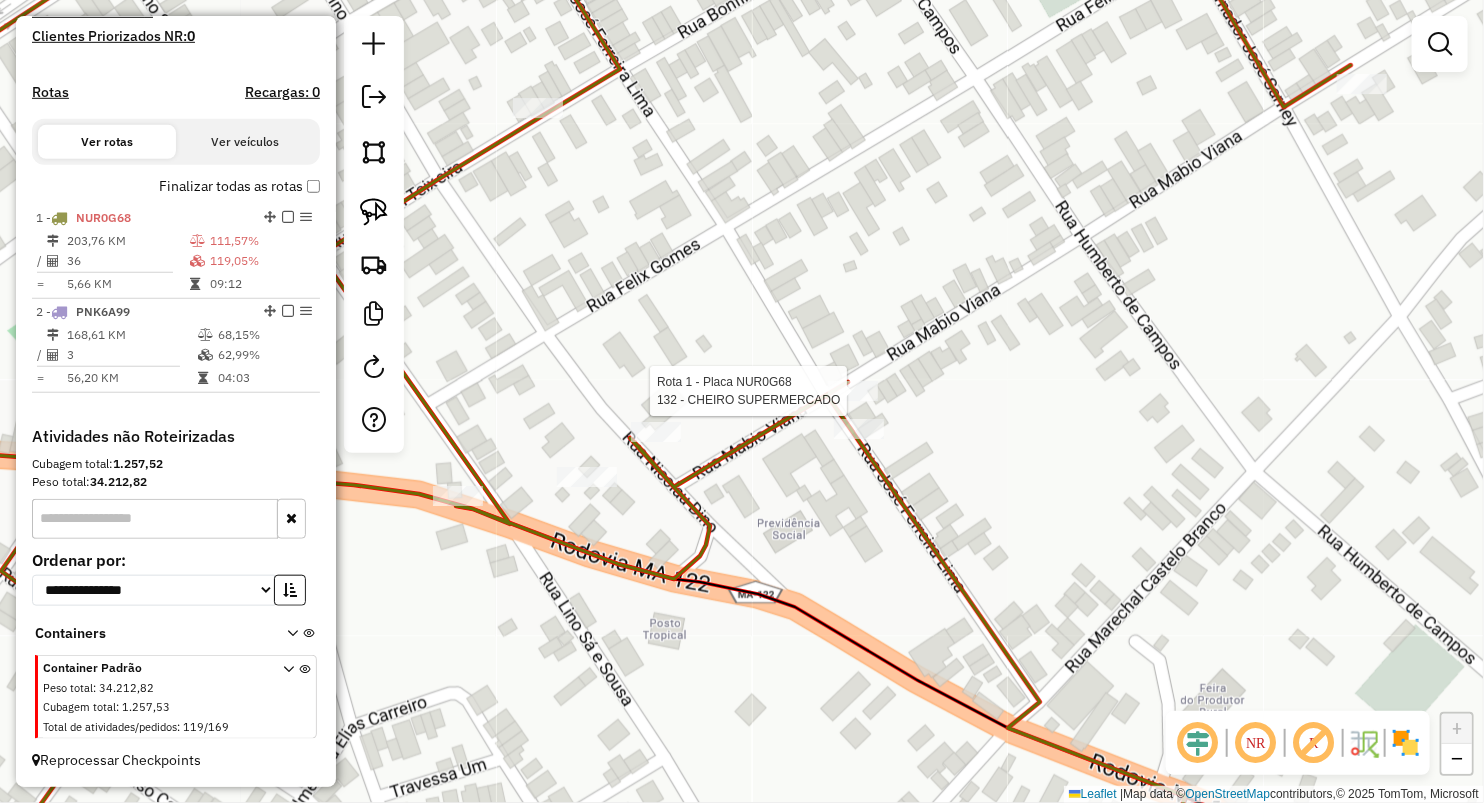 select on "**********" 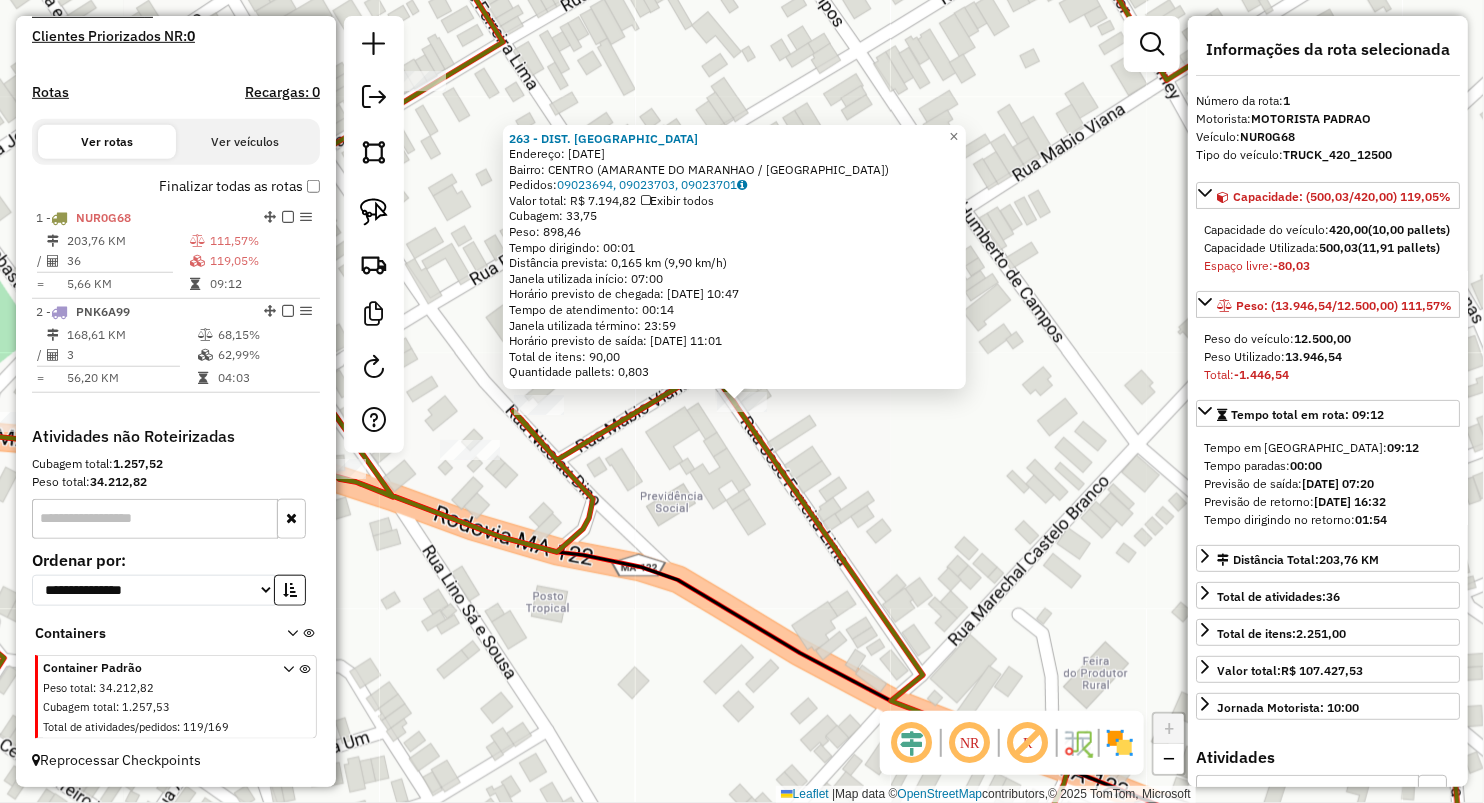 click on "263 - DIST. BOM LANCHE  Endereço:  31 de Marco 444   Bairro: CENTRO (AMARANTE DO MARANHAO / MA)   Pedidos:  09023694, 09023703, 09023701   Valor total: R$ 7.194,82   Exibir todos   Cubagem: 33,75  Peso: 898,46  Tempo dirigindo: 00:01   Distância prevista: 0,165 km (9,90 km/h)   Janela utilizada início: 07:00   Horário previsto de chegada: 10/07/2025 10:47   Tempo de atendimento: 00:14   Janela utilizada término: 23:59   Horário previsto de saída: 10/07/2025 11:01   Total de itens: 90,00   Quantidade pallets: 0,803  × Janela de atendimento Grade de atendimento Capacidade Transportadoras Veículos Cliente Pedidos  Rotas Selecione os dias de semana para filtrar as janelas de atendimento  Seg   Ter   Qua   Qui   Sex   Sáb   Dom  Informe o período da janela de atendimento: De: Até:  Filtrar exatamente a janela do cliente  Considerar janela de atendimento padrão  Selecione os dias de semana para filtrar as grades de atendimento  Seg   Ter   Qua   Qui   Sex   Sáb   Dom   Peso mínimo:   Peso máximo:  +" 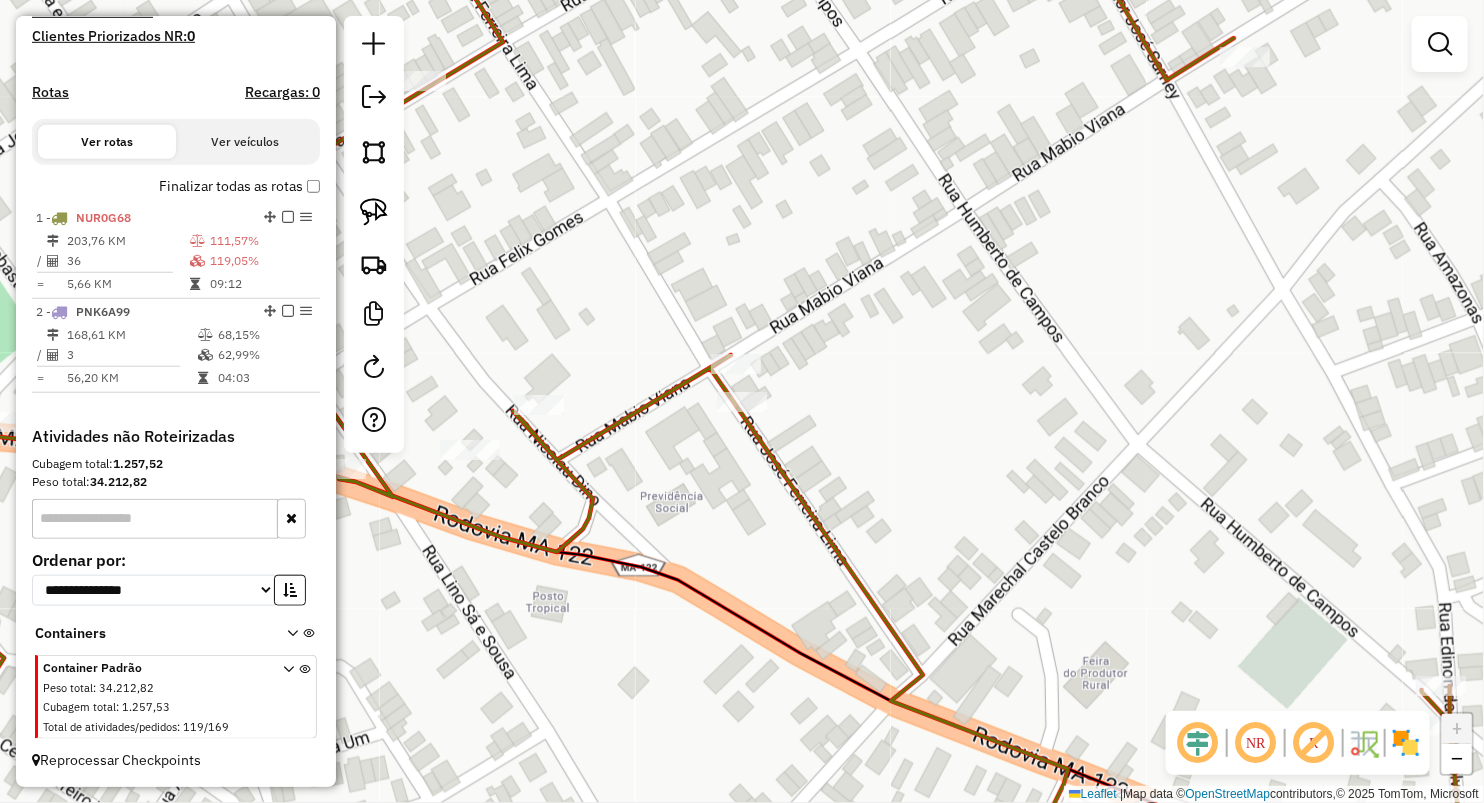 click on "Rota 1 - Placa NUR0G68  167 - POUSADA DA NALVA Janela de atendimento Grade de atendimento Capacidade Transportadoras Veículos Cliente Pedidos  Rotas Selecione os dias de semana para filtrar as janelas de atendimento  Seg   Ter   Qua   Qui   Sex   Sáb   Dom  Informe o período da janela de atendimento: De: Até:  Filtrar exatamente a janela do cliente  Considerar janela de atendimento padrão  Selecione os dias de semana para filtrar as grades de atendimento  Seg   Ter   Qua   Qui   Sex   Sáb   Dom   Considerar clientes sem dia de atendimento cadastrado  Clientes fora do dia de atendimento selecionado Filtrar as atividades entre os valores definidos abaixo:  Peso mínimo:   Peso máximo:   Cubagem mínima:   Cubagem máxima:   De:   Até:  Filtrar as atividades entre o tempo de atendimento definido abaixo:  De:   Até:   Considerar capacidade total dos clientes não roteirizados Transportadora: Selecione um ou mais itens Tipo de veículo: Selecione um ou mais itens Veículo: Selecione um ou mais itens Nome:" 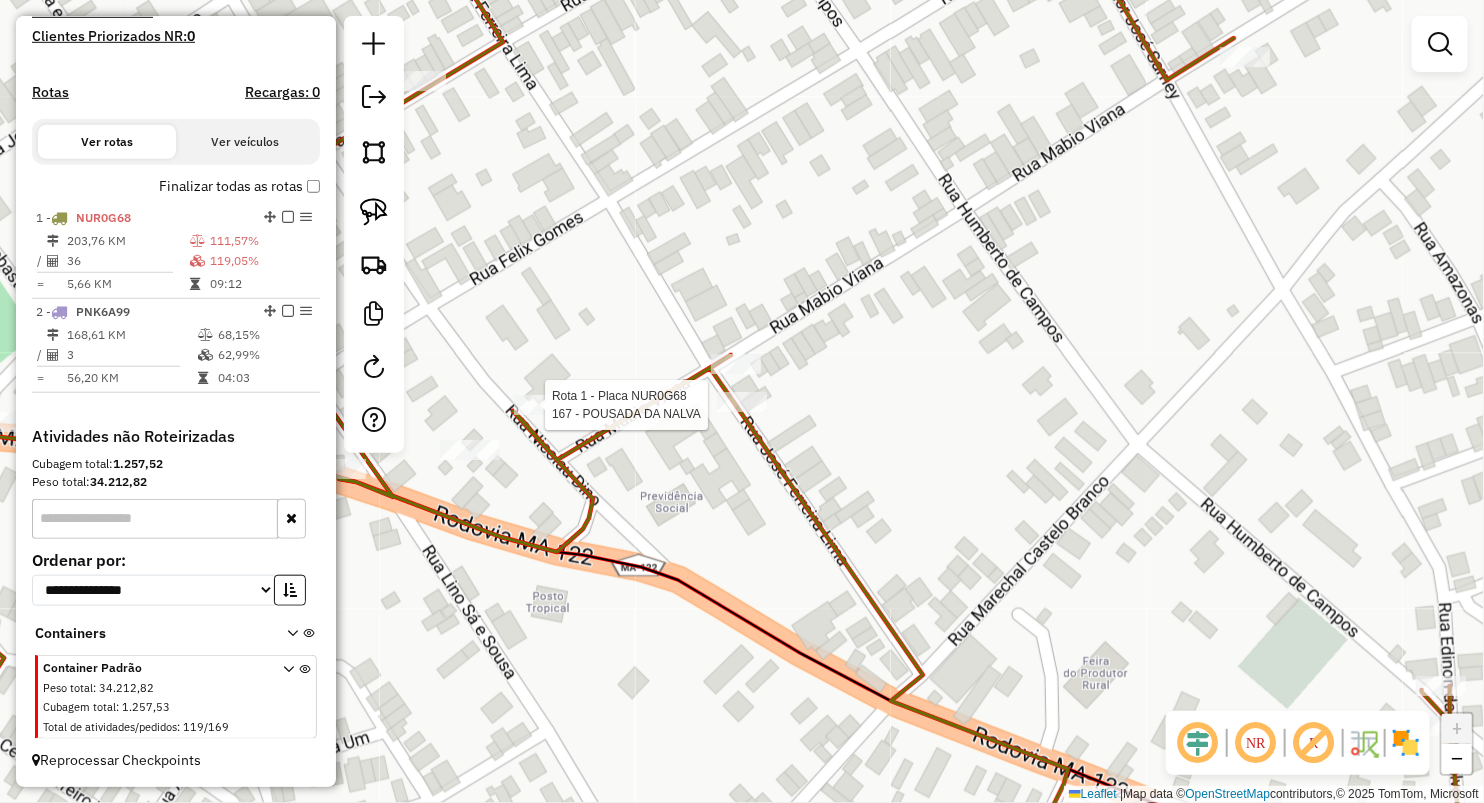 select on "**********" 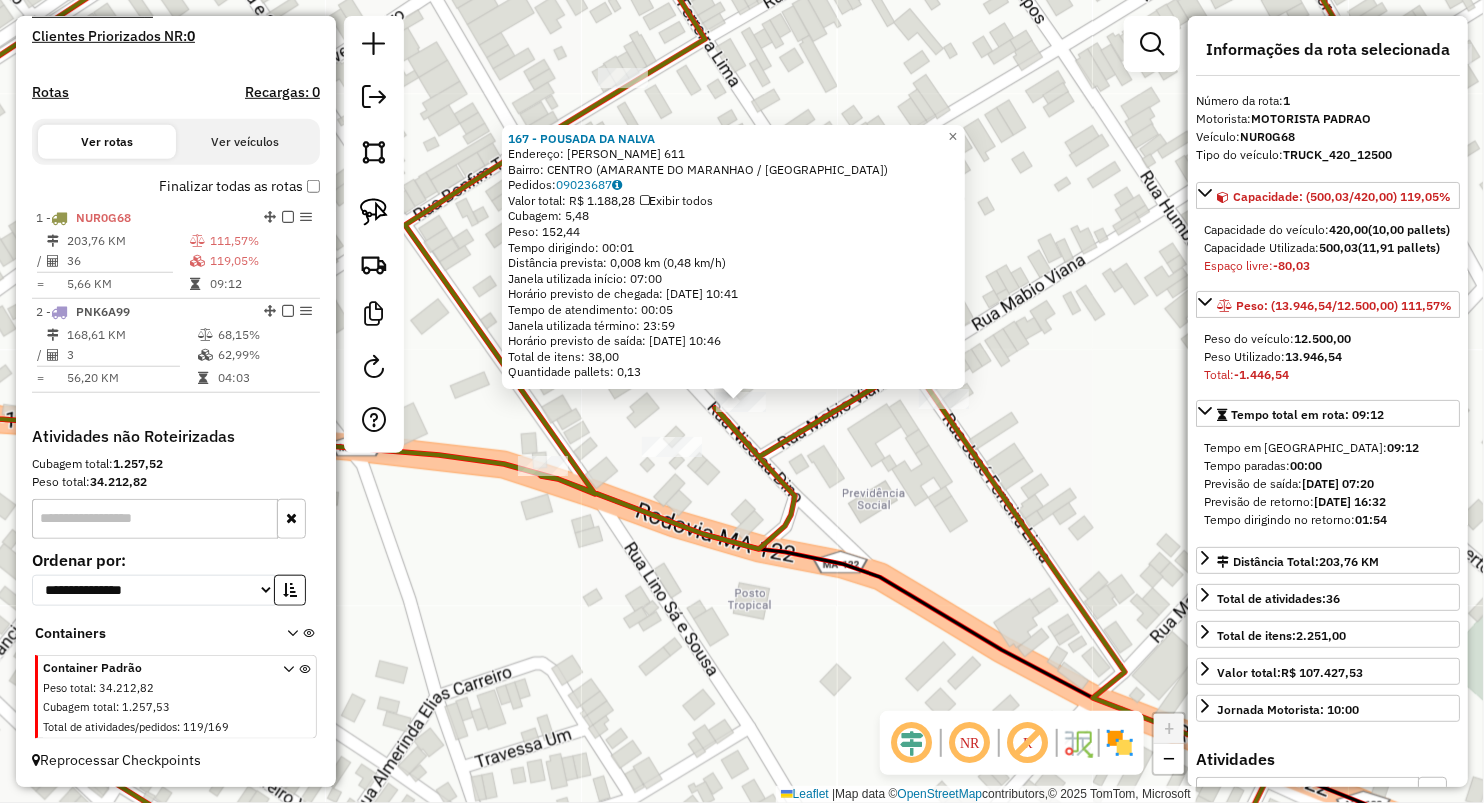 click 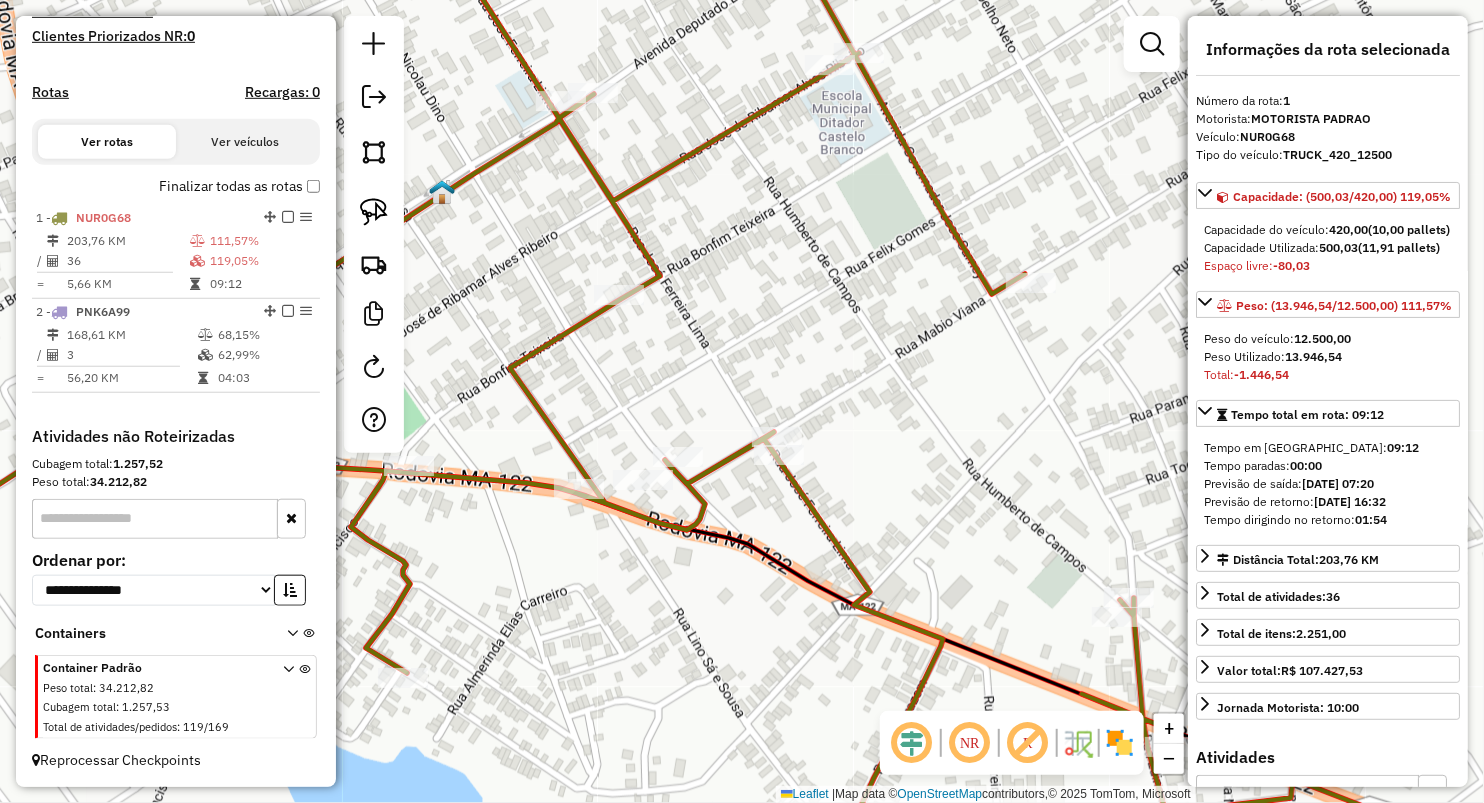 drag, startPoint x: 174, startPoint y: 242, endPoint x: 358, endPoint y: 763, distance: 552.53687 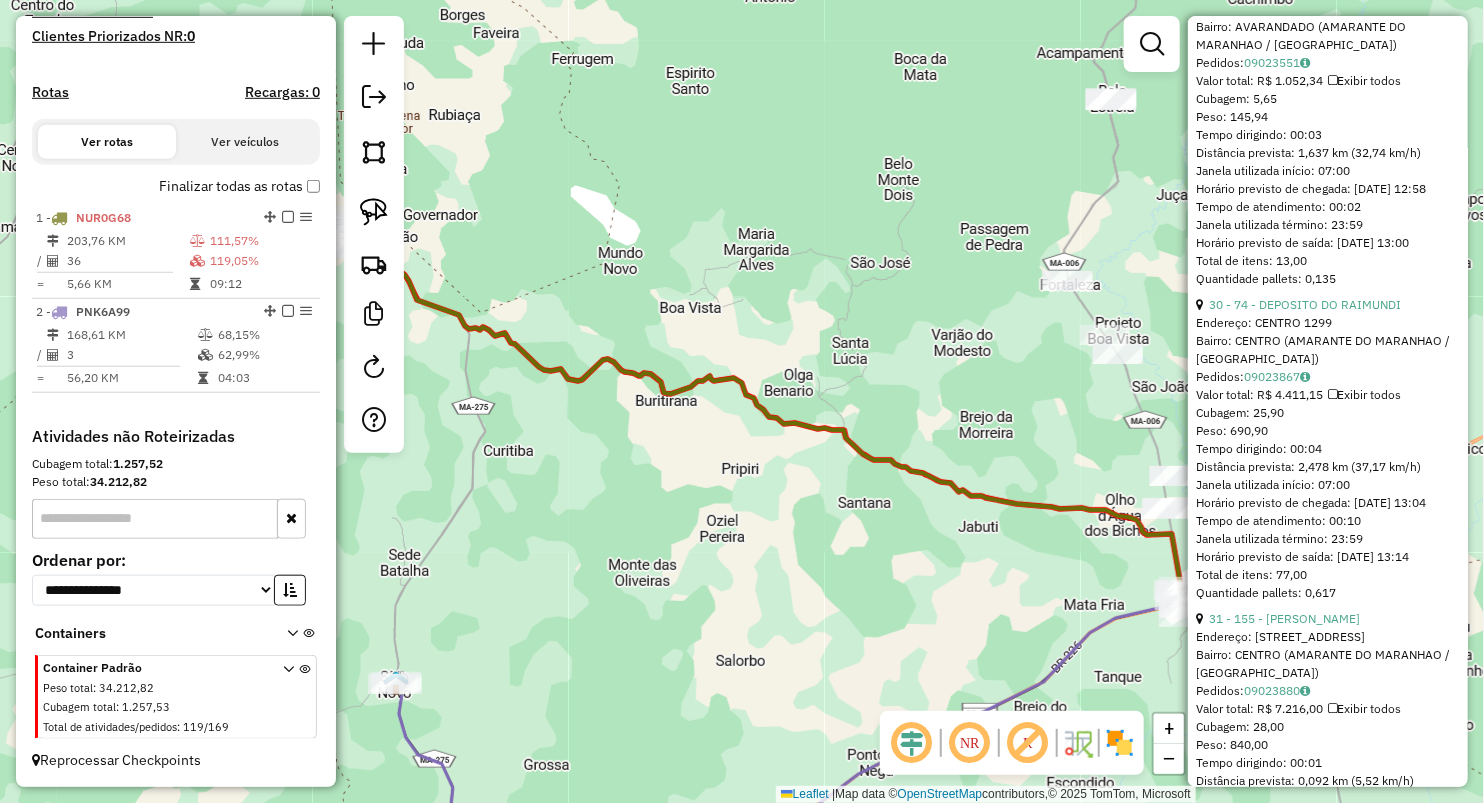 scroll, scrollTop: 9777, scrollLeft: 0, axis: vertical 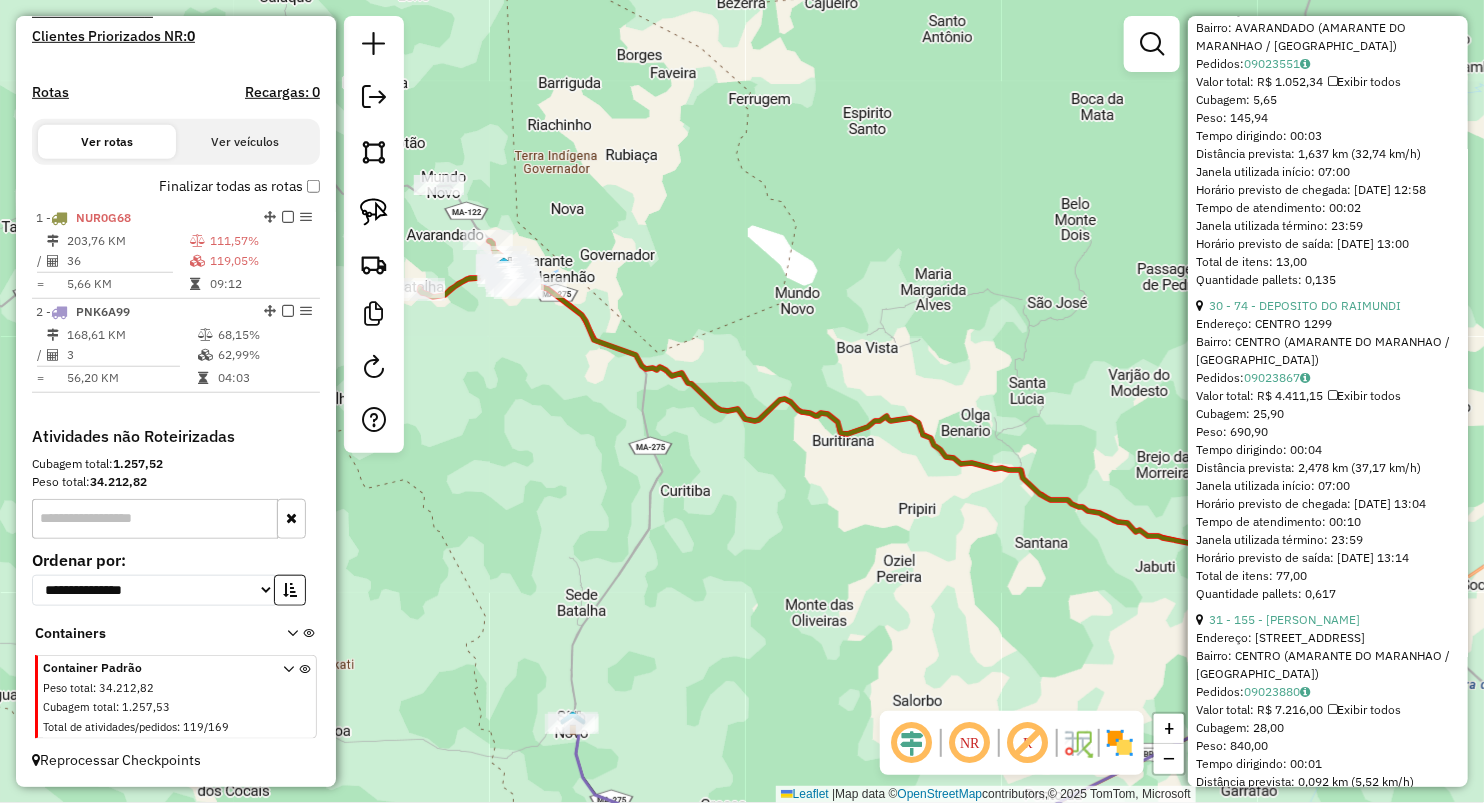 drag, startPoint x: 741, startPoint y: 261, endPoint x: 1122, endPoint y: 353, distance: 391.95026 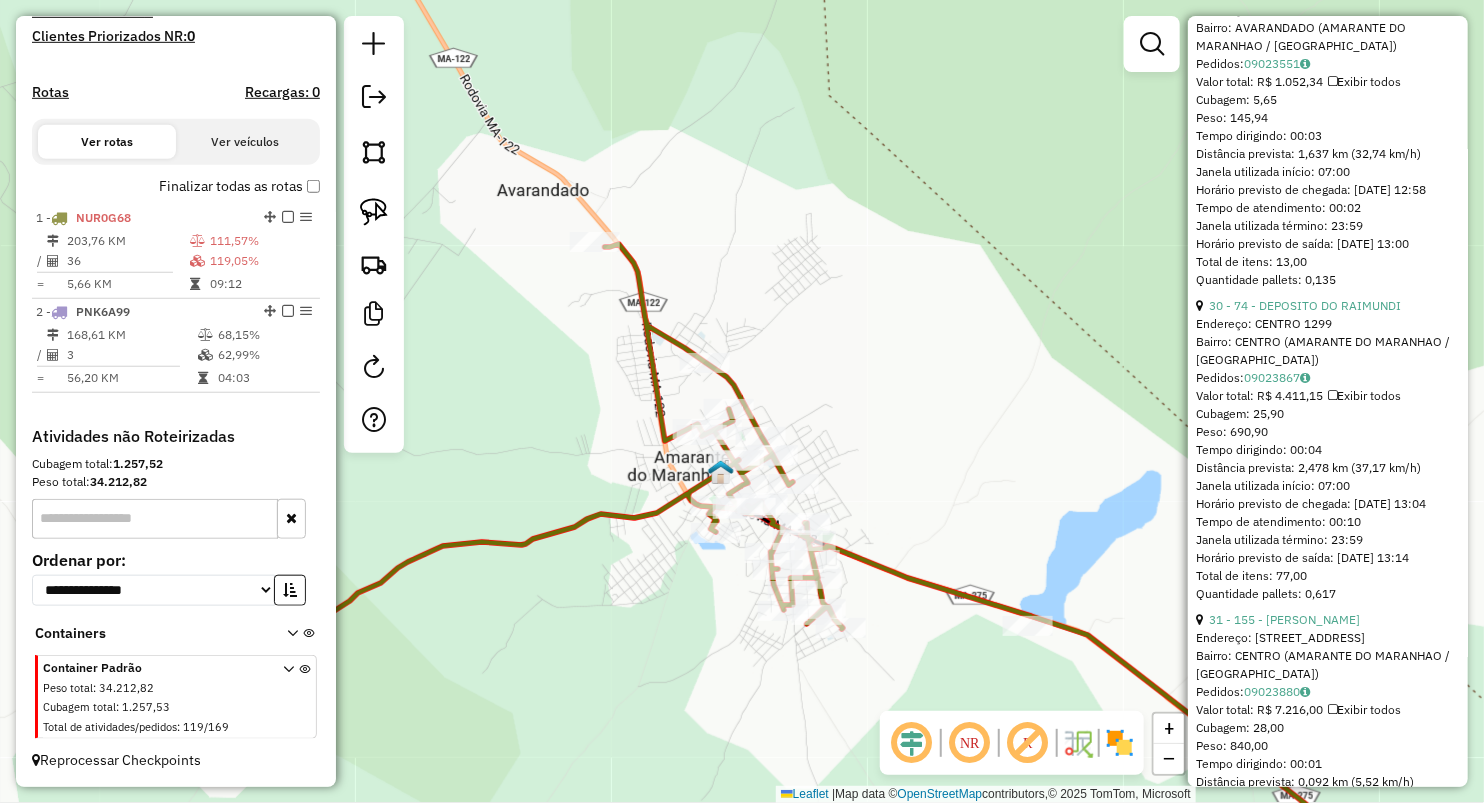 drag, startPoint x: 859, startPoint y: 370, endPoint x: 859, endPoint y: 341, distance: 29 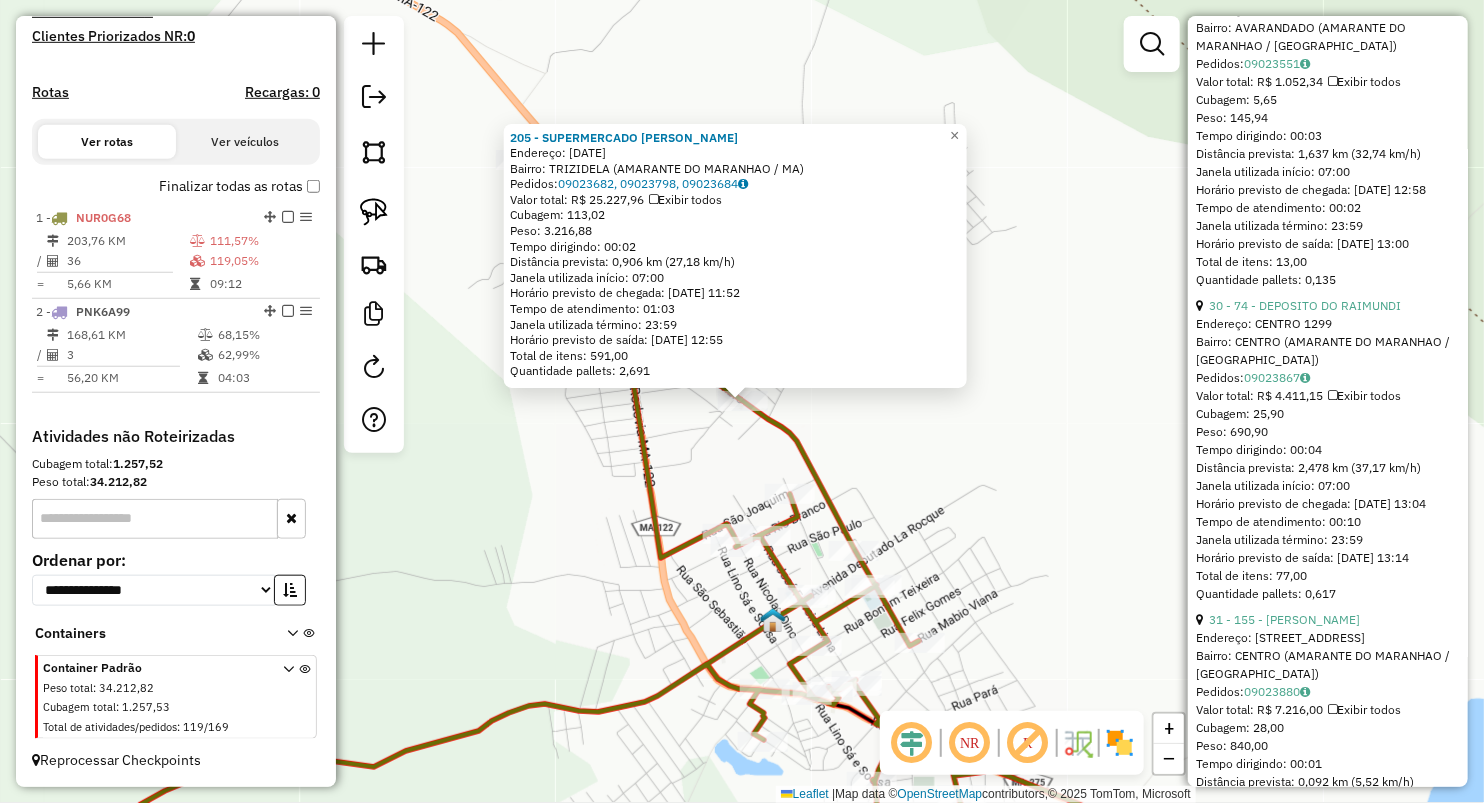 click on "205 - SUPERMERCADO ALMEIDA  Endereço:  7 de Setembro 679   Bairro: TRIZIDELA (AMARANTE DO MARANHAO / MA)   Pedidos:  09023682, 09023798, 09023684   Valor total: R$ 25.227,96   Exibir todos   Cubagem: 113,02  Peso: 3.216,88  Tempo dirigindo: 00:02   Distância prevista: 0,906 km (27,18 km/h)   Janela utilizada início: 07:00   Horário previsto de chegada: 10/07/2025 11:52   Tempo de atendimento: 01:03   Janela utilizada término: 23:59   Horário previsto de saída: 10/07/2025 12:55   Total de itens: 591,00   Quantidade pallets: 2,691  × Janela de atendimento Grade de atendimento Capacidade Transportadoras Veículos Cliente Pedidos  Rotas Selecione os dias de semana para filtrar as janelas de atendimento  Seg   Ter   Qua   Qui   Sex   Sáb   Dom  Informe o período da janela de atendimento: De: Até:  Filtrar exatamente a janela do cliente  Considerar janela de atendimento padrão  Selecione os dias de semana para filtrar as grades de atendimento  Seg   Ter   Qua   Qui   Sex   Sáb   Dom   Peso mínimo:  +" 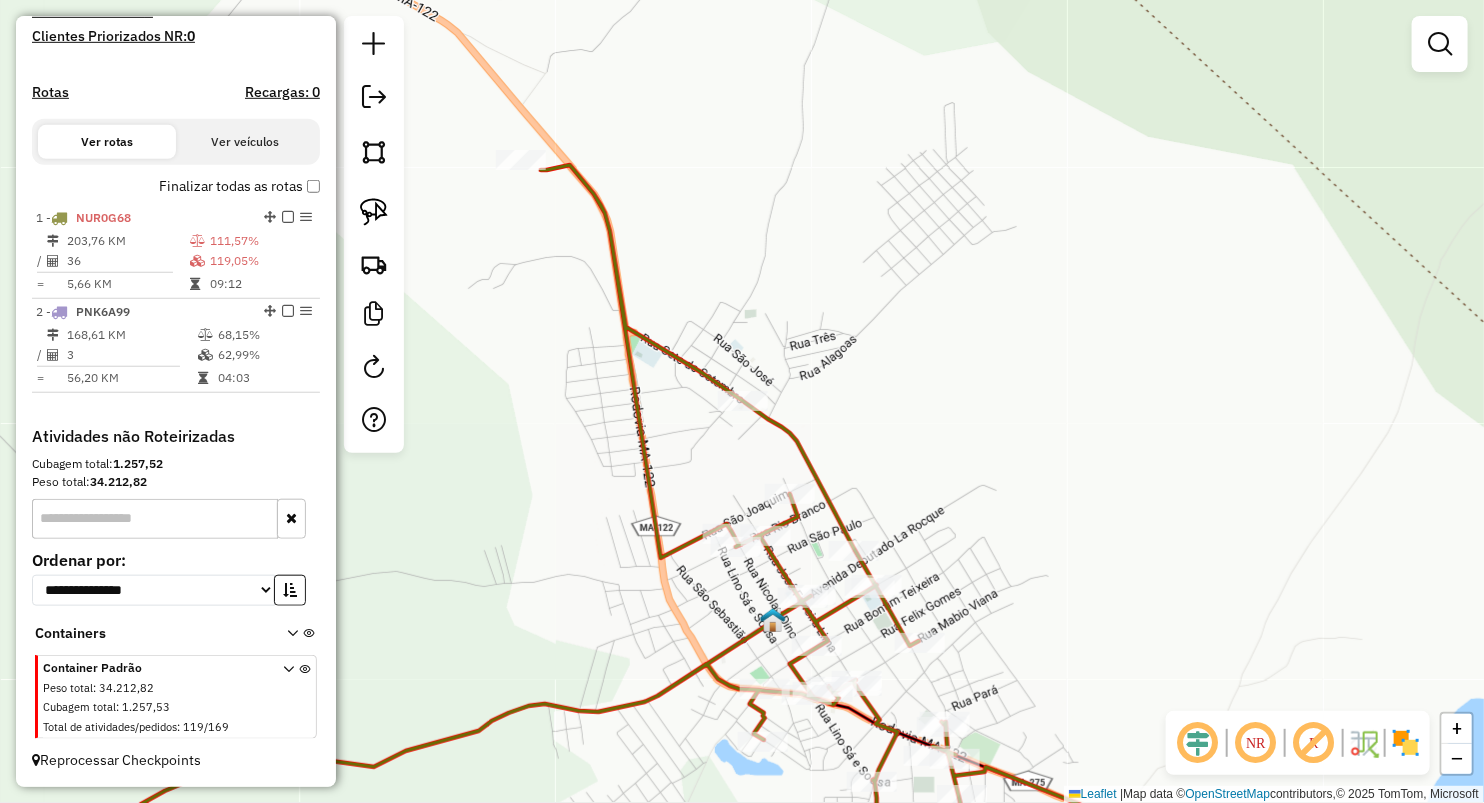 drag, startPoint x: 378, startPoint y: 216, endPoint x: 409, endPoint y: 225, distance: 32.280025 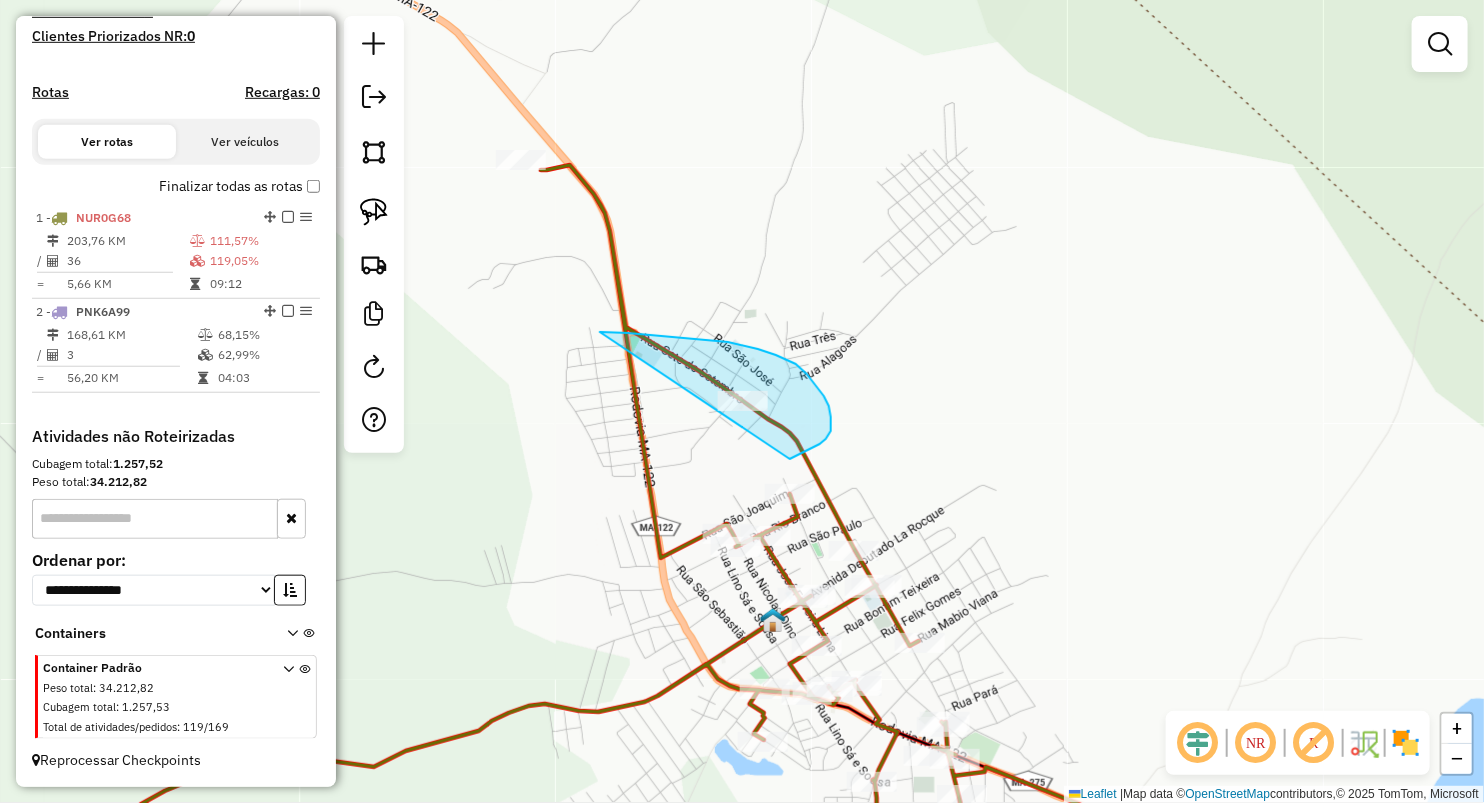 drag, startPoint x: 604, startPoint y: 332, endPoint x: 718, endPoint y: 482, distance: 188.40382 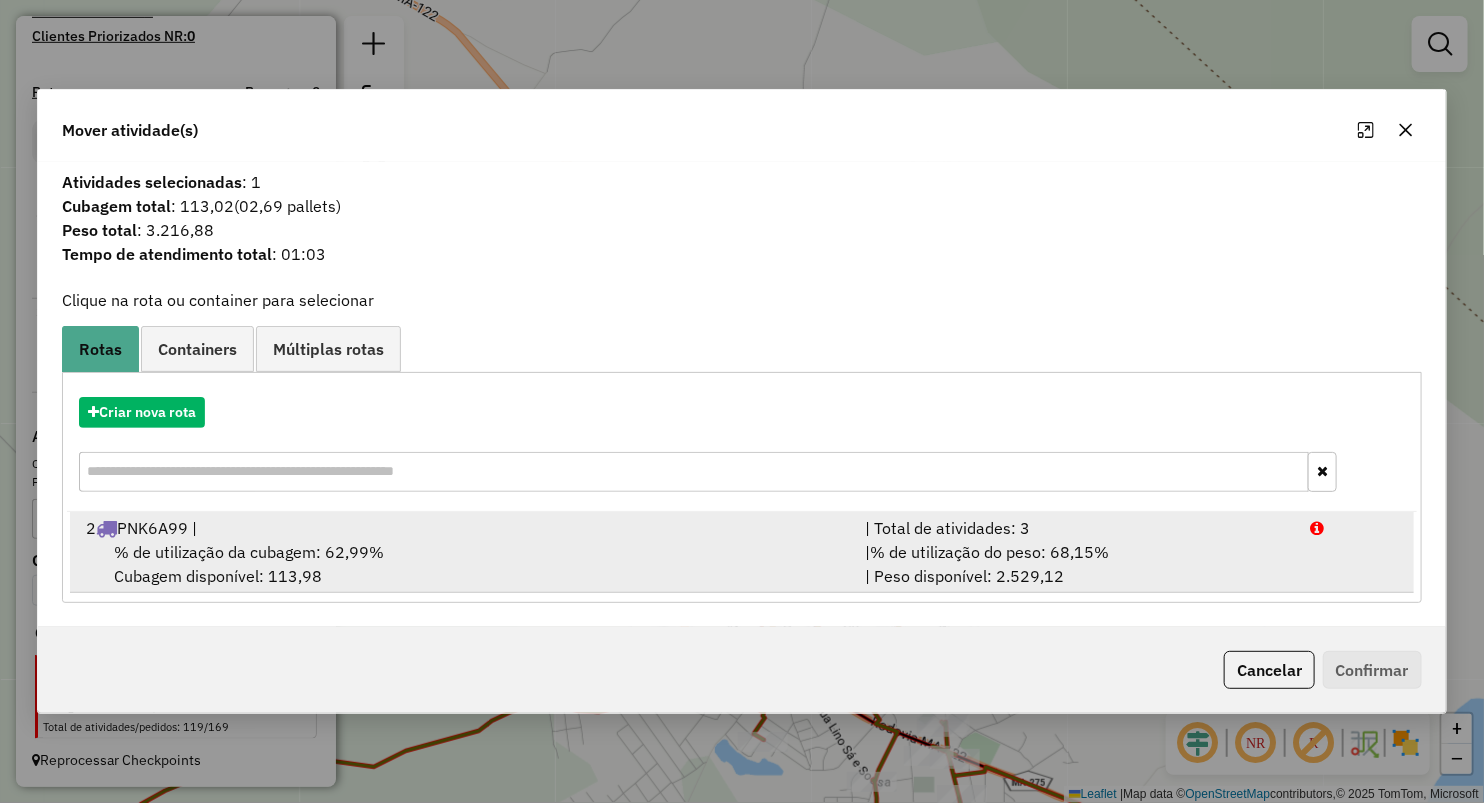 click on "% de utilização da cubagem: 62,99%" at bounding box center [249, 552] 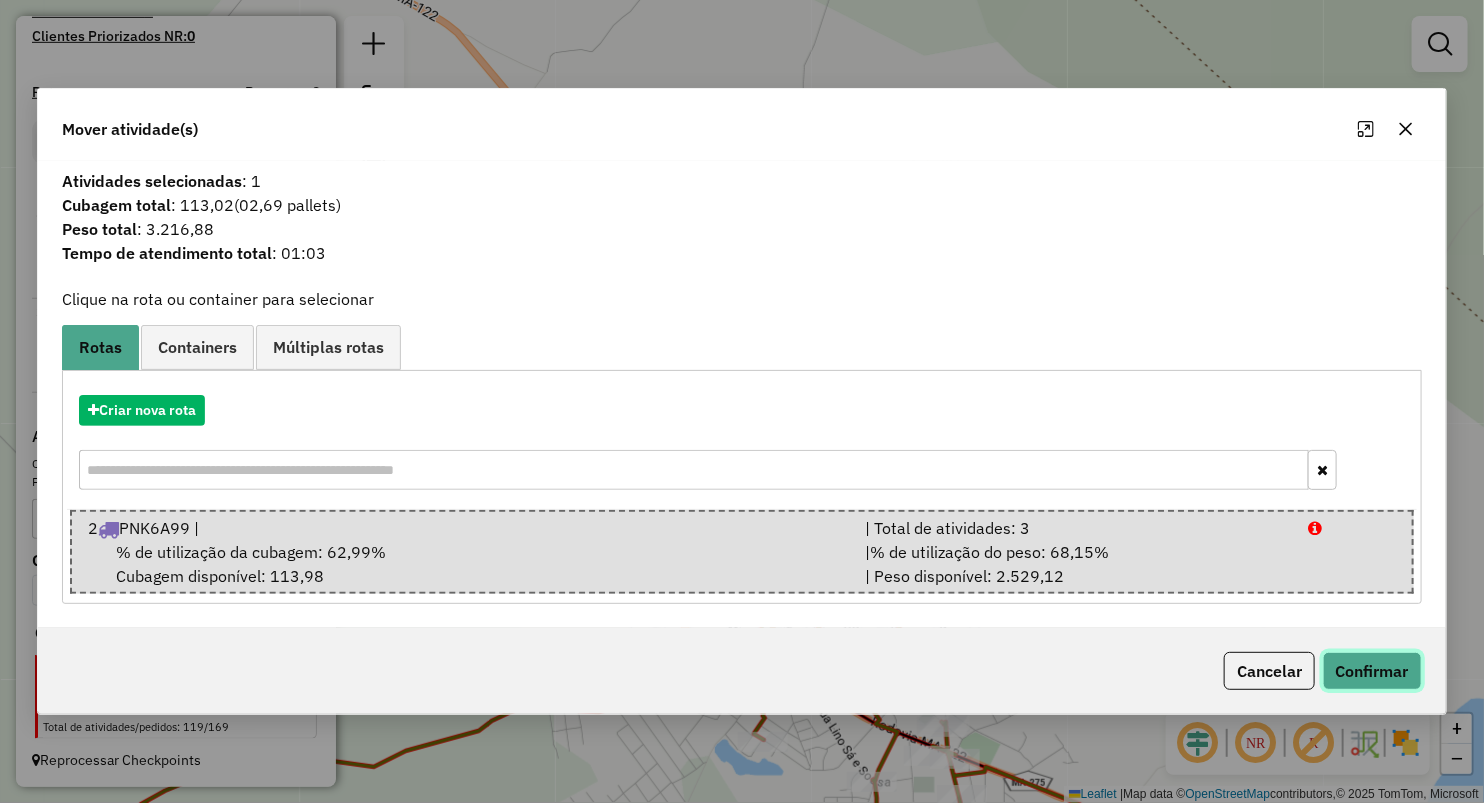 click on "Confirmar" 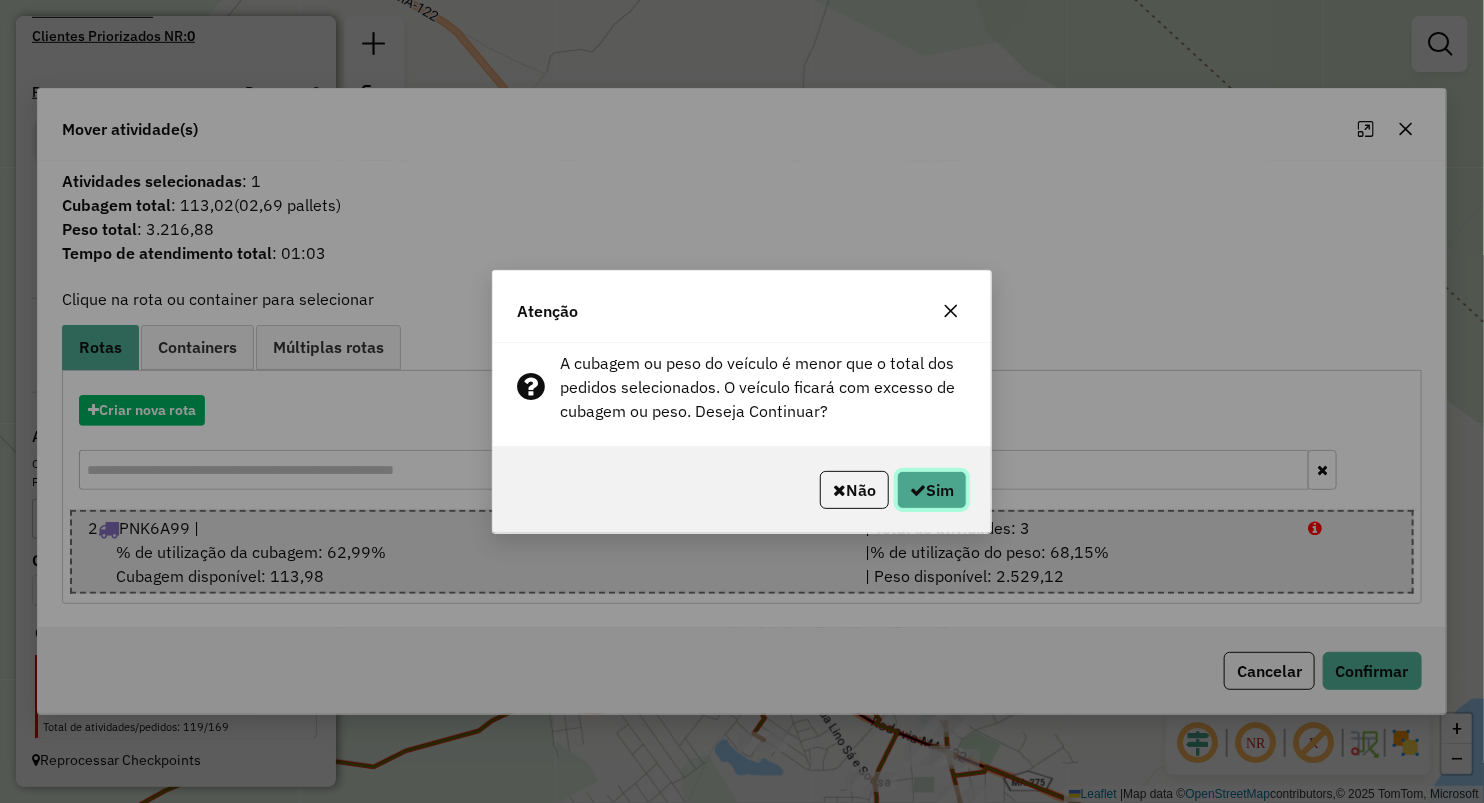 click on "Sim" 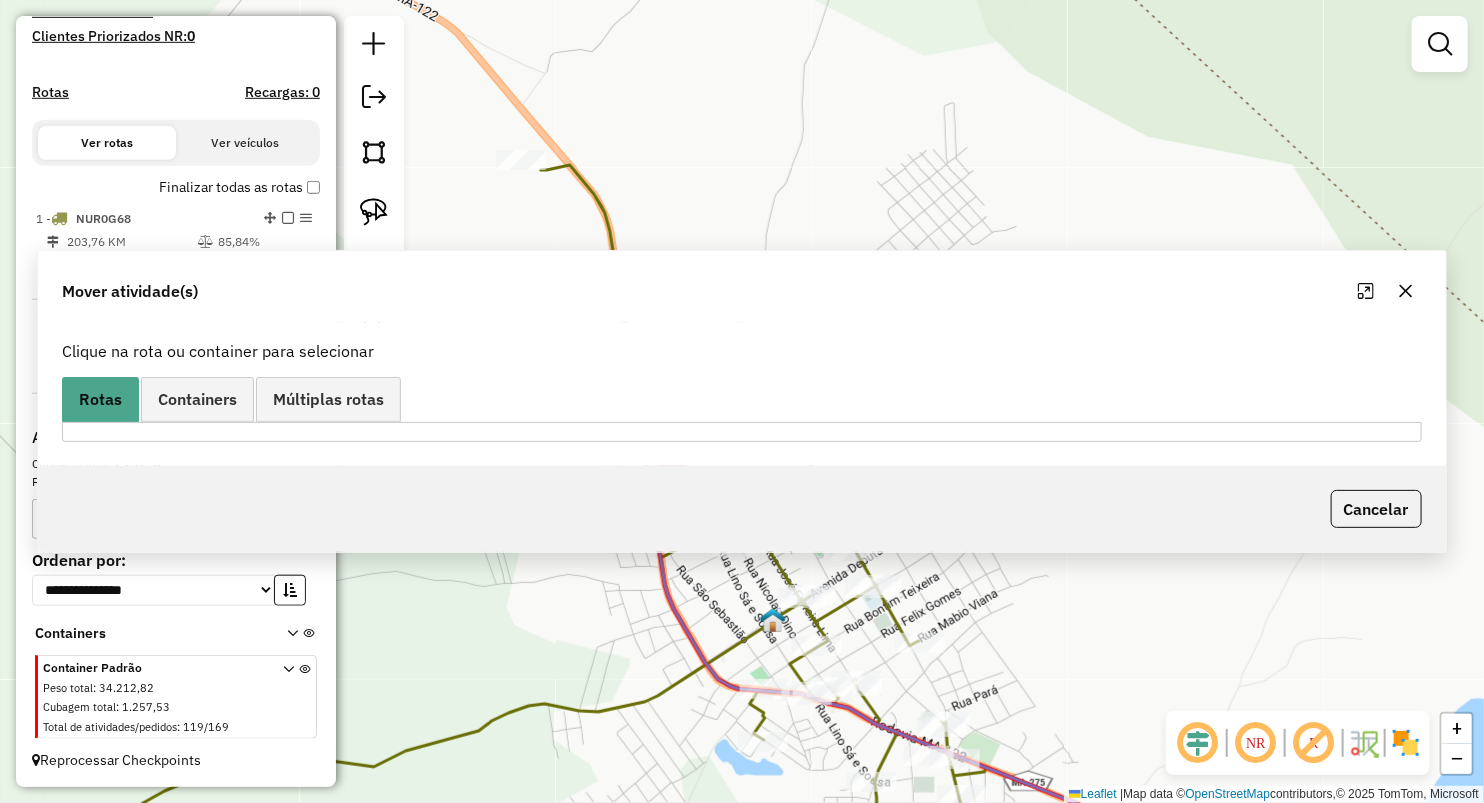 scroll, scrollTop: 559, scrollLeft: 0, axis: vertical 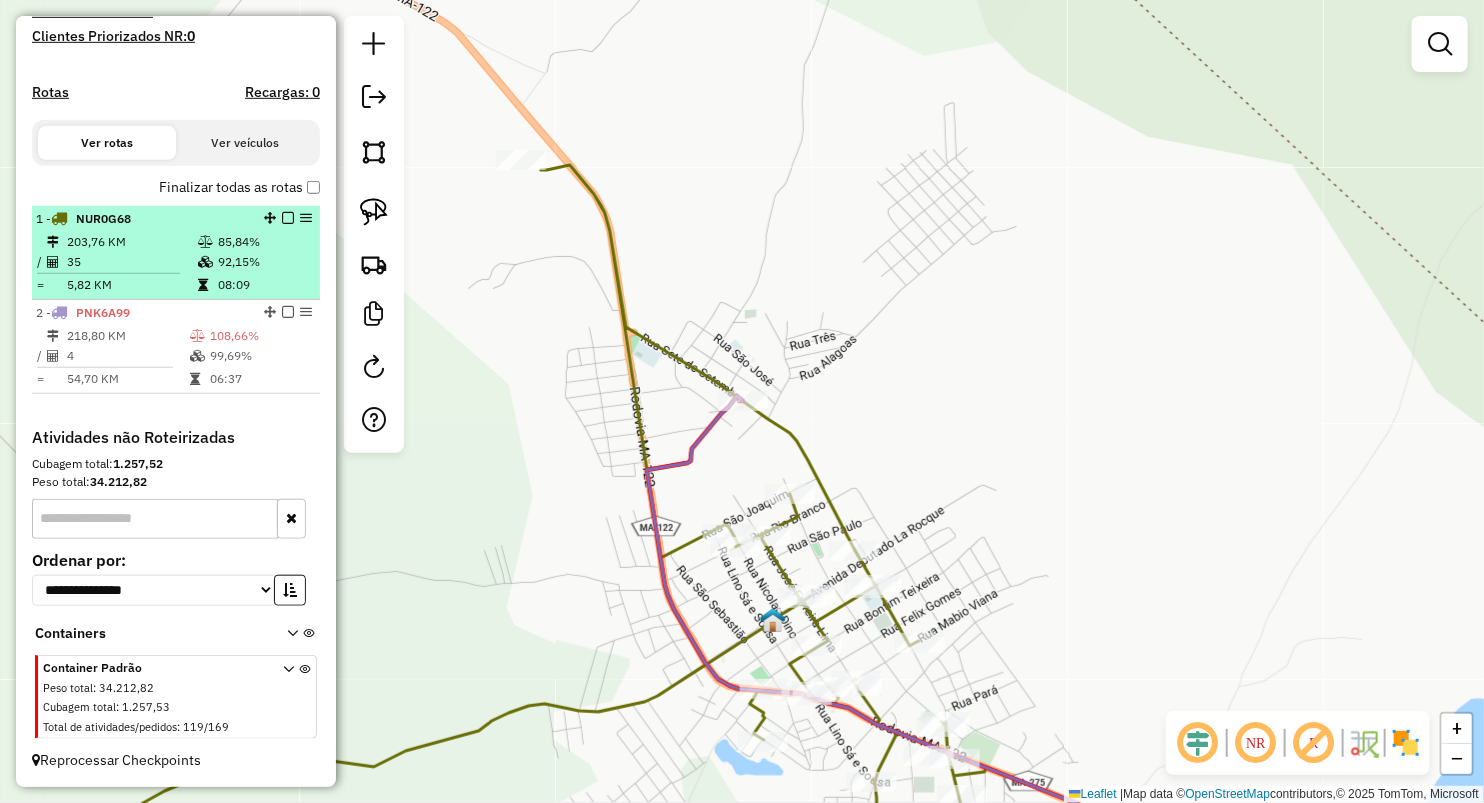 click on "85,84%" at bounding box center (264, 242) 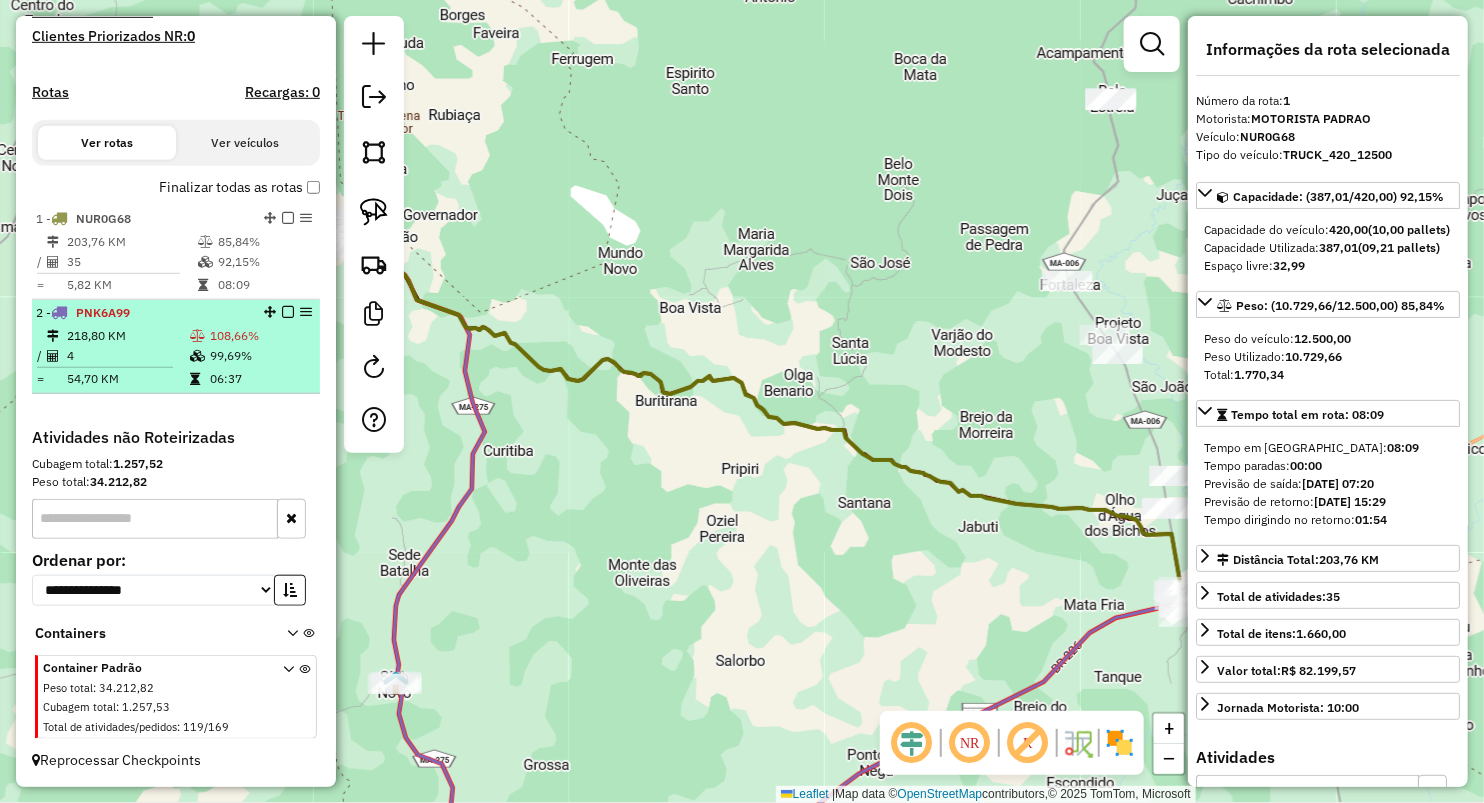 click at bounding box center [197, 356] 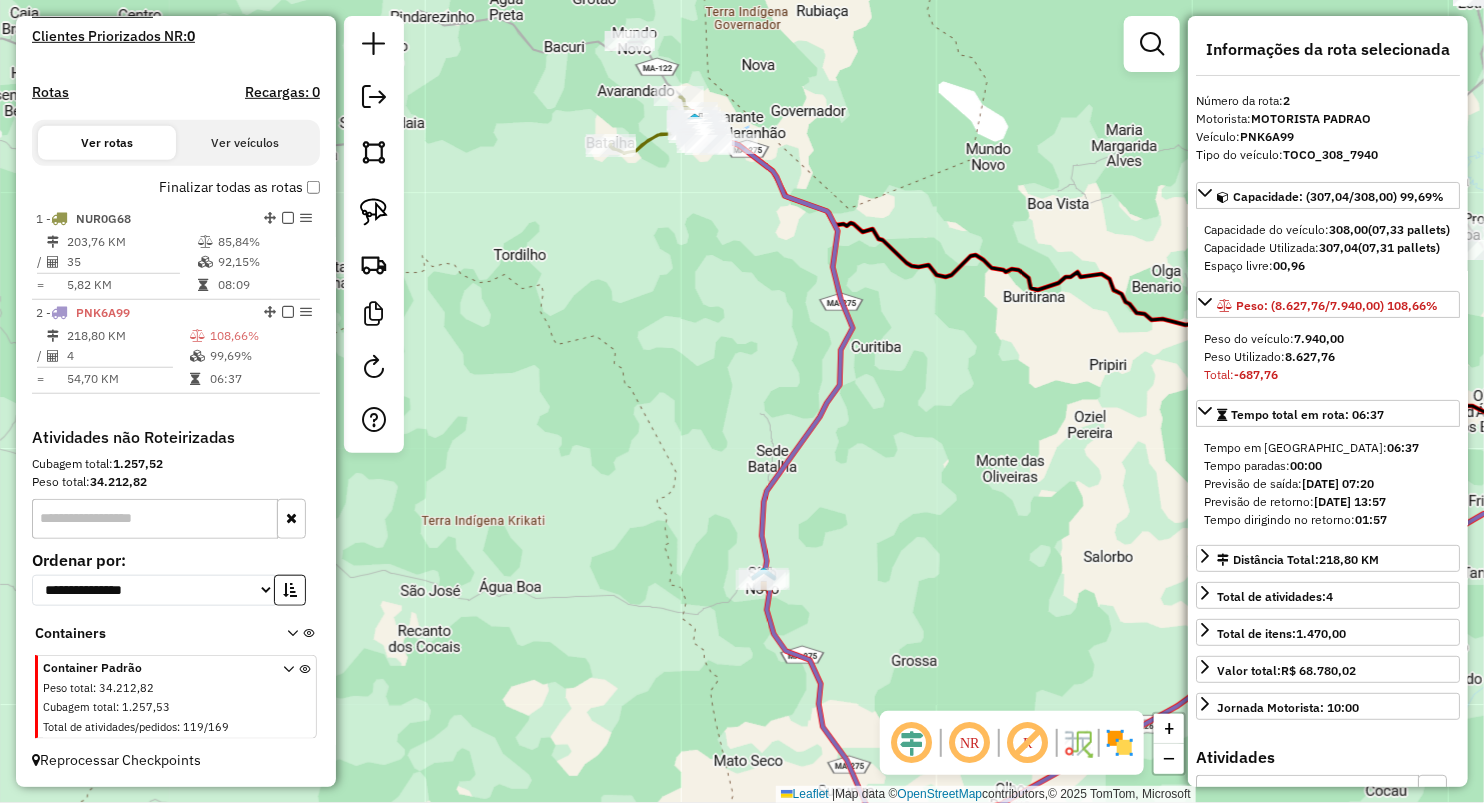 drag, startPoint x: 596, startPoint y: 314, endPoint x: 1001, endPoint y: 374, distance: 409.42032 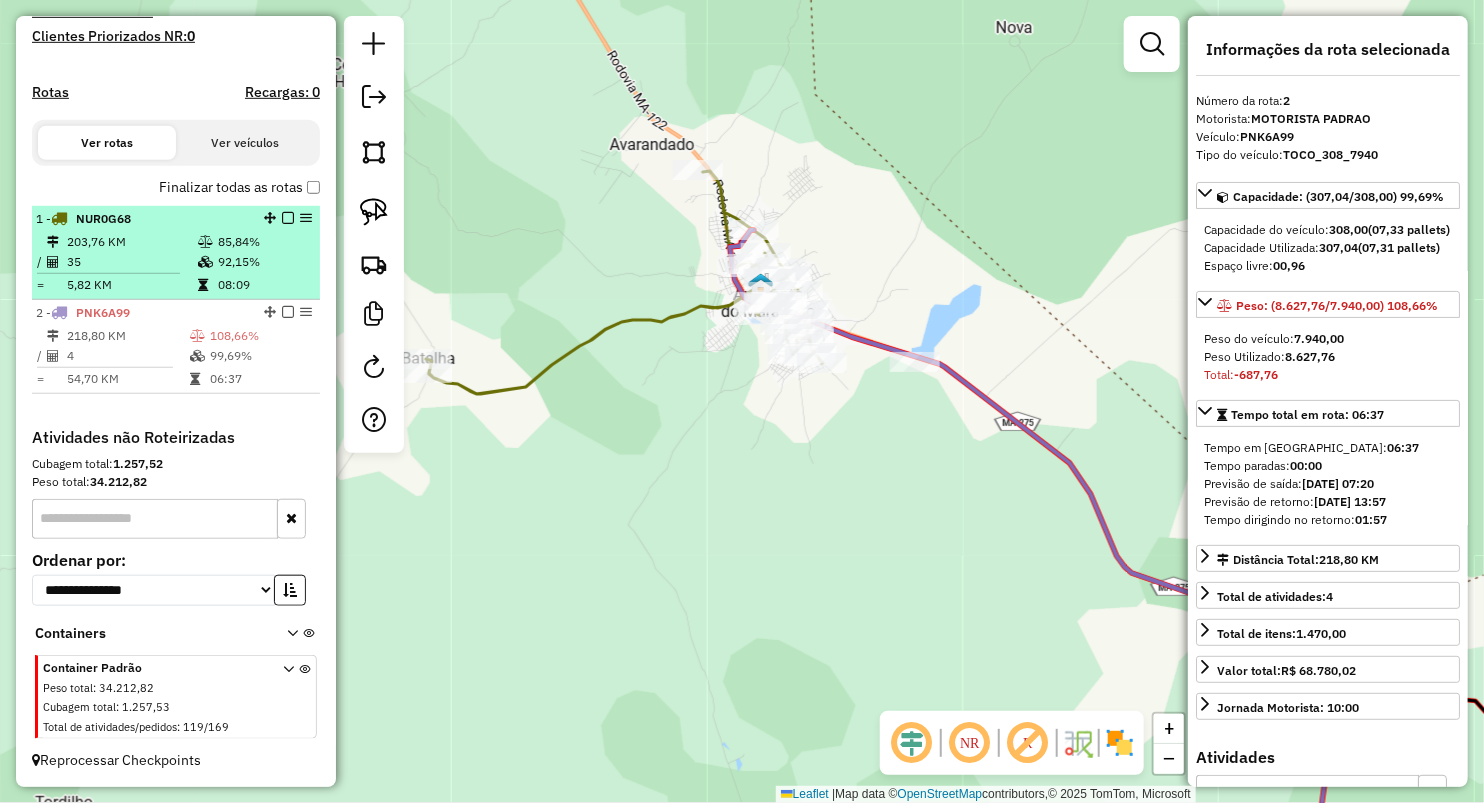 click at bounding box center [205, 262] 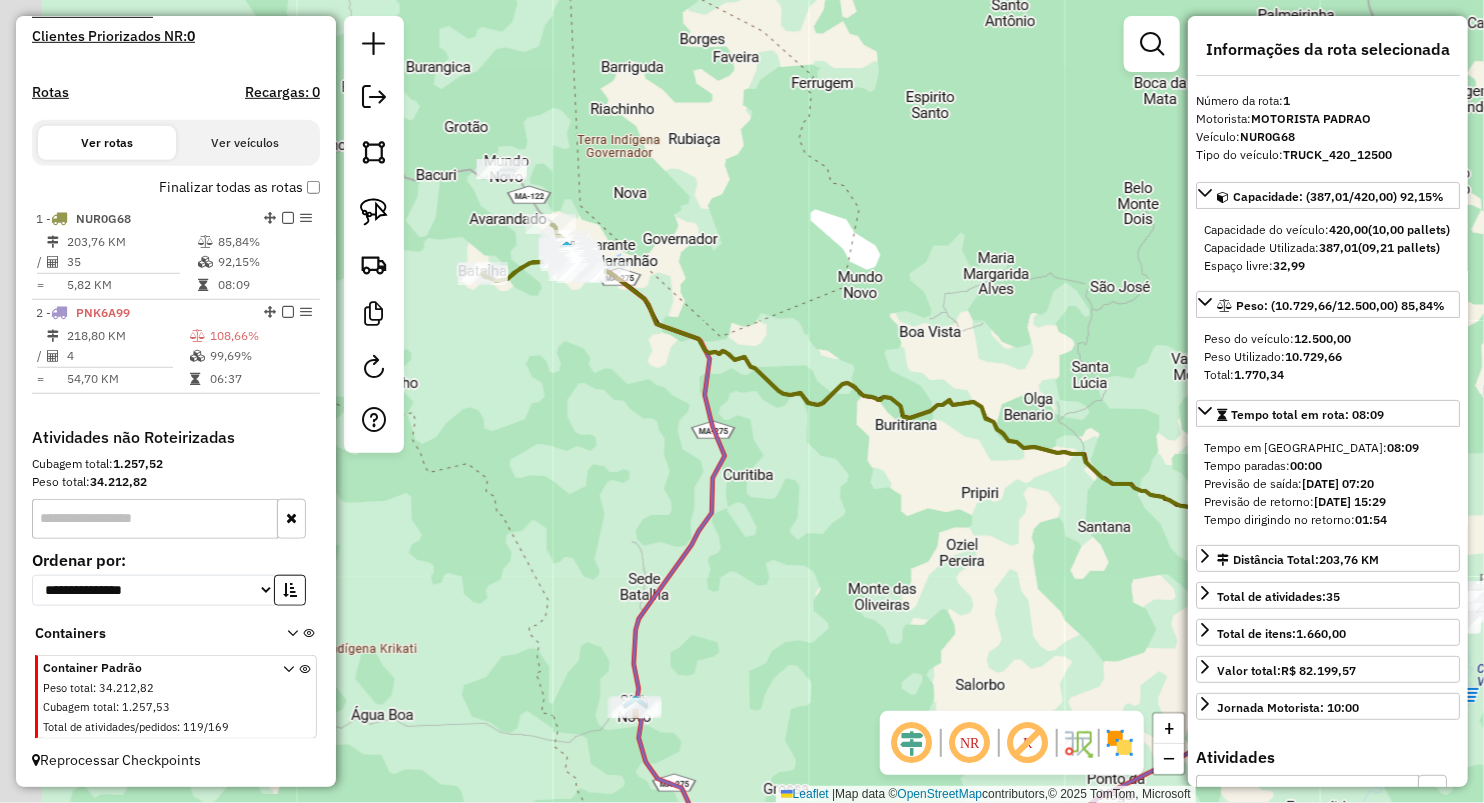 drag, startPoint x: 612, startPoint y: 228, endPoint x: 1058, endPoint y: 315, distance: 454.40622 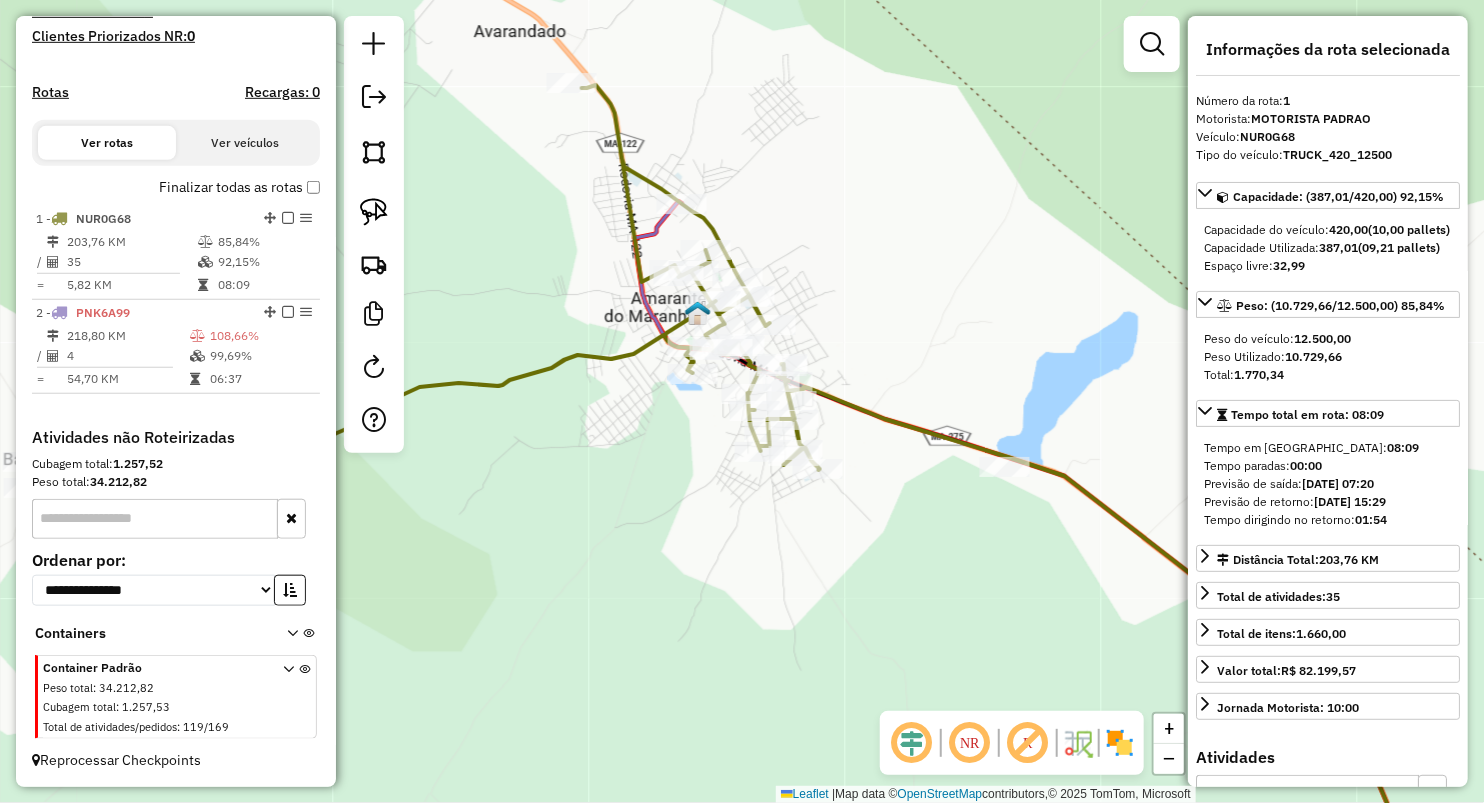 drag, startPoint x: 930, startPoint y: 320, endPoint x: 885, endPoint y: 270, distance: 67.26812 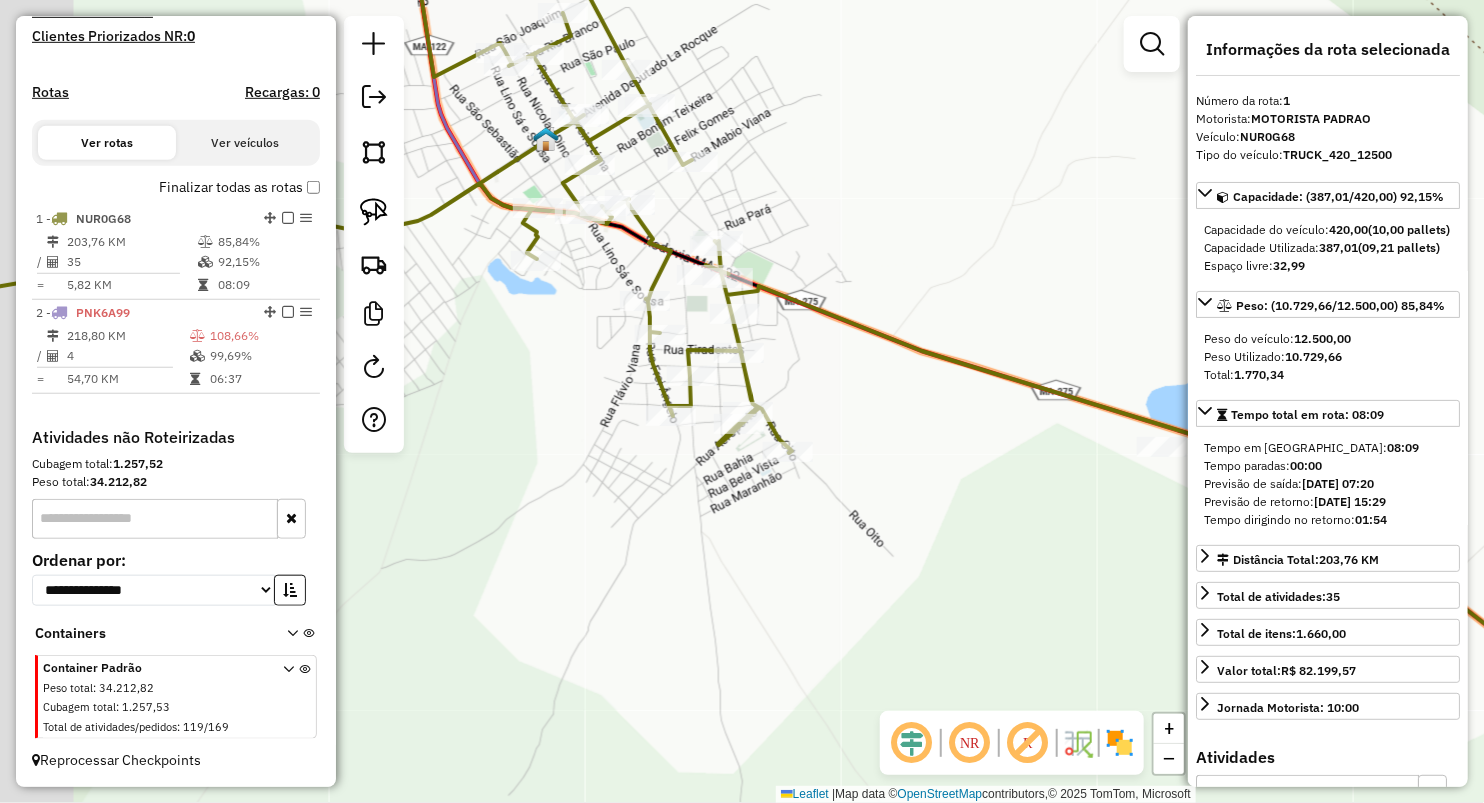 drag, startPoint x: 769, startPoint y: 365, endPoint x: 840, endPoint y: 370, distance: 71.17584 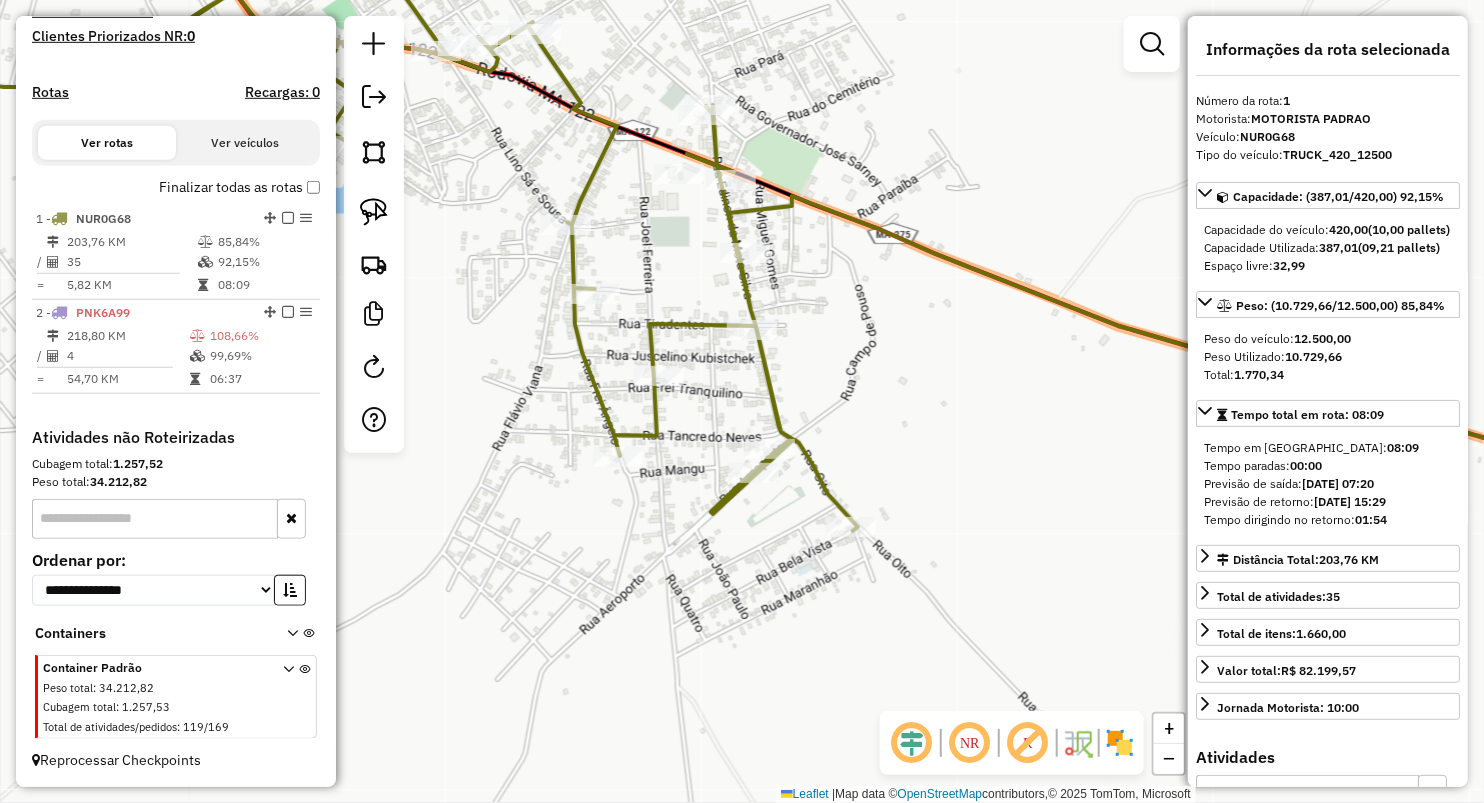 drag, startPoint x: 856, startPoint y: 338, endPoint x: 958, endPoint y: 448, distance: 150.01334 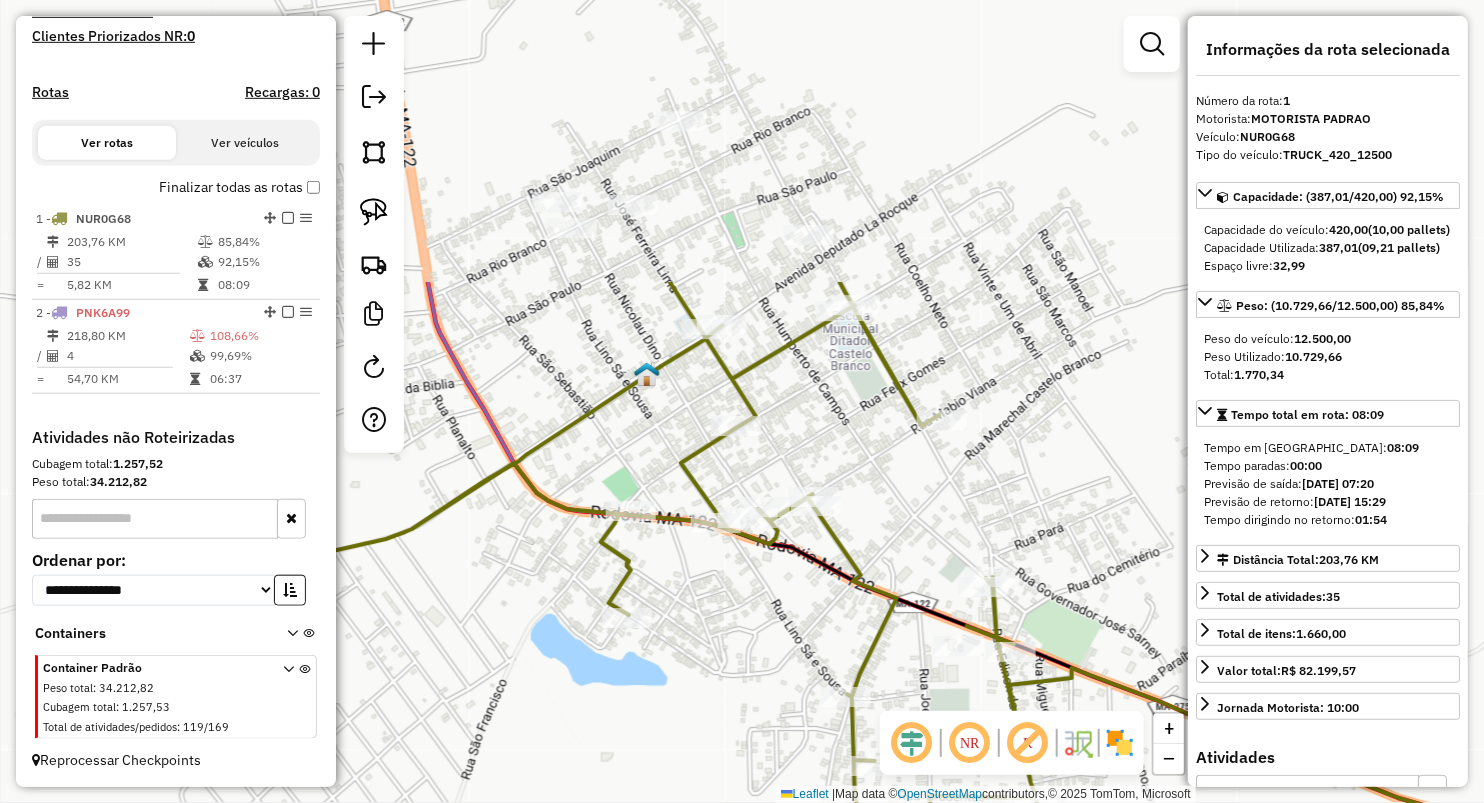 drag, startPoint x: 728, startPoint y: 187, endPoint x: 906, endPoint y: 549, distance: 403.3956 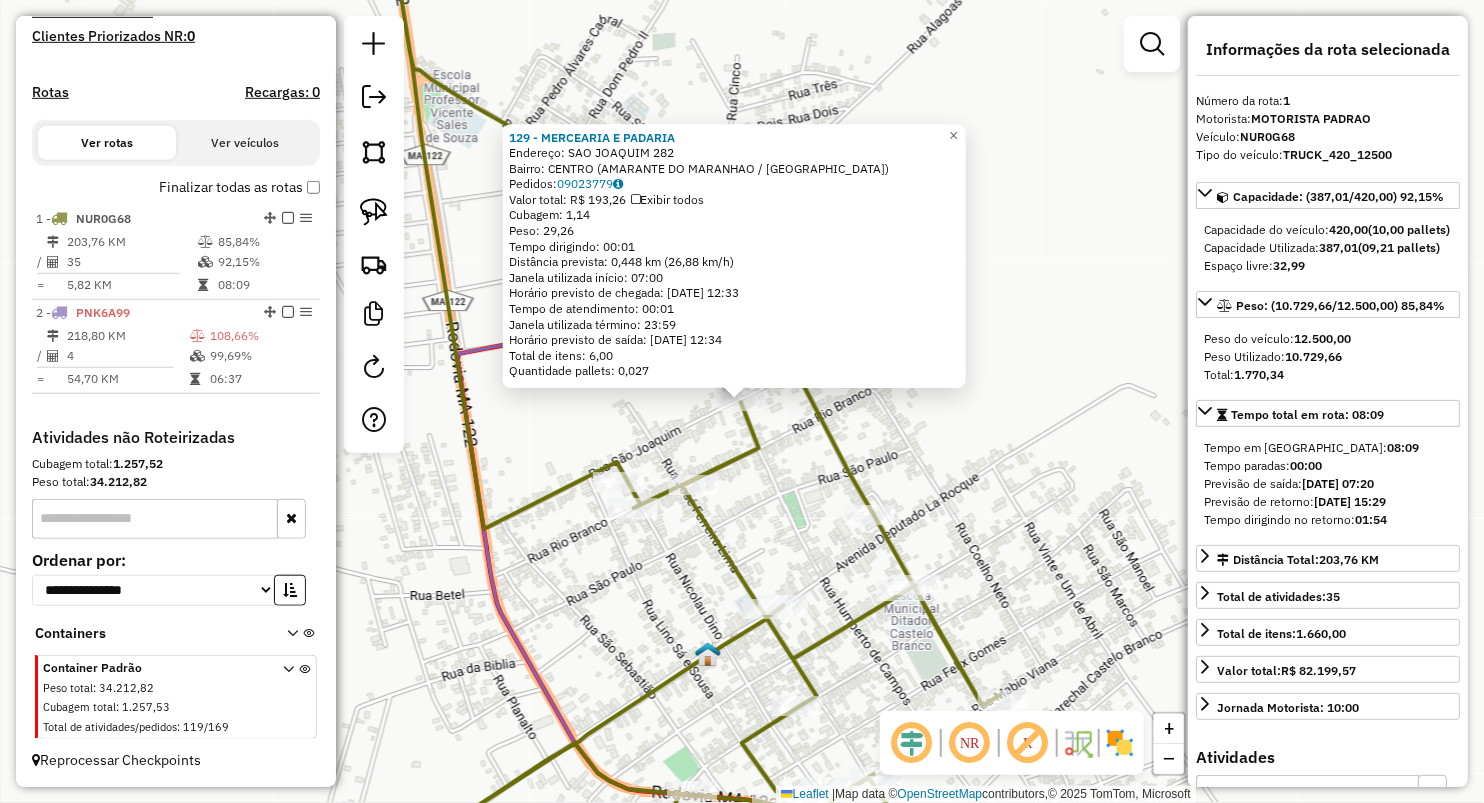 click on "129 - MERCEARIA E PADARIA  Endereço:  SAO JOAQUIM 282   Bairro: CENTRO (AMARANTE DO MARANHAO / MA)   Pedidos:  09023779   Valor total: R$ 193,26   Exibir todos   Cubagem: 1,14  Peso: 29,26  Tempo dirigindo: 00:01   Distância prevista: 0,448 km (26,88 km/h)   Janela utilizada início: 07:00   Horário previsto de chegada: 10/07/2025 12:33   Tempo de atendimento: 00:01   Janela utilizada término: 23:59   Horário previsto de saída: 10/07/2025 12:34   Total de itens: 6,00   Quantidade pallets: 0,027  × Janela de atendimento Grade de atendimento Capacidade Transportadoras Veículos Cliente Pedidos  Rotas Selecione os dias de semana para filtrar as janelas de atendimento  Seg   Ter   Qua   Qui   Sex   Sáb   Dom  Informe o período da janela de atendimento: De: Até:  Filtrar exatamente a janela do cliente  Considerar janela de atendimento padrão  Selecione os dias de semana para filtrar as grades de atendimento  Seg   Ter   Qua   Qui   Sex   Sáb   Dom   Considerar clientes sem dia de atendimento cadastrado" 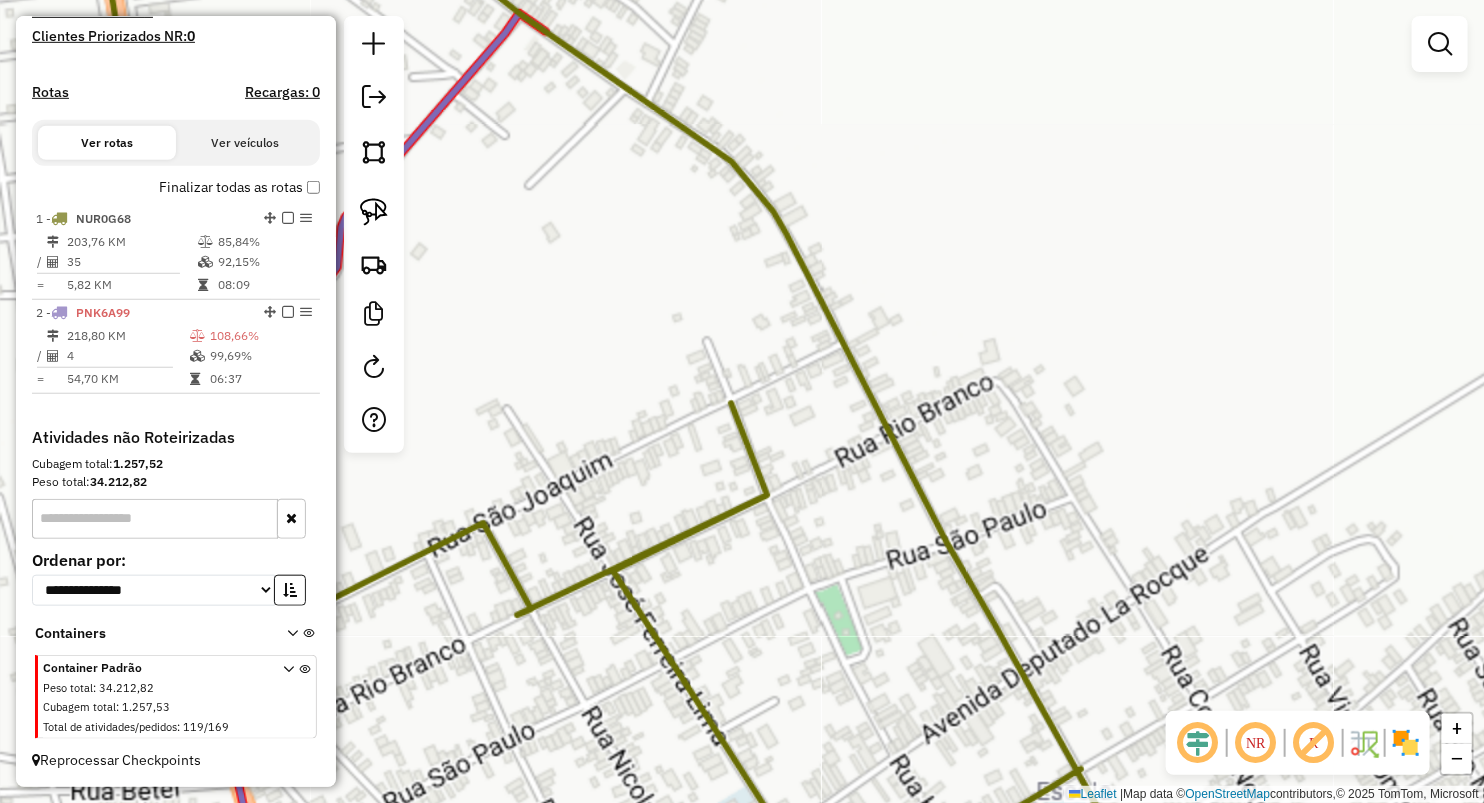 select on "**********" 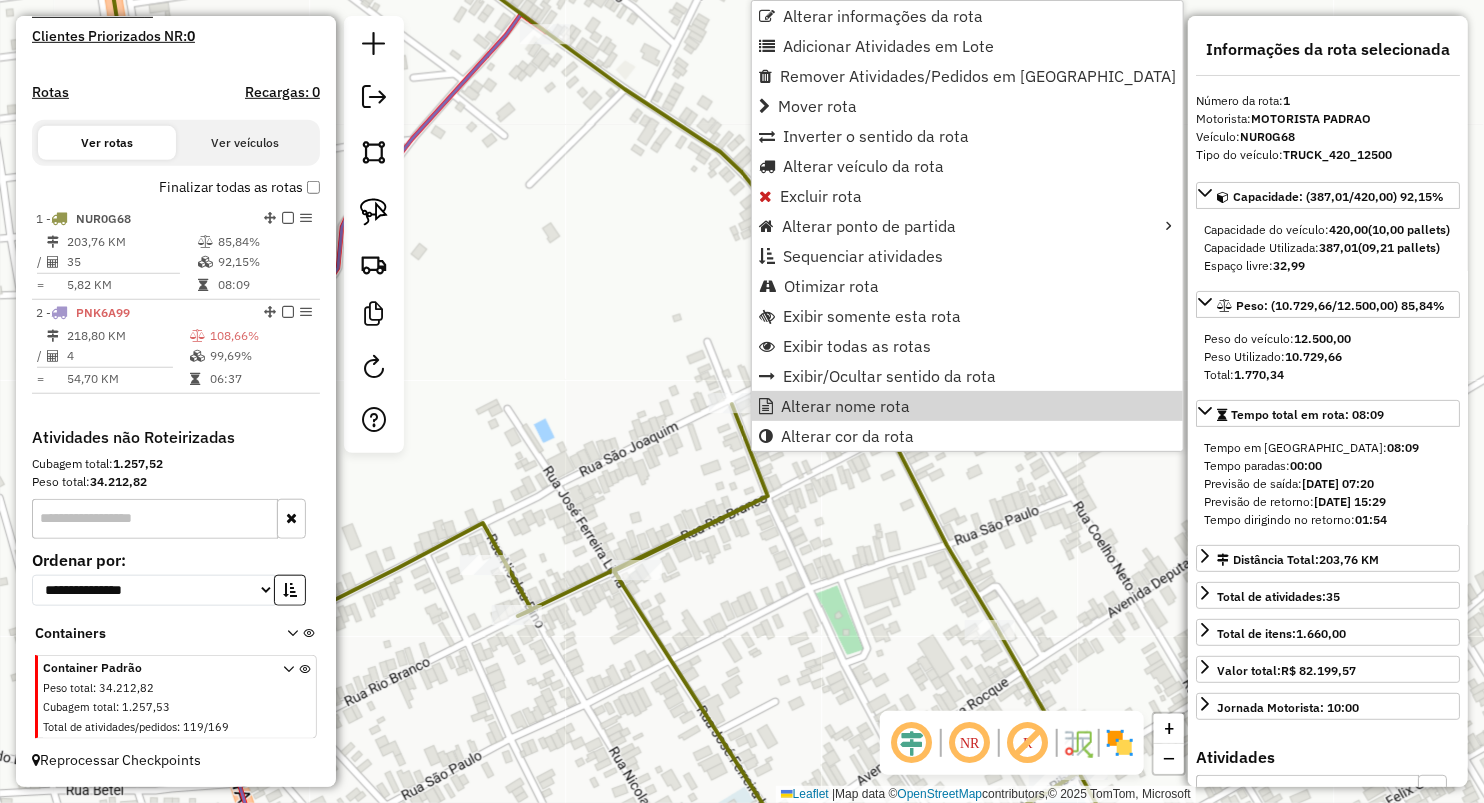 click on "Janela de atendimento Grade de atendimento Capacidade Transportadoras Veículos Cliente Pedidos  Rotas Selecione os dias de semana para filtrar as janelas de atendimento  Seg   Ter   Qua   Qui   Sex   Sáb   Dom  Informe o período da janela de atendimento: De: Até:  Filtrar exatamente a janela do cliente  Considerar janela de atendimento padrão  Selecione os dias de semana para filtrar as grades de atendimento  Seg   Ter   Qua   Qui   Sex   Sáb   Dom   Considerar clientes sem dia de atendimento cadastrado  Clientes fora do dia de atendimento selecionado Filtrar as atividades entre os valores definidos abaixo:  Peso mínimo:   Peso máximo:   Cubagem mínima:   Cubagem máxima:   De:   Até:  Filtrar as atividades entre o tempo de atendimento definido abaixo:  De:   Até:   Considerar capacidade total dos clientes não roteirizados Transportadora: Selecione um ou mais itens Tipo de veículo: Selecione um ou mais itens Veículo: Selecione um ou mais itens Motorista: Selecione um ou mais itens Nome: Rótulo:" 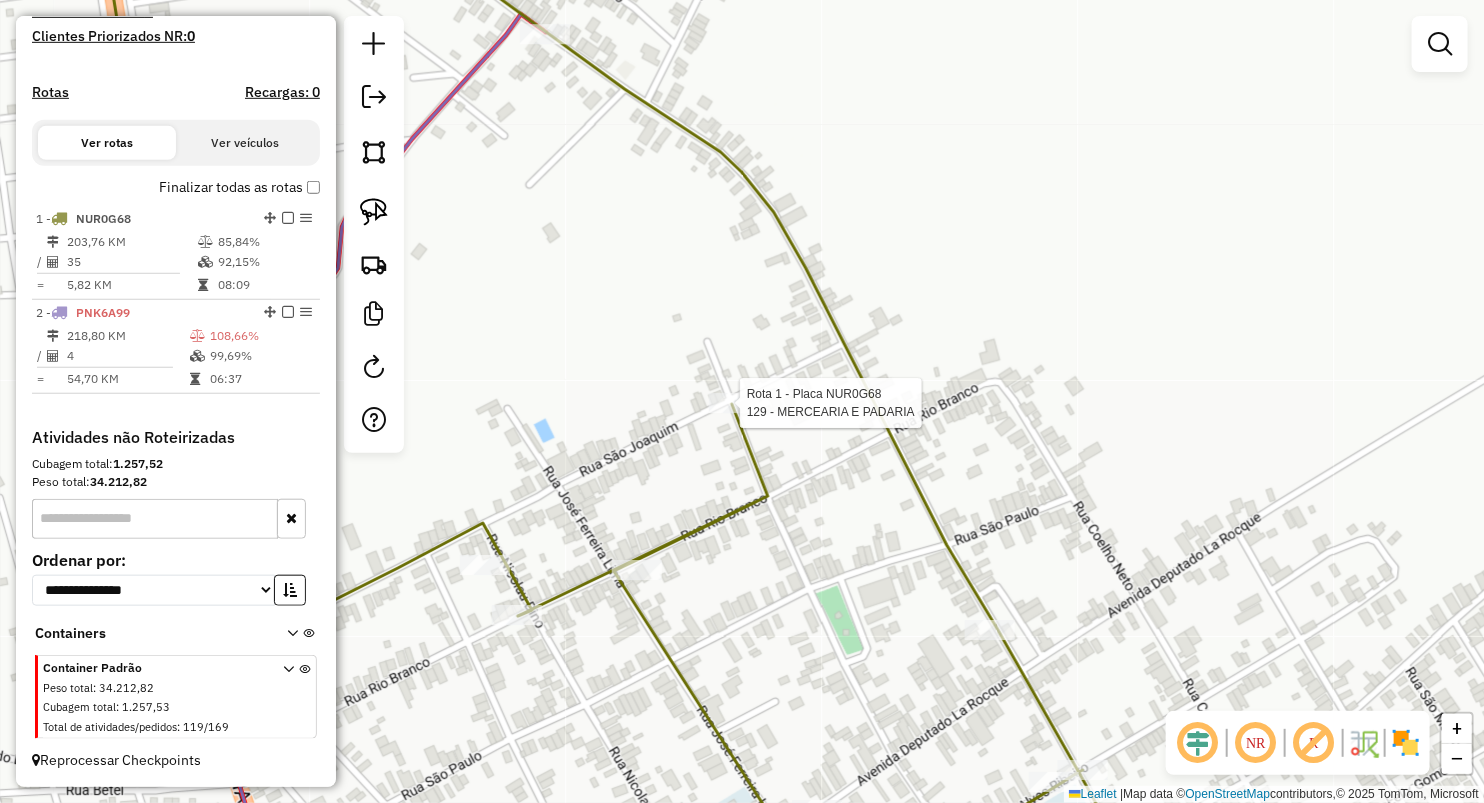 select on "**********" 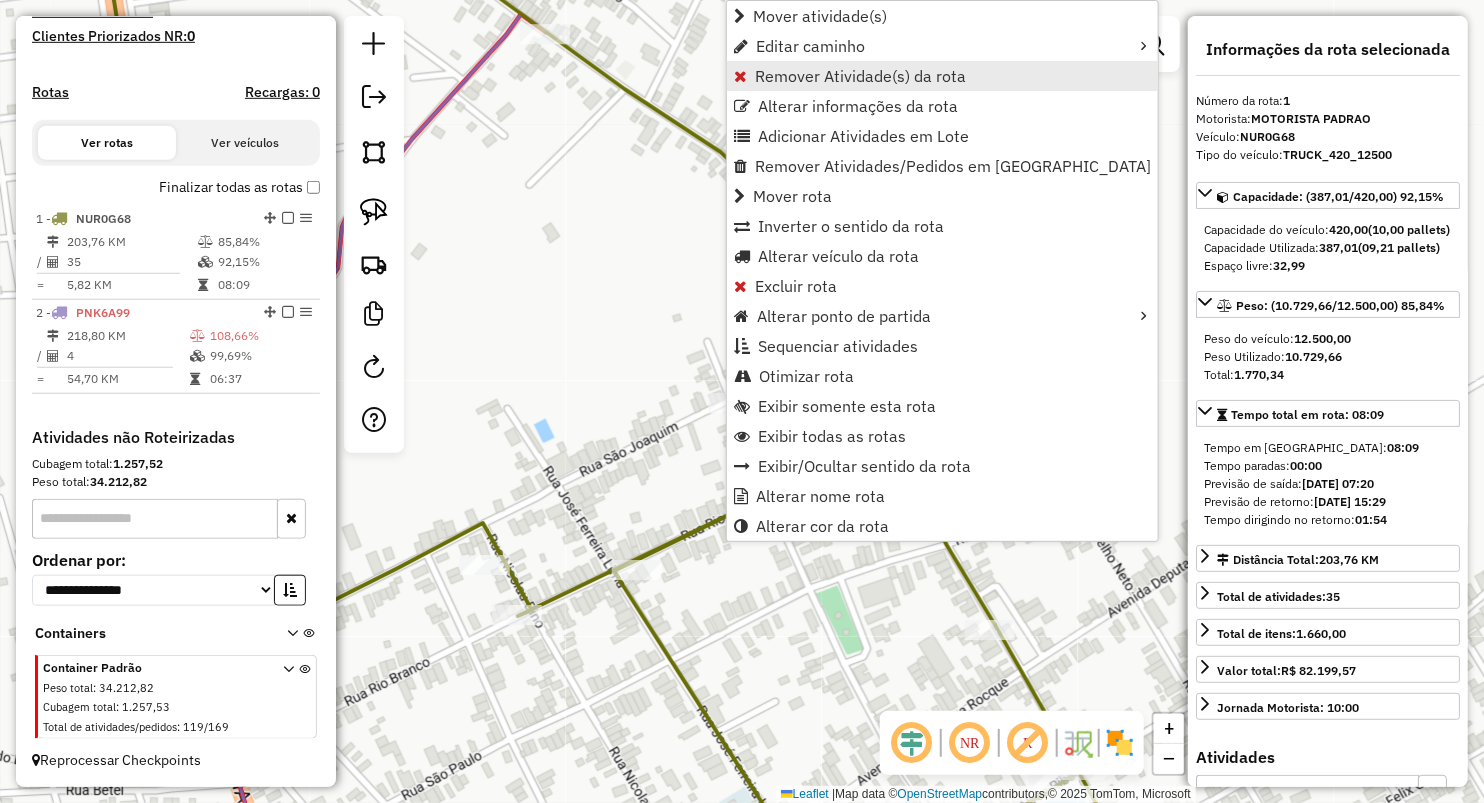 click on "Remover Atividade(s) da rota" at bounding box center [860, 76] 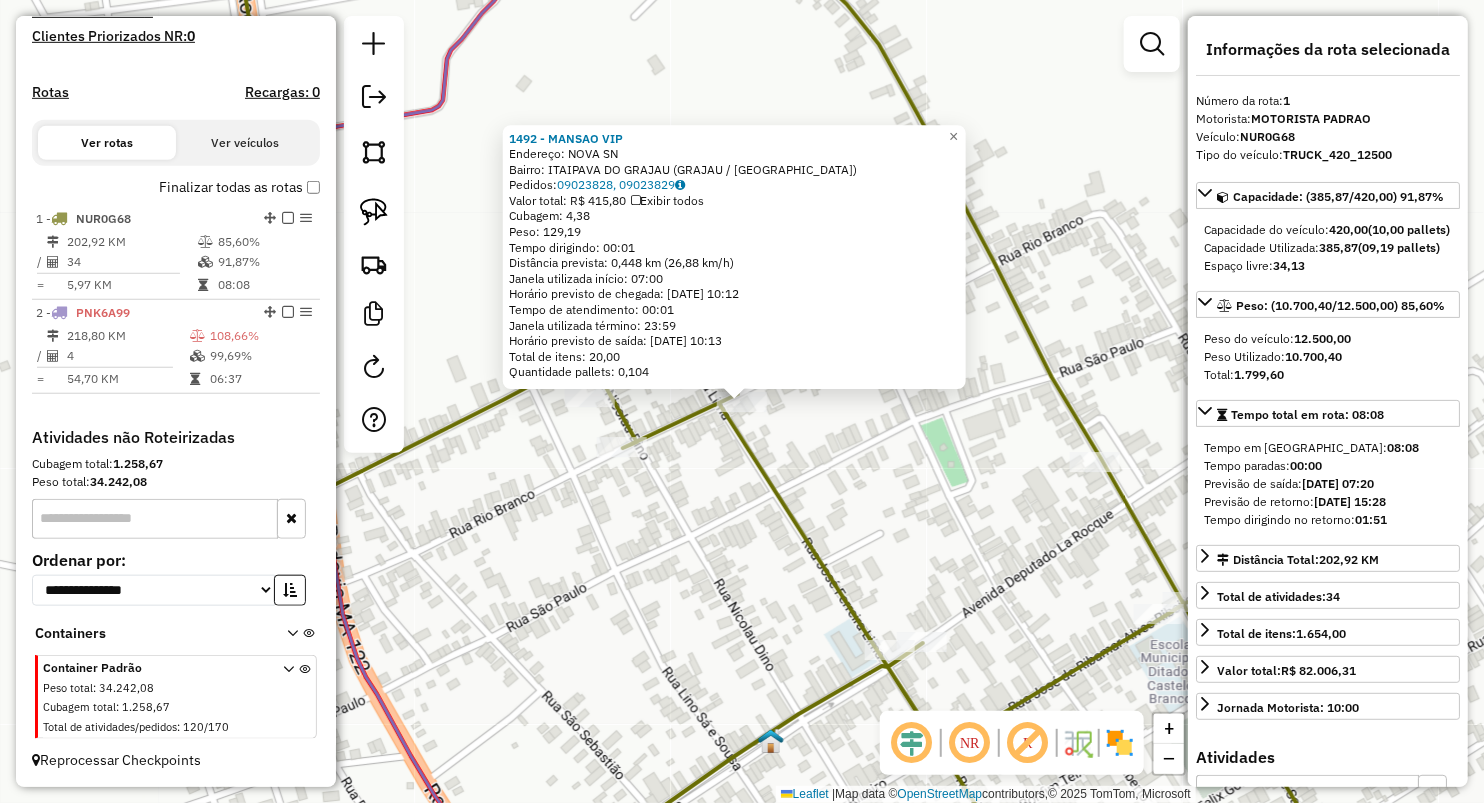 click on "1492 - MANSAO VIP  Endereço:  NOVA SN   Bairro: ITAIPAVA DO GRAJAU (GRAJAU / MA)   Pedidos:  09023828, 09023829   Valor total: R$ 415,80   Exibir todos   Cubagem: 4,38  Peso: 129,19  Tempo dirigindo: 00:01   Distância prevista: 0,448 km (26,88 km/h)   Janela utilizada início: 07:00   Horário previsto de chegada: 10/07/2025 10:12   Tempo de atendimento: 00:01   Janela utilizada término: 23:59   Horário previsto de saída: 10/07/2025 10:13   Total de itens: 20,00   Quantidade pallets: 0,104  × Janela de atendimento Grade de atendimento Capacidade Transportadoras Veículos Cliente Pedidos  Rotas Selecione os dias de semana para filtrar as janelas de atendimento  Seg   Ter   Qua   Qui   Sex   Sáb   Dom  Informe o período da janela de atendimento: De: Até:  Filtrar exatamente a janela do cliente  Considerar janela de atendimento padrão  Selecione os dias de semana para filtrar as grades de atendimento  Seg   Ter   Qua   Qui   Sex   Sáb   Dom   Considerar clientes sem dia de atendimento cadastrado  De:" 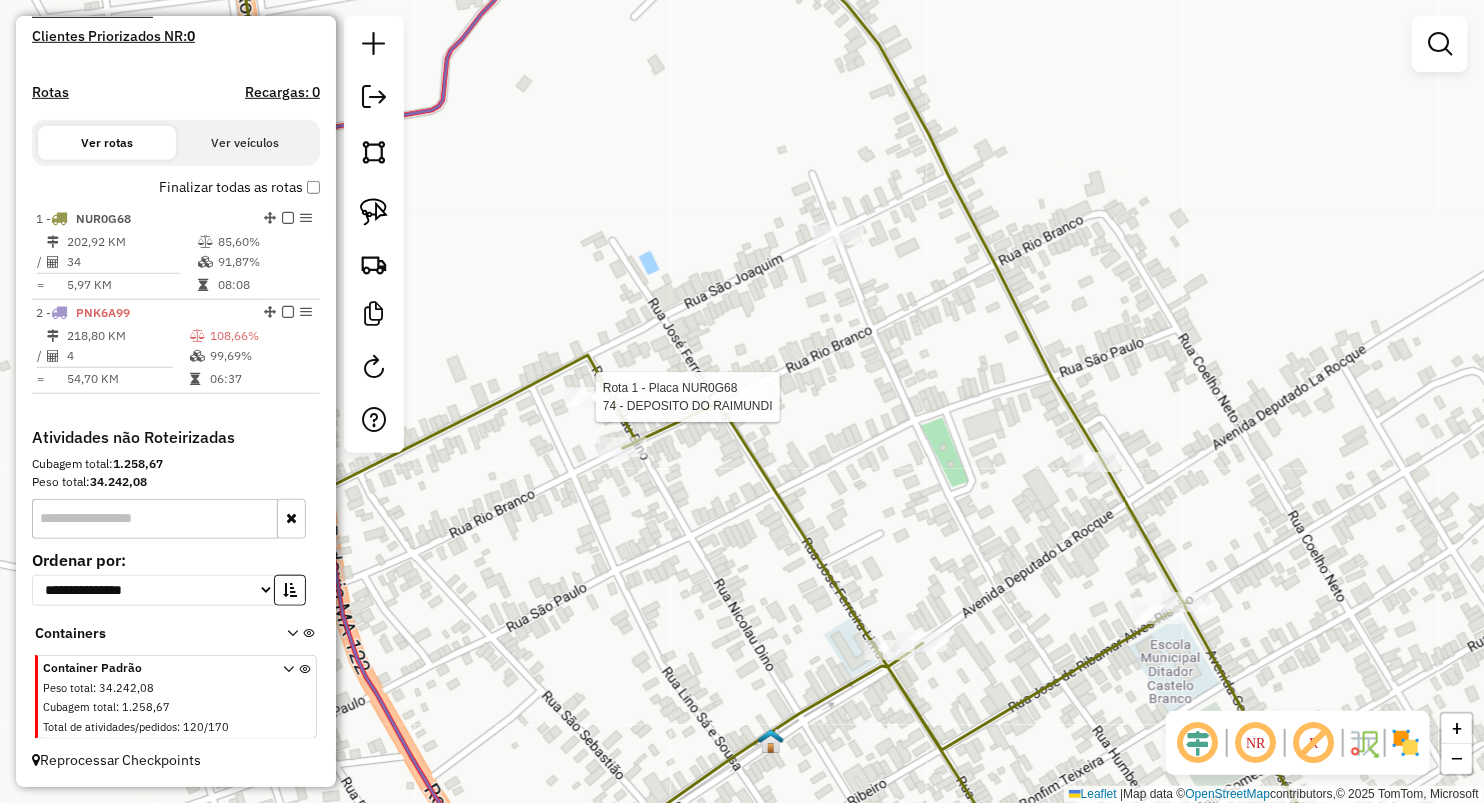 select on "**********" 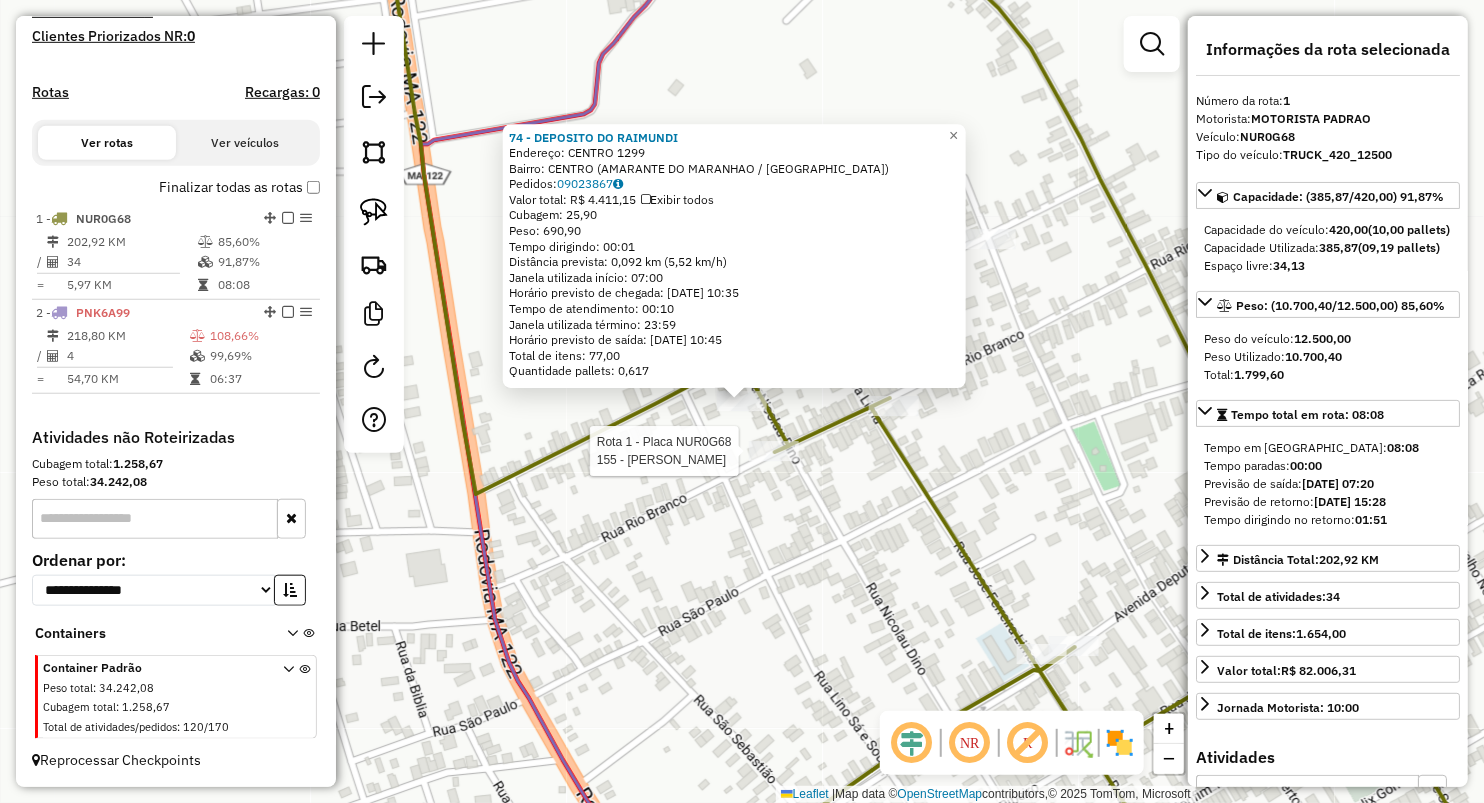 click 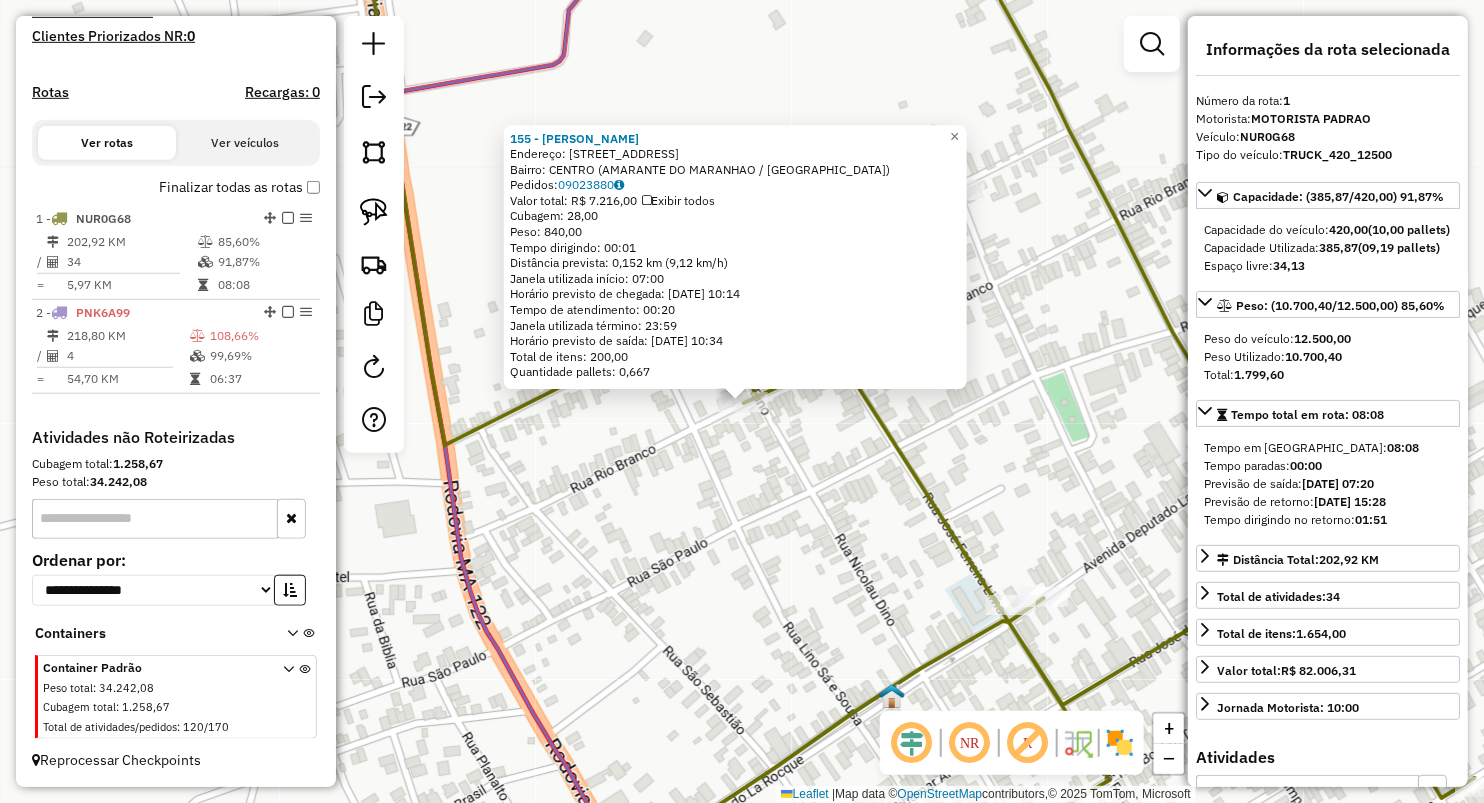 click on "155 - MERCADINHO ARAUJO  Endereço:  Rio Branco 418   Bairro: CENTRO (AMARANTE DO MARANHAO / MA)   Pedidos:  09023880   Valor total: R$ 7.216,00   Exibir todos   Cubagem: 28,00  Peso: 840,00  Tempo dirigindo: 00:01   Distância prevista: 0,152 km (9,12 km/h)   Janela utilizada início: 07:00   Horário previsto de chegada: 10/07/2025 10:14   Tempo de atendimento: 00:20   Janela utilizada término: 23:59   Horário previsto de saída: 10/07/2025 10:34   Total de itens: 200,00   Quantidade pallets: 0,667  × Janela de atendimento Grade de atendimento Capacidade Transportadoras Veículos Cliente Pedidos  Rotas Selecione os dias de semana para filtrar as janelas de atendimento  Seg   Ter   Qua   Qui   Sex   Sáb   Dom  Informe o período da janela de atendimento: De: Até:  Filtrar exatamente a janela do cliente  Considerar janela de atendimento padrão  Selecione os dias de semana para filtrar as grades de atendimento  Seg   Ter   Qua   Qui   Sex   Sáb   Dom   Clientes fora do dia de atendimento selecionado De:" 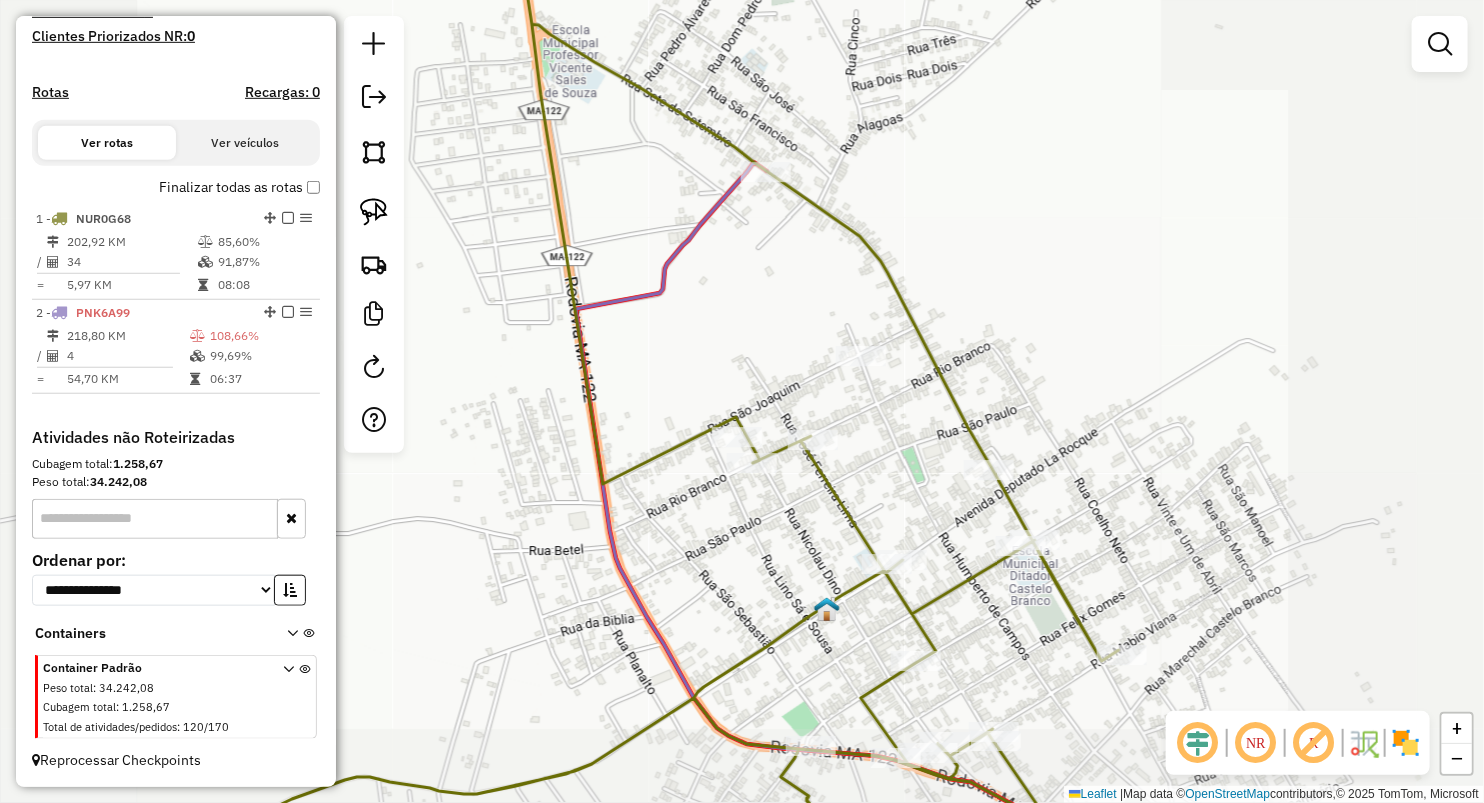 click 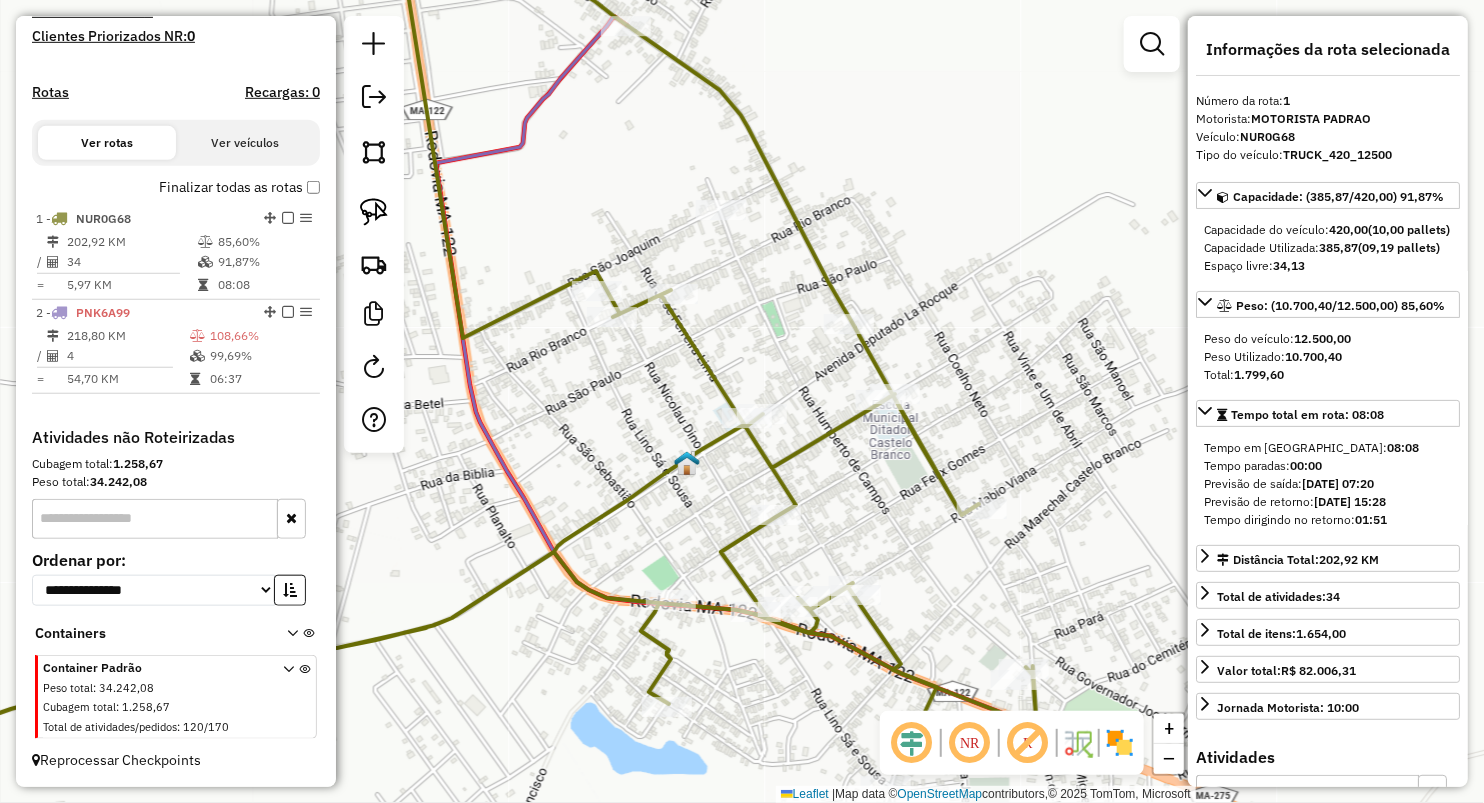 drag, startPoint x: 917, startPoint y: 487, endPoint x: 788, endPoint y: 333, distance: 200.89052 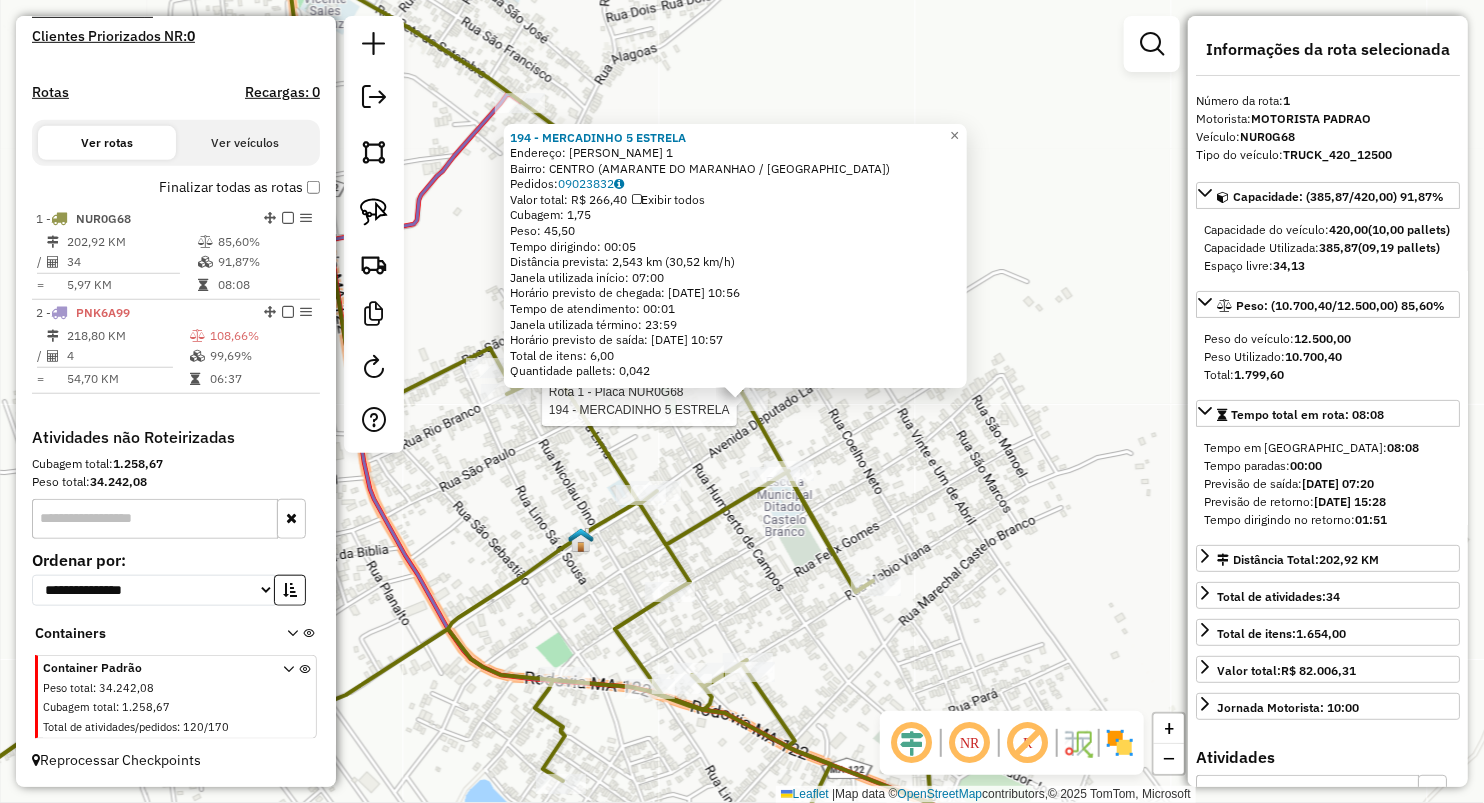 click on "Rota 1 - Placa NUR0G68  194 - MERCADINHO 5 ESTRELA 194 - MERCADINHO 5 ESTRELA  Endereço:  Dom Emiliano 1   Bairro: CENTRO (AMARANTE DO MARANHAO / MA)   Pedidos:  09023832   Valor total: R$ 266,40   Exibir todos   Cubagem: 1,75  Peso: 45,50  Tempo dirigindo: 00:05   Distância prevista: 2,543 km (30,52 km/h)   Janela utilizada início: 07:00   Horário previsto de chegada: 10/07/2025 10:56   Tempo de atendimento: 00:01   Janela utilizada término: 23:59   Horário previsto de saída: 10/07/2025 10:57   Total de itens: 6,00   Quantidade pallets: 0,042  × Janela de atendimento Grade de atendimento Capacidade Transportadoras Veículos Cliente Pedidos  Rotas Selecione os dias de semana para filtrar as janelas de atendimento  Seg   Ter   Qua   Qui   Sex   Sáb   Dom  Informe o período da janela de atendimento: De: Até:  Filtrar exatamente a janela do cliente  Considerar janela de atendimento padrão  Selecione os dias de semana para filtrar as grades de atendimento  Seg   Ter   Qua   Qui   Sex   Sáb   Dom  De:" 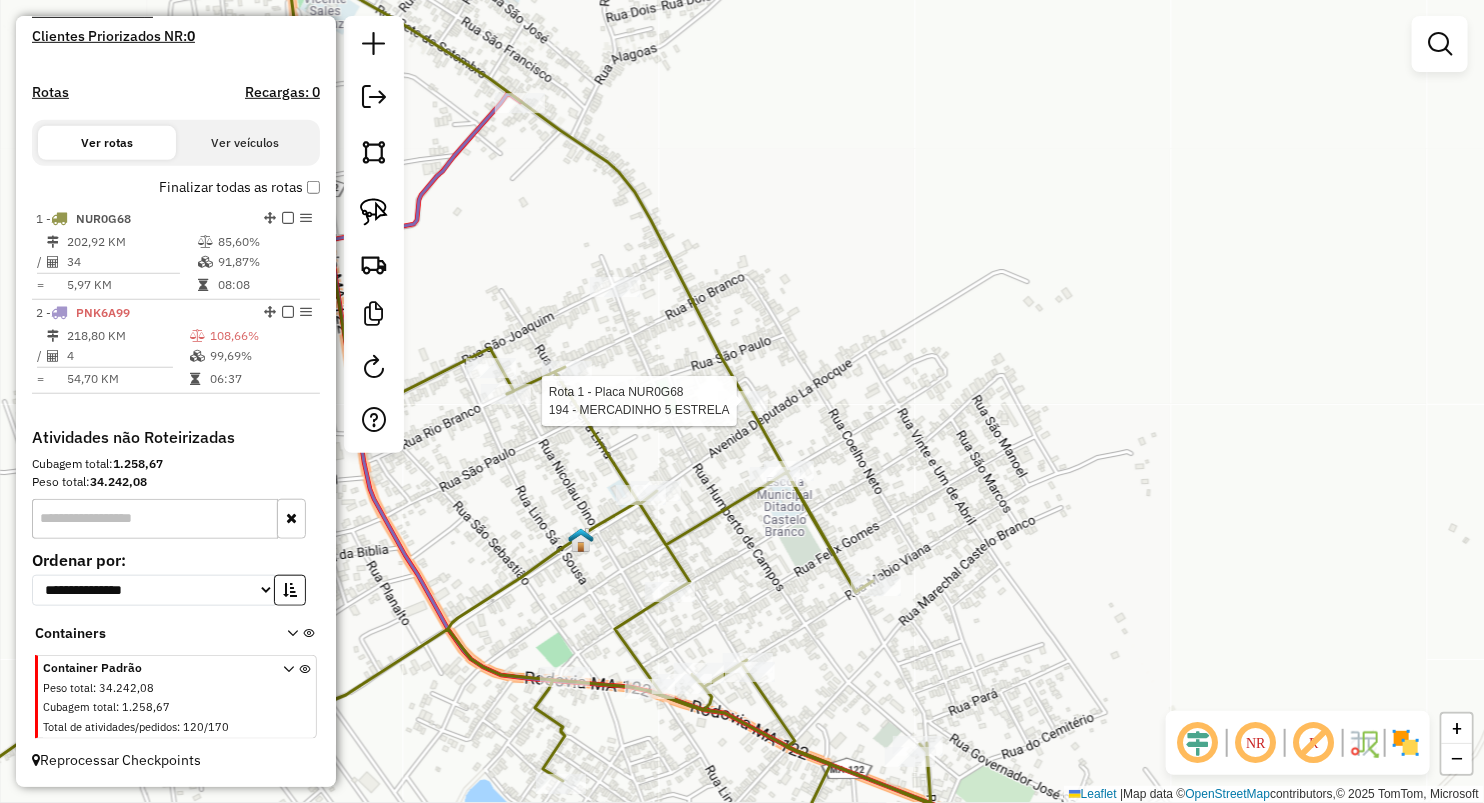 select on "**********" 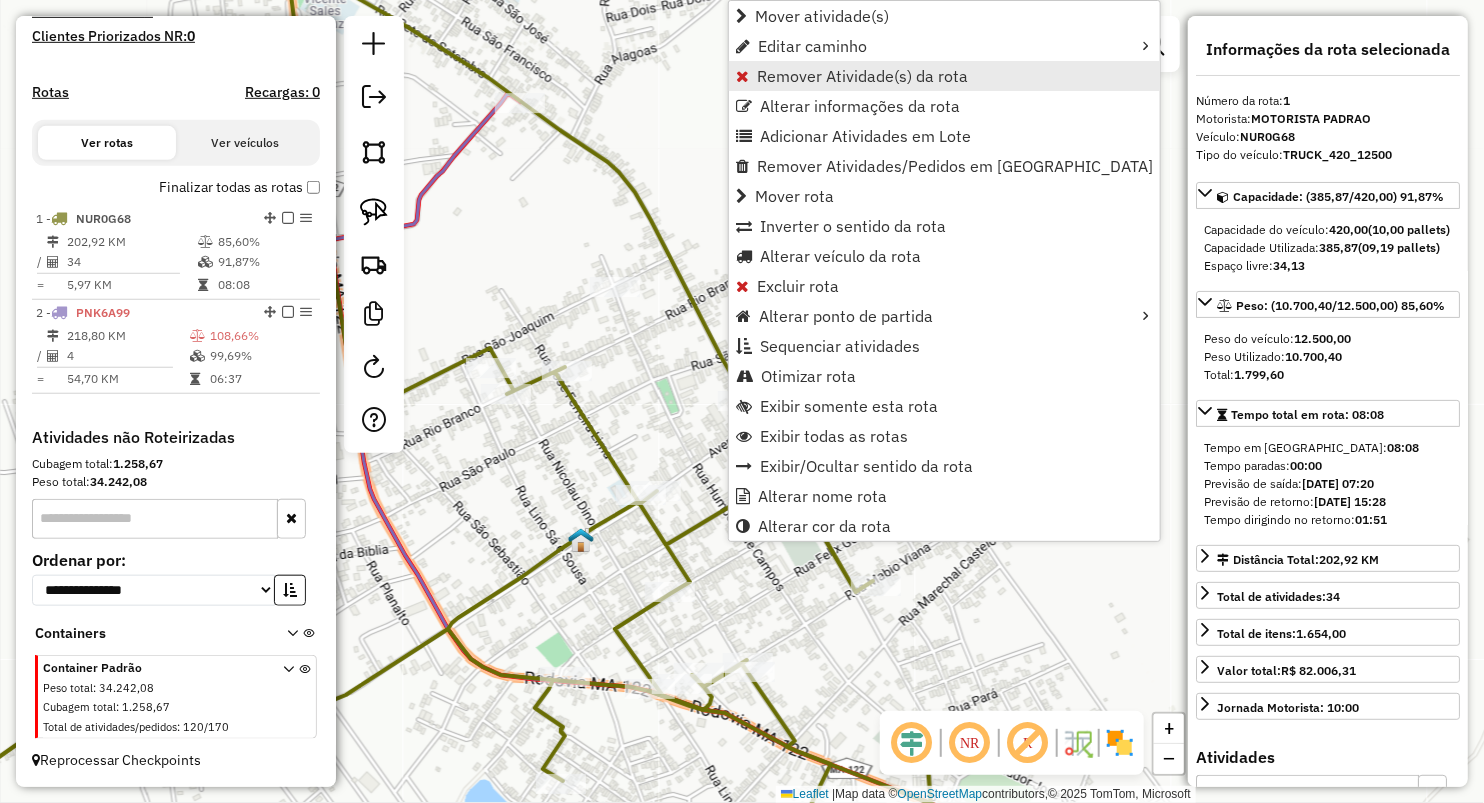 click on "Remover Atividade(s) da rota" at bounding box center (862, 76) 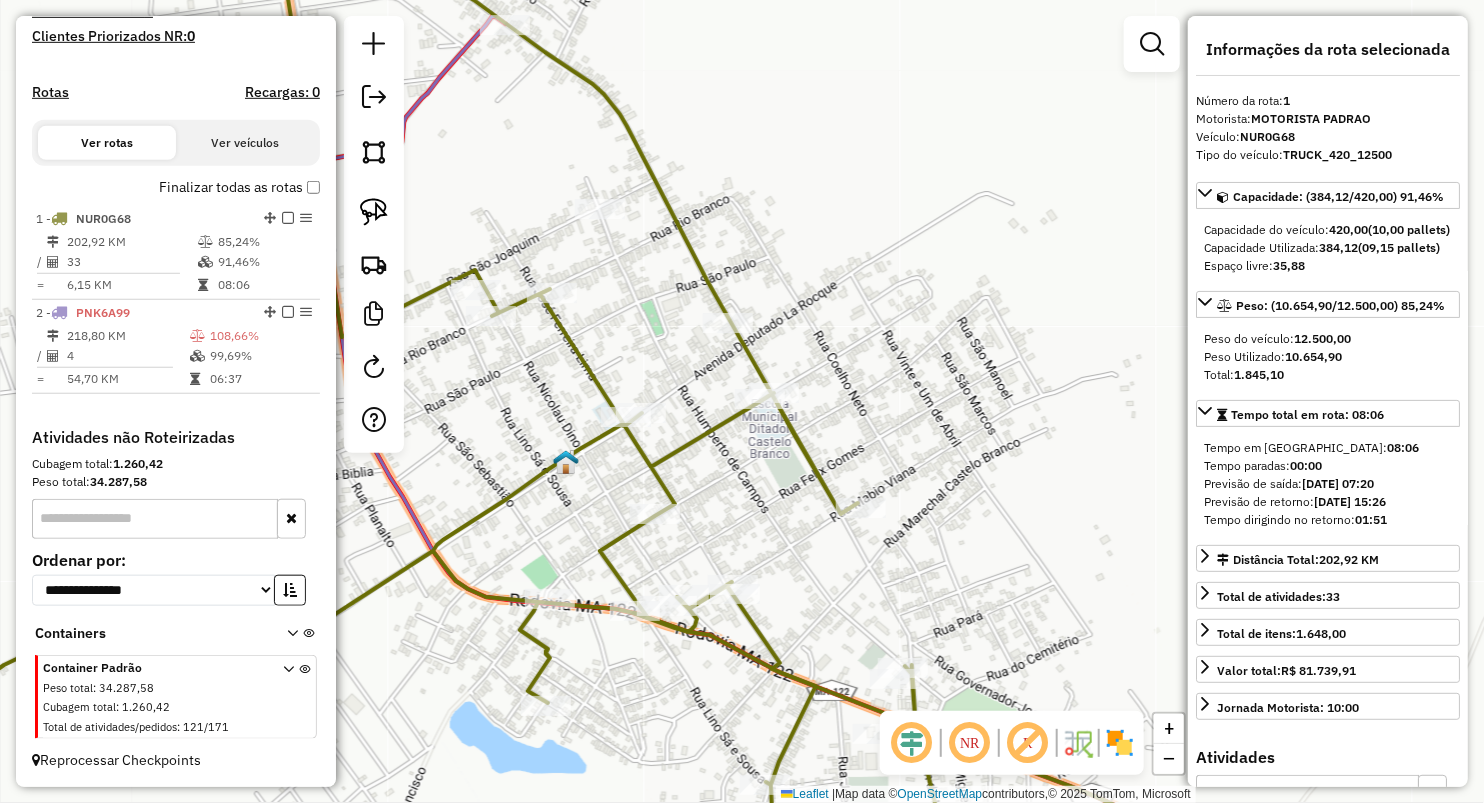 drag, startPoint x: 927, startPoint y: 423, endPoint x: 916, endPoint y: 330, distance: 93.64828 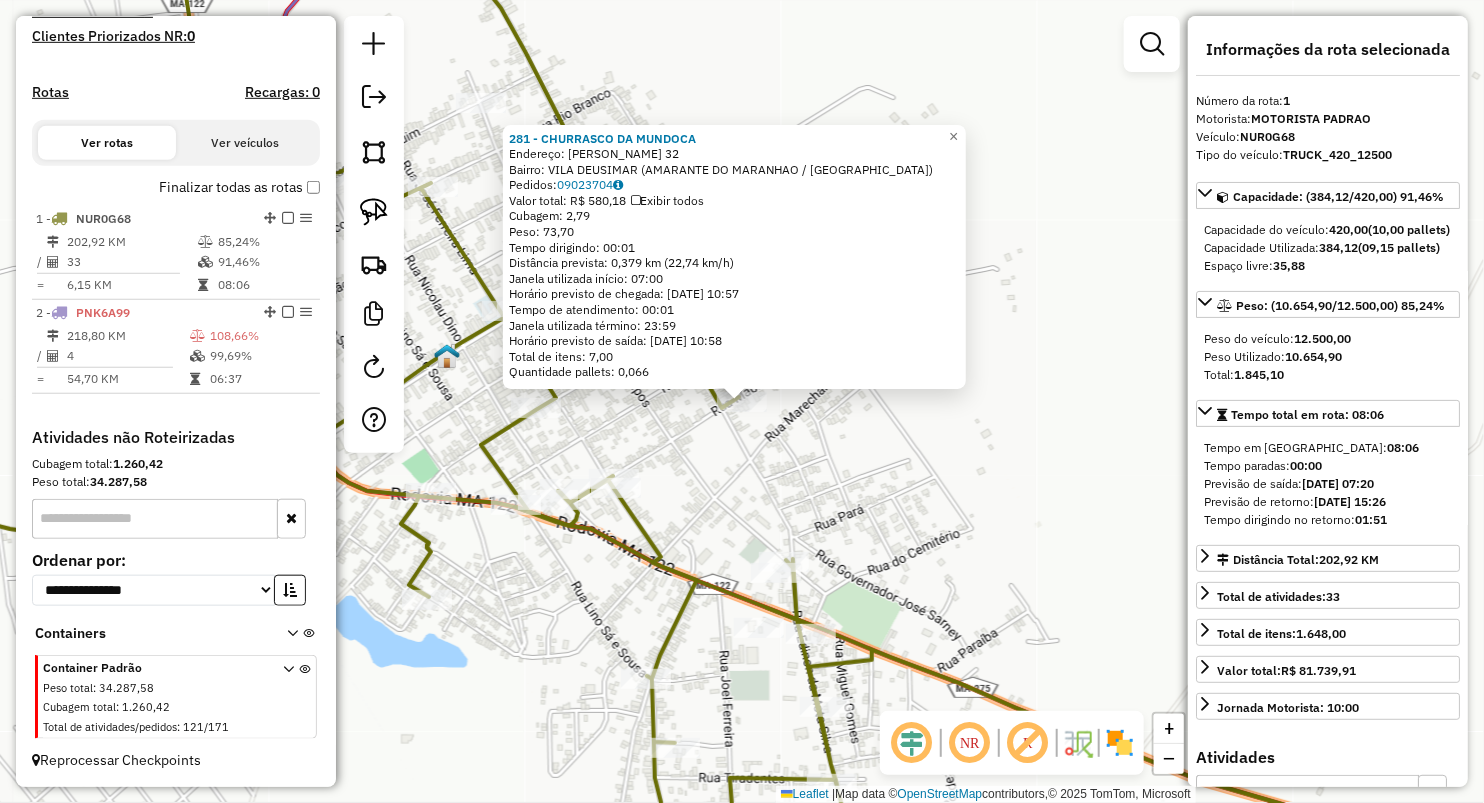 drag, startPoint x: 768, startPoint y: 465, endPoint x: 686, endPoint y: 499, distance: 88.76936 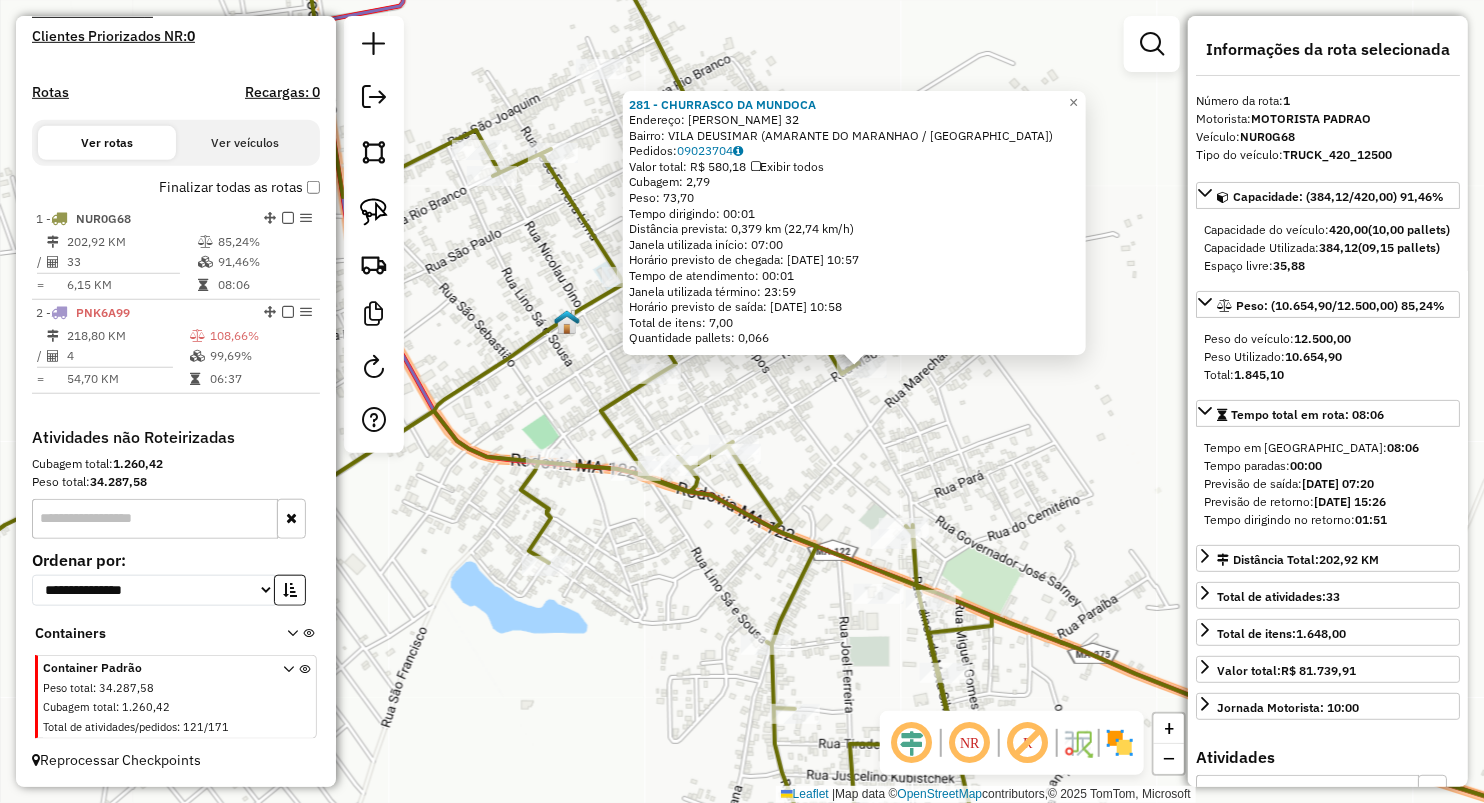 drag, startPoint x: 740, startPoint y: 491, endPoint x: 865, endPoint y: 403, distance: 152.86923 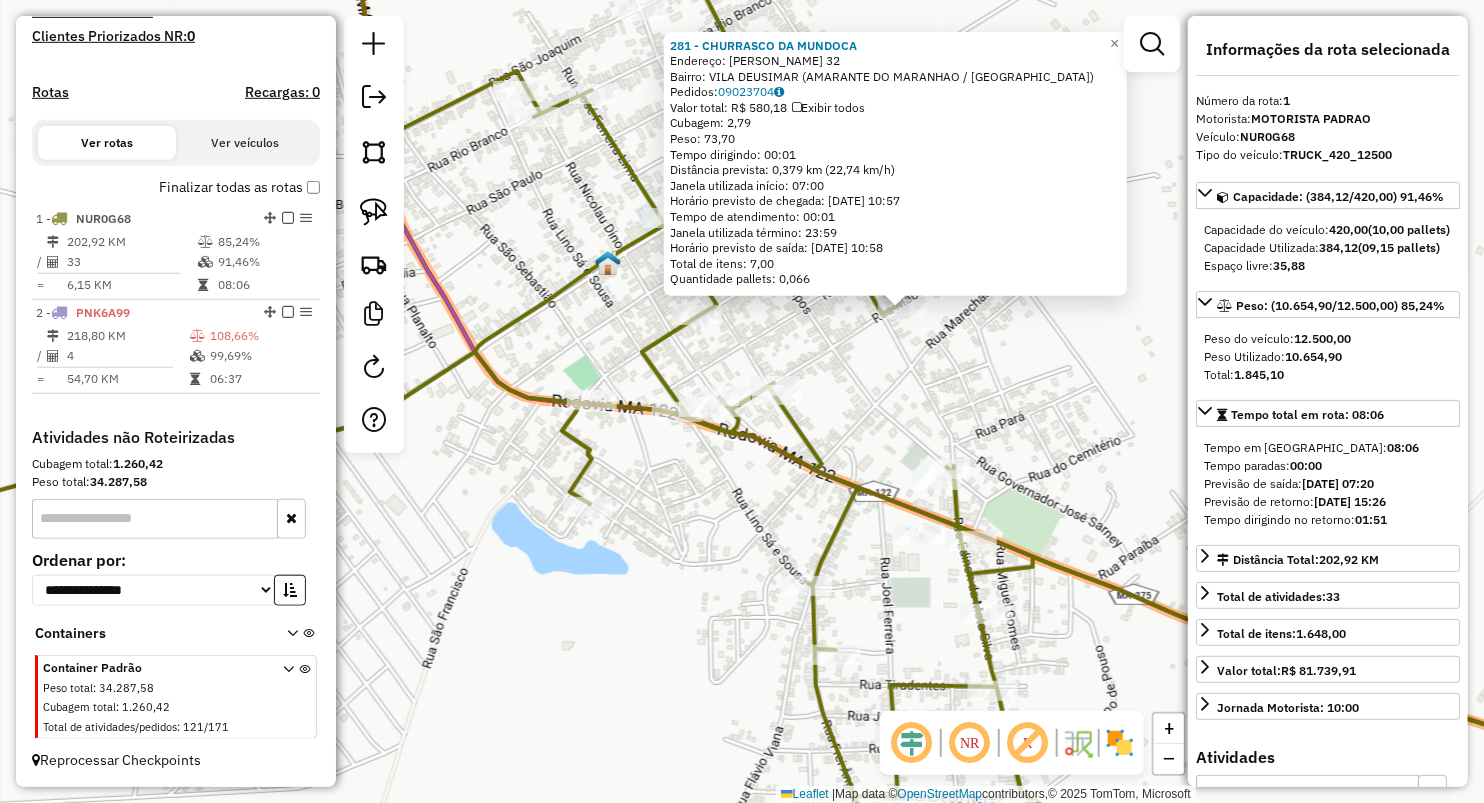 click on "281 - CHURRASCO DA MUNDOCA  Endereço:  Mabio Viana 32   Bairro: VILA DEUSIMAR (AMARANTE DO MARANHAO / MA)   Pedidos:  09023704   Valor total: R$ 580,18   Exibir todos   Cubagem: 2,79  Peso: 73,70  Tempo dirigindo: 00:01   Distância prevista: 0,379 km (22,74 km/h)   Janela utilizada início: 07:00   Horário previsto de chegada: 10/07/2025 10:57   Tempo de atendimento: 00:01   Janela utilizada término: 23:59   Horário previsto de saída: 10/07/2025 10:58   Total de itens: 7,00   Quantidade pallets: 0,066  × Janela de atendimento Grade de atendimento Capacidade Transportadoras Veículos Cliente Pedidos  Rotas Selecione os dias de semana para filtrar as janelas de atendimento  Seg   Ter   Qua   Qui   Sex   Sáb   Dom  Informe o período da janela de atendimento: De: Até:  Filtrar exatamente a janela do cliente  Considerar janela de atendimento padrão  Selecione os dias de semana para filtrar as grades de atendimento  Seg   Ter   Qua   Qui   Sex   Sáb   Dom   Peso mínimo:   Peso máximo:   De:   Até:  +" 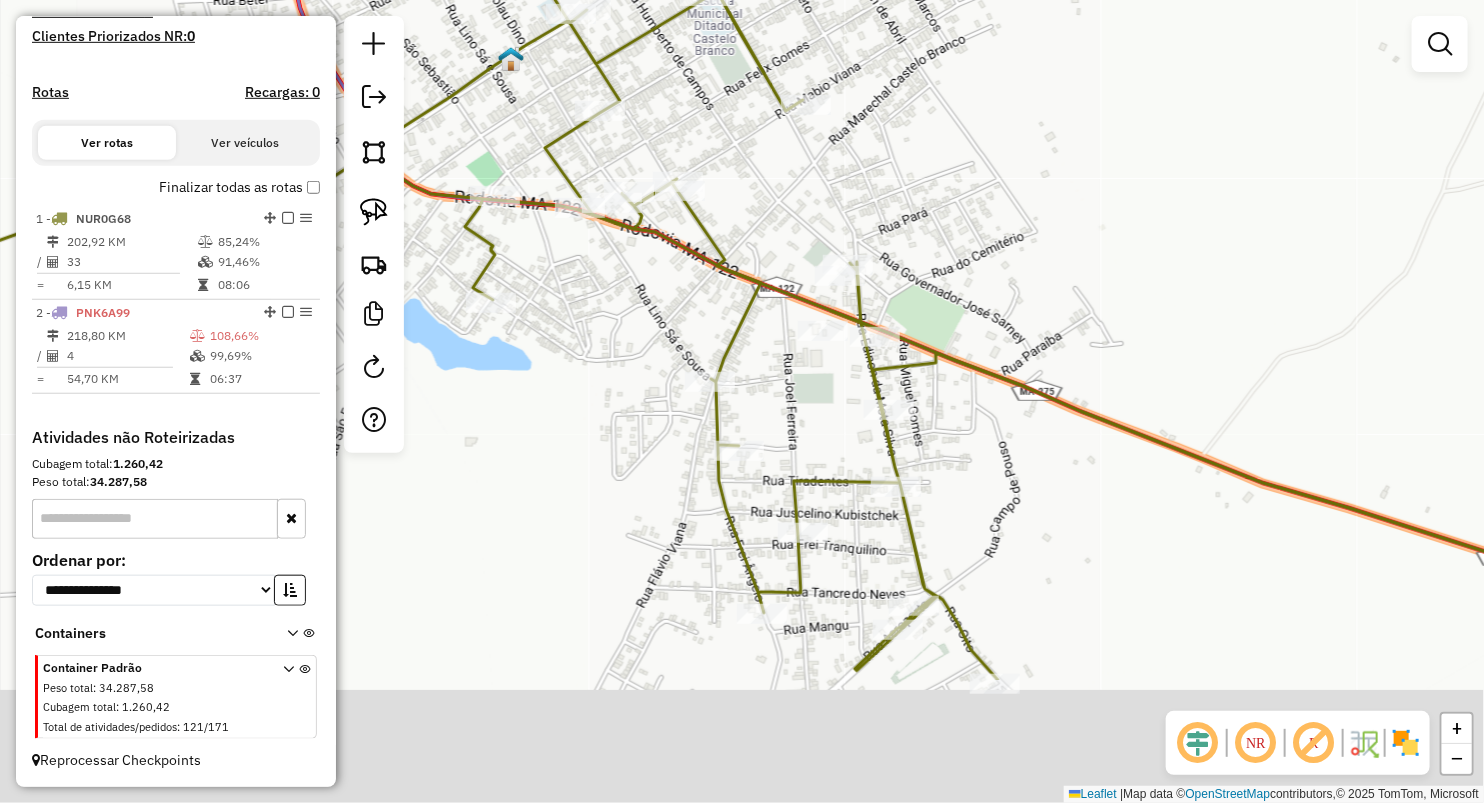 drag, startPoint x: 896, startPoint y: 451, endPoint x: 799, endPoint y: 247, distance: 225.88715 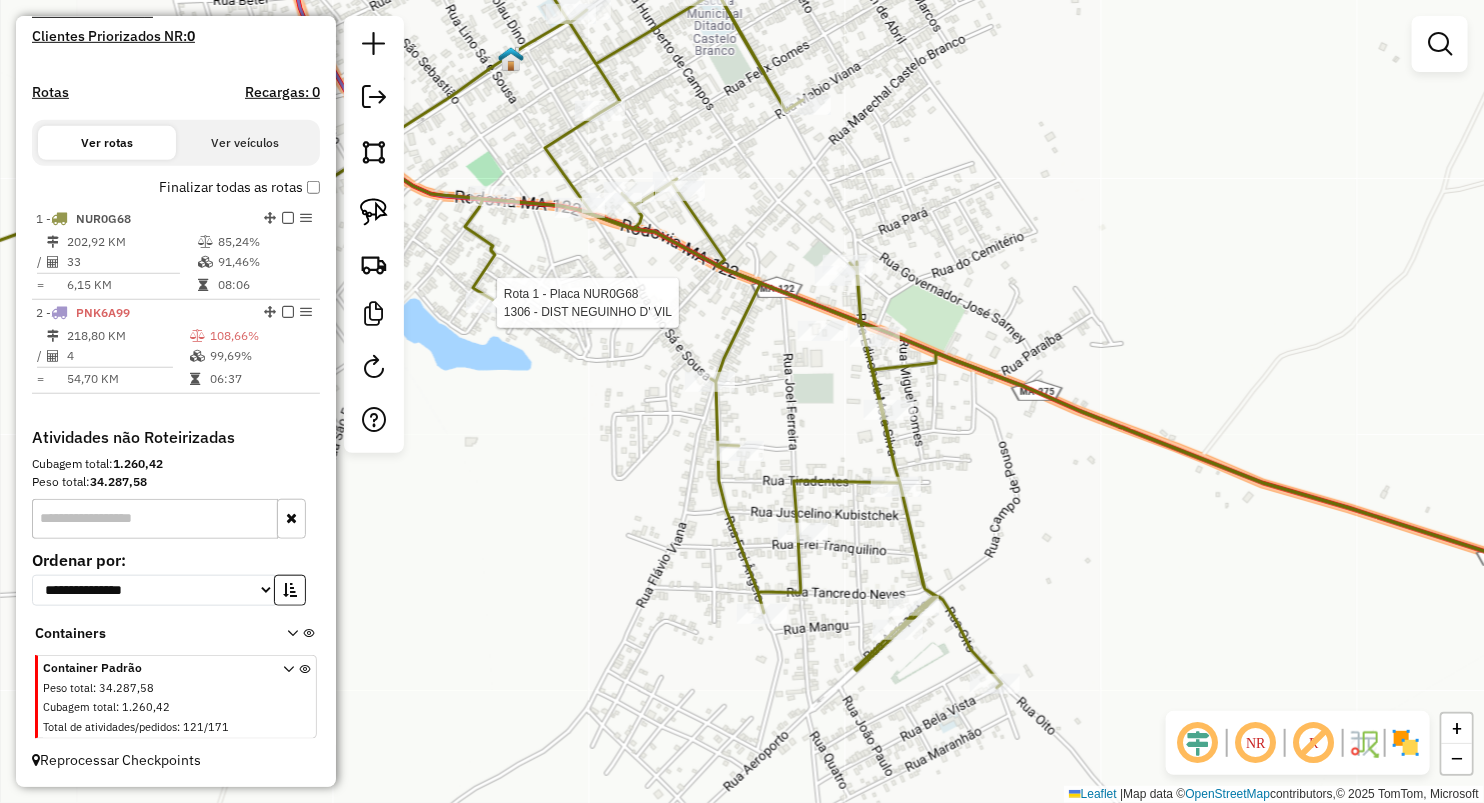 select on "**********" 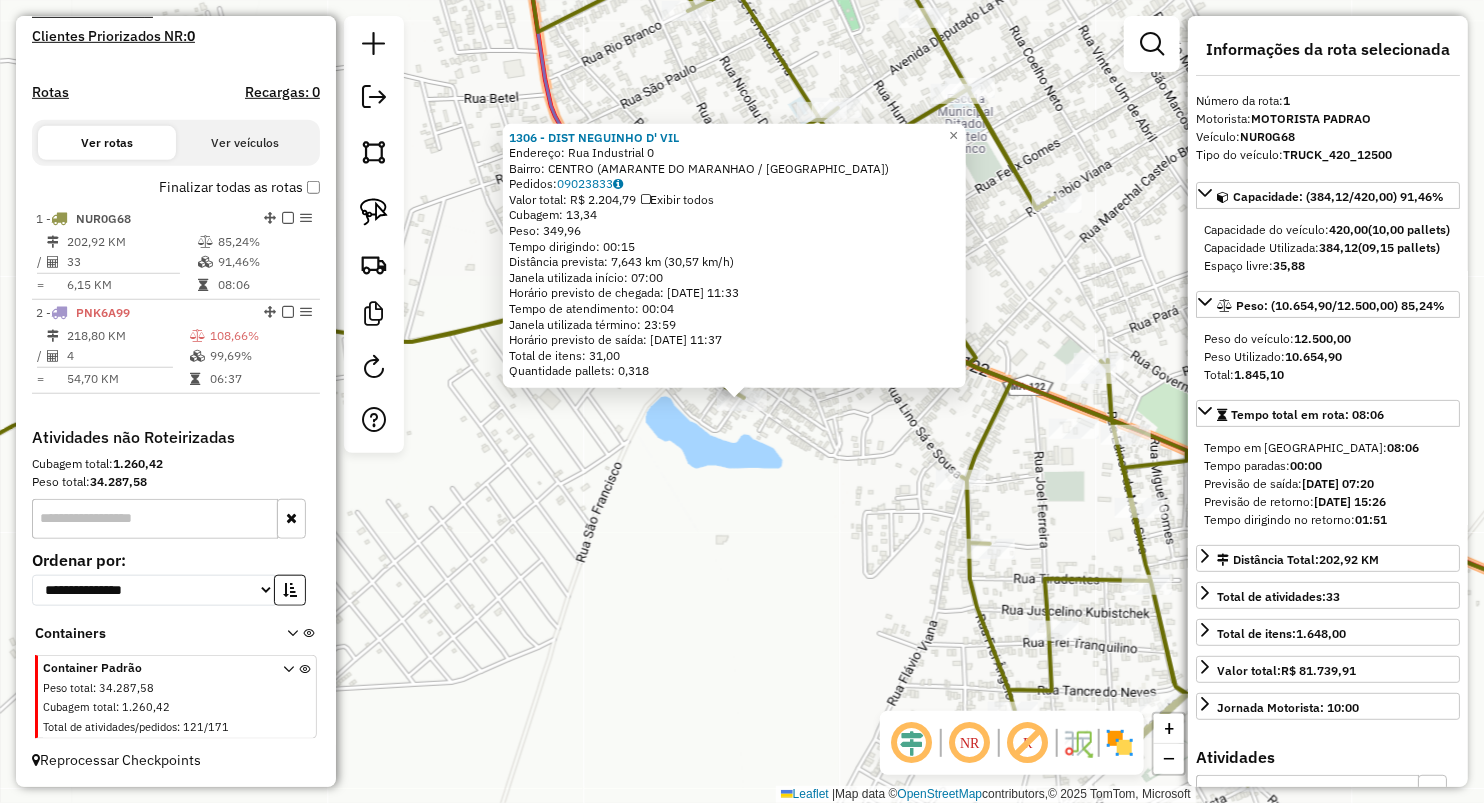 click on "1306 - DIST NEGUINHO D' VIL  Endereço:  Rua Industrial 0   Bairro: CENTRO (AMARANTE DO MARANHAO / MA)   Pedidos:  09023833   Valor total: R$ 2.204,79   Exibir todos   Cubagem: 13,34  Peso: 349,96  Tempo dirigindo: 00:15   Distância prevista: 7,643 km (30,57 km/h)   Janela utilizada início: 07:00   Horário previsto de chegada: 10/07/2025 11:33   Tempo de atendimento: 00:04   Janela utilizada término: 23:59   Horário previsto de saída: 10/07/2025 11:37   Total de itens: 31,00   Quantidade pallets: 0,318  × Janela de atendimento Grade de atendimento Capacidade Transportadoras Veículos Cliente Pedidos  Rotas Selecione os dias de semana para filtrar as janelas de atendimento  Seg   Ter   Qua   Qui   Sex   Sáb   Dom  Informe o período da janela de atendimento: De: Até:  Filtrar exatamente a janela do cliente  Considerar janela de atendimento padrão  Selecione os dias de semana para filtrar as grades de atendimento  Seg   Ter   Qua   Qui   Sex   Sáb   Dom   Peso mínimo:   Peso máximo:   De:   Até:" 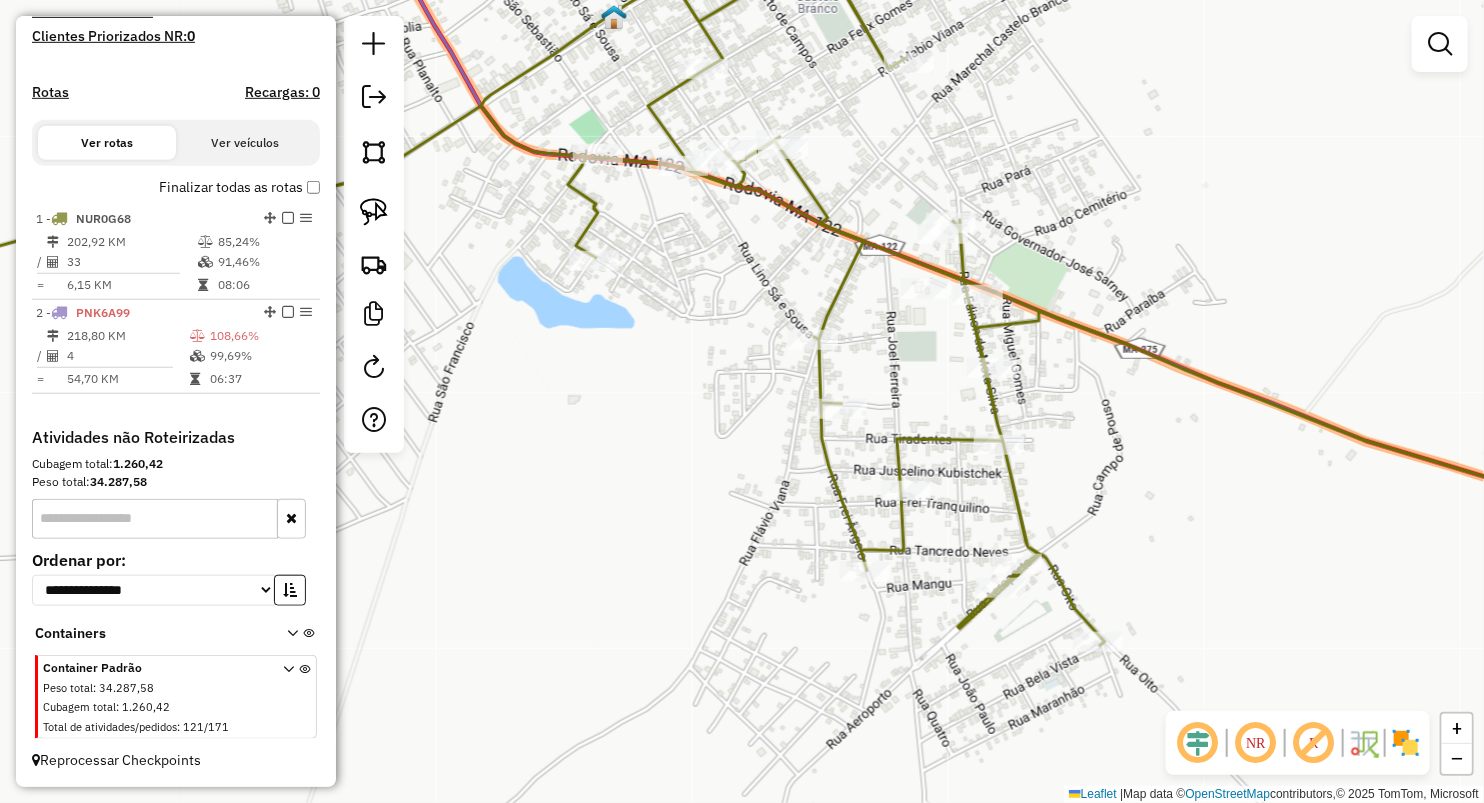 drag, startPoint x: 756, startPoint y: 472, endPoint x: 660, endPoint y: 241, distance: 250.15395 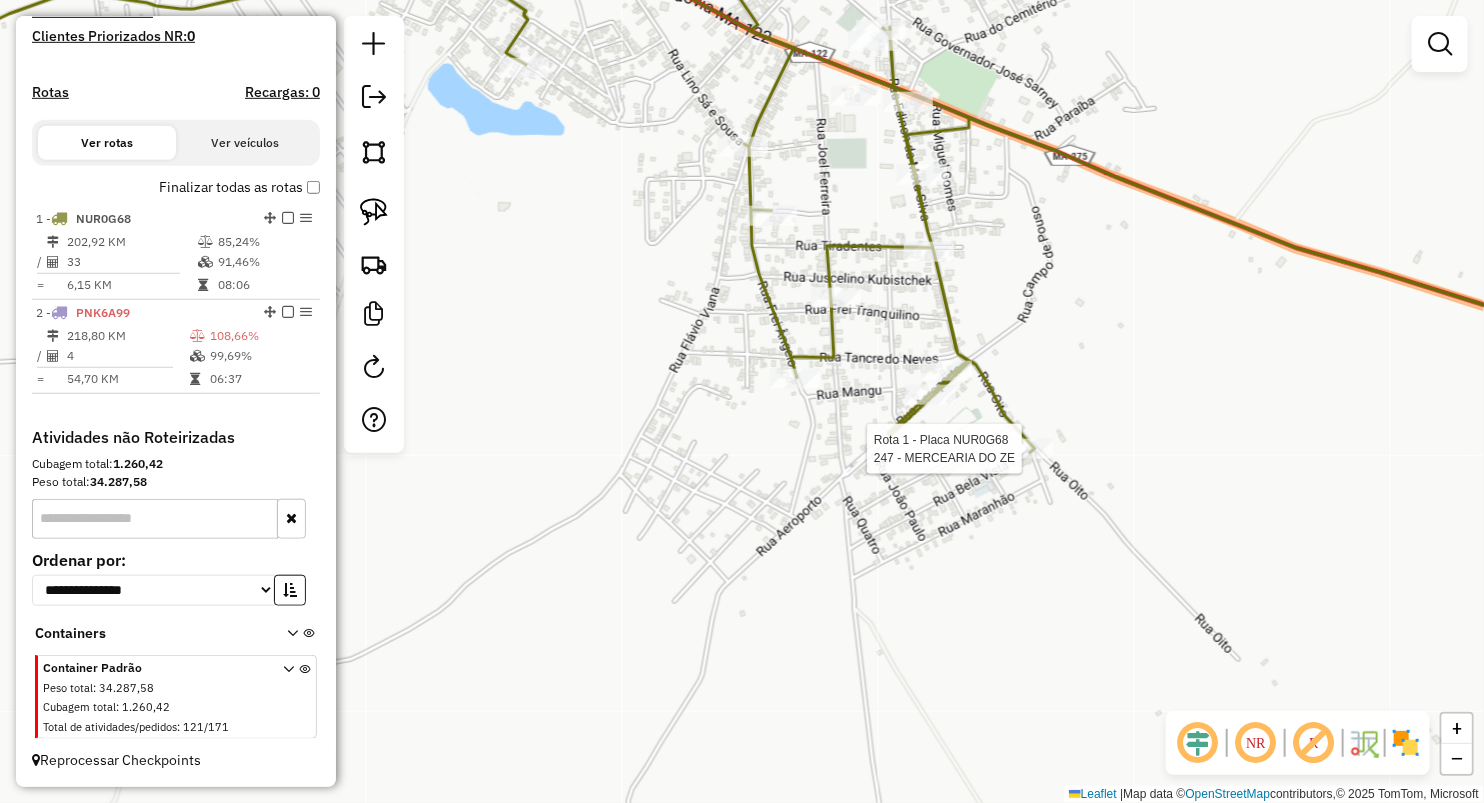 select on "**********" 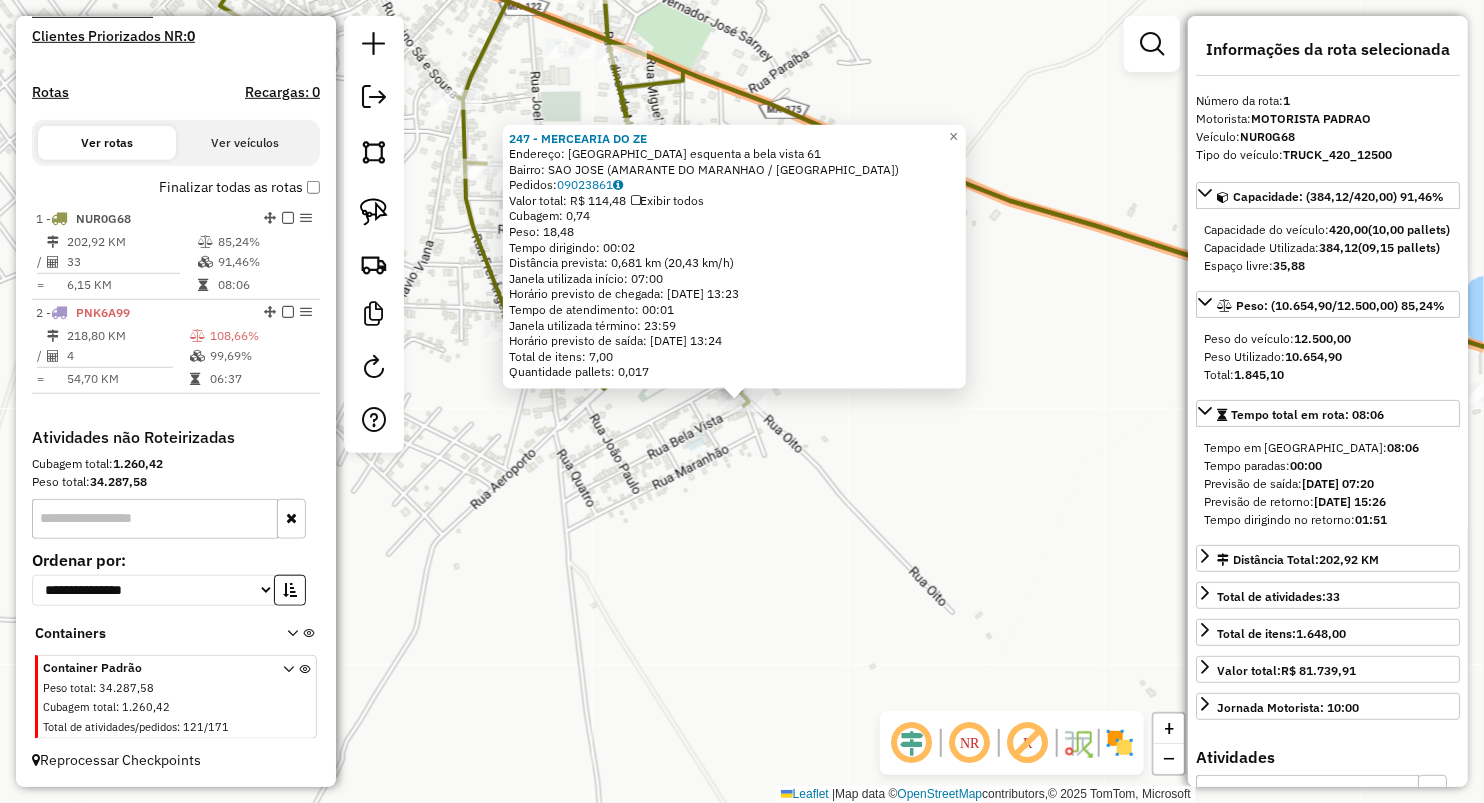 click on "247 - MERCEARIA  DO ZE  Endereço:  Bahia esquenta a bela vista 61   Bairro: SAO JOSE (AMARANTE DO MARANHAO / MA)   Pedidos:  09023861   Valor total: R$ 114,48   Exibir todos   Cubagem: 0,74  Peso: 18,48  Tempo dirigindo: 00:02   Distância prevista: 0,681 km (20,43 km/h)   Janela utilizada início: 07:00   Horário previsto de chegada: 10/07/2025 13:23   Tempo de atendimento: 00:01   Janela utilizada término: 23:59   Horário previsto de saída: 10/07/2025 13:24   Total de itens: 7,00   Quantidade pallets: 0,017  × Janela de atendimento Grade de atendimento Capacidade Transportadoras Veículos Cliente Pedidos  Rotas Selecione os dias de semana para filtrar as janelas de atendimento  Seg   Ter   Qua   Qui   Sex   Sáb   Dom  Informe o período da janela de atendimento: De: Até:  Filtrar exatamente a janela do cliente  Considerar janela de atendimento padrão  Selecione os dias de semana para filtrar as grades de atendimento  Seg   Ter   Qua   Qui   Sex   Sáb   Dom   Peso mínimo:   Peso máximo:   De:  +" 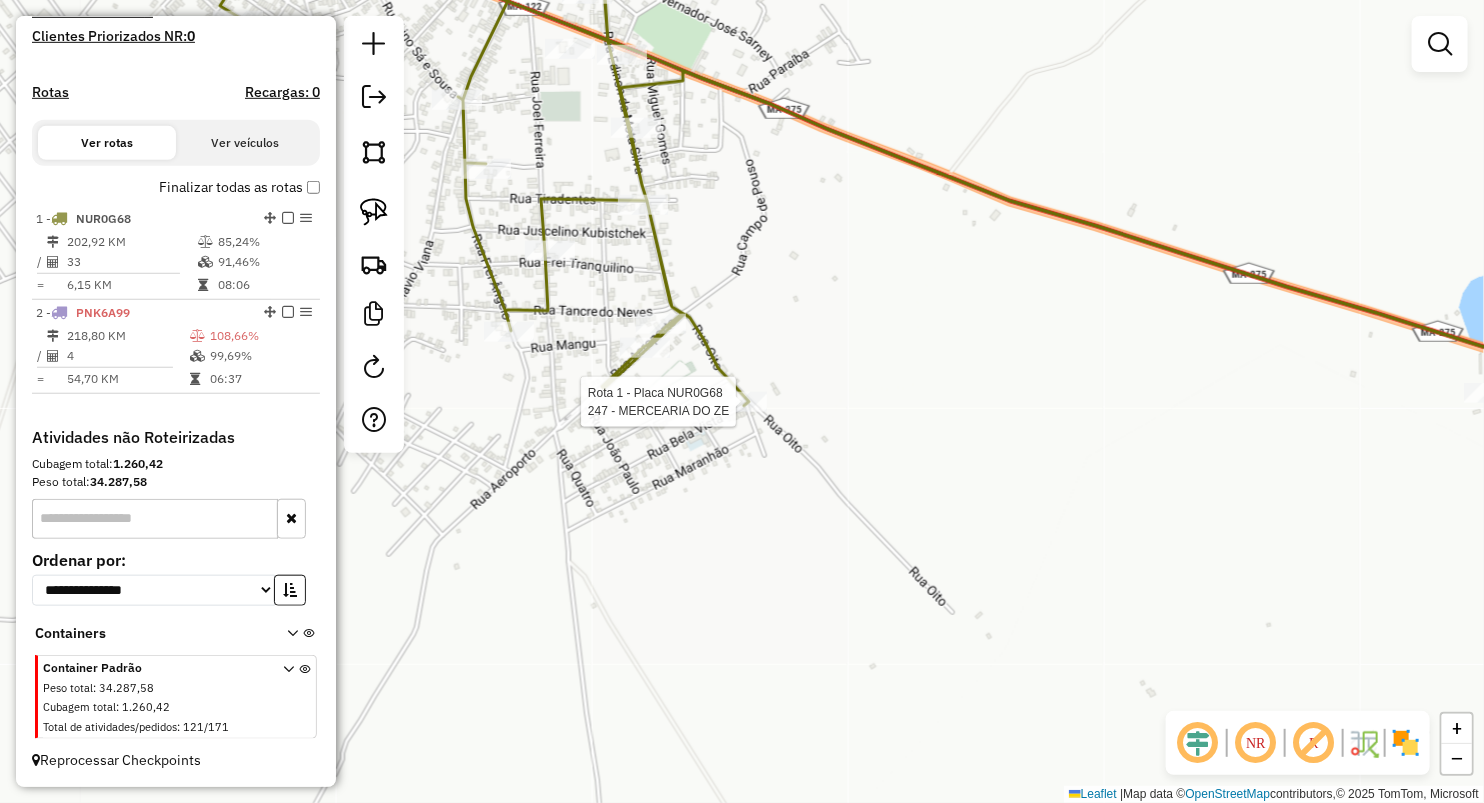 select on "**********" 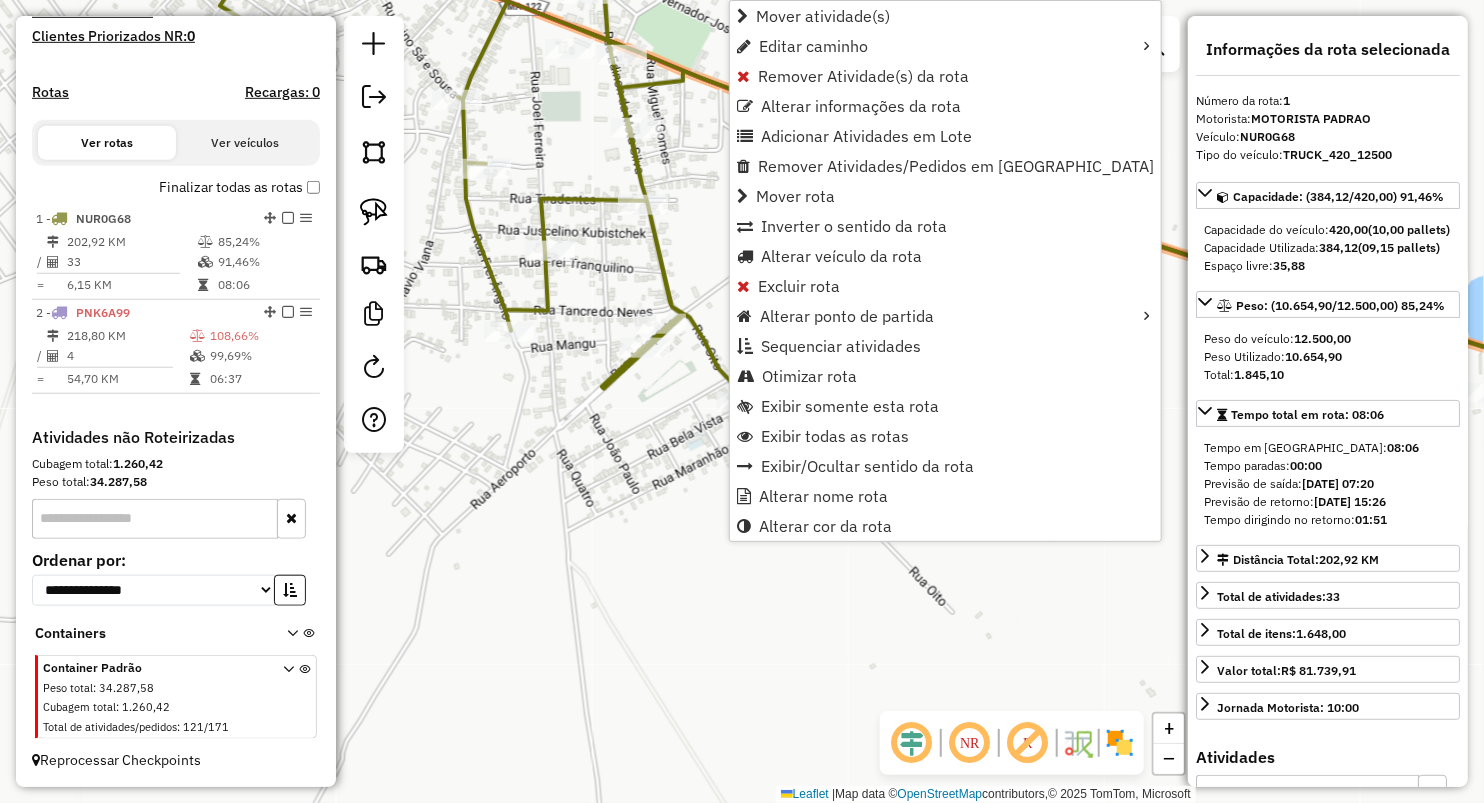 drag, startPoint x: 798, startPoint y: 81, endPoint x: 818, endPoint y: 239, distance: 159.26079 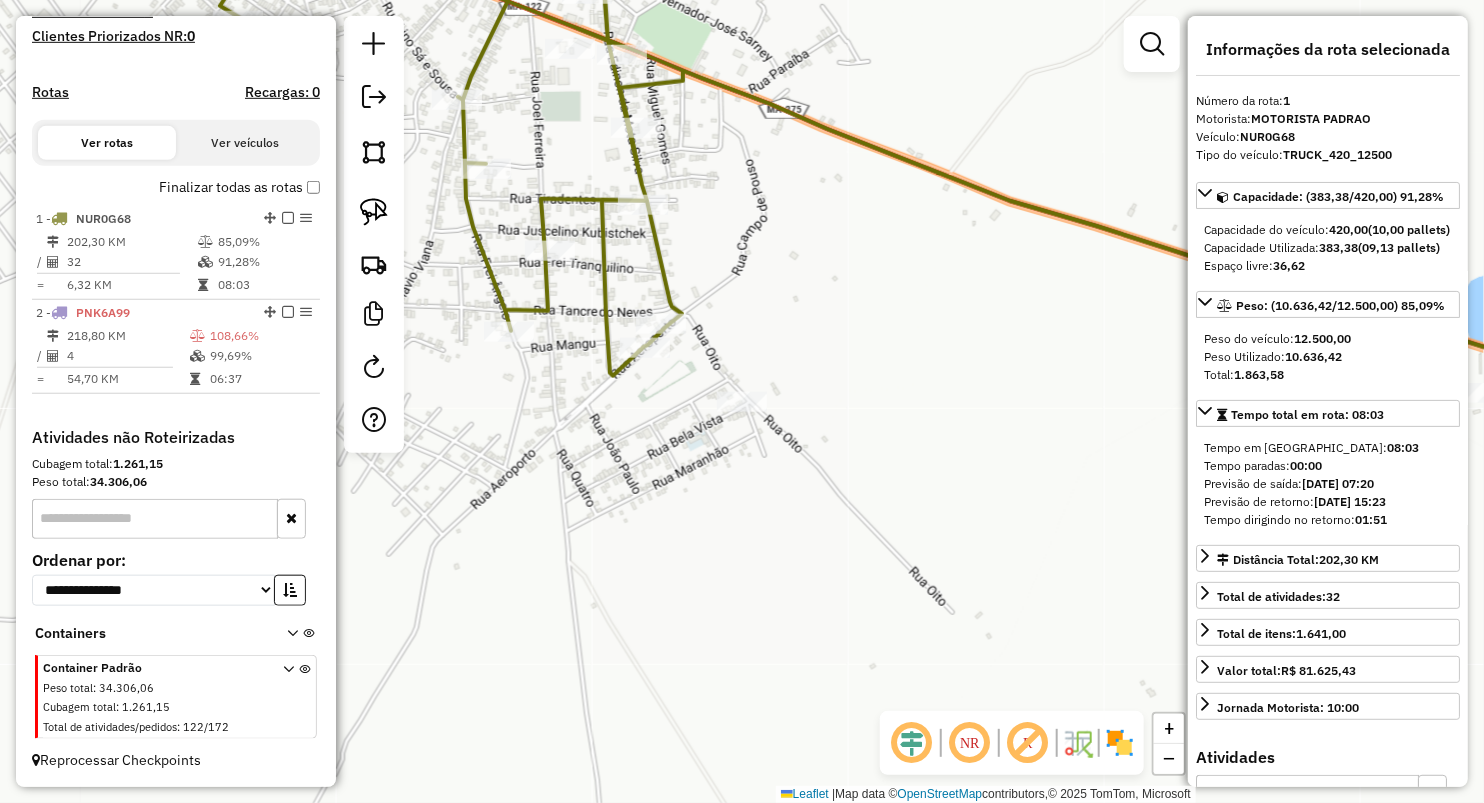 click 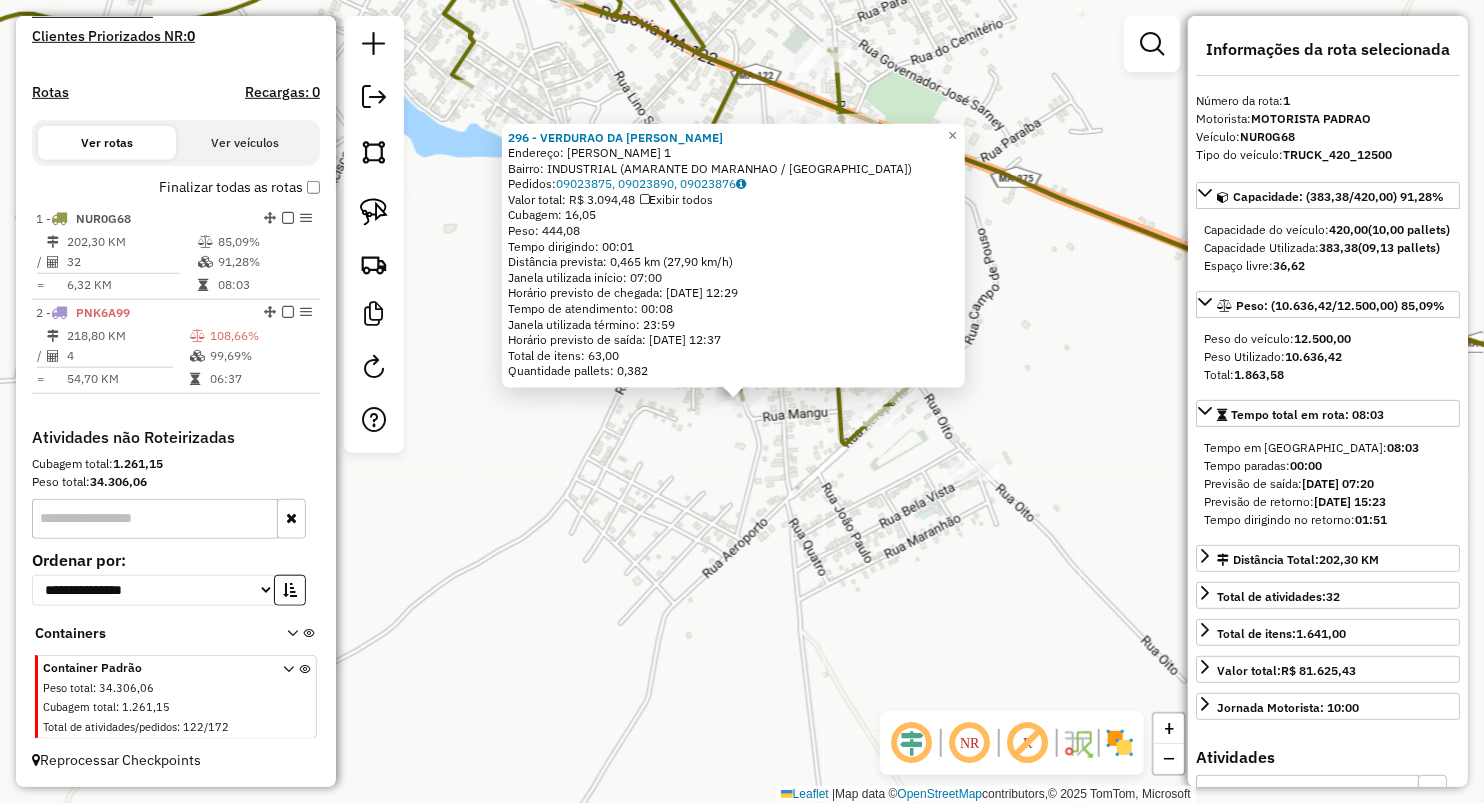 click on "296 - VERDURAO DA VALERIA  Endereço:  Frei Angelo 1   Bairro: INDUSTRIAL (AMARANTE DO MARANHAO / MA)   Pedidos:  09023875, 09023890, 09023876   Valor total: R$ 3.094,48   Exibir todos   Cubagem: 16,05  Peso: 444,08  Tempo dirigindo: 00:01   Distância prevista: 0,465 km (27,90 km/h)   Janela utilizada início: 07:00   Horário previsto de chegada: 10/07/2025 12:29   Tempo de atendimento: 00:08   Janela utilizada término: 23:59   Horário previsto de saída: 10/07/2025 12:37   Total de itens: 63,00   Quantidade pallets: 0,382  × Janela de atendimento Grade de atendimento Capacidade Transportadoras Veículos Cliente Pedidos  Rotas Selecione os dias de semana para filtrar as janelas de atendimento  Seg   Ter   Qua   Qui   Sex   Sáb   Dom  Informe o período da janela de atendimento: De: Até:  Filtrar exatamente a janela do cliente  Considerar janela de atendimento padrão  Selecione os dias de semana para filtrar as grades de atendimento  Seg   Ter   Qua   Qui   Sex   Sáb   Dom   Peso mínimo:   De:   De:" 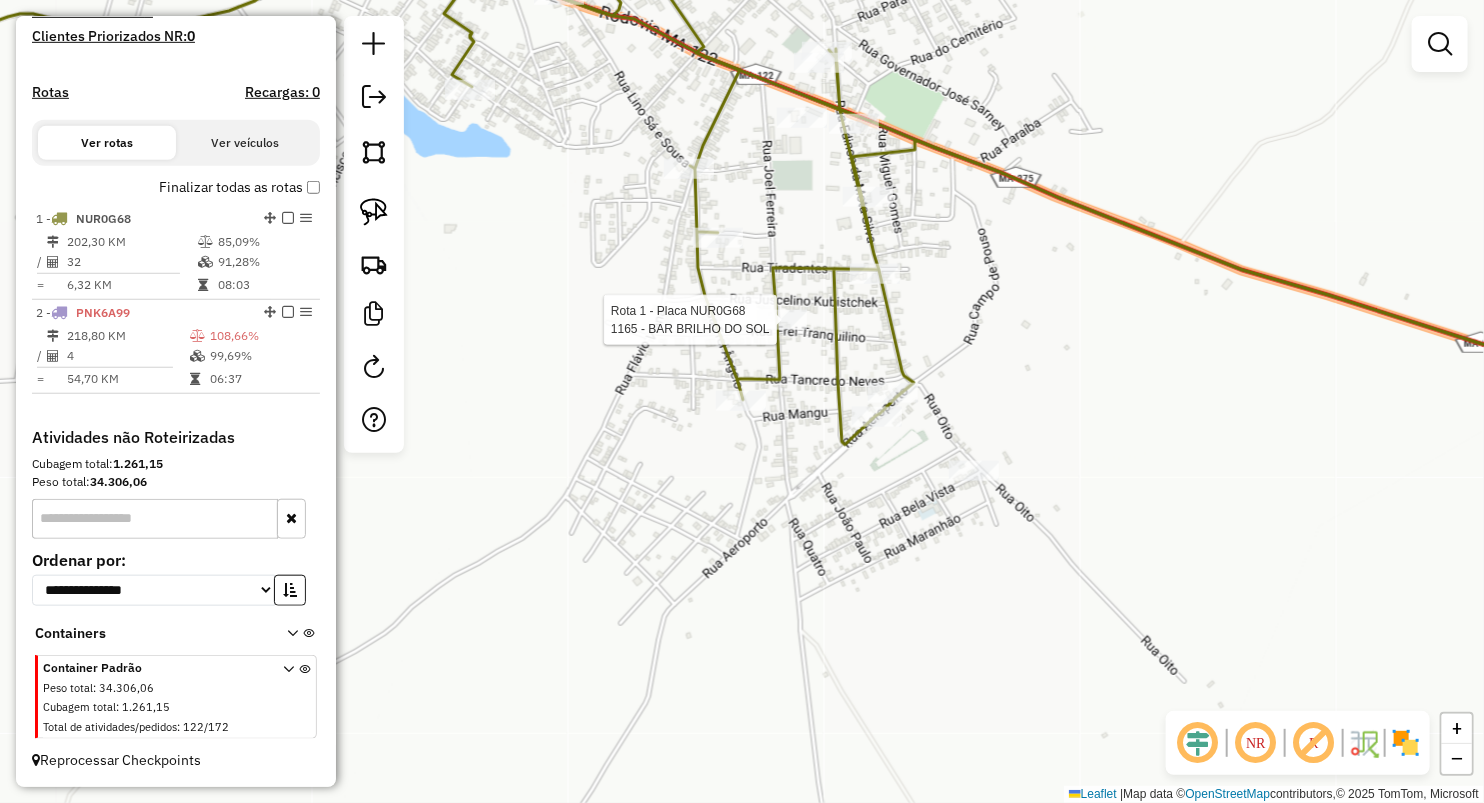 select on "**********" 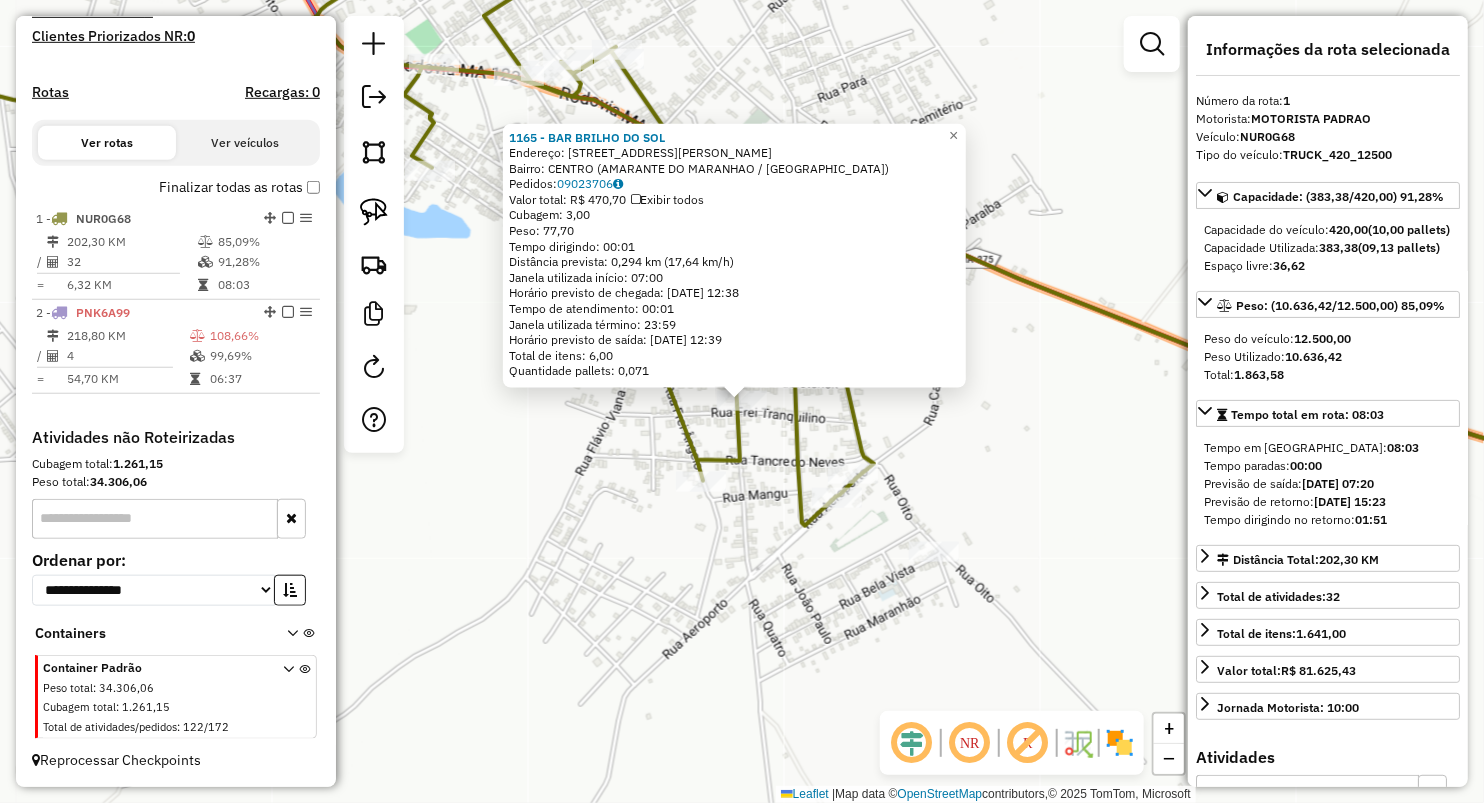 click on "1165 - BAR BRILHO DO SOL  Endereço:  Rua Joel Ferreira 93   Bairro: CENTRO (AMARANTE DO MARANHAO / MA)   Pedidos:  09023706   Valor total: R$ 470,70   Exibir todos   Cubagem: 3,00  Peso: 77,70  Tempo dirigindo: 00:01   Distância prevista: 0,294 km (17,64 km/h)   Janela utilizada início: 07:00   Horário previsto de chegada: 10/07/2025 12:38   Tempo de atendimento: 00:01   Janela utilizada término: 23:59   Horário previsto de saída: 10/07/2025 12:39   Total de itens: 6,00   Quantidade pallets: 0,071  × Janela de atendimento Grade de atendimento Capacidade Transportadoras Veículos Cliente Pedidos  Rotas Selecione os dias de semana para filtrar as janelas de atendimento  Seg   Ter   Qua   Qui   Sex   Sáb   Dom  Informe o período da janela de atendimento: De: Até:  Filtrar exatamente a janela do cliente  Considerar janela de atendimento padrão  Selecione os dias de semana para filtrar as grades de atendimento  Seg   Ter   Qua   Qui   Sex   Sáb   Dom   Clientes fora do dia de atendimento selecionado +" 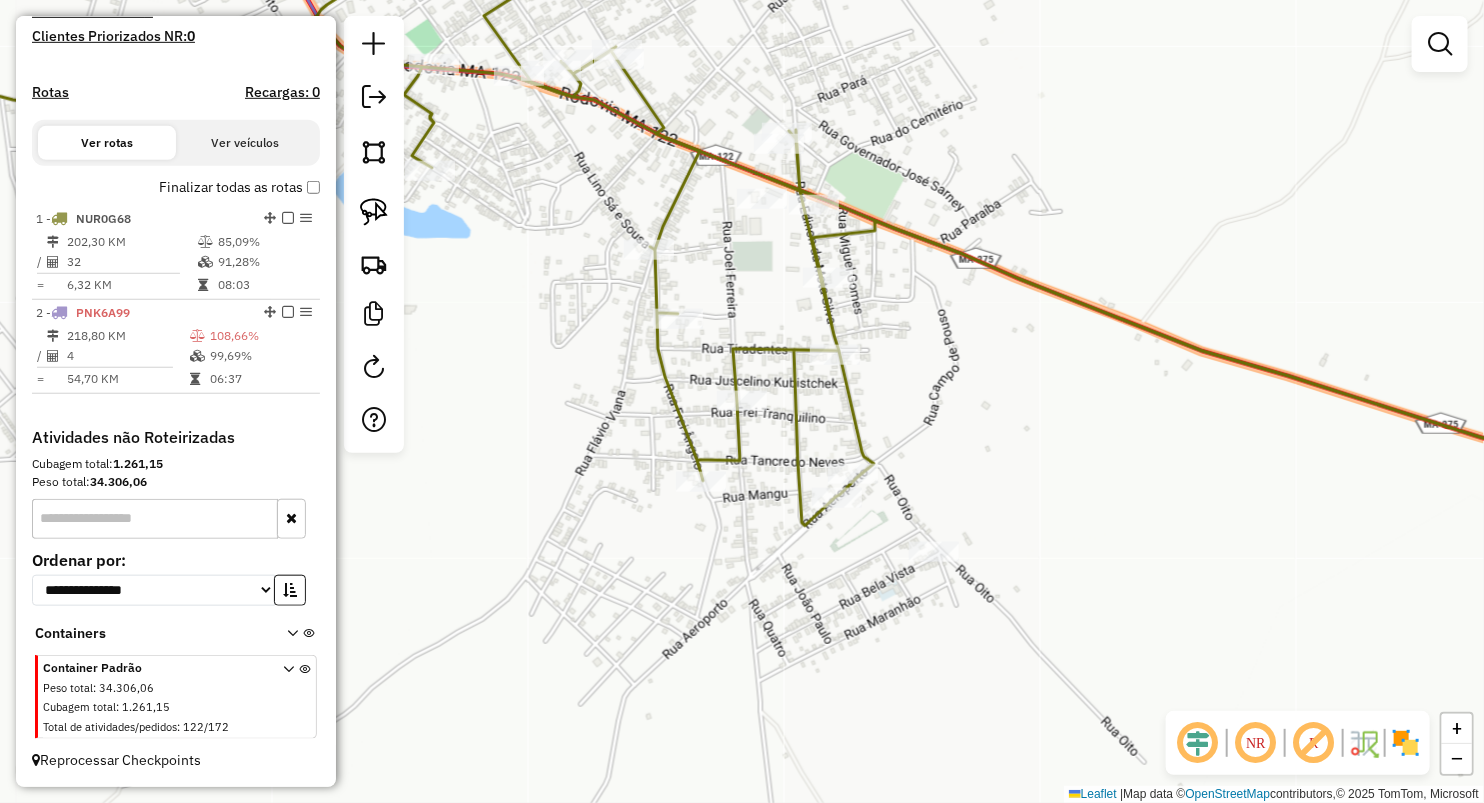 click 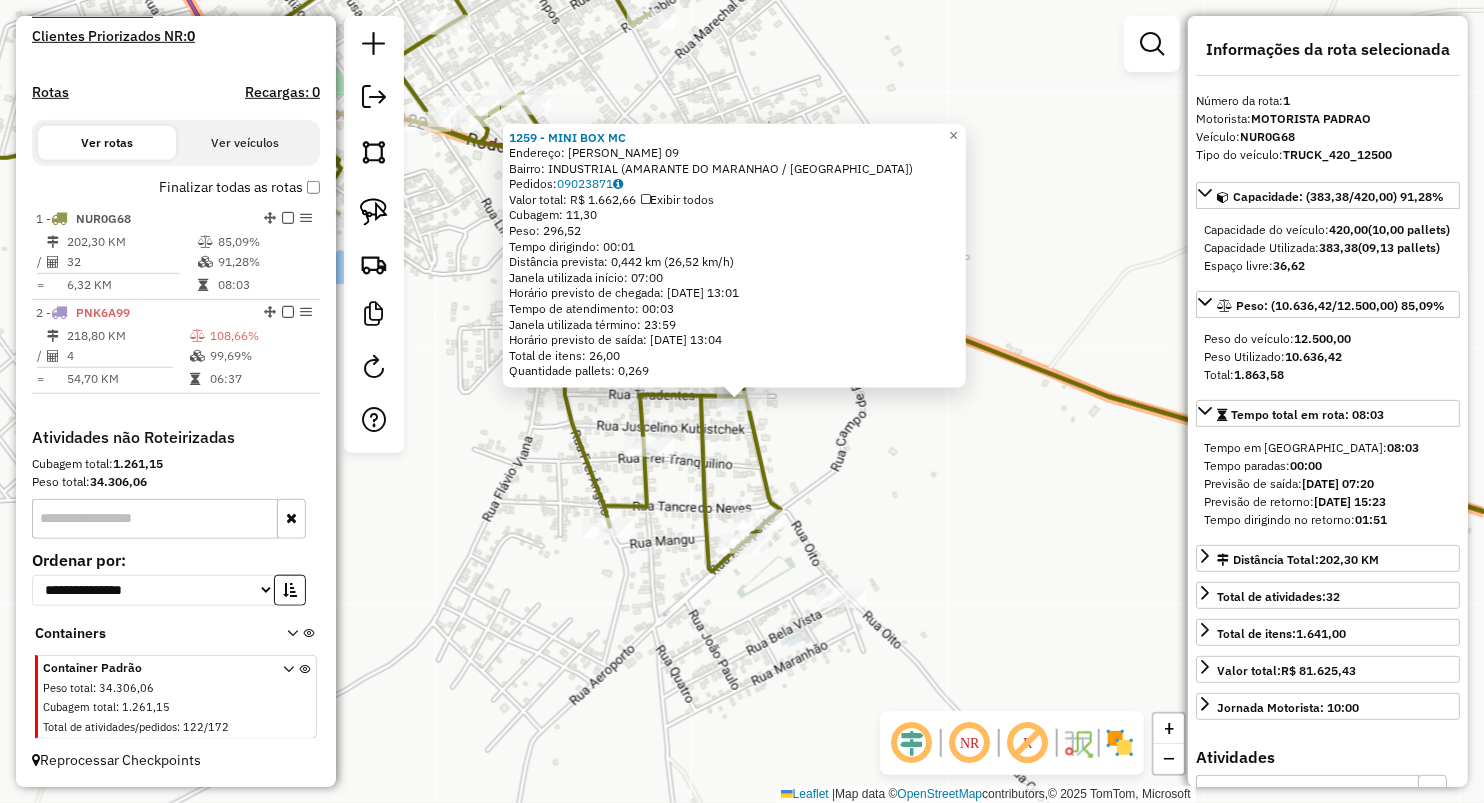 click on "1259 - MINI BOX MC  Endereço:  EDINON DA MOTA SILVA 09   Bairro: INDUSTRIAL (AMARANTE DO MARANHAO / MA)   Pedidos:  09023871   Valor total: R$ 1.662,66   Exibir todos   Cubagem: 11,30  Peso: 296,52  Tempo dirigindo: 00:01   Distância prevista: 0,442 km (26,52 km/h)   Janela utilizada início: 07:00   Horário previsto de chegada: 10/07/2025 13:01   Tempo de atendimento: 00:03   Janela utilizada término: 23:59   Horário previsto de saída: 10/07/2025 13:04   Total de itens: 26,00   Quantidade pallets: 0,269  × Janela de atendimento Grade de atendimento Capacidade Transportadoras Veículos Cliente Pedidos  Rotas Selecione os dias de semana para filtrar as janelas de atendimento  Seg   Ter   Qua   Qui   Sex   Sáb   Dom  Informe o período da janela de atendimento: De: Até:  Filtrar exatamente a janela do cliente  Considerar janela de atendimento padrão  Selecione os dias de semana para filtrar as grades de atendimento  Seg   Ter   Qua   Qui   Sex   Sáb   Dom   Peso mínimo:   Peso máximo:   De:   De:" 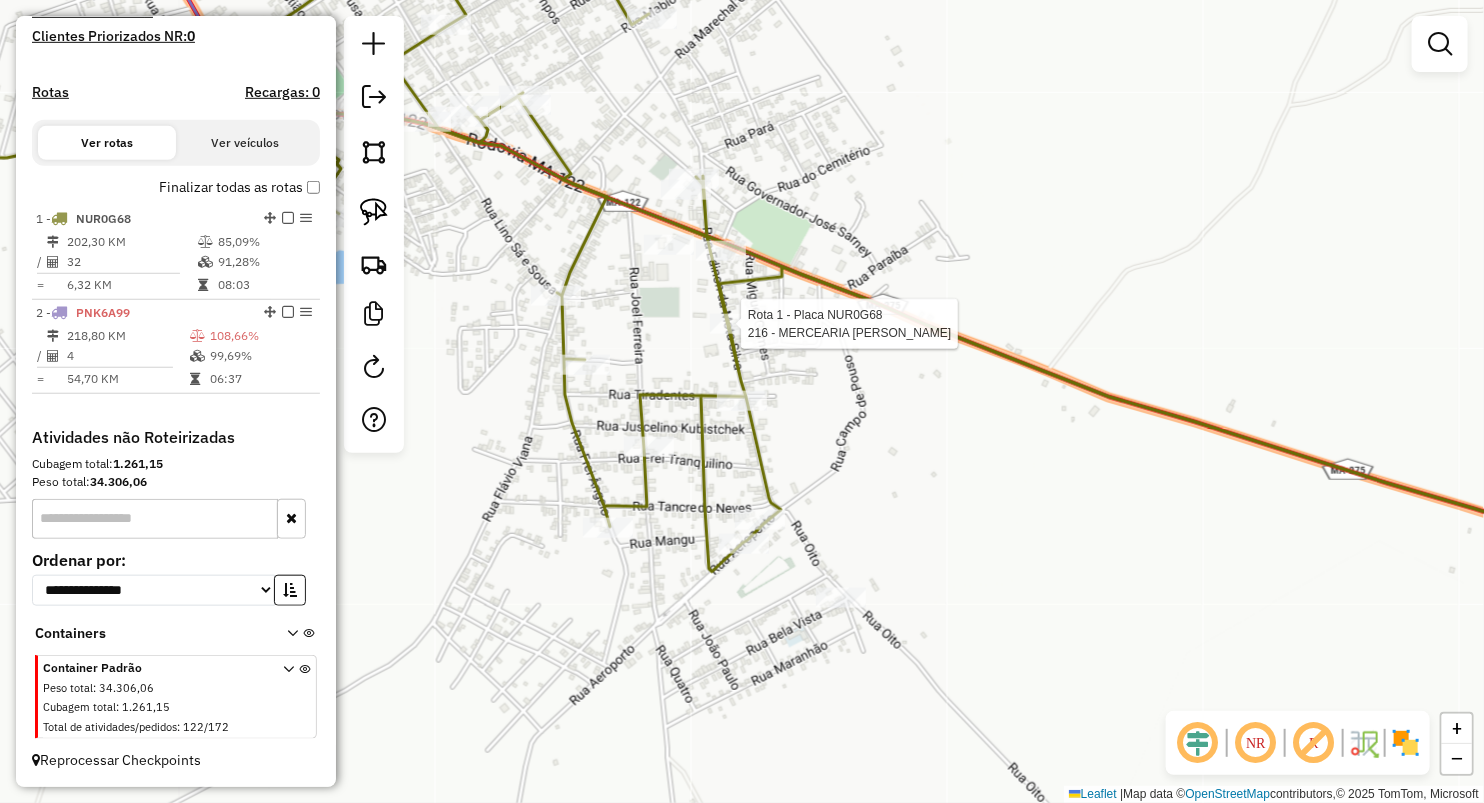 select on "**********" 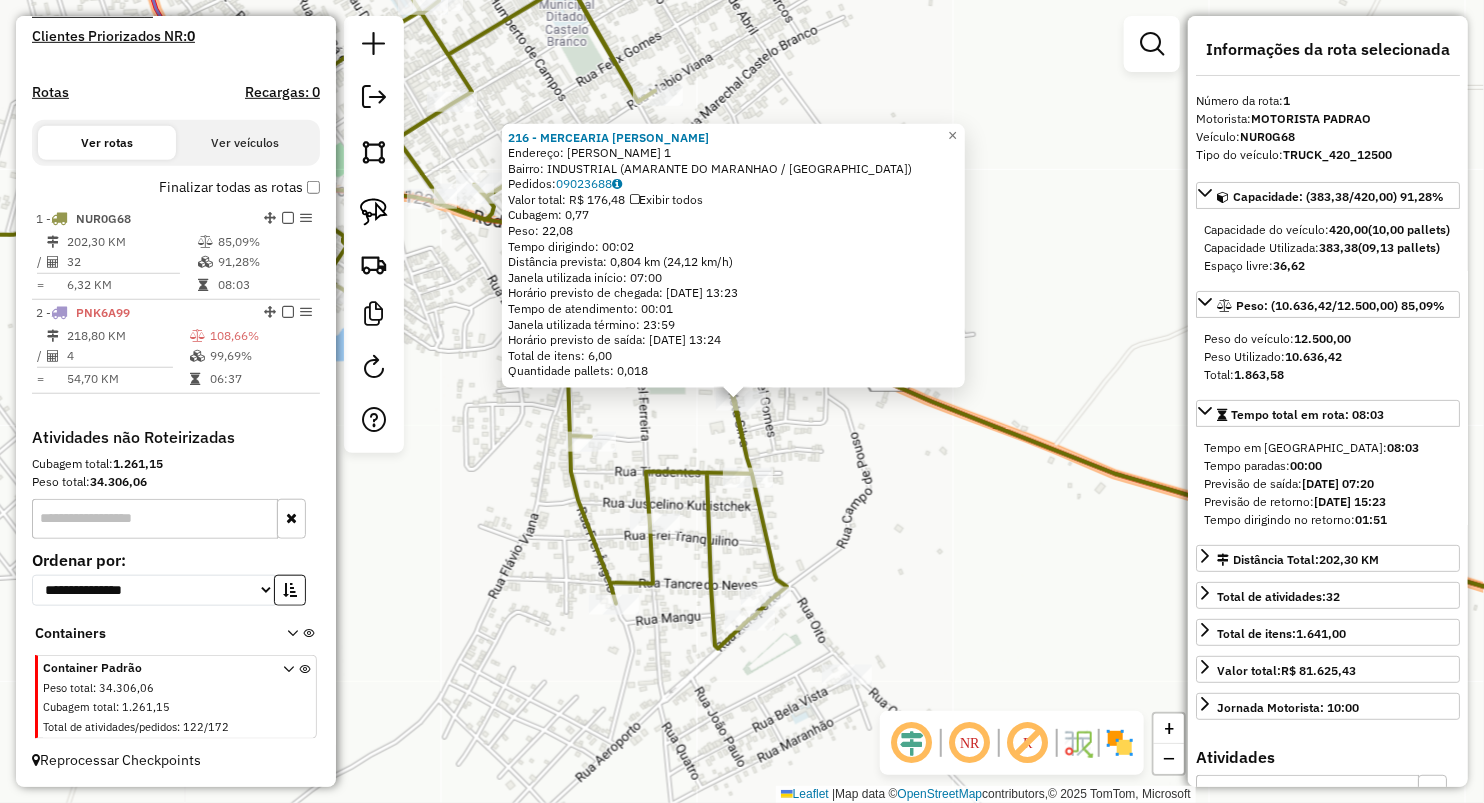 click on "216 - MERCEARIA GABRIELA  Endereço:  Edinon da Mota Silva 1   Bairro: INDUSTRIAL (AMARANTE DO MARANHAO / MA)   Pedidos:  09023688   Valor total: R$ 176,48   Exibir todos   Cubagem: 0,77  Peso: 22,08  Tempo dirigindo: 00:02   Distância prevista: 0,804 km (24,12 km/h)   Janela utilizada início: 07:00   Horário previsto de chegada: 10/07/2025 13:23   Tempo de atendimento: 00:01   Janela utilizada término: 23:59   Horário previsto de saída: 10/07/2025 13:24   Total de itens: 6,00   Quantidade pallets: 0,018  × Janela de atendimento Grade de atendimento Capacidade Transportadoras Veículos Cliente Pedidos  Rotas Selecione os dias de semana para filtrar as janelas de atendimento  Seg   Ter   Qua   Qui   Sex   Sáb   Dom  Informe o período da janela de atendimento: De: Até:  Filtrar exatamente a janela do cliente  Considerar janela de atendimento padrão  Selecione os dias de semana para filtrar as grades de atendimento  Seg   Ter   Qua   Qui   Sex   Sáb   Dom   Peso mínimo:   Peso máximo:   De:   De:" 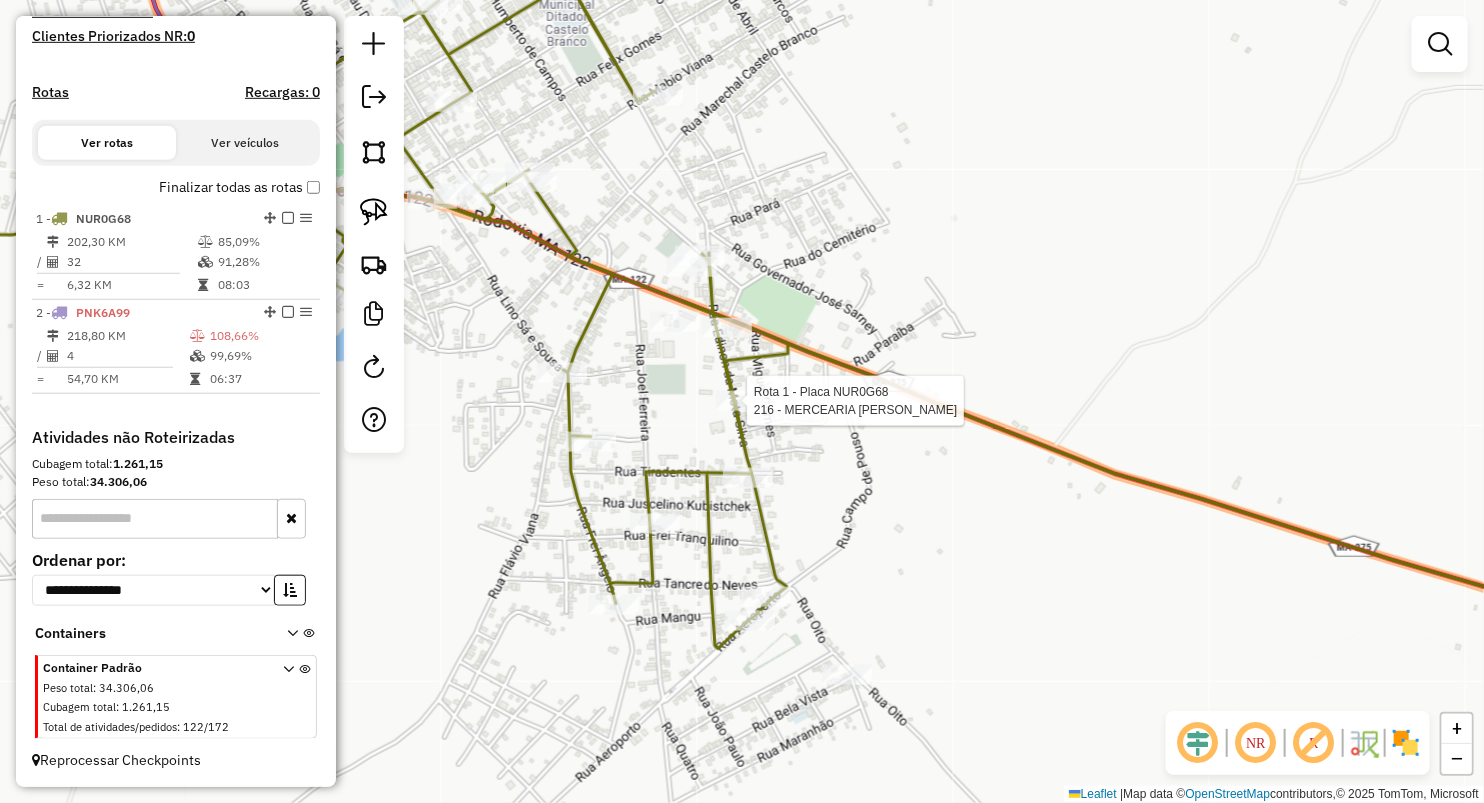 select on "**********" 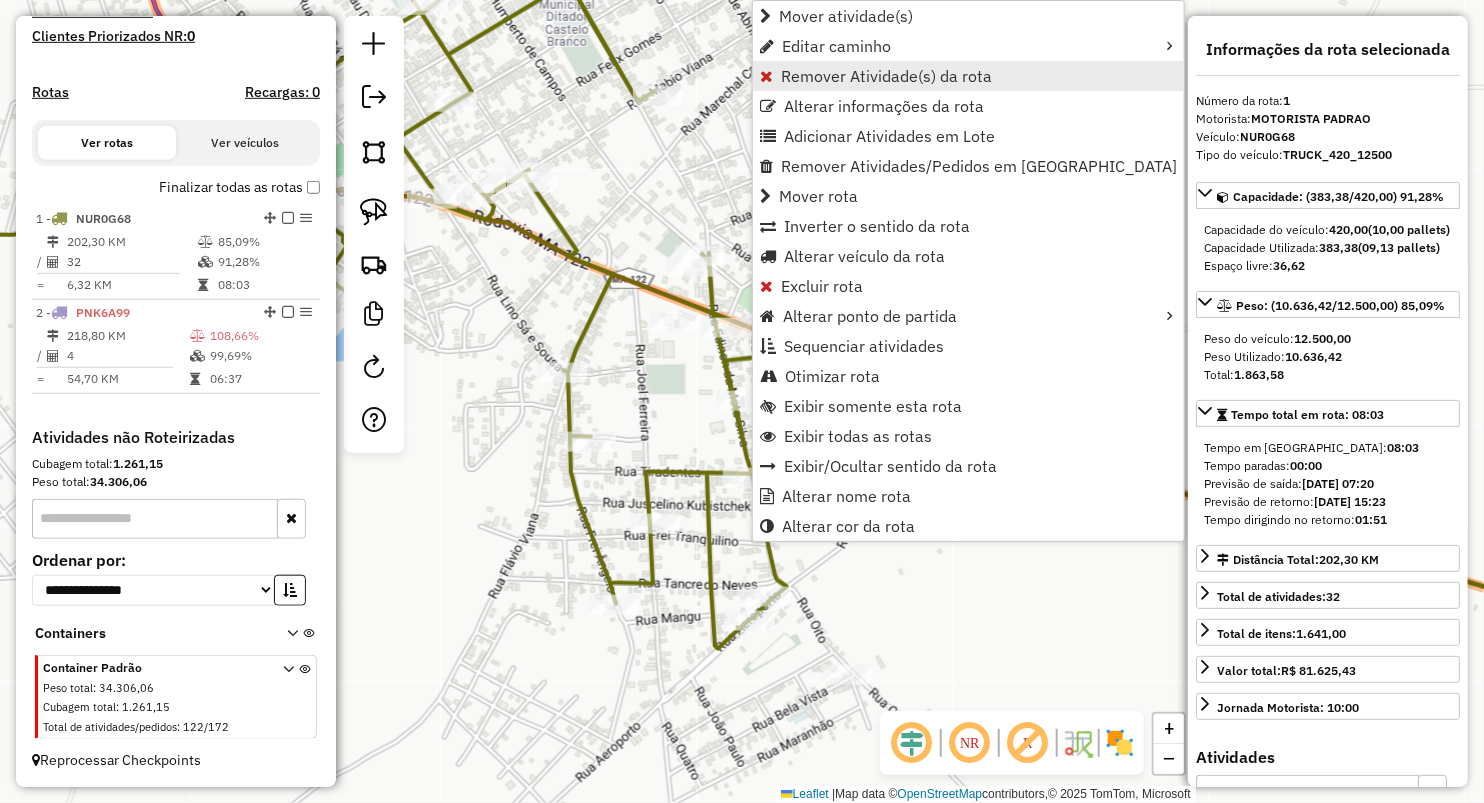 click on "Remover Atividade(s) da rota" at bounding box center (886, 76) 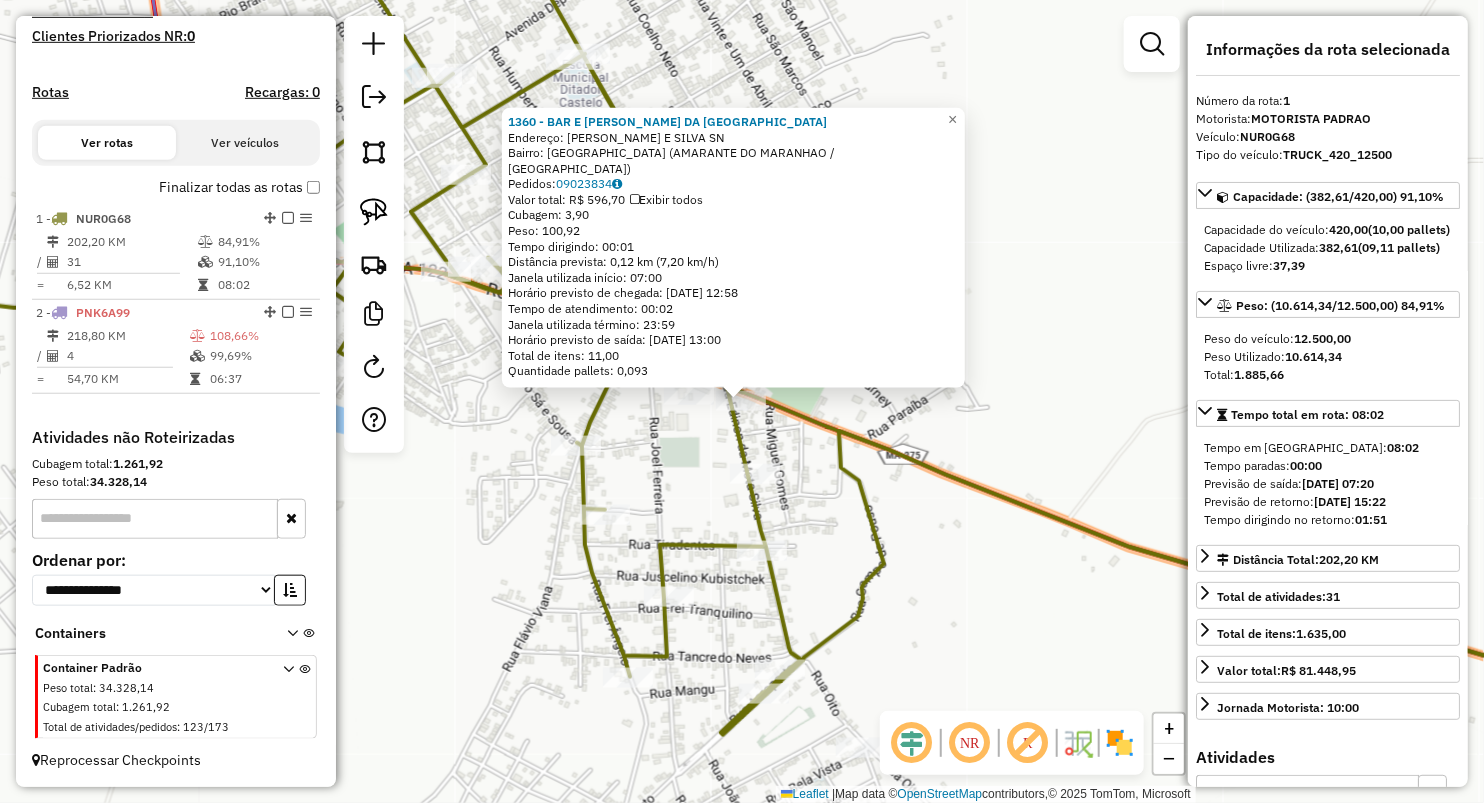 click on "1360 - BAR E R. DA SANTINHA  Endereço:  EDINON DA MOTA E SILVA SN   Bairro: VILA MADEIRA (AMARANTE DO MARANHAO / MA)   Pedidos:  09023834   Valor total: R$ 596,70   Exibir todos   Cubagem: 3,90  Peso: 100,92  Tempo dirigindo: 00:01   Distância prevista: 0,12 km (7,20 km/h)   Janela utilizada início: 07:00   Horário previsto de chegada: 10/07/2025 12:58   Tempo de atendimento: 00:02   Janela utilizada término: 23:59   Horário previsto de saída: 10/07/2025 13:00   Total de itens: 11,00   Quantidade pallets: 0,093  × Janela de atendimento Grade de atendimento Capacidade Transportadoras Veículos Cliente Pedidos  Rotas Selecione os dias de semana para filtrar as janelas de atendimento  Seg   Ter   Qua   Qui   Sex   Sáb   Dom  Informe o período da janela de atendimento: De: Até:  Filtrar exatamente a janela do cliente  Considerar janela de atendimento padrão  Selecione os dias de semana para filtrar as grades de atendimento  Seg   Ter   Qua   Qui   Sex   Sáb   Dom   Peso mínimo:   Peso máximo:  De:" 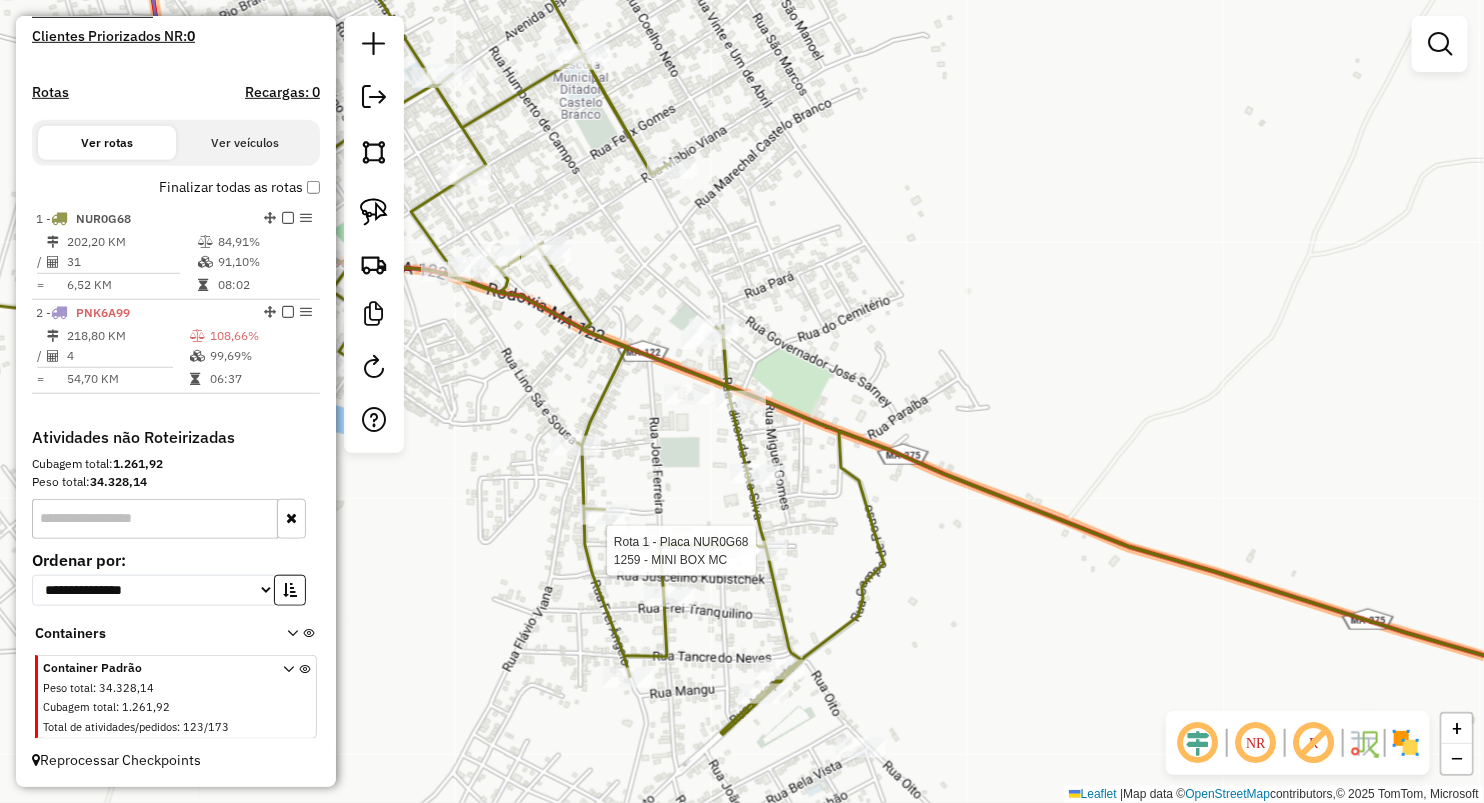 select on "**********" 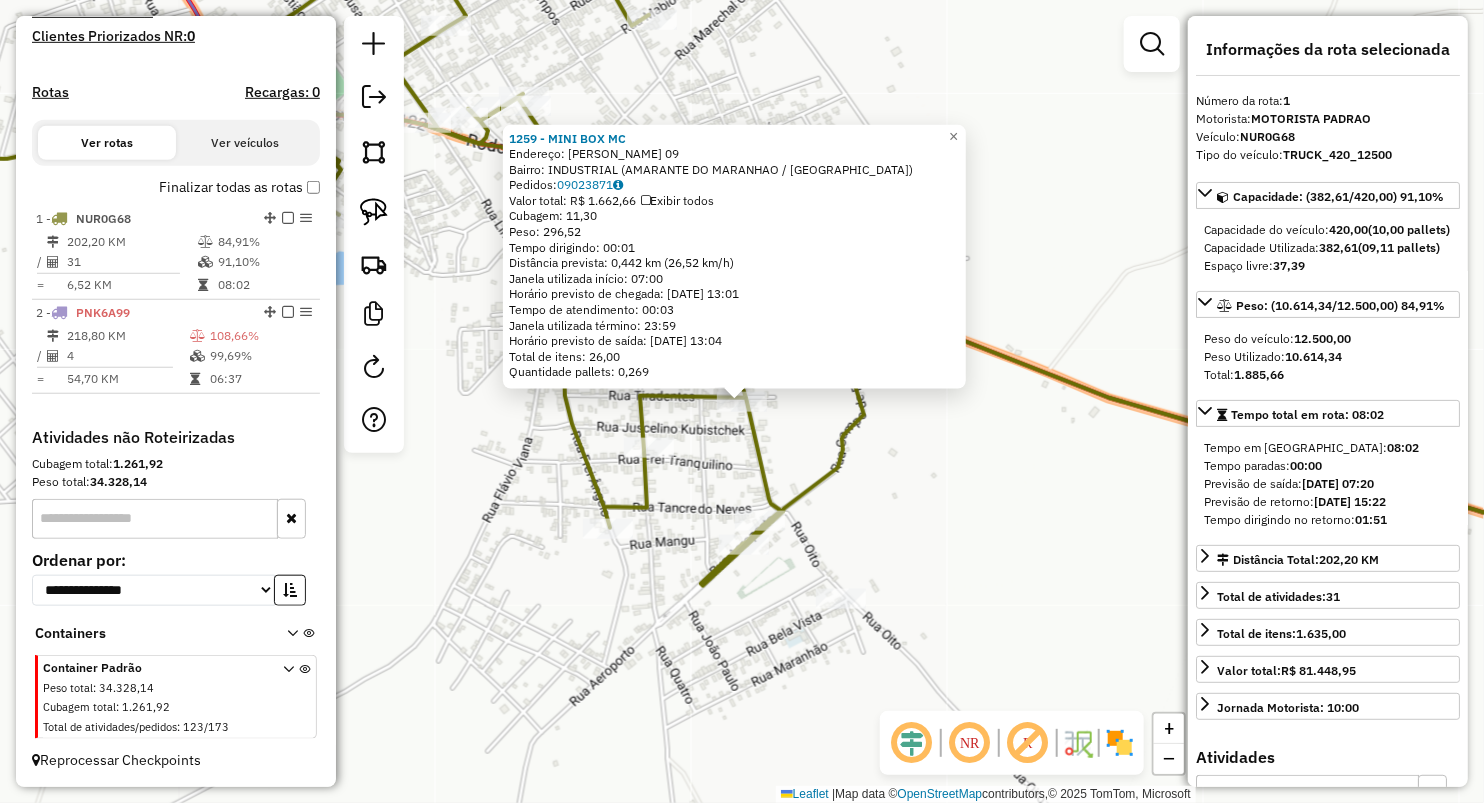 click on "1259 - MINI BOX MC  Endereço:  EDINON DA MOTA SILVA 09   Bairro: INDUSTRIAL (AMARANTE DO MARANHAO / MA)   Pedidos:  09023871   Valor total: R$ 1.662,66   Exibir todos   Cubagem: 11,30  Peso: 296,52  Tempo dirigindo: 00:01   Distância prevista: 0,442 km (26,52 km/h)   Janela utilizada início: 07:00   Horário previsto de chegada: 10/07/2025 13:01   Tempo de atendimento: 00:03   Janela utilizada término: 23:59   Horário previsto de saída: 10/07/2025 13:04   Total de itens: 26,00   Quantidade pallets: 0,269  × Janela de atendimento Grade de atendimento Capacidade Transportadoras Veículos Cliente Pedidos  Rotas Selecione os dias de semana para filtrar as janelas de atendimento  Seg   Ter   Qua   Qui   Sex   Sáb   Dom  Informe o período da janela de atendimento: De: Até:  Filtrar exatamente a janela do cliente  Considerar janela de atendimento padrão  Selecione os dias de semana para filtrar as grades de atendimento  Seg   Ter   Qua   Qui   Sex   Sáb   Dom   Peso mínimo:   Peso máximo:   De:   De:" 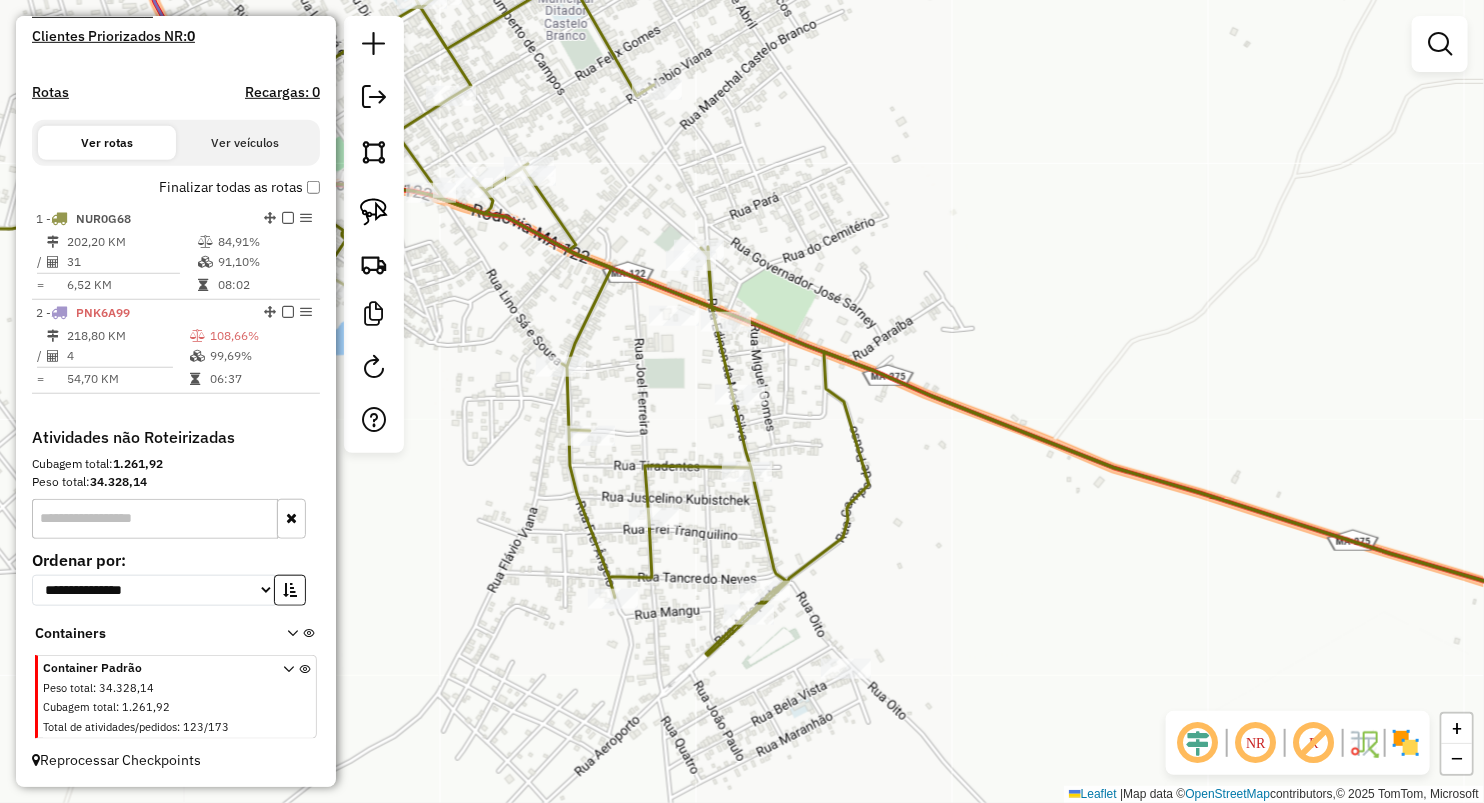 drag, startPoint x: 652, startPoint y: 308, endPoint x: 652, endPoint y: 340, distance: 32 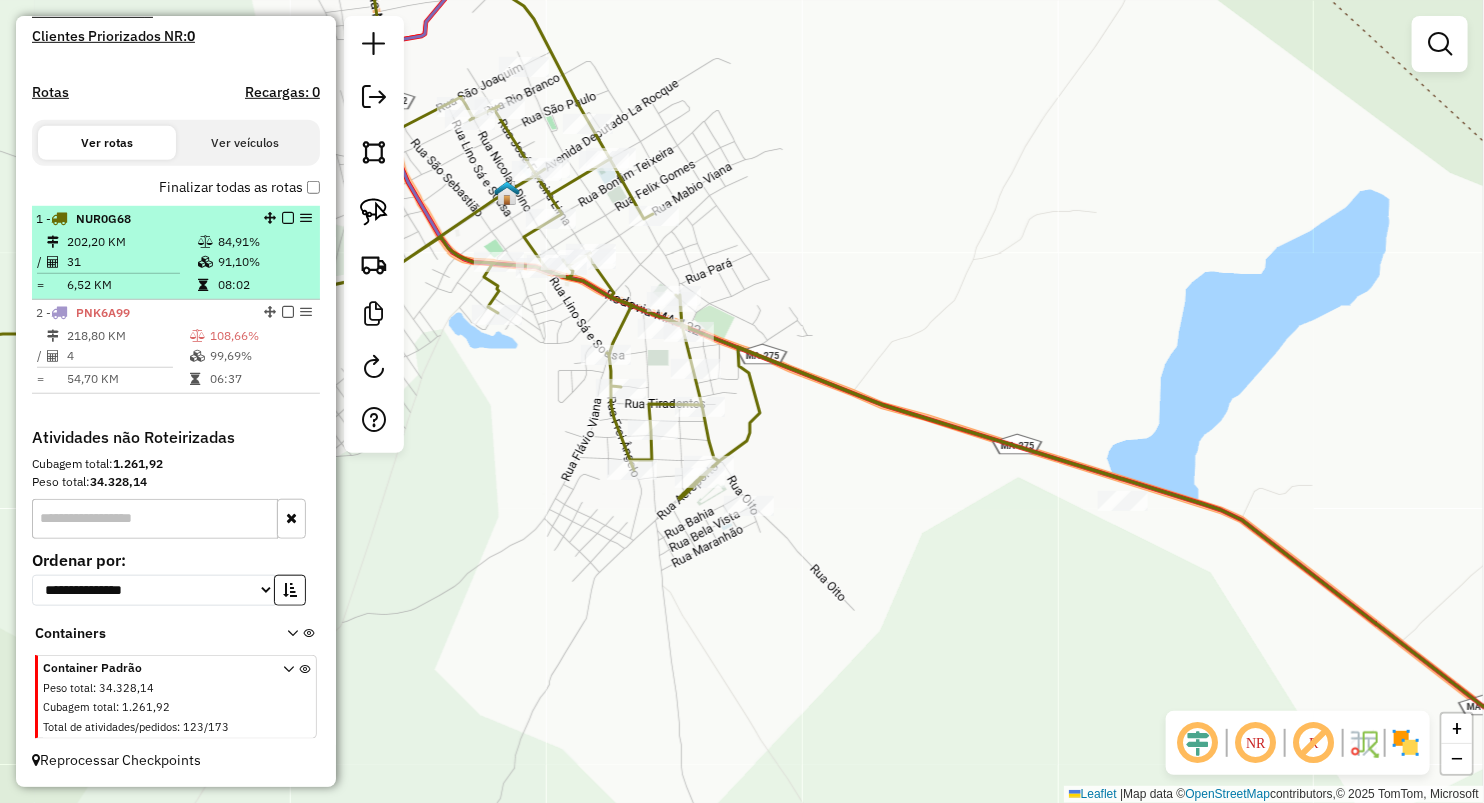 click at bounding box center (205, 262) 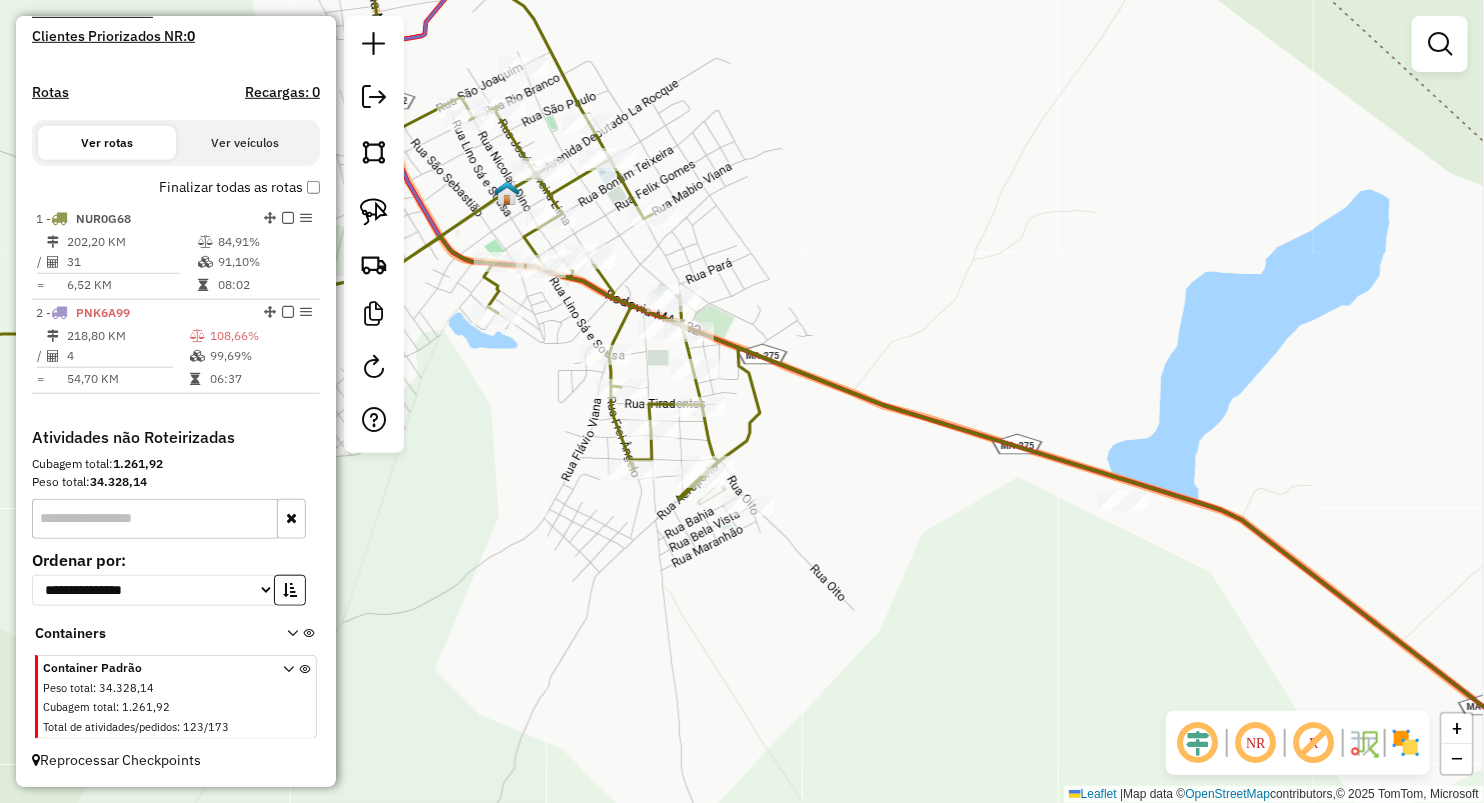 select on "**********" 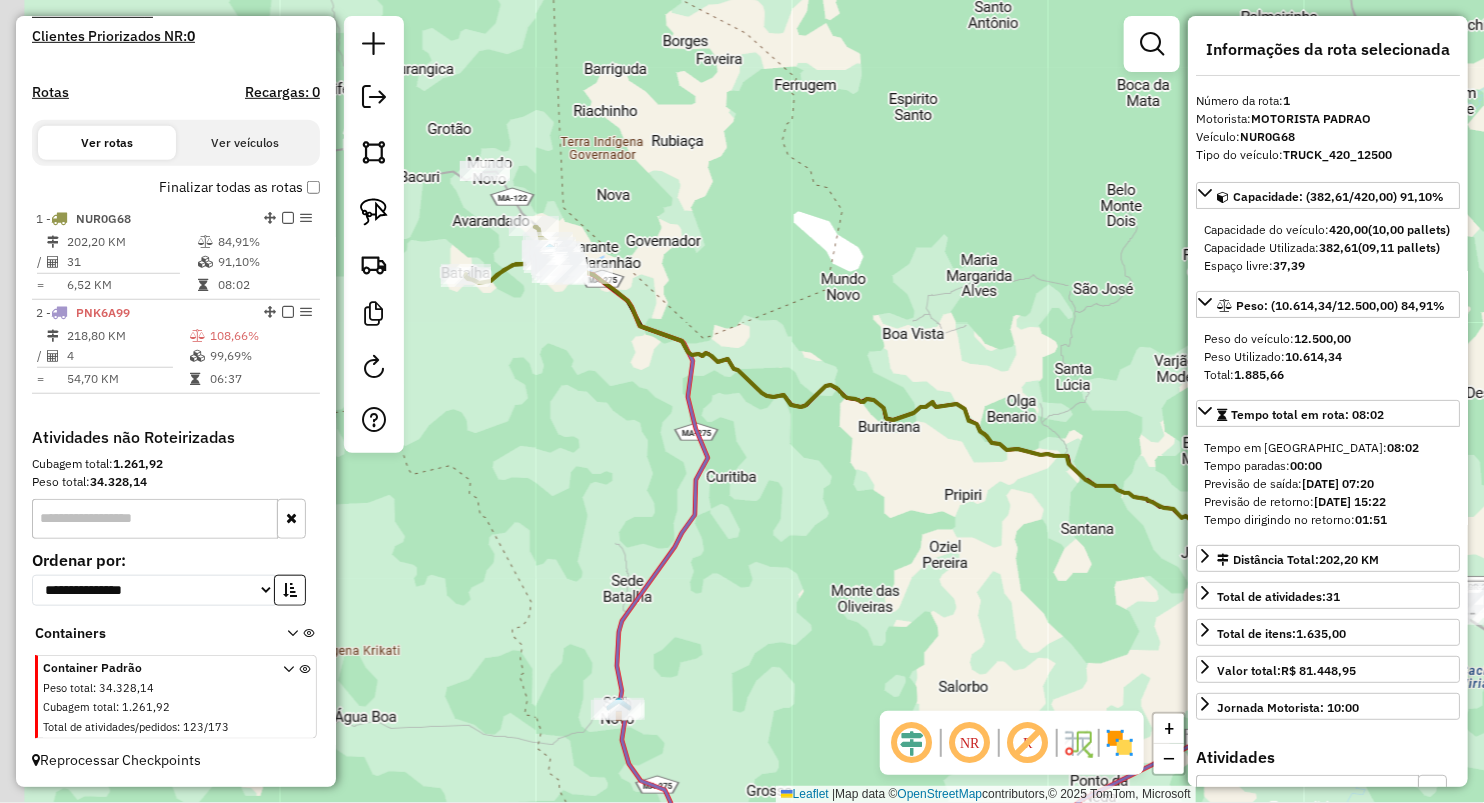 drag, startPoint x: 689, startPoint y: 266, endPoint x: 983, endPoint y: 312, distance: 297.57687 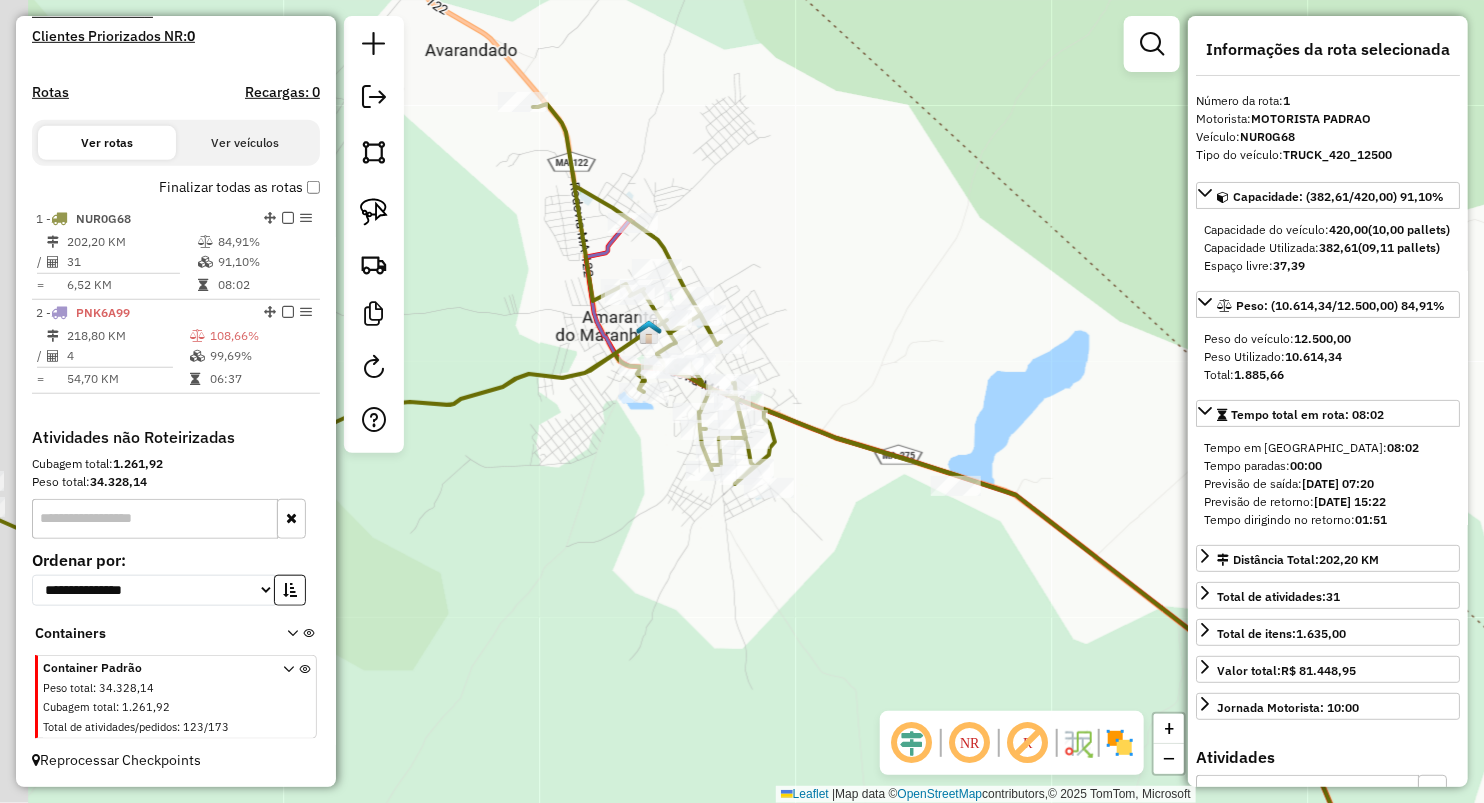 drag, startPoint x: 856, startPoint y: 308, endPoint x: 859, endPoint y: 284, distance: 24.186773 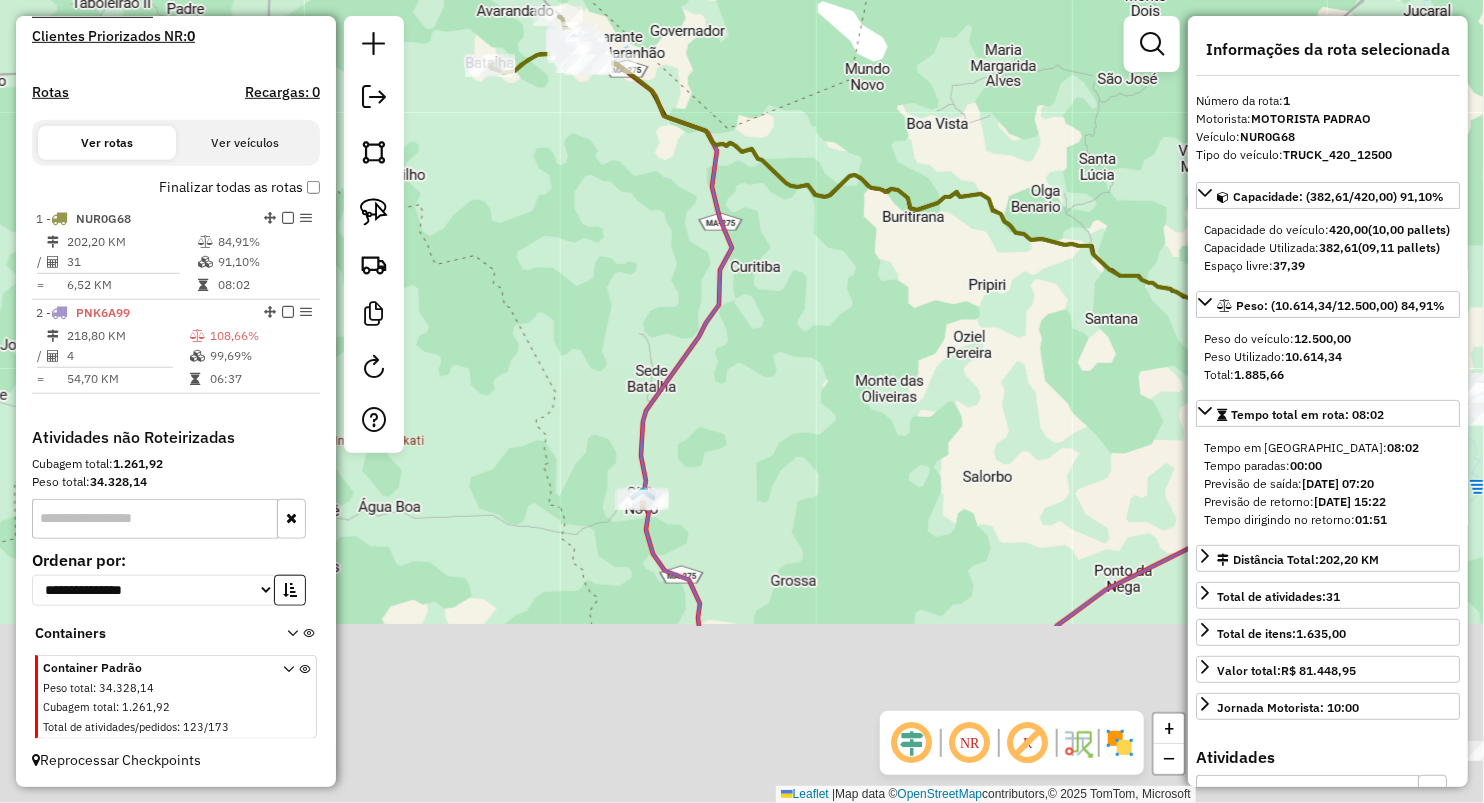 drag, startPoint x: 685, startPoint y: 476, endPoint x: 559, endPoint y: 204, distance: 299.76657 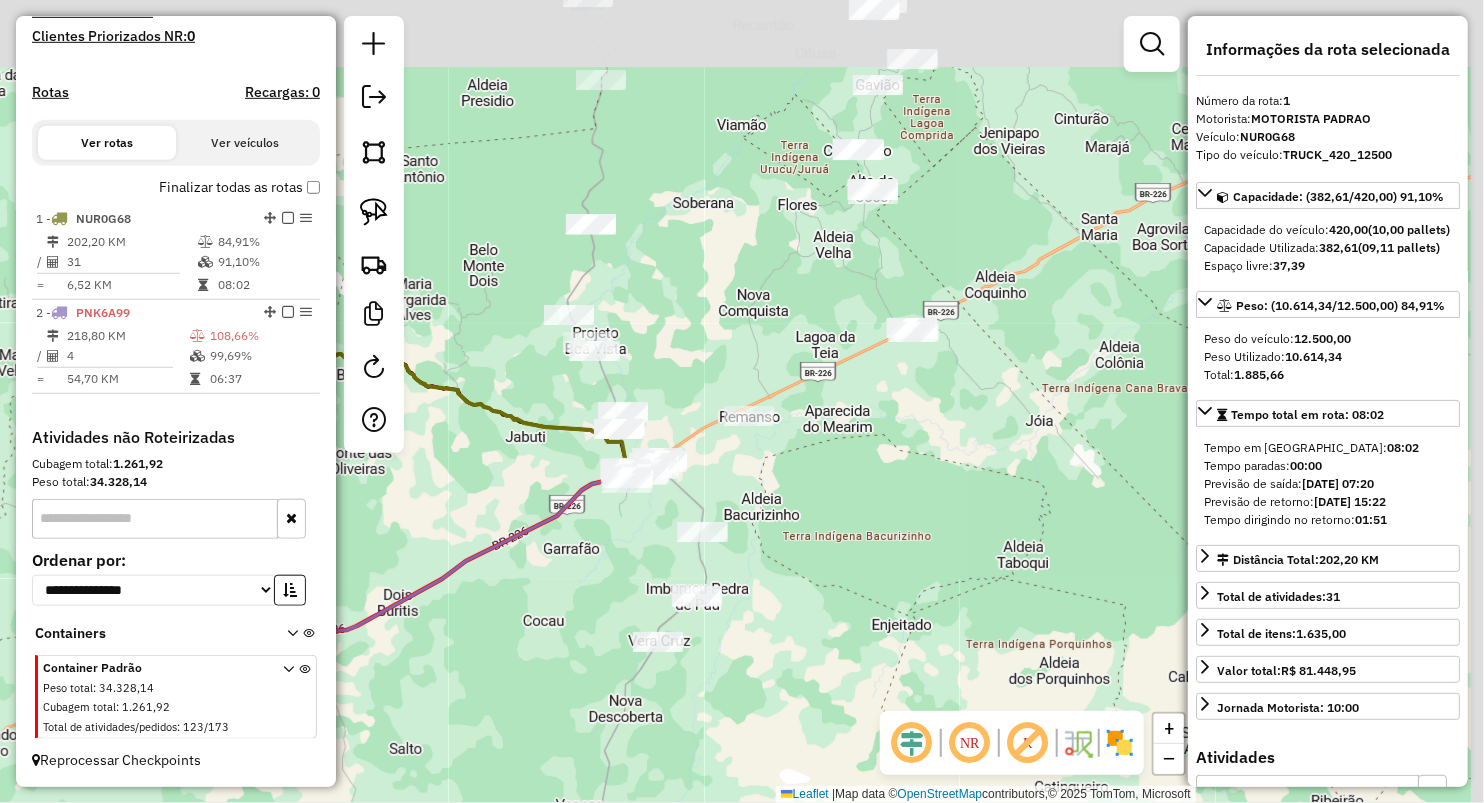 drag, startPoint x: 915, startPoint y: 425, endPoint x: 566, endPoint y: 525, distance: 363.04407 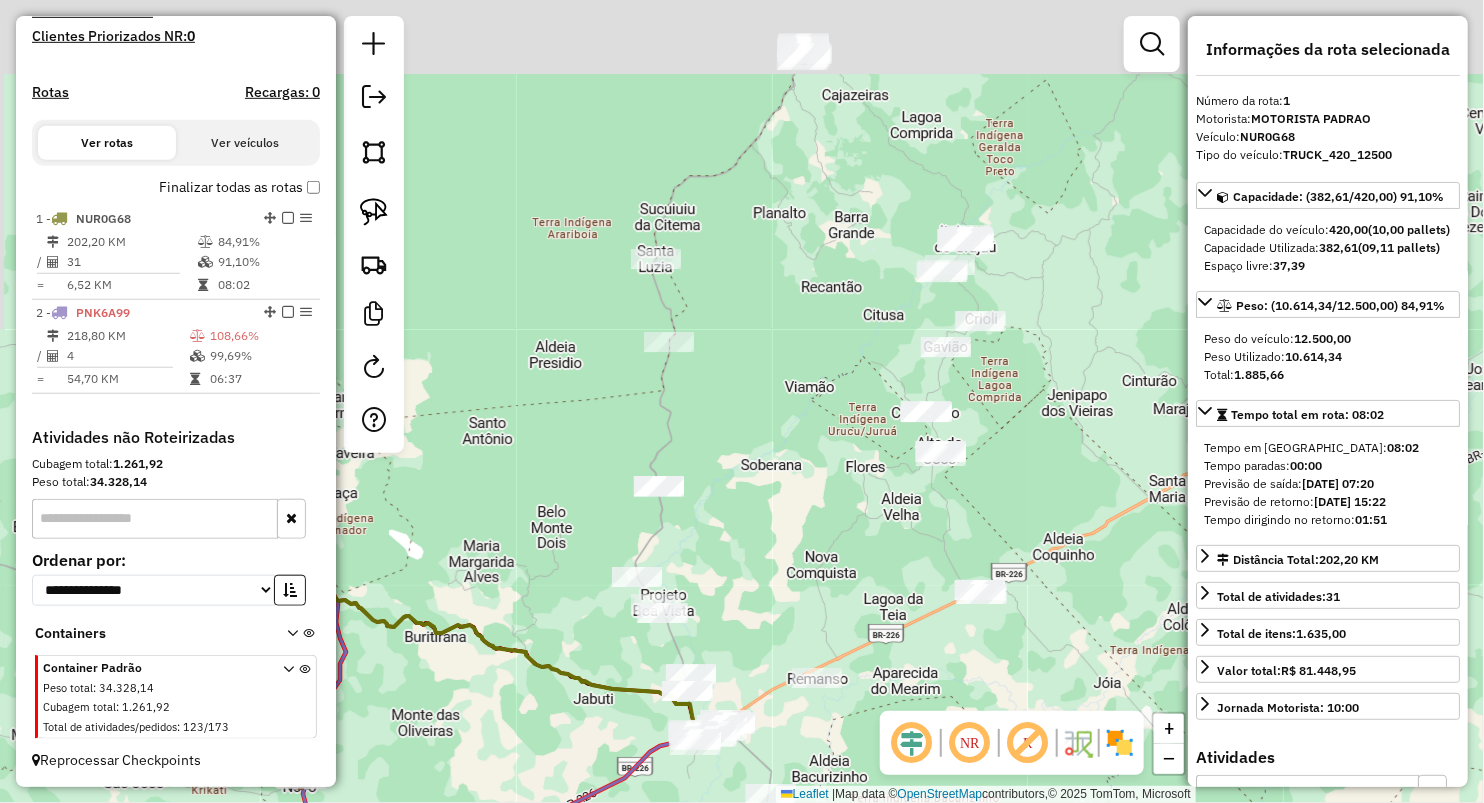 drag, startPoint x: 722, startPoint y: 340, endPoint x: 737, endPoint y: 446, distance: 107.05606 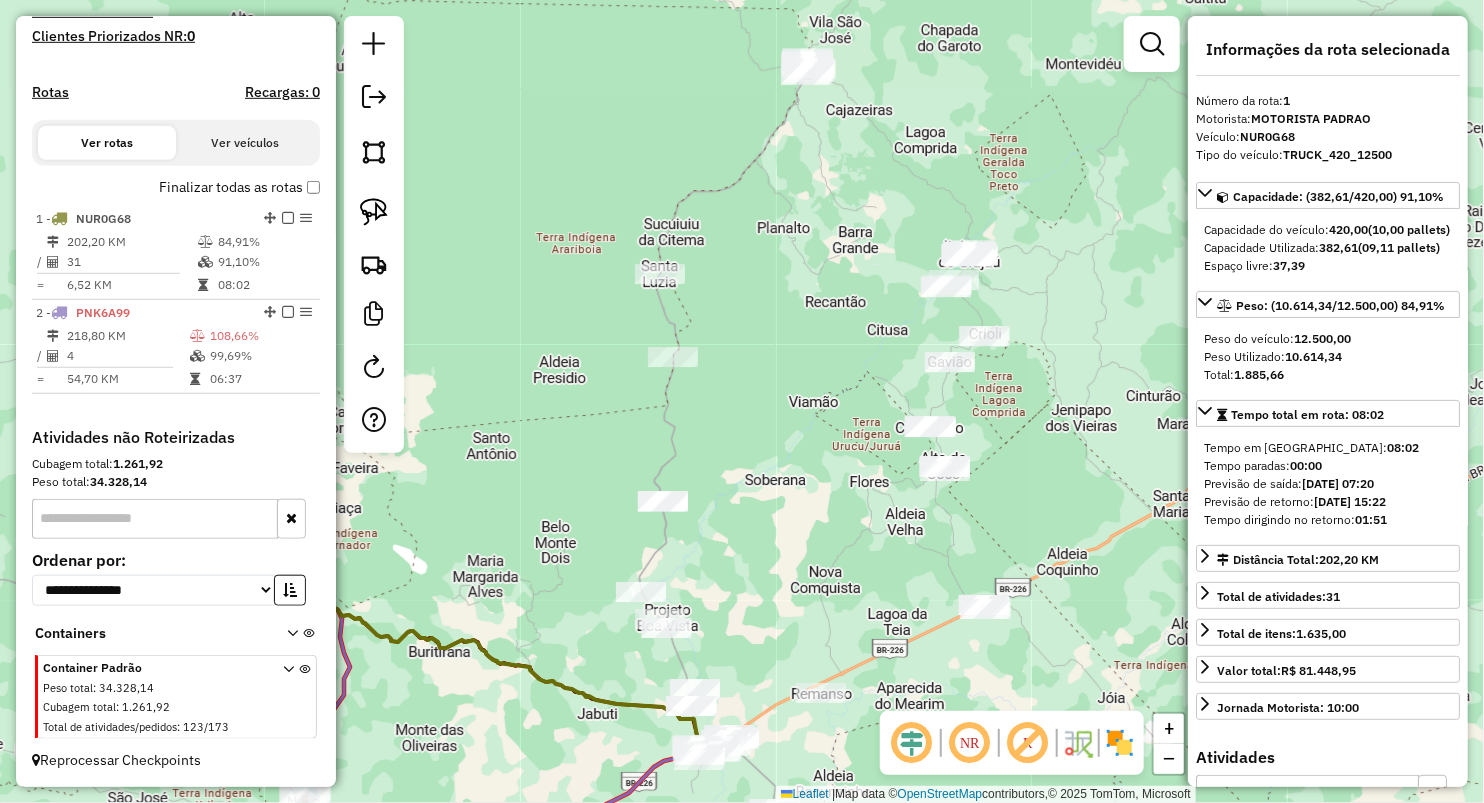 drag, startPoint x: 800, startPoint y: 227, endPoint x: 772, endPoint y: 375, distance: 150.62537 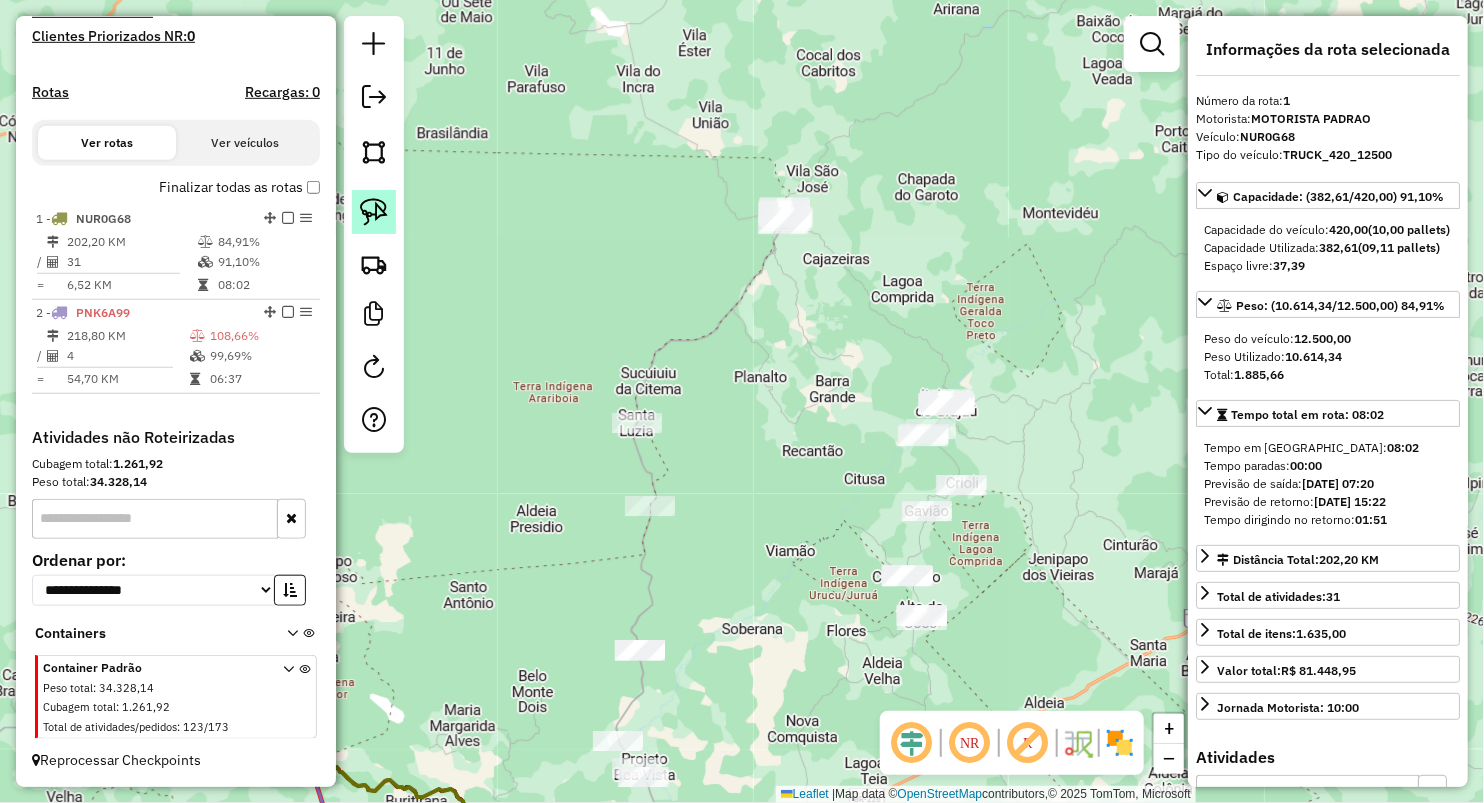 click 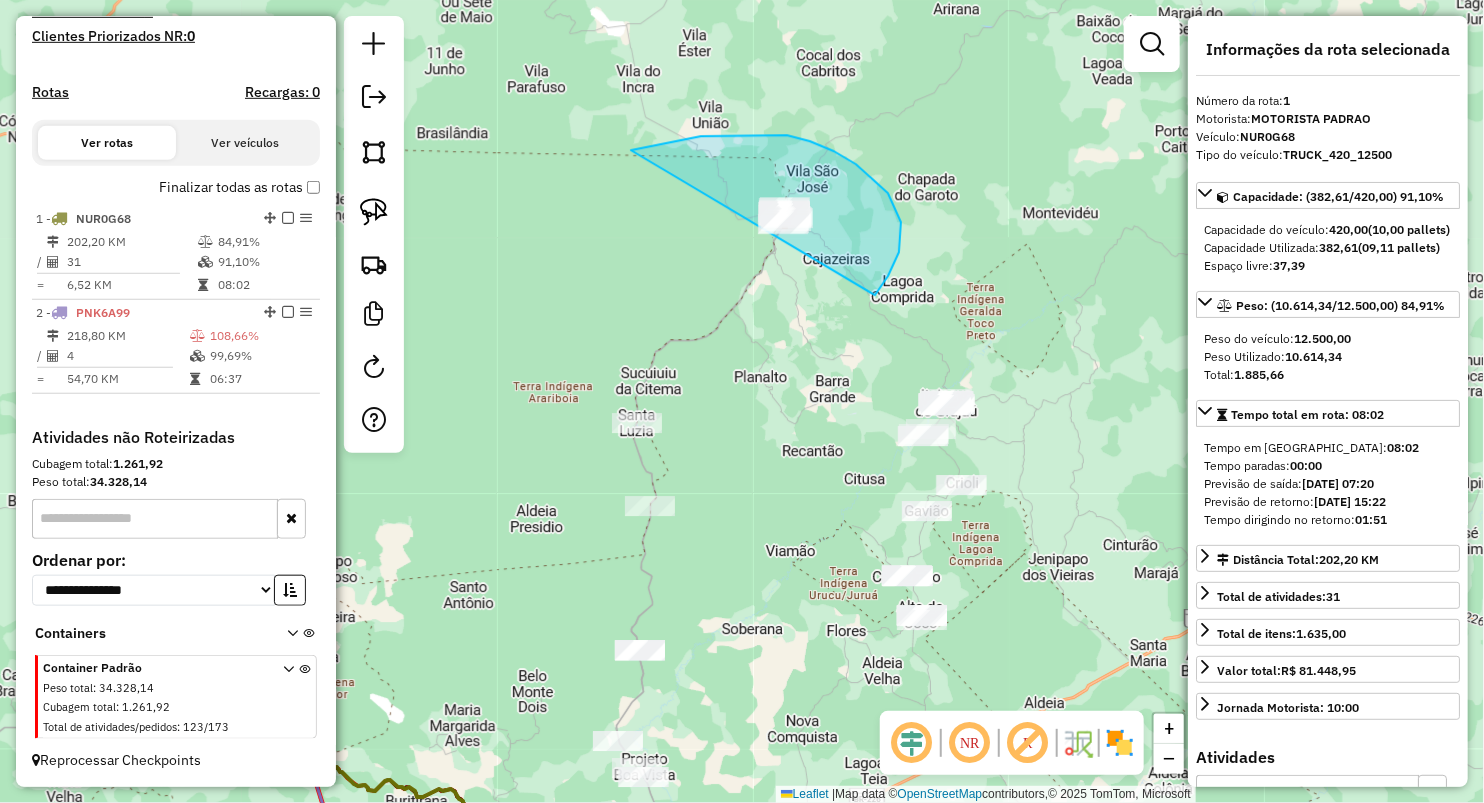 drag, startPoint x: 701, startPoint y: 136, endPoint x: 782, endPoint y: 372, distance: 249.51352 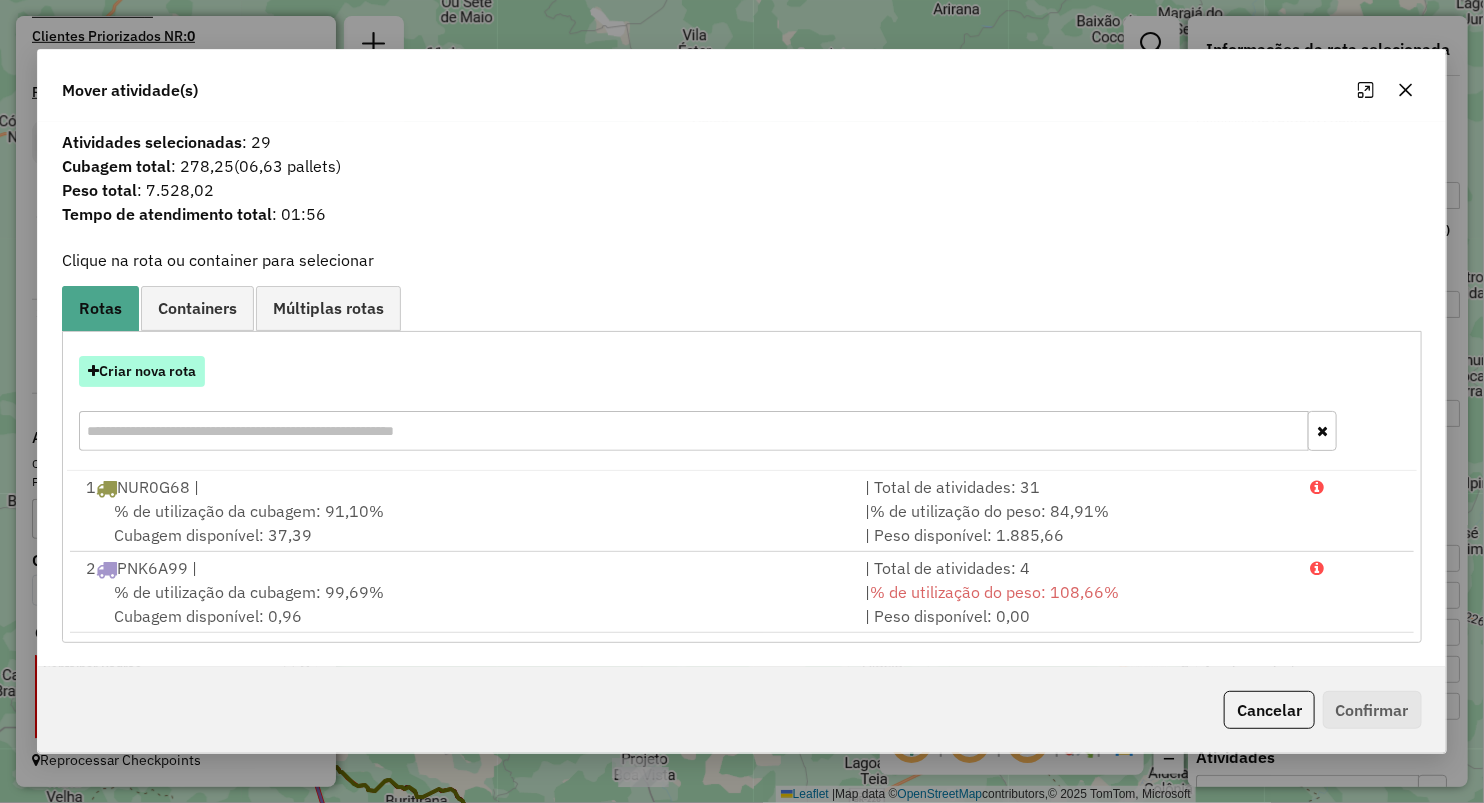 click on "Criar nova rota" at bounding box center (142, 371) 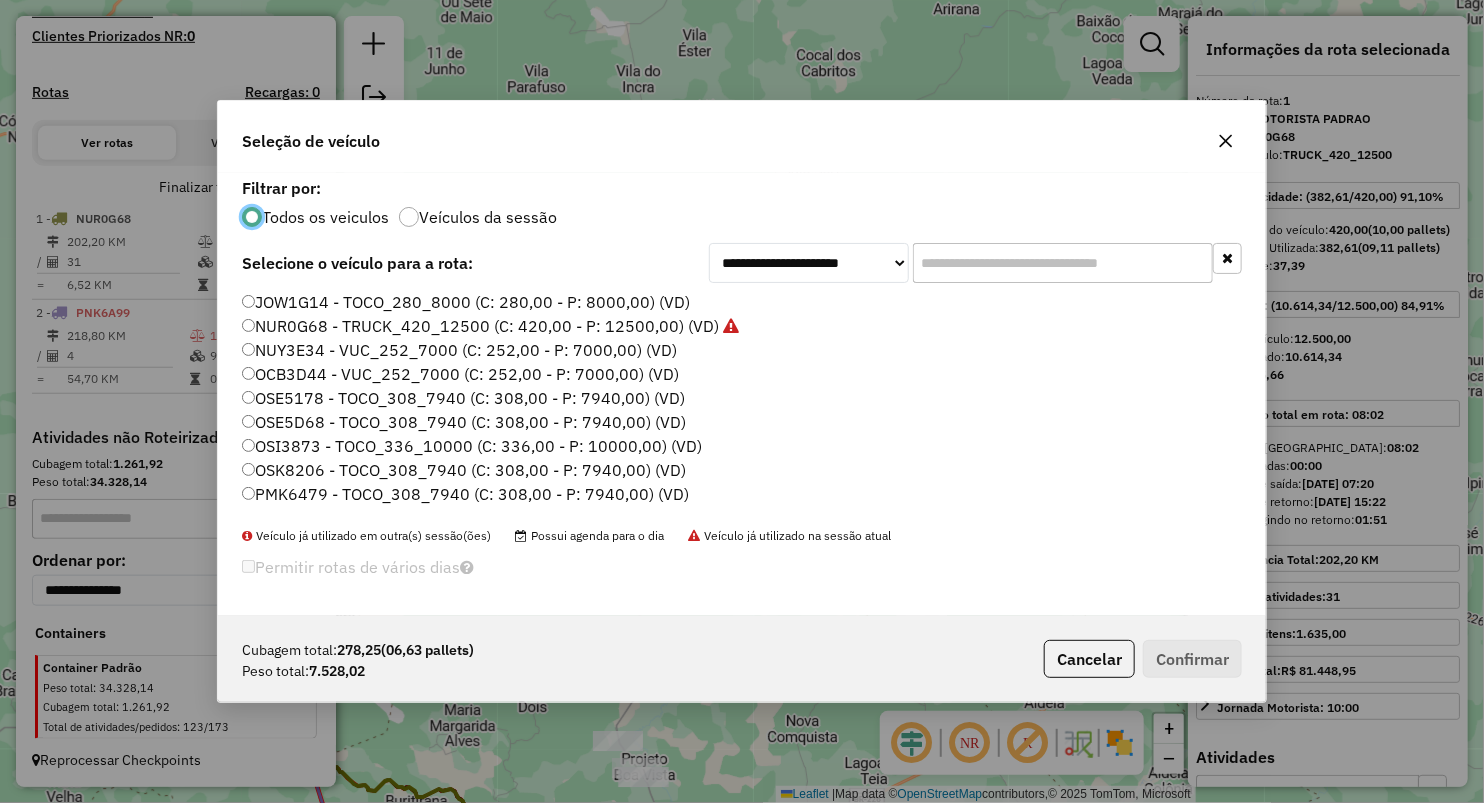 scroll, scrollTop: 10, scrollLeft: 6, axis: both 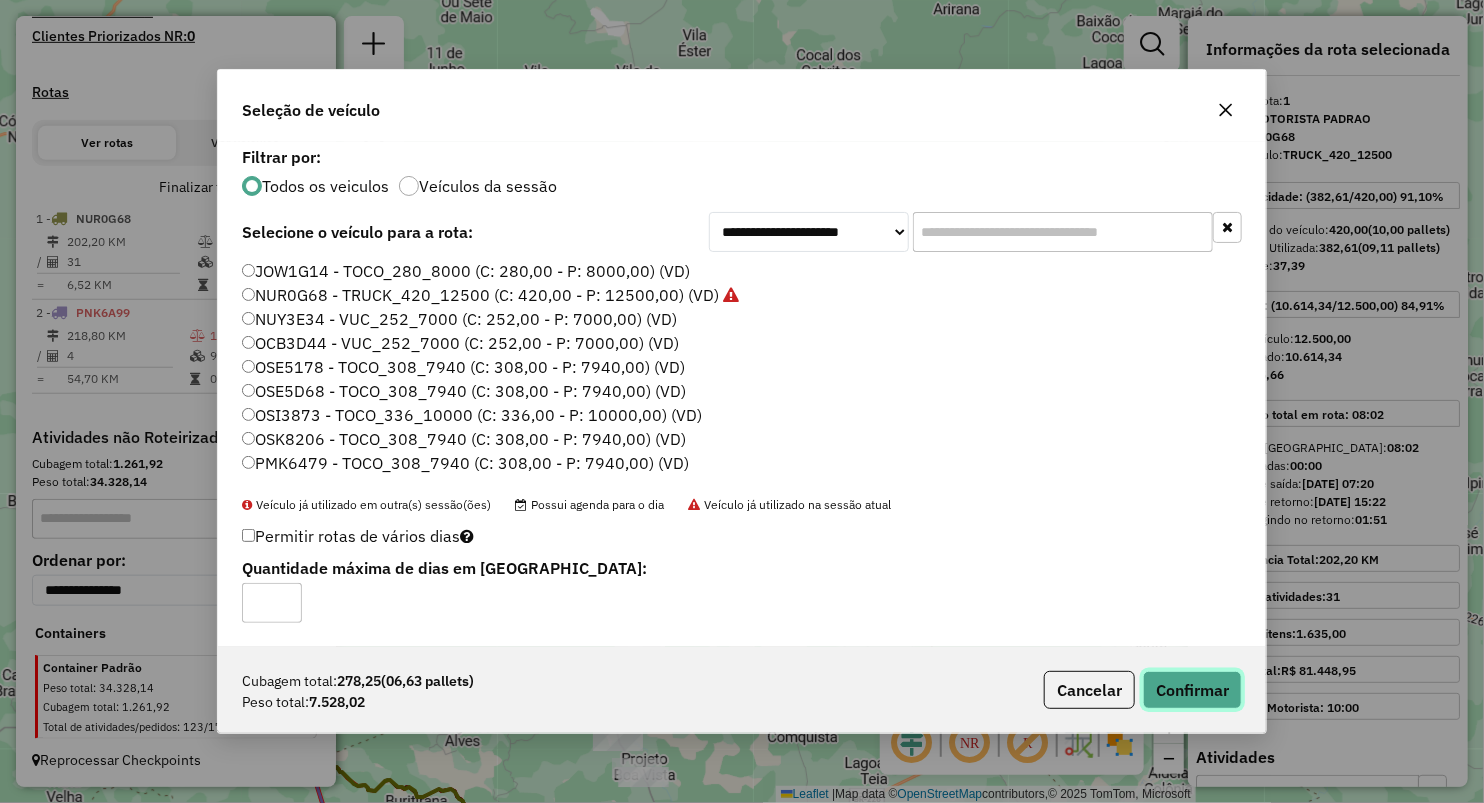 click on "Confirmar" 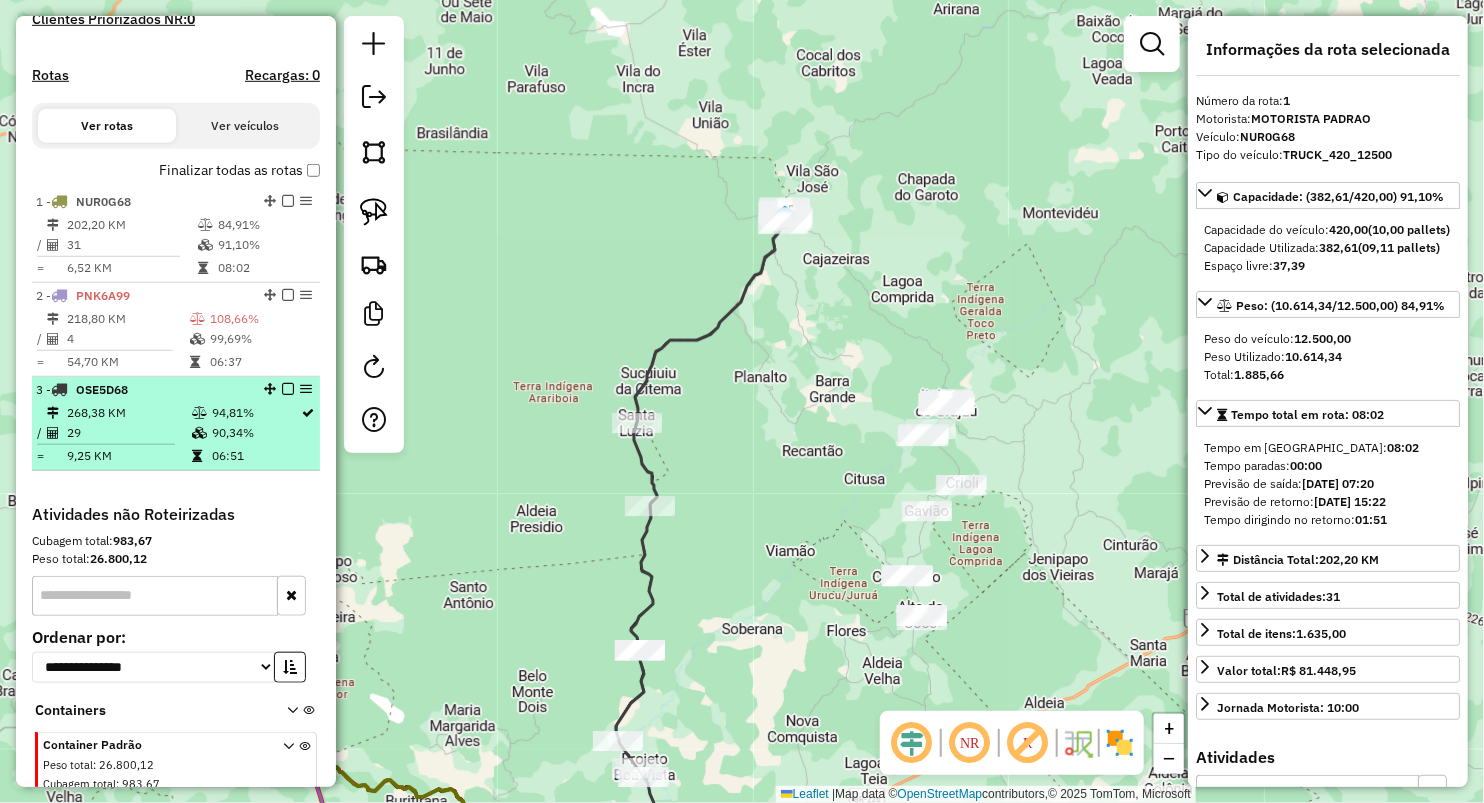 scroll, scrollTop: 653, scrollLeft: 0, axis: vertical 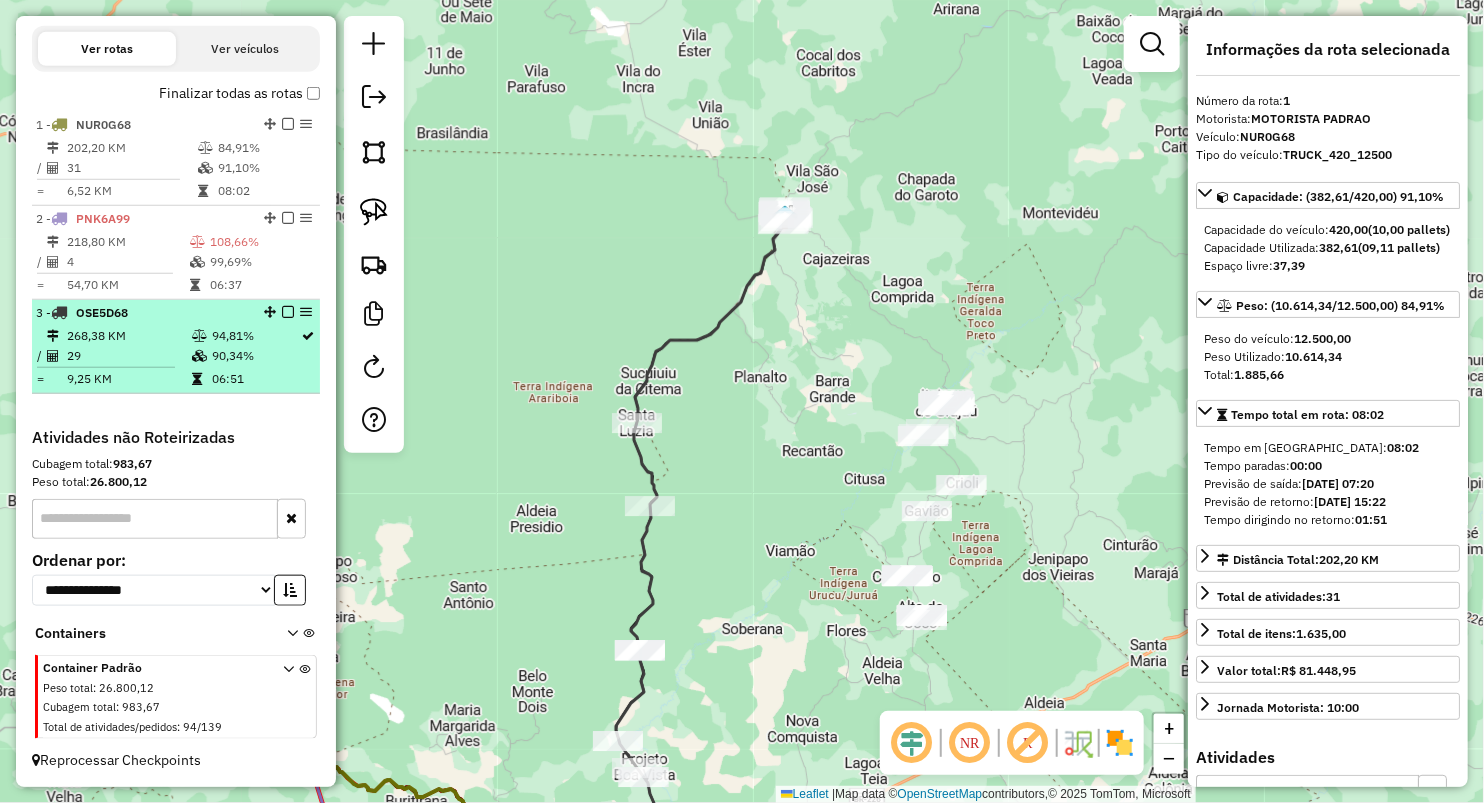click on "9,25 KM" at bounding box center [128, 379] 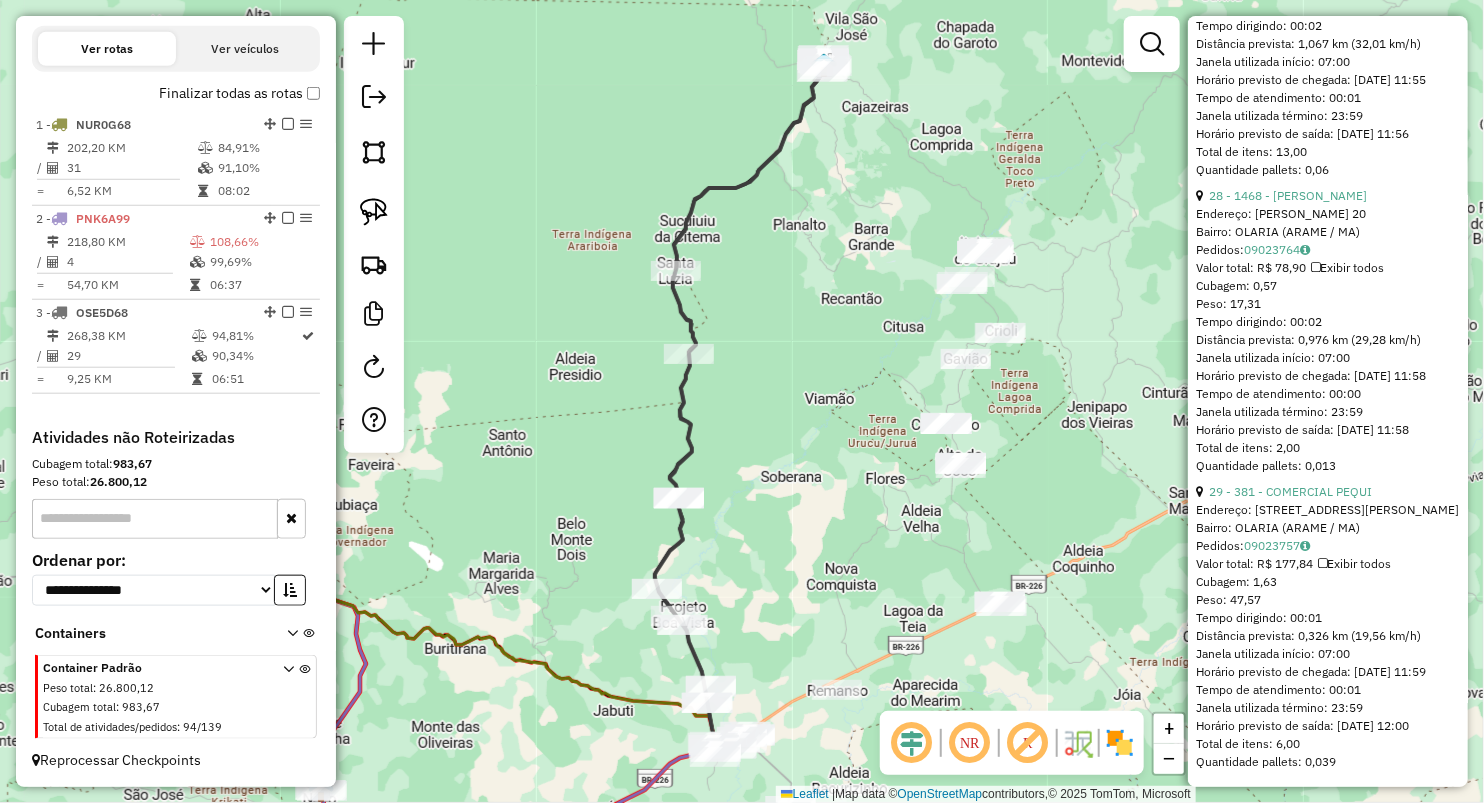 scroll, scrollTop: 9290, scrollLeft: 0, axis: vertical 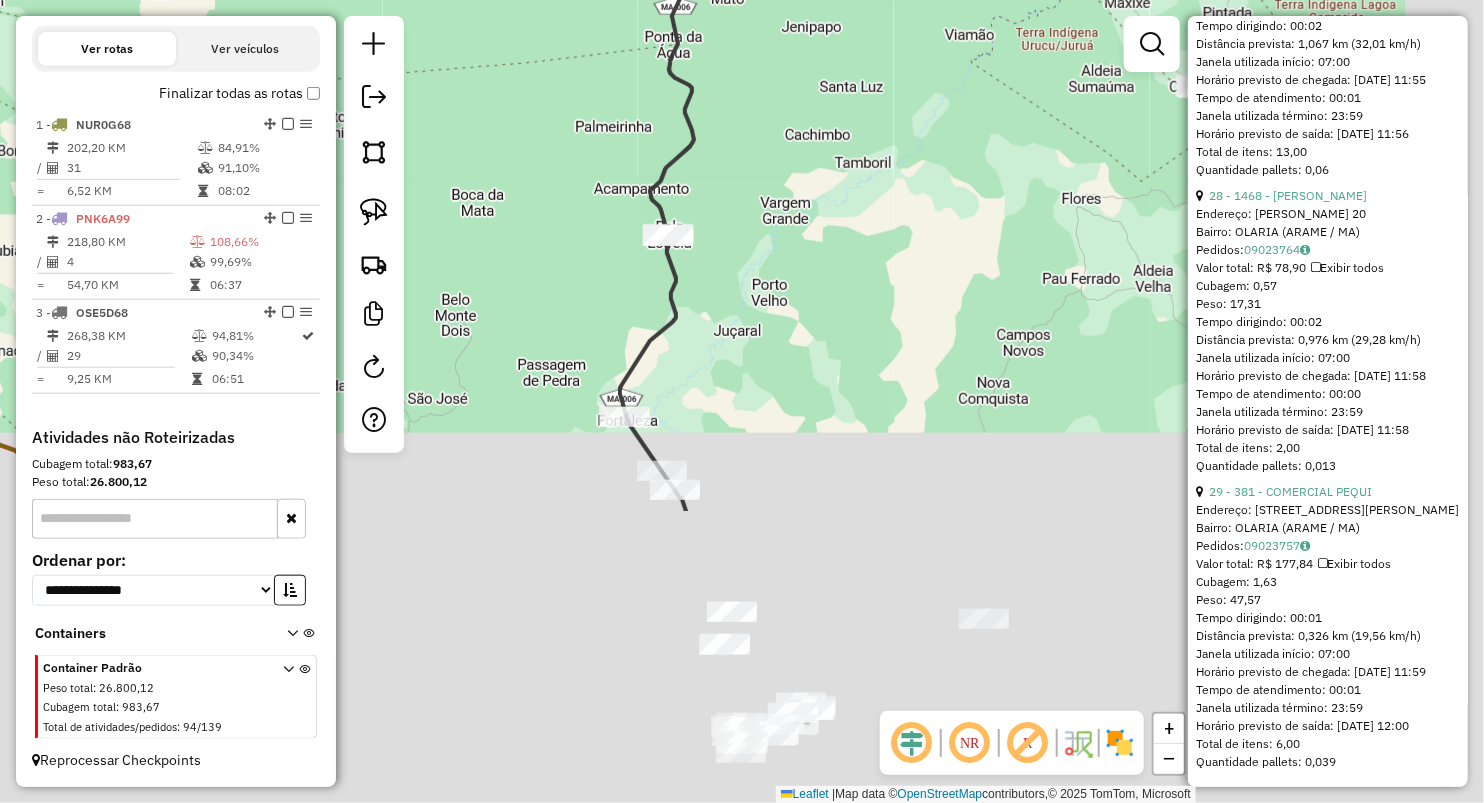 drag, startPoint x: 816, startPoint y: 581, endPoint x: 618, endPoint y: 217, distance: 414.36697 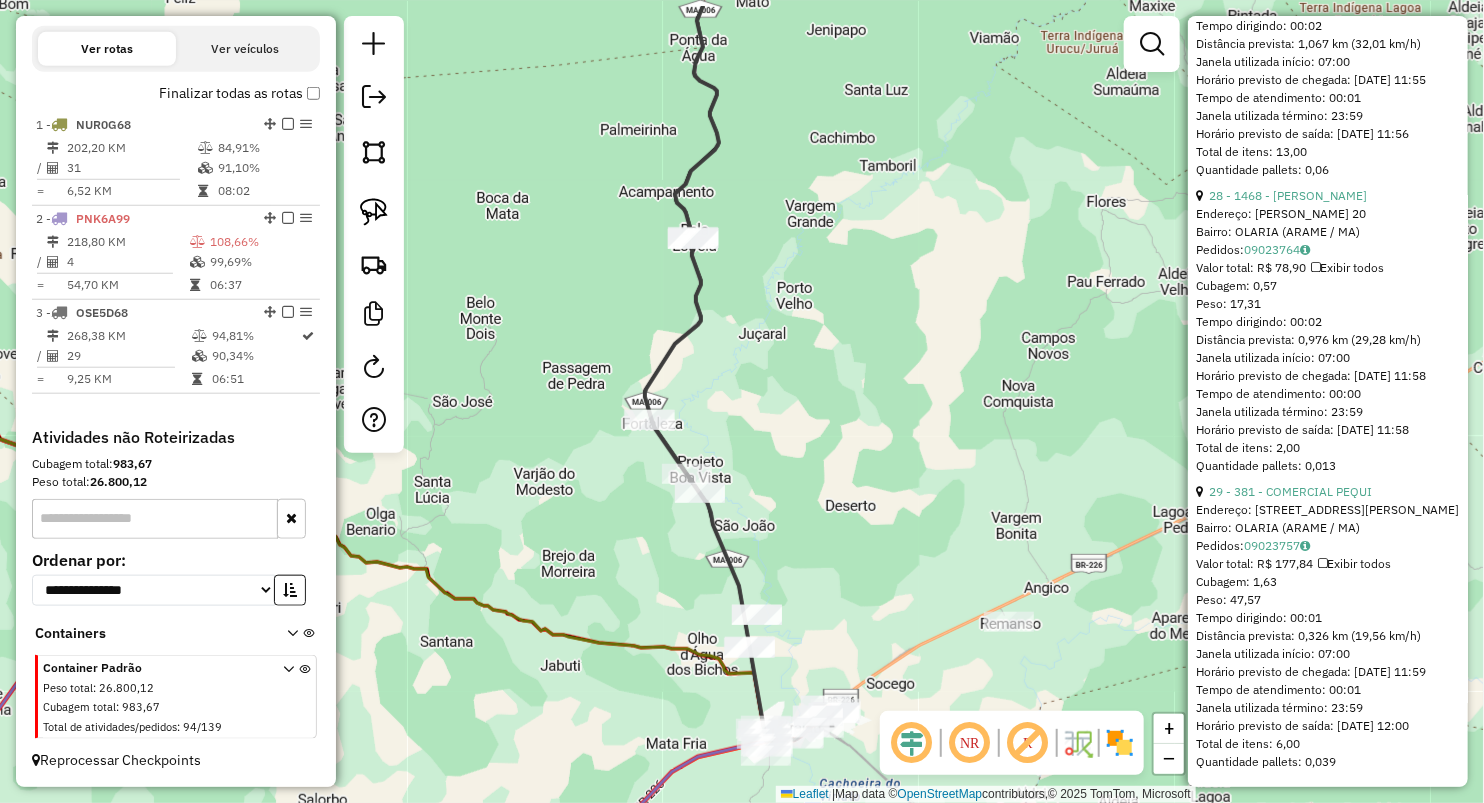 drag, startPoint x: 589, startPoint y: 214, endPoint x: 616, endPoint y: 368, distance: 156.34897 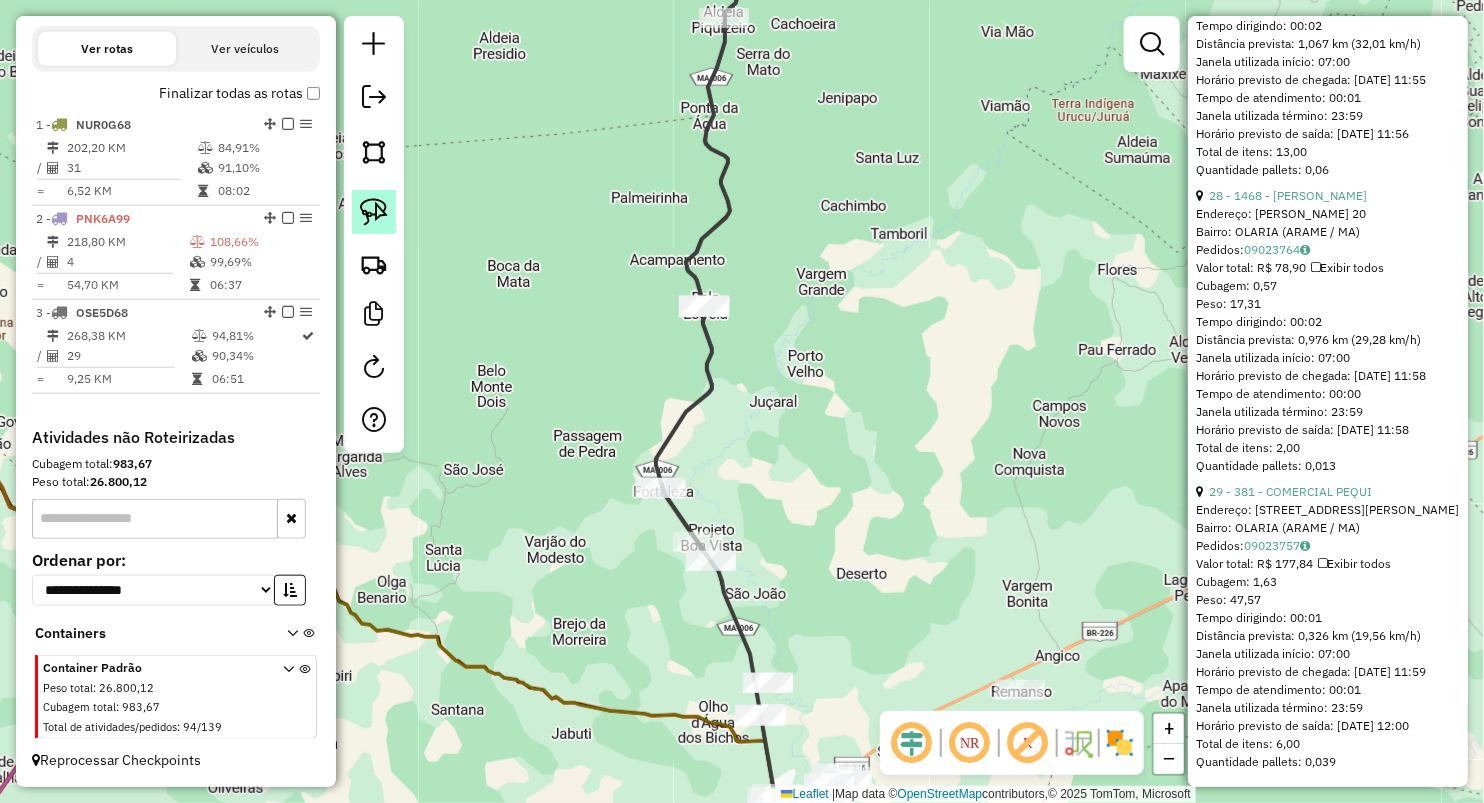 click 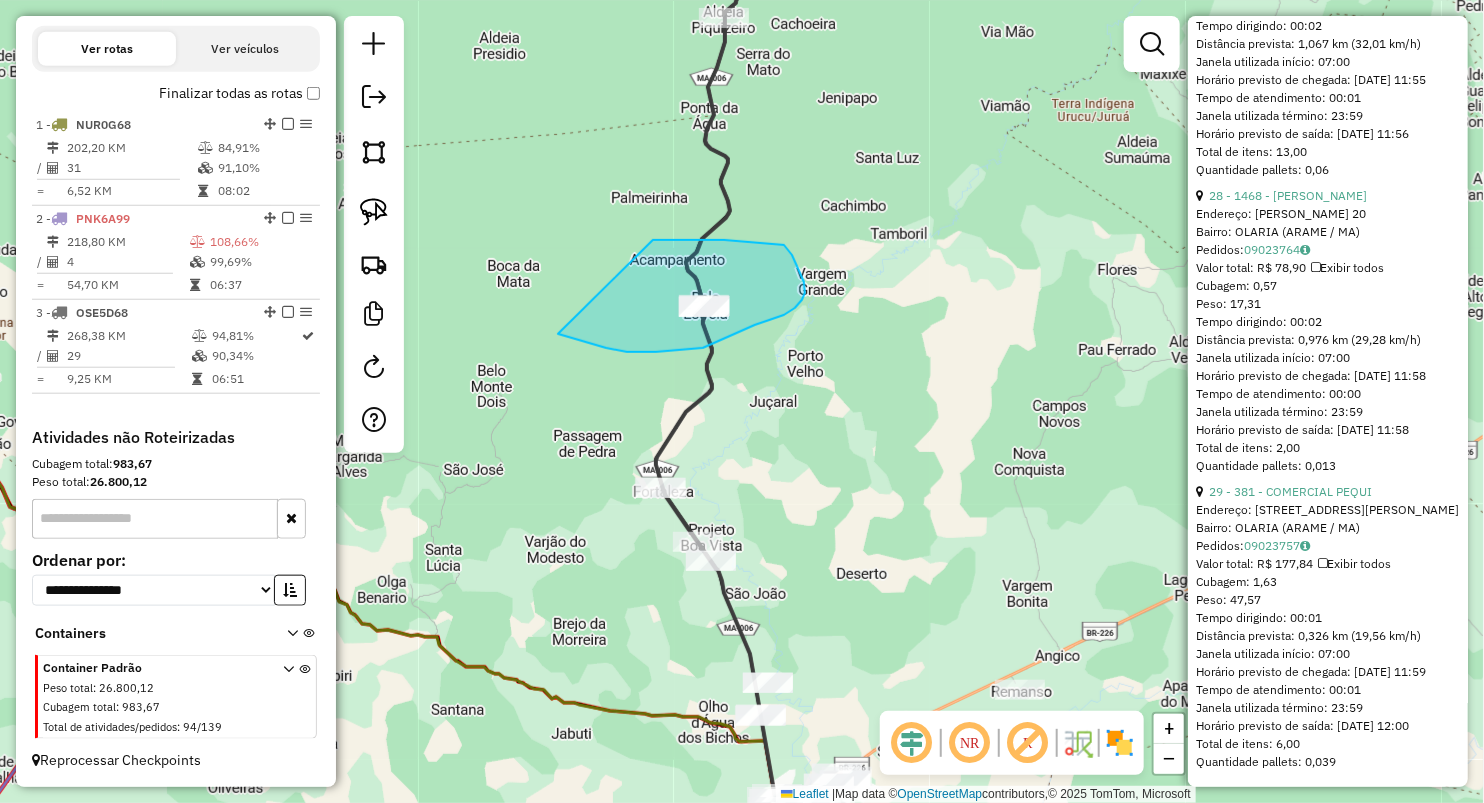 drag, startPoint x: 724, startPoint y: 240, endPoint x: 558, endPoint y: 334, distance: 190.76688 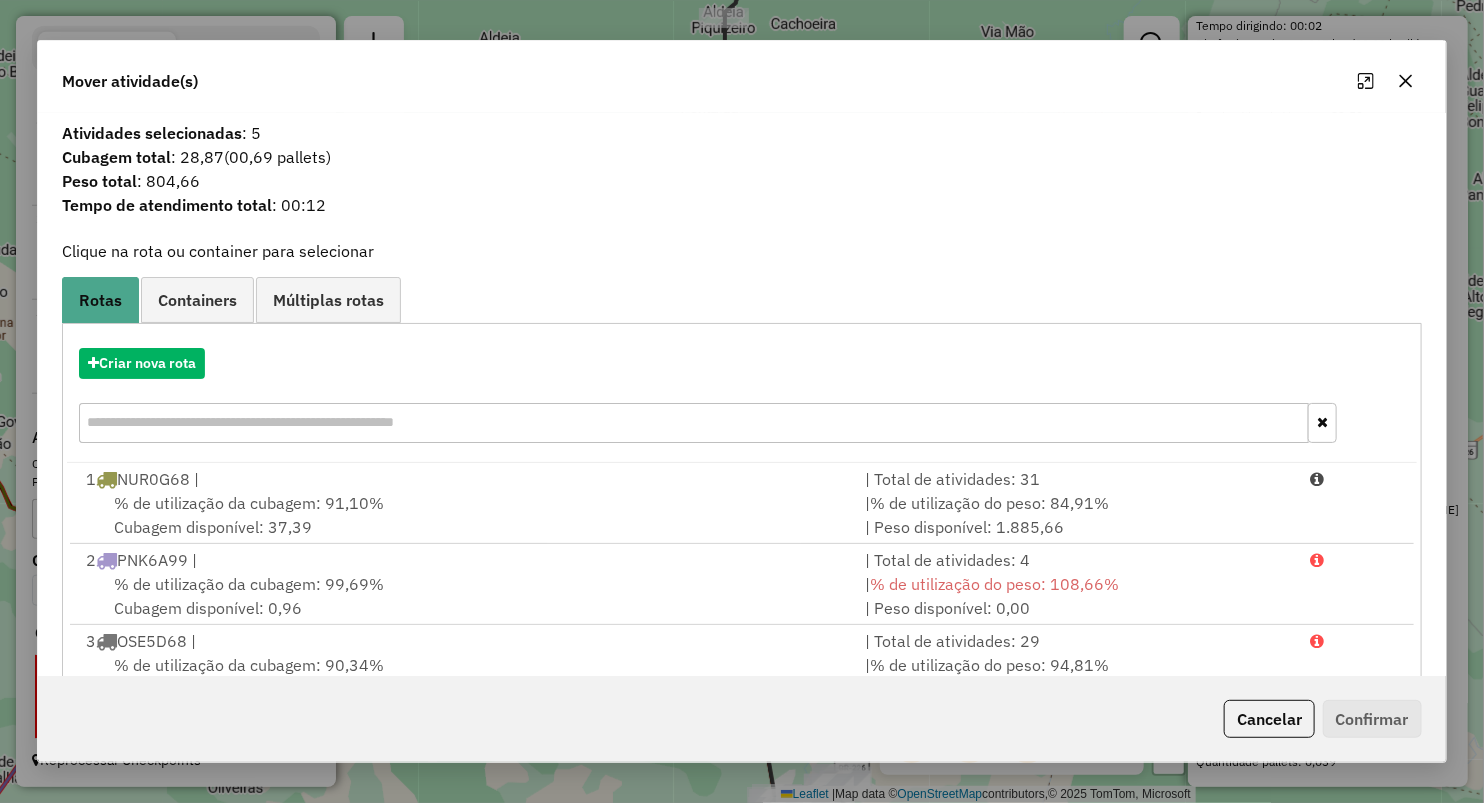 click 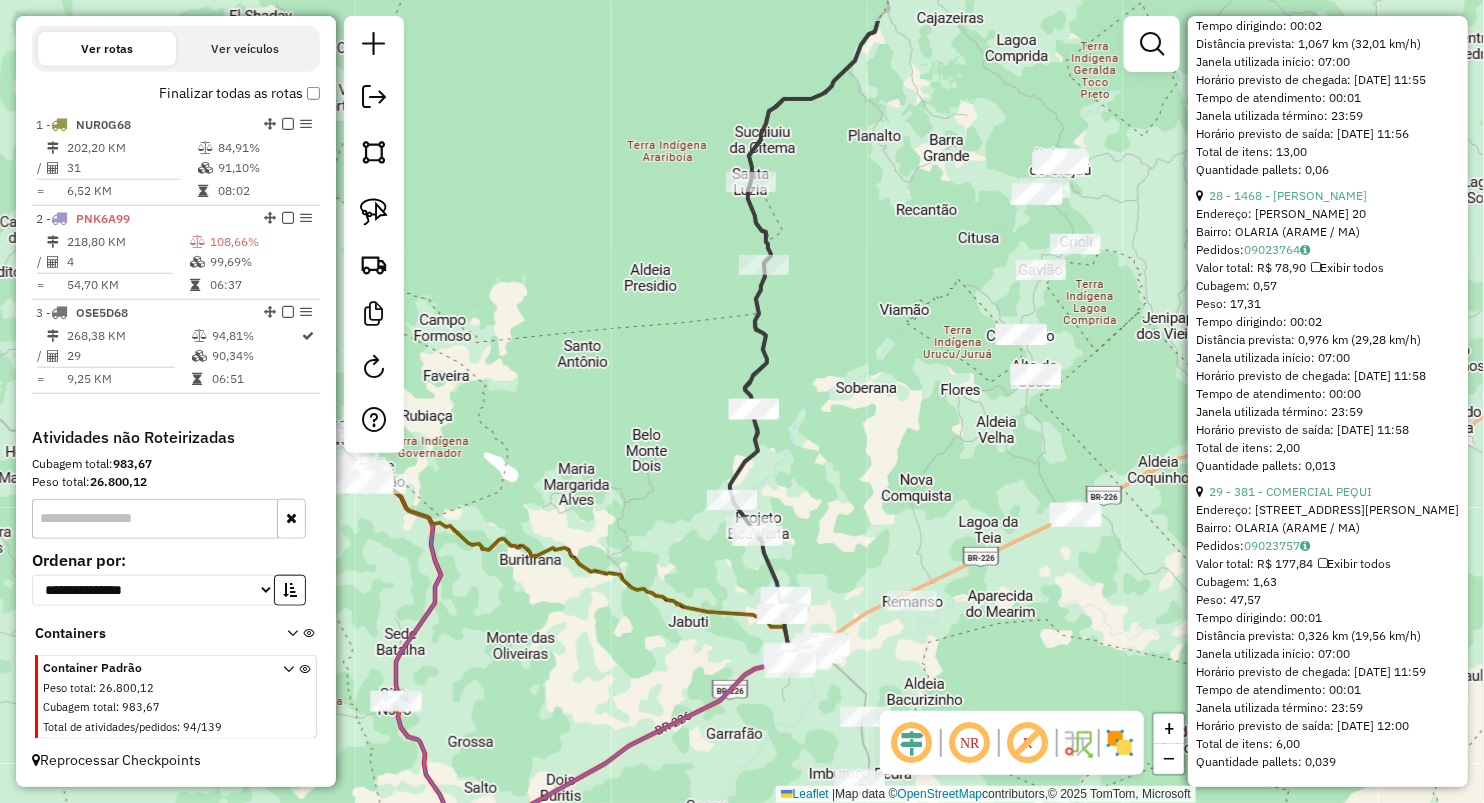 drag, startPoint x: 831, startPoint y: 351, endPoint x: 759, endPoint y: 428, distance: 105.41821 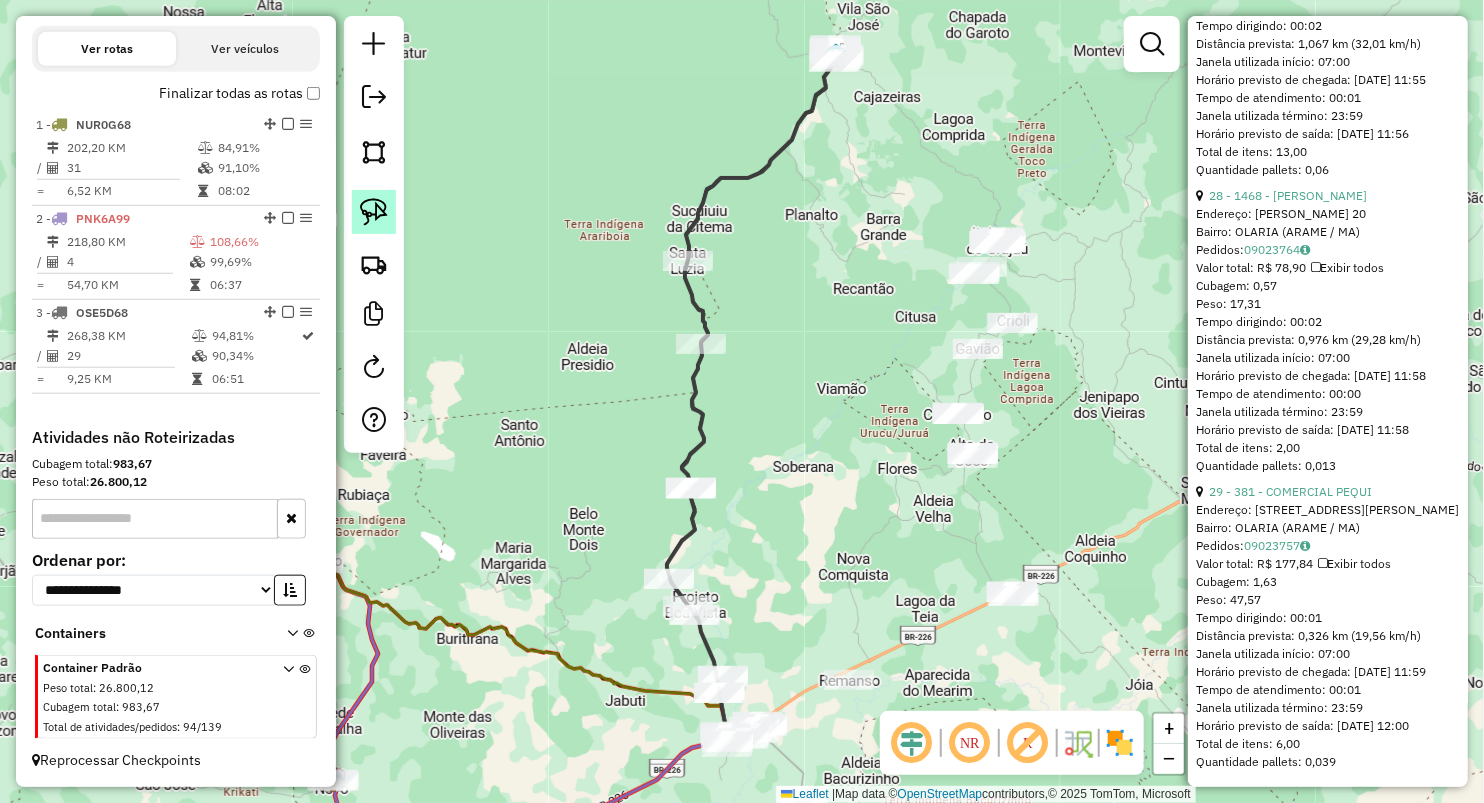 click 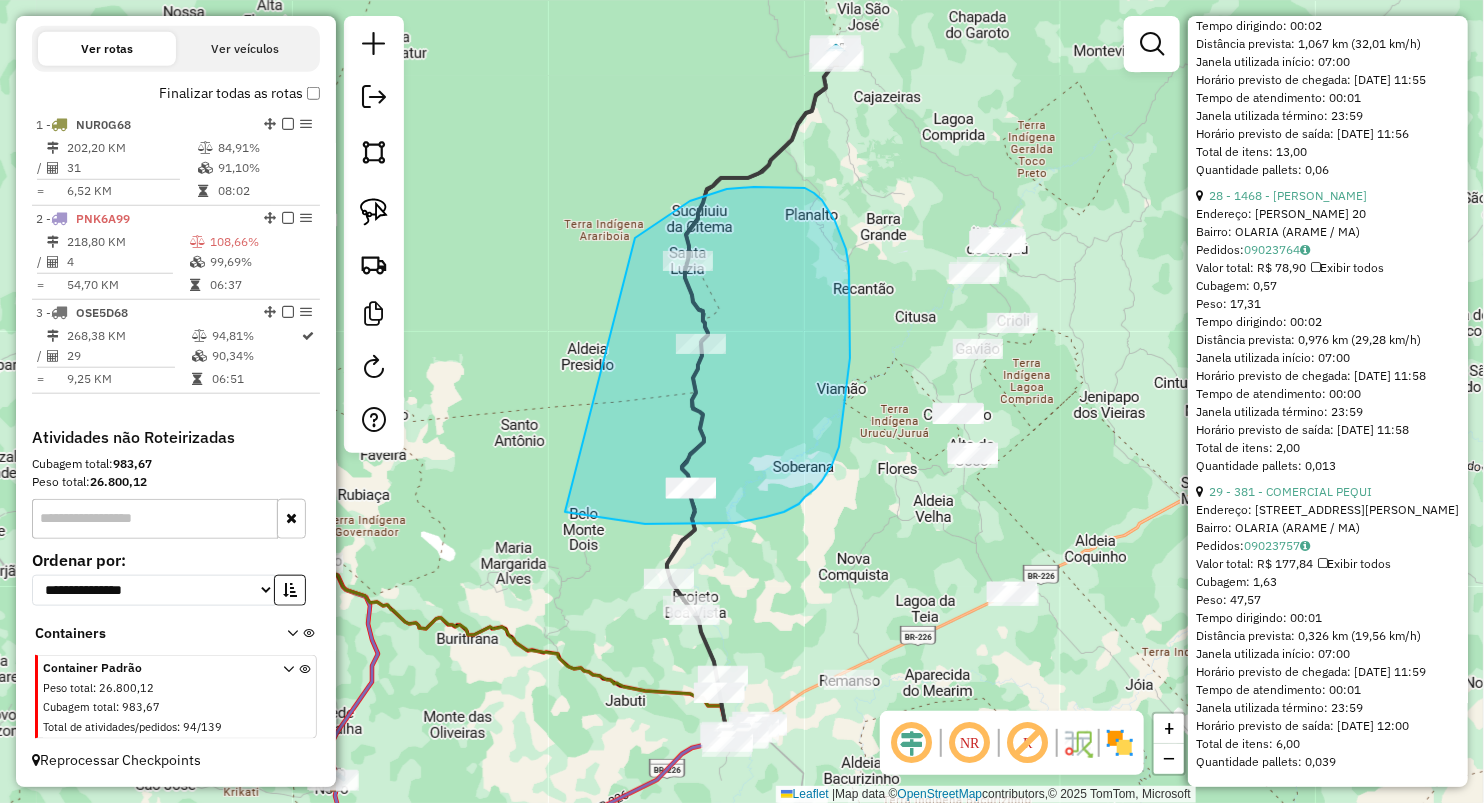 drag, startPoint x: 690, startPoint y: 201, endPoint x: 532, endPoint y: 506, distance: 343.49527 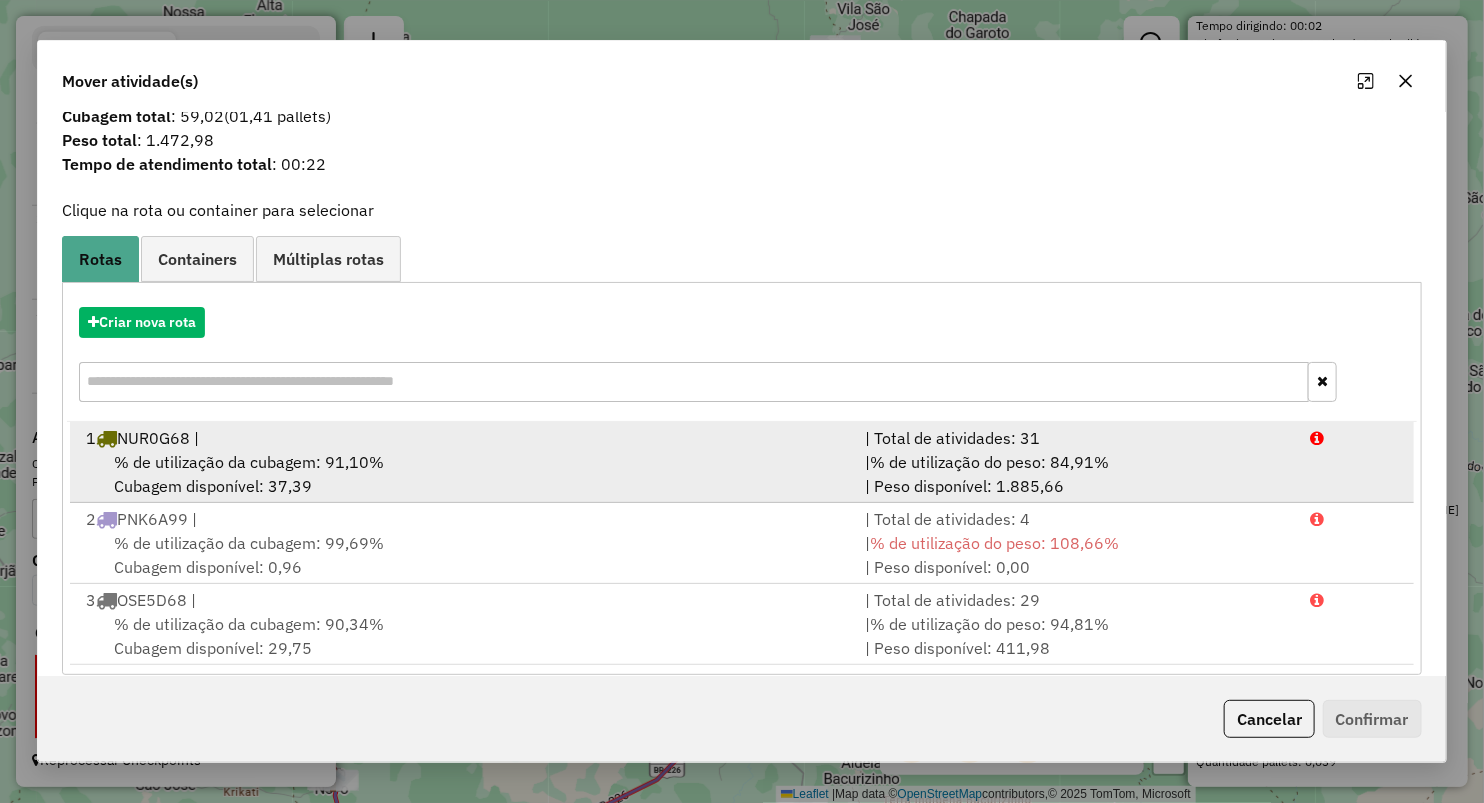 scroll, scrollTop: 63, scrollLeft: 0, axis: vertical 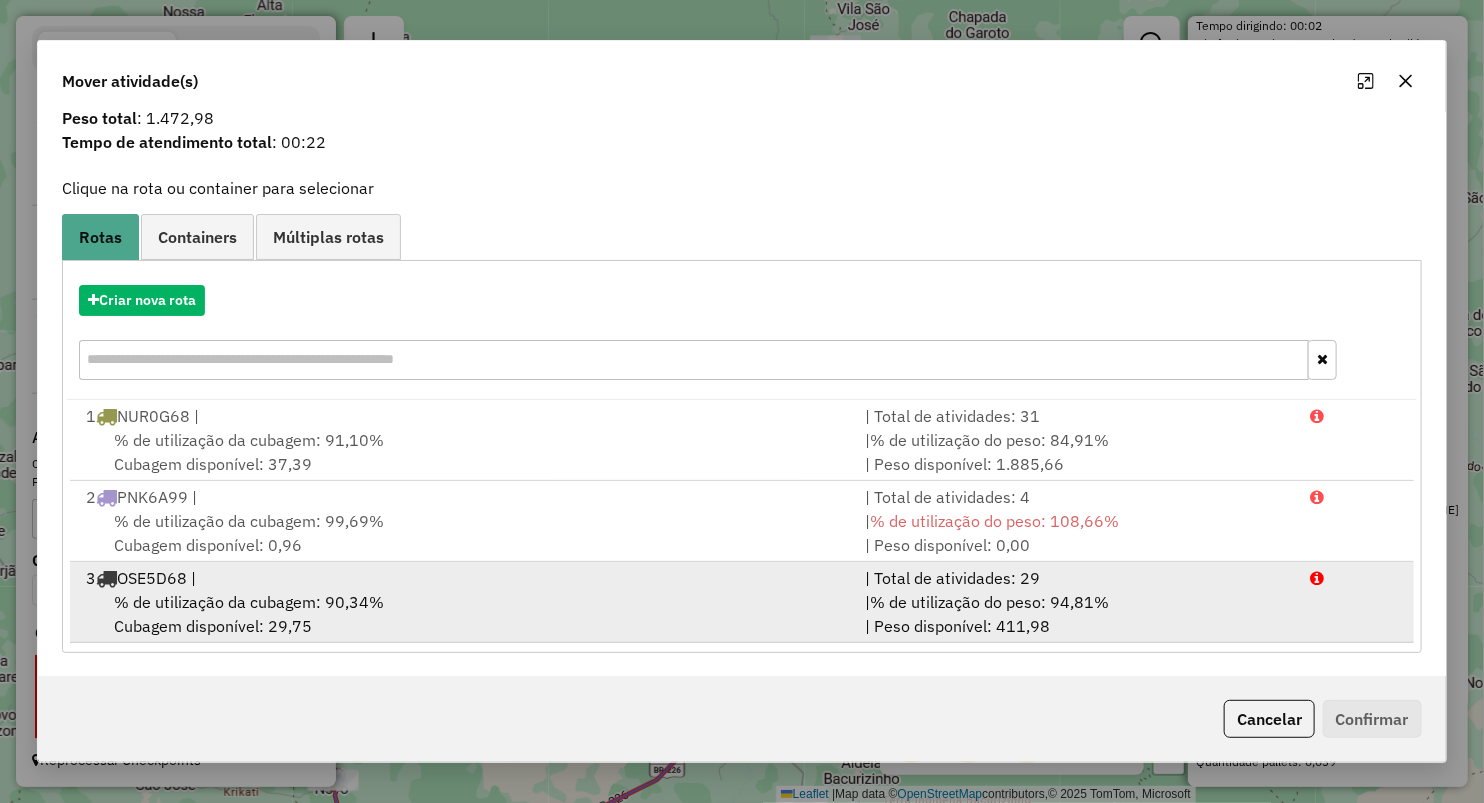 click on "% de utilização da cubagem: 90,34%" at bounding box center (249, 602) 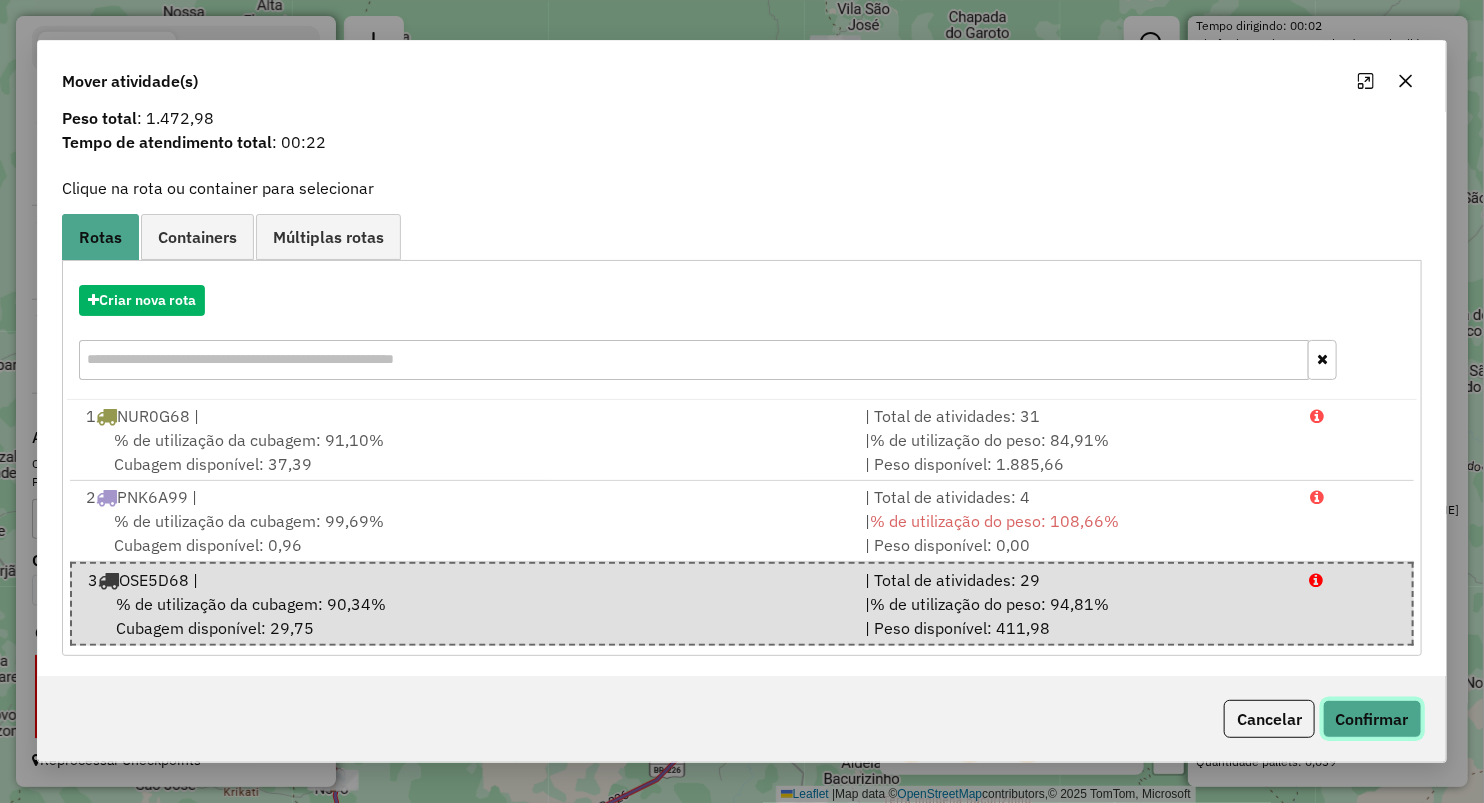 click on "Confirmar" 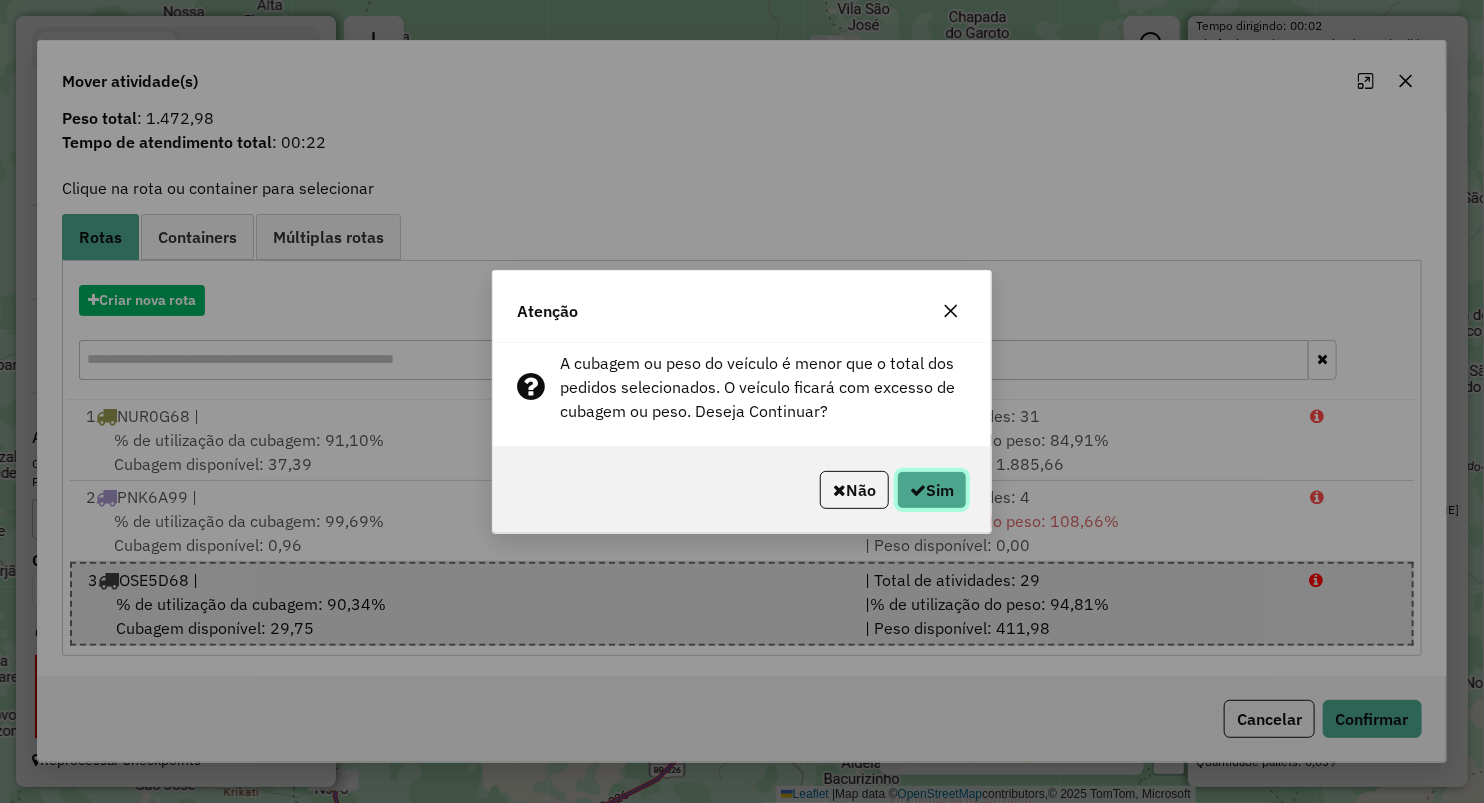 click on "Sim" 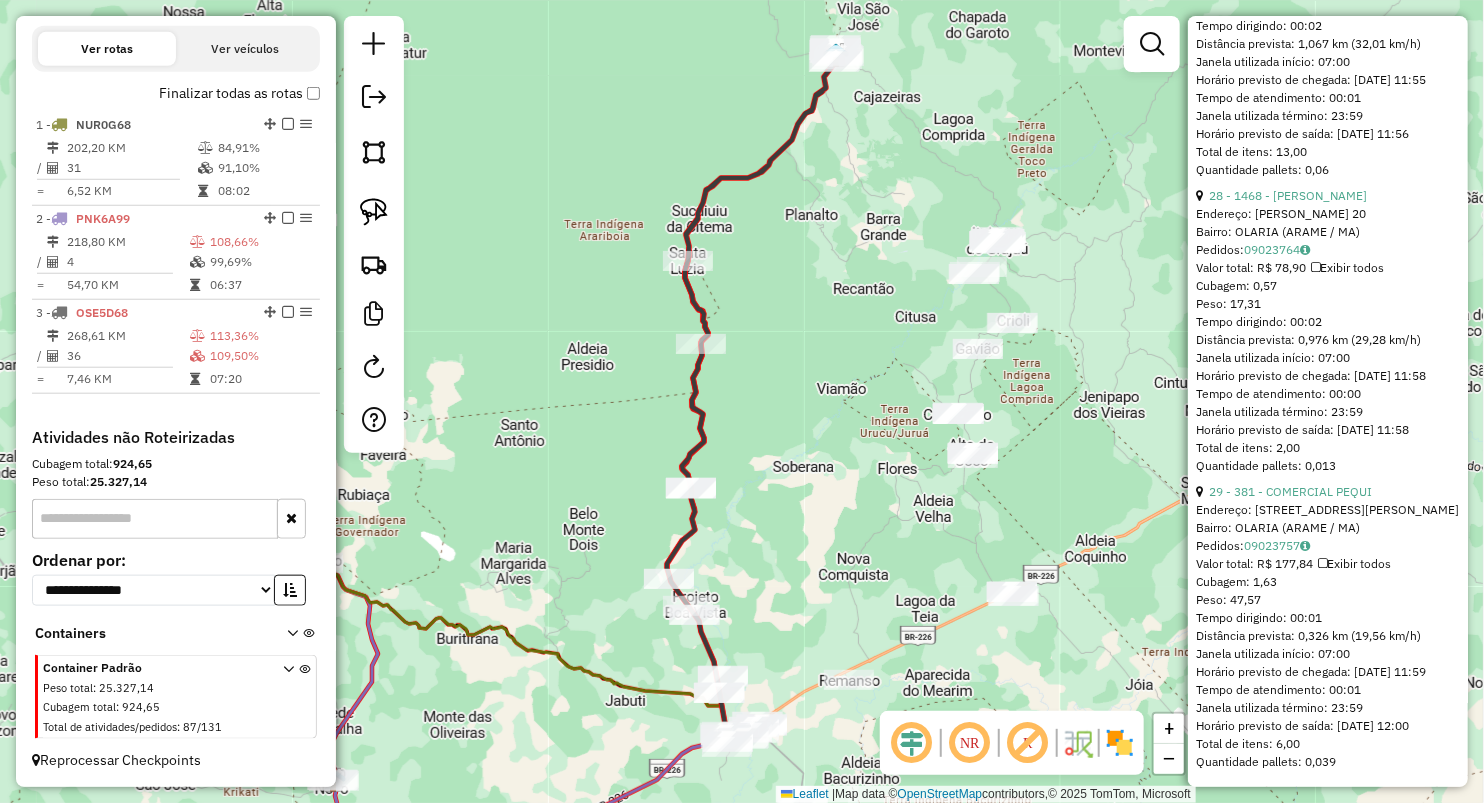 scroll, scrollTop: 166, scrollLeft: 0, axis: vertical 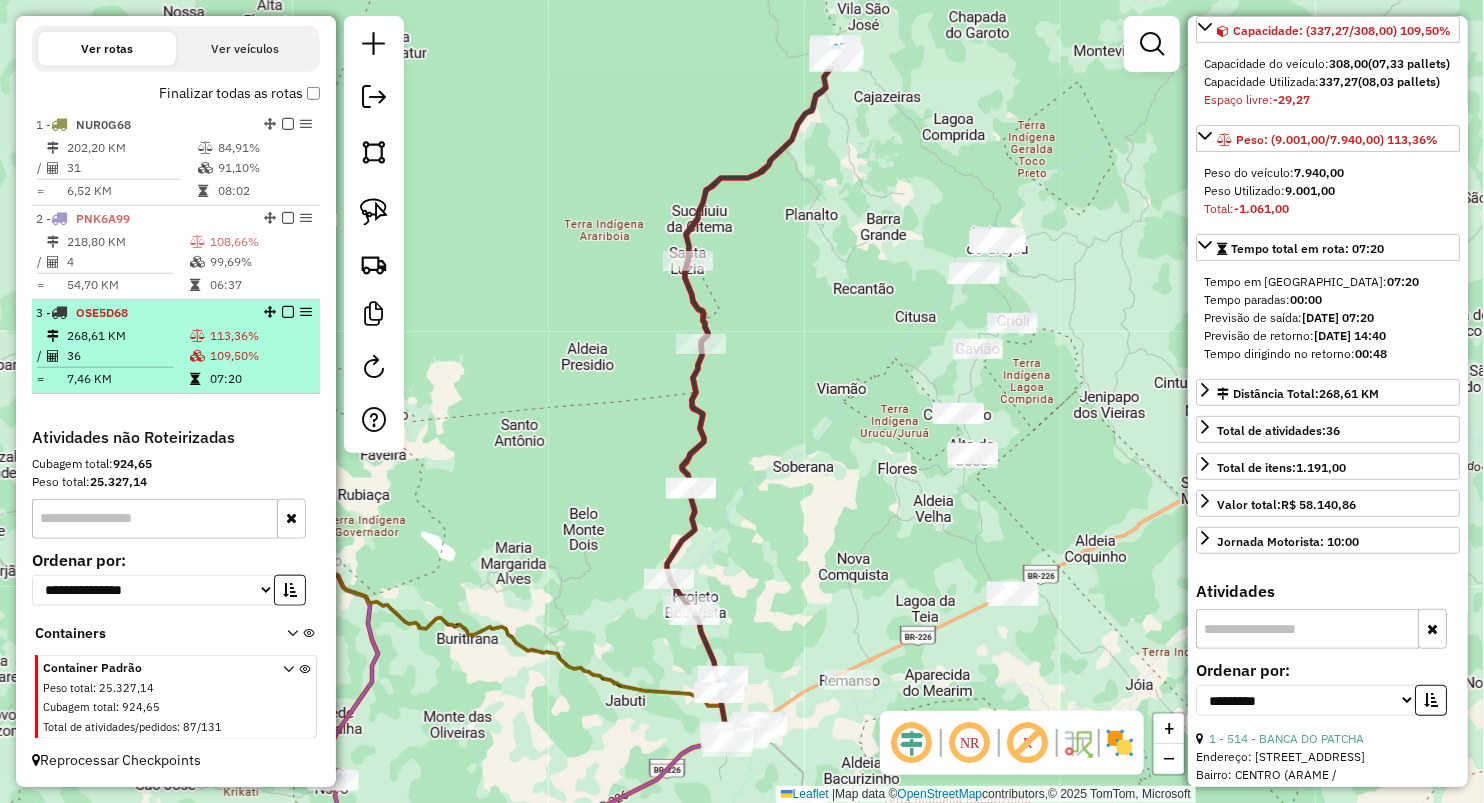 click on "36" at bounding box center [127, 356] 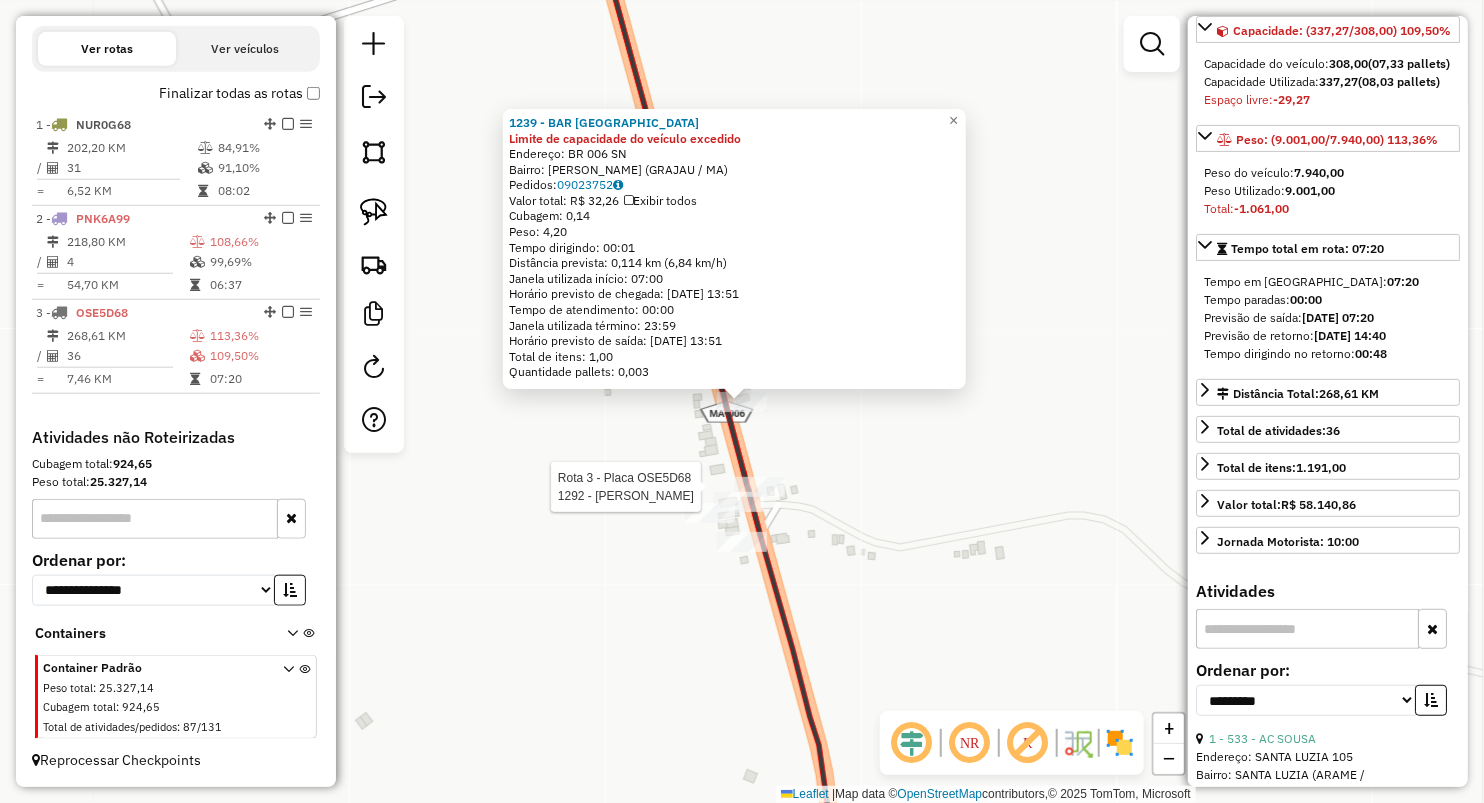 click 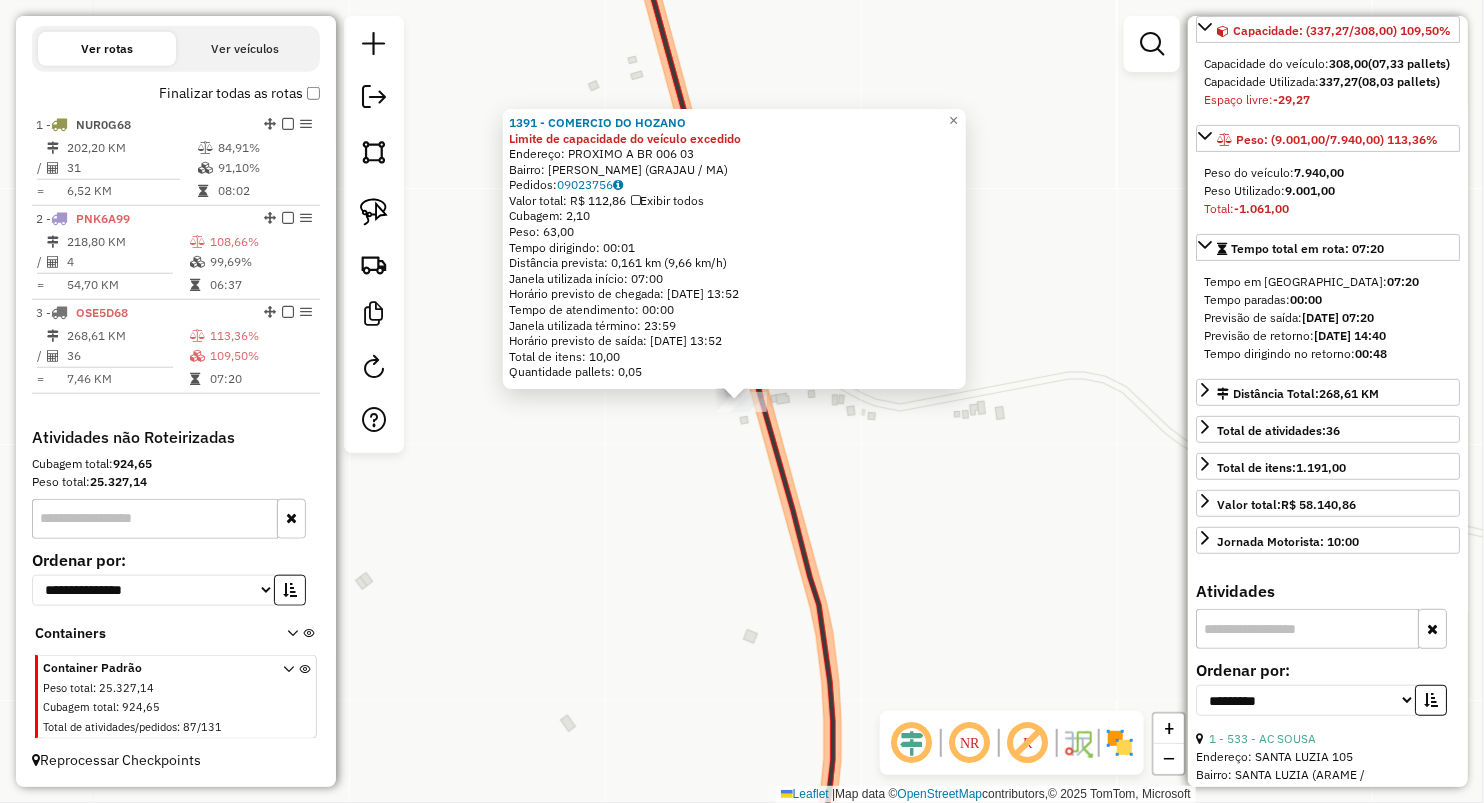 click on "1391 - COMERCIO DO HOZANO Limite de capacidade do veículo excedido  Endereço:  PROXIMO A BR 006 03   Bairro: BELA ESTRELA (GRAJAU / MA)   Pedidos:  09023756   Valor total: R$ 112,86   Exibir todos   Cubagem: 2,10  Peso: 63,00  Tempo dirigindo: 00:01   Distância prevista: 0,161 km (9,66 km/h)   Janela utilizada início: 07:00   Horário previsto de chegada: 10/07/2025 13:52   Tempo de atendimento: 00:00   Janela utilizada término: 23:59   Horário previsto de saída: 10/07/2025 13:52   Total de itens: 10,00   Quantidade pallets: 0,05  × Janela de atendimento Grade de atendimento Capacidade Transportadoras Veículos Cliente Pedidos  Rotas Selecione os dias de semana para filtrar as janelas de atendimento  Seg   Ter   Qua   Qui   Sex   Sáb   Dom  Informe o período da janela de atendimento: De: Até:  Filtrar exatamente a janela do cliente  Considerar janela de atendimento padrão  Selecione os dias de semana para filtrar as grades de atendimento  Seg   Ter   Qua   Qui   Sex   Sáb   Dom   Peso mínimo:  +" 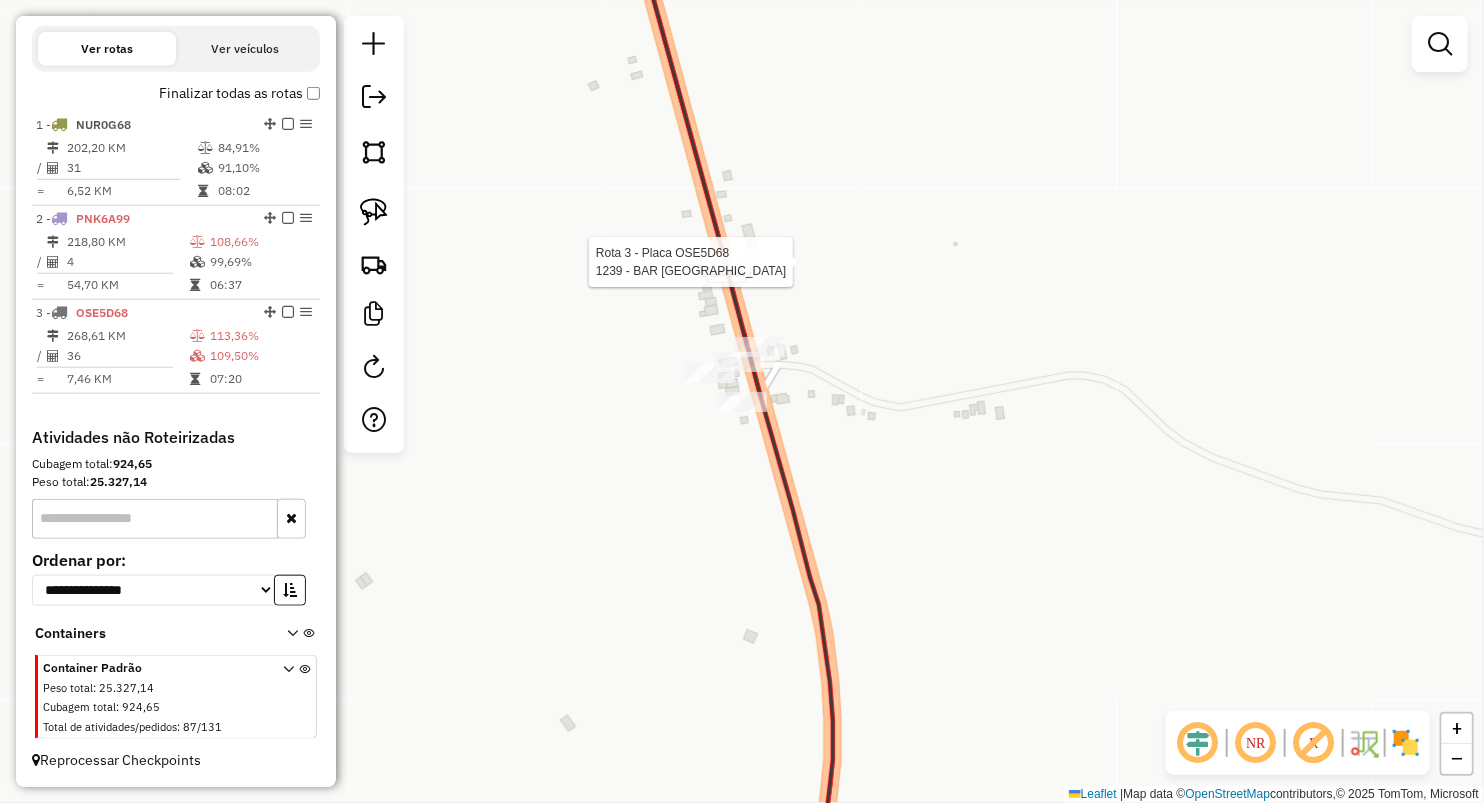 select on "**********" 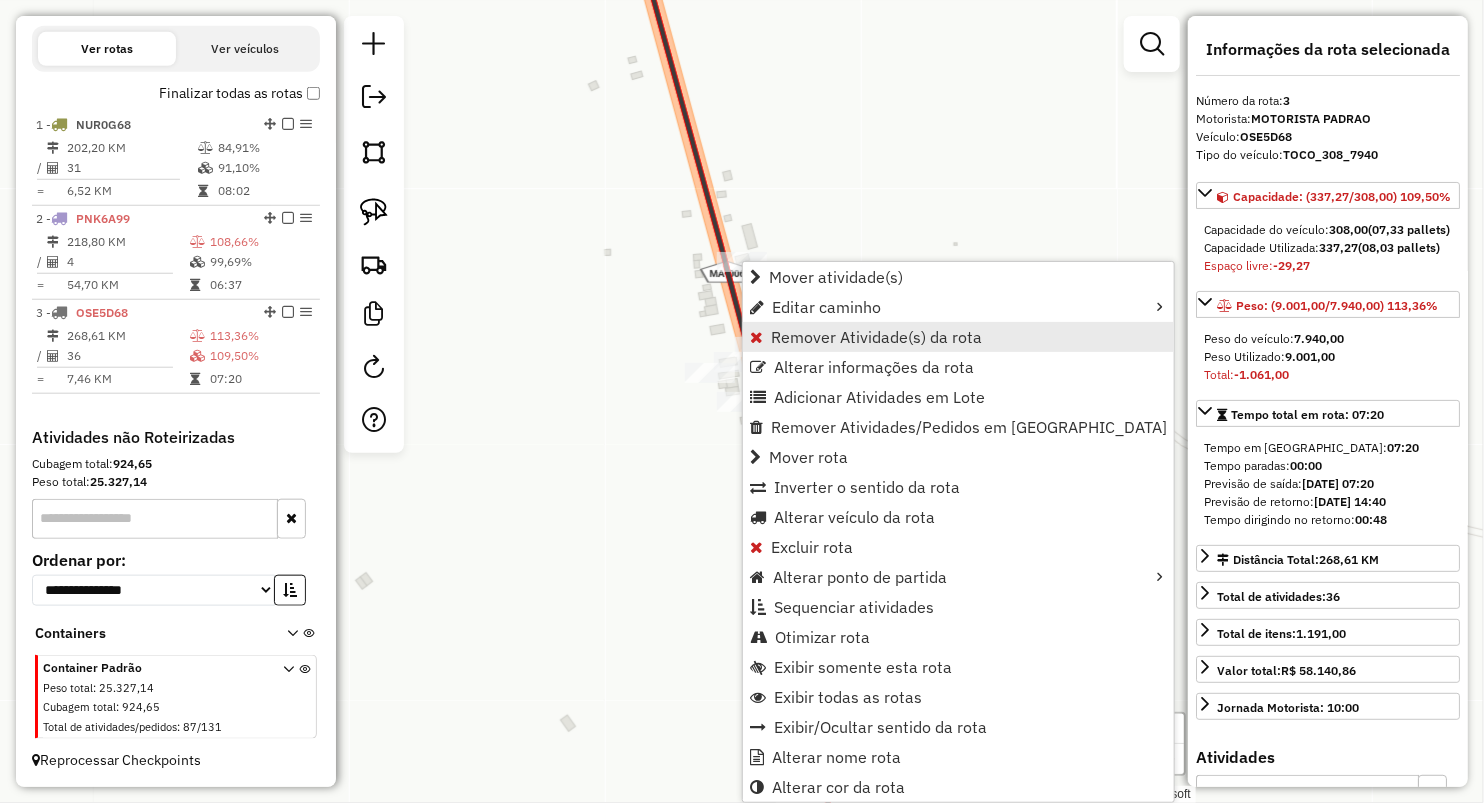 click on "Remover Atividade(s) da rota" at bounding box center (876, 337) 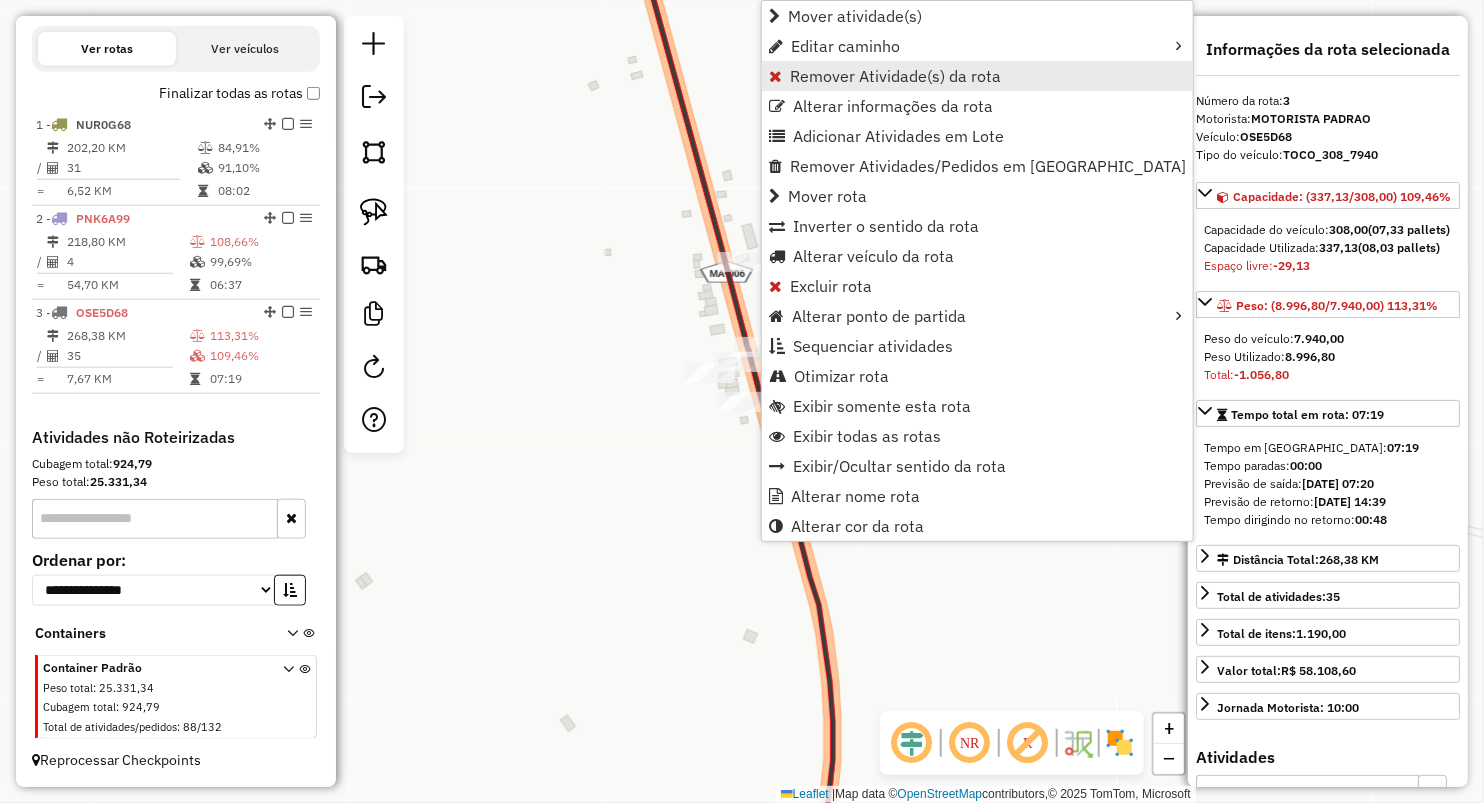 click on "Remover Atividade(s) da rota" at bounding box center [977, 76] 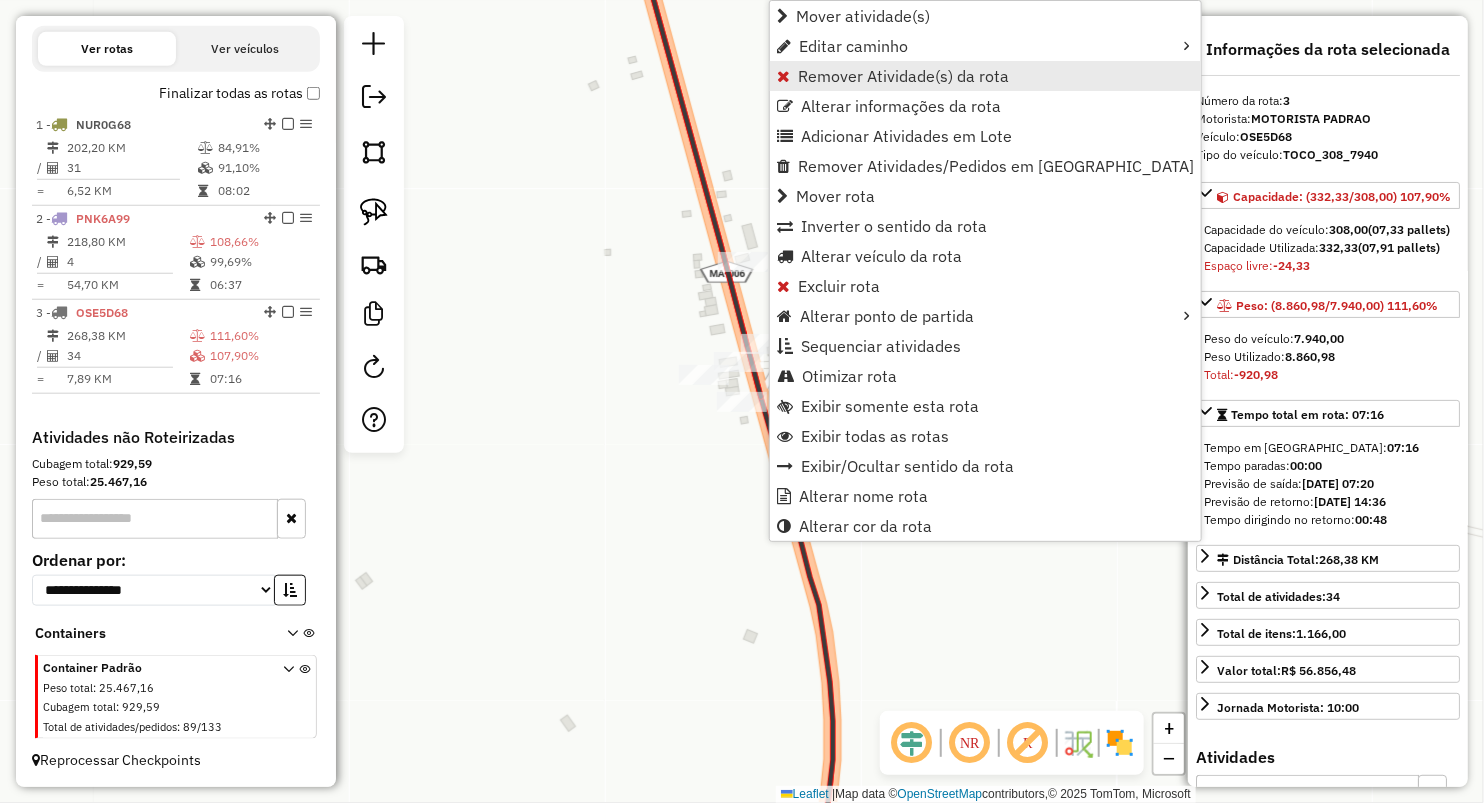 click on "Remover Atividade(s) da rota" at bounding box center (985, 76) 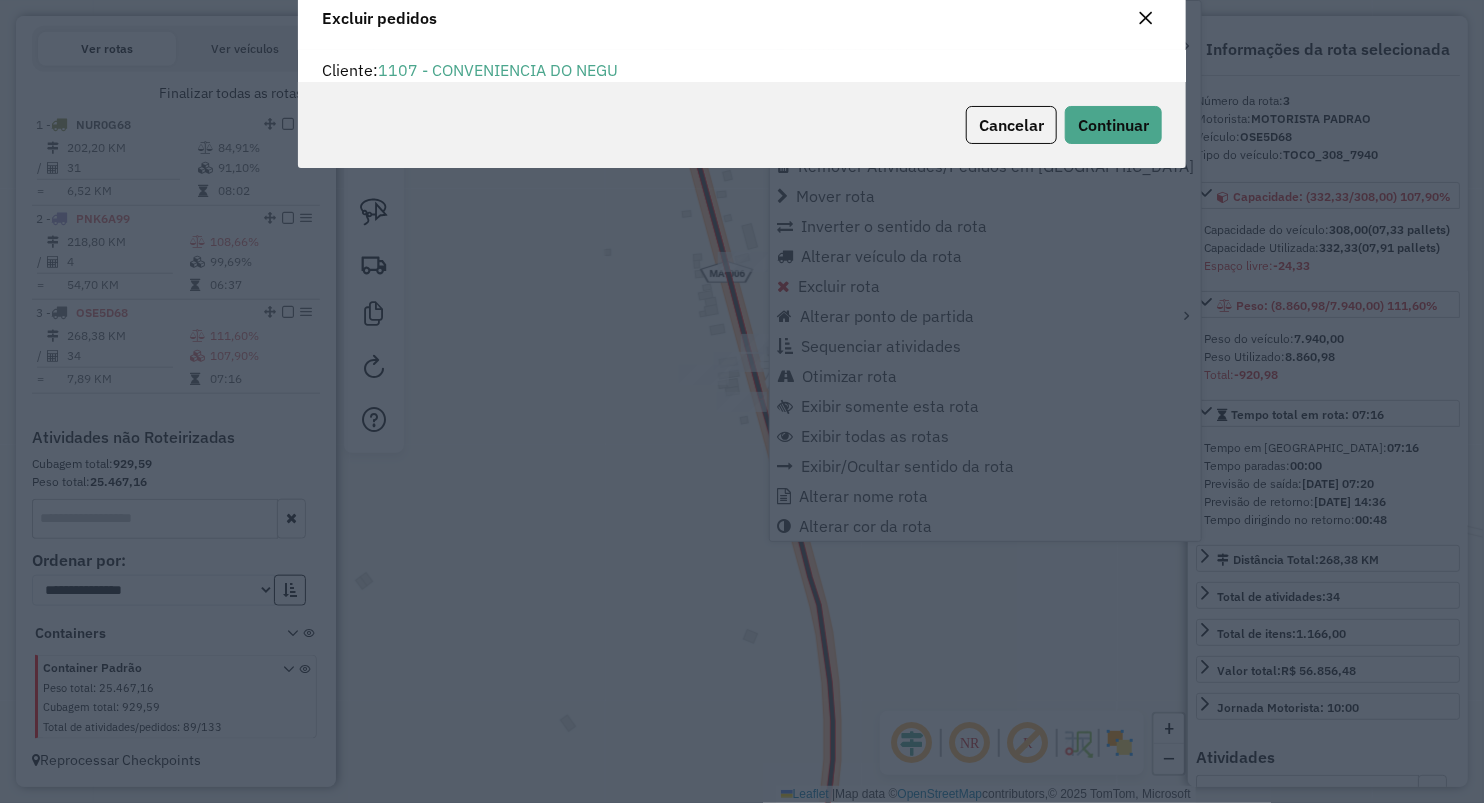 scroll, scrollTop: 10, scrollLeft: 6, axis: both 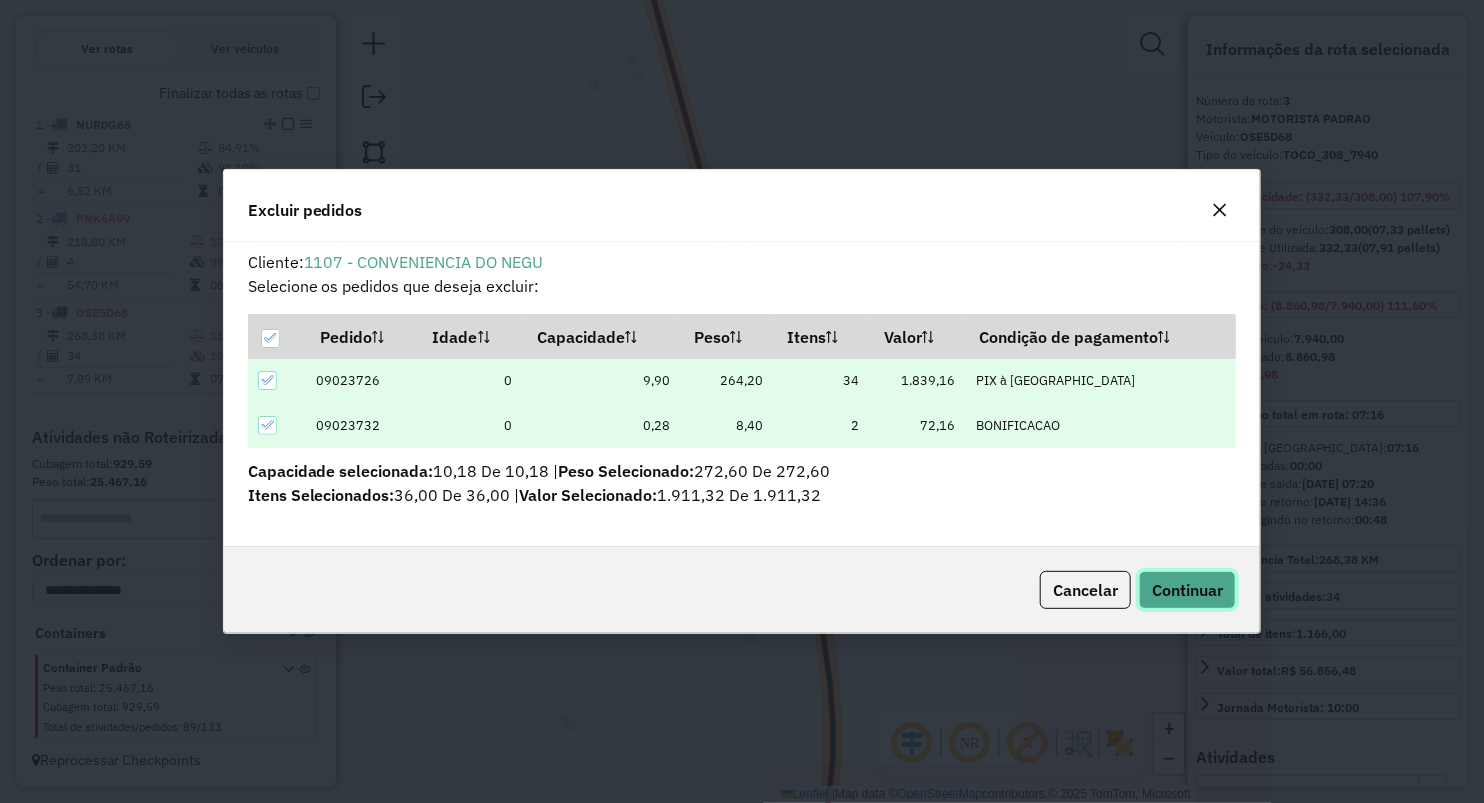 click on "Continuar" 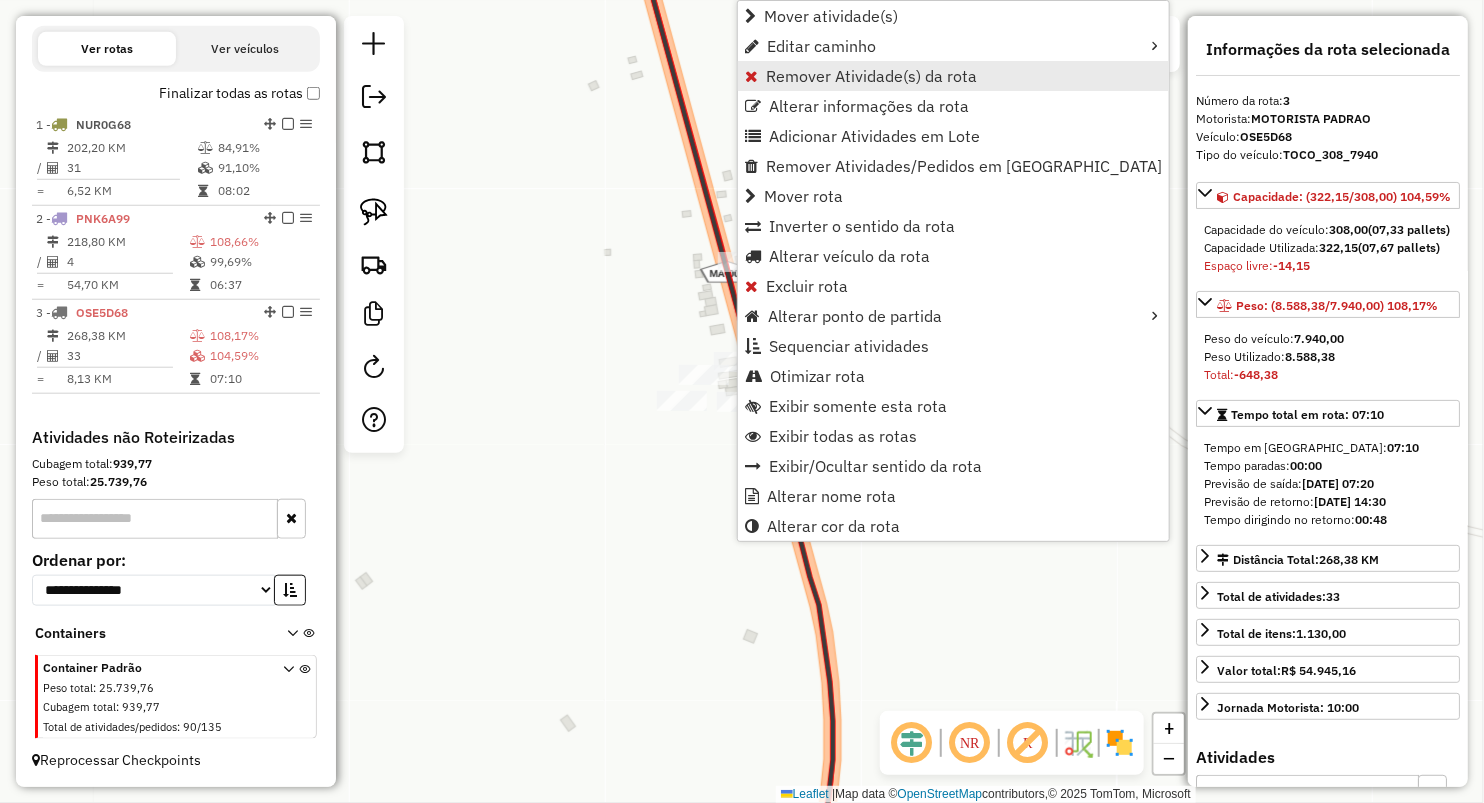 click on "Remover Atividade(s) da rota" at bounding box center (871, 76) 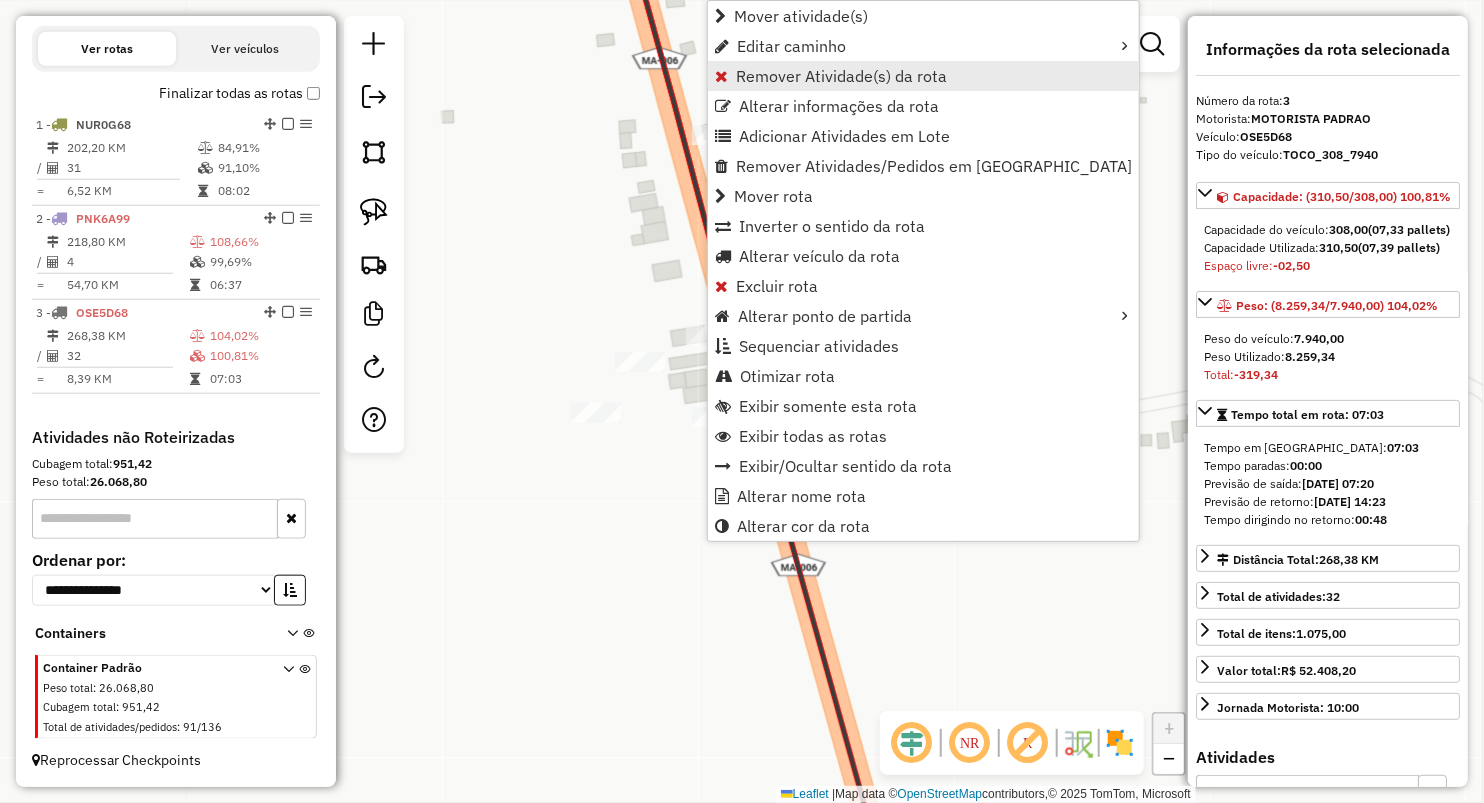 click on "Remover Atividade(s) da rota" at bounding box center (841, 76) 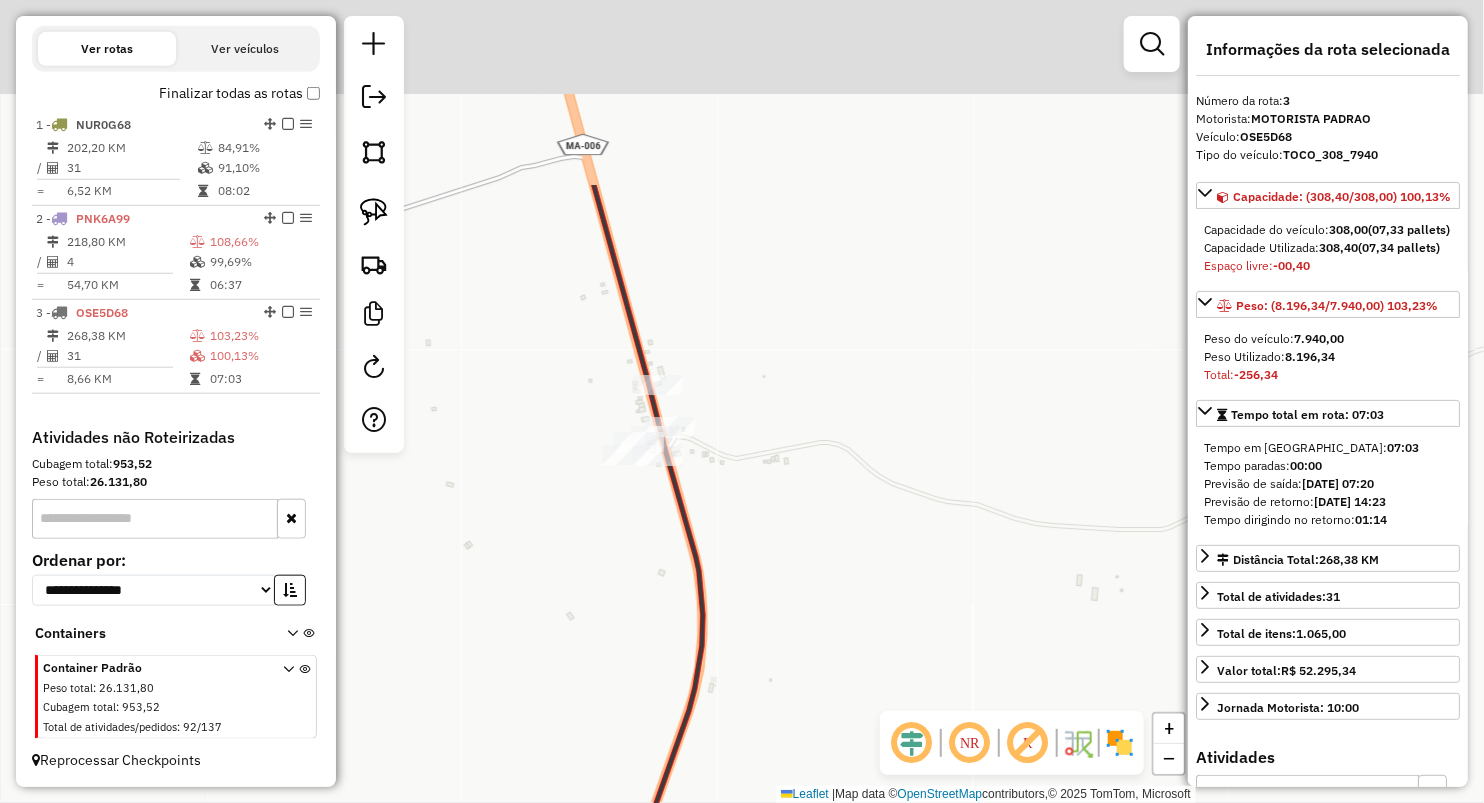 drag, startPoint x: 560, startPoint y: 247, endPoint x: 667, endPoint y: 514, distance: 287.64215 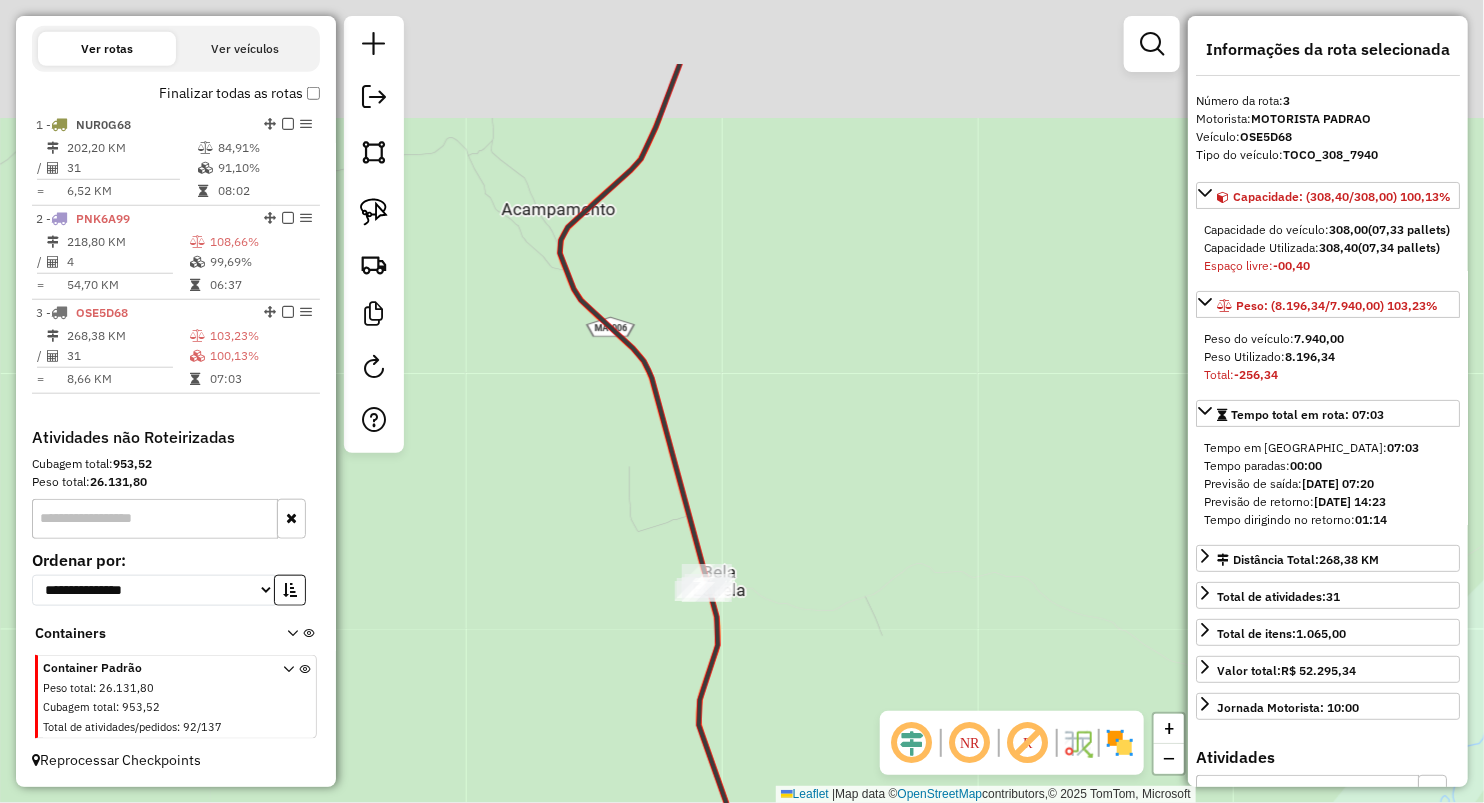 drag, startPoint x: 692, startPoint y: 312, endPoint x: 756, endPoint y: 532, distance: 229.12006 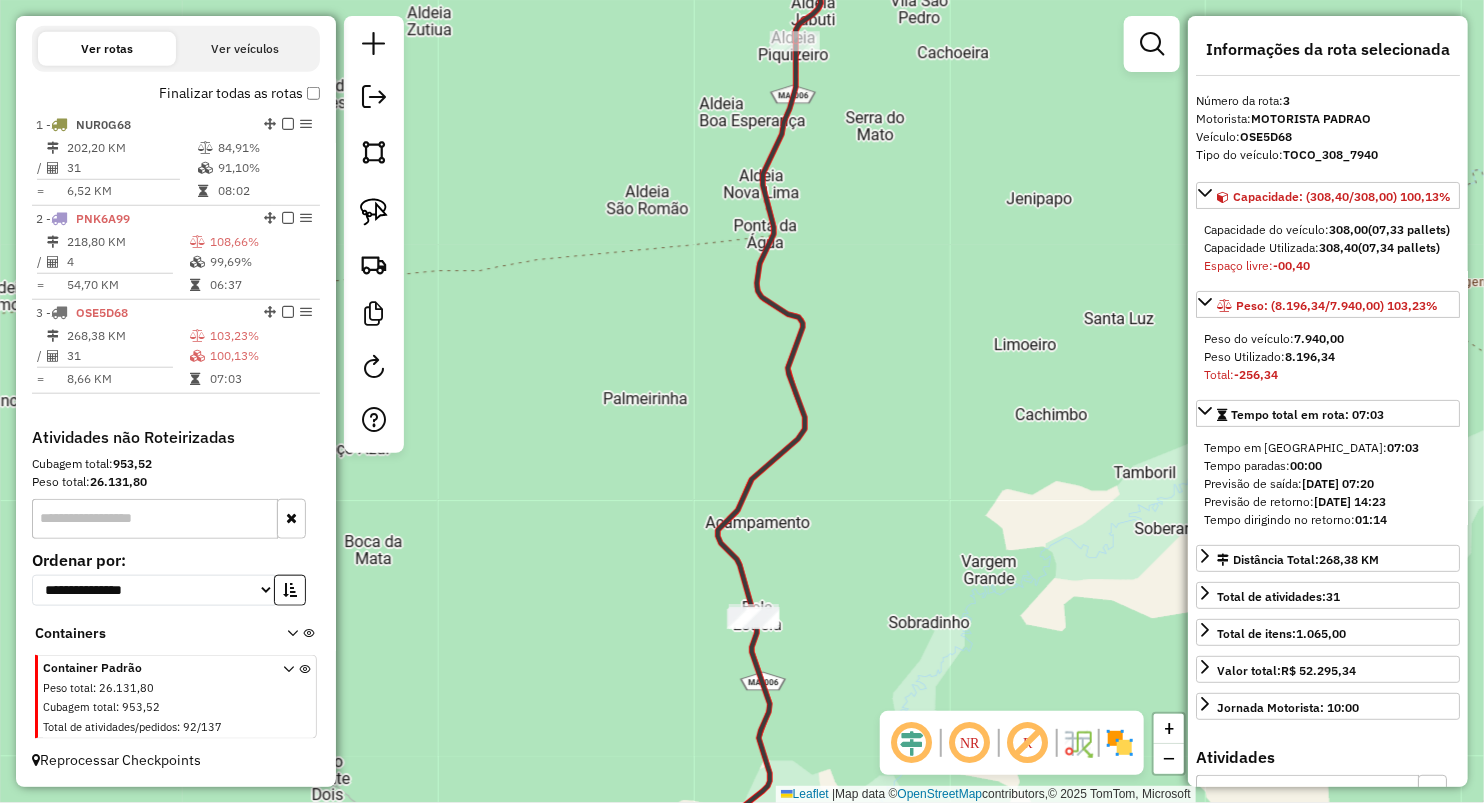 drag, startPoint x: 841, startPoint y: 453, endPoint x: 792, endPoint y: 644, distance: 197.1852 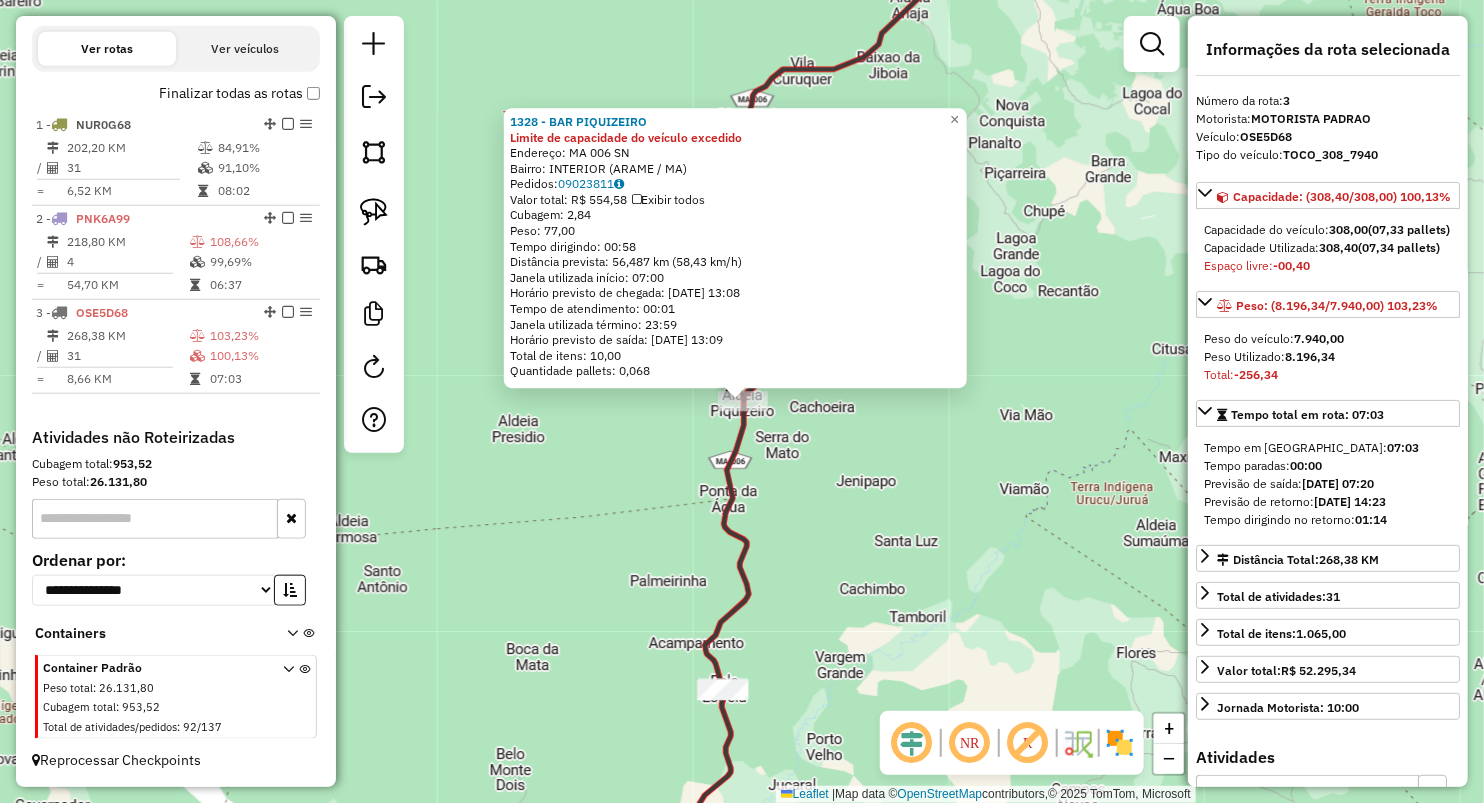 click on "1328 - BAR PIQUIZEIRO Limite de capacidade do veículo excedido  Endereço:  MA 006 SN   Bairro: INTERIOR (ARAME / MA)   Pedidos:  09023811   Valor total: R$ 554,58   Exibir todos   Cubagem: 2,84  Peso: 77,00  Tempo dirigindo: 00:58   Distância prevista: 56,487 km (58,43 km/h)   Janela utilizada início: 07:00   Horário previsto de chegada: 10/07/2025 13:08   Tempo de atendimento: 00:01   Janela utilizada término: 23:59   Horário previsto de saída: 10/07/2025 13:09   Total de itens: 10,00   Quantidade pallets: 0,068  × Janela de atendimento Grade de atendimento Capacidade Transportadoras Veículos Cliente Pedidos  Rotas Selecione os dias de semana para filtrar as janelas de atendimento  Seg   Ter   Qua   Qui   Sex   Sáb   Dom  Informe o período da janela de atendimento: De: Até:  Filtrar exatamente a janela do cliente  Considerar janela de atendimento padrão  Selecione os dias de semana para filtrar as grades de atendimento  Seg   Ter   Qua   Qui   Sex   Sáb   Dom   Peso mínimo:   Peso máximo:  +" 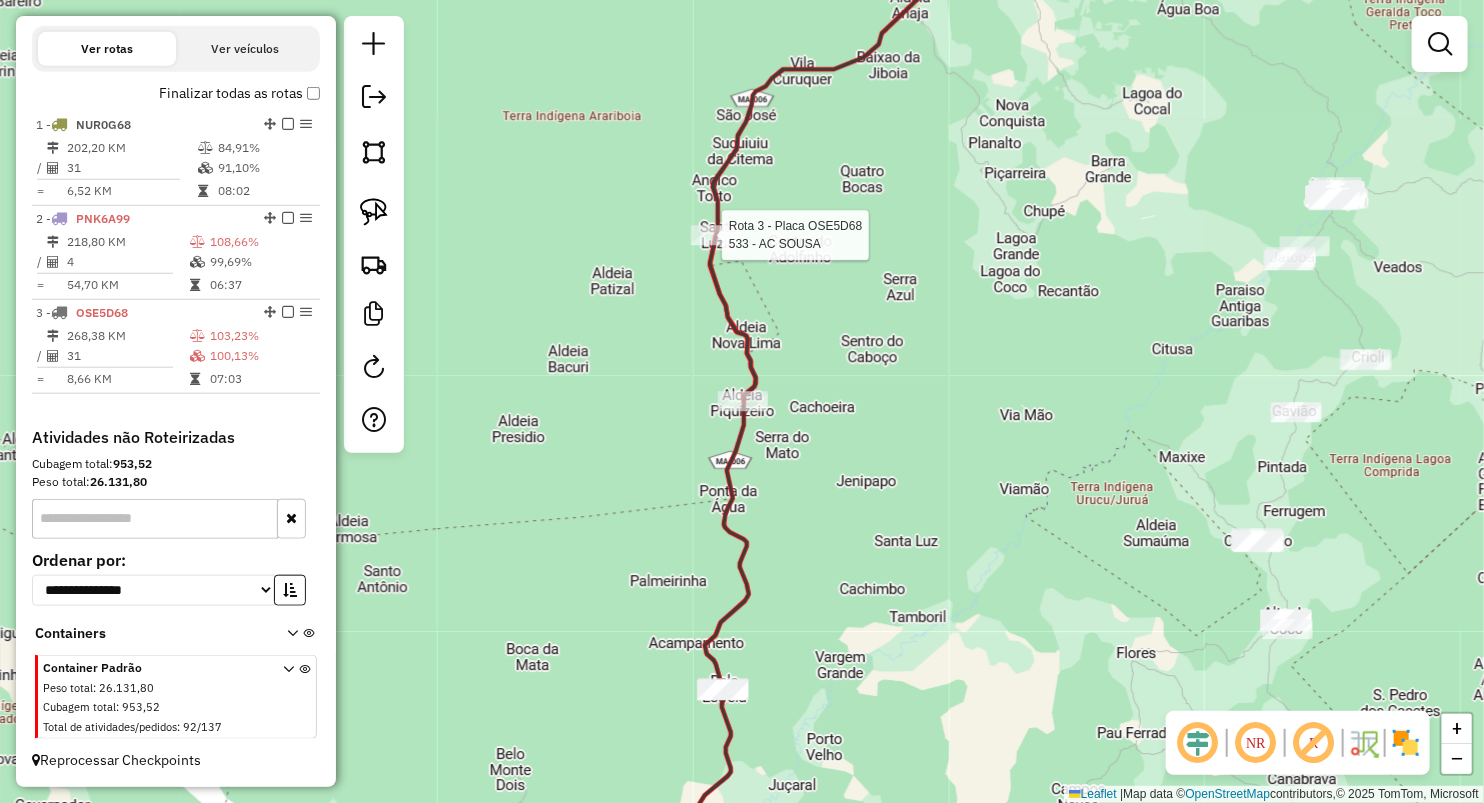 select on "**********" 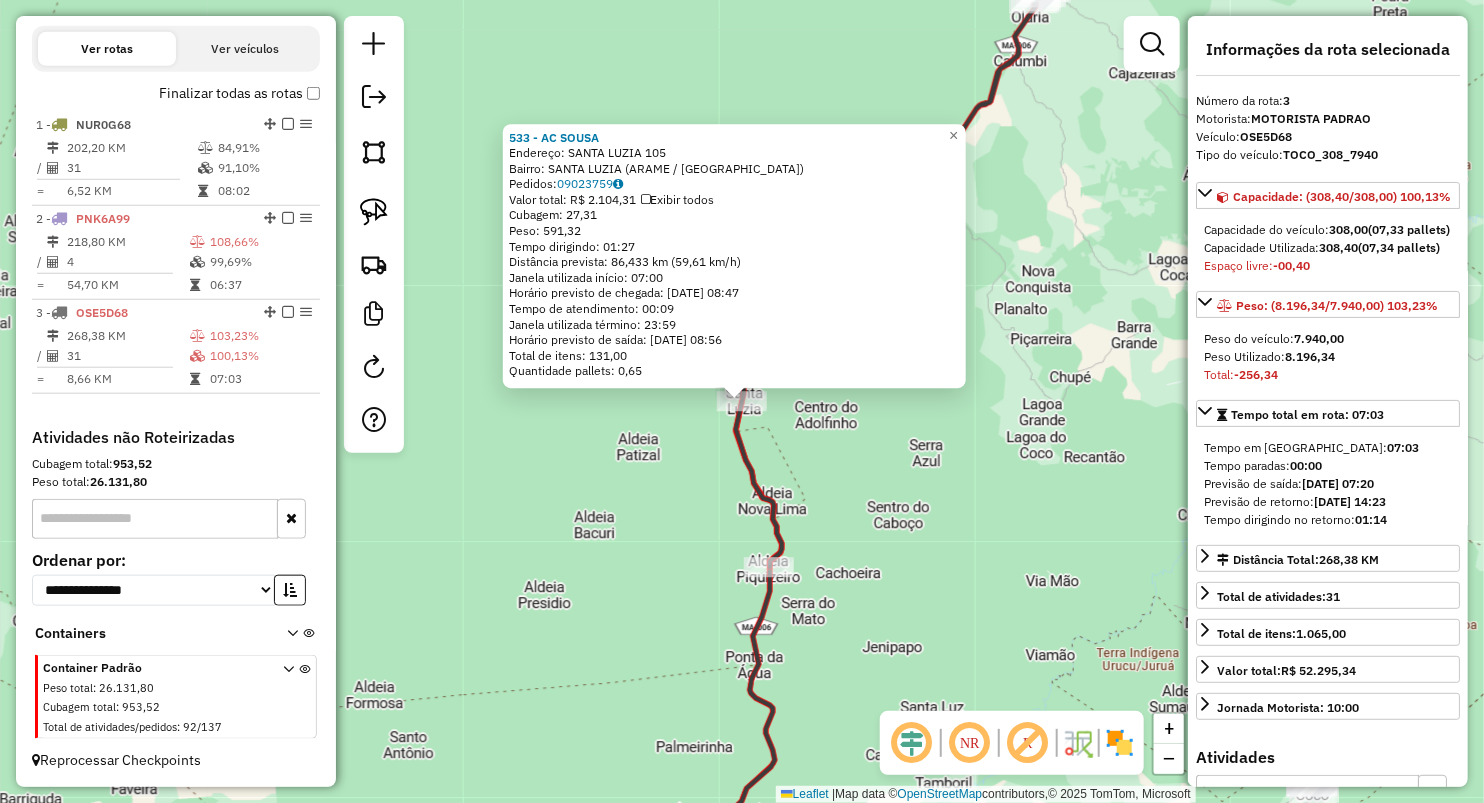 click on "533 - AC SOUSA  Endereço:  SANTA LUZIA 105   Bairro: SANTA LUZIA (ARAME / MA)   Pedidos:  09023759   Valor total: R$ 2.104,31   Exibir todos   Cubagem: 27,31  Peso: 591,32  Tempo dirigindo: 01:27   Distância prevista: 86,433 km (59,61 km/h)   Janela utilizada início: 07:00   Horário previsto de chegada: 10/07/2025 08:47   Tempo de atendimento: 00:09   Janela utilizada término: 23:59   Horário previsto de saída: 10/07/2025 08:56   Total de itens: 131,00   Quantidade pallets: 0,65  × Janela de atendimento Grade de atendimento Capacidade Transportadoras Veículos Cliente Pedidos  Rotas Selecione os dias de semana para filtrar as janelas de atendimento  Seg   Ter   Qua   Qui   Sex   Sáb   Dom  Informe o período da janela de atendimento: De: Até:  Filtrar exatamente a janela do cliente  Considerar janela de atendimento padrão  Selecione os dias de semana para filtrar as grades de atendimento  Seg   Ter   Qua   Qui   Sex   Sáb   Dom   Considerar clientes sem dia de atendimento cadastrado  De:   Até:" 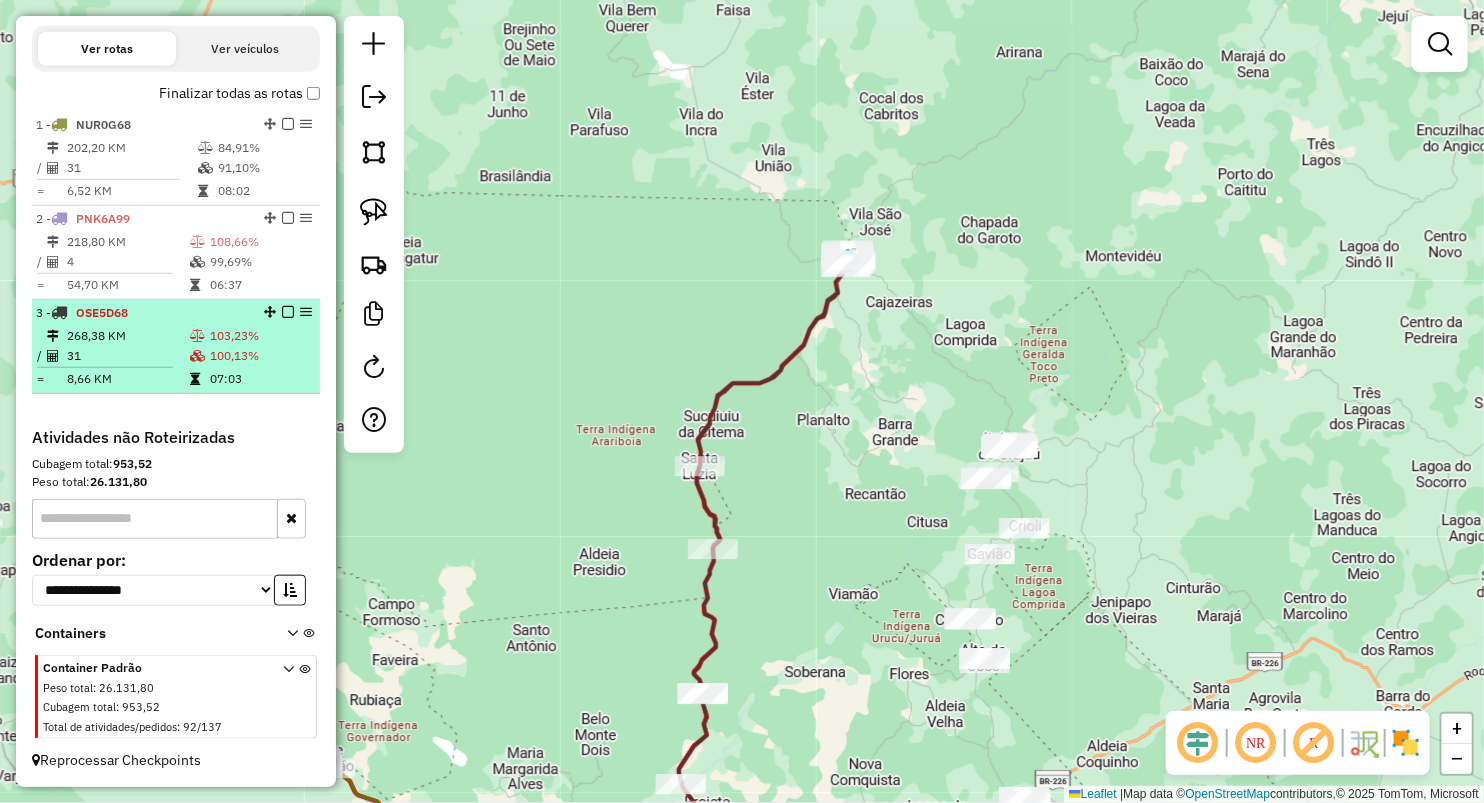 click on "268,38 KM" at bounding box center [127, 336] 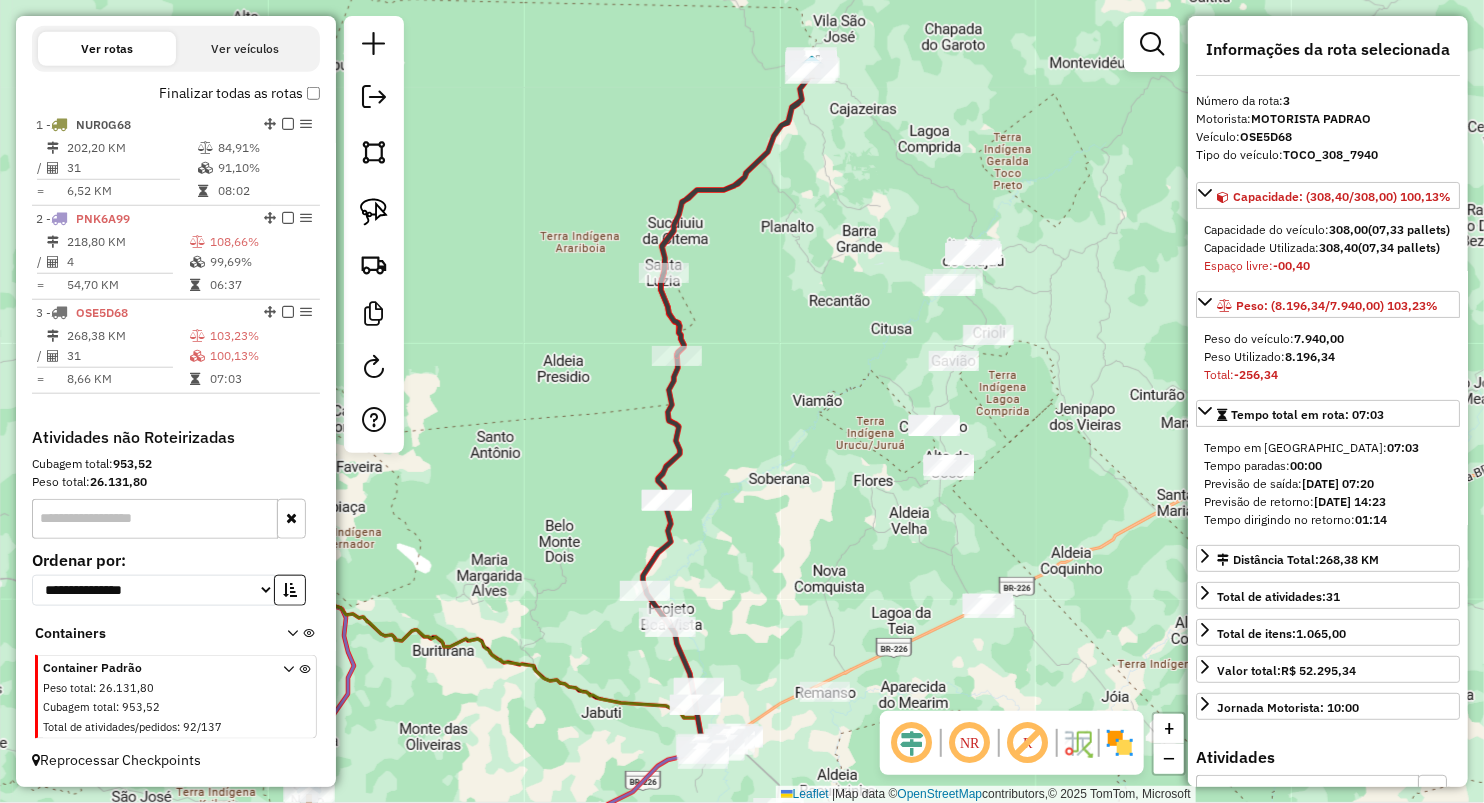 drag, startPoint x: 1119, startPoint y: 294, endPoint x: 955, endPoint y: 272, distance: 165.46902 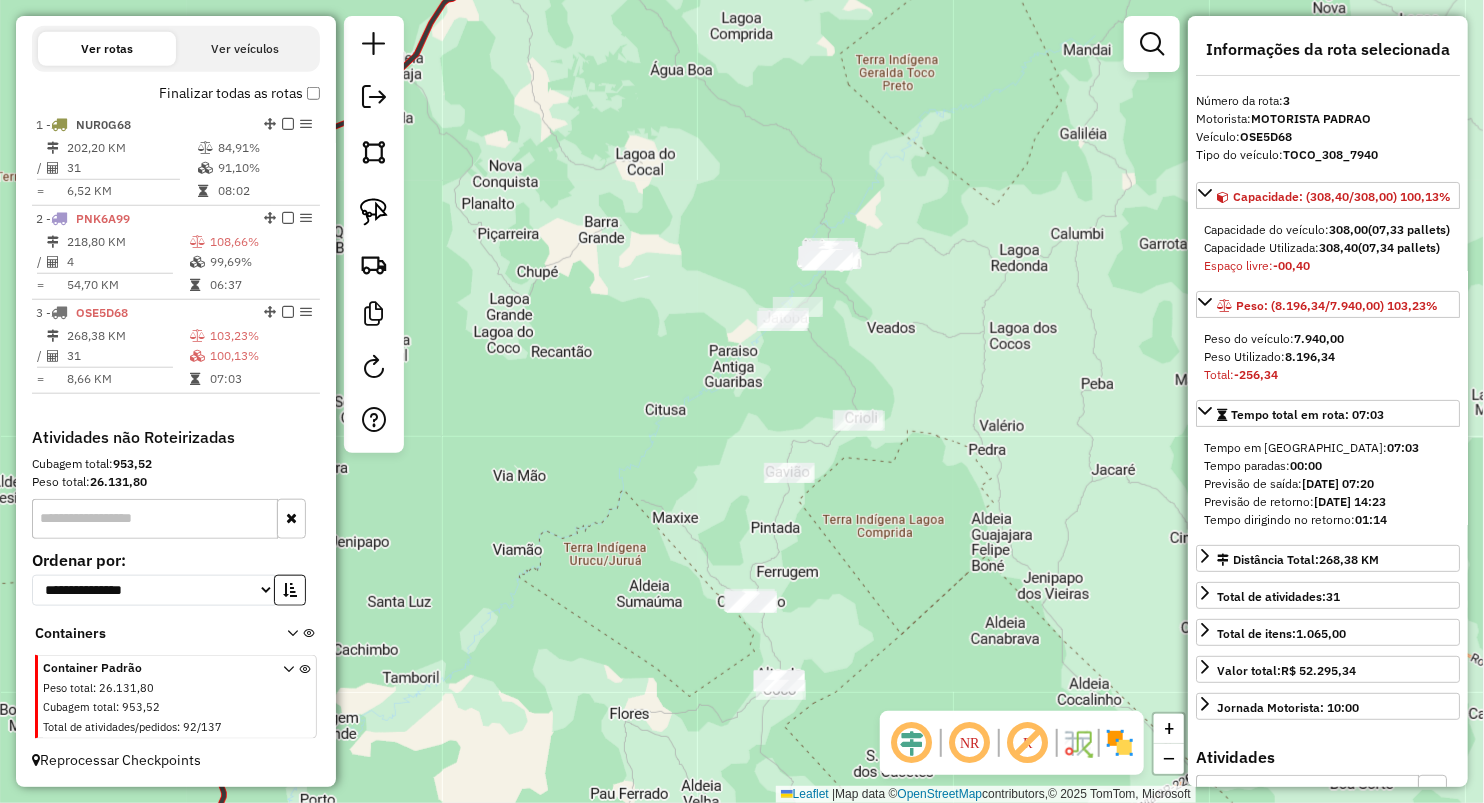 click 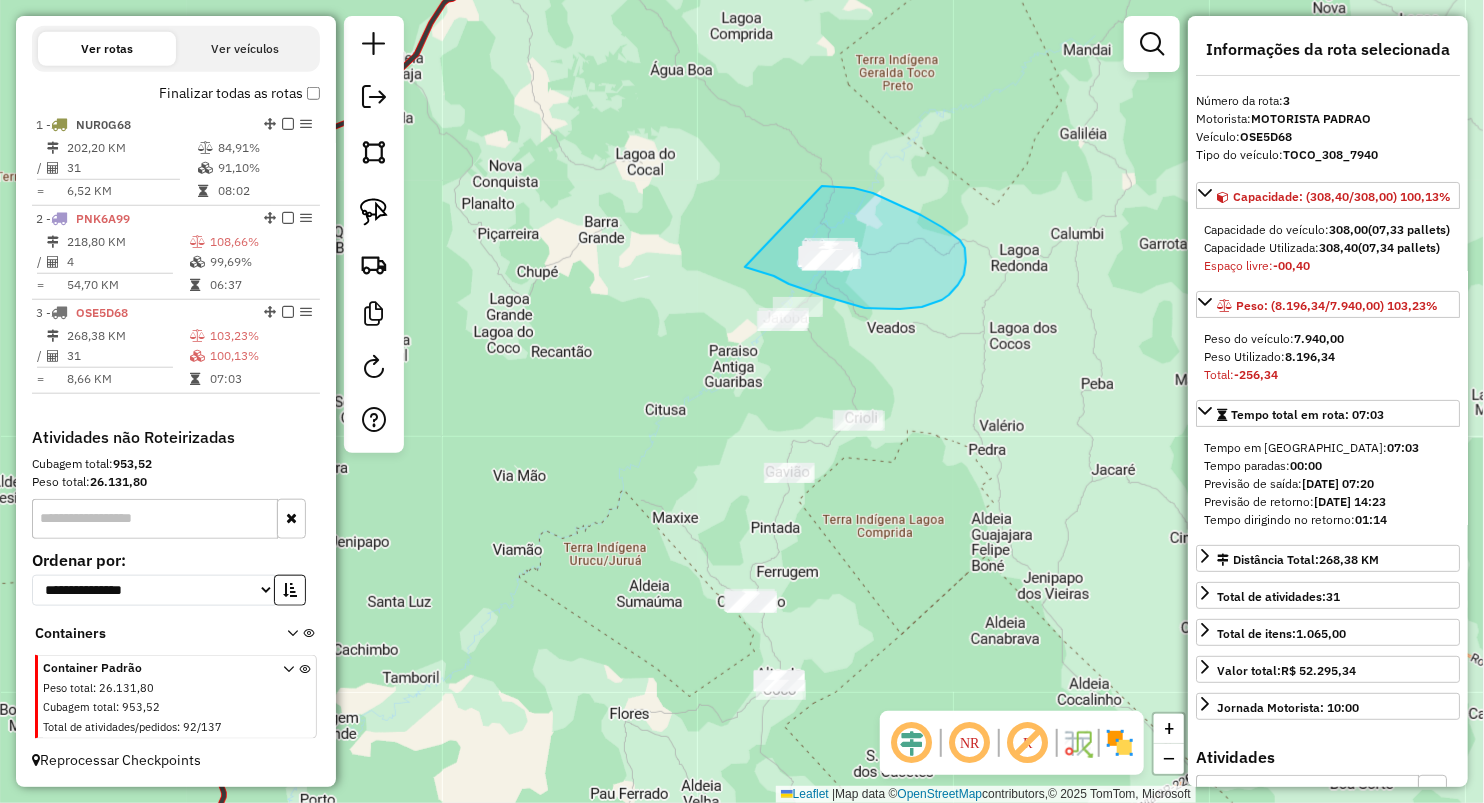 drag, startPoint x: 838, startPoint y: 188, endPoint x: 689, endPoint y: 251, distance: 161.77144 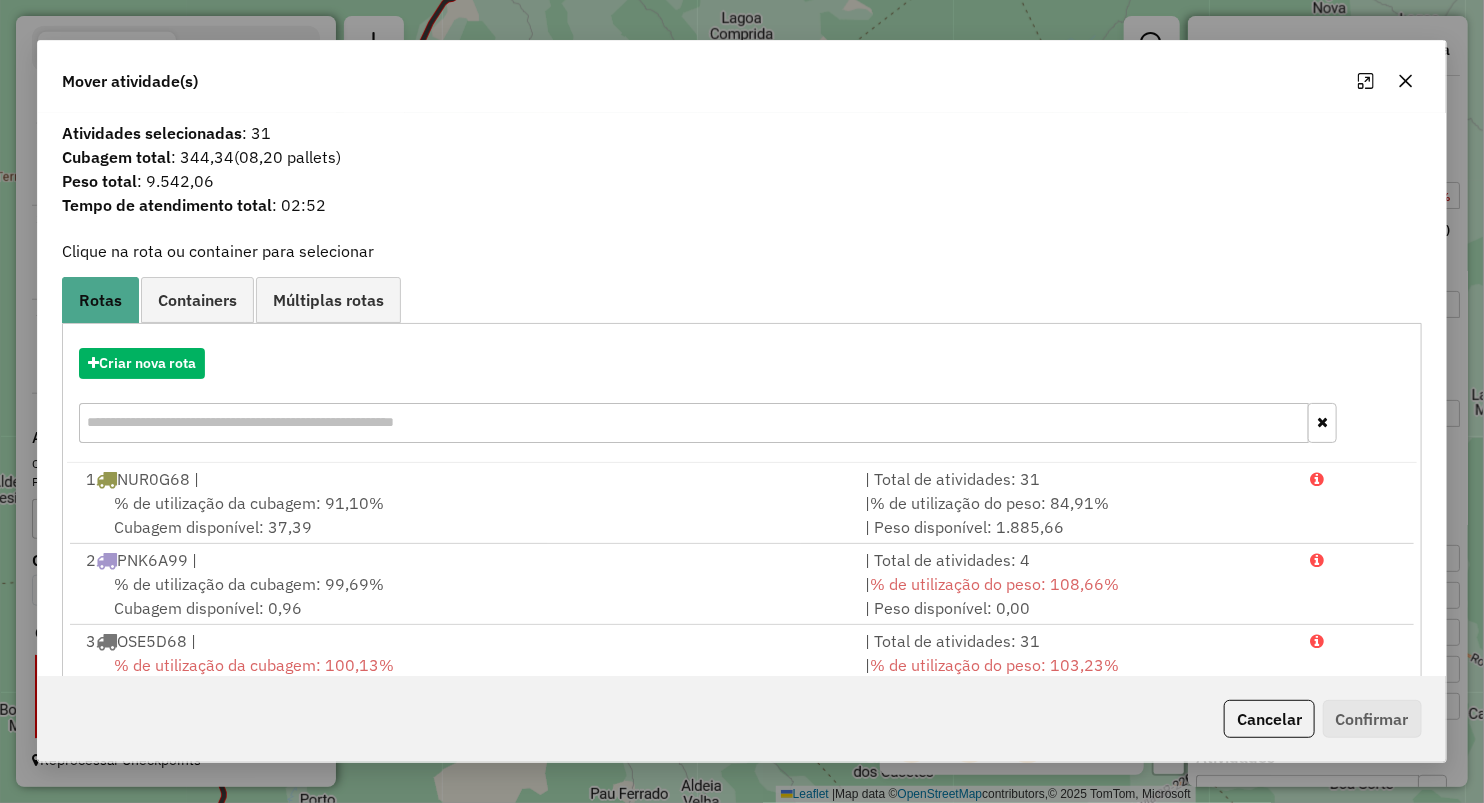 click 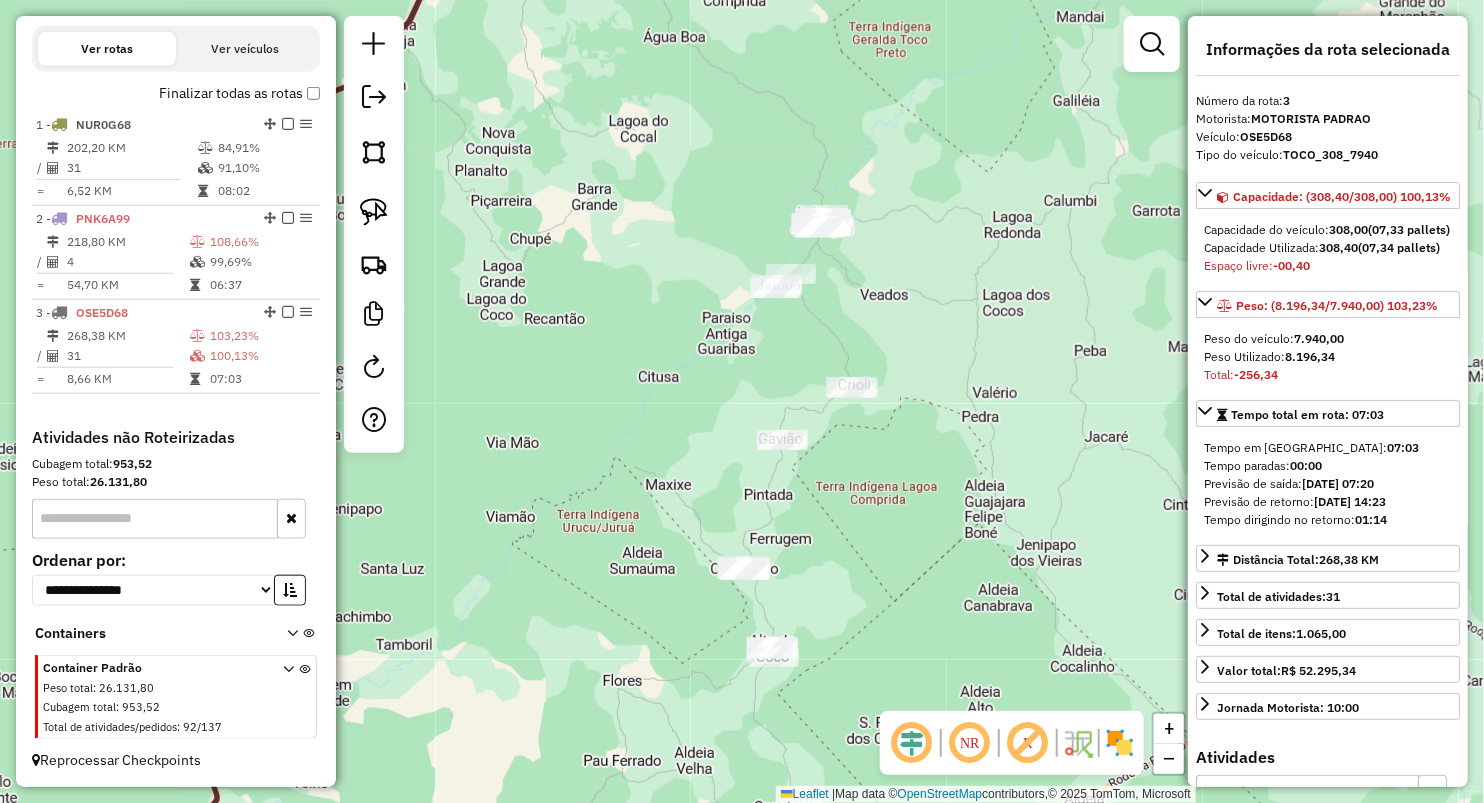drag, startPoint x: 631, startPoint y: 422, endPoint x: 599, endPoint y: 247, distance: 177.90166 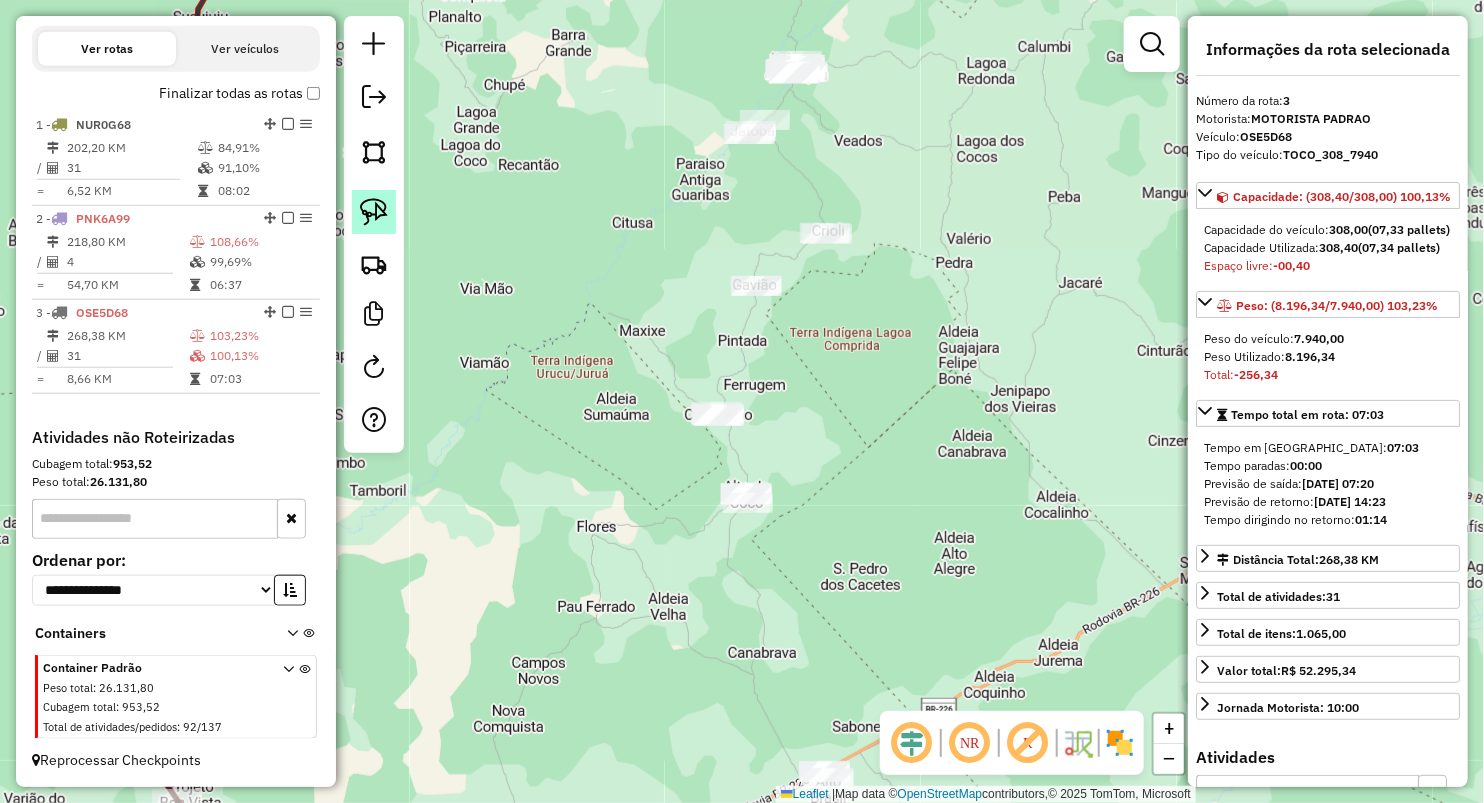 click 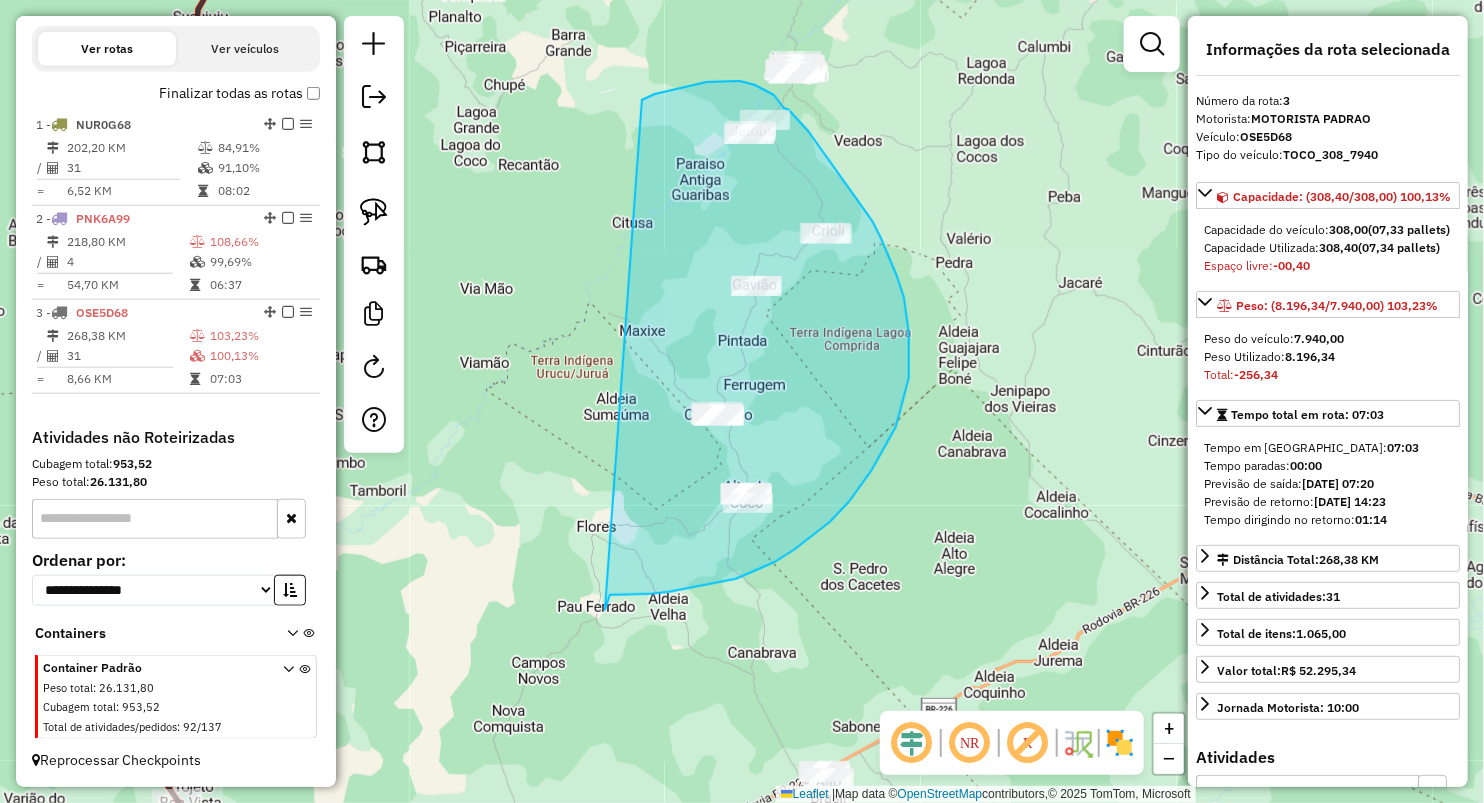 drag, startPoint x: 646, startPoint y: 98, endPoint x: 597, endPoint y: 625, distance: 529.2731 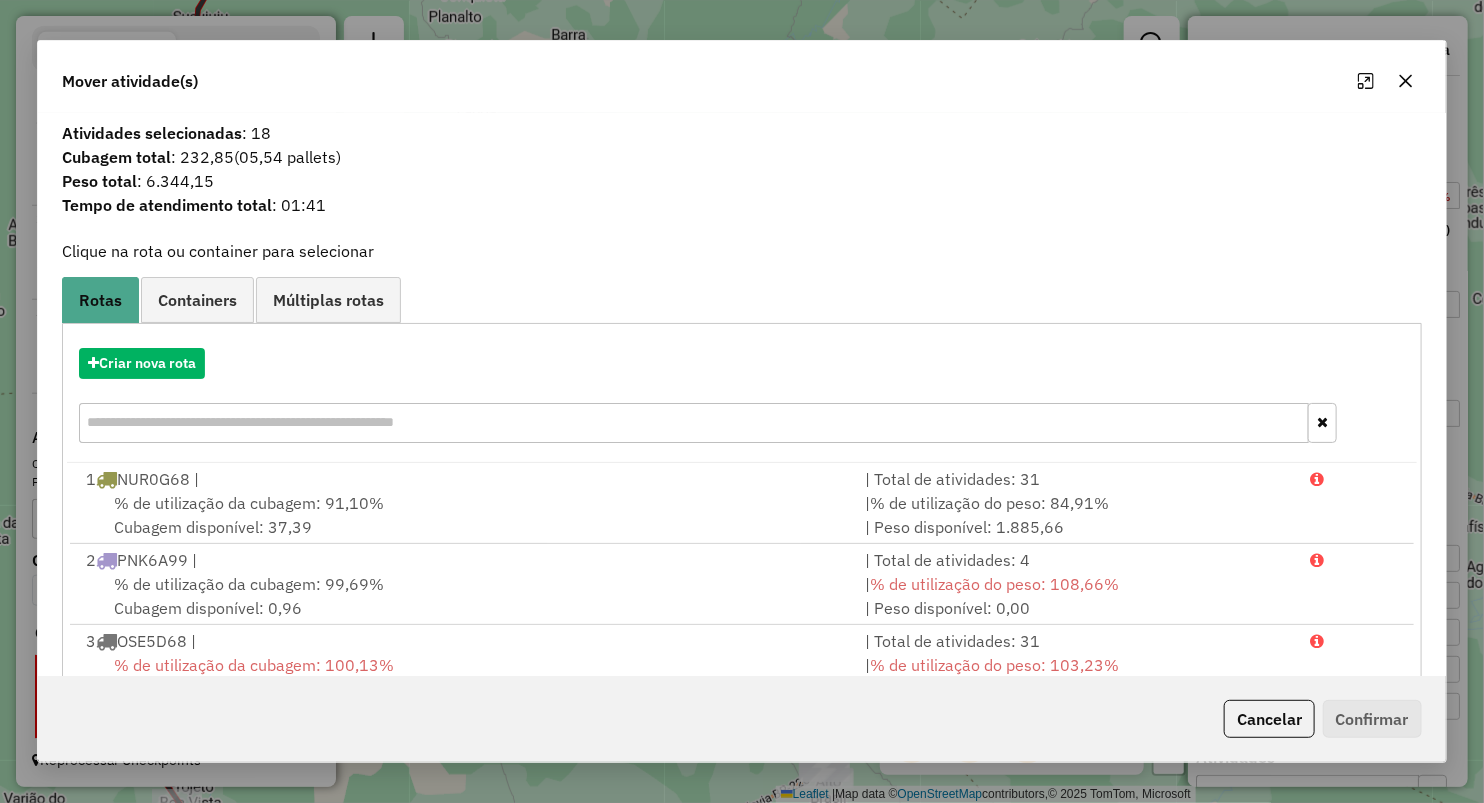 click 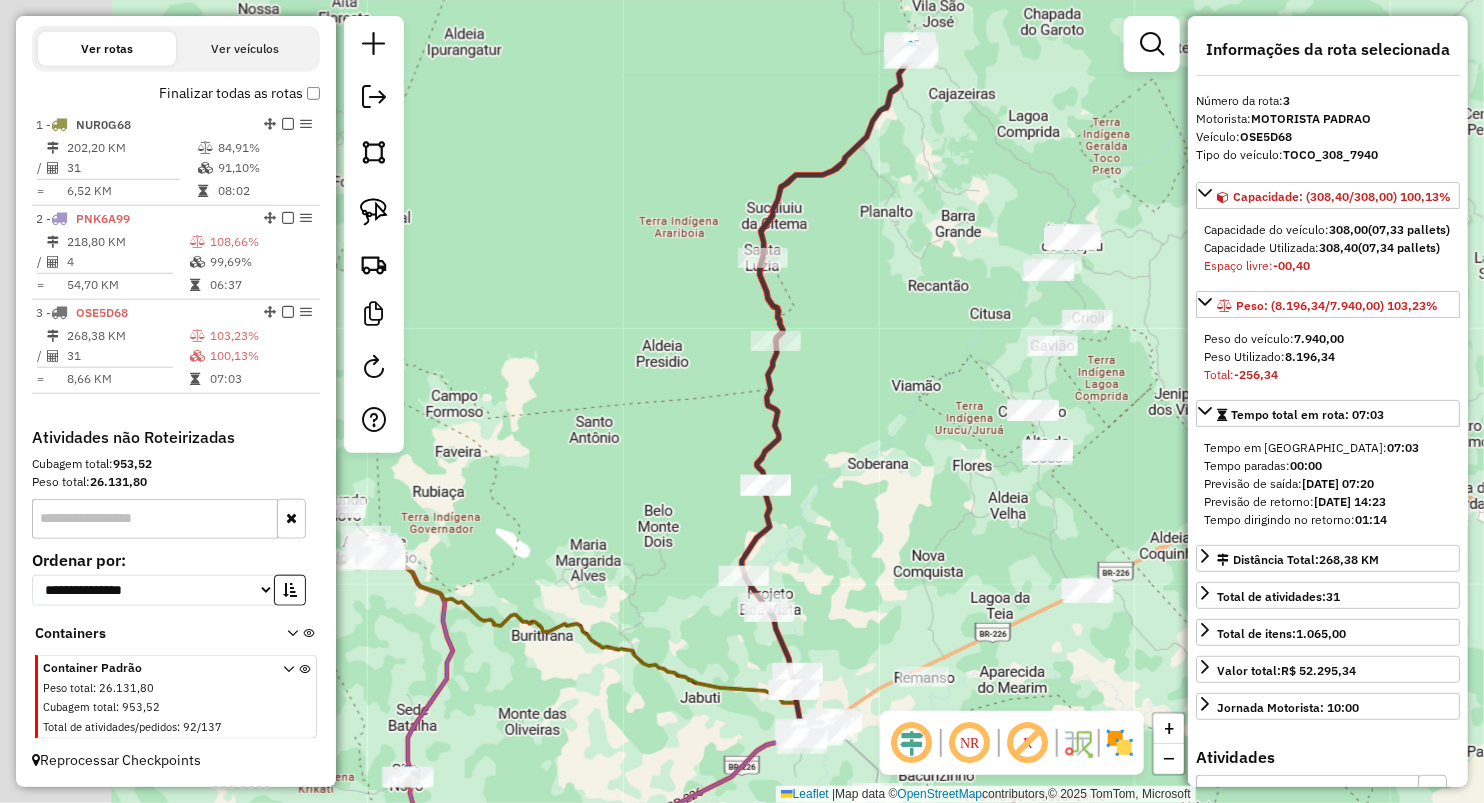 drag, startPoint x: 801, startPoint y: 387, endPoint x: 931, endPoint y: 382, distance: 130.09612 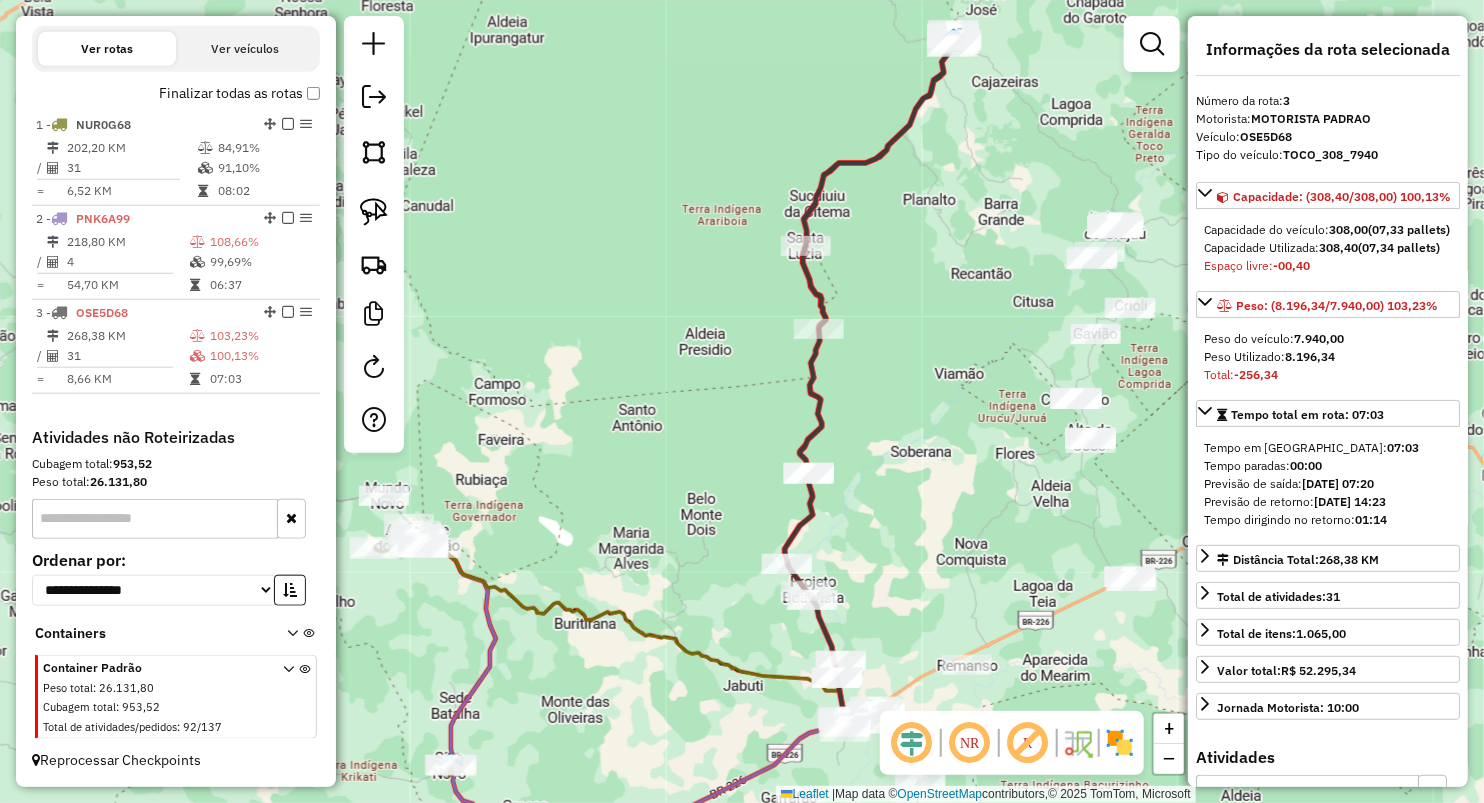 drag, startPoint x: 621, startPoint y: 534, endPoint x: 770, endPoint y: 383, distance: 212.13675 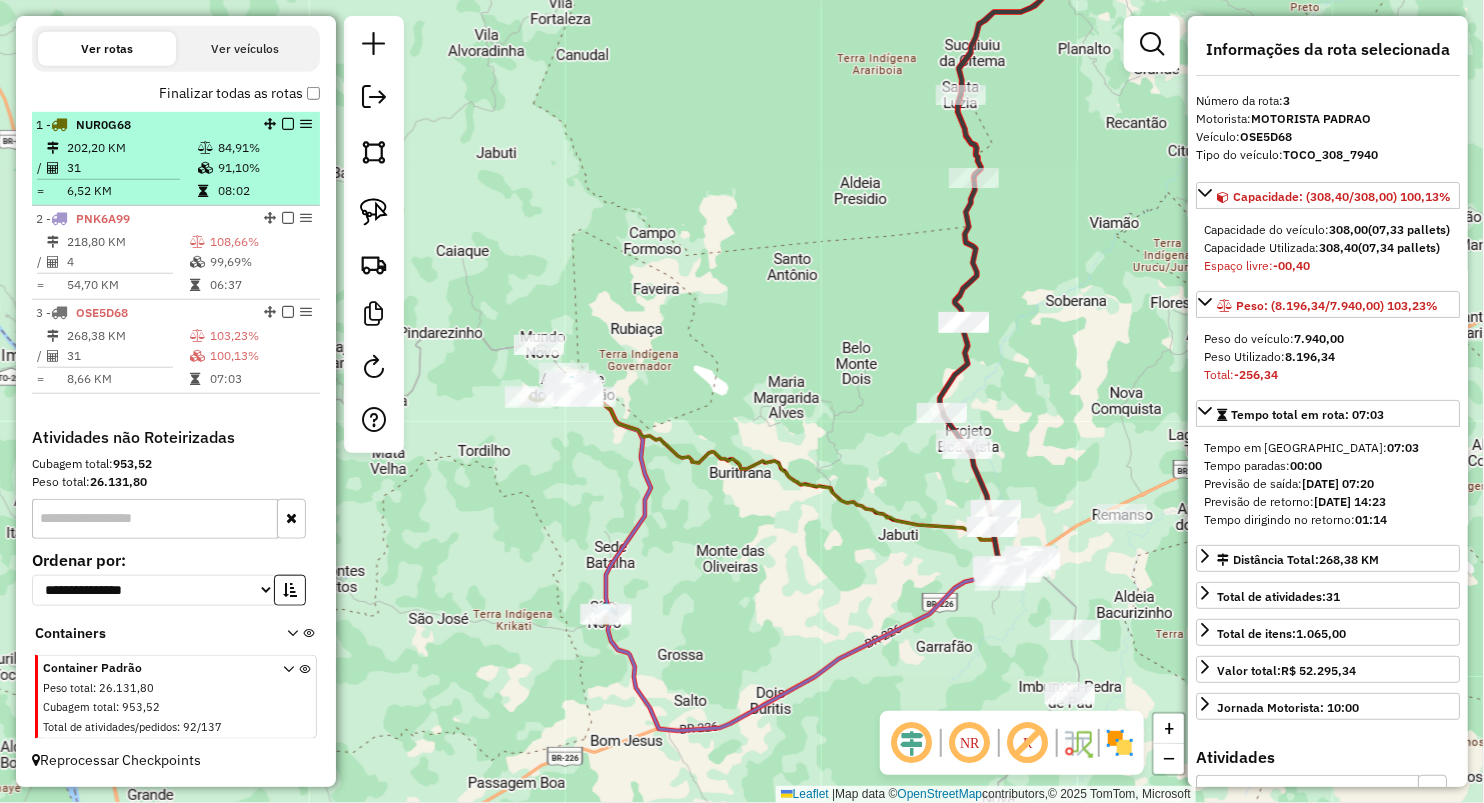click on "1 -       NUR0G68   202,20 KM   84,91%  /  31   91,10%     =  6,52 KM   08:02" at bounding box center [176, 159] 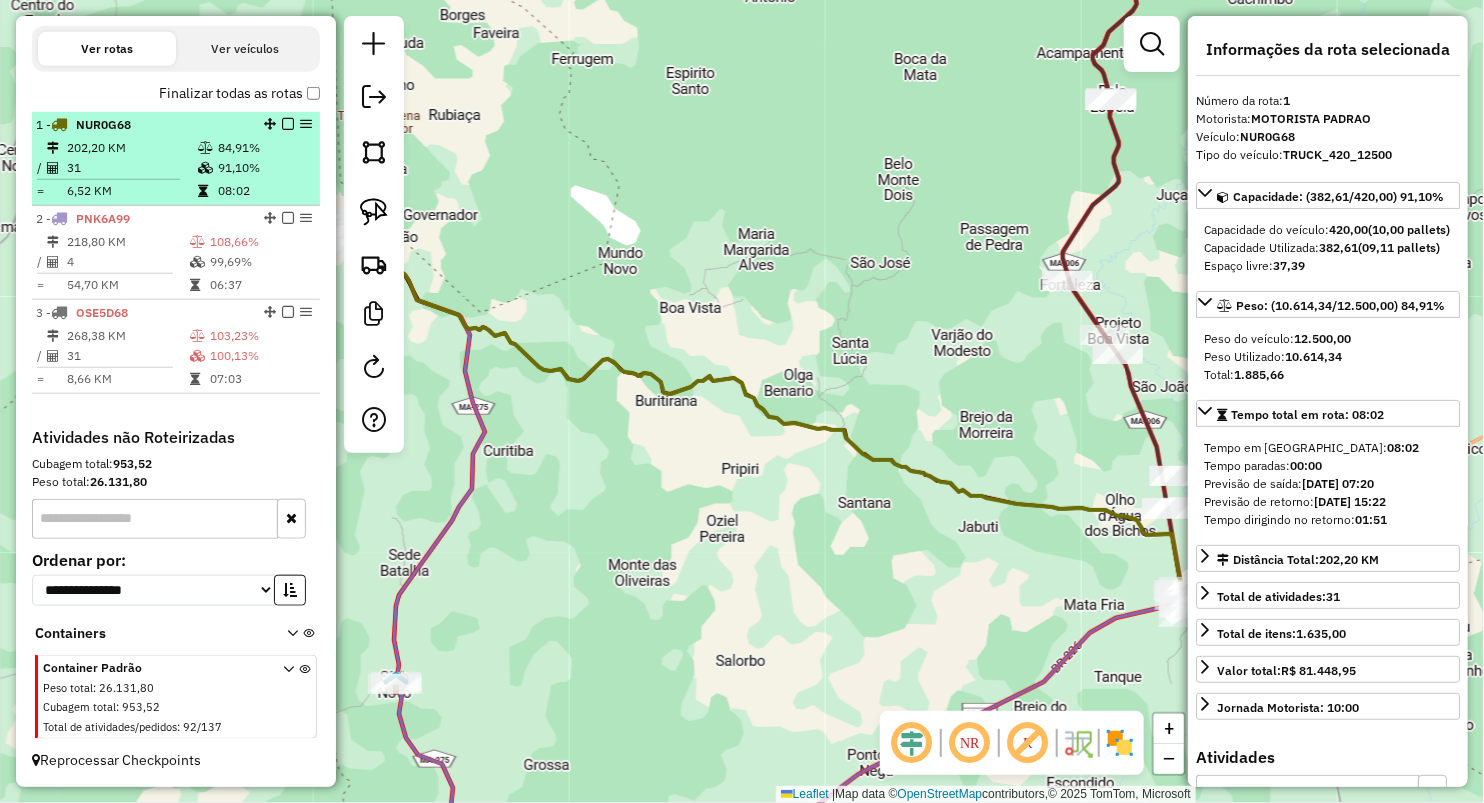drag, startPoint x: 198, startPoint y: 156, endPoint x: 222, endPoint y: 139, distance: 29.410883 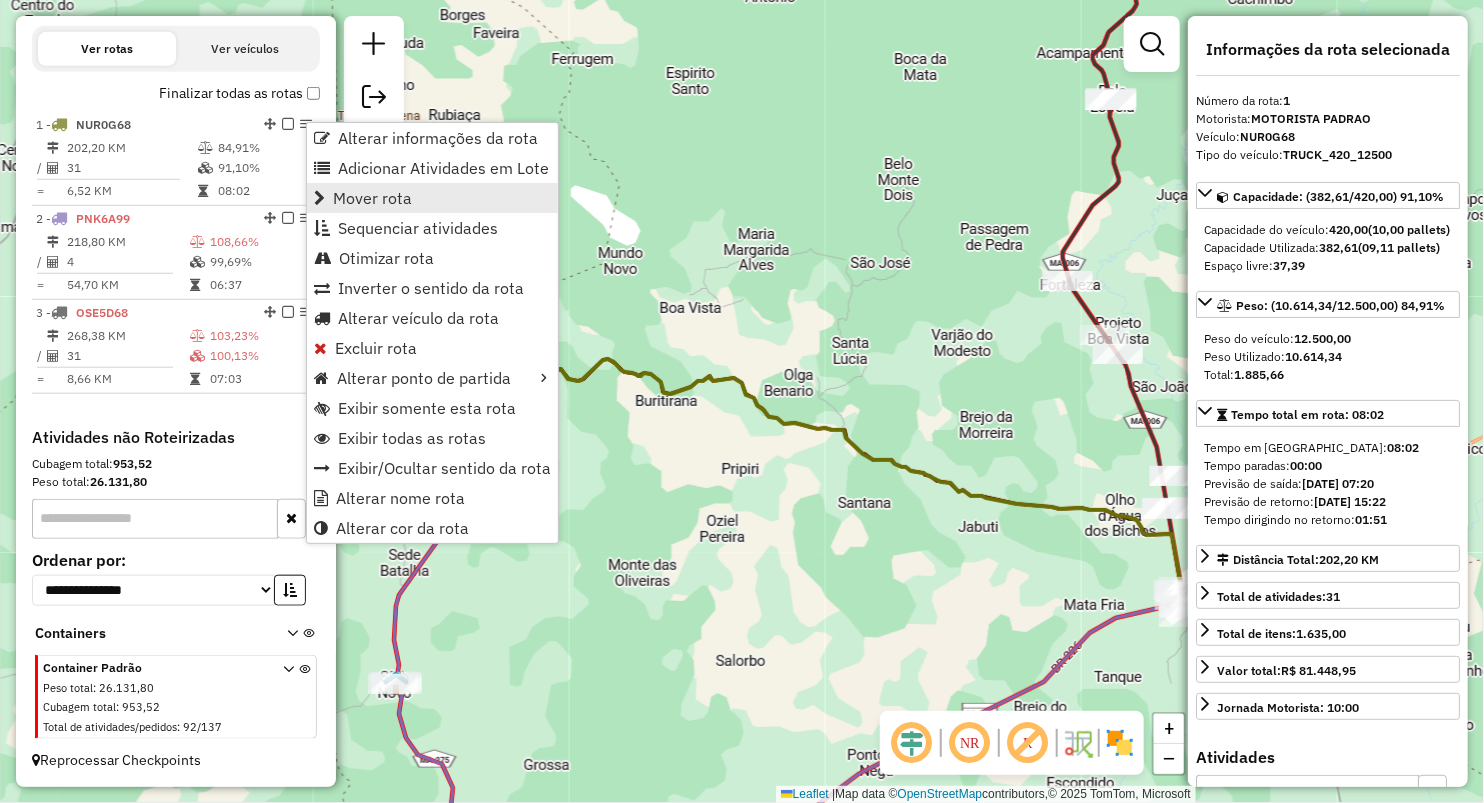 click on "Mover rota" at bounding box center [432, 198] 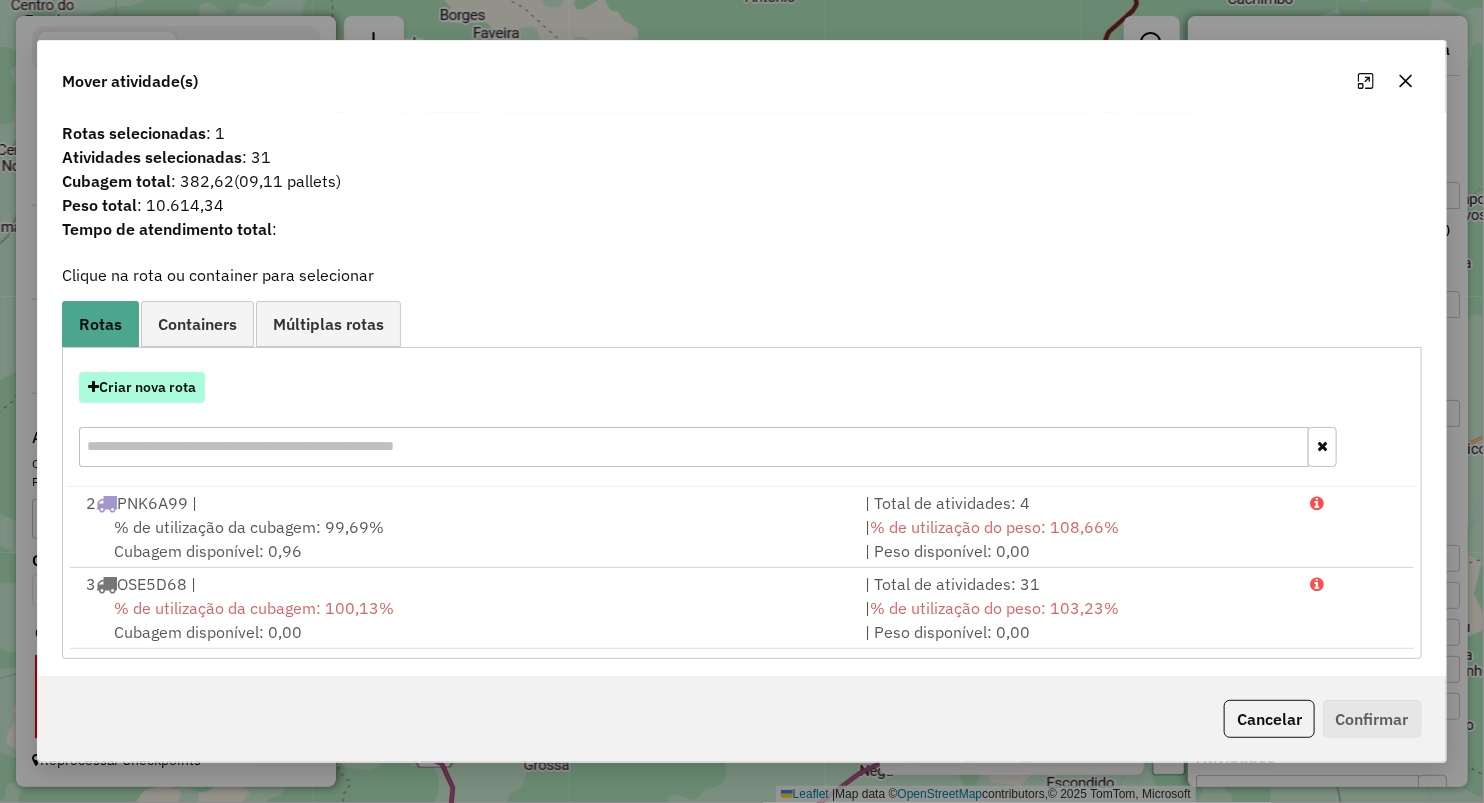 click on "Criar nova rota" at bounding box center (142, 387) 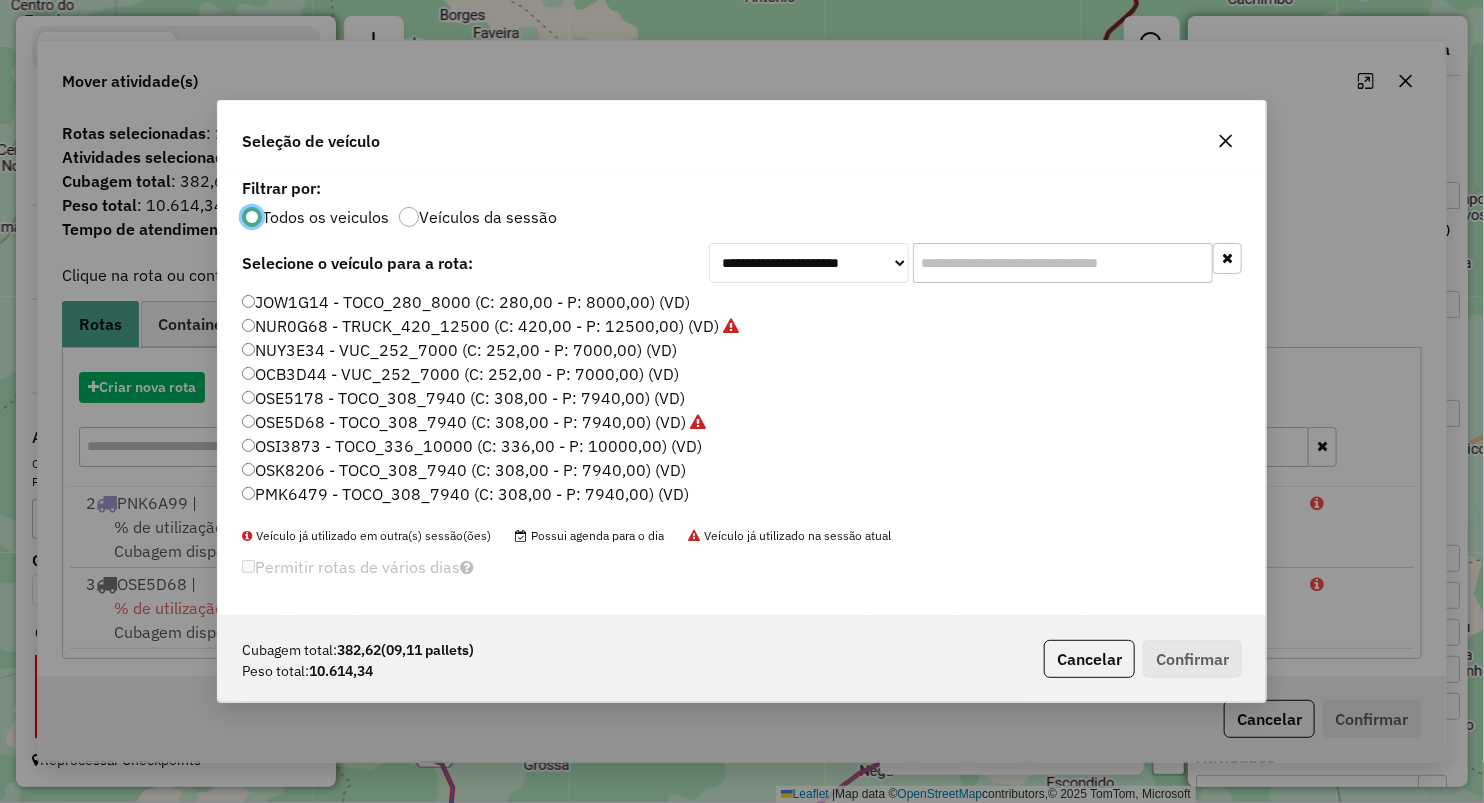 scroll, scrollTop: 10, scrollLeft: 6, axis: both 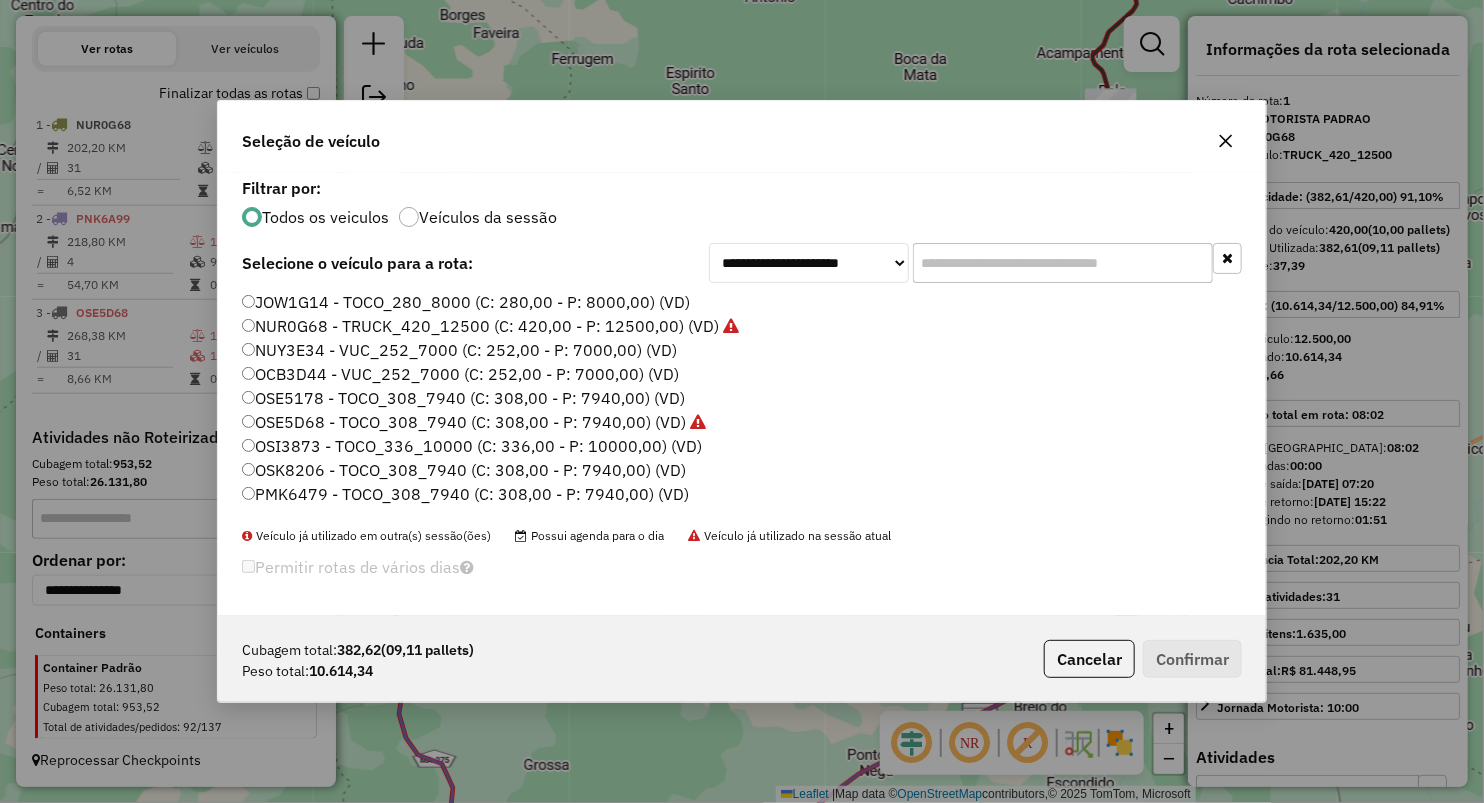 click on "OSI3873 - TOCO_336_10000 (C: 336,00 - P: 10000,00) (VD)" 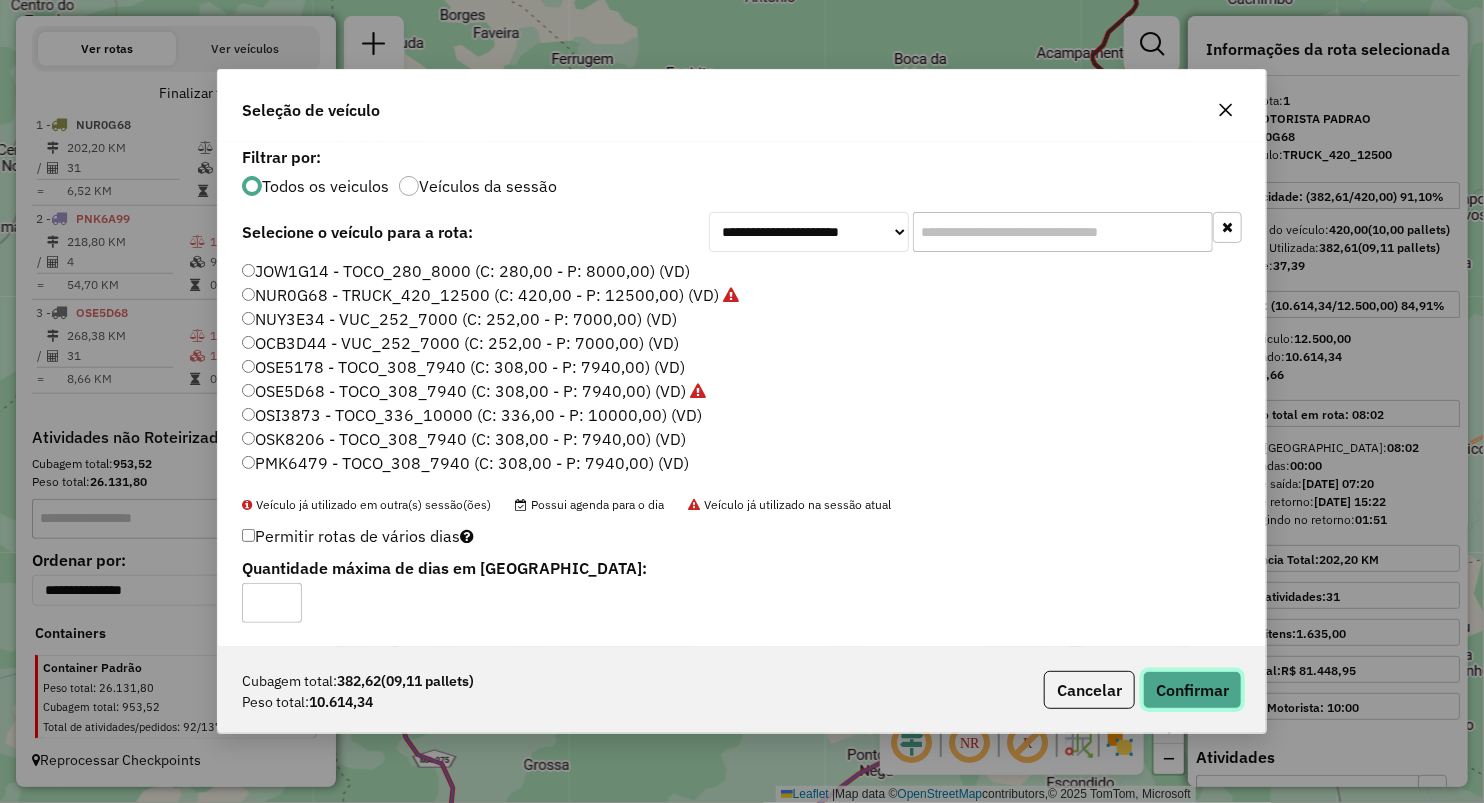 click on "Confirmar" 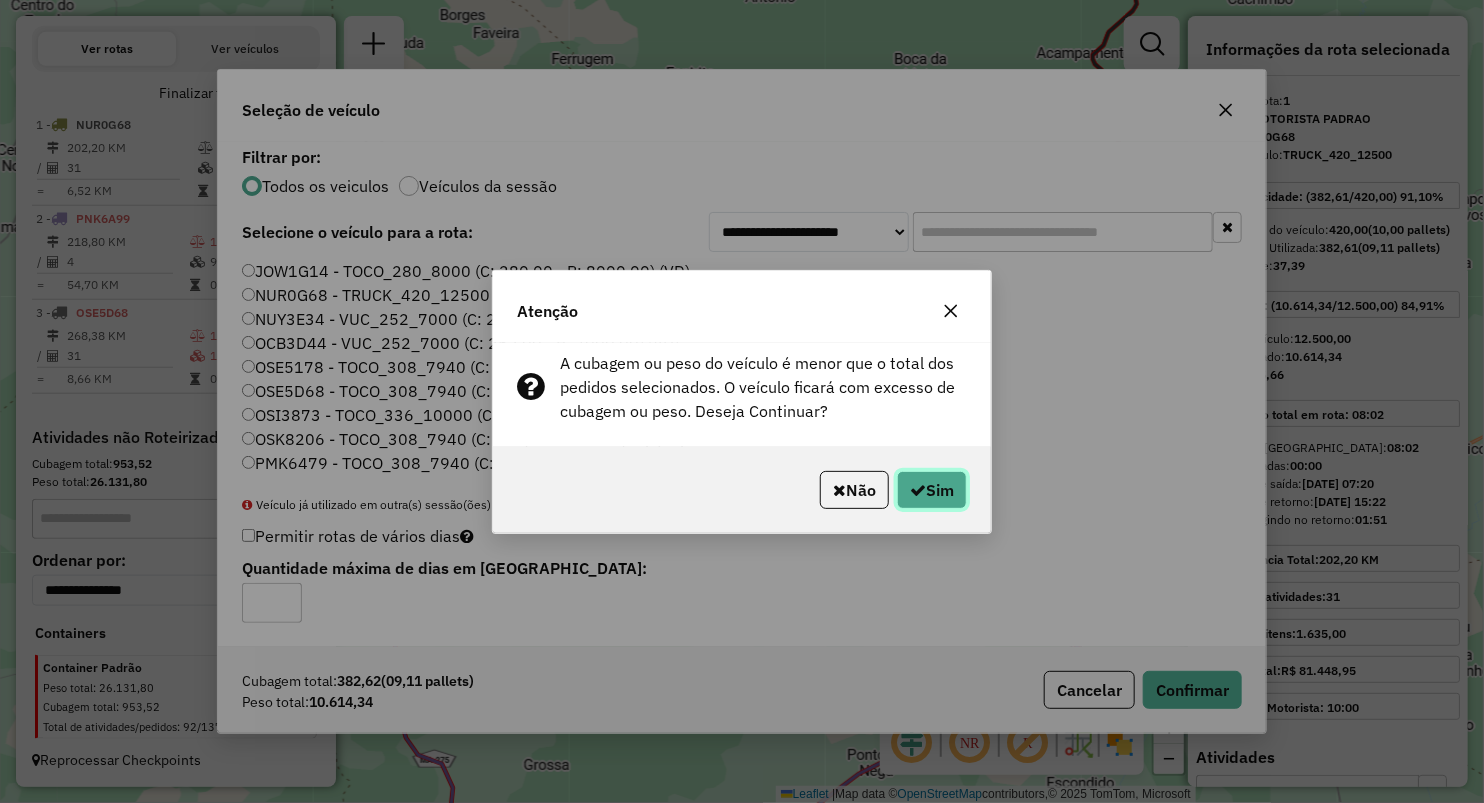 click on "Sim" 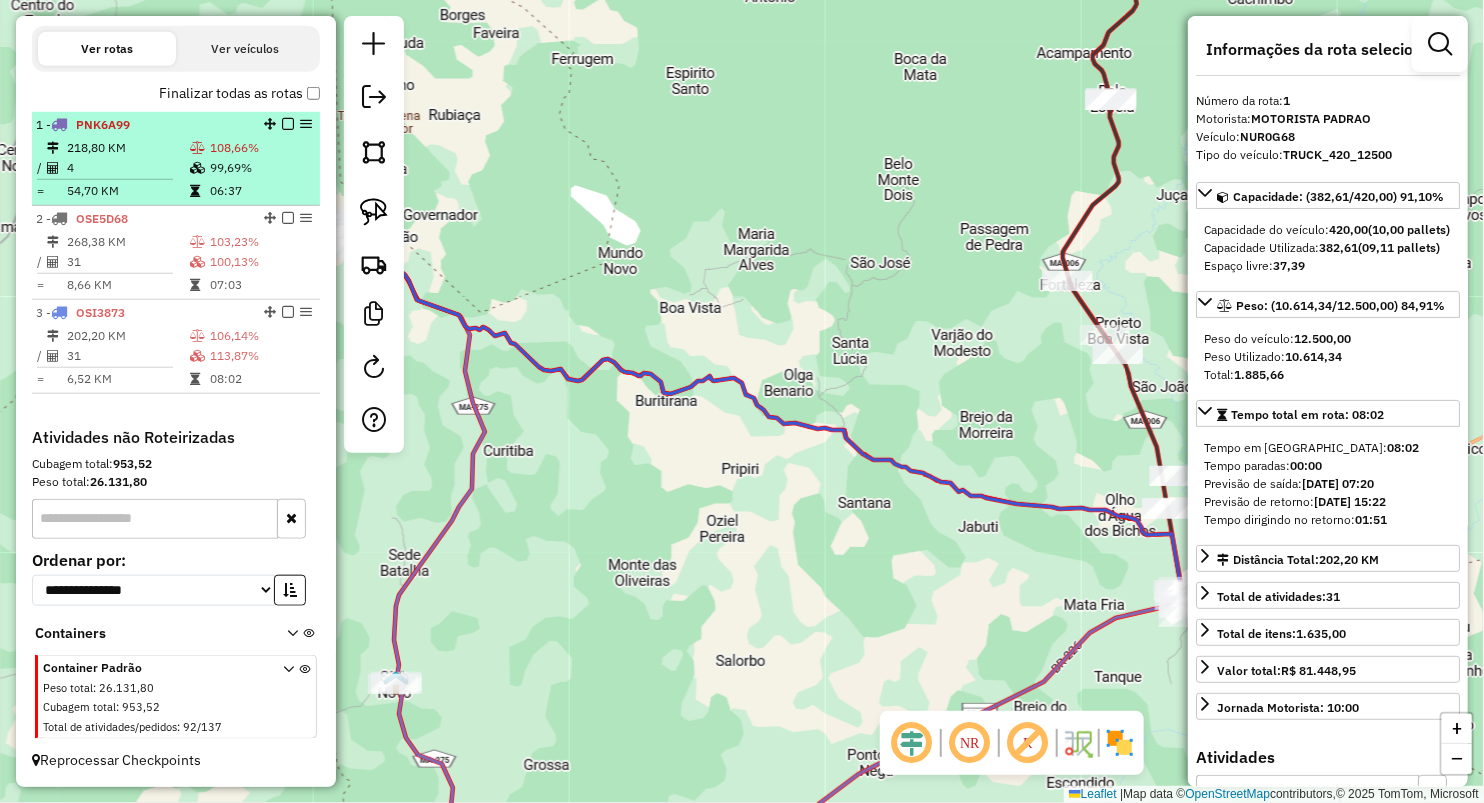 click on "4" at bounding box center (127, 168) 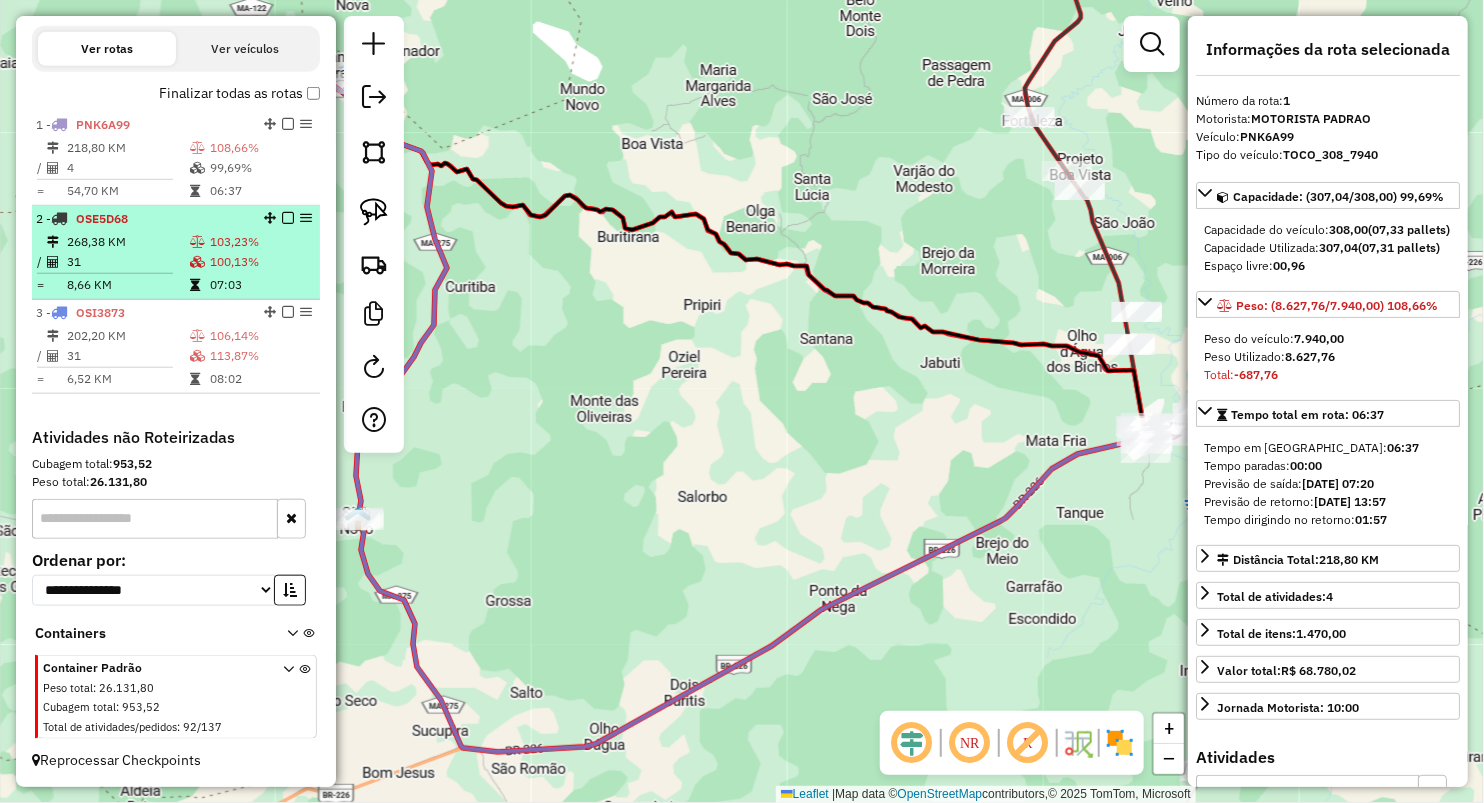 click on "8,66 KM" at bounding box center [127, 285] 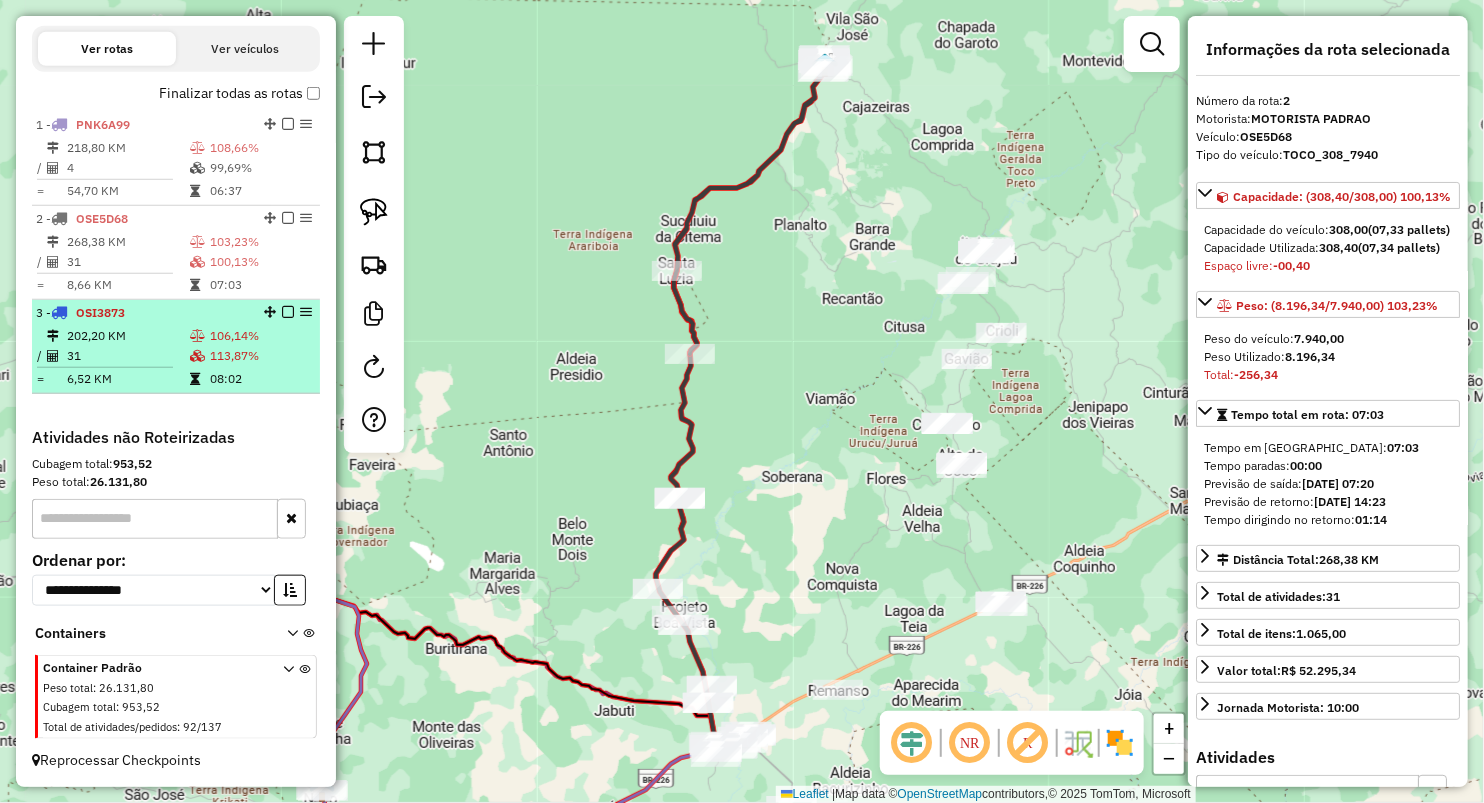 click at bounding box center (199, 336) 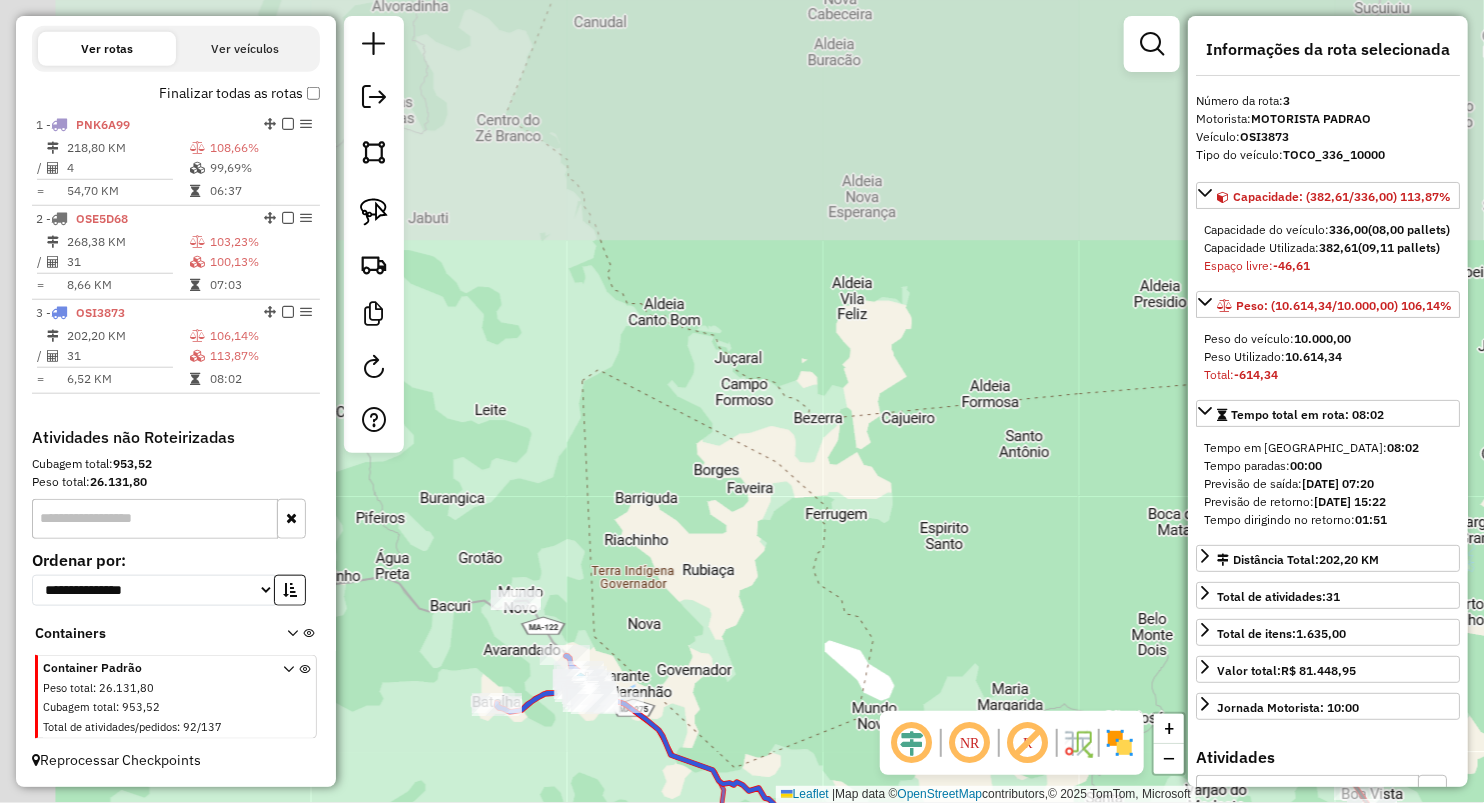 drag, startPoint x: 670, startPoint y: 254, endPoint x: 882, endPoint y: 671, distance: 467.7959 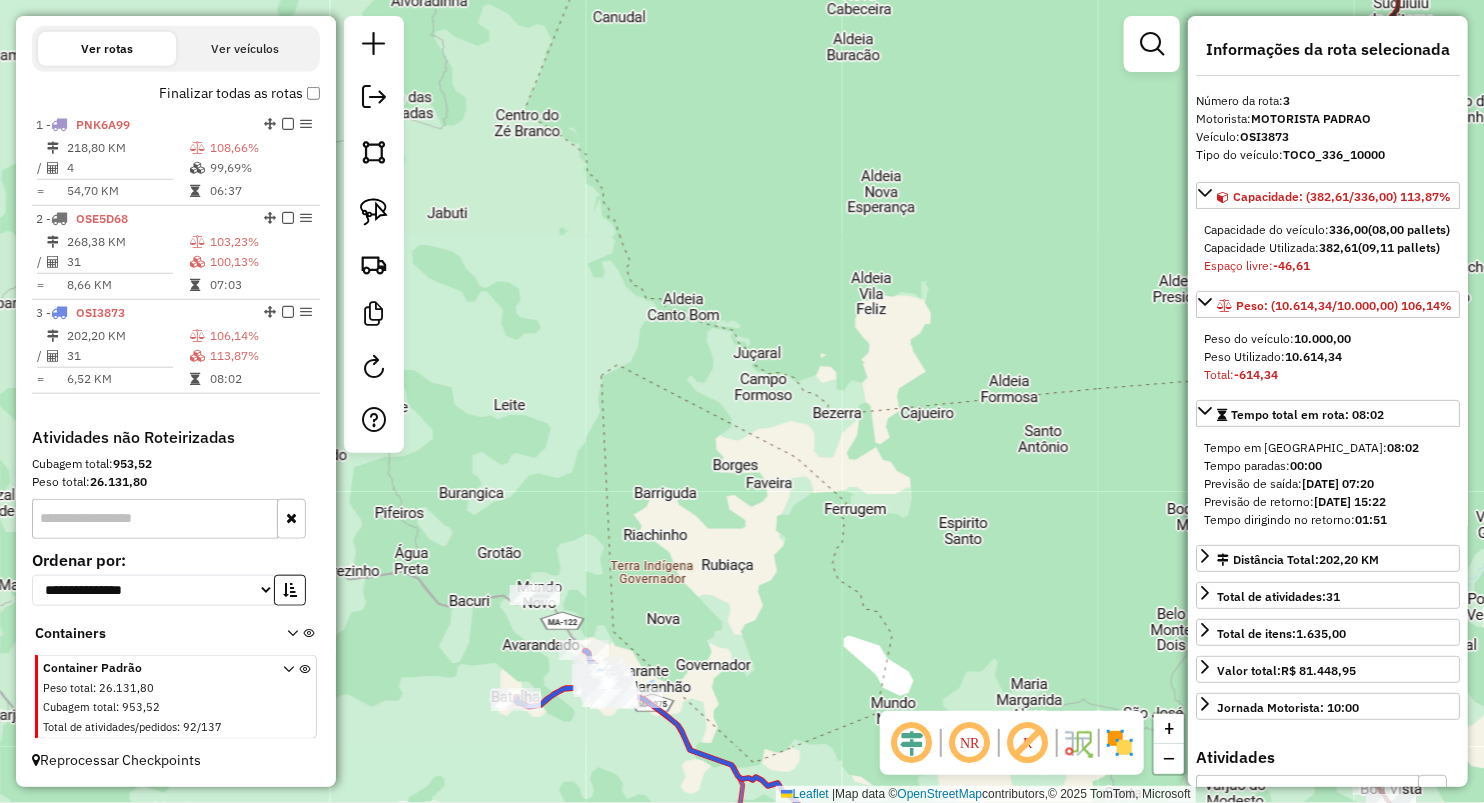 drag, startPoint x: 750, startPoint y: 631, endPoint x: 914, endPoint y: 294, distance: 374.78662 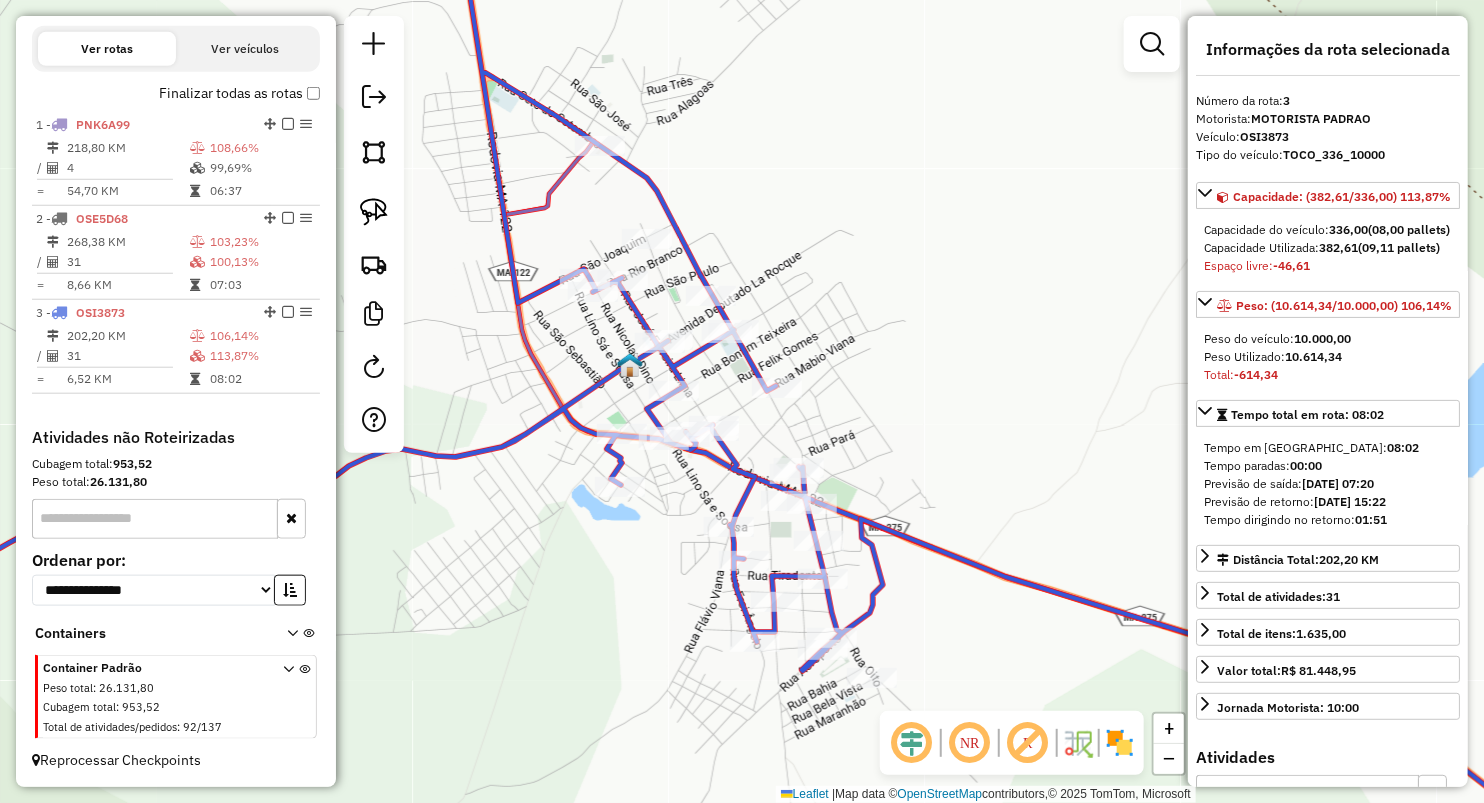 drag, startPoint x: 948, startPoint y: 498, endPoint x: 856, endPoint y: 223, distance: 289.98105 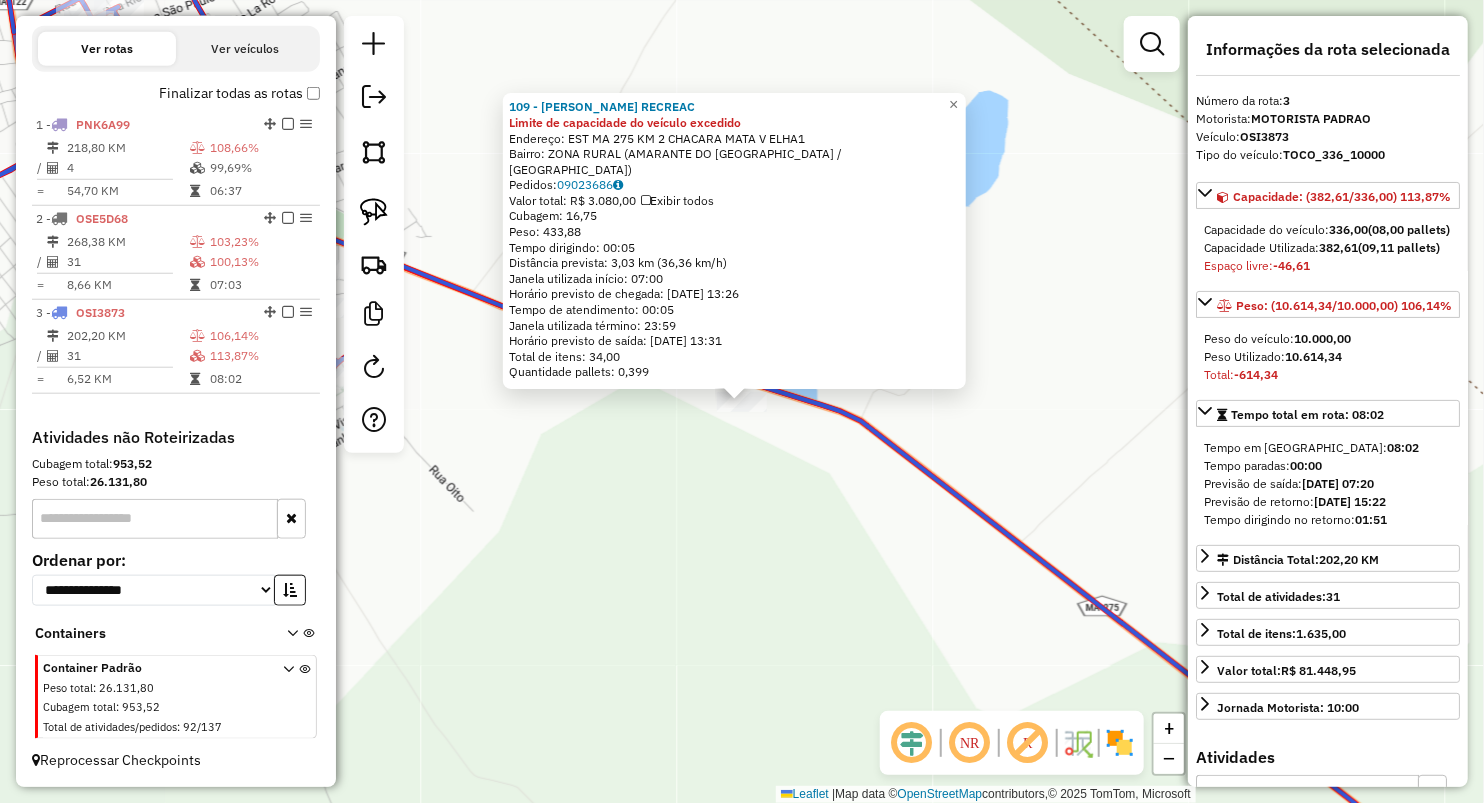click on "109 - RODRIGO PARK RECREAC Limite de capacidade do veículo excedido  Endereço:  EST MA 275 KM 2 CHACARA MATA V ELHA1   Bairro: ZONA RURAL (AMARANTE DO MARANHAO / MA)   Pedidos:  09023686   Valor total: R$ 3.080,00   Exibir todos   Cubagem: 16,75  Peso: 433,88  Tempo dirigindo: 00:05   Distância prevista: 3,03 km (36,36 km/h)   Janela utilizada início: 07:00   Horário previsto de chegada: 10/07/2025 13:26   Tempo de atendimento: 00:05   Janela utilizada término: 23:59   Horário previsto de saída: 10/07/2025 13:31   Total de itens: 34,00   Quantidade pallets: 0,399  × Janela de atendimento Grade de atendimento Capacidade Transportadoras Veículos Cliente Pedidos  Rotas Selecione os dias de semana para filtrar as janelas de atendimento  Seg   Ter   Qua   Qui   Sex   Sáb   Dom  Informe o período da janela de atendimento: De: Até:  Filtrar exatamente a janela do cliente  Considerar janela de atendimento padrão  Selecione os dias de semana para filtrar as grades de atendimento  Seg   Ter   Qua   Qui  +" 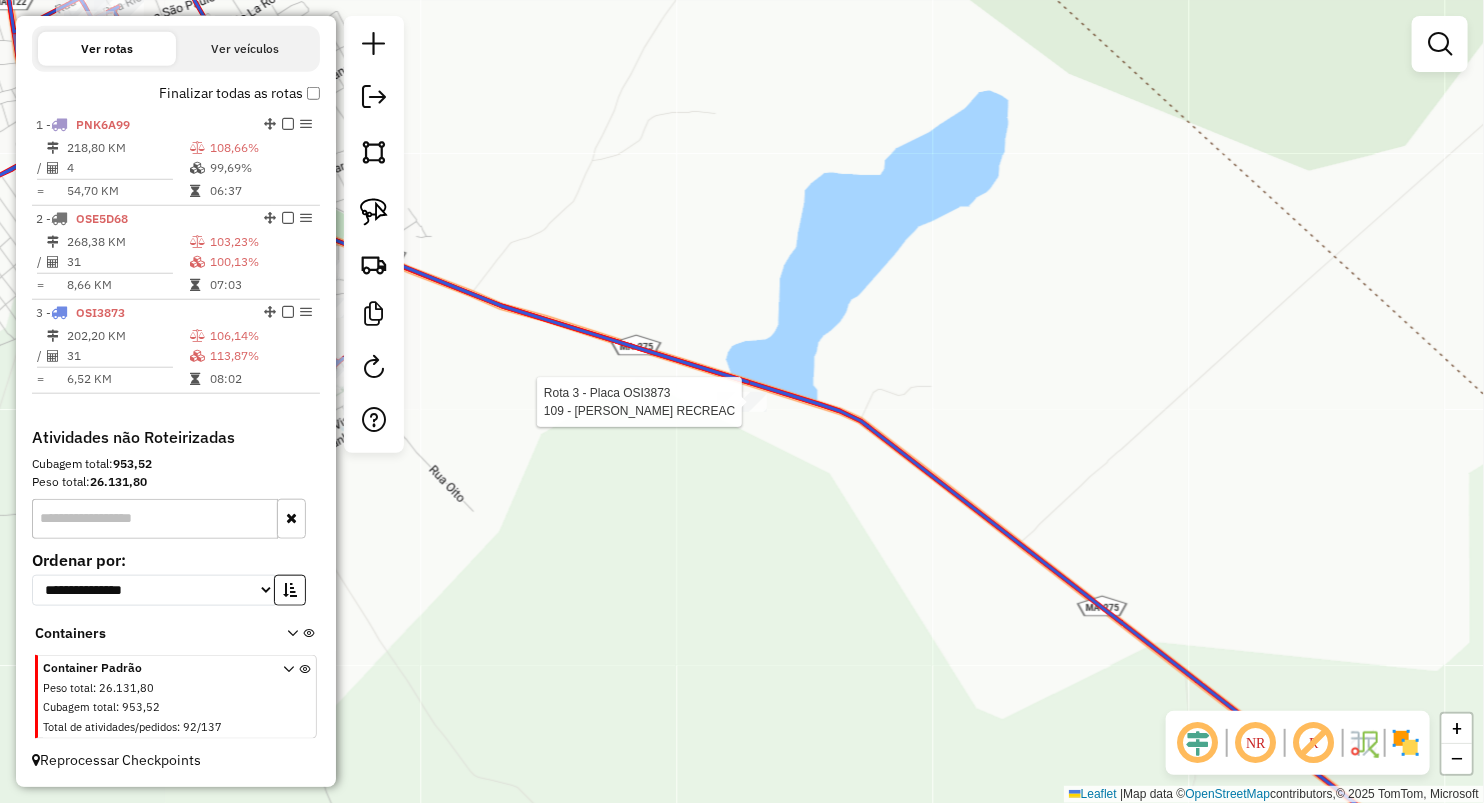 select on "**********" 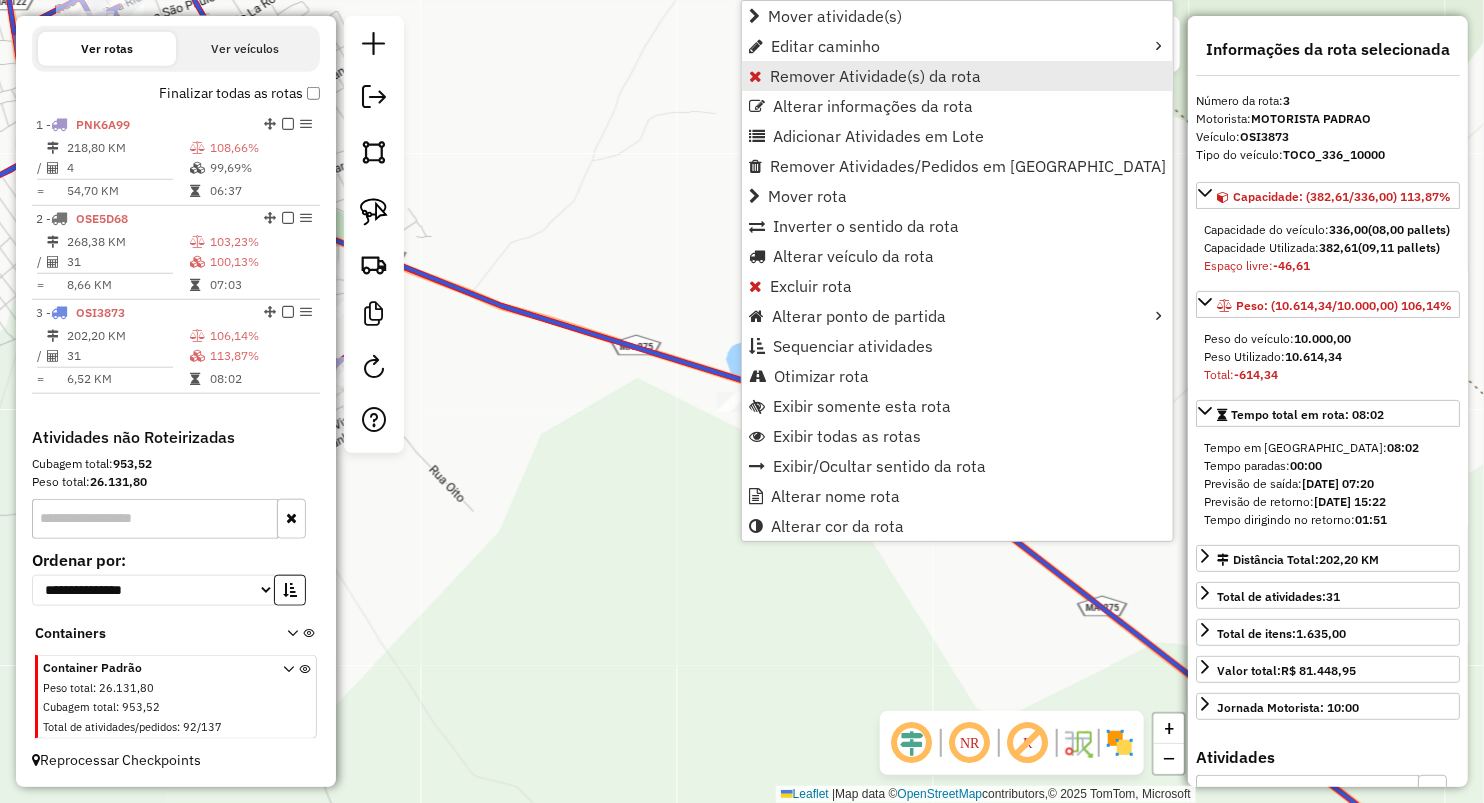 click on "Remover Atividade(s) da rota" at bounding box center (875, 76) 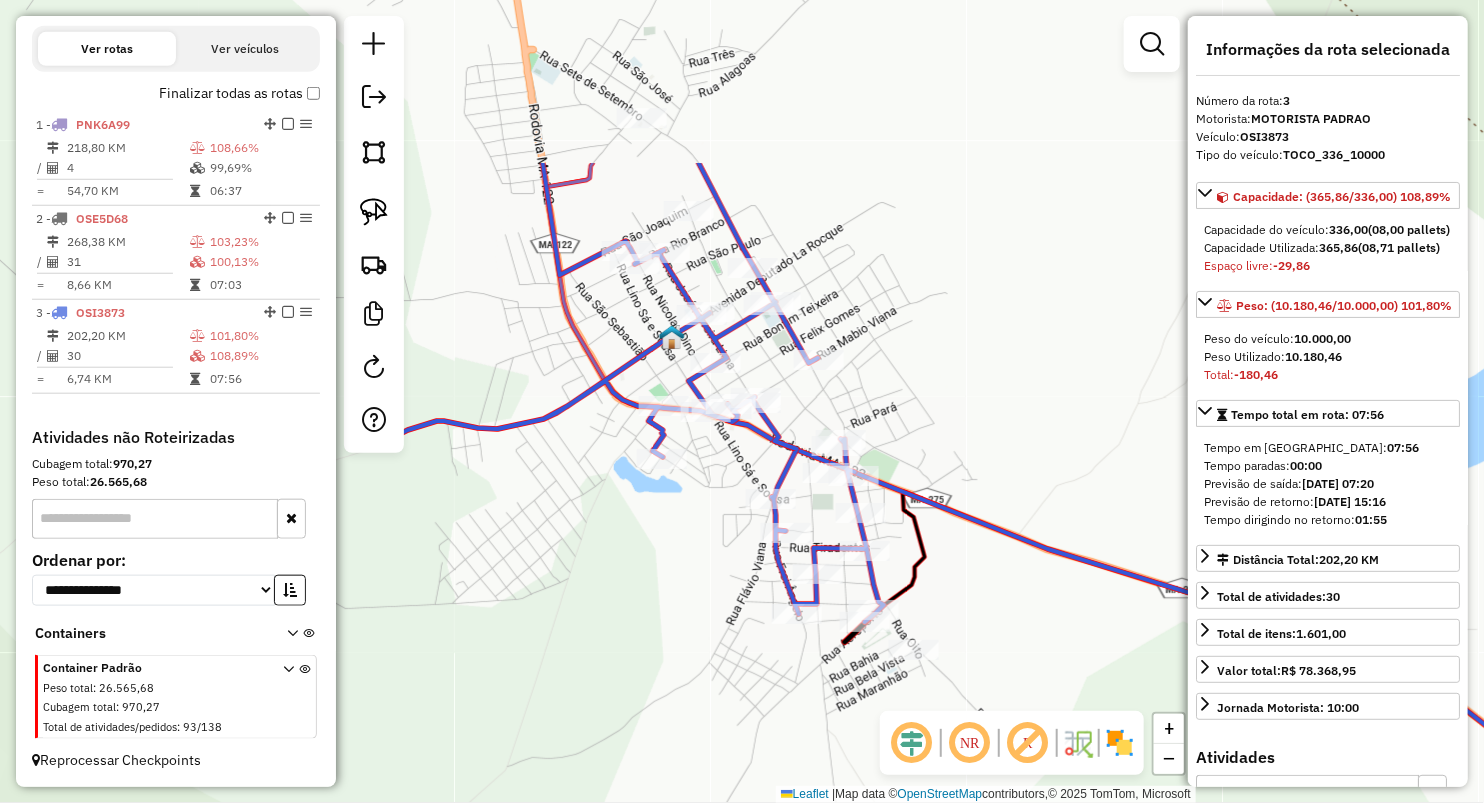 drag, startPoint x: 988, startPoint y: 384, endPoint x: 1173, endPoint y: 428, distance: 190.16046 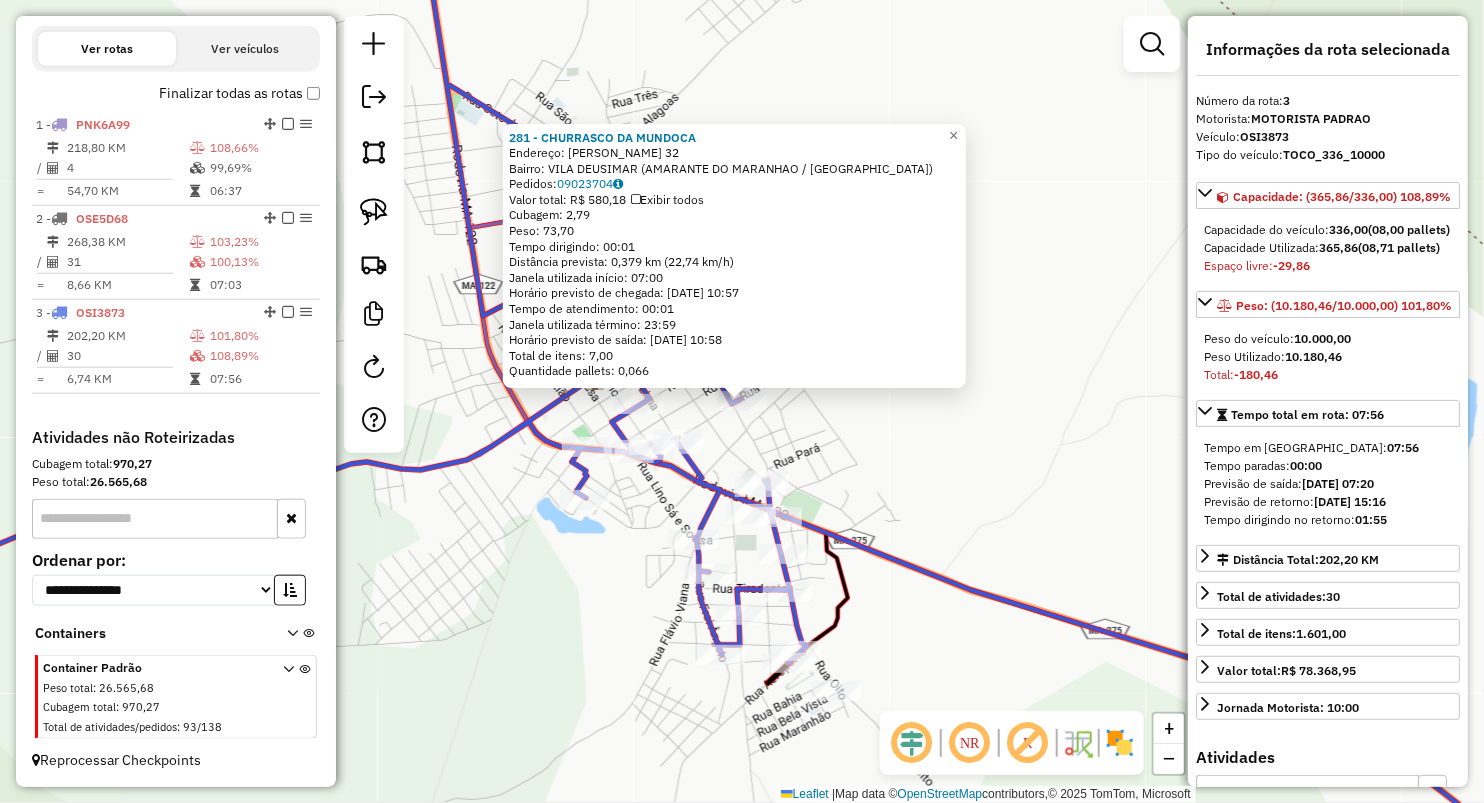click on "281 - CHURRASCO DA MUNDOCA  Endereço:  Mabio Viana 32   Bairro: VILA DEUSIMAR (AMARANTE DO MARANHAO / MA)   Pedidos:  09023704   Valor total: R$ 580,18   Exibir todos   Cubagem: 2,79  Peso: 73,70  Tempo dirigindo: 00:01   Distância prevista: 0,379 km (22,74 km/h)   Janela utilizada início: 07:00   Horário previsto de chegada: 10/07/2025 10:57   Tempo de atendimento: 00:01   Janela utilizada término: 23:59   Horário previsto de saída: 10/07/2025 10:58   Total de itens: 7,00   Quantidade pallets: 0,066  × Janela de atendimento Grade de atendimento Capacidade Transportadoras Veículos Cliente Pedidos  Rotas Selecione os dias de semana para filtrar as janelas de atendimento  Seg   Ter   Qua   Qui   Sex   Sáb   Dom  Informe o período da janela de atendimento: De: Até:  Filtrar exatamente a janela do cliente  Considerar janela de atendimento padrão  Selecione os dias de semana para filtrar as grades de atendimento  Seg   Ter   Qua   Qui   Sex   Sáb   Dom   Peso mínimo:   Peso máximo:   De:   Até:  +" 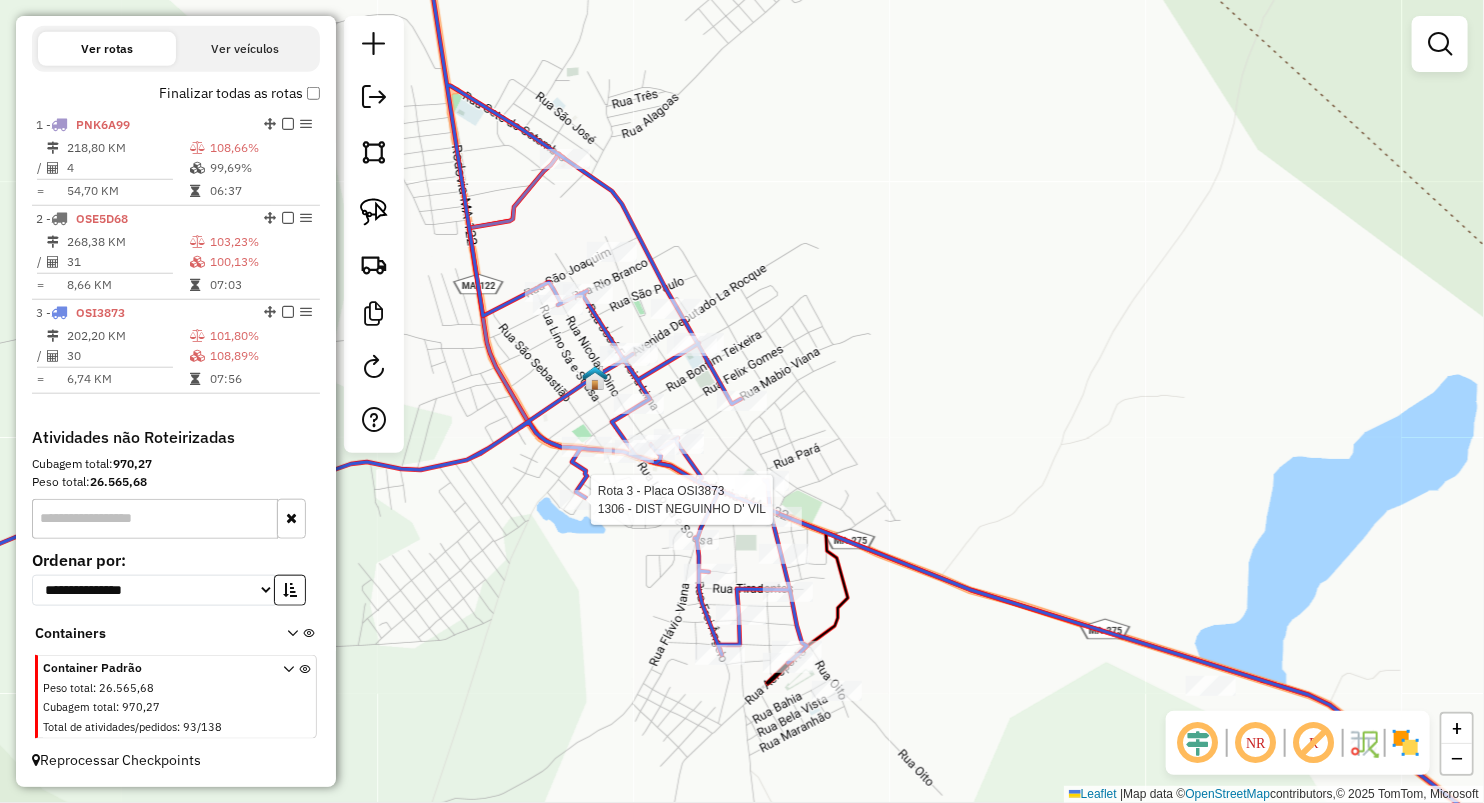select on "**********" 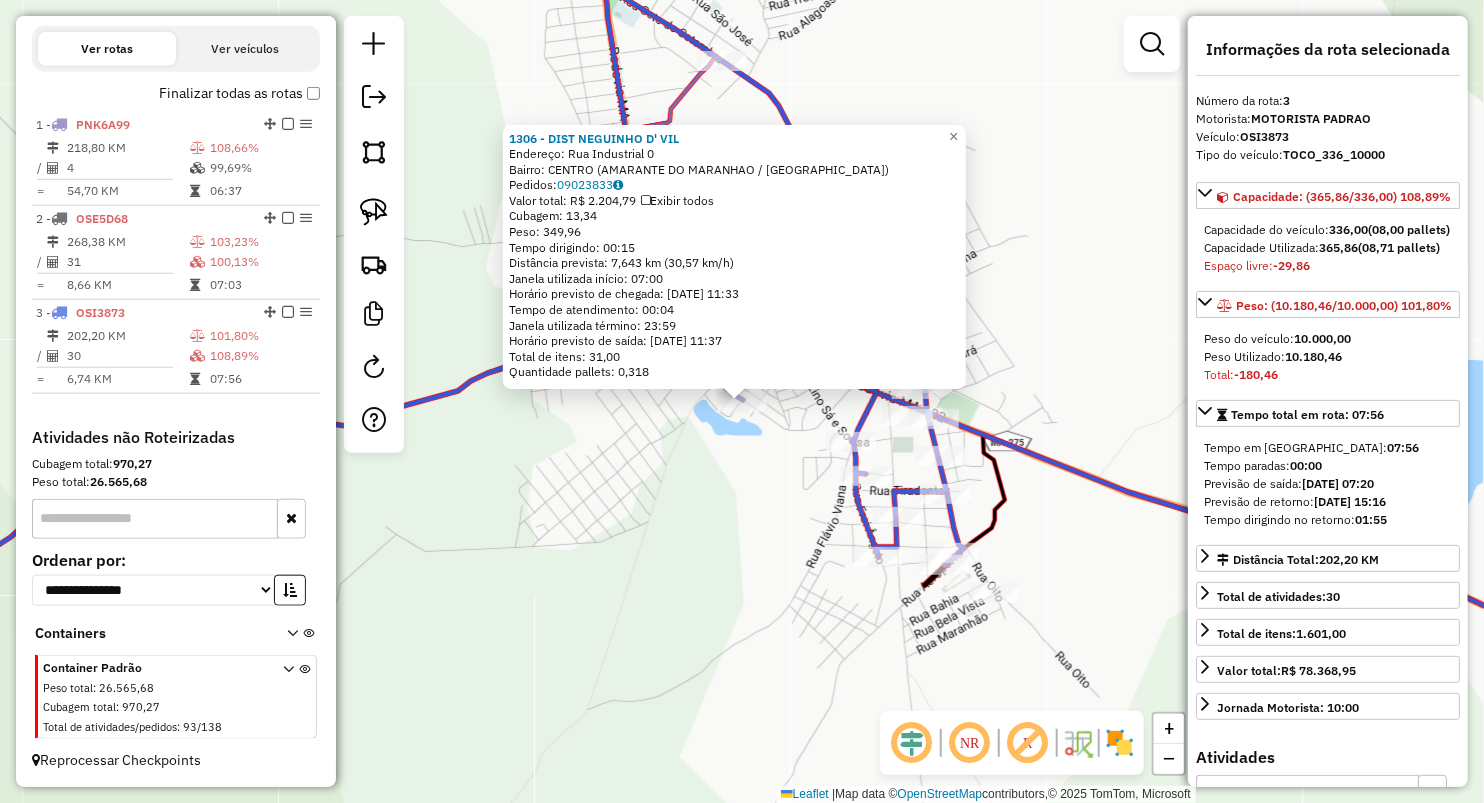 drag, startPoint x: 752, startPoint y: 477, endPoint x: 744, endPoint y: 384, distance: 93.34345 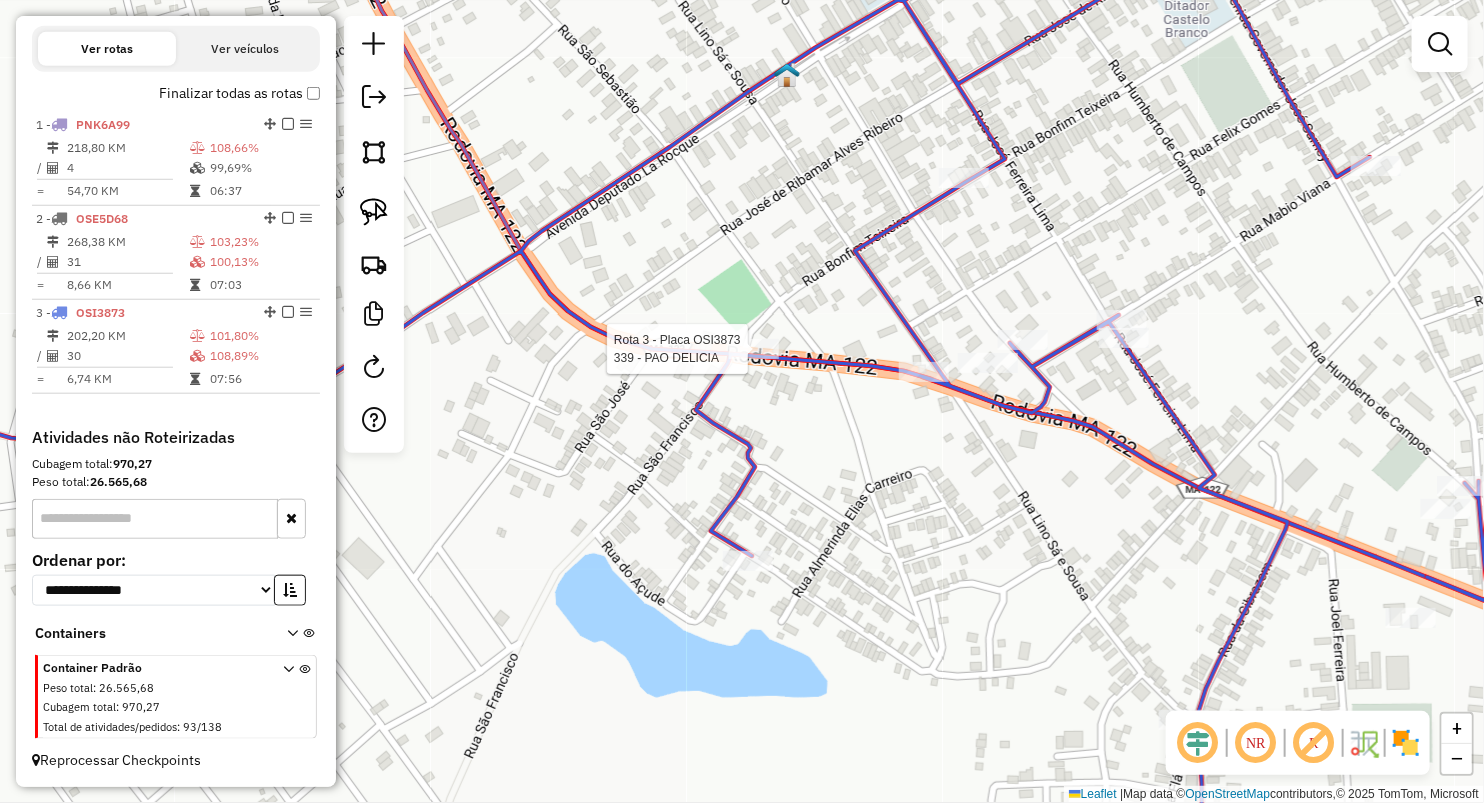 select on "**********" 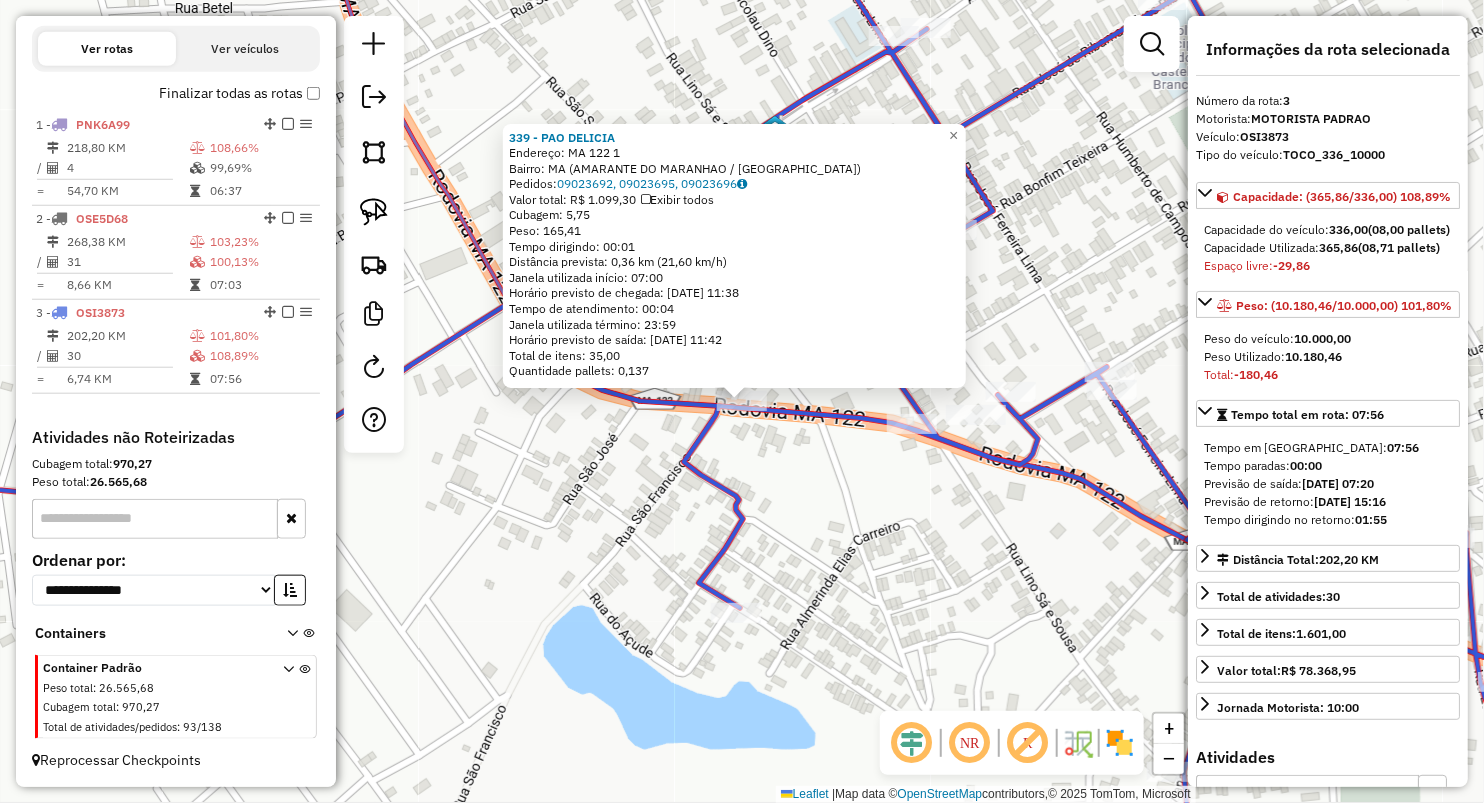 click on "339 - PAO DELICIA  Endereço:  MA 122 1   Bairro: MA (AMARANTE DO MARANHAO / MA)   Pedidos:  09023692, 09023695, 09023696   Valor total: R$ 1.099,30   Exibir todos   Cubagem: 5,75  Peso: 165,41  Tempo dirigindo: 00:01   Distância prevista: 0,36 km (21,60 km/h)   Janela utilizada início: 07:00   Horário previsto de chegada: 10/07/2025 11:38   Tempo de atendimento: 00:04   Janela utilizada término: 23:59   Horário previsto de saída: 10/07/2025 11:42   Total de itens: 35,00   Quantidade pallets: 0,137  × Janela de atendimento Grade de atendimento Capacidade Transportadoras Veículos Cliente Pedidos  Rotas Selecione os dias de semana para filtrar as janelas de atendimento  Seg   Ter   Qua   Qui   Sex   Sáb   Dom  Informe o período da janela de atendimento: De: Até:  Filtrar exatamente a janela do cliente  Considerar janela de atendimento padrão  Selecione os dias de semana para filtrar as grades de atendimento  Seg   Ter   Qua   Qui   Sex   Sáb   Dom   Clientes fora do dia de atendimento selecionado +" 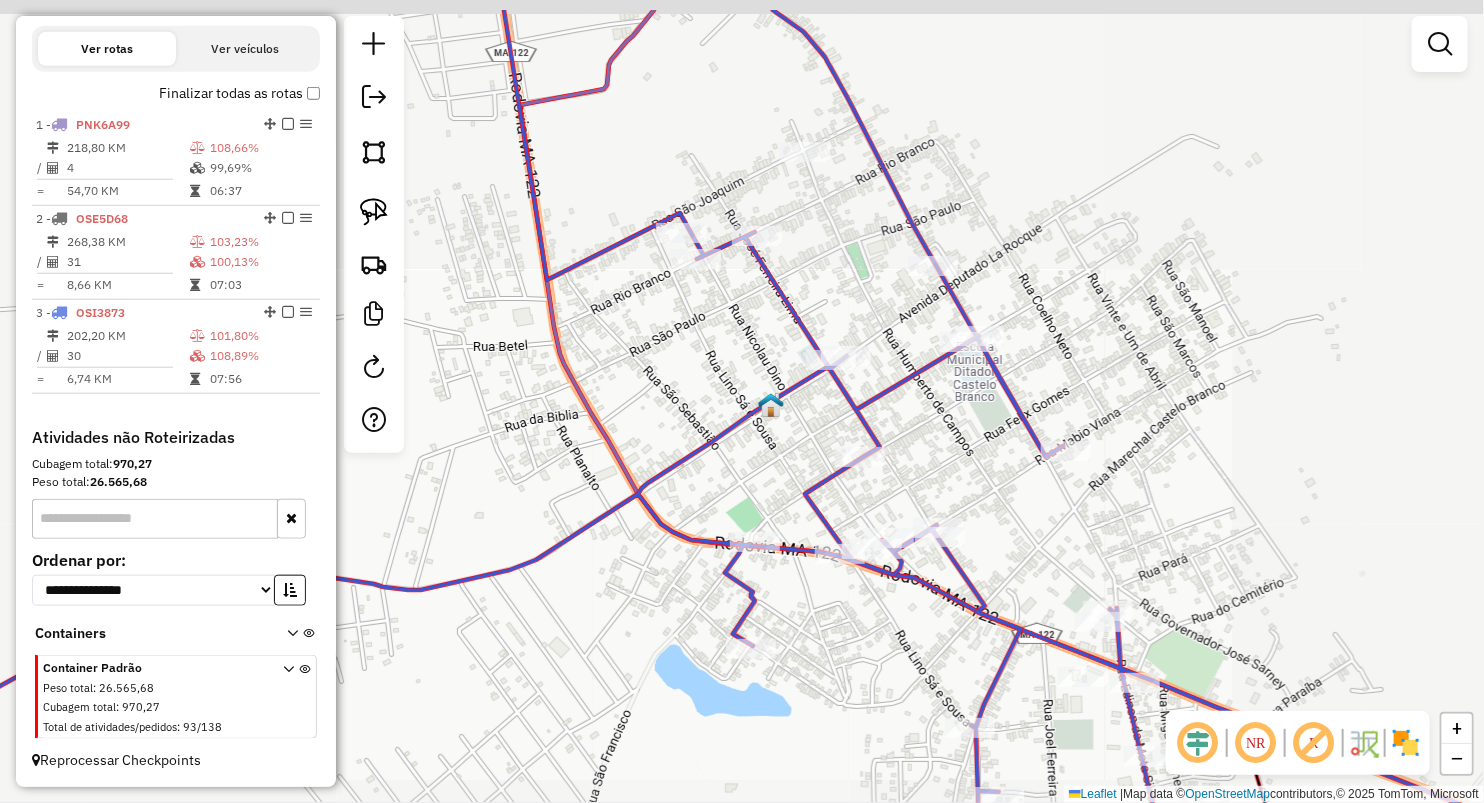 drag, startPoint x: 805, startPoint y: 305, endPoint x: 729, endPoint y: 434, distance: 149.72308 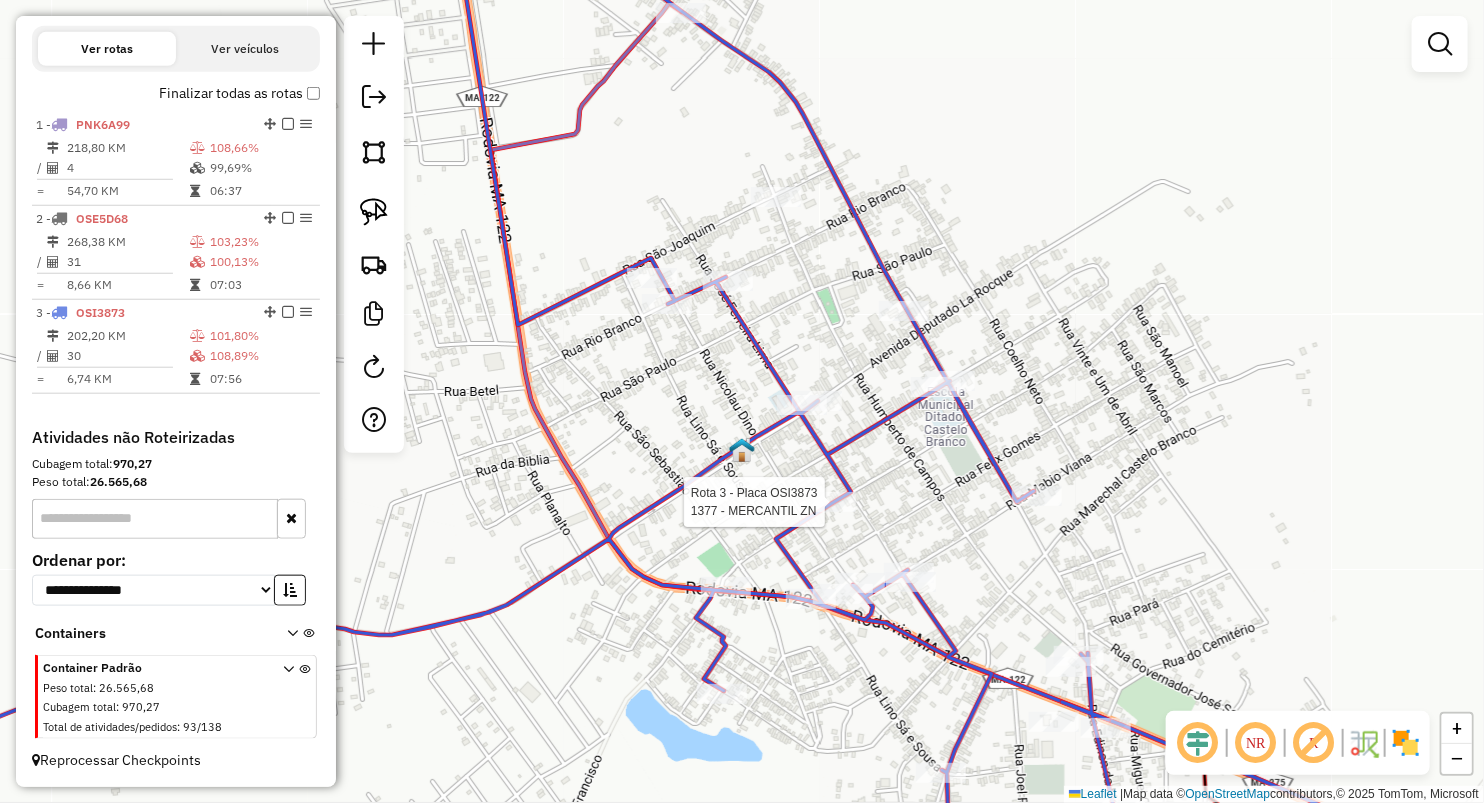 select on "**********" 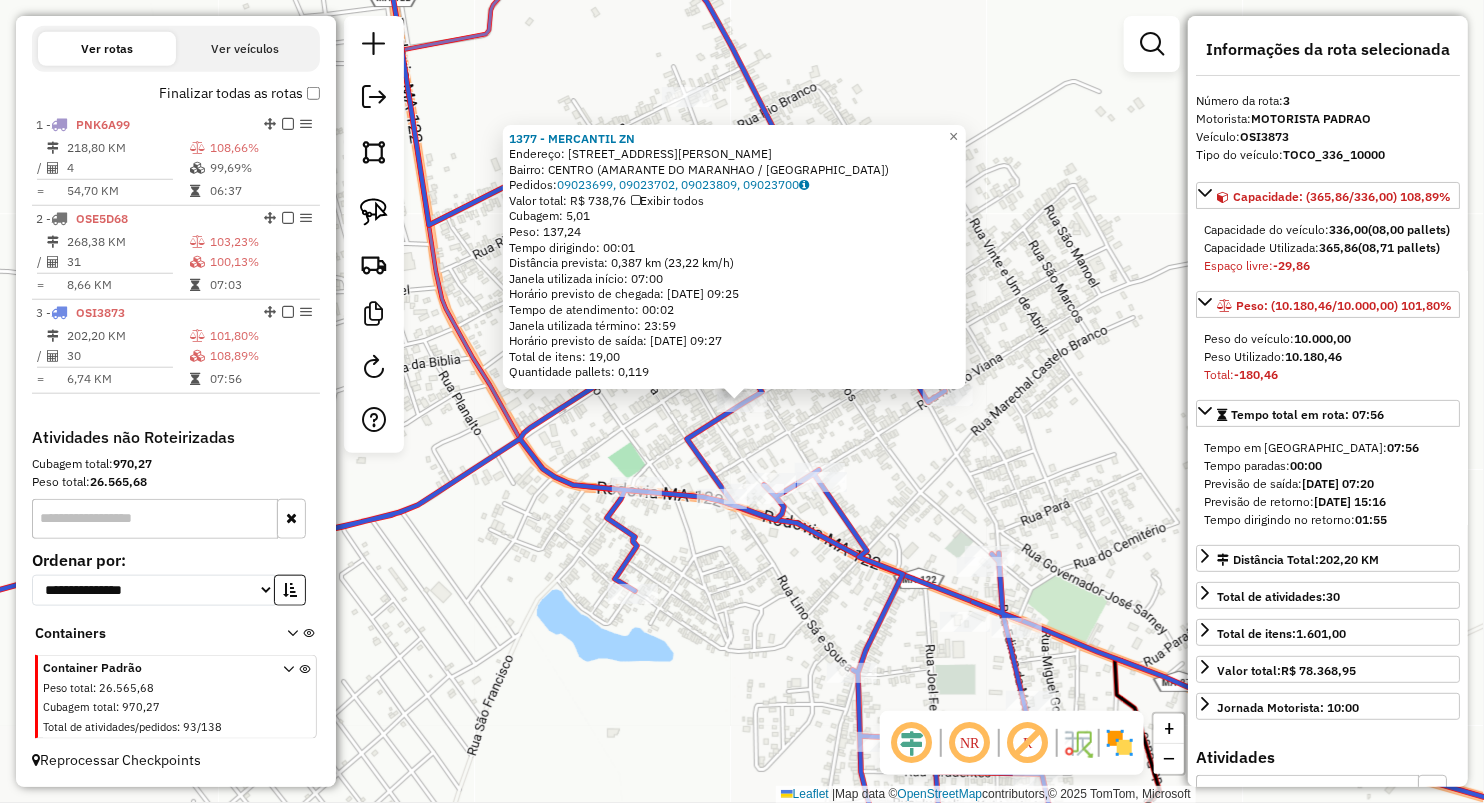 drag, startPoint x: 584, startPoint y: 416, endPoint x: 608, endPoint y: 402, distance: 27.784887 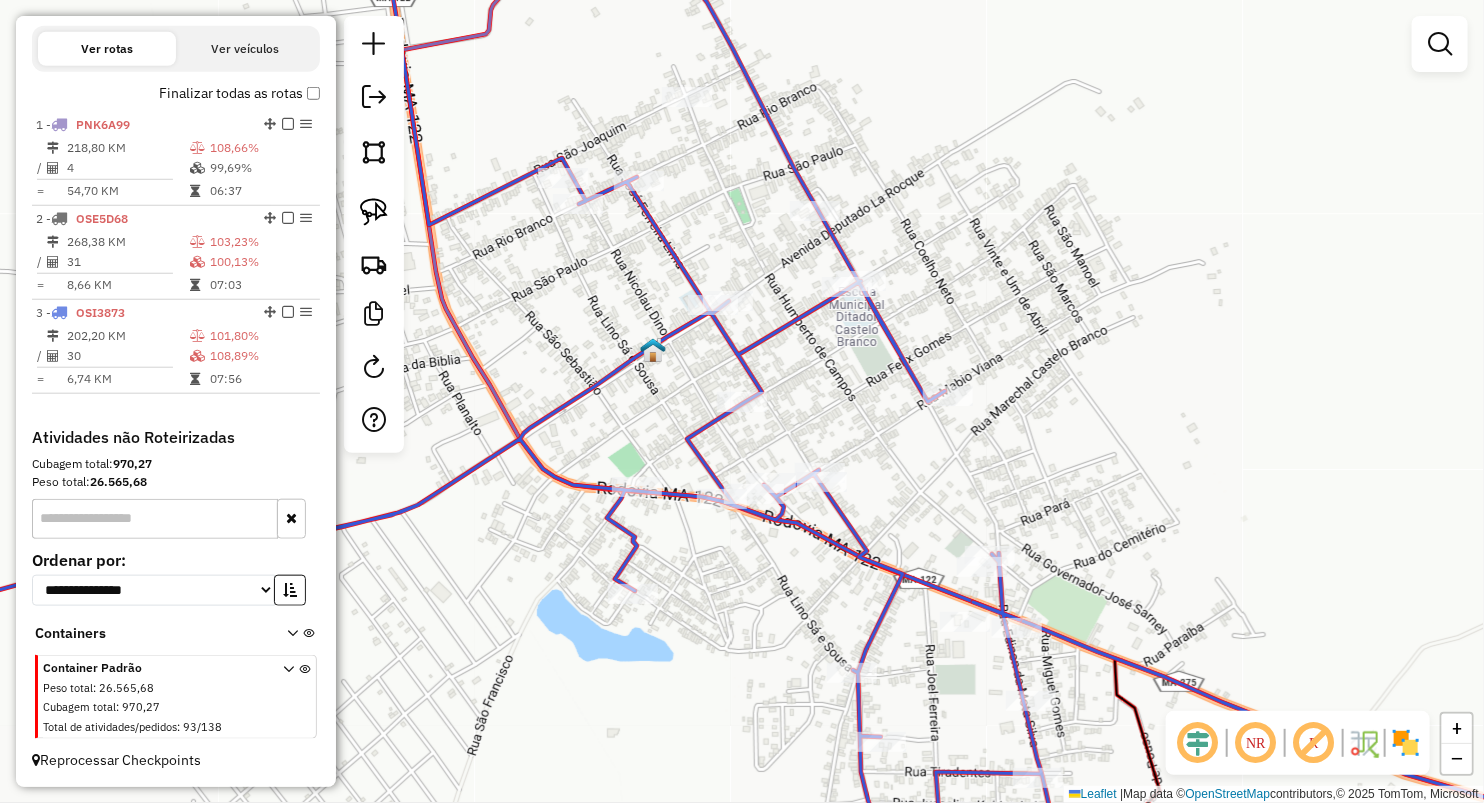 click 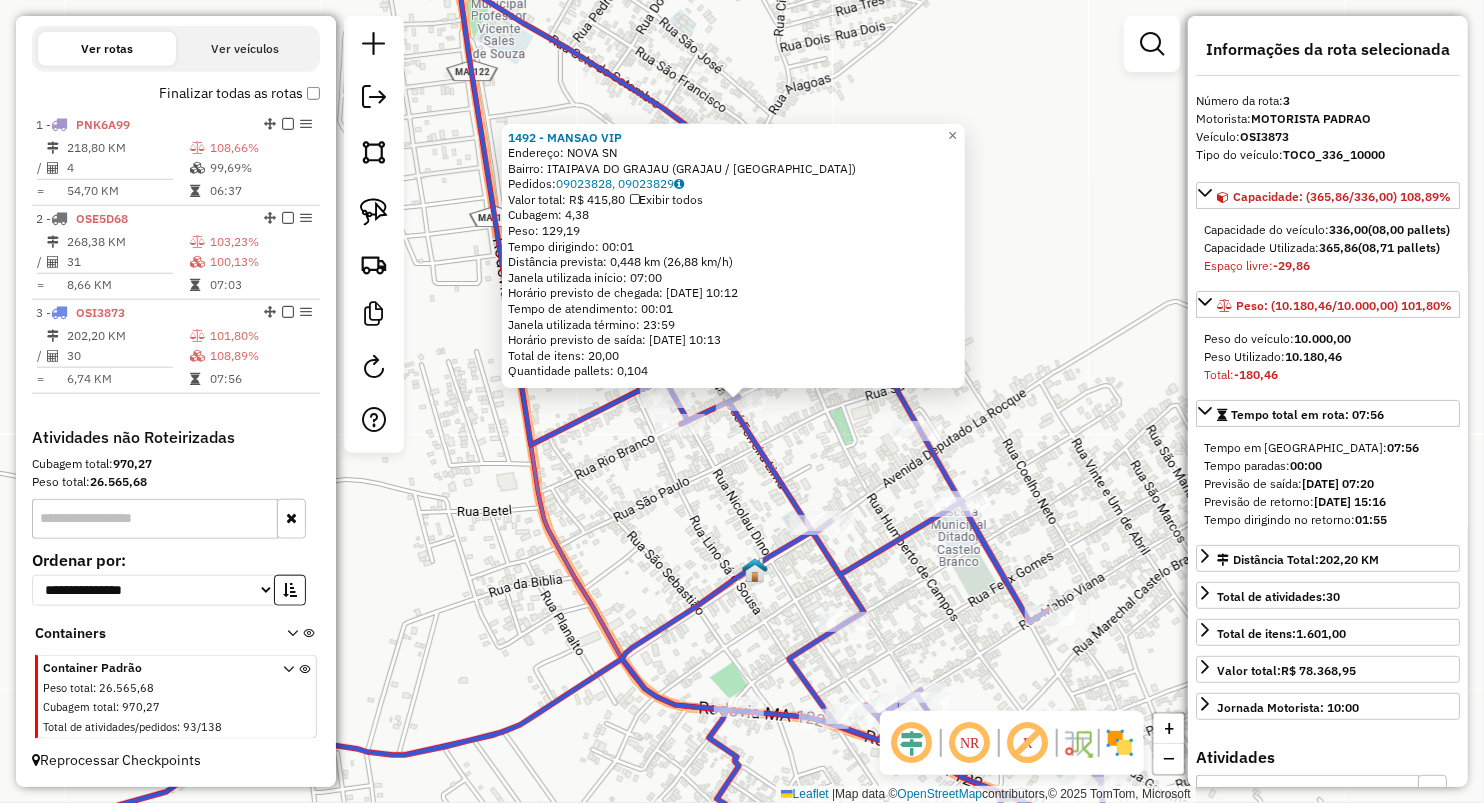 click on "1492 - MANSAO VIP  Endereço:  NOVA SN   Bairro: ITAIPAVA DO GRAJAU (GRAJAU / MA)   Pedidos:  09023828, 09023829   Valor total: R$ 415,80   Exibir todos   Cubagem: 4,38  Peso: 129,19  Tempo dirigindo: 00:01   Distância prevista: 0,448 km (26,88 km/h)   Janela utilizada início: 07:00   Horário previsto de chegada: 10/07/2025 10:12   Tempo de atendimento: 00:01   Janela utilizada término: 23:59   Horário previsto de saída: 10/07/2025 10:13   Total de itens: 20,00   Quantidade pallets: 0,104  × Janela de atendimento Grade de atendimento Capacidade Transportadoras Veículos Cliente Pedidos  Rotas Selecione os dias de semana para filtrar as janelas de atendimento  Seg   Ter   Qua   Qui   Sex   Sáb   Dom  Informe o período da janela de atendimento: De: Até:  Filtrar exatamente a janela do cliente  Considerar janela de atendimento padrão  Selecione os dias de semana para filtrar as grades de atendimento  Seg   Ter   Qua   Qui   Sex   Sáb   Dom   Considerar clientes sem dia de atendimento cadastrado  De:" 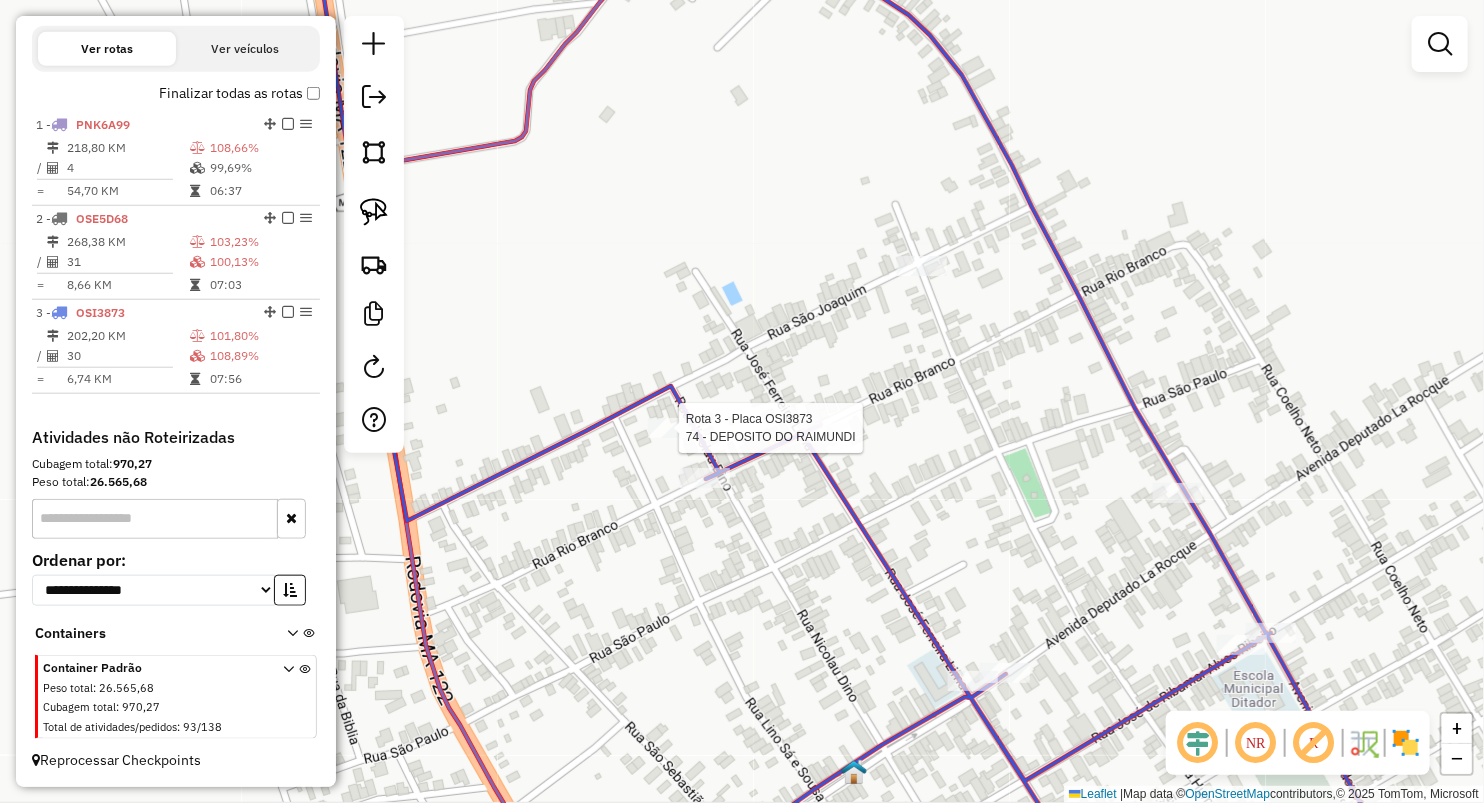 select on "**********" 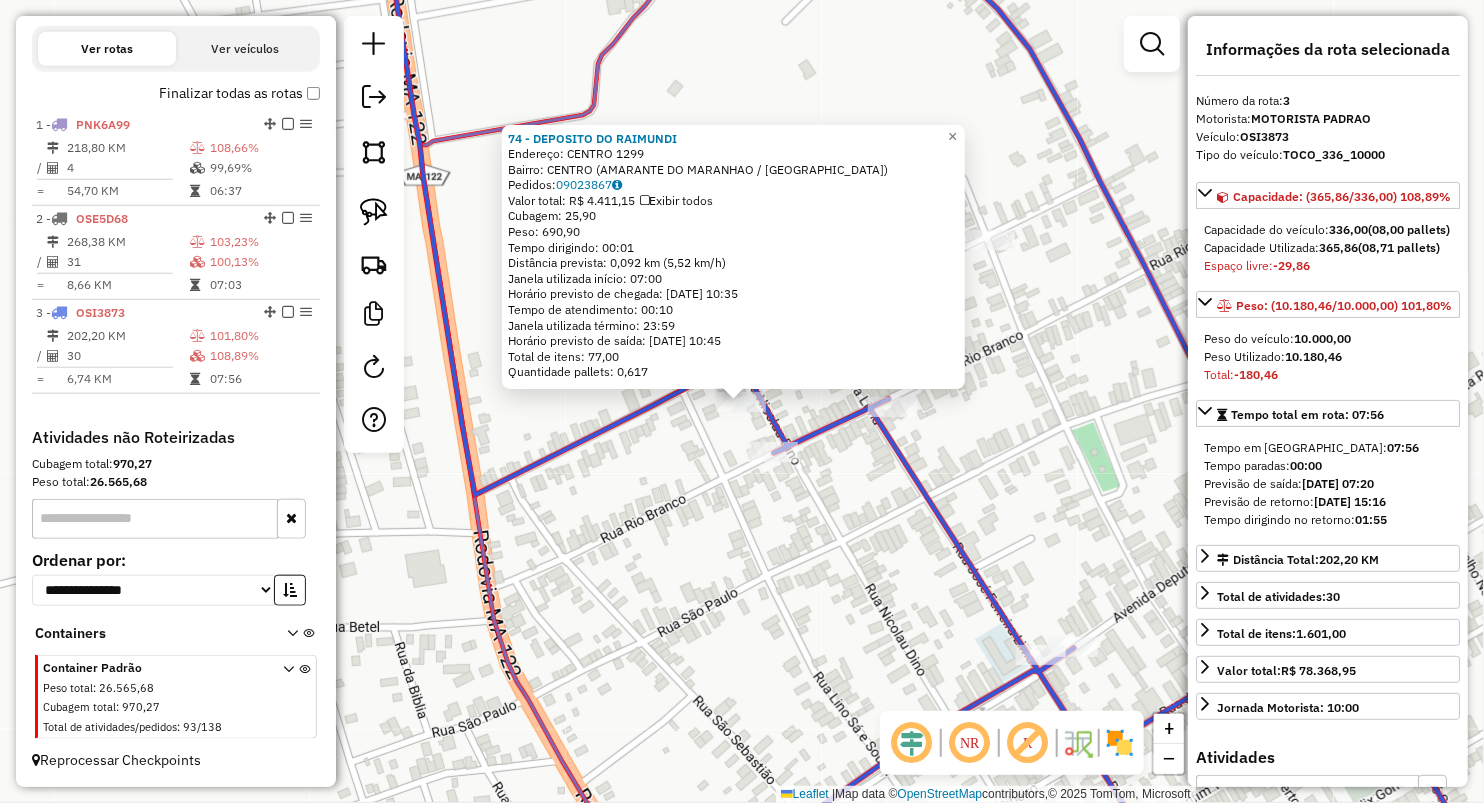 click on "74 - DEPOSITO DO RAIMUNDI  Endereço:  CENTRO 1299   Bairro: CENTRO (AMARANTE DO MARANHAO / MA)   Pedidos:  09023867   Valor total: R$ 4.411,15   Exibir todos   Cubagem: 25,90  Peso: 690,90  Tempo dirigindo: 00:01   Distância prevista: 0,092 km (5,52 km/h)   Janela utilizada início: 07:00   Horário previsto de chegada: 10/07/2025 10:35   Tempo de atendimento: 00:10   Janela utilizada término: 23:59   Horário previsto de saída: 10/07/2025 10:45   Total de itens: 77,00   Quantidade pallets: 0,617  × Janela de atendimento Grade de atendimento Capacidade Transportadoras Veículos Cliente Pedidos  Rotas Selecione os dias de semana para filtrar as janelas de atendimento  Seg   Ter   Qua   Qui   Sex   Sáb   Dom  Informe o período da janela de atendimento: De: Até:  Filtrar exatamente a janela do cliente  Considerar janela de atendimento padrão  Selecione os dias de semana para filtrar as grades de atendimento  Seg   Ter   Qua   Qui   Sex   Sáb   Dom   Considerar clientes sem dia de atendimento cadastrado" 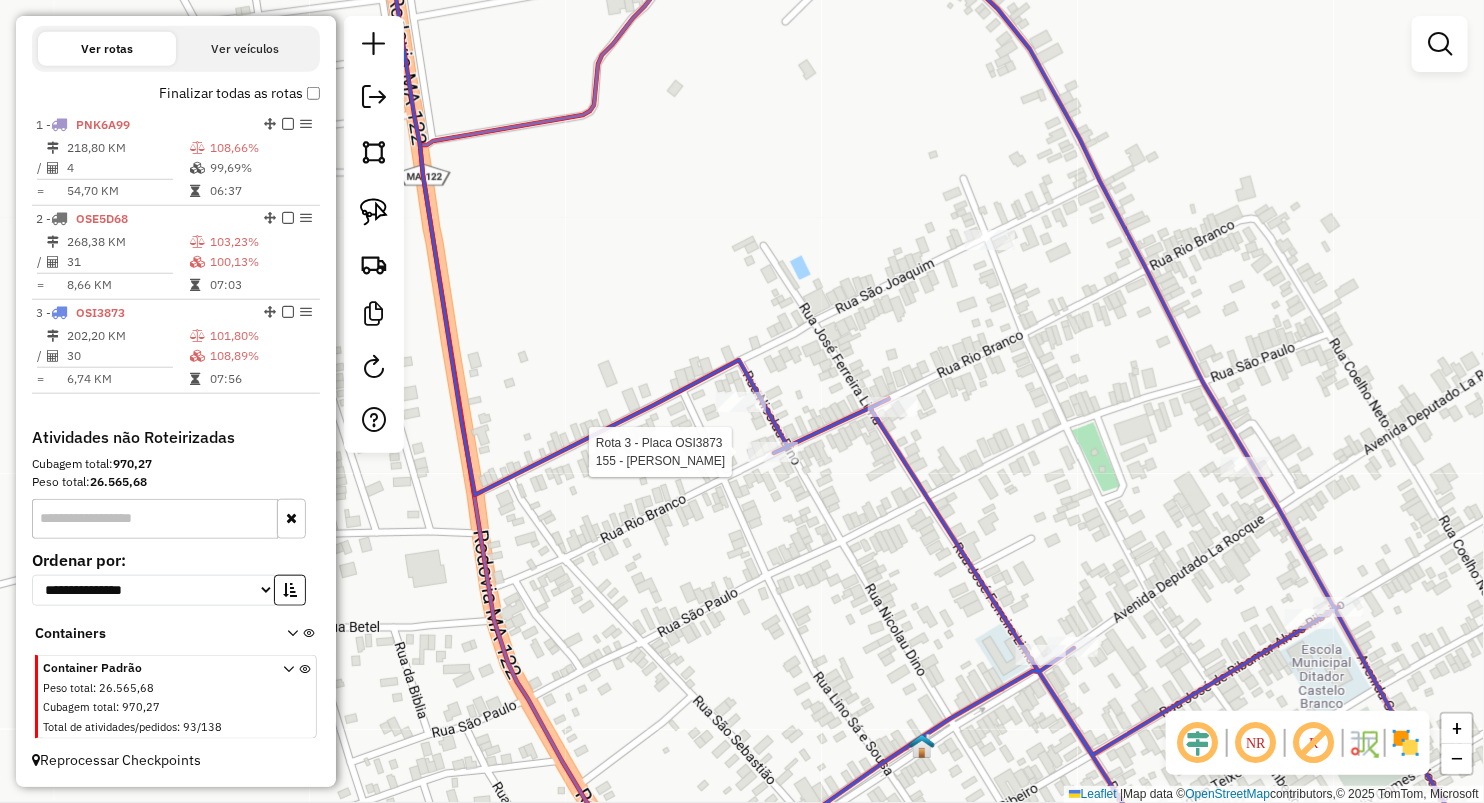 select on "**********" 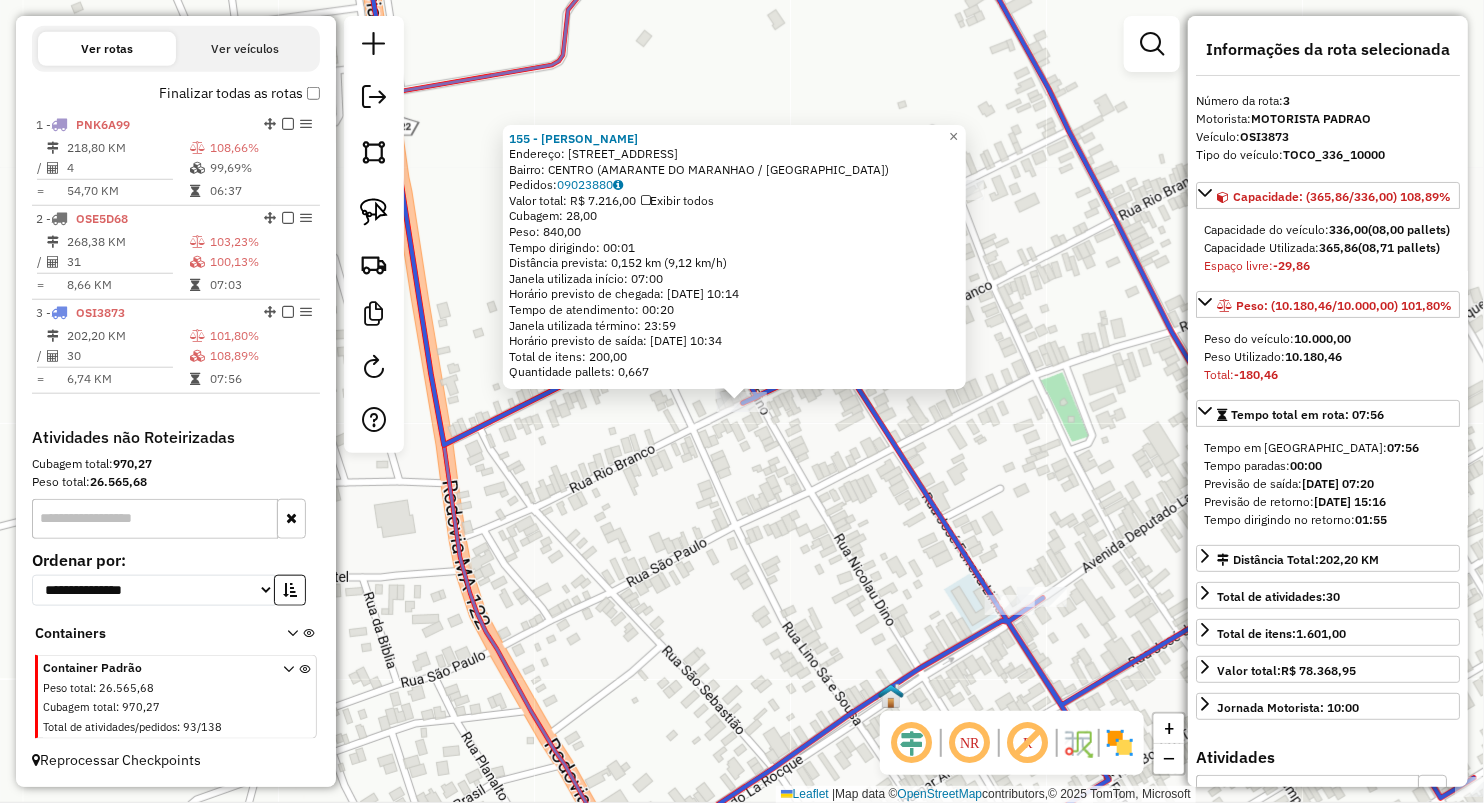 click on "155 - MERCADINHO ARAUJO  Endereço:  Rio Branco 418   Bairro: CENTRO (AMARANTE DO MARANHAO / MA)   Pedidos:  09023880   Valor total: R$ 7.216,00   Exibir todos   Cubagem: 28,00  Peso: 840,00  Tempo dirigindo: 00:01   Distância prevista: 0,152 km (9,12 km/h)   Janela utilizada início: 07:00   Horário previsto de chegada: 10/07/2025 10:14   Tempo de atendimento: 00:20   Janela utilizada término: 23:59   Horário previsto de saída: 10/07/2025 10:34   Total de itens: 200,00   Quantidade pallets: 0,667  × Janela de atendimento Grade de atendimento Capacidade Transportadoras Veículos Cliente Pedidos  Rotas Selecione os dias de semana para filtrar as janelas de atendimento  Seg   Ter   Qua   Qui   Sex   Sáb   Dom  Informe o período da janela de atendimento: De: Até:  Filtrar exatamente a janela do cliente  Considerar janela de atendimento padrão  Selecione os dias de semana para filtrar as grades de atendimento  Seg   Ter   Qua   Qui   Sex   Sáb   Dom   Clientes fora do dia de atendimento selecionado De:" 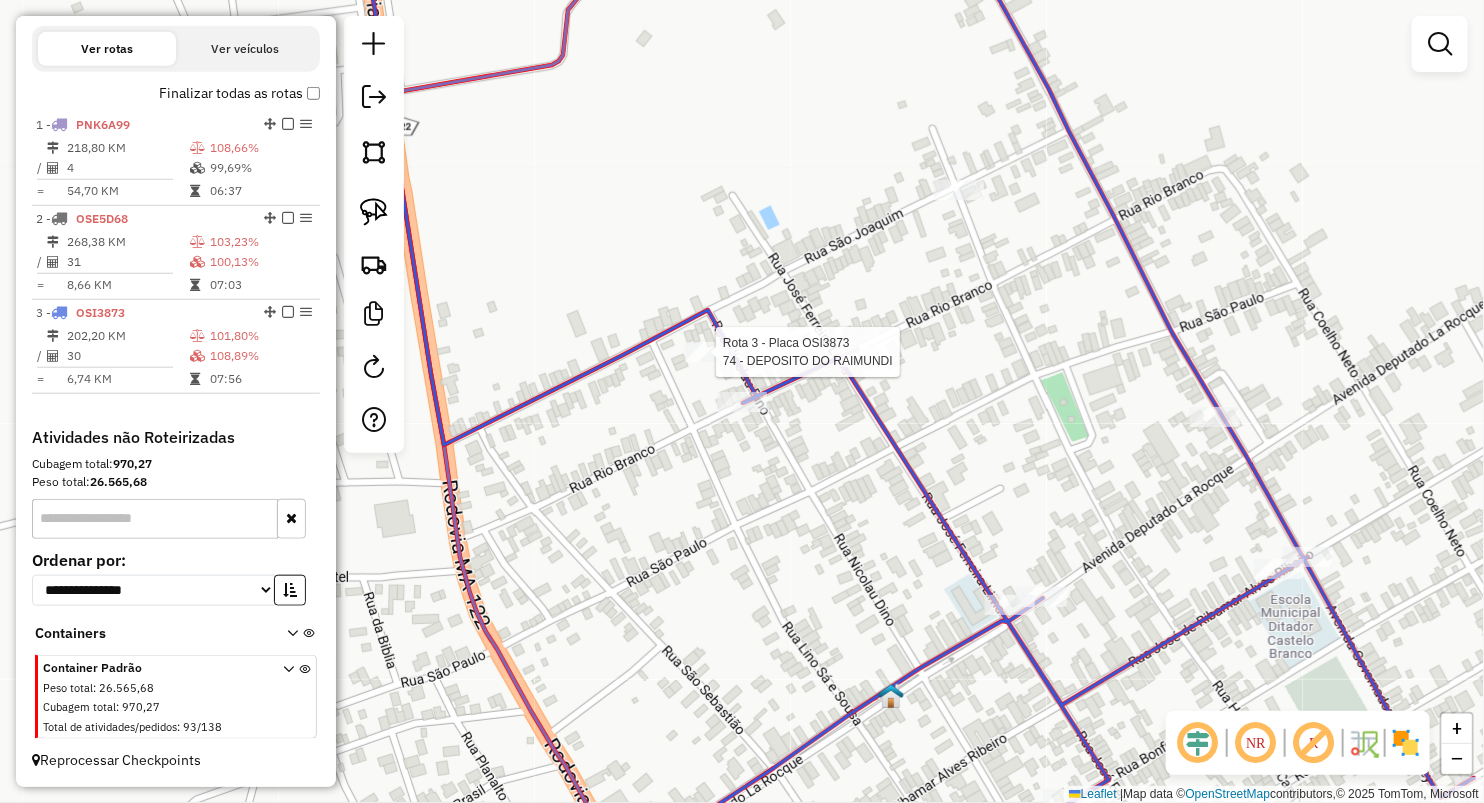 select on "**********" 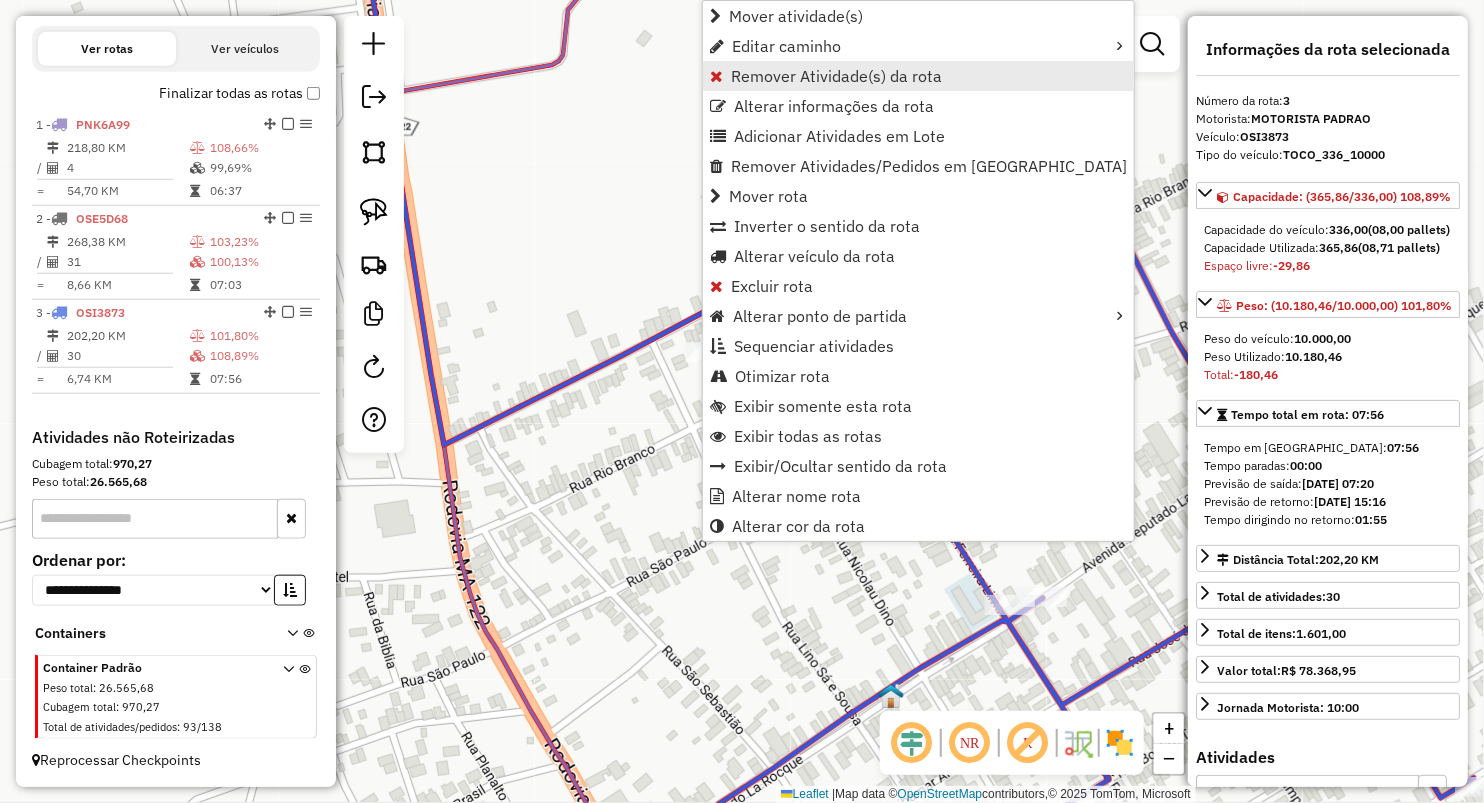 click on "Remover Atividade(s) da rota" at bounding box center [836, 76] 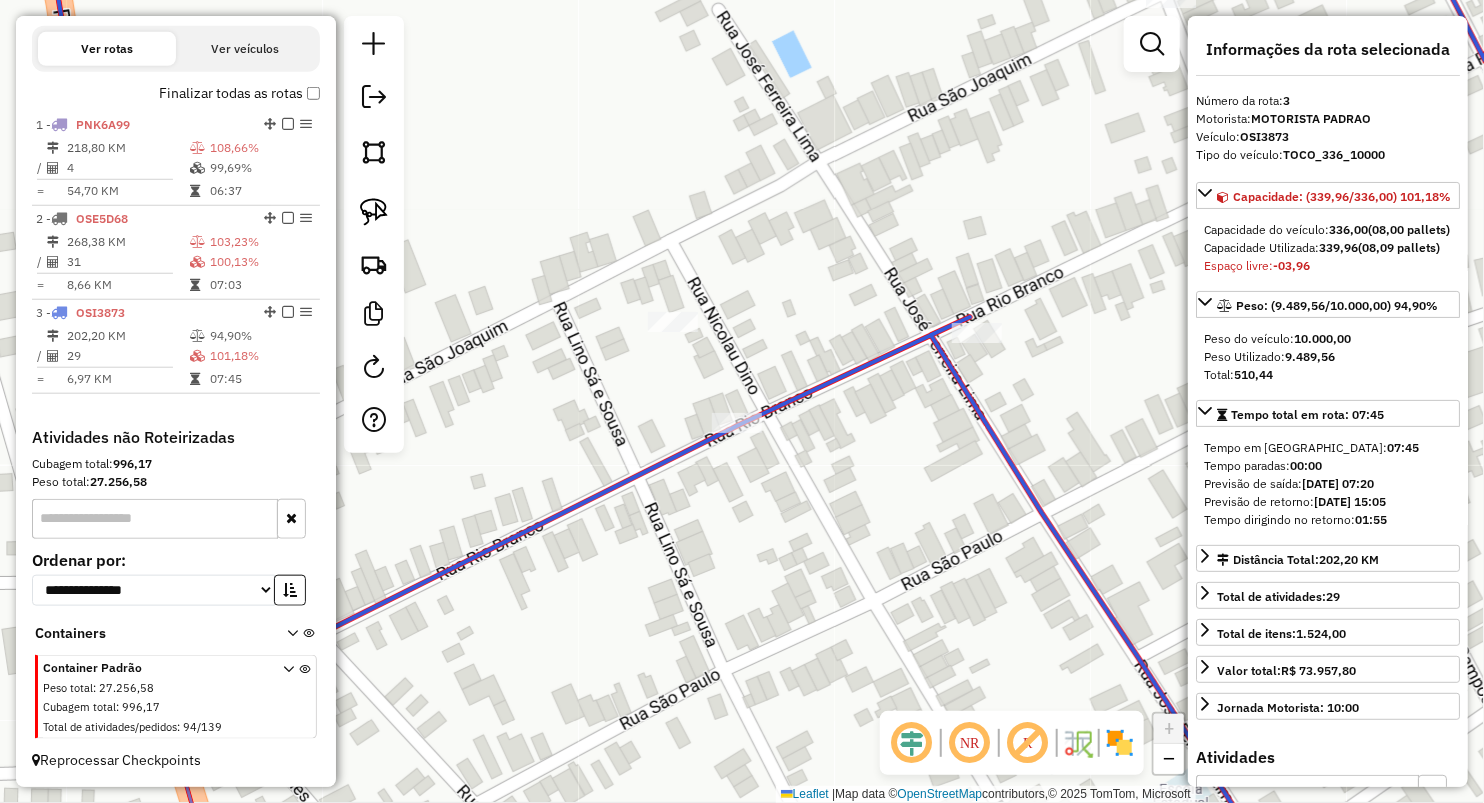 drag, startPoint x: 945, startPoint y: 482, endPoint x: 854, endPoint y: 519, distance: 98.23441 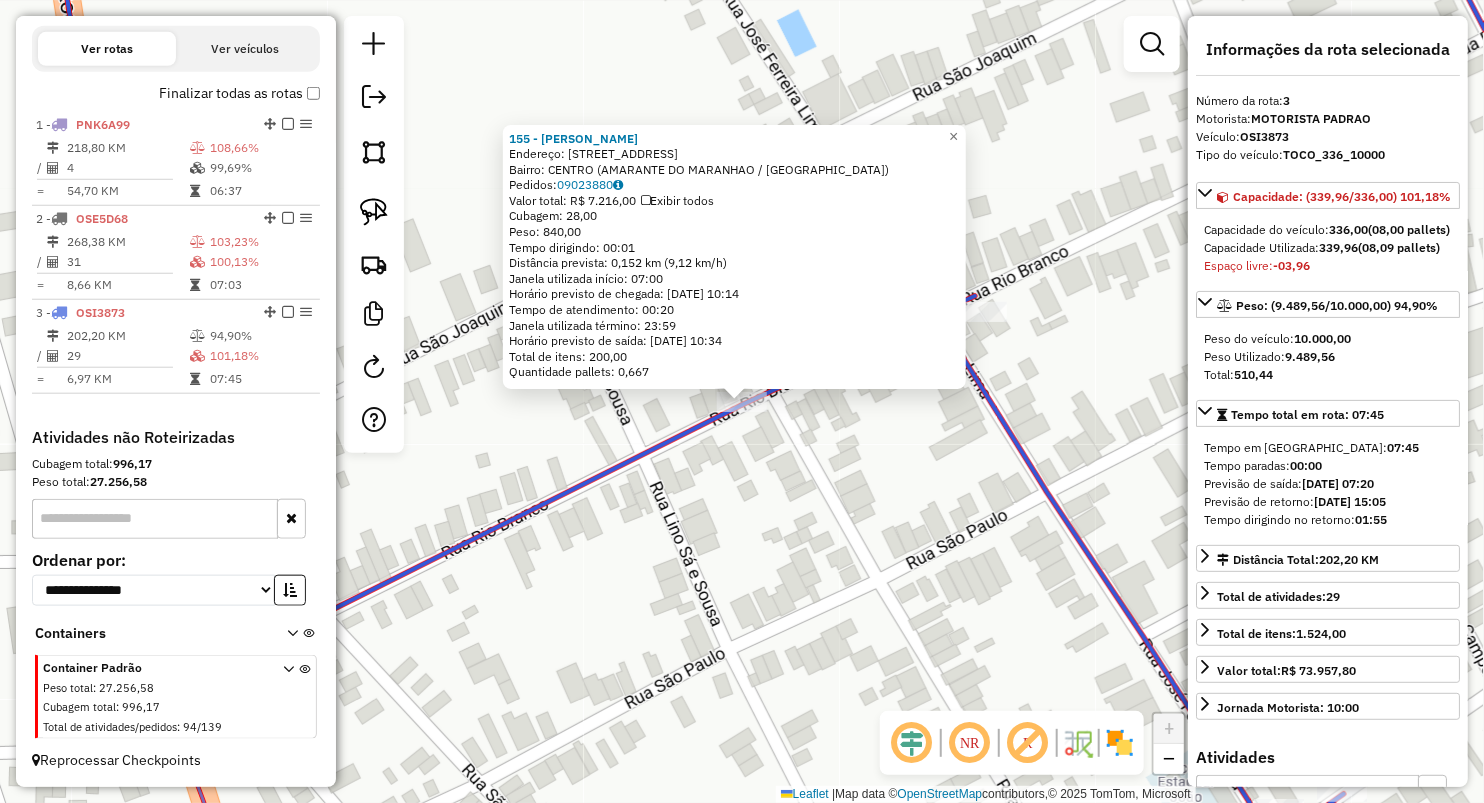 click on "155 - MERCADINHO ARAUJO  Endereço:  Rio Branco 418   Bairro: CENTRO (AMARANTE DO MARANHAO / MA)   Pedidos:  09023880   Valor total: R$ 7.216,00   Exibir todos   Cubagem: 28,00  Peso: 840,00  Tempo dirigindo: 00:01   Distância prevista: 0,152 km (9,12 km/h)   Janela utilizada início: 07:00   Horário previsto de chegada: 10/07/2025 10:14   Tempo de atendimento: 00:20   Janela utilizada término: 23:59   Horário previsto de saída: 10/07/2025 10:34   Total de itens: 200,00   Quantidade pallets: 0,667  × Janela de atendimento Grade de atendimento Capacidade Transportadoras Veículos Cliente Pedidos  Rotas Selecione os dias de semana para filtrar as janelas de atendimento  Seg   Ter   Qua   Qui   Sex   Sáb   Dom  Informe o período da janela de atendimento: De: Até:  Filtrar exatamente a janela do cliente  Considerar janela de atendimento padrão  Selecione os dias de semana para filtrar as grades de atendimento  Seg   Ter   Qua   Qui   Sex   Sáb   Dom   Clientes fora do dia de atendimento selecionado De:" 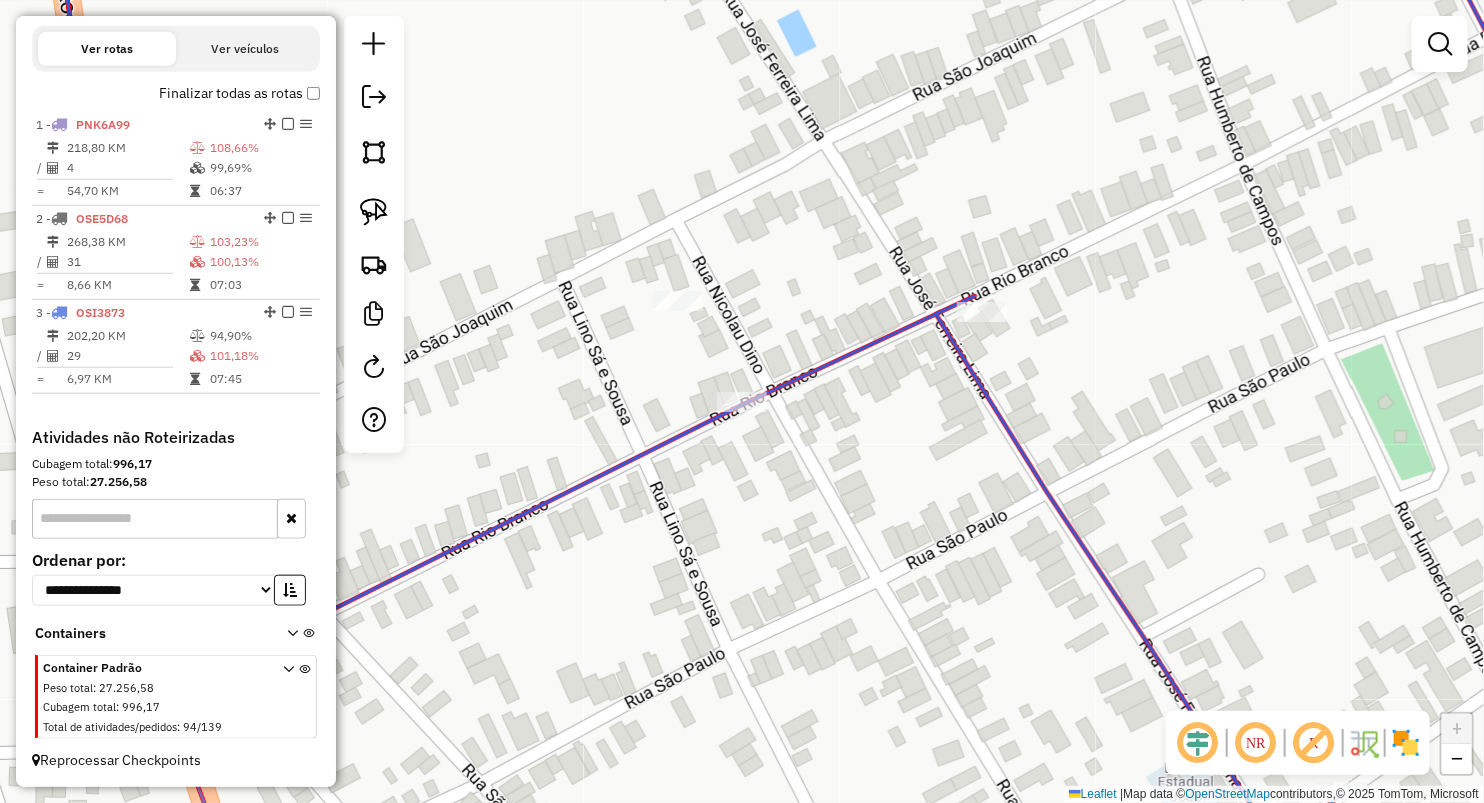select on "**********" 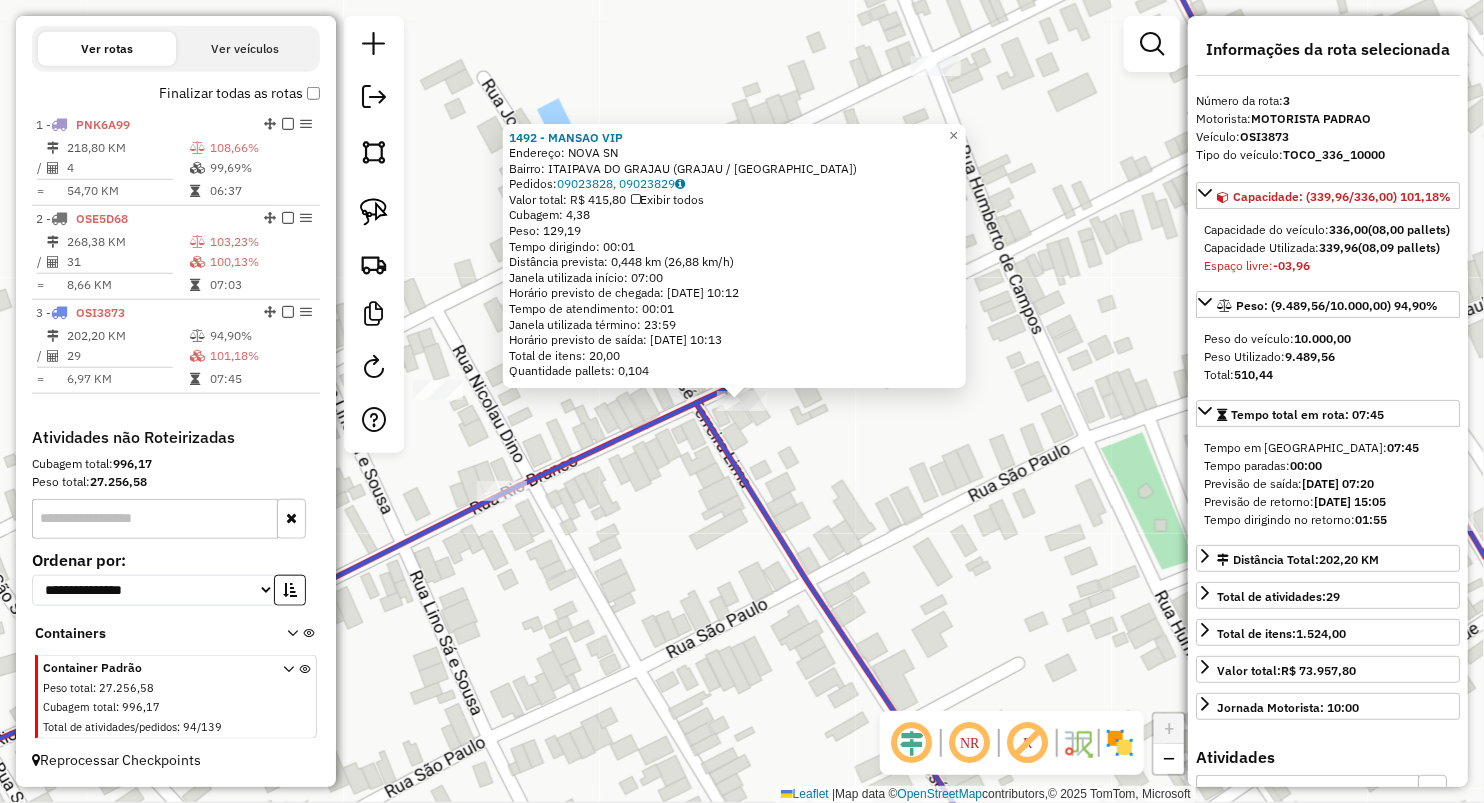 click on "1492 - MANSAO VIP  Endereço:  NOVA SN   Bairro: ITAIPAVA DO GRAJAU (GRAJAU / MA)   Pedidos:  09023828, 09023829   Valor total: R$ 415,80   Exibir todos   Cubagem: 4,38  Peso: 129,19  Tempo dirigindo: 00:01   Distância prevista: 0,448 km (26,88 km/h)   Janela utilizada início: 07:00   Horário previsto de chegada: 10/07/2025 10:12   Tempo de atendimento: 00:01   Janela utilizada término: 23:59   Horário previsto de saída: 10/07/2025 10:13   Total de itens: 20,00   Quantidade pallets: 0,104  × Janela de atendimento Grade de atendimento Capacidade Transportadoras Veículos Cliente Pedidos  Rotas Selecione os dias de semana para filtrar as janelas de atendimento  Seg   Ter   Qua   Qui   Sex   Sáb   Dom  Informe o período da janela de atendimento: De: Até:  Filtrar exatamente a janela do cliente  Considerar janela de atendimento padrão  Selecione os dias de semana para filtrar as grades de atendimento  Seg   Ter   Qua   Qui   Sex   Sáb   Dom   Considerar clientes sem dia de atendimento cadastrado  De:" 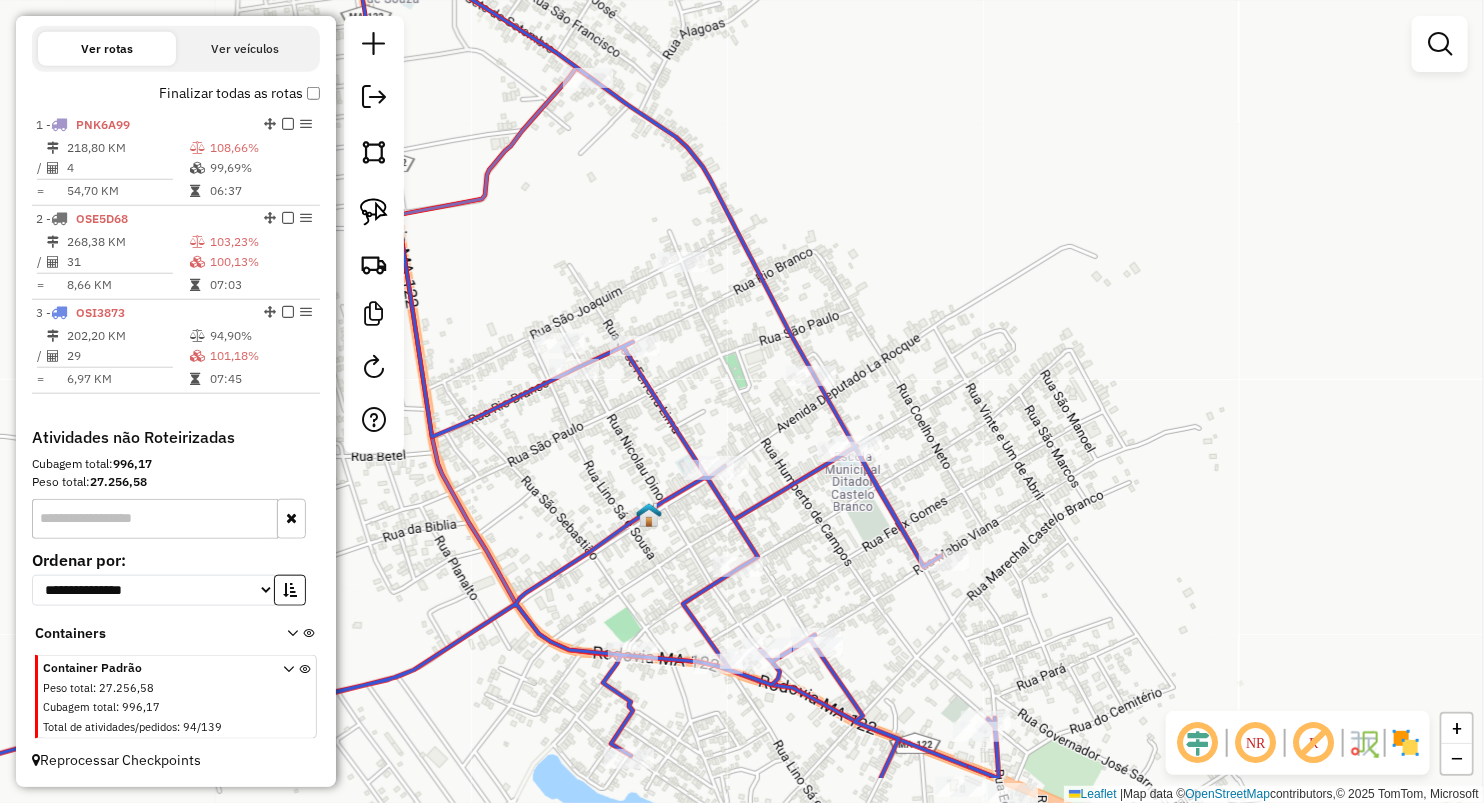 drag, startPoint x: 944, startPoint y: 517, endPoint x: 661, endPoint y: 374, distance: 317.07727 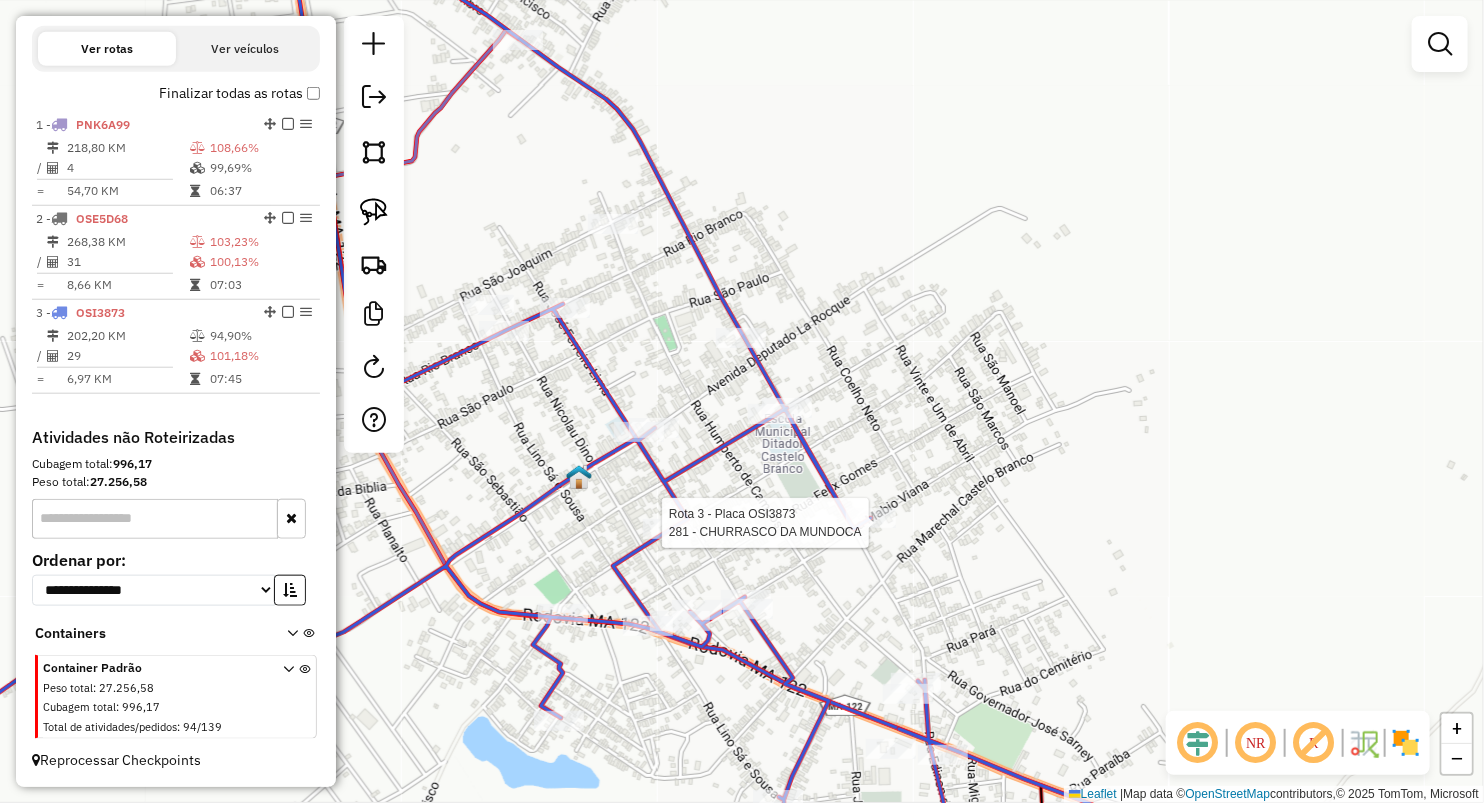 select on "**********" 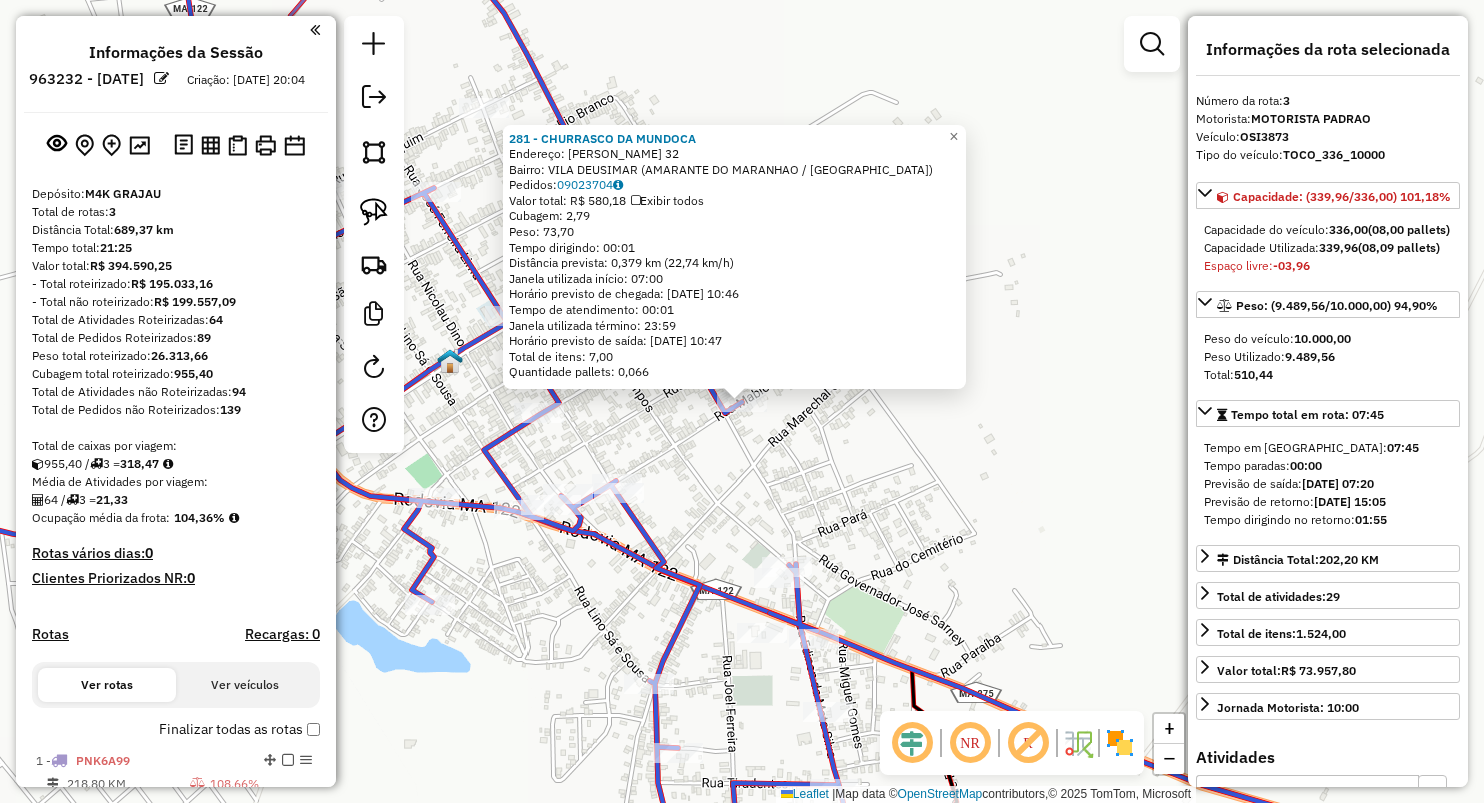 click on "Rota 3 - Placa OSI3873  281 - CHURRASCO DA MUNDOCA 281 - CHURRASCO DA MUNDOCA  Endereço:  Mabio Viana 32   Bairro: VILA DEUSIMAR (AMARANTE DO MARANHAO / MA)   Pedidos:  09023704   Valor total: R$ 580,18   Exibir todos   Cubagem: 2,79  Peso: 73,70  Tempo dirigindo: 00:01   Distância prevista: 0,379 km (22,74 km/h)   Janela utilizada início: 07:00   Horário previsto de chegada: 10/07/2025 10:46   Tempo de atendimento: 00:01   Janela utilizada término: 23:59   Horário previsto de saída: 10/07/2025 10:47   Total de itens: 7,00   Quantidade pallets: 0,066  × Janela de atendimento Grade de atendimento Capacidade Transportadoras Veículos Cliente Pedidos  Rotas Selecione os dias de semana para filtrar as janelas de atendimento  Seg   Ter   Qua   Qui   Sex   Sáb   Dom  Informe o período da janela de atendimento: De: Até:  Filtrar exatamente a janela do cliente  Considerar janela de atendimento padrão  Selecione os dias de semana para filtrar as grades de atendimento  Seg   Ter   Qua   Qui   Sex   Sáb  +" 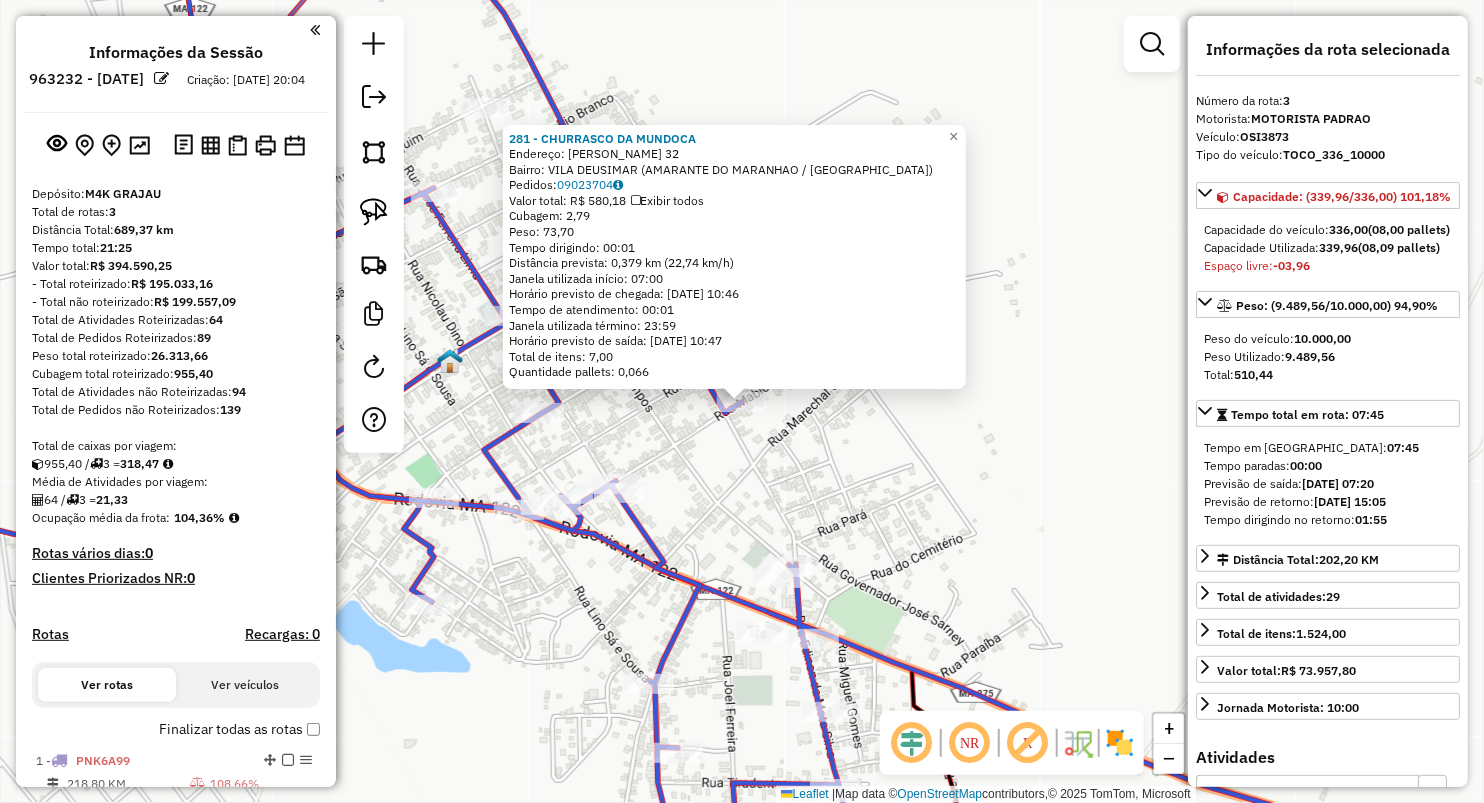 scroll, scrollTop: 653, scrollLeft: 0, axis: vertical 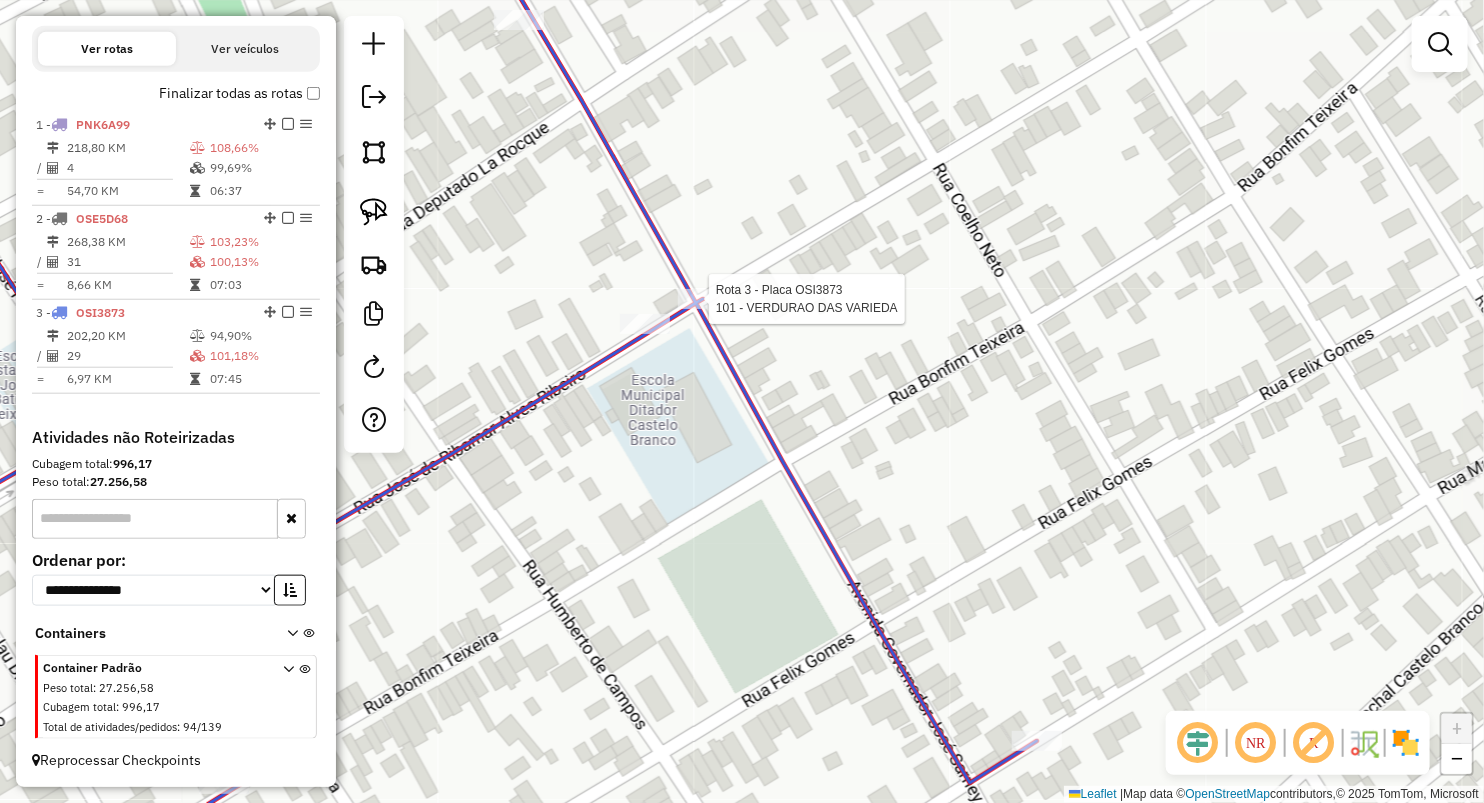 click 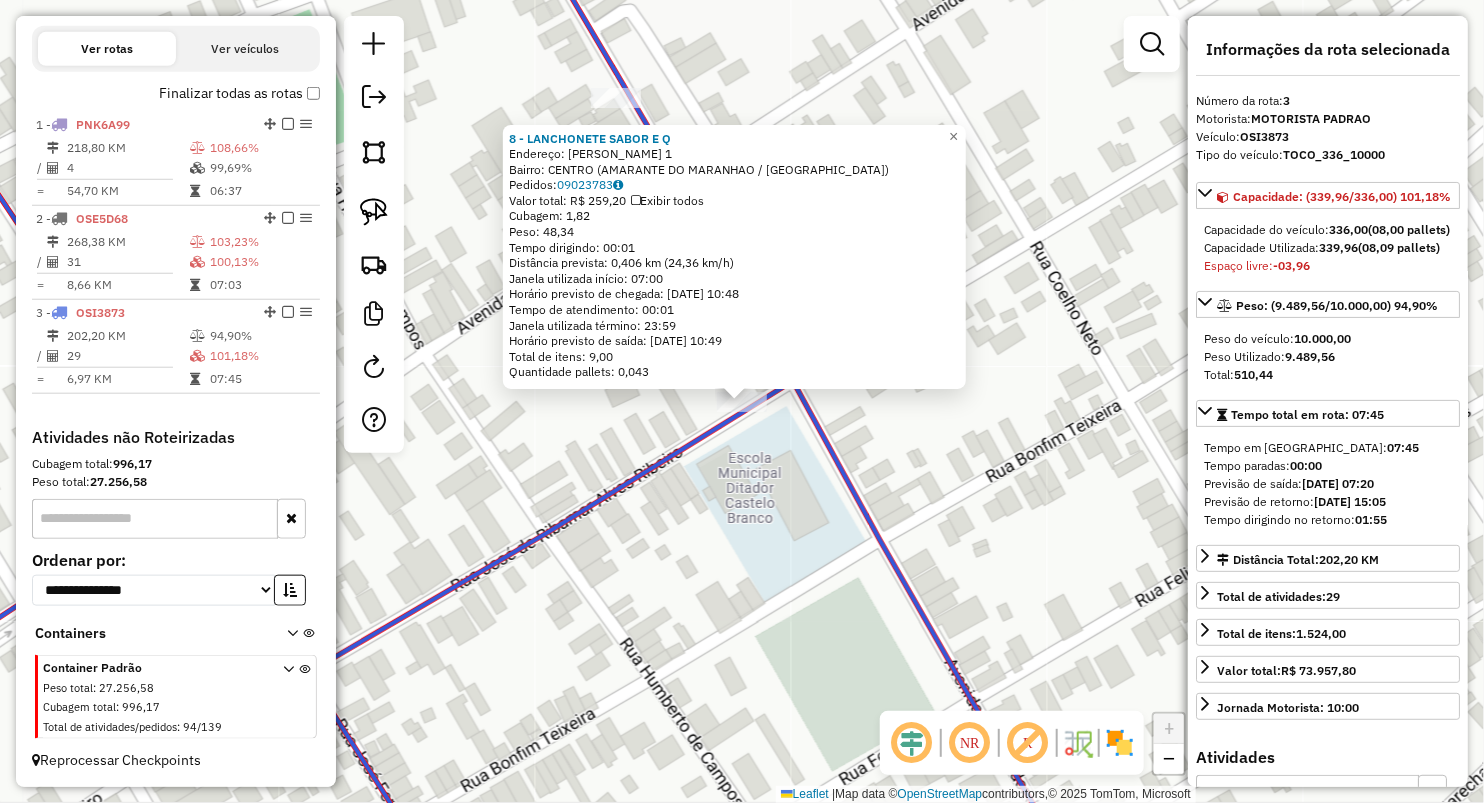 click on "8 - LANCHONETE SABOR E Q  Endereço:  JOSE DE RIBAMAR 1   Bairro: CENTRO (AMARANTE DO MARANHAO / MA)   Pedidos:  09023783   Valor total: R$ 259,20   Exibir todos   Cubagem: 1,82  Peso: 48,34  Tempo dirigindo: 00:01   Distância prevista: 0,406 km (24,36 km/h)   Janela utilizada início: 07:00   Horário previsto de chegada: 10/07/2025 10:48   Tempo de atendimento: 00:01   Janela utilizada término: 23:59   Horário previsto de saída: 10/07/2025 10:49   Total de itens: 9,00   Quantidade pallets: 0,043  × Janela de atendimento Grade de atendimento Capacidade Transportadoras Veículos Cliente Pedidos  Rotas Selecione os dias de semana para filtrar as janelas de atendimento  Seg   Ter   Qua   Qui   Sex   Sáb   Dom  Informe o período da janela de atendimento: De: Até:  Filtrar exatamente a janela do cliente  Considerar janela de atendimento padrão  Selecione os dias de semana para filtrar as grades de atendimento  Seg   Ter   Qua   Qui   Sex   Sáb   Dom   Clientes fora do dia de atendimento selecionado De:" 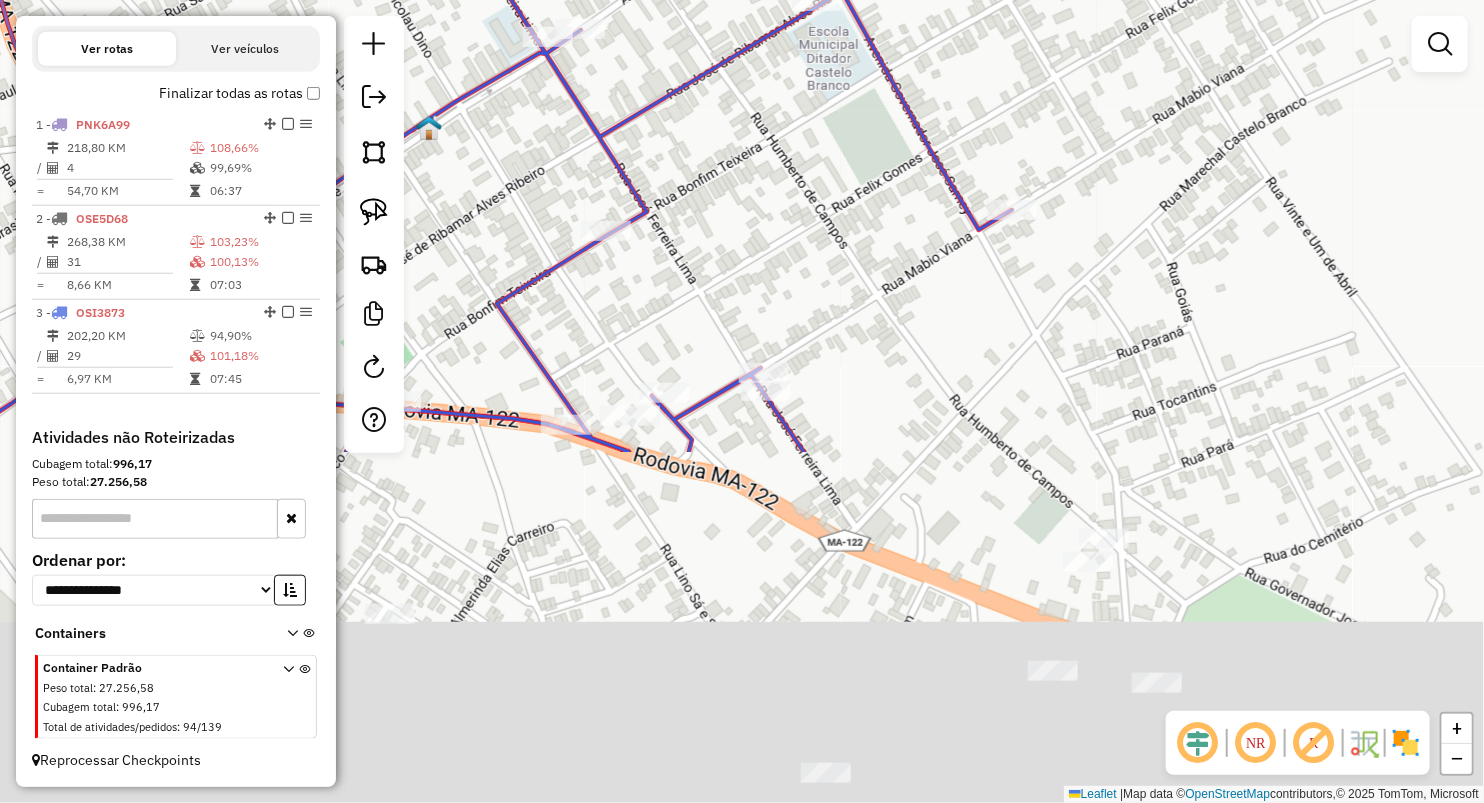 drag, startPoint x: 795, startPoint y: 621, endPoint x: 840, endPoint y: 192, distance: 431.35367 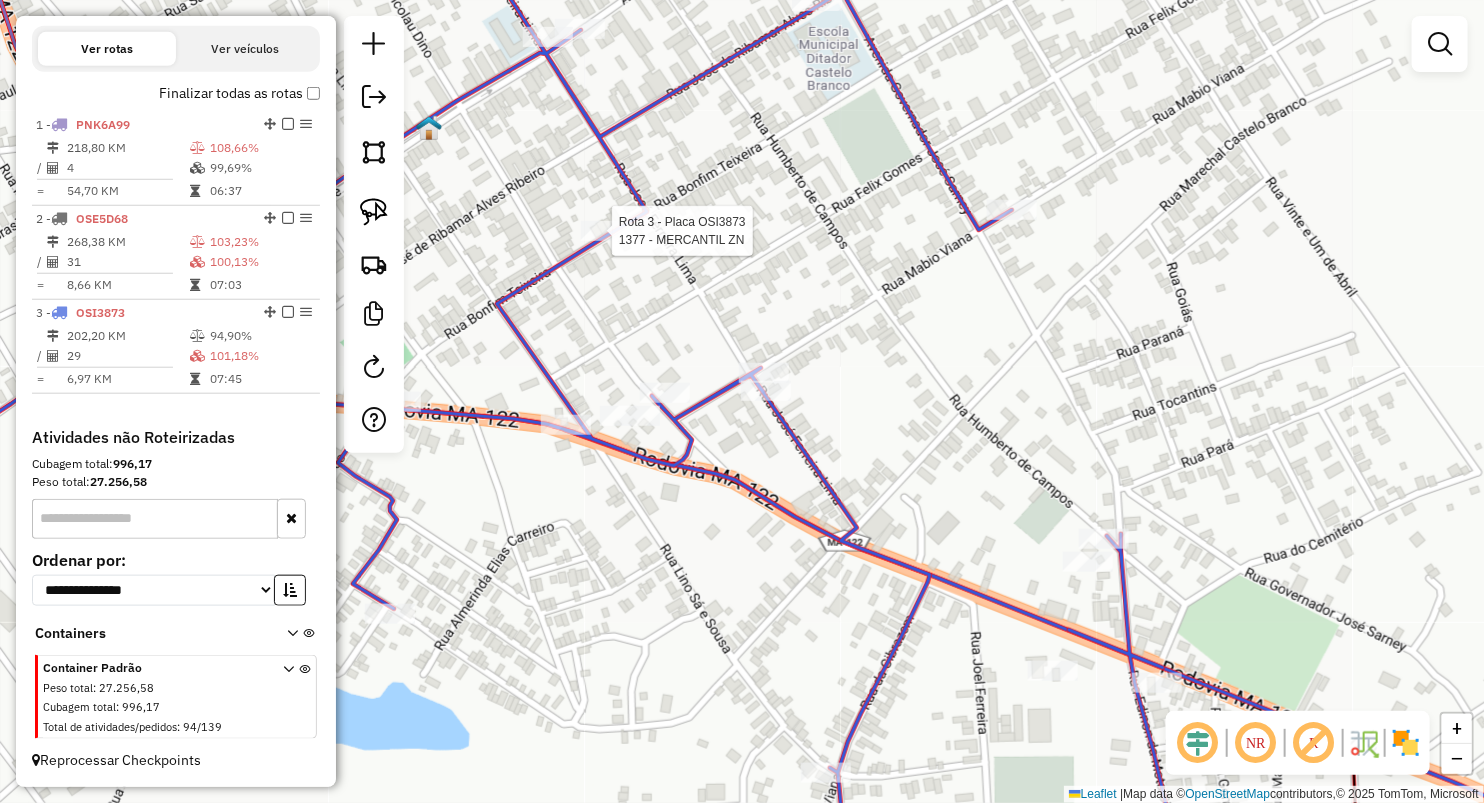select on "**********" 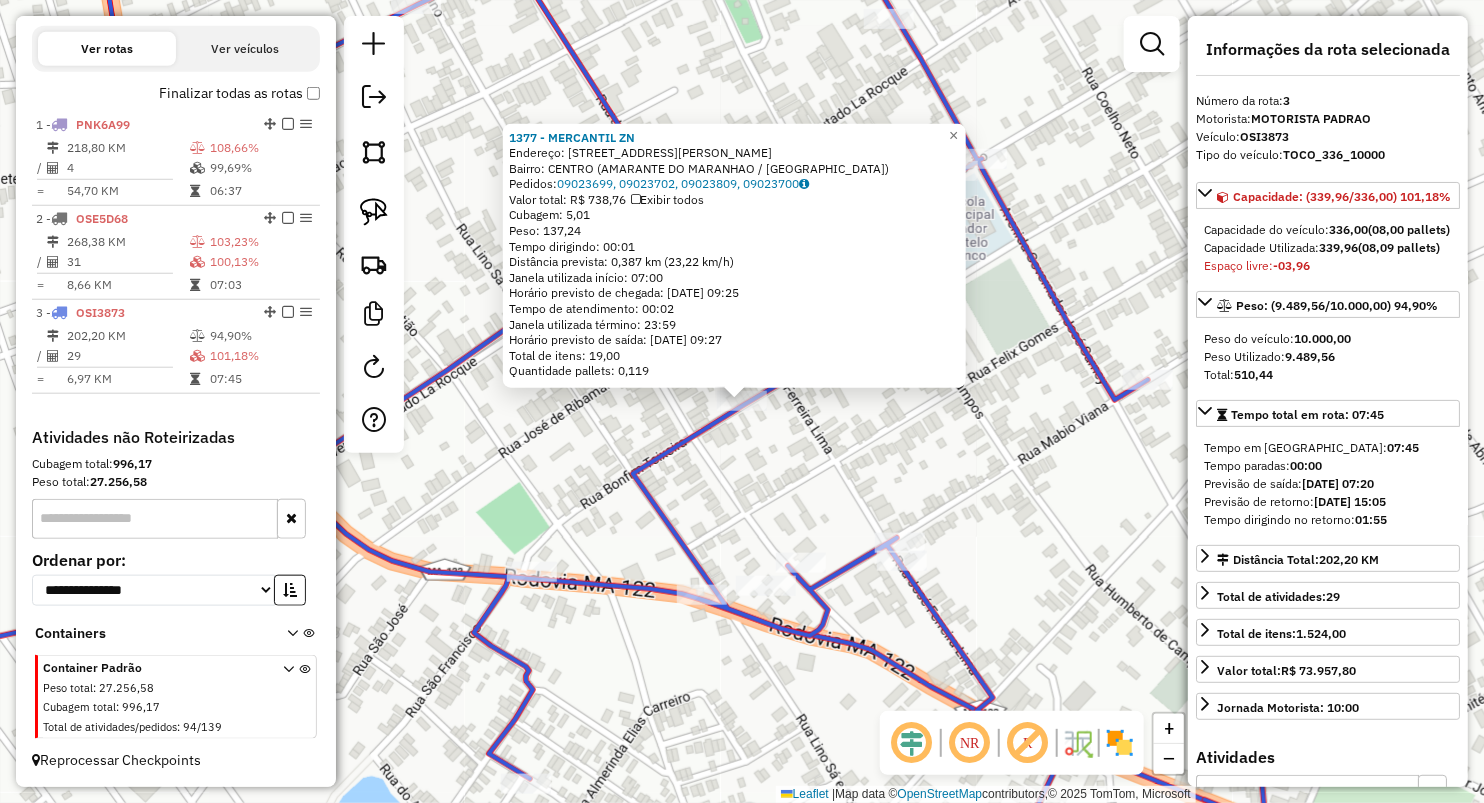 click on "1377 - MERCANTIL ZN  Endereço:  [STREET_ADDRESS] ([GEOGRAPHIC_DATA] / [GEOGRAPHIC_DATA])   [GEOGRAPHIC_DATA]:  09023699, 09023702, 09023809, 09023700   Valor total: R$ 738,76   Exibir todos   Cubagem: 5,01  Peso: 137,24  Tempo dirigindo: 00:01   Distância prevista: 0,387 km (23,22 km/h)   Janela utilizada início: 07:00   Horário previsto de chegada: [DATE] 09:25   Tempo de atendimento: 00:02   Janela utilizada término: 23:59   Horário previsto de saída: [DATE] 09:27   Total de itens: 19,00   Quantidade pallets: 0,119  × Janela de atendimento Grade de atendimento Capacidade Transportadoras Veículos Cliente Pedidos  Rotas Selecione os dias de semana para filtrar as janelas de atendimento  Seg   Ter   Qua   Qui   Sex   Sáb   Dom  Informe o período da janela de atendimento: De: Até:  Filtrar exatamente a janela do cliente  Considerar janela de atendimento padrão  Selecione os dias de semana para filtrar as grades de atendimento  Seg   Ter   Qua   Qui   Sex   Sáb   Dom   Peso mínimo:  De:" 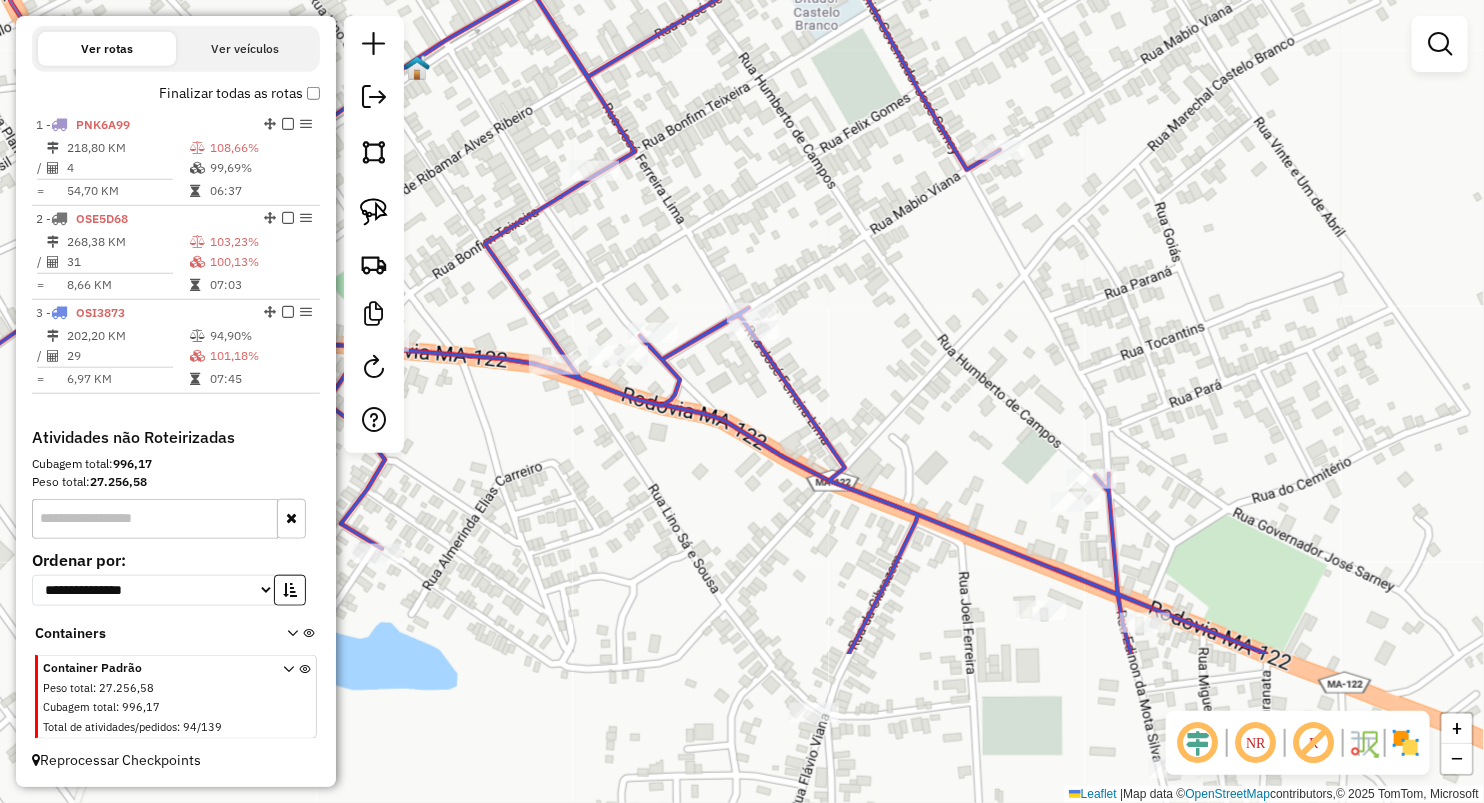 drag, startPoint x: 978, startPoint y: 509, endPoint x: 803, endPoint y: 231, distance: 328.49506 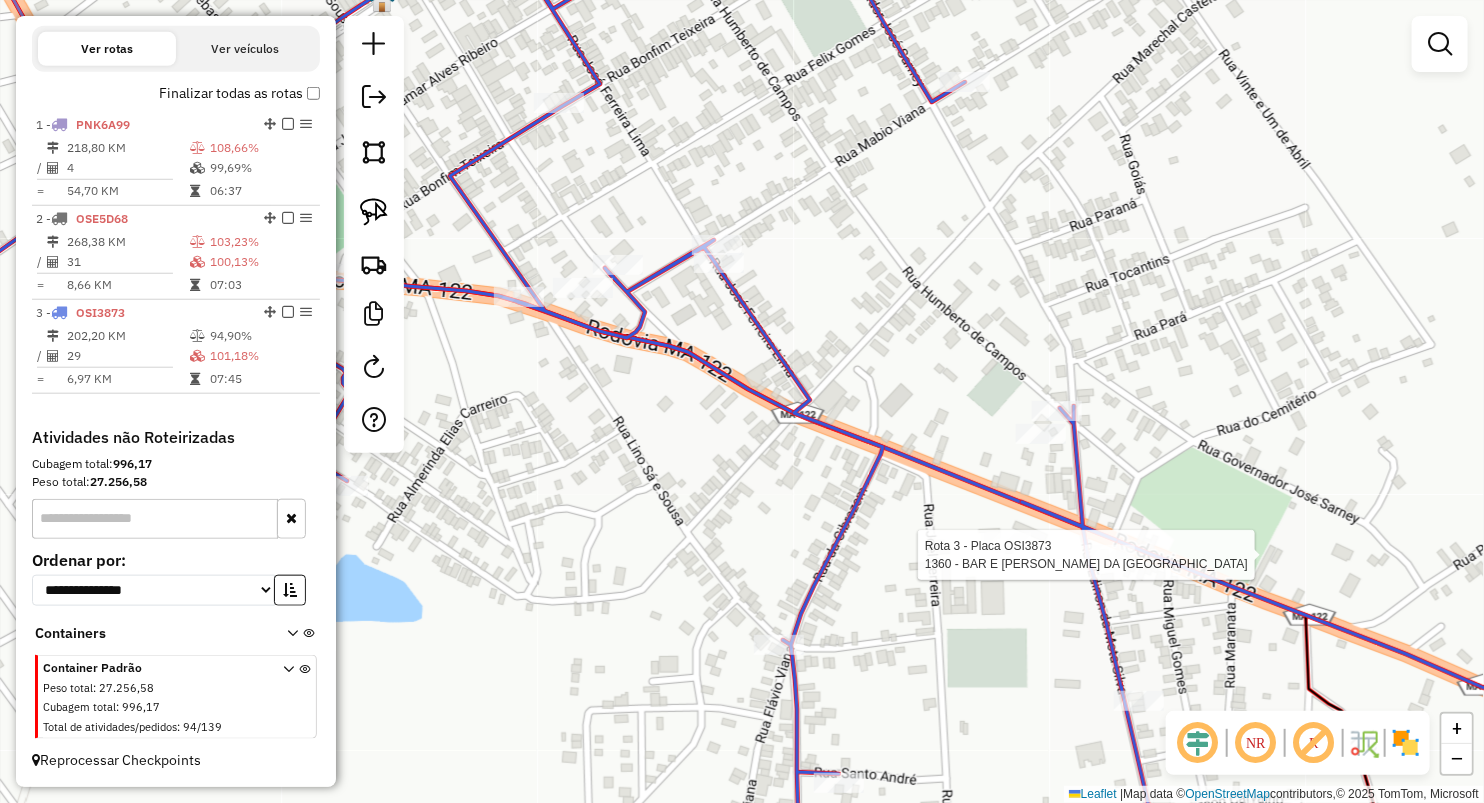 select on "**********" 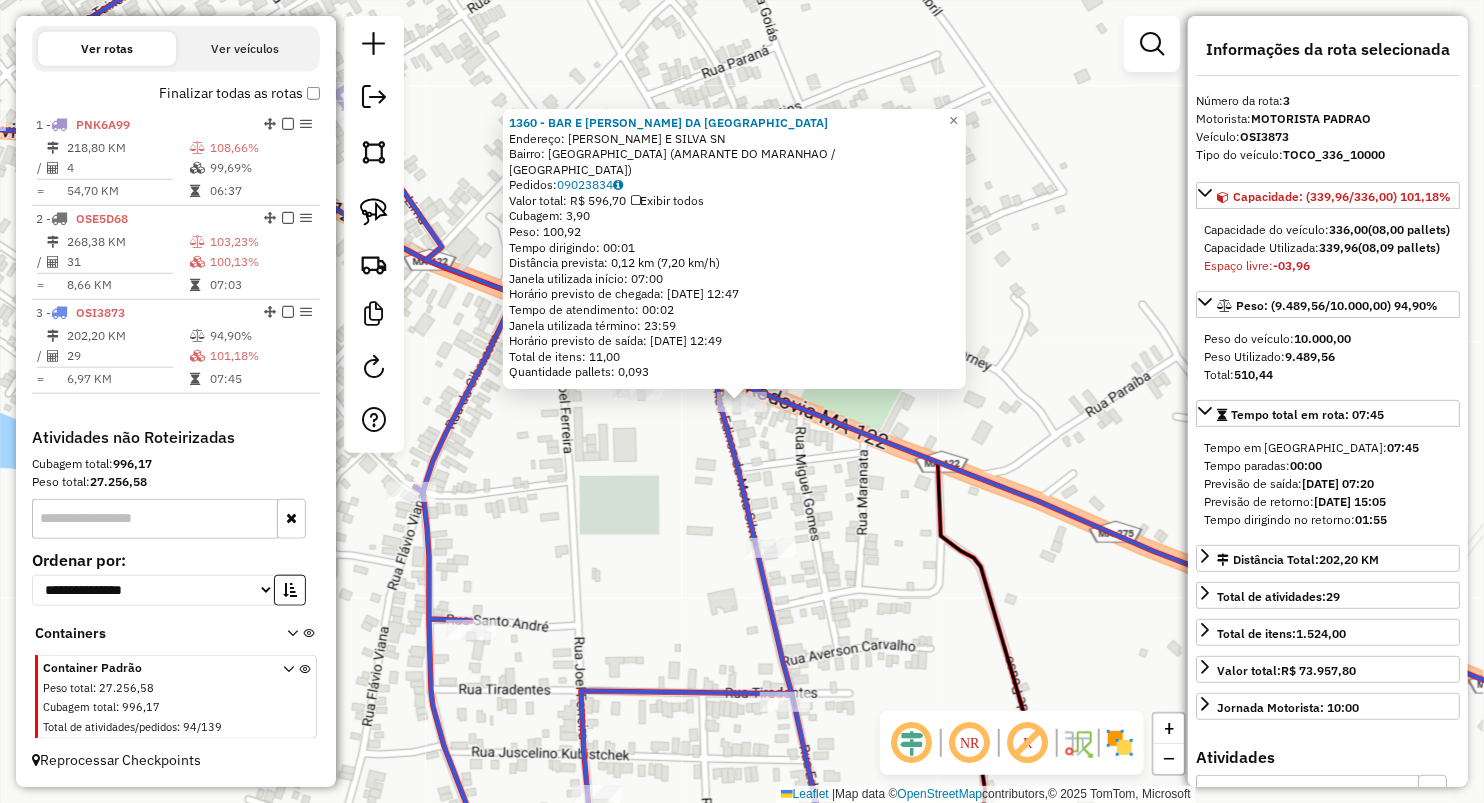 click on "1360 - BAR E R. DA SANTINHA  Endereço:  EDINON DA MOTA E SILVA SN   Bairro: VILA MADEIRA (AMARANTE DO MARANHAO / MA)   Pedidos:  09023834   Valor total: R$ 596,70   Exibir todos   Cubagem: 3,90  Peso: 100,92  Tempo dirigindo: 00:01   Distância prevista: 0,12 km (7,20 km/h)   Janela utilizada início: 07:00   Horário previsto de chegada: 10/07/2025 12:47   Tempo de atendimento: 00:02   Janela utilizada término: 23:59   Horário previsto de saída: 10/07/2025 12:49   Total de itens: 11,00   Quantidade pallets: 0,093  × Janela de atendimento Grade de atendimento Capacidade Transportadoras Veículos Cliente Pedidos  Rotas Selecione os dias de semana para filtrar as janelas de atendimento  Seg   Ter   Qua   Qui   Sex   Sáb   Dom  Informe o período da janela de atendimento: De: Até:  Filtrar exatamente a janela do cliente  Considerar janela de atendimento padrão  Selecione os dias de semana para filtrar as grades de atendimento  Seg   Ter   Qua   Qui   Sex   Sáb   Dom   Peso mínimo:   Peso máximo:  De:" 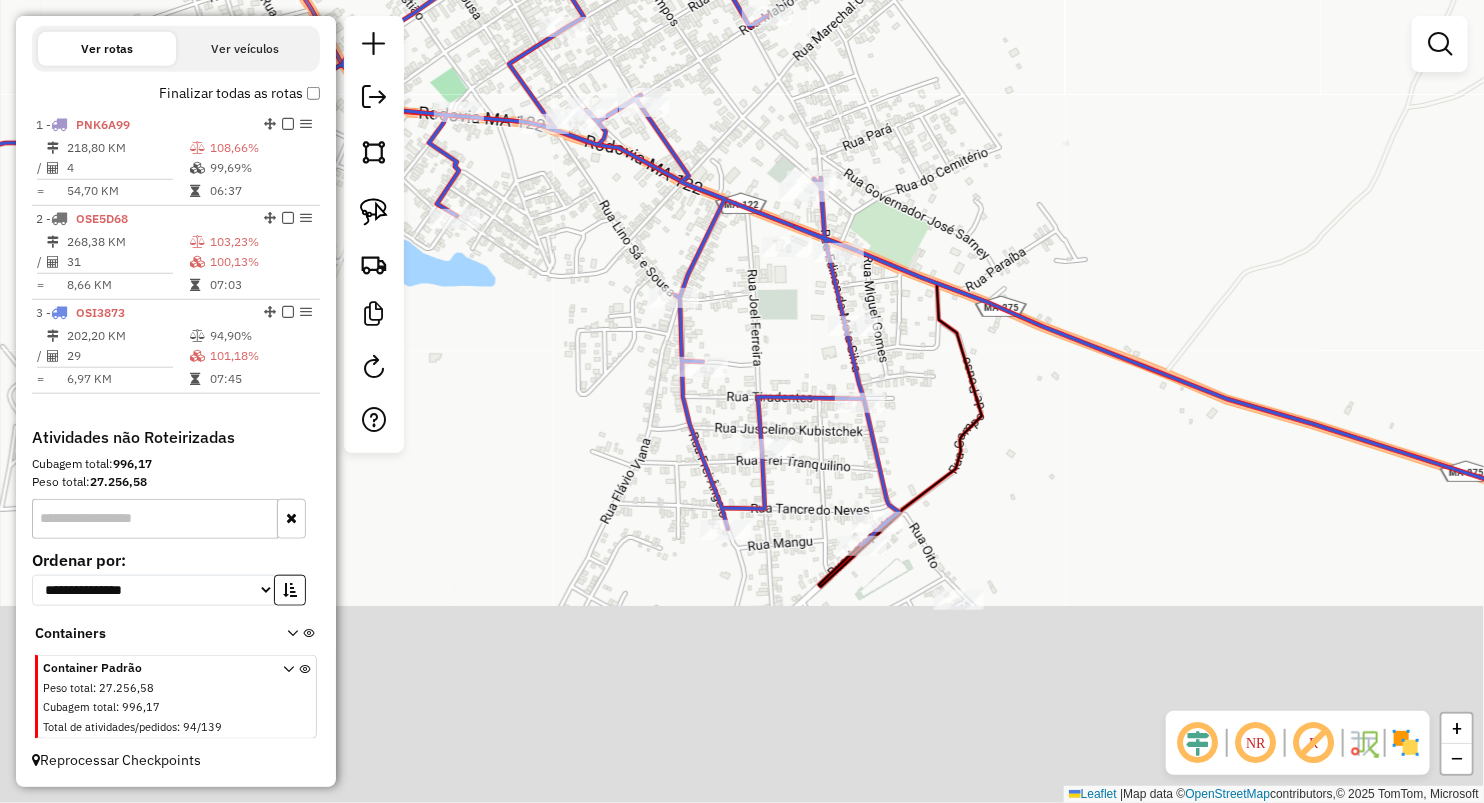 drag, startPoint x: 934, startPoint y: 522, endPoint x: 936, endPoint y: 340, distance: 182.01099 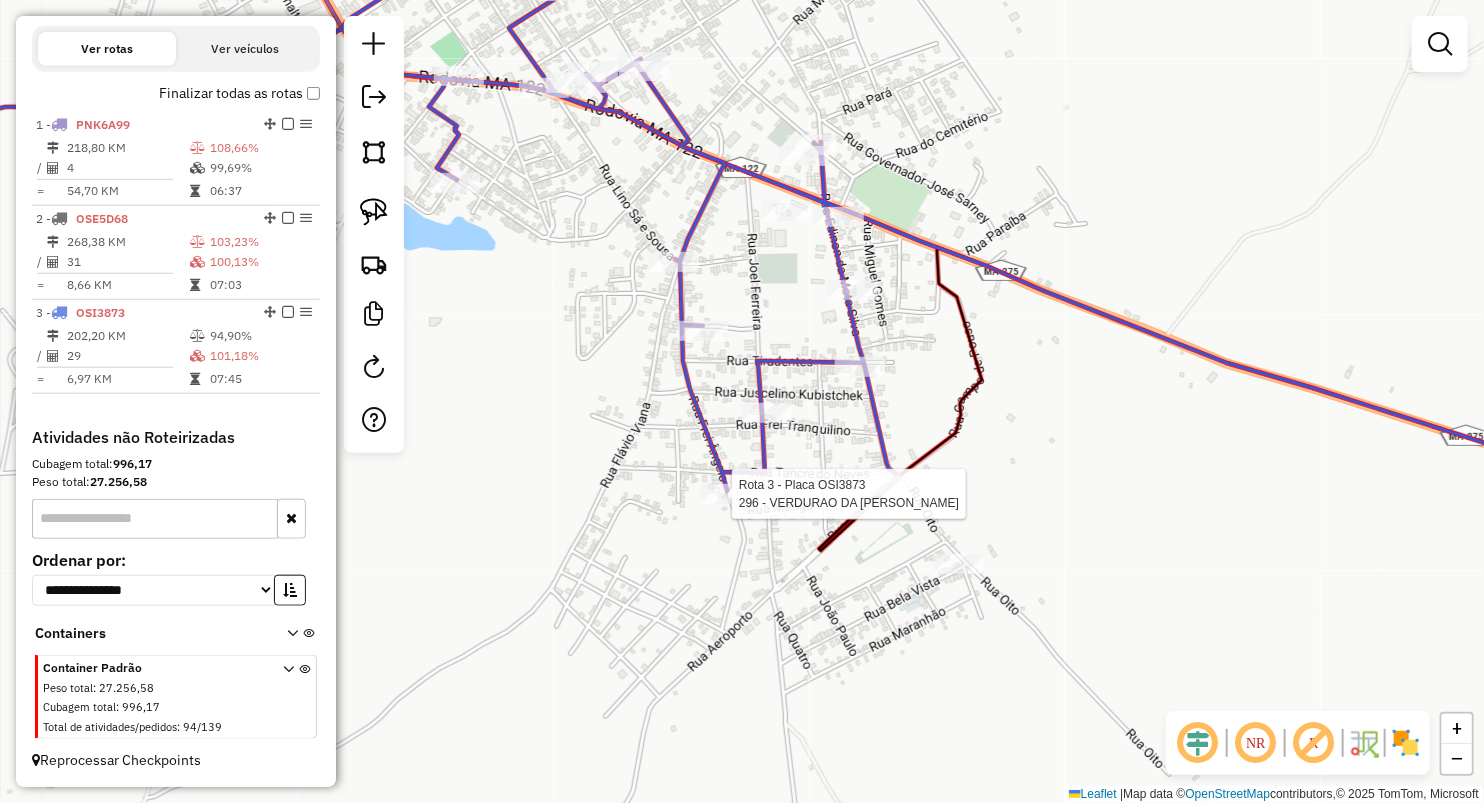 click 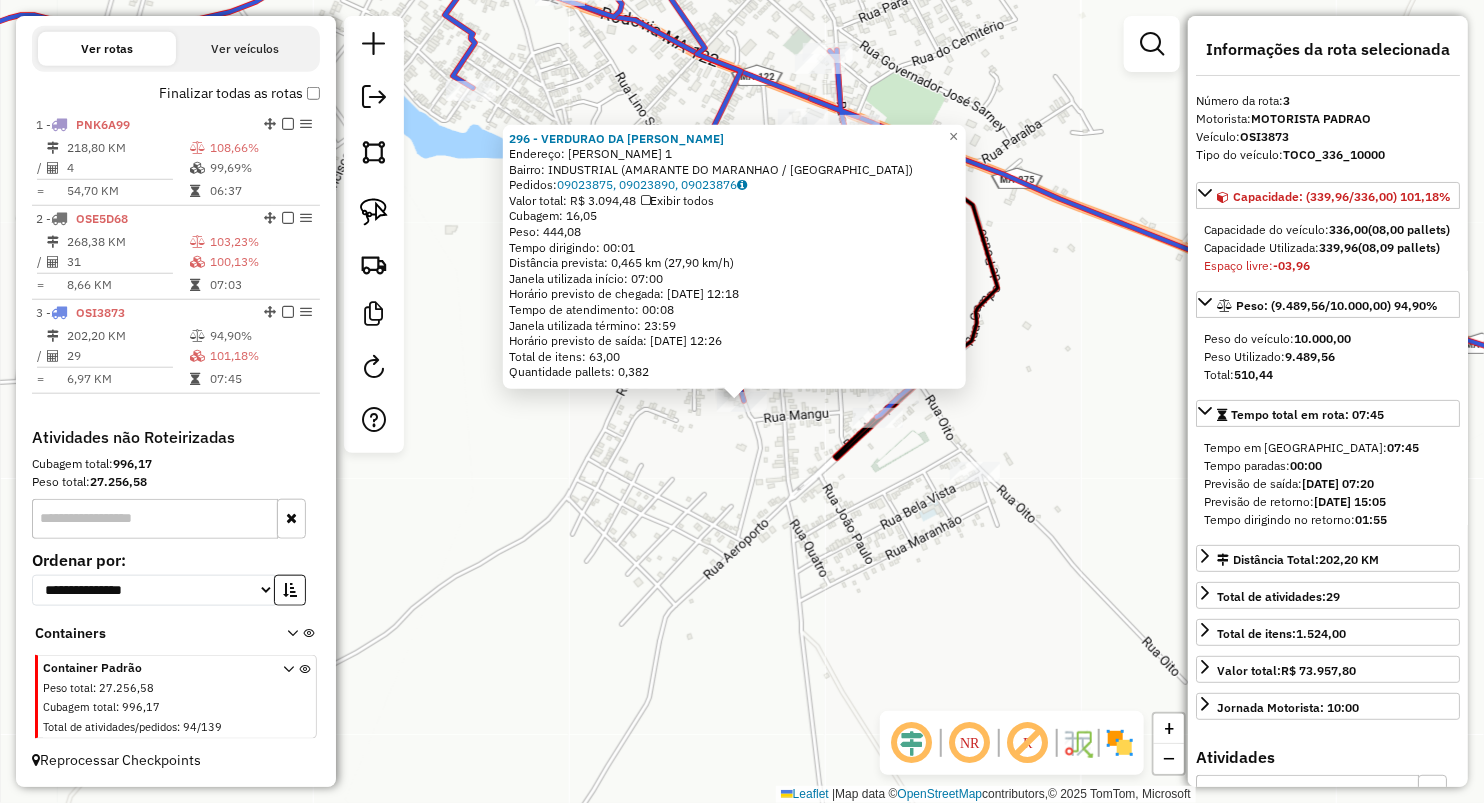 click on "296 - VERDURAO DA VALERIA  Endereço:  Frei Angelo 1   Bairro: INDUSTRIAL (AMARANTE DO MARANHAO / MA)   Pedidos:  09023875, 09023890, 09023876   Valor total: R$ 3.094,48   Exibir todos   Cubagem: 16,05  Peso: 444,08  Tempo dirigindo: 00:01   Distância prevista: 0,465 km (27,90 km/h)   Janela utilizada início: 07:00   Horário previsto de chegada: 10/07/2025 12:18   Tempo de atendimento: 00:08   Janela utilizada término: 23:59   Horário previsto de saída: 10/07/2025 12:26   Total de itens: 63,00   Quantidade pallets: 0,382  × Janela de atendimento Grade de atendimento Capacidade Transportadoras Veículos Cliente Pedidos  Rotas Selecione os dias de semana para filtrar as janelas de atendimento  Seg   Ter   Qua   Qui   Sex   Sáb   Dom  Informe o período da janela de atendimento: De: Até:  Filtrar exatamente a janela do cliente  Considerar janela de atendimento padrão  Selecione os dias de semana para filtrar as grades de atendimento  Seg   Ter   Qua   Qui   Sex   Sáb   Dom   Peso mínimo:   De:   De:" 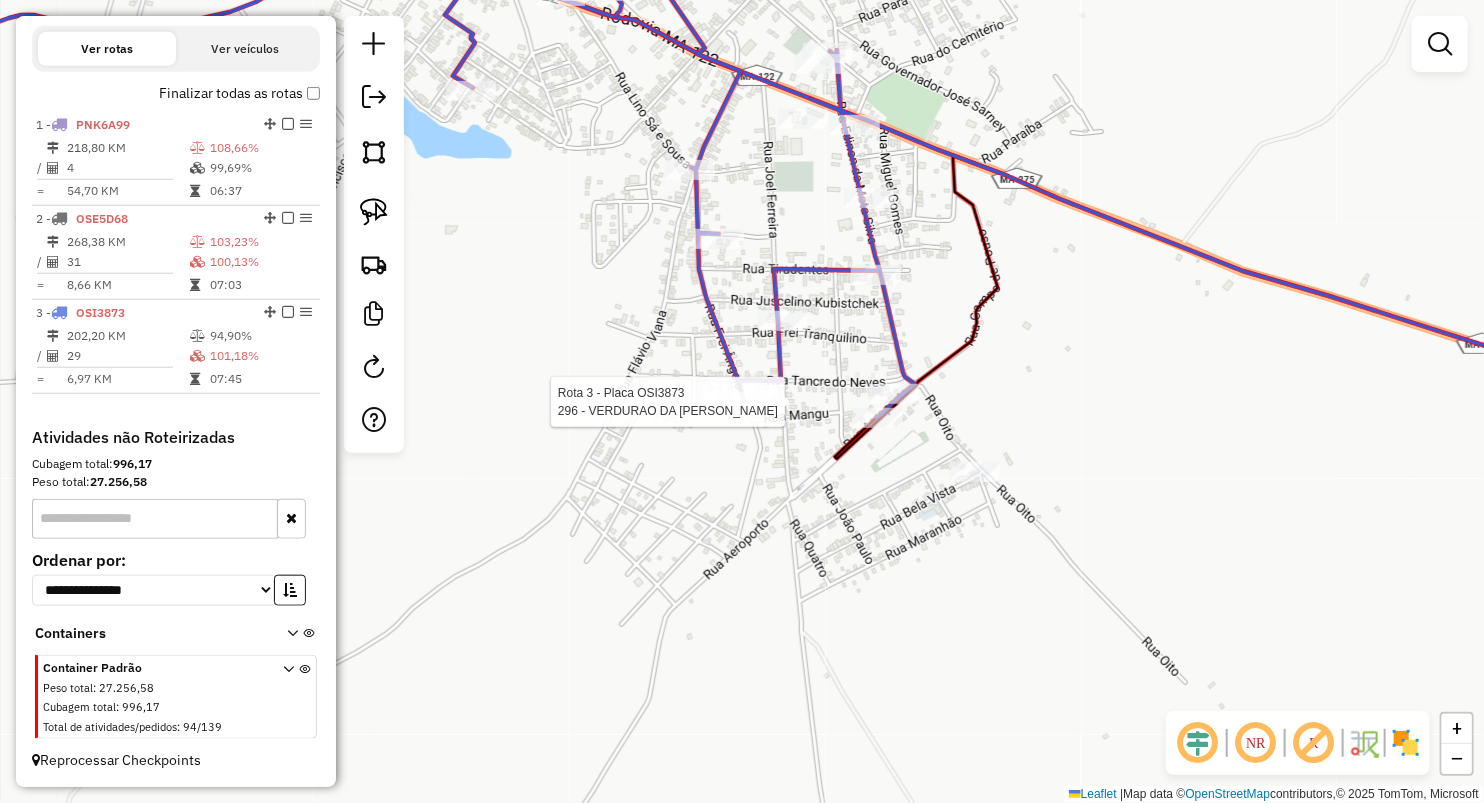 select on "**********" 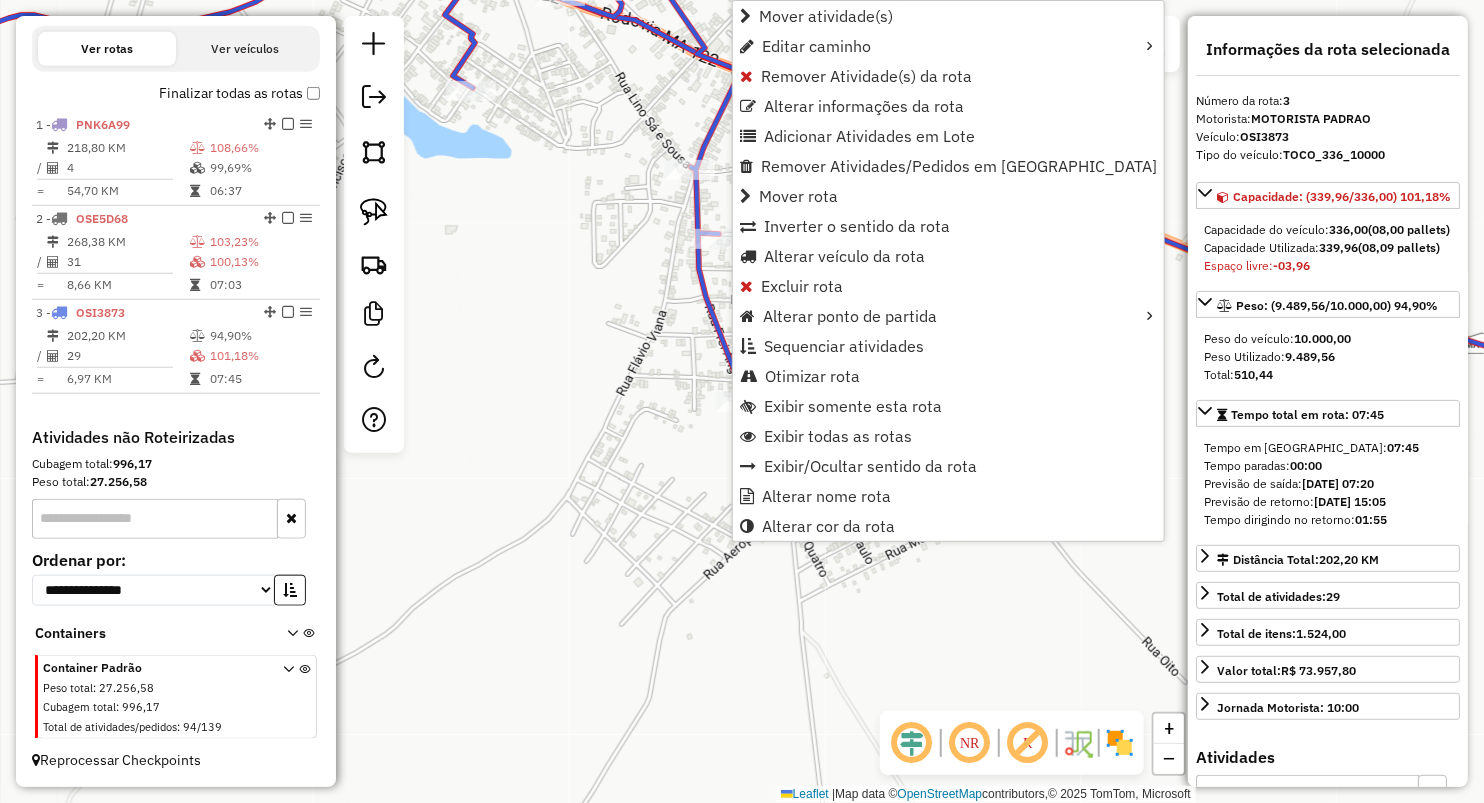 click on "Janela de atendimento Grade de atendimento Capacidade Transportadoras Veículos Cliente Pedidos  Rotas Selecione os dias de semana para filtrar as janelas de atendimento  Seg   Ter   Qua   Qui   Sex   Sáb   Dom  Informe o período da janela de atendimento: De: Até:  Filtrar exatamente a janela do cliente  Considerar janela de atendimento padrão  Selecione os dias de semana para filtrar as grades de atendimento  Seg   Ter   Qua   Qui   Sex   Sáb   Dom   Considerar clientes sem dia de atendimento cadastrado  Clientes fora do dia de atendimento selecionado Filtrar as atividades entre os valores definidos abaixo:  Peso mínimo:   Peso máximo:   Cubagem mínima:   Cubagem máxima:   De:   Até:  Filtrar as atividades entre o tempo de atendimento definido abaixo:  De:   Até:   Considerar capacidade total dos clientes não roteirizados Transportadora: Selecione um ou mais itens Tipo de veículo: Selecione um ou mais itens Veículo: Selecione um ou mais itens Motorista: Selecione um ou mais itens Nome: Rótulo:" 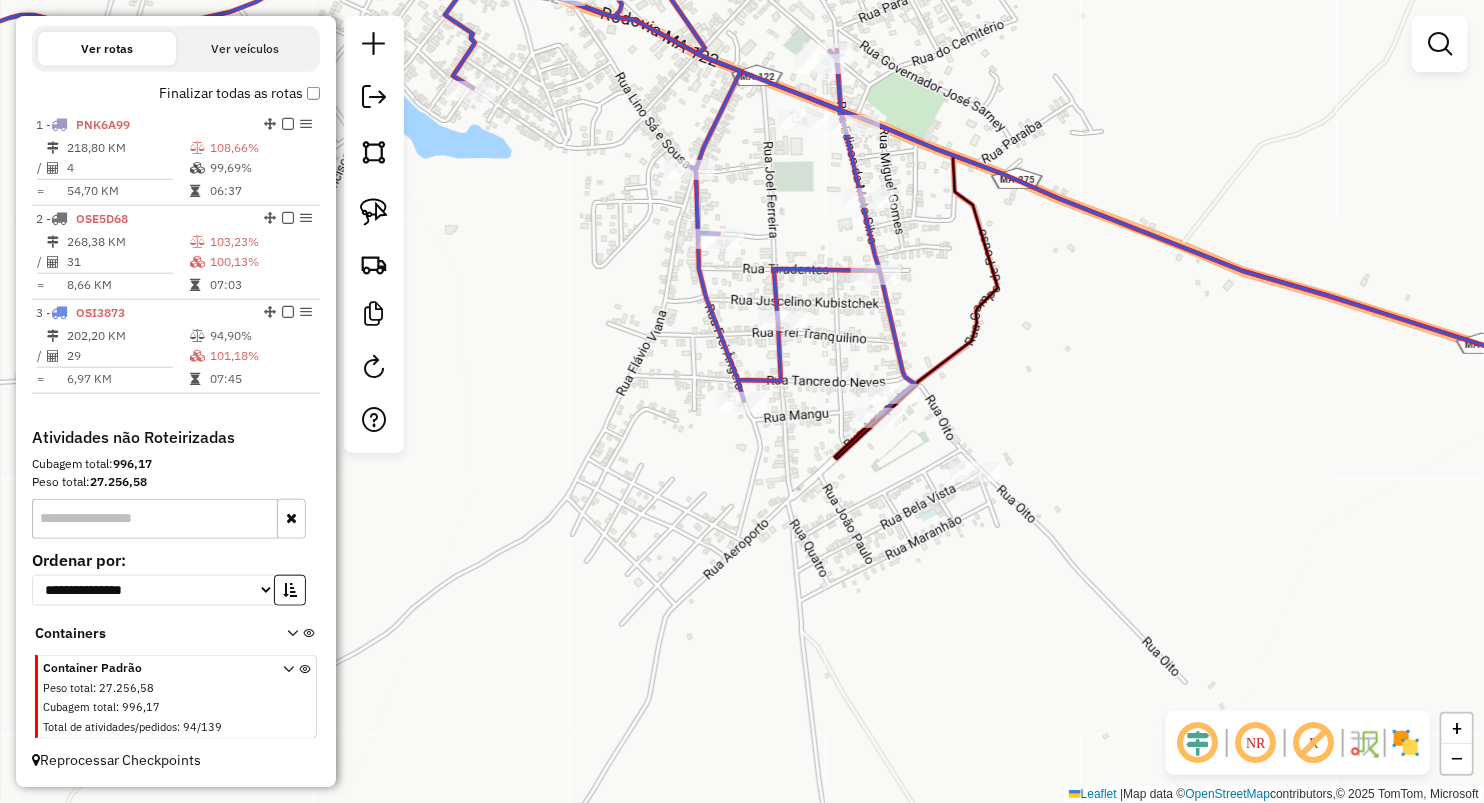click 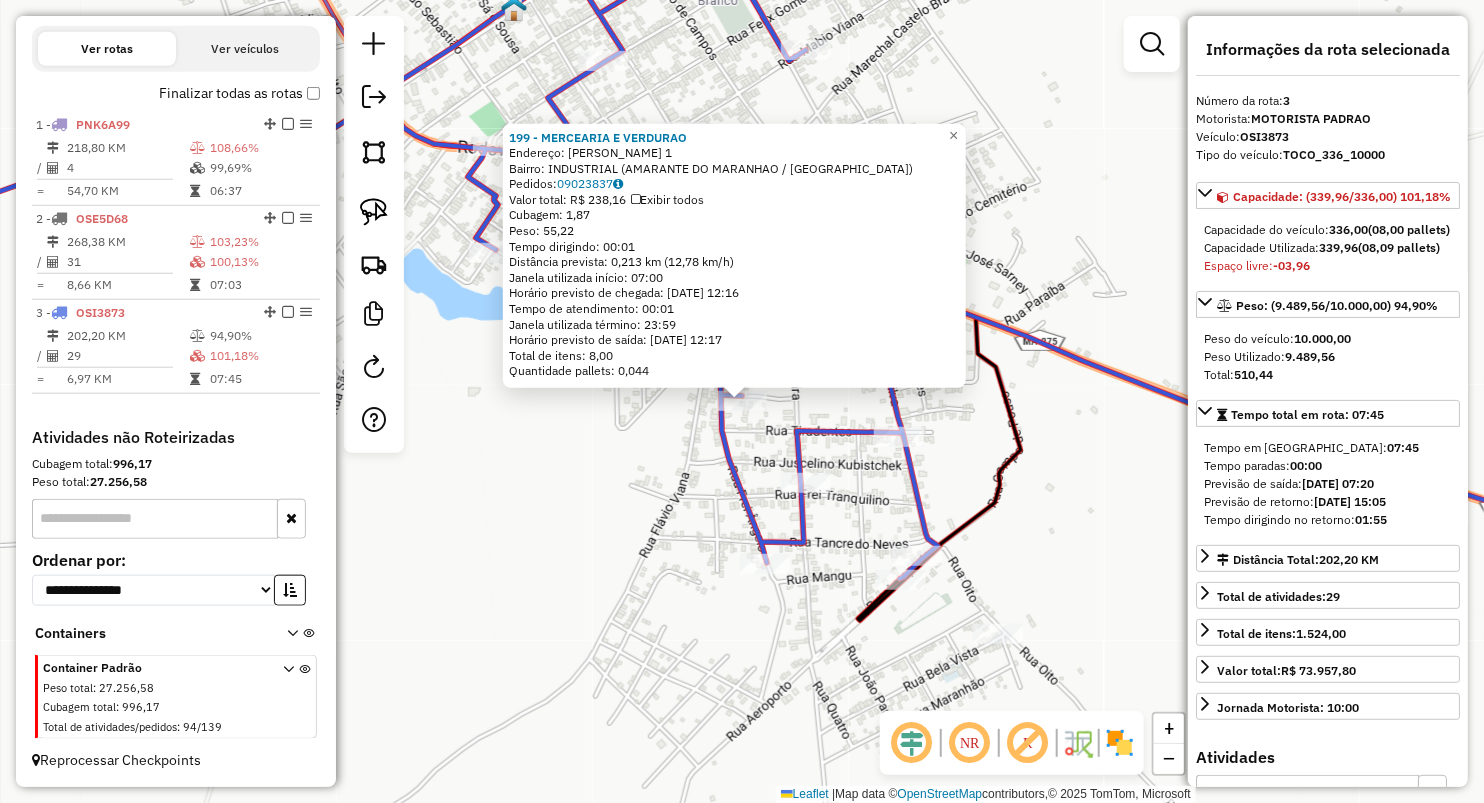 click on "199 - MERCEARIA E VERDURAO  Endereço:  Frei Angelo 1   Bairro: INDUSTRIAL (AMARANTE DO MARANHAO / MA)   Pedidos:  09023837   Valor total: R$ 238,16   Exibir todos   Cubagem: 1,87  Peso: 55,22  Tempo dirigindo: 00:01   Distância prevista: 0,213 km (12,78 km/h)   Janela utilizada início: 07:00   Horário previsto de chegada: 10/07/2025 12:16   Tempo de atendimento: 00:01   Janela utilizada término: 23:59   Horário previsto de saída: 10/07/2025 12:17   Total de itens: 8,00   Quantidade pallets: 0,044  × Janela de atendimento Grade de atendimento Capacidade Transportadoras Veículos Cliente Pedidos  Rotas Selecione os dias de semana para filtrar as janelas de atendimento  Seg   Ter   Qua   Qui   Sex   Sáb   Dom  Informe o período da janela de atendimento: De: Até:  Filtrar exatamente a janela do cliente  Considerar janela de atendimento padrão  Selecione os dias de semana para filtrar as grades de atendimento  Seg   Ter   Qua   Qui   Sex   Sáb   Dom   Clientes fora do dia de atendimento selecionado +" 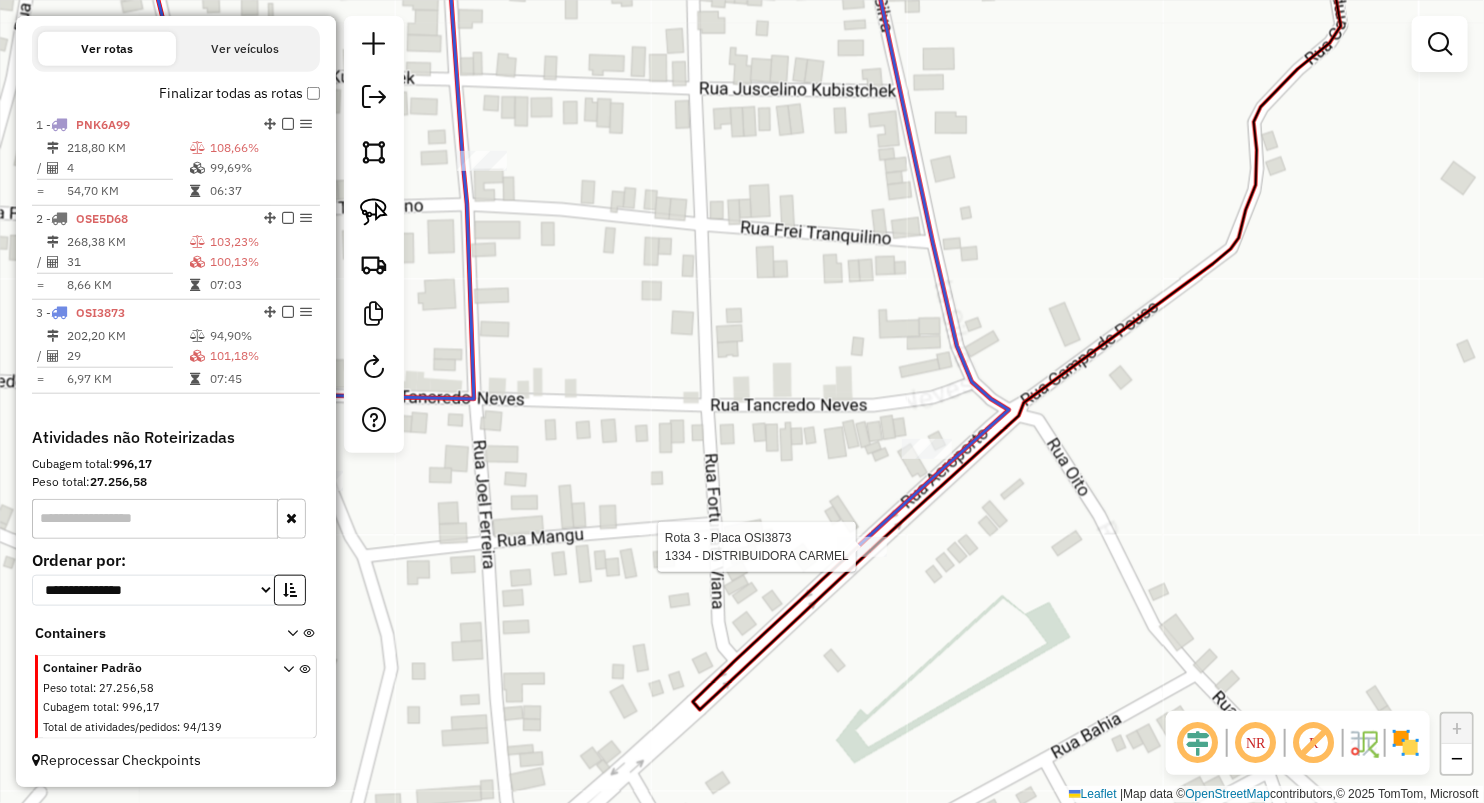 select on "**********" 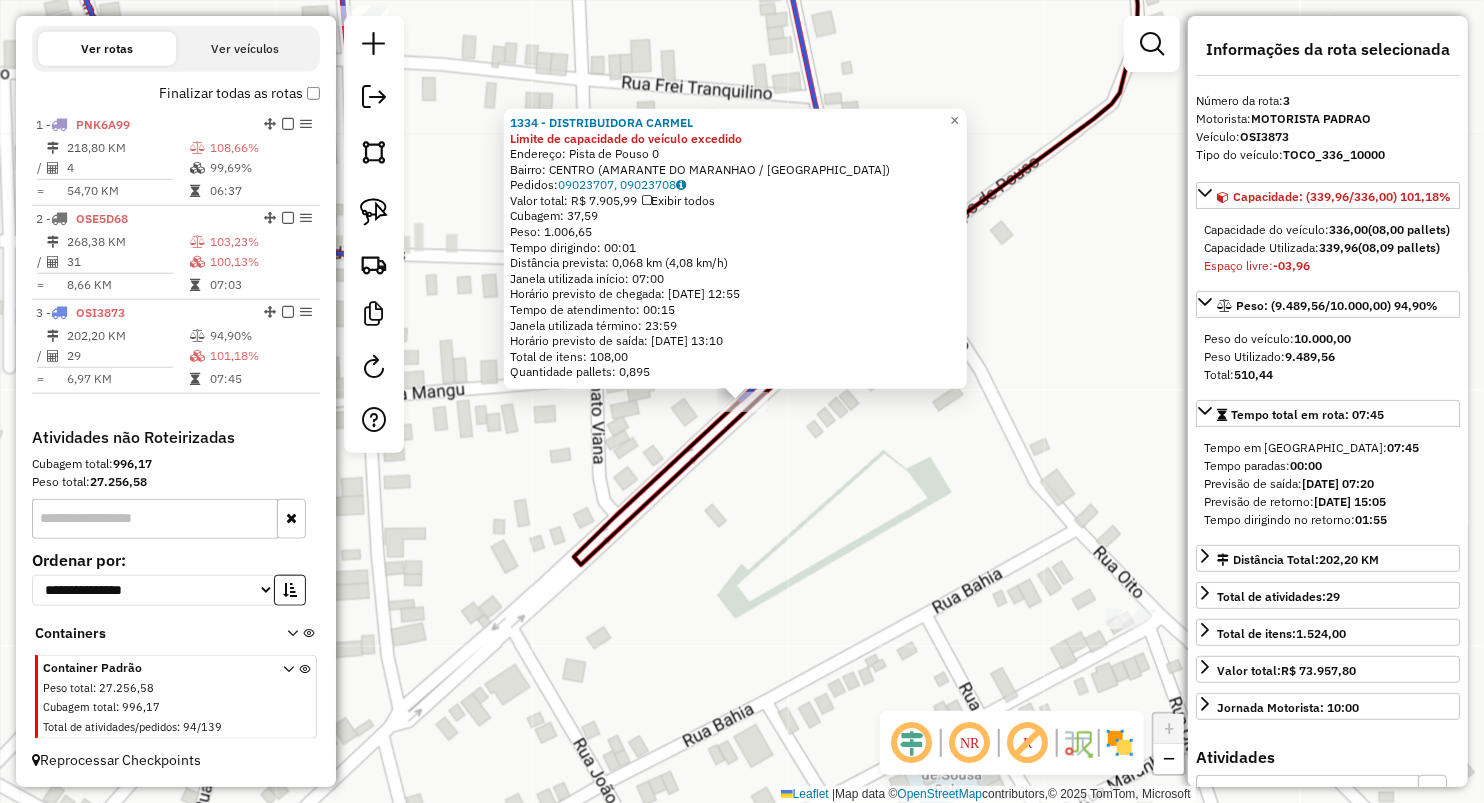 click on "1334 - DISTRIBUIDORA CARMEL Limite de capacidade do veículo excedido  Endereço:  Pista de Pouso 0   Bairro: CENTRO (AMARANTE DO MARANHAO / MA)   Pedidos:  09023707, 09023708   Valor total: R$ 7.905,99   Exibir todos   Cubagem: 37,59  Peso: 1.006,65  Tempo dirigindo: 00:01   Distância prevista: 0,068 km (4,08 km/h)   Janela utilizada início: 07:00   Horário previsto de chegada: 10/07/2025 12:55   Tempo de atendimento: 00:15   Janela utilizada término: 23:59   Horário previsto de saída: 10/07/2025 13:10   Total de itens: 108,00   Quantidade pallets: 0,895  × Janela de atendimento Grade de atendimento Capacidade Transportadoras Veículos Cliente Pedidos  Rotas Selecione os dias de semana para filtrar as janelas de atendimento  Seg   Ter   Qua   Qui   Sex   Sáb   Dom  Informe o período da janela de atendimento: De: Até:  Filtrar exatamente a janela do cliente  Considerar janela de atendimento padrão  Selecione os dias de semana para filtrar as grades de atendimento  Seg   Ter   Qua   Qui   Sex   Dom" 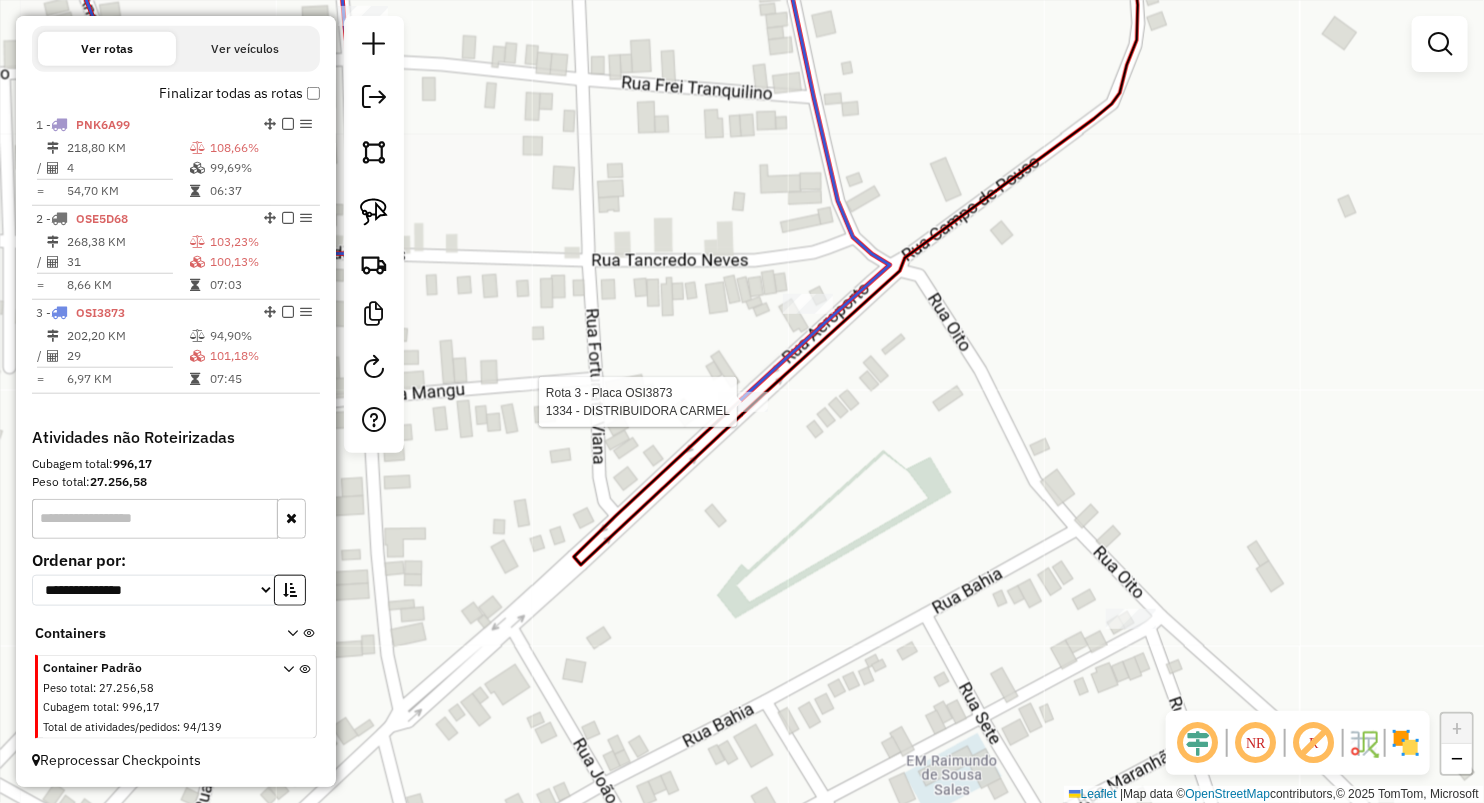 select on "**********" 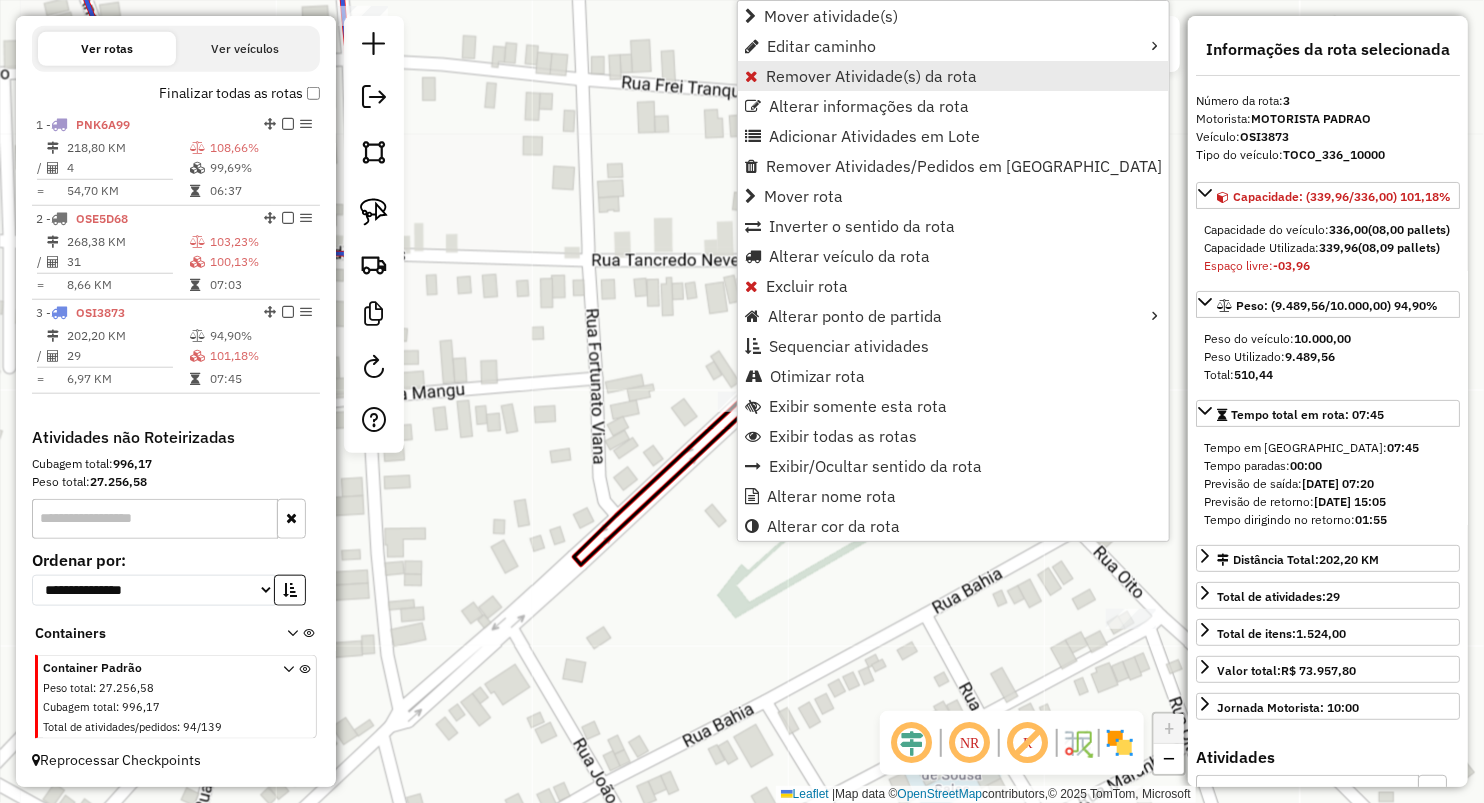 click on "Remover Atividade(s) da rota" at bounding box center [871, 76] 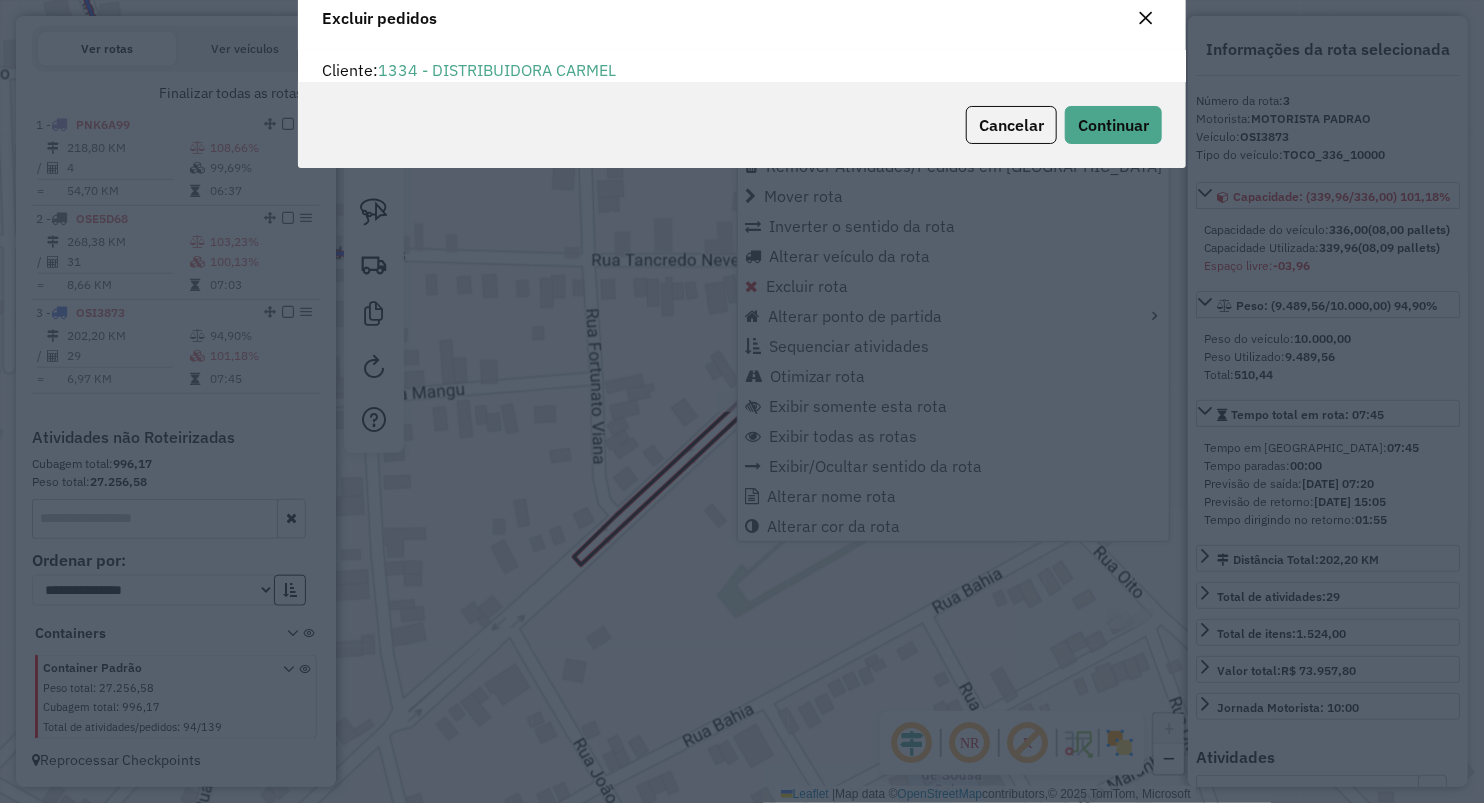 scroll, scrollTop: 69, scrollLeft: 0, axis: vertical 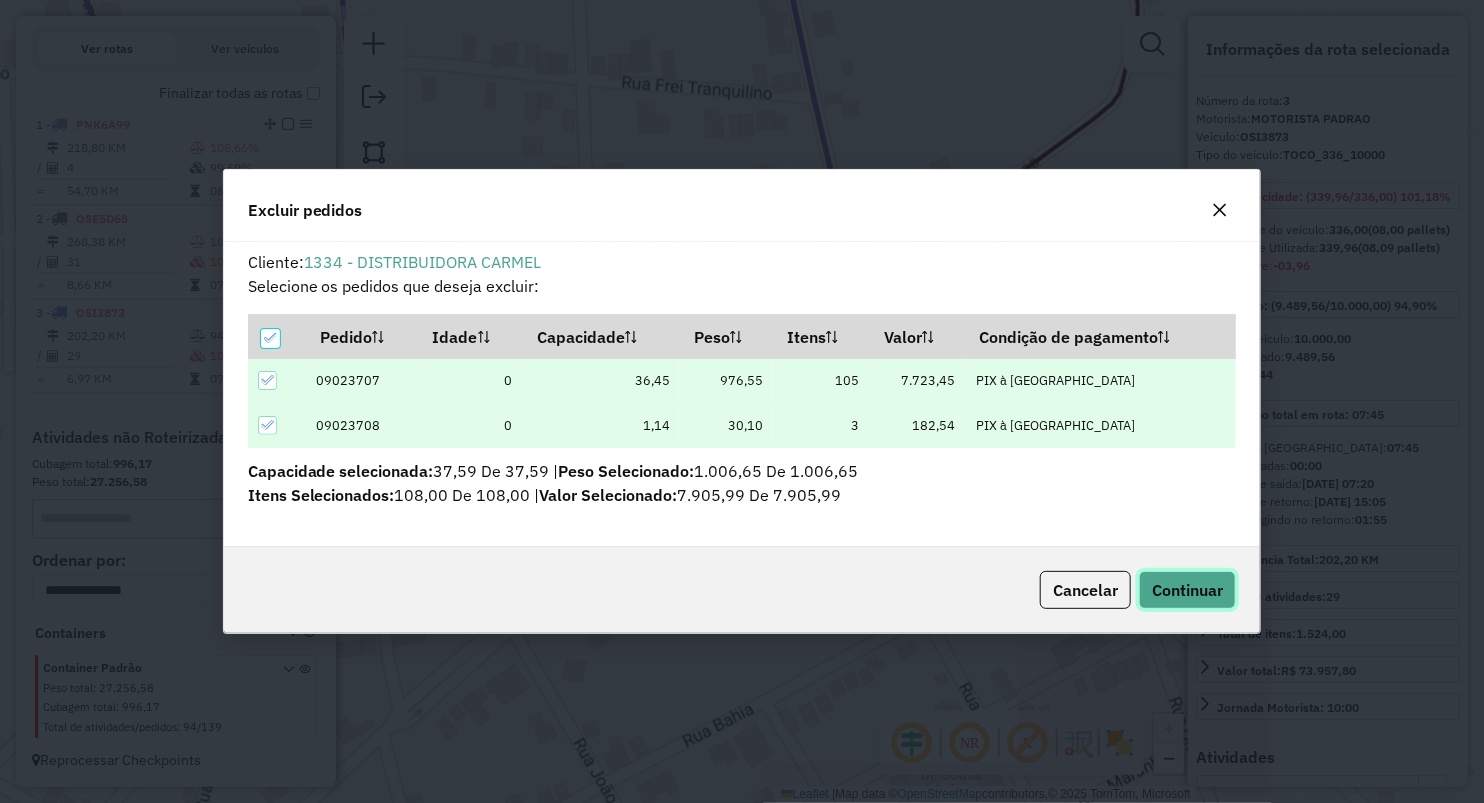 click on "Continuar" 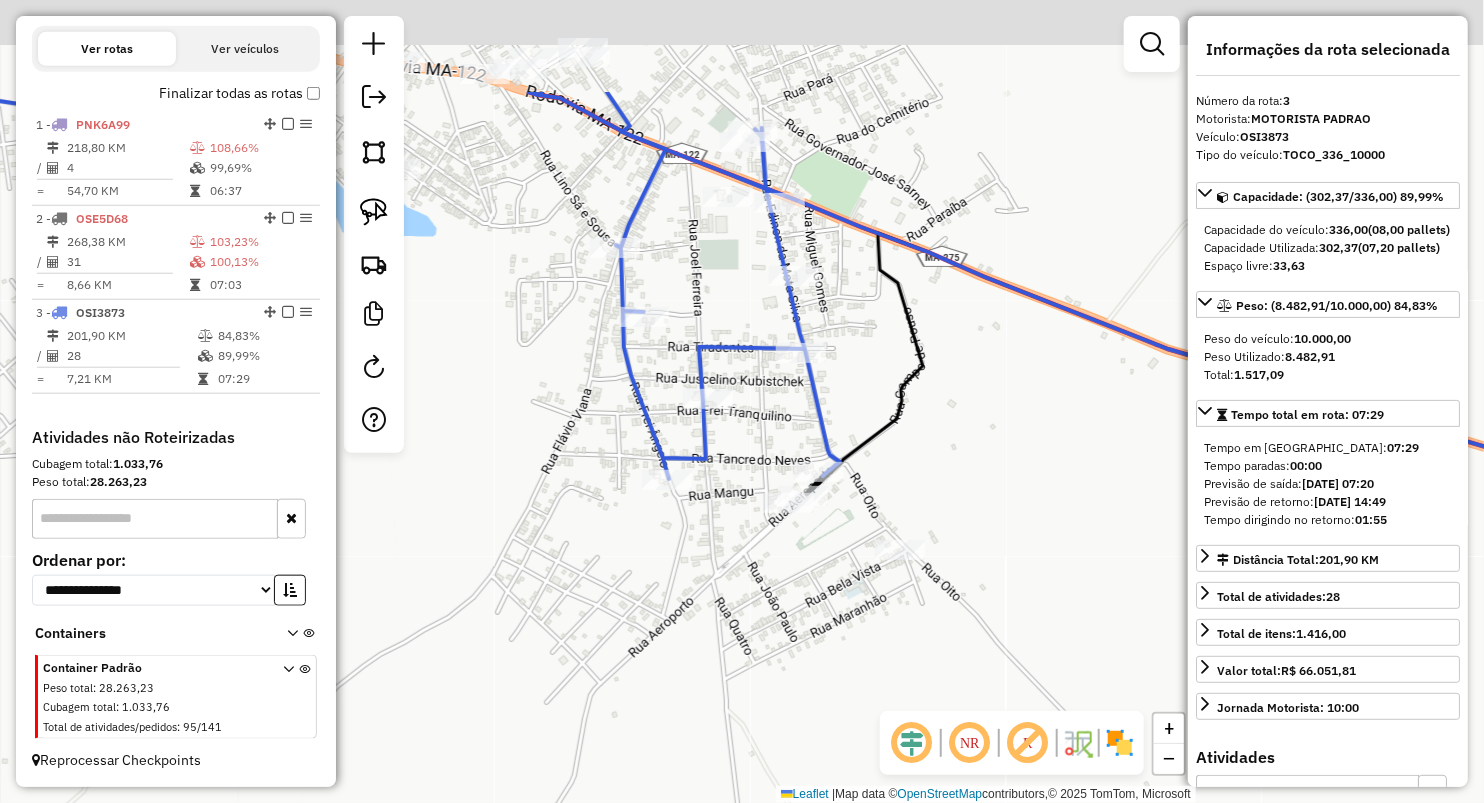 drag, startPoint x: 740, startPoint y: 279, endPoint x: 967, endPoint y: 602, distance: 394.78854 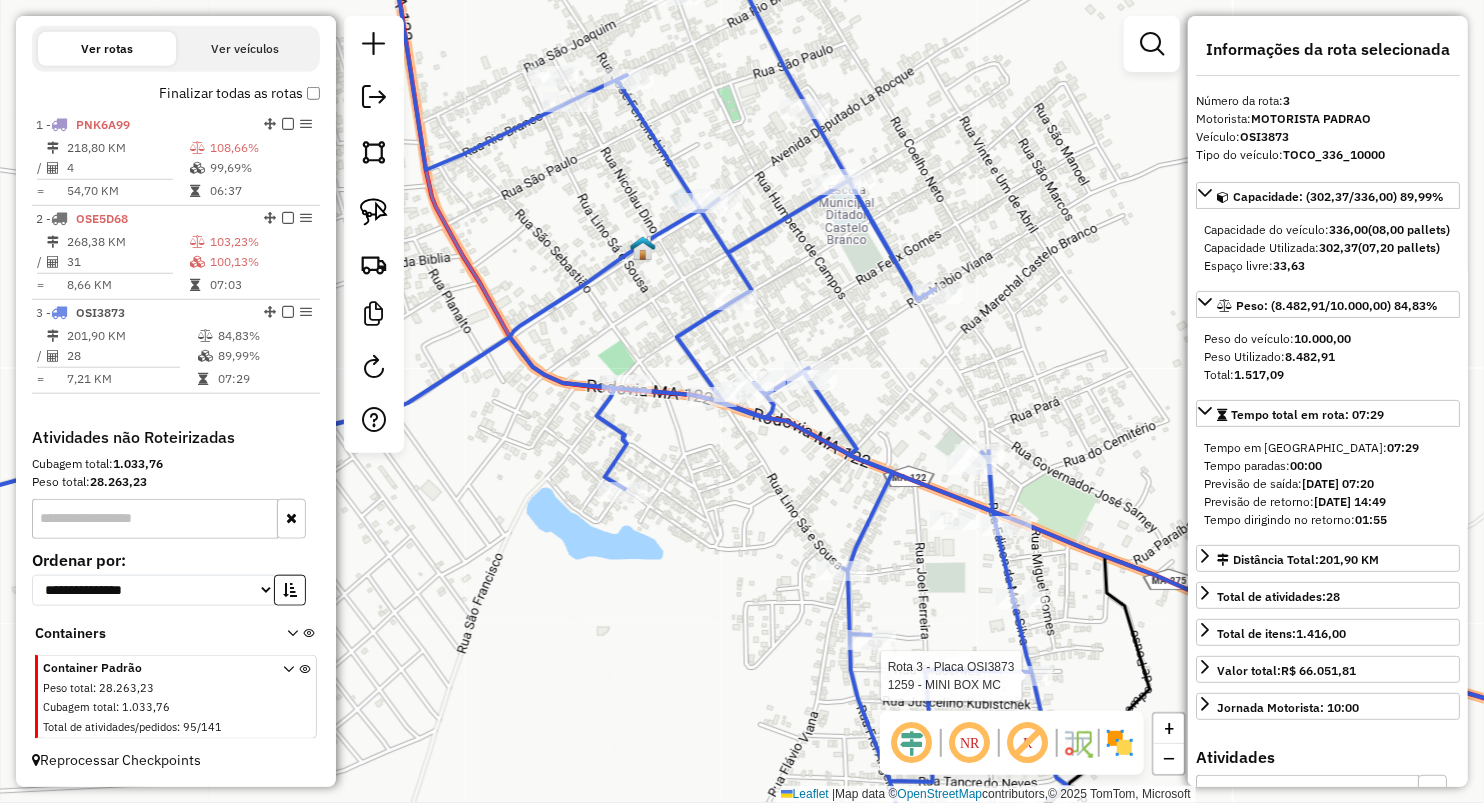 drag, startPoint x: 644, startPoint y: 264, endPoint x: 688, endPoint y: 432, distance: 173.66635 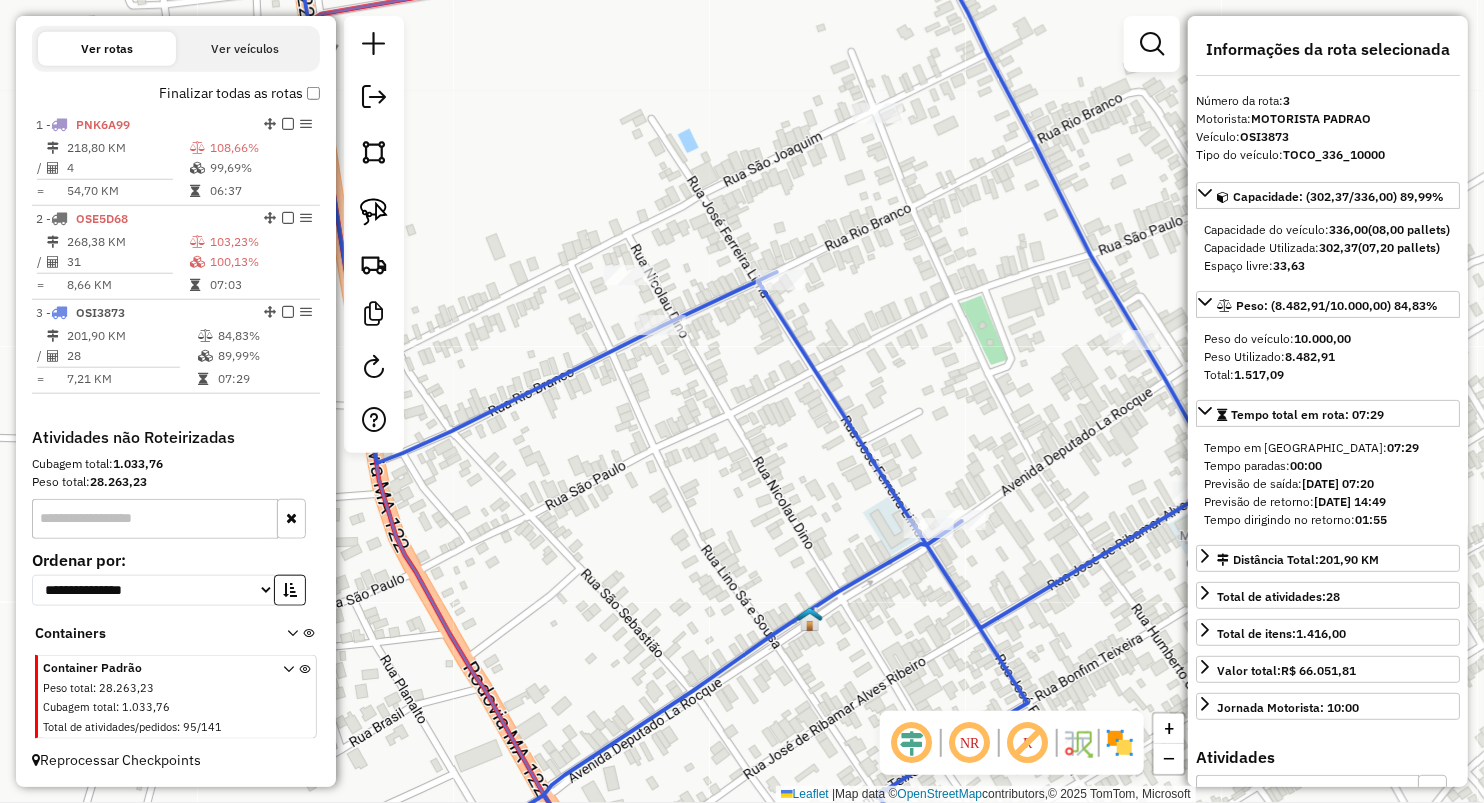 drag, startPoint x: 368, startPoint y: 196, endPoint x: 418, endPoint y: 204, distance: 50.635956 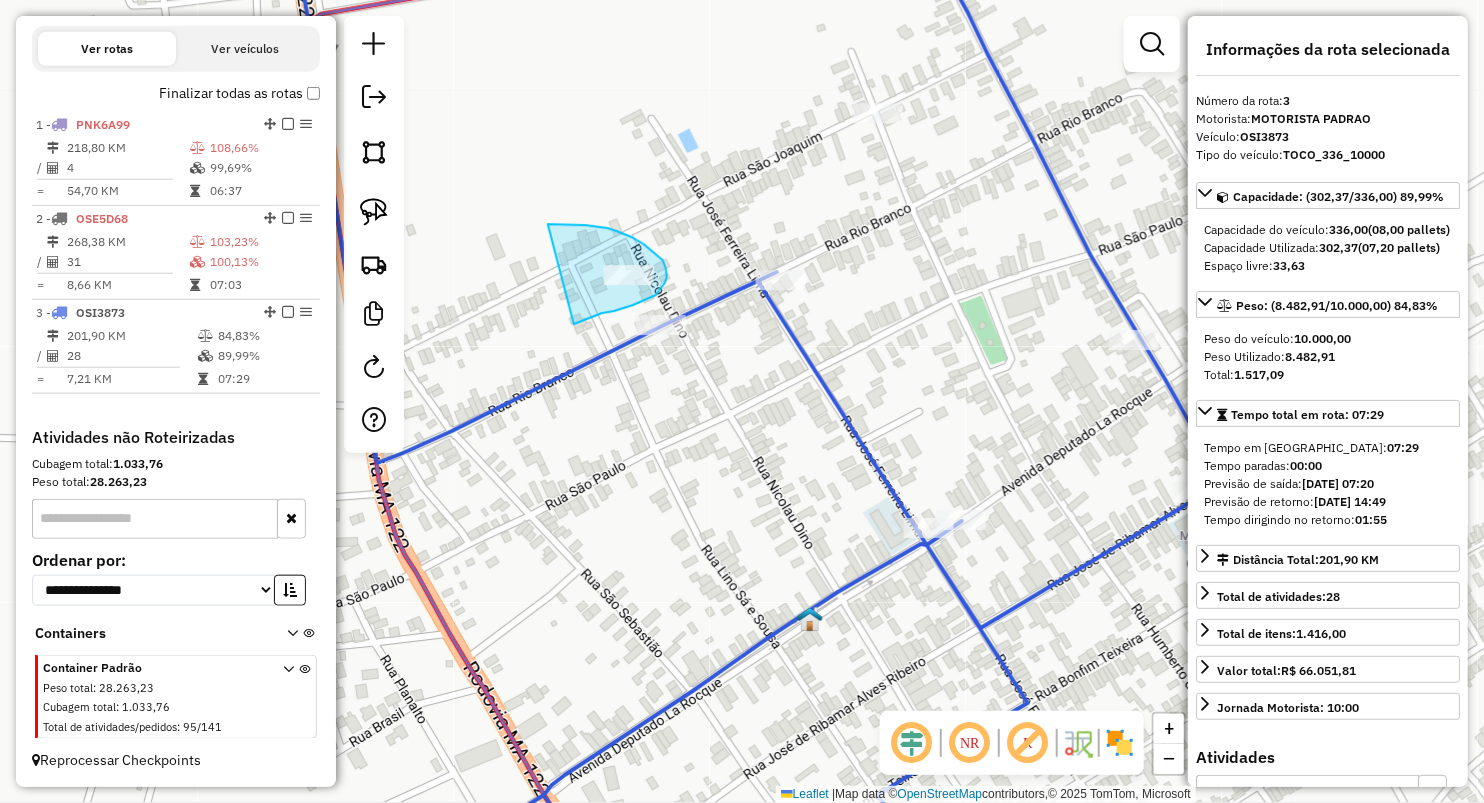 drag, startPoint x: 552, startPoint y: 225, endPoint x: 559, endPoint y: 444, distance: 219.11185 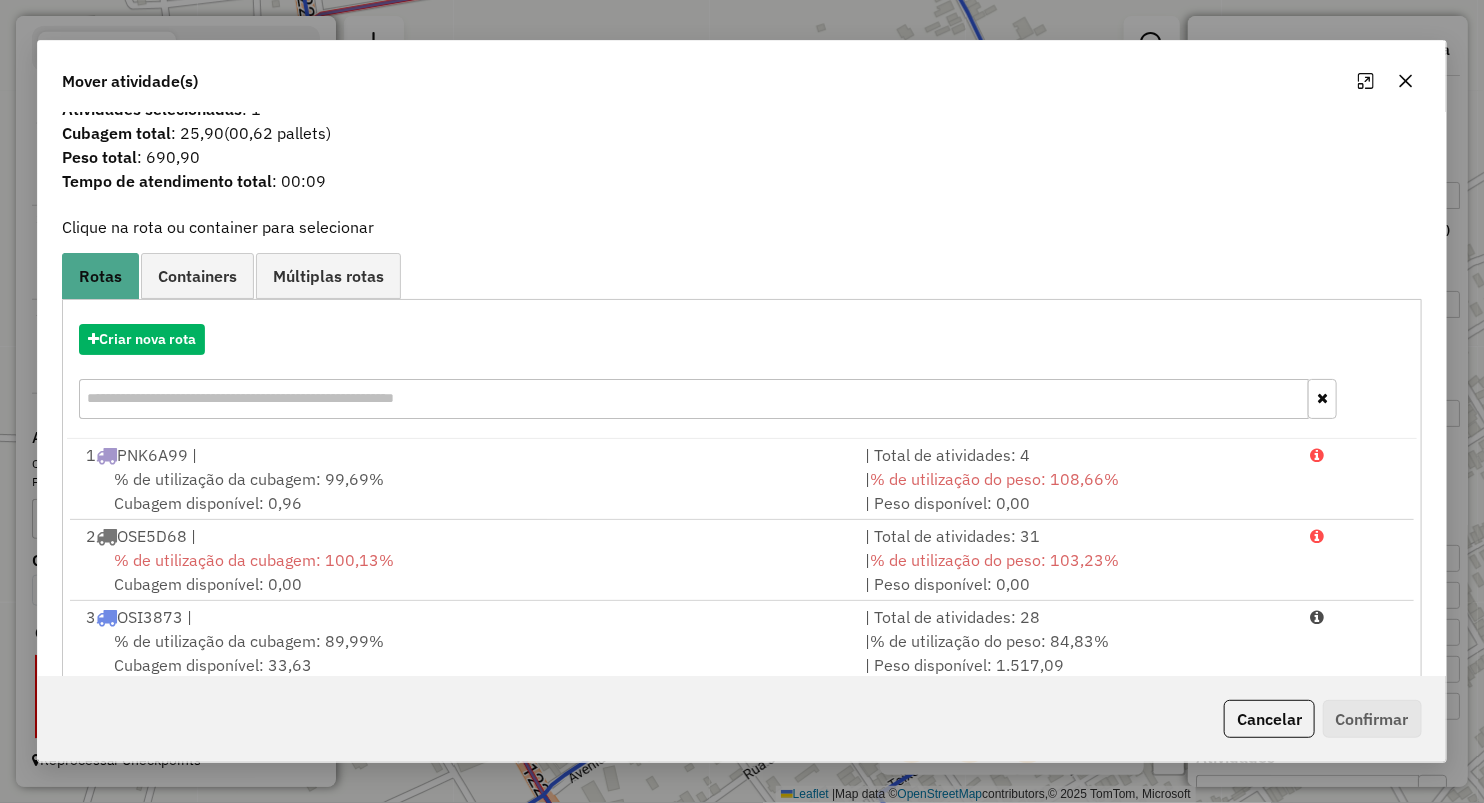 scroll, scrollTop: 63, scrollLeft: 0, axis: vertical 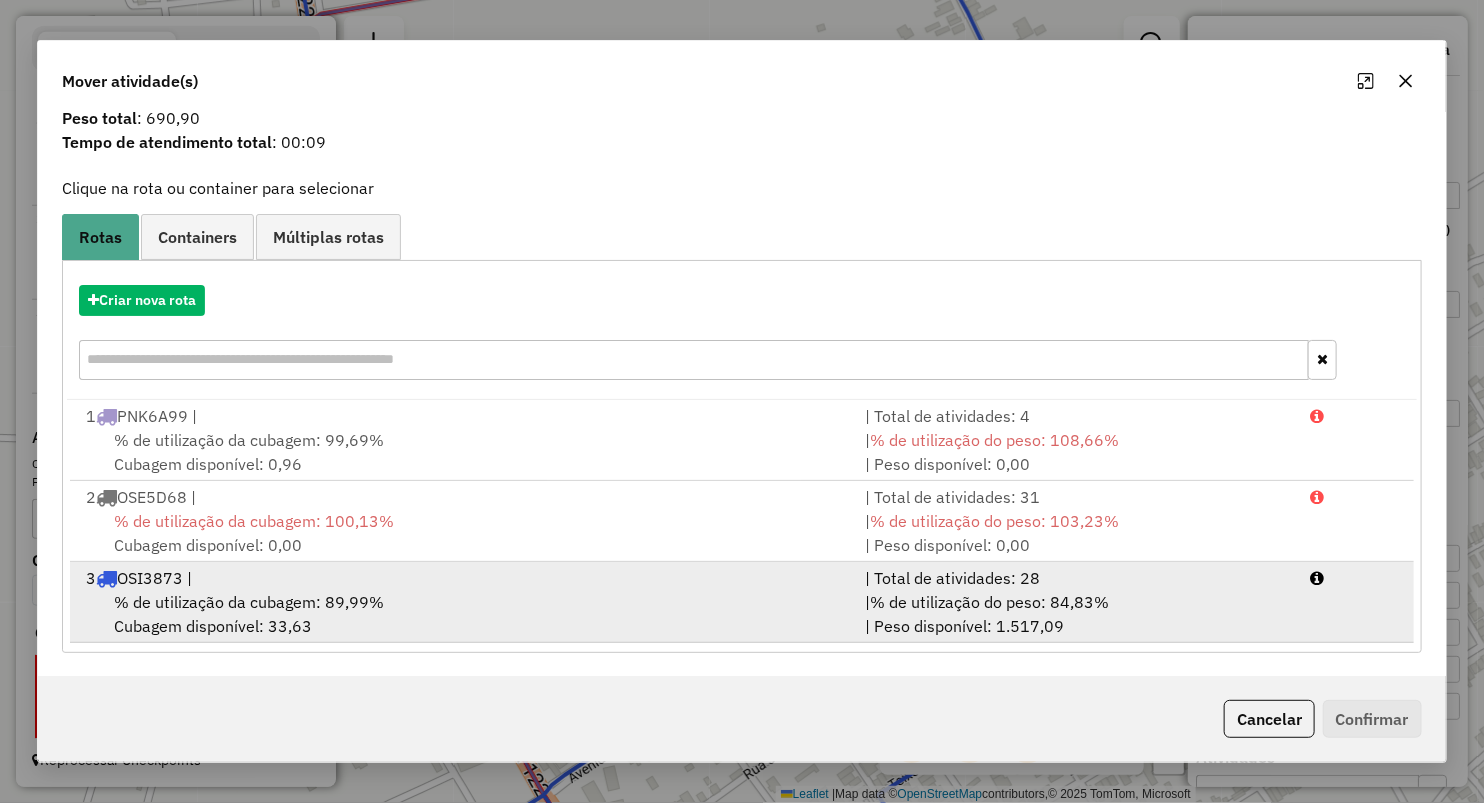 click on "% de utilização da cubagem: 89,99%  Cubagem disponível: 33,63" at bounding box center [463, 614] 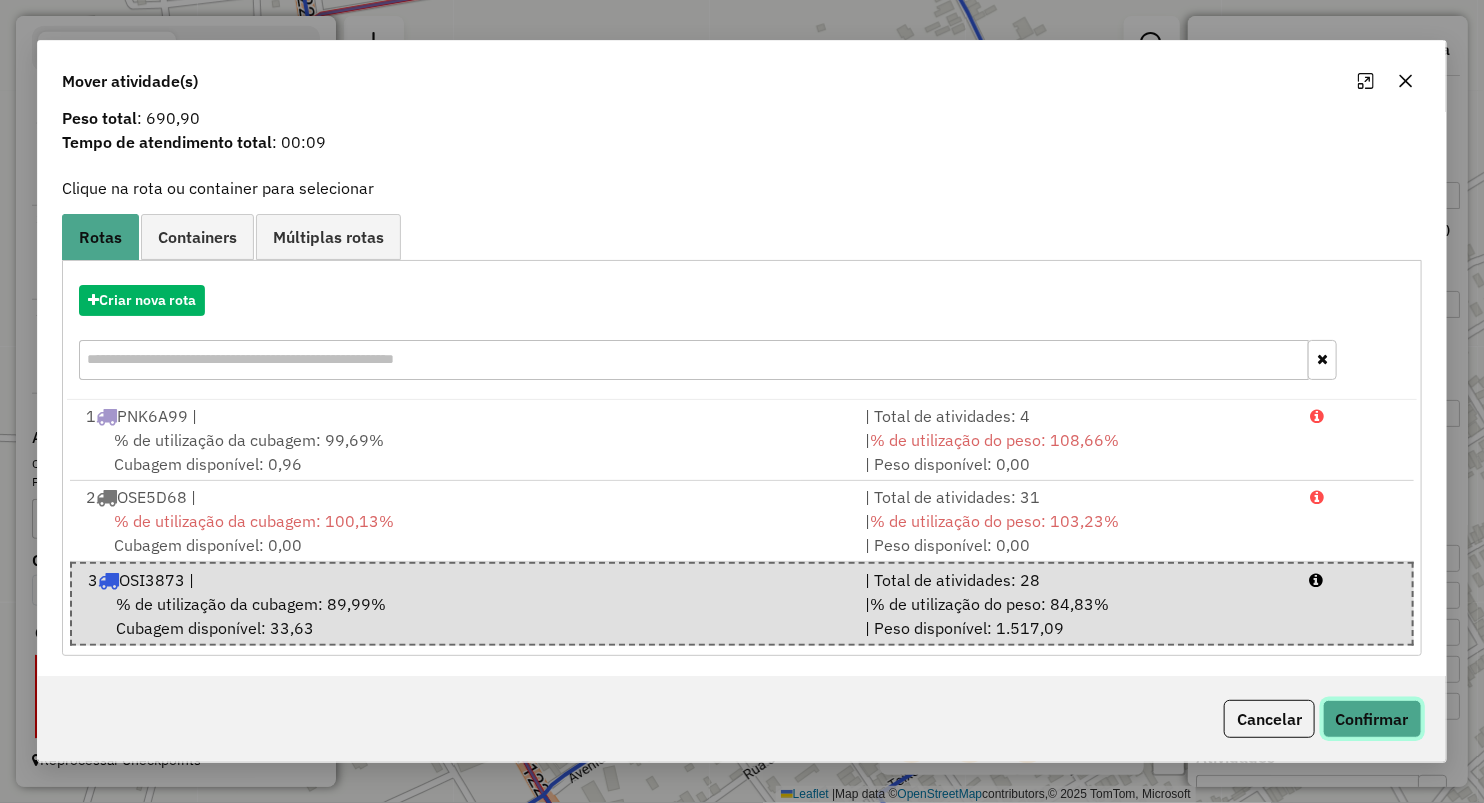 click on "Confirmar" 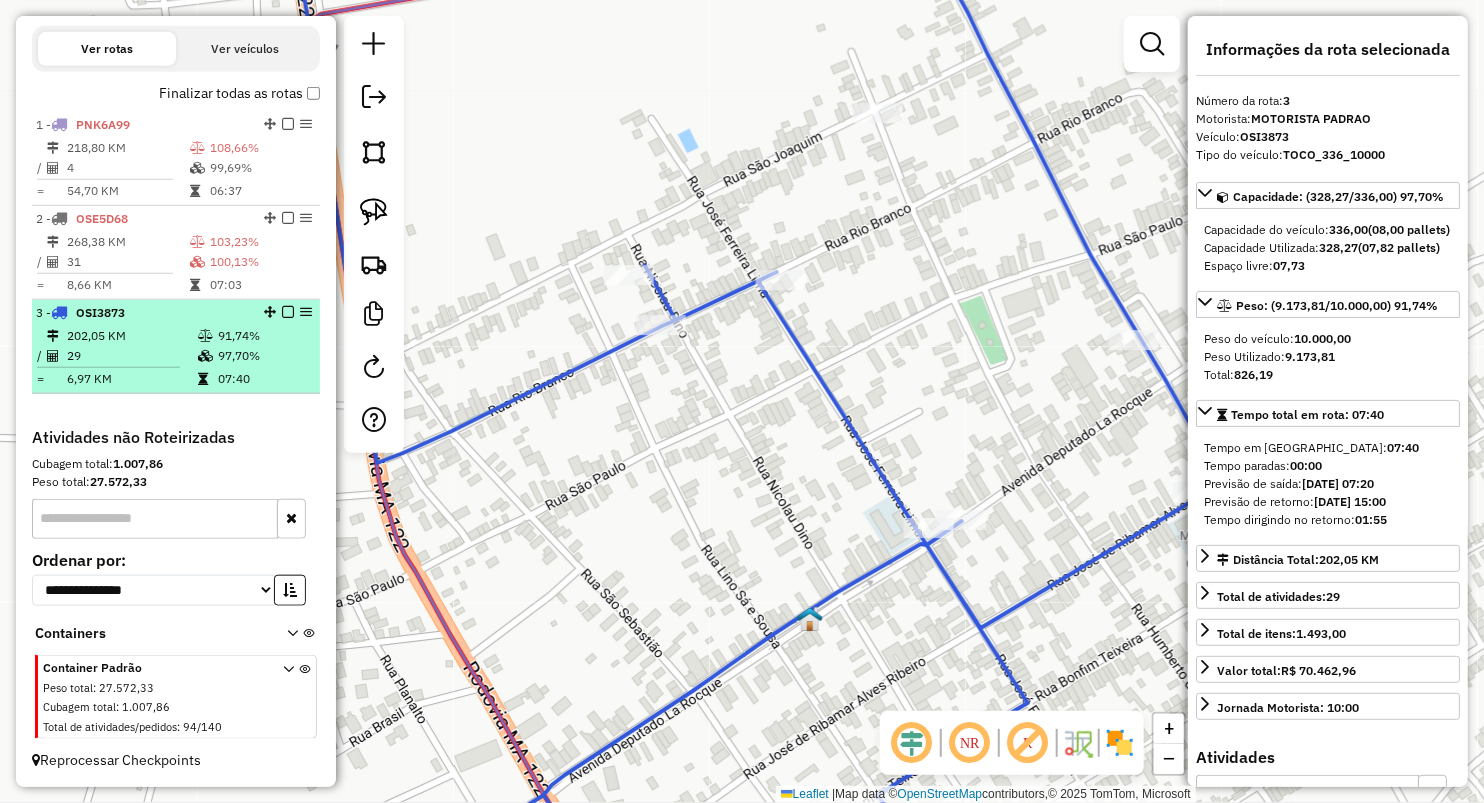 click at bounding box center [203, 379] 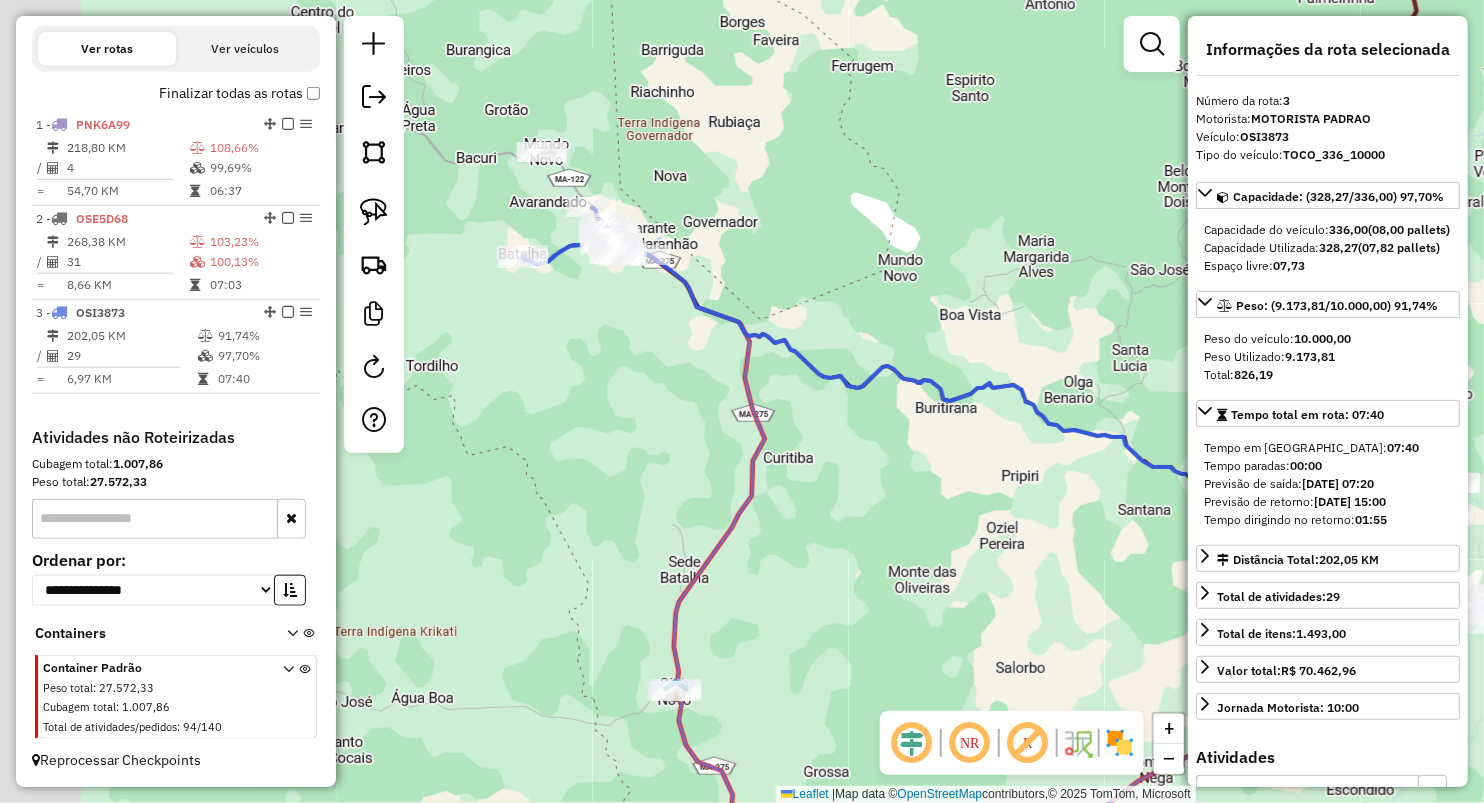 drag, startPoint x: 534, startPoint y: 243, endPoint x: 824, endPoint y: 249, distance: 290.06207 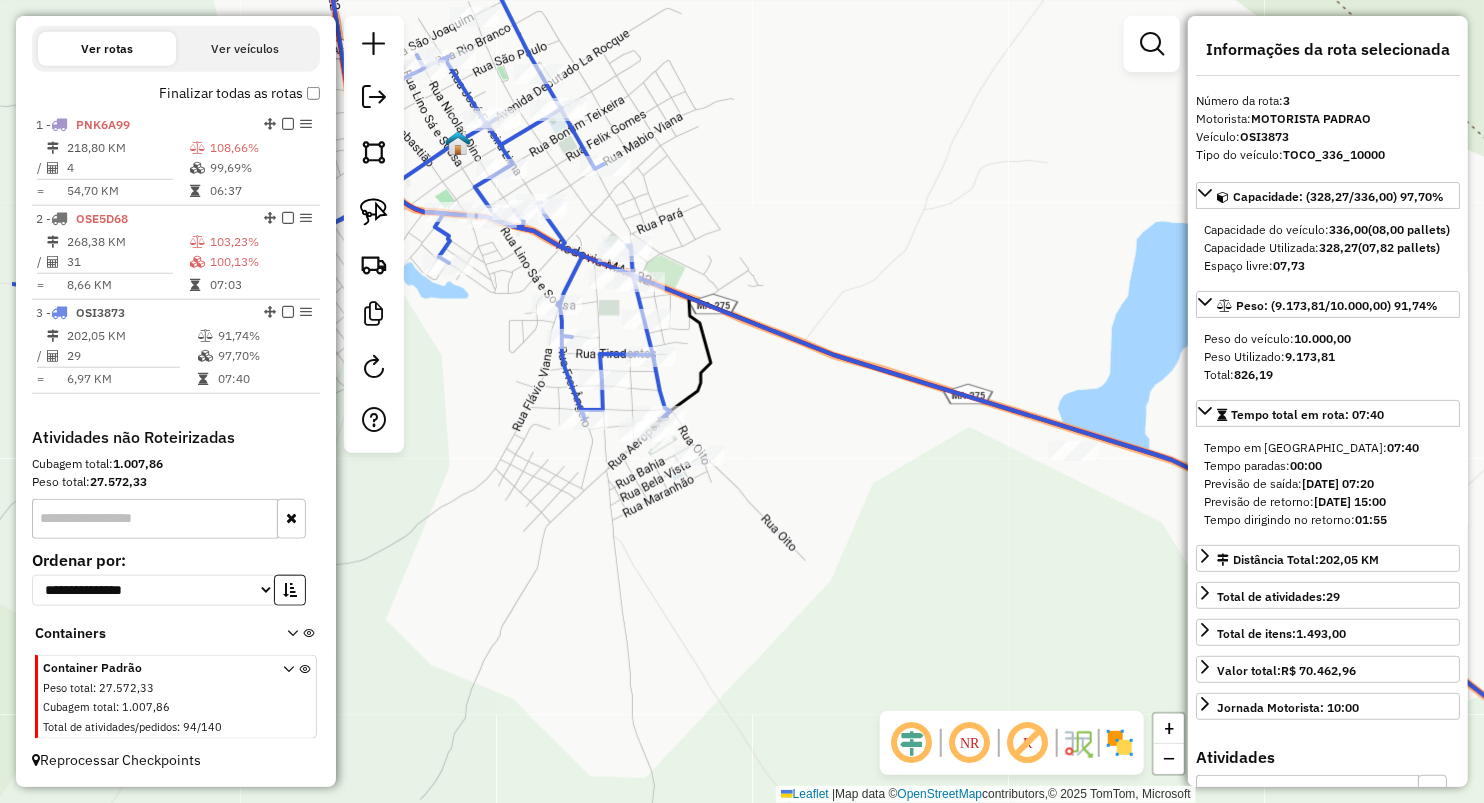 drag, startPoint x: 767, startPoint y: 270, endPoint x: 915, endPoint y: 261, distance: 148.27339 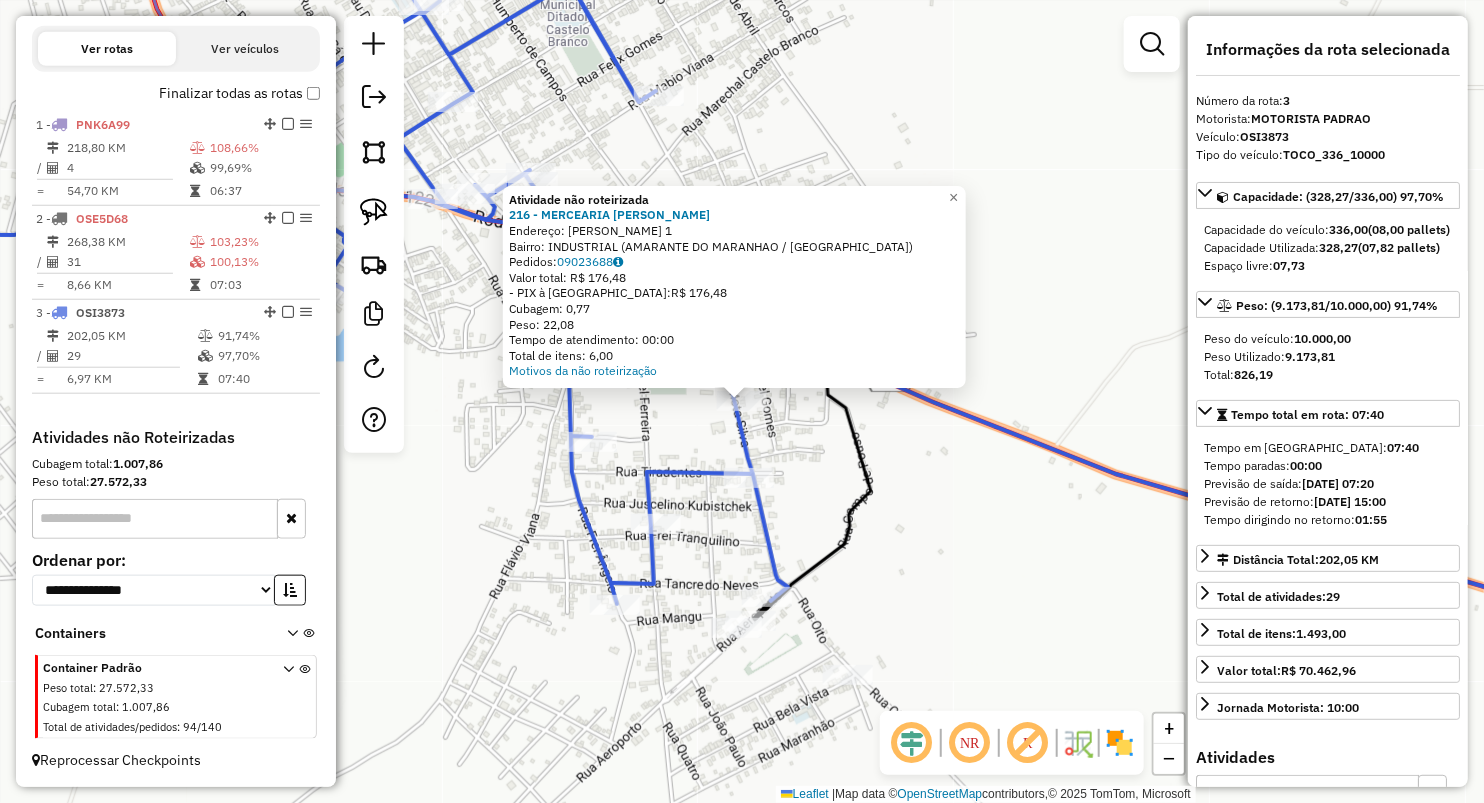 click on "Atividade não roteirizada 216 - MERCEARIA [PERSON_NAME]:  Edinon da [PERSON_NAME] 1   Bairro: INDUSTRIAL (AMARANTE DO MARANHAO / [GEOGRAPHIC_DATA])   Pedidos:  09023688   Valor total: R$ 176,48   - PIX à Vista:  R$ 176,48   Cubagem: 0,77   Peso: 22,08   Tempo de atendimento: 00:00   Total de itens: 6,00  Motivos da não roteirização × Janela de atendimento Grade de atendimento Capacidade Transportadoras Veículos Cliente Pedidos  Rotas Selecione os dias de semana para filtrar as janelas de atendimento  Seg   Ter   Qua   Qui   Sex   Sáb   Dom  Informe o período da janela de atendimento: De: Até:  Filtrar exatamente a janela do cliente  Considerar janela de atendimento padrão  Selecione os dias de semana para filtrar as grades de atendimento  Seg   Ter   Qua   Qui   Sex   Sáb   Dom   Considerar clientes sem dia de atendimento cadastrado  Clientes fora do dia de atendimento selecionado Filtrar as atividades entre os valores definidos abaixo:  Peso mínimo:   Peso máximo:   Cubagem mínima:   Cubagem máxima:  De:" 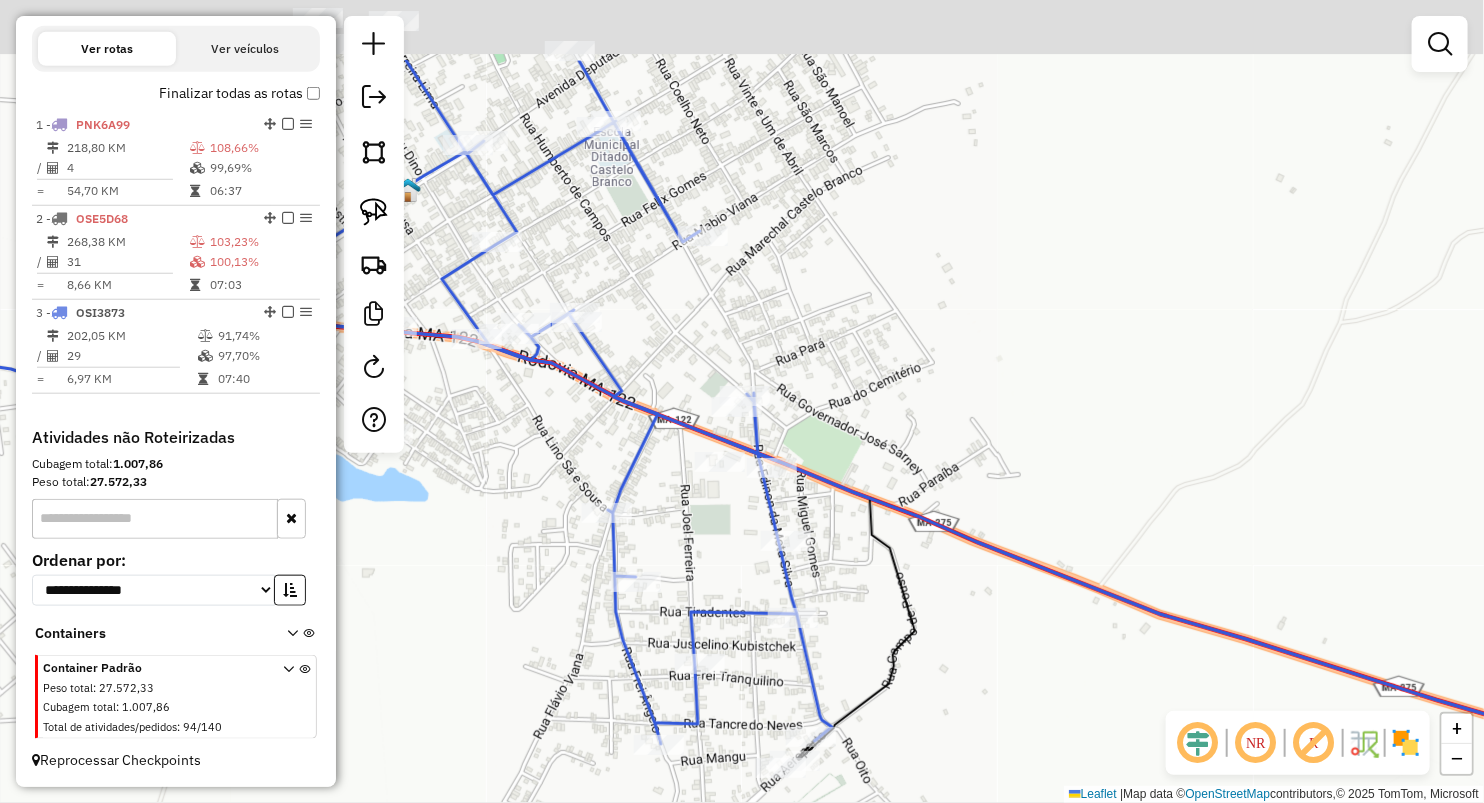 drag, startPoint x: 946, startPoint y: 250, endPoint x: 1064, endPoint y: 635, distance: 402.67728 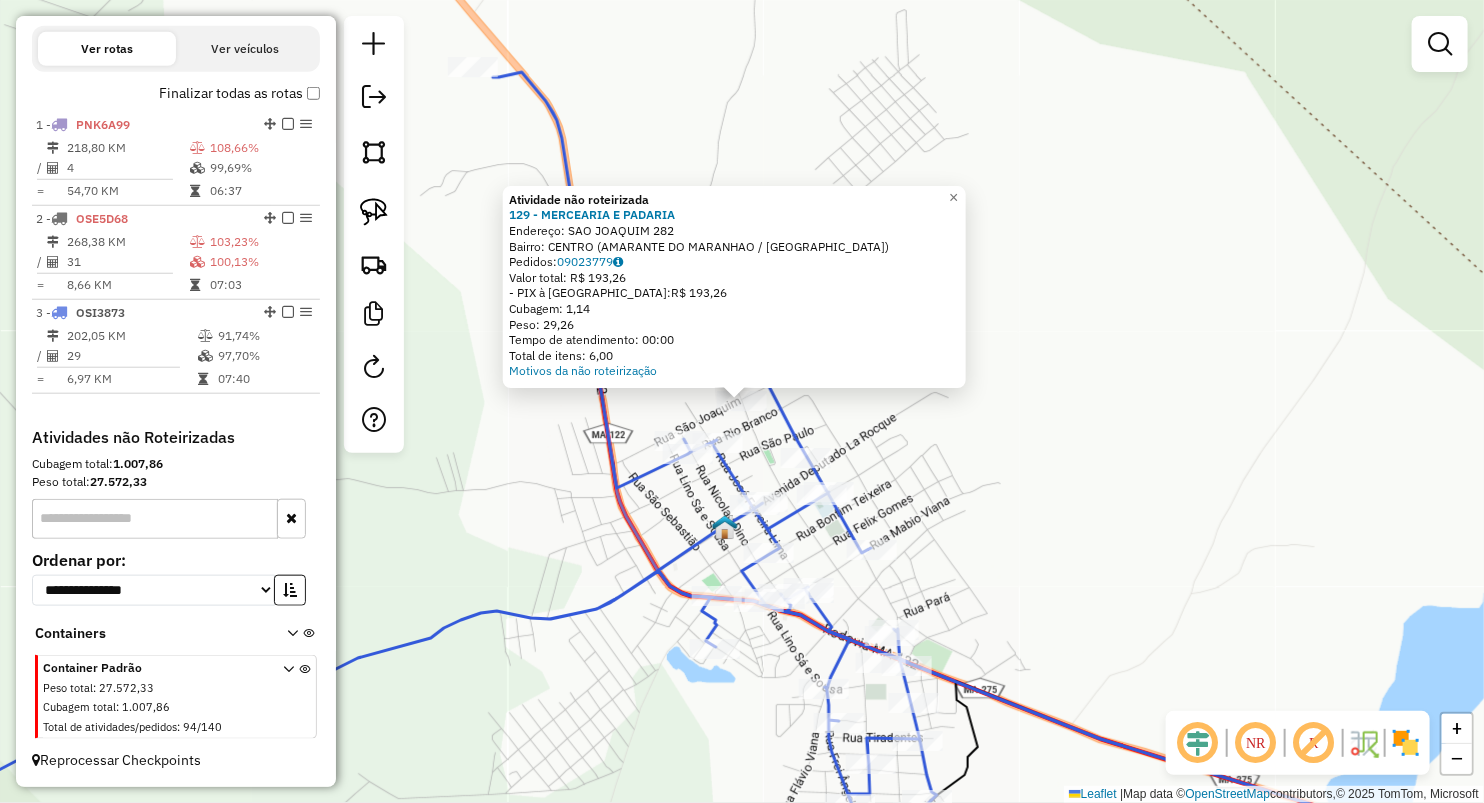 click on "Atividade não roteirizada 129 - MERCEARIA E PADARIA  Endereço:  SAO JOAQUIM 282   Bairro: CENTRO (AMARANTE DO MARANHAO / [GEOGRAPHIC_DATA])   Pedidos:  09023779   Valor total: R$ 193,26   - PIX à Vista:  R$ 193,26   Cubagem: 1,14   Peso: 29,26   Tempo de atendimento: 00:00   Total de itens: 6,00  Motivos da não roteirização × Janela de atendimento Grade de atendimento Capacidade Transportadoras Veículos Cliente Pedidos  Rotas Selecione os dias de semana para filtrar as janelas de atendimento  Seg   Ter   Qua   Qui   Sex   Sáb   Dom  Informe o período da janela de atendimento: De: Até:  Filtrar exatamente a janela do cliente  Considerar janela de atendimento padrão  Selecione os dias de semana para filtrar as grades de atendimento  Seg   Ter   Qua   Qui   Sex   Sáb   Dom   Considerar clientes sem dia de atendimento cadastrado  Clientes fora do dia de atendimento selecionado Filtrar as atividades entre os valores definidos abaixo:  Peso mínimo:   Peso máximo:   Cubagem mínima:   Cubagem máxima:   De:   Até:" 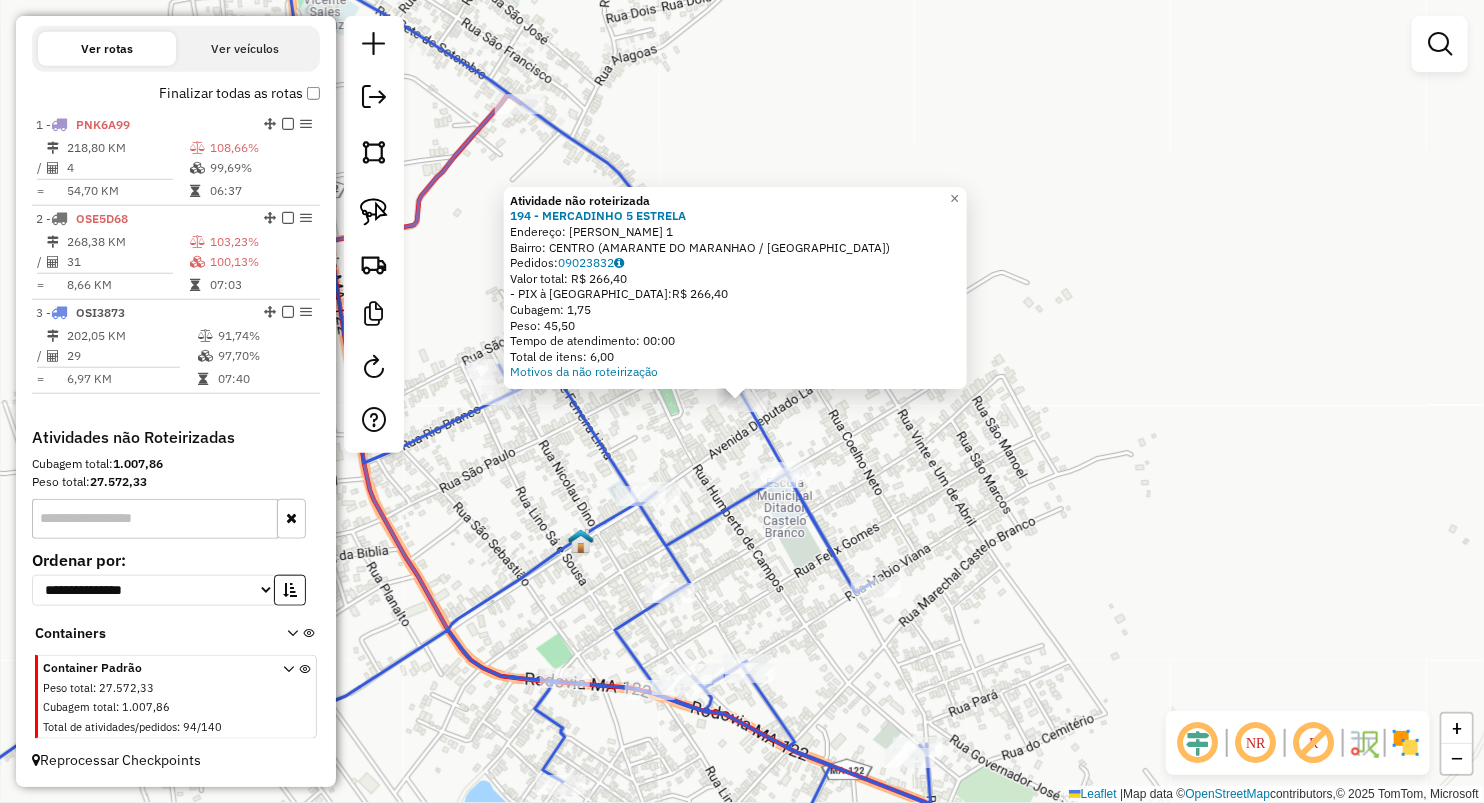 click on "Atividade não roteirizada 194 - MERCADINHO 5 ESTRELA  Endereço:  [PERSON_NAME] 1   Bairro: CENTRO (AMARANTE DO MARANHAO / [GEOGRAPHIC_DATA])   Pedidos:  09023832   Valor total: R$ 266,40   - PIX à Vista:  R$ 266,40   Cubagem: 1,75   Peso: 45,50   Tempo de atendimento: 00:00   Total de itens: 6,00  Motivos da não roteirização × Janela de atendimento Grade de atendimento Capacidade Transportadoras Veículos Cliente Pedidos  Rotas Selecione os dias de semana para filtrar as janelas de atendimento  Seg   Ter   Qua   Qui   Sex   Sáb   Dom  Informe o período da janela de atendimento: De: Até:  Filtrar exatamente a janela do cliente  Considerar janela de atendimento padrão  Selecione os dias de semana para filtrar as grades de atendimento  Seg   Ter   Qua   Qui   Sex   Sáb   Dom   Considerar clientes sem dia de atendimento cadastrado  Clientes fora do dia de atendimento selecionado Filtrar as atividades entre os valores definidos abaixo:  Peso mínimo:   Peso máximo:   Cubagem mínima:   Cubagem máxima:   De:   Até:" 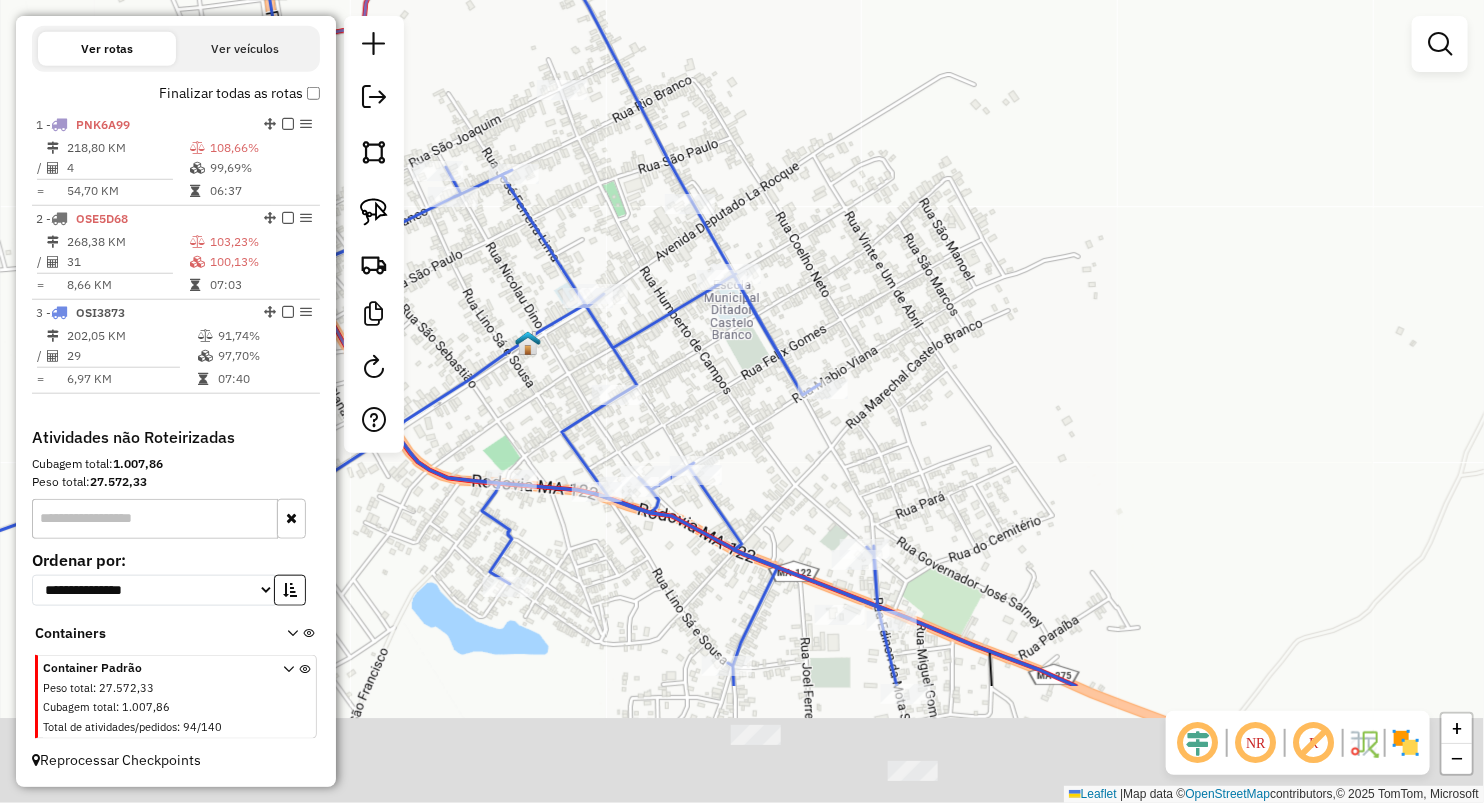 drag, startPoint x: 840, startPoint y: 675, endPoint x: 730, endPoint y: 152, distance: 534.4427 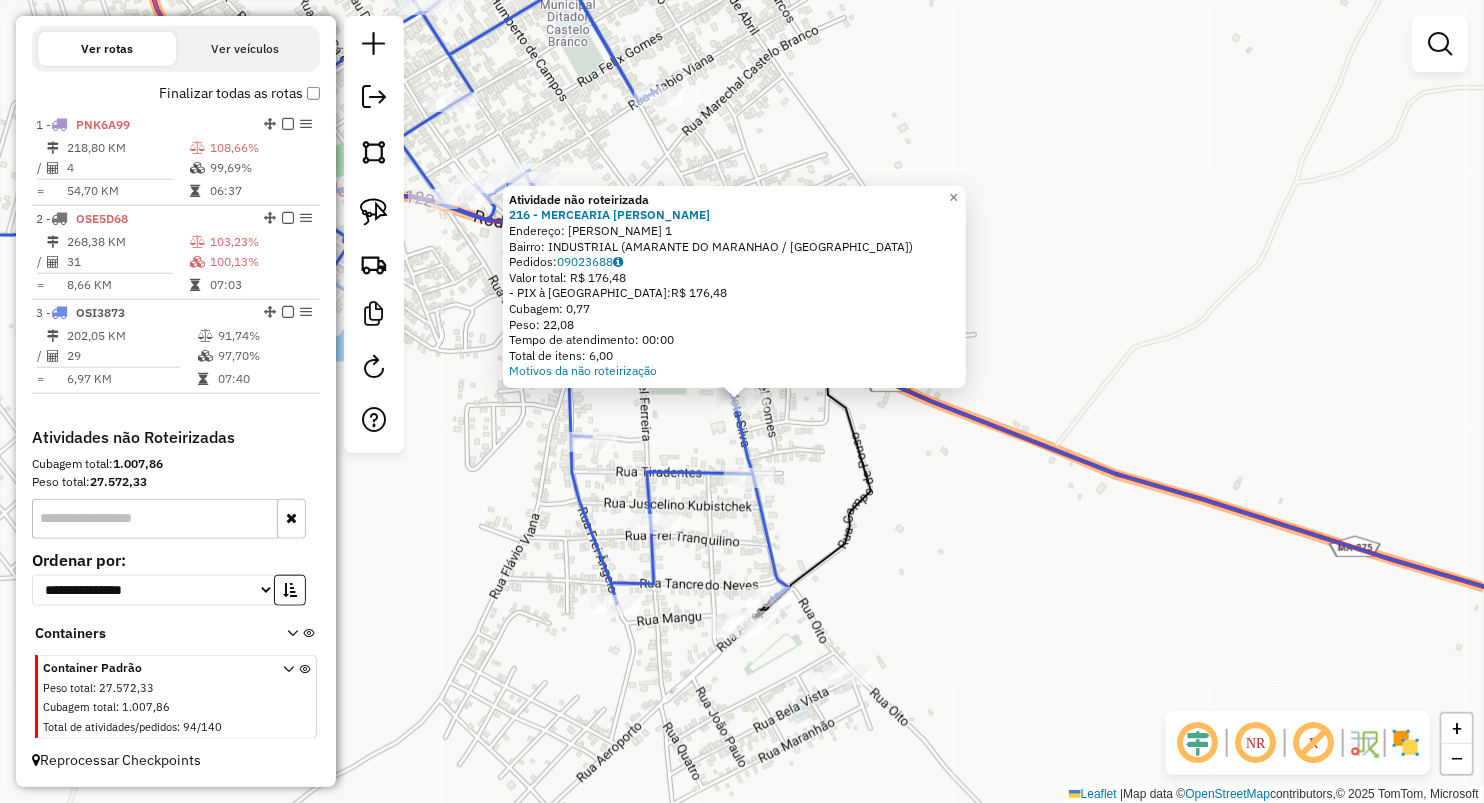 click on "Atividade não roteirizada 216 - MERCEARIA [PERSON_NAME]:  Edinon da [PERSON_NAME] 1   Bairro: INDUSTRIAL (AMARANTE DO MARANHAO / [GEOGRAPHIC_DATA])   Pedidos:  09023688   Valor total: R$ 176,48   - PIX à Vista:  R$ 176,48   Cubagem: 0,77   Peso: 22,08   Tempo de atendimento: 00:00   Total de itens: 6,00  Motivos da não roteirização × Janela de atendimento Grade de atendimento Capacidade Transportadoras Veículos Cliente Pedidos  Rotas Selecione os dias de semana para filtrar as janelas de atendimento  Seg   Ter   Qua   Qui   Sex   Sáb   Dom  Informe o período da janela de atendimento: De: Até:  Filtrar exatamente a janela do cliente  Considerar janela de atendimento padrão  Selecione os dias de semana para filtrar as grades de atendimento  Seg   Ter   Qua   Qui   Sex   Sáb   Dom   Considerar clientes sem dia de atendimento cadastrado  Clientes fora do dia de atendimento selecionado Filtrar as atividades entre os valores definidos abaixo:  Peso mínimo:   Peso máximo:   Cubagem mínima:   Cubagem máxima:  De:" 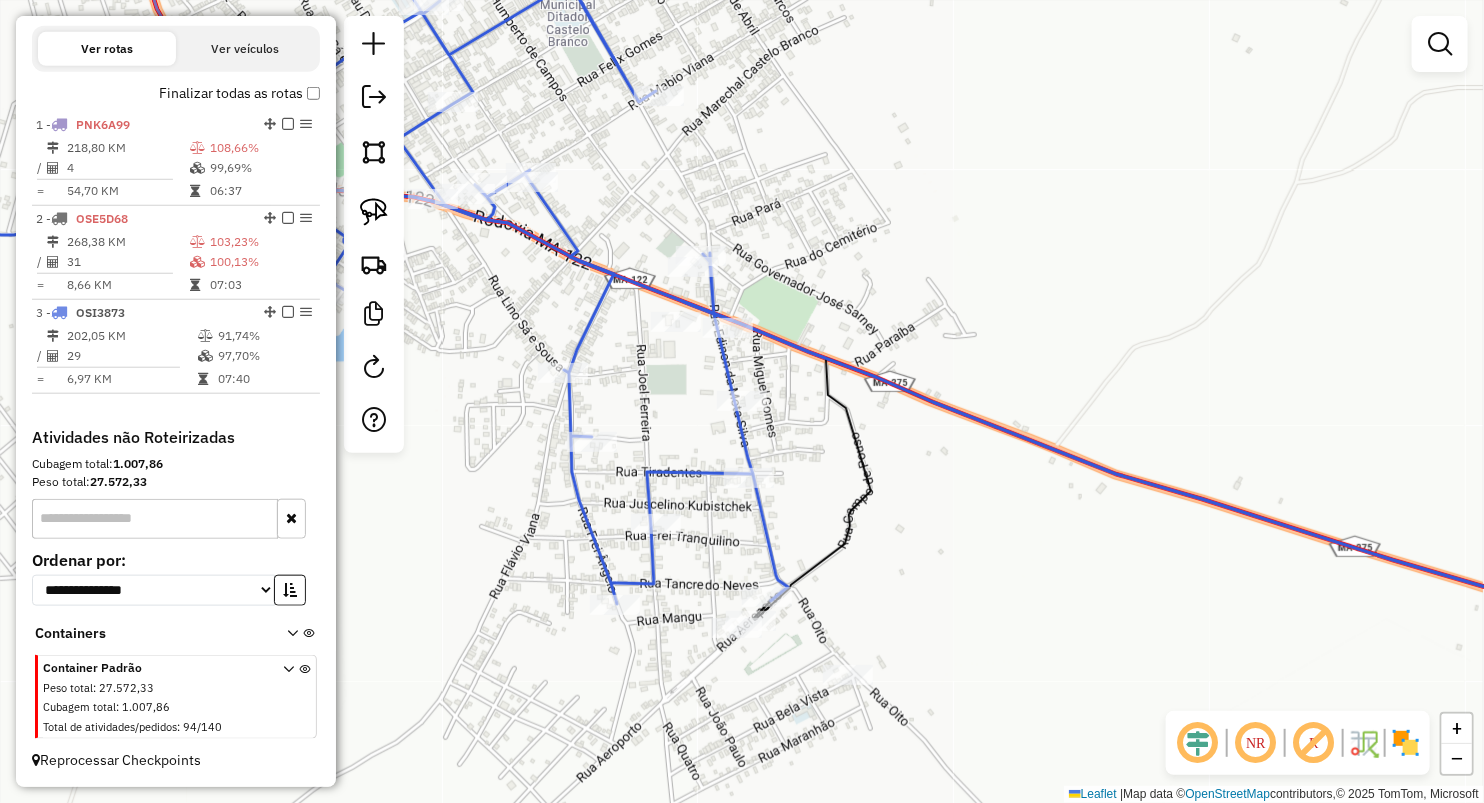 drag, startPoint x: 905, startPoint y: 627, endPoint x: 952, endPoint y: 475, distance: 159.1006 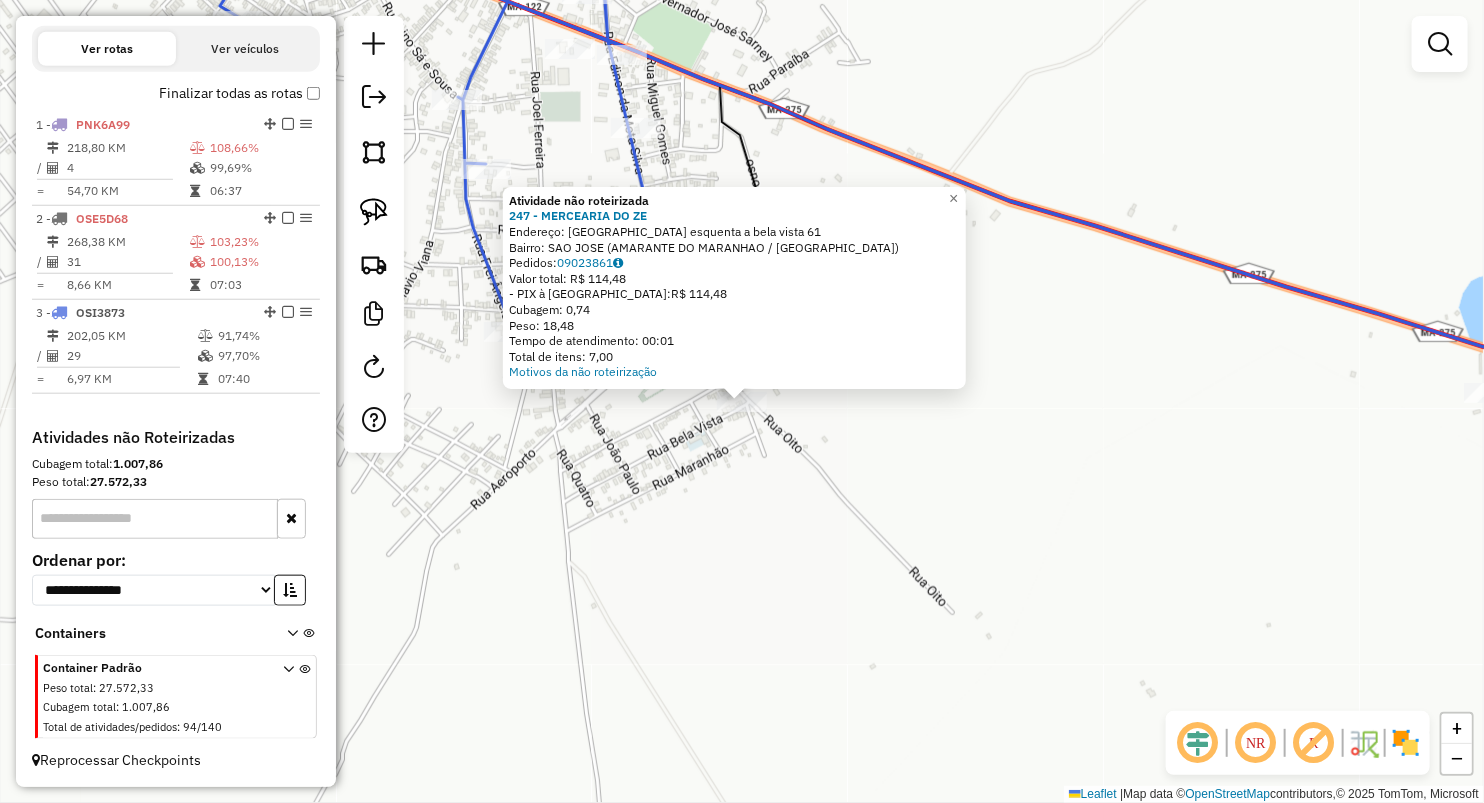 click on "Atividade não roteirizada 247 - MERCEARIA  DO ZE  Endereço:  Bahia esquenta a bela vista 61   Bairro: SAO JOSE (AMARANTE DO MARANHAO / MA)   Pedidos:  09023861   Valor total: R$ 114,48   - PIX à Vista:  R$ 114,48   Cubagem: 0,74   Peso: 18,48   Tempo de atendimento: 00:01   Total de itens: 7,00  Motivos da não roteirização × Janela de atendimento Grade de atendimento Capacidade Transportadoras Veículos Cliente Pedidos  Rotas Selecione os dias de semana para filtrar as janelas de atendimento  Seg   Ter   Qua   Qui   Sex   Sáb   Dom  Informe o período da janela de atendimento: De: Até:  Filtrar exatamente a janela do cliente  Considerar janela de atendimento padrão  Selecione os dias de semana para filtrar as grades de atendimento  Seg   Ter   Qua   Qui   Sex   Sáb   Dom   Considerar clientes sem dia de atendimento cadastrado  Clientes fora do dia de atendimento selecionado Filtrar as atividades entre os valores definidos abaixo:  Peso mínimo:   Peso máximo:   Cubagem mínima:   Cubagem máxima:" 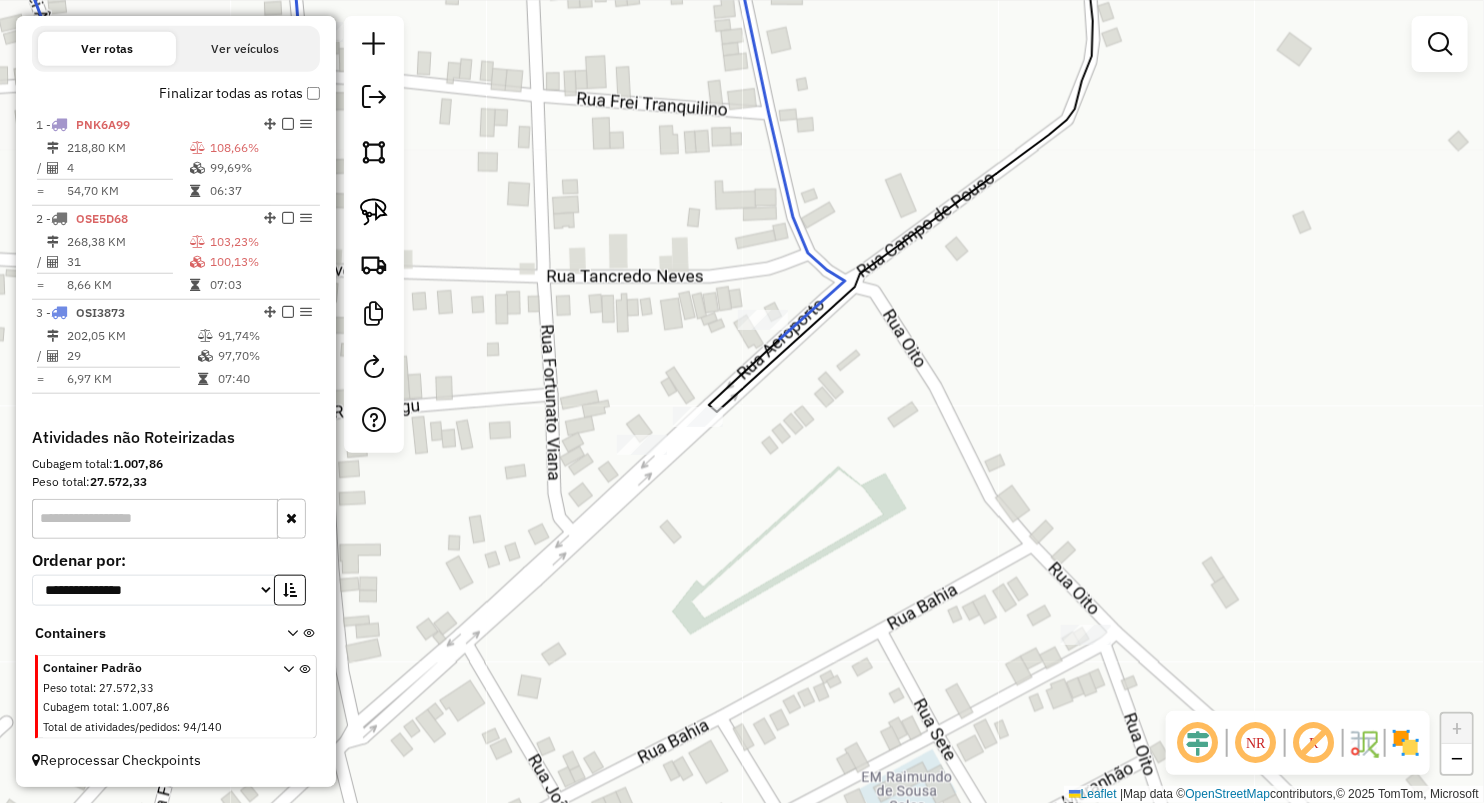 click 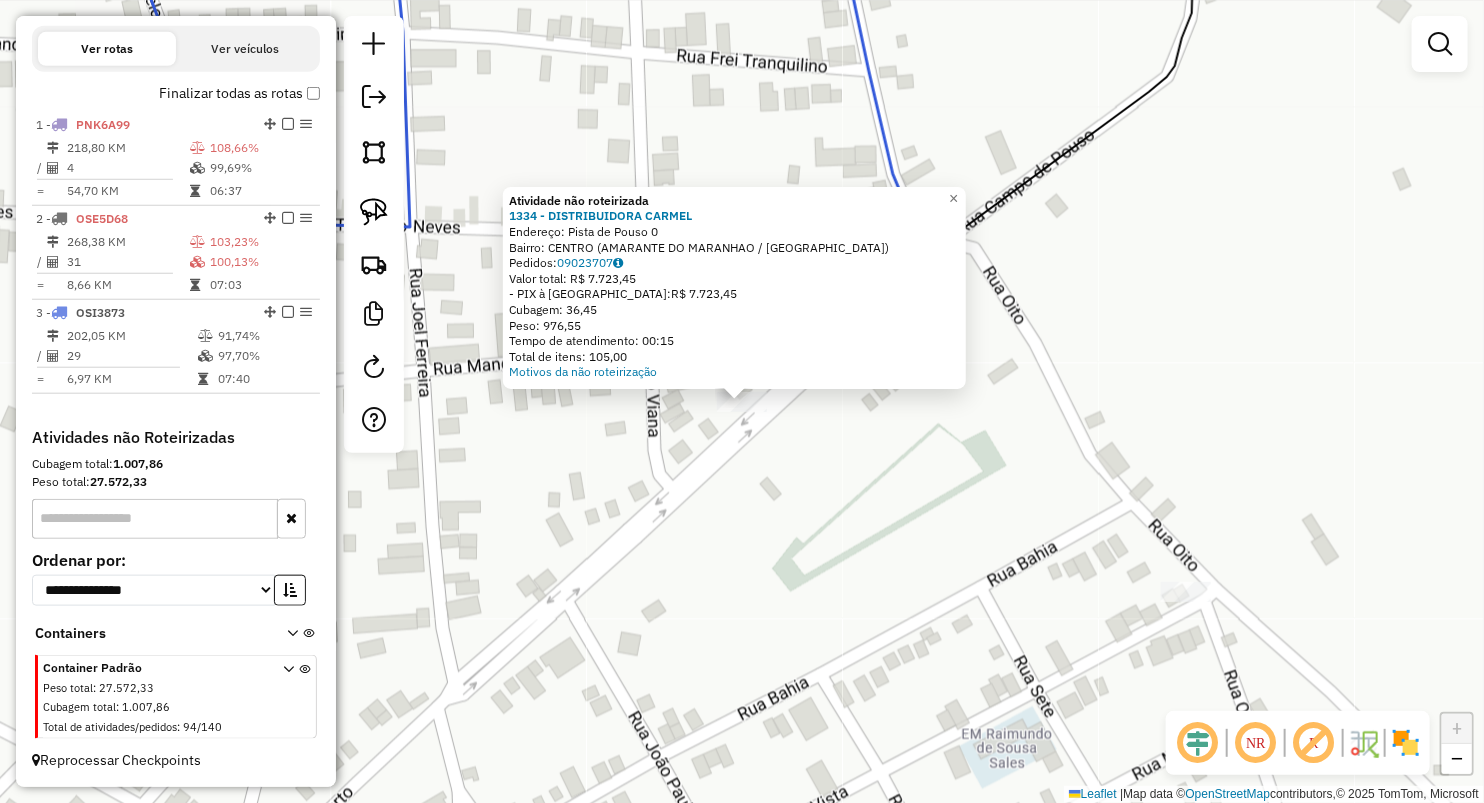 click on "Atividade não roteirizada 1334 - DISTRIBUIDORA CARMEL  Endereço:  Pista de Pouso 0   Bairro: CENTRO (AMARANTE DO MARANHAO / MA)   Pedidos:  09023707   Valor total: R$ 7.723,45   - PIX à Vista:  R$ 7.723,45   Cubagem: 36,45   Peso: 976,55   Tempo de atendimento: 00:15   Total de itens: 105,00  Motivos da não roteirização × Janela de atendimento Grade de atendimento Capacidade Transportadoras Veículos Cliente Pedidos  Rotas Selecione os dias de semana para filtrar as janelas de atendimento  Seg   Ter   Qua   Qui   Sex   Sáb   Dom  Informe o período da janela de atendimento: De: Até:  Filtrar exatamente a janela do cliente  Considerar janela de atendimento padrão  Selecione os dias de semana para filtrar as grades de atendimento  Seg   Ter   Qua   Qui   Sex   Sáb   Dom   Considerar clientes sem dia de atendimento cadastrado  Clientes fora do dia de atendimento selecionado Filtrar as atividades entre os valores definidos abaixo:  Peso mínimo:   Peso máximo:   Cubagem mínima:   Cubagem máxima:  +" 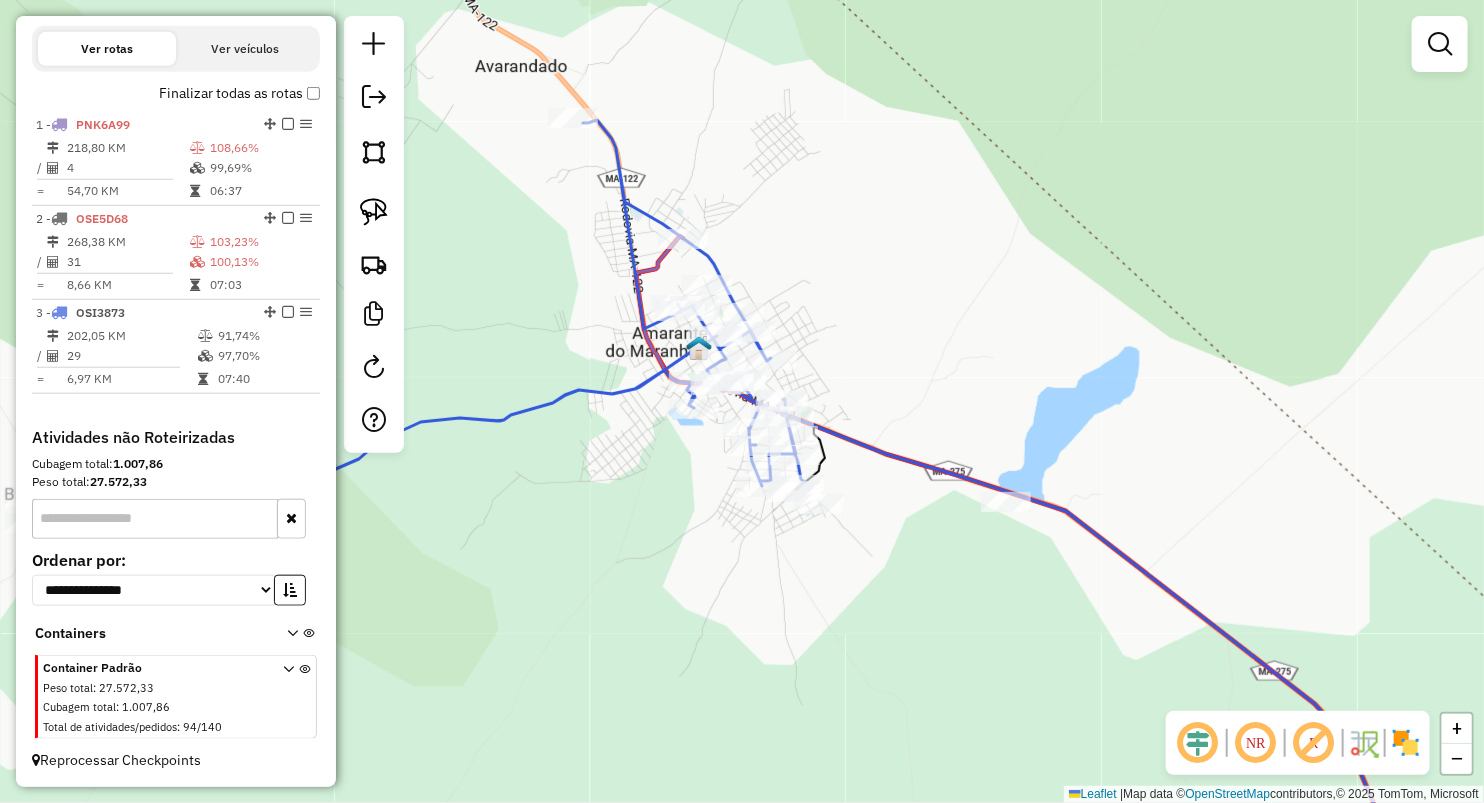 drag, startPoint x: 873, startPoint y: 425, endPoint x: 876, endPoint y: 468, distance: 43.104523 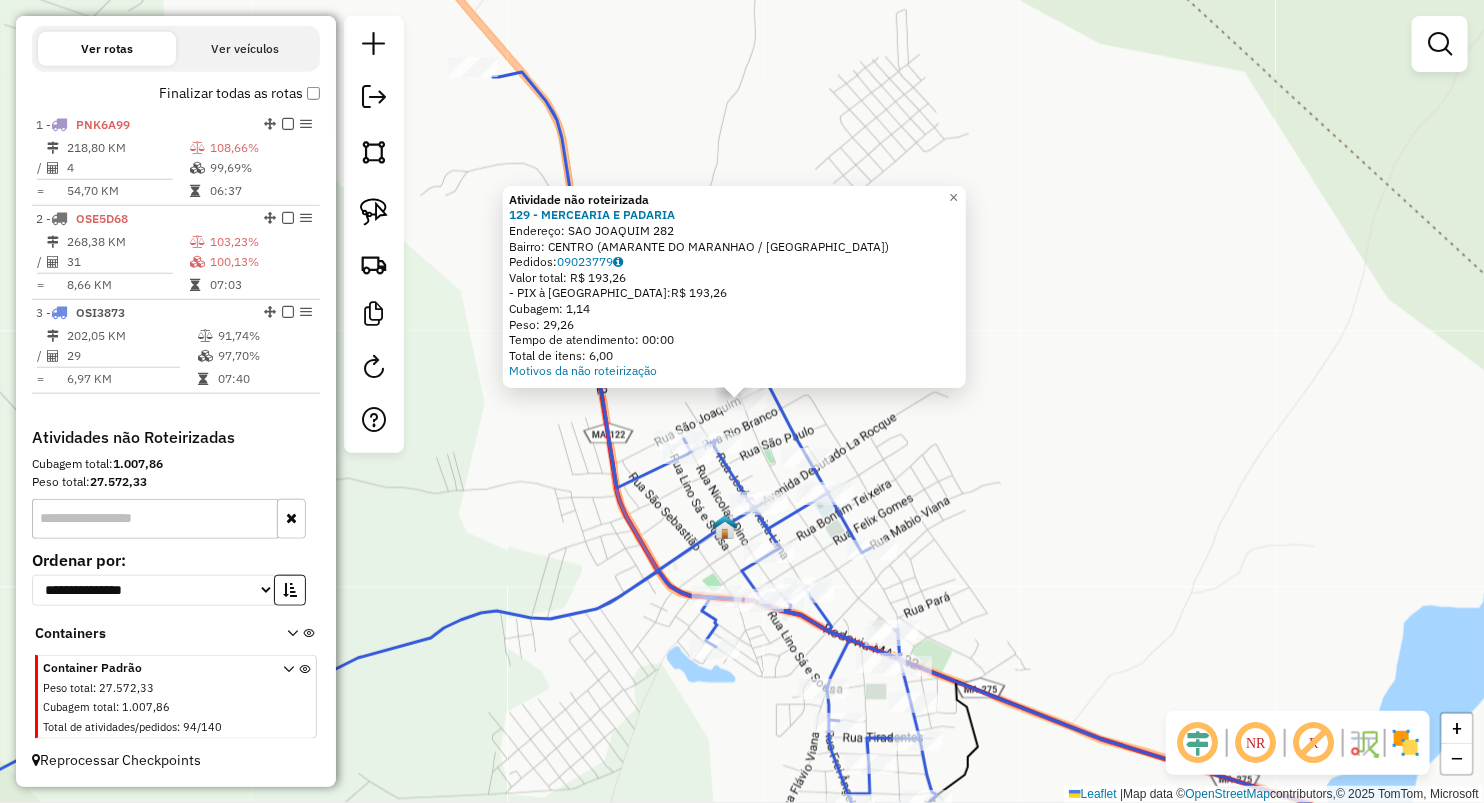 click on "Atividade não roteirizada 129 - MERCEARIA E PADARIA  Endereço:  SAO JOAQUIM 282   Bairro: CENTRO (AMARANTE DO MARANHAO / [GEOGRAPHIC_DATA])   Pedidos:  09023779   Valor total: R$ 193,26   - PIX à Vista:  R$ 193,26   Cubagem: 1,14   Peso: 29,26   Tempo de atendimento: 00:00   Total de itens: 6,00  Motivos da não roteirização × Janela de atendimento Grade de atendimento Capacidade Transportadoras Veículos Cliente Pedidos  Rotas Selecione os dias de semana para filtrar as janelas de atendimento  Seg   Ter   Qua   Qui   Sex   Sáb   Dom  Informe o período da janela de atendimento: De: Até:  Filtrar exatamente a janela do cliente  Considerar janela de atendimento padrão  Selecione os dias de semana para filtrar as grades de atendimento  Seg   Ter   Qua   Qui   Sex   Sáb   Dom   Considerar clientes sem dia de atendimento cadastrado  Clientes fora do dia de atendimento selecionado Filtrar as atividades entre os valores definidos abaixo:  Peso mínimo:   Peso máximo:   Cubagem mínima:   Cubagem máxima:   De:   Até:" 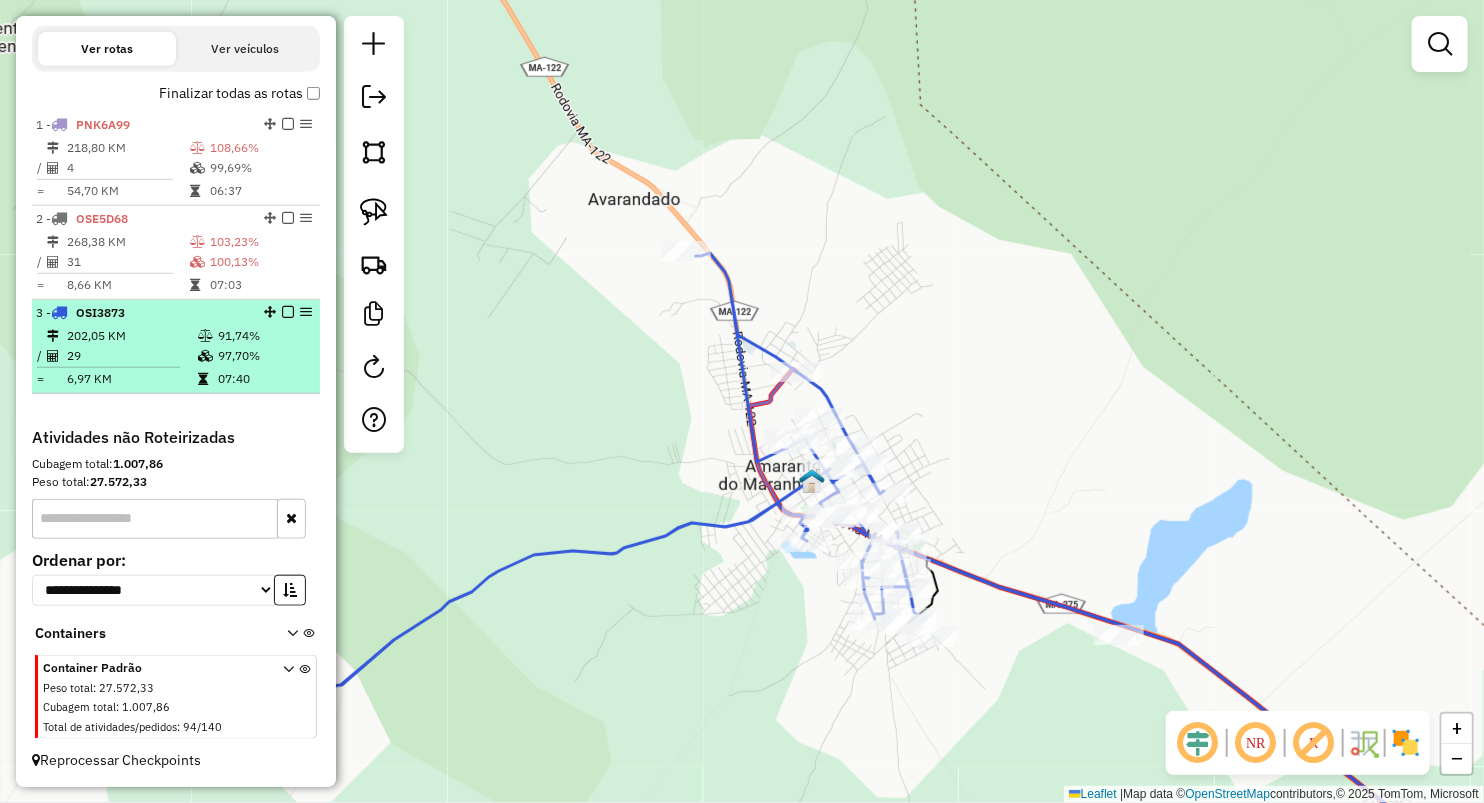 click on "07:40" at bounding box center [264, 379] 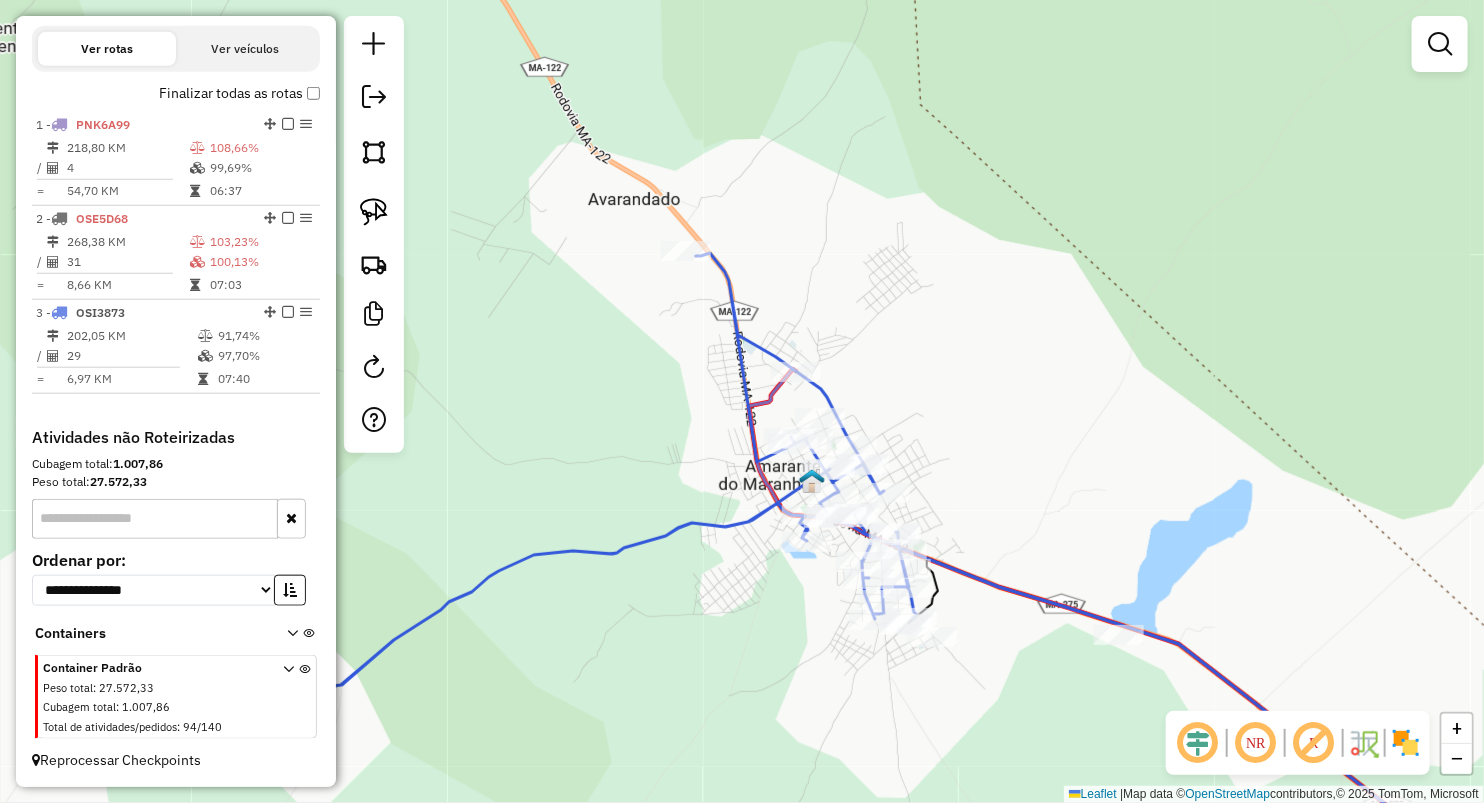 select on "**********" 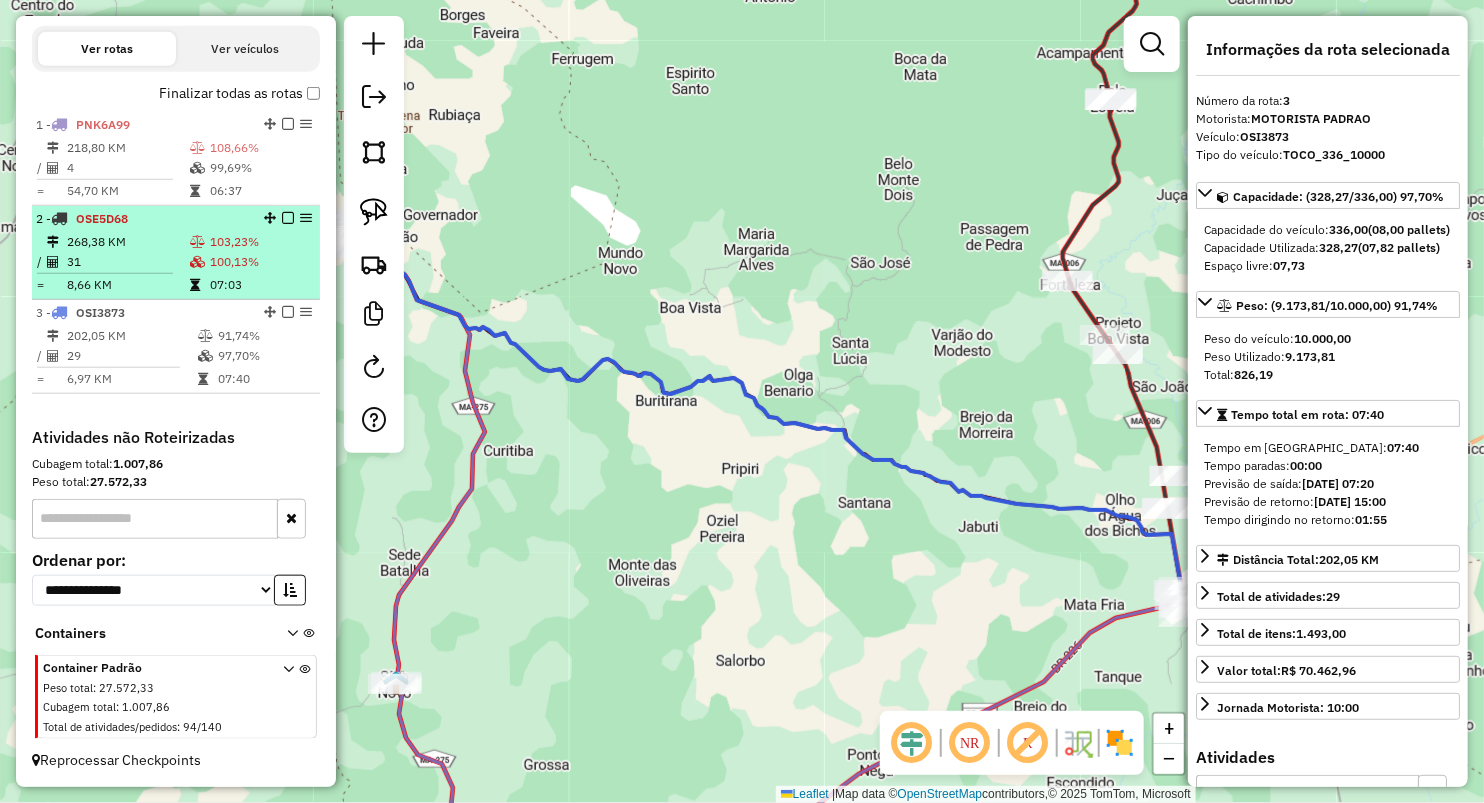 click at bounding box center [195, 285] 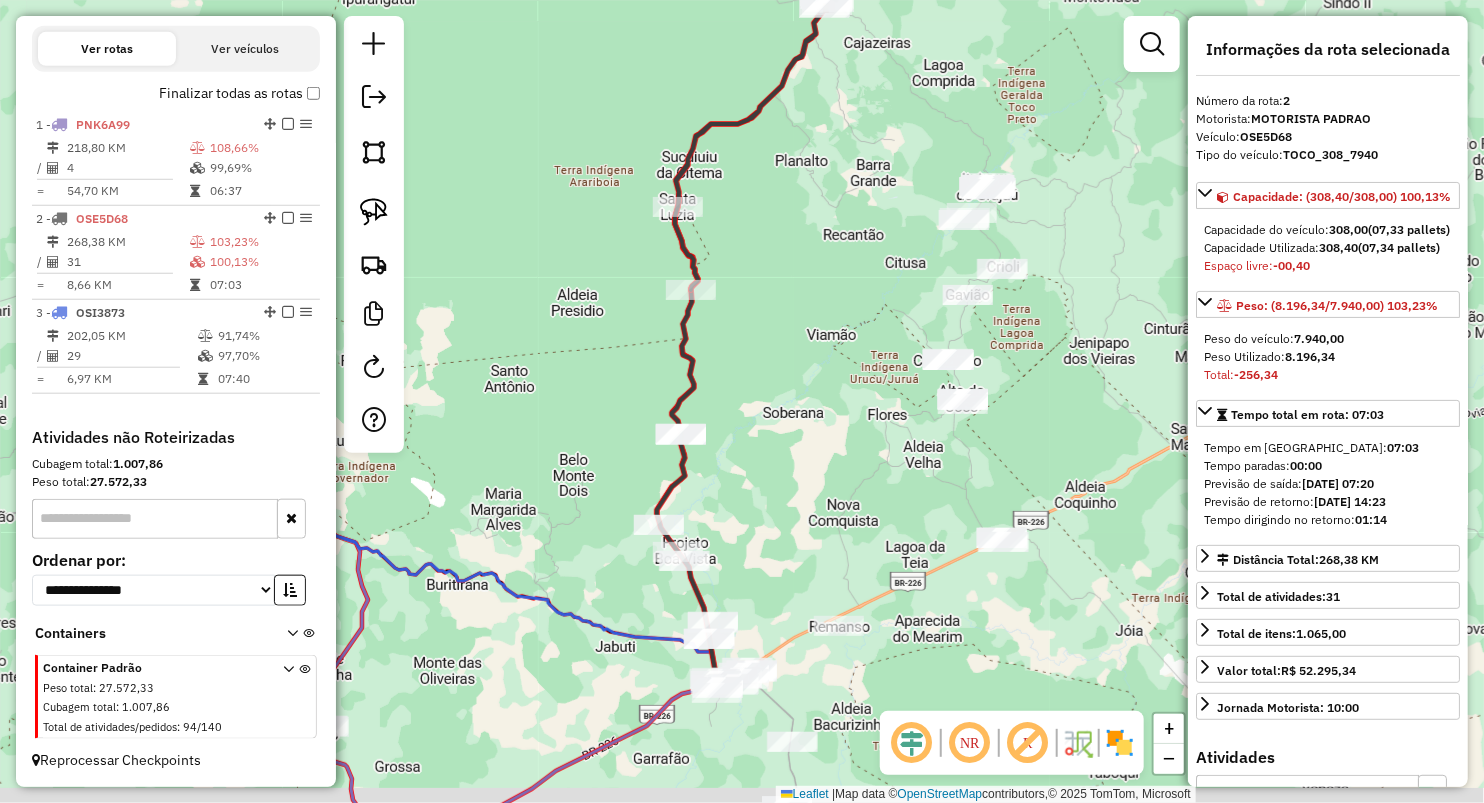 drag, startPoint x: 779, startPoint y: 531, endPoint x: 778, endPoint y: 476, distance: 55.00909 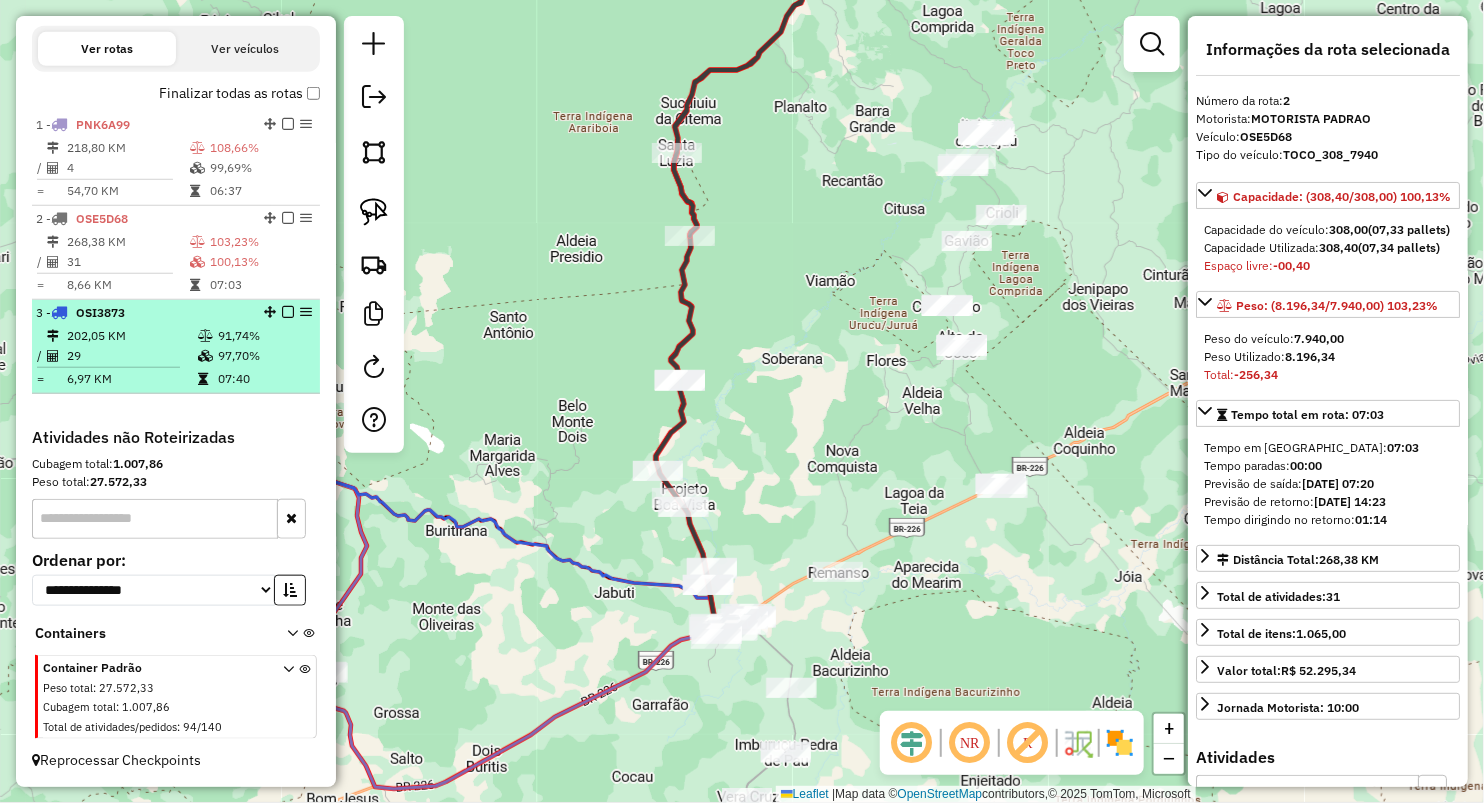 click at bounding box center (53, 356) 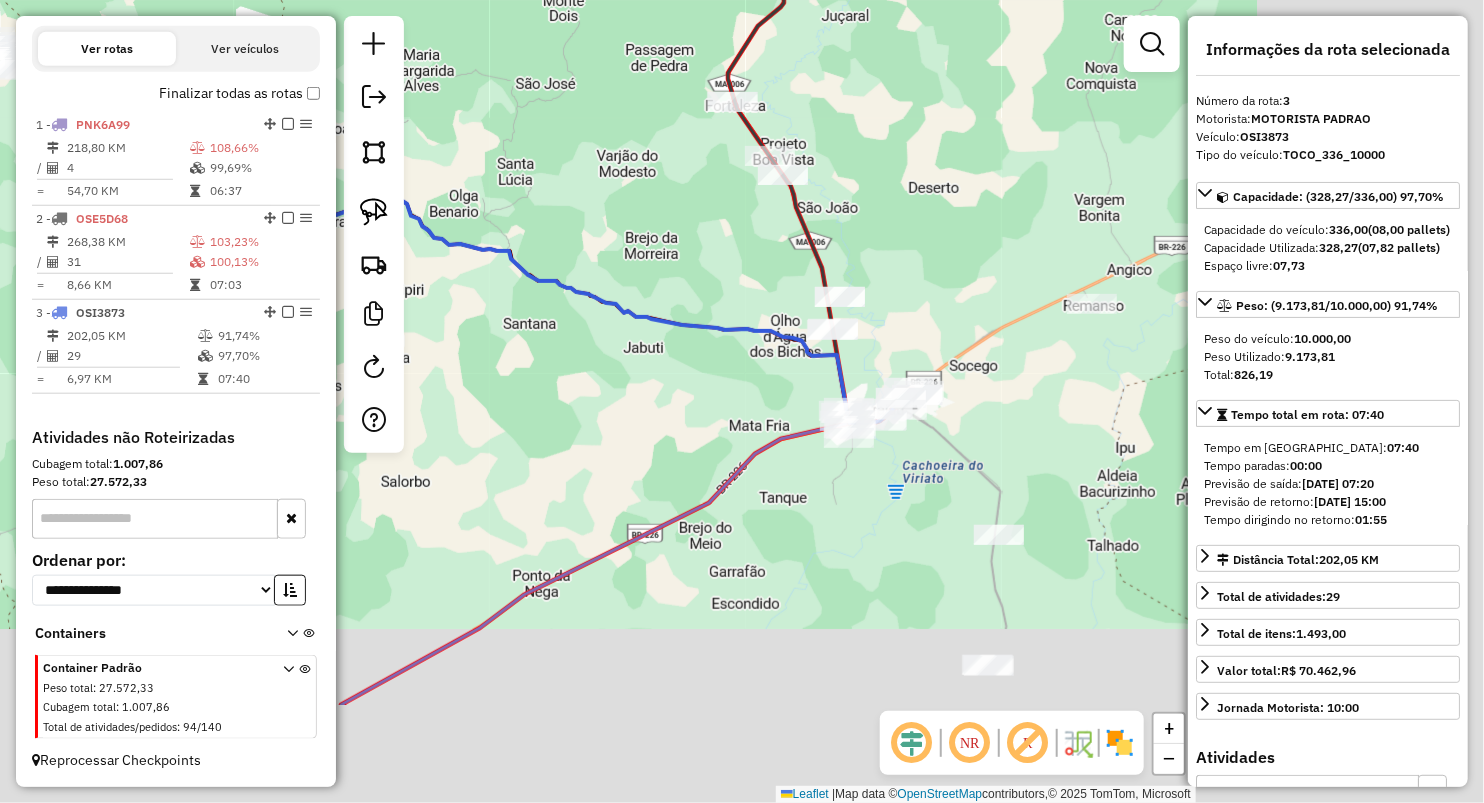 drag, startPoint x: 795, startPoint y: 600, endPoint x: 453, endPoint y: 404, distance: 394.1827 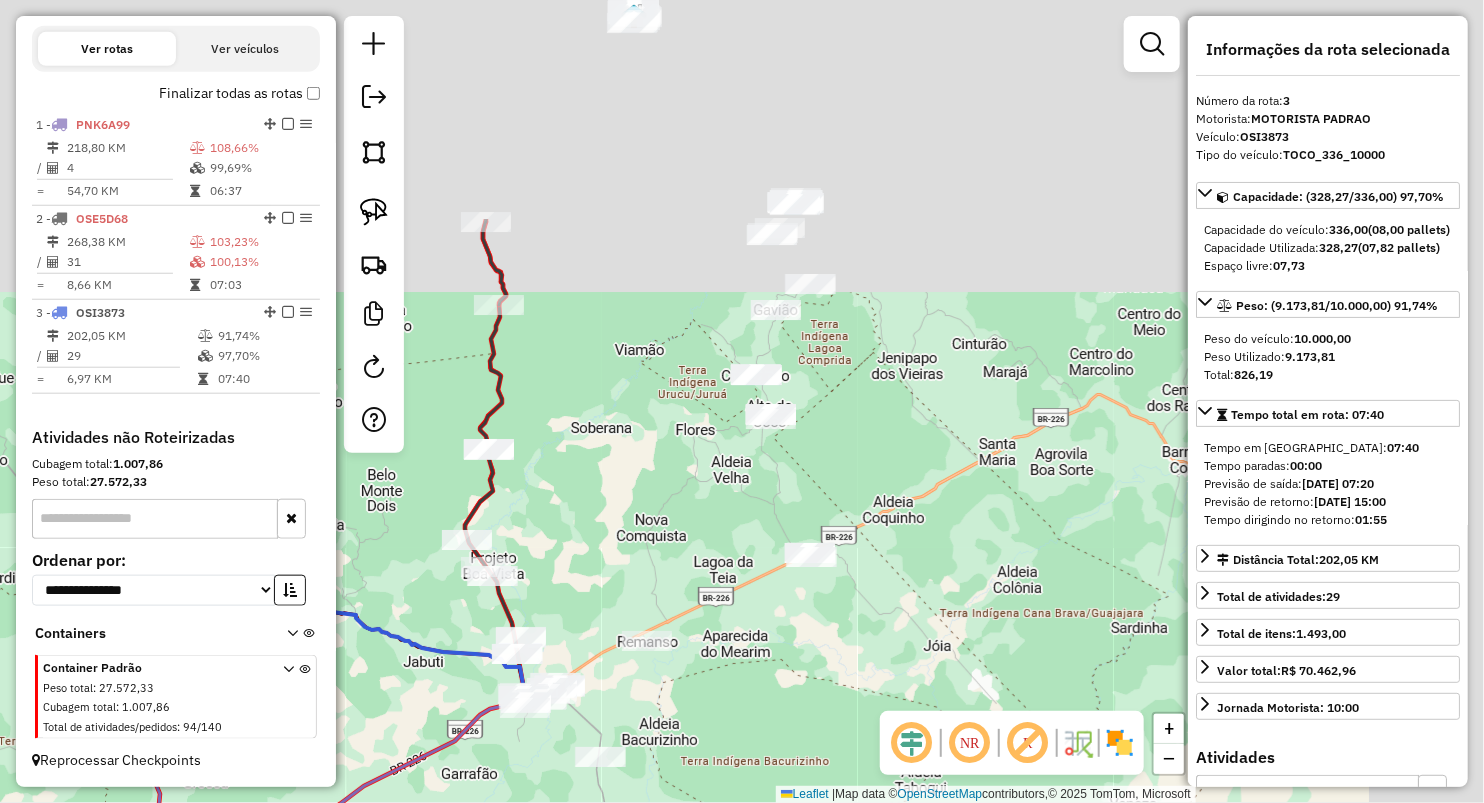 drag, startPoint x: 760, startPoint y: 452, endPoint x: 706, endPoint y: 531, distance: 95.692215 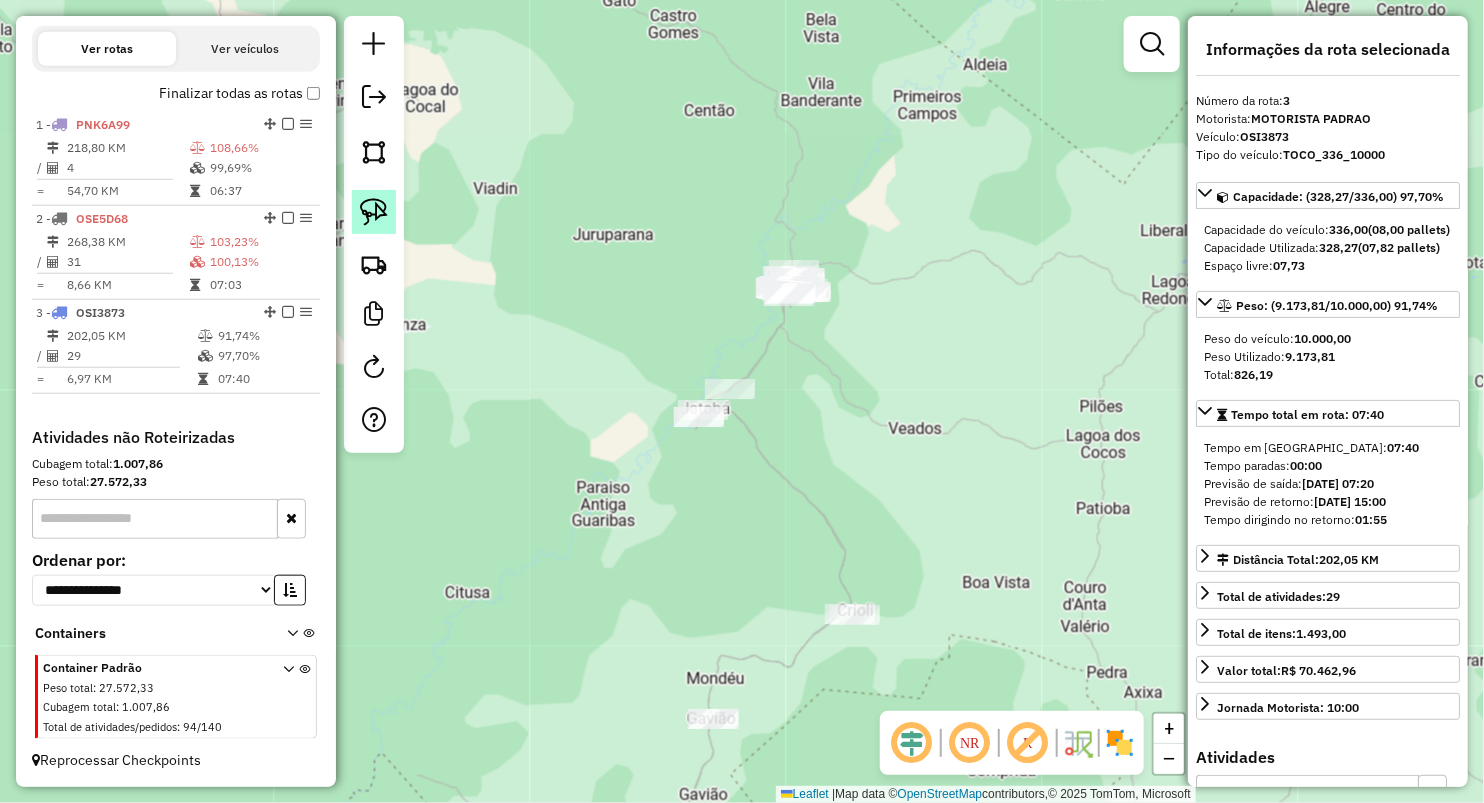 click 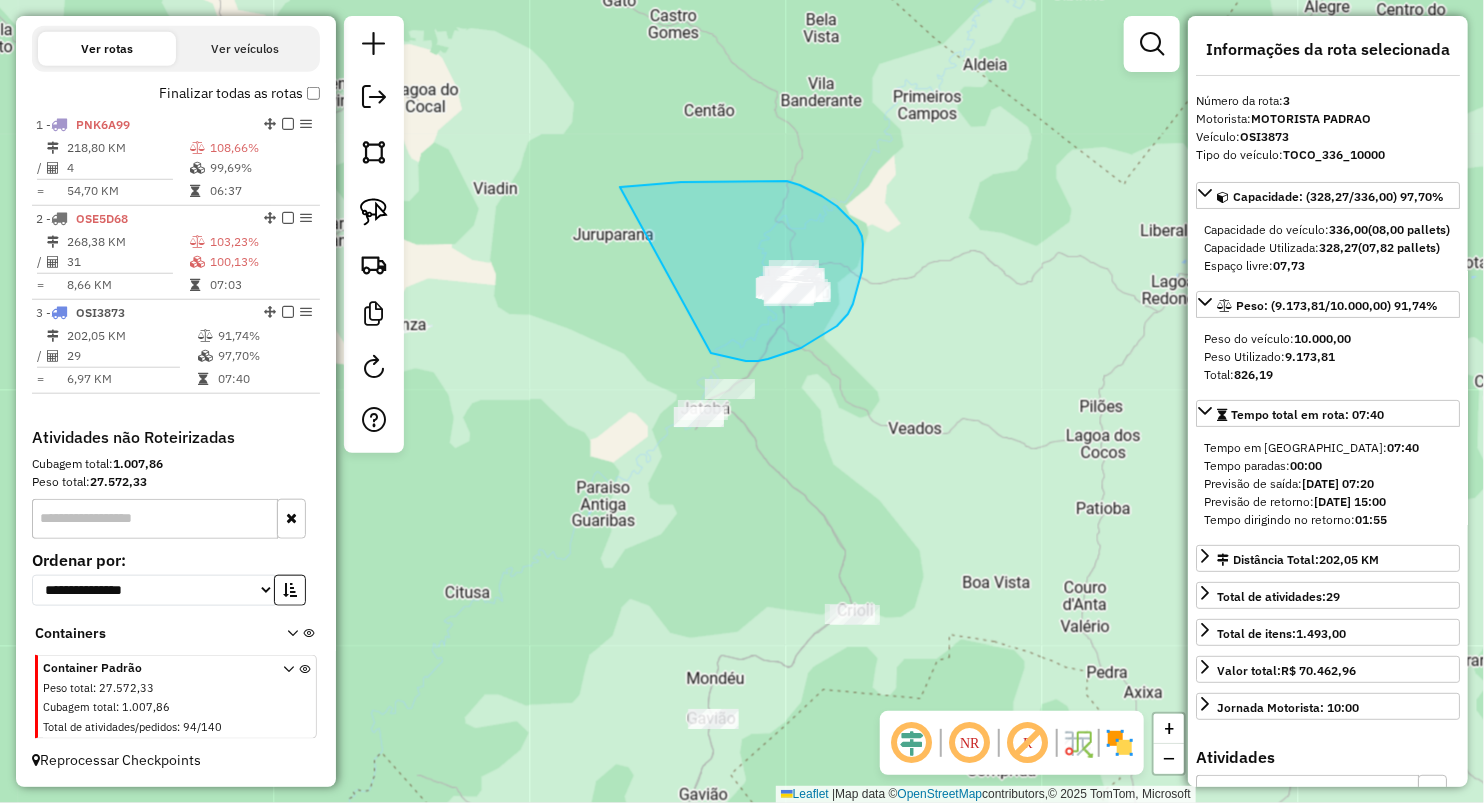 drag, startPoint x: 638, startPoint y: 185, endPoint x: 711, endPoint y: 353, distance: 183.17477 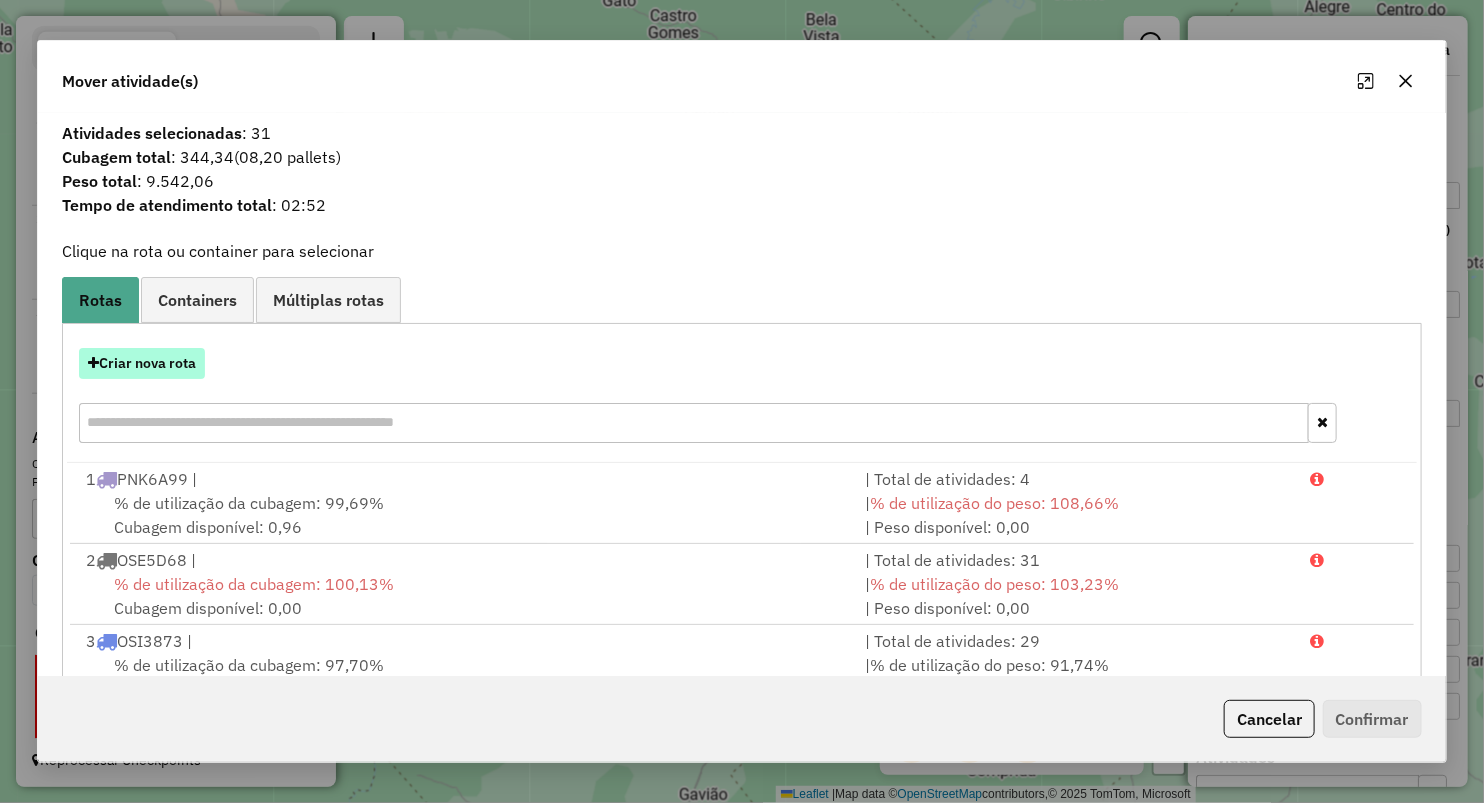 click on "Criar nova rota" at bounding box center (142, 363) 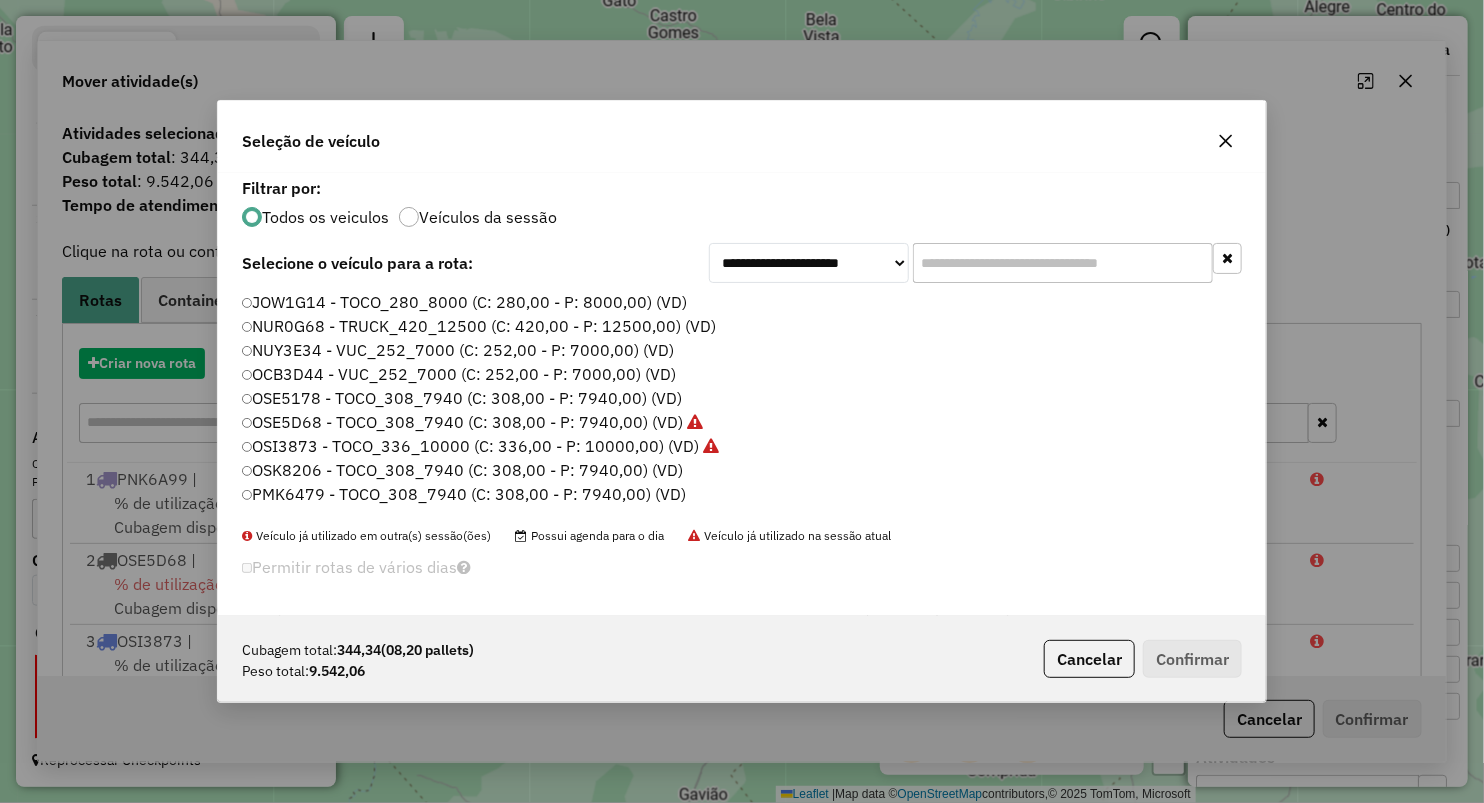 scroll, scrollTop: 10, scrollLeft: 6, axis: both 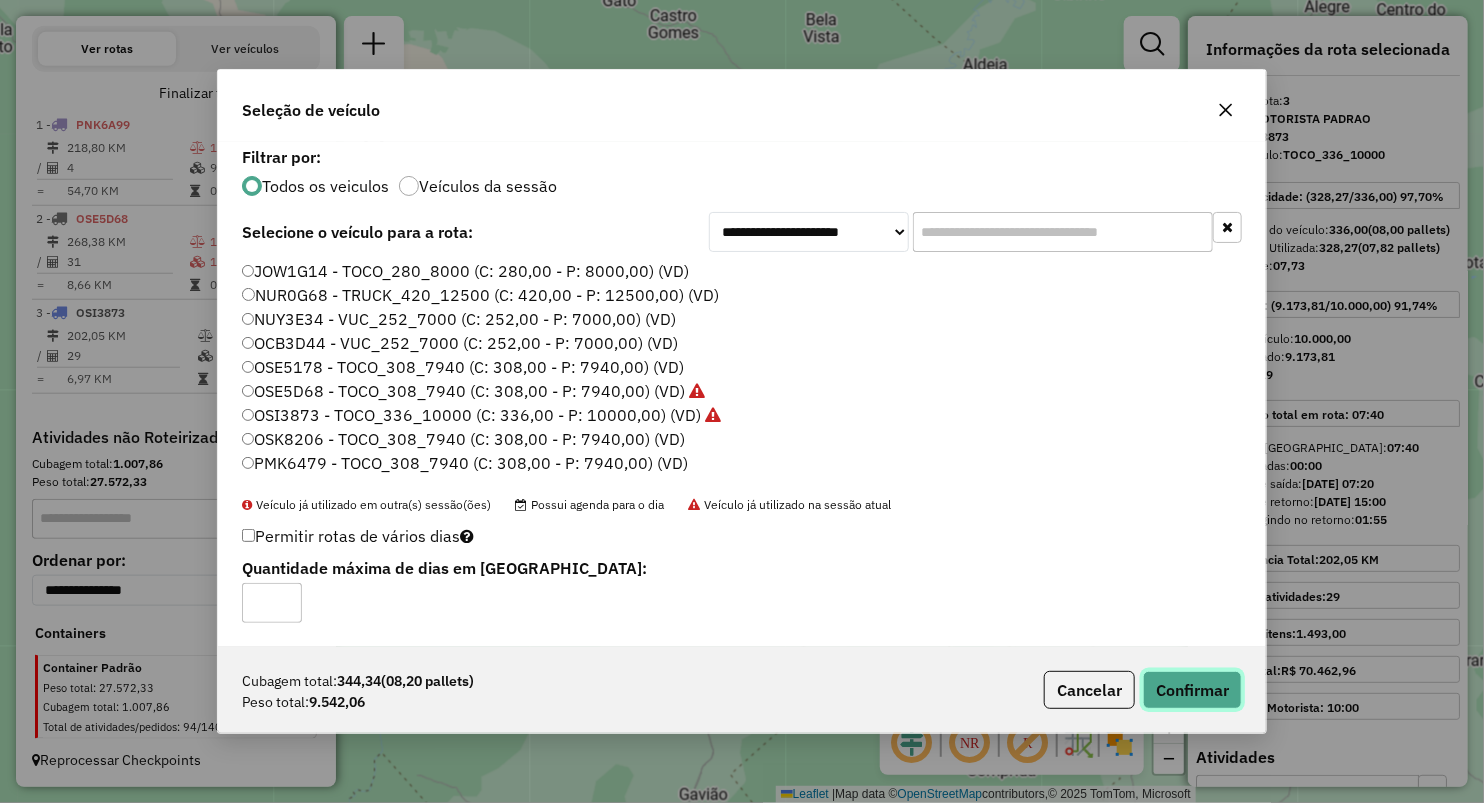 click on "Confirmar" 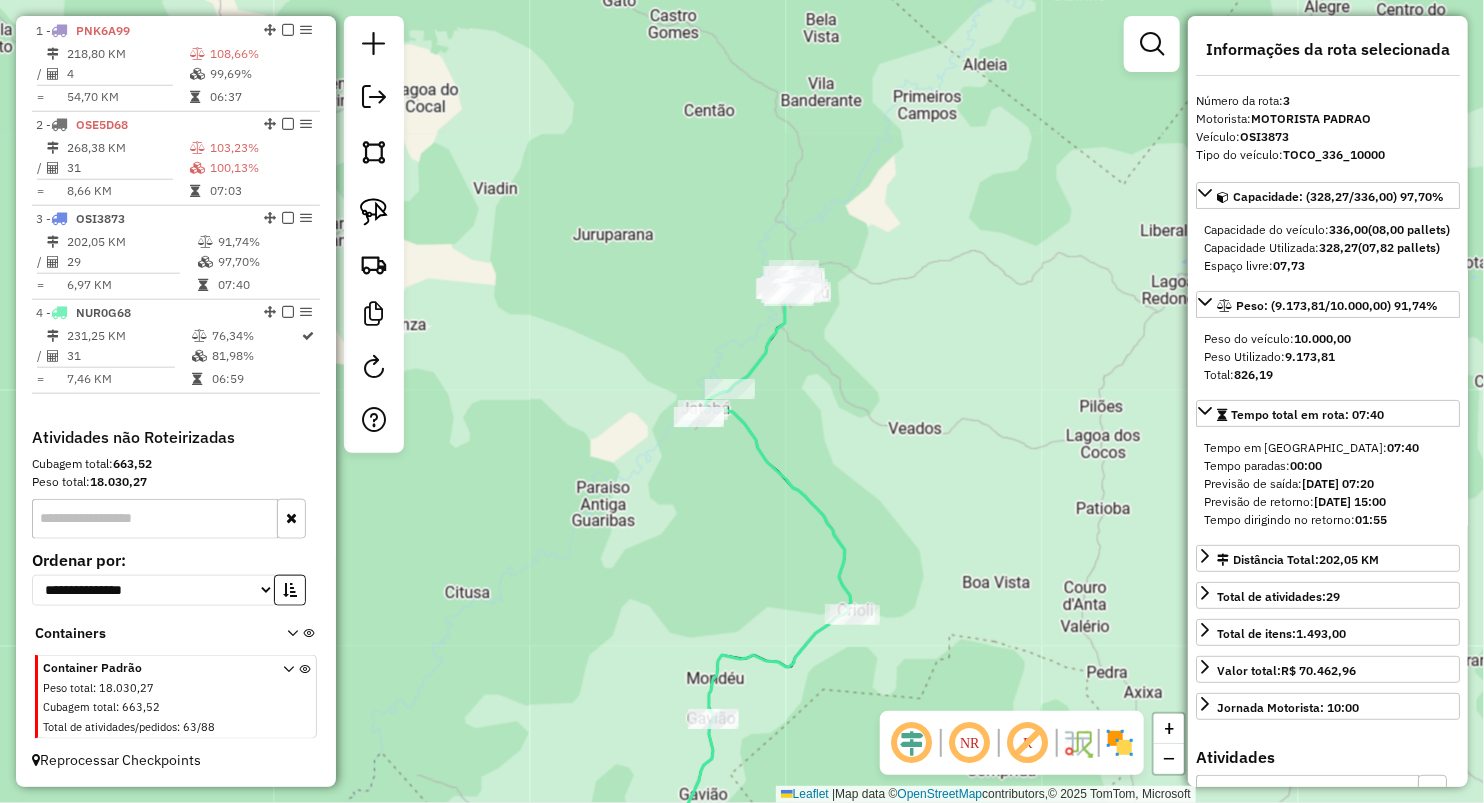 scroll, scrollTop: 746, scrollLeft: 0, axis: vertical 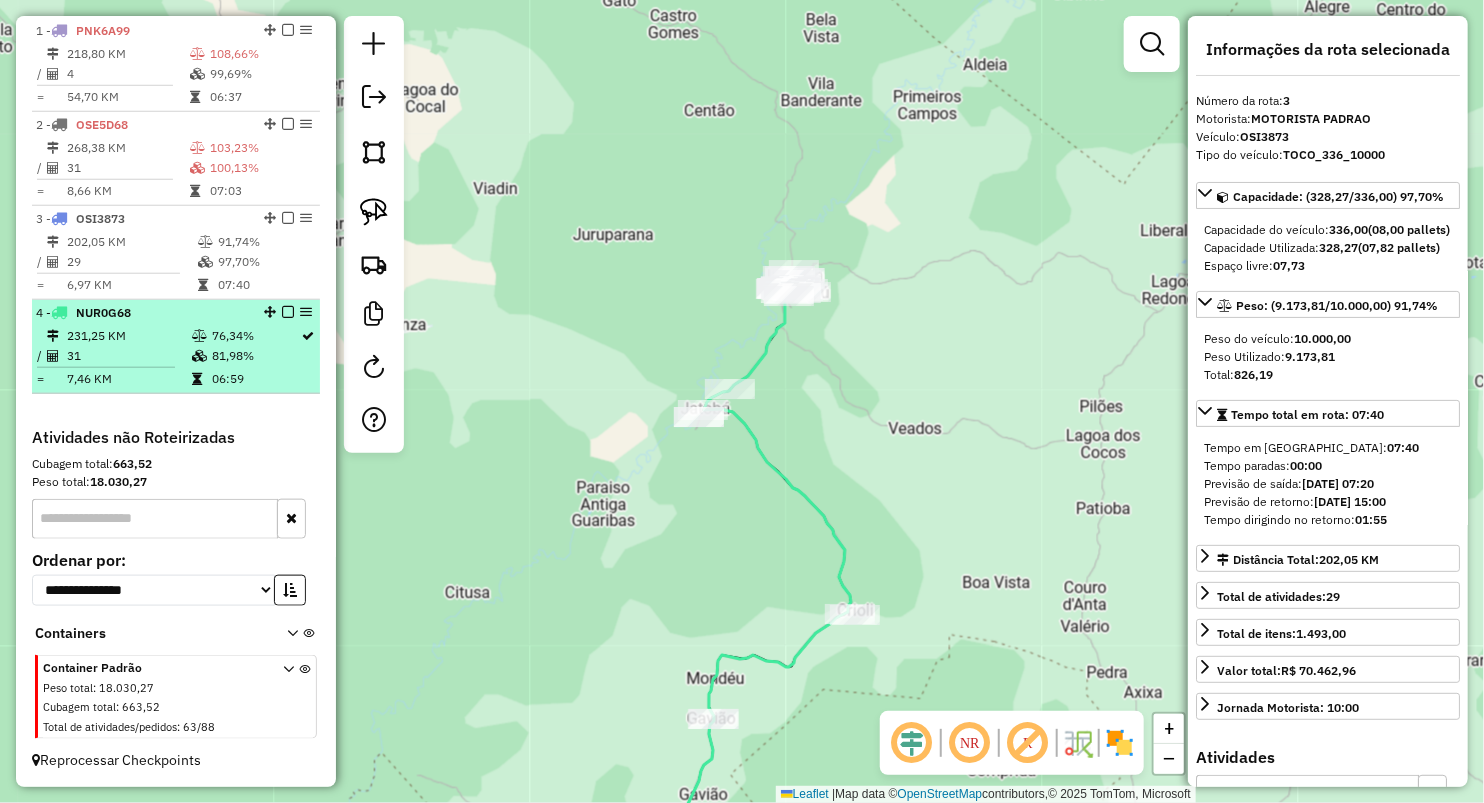 click on "31" at bounding box center [128, 356] 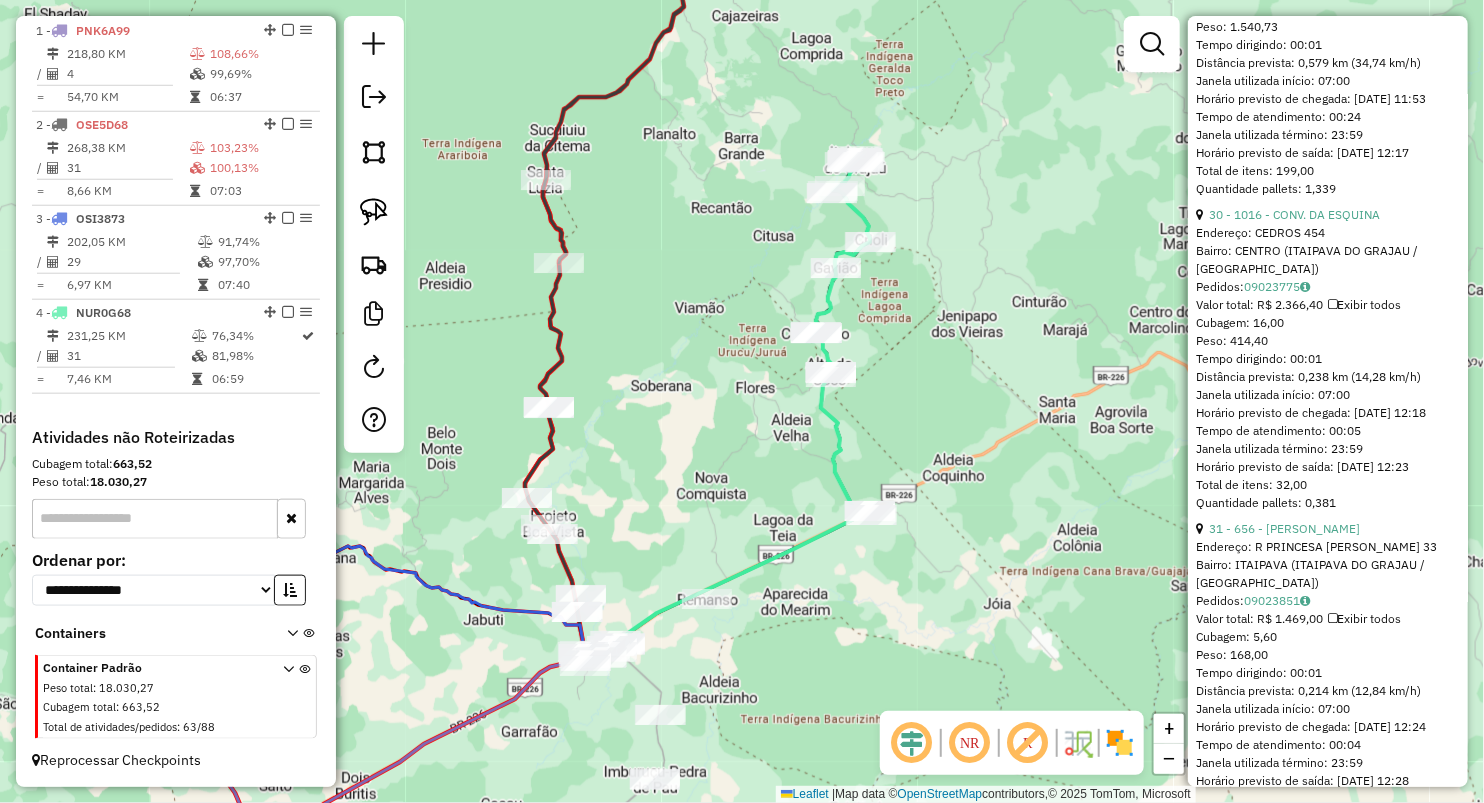 scroll, scrollTop: 9936, scrollLeft: 0, axis: vertical 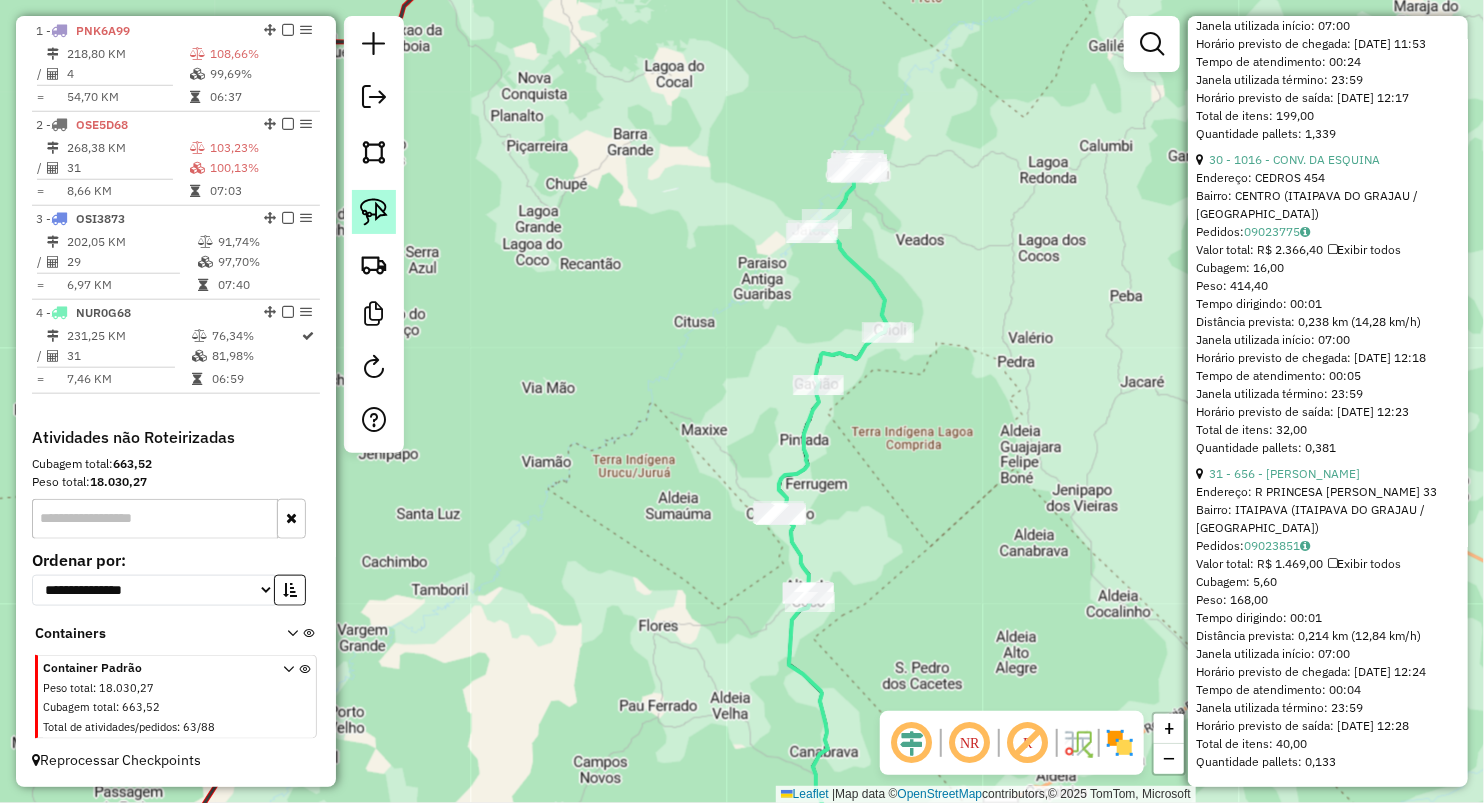 click 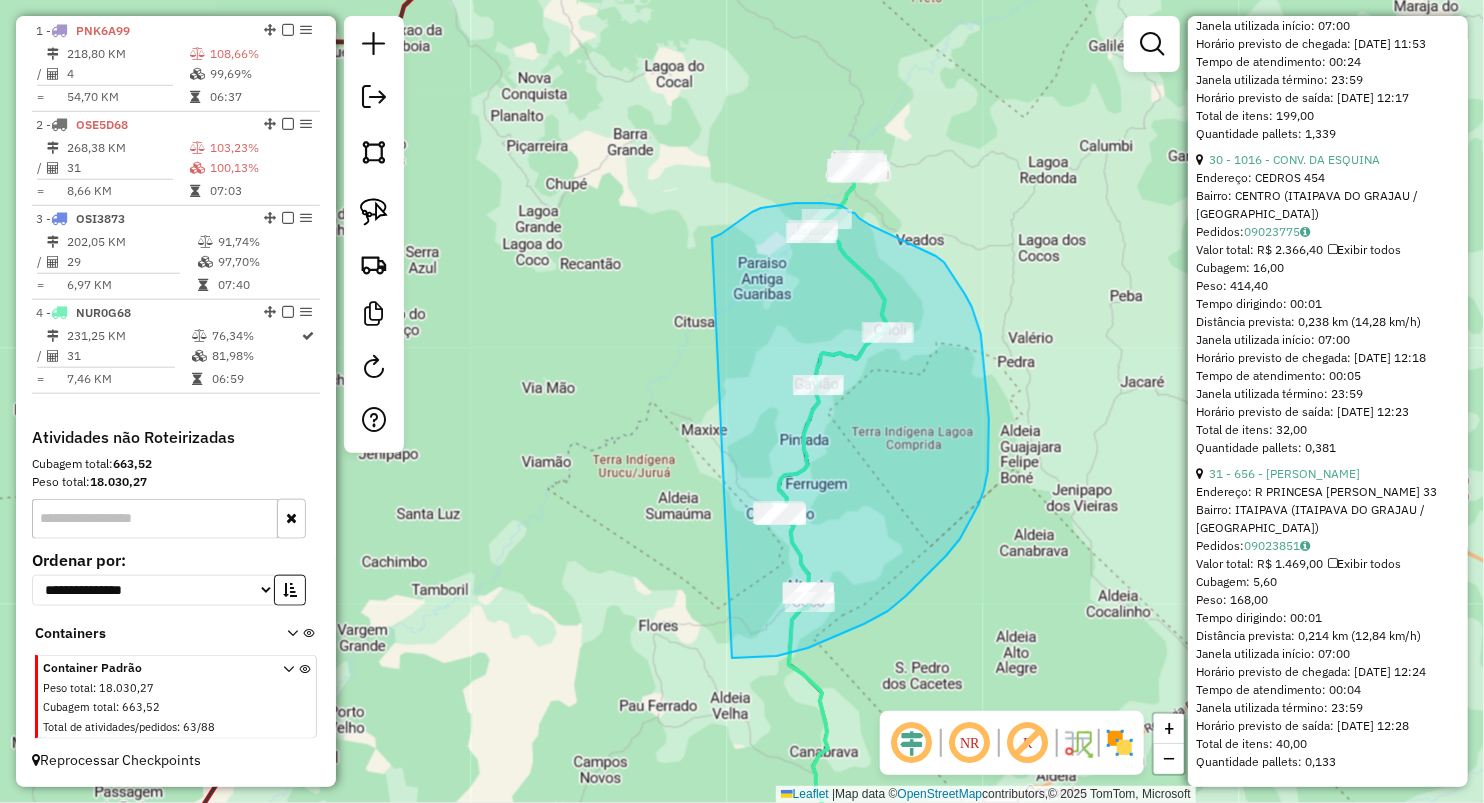 drag, startPoint x: 713, startPoint y: 237, endPoint x: 732, endPoint y: 658, distance: 421.42853 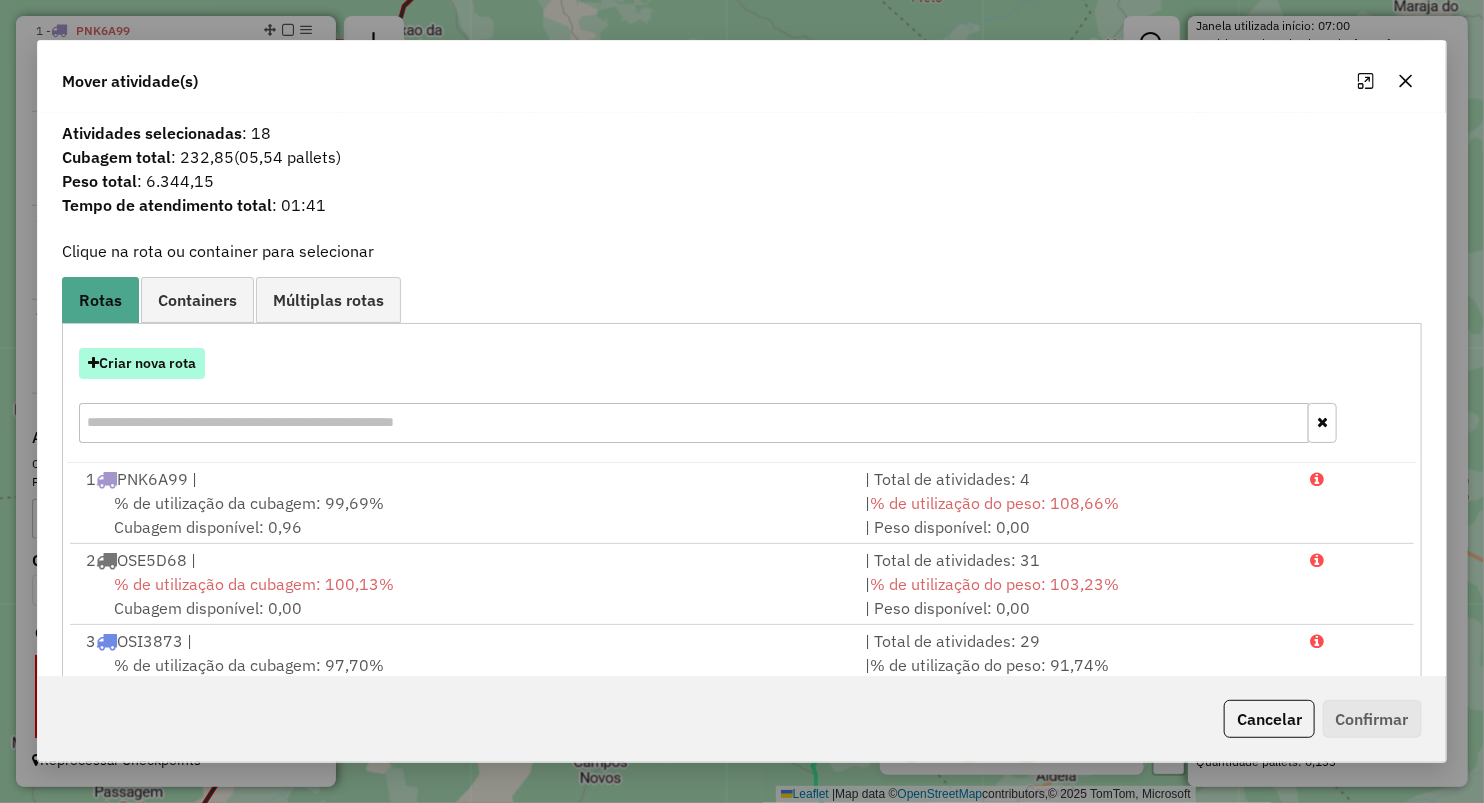 click on "Criar nova rota" at bounding box center [142, 363] 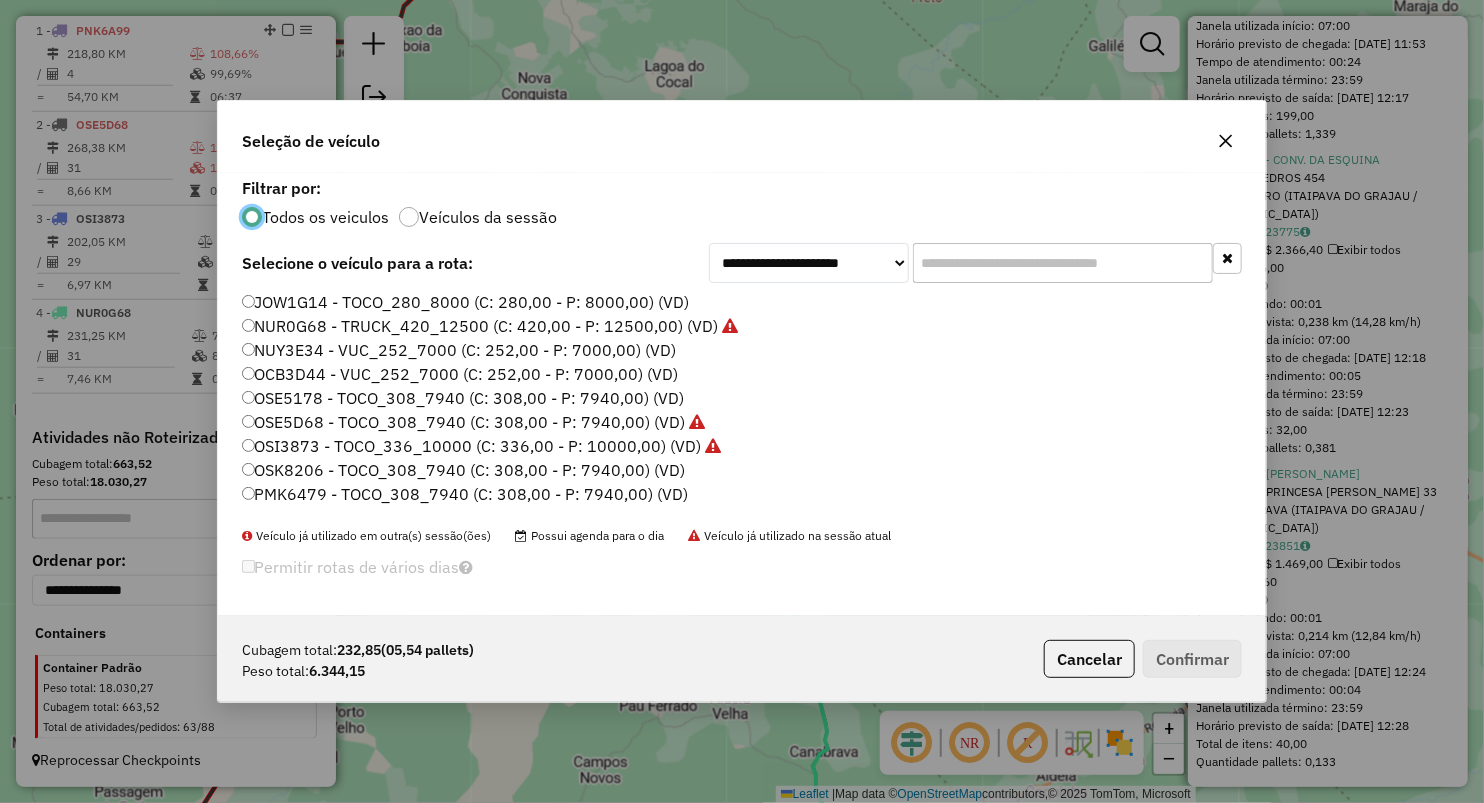 scroll, scrollTop: 10, scrollLeft: 6, axis: both 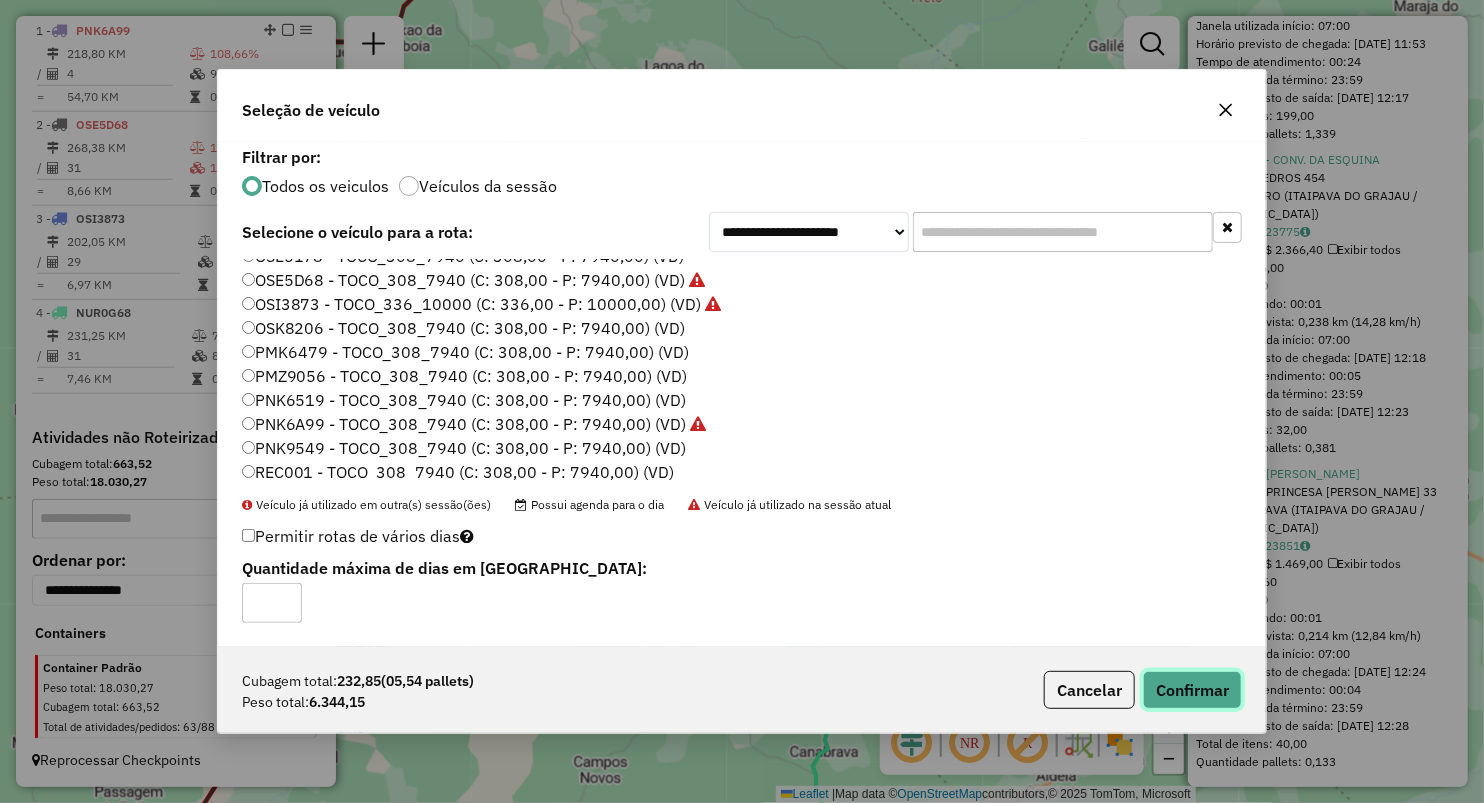 drag, startPoint x: 1197, startPoint y: 682, endPoint x: 1121, endPoint y: 769, distance: 115.52056 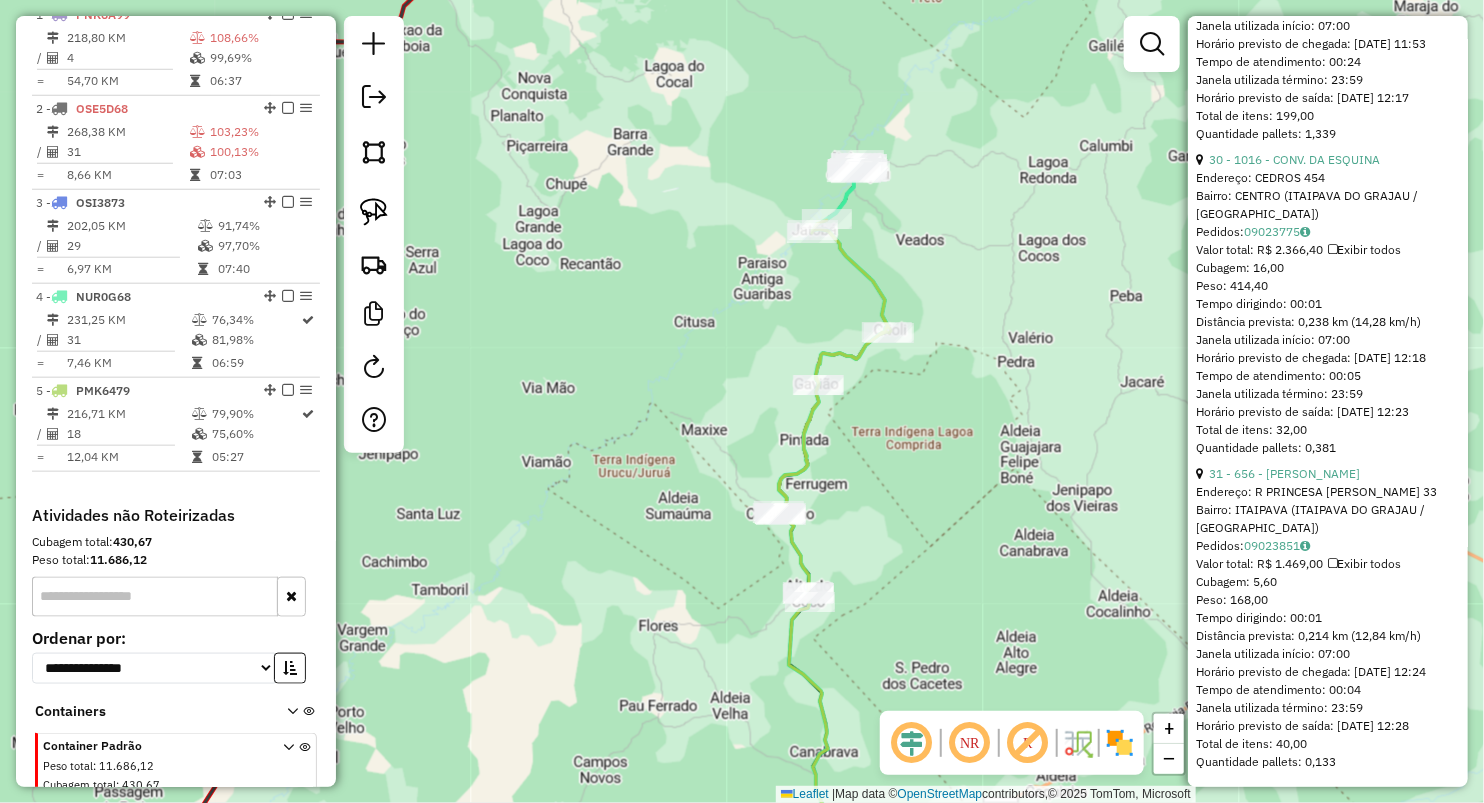 scroll, scrollTop: 840, scrollLeft: 0, axis: vertical 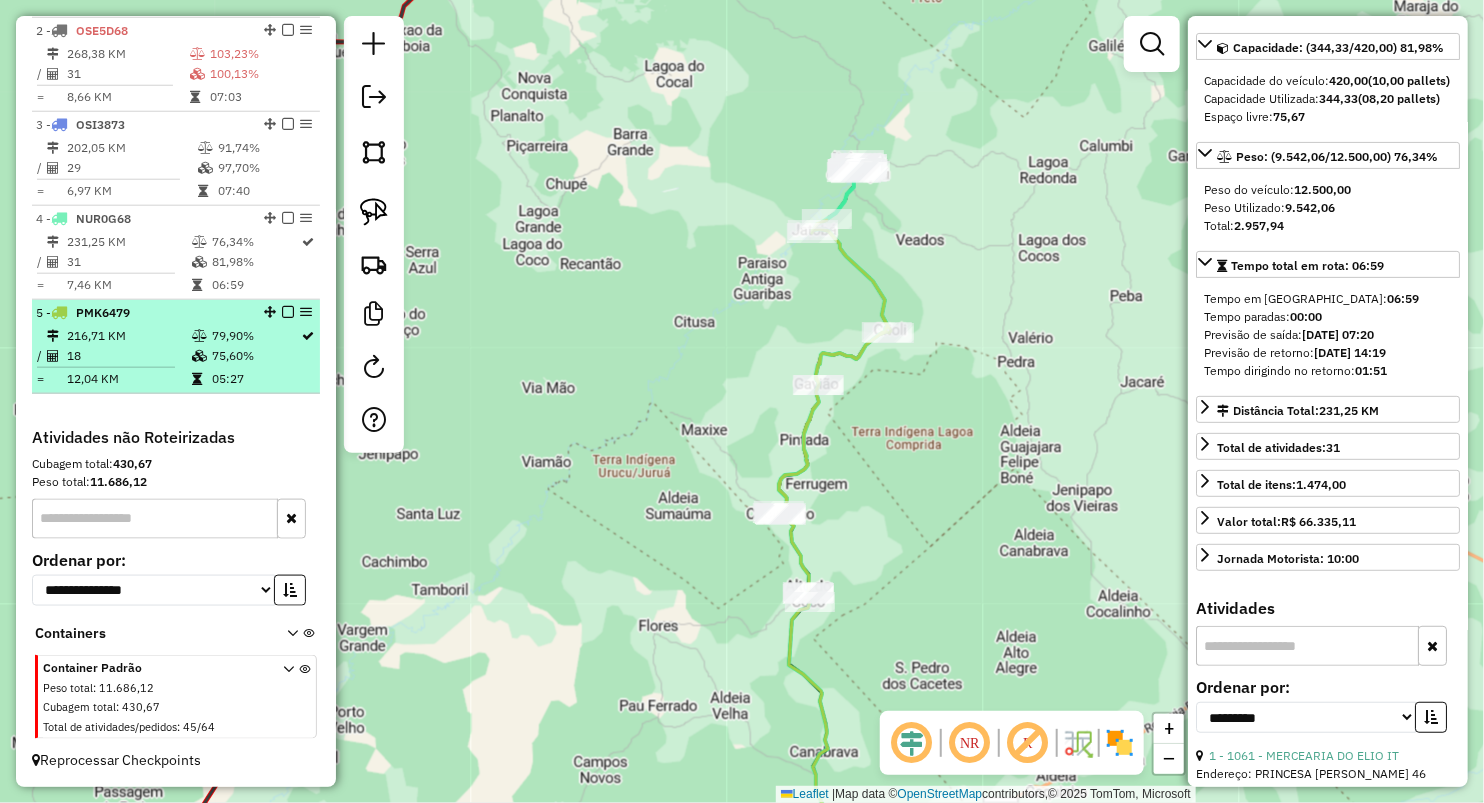 click at bounding box center (113, 367) 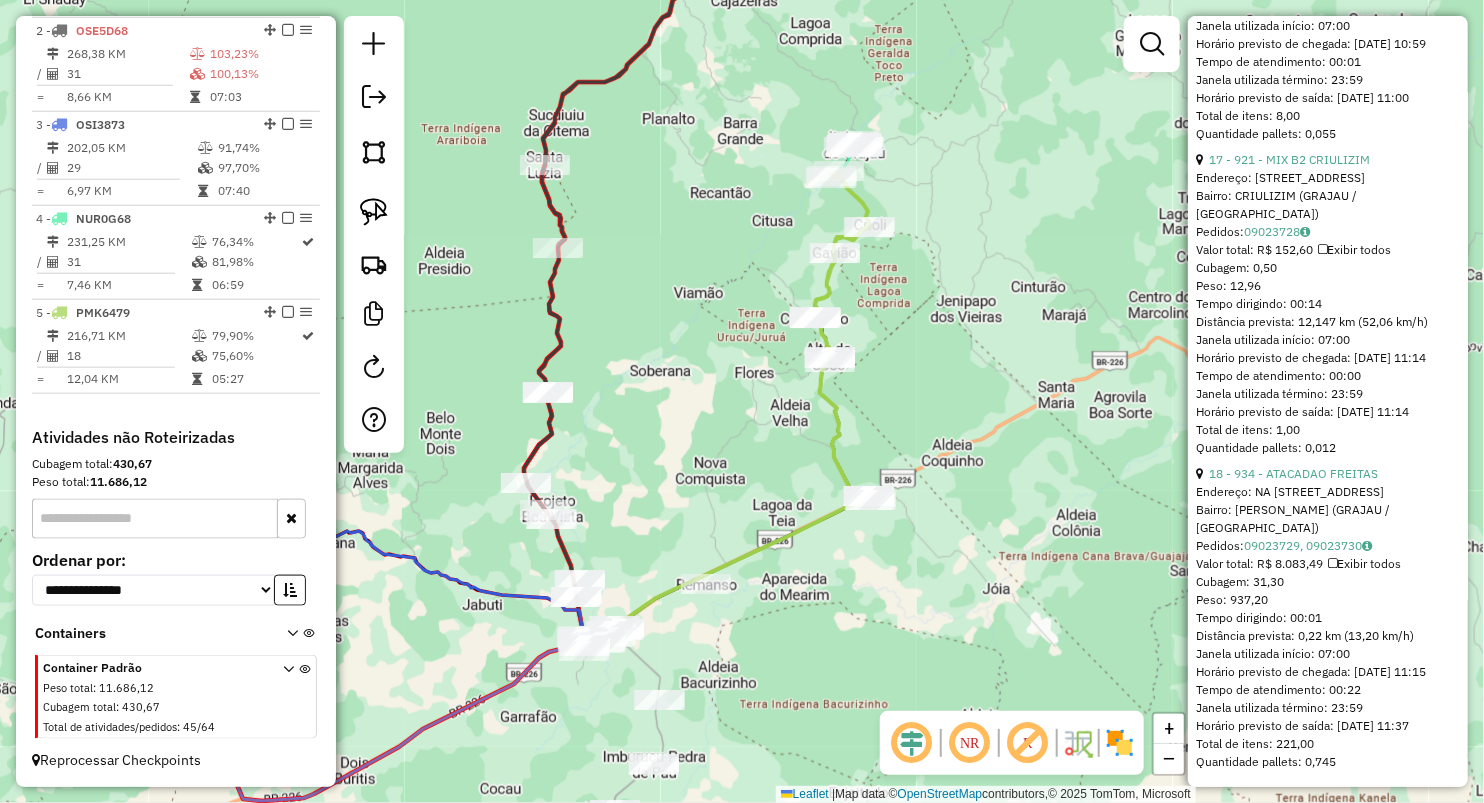 scroll, scrollTop: 5837, scrollLeft: 0, axis: vertical 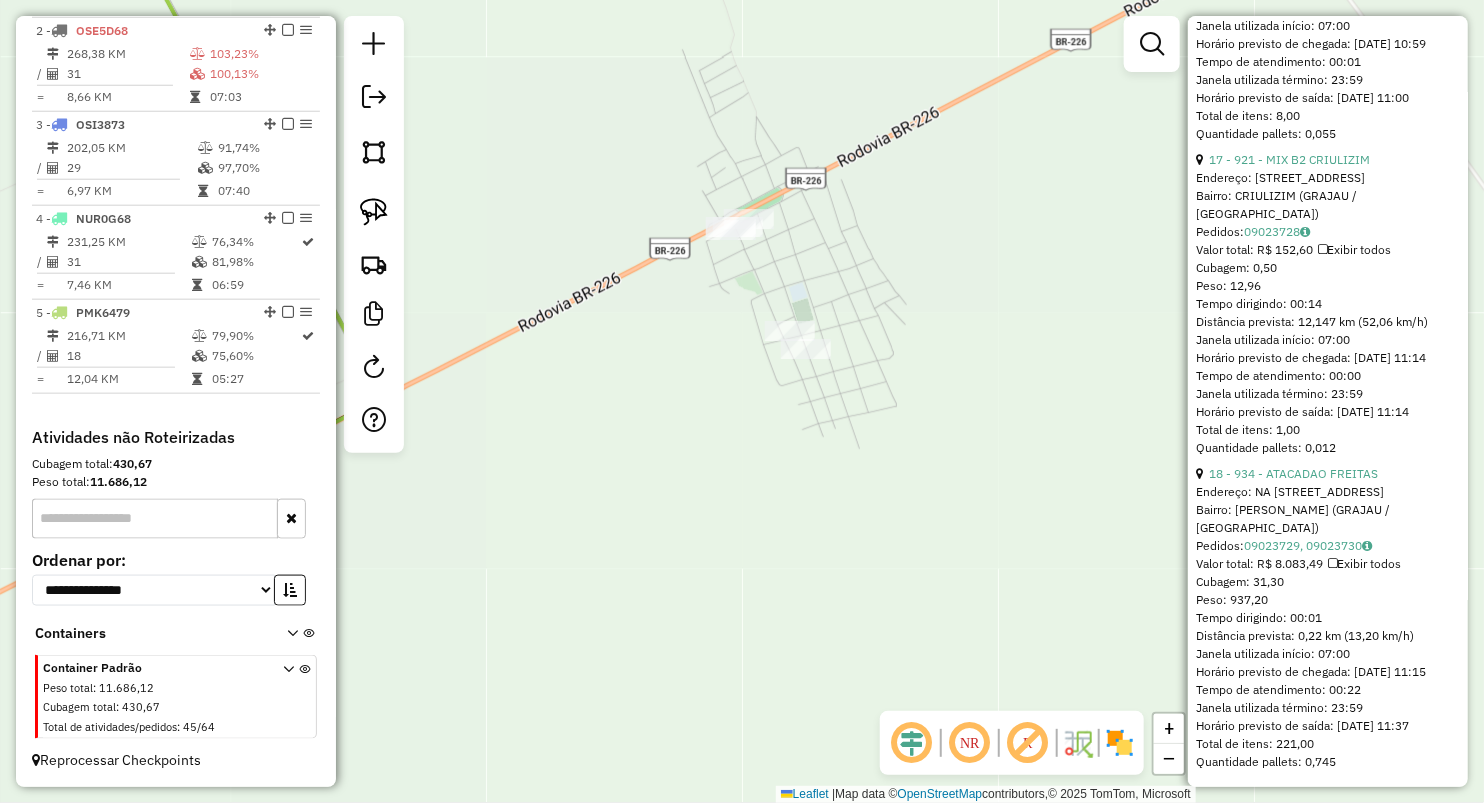 drag, startPoint x: 631, startPoint y: 515, endPoint x: 959, endPoint y: 493, distance: 328.73697 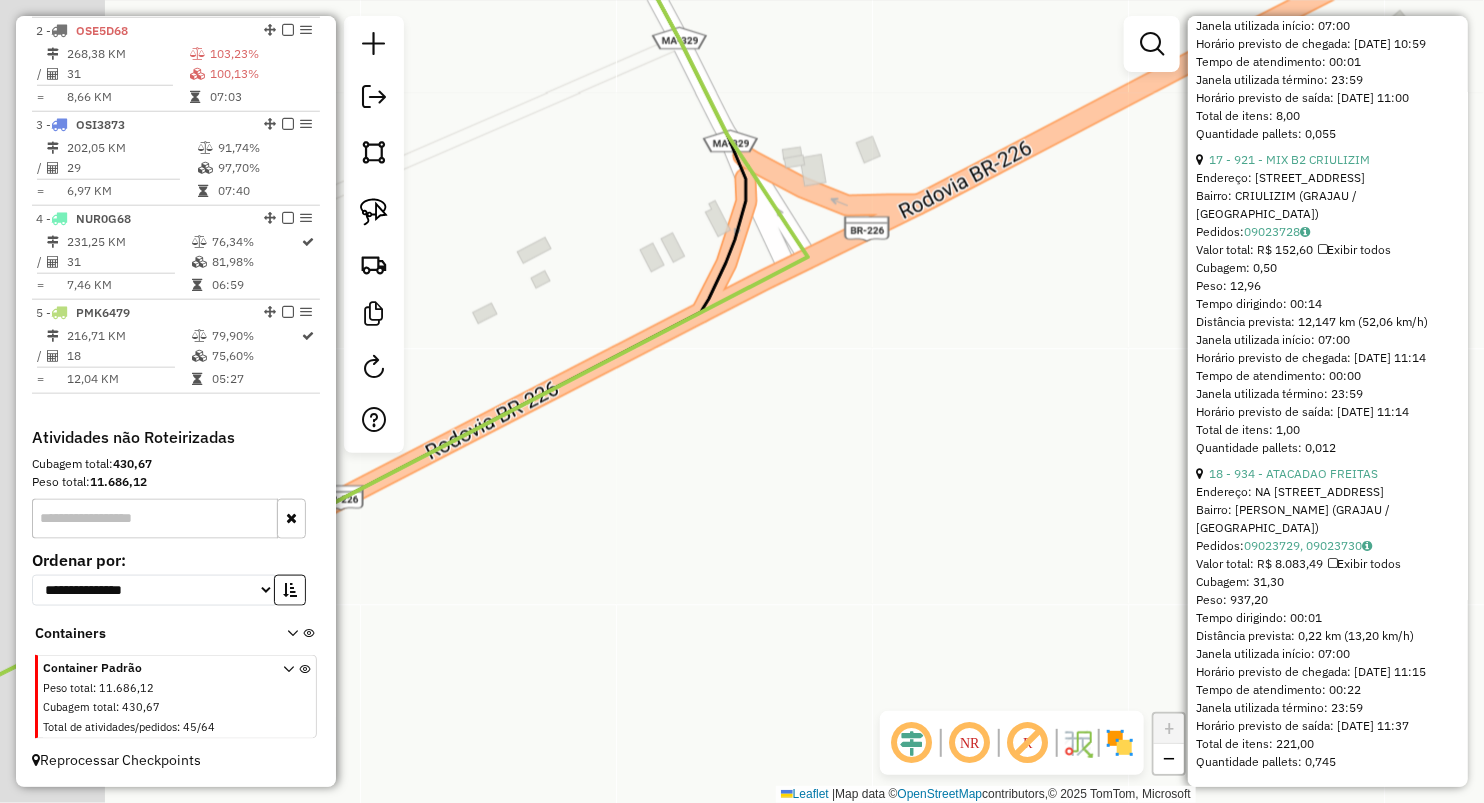 drag, startPoint x: 712, startPoint y: 425, endPoint x: 848, endPoint y: 383, distance: 142.33763 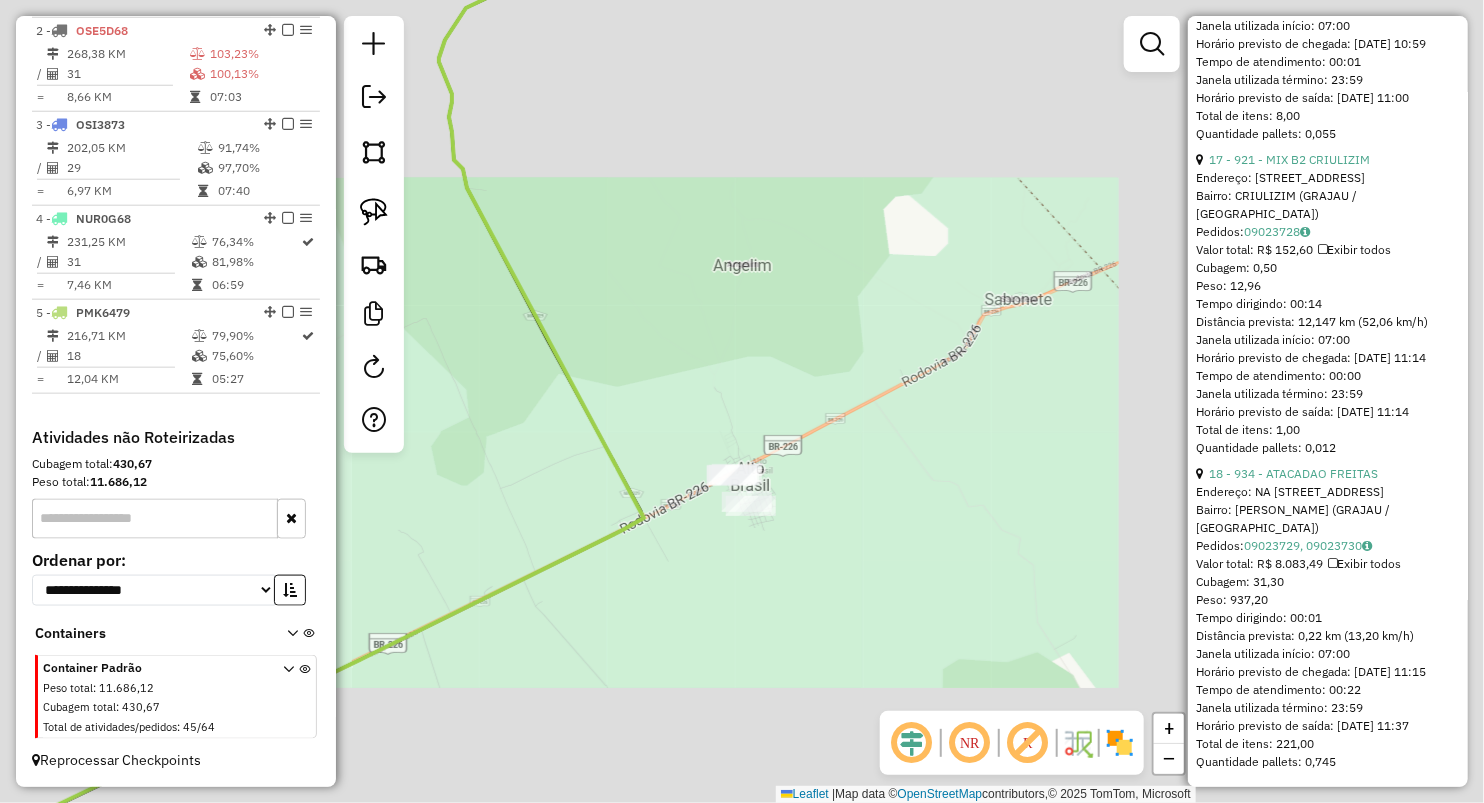 click 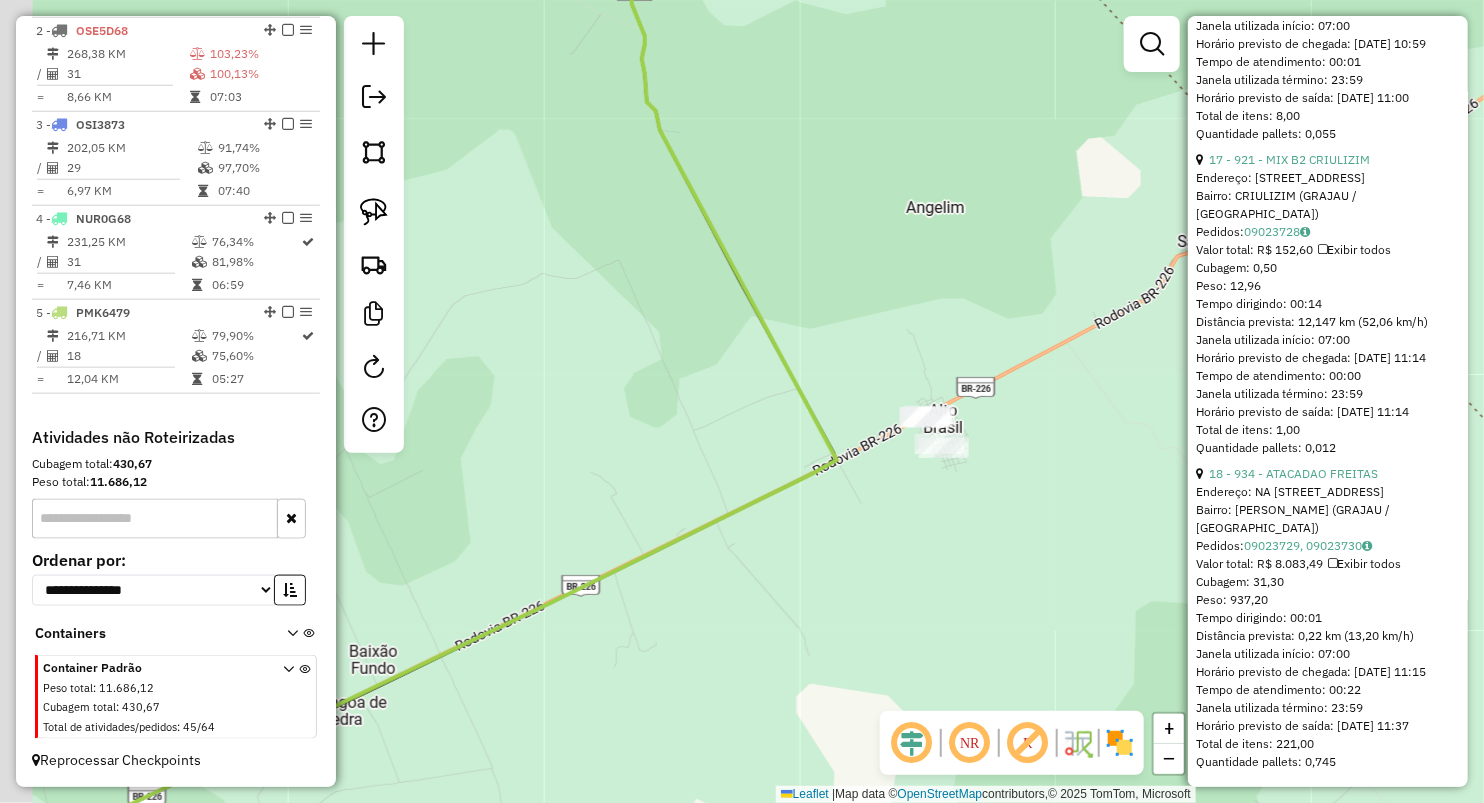 drag, startPoint x: 664, startPoint y: 565, endPoint x: 859, endPoint y: 500, distance: 205.54805 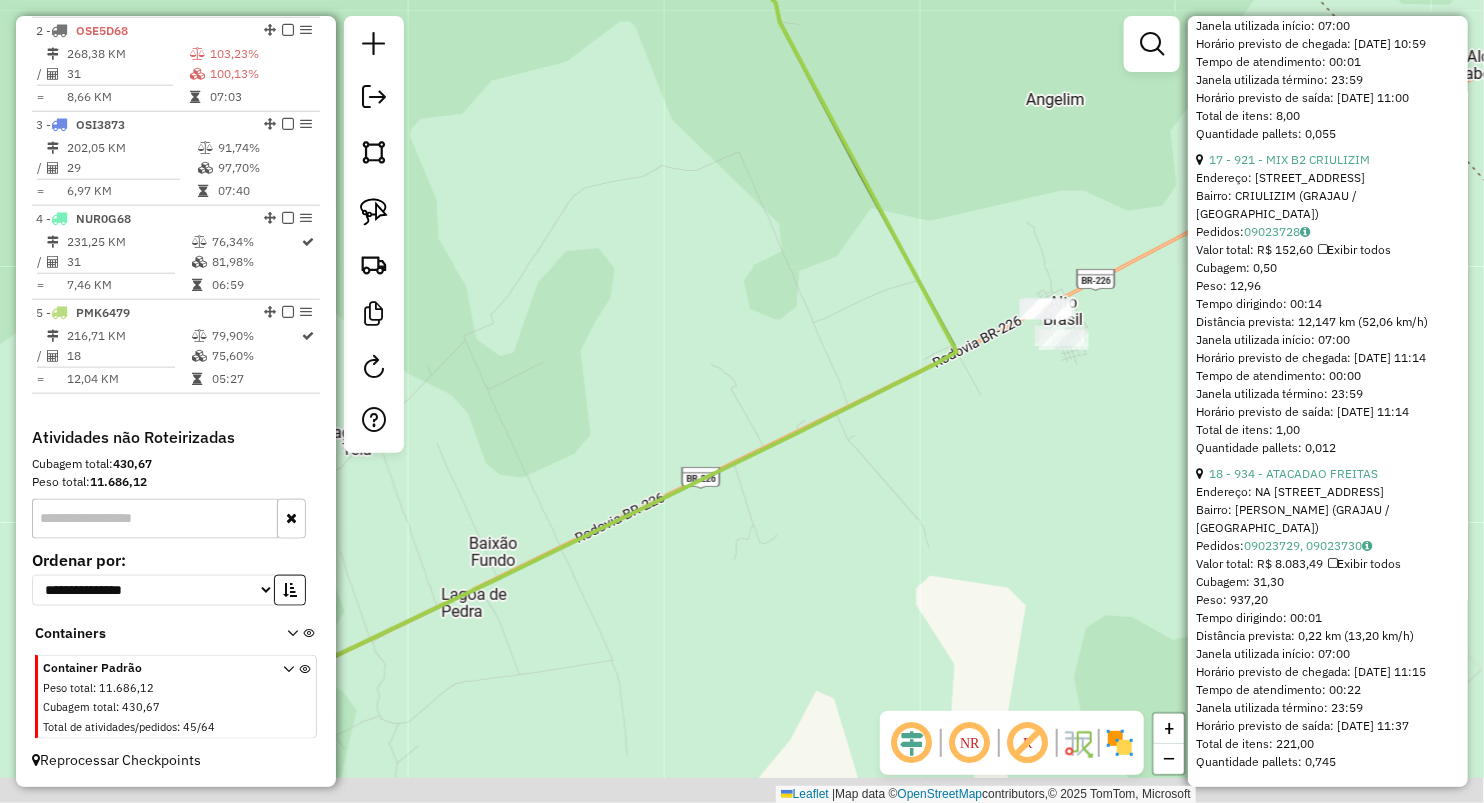 drag, startPoint x: 949, startPoint y: 532, endPoint x: 1000, endPoint y: 476, distance: 75.74299 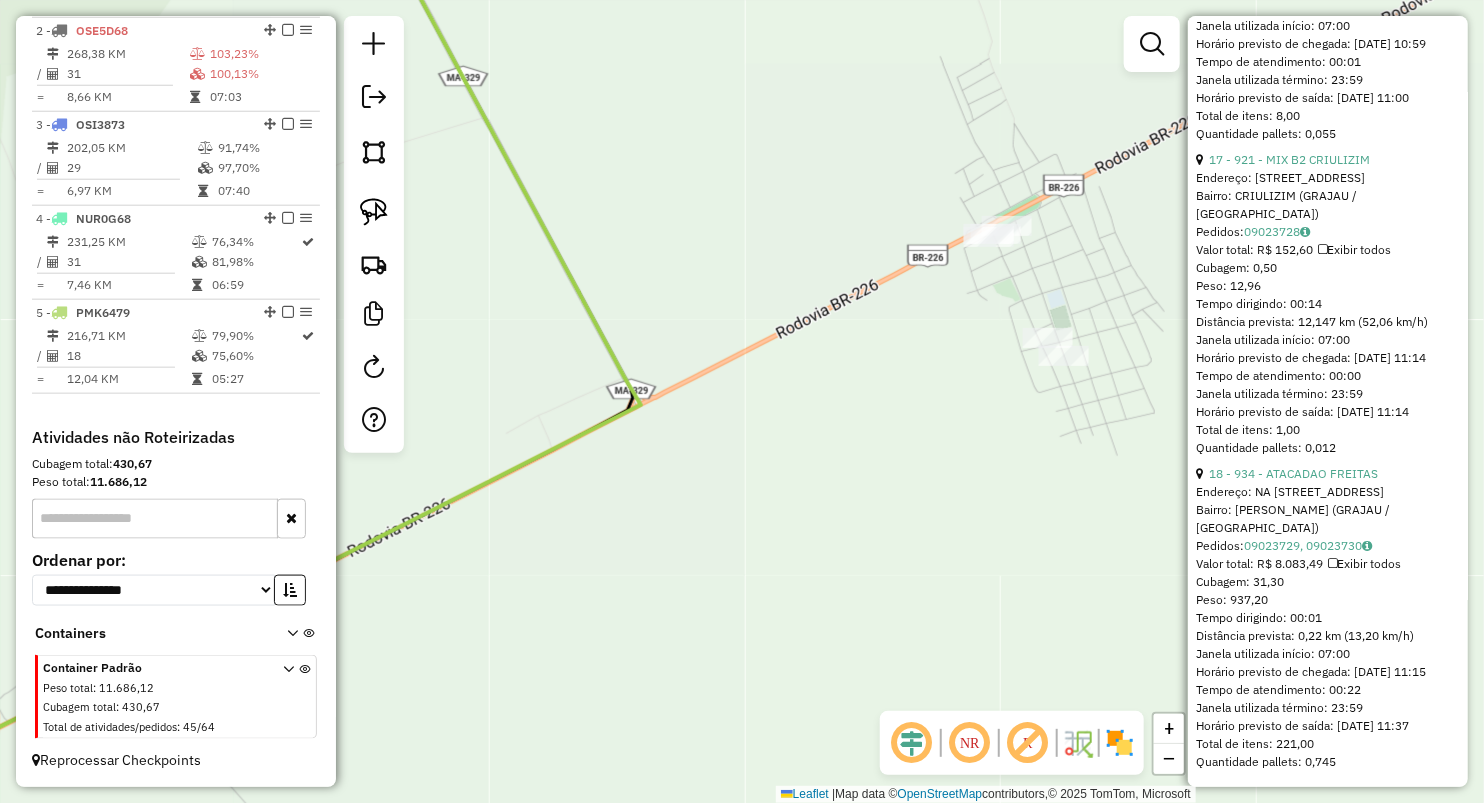 drag, startPoint x: 840, startPoint y: 137, endPoint x: 744, endPoint y: 176, distance: 103.6195 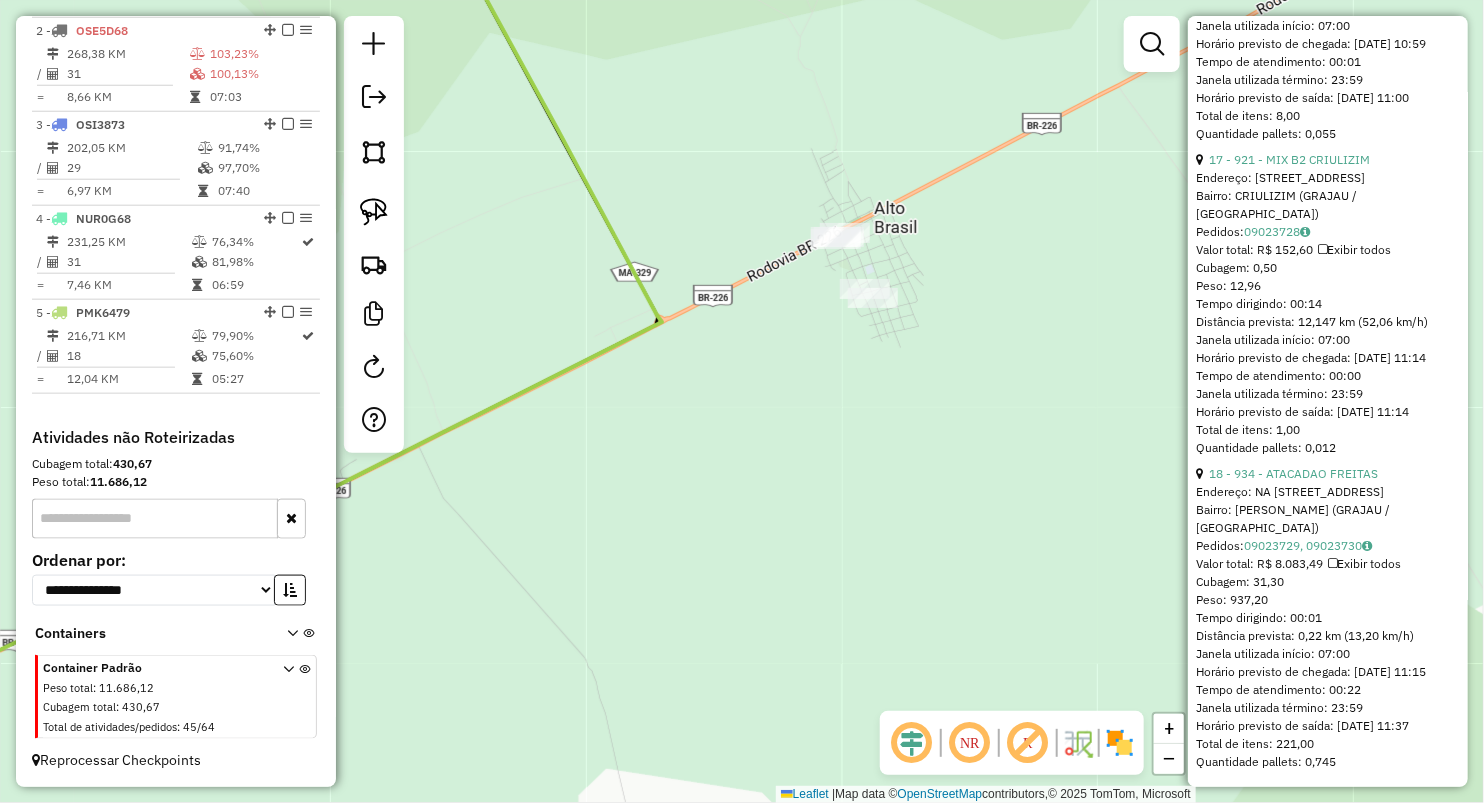 drag, startPoint x: 375, startPoint y: 213, endPoint x: 487, endPoint y: 173, distance: 118.92855 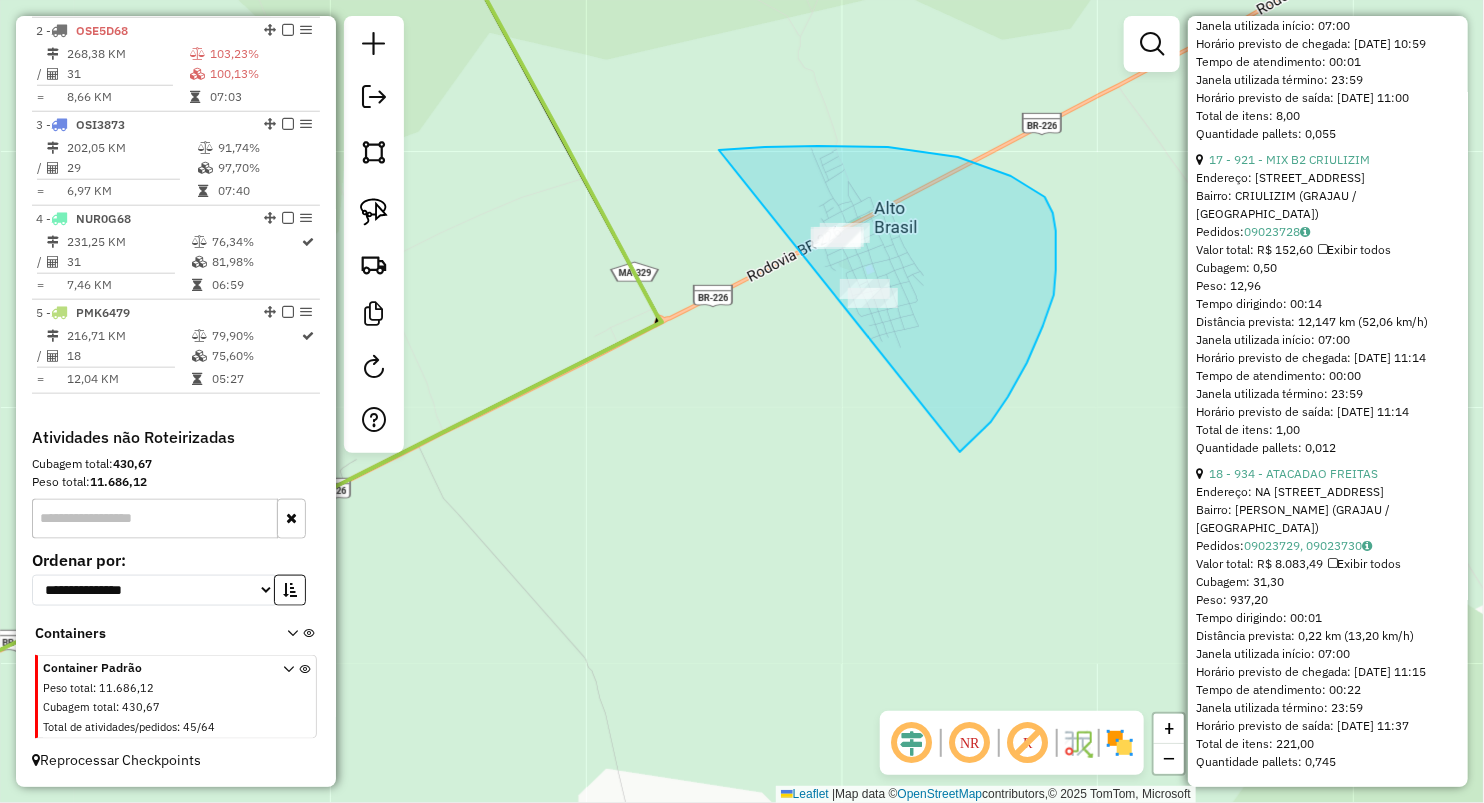 drag, startPoint x: 719, startPoint y: 150, endPoint x: 894, endPoint y: 490, distance: 382.39377 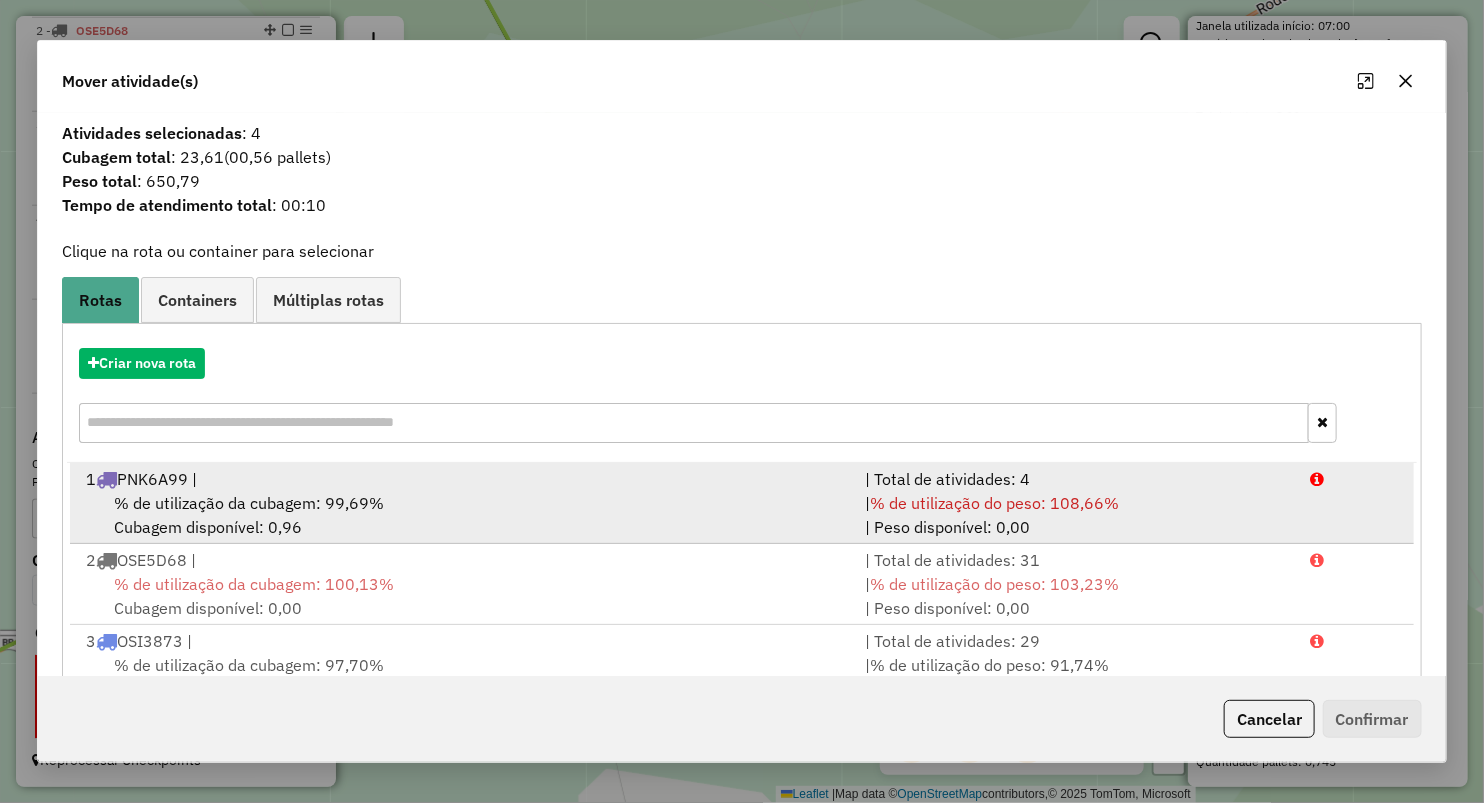 scroll, scrollTop: 4, scrollLeft: 0, axis: vertical 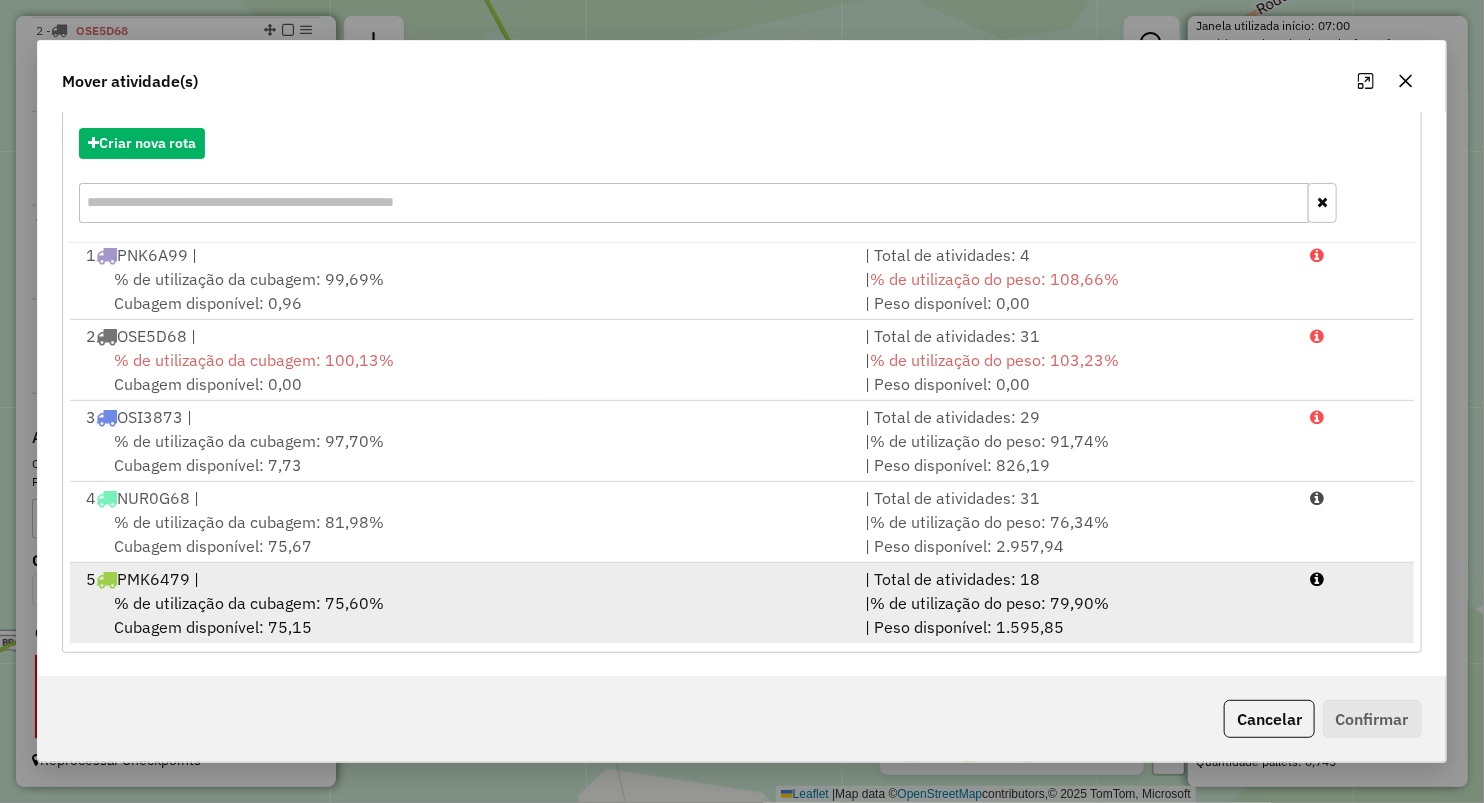 click on "% de utilização da cubagem: 75,60%" at bounding box center (249, 603) 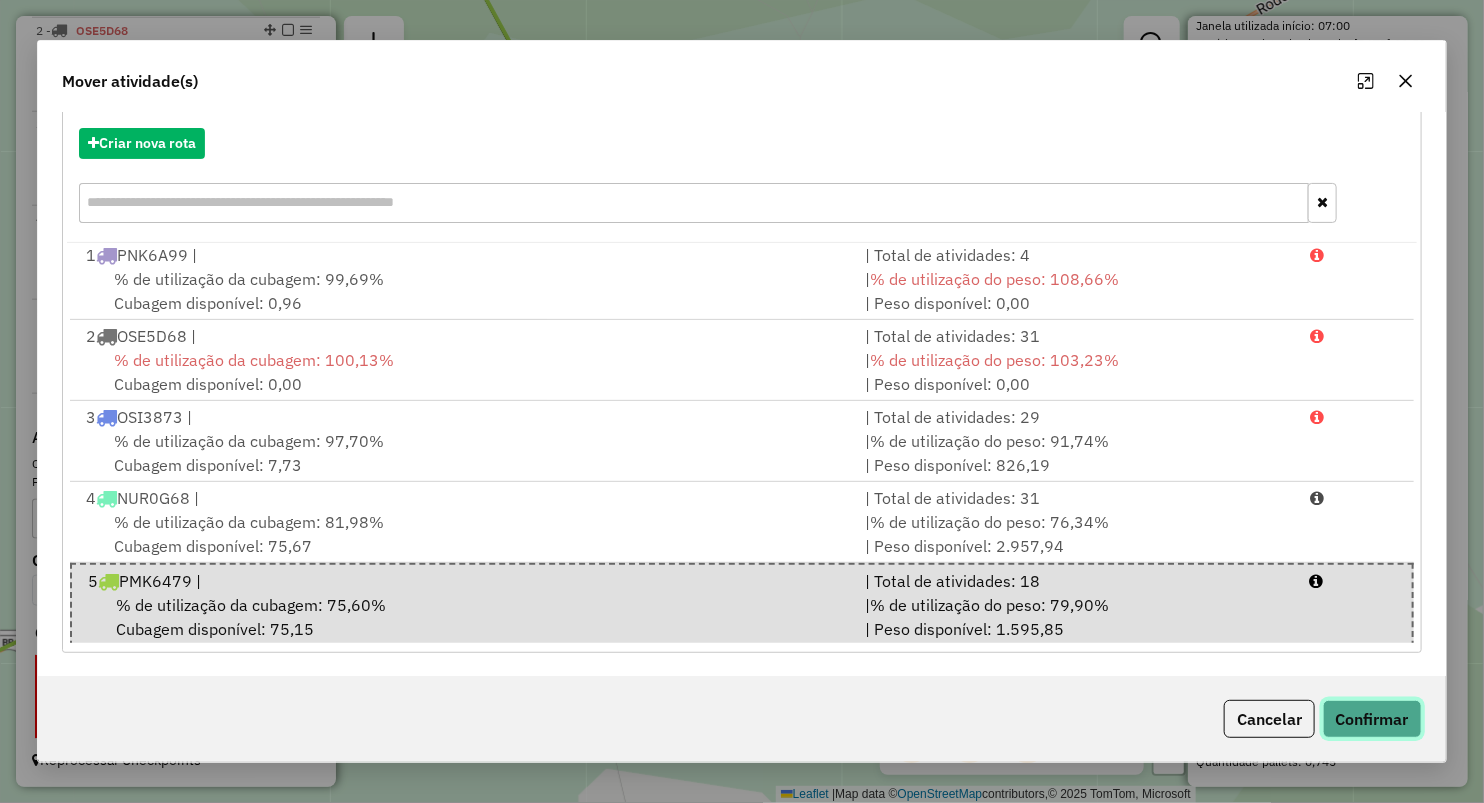 click on "Confirmar" 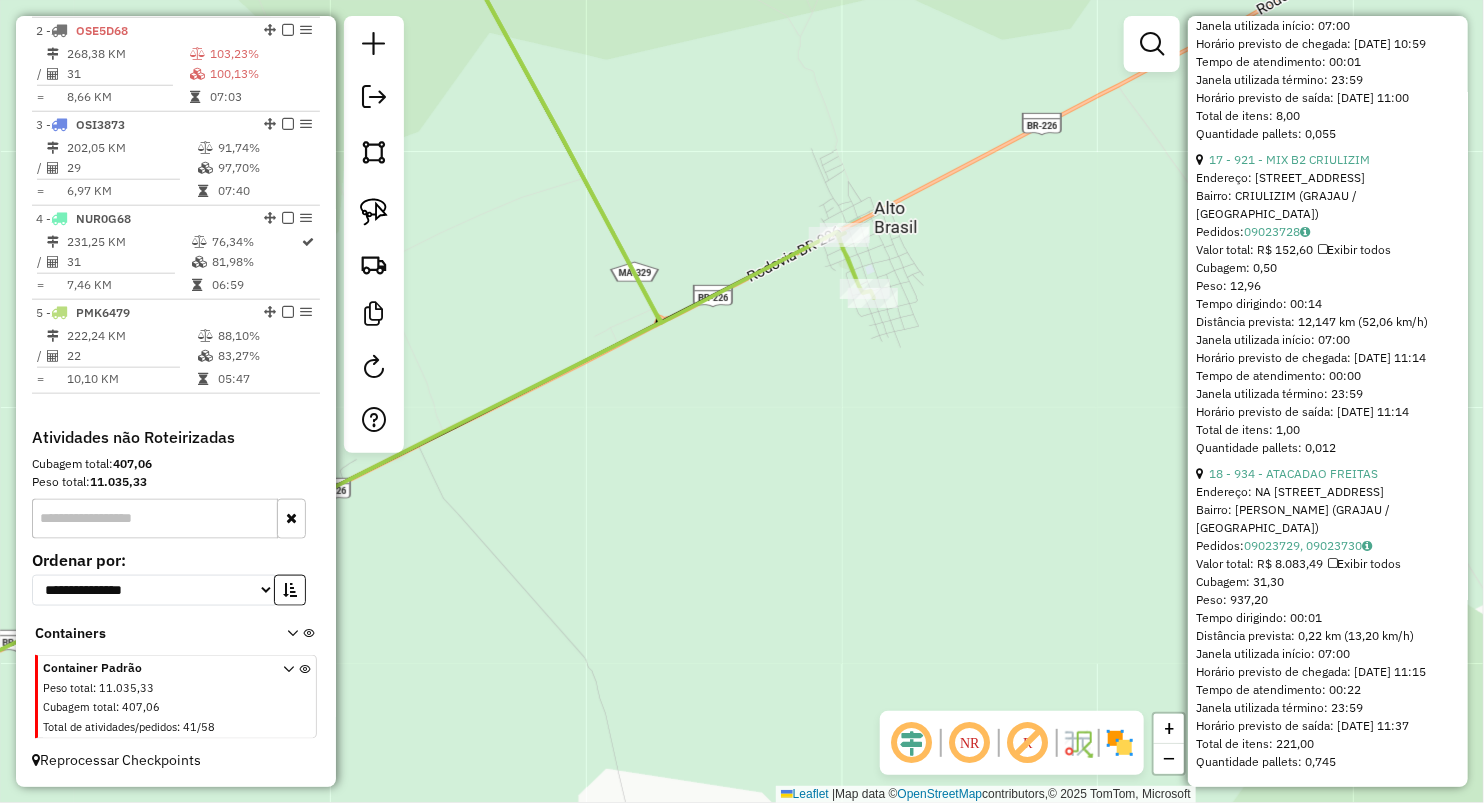 scroll, scrollTop: 0, scrollLeft: 0, axis: both 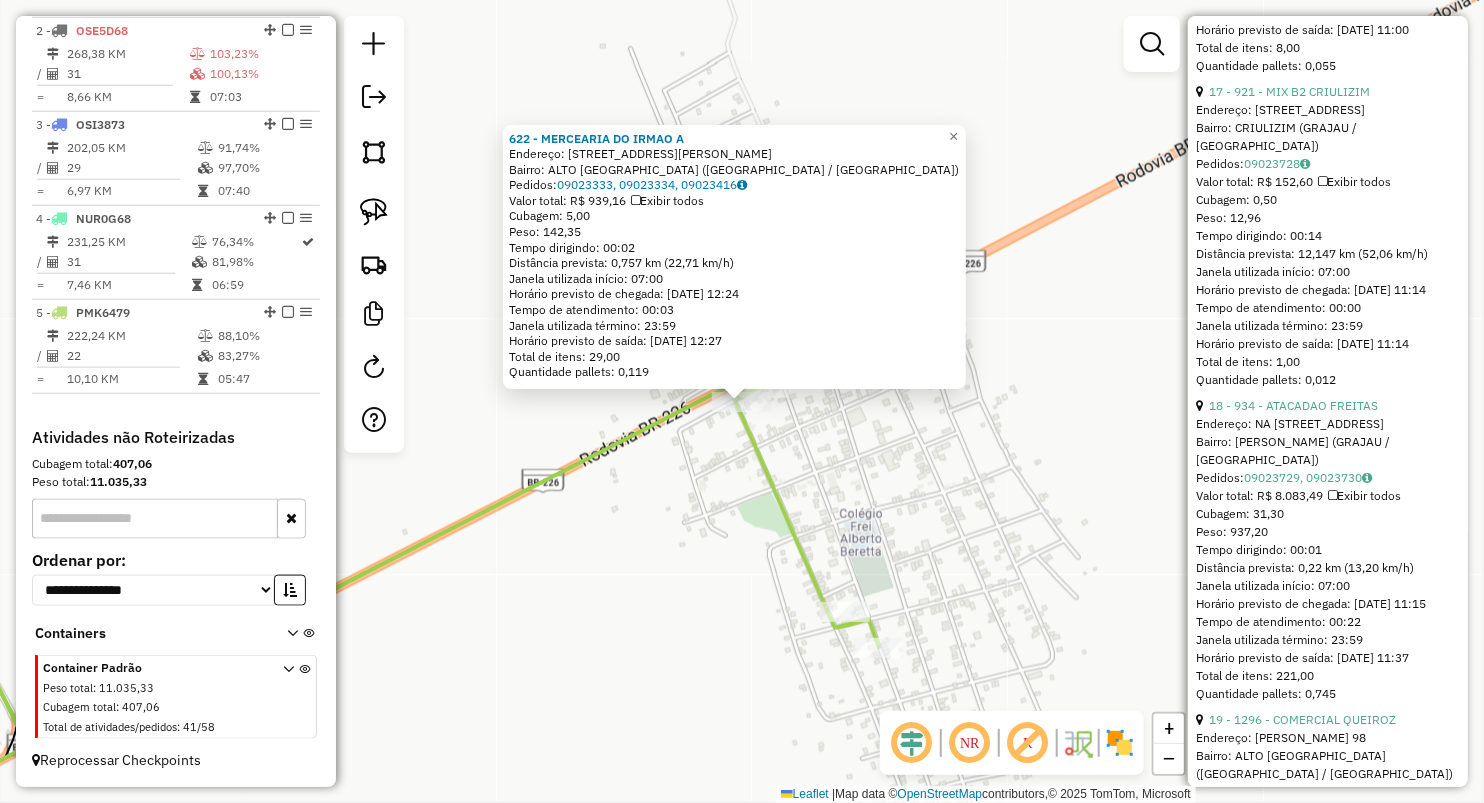click on "622 - MERCEARIA DO IRMAO A  Endereço:  AV GETULIO VARGAS 91   Bairro: ALTO BRASIL (GRAJAU / MA)   Pedidos:  09023333, 09023334, 09023416   Valor total: R$ 939,16   Exibir todos   Cubagem: 5,00  Peso: 142,35  Tempo dirigindo: 00:02   Distância prevista: 0,757 km (22,71 km/h)   Janela utilizada início: 07:00   Horário previsto de chegada: 10/07/2025 12:24   Tempo de atendimento: 00:03   Janela utilizada término: 23:59   Horário previsto de saída: 10/07/2025 12:27   Total de itens: 29,00   Quantidade pallets: 0,119  × Janela de atendimento Grade de atendimento Capacidade Transportadoras Veículos Cliente Pedidos  Rotas Selecione os dias de semana para filtrar as janelas de atendimento  Seg   Ter   Qua   Qui   Sex   Sáb   Dom  Informe o período da janela de atendimento: De: Até:  Filtrar exatamente a janela do cliente  Considerar janela de atendimento padrão  Selecione os dias de semana para filtrar as grades de atendimento  Seg   Ter   Qua   Qui   Sex   Sáb   Dom   Peso mínimo:   Peso máximo:  De:" 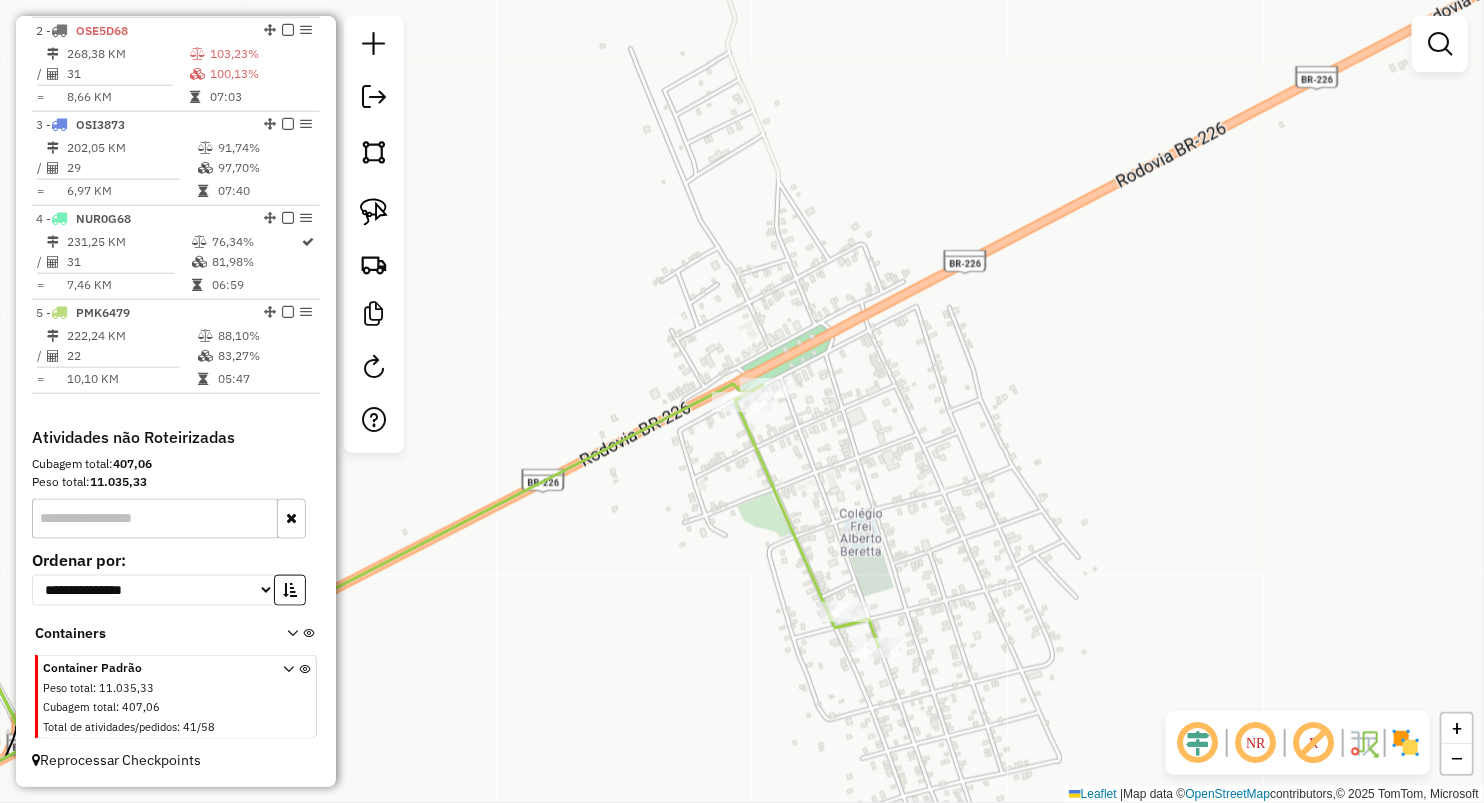 drag, startPoint x: 742, startPoint y: 552, endPoint x: 691, endPoint y: 414, distance: 147.12239 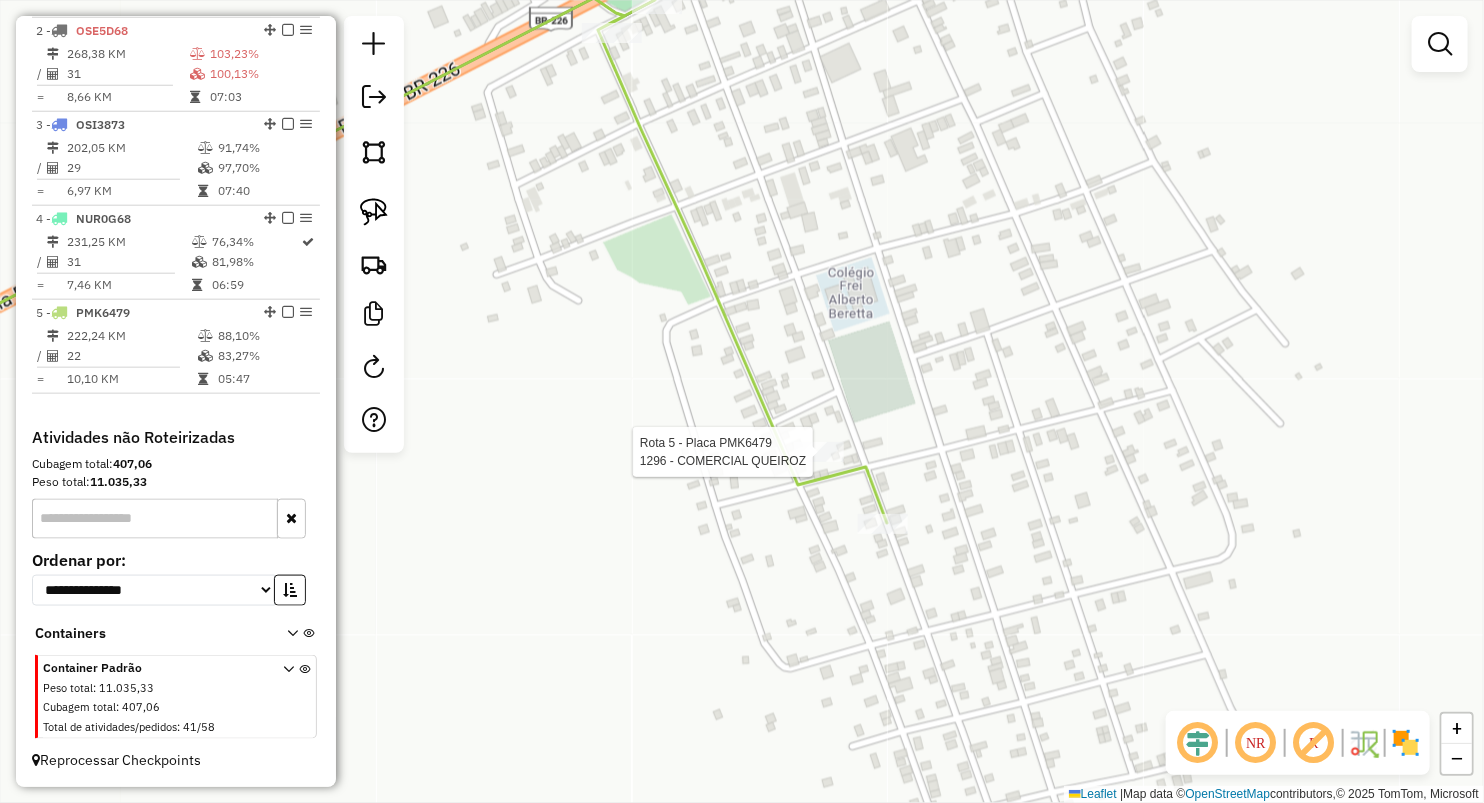 select on "**********" 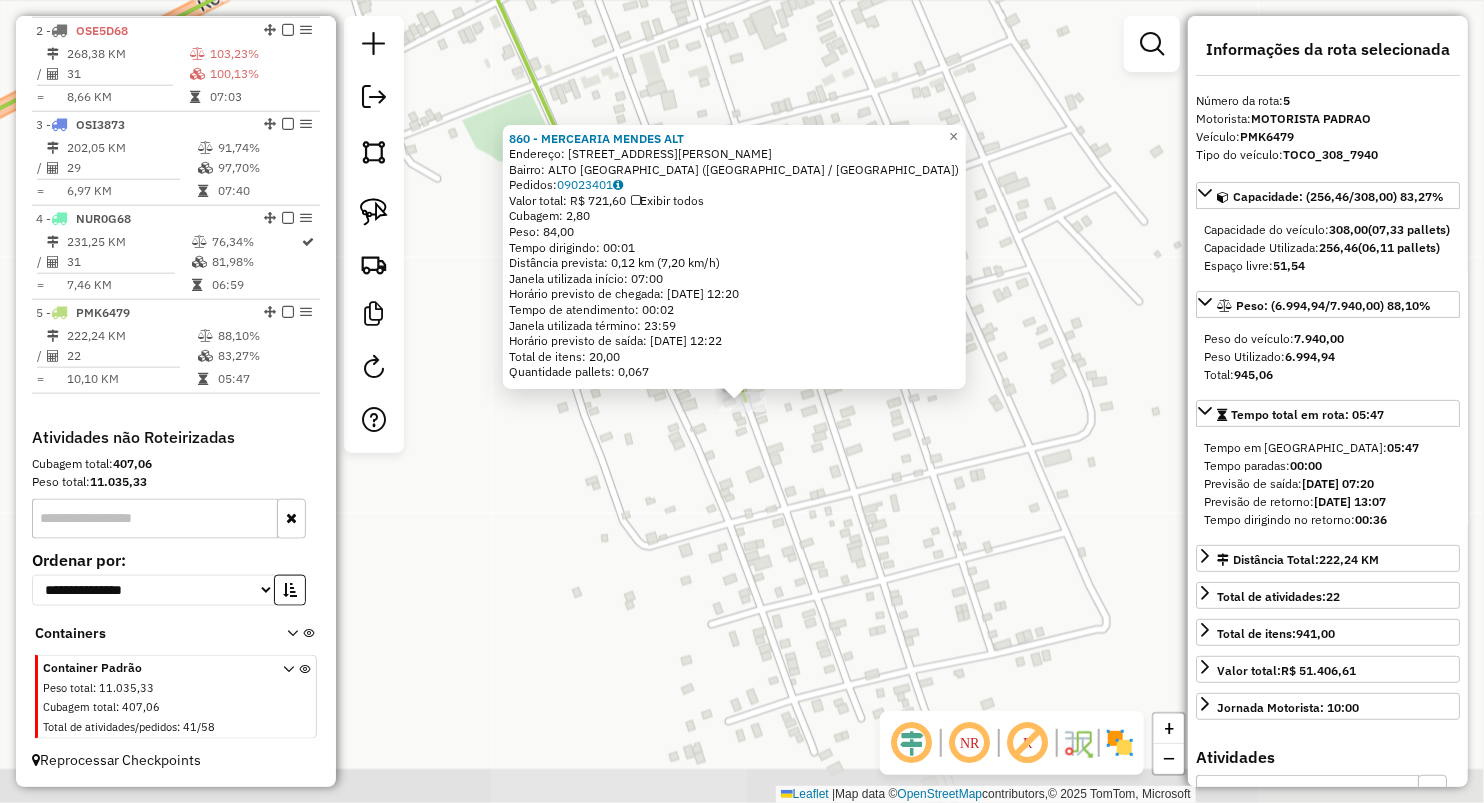 click on "860 - MERCEARIA MENDES ALT  Endereço:  RUA FLORIANO PEIXOTO 852   Bairro: ALTO BRASIL (GRAJAU / MA)   Pedidos:  09023401   Valor total: R$ 721,60   Exibir todos   Cubagem: 2,80  Peso: 84,00  Tempo dirigindo: 00:01   Distância prevista: 0,12 km (7,20 km/h)   Janela utilizada início: 07:00   Horário previsto de chegada: 10/07/2025 12:20   Tempo de atendimento: 00:02   Janela utilizada término: 23:59   Horário previsto de saída: 10/07/2025 12:22   Total de itens: 20,00   Quantidade pallets: 0,067  × Janela de atendimento Grade de atendimento Capacidade Transportadoras Veículos Cliente Pedidos  Rotas Selecione os dias de semana para filtrar as janelas de atendimento  Seg   Ter   Qua   Qui   Sex   Sáb   Dom  Informe o período da janela de atendimento: De: Até:  Filtrar exatamente a janela do cliente  Considerar janela de atendimento padrão  Selecione os dias de semana para filtrar as grades de atendimento  Seg   Ter   Qua   Qui   Sex   Sáb   Dom   Considerar clientes sem dia de atendimento cadastrado" 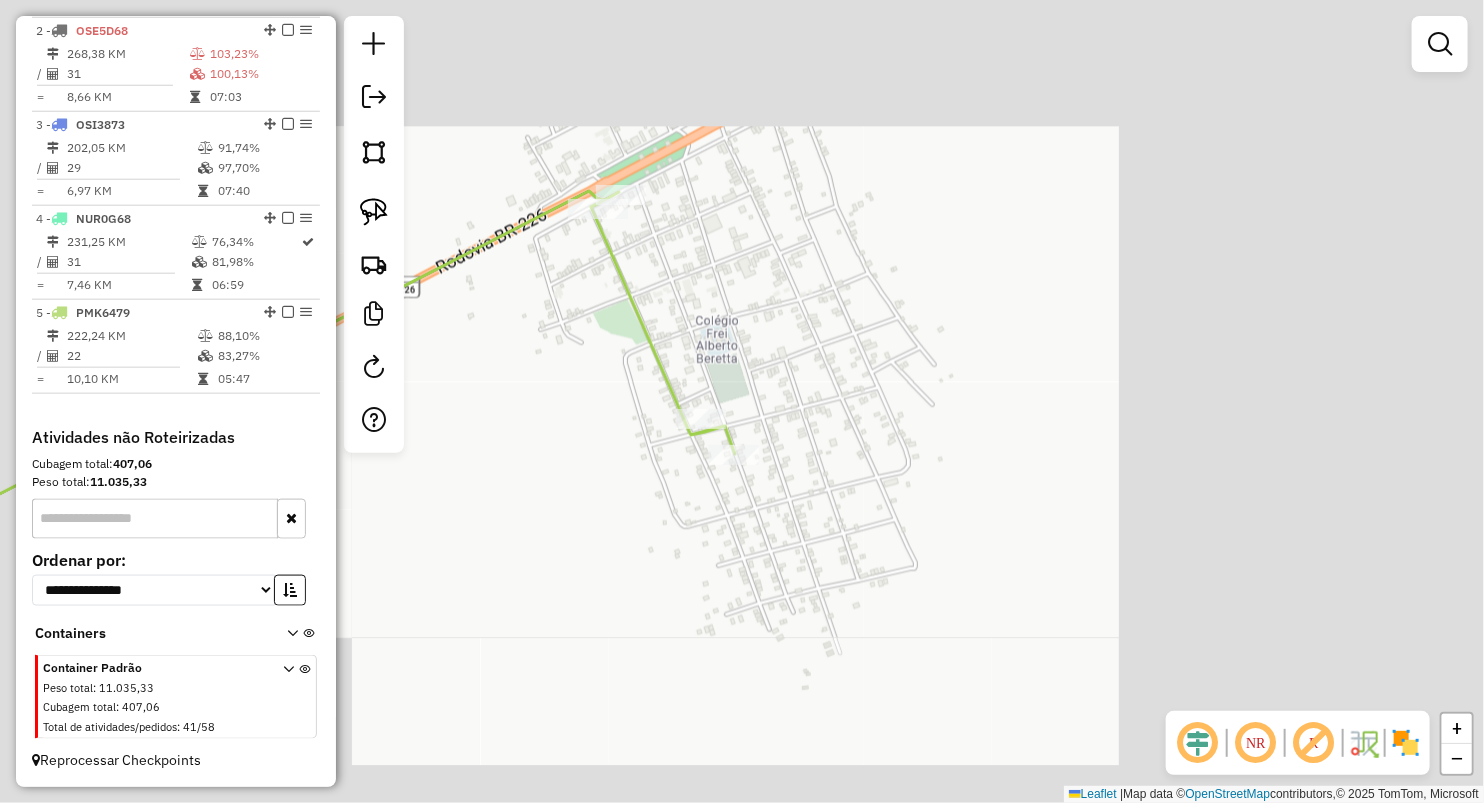 click on "Janela de atendimento Grade de atendimento Capacidade Transportadoras Veículos Cliente Pedidos  Rotas Selecione os dias de semana para filtrar as janelas de atendimento  Seg   Ter   Qua   Qui   Sex   Sáb   Dom  Informe o período da janela de atendimento: De: Até:  Filtrar exatamente a janela do cliente  Considerar janela de atendimento padrão  Selecione os dias de semana para filtrar as grades de atendimento  Seg   Ter   Qua   Qui   Sex   Sáb   Dom   Considerar clientes sem dia de atendimento cadastrado  Clientes fora do dia de atendimento selecionado Filtrar as atividades entre os valores definidos abaixo:  Peso mínimo:   Peso máximo:   Cubagem mínima:   Cubagem máxima:   De:   Até:  Filtrar as atividades entre o tempo de atendimento definido abaixo:  De:   Até:   Considerar capacidade total dos clientes não roteirizados Transportadora: Selecione um ou mais itens Tipo de veículo: Selecione um ou mais itens Veículo: Selecione um ou mais itens Motorista: Selecione um ou mais itens Nome: Rótulo:" 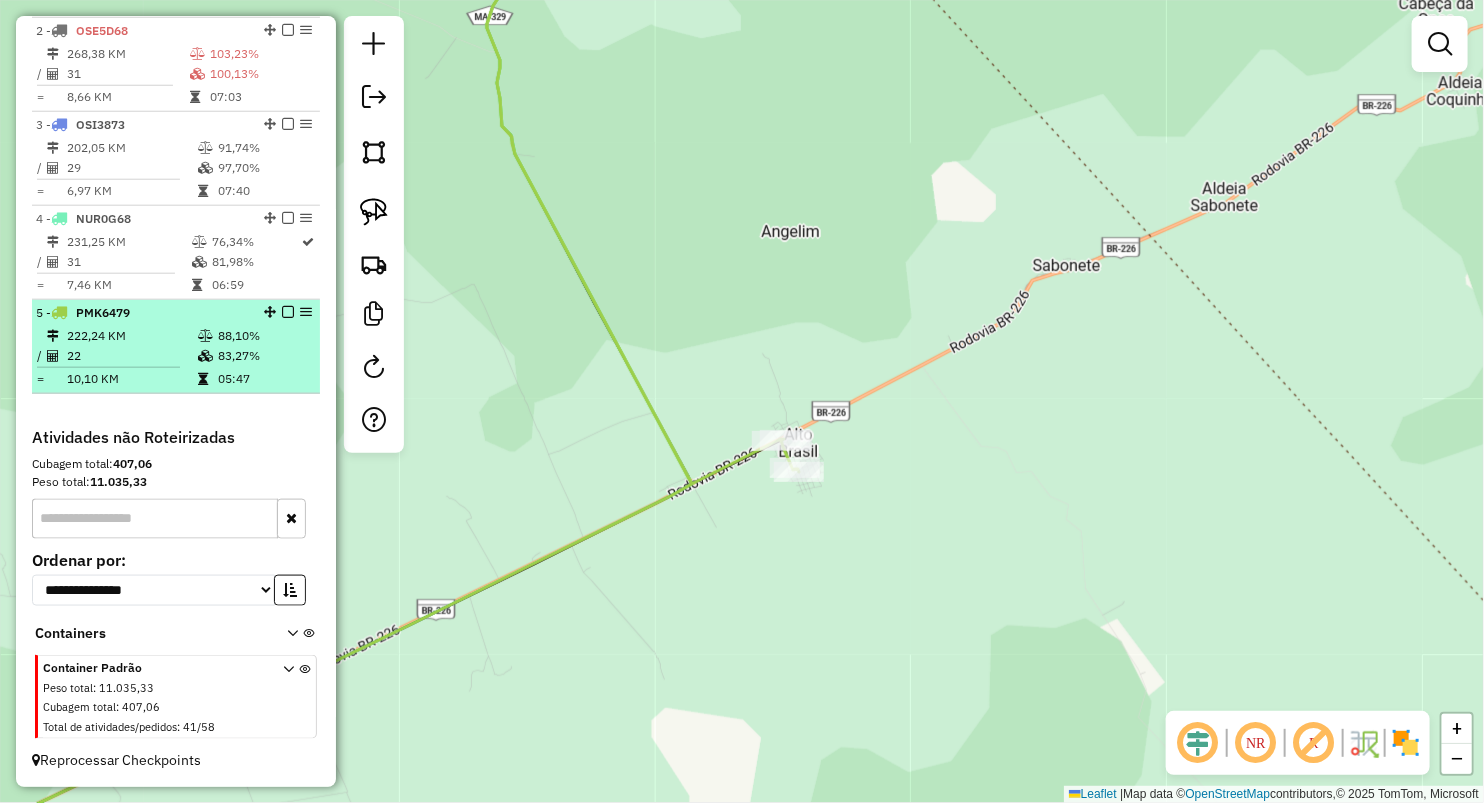 drag, startPoint x: 152, startPoint y: 357, endPoint x: 160, endPoint y: 373, distance: 17.888544 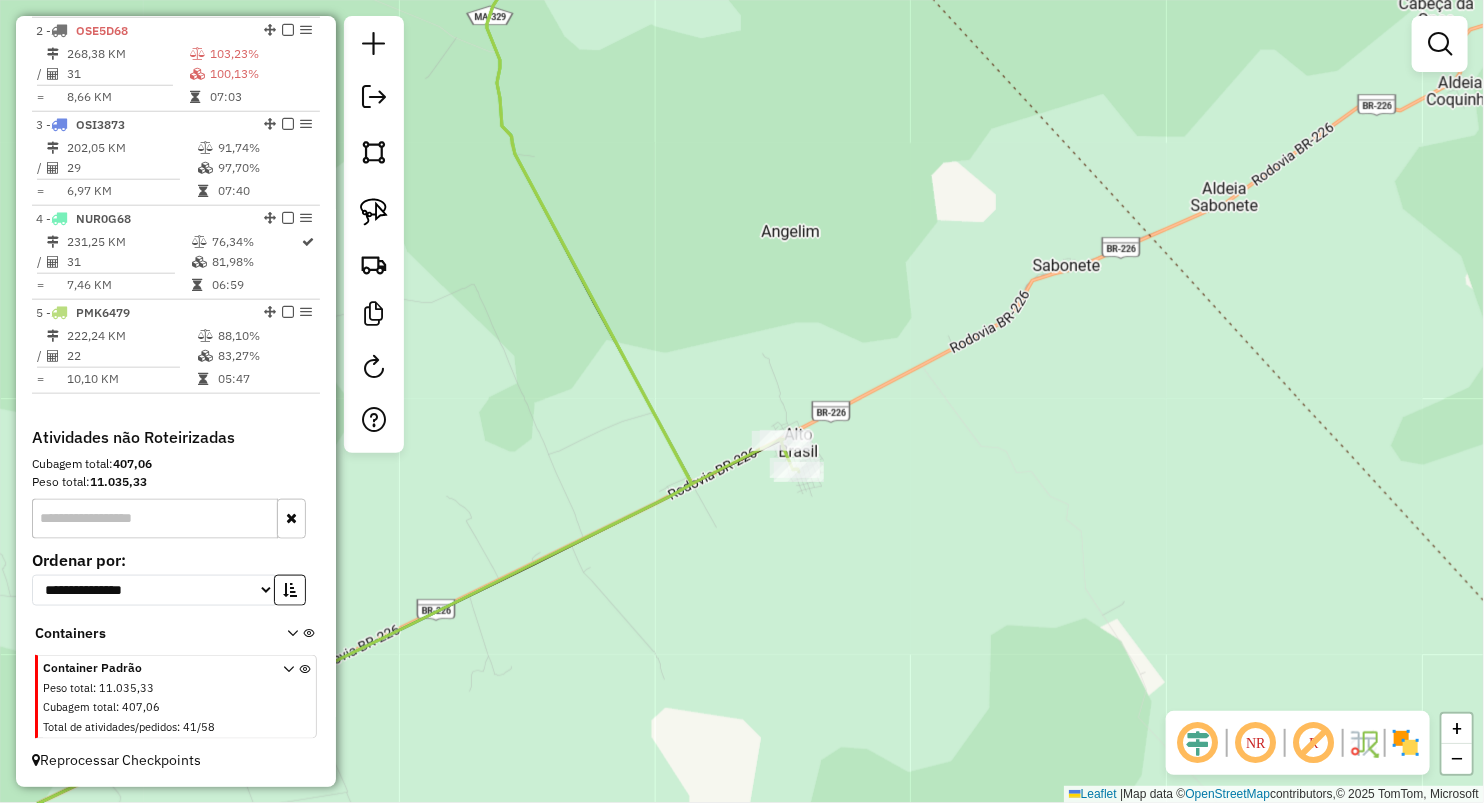 select on "**********" 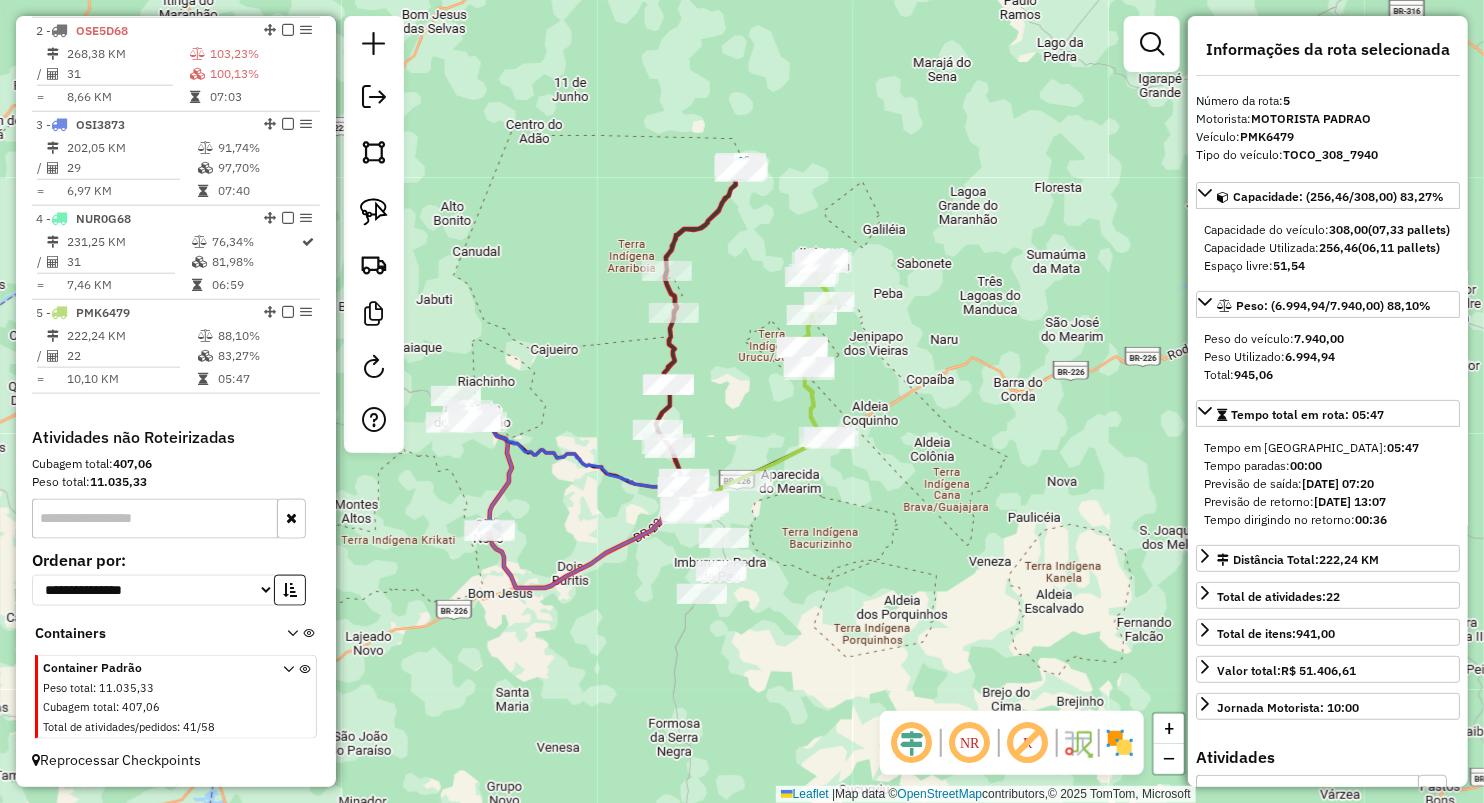 drag, startPoint x: 772, startPoint y: 577, endPoint x: 797, endPoint y: 460, distance: 119.64113 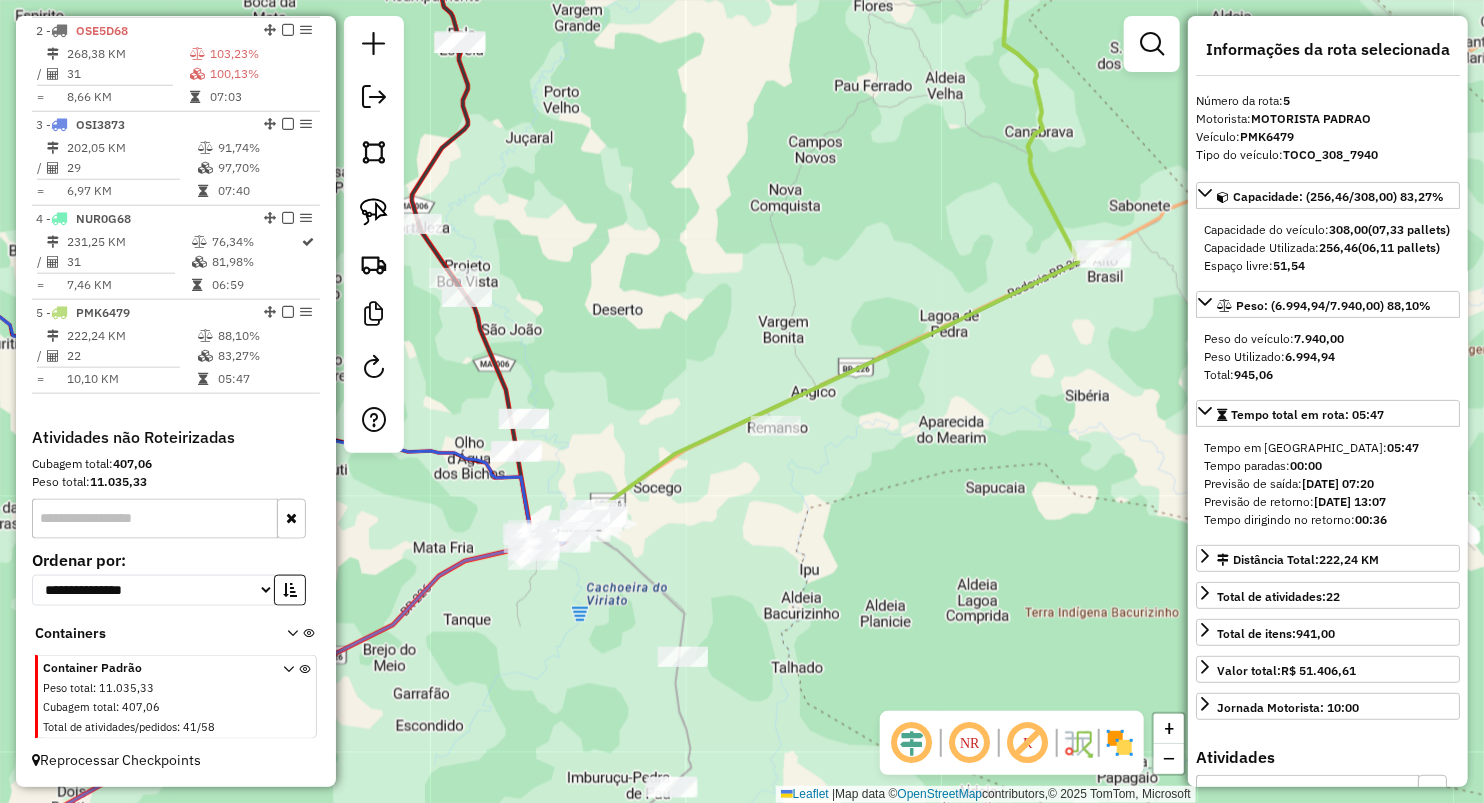 drag, startPoint x: 766, startPoint y: 540, endPoint x: 746, endPoint y: 489, distance: 54.781384 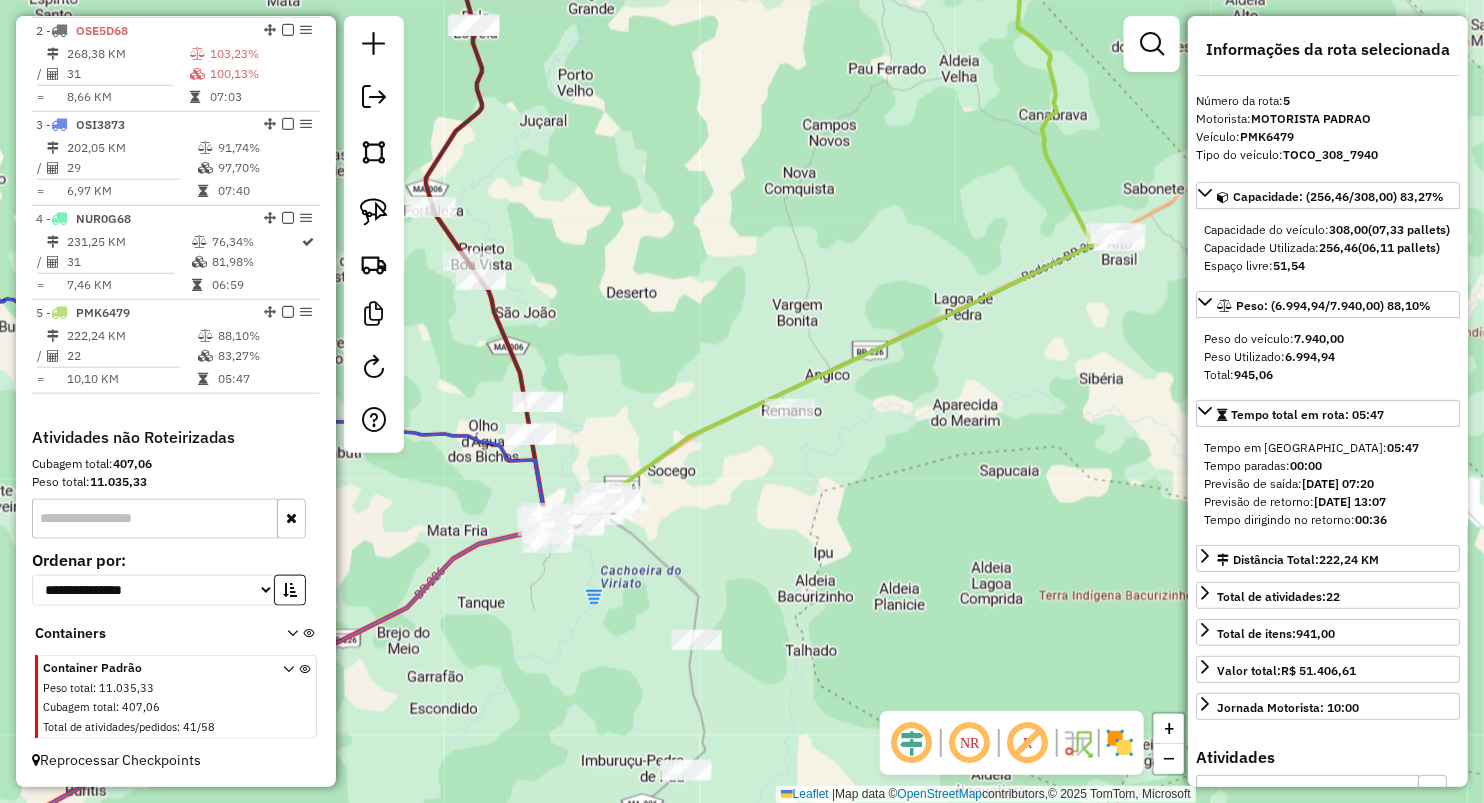drag, startPoint x: 362, startPoint y: 208, endPoint x: 418, endPoint y: 226, distance: 58.821766 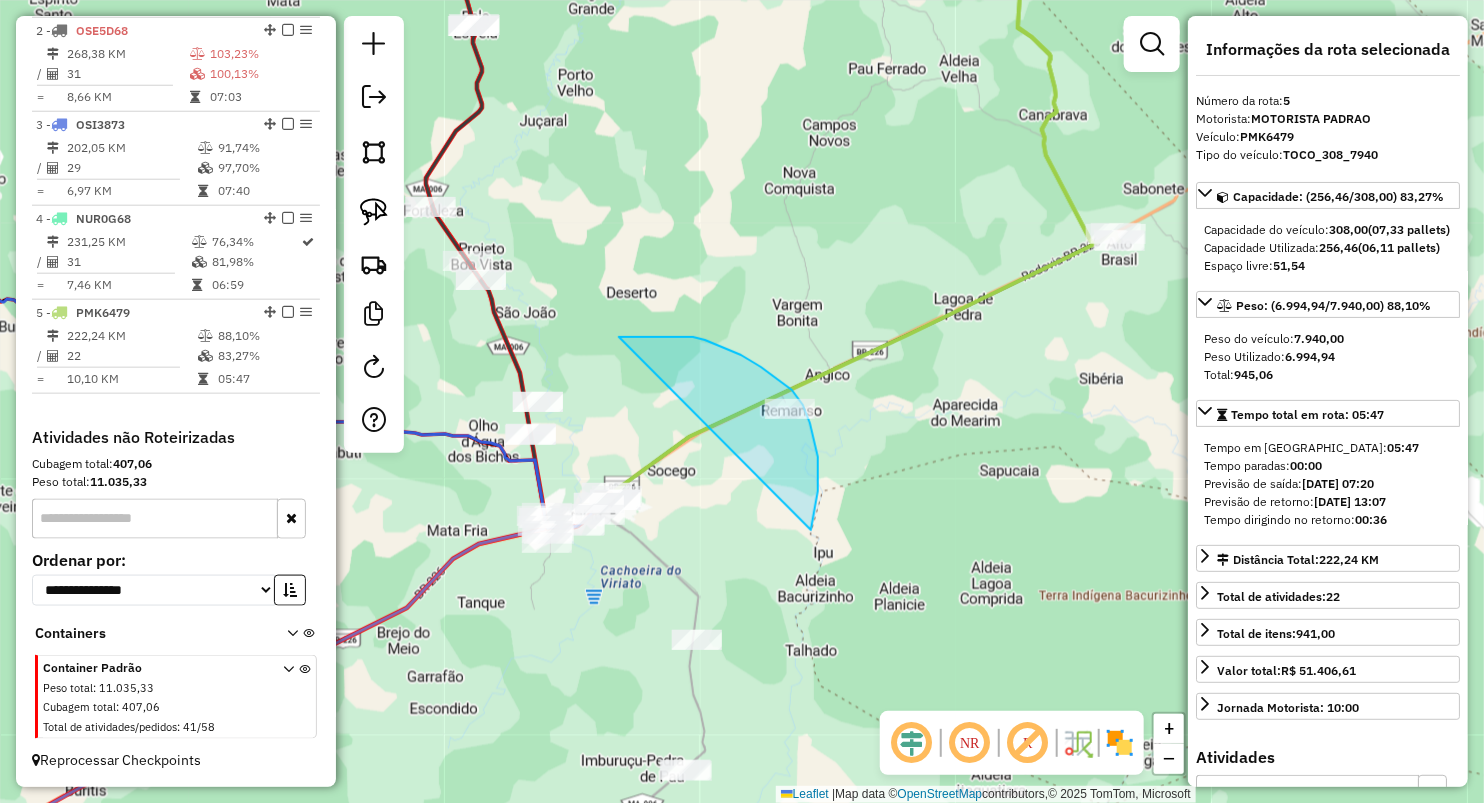 drag, startPoint x: 722, startPoint y: 346, endPoint x: 810, endPoint y: 530, distance: 203.96078 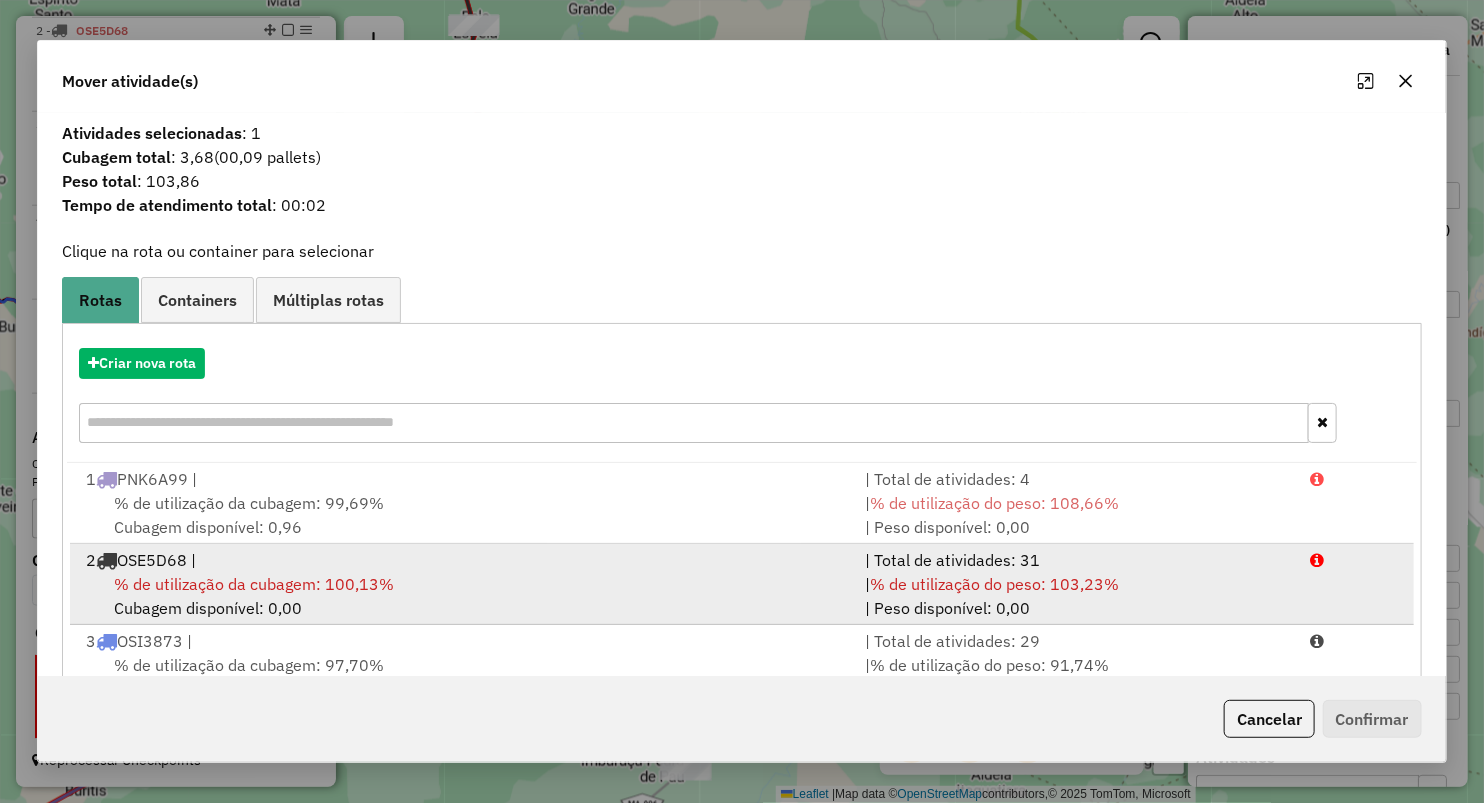 scroll, scrollTop: 4, scrollLeft: 0, axis: vertical 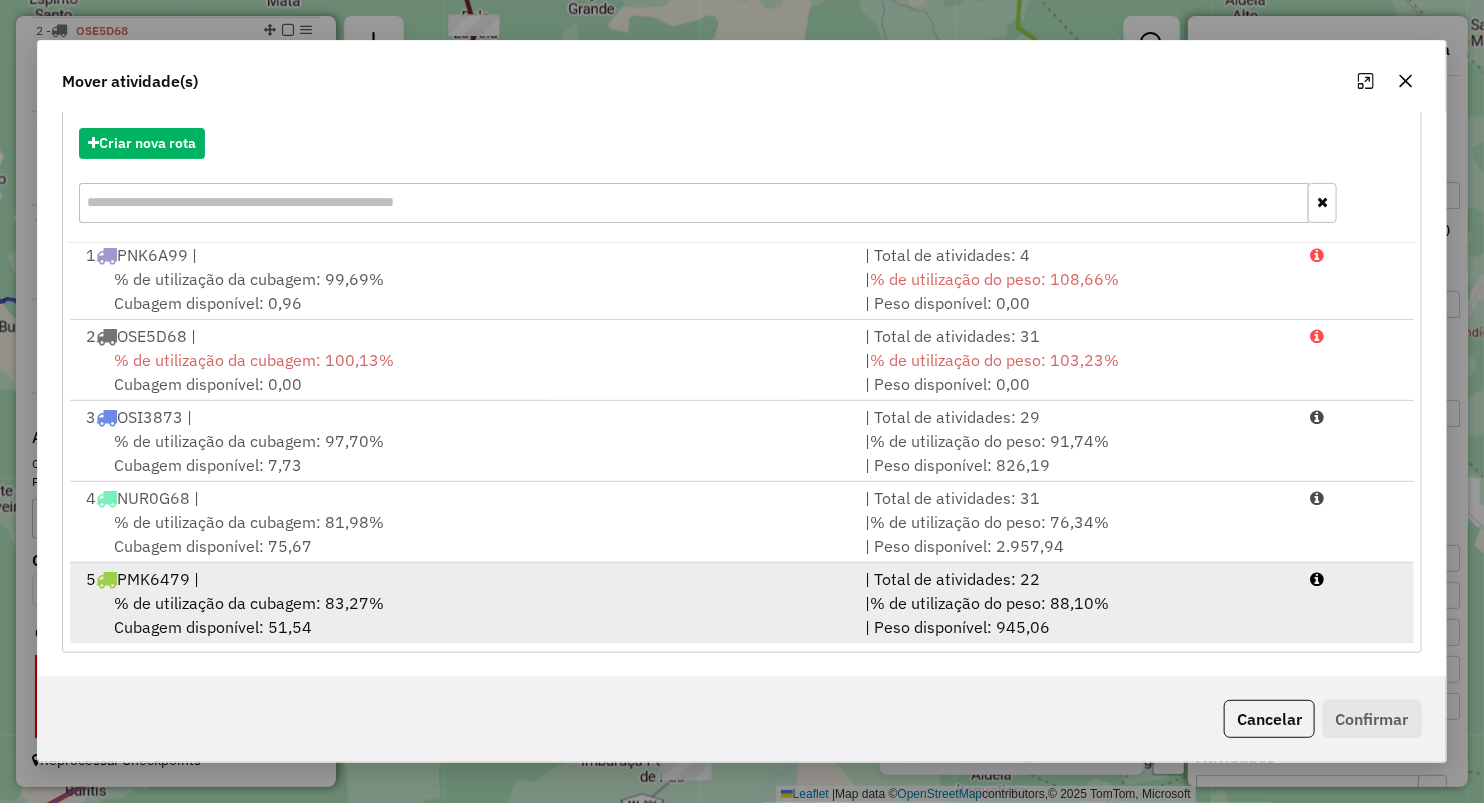 click on "% de utilização da cubagem: 83,27%" at bounding box center (249, 603) 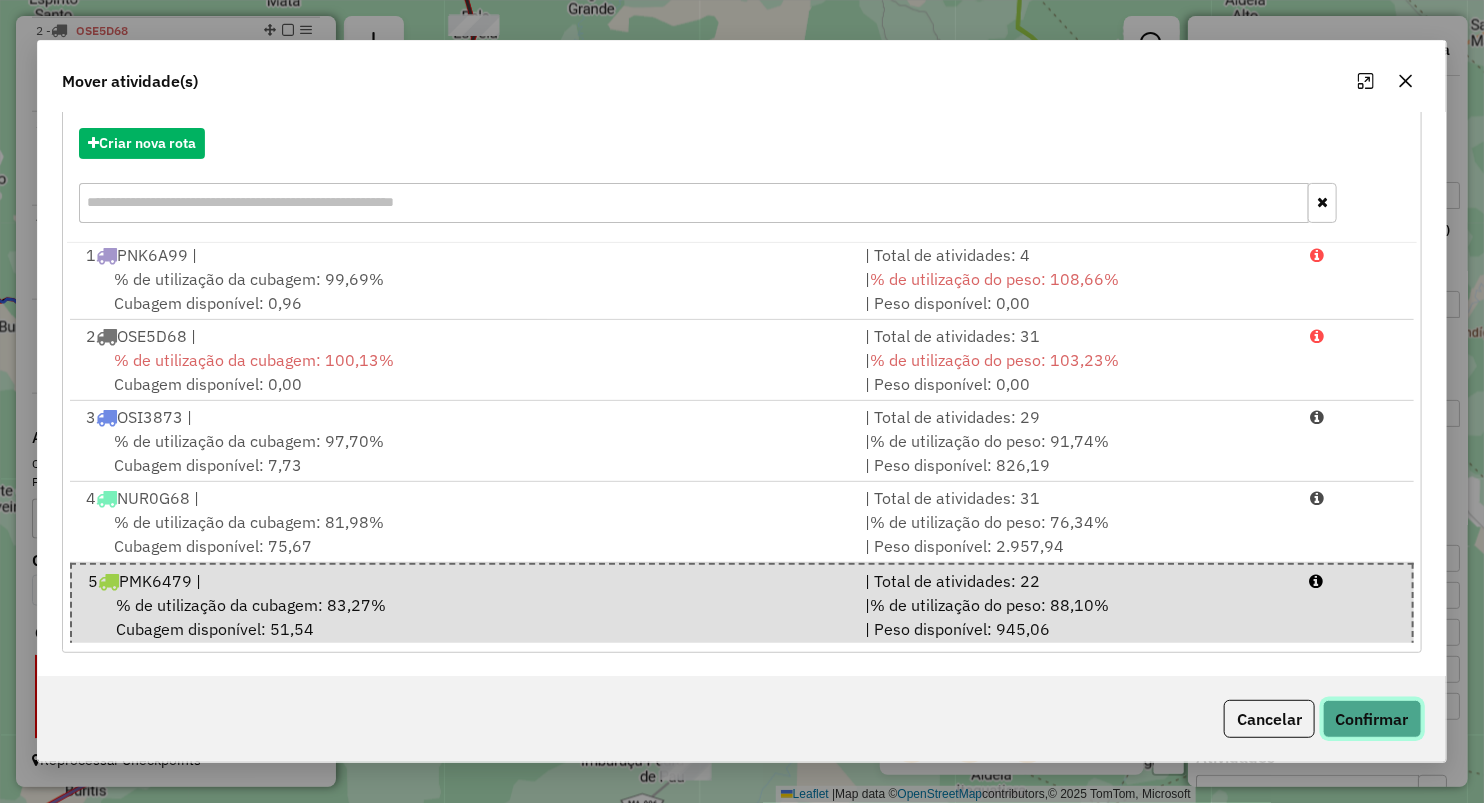drag, startPoint x: 1401, startPoint y: 710, endPoint x: 1359, endPoint y: 793, distance: 93.0215 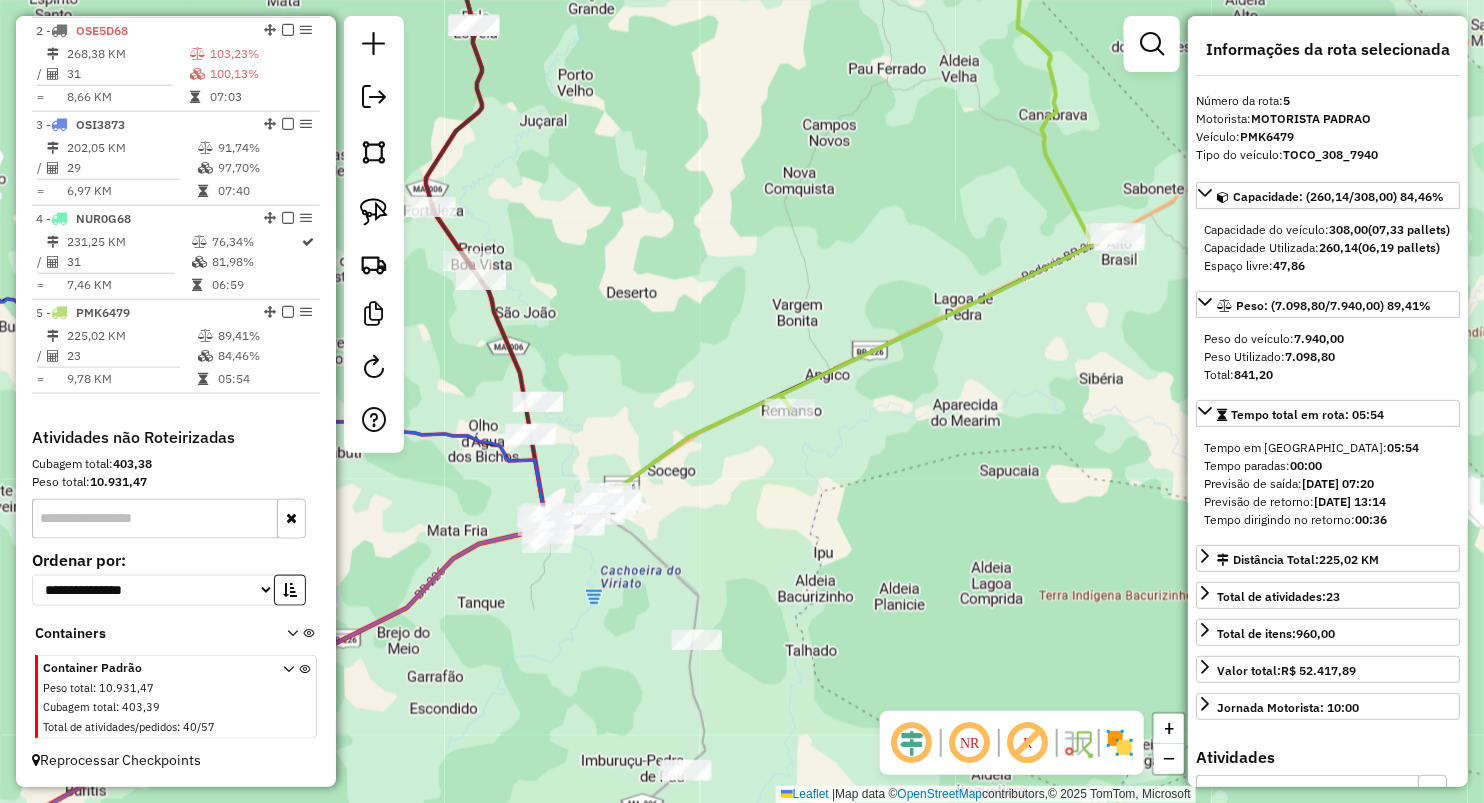scroll, scrollTop: 0, scrollLeft: 0, axis: both 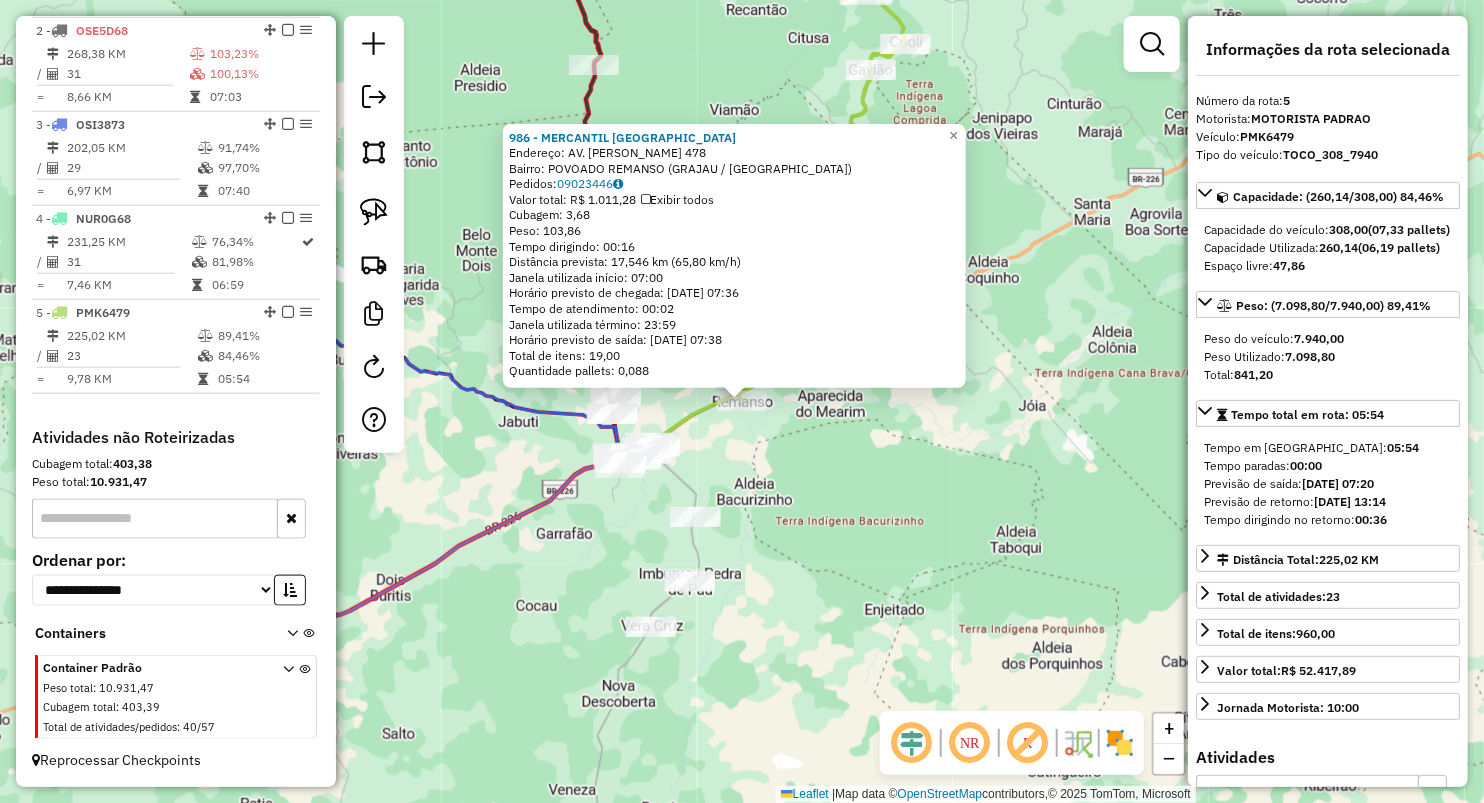 click on "986 - MERCANTIL  SAO JOSE  Endereço:  AV. ROSEANA SARNEY 478   Bairro: POVOADO REMANSO (GRAJAU / MA)   Pedidos:  09023446   Valor total: R$ 1.011,28   Exibir todos   Cubagem: 3,68  Peso: 103,86  Tempo dirigindo: 00:16   Distância prevista: 17,546 km (65,80 km/h)   Janela utilizada início: 07:00   Horário previsto de chegada: 10/07/2025 07:36   Tempo de atendimento: 00:02   Janela utilizada término: 23:59   Horário previsto de saída: 10/07/2025 07:38   Total de itens: 19,00   Quantidade pallets: 0,088  × Janela de atendimento Grade de atendimento Capacidade Transportadoras Veículos Cliente Pedidos  Rotas Selecione os dias de semana para filtrar as janelas de atendimento  Seg   Ter   Qua   Qui   Sex   Sáb   Dom  Informe o período da janela de atendimento: De: Até:  Filtrar exatamente a janela do cliente  Considerar janela de atendimento padrão  Selecione os dias de semana para filtrar as grades de atendimento  Seg   Ter   Qua   Qui   Sex   Sáb   Dom   Peso mínimo:   Peso máximo:   De:   Até:  +" 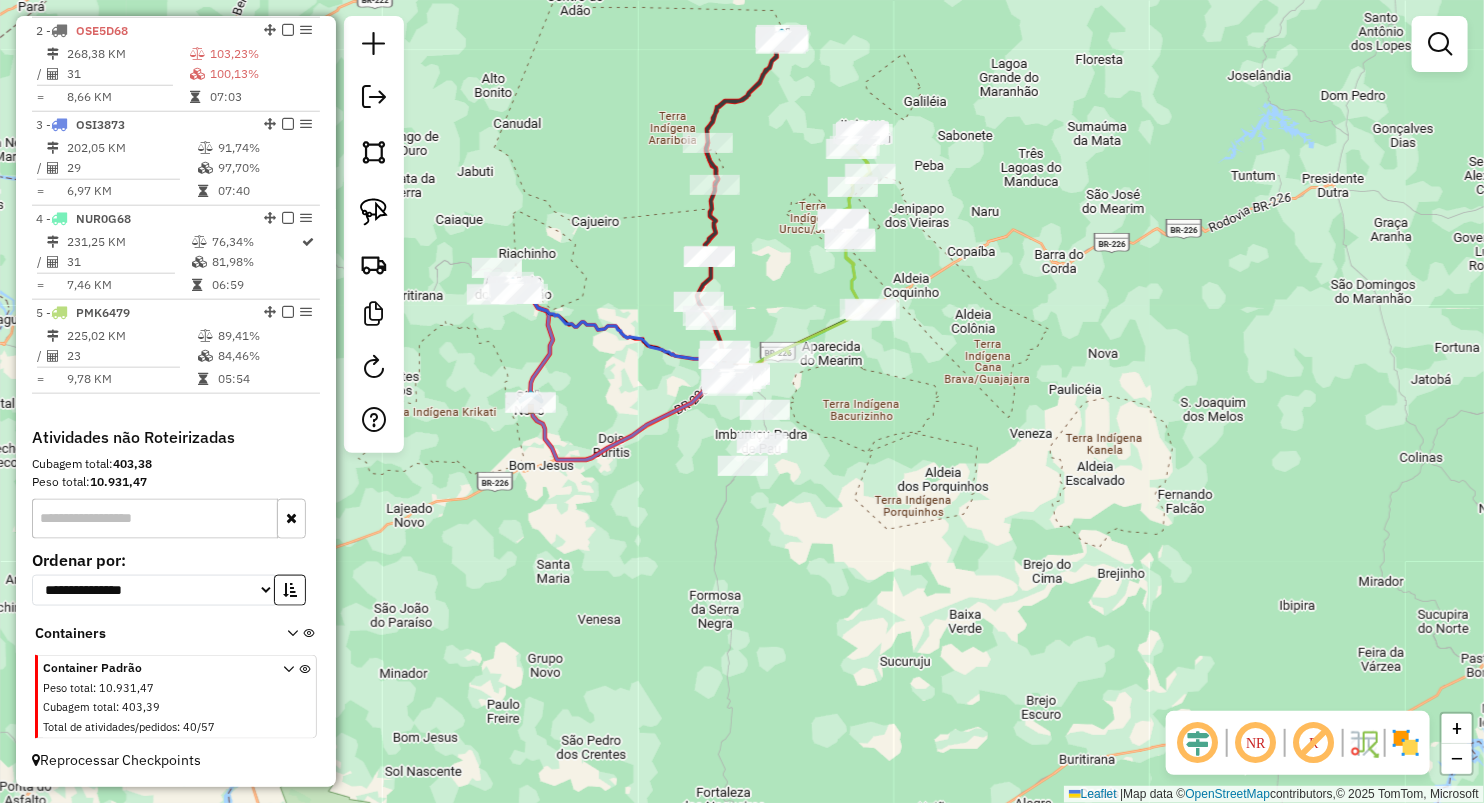 drag, startPoint x: 749, startPoint y: 385, endPoint x: 774, endPoint y: 266, distance: 121.597694 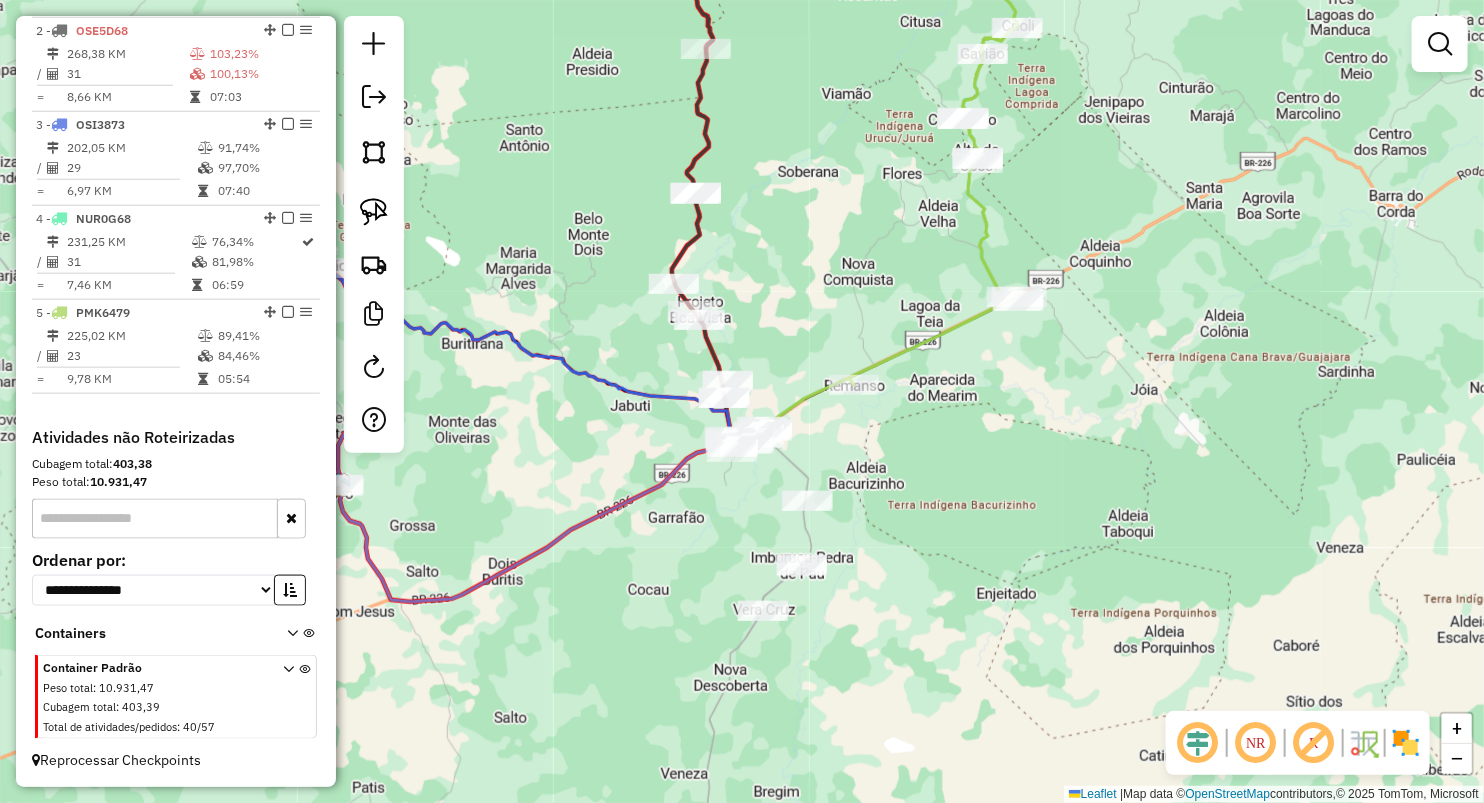 drag, startPoint x: 809, startPoint y: 299, endPoint x: 776, endPoint y: 178, distance: 125.4193 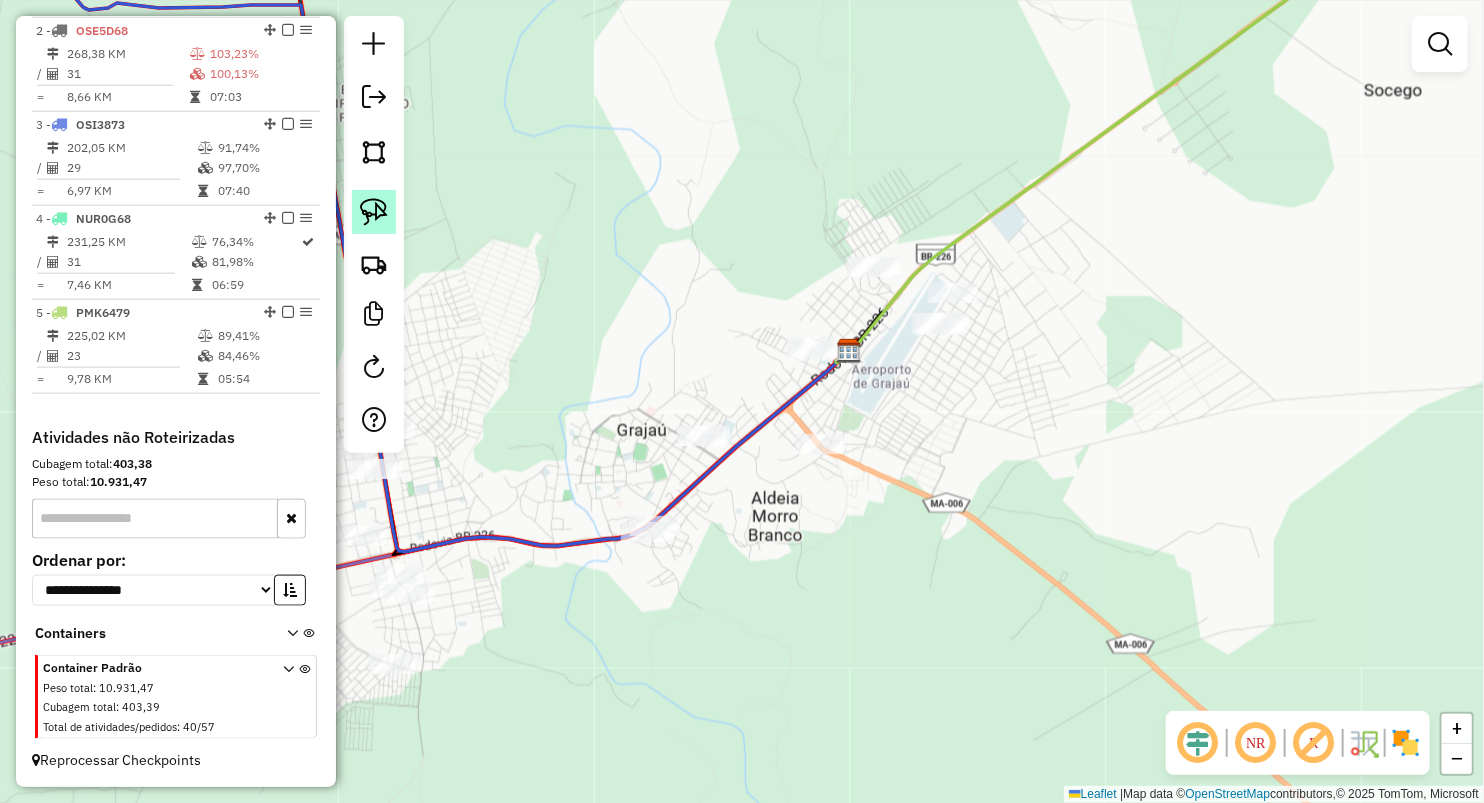 click 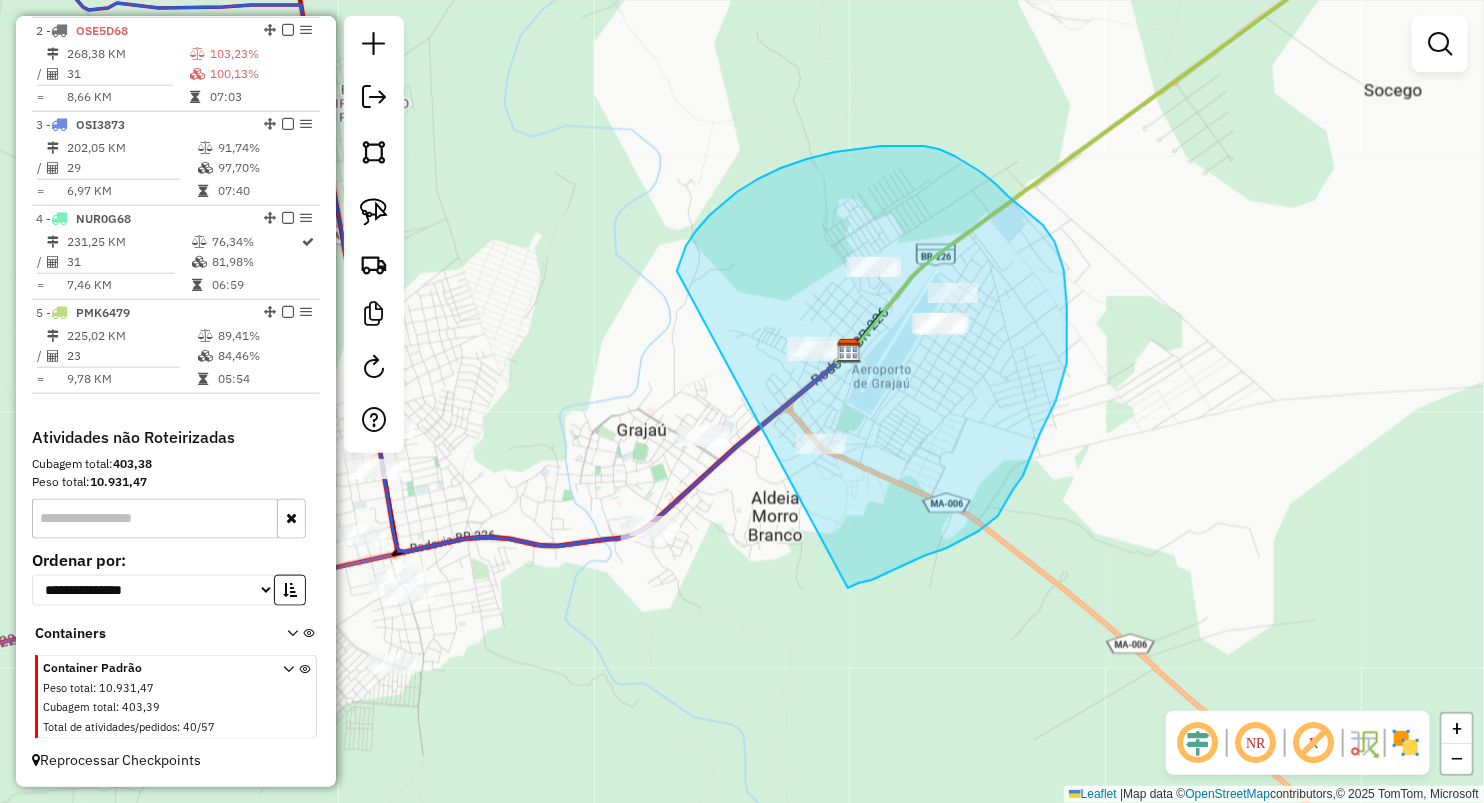 drag, startPoint x: 677, startPoint y: 271, endPoint x: 848, endPoint y: 589, distance: 361.06094 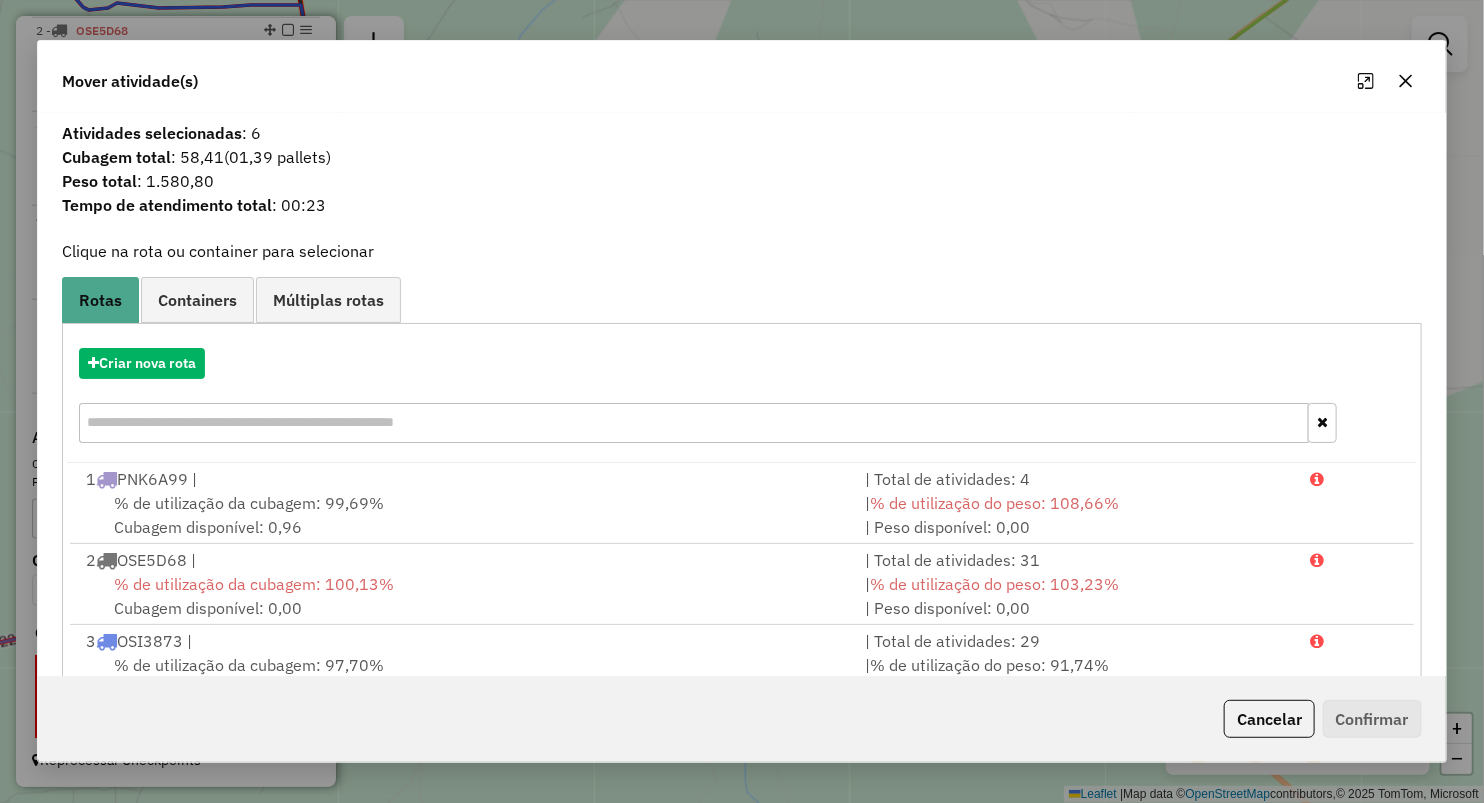 click on "Mover atividade(s)" 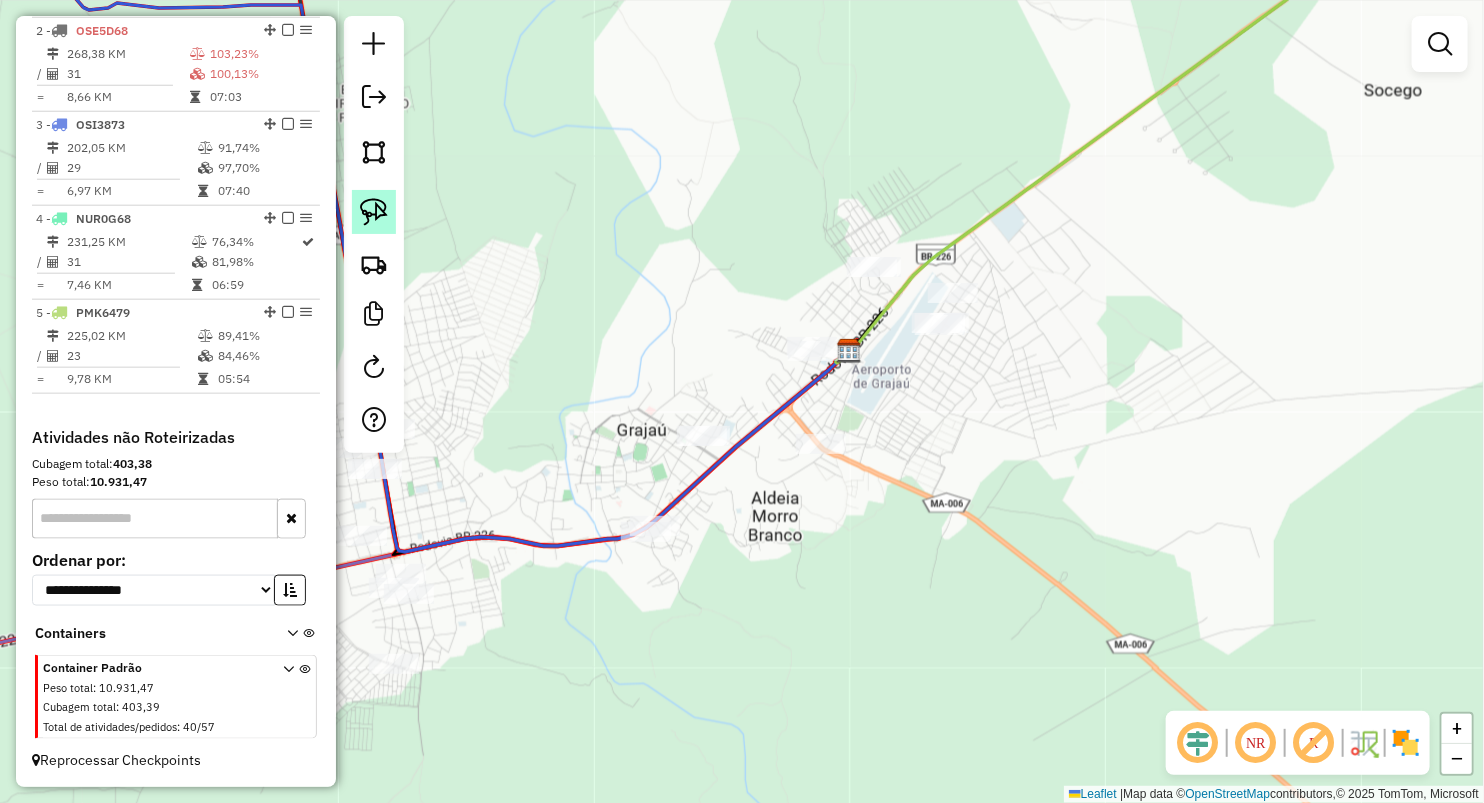 click 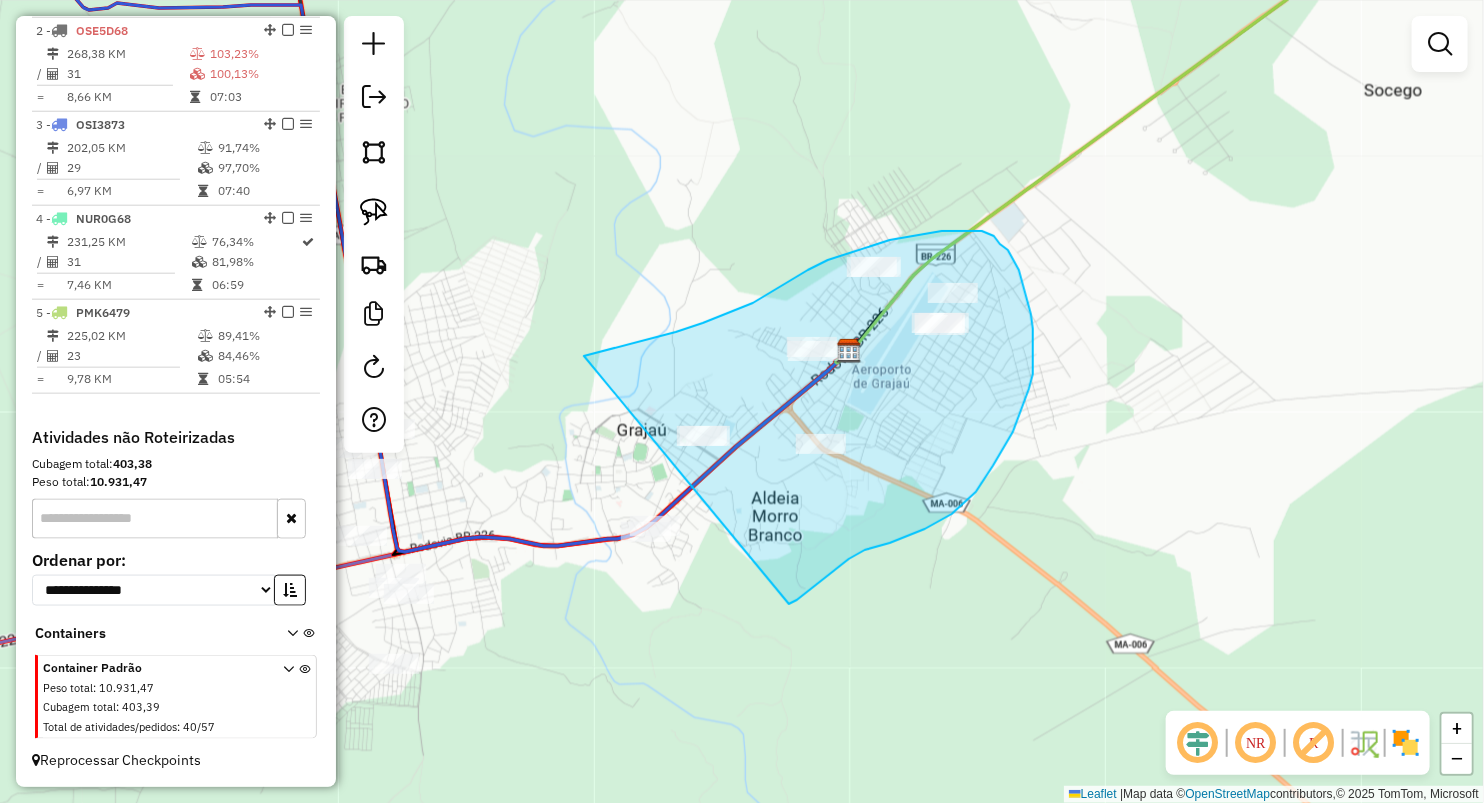 drag, startPoint x: 728, startPoint y: 313, endPoint x: 787, endPoint y: 604, distance: 296.92087 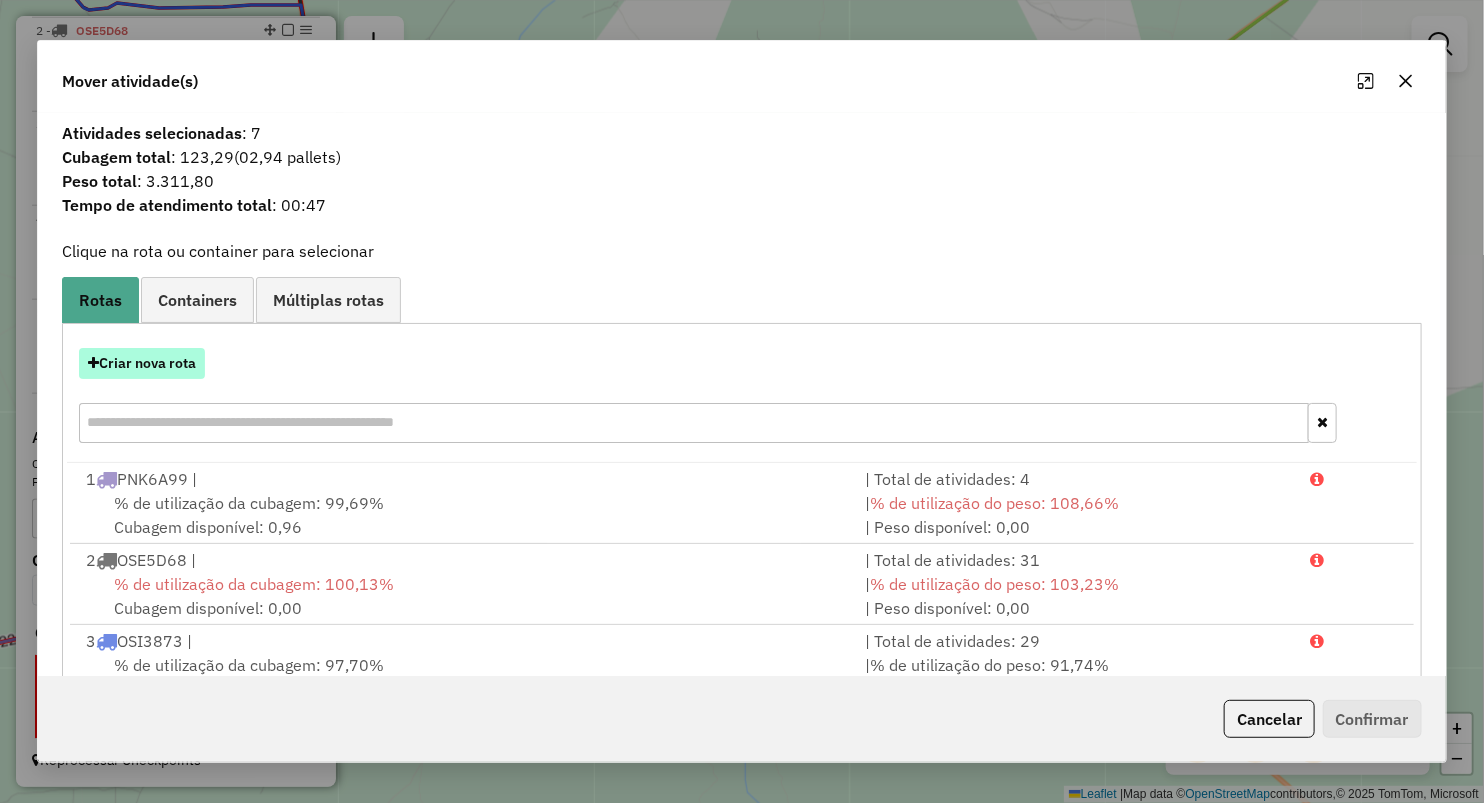 click on "Criar nova rota" at bounding box center [142, 363] 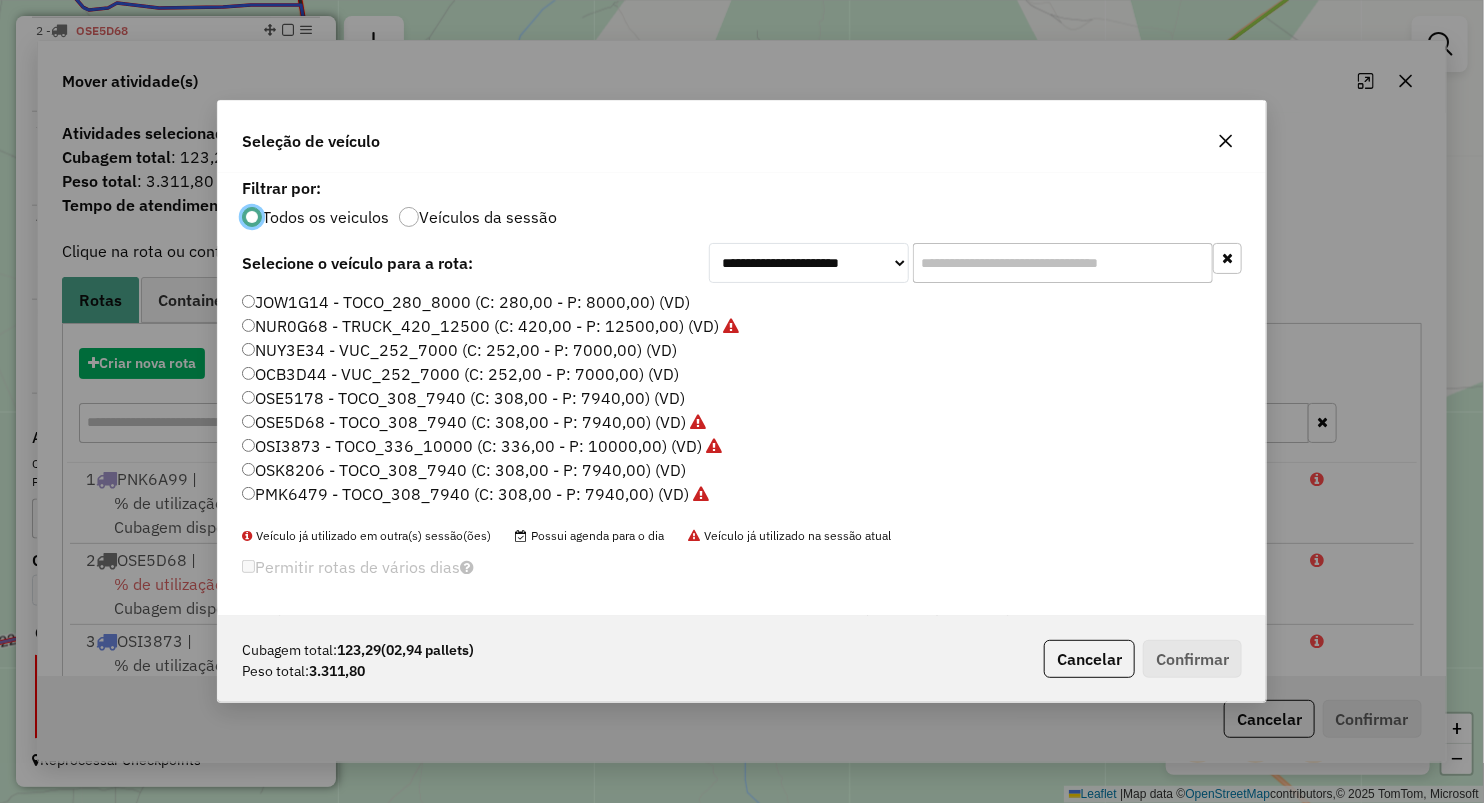 scroll, scrollTop: 10, scrollLeft: 6, axis: both 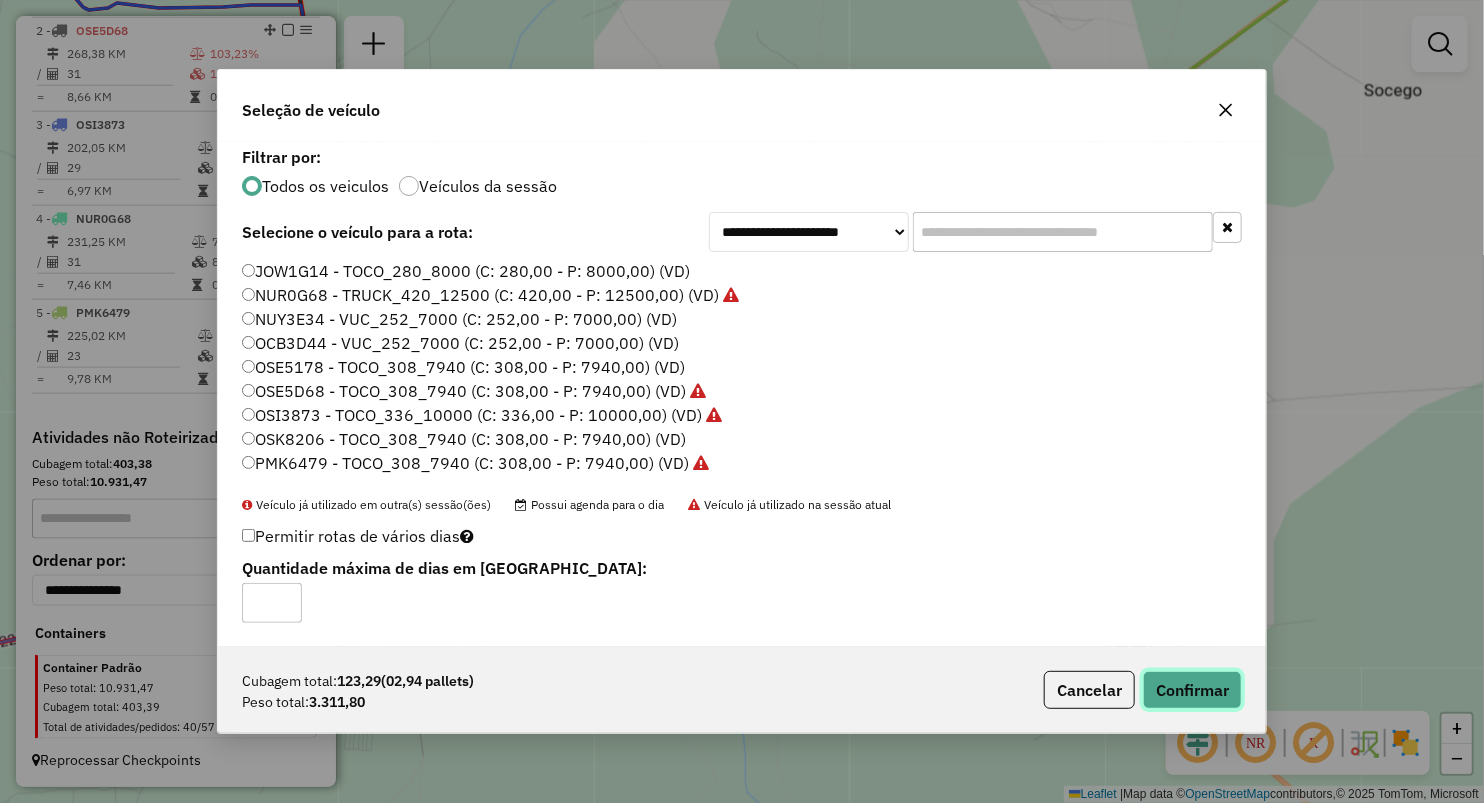 click on "Confirmar" 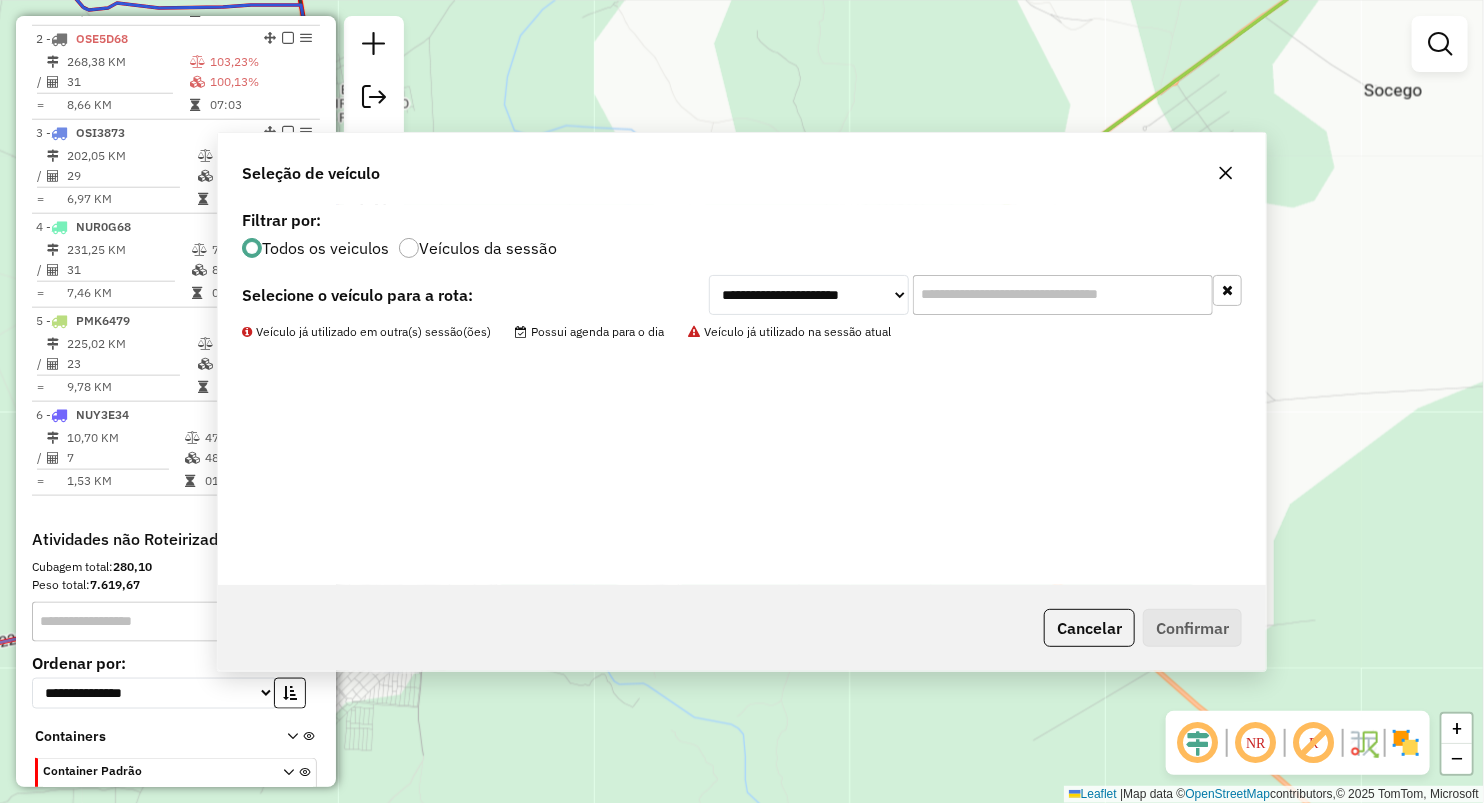 scroll, scrollTop: 864, scrollLeft: 0, axis: vertical 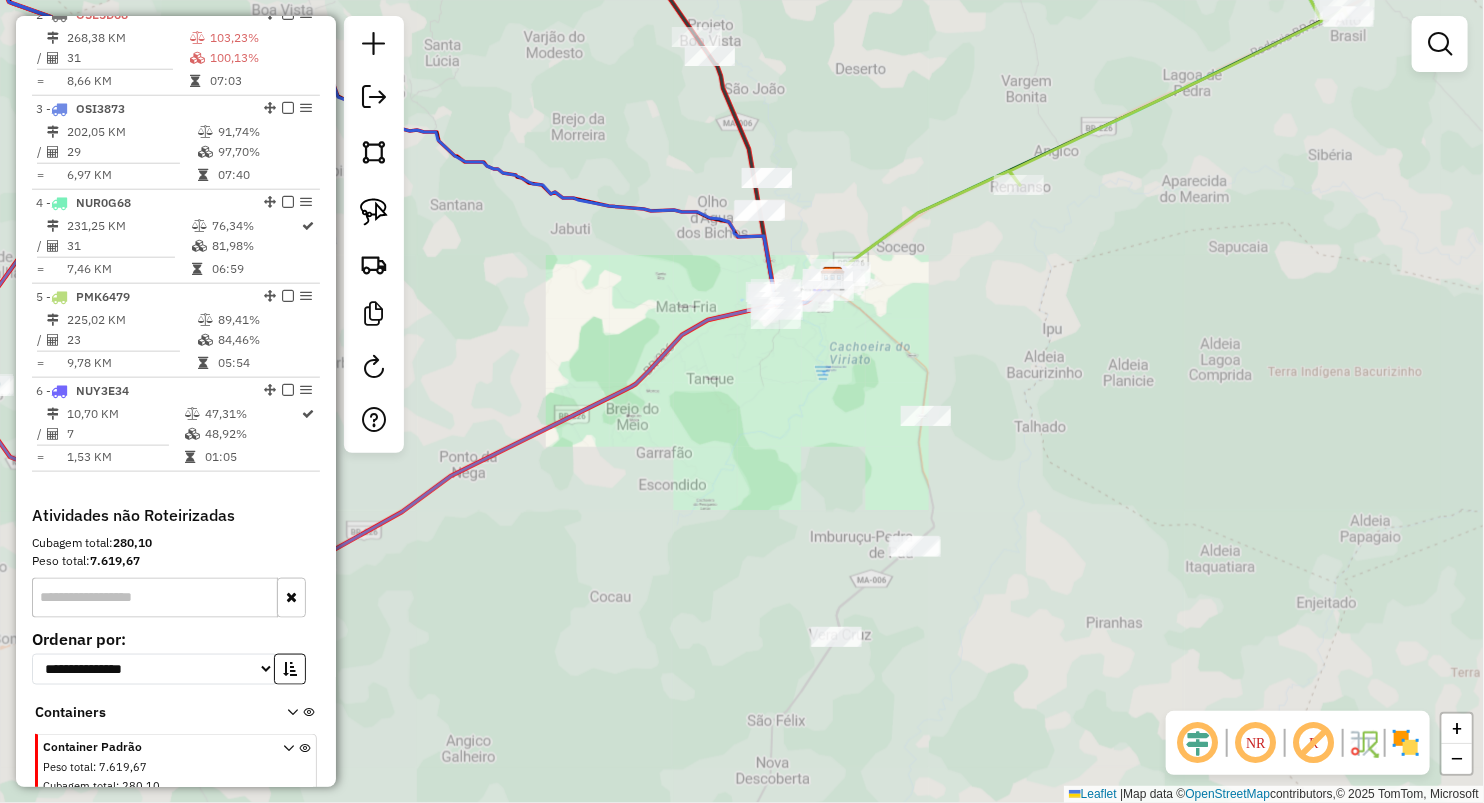 drag, startPoint x: 1016, startPoint y: 489, endPoint x: 852, endPoint y: 245, distance: 293.9932 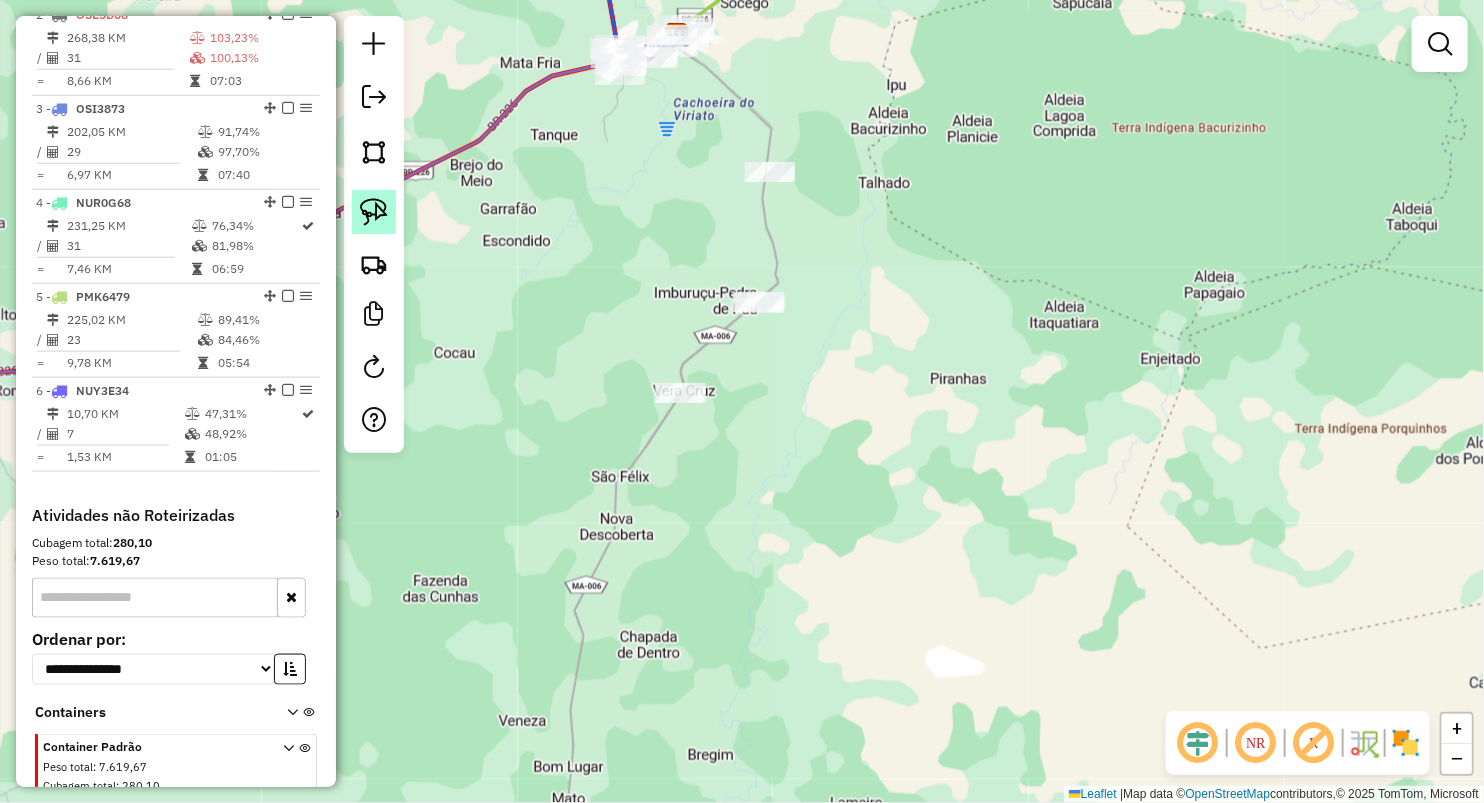 click 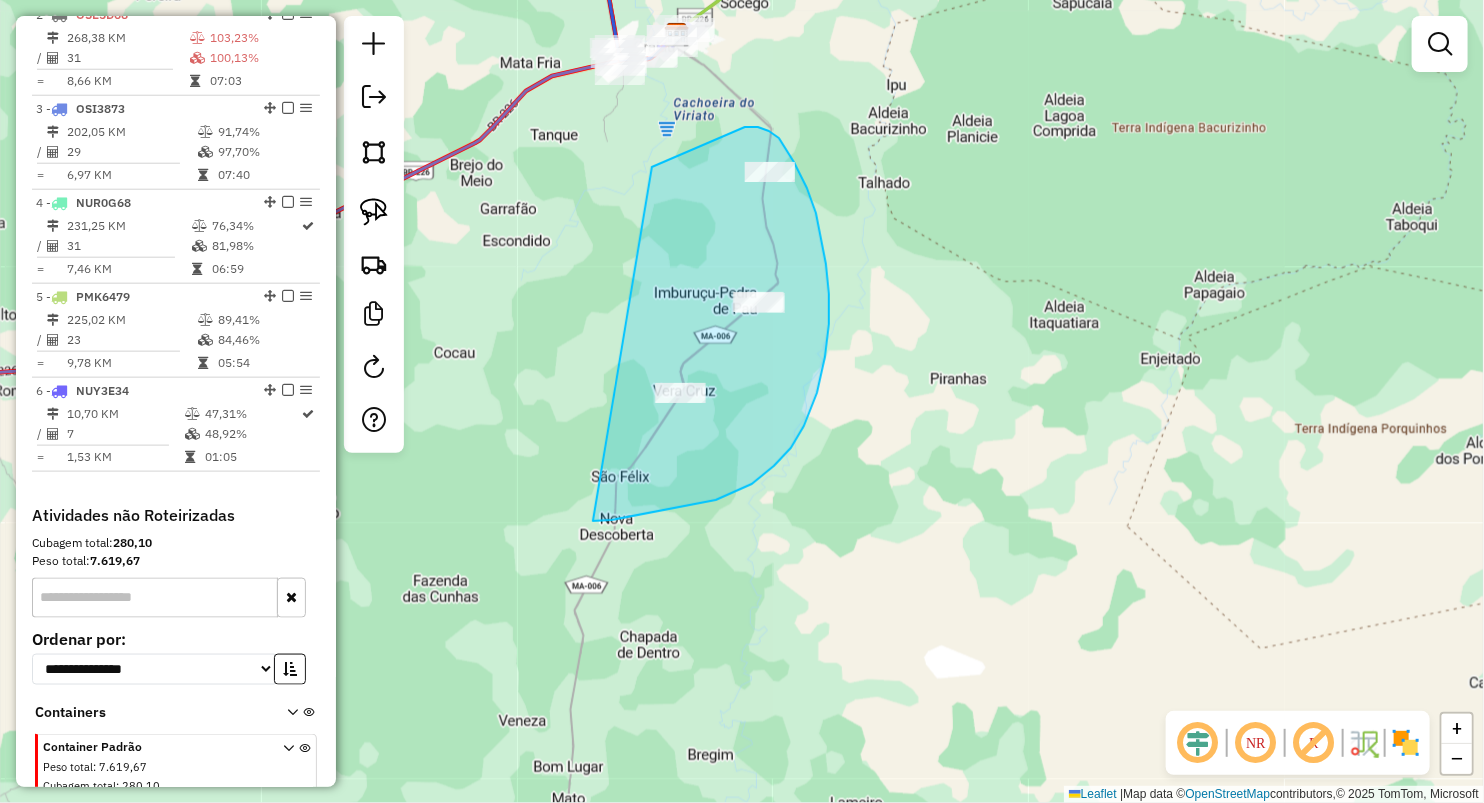 drag, startPoint x: 669, startPoint y: 160, endPoint x: 567, endPoint y: 525, distance: 378.98416 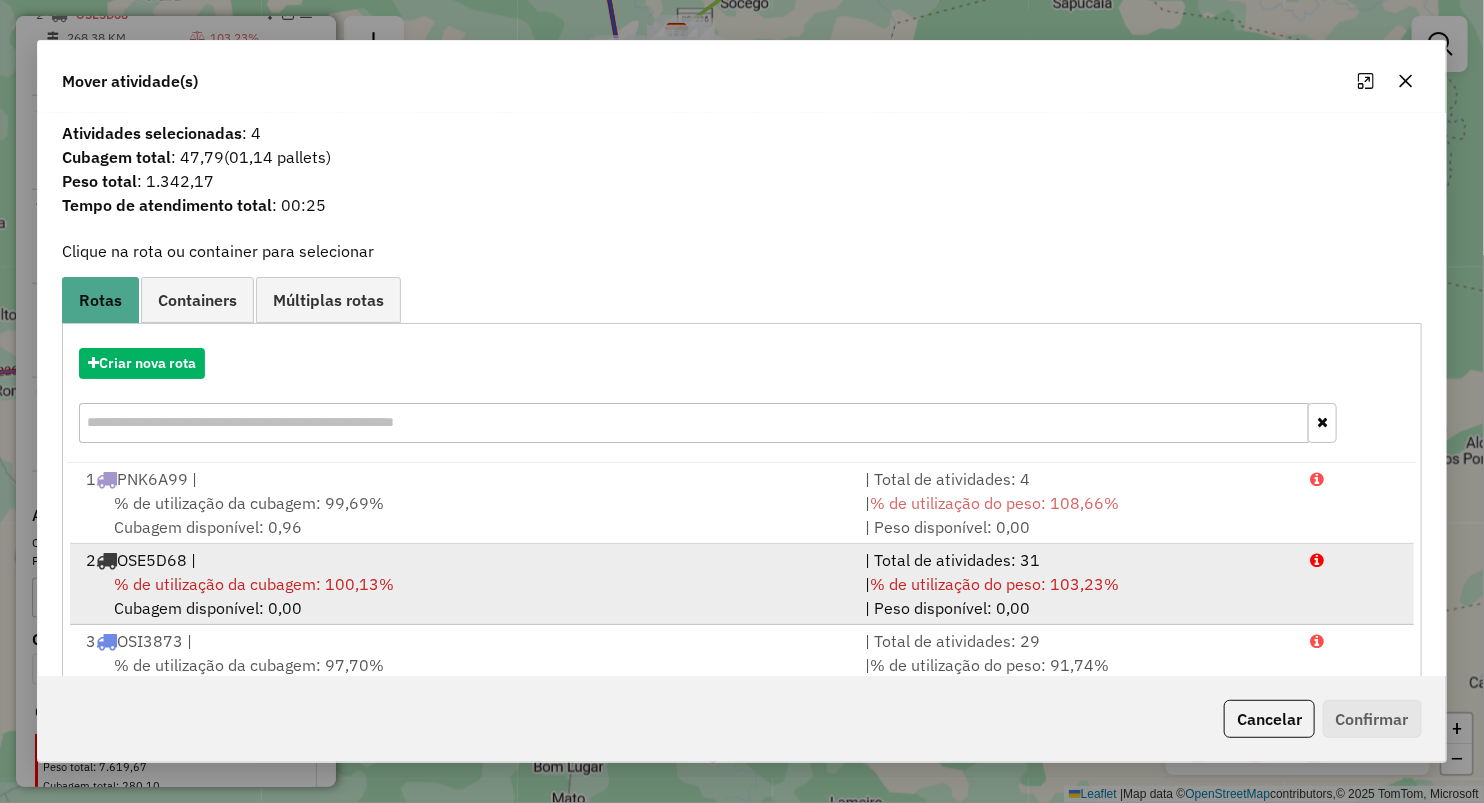 scroll, scrollTop: 85, scrollLeft: 0, axis: vertical 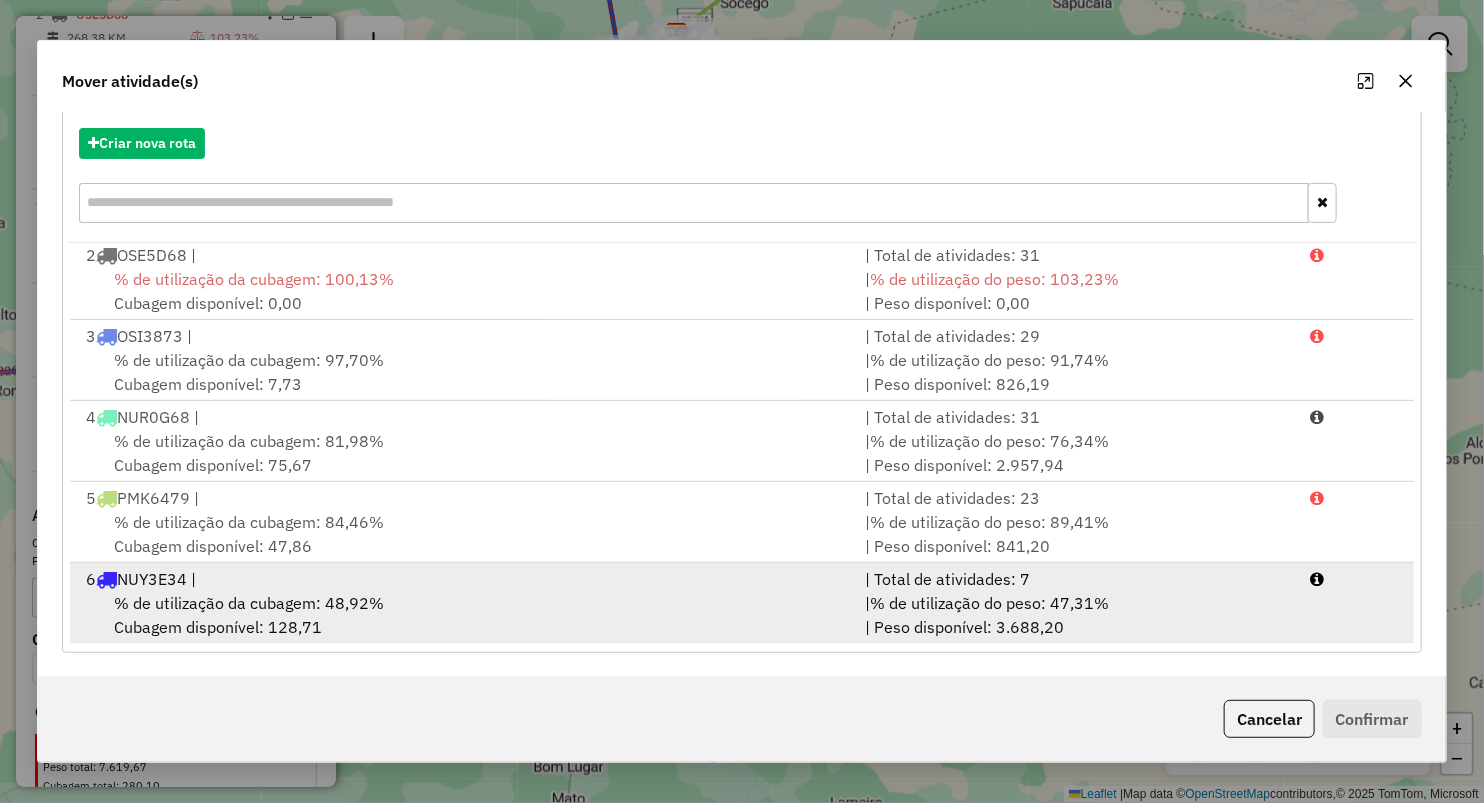 drag, startPoint x: 197, startPoint y: 578, endPoint x: 341, endPoint y: 633, distance: 154.14604 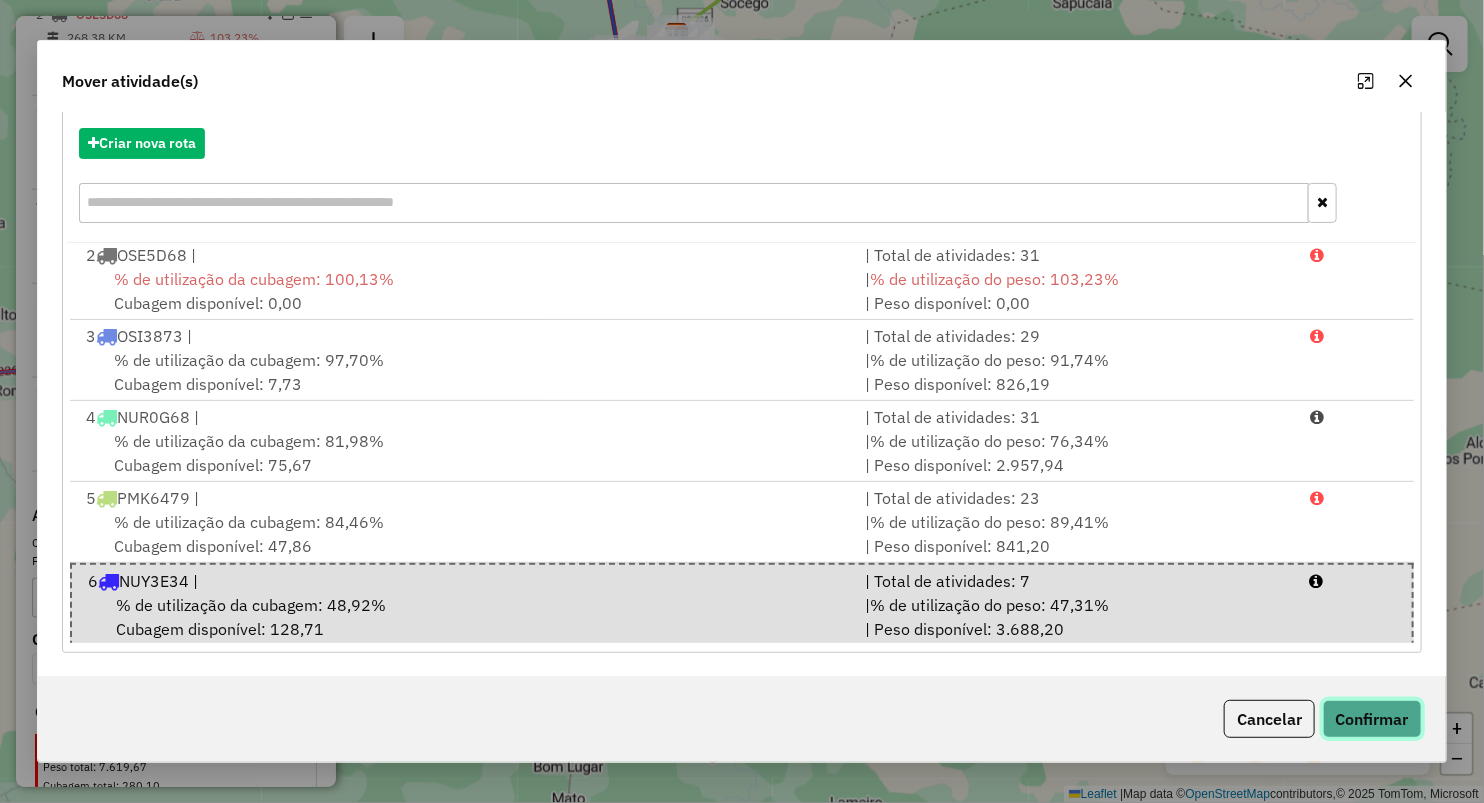 click on "Confirmar" 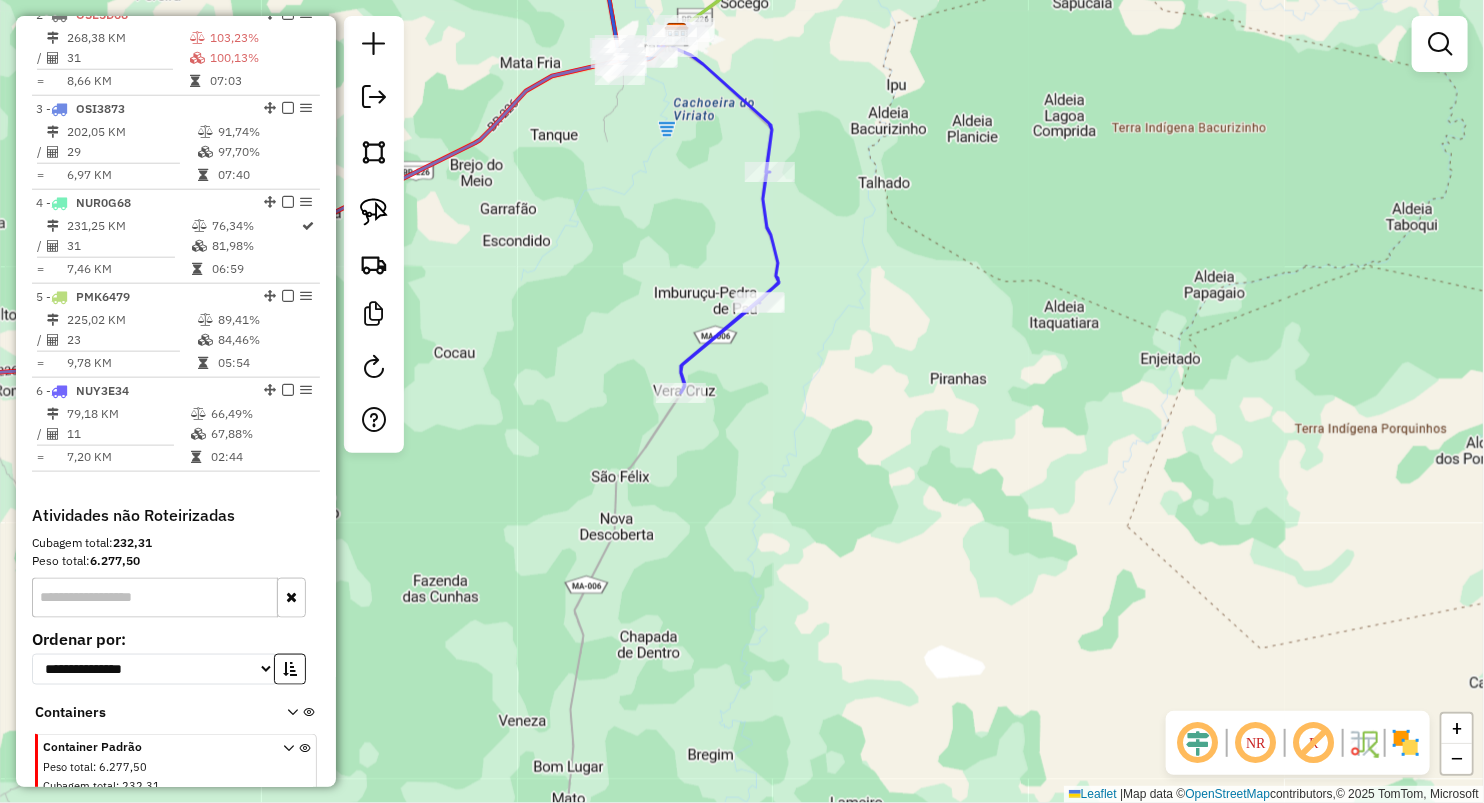 scroll, scrollTop: 0, scrollLeft: 0, axis: both 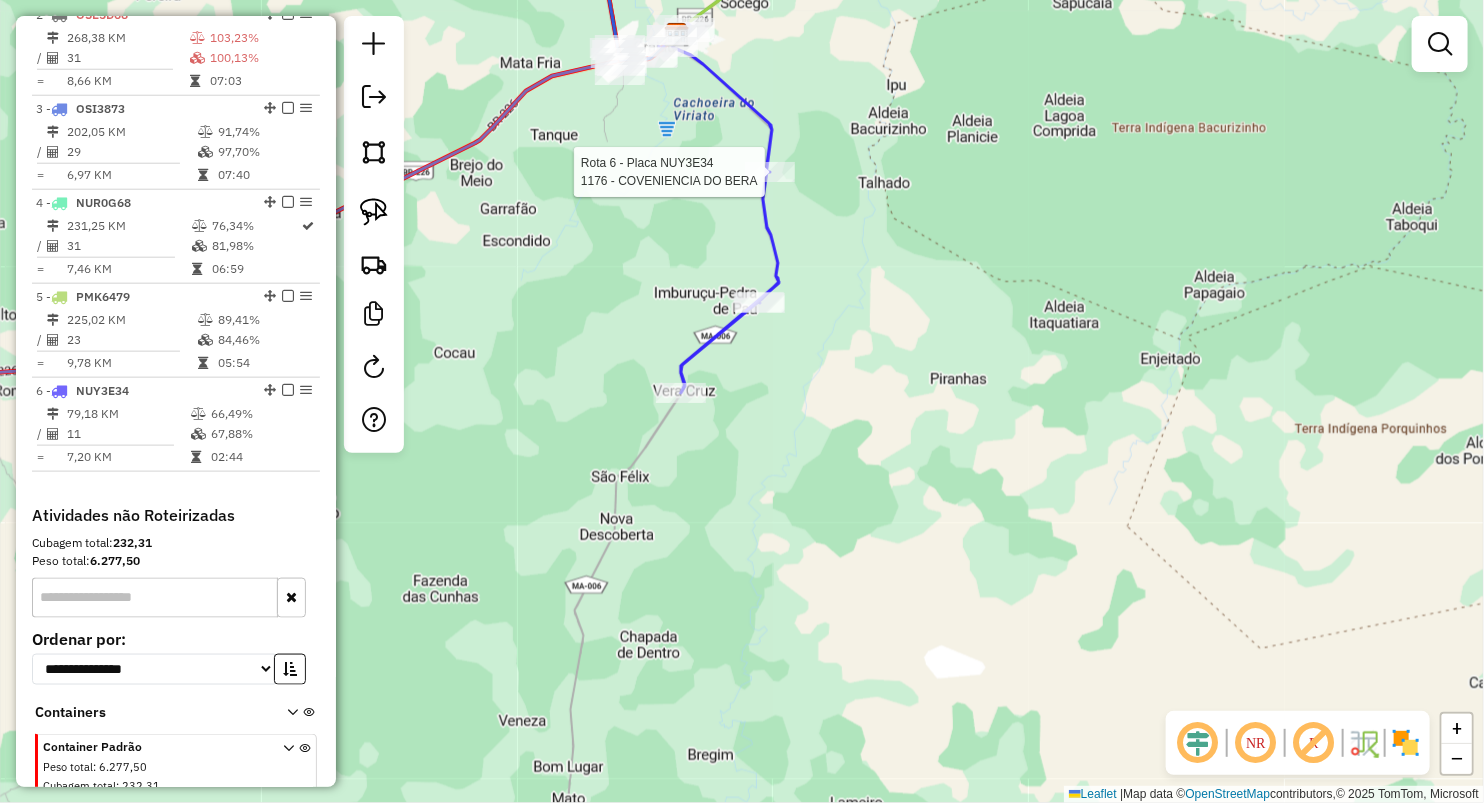 select on "**********" 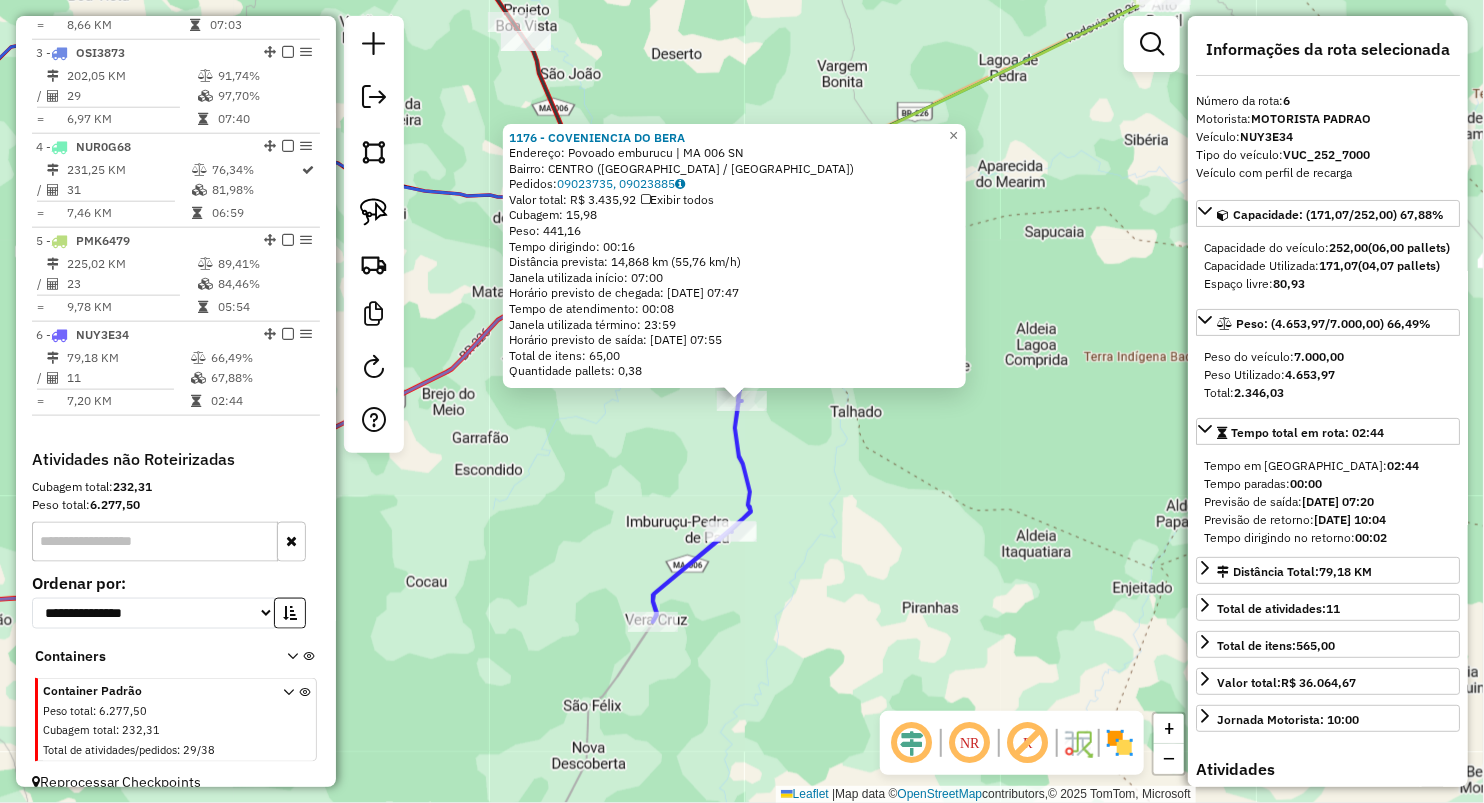 scroll, scrollTop: 960, scrollLeft: 0, axis: vertical 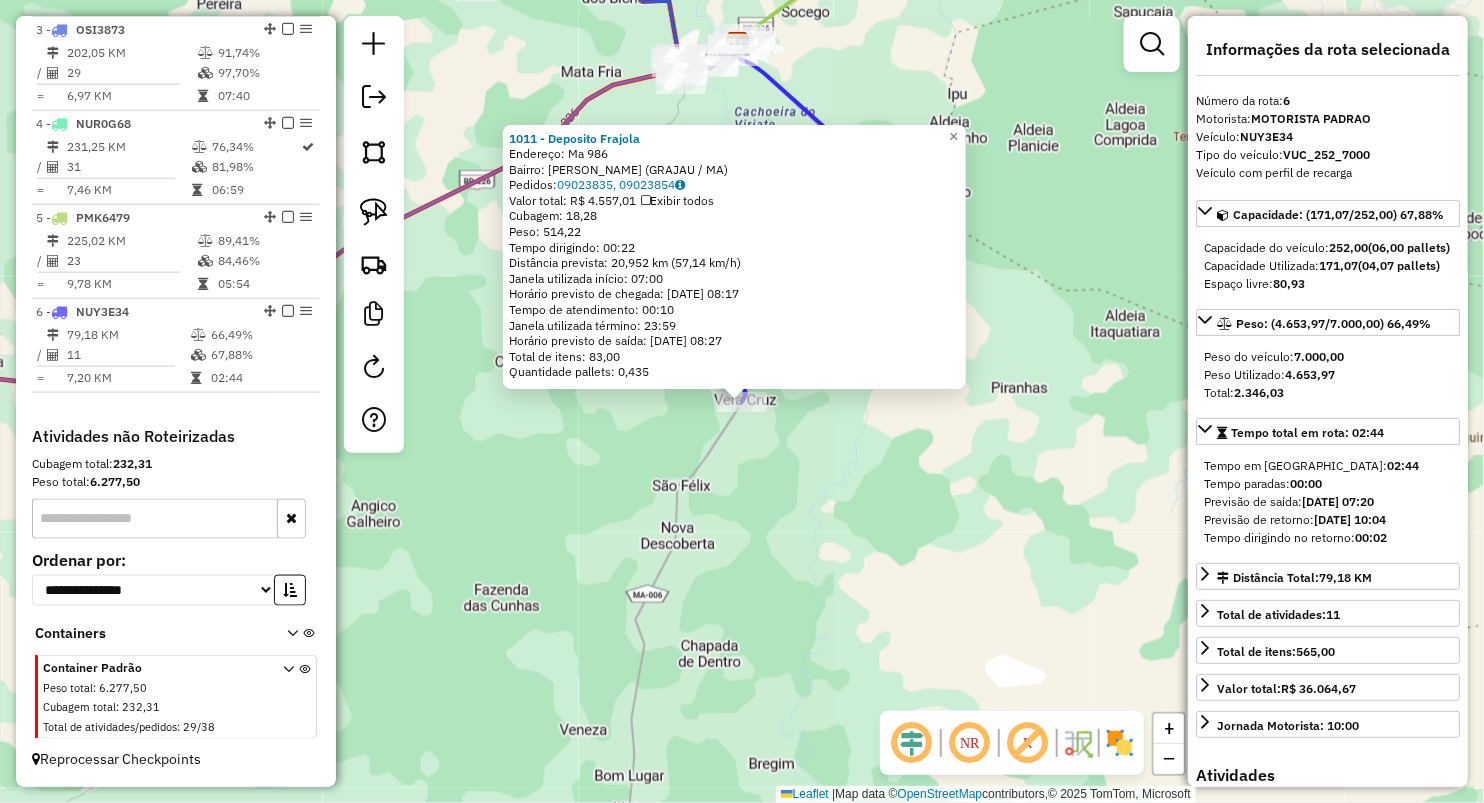 drag, startPoint x: 715, startPoint y: 591, endPoint x: 728, endPoint y: 583, distance: 15.264338 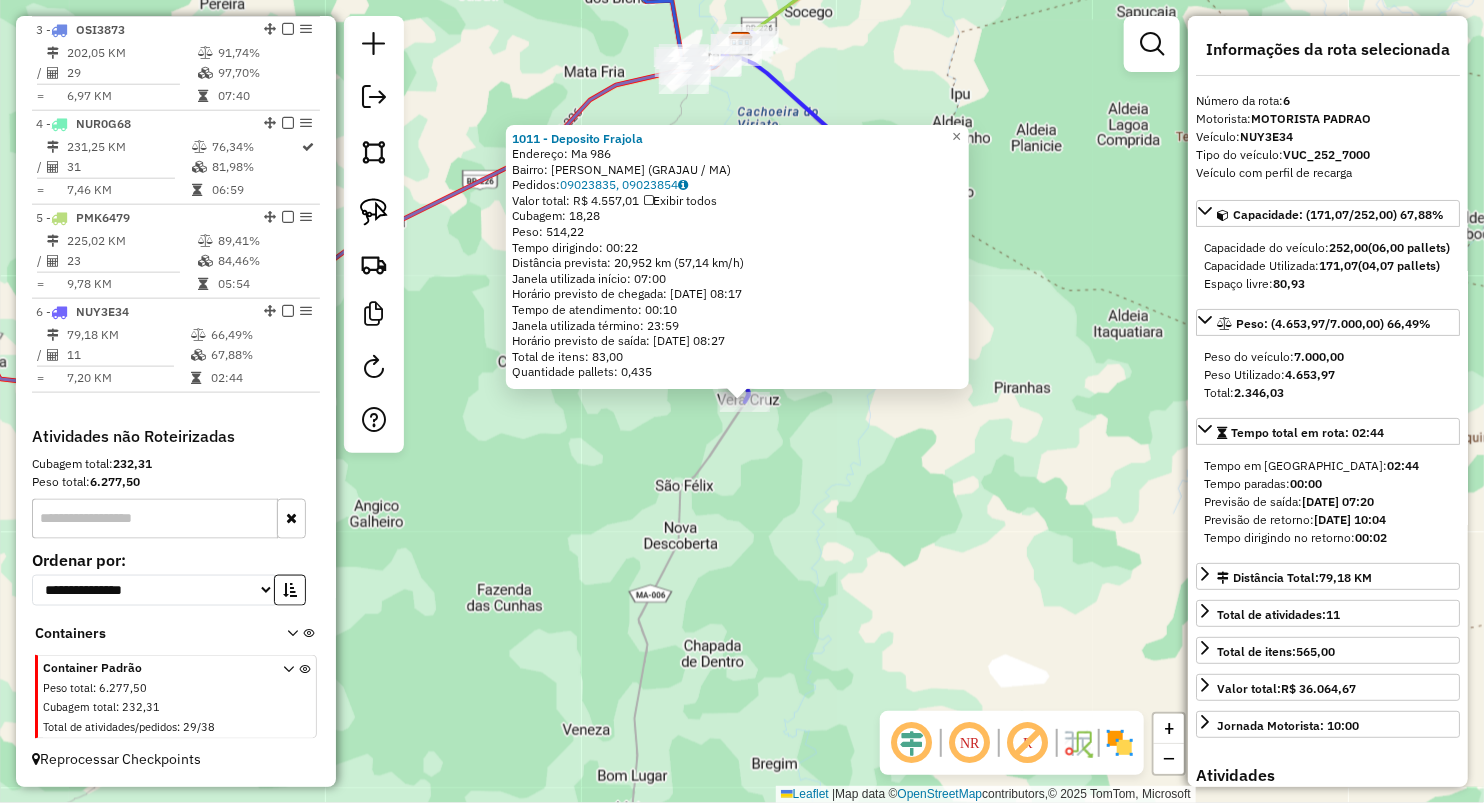 click on "1011 - Deposito Frajola  Endereço:  Ma 986   Bairro: VERA CRUZ (GRAJAU / MA)   Pedidos:  09023835, 09023854   Valor total: R$ 4.557,01   Exibir todos   Cubagem: 18,28  Peso: 514,22  Tempo dirigindo: 00:22   Distância prevista: 20,952 km (57,14 km/h)   Janela utilizada início: 07:00   Horário previsto de chegada: 10/07/2025 08:17   Tempo de atendimento: 00:10   Janela utilizada término: 23:59   Horário previsto de saída: 10/07/2025 08:27   Total de itens: 83,00   Quantidade pallets: 0,435  × Janela de atendimento Grade de atendimento Capacidade Transportadoras Veículos Cliente Pedidos  Rotas Selecione os dias de semana para filtrar as janelas de atendimento  Seg   Ter   Qua   Qui   Sex   Sáb   Dom  Informe o período da janela de atendimento: De: Até:  Filtrar exatamente a janela do cliente  Considerar janela de atendimento padrão  Selecione os dias de semana para filtrar as grades de atendimento  Seg   Ter   Qua   Qui   Sex   Sáb   Dom   Considerar clientes sem dia de atendimento cadastrado  De:" 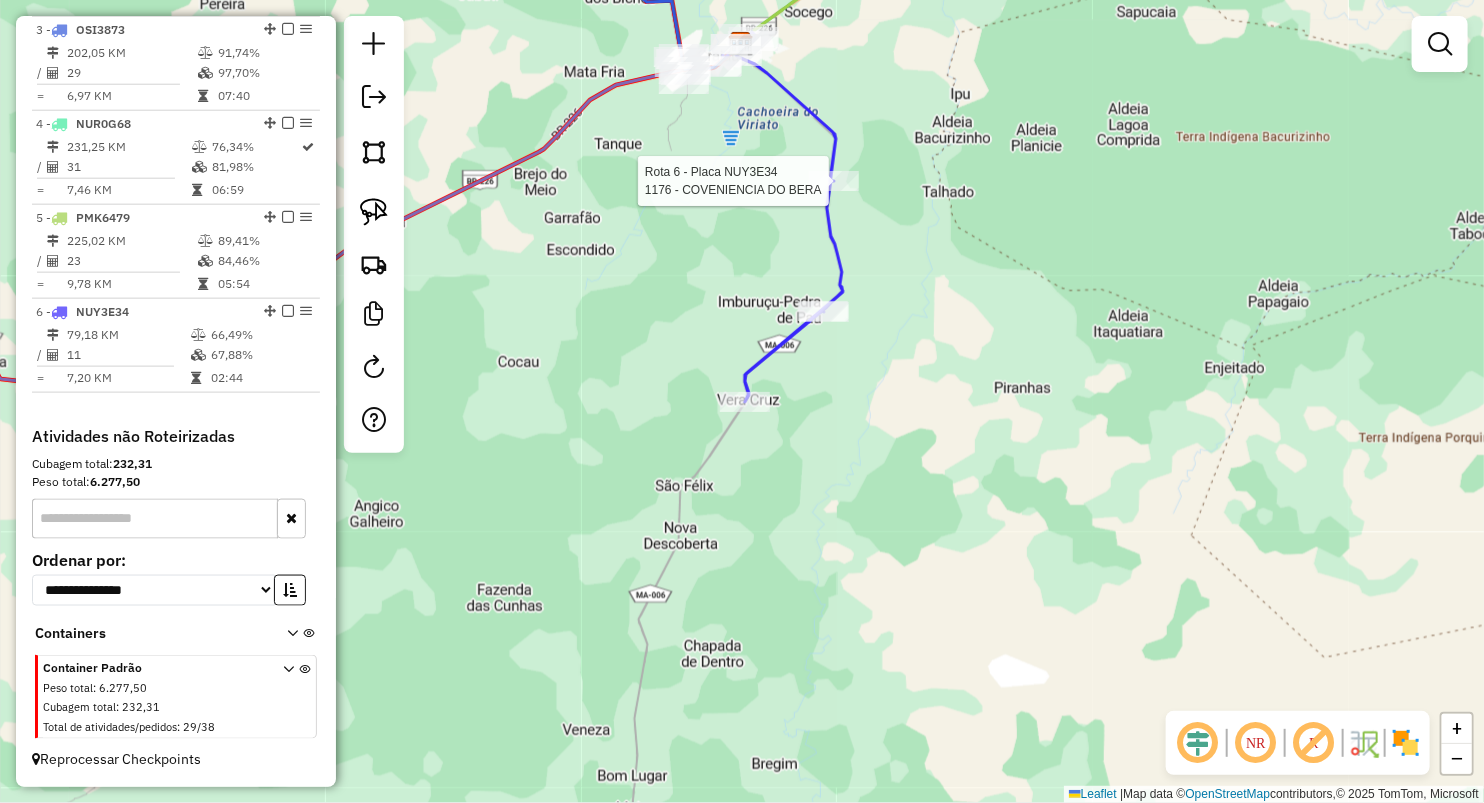 select on "**********" 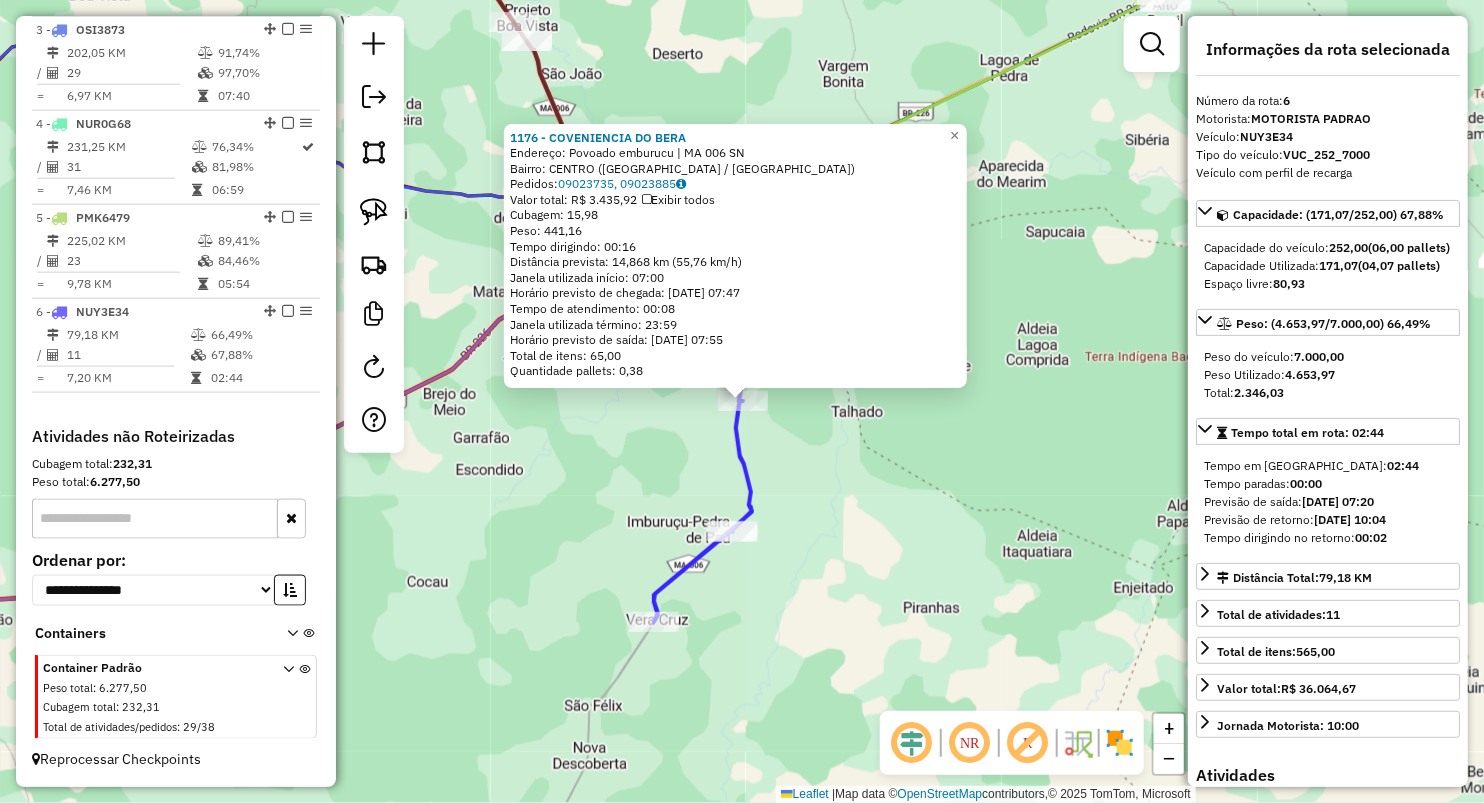 drag, startPoint x: 637, startPoint y: 467, endPoint x: 633, endPoint y: 404, distance: 63.126858 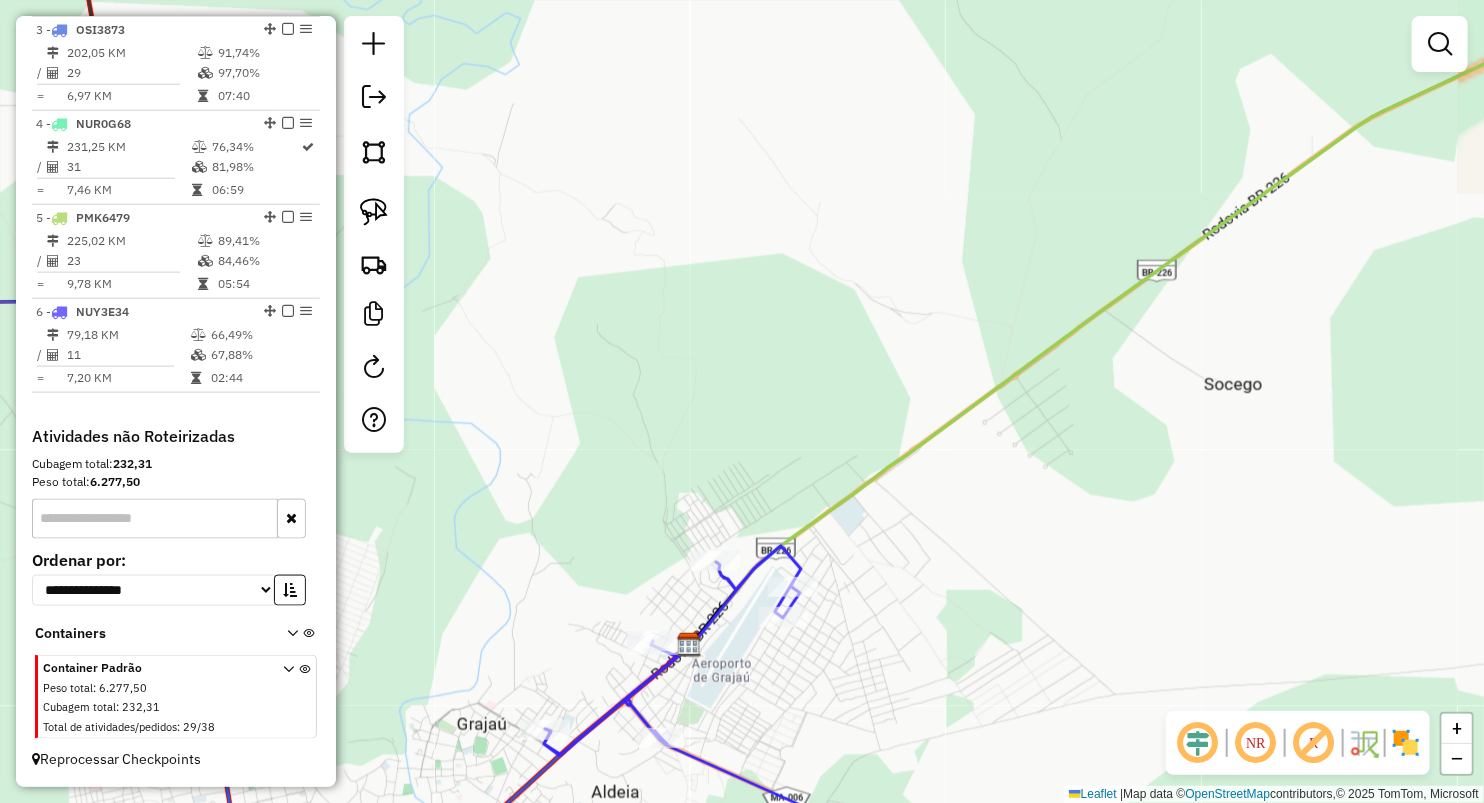 drag, startPoint x: 746, startPoint y: 493, endPoint x: 764, endPoint y: 309, distance: 184.87834 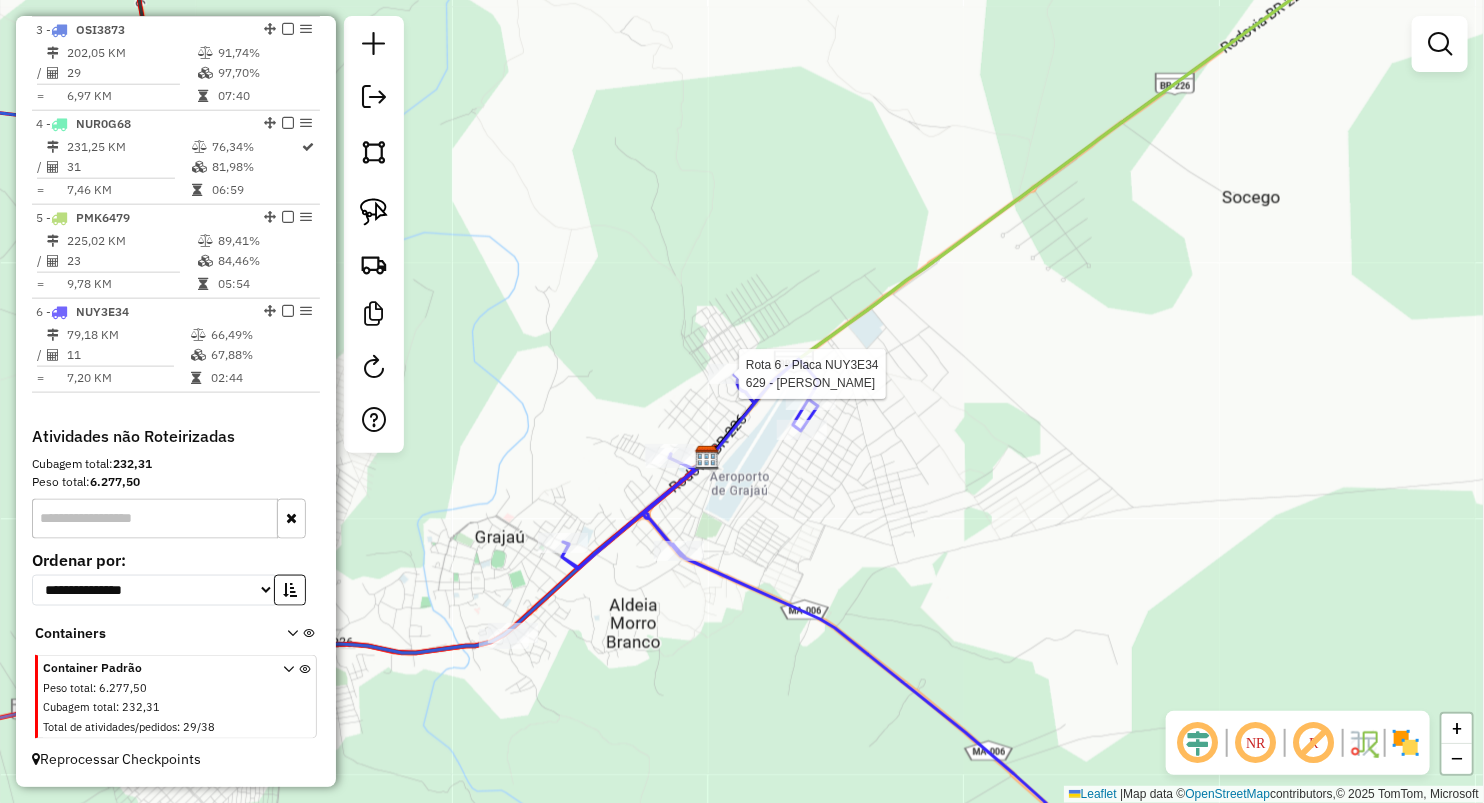 select on "**********" 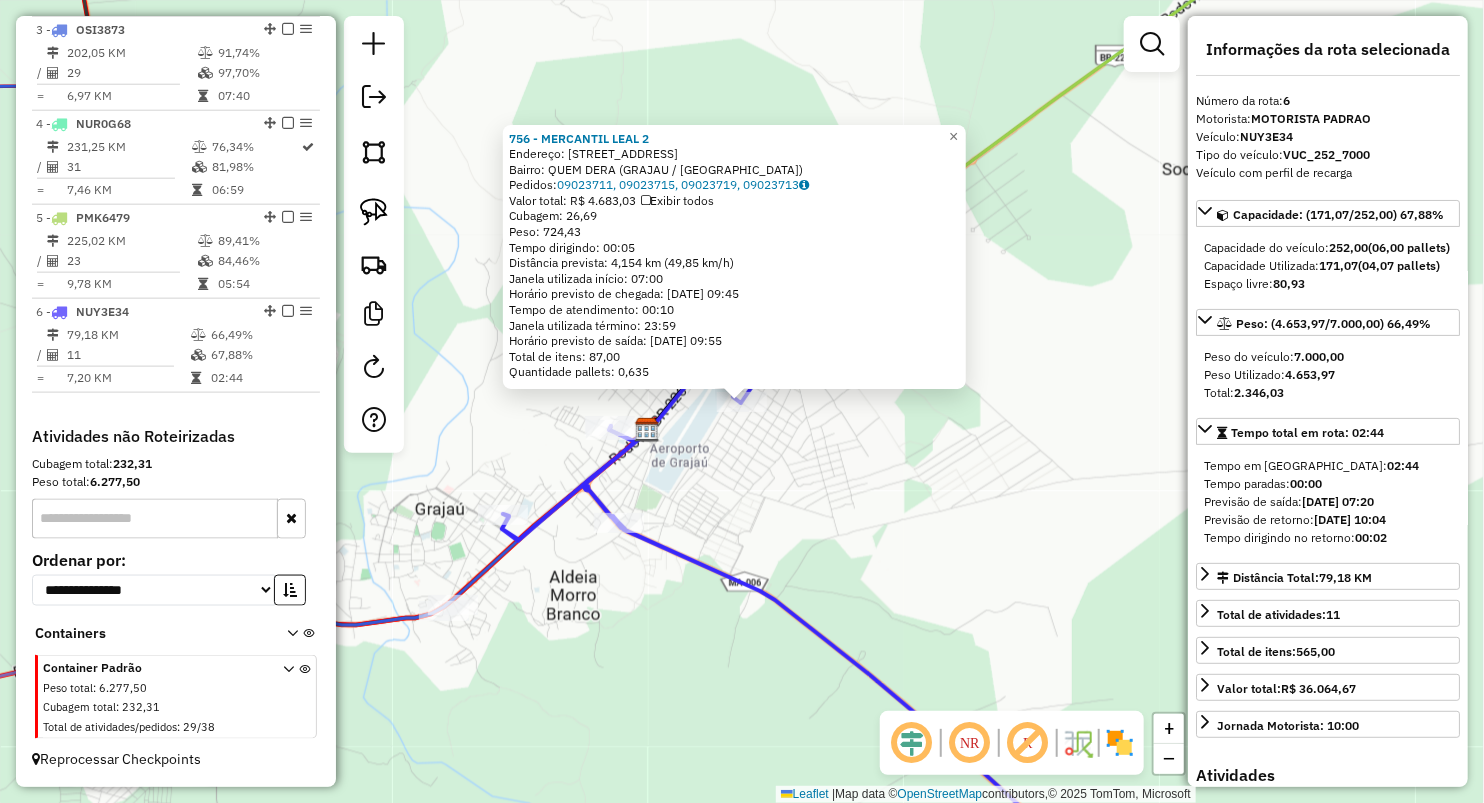 click on "Rota 6 - Placa NUY3E34  756 - MERCANTIL LEAL 2 × 756 - MERCANTIL LEAL 2  Endereço:  RUA DO AMOR 10   Bairro: QUEM DERA (GRAJAU / MA)   Pedidos:  09023711, 09023715, 09023719, 09023713   Valor total: R$ 4.683,03   Exibir todos   Cubagem: 26,69  Peso: 724,43  Tempo dirigindo: 00:05   Distância prevista: 4,154 km (49,85 km/h)   Janela utilizada início: 07:00   Horário previsto de chegada: 10/07/2025 09:45   Tempo de atendimento: 00:10   Janela utilizada término: 23:59   Horário previsto de saída: 10/07/2025 09:55   Total de itens: 87,00   Quantidade pallets: 0,635  × Janela de atendimento Grade de atendimento Capacidade Transportadoras Veículos Cliente Pedidos  Rotas Selecione os dias de semana para filtrar as janelas de atendimento  Seg   Ter   Qua   Qui   Sex   Sáb   Dom  Informe o período da janela de atendimento: De: Até:  Filtrar exatamente a janela do cliente  Considerar janela de atendimento padrão  Selecione os dias de semana para filtrar as grades de atendimento  Seg   Ter   Qua   Qui  De:" 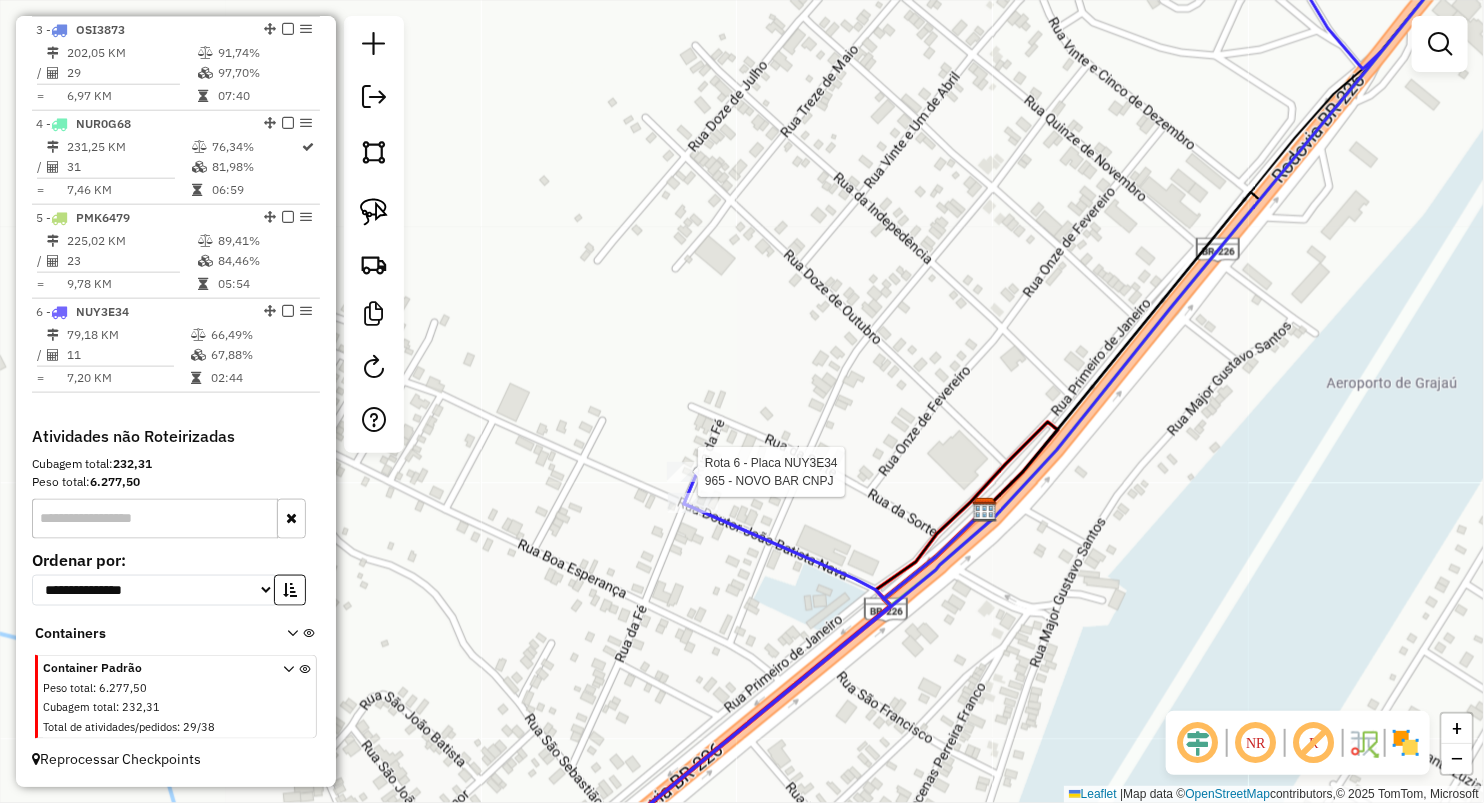 select on "**********" 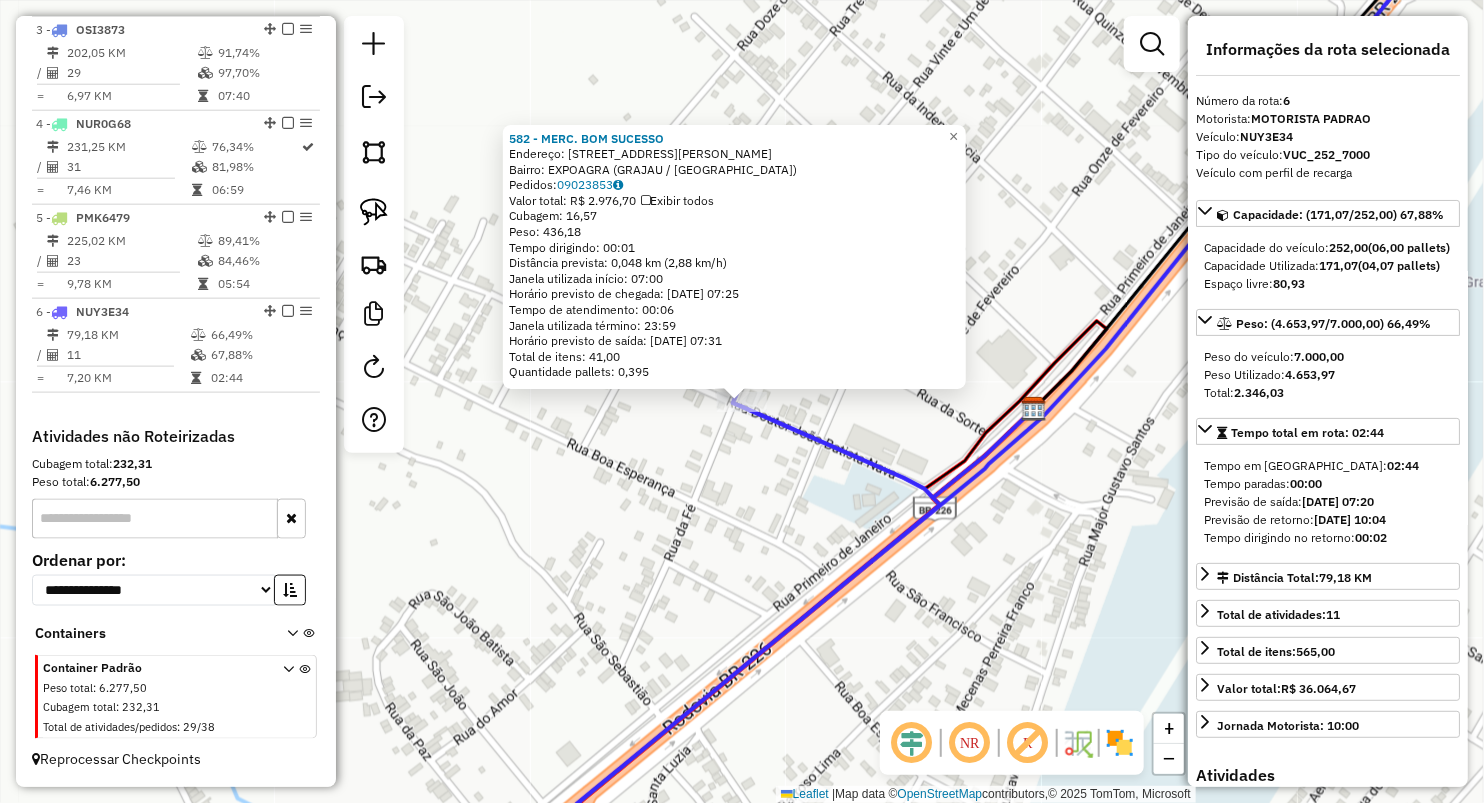 click on "582 - MERC. BOM SUCESSO  Endereço:  AV MARLY SARNEY 231   Bairro: EXPOAGRA (GRAJAU / MA)   Pedidos:  09023853   Valor total: R$ 2.976,70   Exibir todos   Cubagem: 16,57  Peso: 436,18  Tempo dirigindo: 00:01   Distância prevista: 0,048 km (2,88 km/h)   Janela utilizada início: 07:00   Horário previsto de chegada: 10/07/2025 07:25   Tempo de atendimento: 00:06   Janela utilizada término: 23:59   Horário previsto de saída: 10/07/2025 07:31   Total de itens: 41,00   Quantidade pallets: 0,395  × Janela de atendimento Grade de atendimento Capacidade Transportadoras Veículos Cliente Pedidos  Rotas Selecione os dias de semana para filtrar as janelas de atendimento  Seg   Ter   Qua   Qui   Sex   Sáb   Dom  Informe o período da janela de atendimento: De: Até:  Filtrar exatamente a janela do cliente  Considerar janela de atendimento padrão  Selecione os dias de semana para filtrar as grades de atendimento  Seg   Ter   Qua   Qui   Sex   Sáb   Dom   Considerar clientes sem dia de atendimento cadastrado  De:" 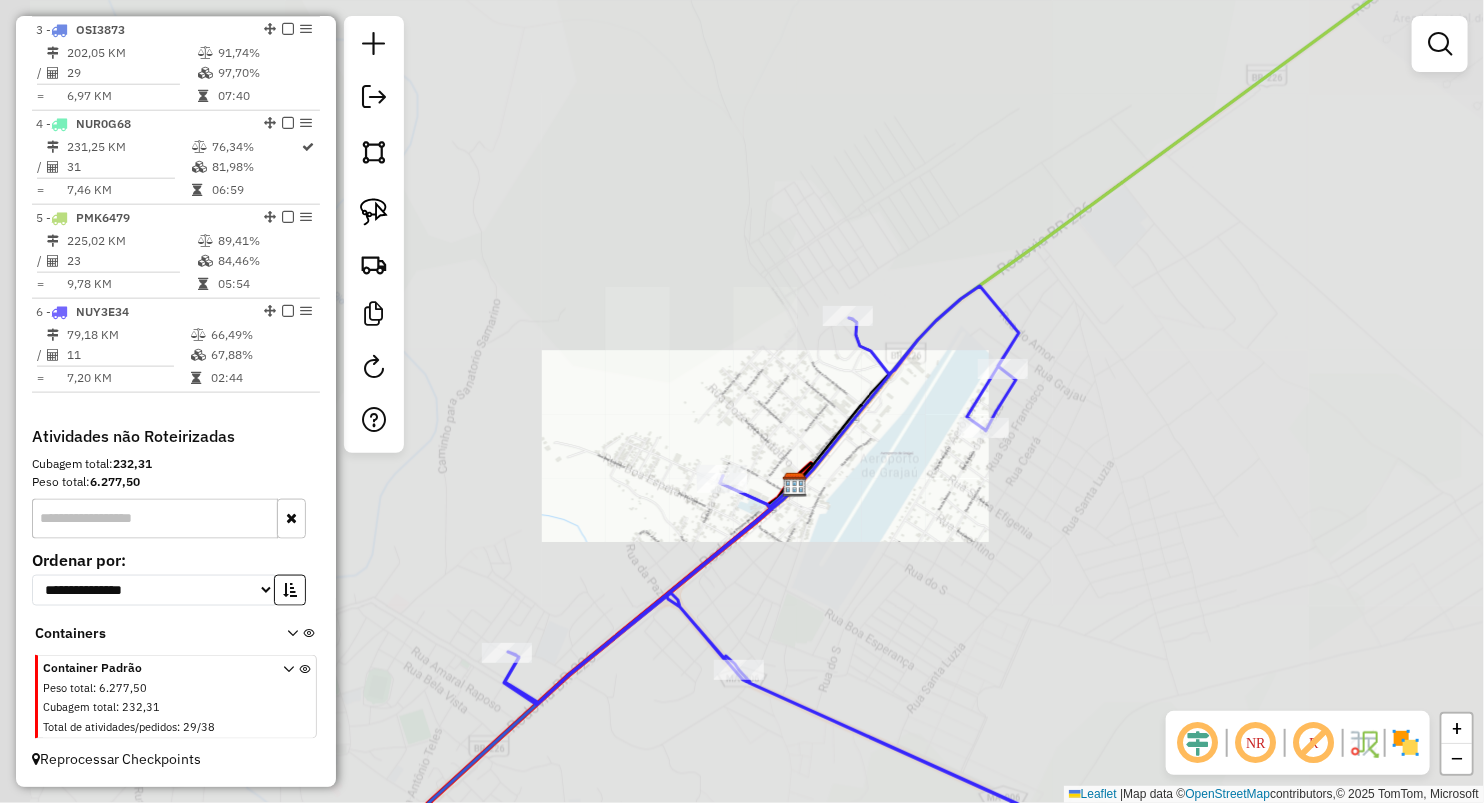 drag, startPoint x: 816, startPoint y: 651, endPoint x: 938, endPoint y: 377, distance: 299.93332 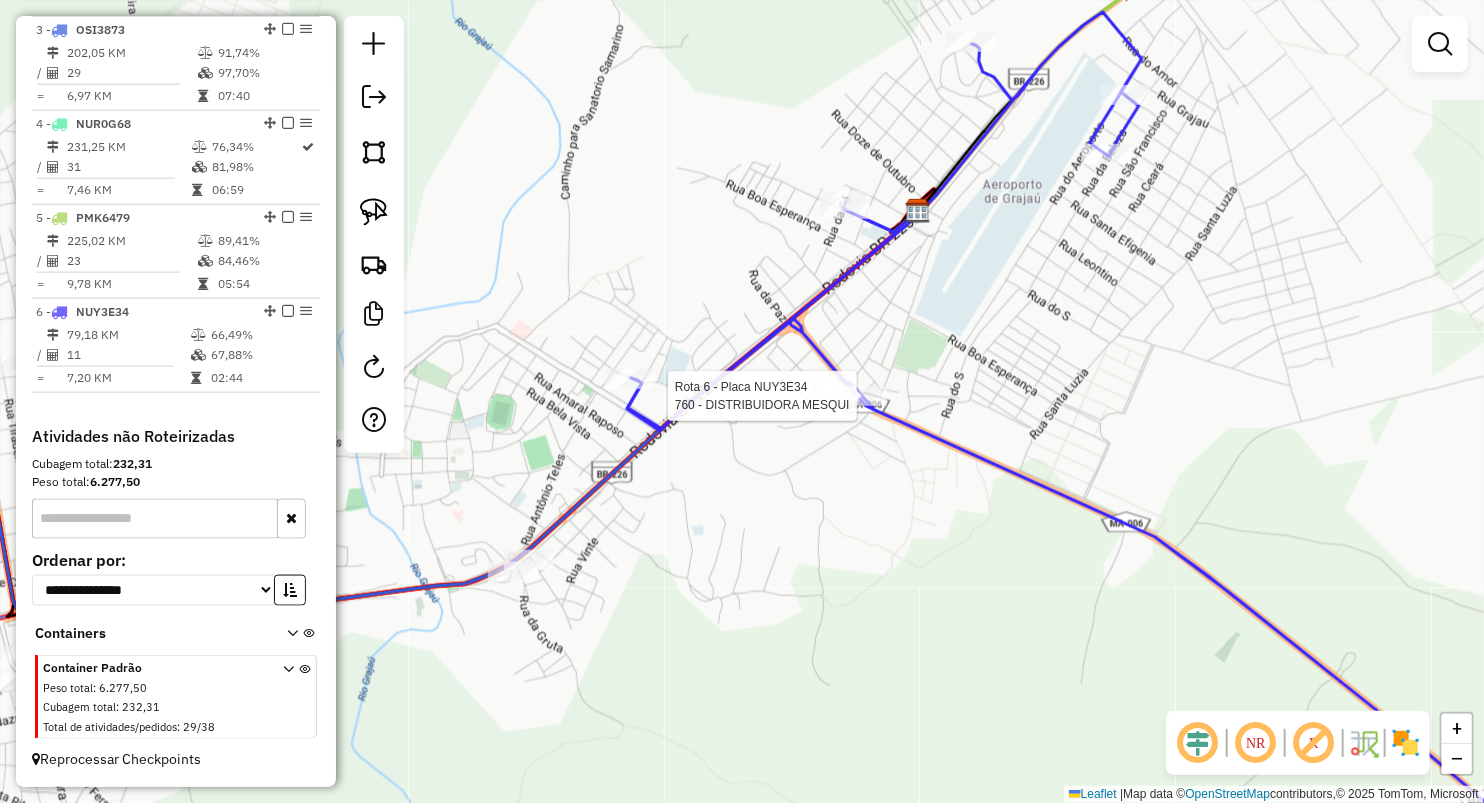 select on "**********" 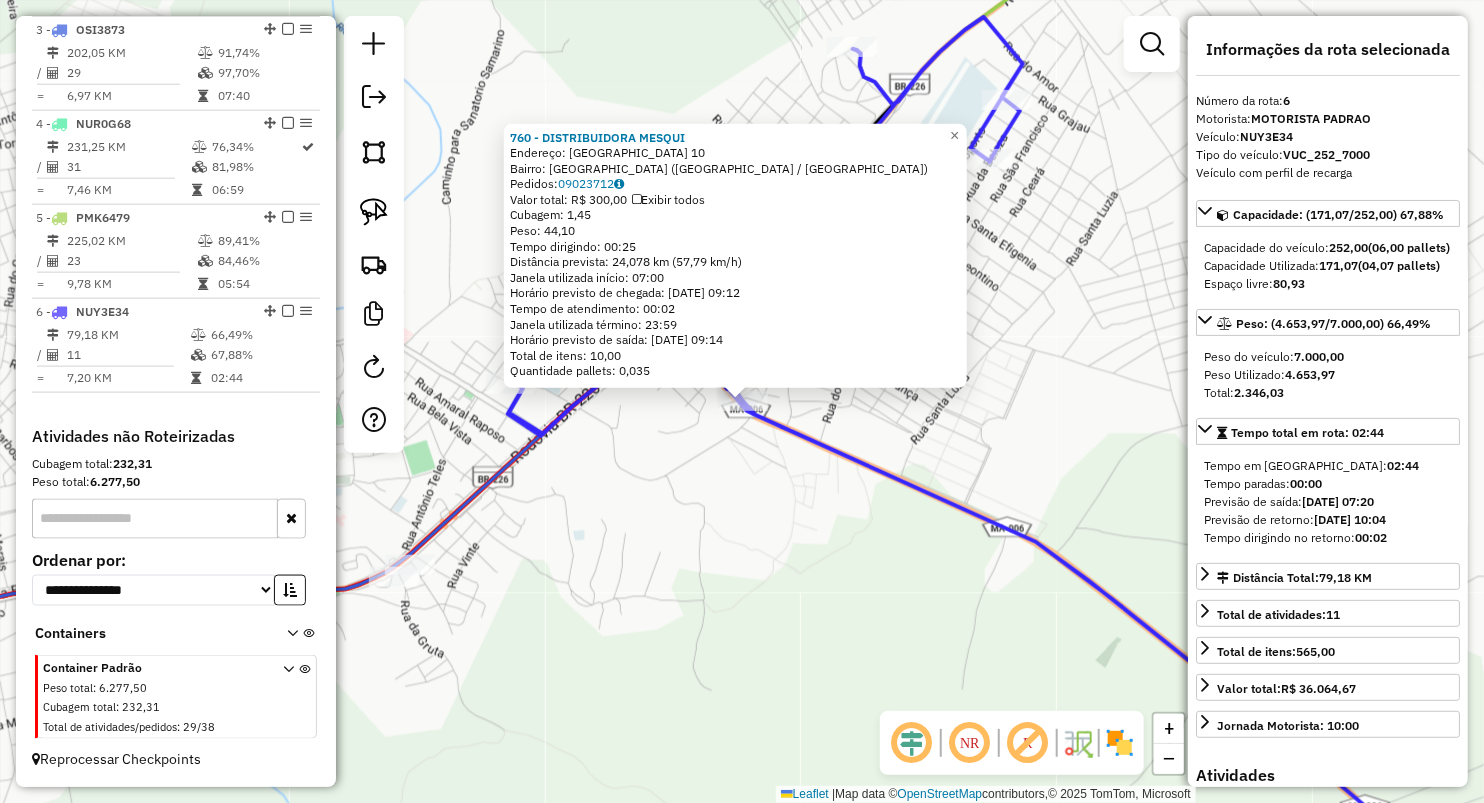 click on "760 - DISTRIBUIDORA MESQUI  Endereço:  SAO FRANCISCO 10   Bairro: VILA SAO PEDRO (GRAJAU / MA)   Pedidos:  09023712   Valor total: R$ 300,00   Exibir todos   Cubagem: 1,45  Peso: 44,10  Tempo dirigindo: 00:25   Distância prevista: 24,078 km (57,79 km/h)   Janela utilizada início: 07:00   Horário previsto de chegada: 10/07/2025 09:12   Tempo de atendimento: 00:02   Janela utilizada término: 23:59   Horário previsto de saída: 10/07/2025 09:14   Total de itens: 10,00   Quantidade pallets: 0,035  × Janela de atendimento Grade de atendimento Capacidade Transportadoras Veículos Cliente Pedidos  Rotas Selecione os dias de semana para filtrar as janelas de atendimento  Seg   Ter   Qua   Qui   Sex   Sáb   Dom  Informe o período da janela de atendimento: De: Até:  Filtrar exatamente a janela do cliente  Considerar janela de atendimento padrão  Selecione os dias de semana para filtrar as grades de atendimento  Seg   Ter   Qua   Qui   Sex   Sáb   Dom   Considerar clientes sem dia de atendimento cadastrado +" 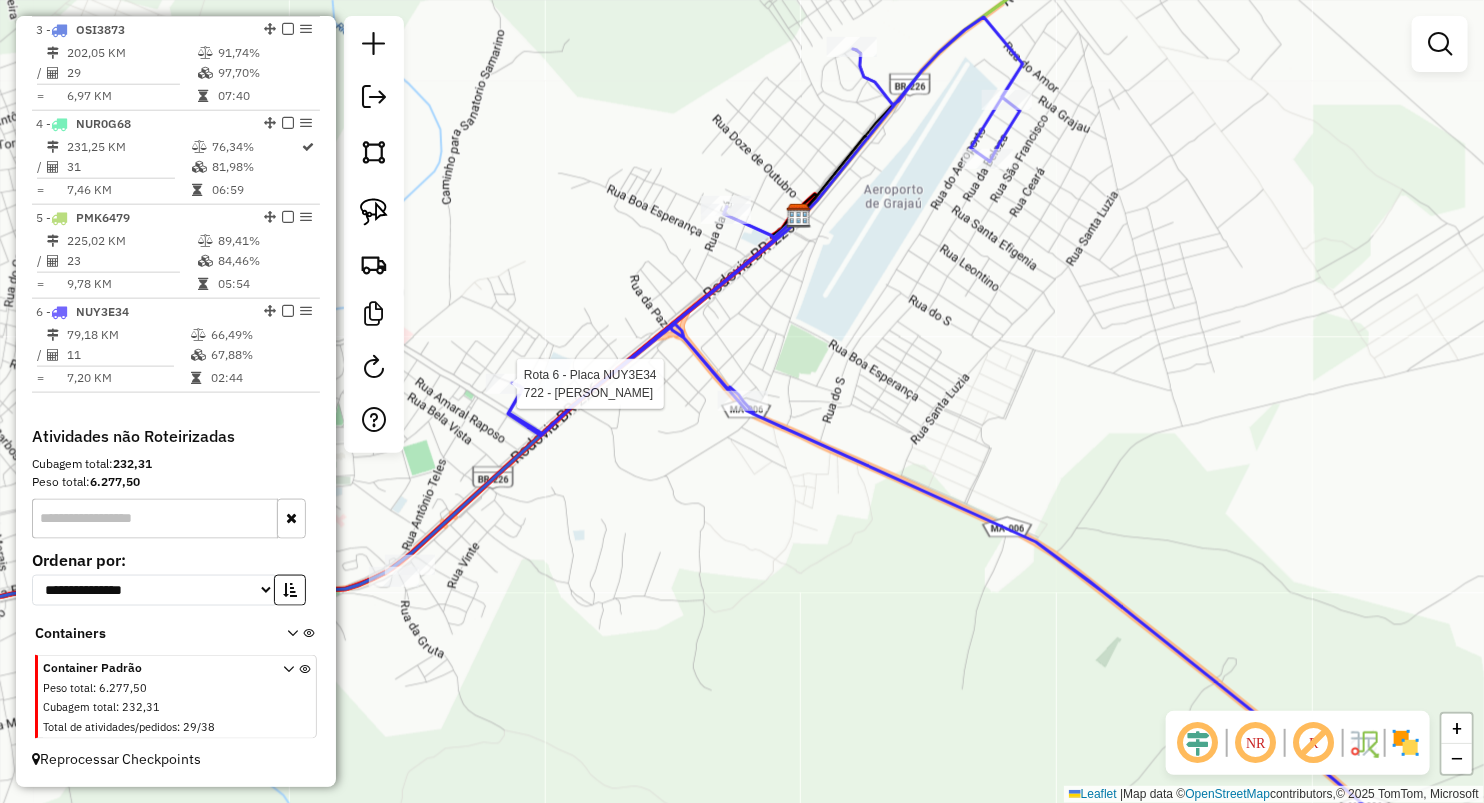 select on "**********" 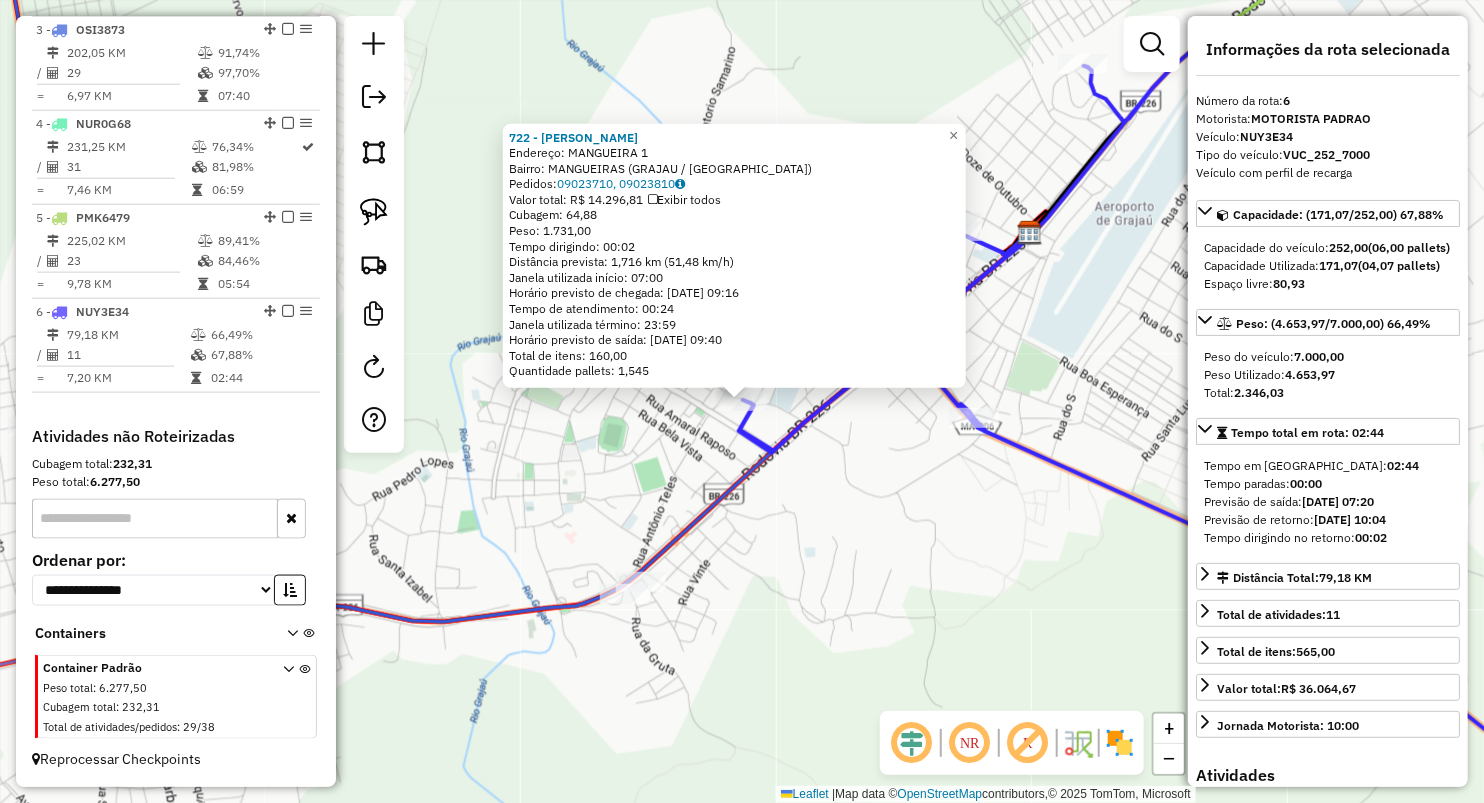 drag, startPoint x: 831, startPoint y: 530, endPoint x: 827, endPoint y: 515, distance: 15.524175 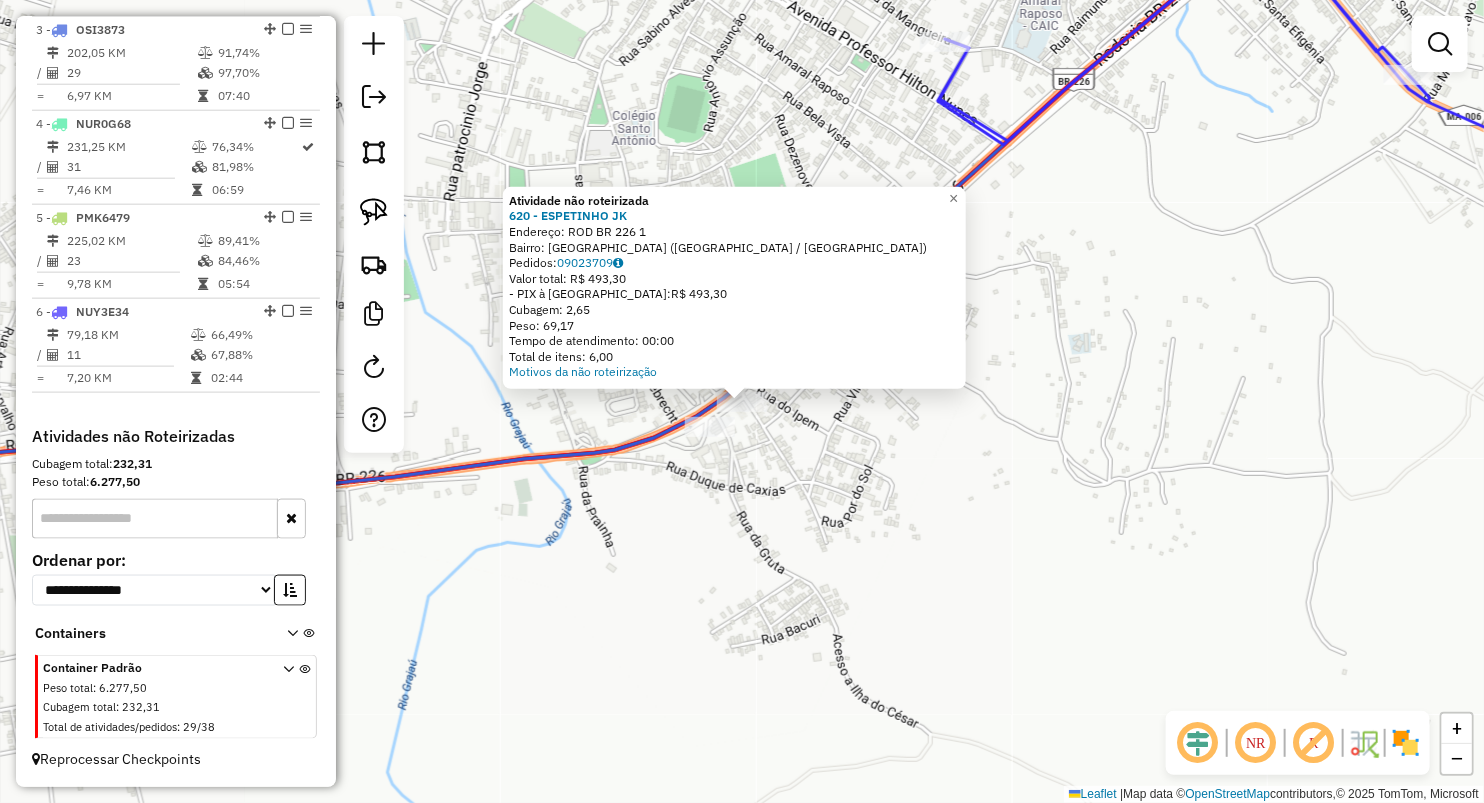 click 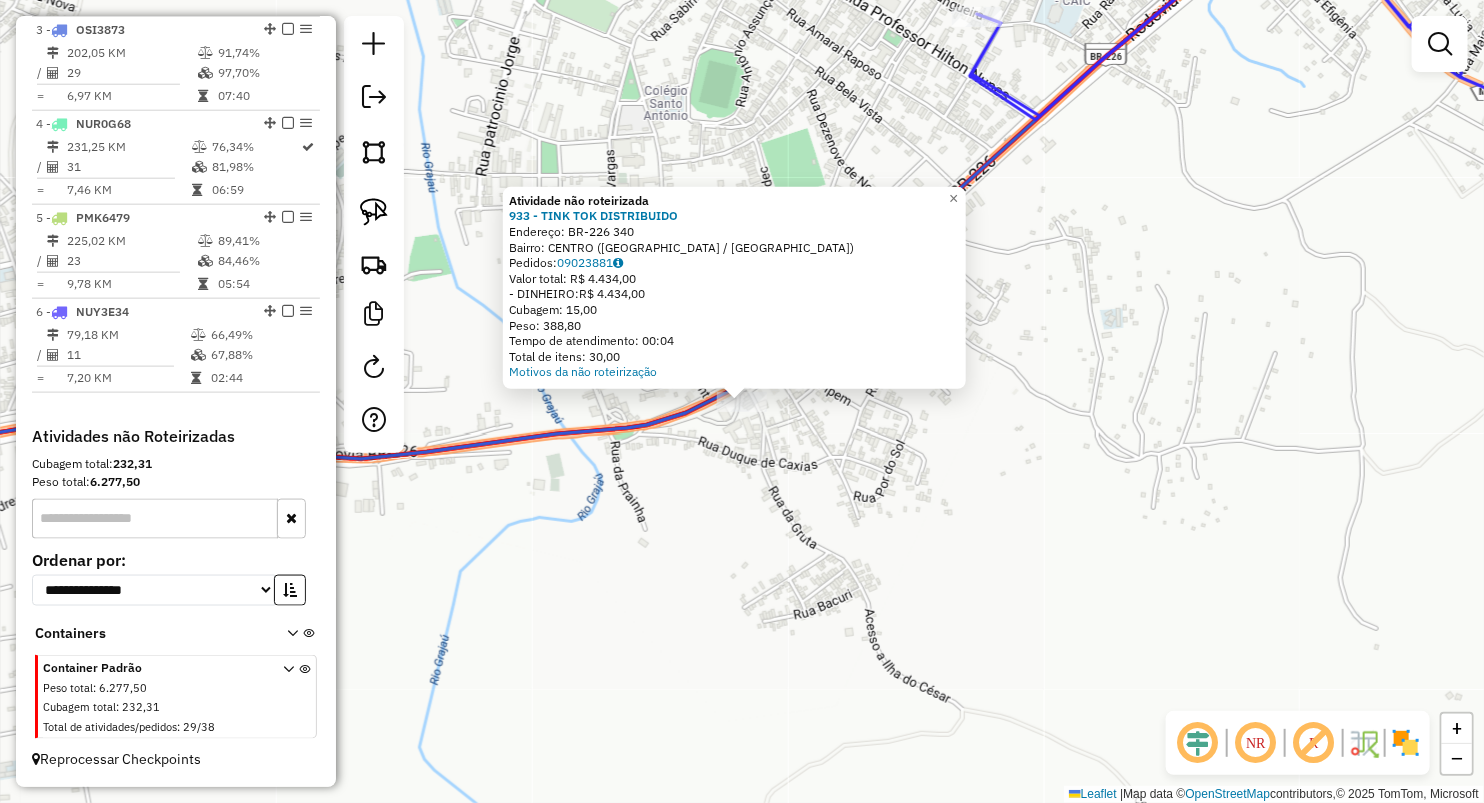 click on "Atividade não roteirizada 933 - TINK TOK DISTRIBUIDO  Endereço:  BR-226 340   Bairro: CENTRO (GRAJAU / MA)   Pedidos:  09023881   Valor total: R$ 4.434,00   - DINHEIRO:  R$ 4.434,00   Cubagem: 15,00   Peso: 388,80   Tempo de atendimento: 00:04   Total de itens: 30,00  Motivos da não roteirização × Janela de atendimento Grade de atendimento Capacidade Transportadoras Veículos Cliente Pedidos  Rotas Selecione os dias de semana para filtrar as janelas de atendimento  Seg   Ter   Qua   Qui   Sex   Sáb   Dom  Informe o período da janela de atendimento: De: Até:  Filtrar exatamente a janela do cliente  Considerar janela de atendimento padrão  Selecione os dias de semana para filtrar as grades de atendimento  Seg   Ter   Qua   Qui   Sex   Sáb   Dom   Considerar clientes sem dia de atendimento cadastrado  Clientes fora do dia de atendimento selecionado Filtrar as atividades entre os valores definidos abaixo:  Peso mínimo:   Peso máximo:   Cubagem mínima:   Cubagem máxima:   De:   Até:   De:   Até:" 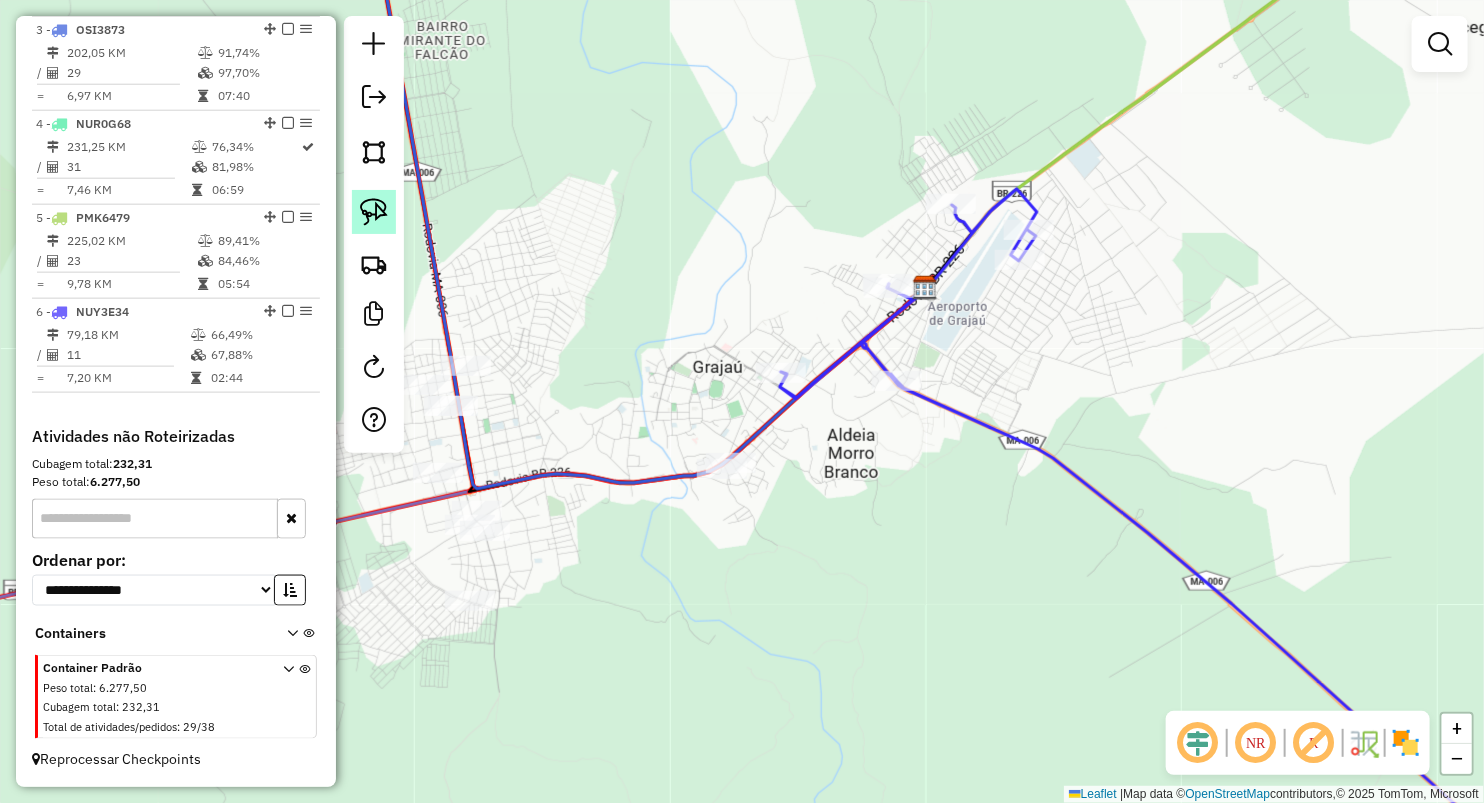 drag, startPoint x: 376, startPoint y: 206, endPoint x: 385, endPoint y: 212, distance: 10.816654 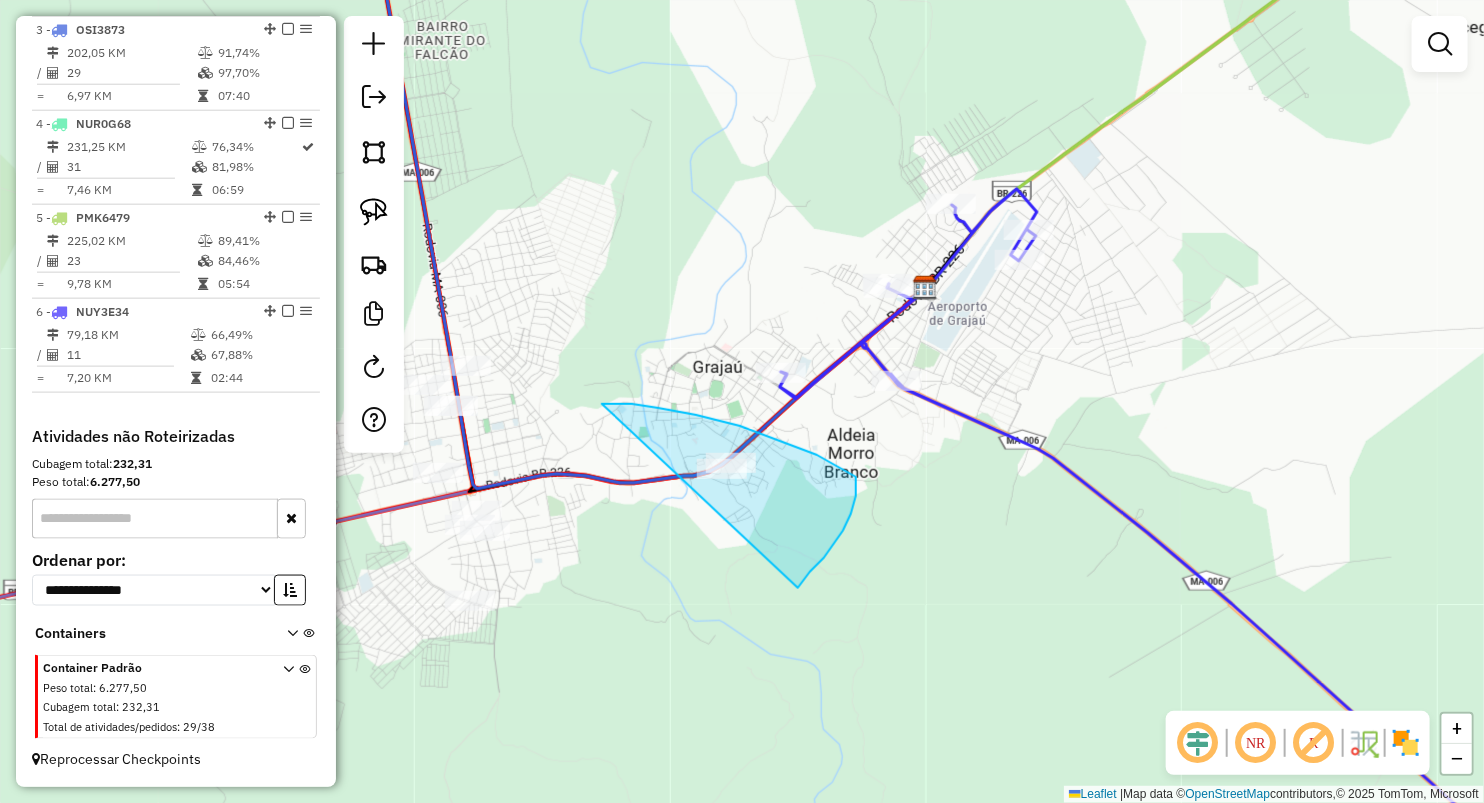 drag, startPoint x: 840, startPoint y: 468, endPoint x: 798, endPoint y: 588, distance: 127.13772 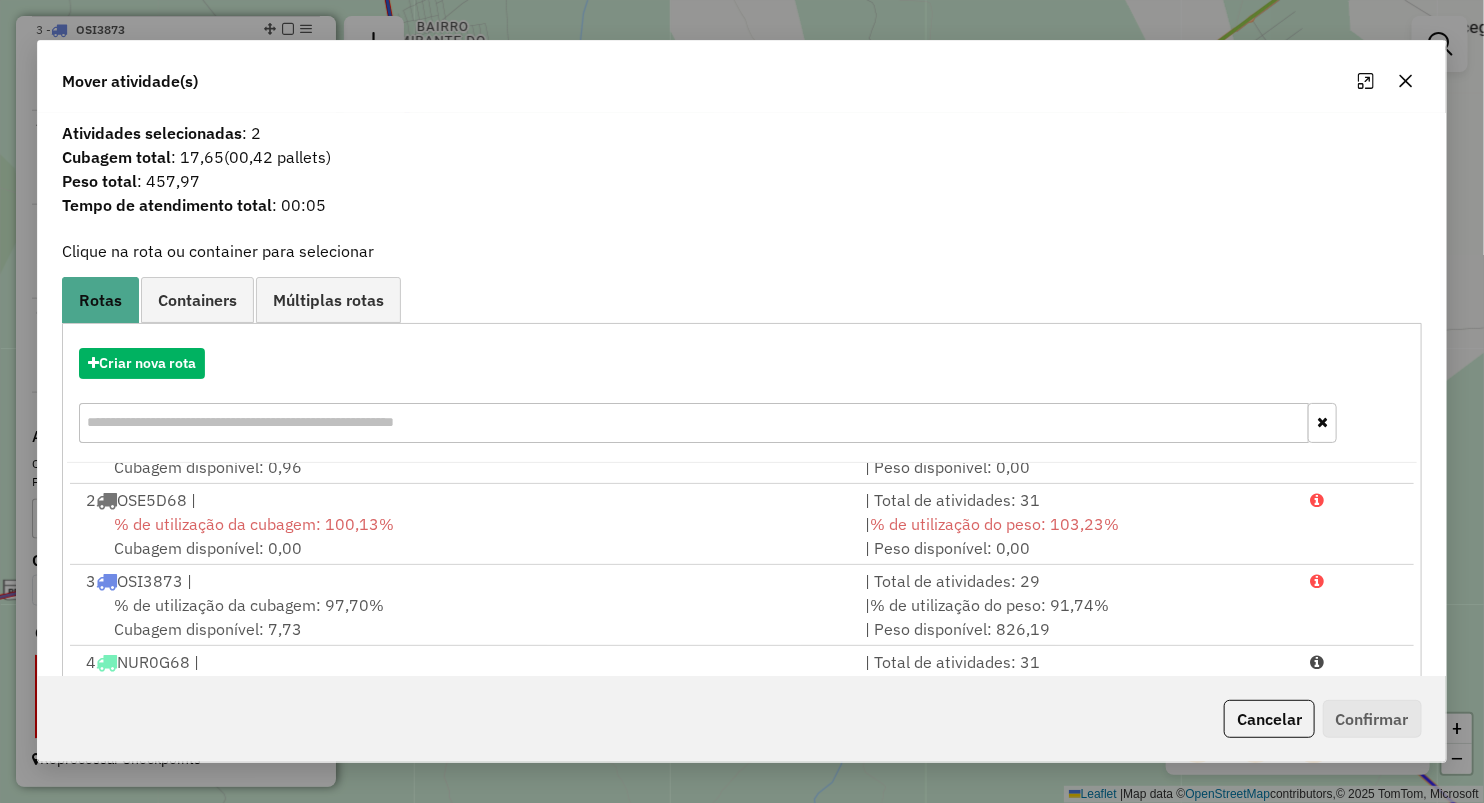 scroll, scrollTop: 85, scrollLeft: 0, axis: vertical 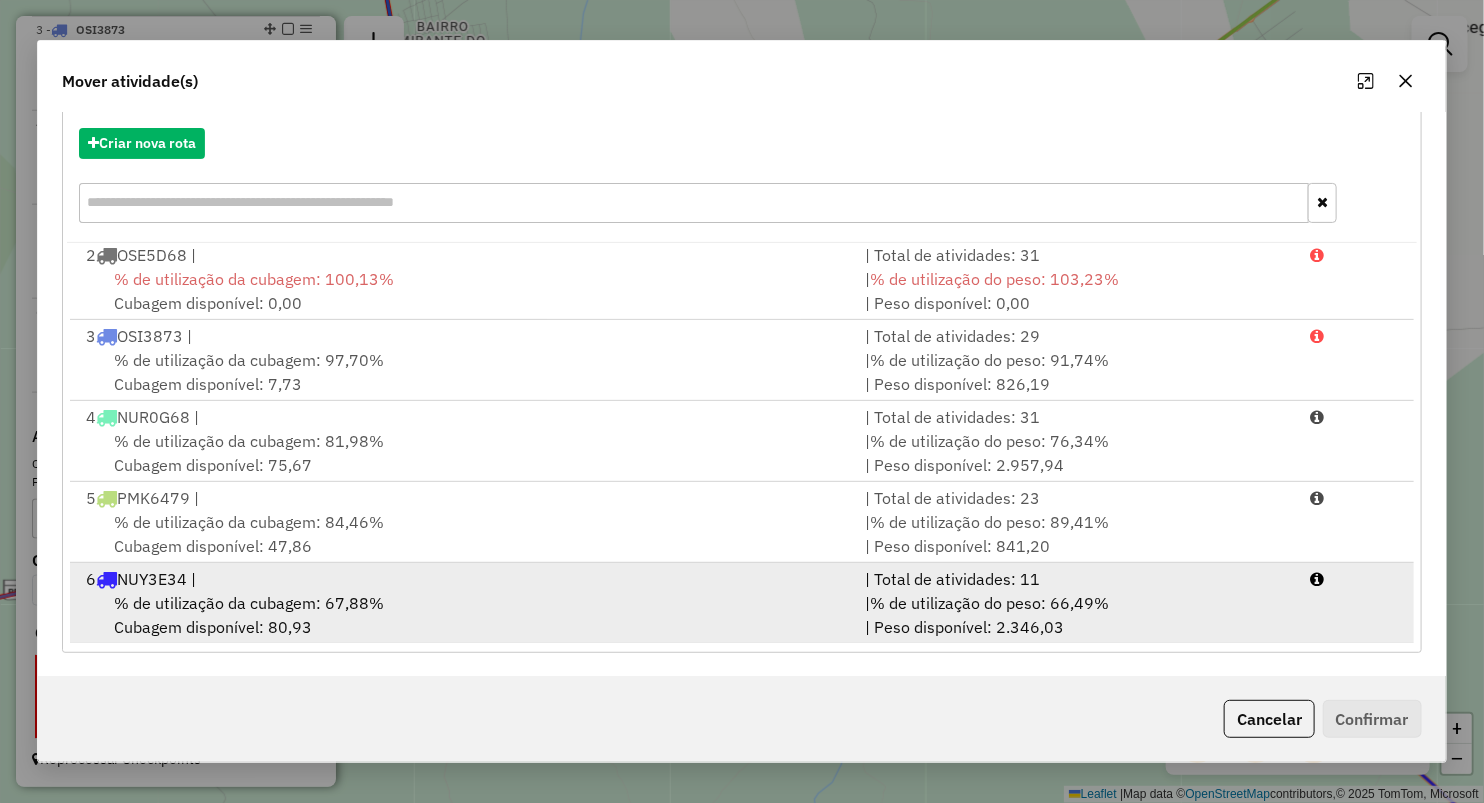 click on "% de utilização da cubagem: 67,88%" at bounding box center [249, 603] 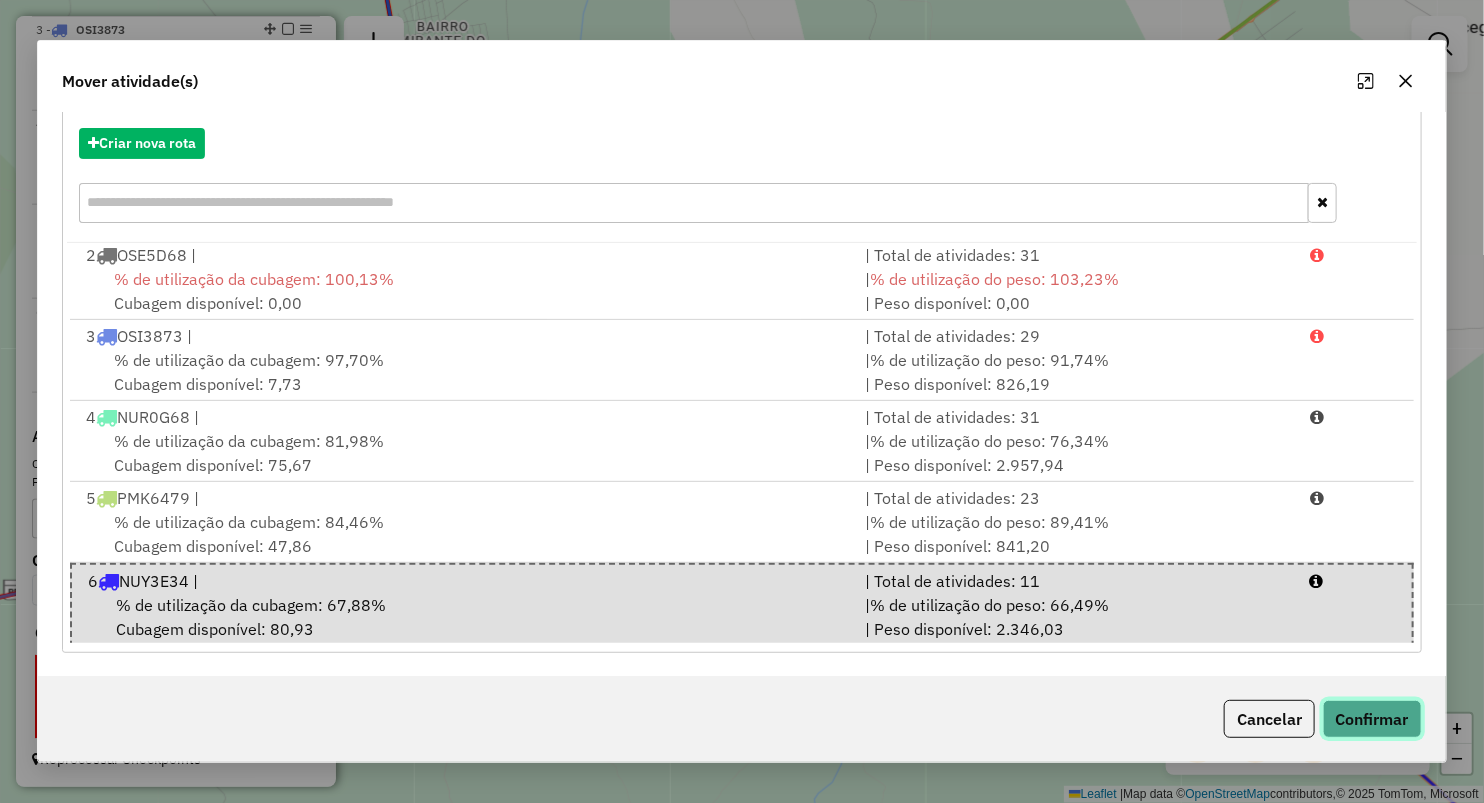 click on "Confirmar" 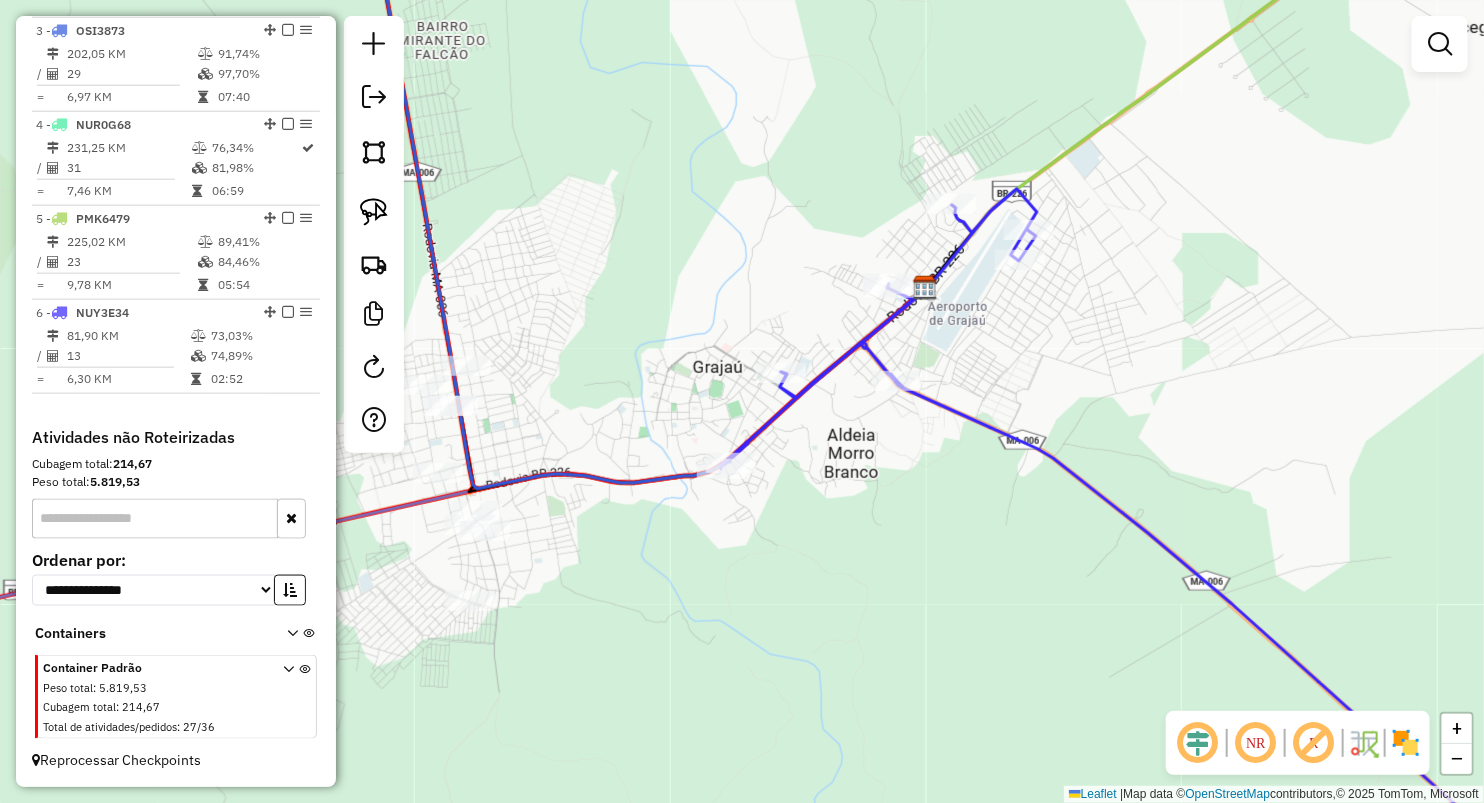 scroll, scrollTop: 935, scrollLeft: 0, axis: vertical 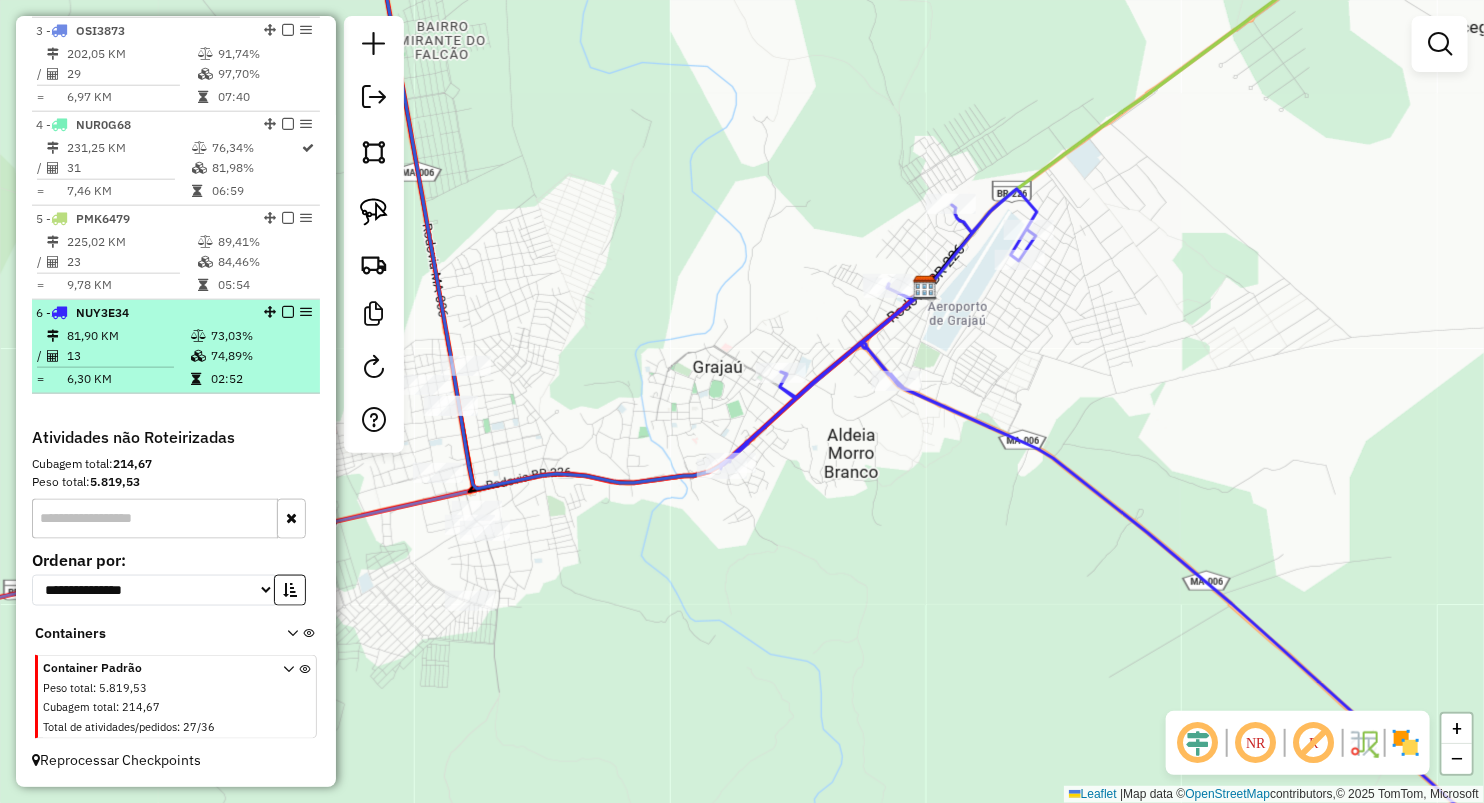 click on "02:52" at bounding box center (260, 379) 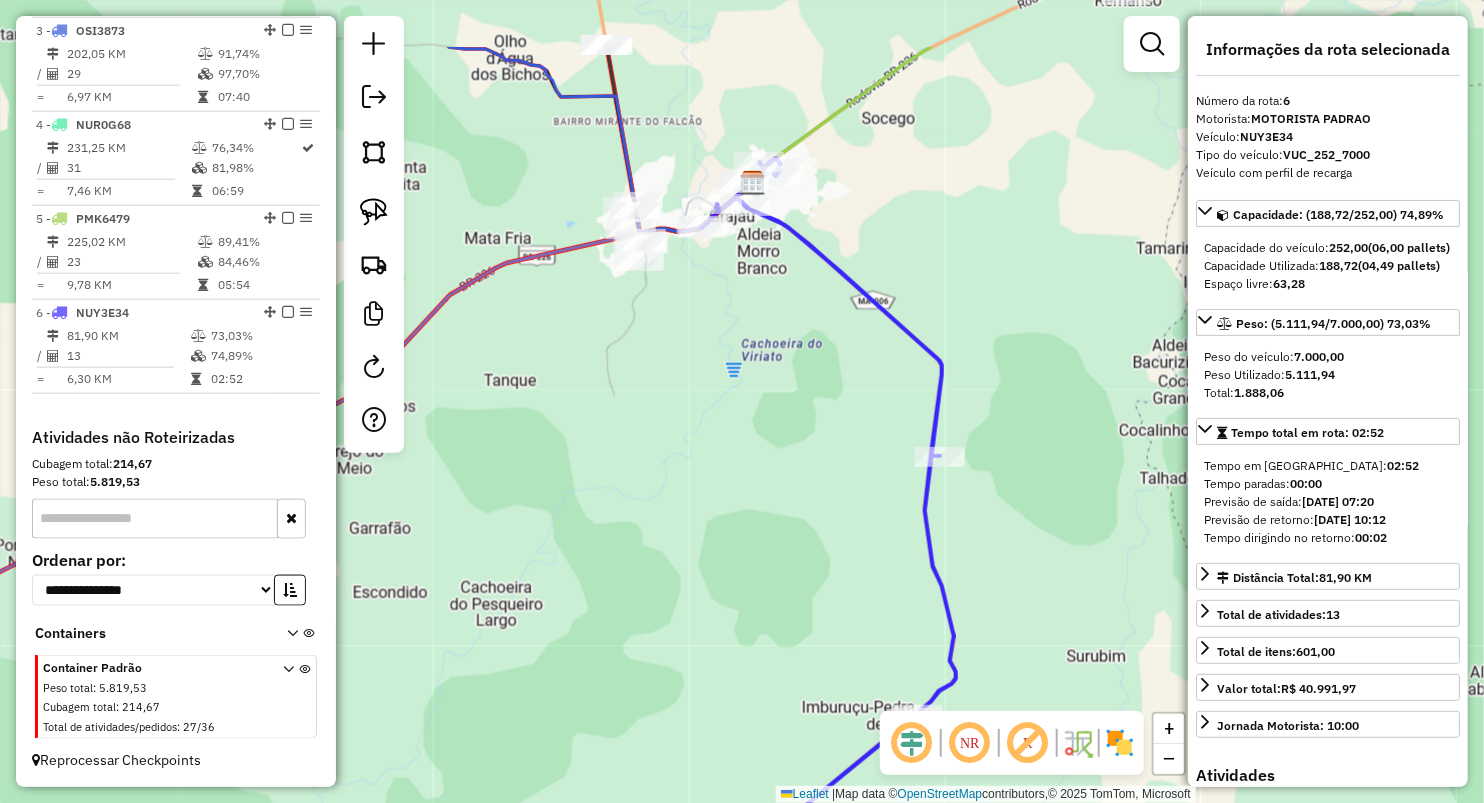 drag, startPoint x: 673, startPoint y: 303, endPoint x: 877, endPoint y: 647, distance: 399.94 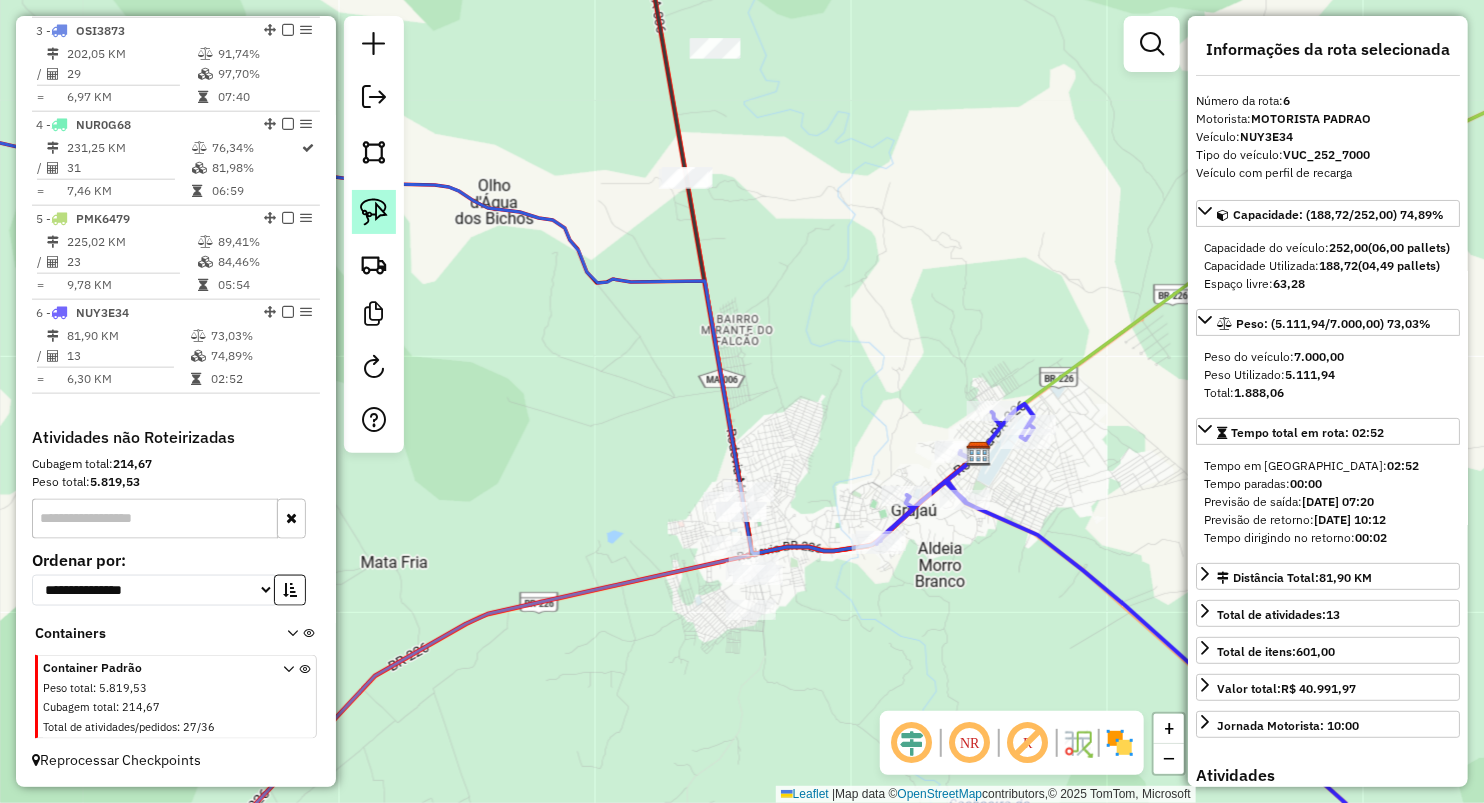 click 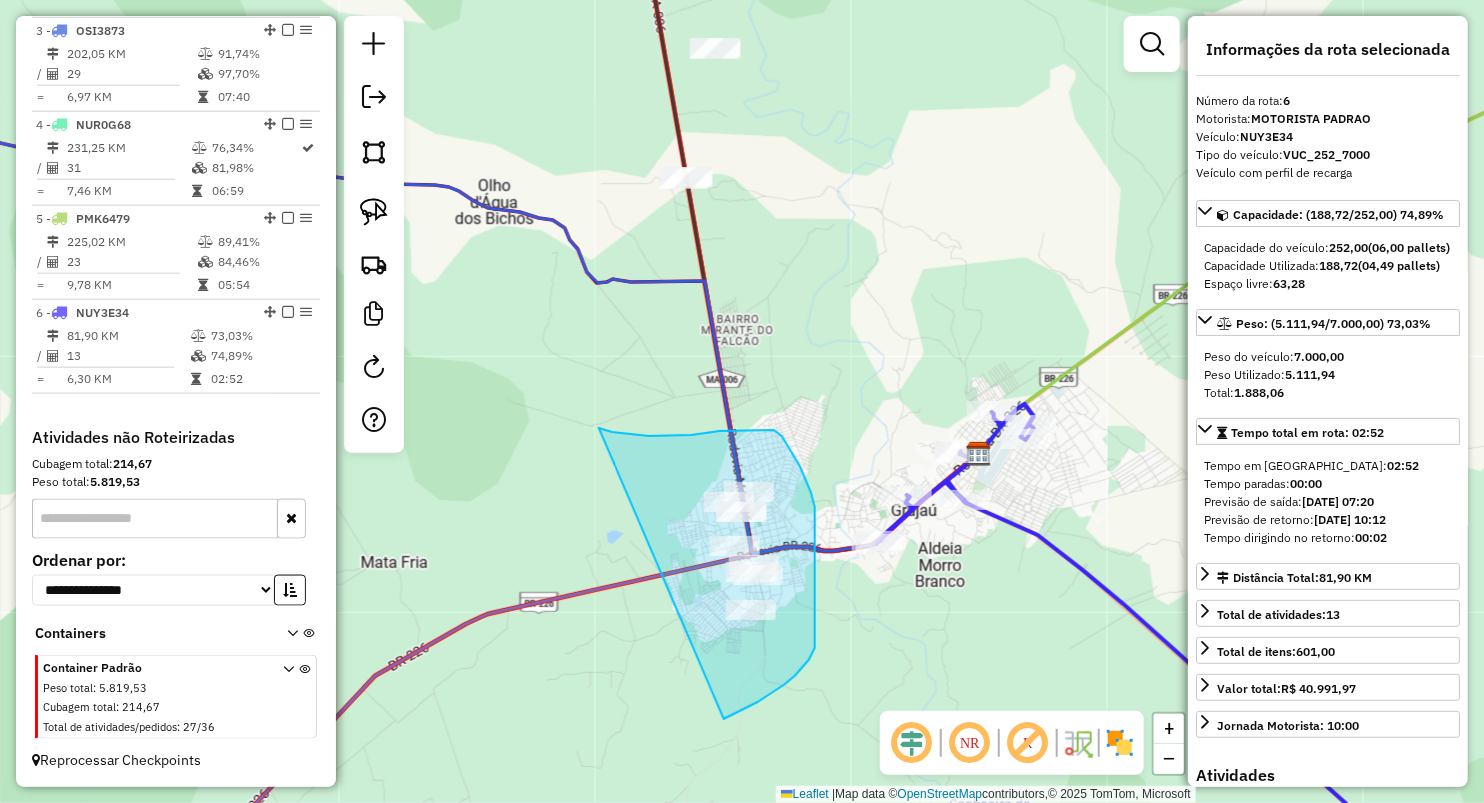 drag, startPoint x: 649, startPoint y: 436, endPoint x: 720, endPoint y: 720, distance: 292.7405 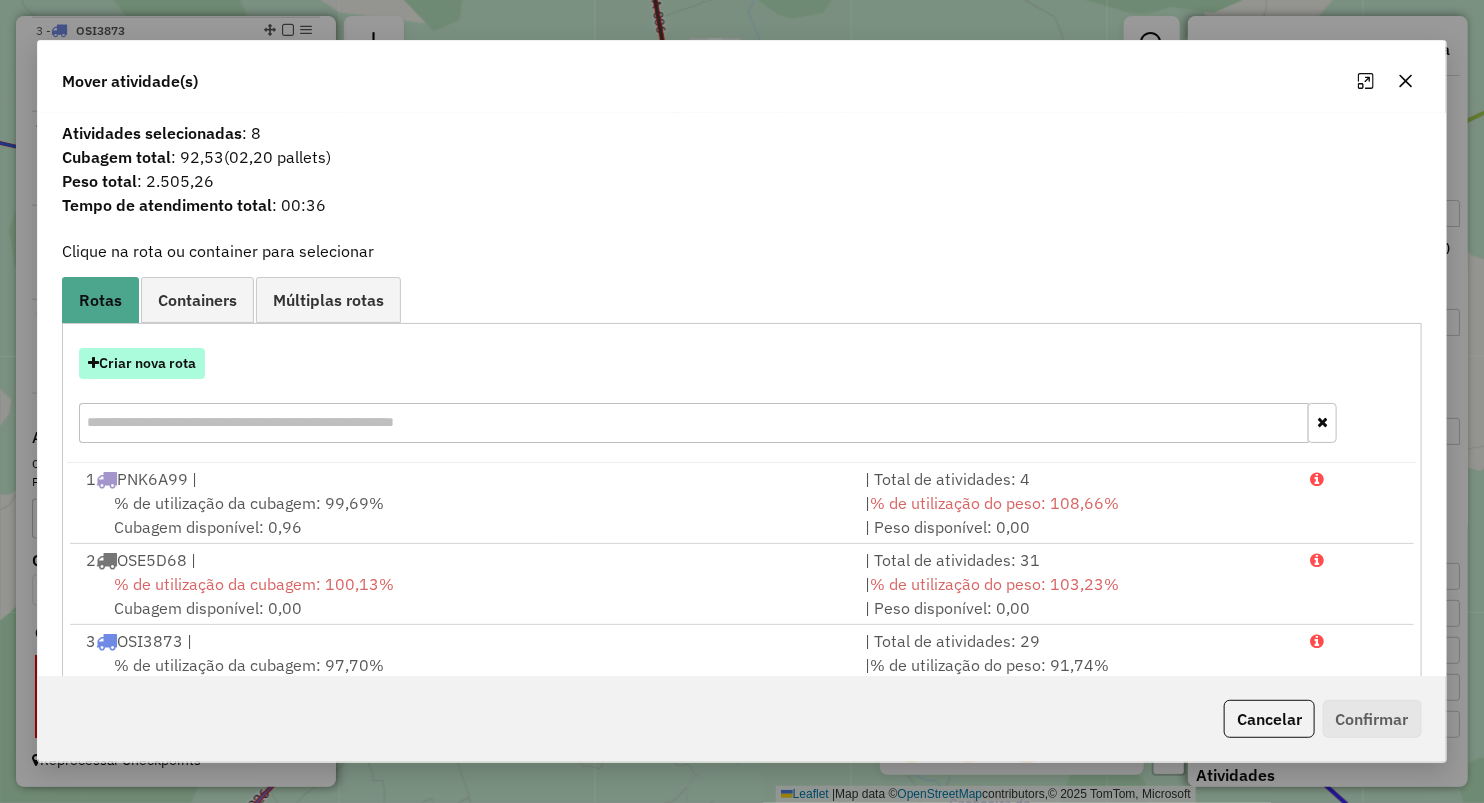 click on "Criar nova rota" at bounding box center [142, 363] 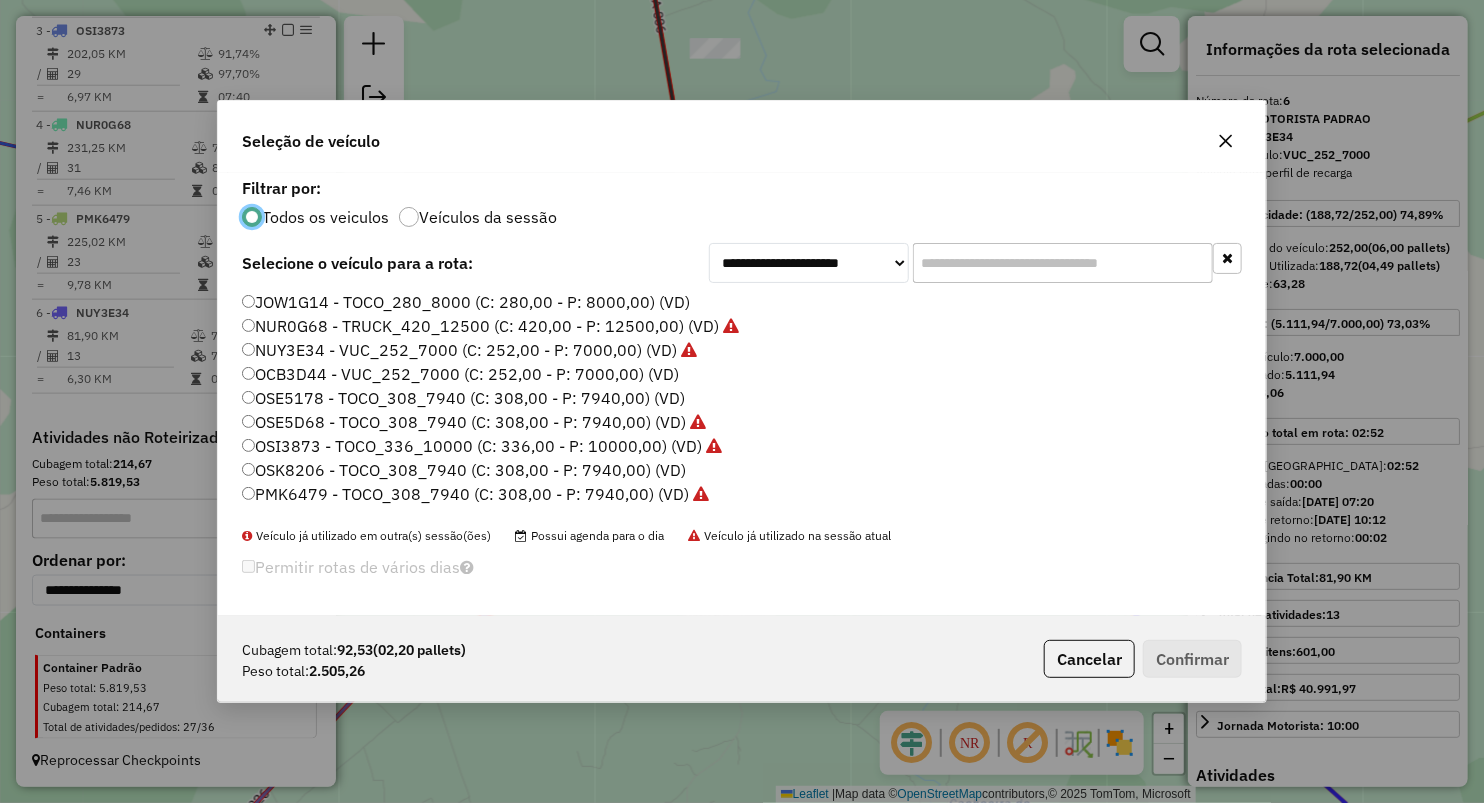 scroll, scrollTop: 10, scrollLeft: 6, axis: both 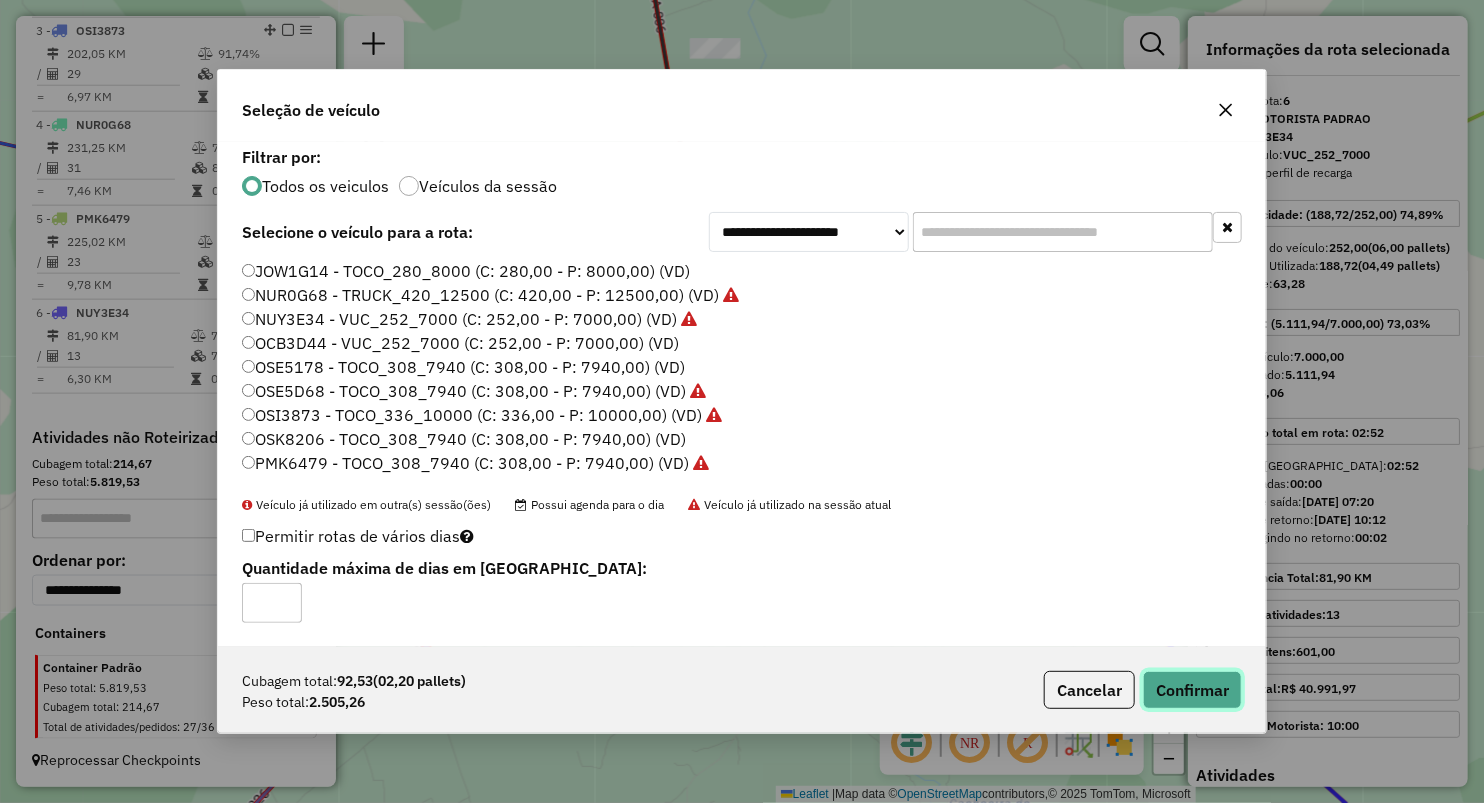 click on "Confirmar" 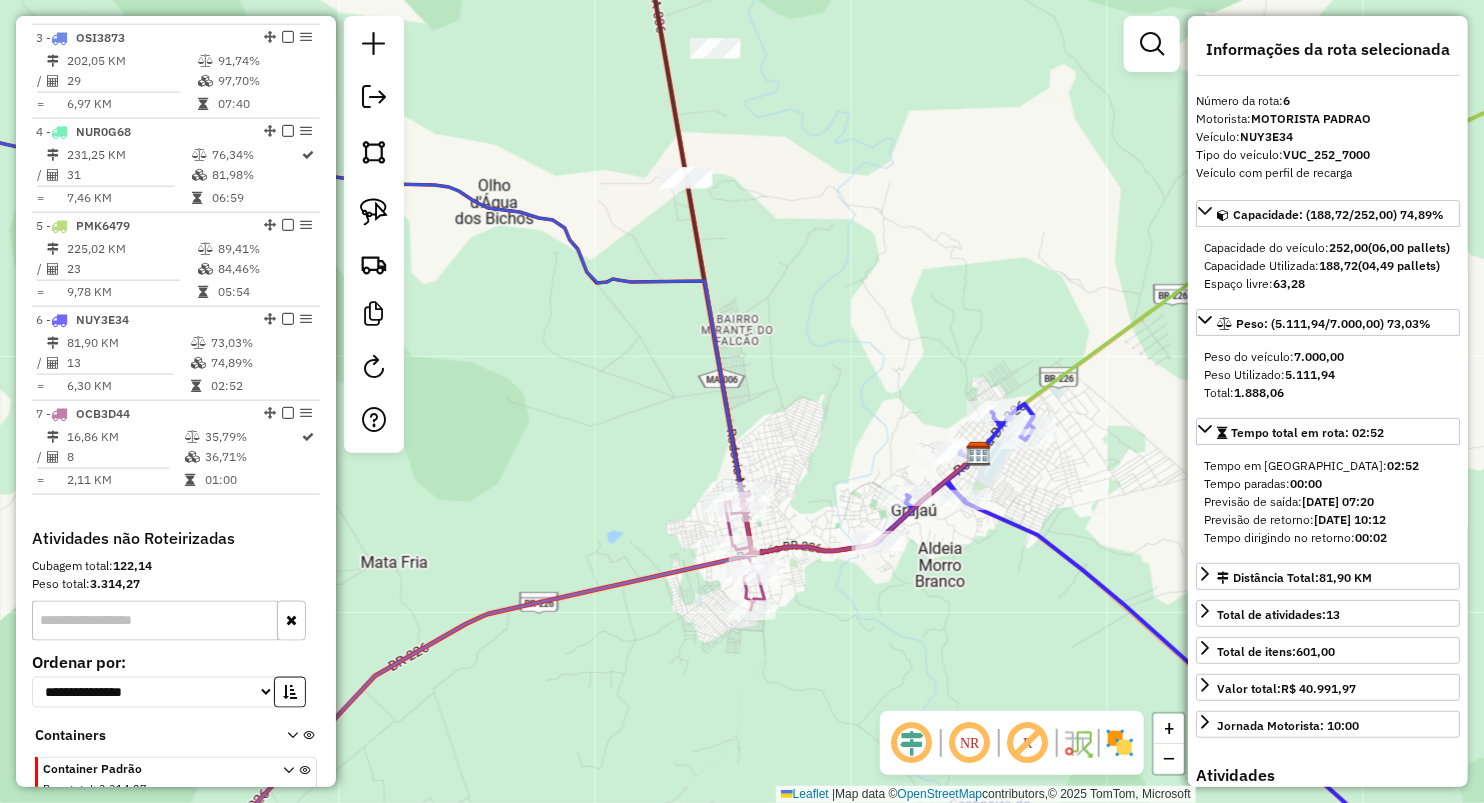 scroll, scrollTop: 1053, scrollLeft: 0, axis: vertical 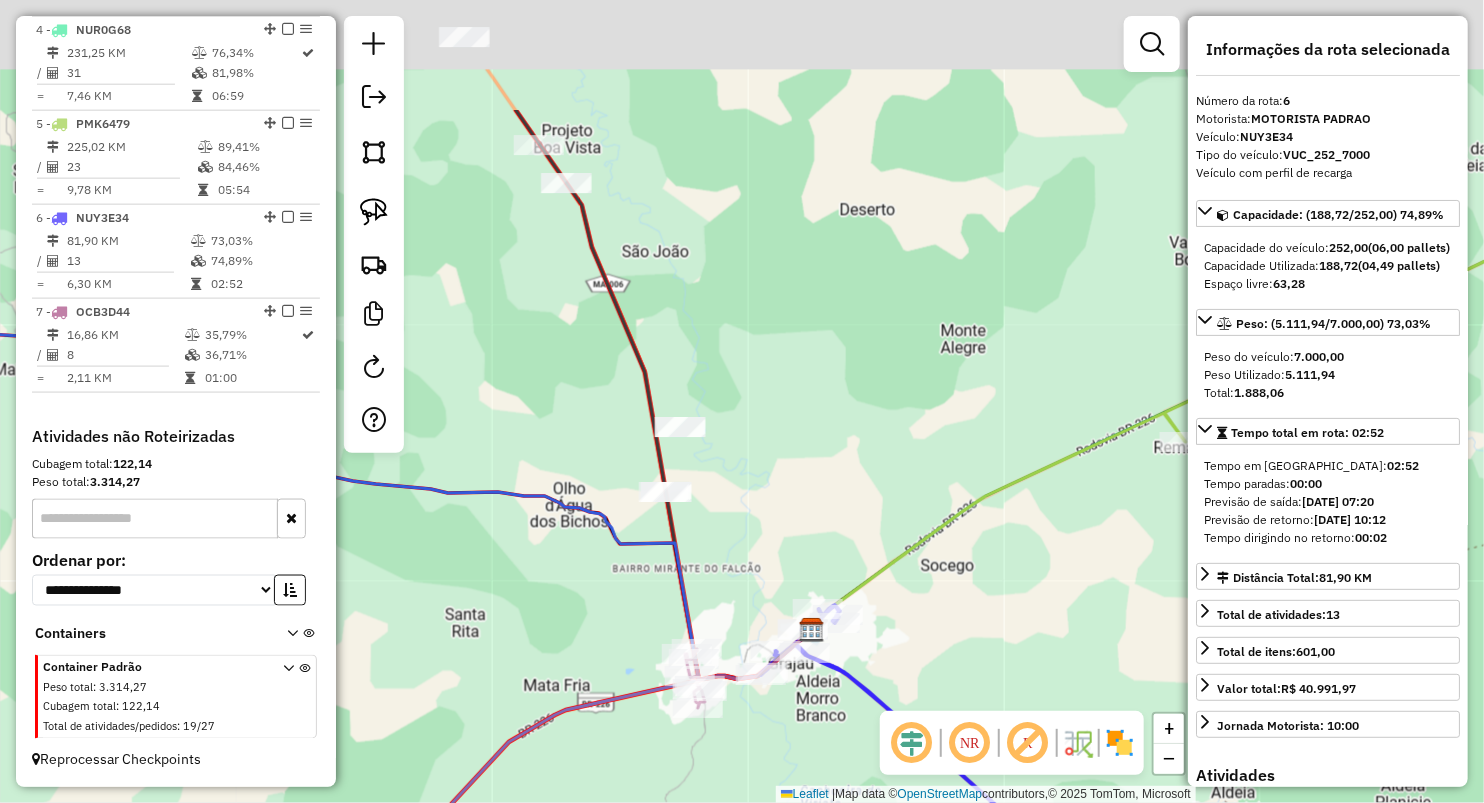 drag, startPoint x: 727, startPoint y: 493, endPoint x: 724, endPoint y: 621, distance: 128.03516 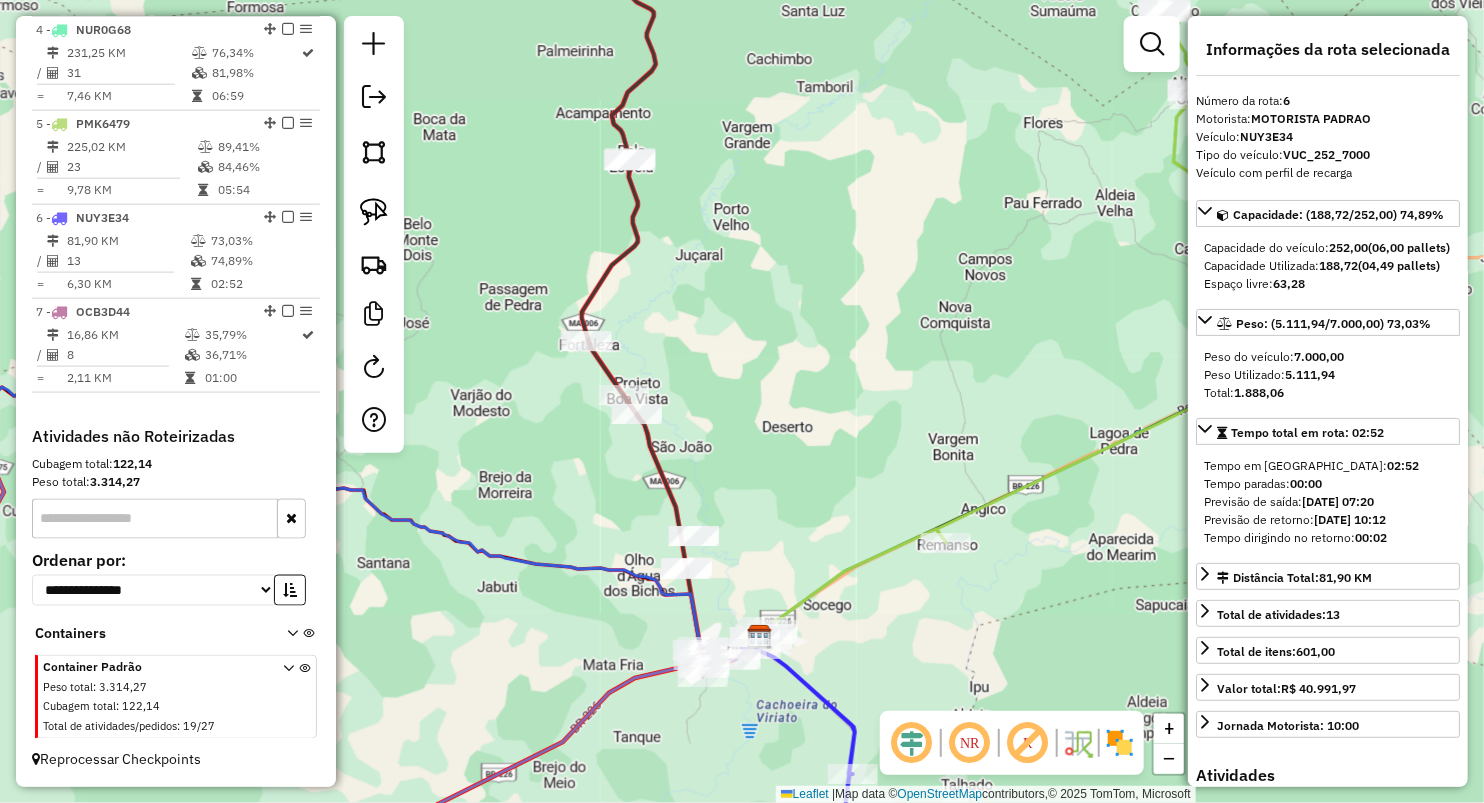 drag, startPoint x: 749, startPoint y: 495, endPoint x: 749, endPoint y: 461, distance: 34 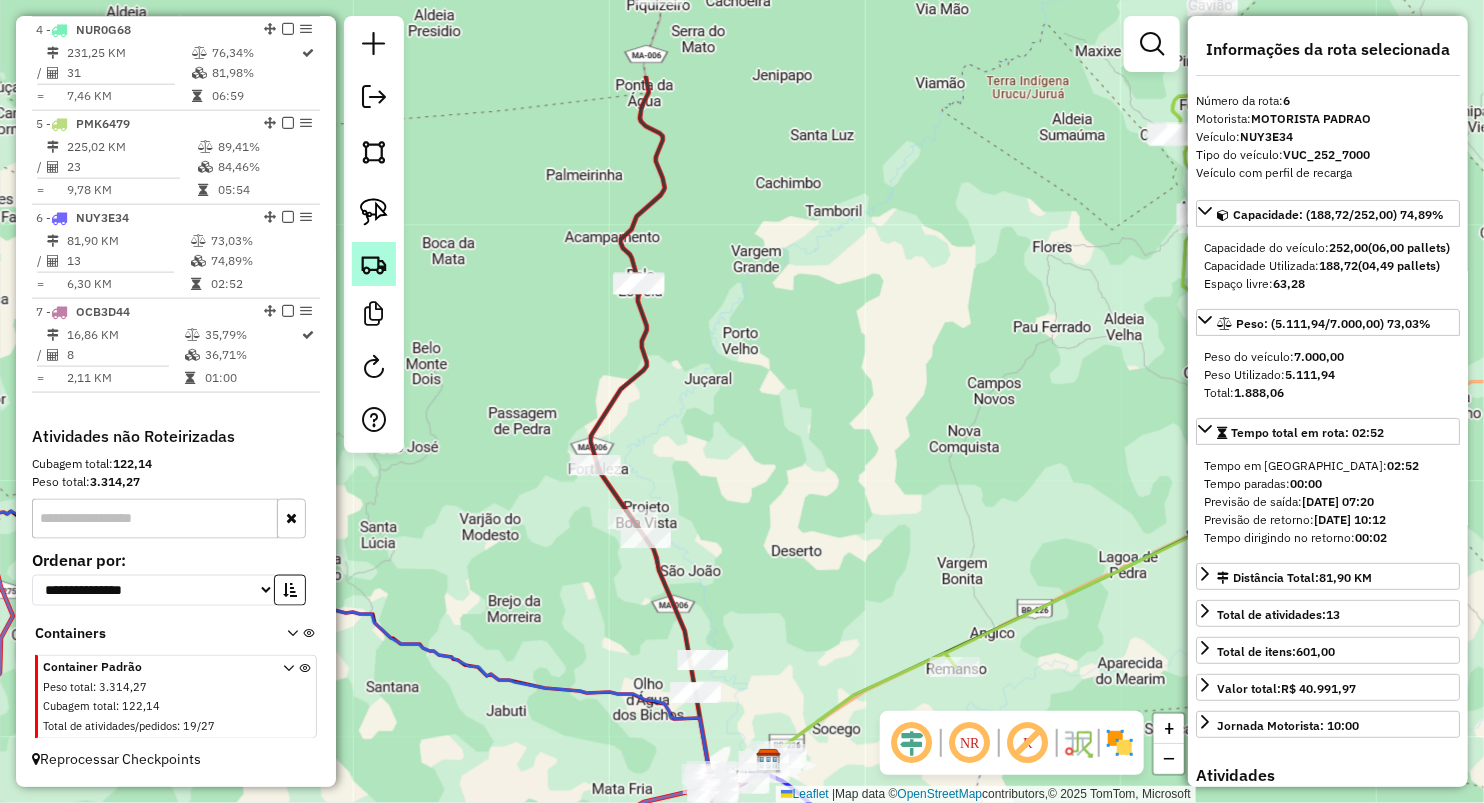 drag, startPoint x: 563, startPoint y: 97, endPoint x: 395, endPoint y: 253, distance: 229.25967 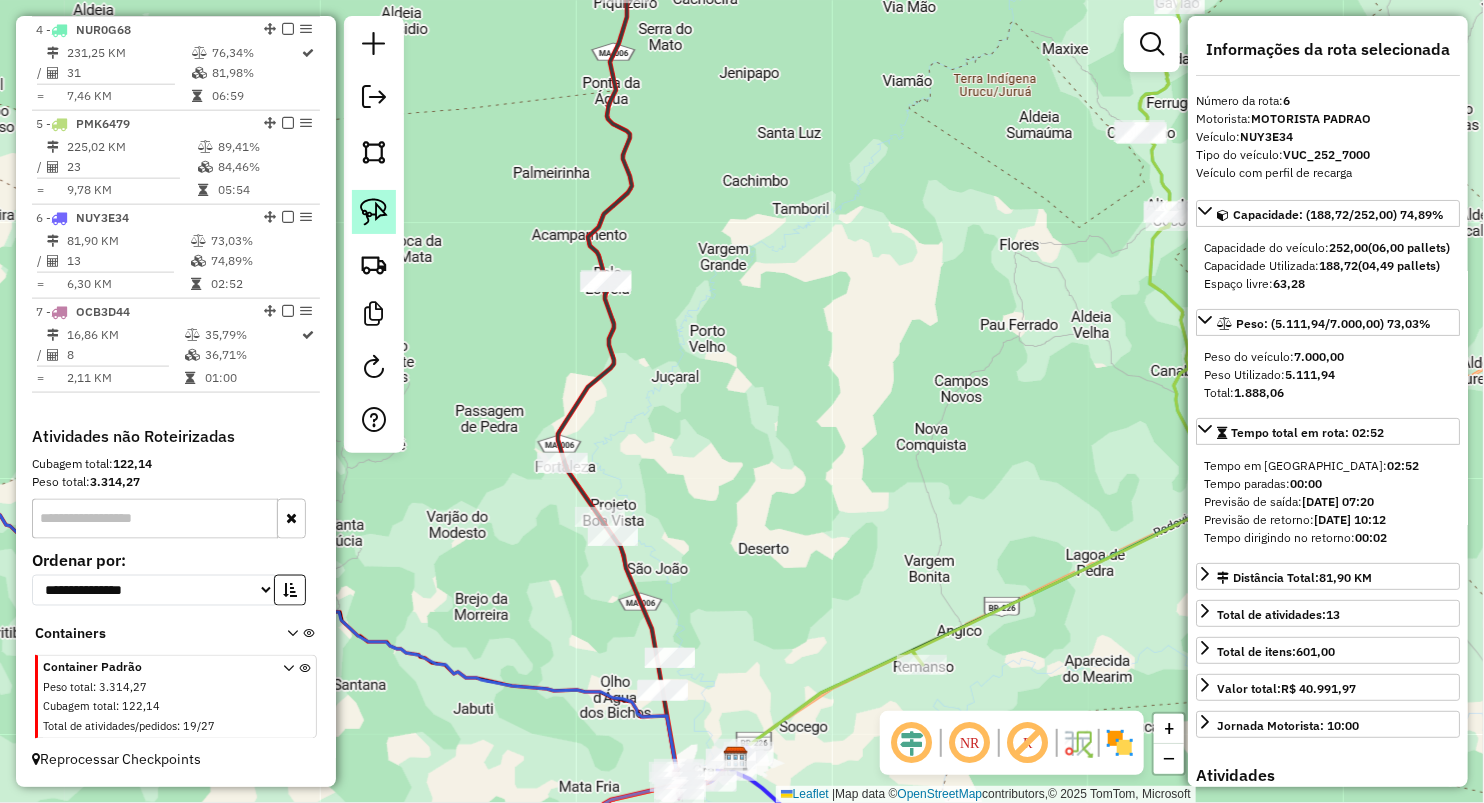click 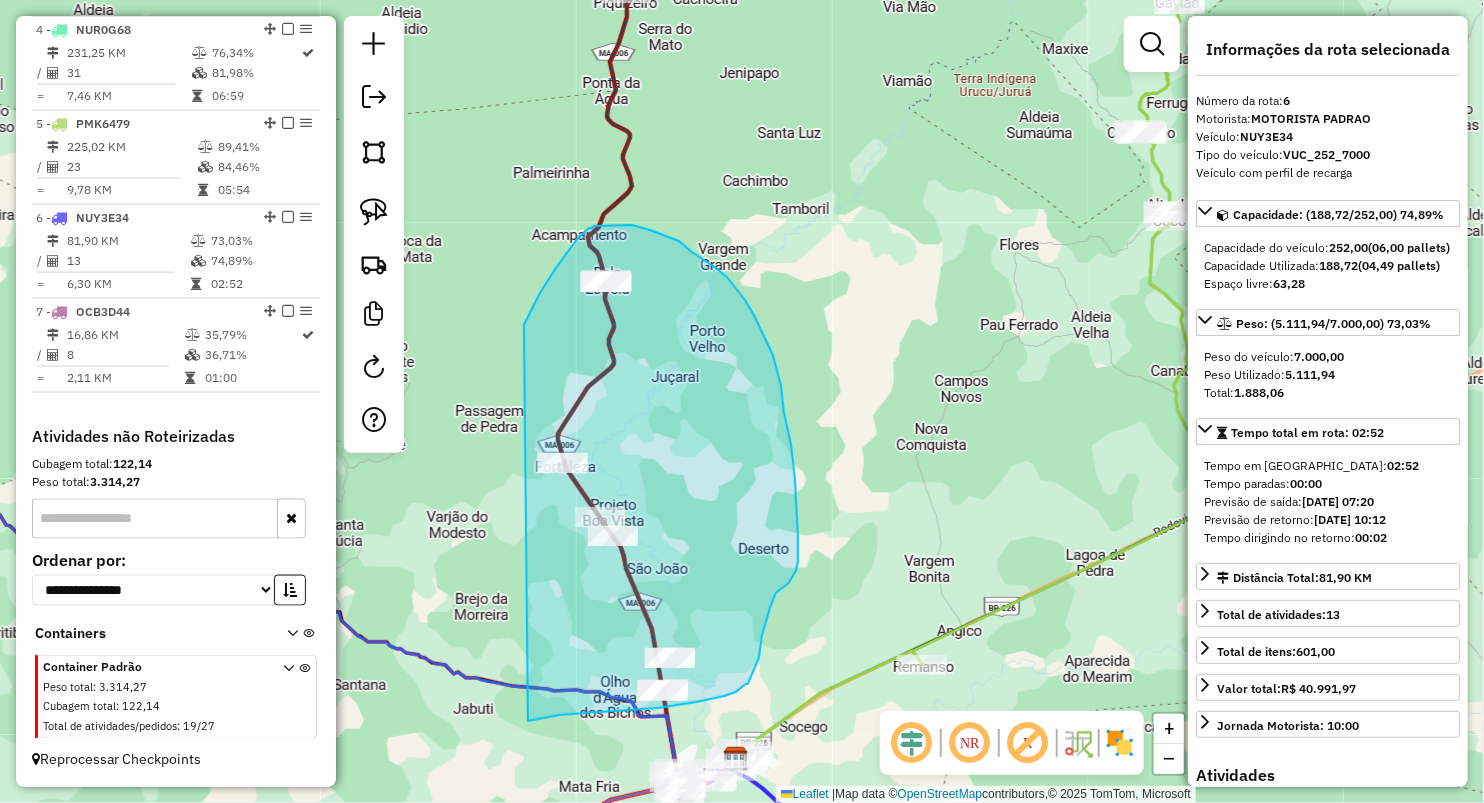 drag, startPoint x: 578, startPoint y: 238, endPoint x: 520, endPoint y: 722, distance: 487.46283 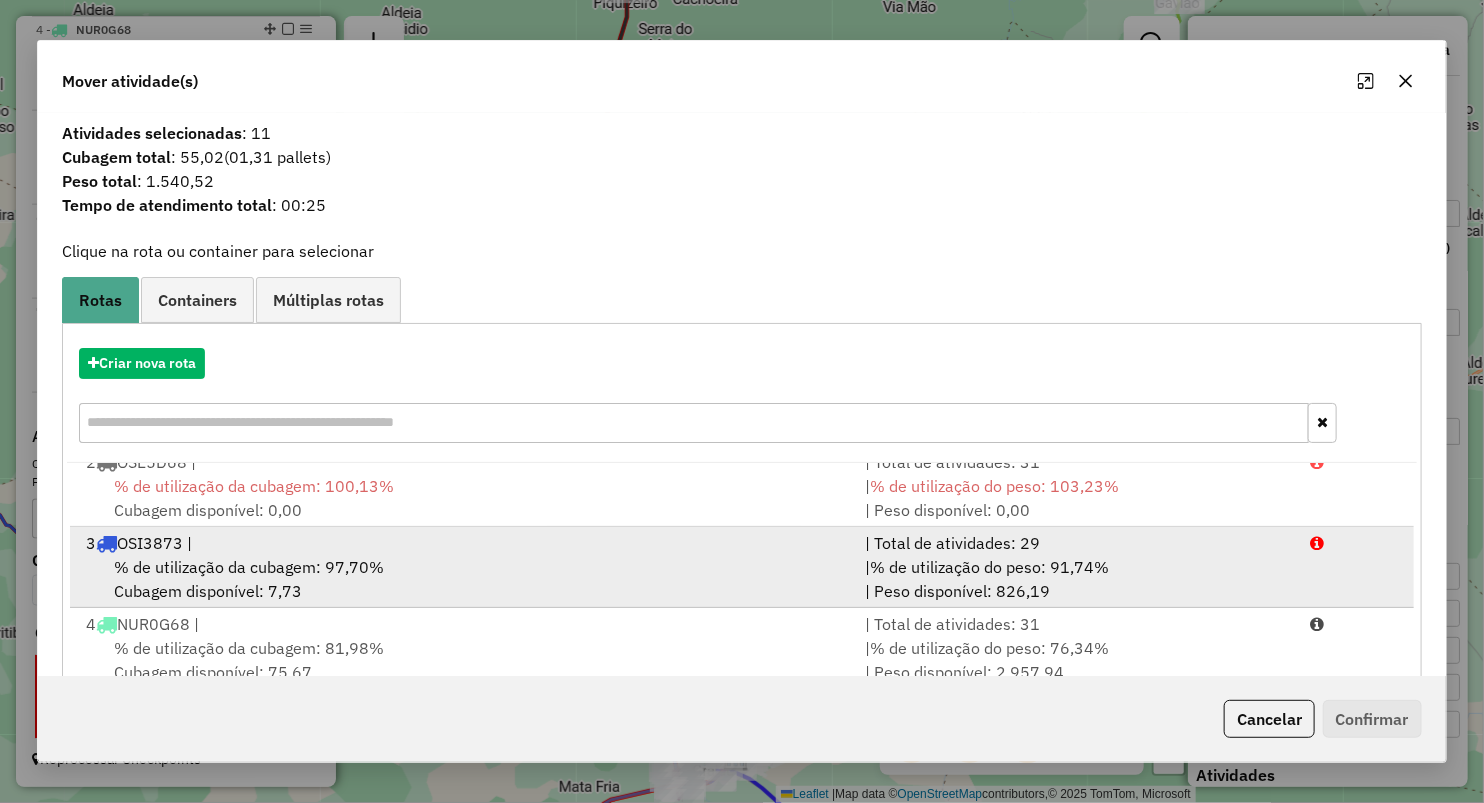 scroll, scrollTop: 166, scrollLeft: 0, axis: vertical 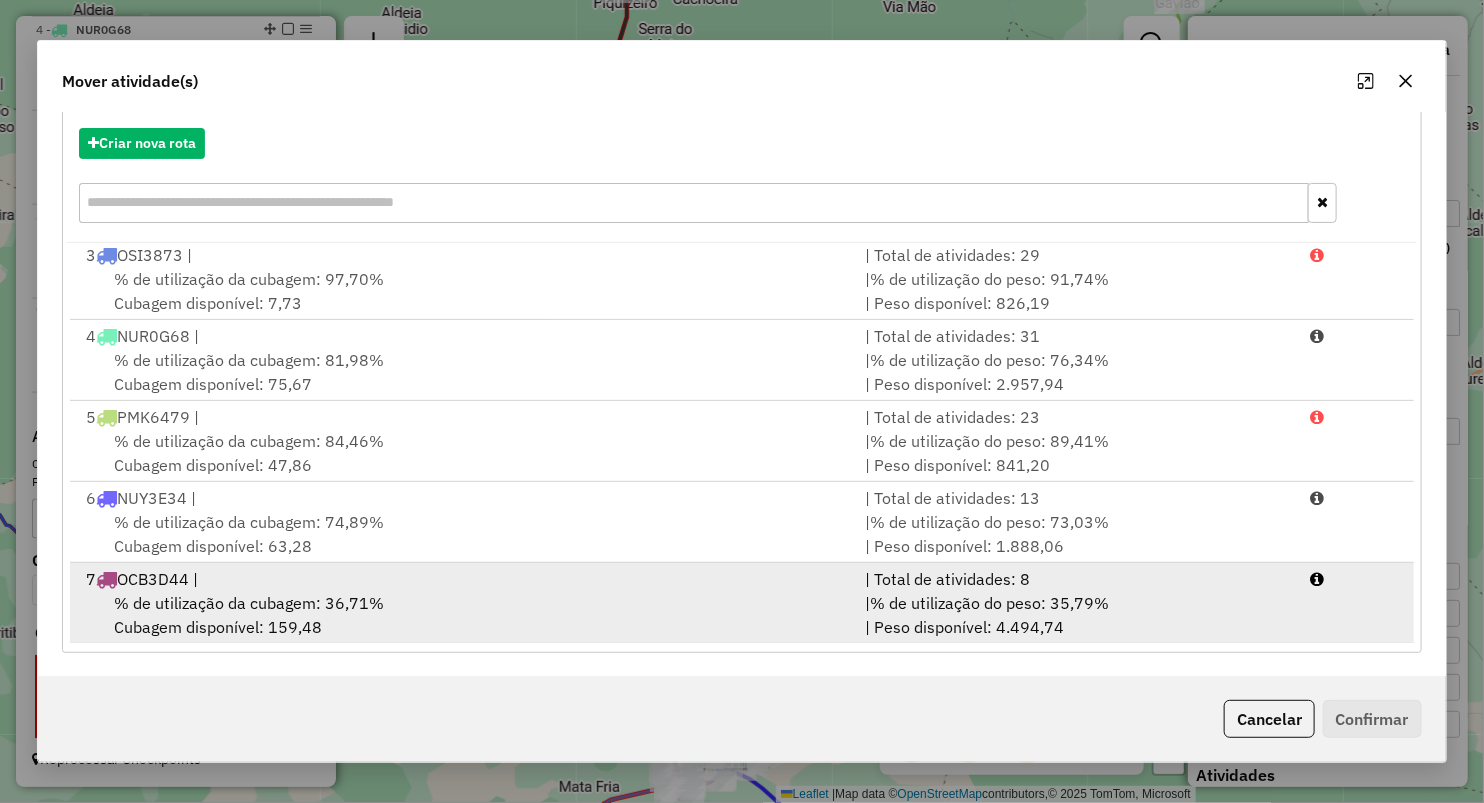 click on "% de utilização da cubagem: 36,71%" at bounding box center [249, 603] 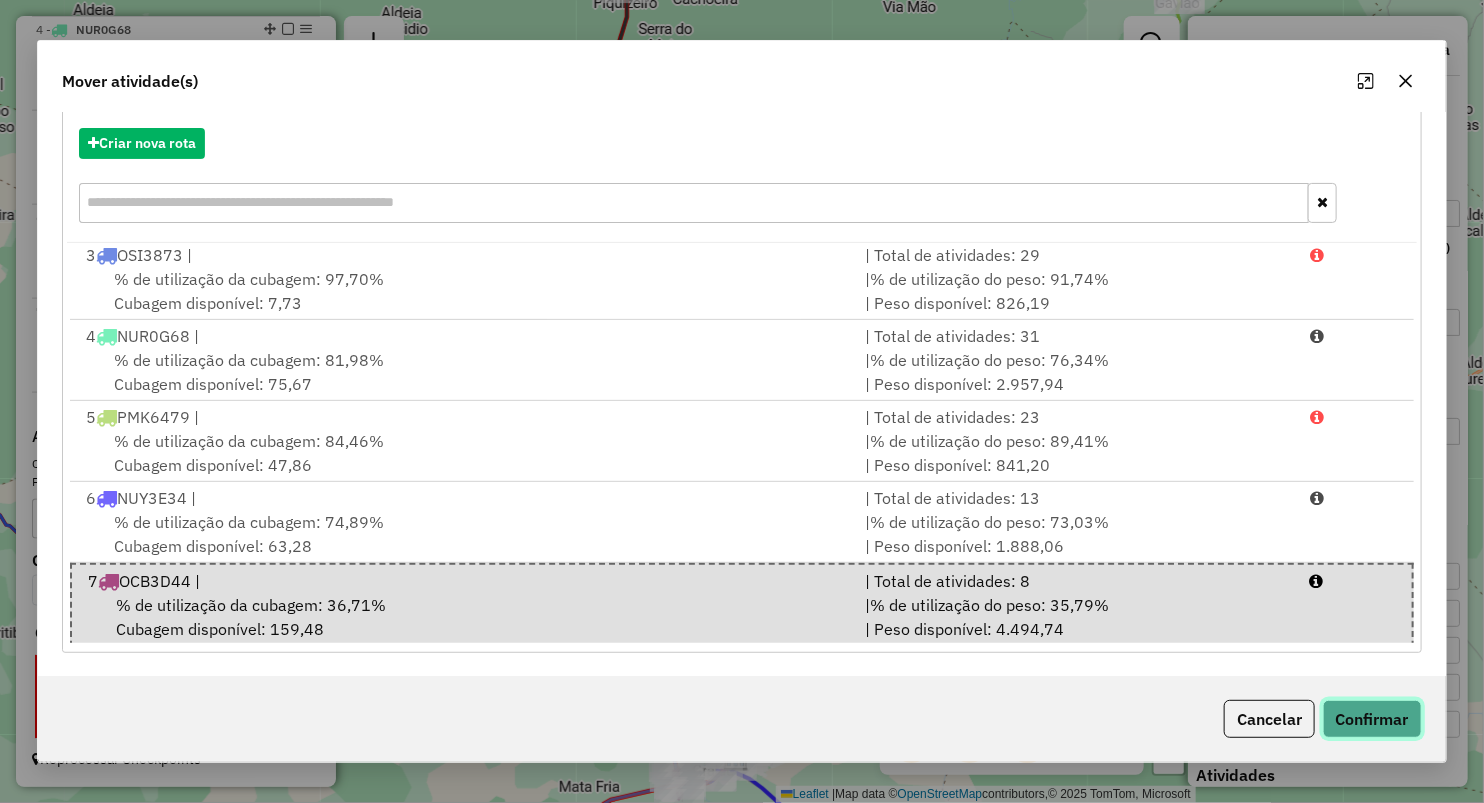 click on "Confirmar" 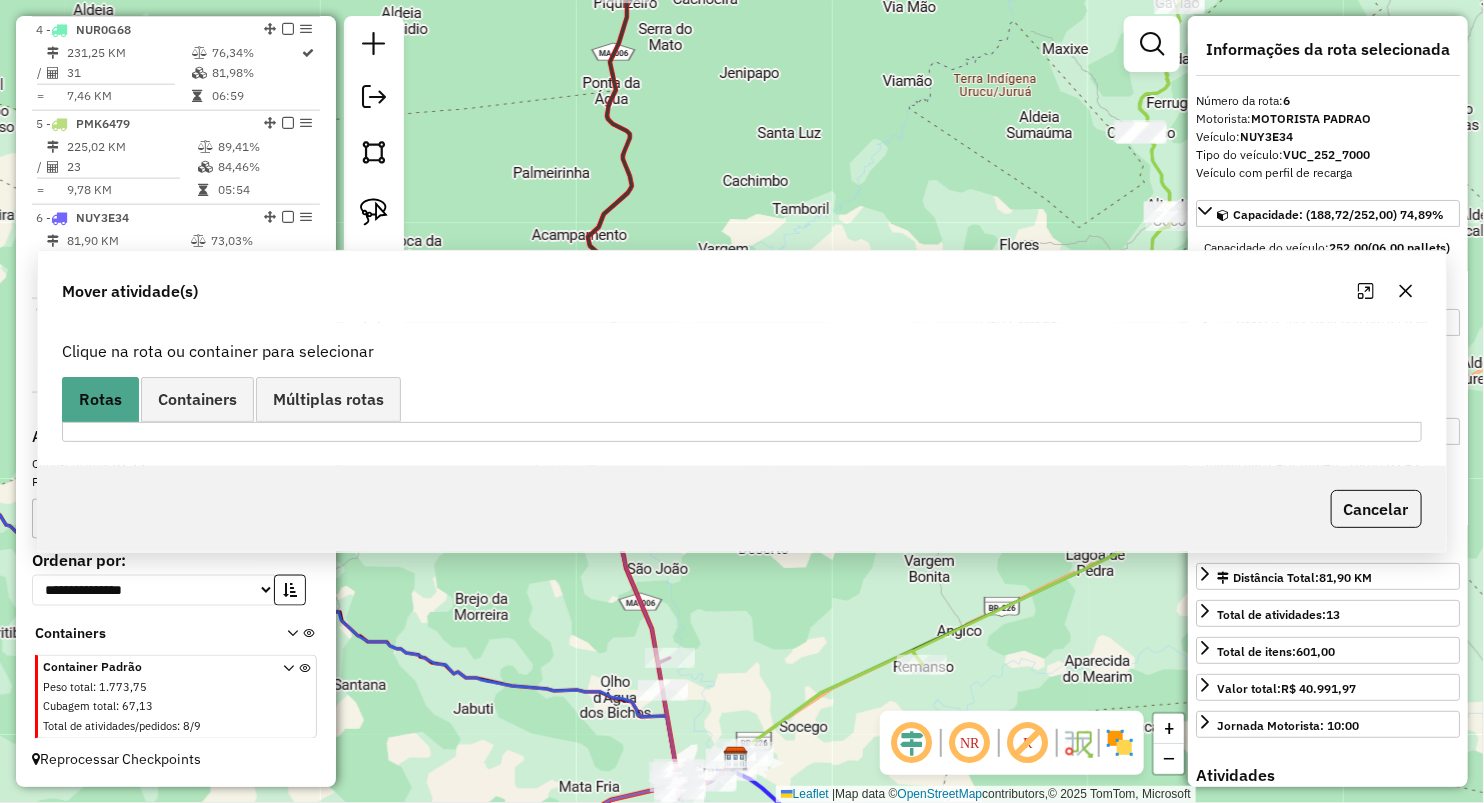 scroll, scrollTop: 0, scrollLeft: 0, axis: both 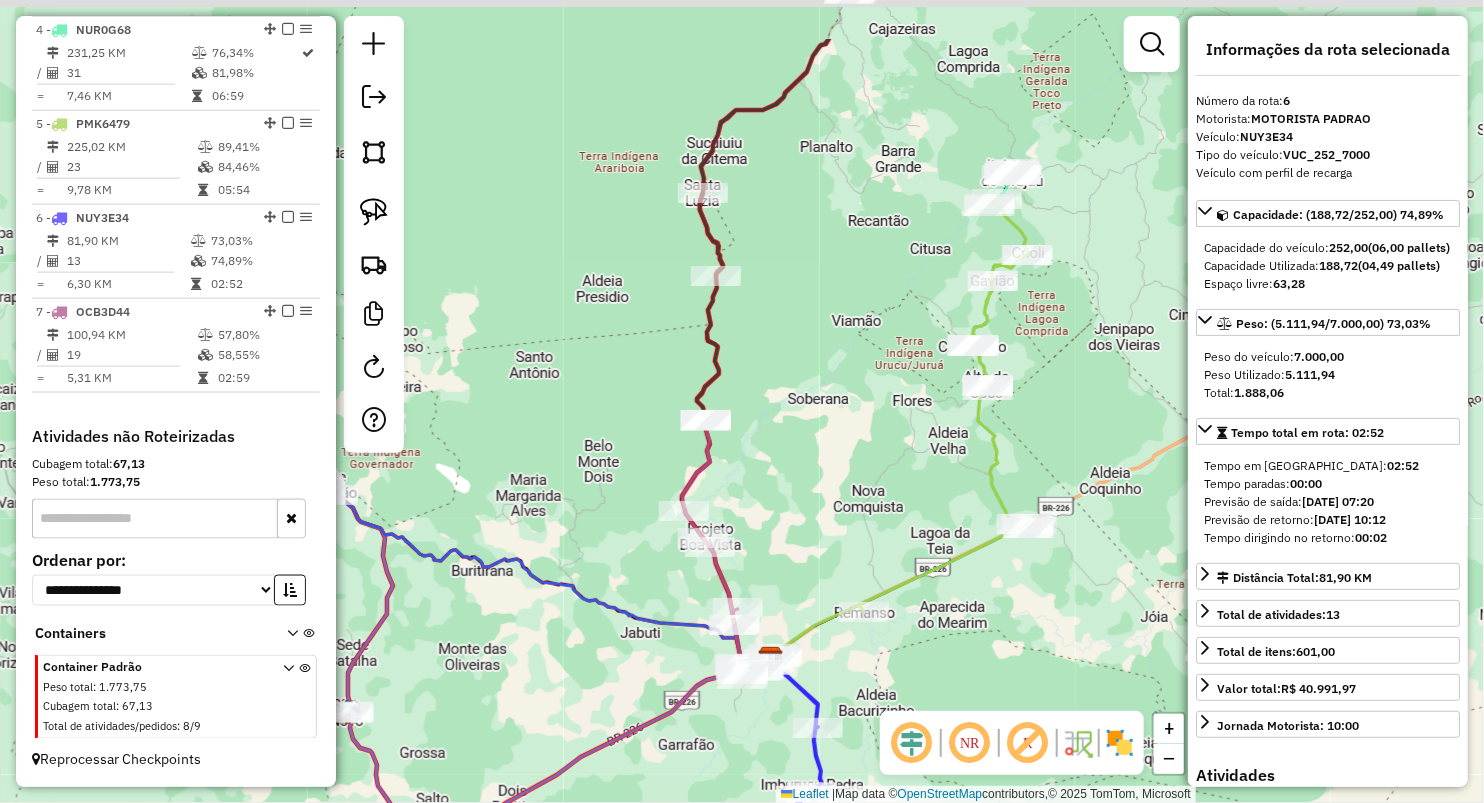 drag, startPoint x: 804, startPoint y: 271, endPoint x: 816, endPoint y: 484, distance: 213.33775 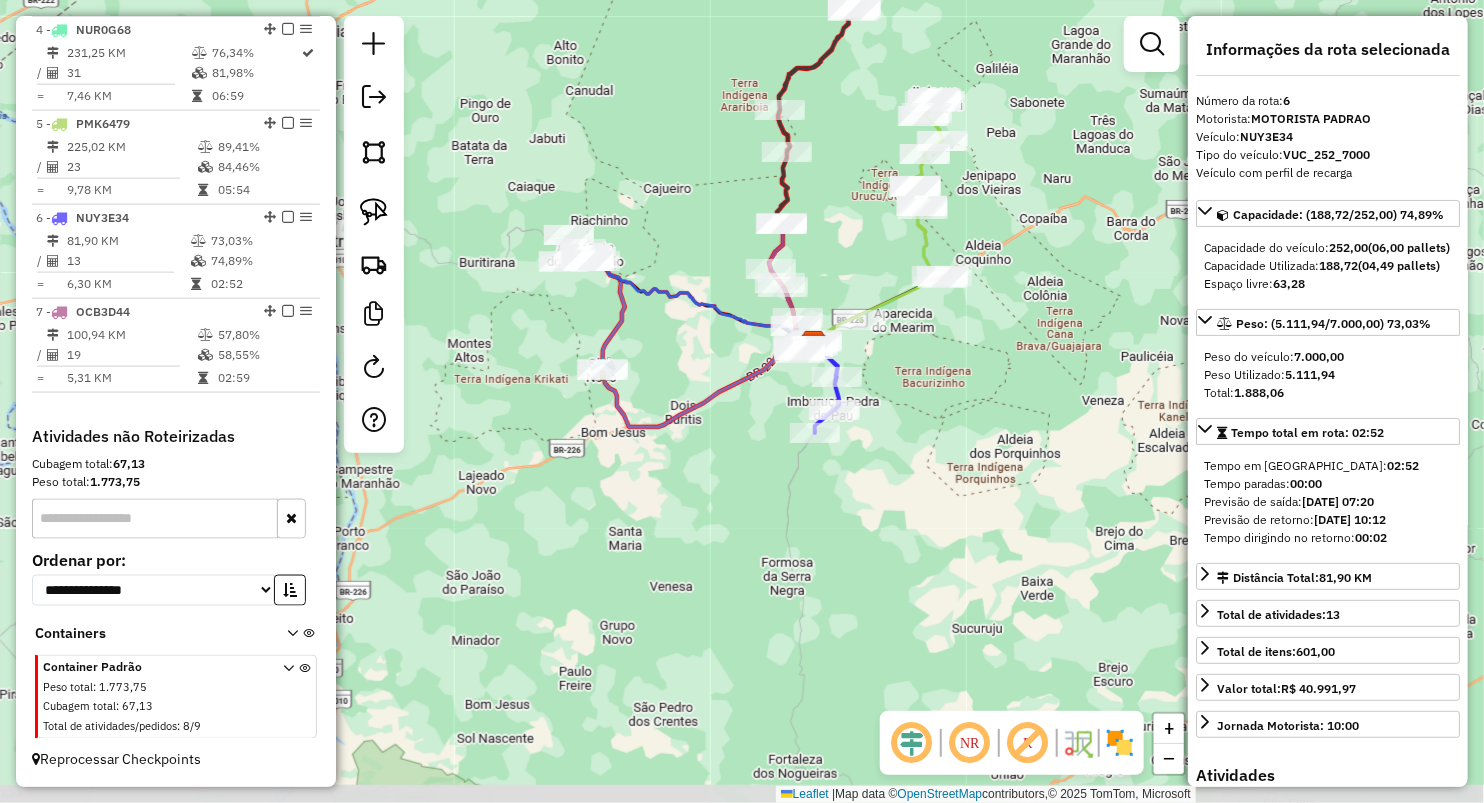 drag, startPoint x: 832, startPoint y: 492, endPoint x: 851, endPoint y: 260, distance: 232.77672 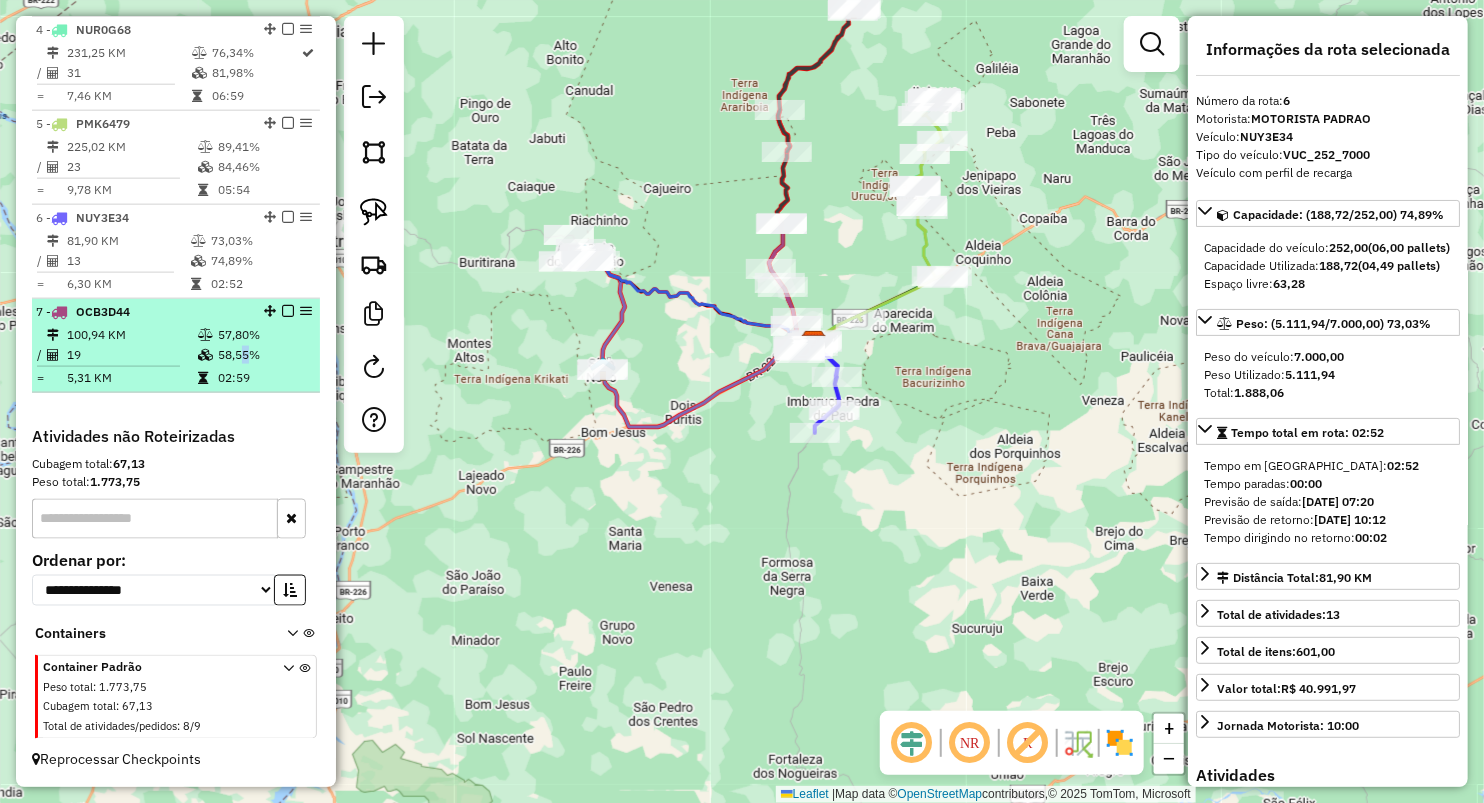 click on "58,55%" at bounding box center (264, 355) 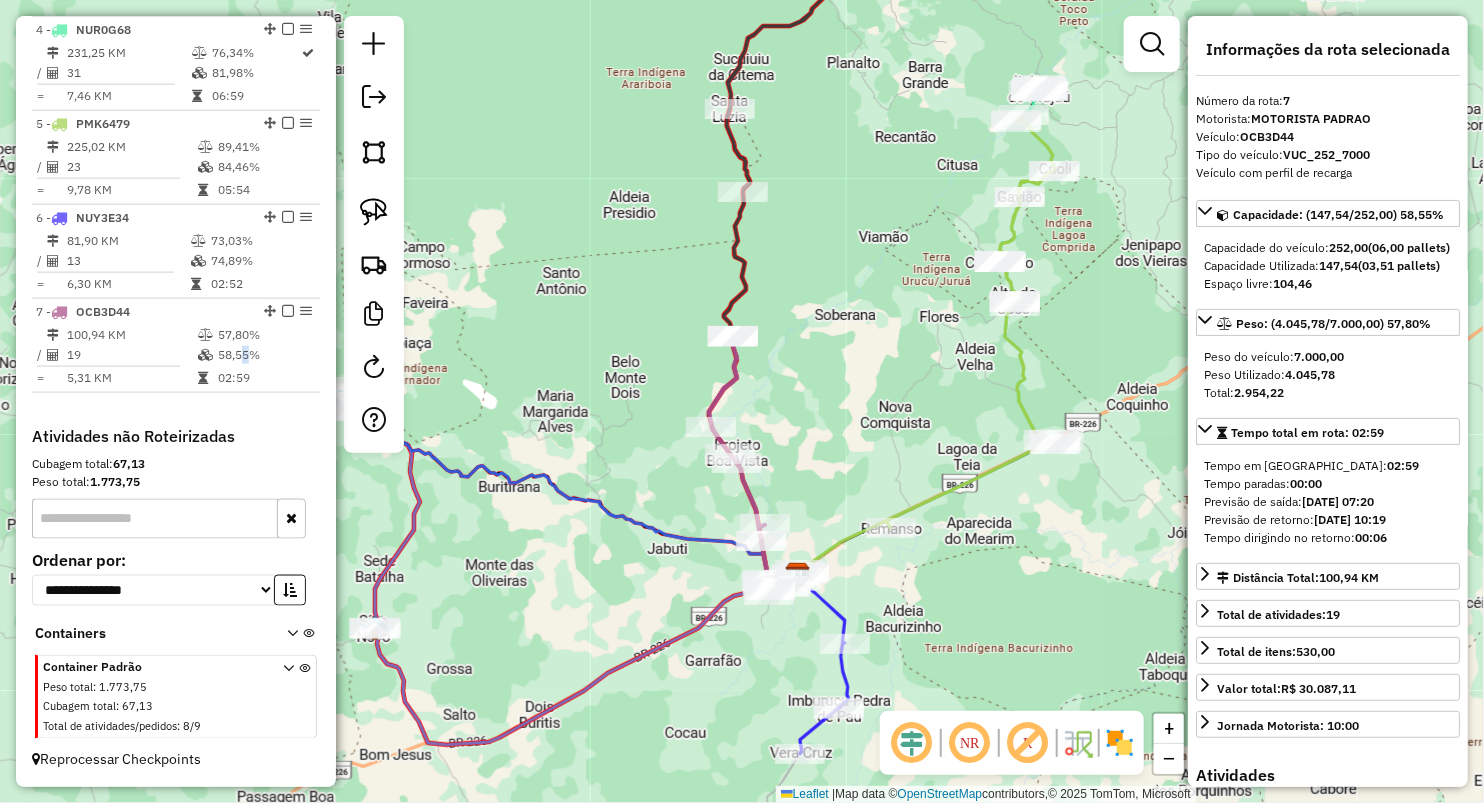 drag, startPoint x: 846, startPoint y: 330, endPoint x: 798, endPoint y: 406, distance: 89.88882 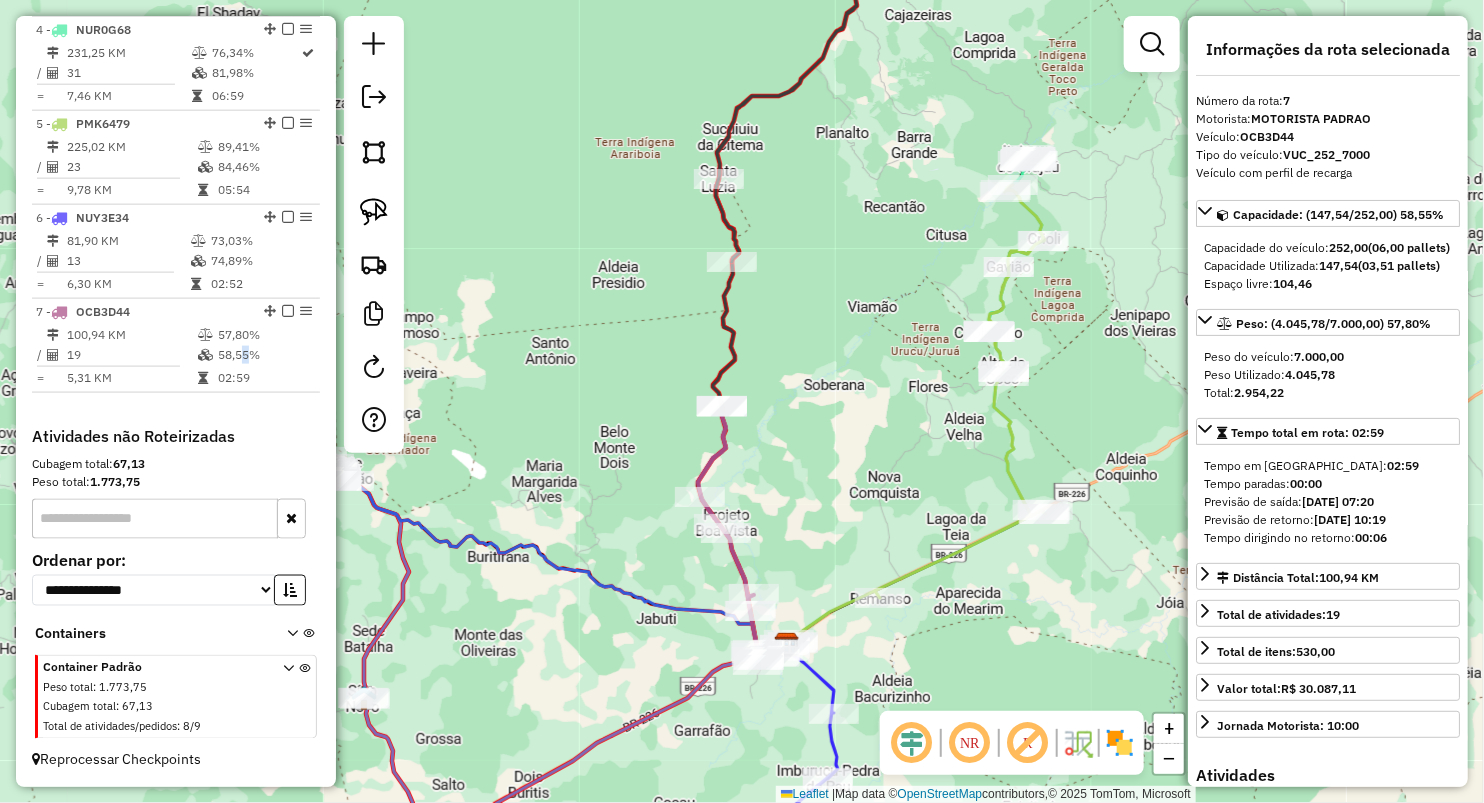 drag, startPoint x: 844, startPoint y: 315, endPoint x: 838, endPoint y: 371, distance: 56.32051 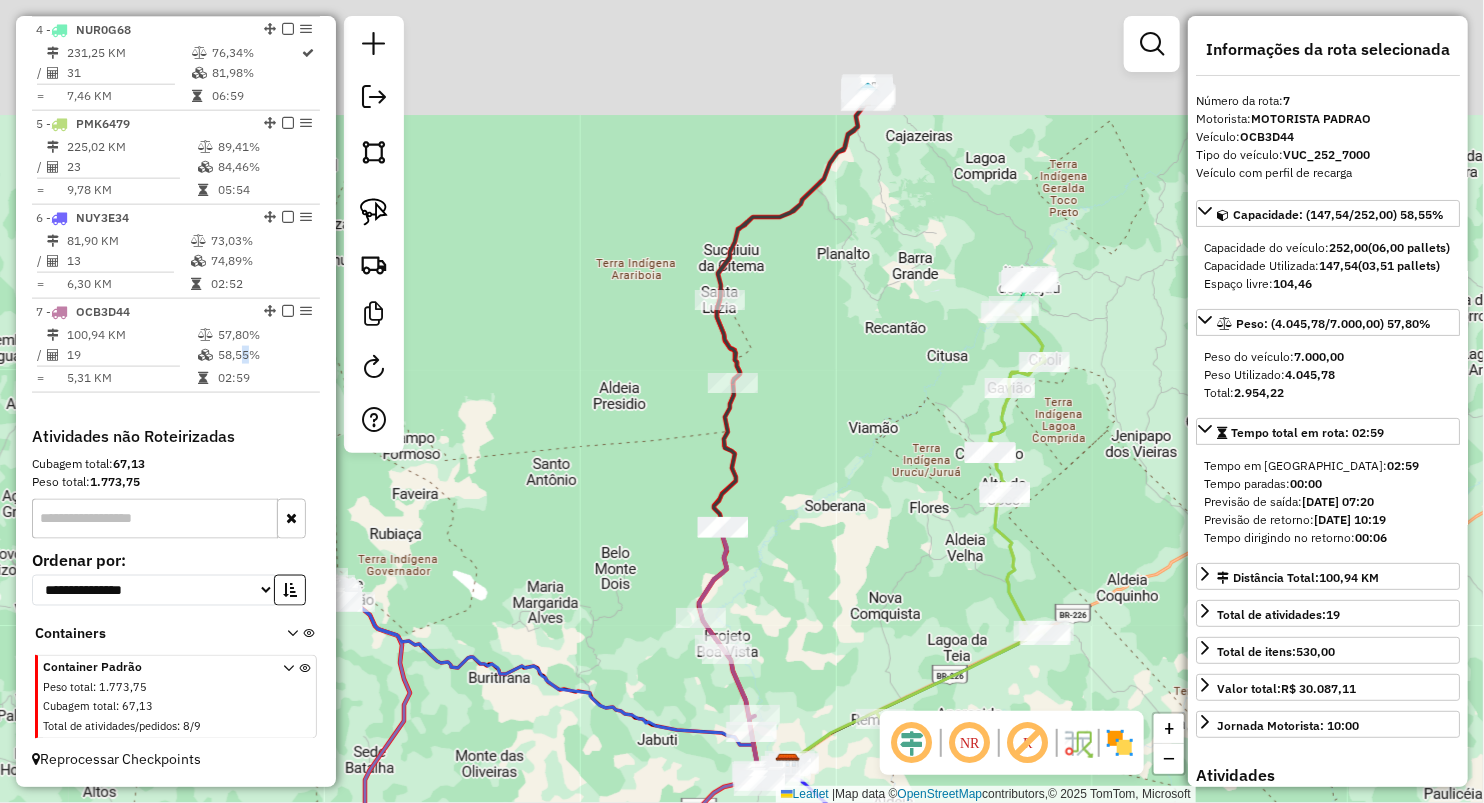 drag, startPoint x: 824, startPoint y: 292, endPoint x: 826, endPoint y: 412, distance: 120.01666 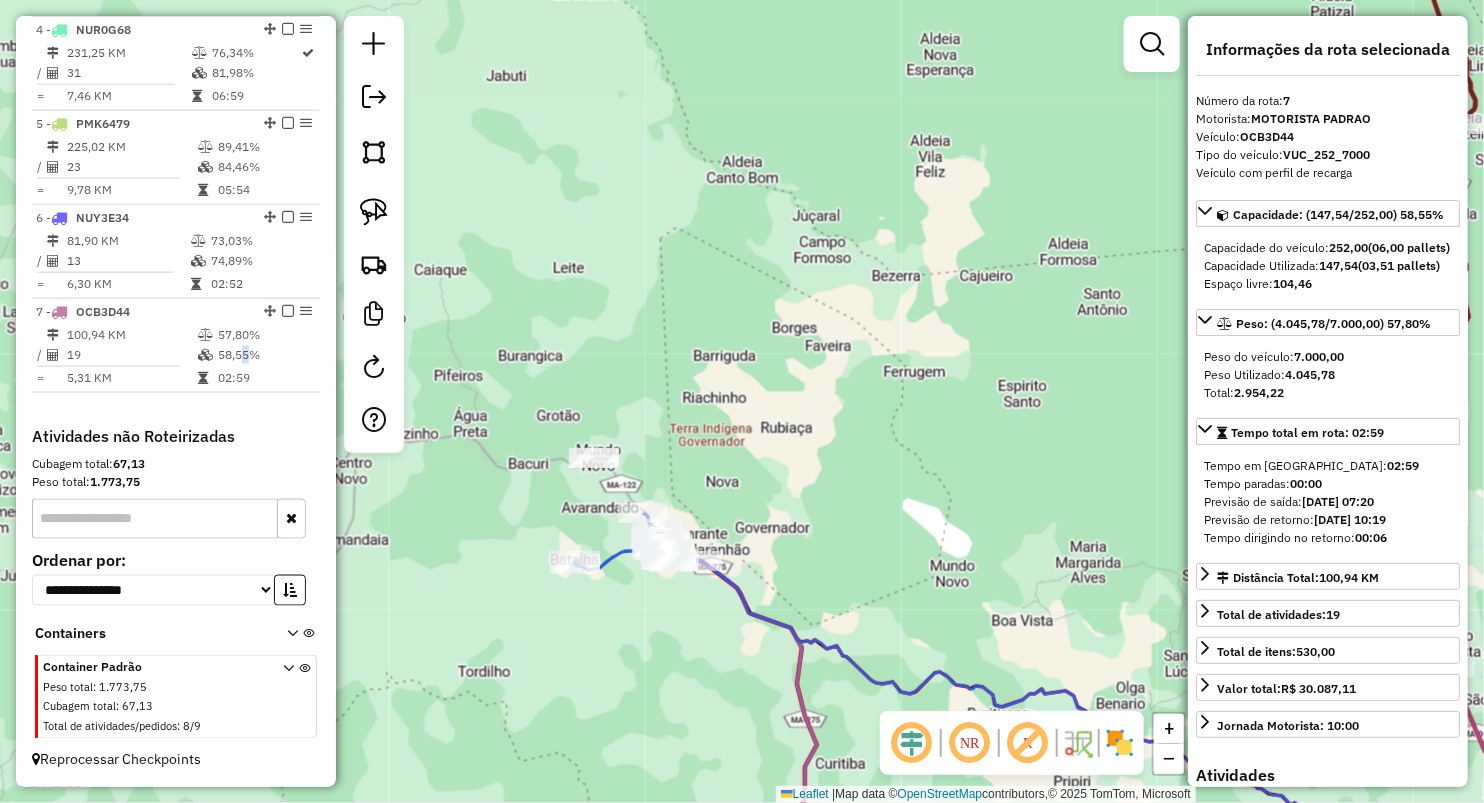 click 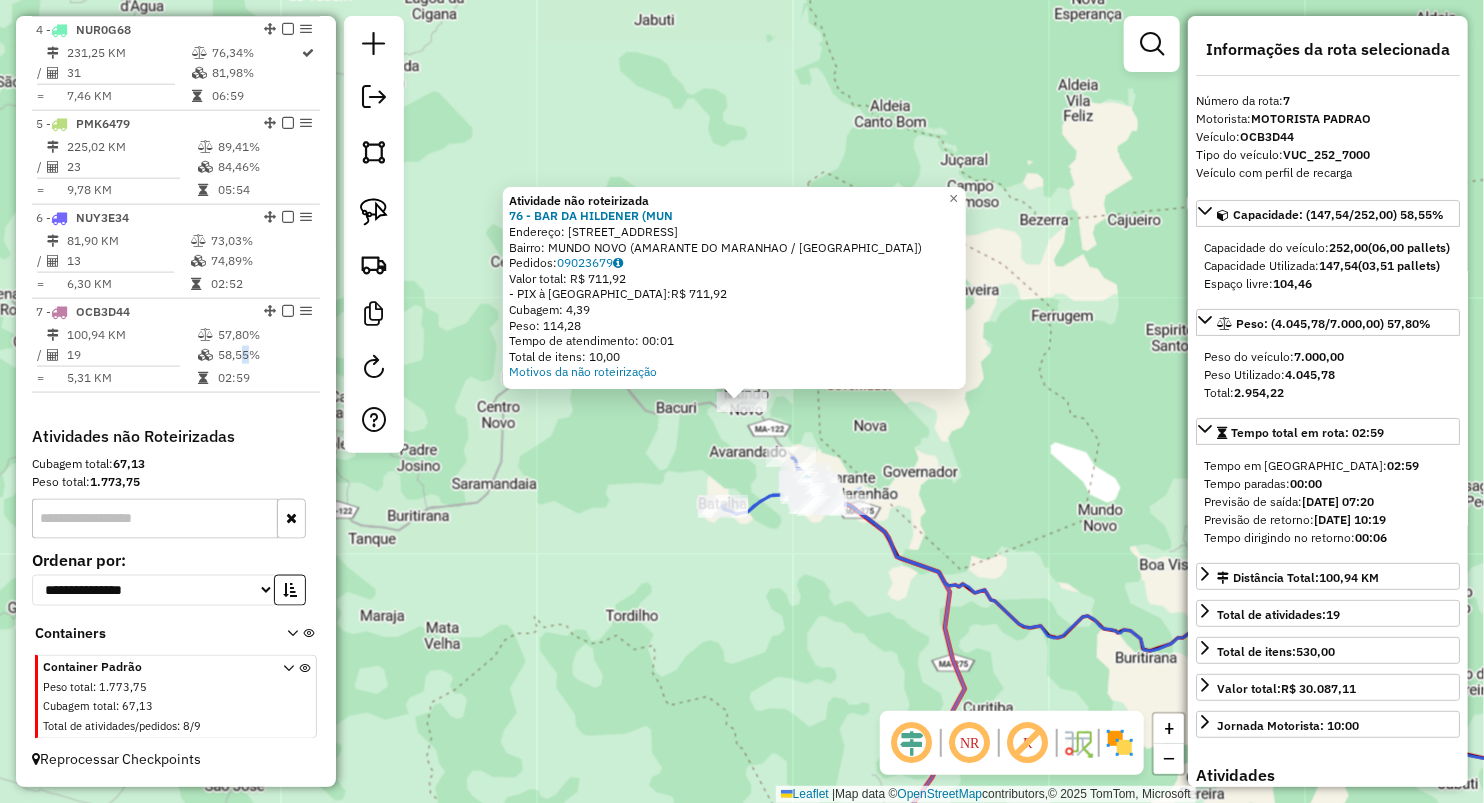 click on "Atividade não roteirizada 76 - BAR DA HILDENER (MUN  Endereço:  RUA BAIMA JUNIOR 1036   Bairro: MUNDO NOVO (AMARANTE DO MARANHAO / MA)   Pedidos:  09023679   Valor total: R$ 711,92   - PIX à Vista:  R$ 711,92   Cubagem: 4,39   Peso: 114,28   Tempo de atendimento: 00:01   Total de itens: 10,00  Motivos da não roteirização × Janela de atendimento Grade de atendimento Capacidade Transportadoras Veículos Cliente Pedidos  Rotas Selecione os dias de semana para filtrar as janelas de atendimento  Seg   Ter   Qua   Qui   Sex   Sáb   Dom  Informe o período da janela de atendimento: De: Até:  Filtrar exatamente a janela do cliente  Considerar janela de atendimento padrão  Selecione os dias de semana para filtrar as grades de atendimento  Seg   Ter   Qua   Qui   Sex   Sáb   Dom   Considerar clientes sem dia de atendimento cadastrado  Clientes fora do dia de atendimento selecionado Filtrar as atividades entre os valores definidos abaixo:  Peso mínimo:   Peso máximo:   Cubagem mínima:   Cubagem máxima:  +" 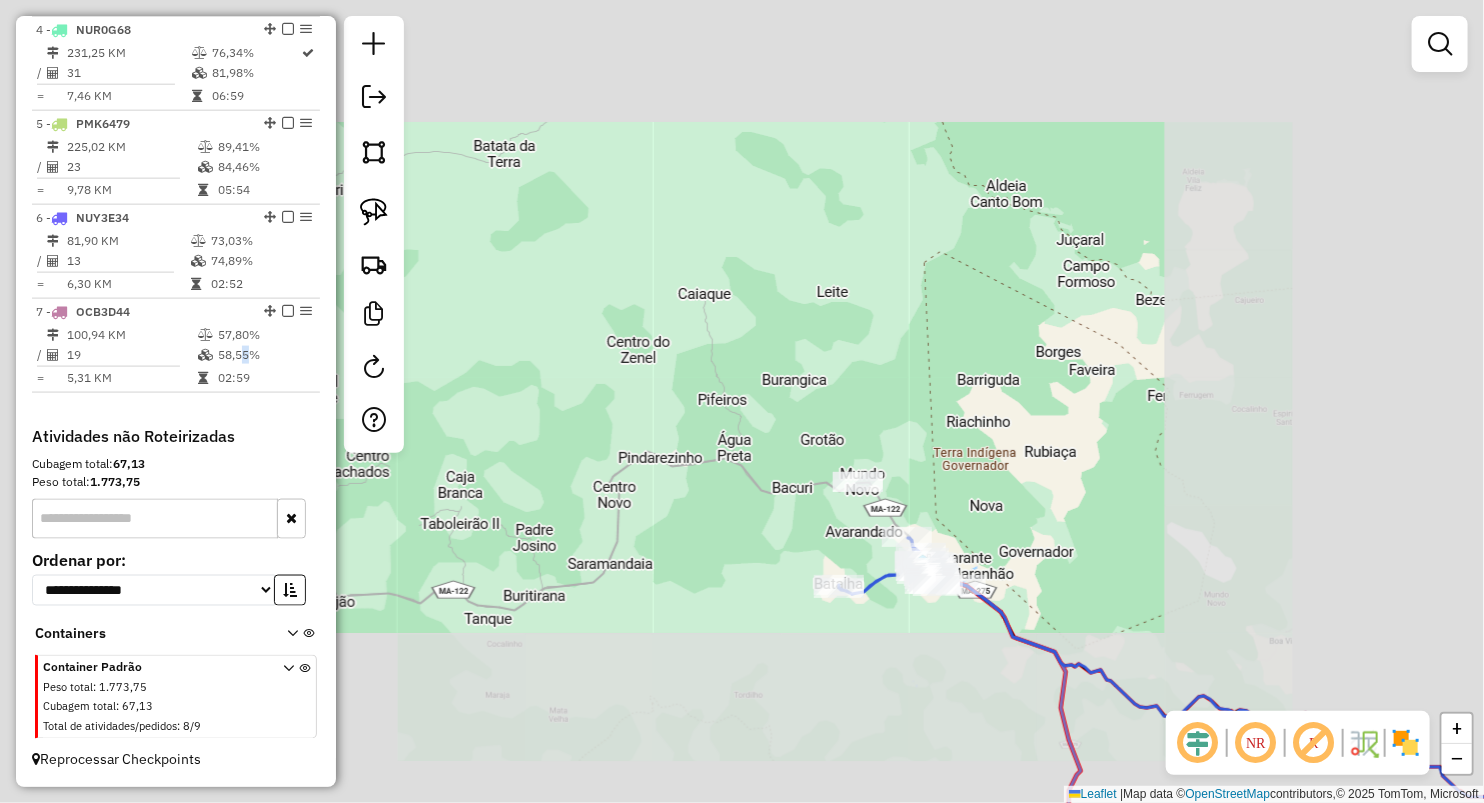 drag, startPoint x: 1168, startPoint y: 565, endPoint x: 669, endPoint y: 336, distance: 549.03735 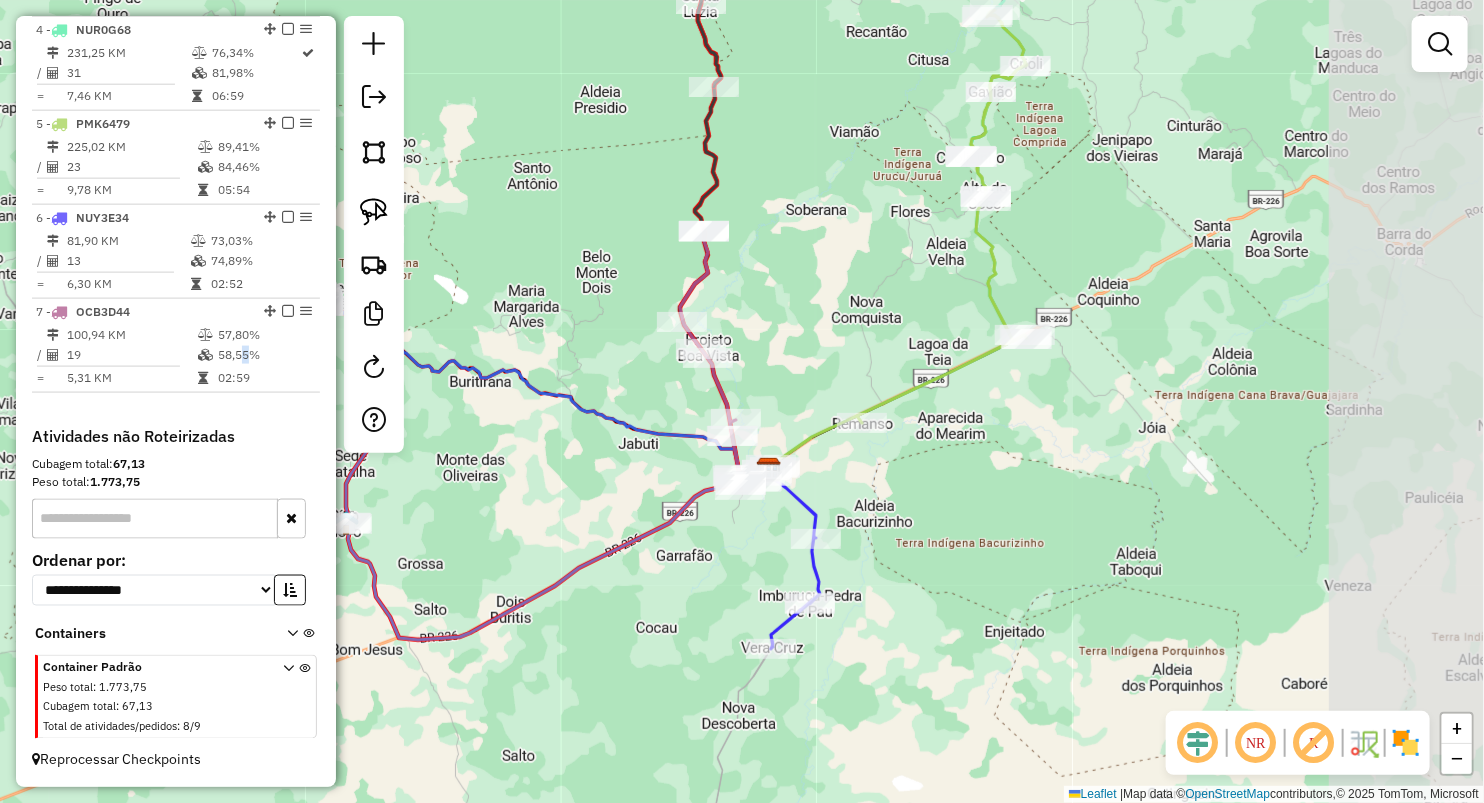 drag, startPoint x: 1224, startPoint y: 680, endPoint x: 958, endPoint y: 569, distance: 288.2308 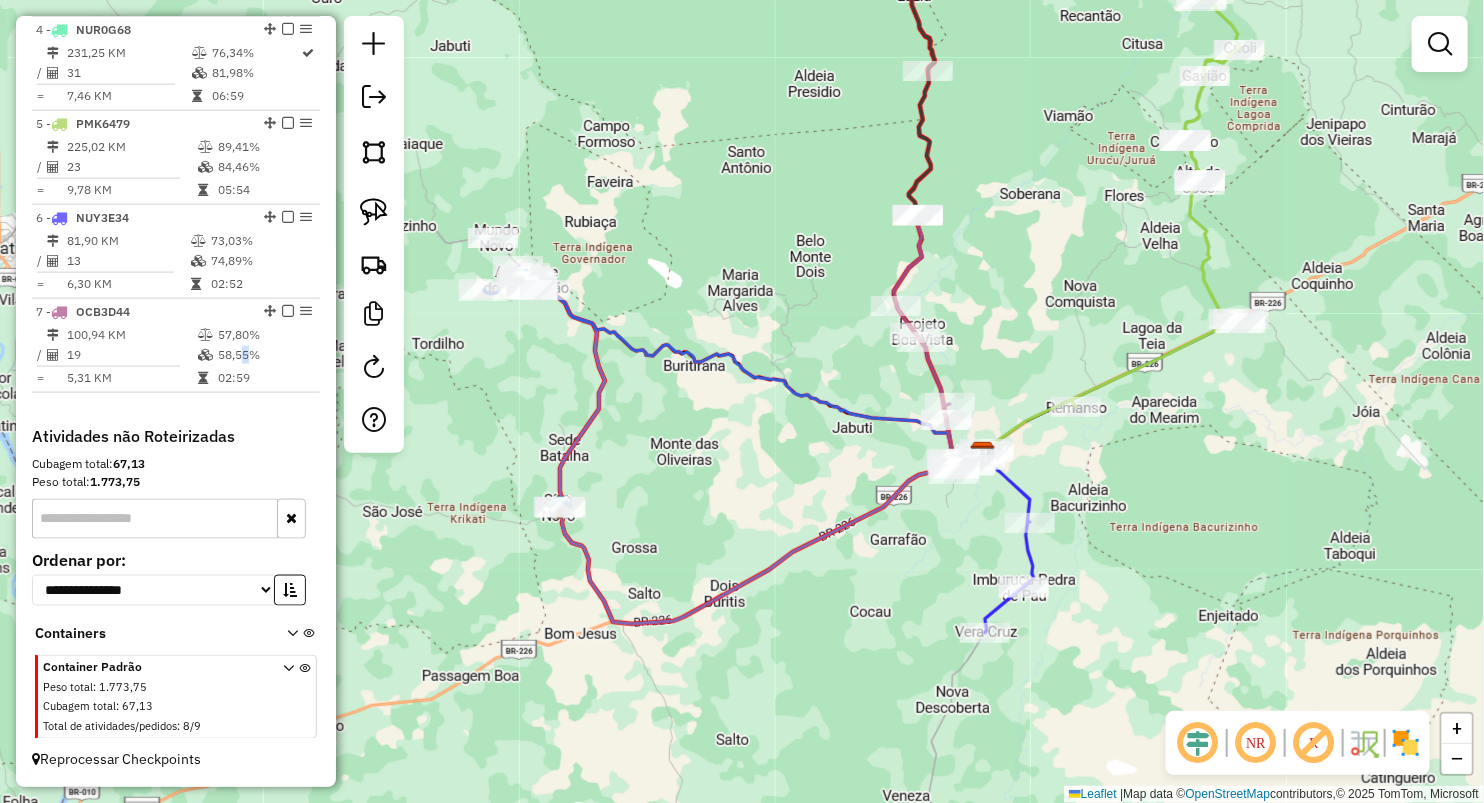 drag, startPoint x: 504, startPoint y: 453, endPoint x: 801, endPoint y: 494, distance: 299.81662 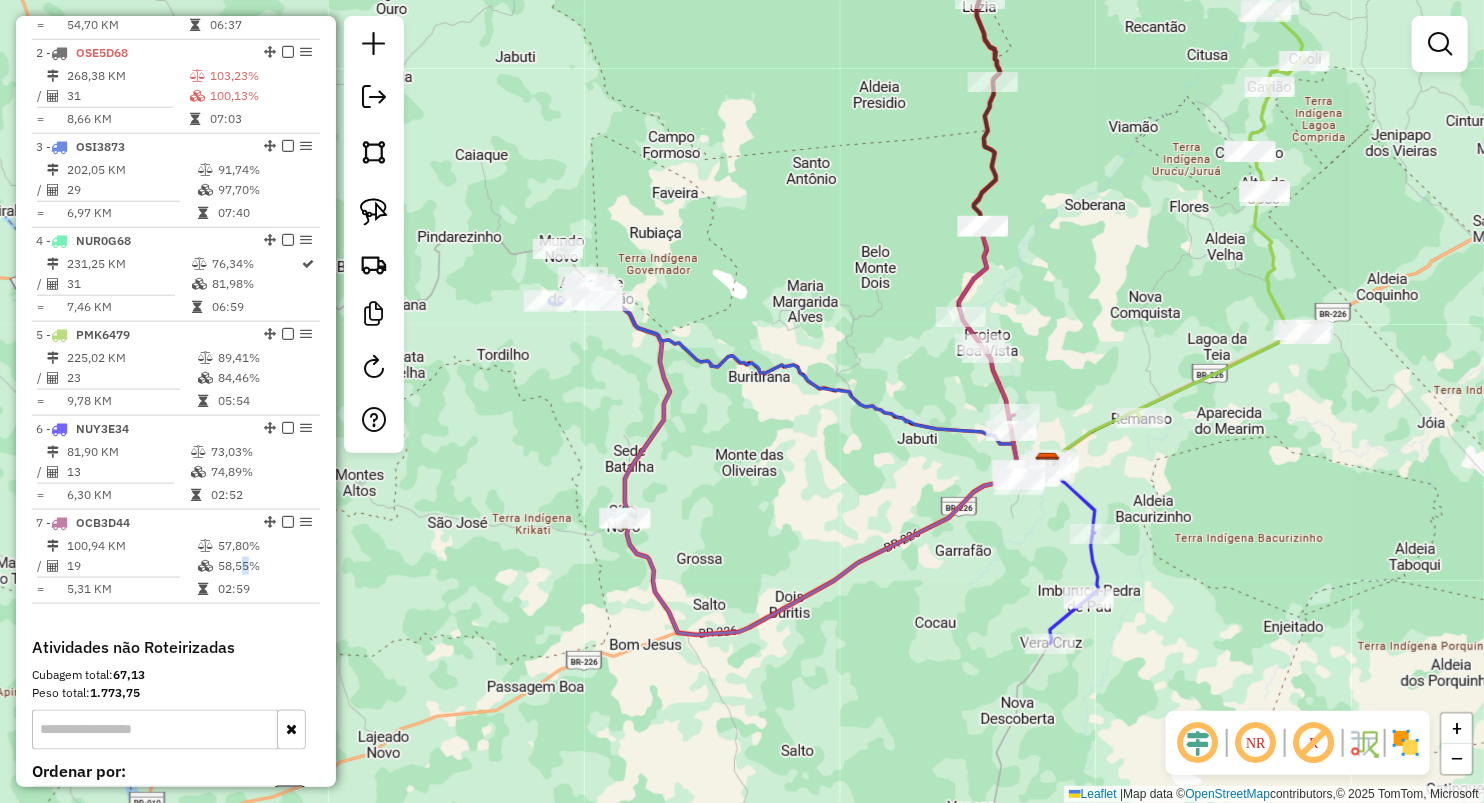 scroll, scrollTop: 831, scrollLeft: 0, axis: vertical 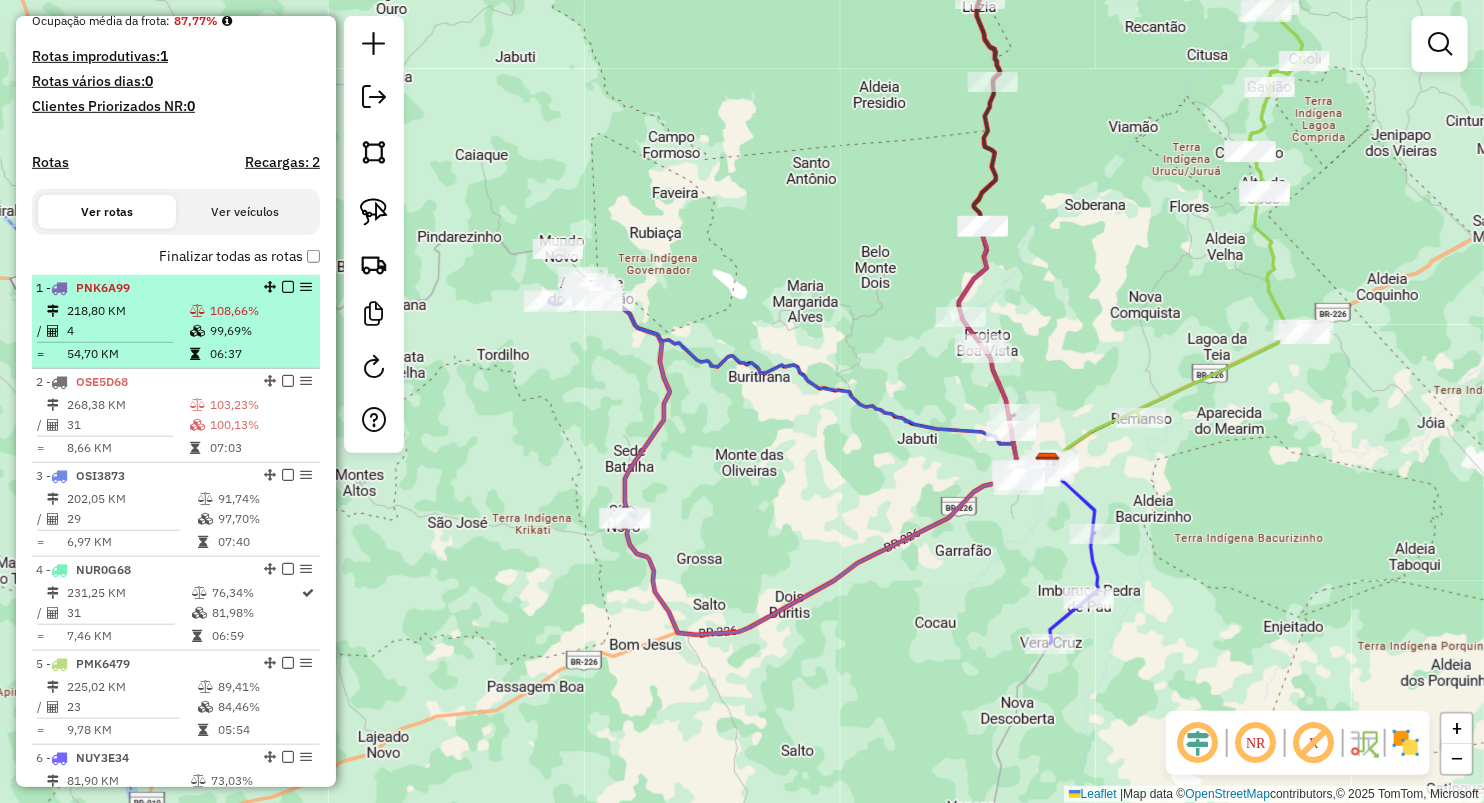 click on "218,80 KM" at bounding box center (127, 311) 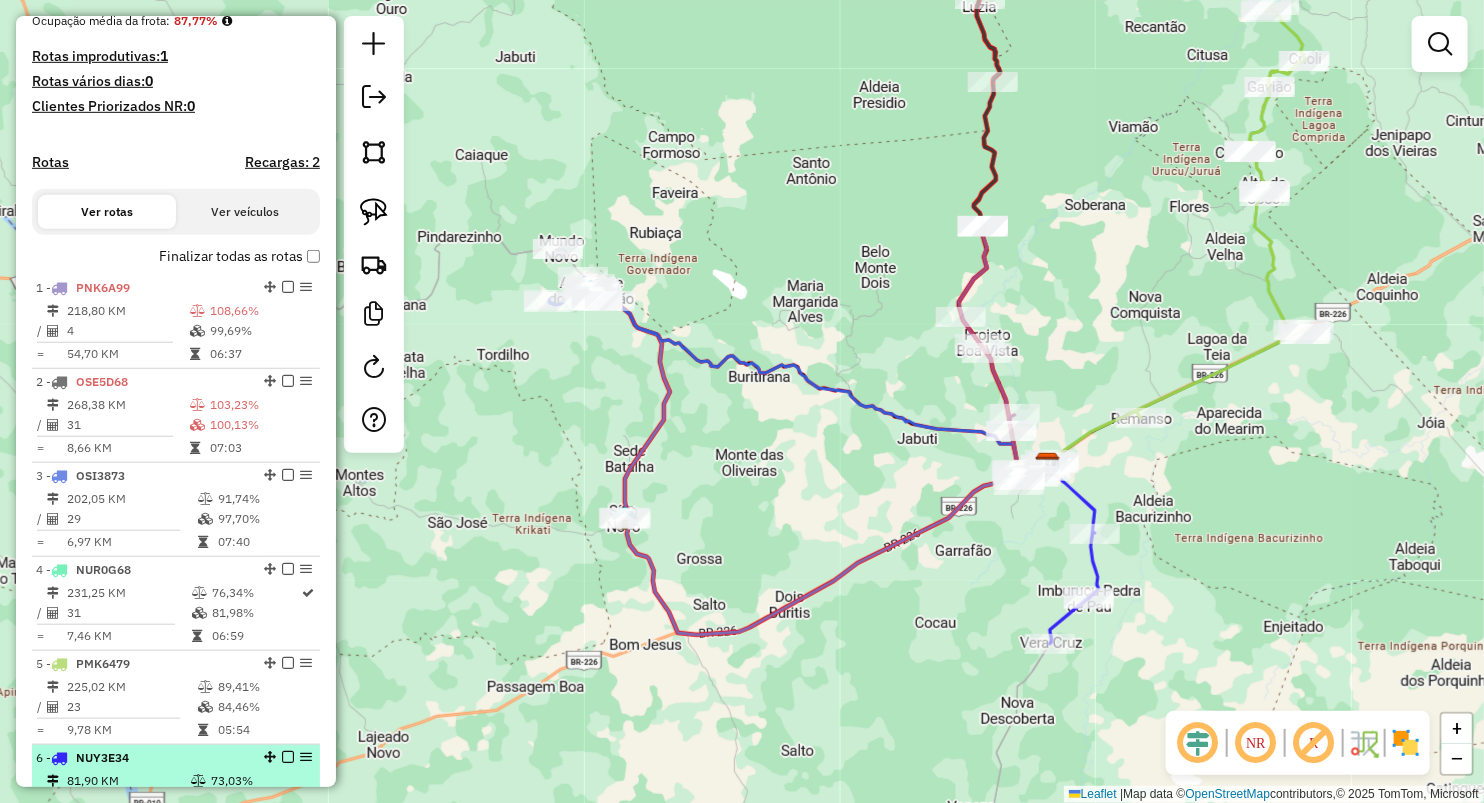 select on "**********" 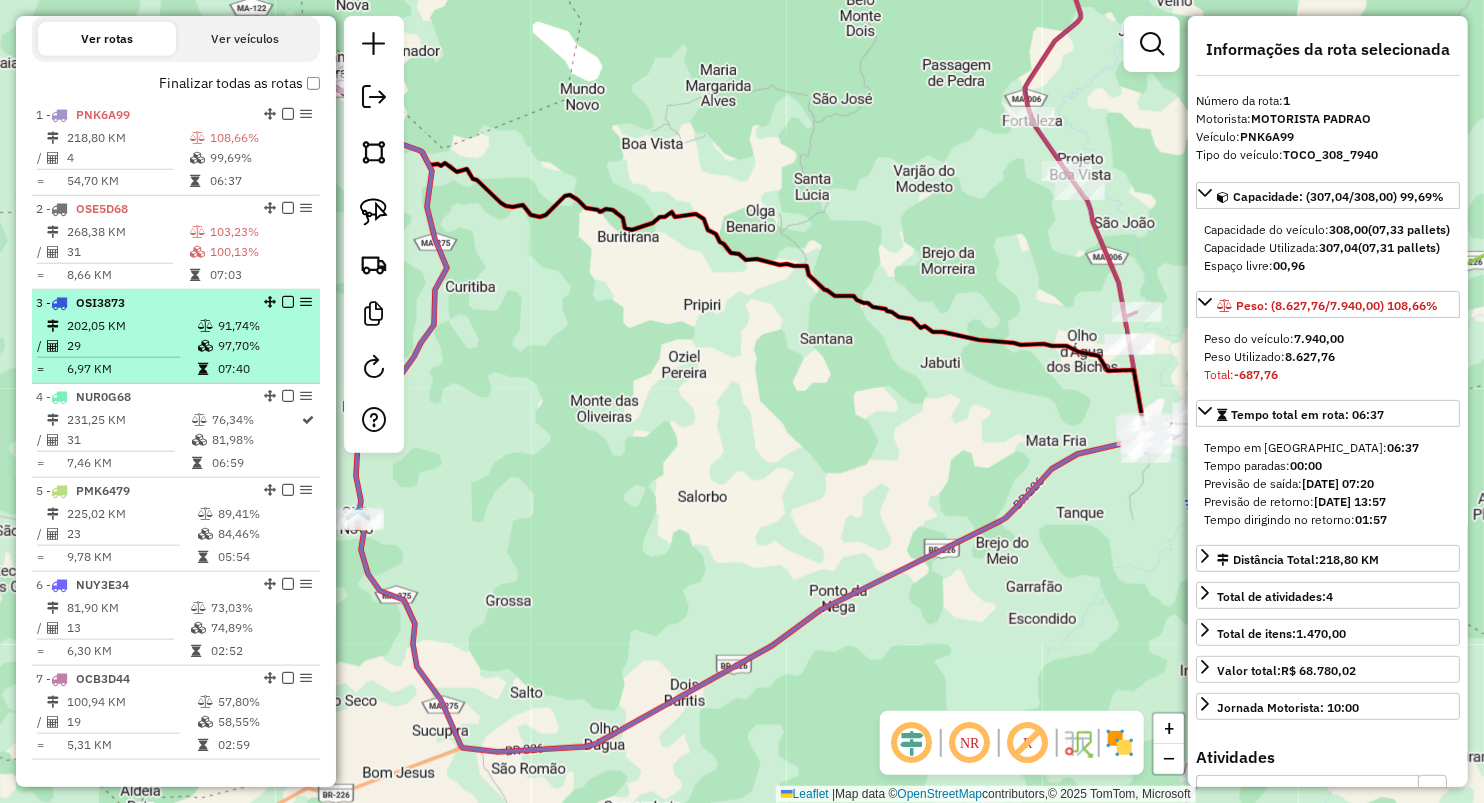 scroll, scrollTop: 720, scrollLeft: 0, axis: vertical 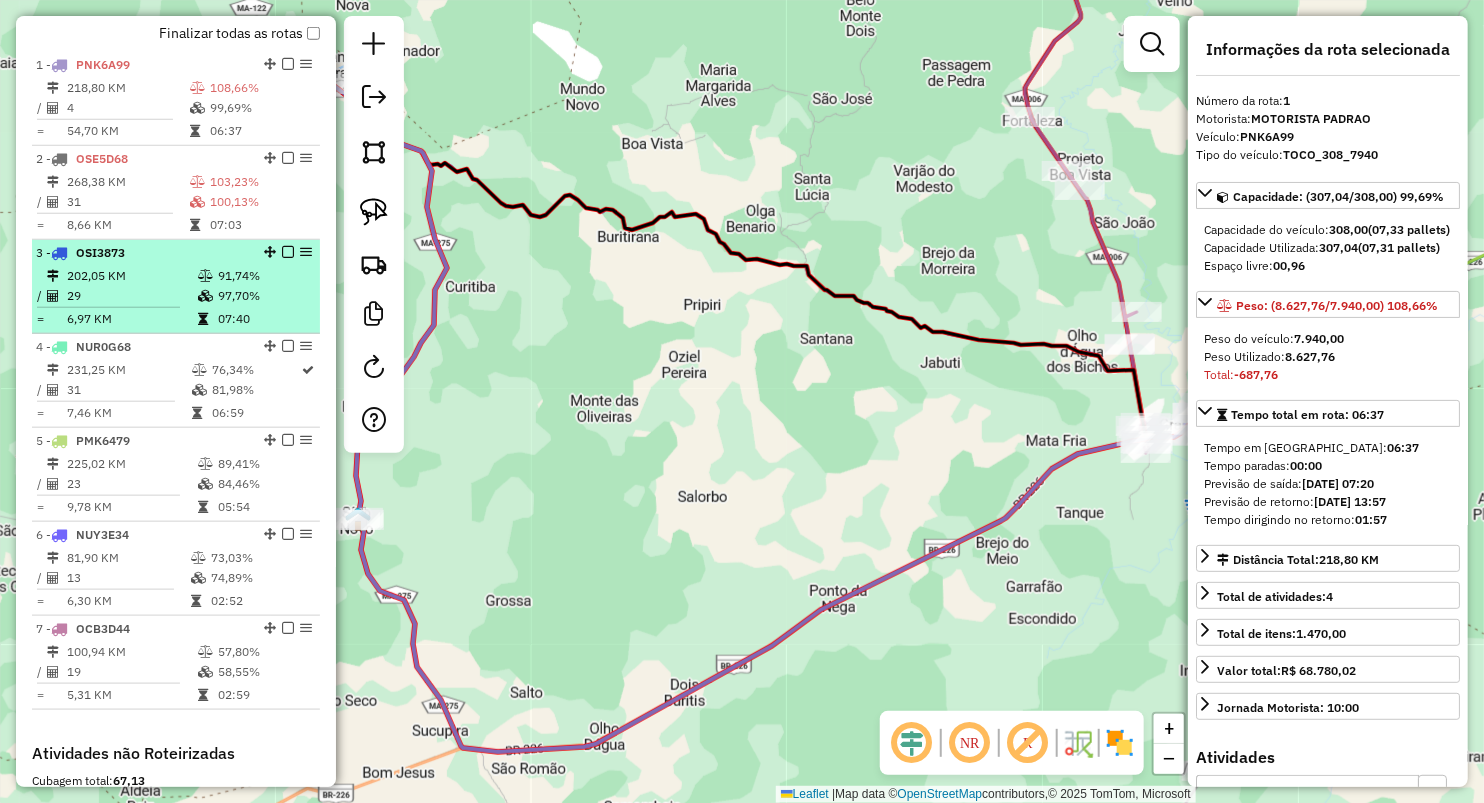 click on "OSI3873" at bounding box center [100, 252] 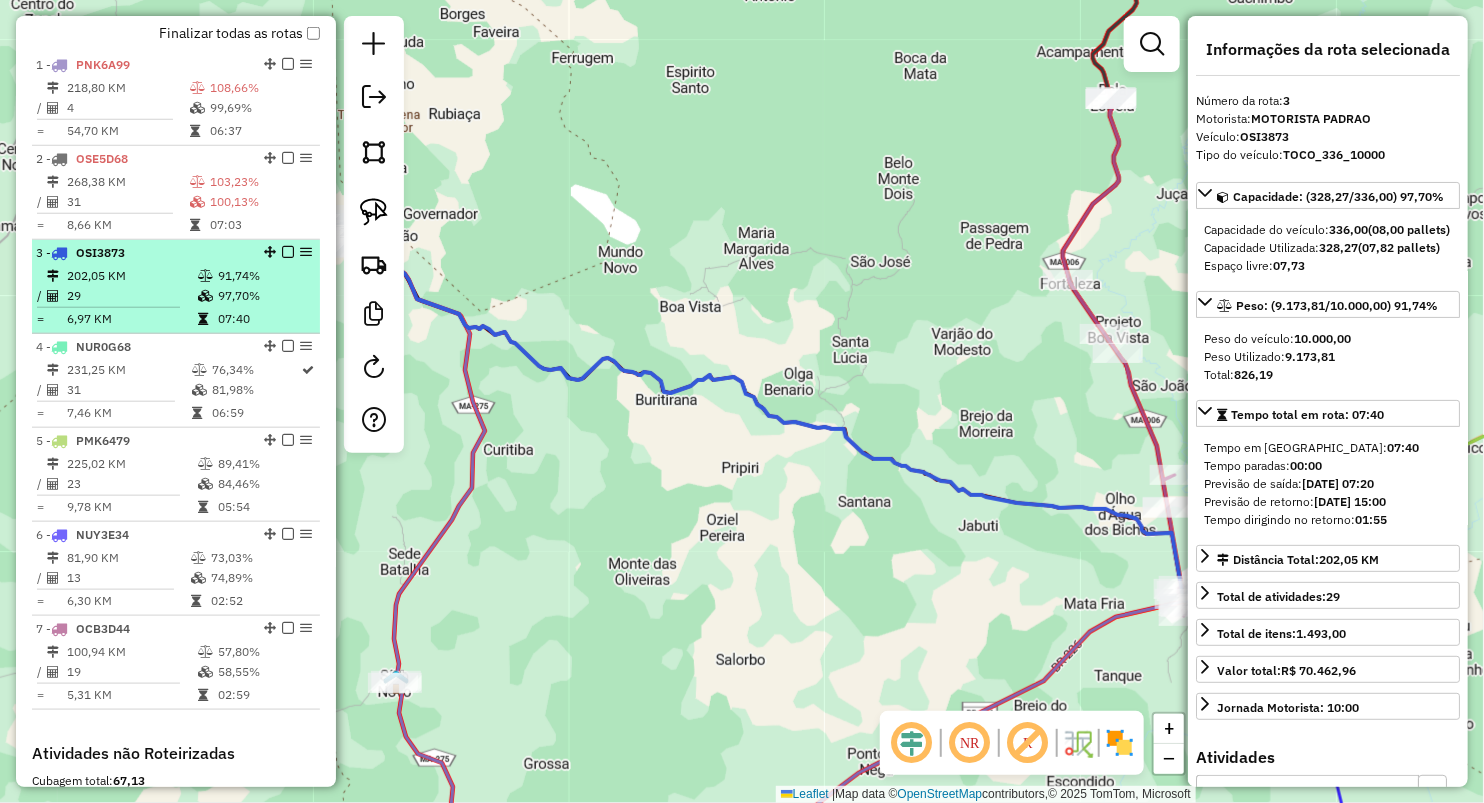drag, startPoint x: 133, startPoint y: 373, endPoint x: 165, endPoint y: 302, distance: 77.87811 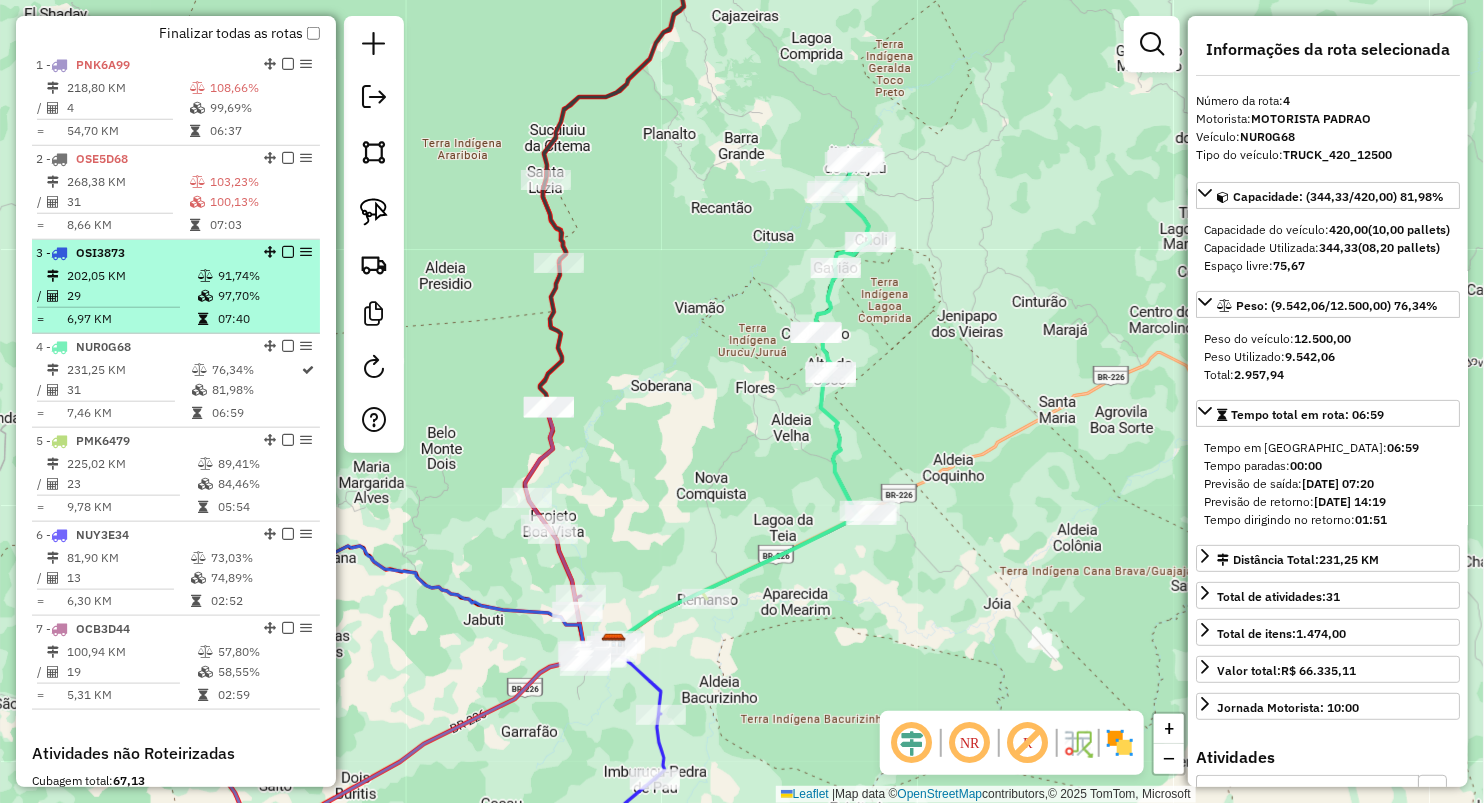 scroll, scrollTop: 608, scrollLeft: 0, axis: vertical 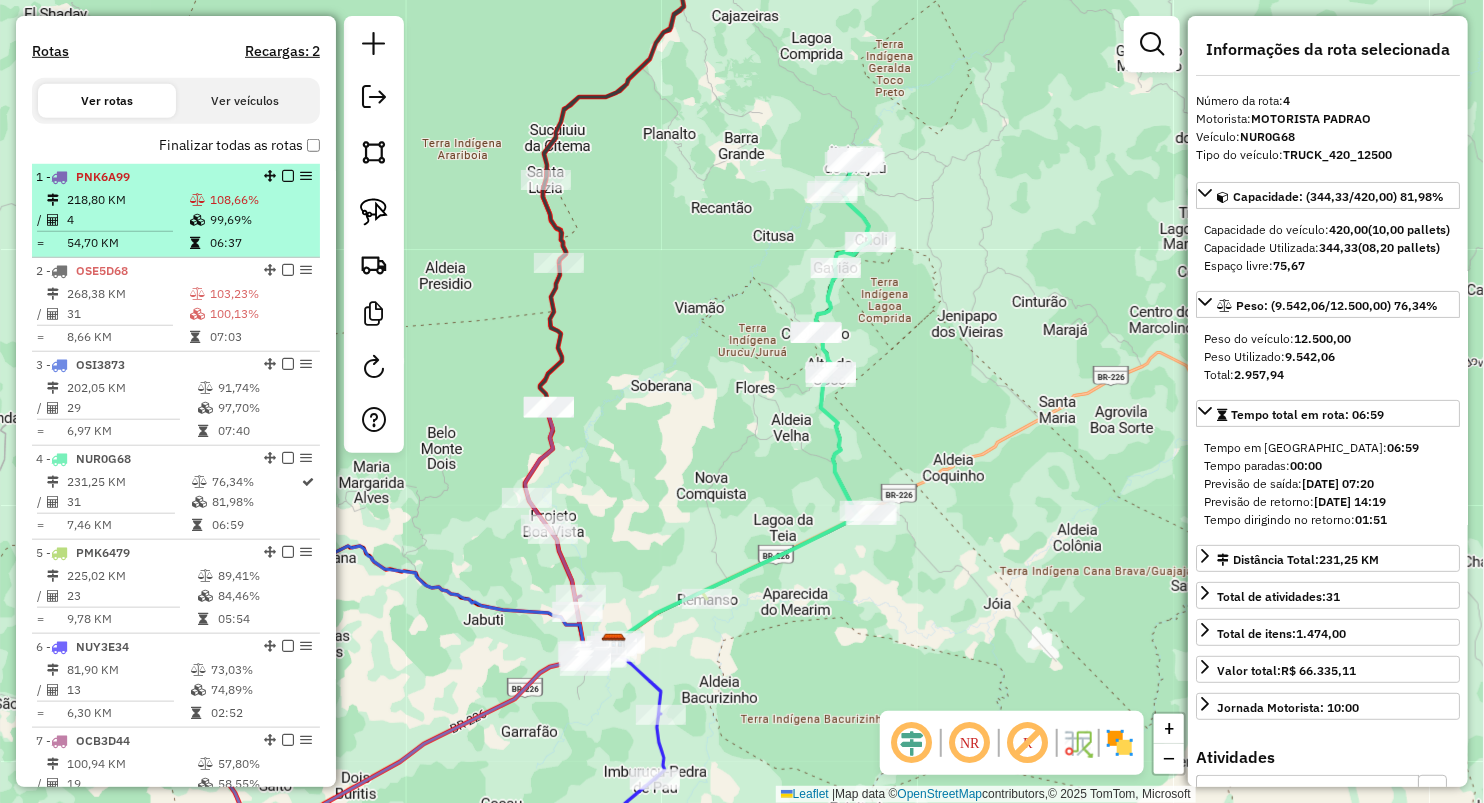 click on "4" at bounding box center [127, 220] 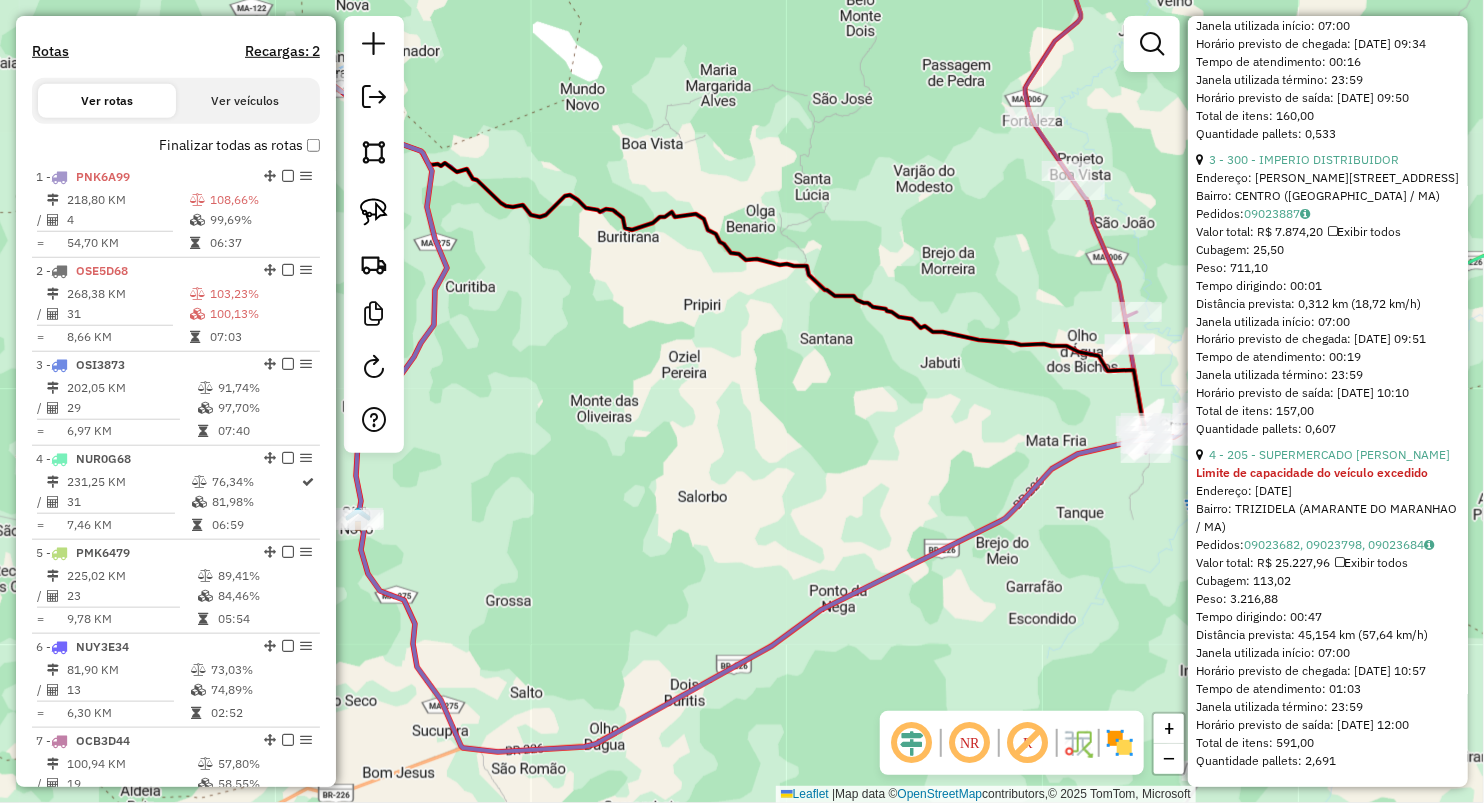 scroll, scrollTop: 1458, scrollLeft: 0, axis: vertical 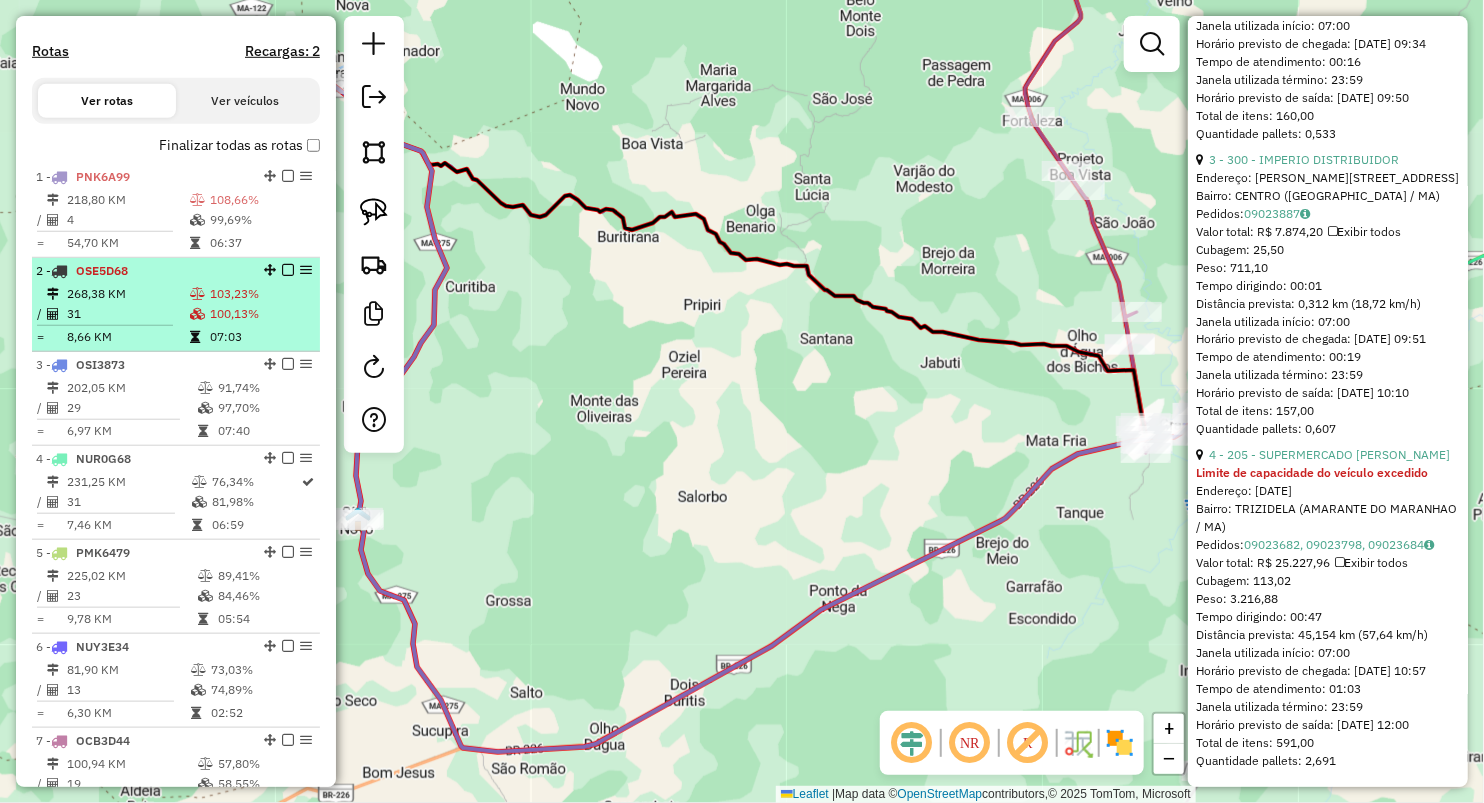 click on "8,66 KM" at bounding box center (127, 337) 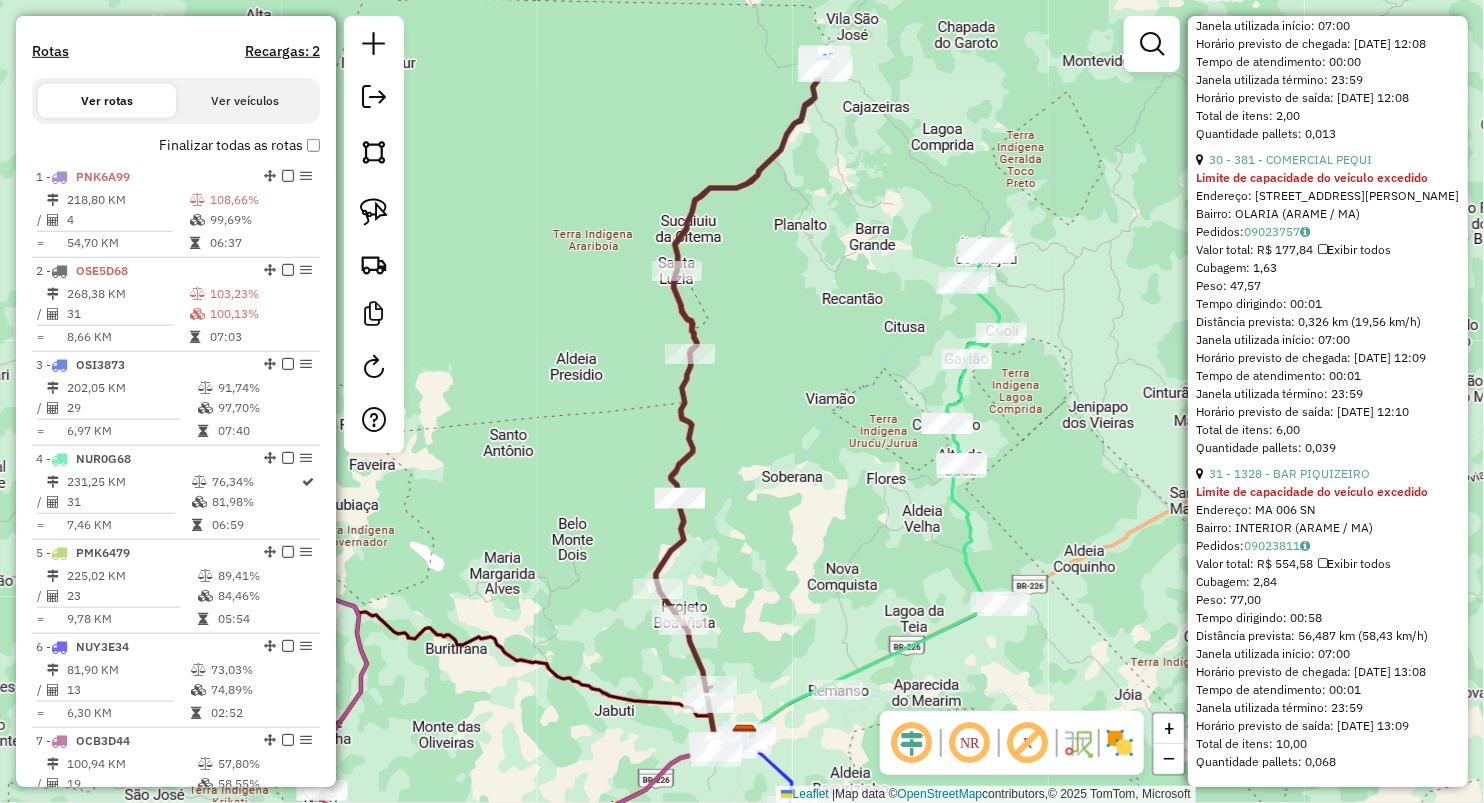 scroll, scrollTop: 10026, scrollLeft: 0, axis: vertical 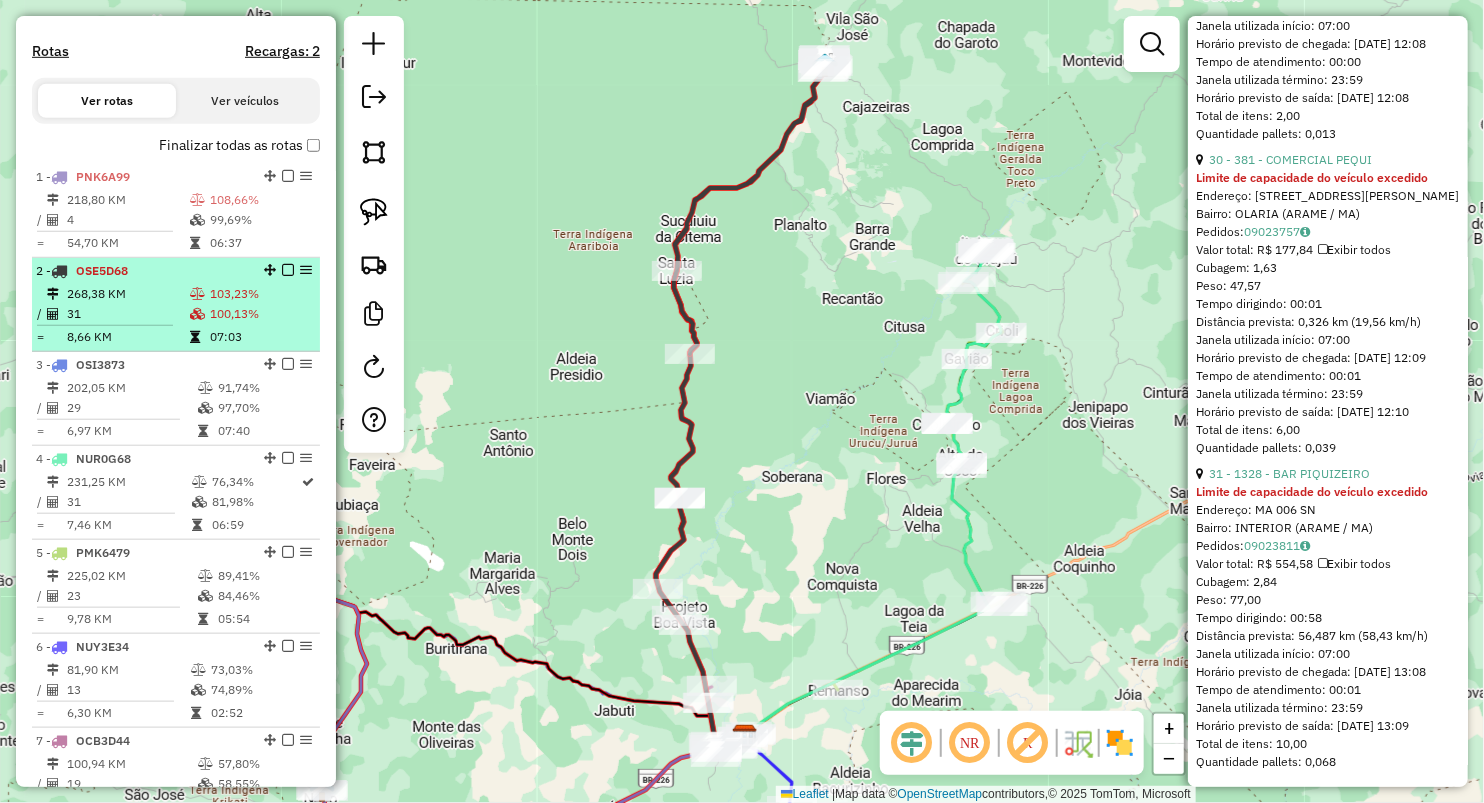 drag, startPoint x: 176, startPoint y: 300, endPoint x: 186, endPoint y: 289, distance: 14.866069 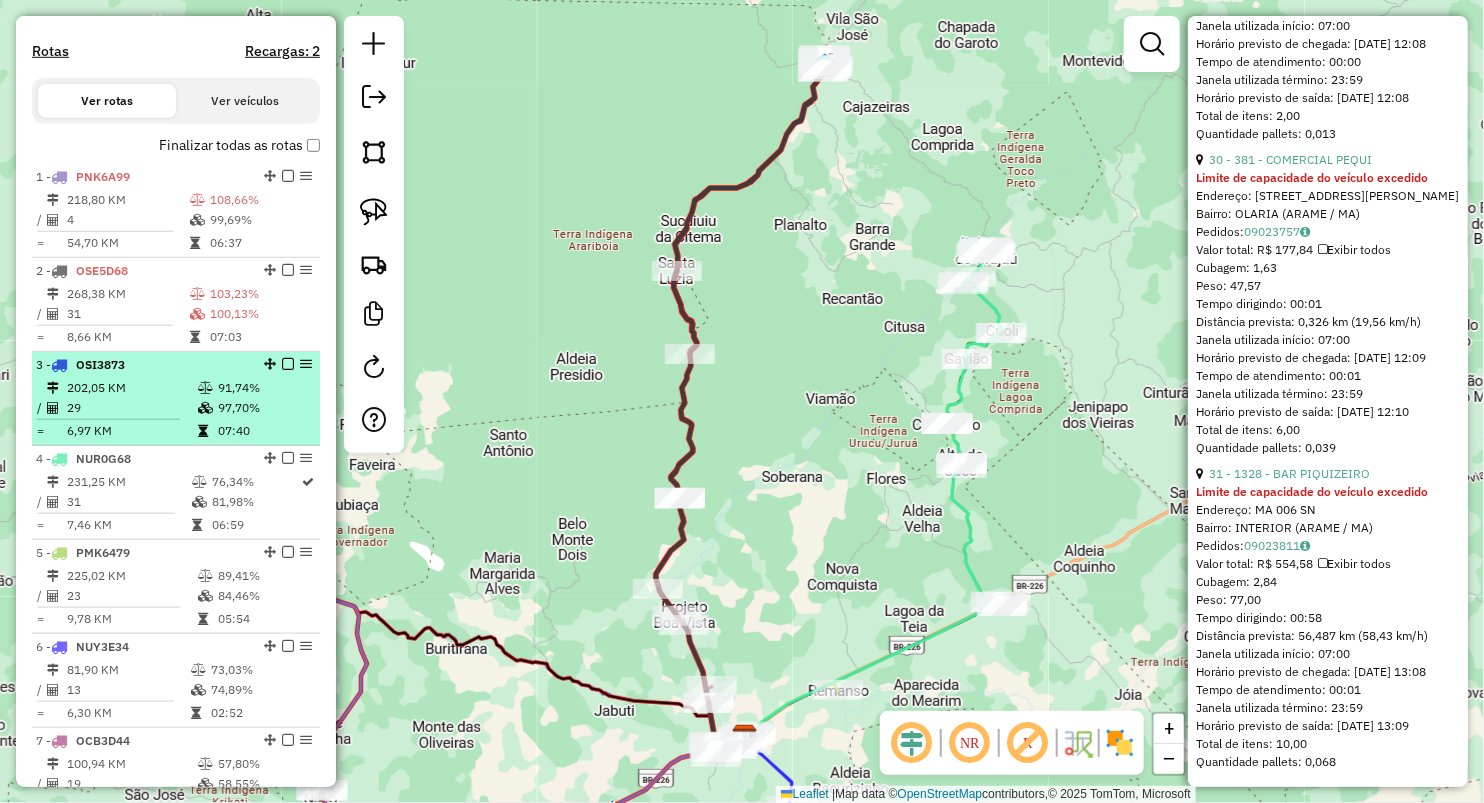 click on "202,05 KM" at bounding box center [131, 388] 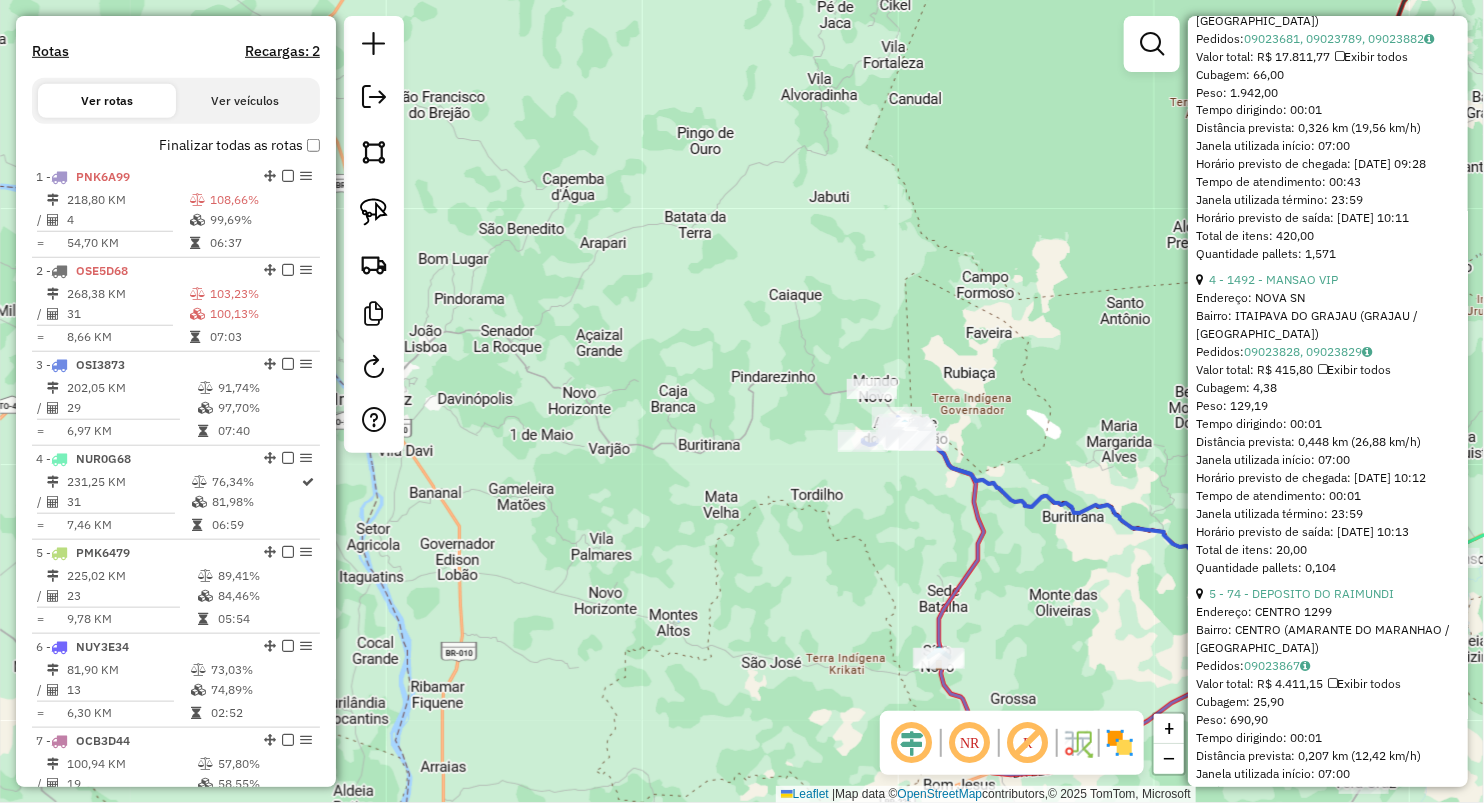 scroll, scrollTop: 1572, scrollLeft: 0, axis: vertical 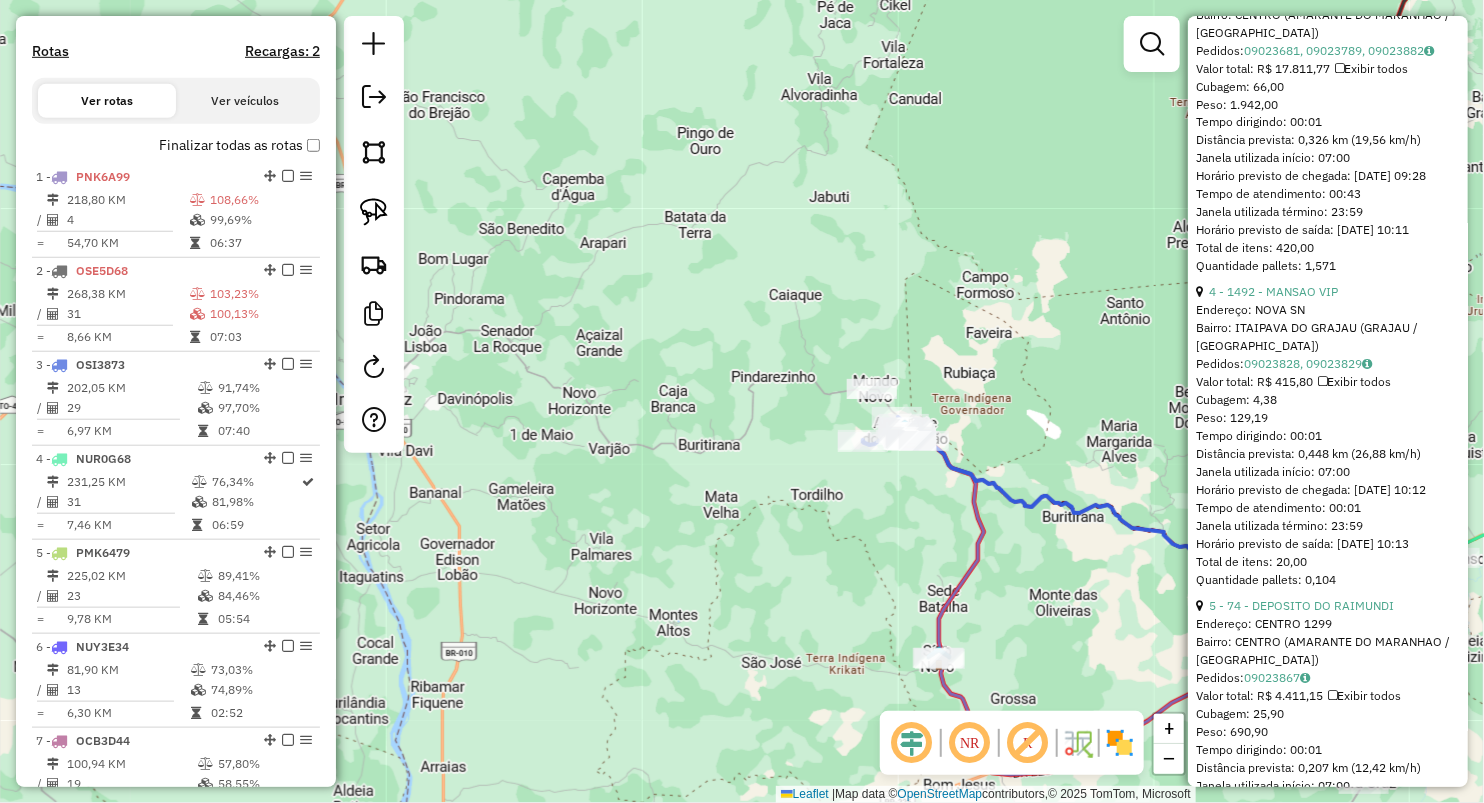 click on "1 - 301 - POINT VIP Distribuid  Endereço:  MA 122 1   Bairro: CENTRO (AMARANTE DO MARANHAO / MA)   Pedidos:  09023638   Valor total: R$ 5.055,86   Exibir todos   Cubagem: 19,10  Peso: 547,02  Tempo dirigindo: 01:53   Distância prevista: 86,84 km (46,11 km/h)   Janela utilizada início: 07:00   Horário previsto de chegada: 10/07/2025 09:13   Tempo de atendimento: 00:11   Janela utilizada término: 23:59   Horário previsto de saída: 10/07/2025 09:24   Total de itens: 104,00   Quantidade pallets: 0,455     2 - 1377 - MERCANTIL ZN  Endereço:  Rua Bonfim Teixeira 2031   Bairro: CENTRO (AMARANTE DO MARANHAO / MA)   Pedidos:  09023699, 09023702, 09023809, 09023700   Valor total: R$ 738,76   Exibir todos   Cubagem: 5,01  Peso: 137,24  Tempo dirigindo: 00:01   Distância prevista: 0,387 km (23,22 km/h)   Janela utilizada início: 07:00   Horário previsto de chegada: 10/07/2025 09:25   Tempo de atendimento: 00:02   Janela utilizada término: 23:59   Horário previsto de saída: 10/07/2025 09:27" at bounding box center [1328, 3913] 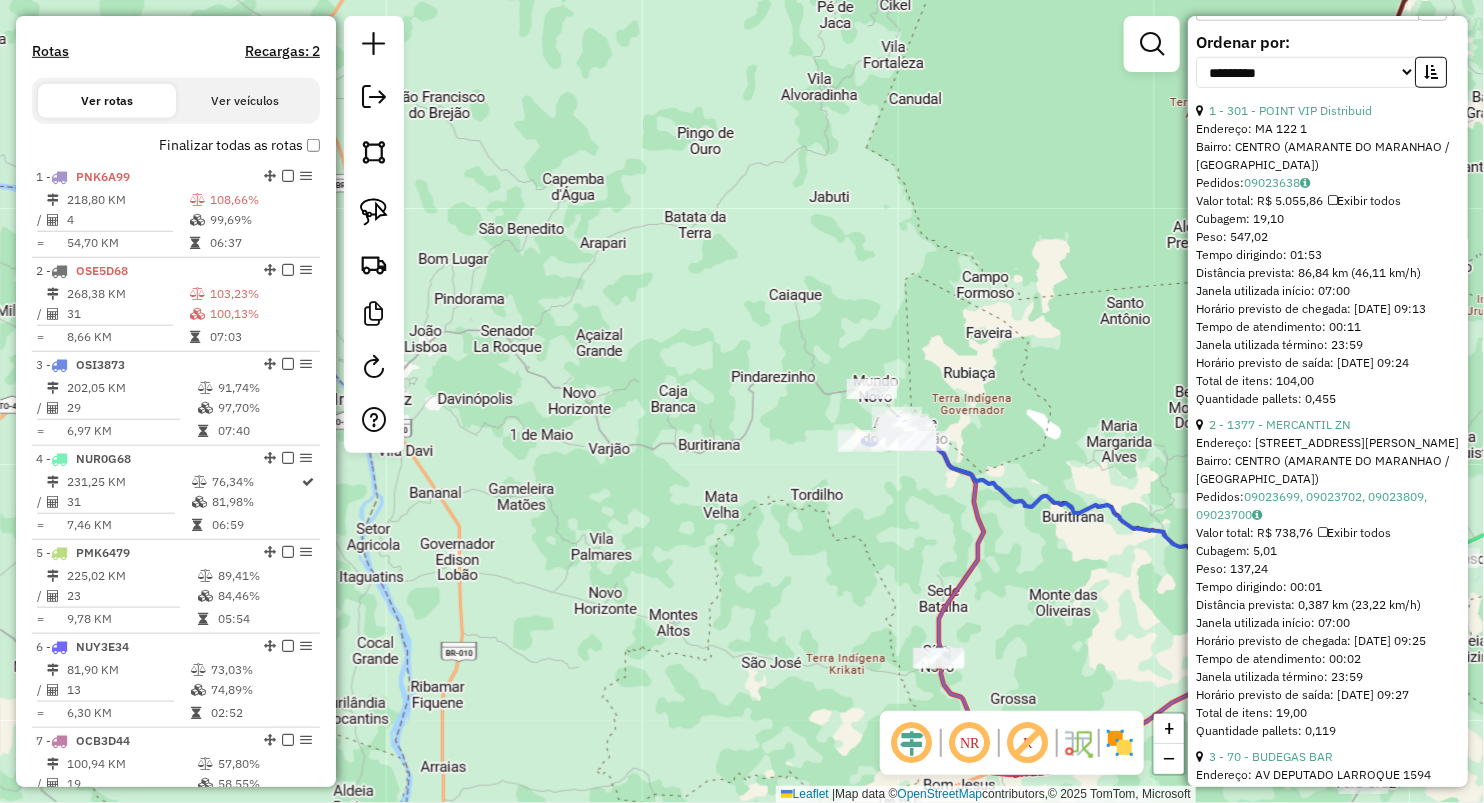 scroll, scrollTop: 683, scrollLeft: 0, axis: vertical 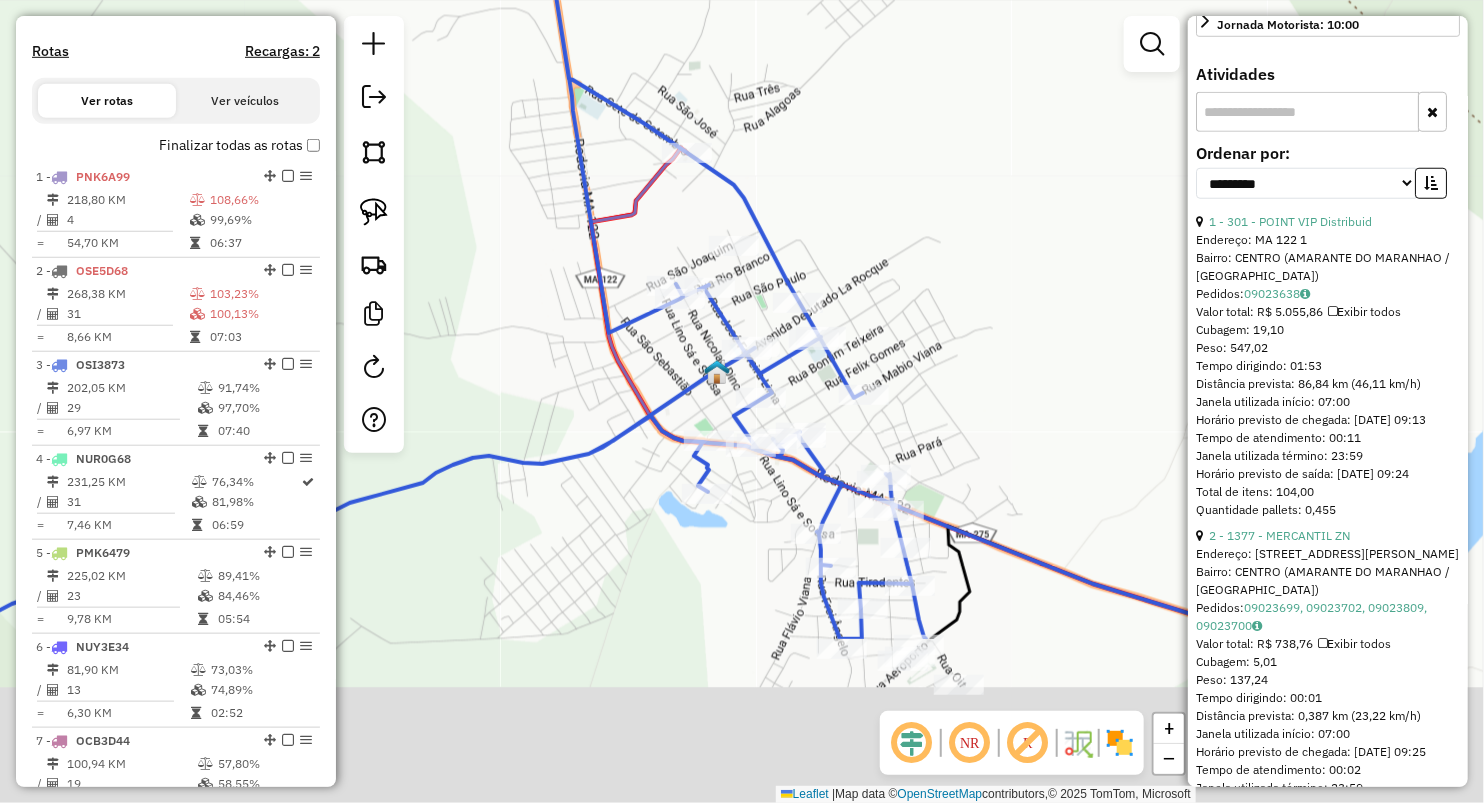 drag, startPoint x: 888, startPoint y: 364, endPoint x: 827, endPoint y: 195, distance: 179.67192 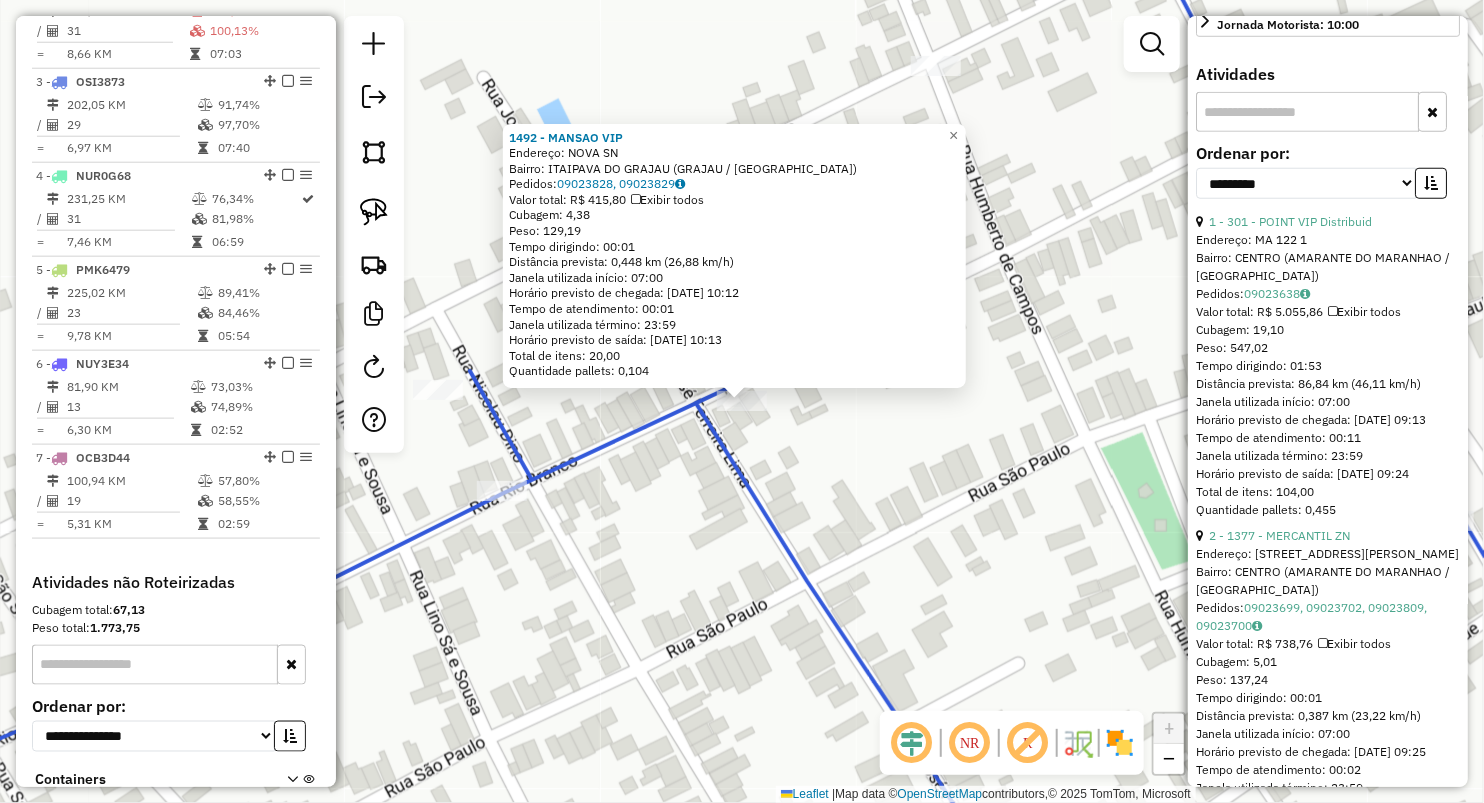 scroll, scrollTop: 960, scrollLeft: 0, axis: vertical 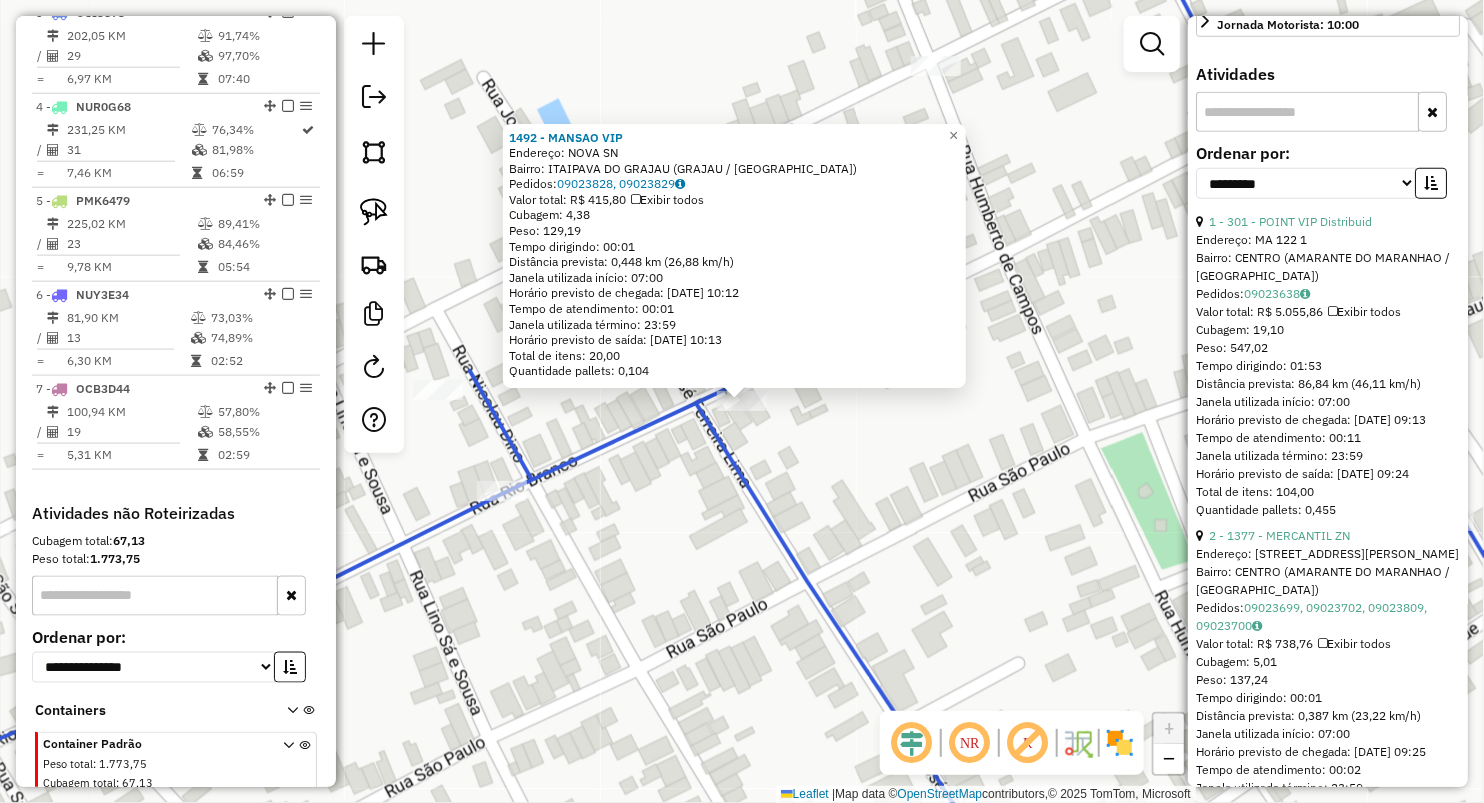 click on "1492 - MANSAO VIP  Endereço:  NOVA SN   Bairro: ITAIPAVA DO GRAJAU (GRAJAU / MA)   Pedidos:  09023828, 09023829   Valor total: R$ 415,80   Exibir todos   Cubagem: 4,38  Peso: 129,19  Tempo dirigindo: 00:01   Distância prevista: 0,448 km (26,88 km/h)   Janela utilizada início: 07:00   Horário previsto de chegada: 10/07/2025 10:12   Tempo de atendimento: 00:01   Janela utilizada término: 23:59   Horário previsto de saída: 10/07/2025 10:13   Total de itens: 20,00   Quantidade pallets: 0,104  × Janela de atendimento Grade de atendimento Capacidade Transportadoras Veículos Cliente Pedidos  Rotas Selecione os dias de semana para filtrar as janelas de atendimento  Seg   Ter   Qua   Qui   Sex   Sáb   Dom  Informe o período da janela de atendimento: De: Até:  Filtrar exatamente a janela do cliente  Considerar janela de atendimento padrão  Selecione os dias de semana para filtrar as grades de atendimento  Seg   Ter   Qua   Qui   Sex   Sáb   Dom   Considerar clientes sem dia de atendimento cadastrado  De:" 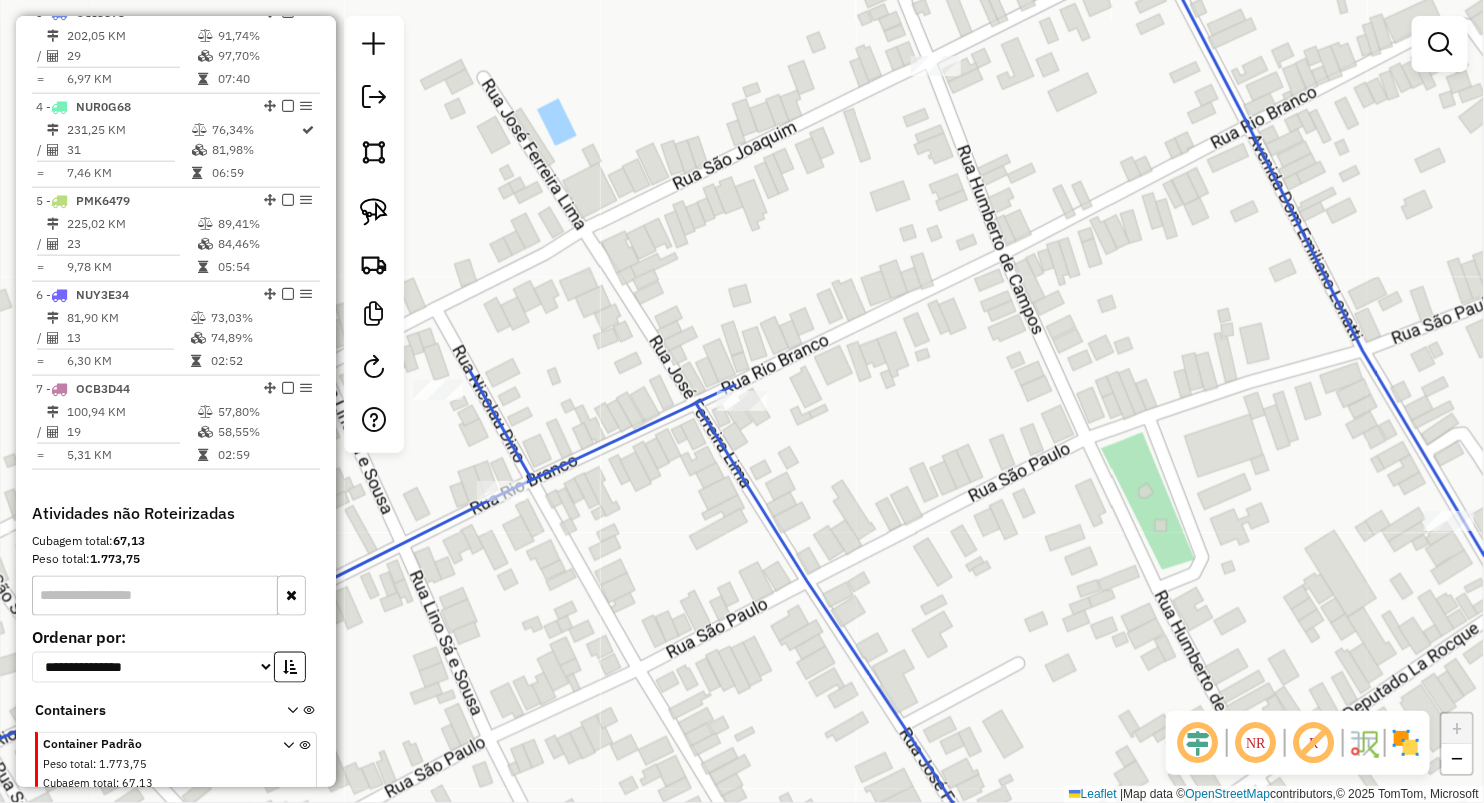 select on "**********" 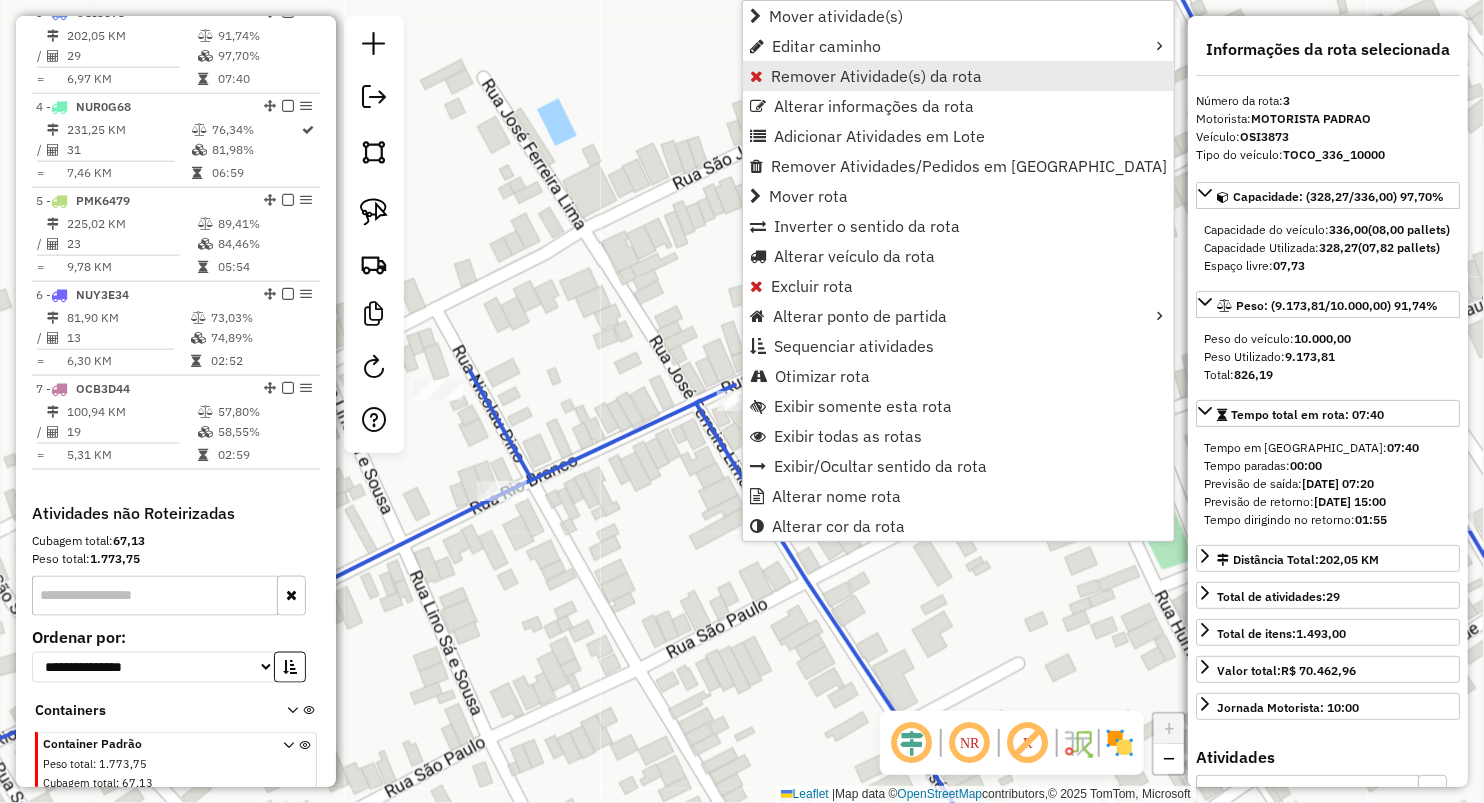 click on "Remover Atividade(s) da rota" at bounding box center (876, 76) 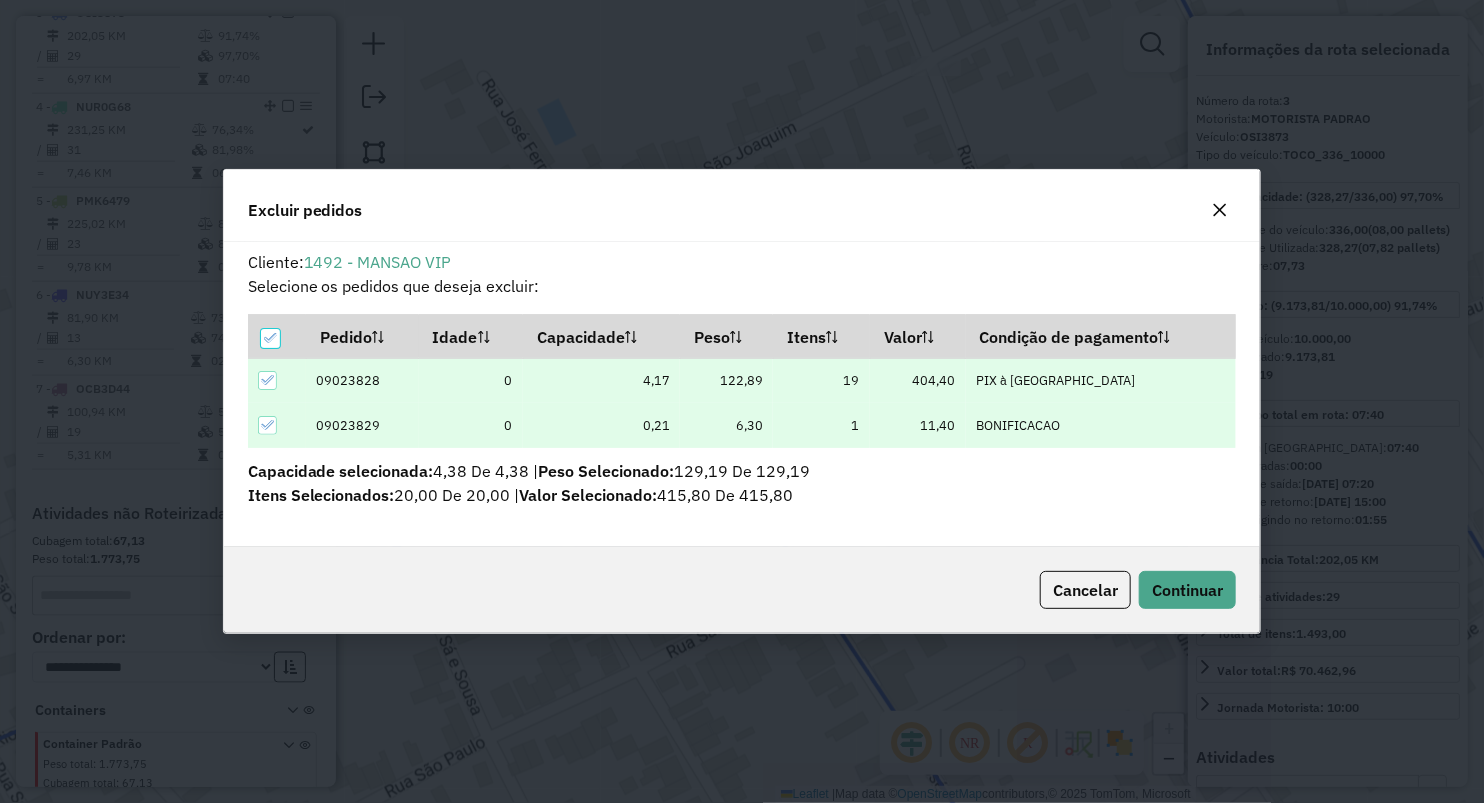 scroll, scrollTop: 0, scrollLeft: 0, axis: both 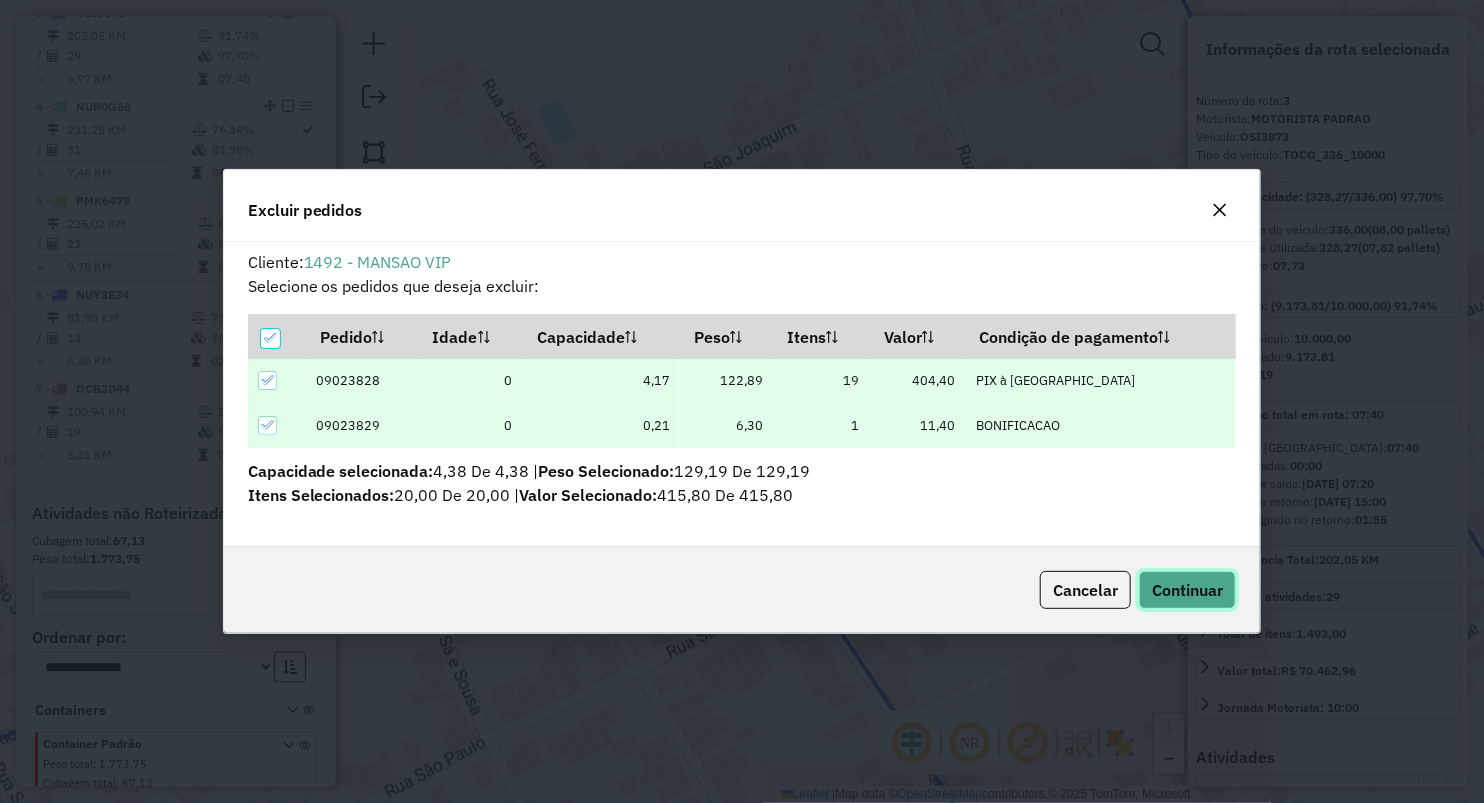 click on "Continuar" 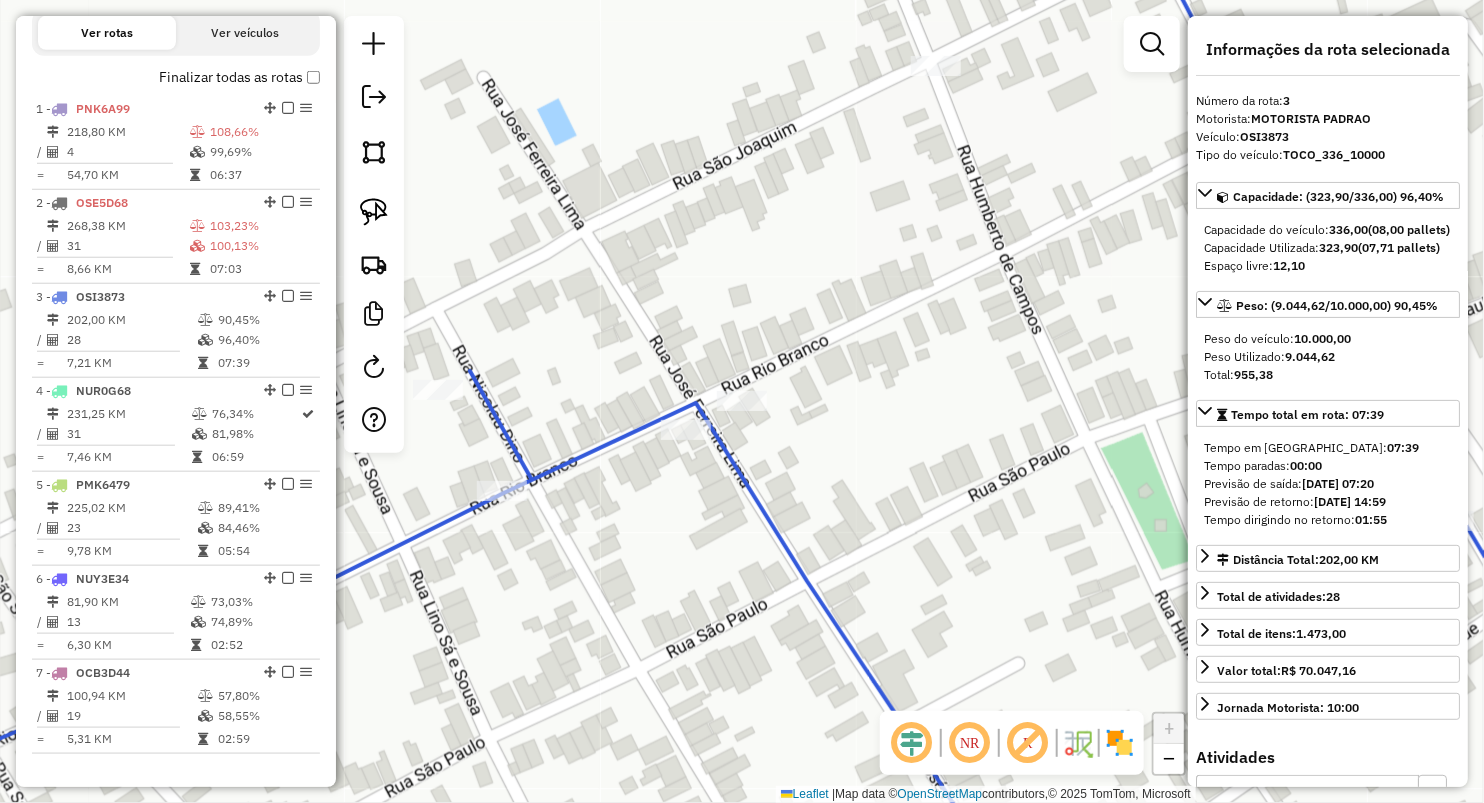 scroll, scrollTop: 627, scrollLeft: 0, axis: vertical 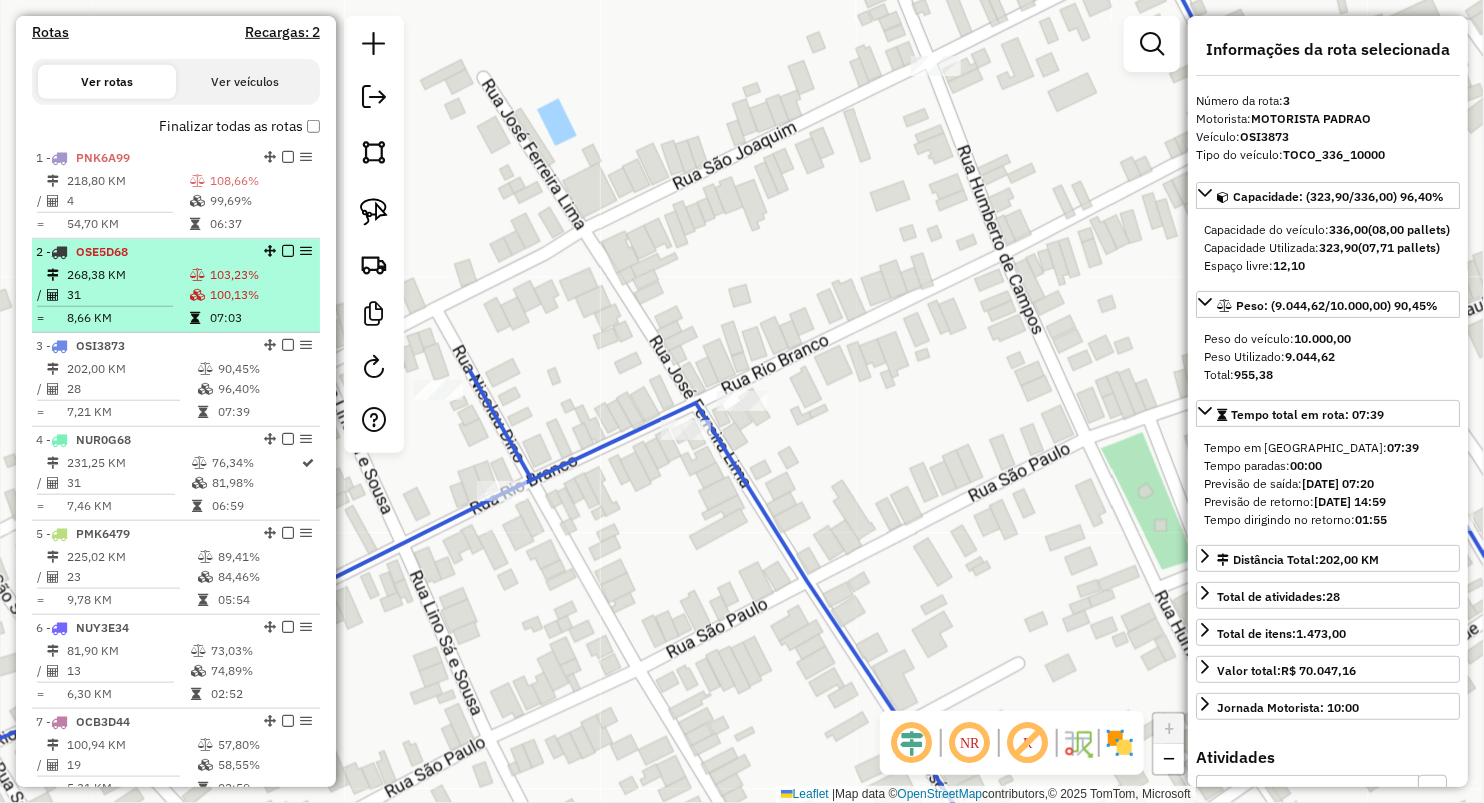 click on "31" at bounding box center [127, 295] 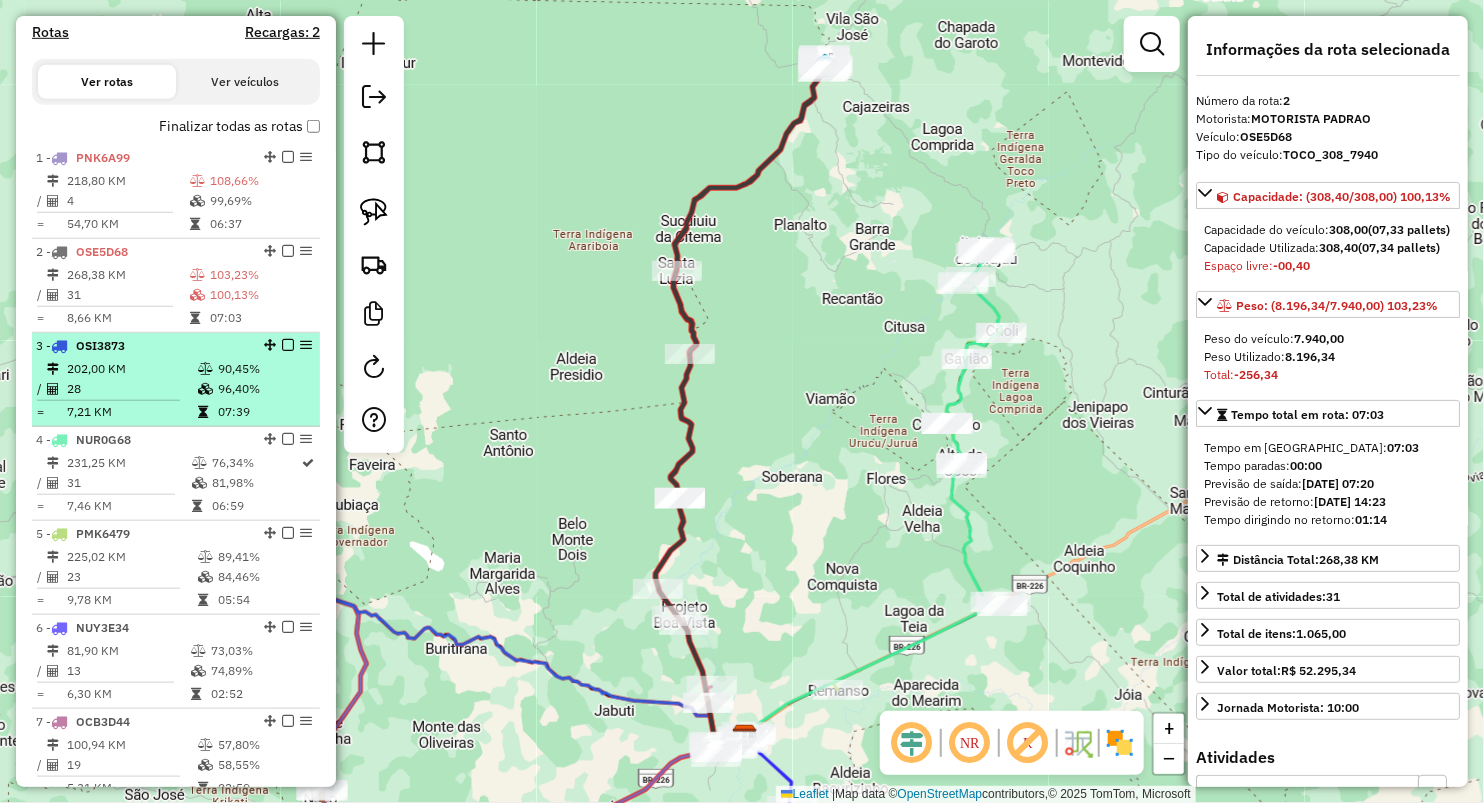 click on "202,00 KM" at bounding box center [131, 369] 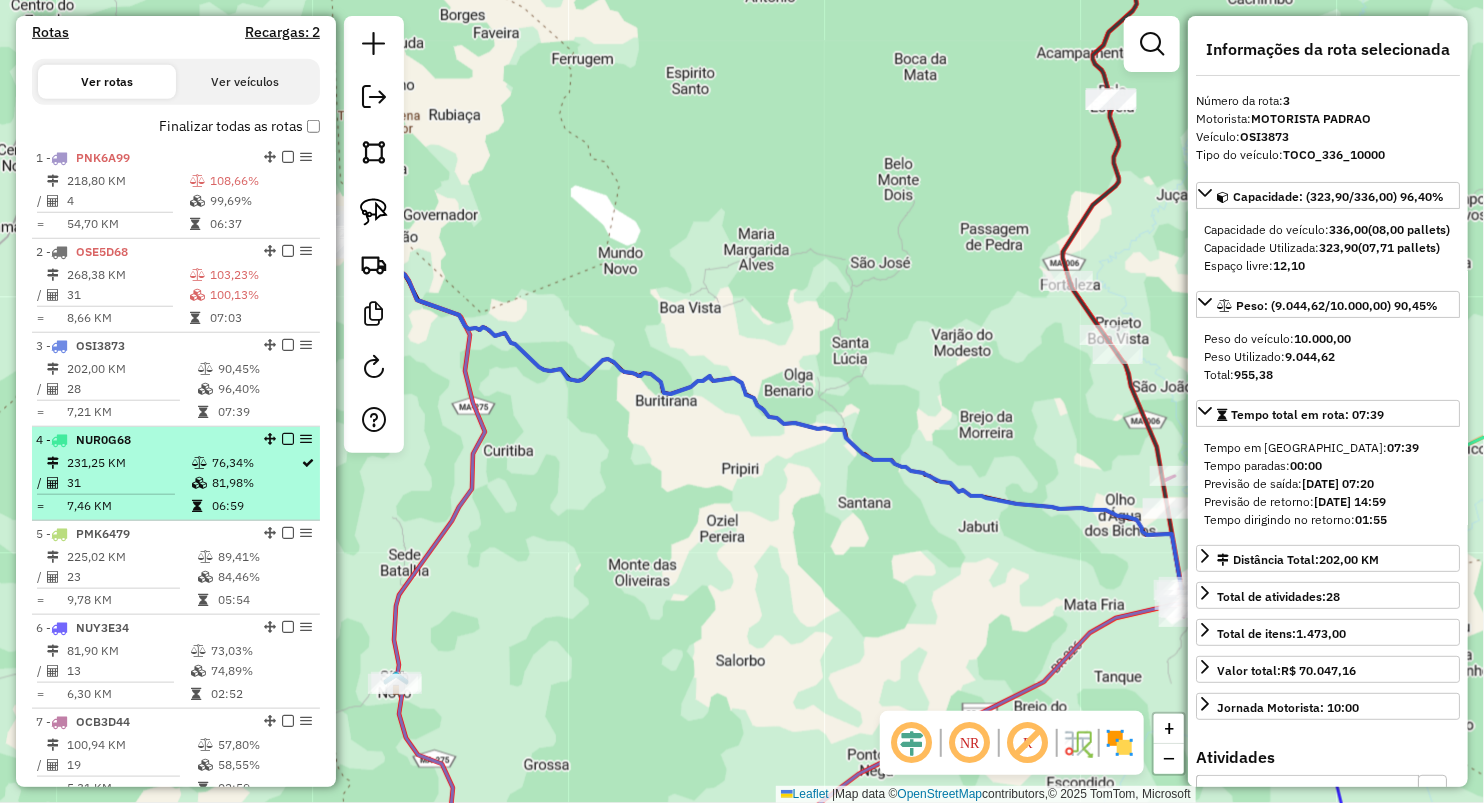 click on "231,25 KM" at bounding box center (128, 463) 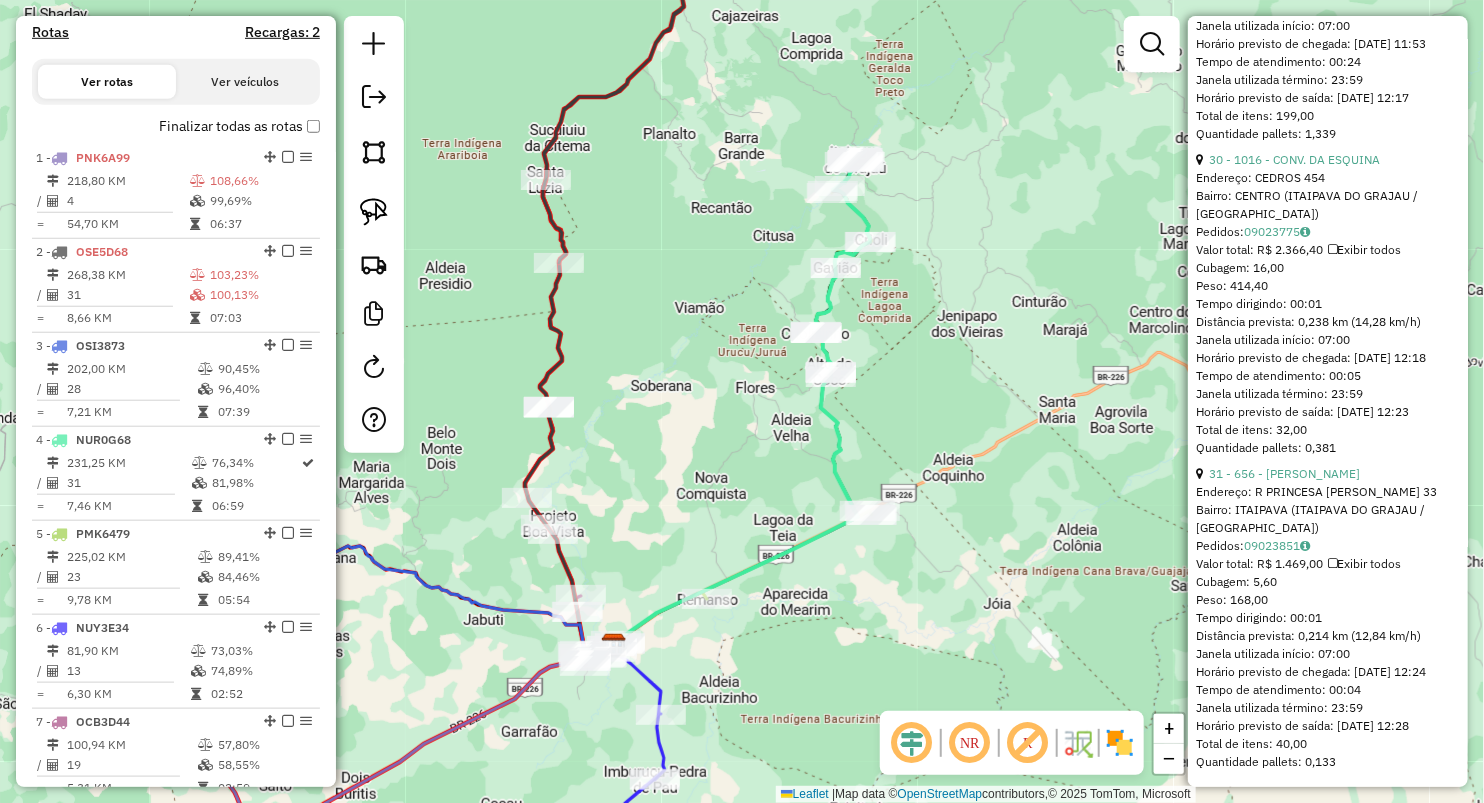 scroll, scrollTop: 9936, scrollLeft: 0, axis: vertical 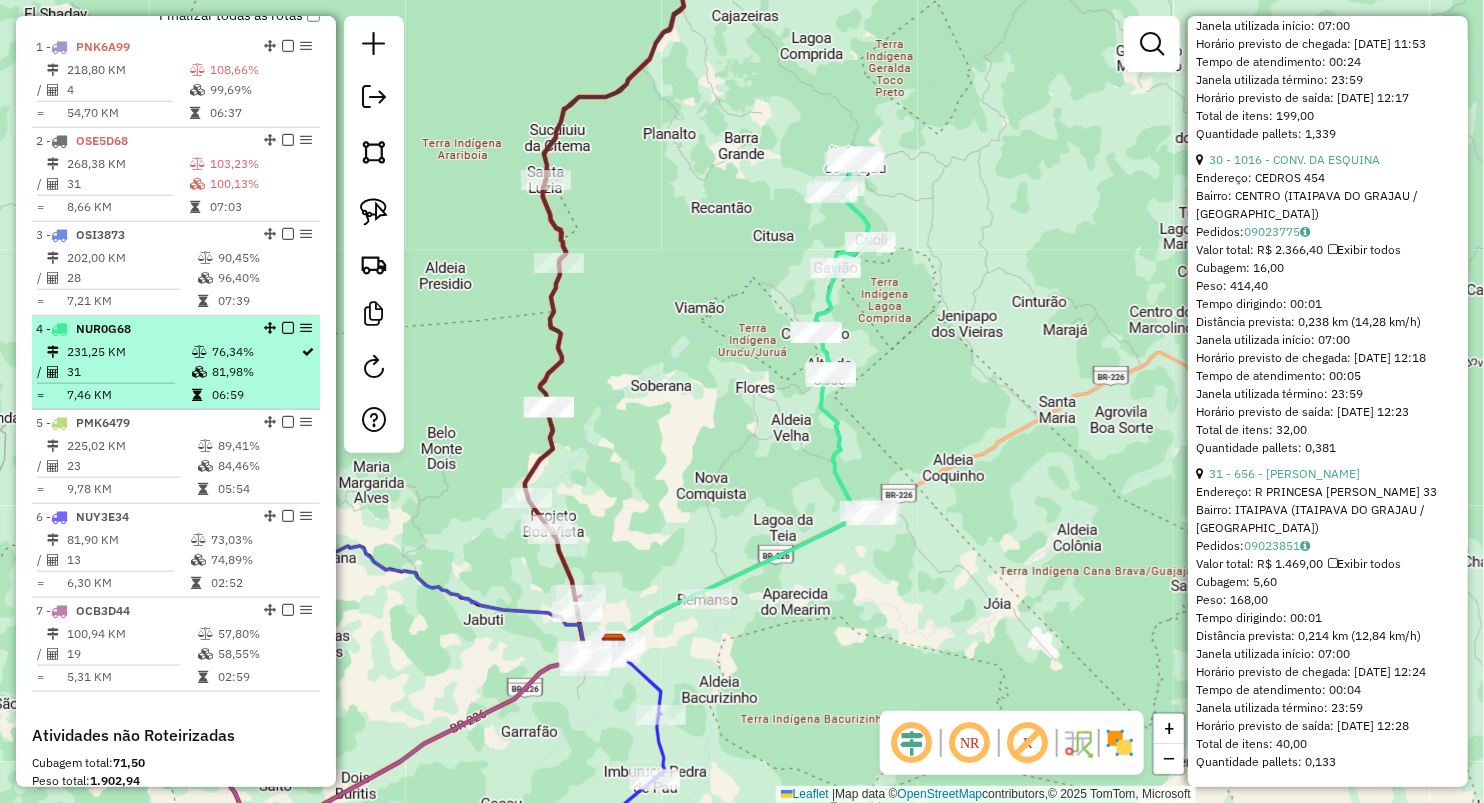 click on "231,25 KM" at bounding box center (128, 352) 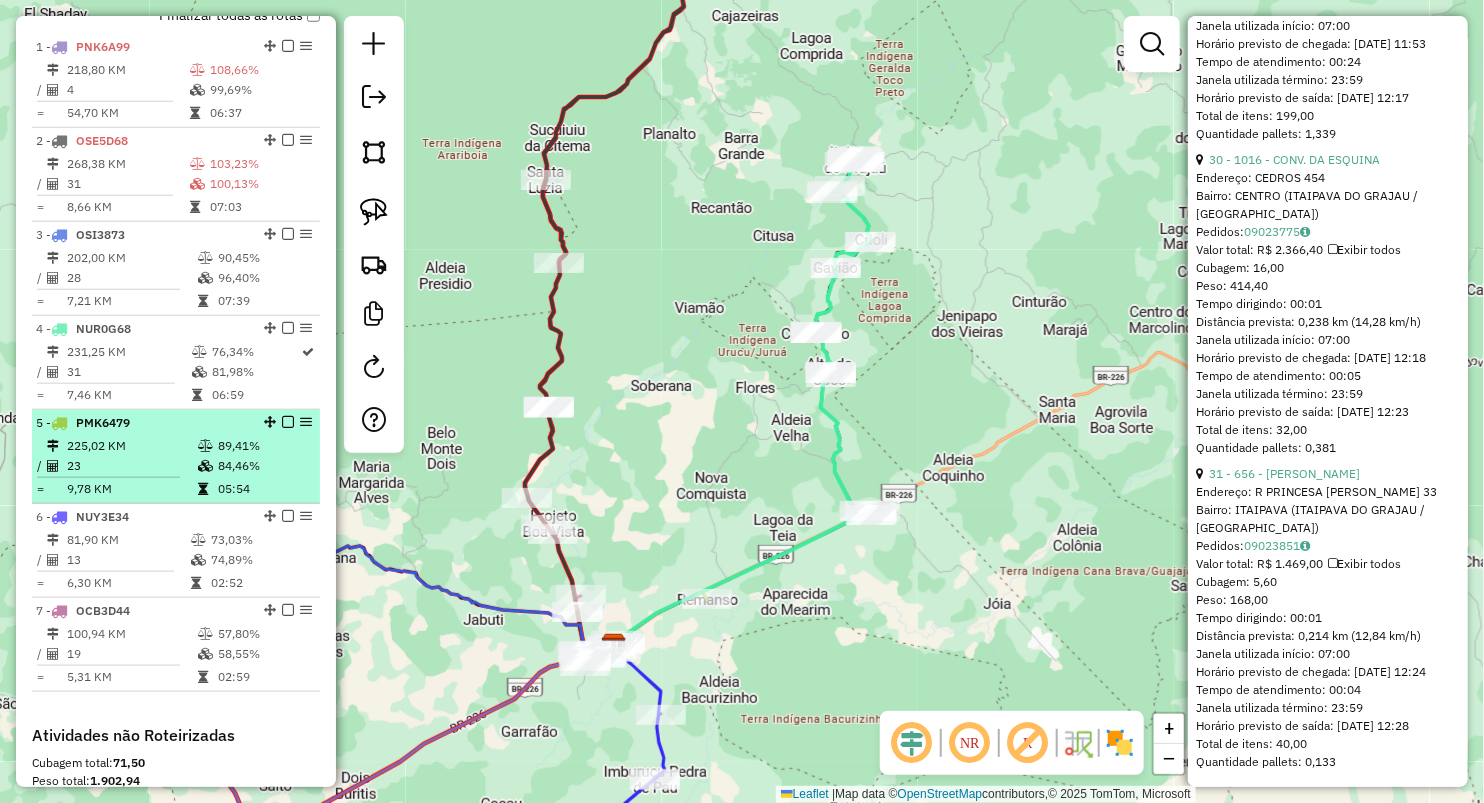 click on "225,02 KM" at bounding box center (131, 446) 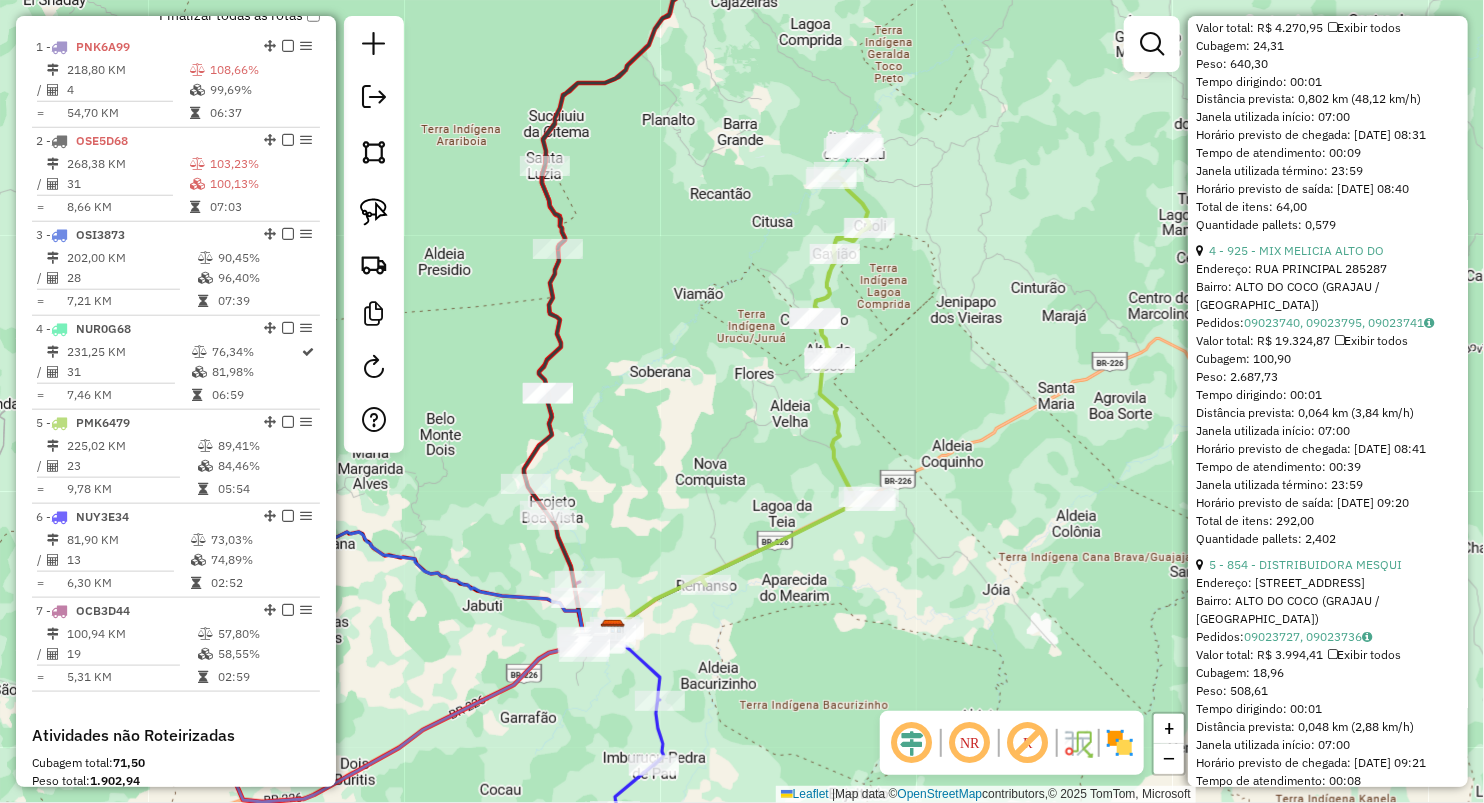scroll, scrollTop: 1629, scrollLeft: 0, axis: vertical 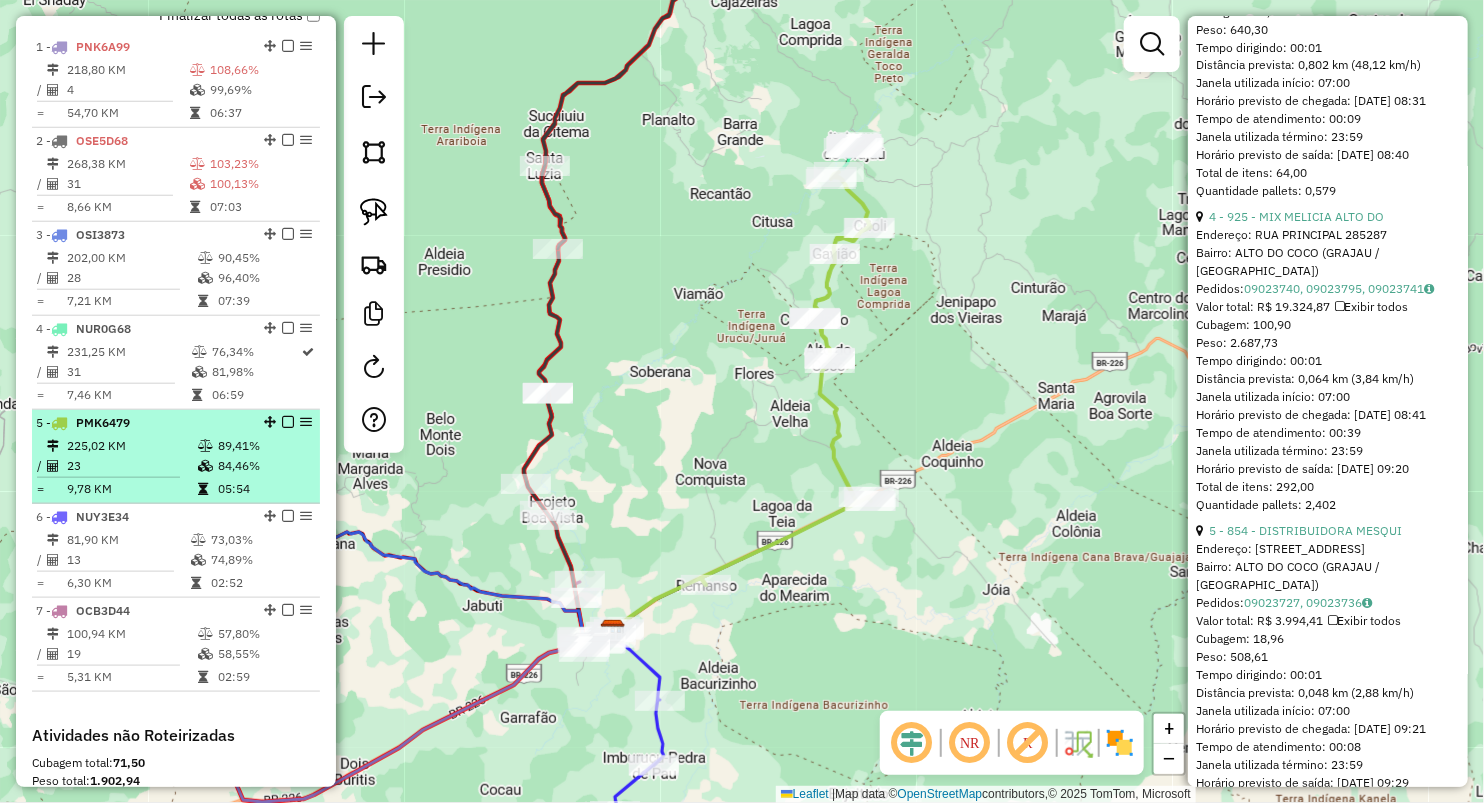 click on "89,41%" at bounding box center (264, 446) 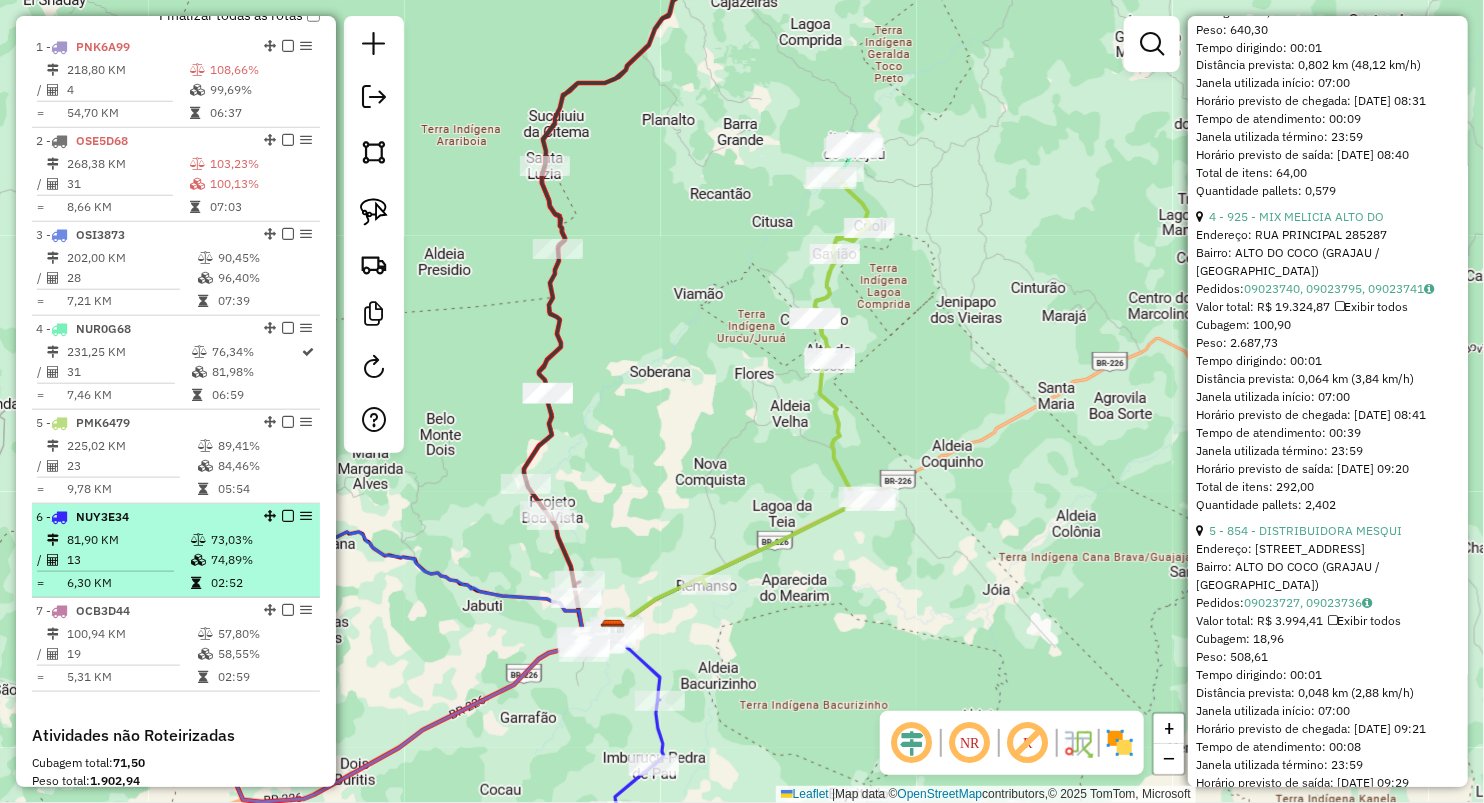 click on "6 -       NUY3E34   81,90 KM   73,03%  /  13   74,89%     =  6,30 KM   02:52" at bounding box center (176, 551) 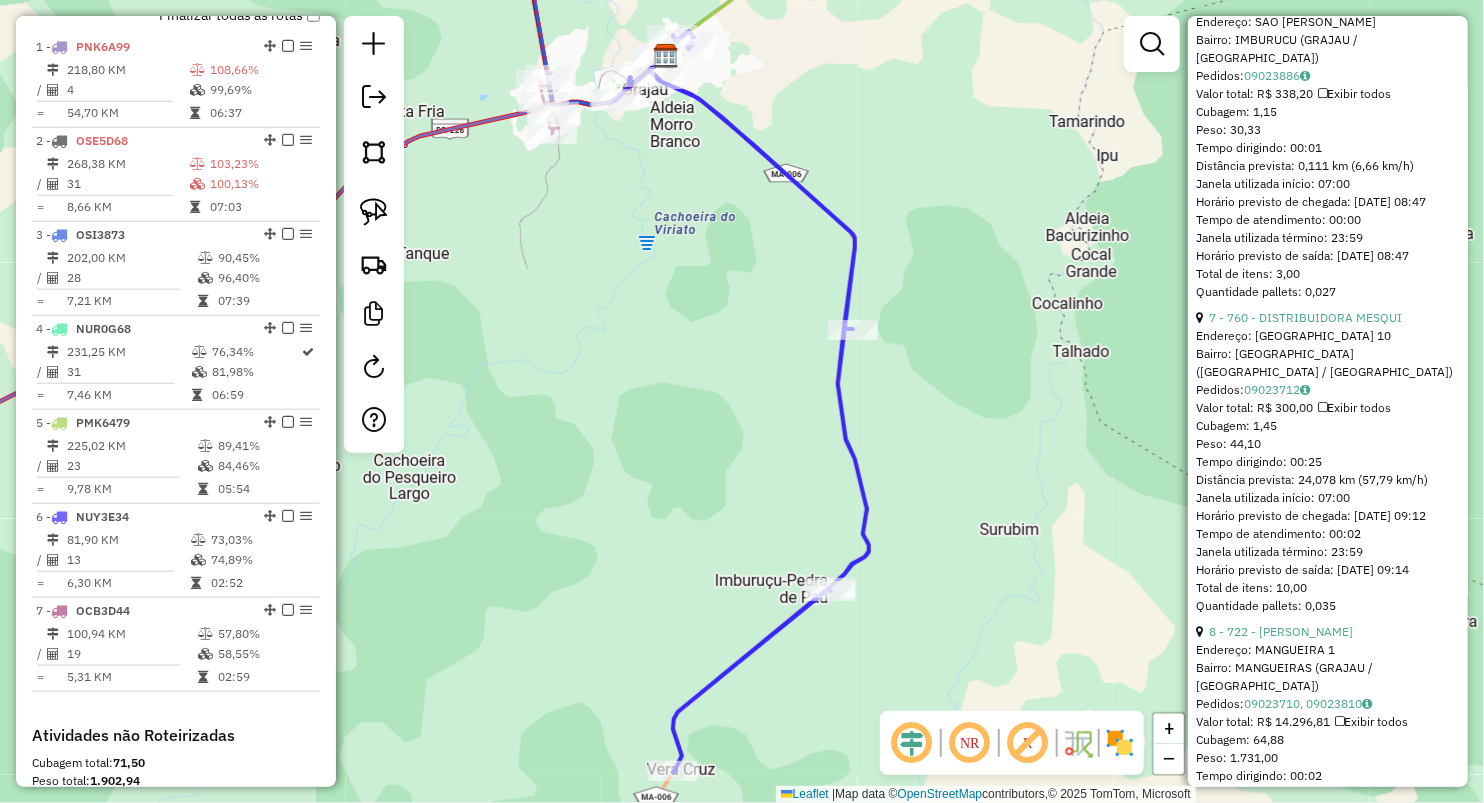 scroll, scrollTop: 2555, scrollLeft: 0, axis: vertical 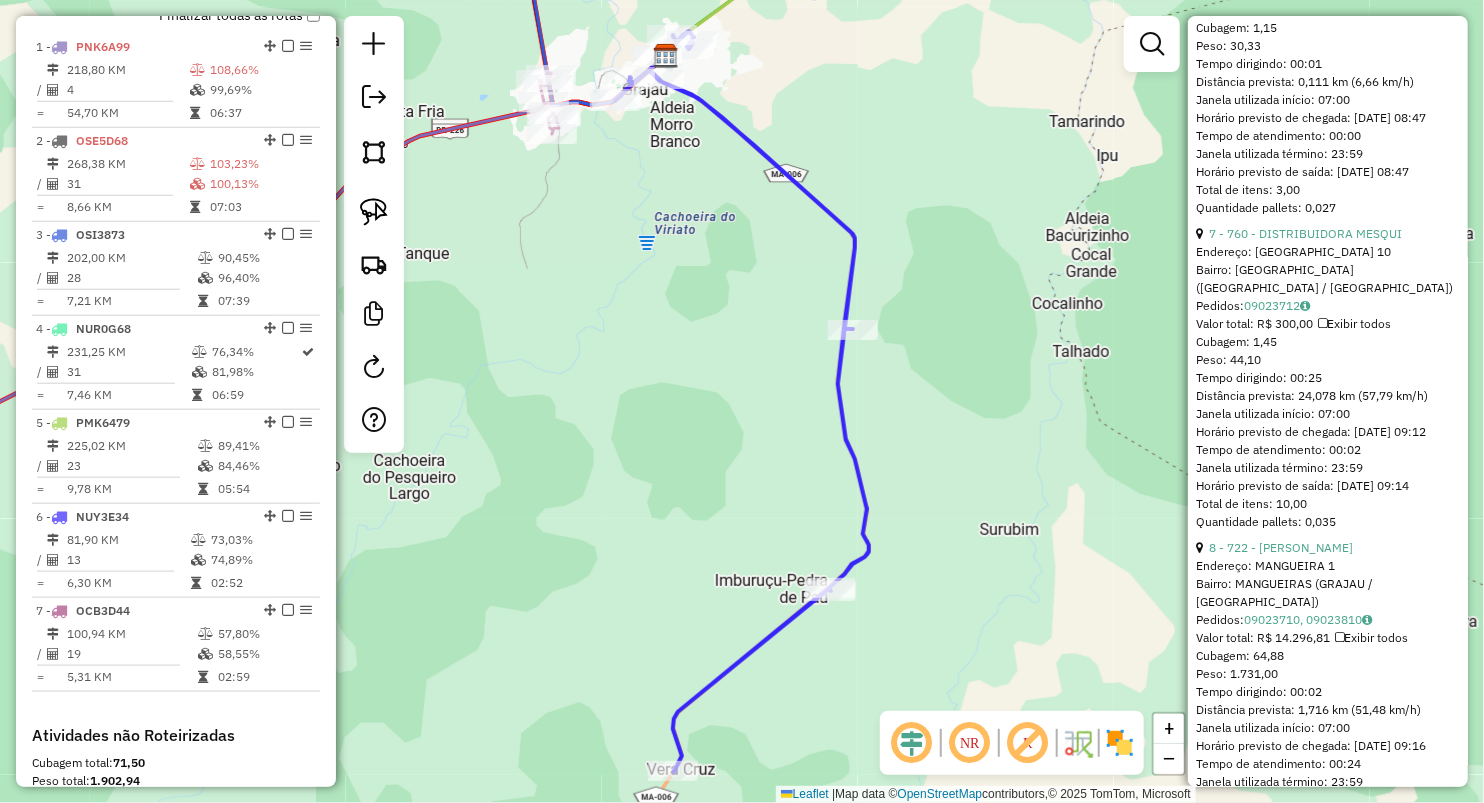drag, startPoint x: 1286, startPoint y: 285, endPoint x: 1362, endPoint y: 569, distance: 293.9932 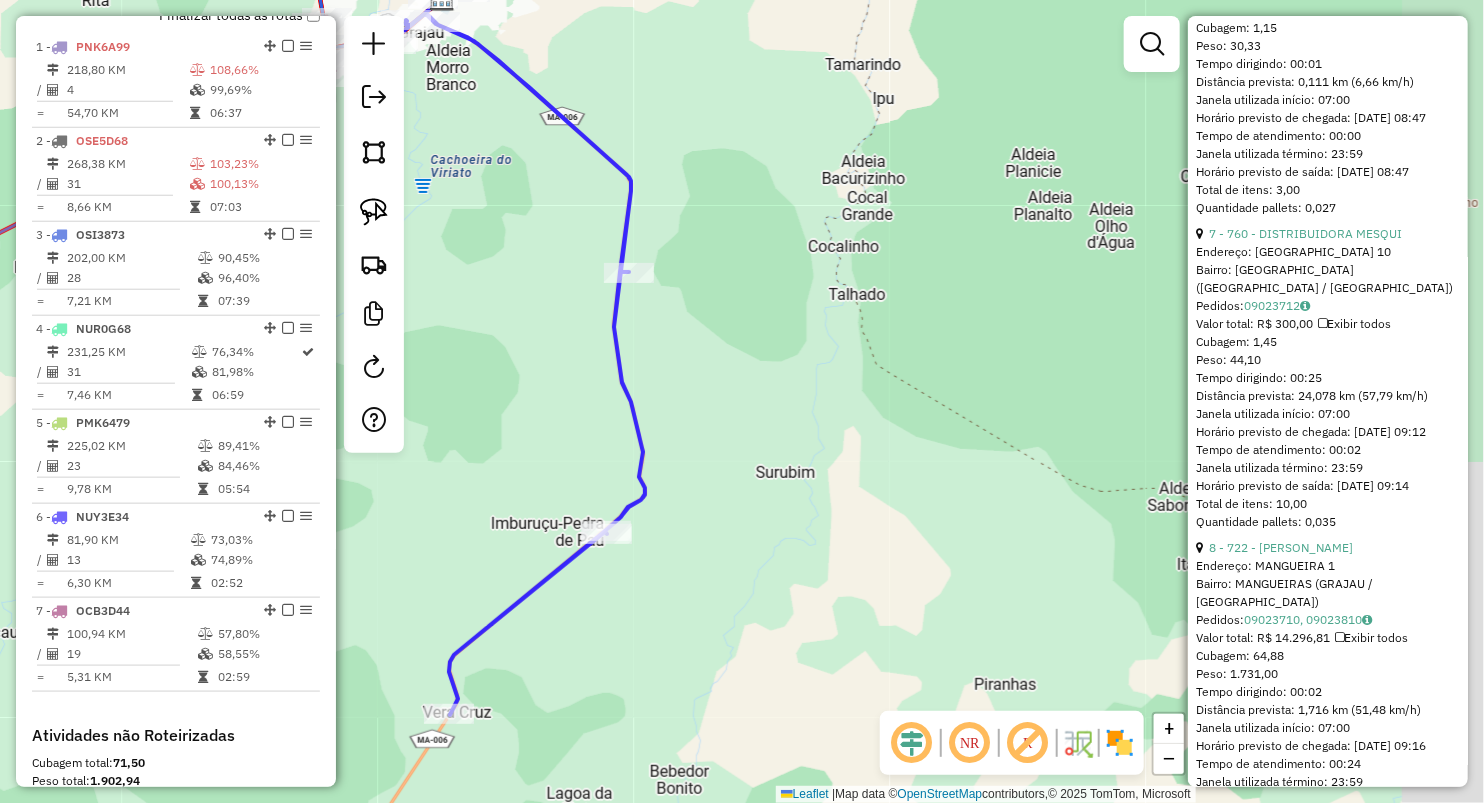 drag, startPoint x: 1098, startPoint y: 357, endPoint x: 899, endPoint y: 302, distance: 206.46065 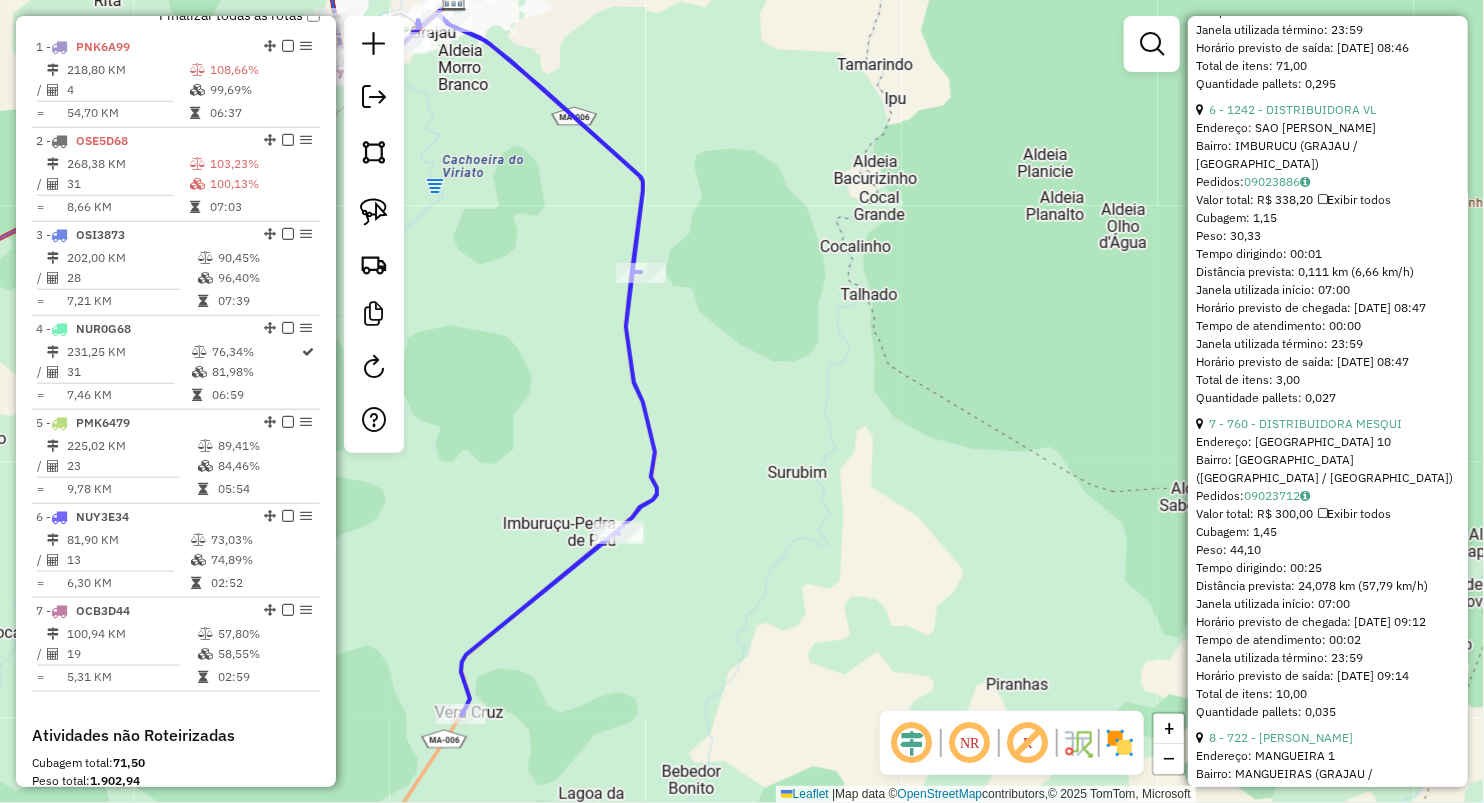 scroll, scrollTop: 2600, scrollLeft: 0, axis: vertical 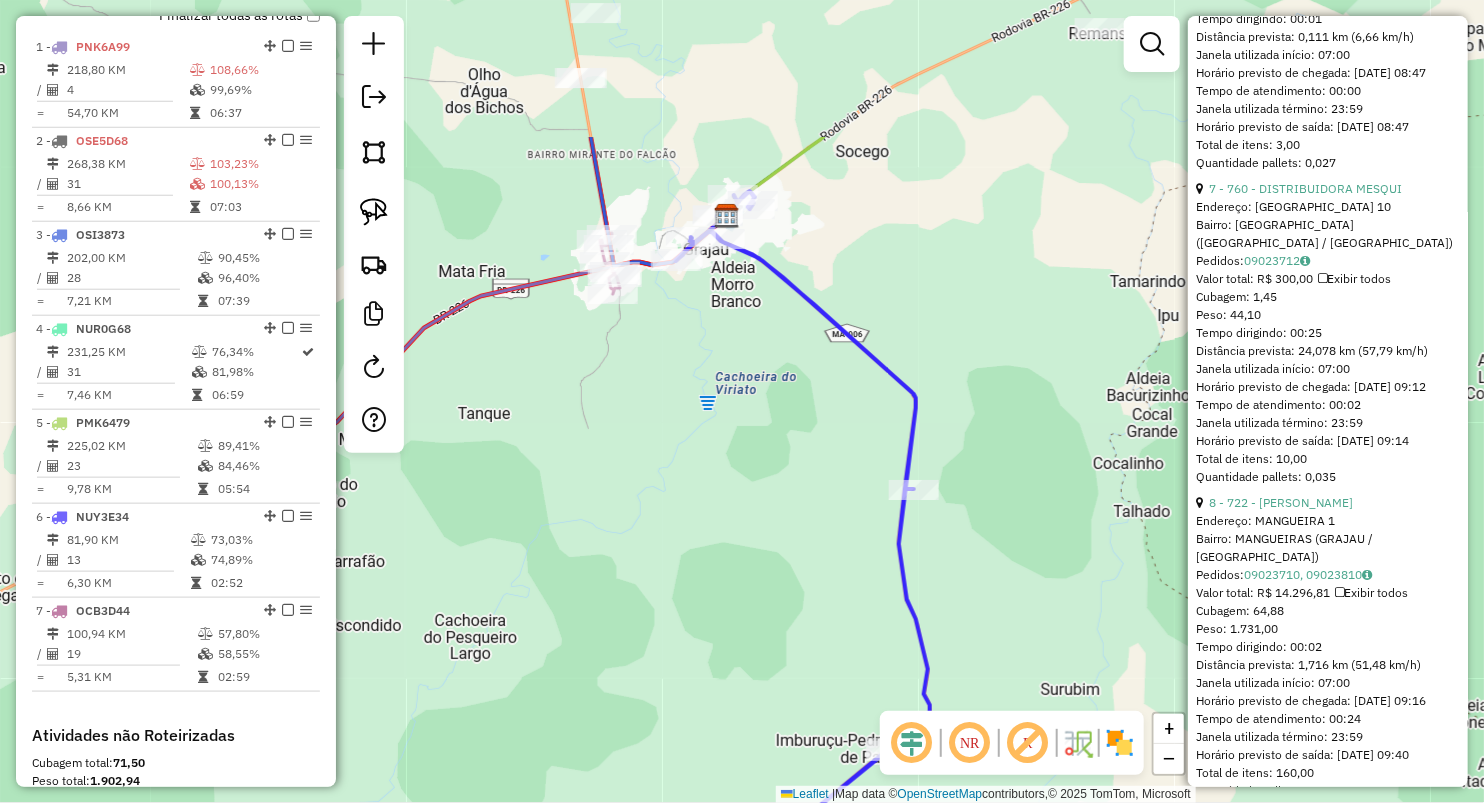 drag, startPoint x: 634, startPoint y: 366, endPoint x: 808, endPoint y: 484, distance: 210.23796 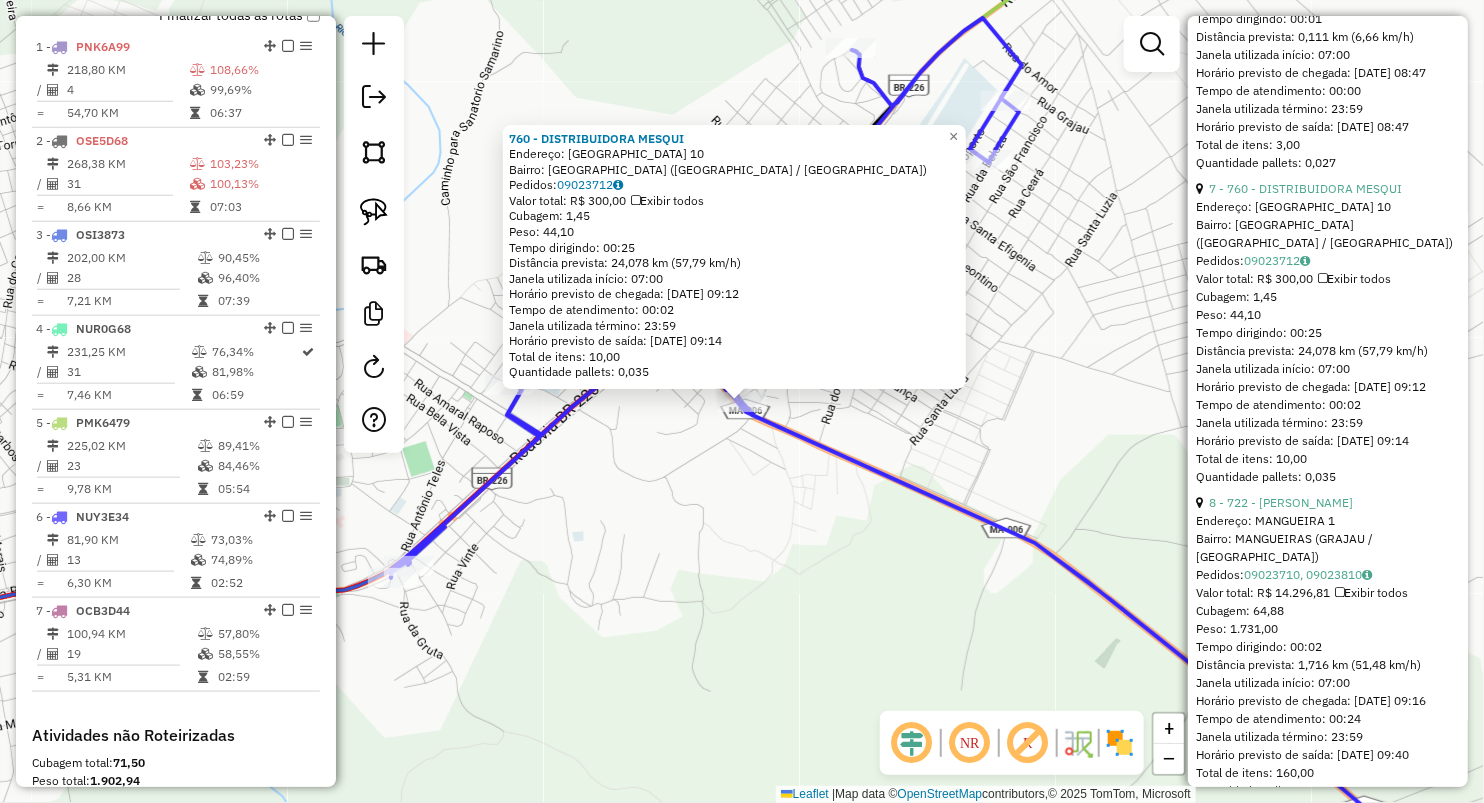 scroll, scrollTop: 1053, scrollLeft: 0, axis: vertical 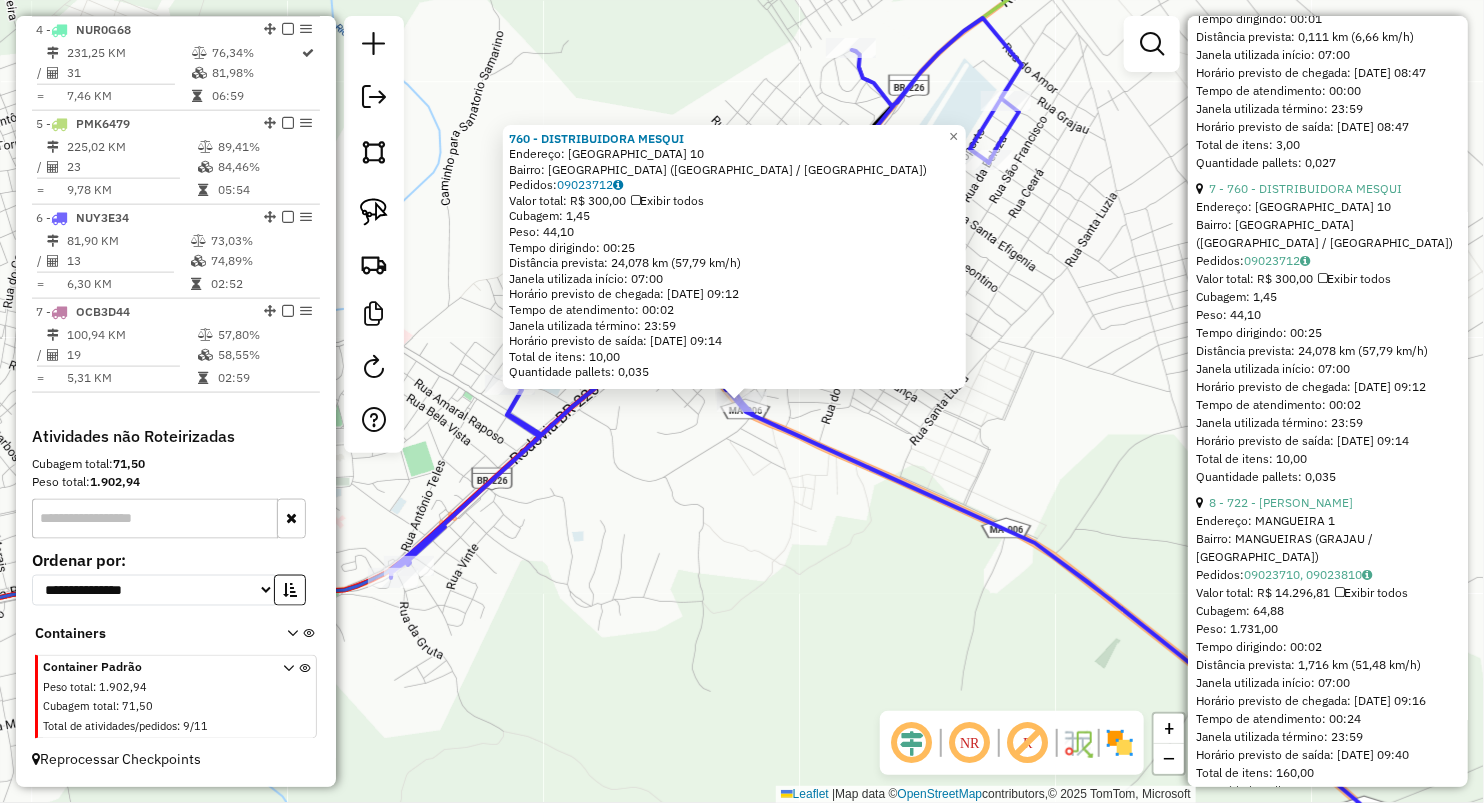 click on "760 - DISTRIBUIDORA MESQUI  Endereço:  SAO FRANCISCO 10   Bairro: VILA SAO PEDRO (GRAJAU / MA)   Pedidos:  09023712   Valor total: R$ 300,00   Exibir todos   Cubagem: 1,45  Peso: 44,10  Tempo dirigindo: 00:25   Distância prevista: 24,078 km (57,79 km/h)   Janela utilizada início: 07:00   Horário previsto de chegada: 10/07/2025 09:12   Tempo de atendimento: 00:02   Janela utilizada término: 23:59   Horário previsto de saída: 10/07/2025 09:14   Total de itens: 10,00   Quantidade pallets: 0,035  × Janela de atendimento Grade de atendimento Capacidade Transportadoras Veículos Cliente Pedidos  Rotas Selecione os dias de semana para filtrar as janelas de atendimento  Seg   Ter   Qua   Qui   Sex   Sáb   Dom  Informe o período da janela de atendimento: De: Até:  Filtrar exatamente a janela do cliente  Considerar janela de atendimento padrão  Selecione os dias de semana para filtrar as grades de atendimento  Seg   Ter   Qua   Qui   Sex   Sáb   Dom   Considerar clientes sem dia de atendimento cadastrado +" 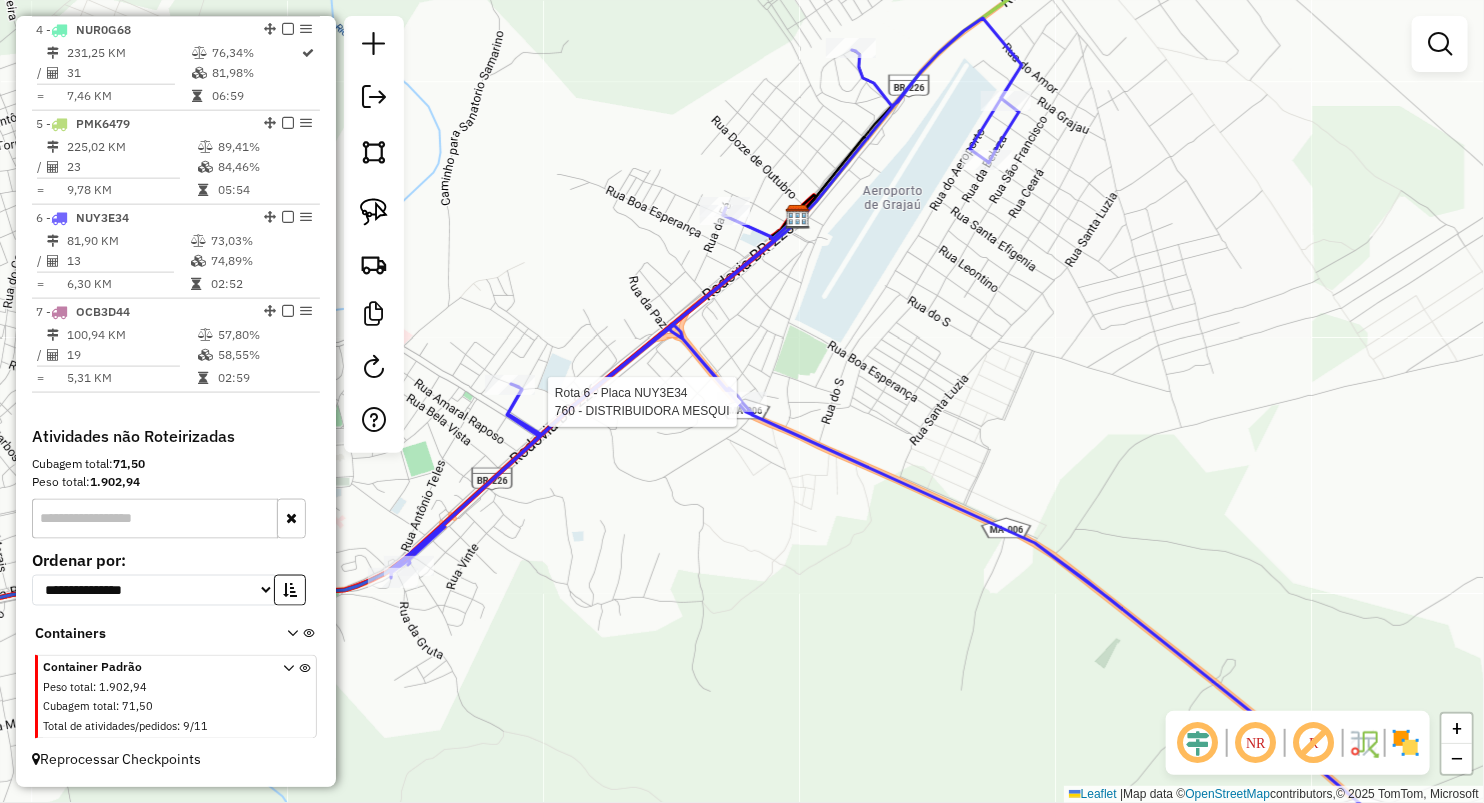 select on "**********" 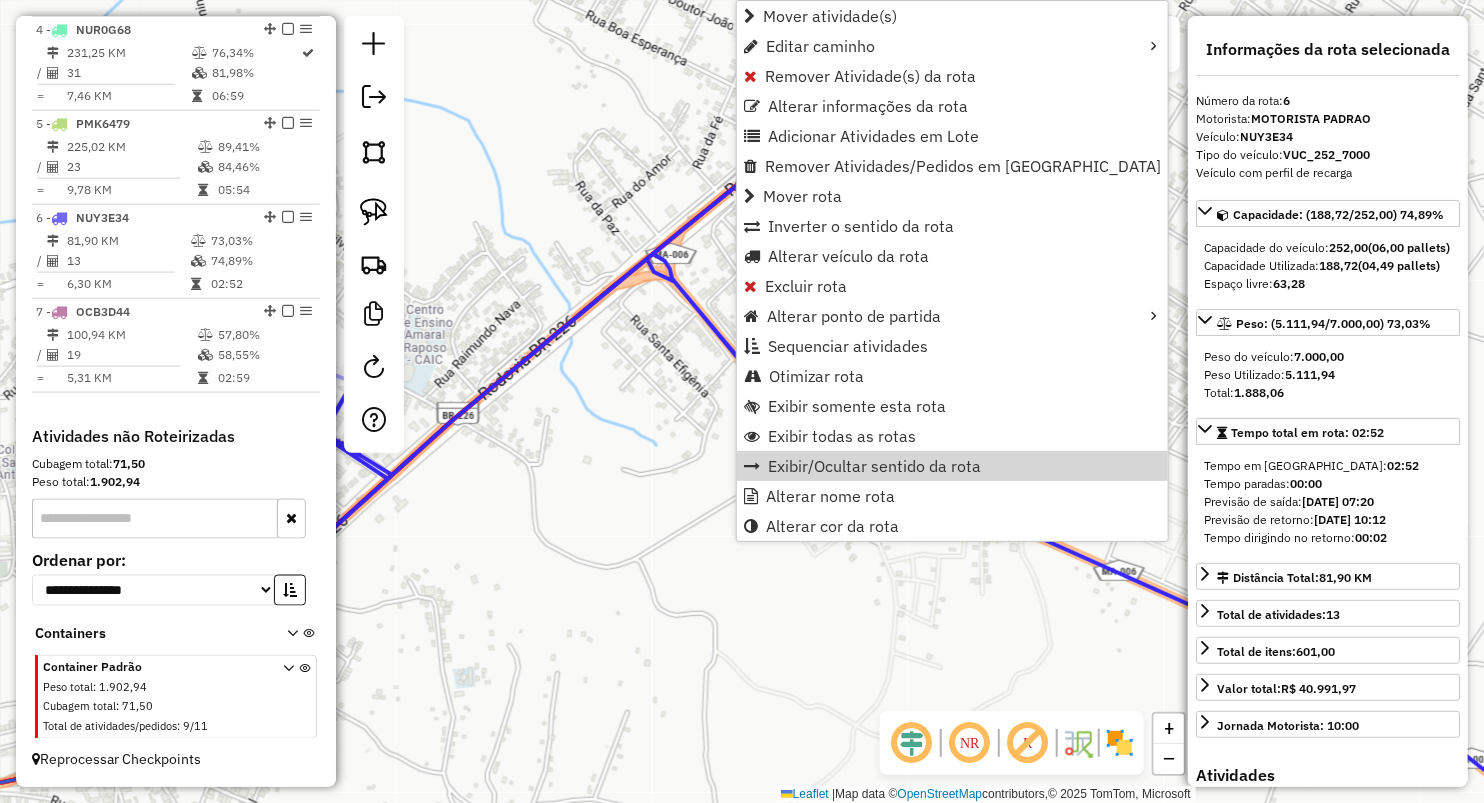 click on "Janela de atendimento Grade de atendimento Capacidade Transportadoras Veículos Cliente Pedidos  Rotas Selecione os dias de semana para filtrar as janelas de atendimento  Seg   Ter   Qua   Qui   Sex   Sáb   Dom  Informe o período da janela de atendimento: De: Até:  Filtrar exatamente a janela do cliente  Considerar janela de atendimento padrão  Selecione os dias de semana para filtrar as grades de atendimento  Seg   Ter   Qua   Qui   Sex   Sáb   Dom   Considerar clientes sem dia de atendimento cadastrado  Clientes fora do dia de atendimento selecionado Filtrar as atividades entre os valores definidos abaixo:  Peso mínimo:   Peso máximo:   Cubagem mínima:   Cubagem máxima:   De:   Até:  Filtrar as atividades entre o tempo de atendimento definido abaixo:  De:   Até:   Considerar capacidade total dos clientes não roteirizados Transportadora: Selecione um ou mais itens Tipo de veículo: Selecione um ou mais itens Veículo: Selecione um ou mais itens Motorista: Selecione um ou mais itens Nome: Rótulo:" 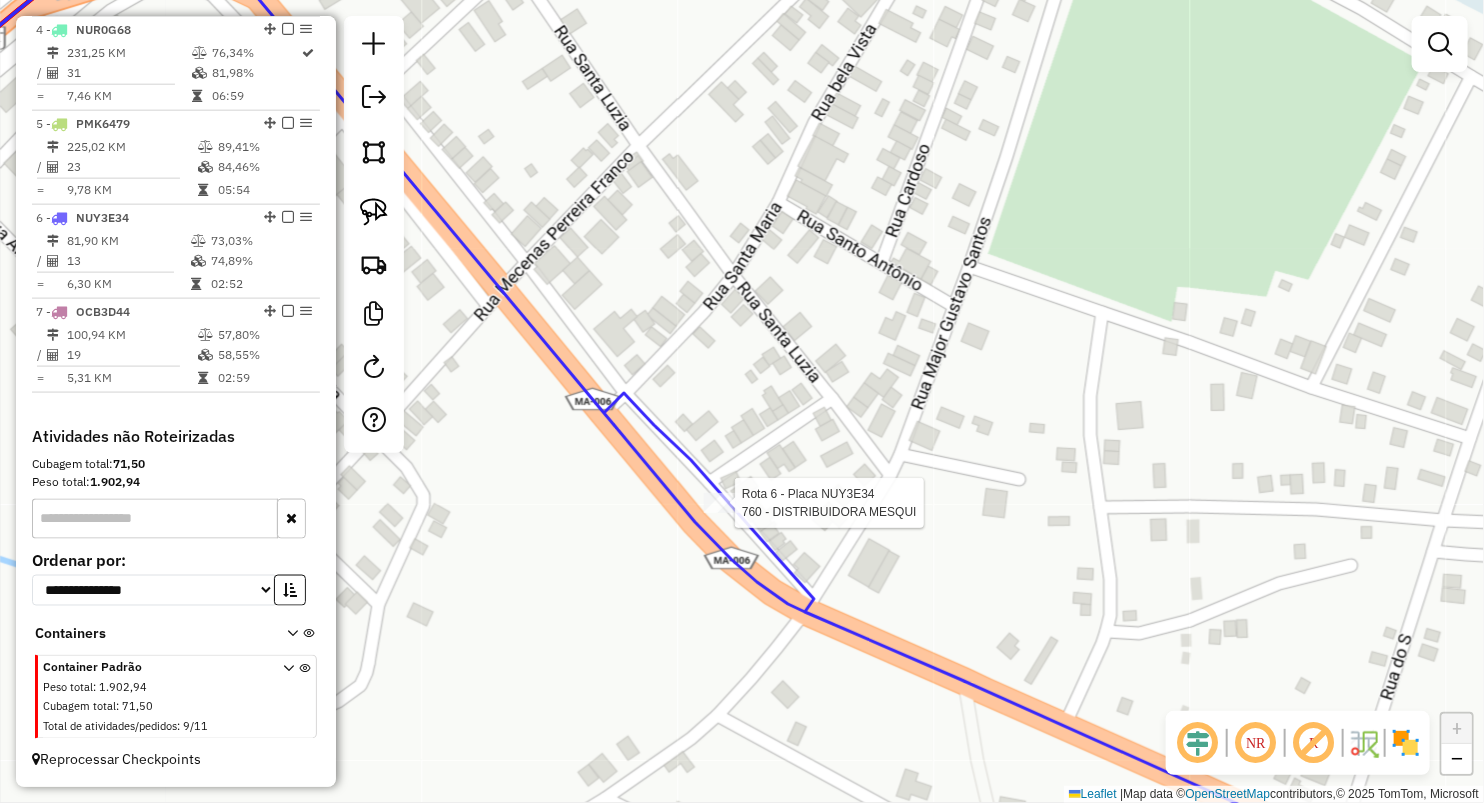 select on "**********" 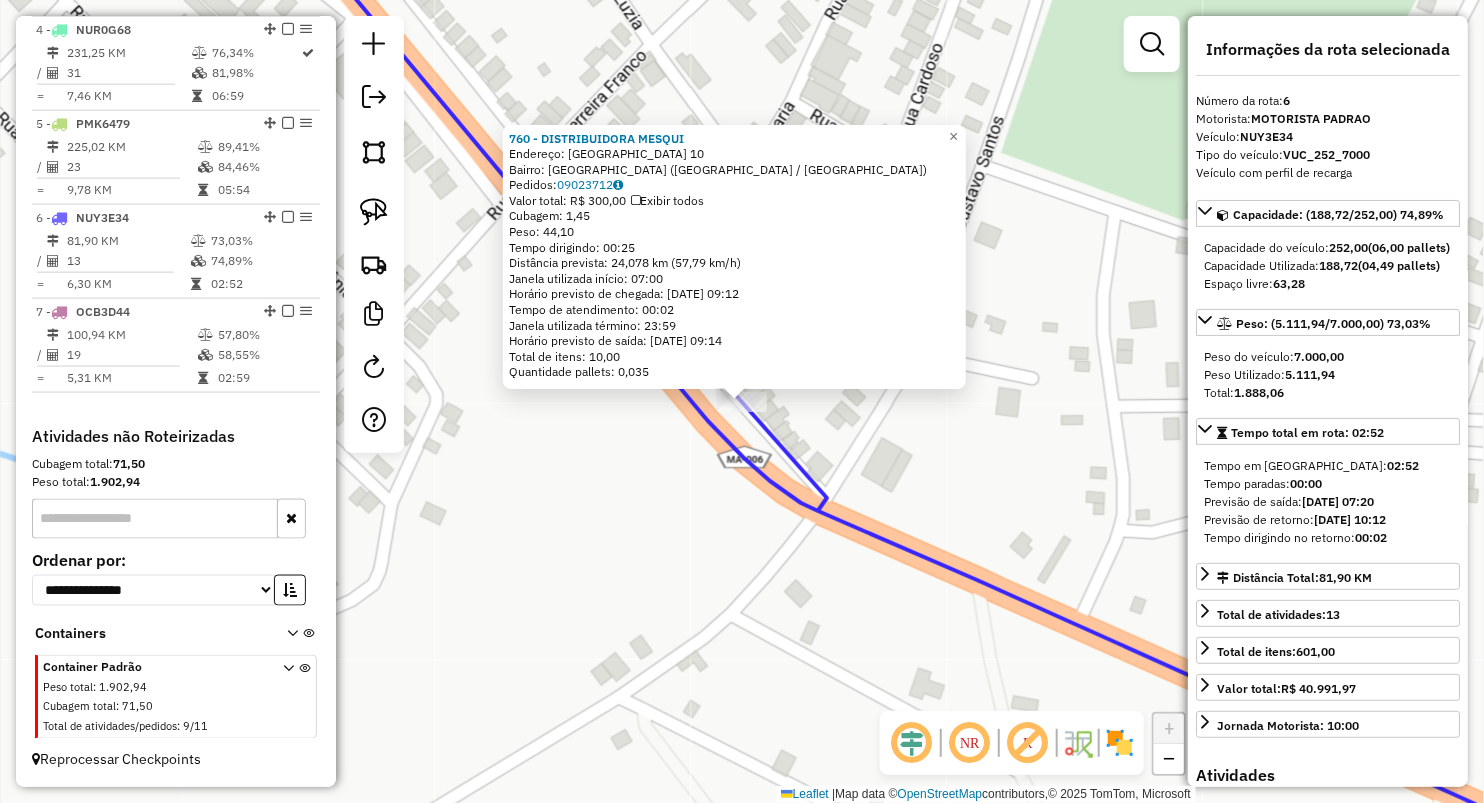 click on "Rota 6 - Placa NUY3E34  760 - DISTRIBUIDORA MESQUI 760 - DISTRIBUIDORA MESQUI  Endereço:  SAO FRANCISCO 10   Bairro: VILA SAO PEDRO (GRAJAU / MA)   Pedidos:  09023712   Valor total: R$ 300,00   Exibir todos   Cubagem: 1,45  Peso: 44,10  Tempo dirigindo: 00:25   Distância prevista: 24,078 km (57,79 km/h)   Janela utilizada início: 07:00   Horário previsto de chegada: 10/07/2025 09:12   Tempo de atendimento: 00:02   Janela utilizada término: 23:59   Horário previsto de saída: 10/07/2025 09:14   Total de itens: 10,00   Quantidade pallets: 0,035  × Janela de atendimento Grade de atendimento Capacidade Transportadoras Veículos Cliente Pedidos  Rotas Selecione os dias de semana para filtrar as janelas de atendimento  Seg   Ter   Qua   Qui   Sex   Sáb   Dom  Informe o período da janela de atendimento: De: Até:  Filtrar exatamente a janela do cliente  Considerar janela de atendimento padrão  Selecione os dias de semana para filtrar as grades de atendimento  Seg   Ter   Qua   Qui   Sex   Sáb   Dom   De:" 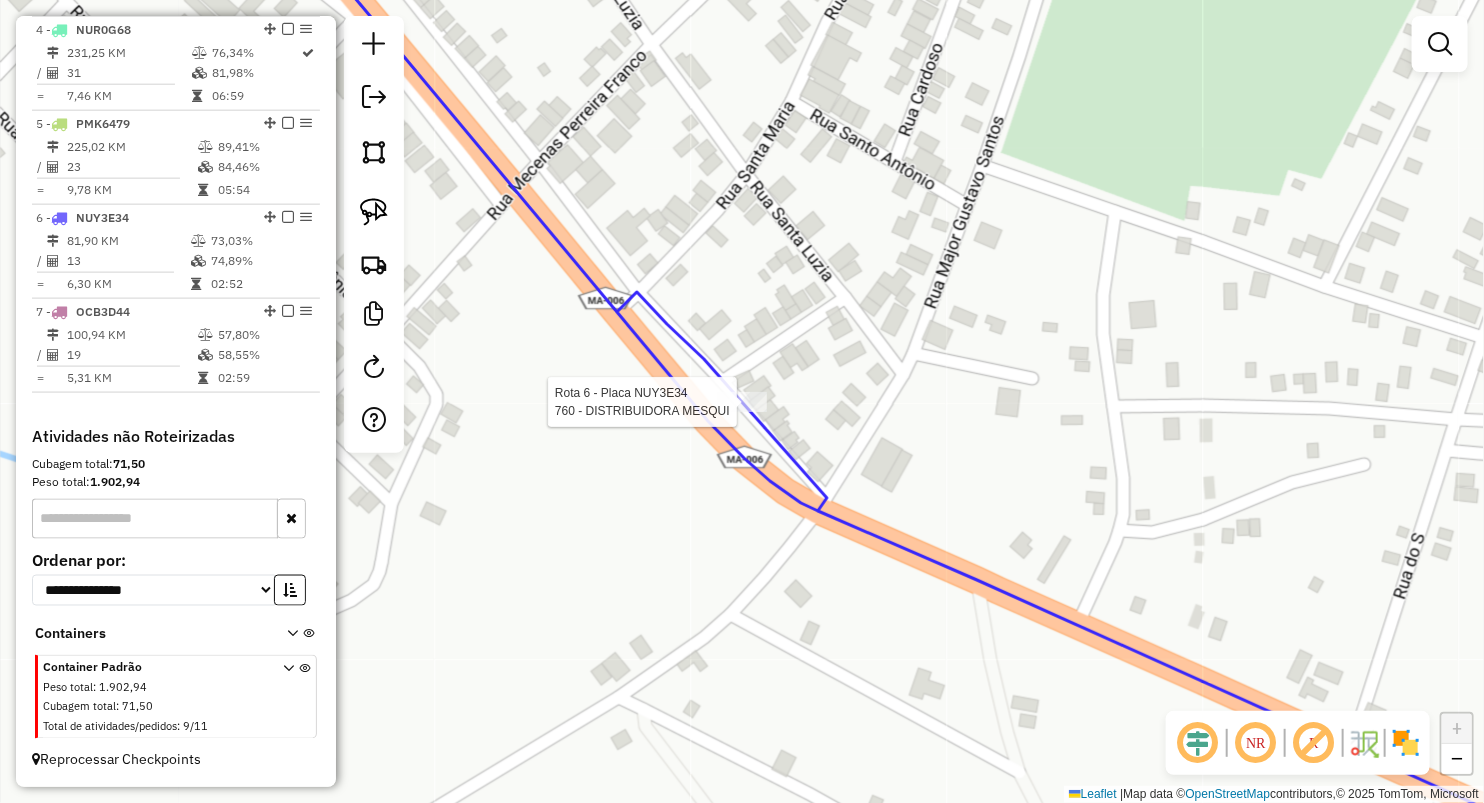 select on "**********" 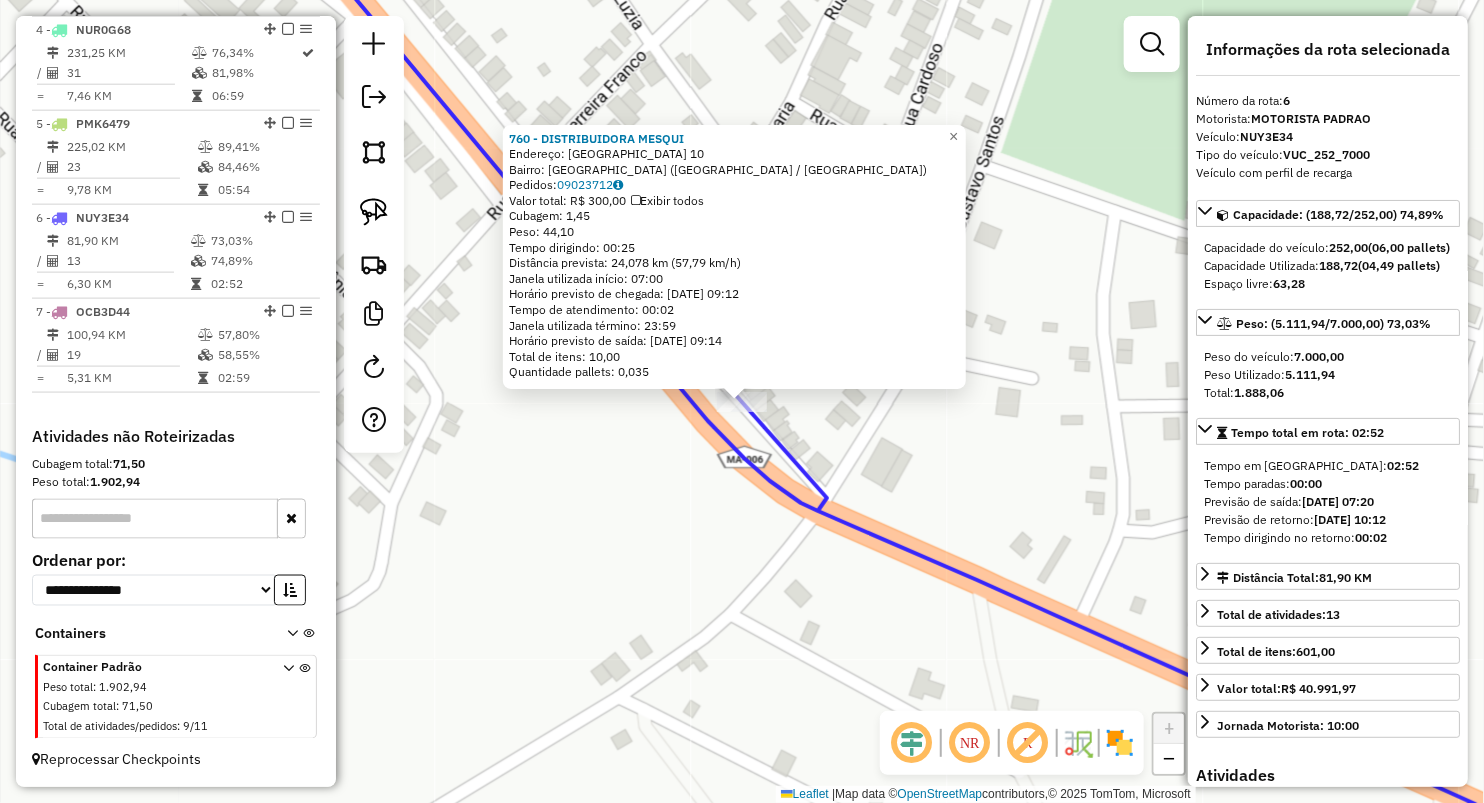 click on "Rota 6 - Placa NUY3E34  760 - DISTRIBUIDORA MESQUI 760 - DISTRIBUIDORA MESQUI  Endereço:  SAO FRANCISCO 10   Bairro: VILA SAO PEDRO (GRAJAU / MA)   Pedidos:  09023712   Valor total: R$ 300,00   Exibir todos   Cubagem: 1,45  Peso: 44,10  Tempo dirigindo: 00:25   Distância prevista: 24,078 km (57,79 km/h)   Janela utilizada início: 07:00   Horário previsto de chegada: 10/07/2025 09:12   Tempo de atendimento: 00:02   Janela utilizada término: 23:59   Horário previsto de saída: 10/07/2025 09:14   Total de itens: 10,00   Quantidade pallets: 0,035  × Janela de atendimento Grade de atendimento Capacidade Transportadoras Veículos Cliente Pedidos  Rotas Selecione os dias de semana para filtrar as janelas de atendimento  Seg   Ter   Qua   Qui   Sex   Sáb   Dom  Informe o período da janela de atendimento: De: Até:  Filtrar exatamente a janela do cliente  Considerar janela de atendimento padrão  Selecione os dias de semana para filtrar as grades de atendimento  Seg   Ter   Qua   Qui   Sex   Sáb   Dom   De:" 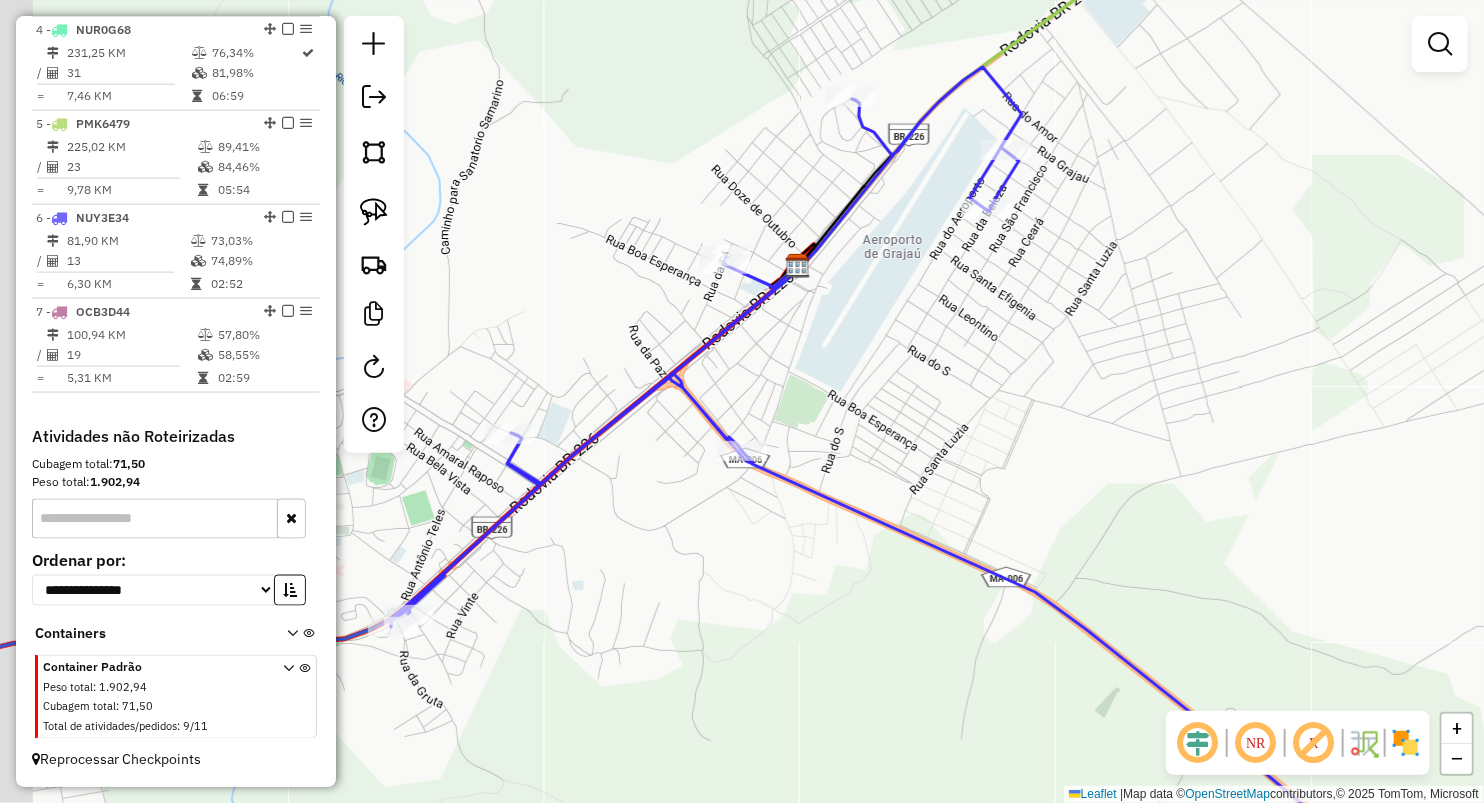drag, startPoint x: 705, startPoint y: 531, endPoint x: 824, endPoint y: 504, distance: 122.02459 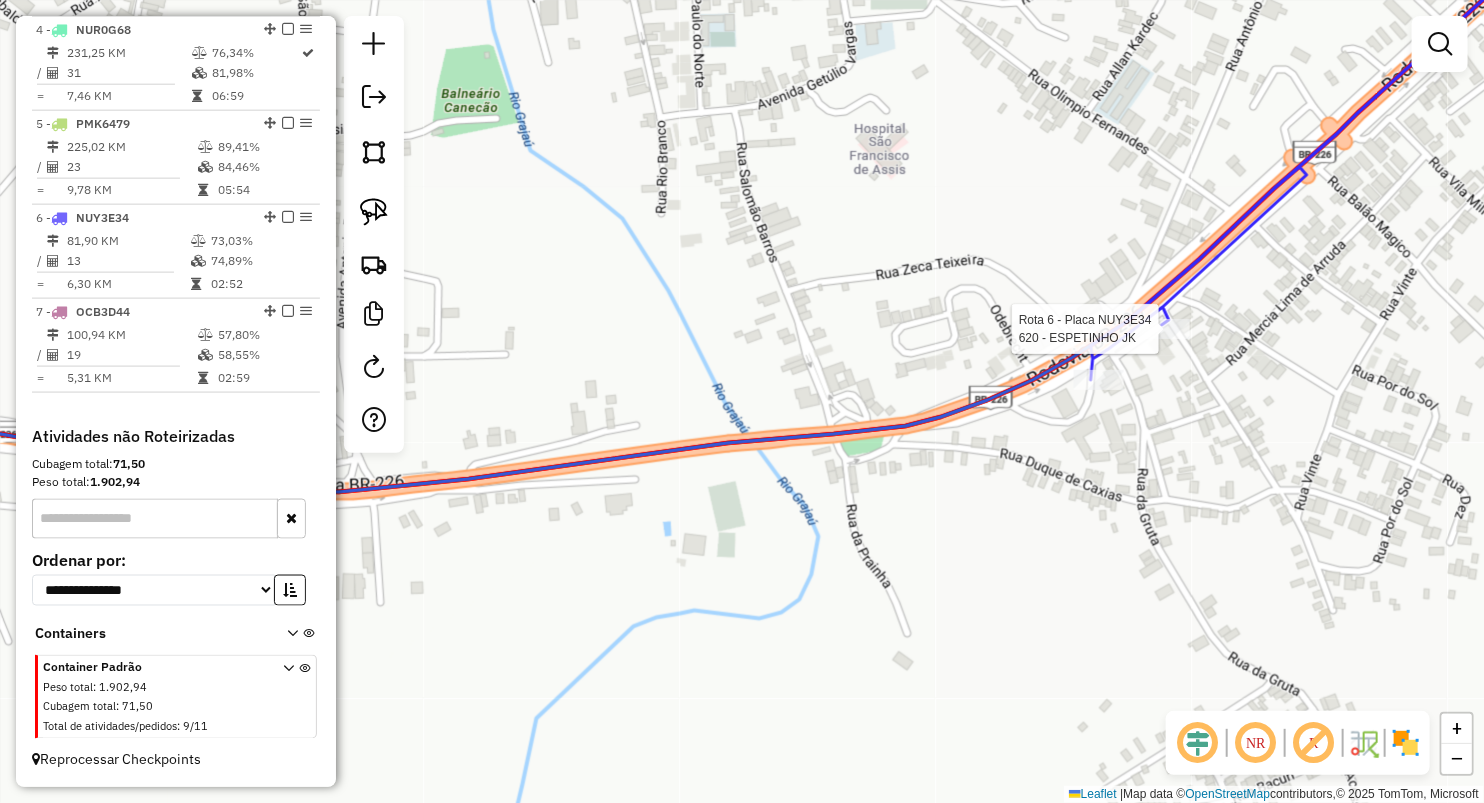 select on "**********" 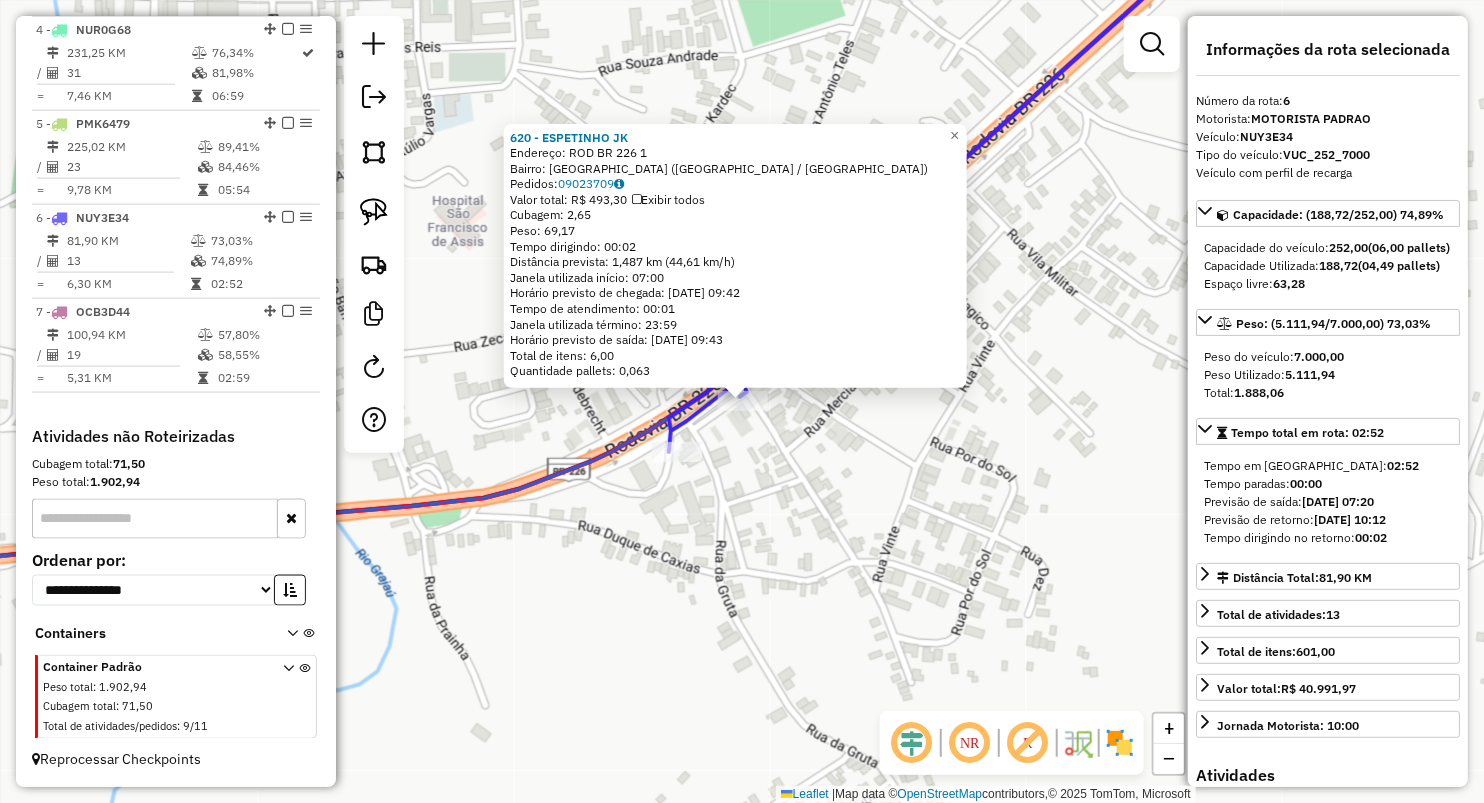 click on "620 - ESPETINHO JK  Endereço:  ROD BR 226 1   Bairro: VILA VIANA (GRAJAU / MA)   Pedidos:  09023709   Valor total: R$ 493,30   Exibir todos   Cubagem: 2,65  Peso: 69,17  Tempo dirigindo: 00:02   Distância prevista: 1,487 km (44,61 km/h)   Janela utilizada início: 07:00   Horário previsto de chegada: 10/07/2025 09:42   Tempo de atendimento: 00:01   Janela utilizada término: 23:59   Horário previsto de saída: 10/07/2025 09:43   Total de itens: 6,00   Quantidade pallets: 0,063  × Janela de atendimento Grade de atendimento Capacidade Transportadoras Veículos Cliente Pedidos  Rotas Selecione os dias de semana para filtrar as janelas de atendimento  Seg   Ter   Qua   Qui   Sex   Sáb   Dom  Informe o período da janela de atendimento: De: Até:  Filtrar exatamente a janela do cliente  Considerar janela de atendimento padrão  Selecione os dias de semana para filtrar as grades de atendimento  Seg   Ter   Qua   Qui   Sex   Sáb   Dom   Considerar clientes sem dia de atendimento cadastrado  Peso mínimo:  De:" 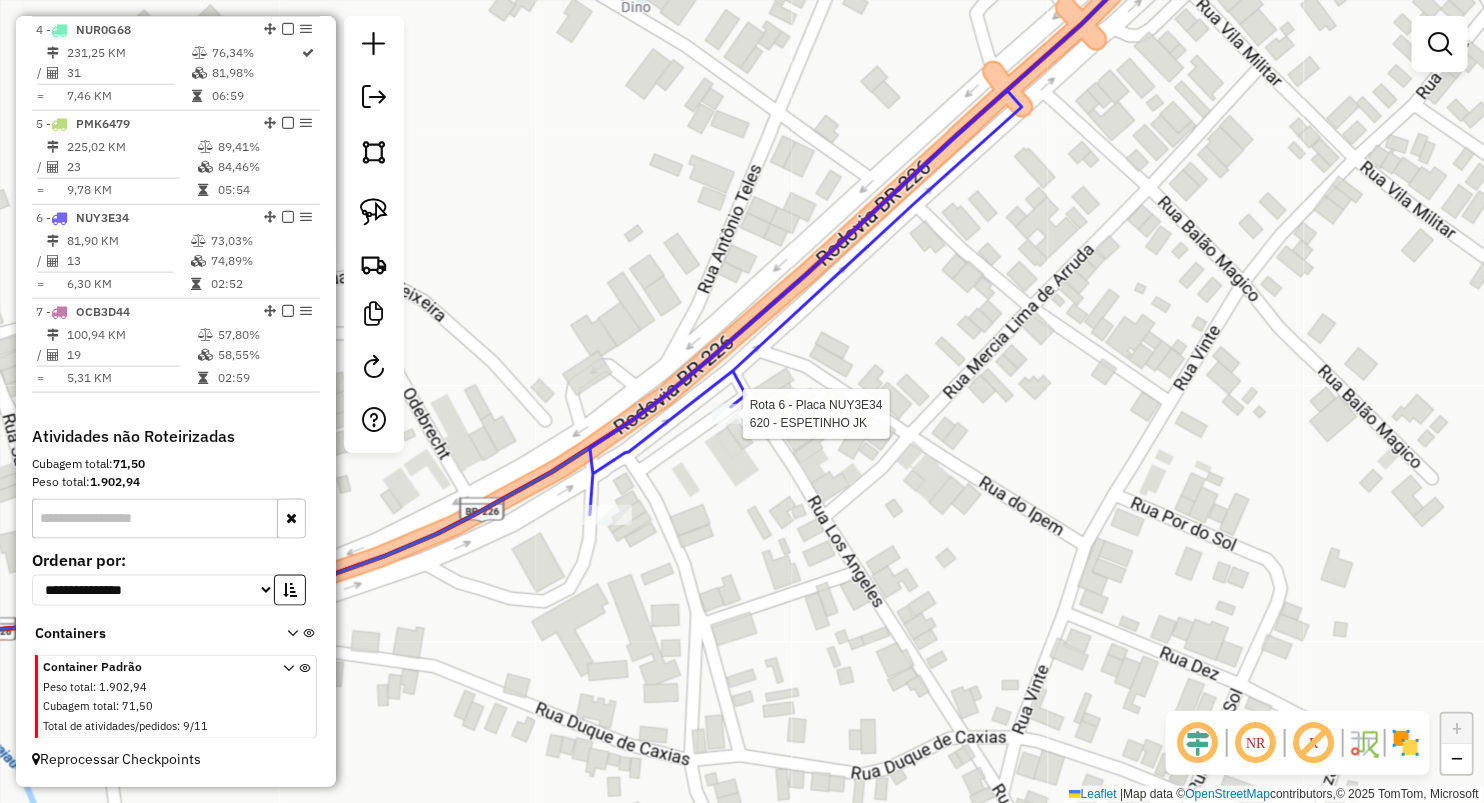 select on "**********" 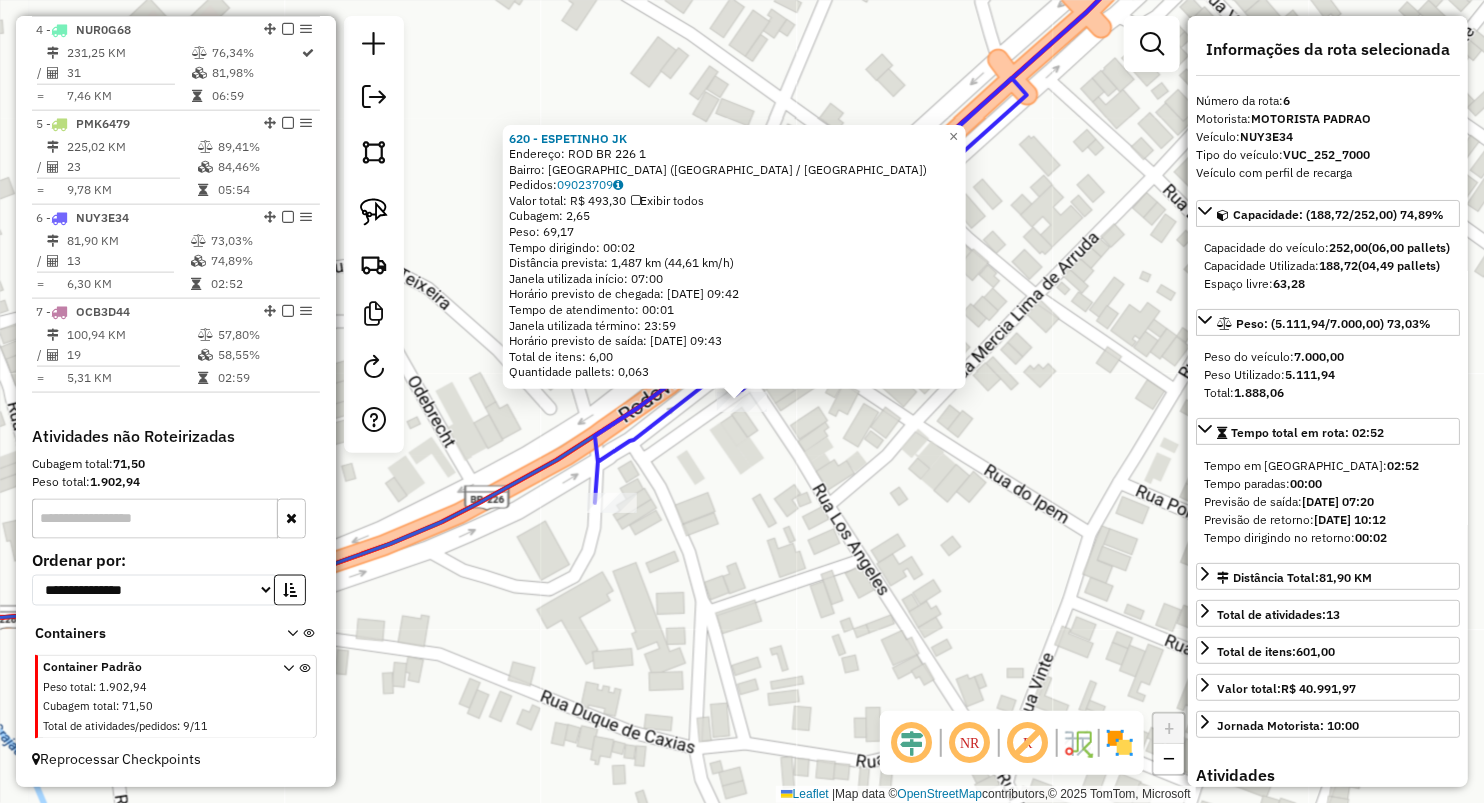drag, startPoint x: 858, startPoint y: 546, endPoint x: 860, endPoint y: 532, distance: 14.142136 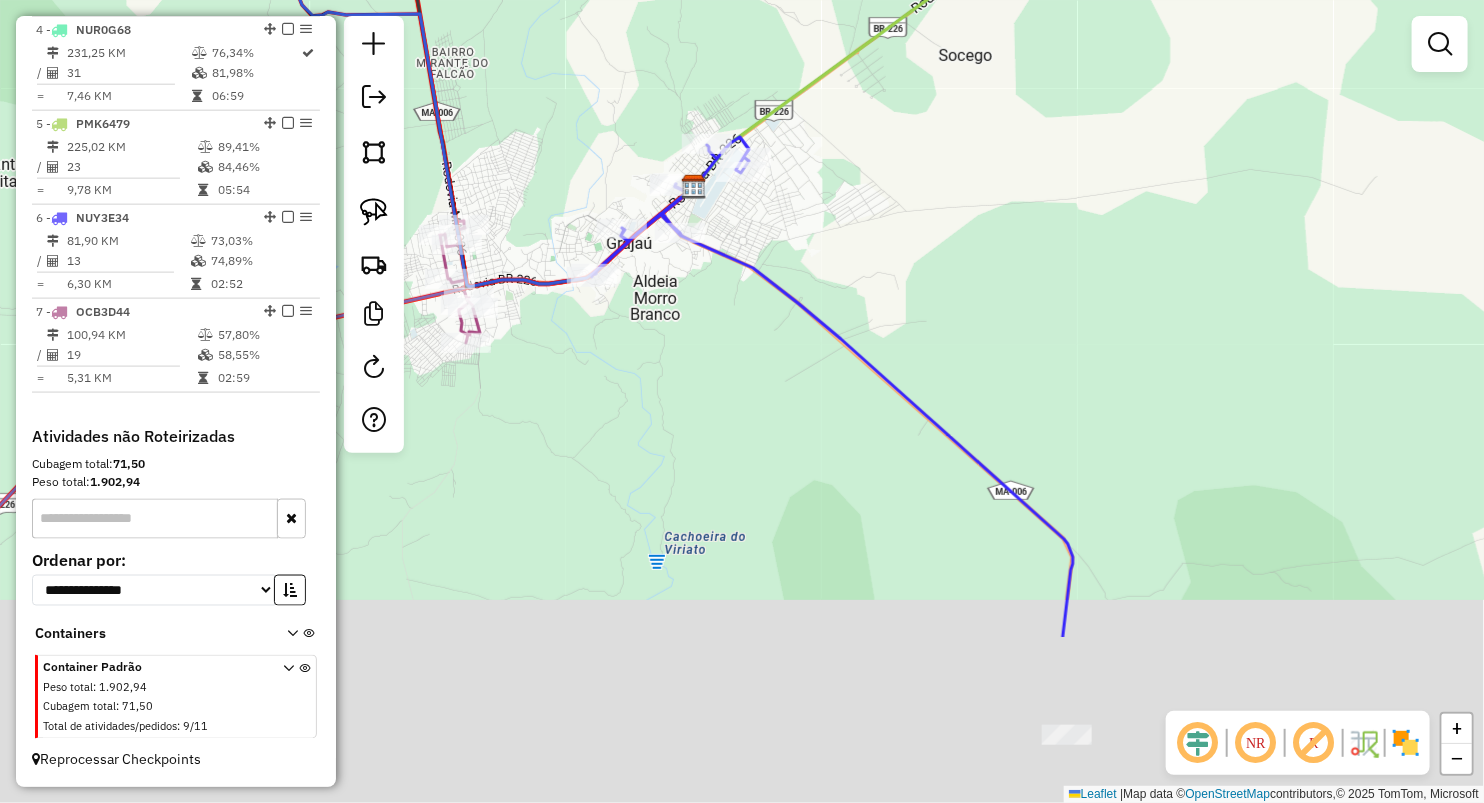 drag, startPoint x: 912, startPoint y: 692, endPoint x: 762, endPoint y: 435, distance: 297.57184 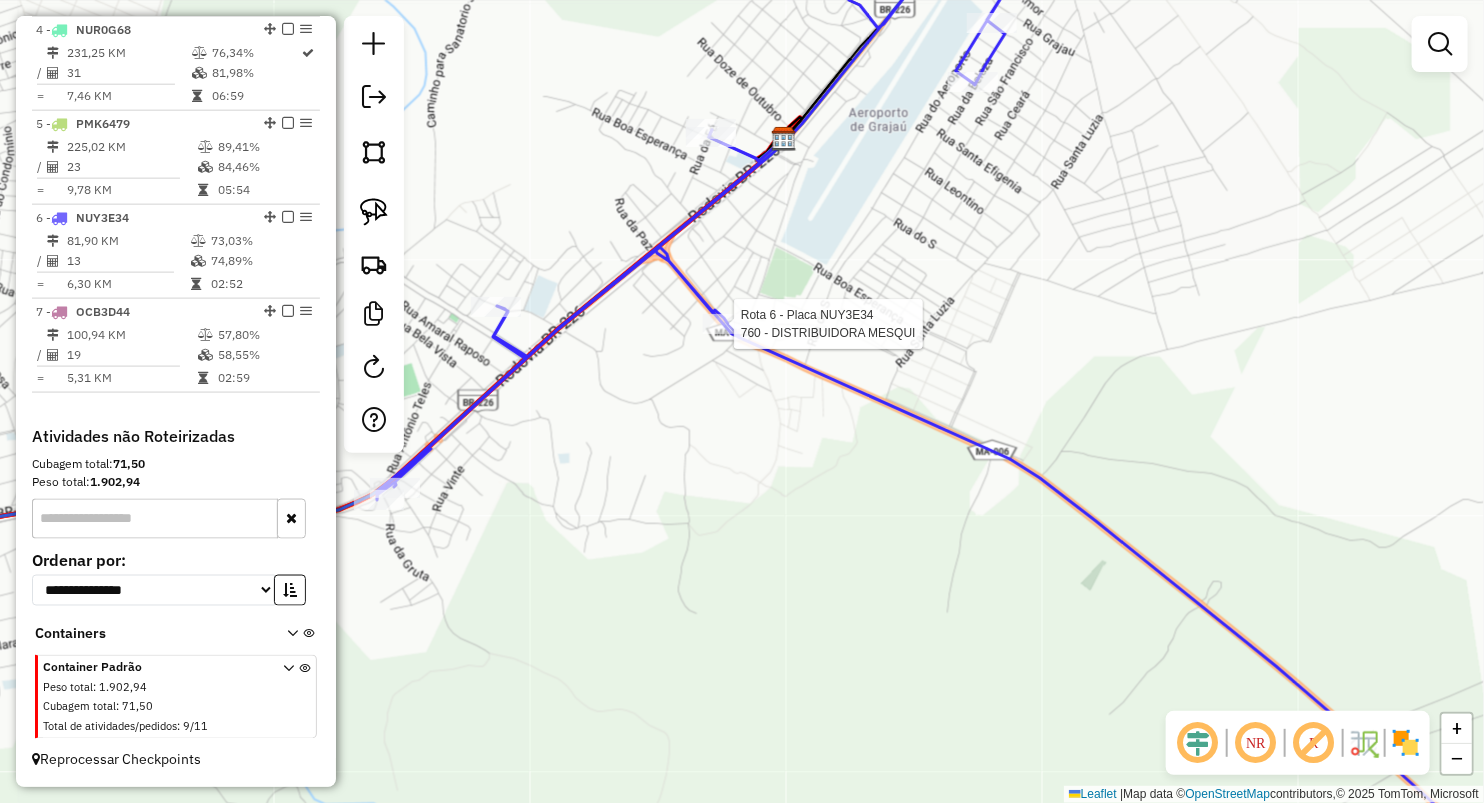 select on "**********" 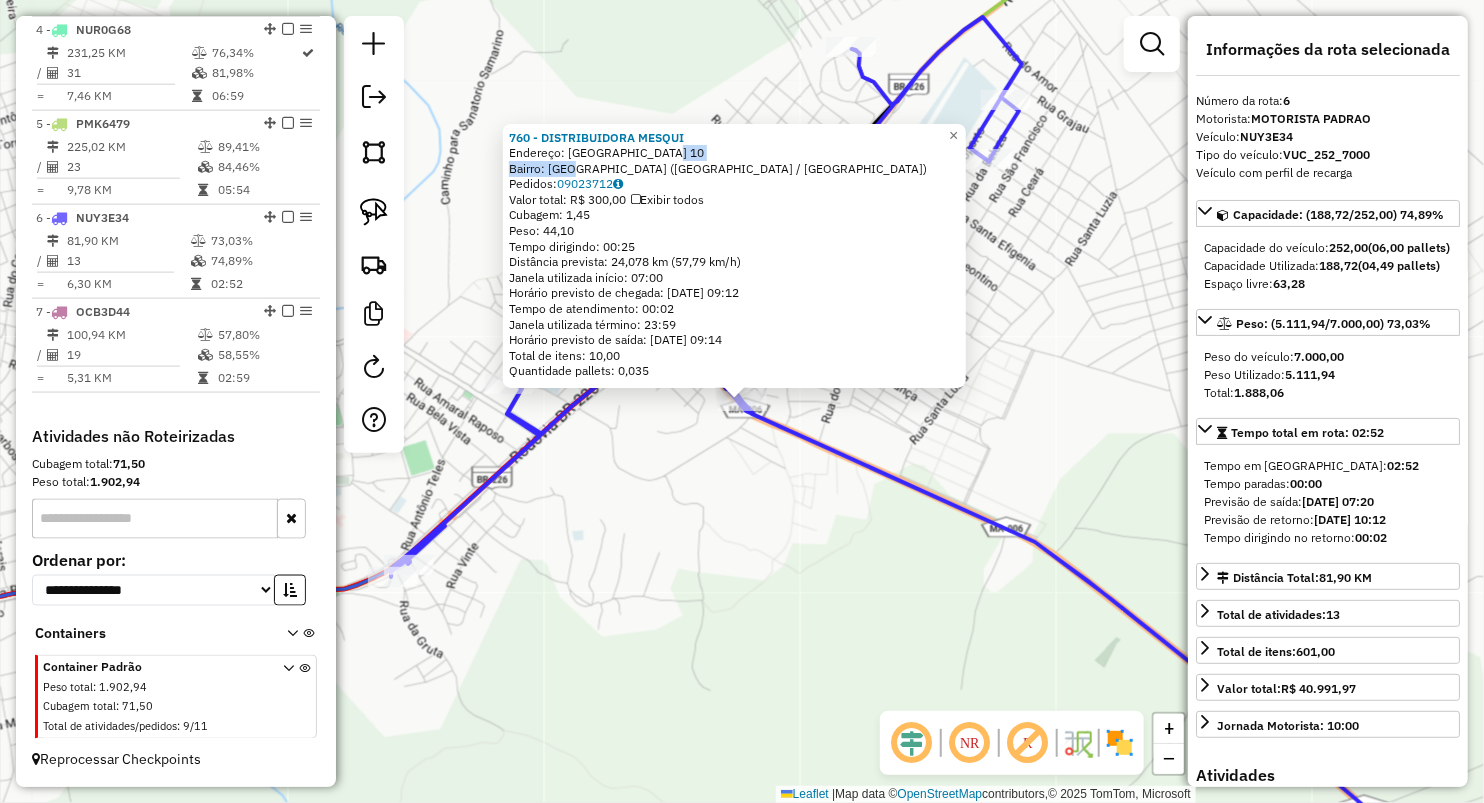 drag, startPoint x: 574, startPoint y: 161, endPoint x: 673, endPoint y: 155, distance: 99.18165 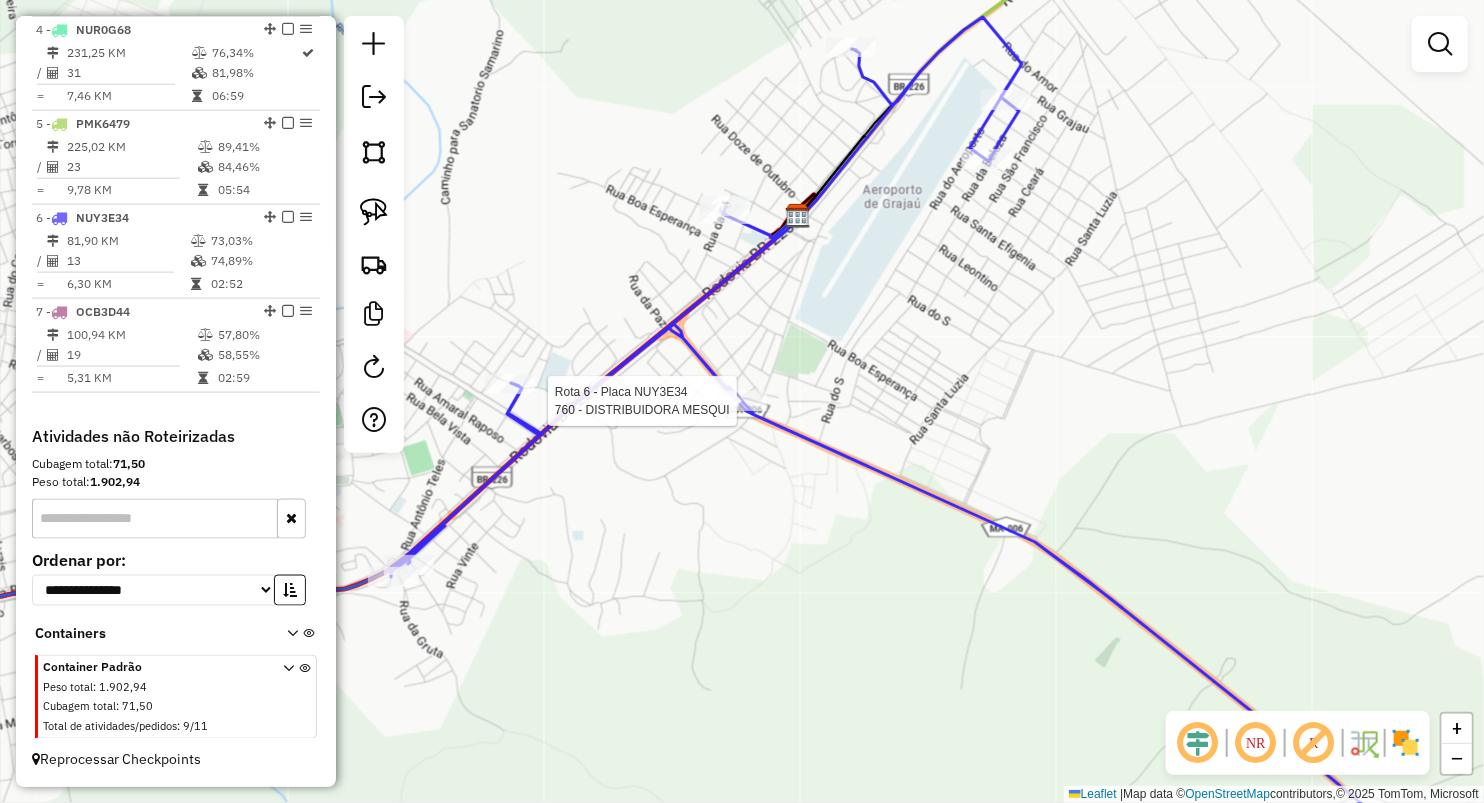 select on "**********" 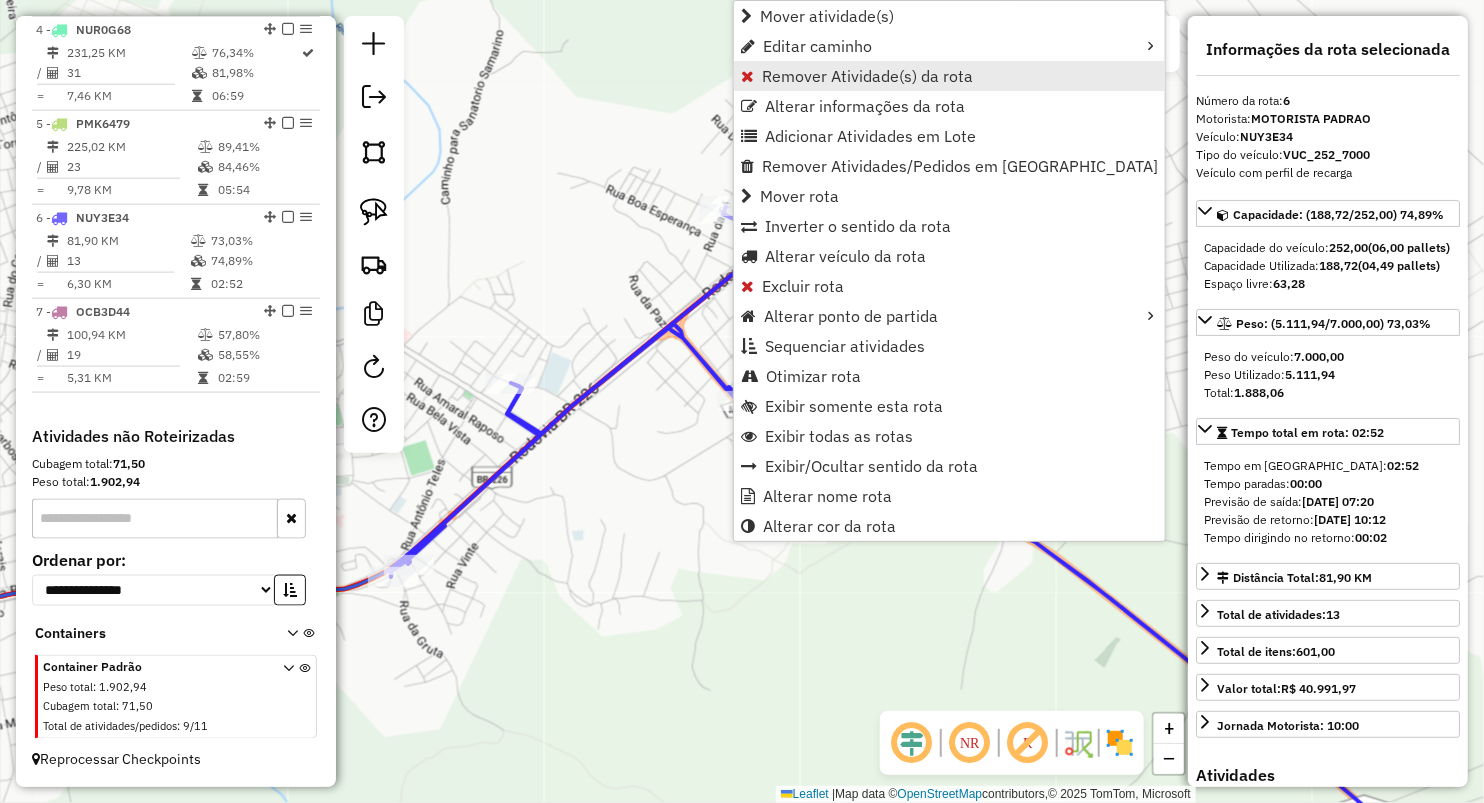 click on "Remover Atividade(s) da rota" at bounding box center [867, 76] 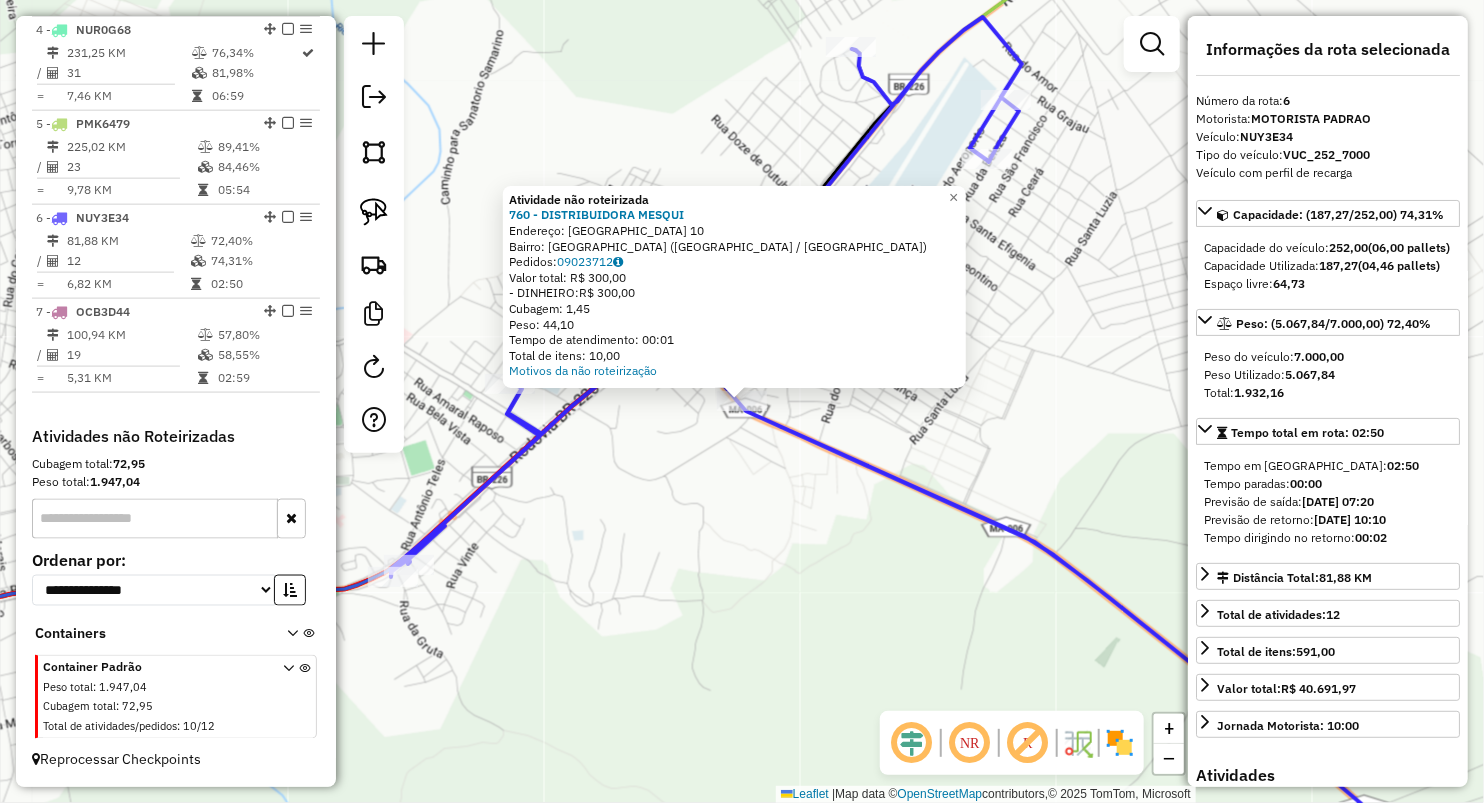 click on "Atividade não roteirizada 760 - DISTRIBUIDORA MESQUI  Endereço:  SAO FRANCISCO 10   Bairro: VILA SAO PEDRO (GRAJAU / MA)   Pedidos:  09023712   Valor total: R$ 300,00   - DINHEIRO:  R$ 300,00   Cubagem: 1,45   Peso: 44,10   Tempo de atendimento: 00:01   Total de itens: 10,00  Motivos da não roteirização × Janela de atendimento Grade de atendimento Capacidade Transportadoras Veículos Cliente Pedidos  Rotas Selecione os dias de semana para filtrar as janelas de atendimento  Seg   Ter   Qua   Qui   Sex   Sáb   Dom  Informe o período da janela de atendimento: De: Até:  Filtrar exatamente a janela do cliente  Considerar janela de atendimento padrão  Selecione os dias de semana para filtrar as grades de atendimento  Seg   Ter   Qua   Qui   Sex   Sáb   Dom   Considerar clientes sem dia de atendimento cadastrado  Clientes fora do dia de atendimento selecionado Filtrar as atividades entre os valores definidos abaixo:  Peso mínimo:   Peso máximo:   Cubagem mínima:   Cubagem máxima:   De:   Até:   De:" 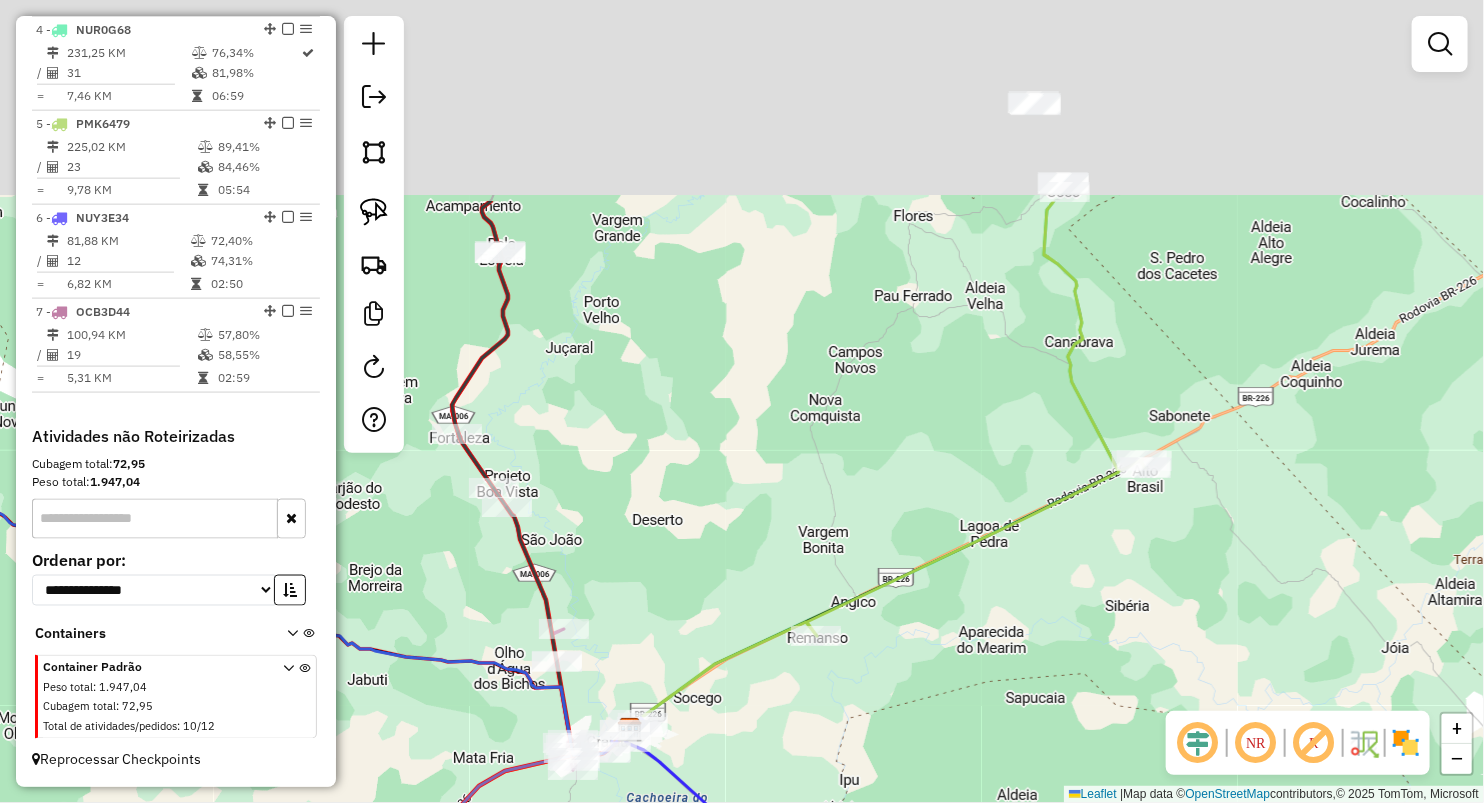 drag, startPoint x: 759, startPoint y: 501, endPoint x: 731, endPoint y: 586, distance: 89.49302 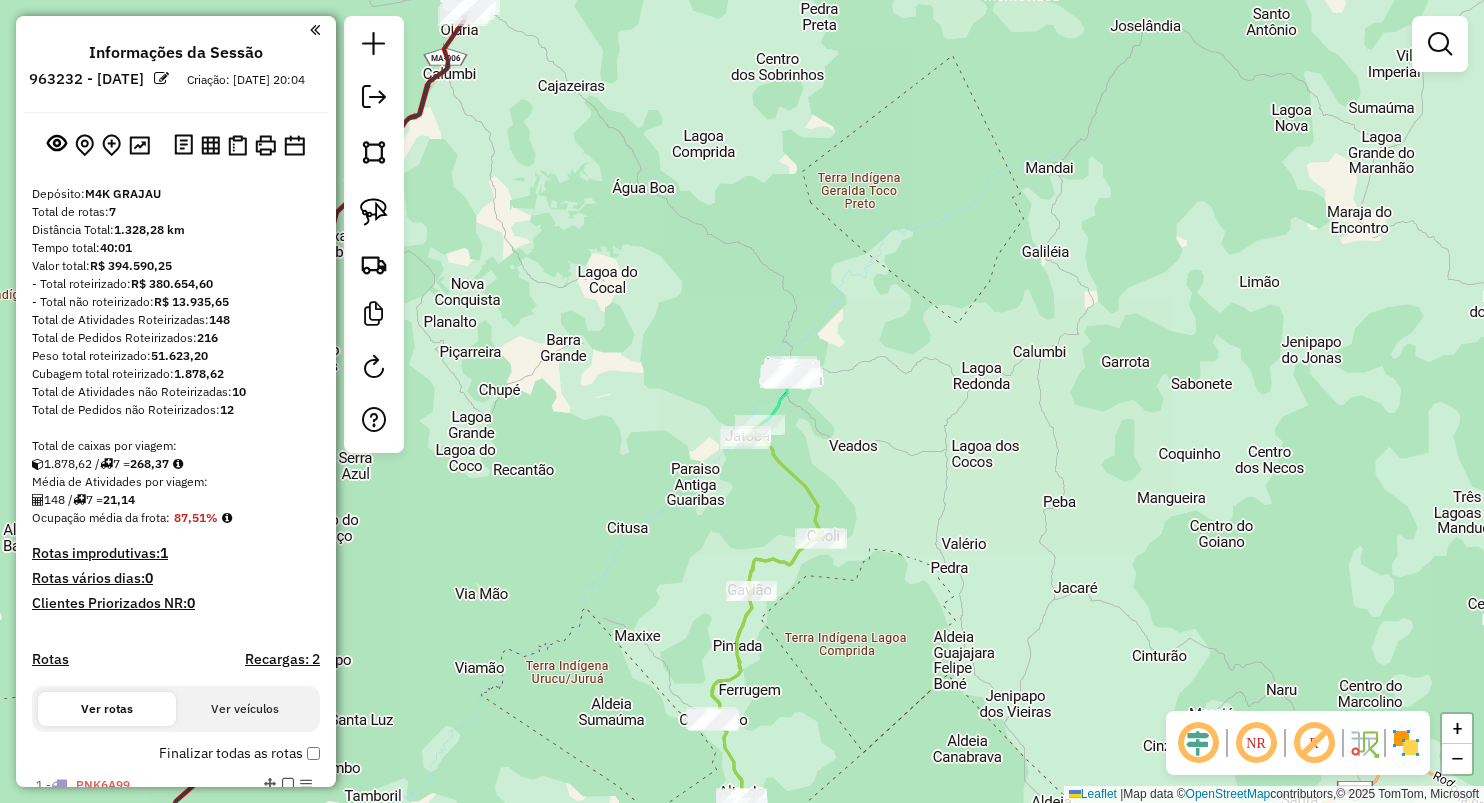scroll, scrollTop: 0, scrollLeft: 0, axis: both 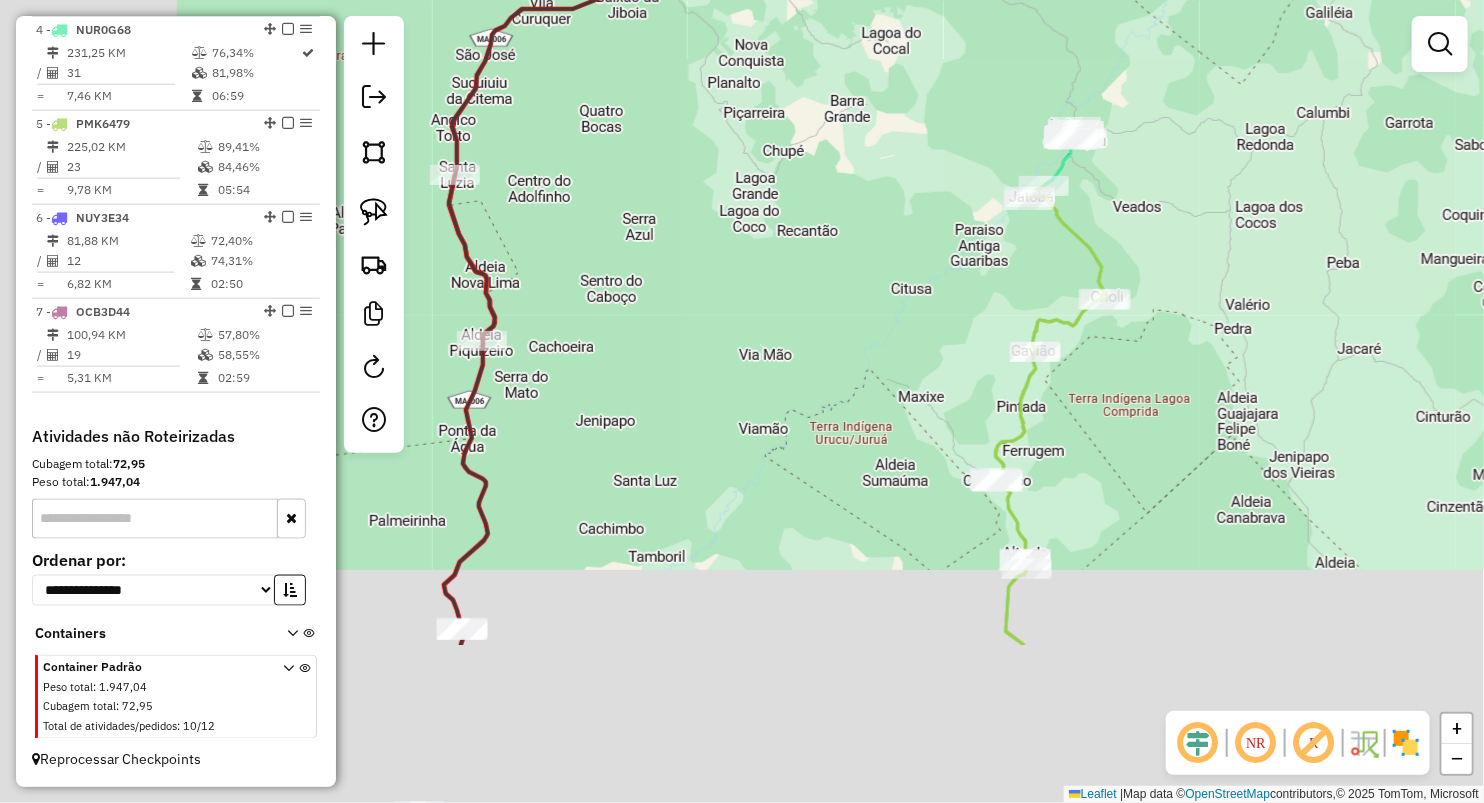 drag, startPoint x: 1149, startPoint y: 411, endPoint x: 1279, endPoint y: 278, distance: 185.98119 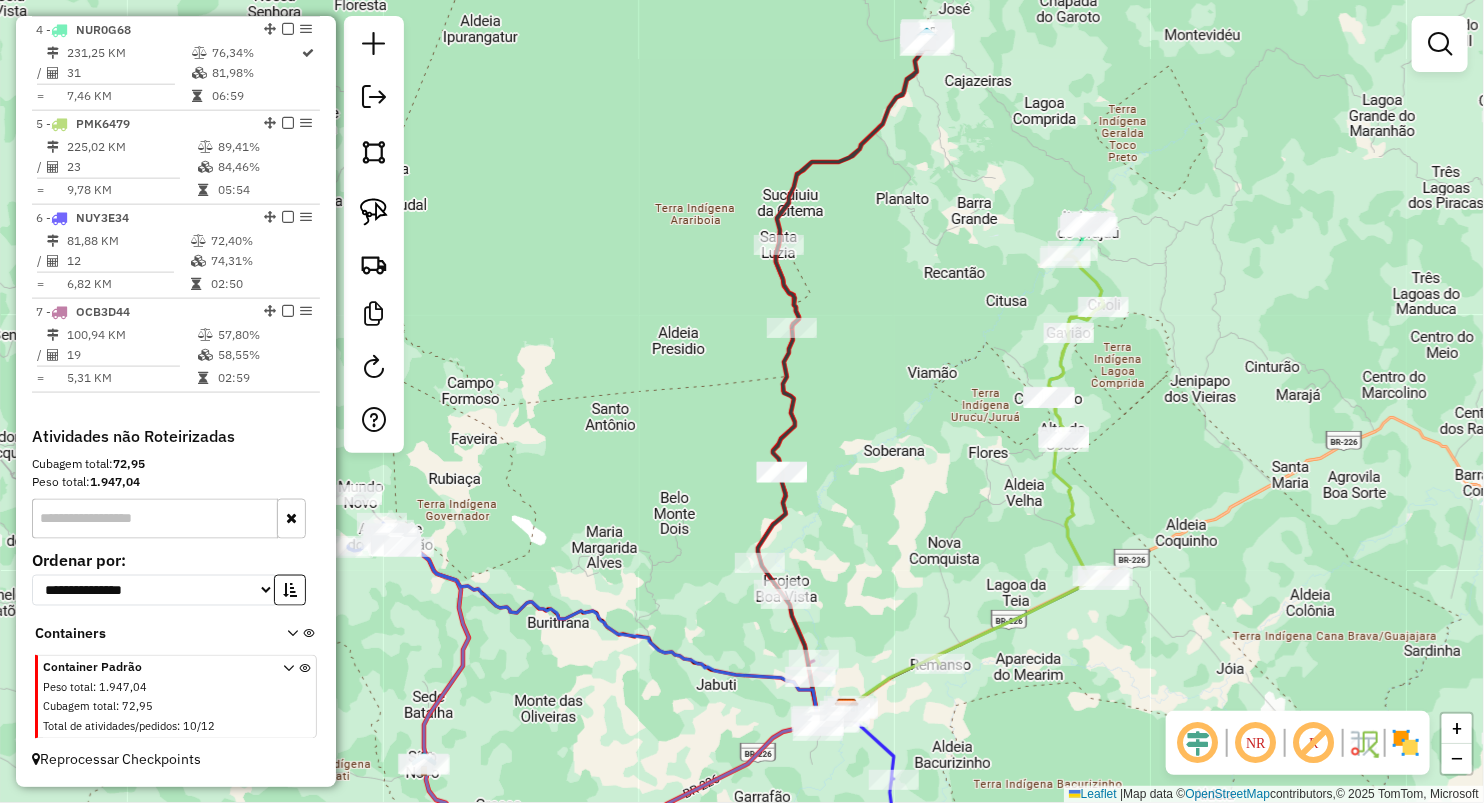drag, startPoint x: 980, startPoint y: 508, endPoint x: 892, endPoint y: 271, distance: 252.81021 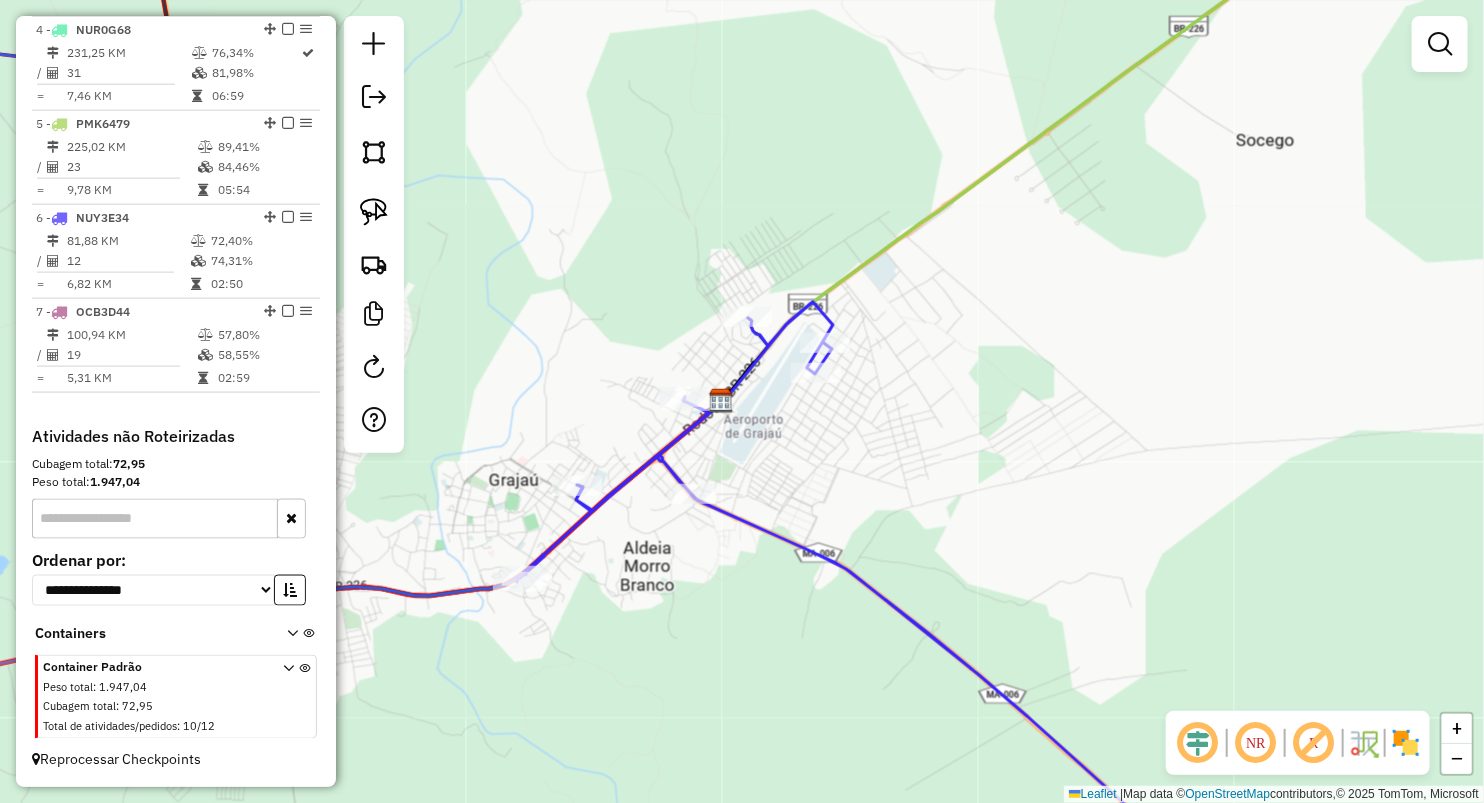 drag, startPoint x: 580, startPoint y: 430, endPoint x: 678, endPoint y: 322, distance: 145.83553 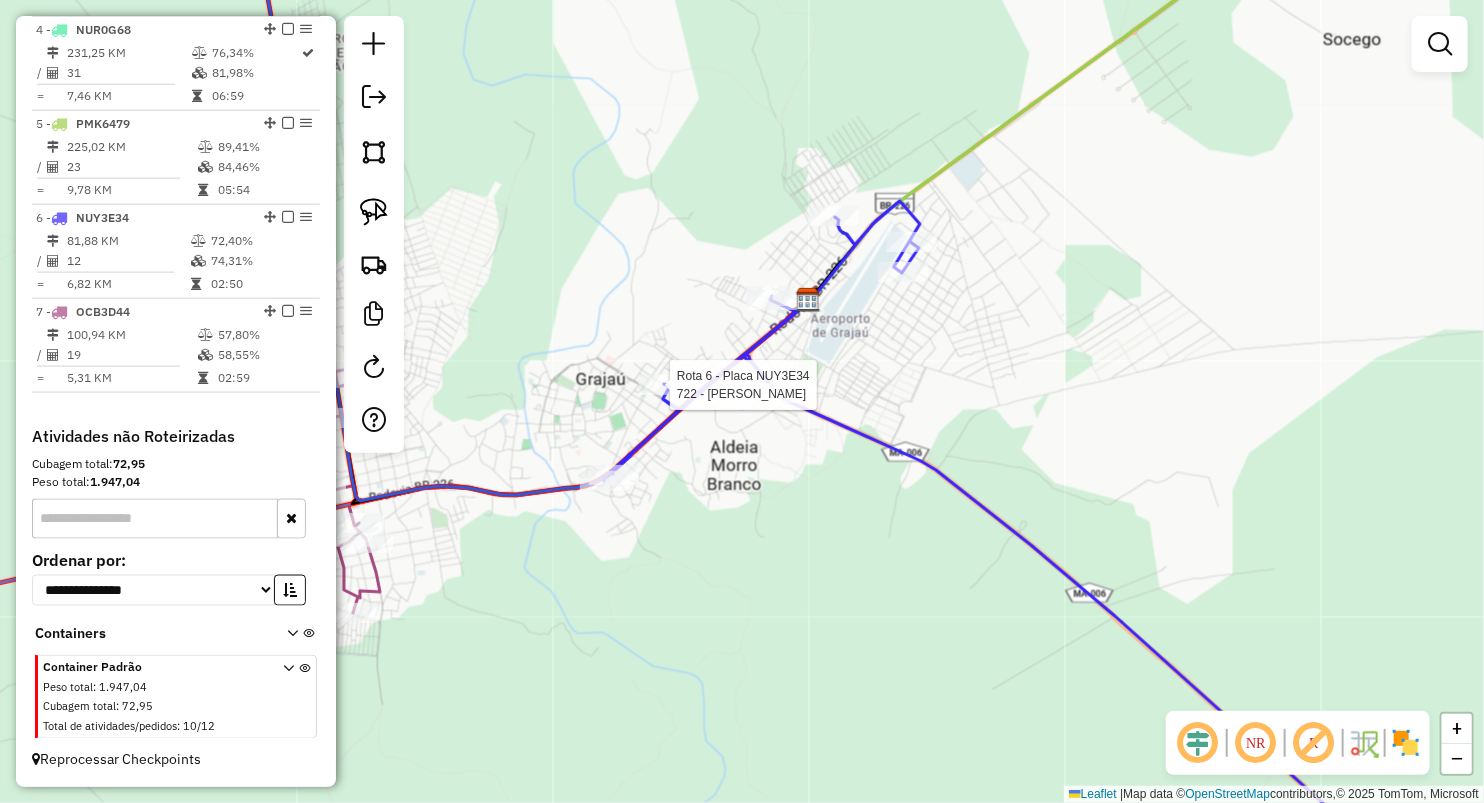 click 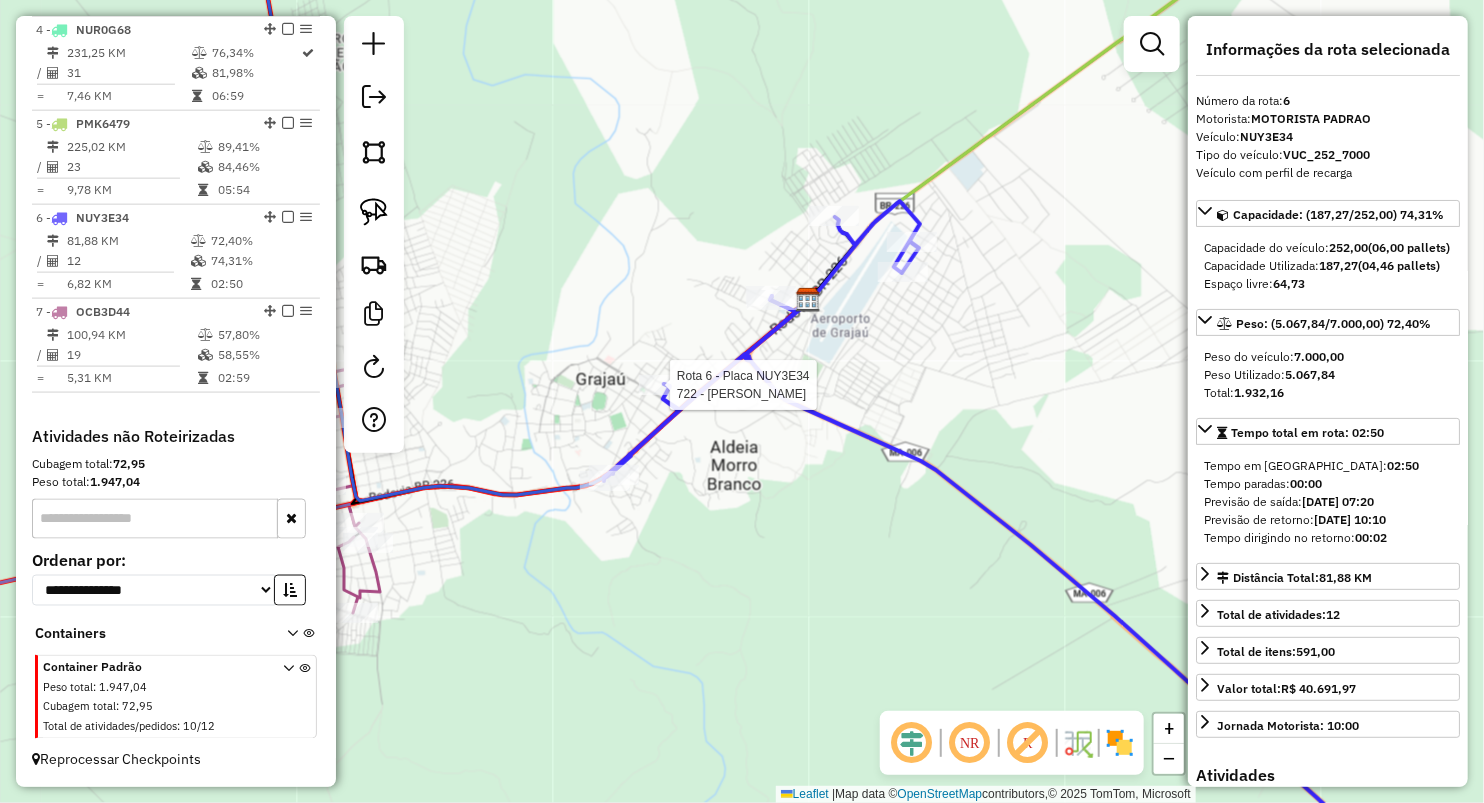 click 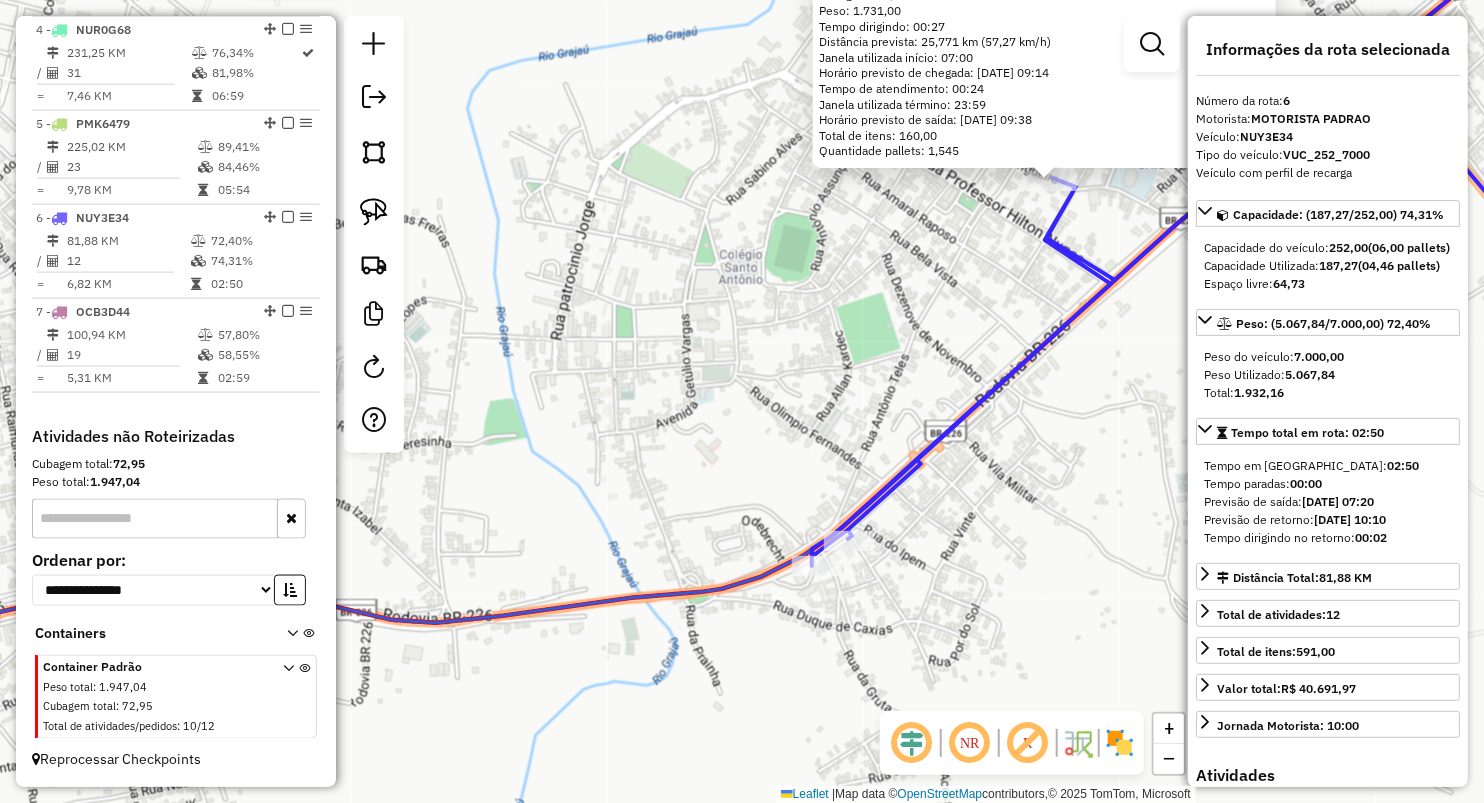 drag, startPoint x: 853, startPoint y: 575, endPoint x: 793, endPoint y: 532, distance: 73.817345 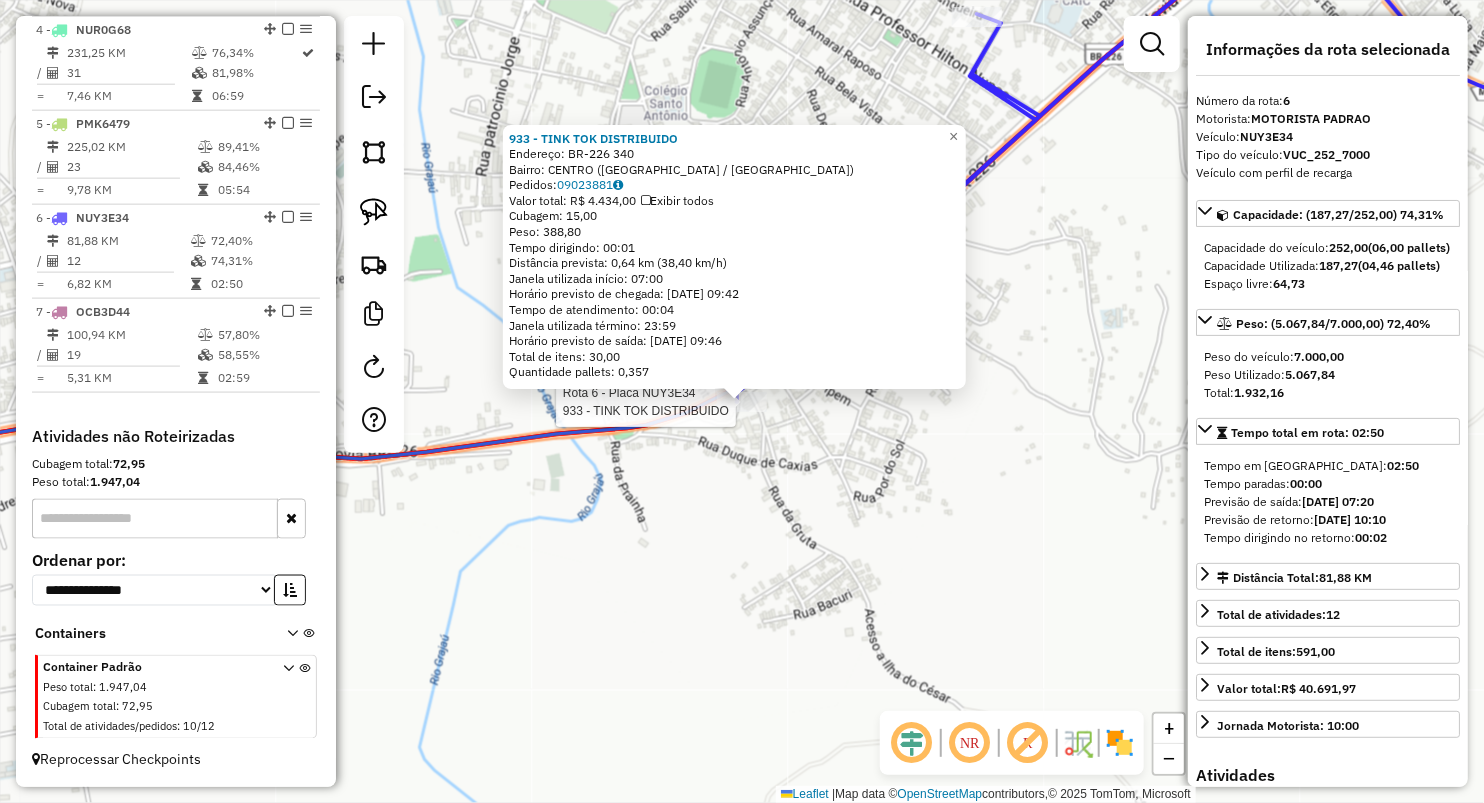 click on "Rota 6 - Placa NUY3E34  933 - TINK TOK DISTRIBUIDO 933 - TINK TOK DISTRIBUIDO  Endereço:  BR-226 340   Bairro: CENTRO (GRAJAU / MA)   Pedidos:  09023881   Valor total: R$ 4.434,00   Exibir todos   Cubagem: 15,00  Peso: 388,80  Tempo dirigindo: 00:01   Distância prevista: 0,64 km (38,40 km/h)   Janela utilizada início: 07:00   Horário previsto de chegada: 10/07/2025 09:42   Tempo de atendimento: 00:04   Janela utilizada término: 23:59   Horário previsto de saída: 10/07/2025 09:46   Total de itens: 30,00   Quantidade pallets: 0,357  × Janela de atendimento Grade de atendimento Capacidade Transportadoras Veículos Cliente Pedidos  Rotas Selecione os dias de semana para filtrar as janelas de atendimento  Seg   Ter   Qua   Qui   Sex   Sáb   Dom  Informe o período da janela de atendimento: De: Até:  Filtrar exatamente a janela do cliente  Considerar janela de atendimento padrão  Selecione os dias de semana para filtrar as grades de atendimento  Seg   Ter   Qua   Qui   Sex   Sáb   Dom   Peso mínimo:  +" 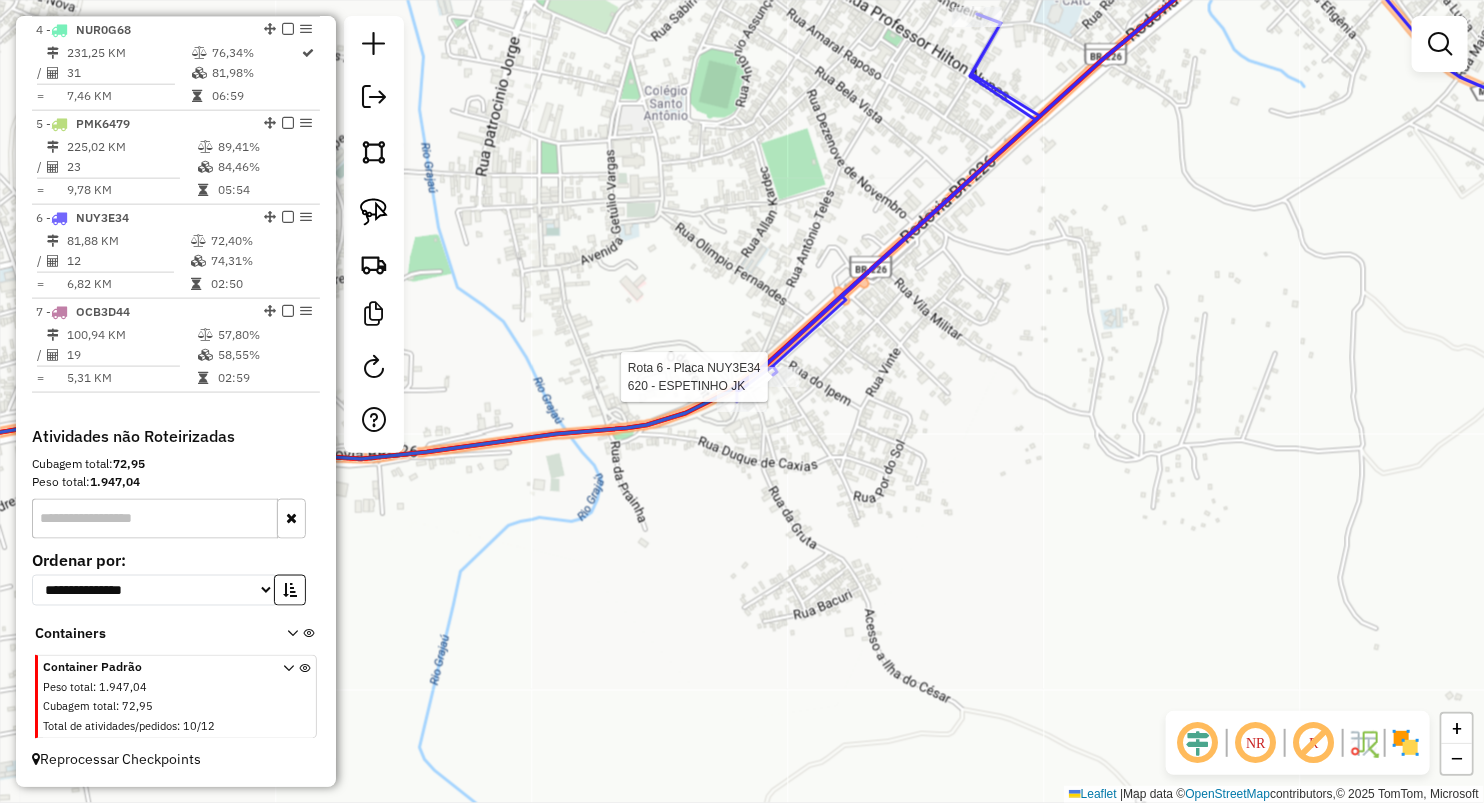 select on "**********" 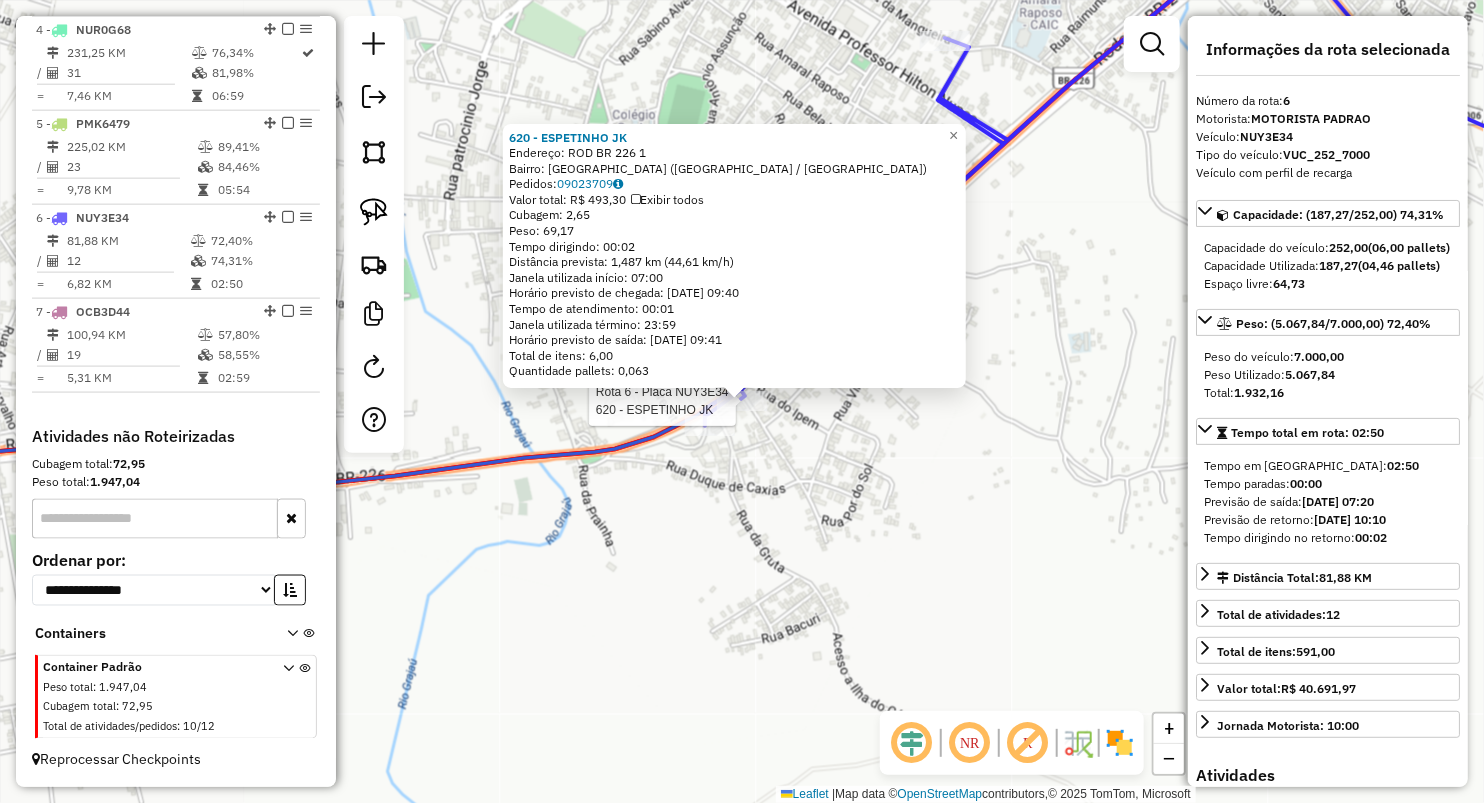 click on "Rota 6 - Placa NUY3E34  620 - ESPETINHO JK 620 - ESPETINHO JK  Endereço:  ROD BR 226 1   Bairro: VILA VIANA (GRAJAU / MA)   Pedidos:  09023709   Valor total: R$ 493,30   Exibir todos   Cubagem: 2,65  Peso: 69,17  Tempo dirigindo: 00:02   Distância prevista: 1,487 km (44,61 km/h)   Janela utilizada início: 07:00   Horário previsto de chegada: 10/07/2025 09:40   Tempo de atendimento: 00:01   Janela utilizada término: 23:59   Horário previsto de saída: 10/07/2025 09:41   Total de itens: 6,00   Quantidade pallets: 0,063  × Janela de atendimento Grade de atendimento Capacidade Transportadoras Veículos Cliente Pedidos  Rotas Selecione os dias de semana para filtrar as janelas de atendimento  Seg   Ter   Qua   Qui   Sex   Sáb   Dom  Informe o período da janela de atendimento: De: Até:  Filtrar exatamente a janela do cliente  Considerar janela de atendimento padrão  Selecione os dias de semana para filtrar as grades de atendimento  Seg   Ter   Qua   Qui   Sex   Sáb   Dom   Peso mínimo:   Peso máximo:" 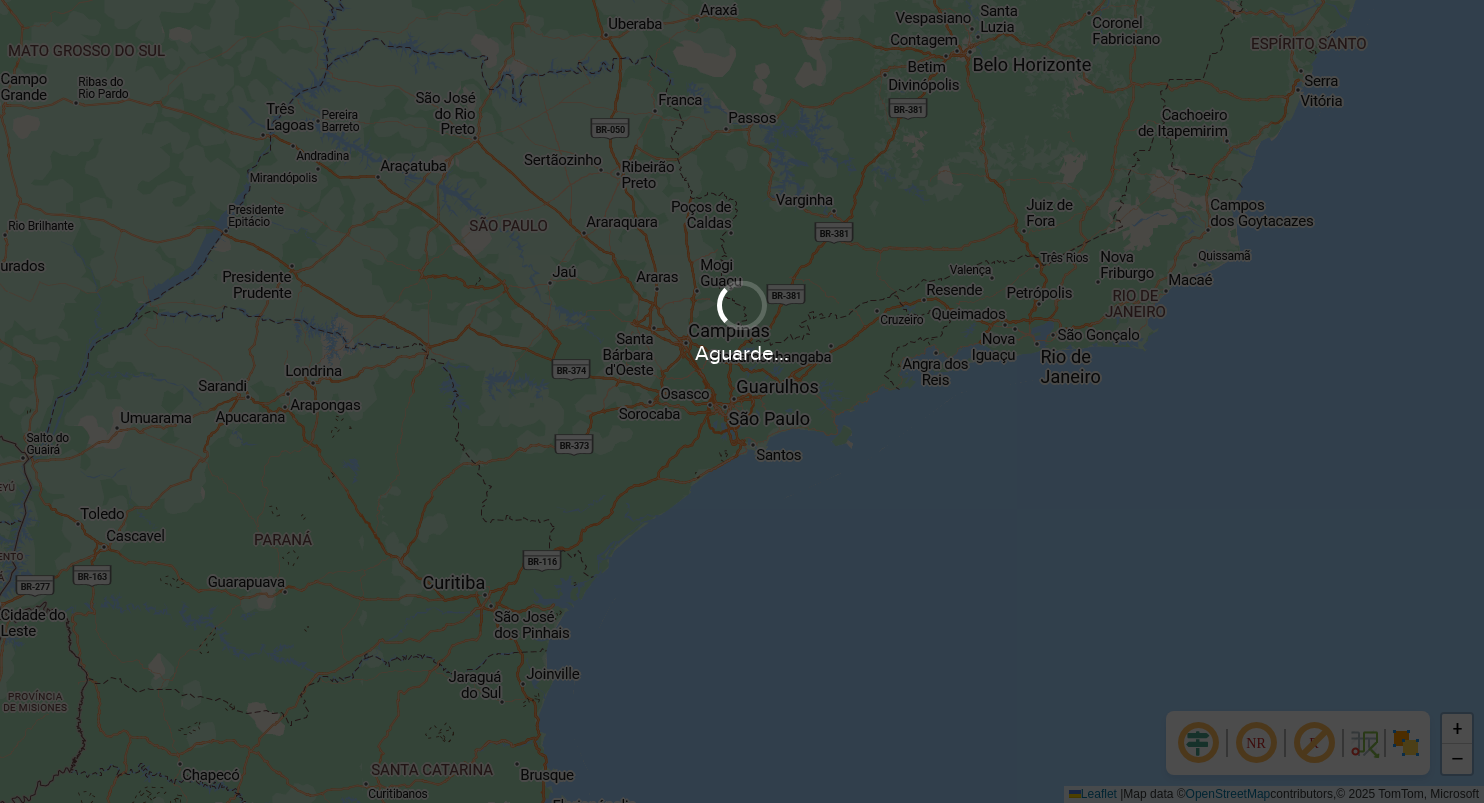 scroll, scrollTop: 0, scrollLeft: 0, axis: both 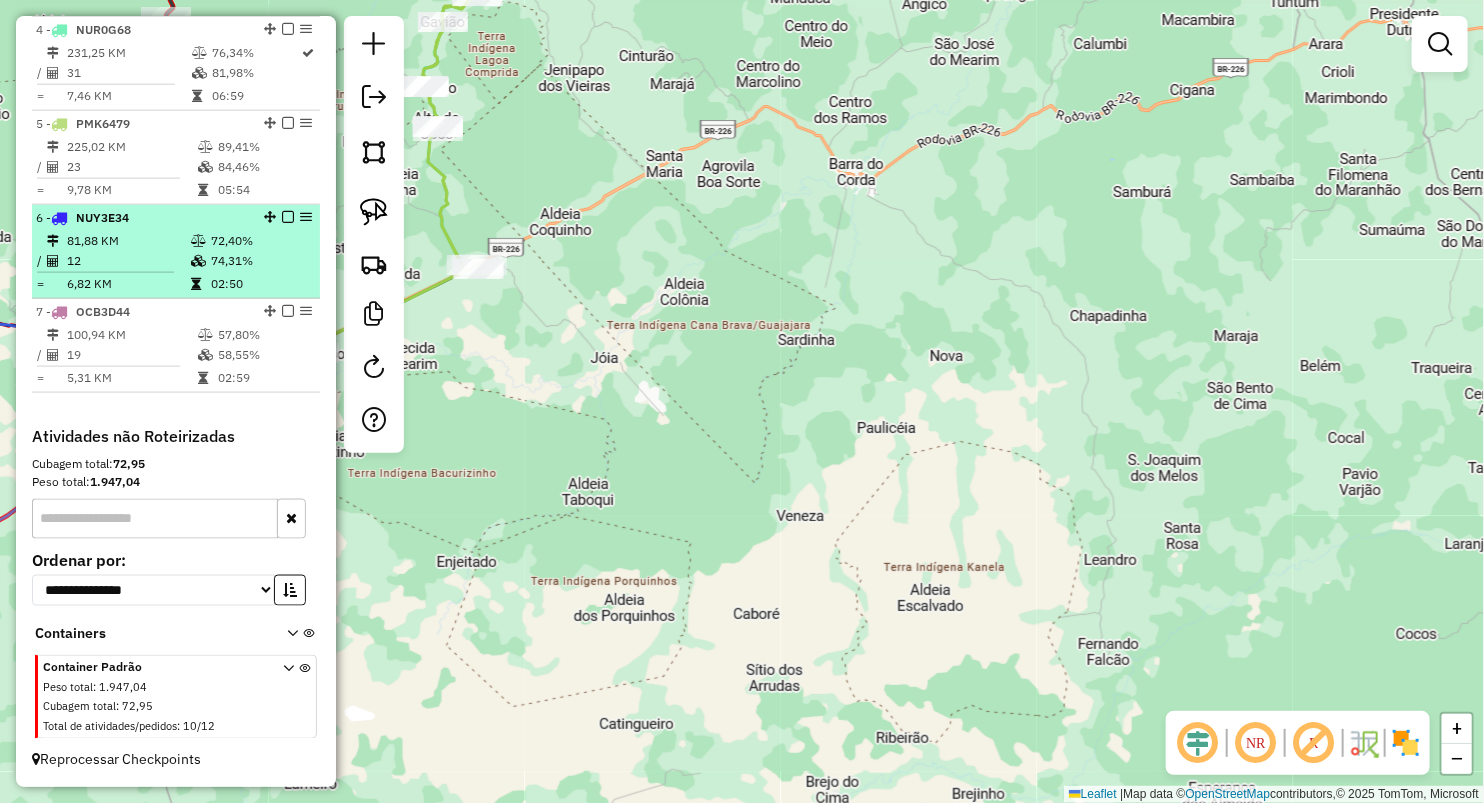 click on "12" at bounding box center (128, 261) 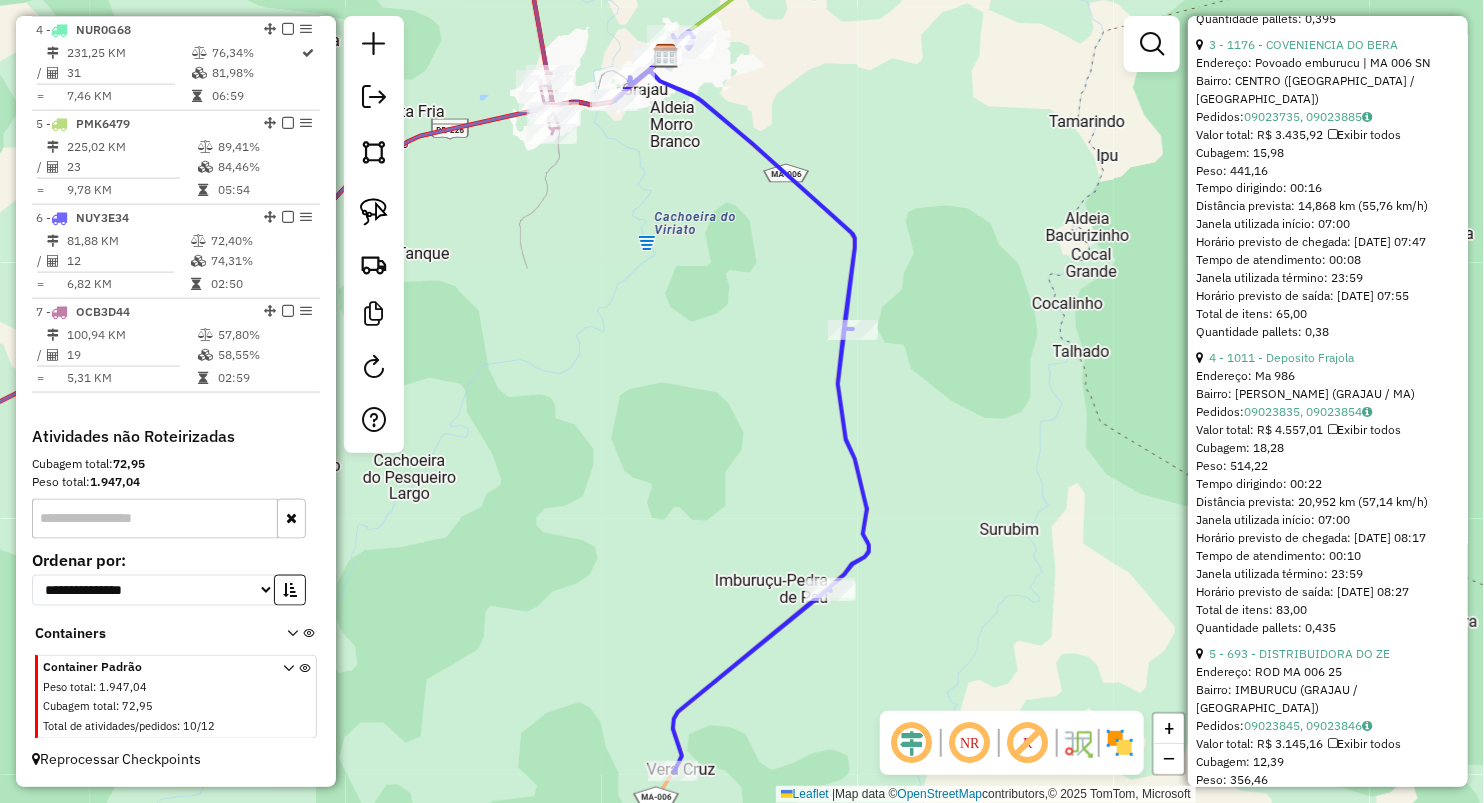 scroll, scrollTop: 1555, scrollLeft: 0, axis: vertical 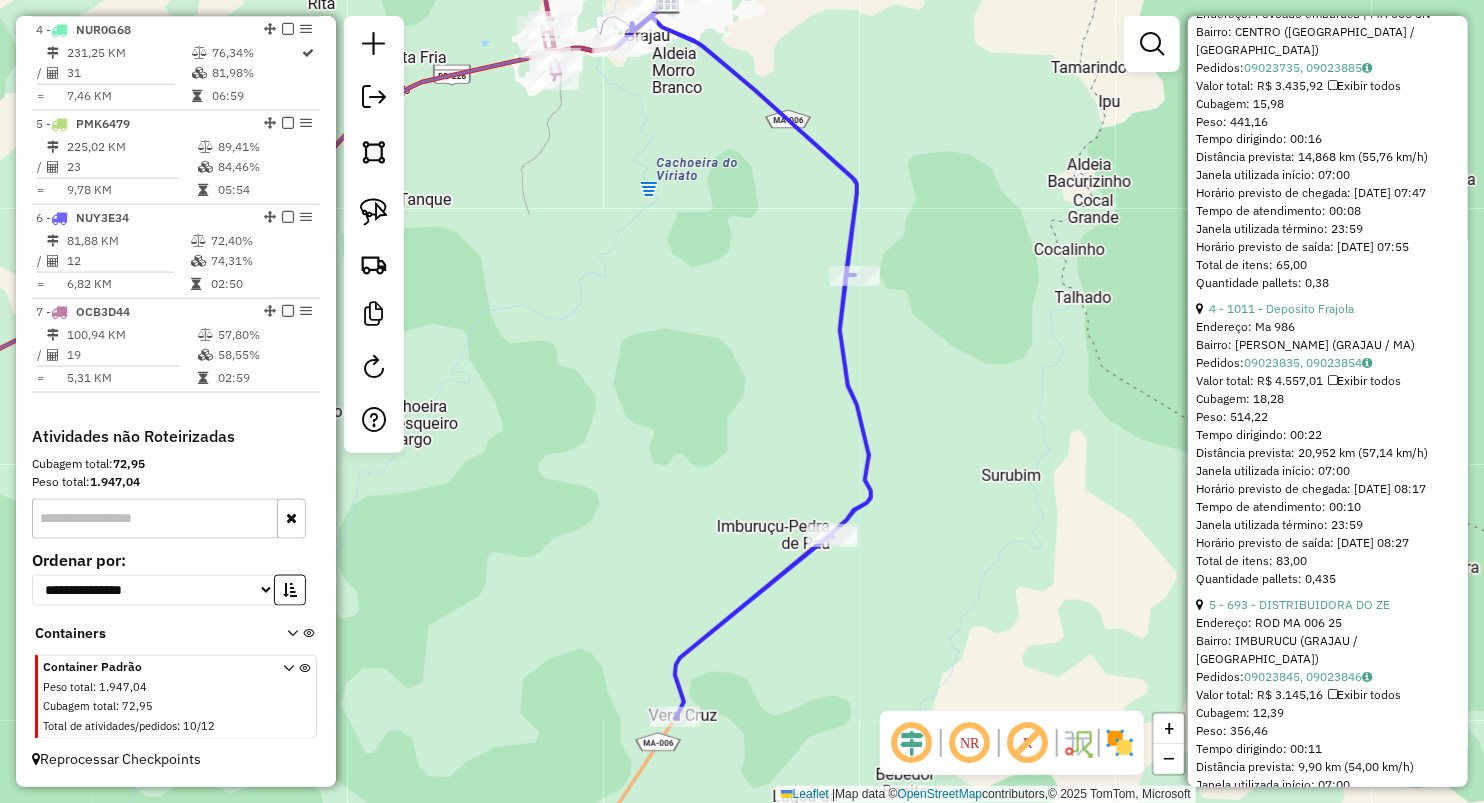 drag, startPoint x: 648, startPoint y: 212, endPoint x: 649, endPoint y: 156, distance: 56.008926 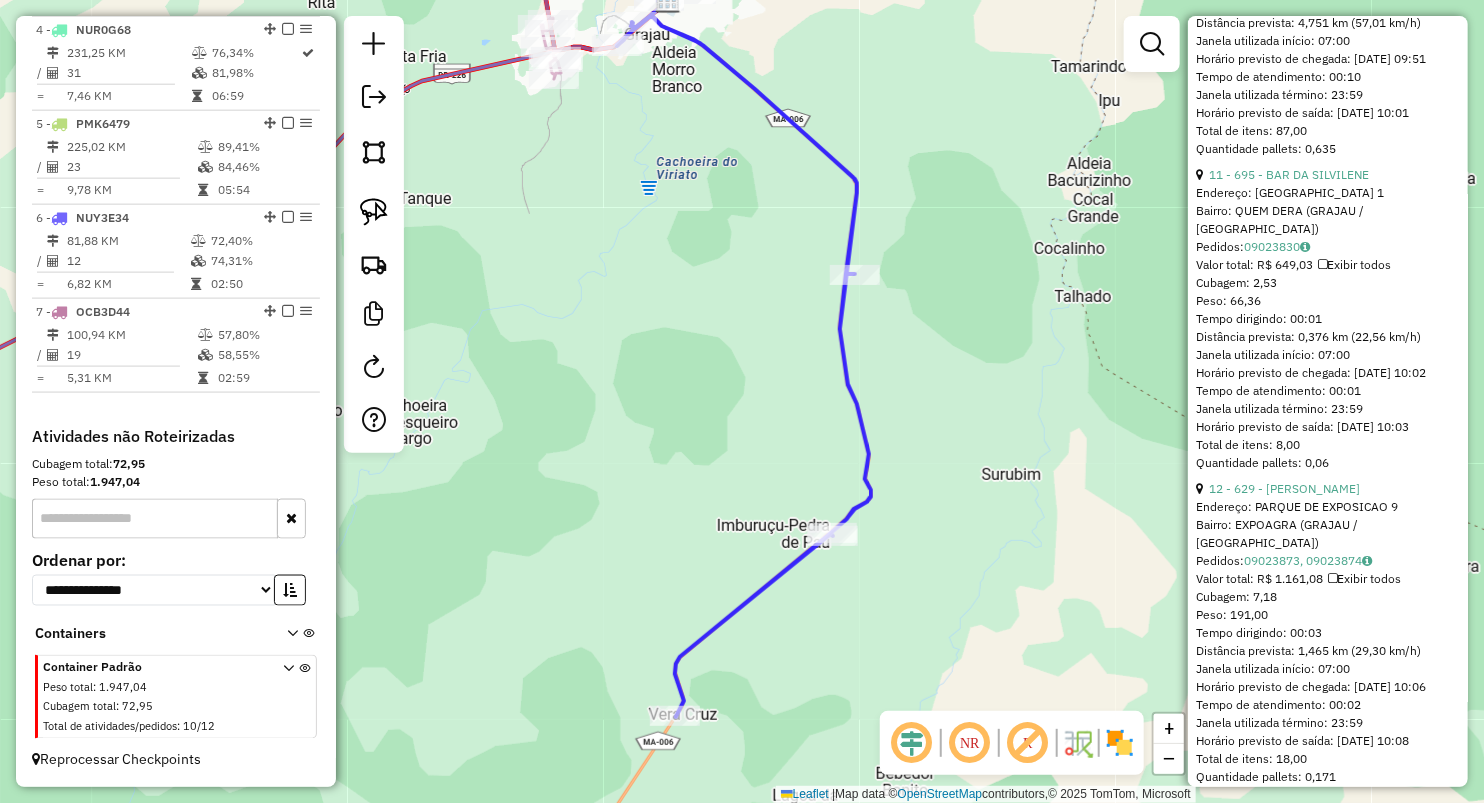 scroll, scrollTop: 3952, scrollLeft: 0, axis: vertical 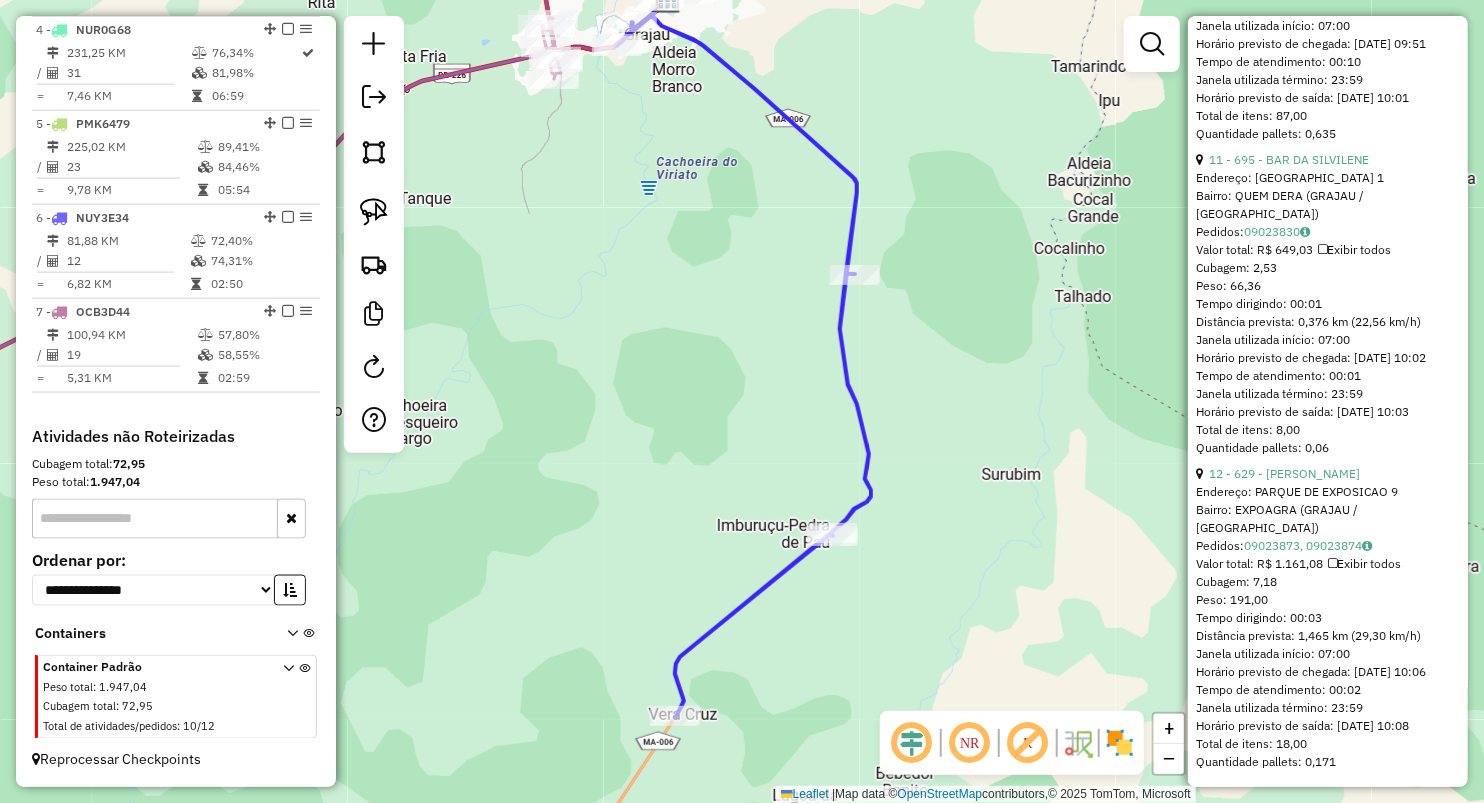 click on "100,94 KM" at bounding box center (131, 335) 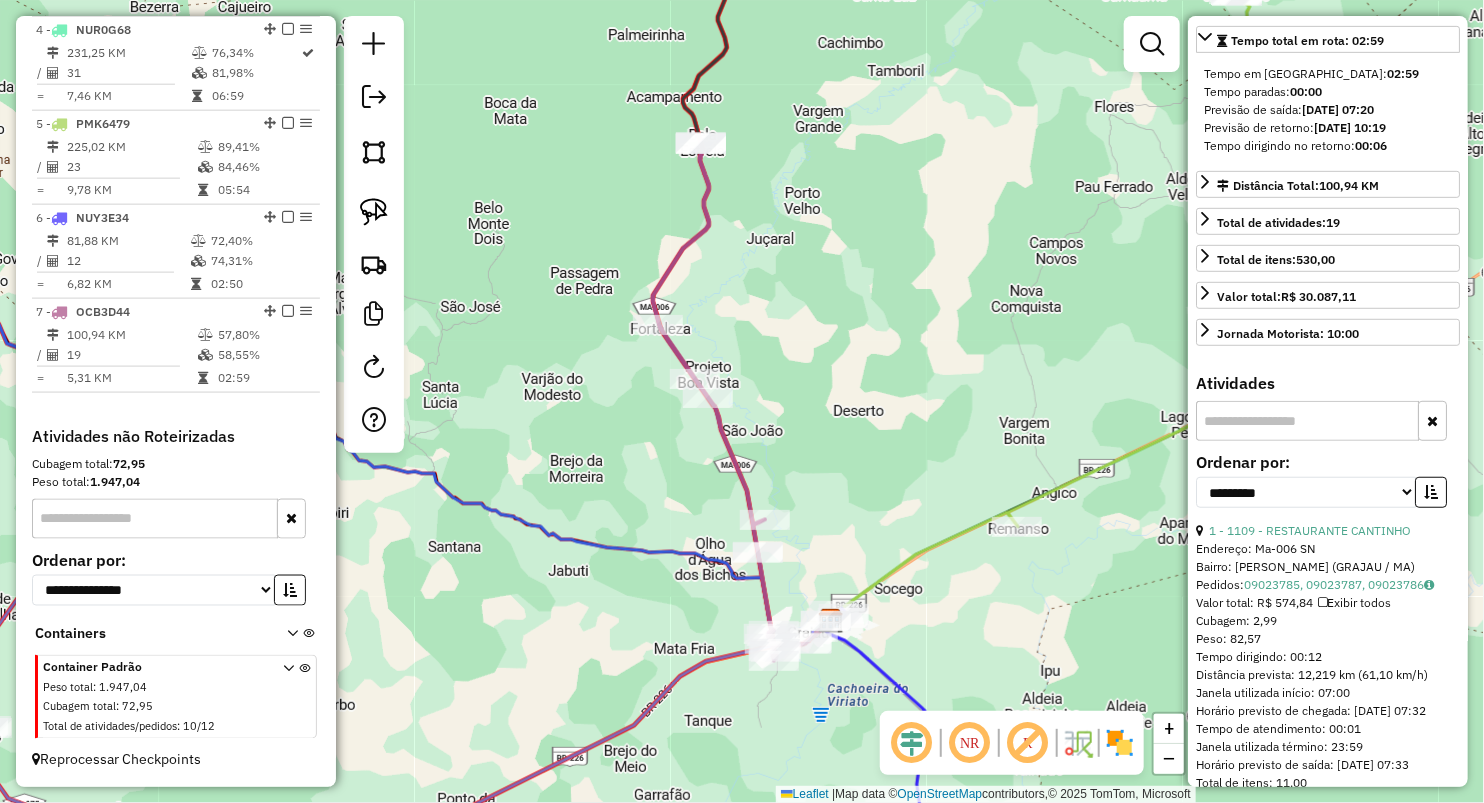 scroll, scrollTop: 373, scrollLeft: 0, axis: vertical 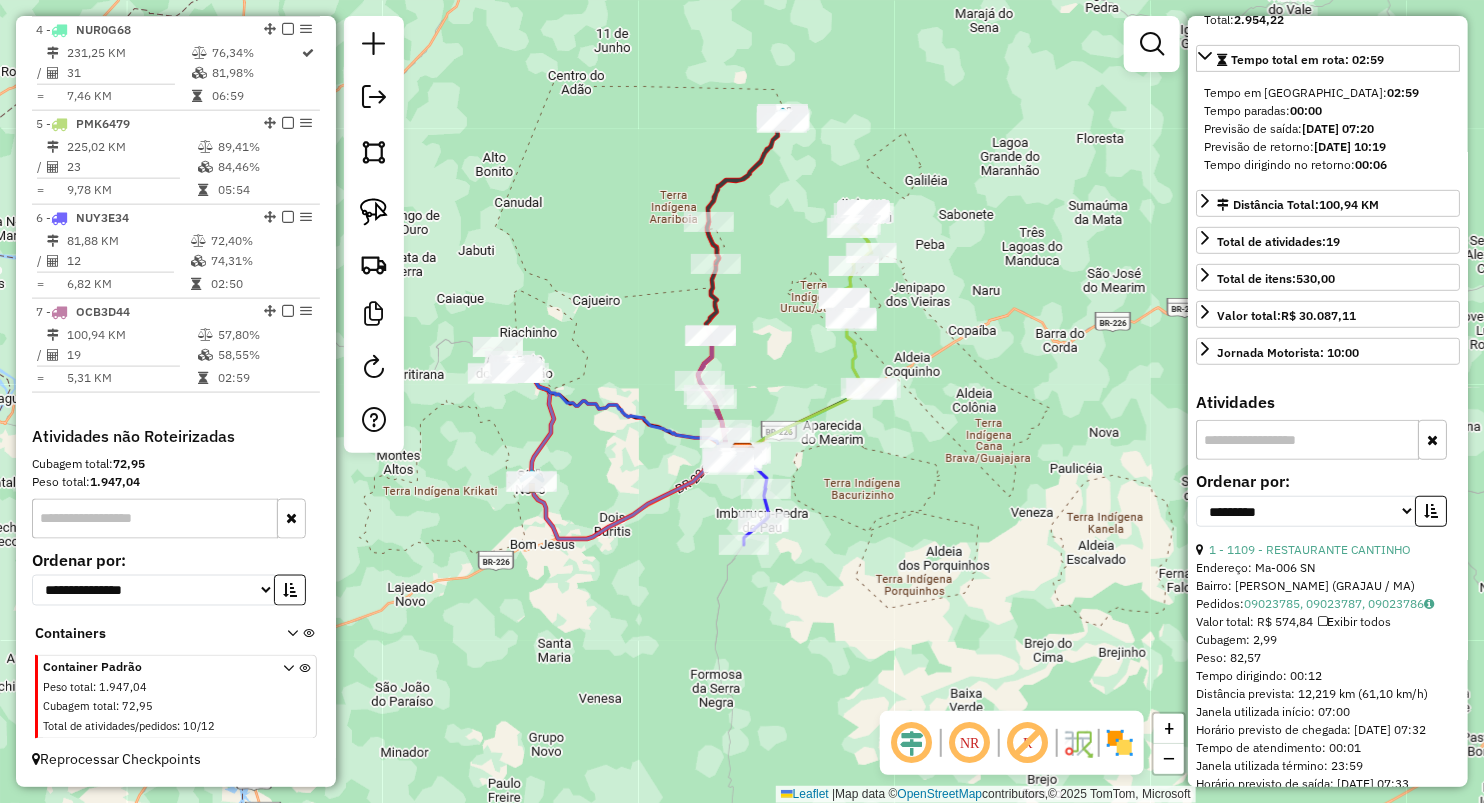 drag, startPoint x: 634, startPoint y: 357, endPoint x: 770, endPoint y: 308, distance: 144.55795 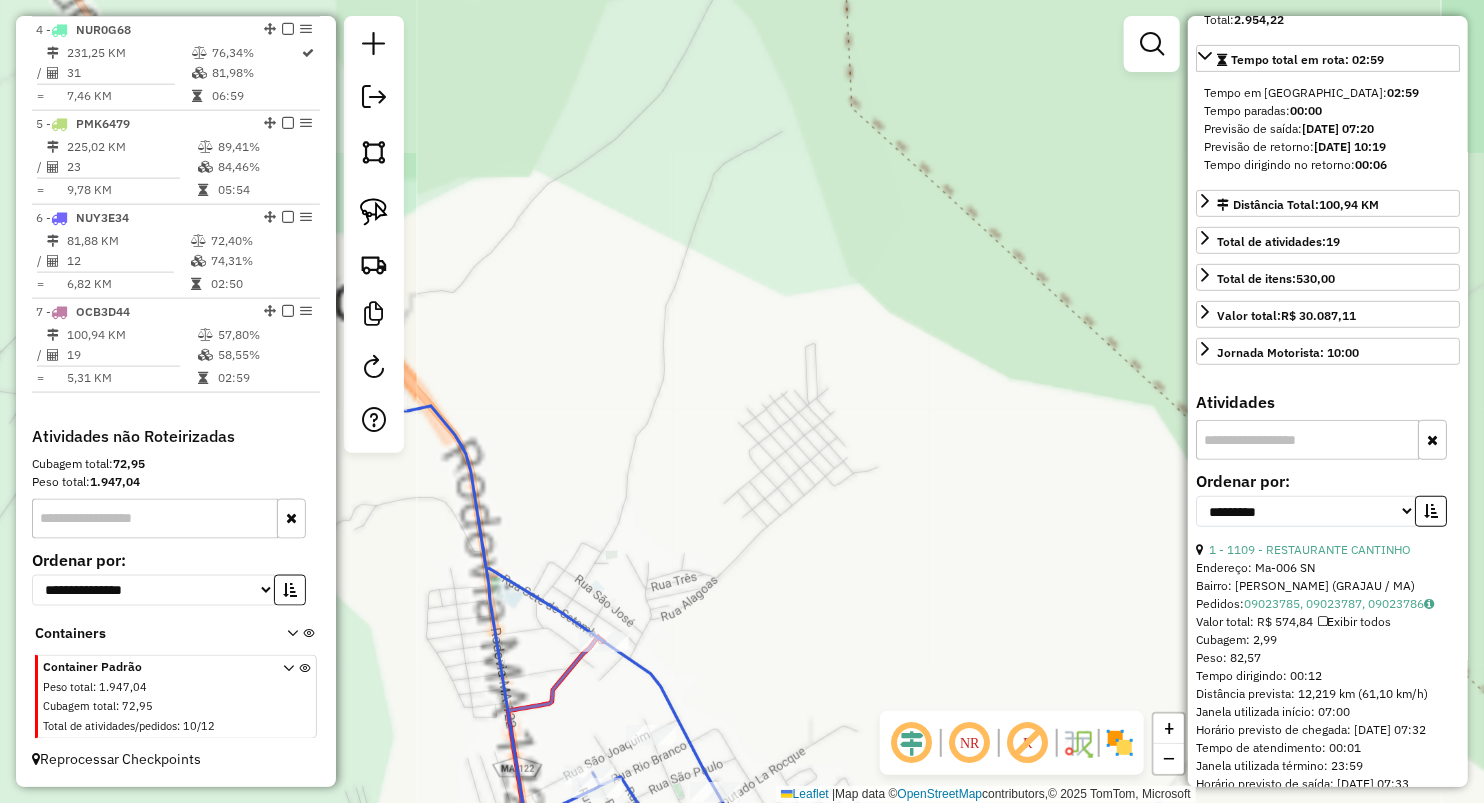 drag, startPoint x: 870, startPoint y: 533, endPoint x: 940, endPoint y: 167, distance: 372.63388 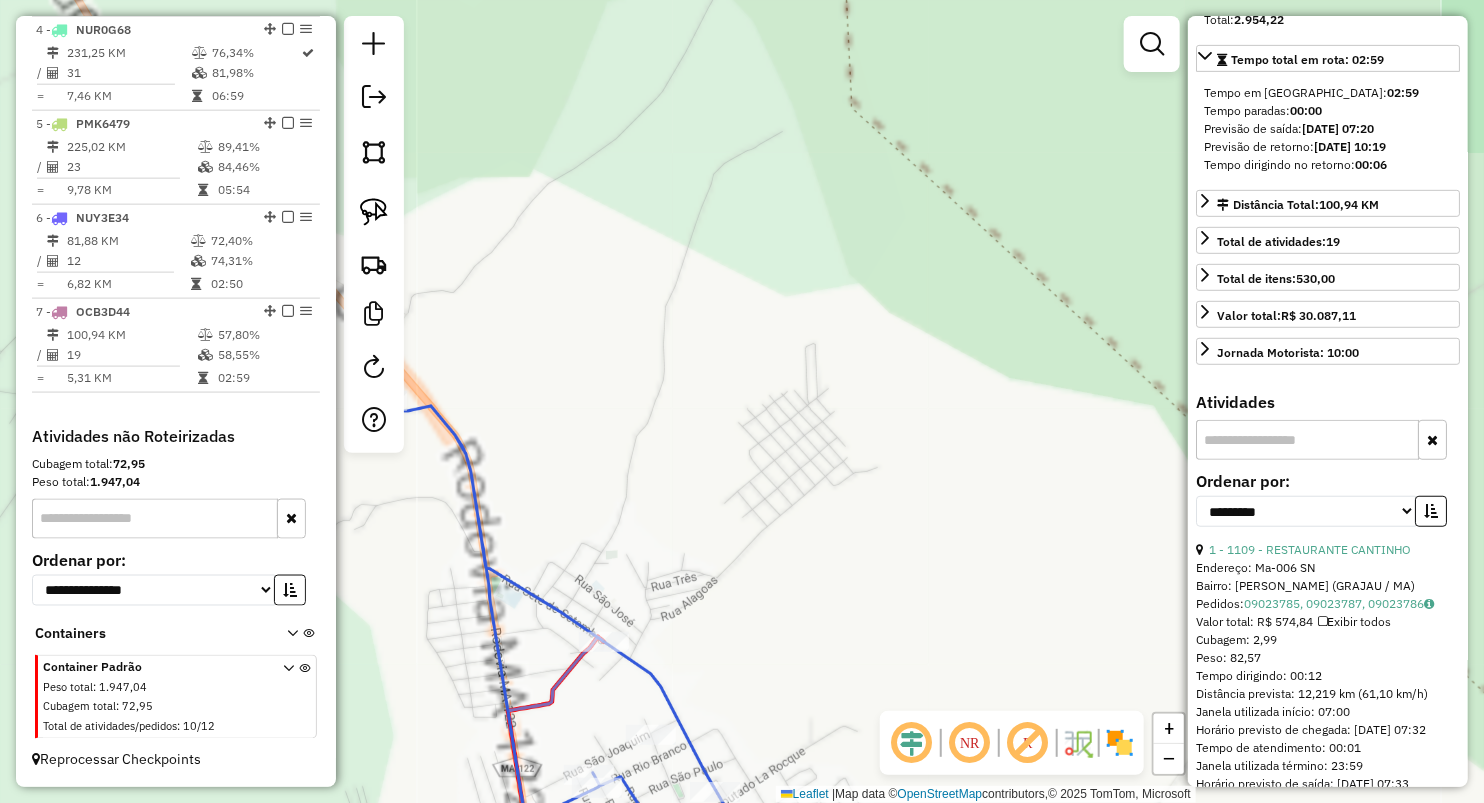 click on "Janela de atendimento Grade de atendimento Capacidade Transportadoras Veículos Cliente Pedidos  Rotas Selecione os dias de semana para filtrar as janelas de atendimento  Seg   Ter   Qua   Qui   Sex   Sáb   Dom  Informe o período da janela de atendimento: De: Até:  Filtrar exatamente a janela do cliente  Considerar janela de atendimento padrão  Selecione os dias de semana para filtrar as grades de atendimento  Seg   Ter   Qua   Qui   Sex   Sáb   Dom   Considerar clientes sem dia de atendimento cadastrado  Clientes fora do dia de atendimento selecionado Filtrar as atividades entre os valores definidos abaixo:  Peso mínimo:   Peso máximo:   Cubagem mínima:   Cubagem máxima:   De:   Até:  Filtrar as atividades entre o tempo de atendimento definido abaixo:  De:   Até:   Considerar capacidade total dos clientes não roteirizados Transportadora: Selecione um ou mais itens Tipo de veículo: Selecione um ou mais itens Veículo: Selecione um ou mais itens Motorista: Selecione um ou mais itens Nome: Rótulo:" 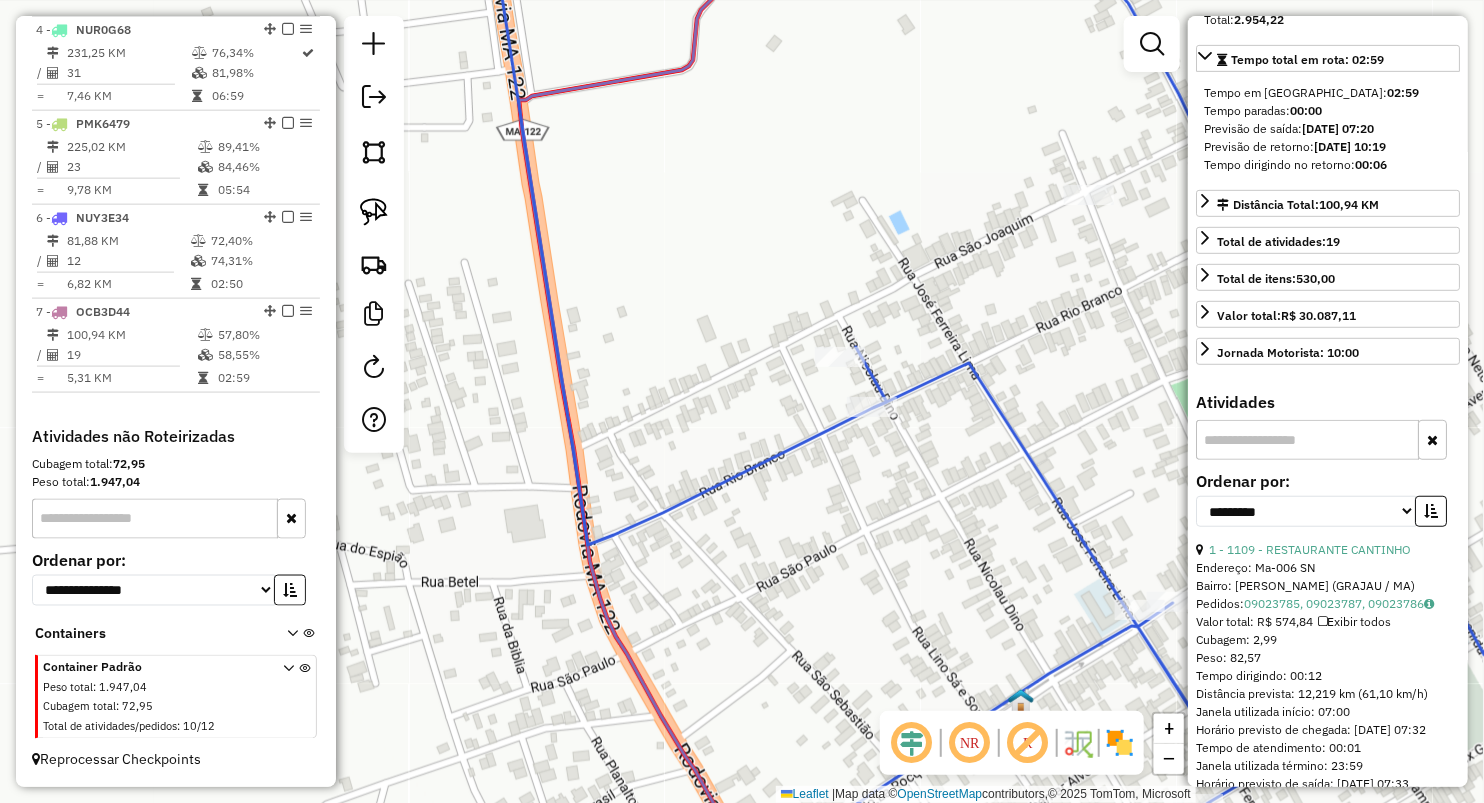 click on "Janela de atendimento Grade de atendimento Capacidade Transportadoras Veículos Cliente Pedidos  Rotas Selecione os dias de semana para filtrar as janelas de atendimento  Seg   Ter   Qua   Qui   Sex   Sáb   Dom  Informe o período da janela de atendimento: De: Até:  Filtrar exatamente a janela do cliente  Considerar janela de atendimento padrão  Selecione os dias de semana para filtrar as grades de atendimento  Seg   Ter   Qua   Qui   Sex   Sáb   Dom   Considerar clientes sem dia de atendimento cadastrado  Clientes fora do dia de atendimento selecionado Filtrar as atividades entre os valores definidos abaixo:  Peso mínimo:   Peso máximo:   Cubagem mínima:   Cubagem máxima:   De:   Até:  Filtrar as atividades entre o tempo de atendimento definido abaixo:  De:   Até:   Considerar capacidade total dos clientes não roteirizados Transportadora: Selecione um ou mais itens Tipo de veículo: Selecione um ou mais itens Veículo: Selecione um ou mais itens Motorista: Selecione um ou mais itens Nome: Rótulo:" 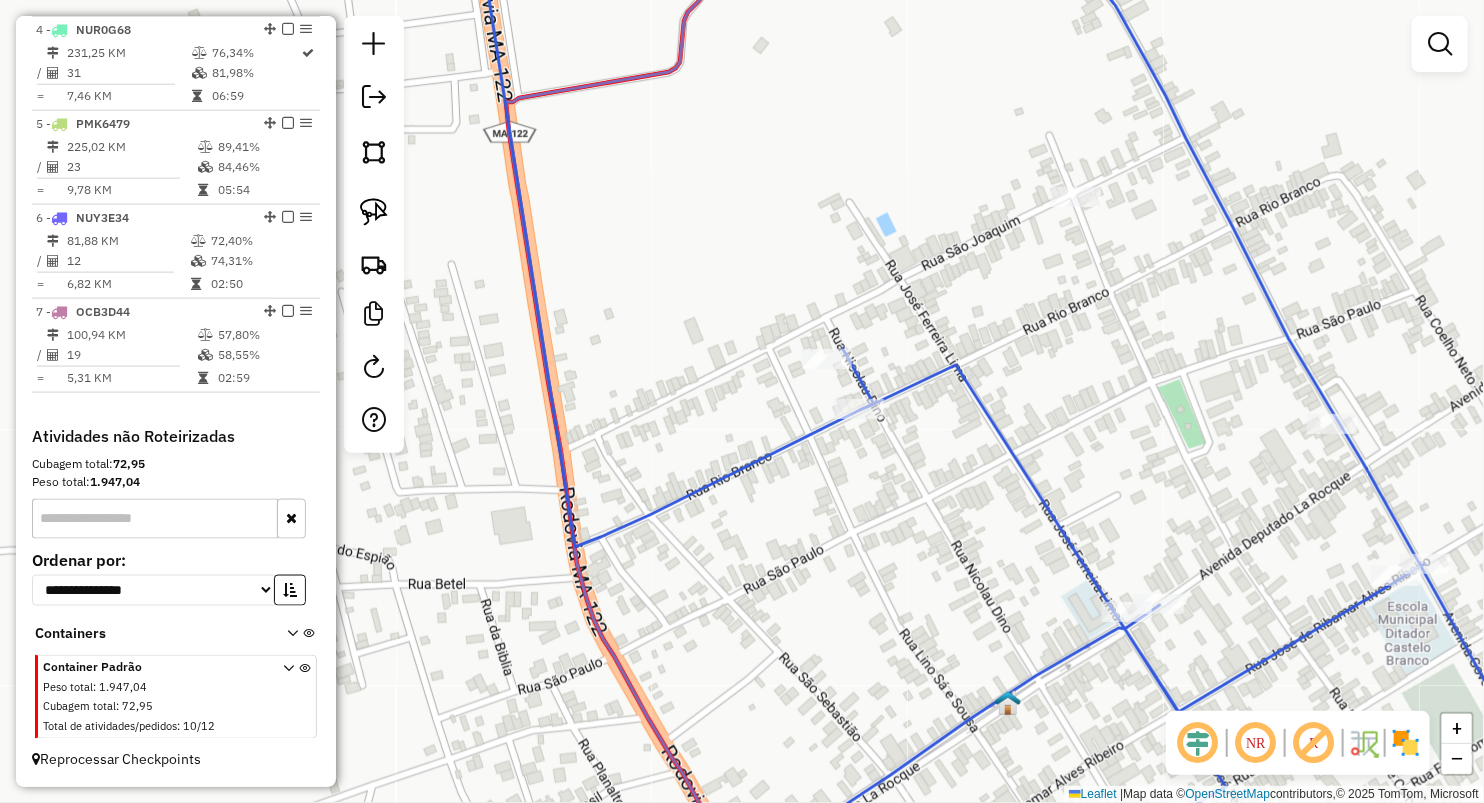 drag, startPoint x: 1148, startPoint y: 415, endPoint x: 891, endPoint y: 385, distance: 258.74506 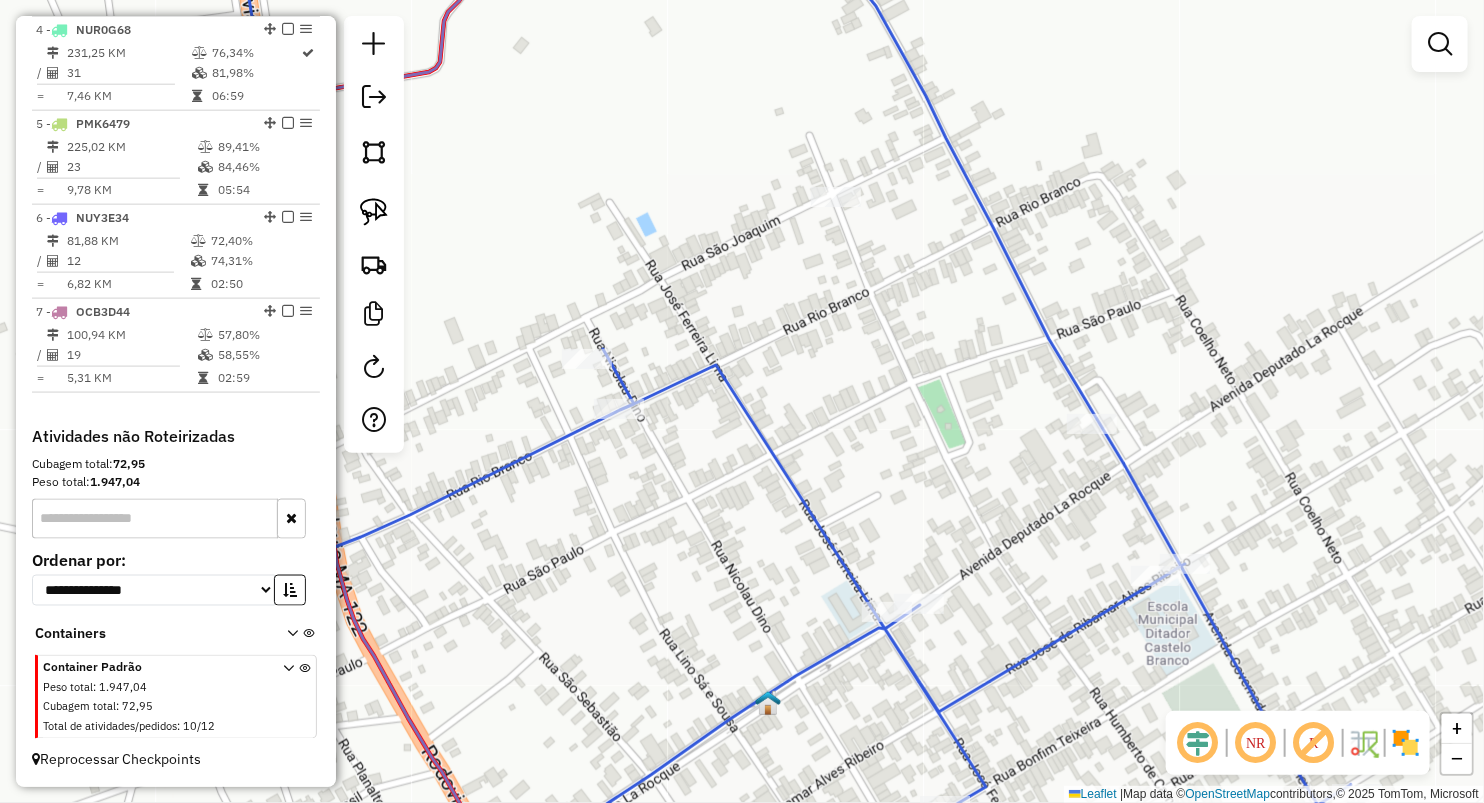 click 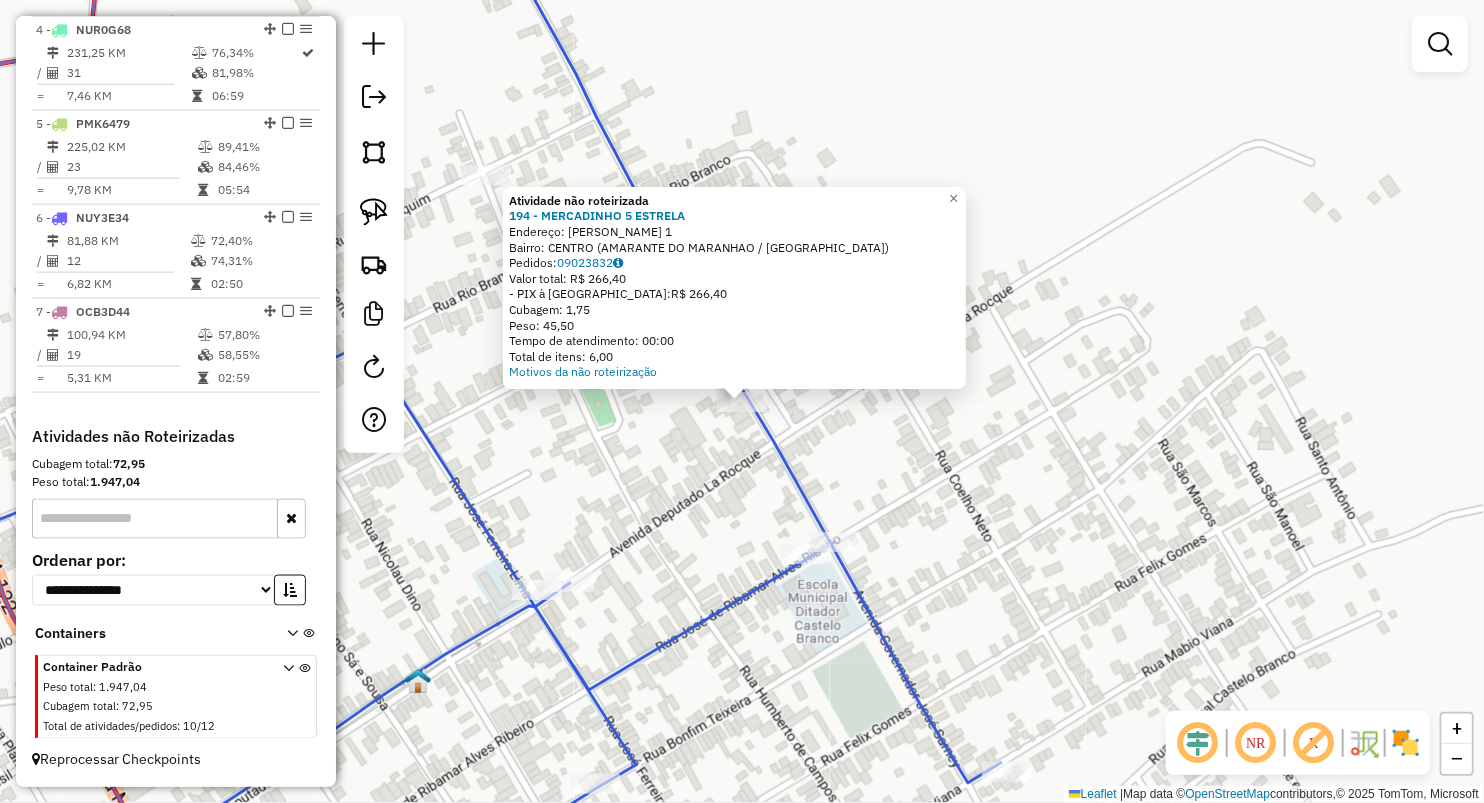 click on "Rota 3 - Placa OSI3873  8 - LANCHONETE SABOR E Q Atividade não roteirizada 194 - MERCADINHO 5 ESTRELA  Endereço:  [PERSON_NAME] 1   Bairro: CENTRO ([GEOGRAPHIC_DATA] / [GEOGRAPHIC_DATA])   Pedidos:  09023832   Valor total: R$ 266,40   - PIX à Vista:  R$ 266,40   Cubagem: 1,75   Peso: 45,50   Tempo de atendimento: 00:00   Total de itens: 6,00  Motivos da não roteirização × Janela de atendimento Grade de atendimento Capacidade Transportadoras Veículos Cliente Pedidos  Rotas Selecione os dias de semana para filtrar as janelas de atendimento  Seg   Ter   Qua   Qui   Sex   Sáb   Dom  Informe o período da janela de atendimento: De: Até:  Filtrar exatamente a janela do cliente  Considerar janela de atendimento padrão  Selecione os dias de semana para filtrar as grades de atendimento  Seg   Ter   Qua   Qui   Sex   Sáb   Dom   Considerar clientes sem dia de atendimento cadastrado  Clientes fora do dia de atendimento selecionado Filtrar as atividades entre os valores definidos abaixo:  Peso mínimo:   Peso máximo:  +" 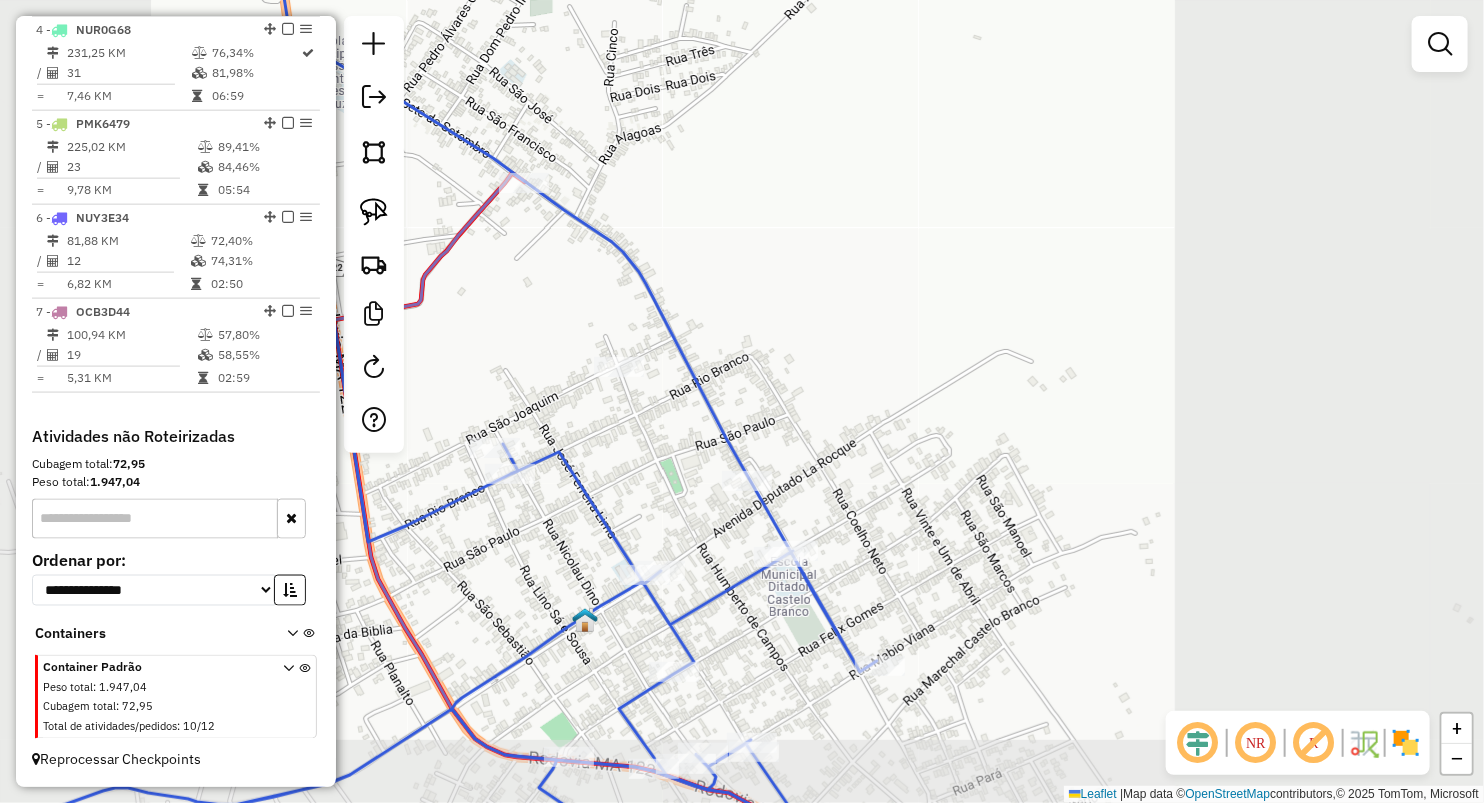 drag, startPoint x: 931, startPoint y: 538, endPoint x: 1124, endPoint y: 336, distance: 279.37967 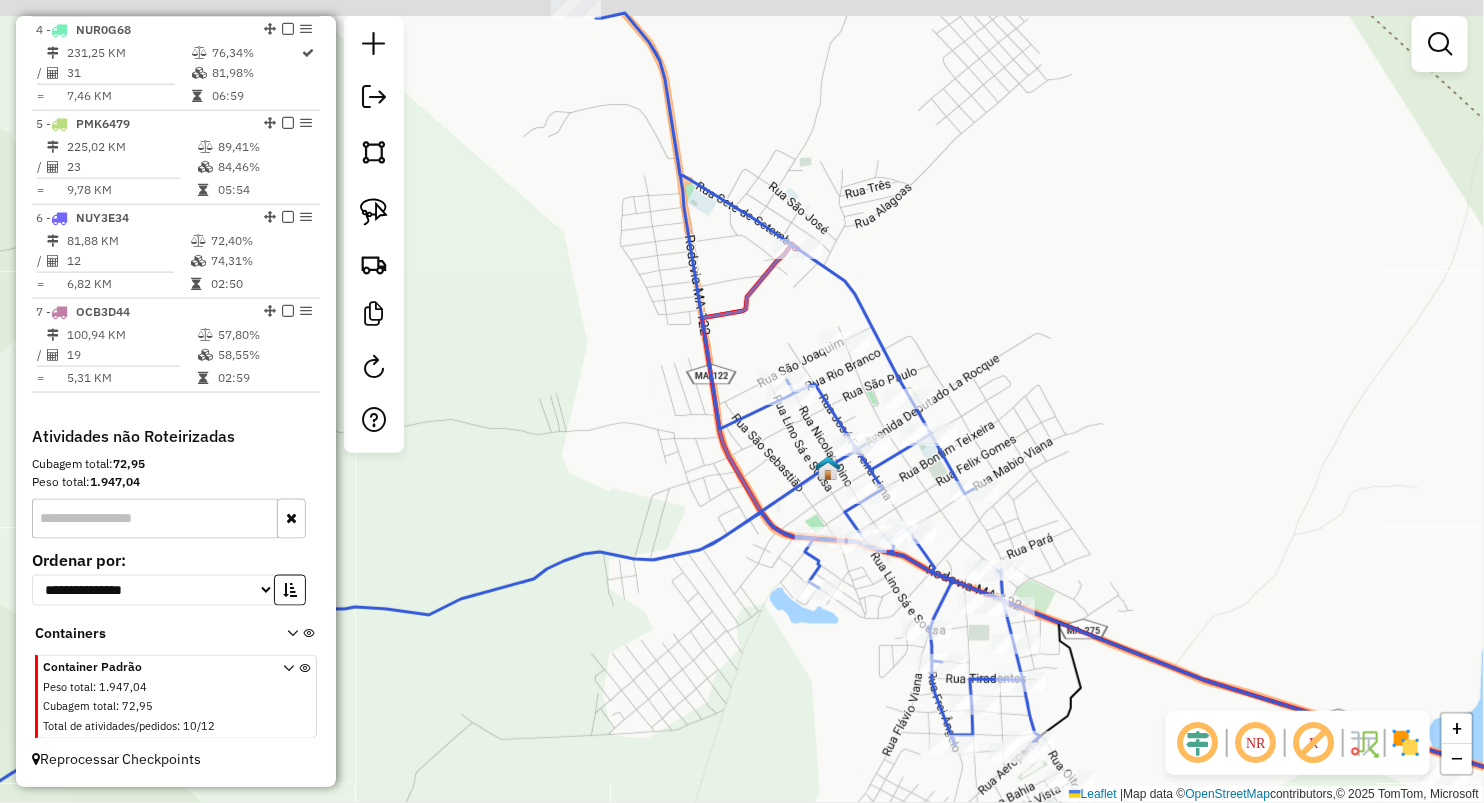drag, startPoint x: 1113, startPoint y: 268, endPoint x: 1019, endPoint y: 356, distance: 128.76335 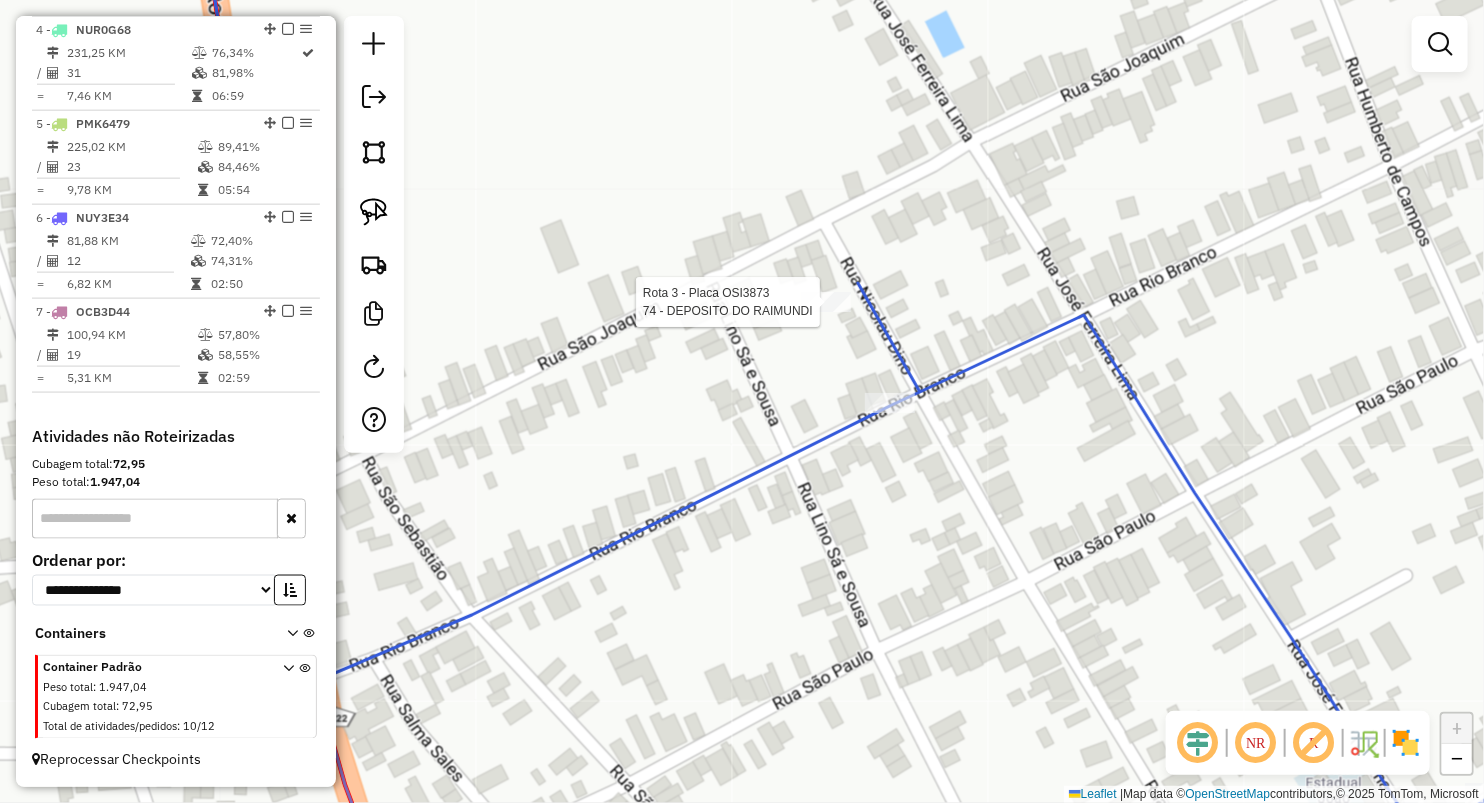 select on "**********" 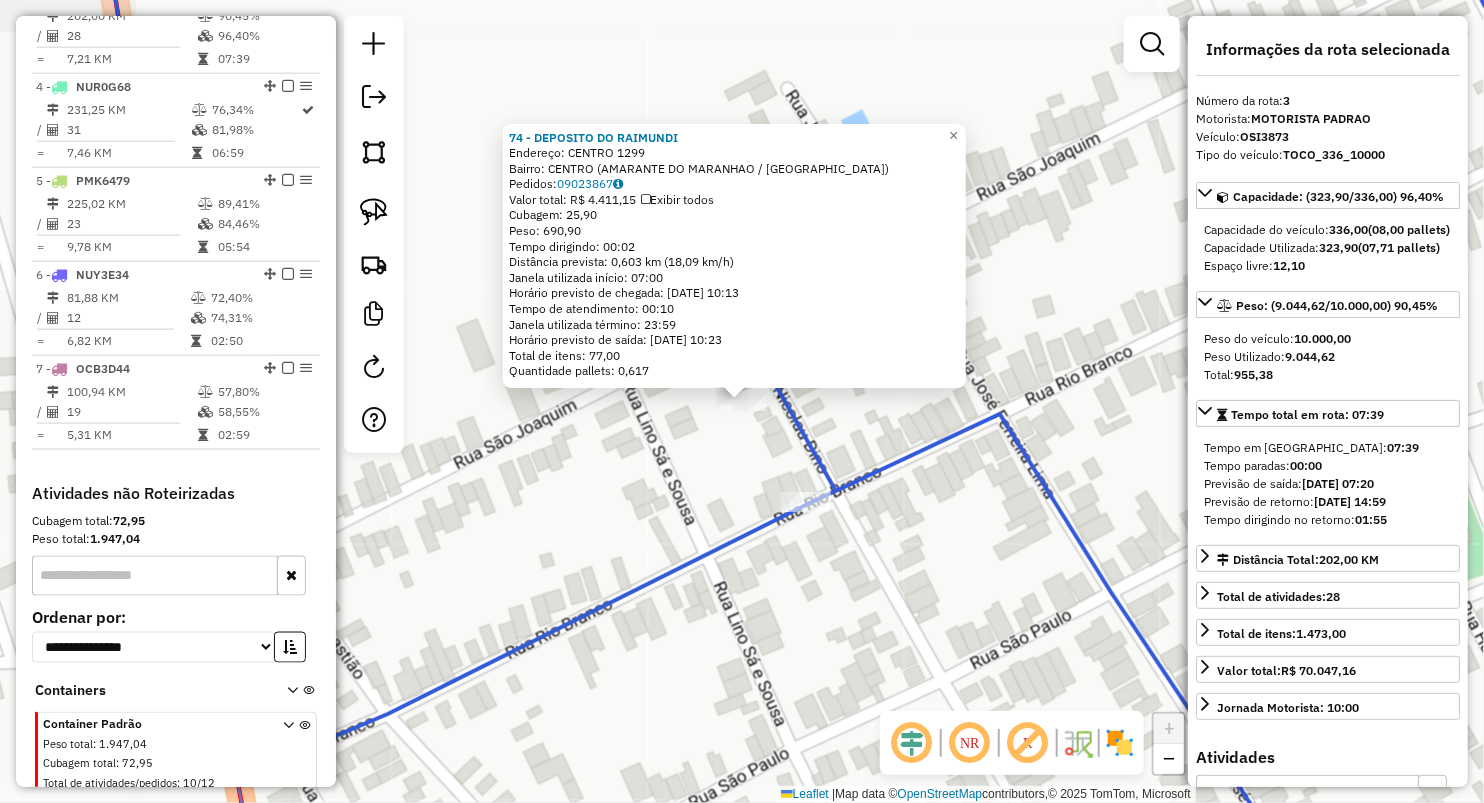 scroll, scrollTop: 960, scrollLeft: 0, axis: vertical 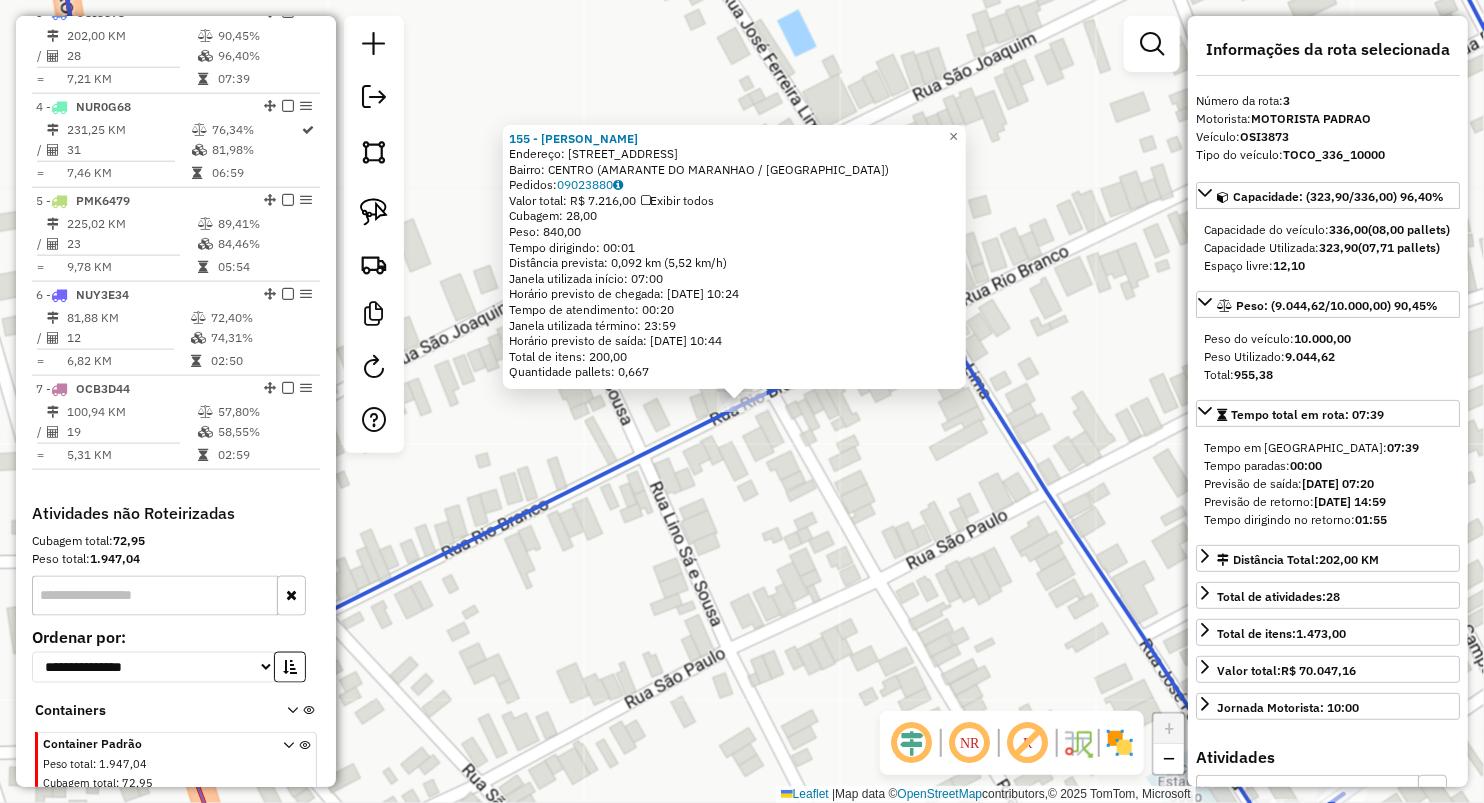 click on "155 - [PERSON_NAME]:  Rio Branco 418   Bairro: CENTRO ([GEOGRAPHIC_DATA] / [GEOGRAPHIC_DATA])   Pedidos:  09023880   Valor total: R$ 7.216,00   Exibir todos   Cubagem: 28,00  Peso: 840,00  Tempo dirigindo: 00:01   Distância prevista: 0,092 km (5,52 km/h)   [GEOGRAPHIC_DATA] utilizada início: 07:00   Horário previsto de chegada: [DATE] 10:24   Tempo de atendimento: 00:20   Janela utilizada término: 23:59   Horário previsto de saída: [DATE] 10:44   Total de itens: 200,00   Quantidade pallets: 0,667  × Janela de atendimento Grade de atendimento Capacidade Transportadoras Veículos Cliente Pedidos  Rotas Selecione os dias de semana para filtrar as janelas de atendimento  Seg   Ter   Qua   Qui   Sex   Sáb   Dom  Informe o período da janela de atendimento: De: Até:  Filtrar exatamente a janela do cliente  Considerar janela de atendimento padrão  Selecione os dias de semana para filtrar as grades de atendimento  Seg   Ter   Qua   Qui   Sex   Sáb   Dom   Clientes fora do dia de atendimento selecionado De:" 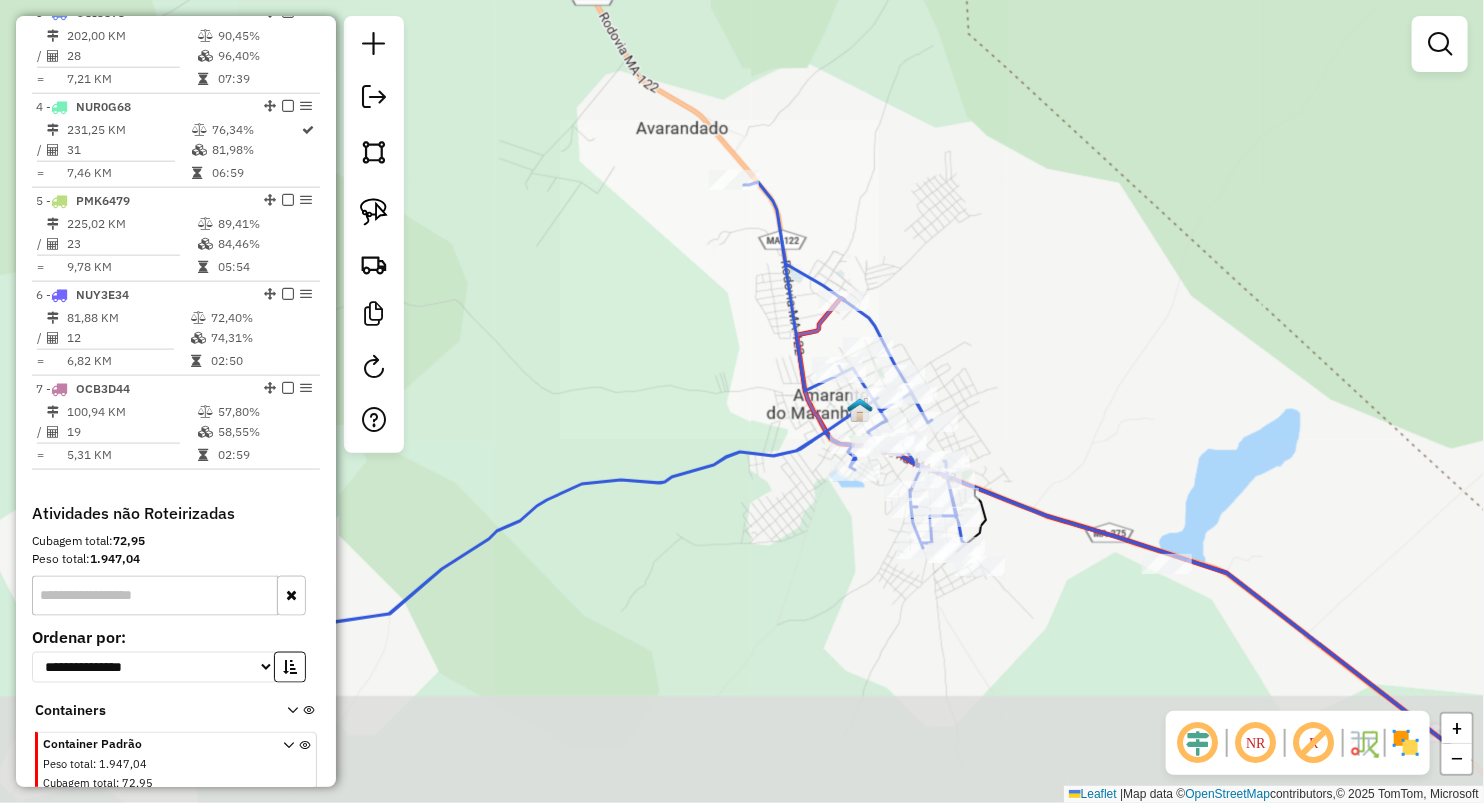drag, startPoint x: 1019, startPoint y: 524, endPoint x: 957, endPoint y: 390, distance: 147.64822 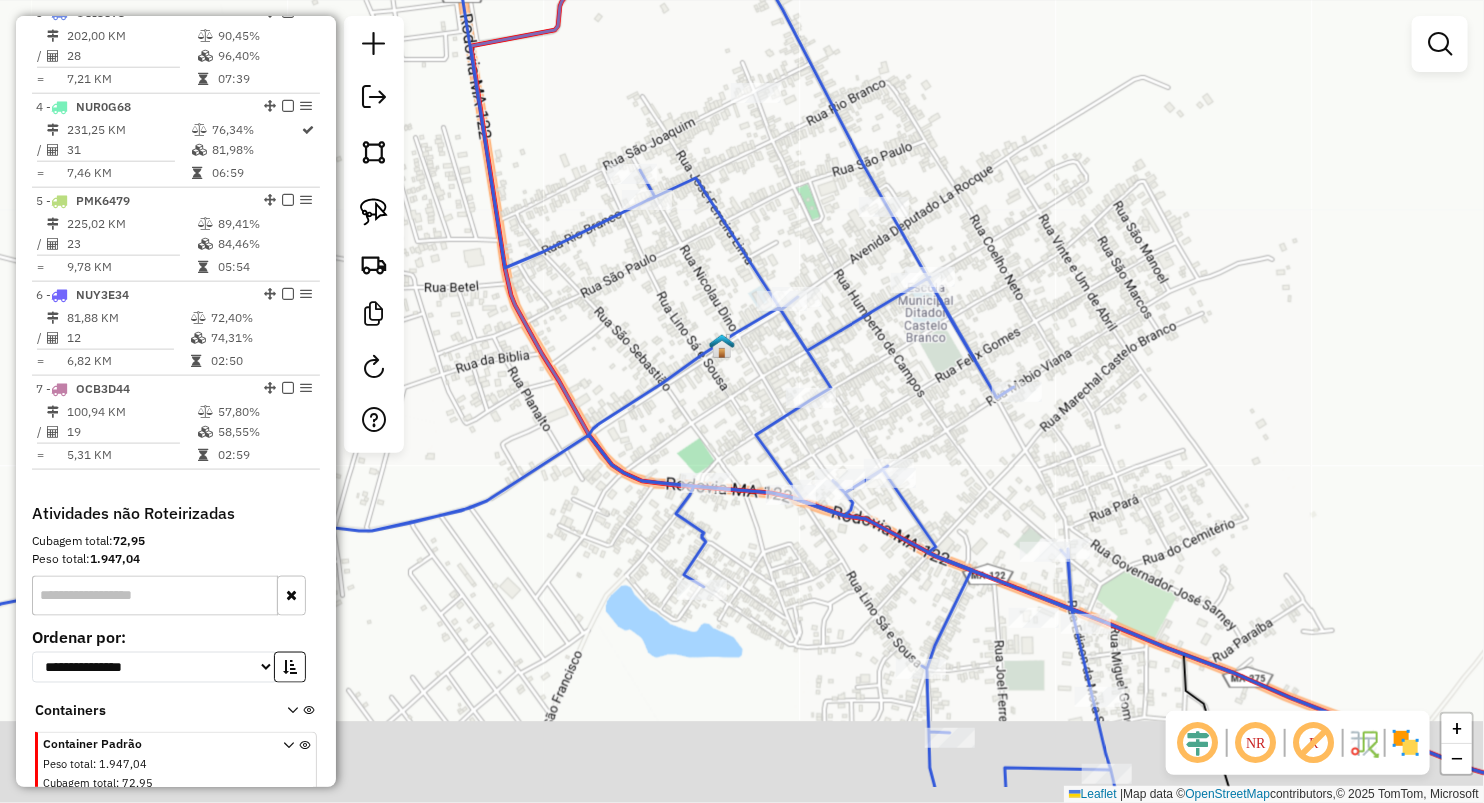 drag, startPoint x: 1168, startPoint y: 516, endPoint x: 938, endPoint y: 165, distance: 419.6439 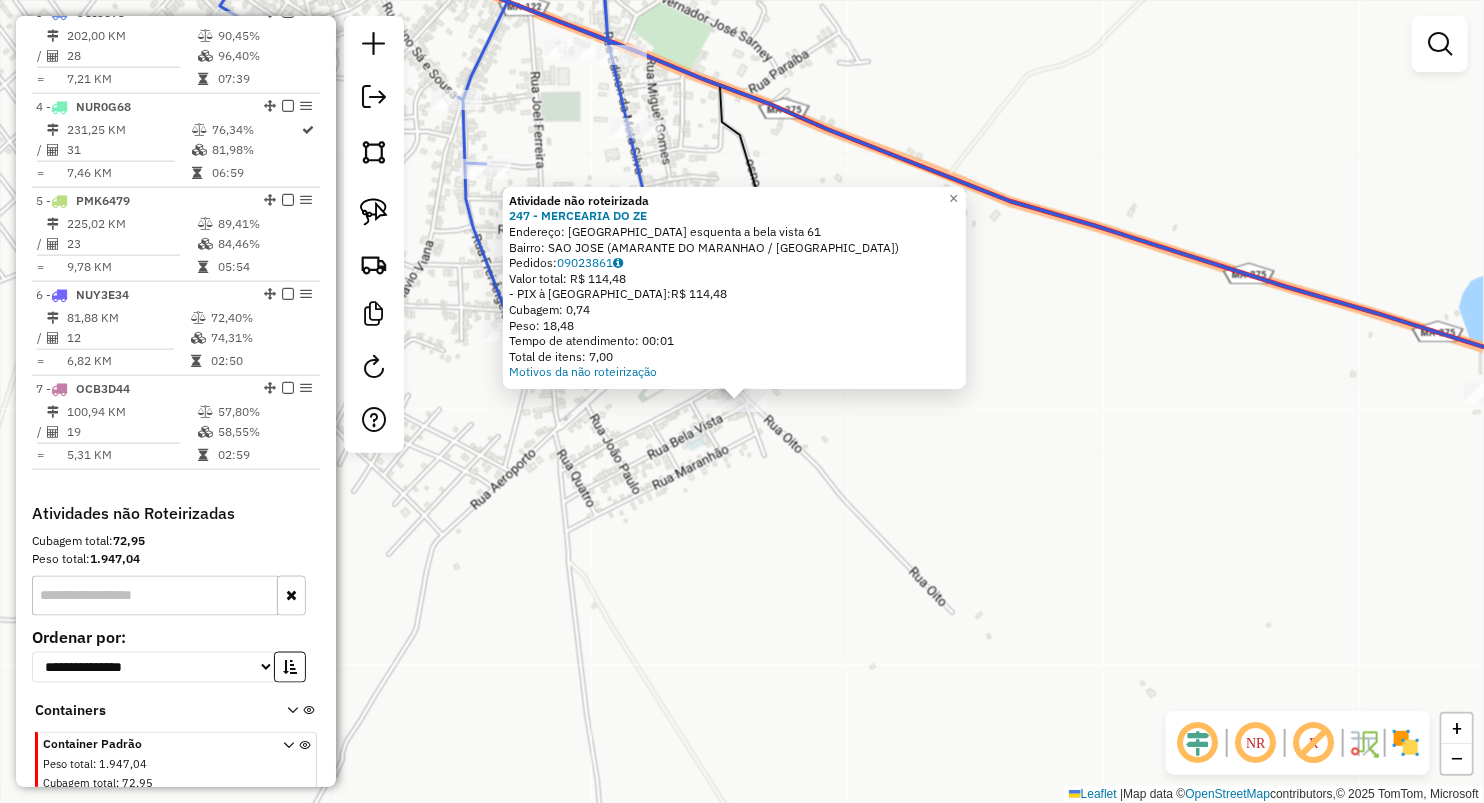 click on "× Atividade não roteirizada 247 - MERCEARIA  DO ZE  Endereço:  [GEOGRAPHIC_DATA] esquenta a bela vista 61   Bairro: [GEOGRAPHIC_DATA] (AMARANTE DO MARANHAO / [GEOGRAPHIC_DATA])   Pedidos:  09023861   Valor total: R$ 114,48   - PIX à Vista:  R$ 114,48   Cubagem: 0,74   Peso: 18,48   Tempo de atendimento: 00:01   Total de itens: 7,00  Motivos da não roteirização × Janela de atendimento Grade de atendimento Capacidade Transportadoras Veículos Cliente Pedidos  Rotas Selecione os dias de semana para filtrar as janelas de atendimento  Seg   Ter   Qua   Qui   Sex   Sáb   Dom  Informe o período da janela de atendimento: De: Até:  Filtrar exatamente a janela do cliente  Considerar janela de atendimento padrão  Selecione os dias de semana para filtrar as grades de atendimento  Seg   Ter   Qua   Qui   Sex   Sáb   Dom   Considerar clientes sem dia de atendimento cadastrado  Clientes fora do dia de atendimento selecionado Filtrar as atividades entre os valores definidos abaixo:  Peso mínimo:   Peso máximo:   Cubagem mínima:   De:   Até:  +" 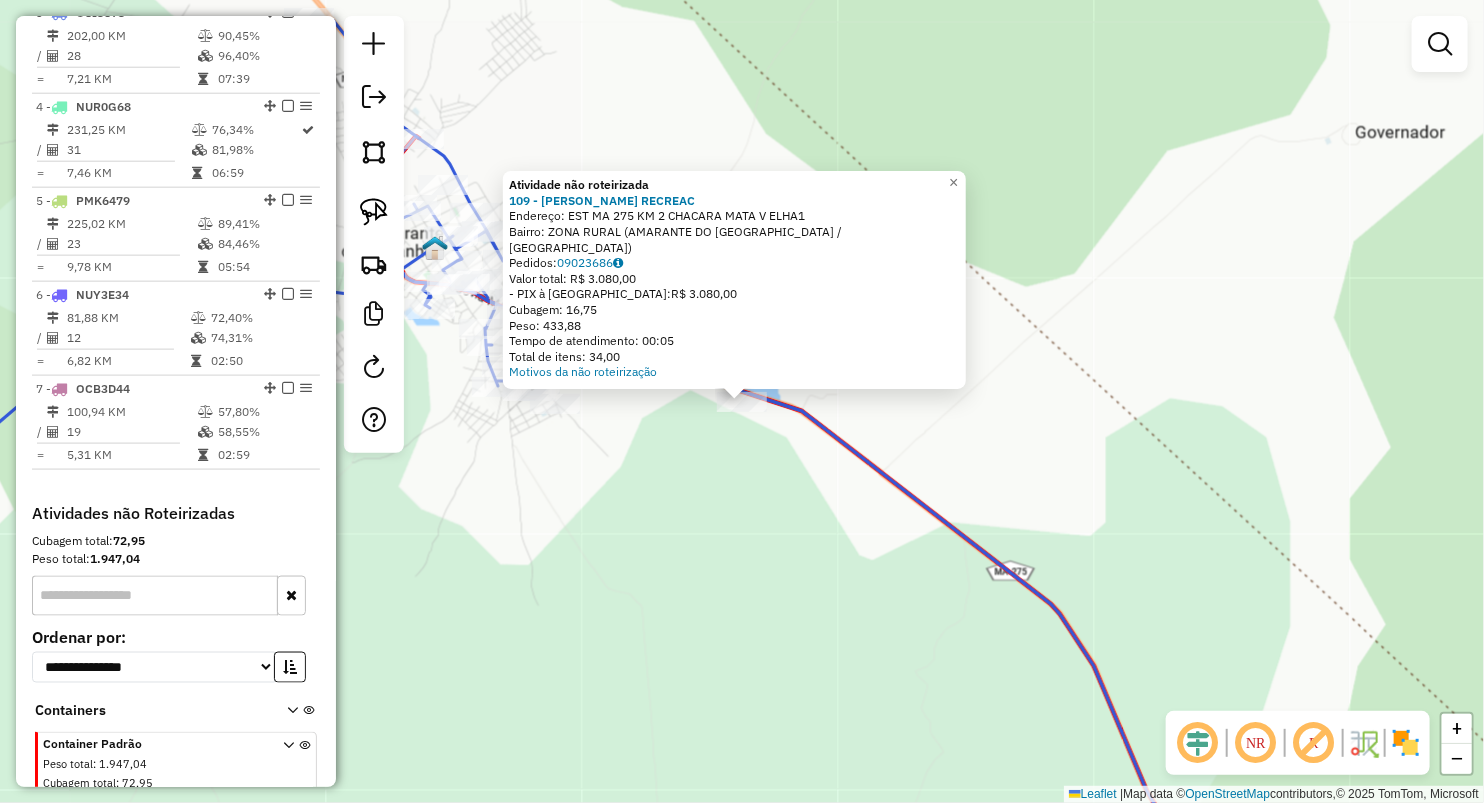 click on "Atividade não roteirizada 109 - RODRIGO PARK RECREAC  Endereço:  EST MA 275 KM 2 CHACARA MATA V ELHA1   Bairro: ZONA RURAL ([GEOGRAPHIC_DATA] / [GEOGRAPHIC_DATA])   Pedidos:  09023686   Valor total: R$ 3.080,00   - PIX à Vista:  R$ 3.080,00   Cubagem: 16,75   Peso: 433,88   Tempo de atendimento: 00:05   Total de itens: 34,00  Motivos da não roteirização × Janela de atendimento Grade de atendimento Capacidade Transportadoras Veículos Cliente Pedidos  Rotas Selecione os dias de semana para filtrar as janelas de atendimento  Seg   Ter   Qua   Qui   Sex   Sáb   Dom  Informe o período da janela de atendimento: De: Até:  Filtrar exatamente a janela do cliente  Considerar janela de atendimento padrão  Selecione os dias de semana para filtrar as grades de atendimento  Seg   Ter   Qua   Qui   Sex   Sáb   Dom   Considerar clientes sem dia de atendimento cadastrado  Clientes fora do dia de atendimento selecionado Filtrar as atividades entre os valores definidos abaixo:  Peso mínimo:   Peso máximo:   Cubagem mínima:" 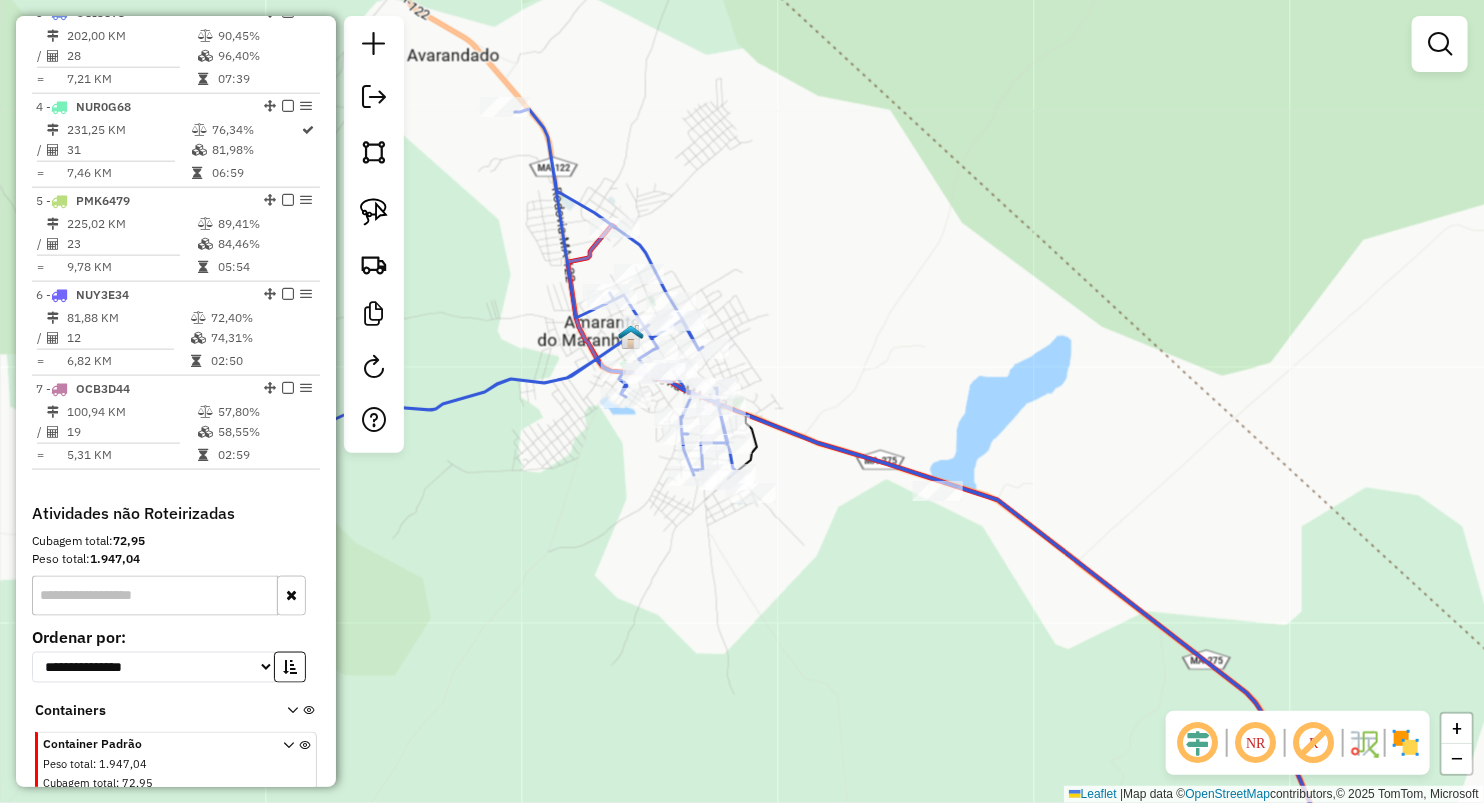 drag, startPoint x: 521, startPoint y: 481, endPoint x: 862, endPoint y: 652, distance: 381.47345 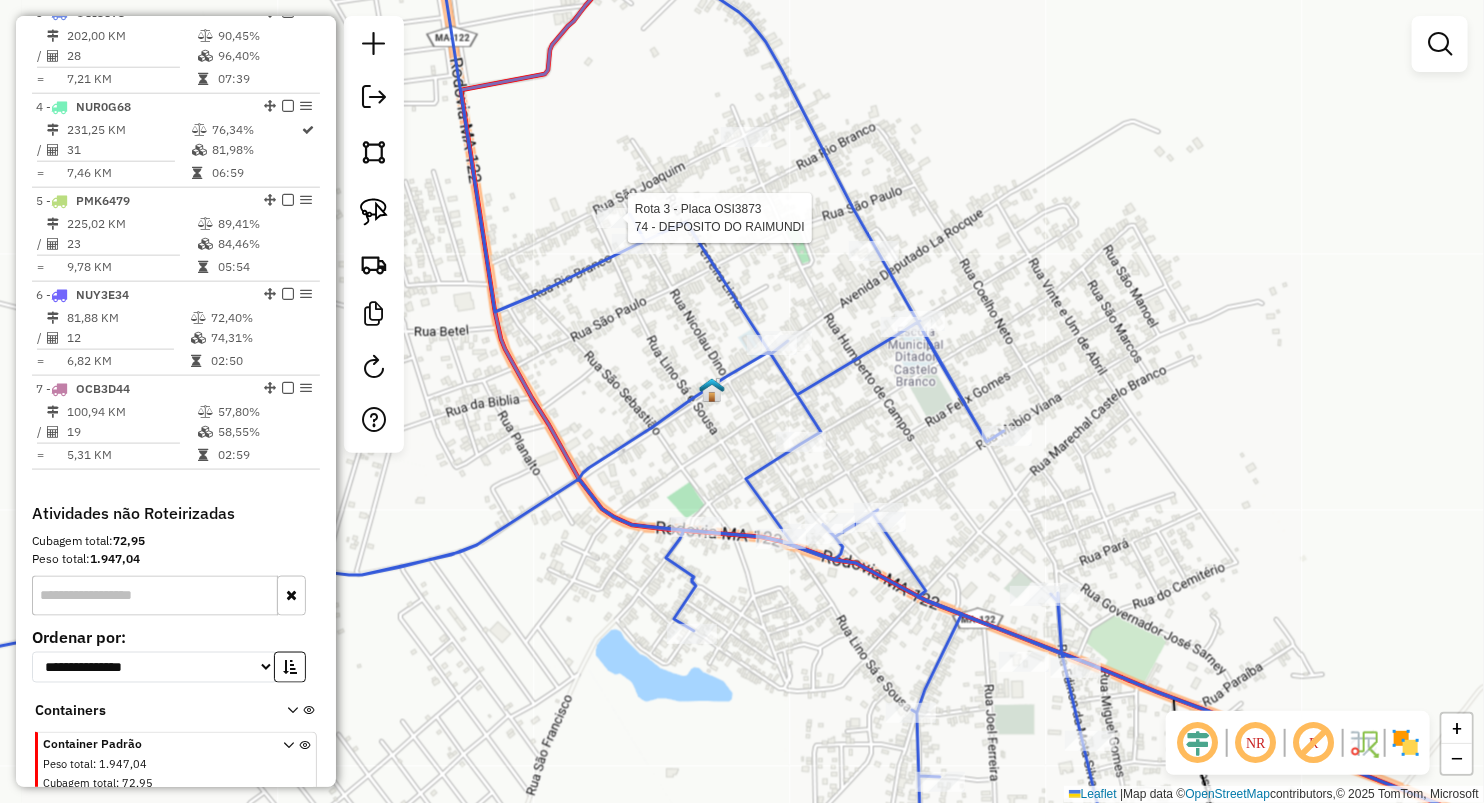 select on "**********" 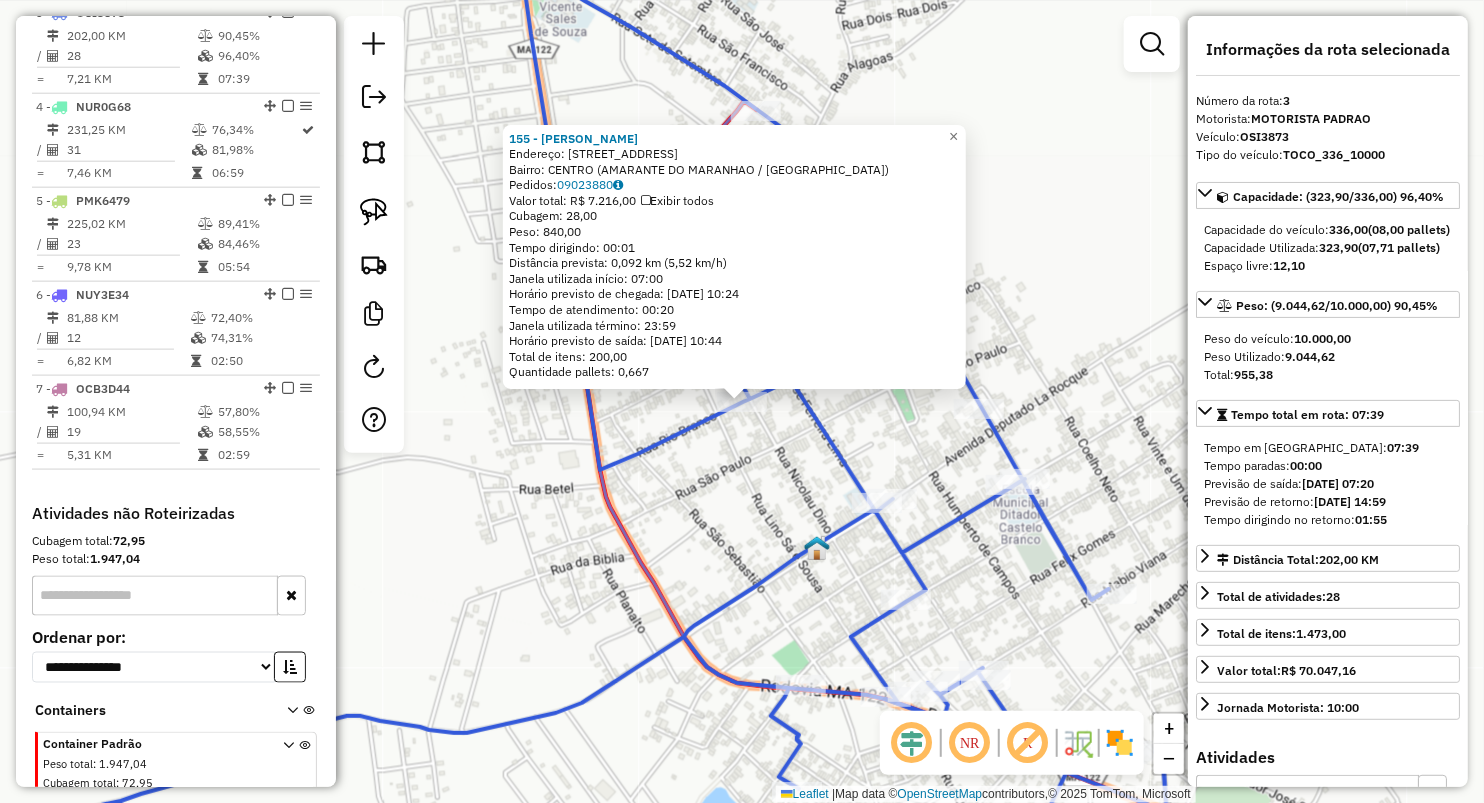 click on "Rota 3 - Placa OSI3873  155 - MERCADINHO ARAUJO 155 - MERCADINHO ARAUJO  Endereço:  Rio Branco 418   Bairro: CENTRO ([GEOGRAPHIC_DATA] / [GEOGRAPHIC_DATA])   Pedidos:  09023880   Valor total: R$ 7.216,00   Exibir todos   Cubagem: 28,00  Peso: 840,00  Tempo dirigindo: 00:01   Distância prevista: 0,092 km (5,52 km/h)   [GEOGRAPHIC_DATA] utilizada início: 07:00   Horário previsto de chegada: [DATE] 10:24   Tempo de atendimento: 00:20   Janela utilizada término: 23:59   Horário previsto de saída: [DATE] 10:44   Total de itens: 200,00   Quantidade pallets: 0,667  × Janela de atendimento Grade de atendimento Capacidade Transportadoras Veículos Cliente Pedidos  Rotas Selecione os dias de semana para filtrar as janelas de atendimento  Seg   Ter   Qua   Qui   Sex   Sáb   Dom  Informe o período da janela de atendimento: De: Até:  Filtrar exatamente a janela do cliente  Considerar janela de atendimento padrão  Selecione os dias de semana para filtrar as grades de atendimento  Seg   Ter   Qua   Qui   Sex   Sáb   Dom  De:" 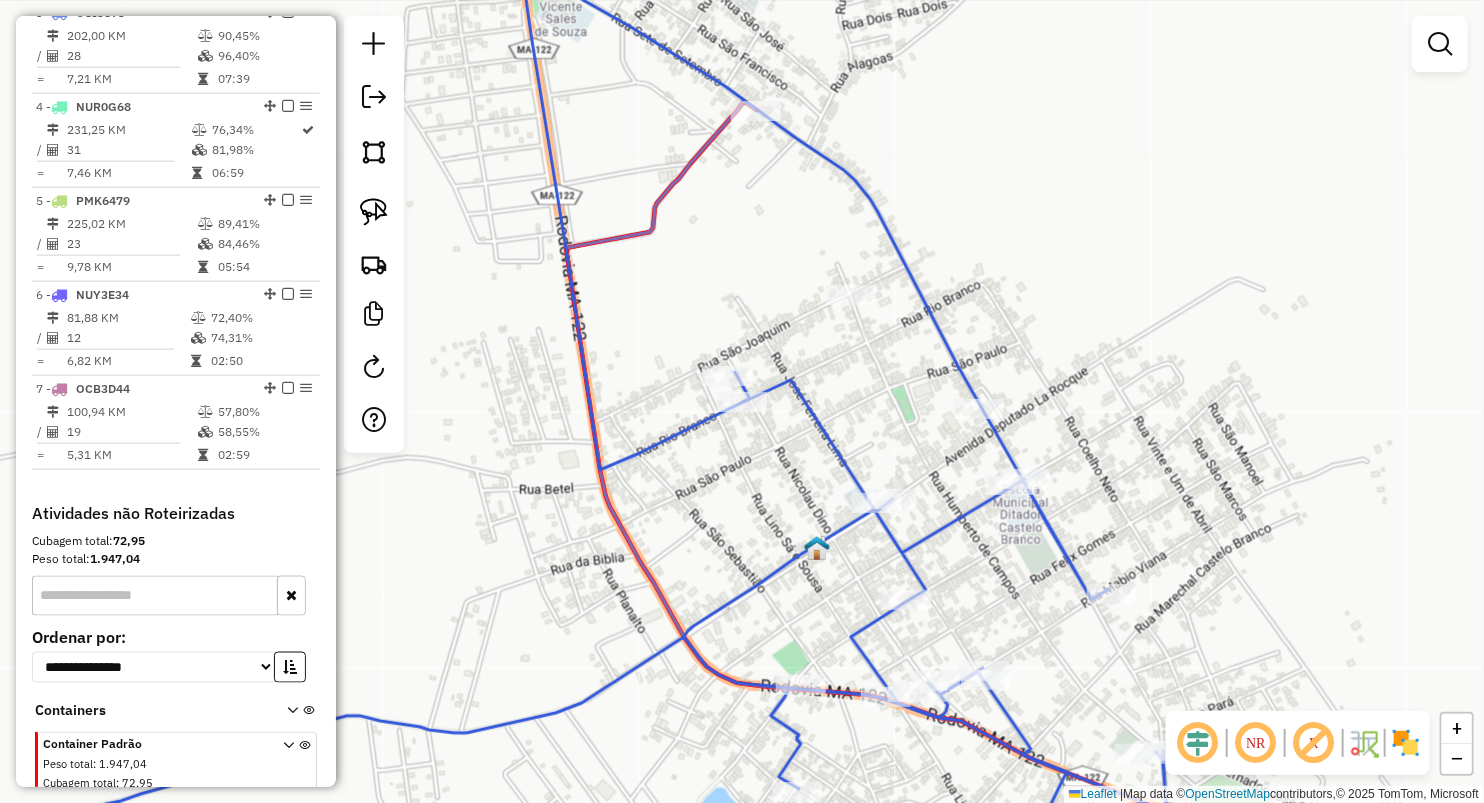 drag, startPoint x: 807, startPoint y: 484, endPoint x: 717, endPoint y: 365, distance: 149.2012 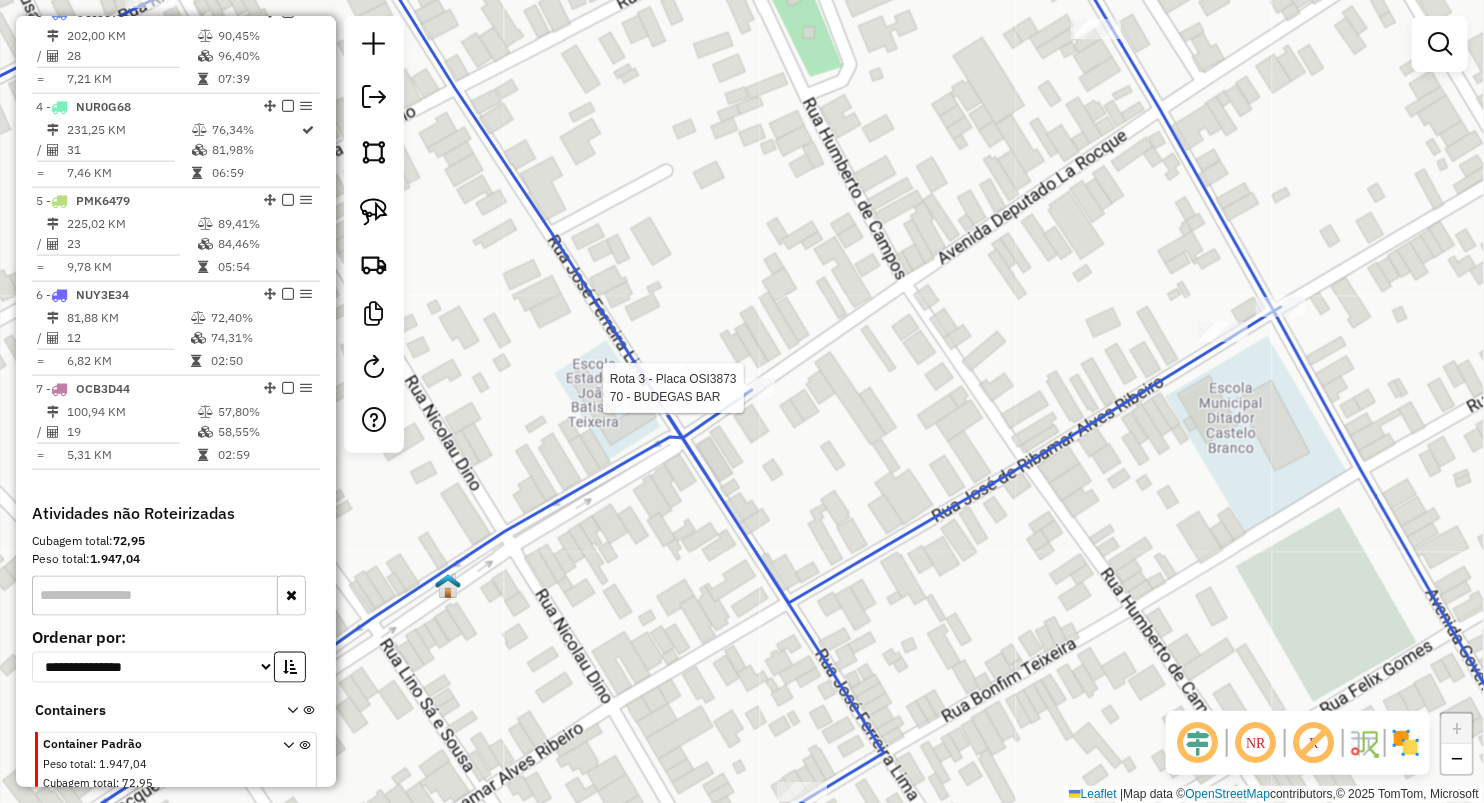 select on "**********" 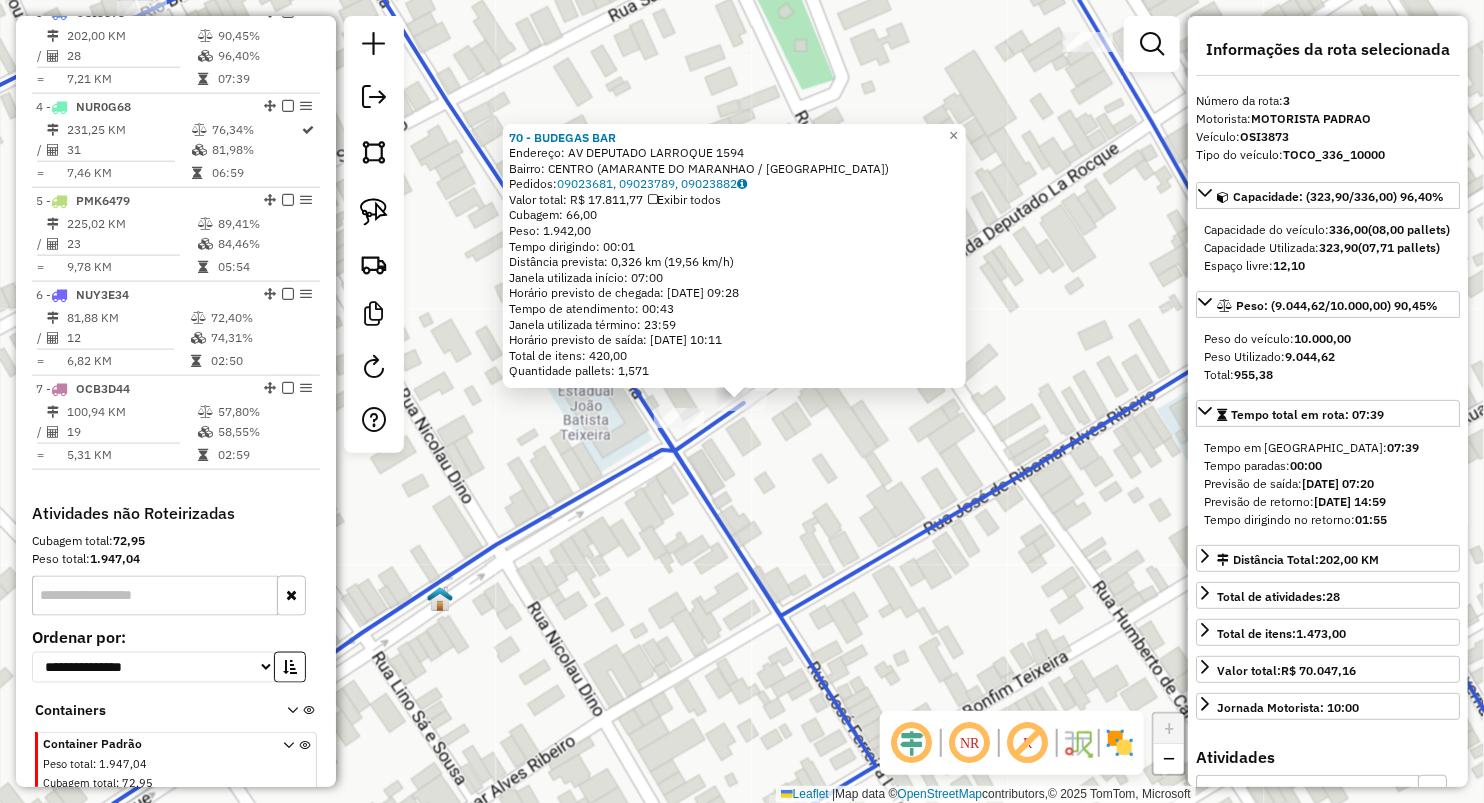 click on "Rota 3 - Placa OSI3873  261 - [GEOGRAPHIC_DATA] 70 - BUDEGAS BAR  Endereço:  AV DEPUTADO LARROQUE 1594   [GEOGRAPHIC_DATA]: CENTRO ([GEOGRAPHIC_DATA] / [GEOGRAPHIC_DATA])   Pedidos:  09023681, 09023789, 09023882   Valor total: R$ 17.811,77   Exibir todos   Cubagem: 66,00  Peso: 1.942,00  Tempo dirigindo: 00:01   Distância prevista: 0,326 km (19,56 km/h)   Janela utilizada início: 07:00   Horário previsto de chegada: [DATE] 09:28   Tempo de atendimento: 00:43   Janela utilizada término: 23:59   Horário previsto de saída: [DATE] 10:11   Total de itens: 420,00   Quantidade pallets: 1,571  × Janela de atendimento Grade de atendimento Capacidade Transportadoras Veículos Cliente Pedidos  Rotas Selecione os dias de semana para filtrar as janelas de atendimento  Seg   Ter   Qua   Qui   Sex   Sáb   Dom  Informe o período da janela de atendimento: De: Até:  Filtrar exatamente a janela do cliente  Considerar janela de atendimento padrão  Selecione os dias de semana para filtrar as grades de atendimento  Seg   Ter  De:" 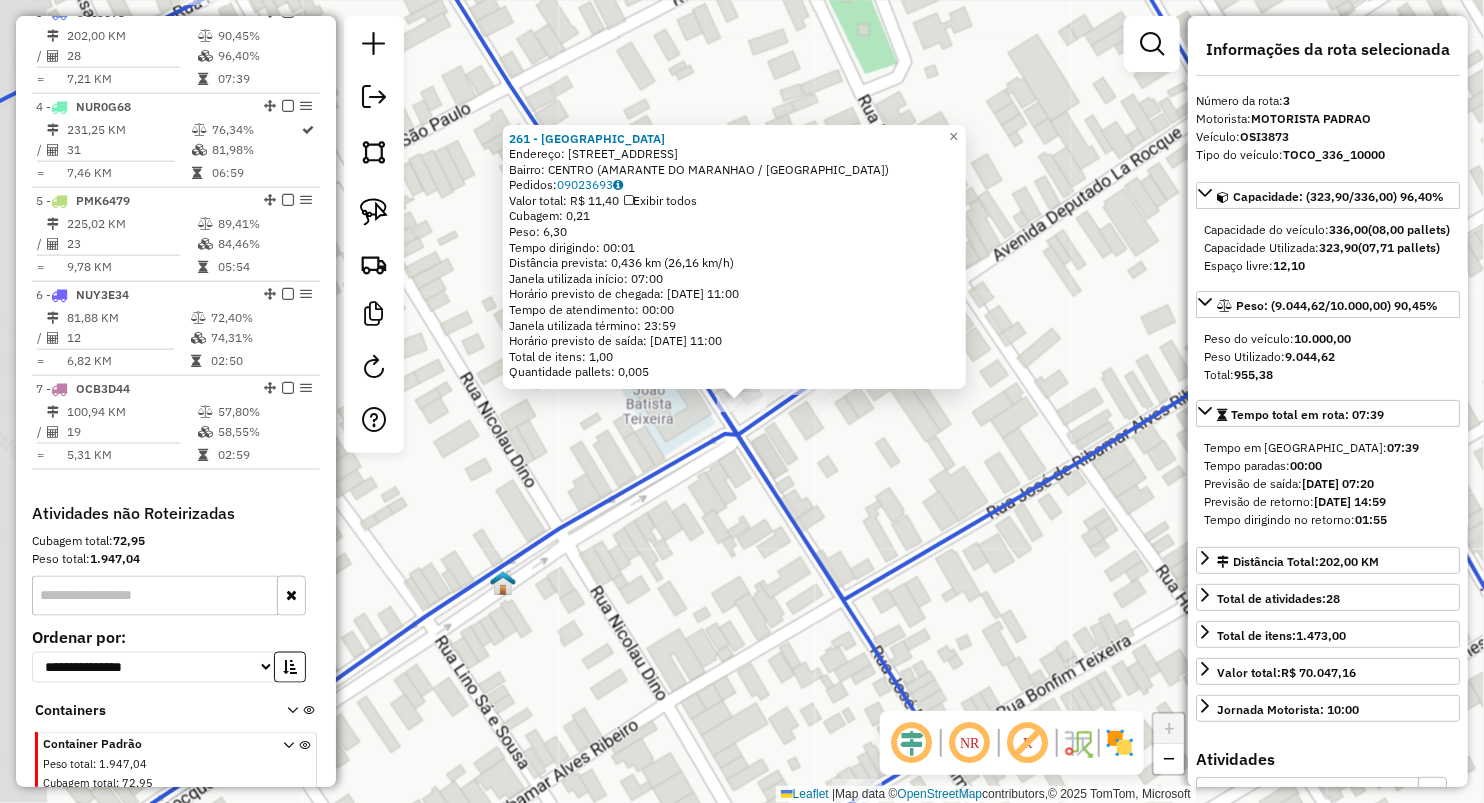 click on "Rota 3 - Placa OSI3873  261 - [GEOGRAPHIC_DATA] 261 - [GEOGRAPHIC_DATA]:  [STREET_ADDRESS]   [GEOGRAPHIC_DATA]: CENTRO ([GEOGRAPHIC_DATA] / [GEOGRAPHIC_DATA])   [GEOGRAPHIC_DATA]:  09023693   Valor total: R$ 11,40   Exibir todos   Cubagem: 0,21  Peso: 6,30  Tempo dirigindo: 00:01   Distância prevista: 0,436 km (26,16 km/h)   Janela utilizada início: 07:00   Horário previsto de chegada: [DATE] 11:00   Tempo de atendimento: 00:00   Janela utilizada término: 23:59   Horário previsto de saída: [DATE] 11:00   Total de itens: 1,00   Quantidade pallets: 0,005  × Janela de atendimento Grade de atendimento Capacidade Transportadoras Veículos Cliente Pedidos  Rotas Selecione os dias de semana para filtrar as janelas de atendimento  Seg   Ter   Qua   Qui   Sex   Sáb   Dom  Informe o período da janela de atendimento: De: Até:  Filtrar exatamente a janela do cliente  Considerar janela de atendimento padrão  Selecione os dias de semana para filtrar as grades de atendimento  Seg   Ter   Qua   Qui   Sex  +" 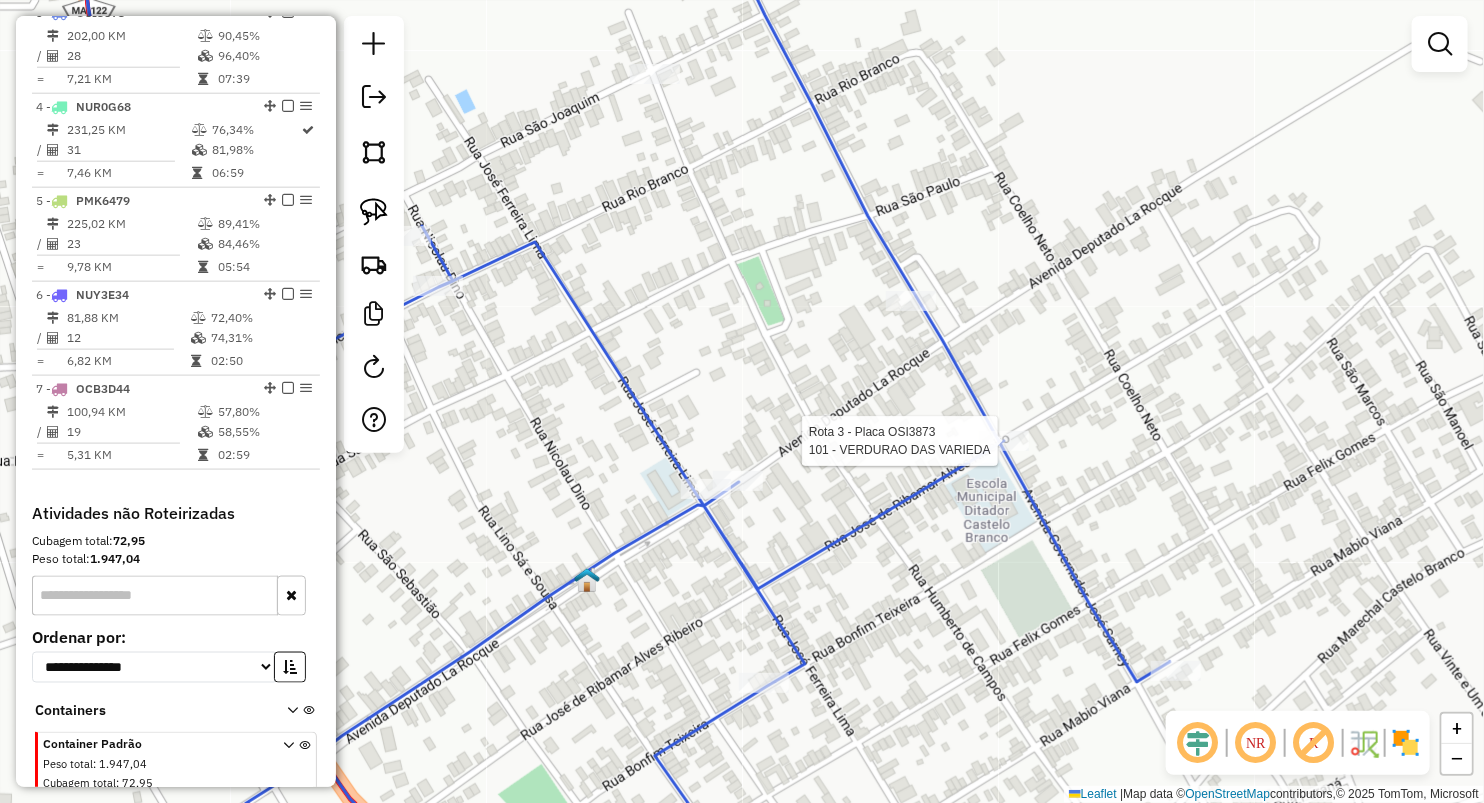 select on "**********" 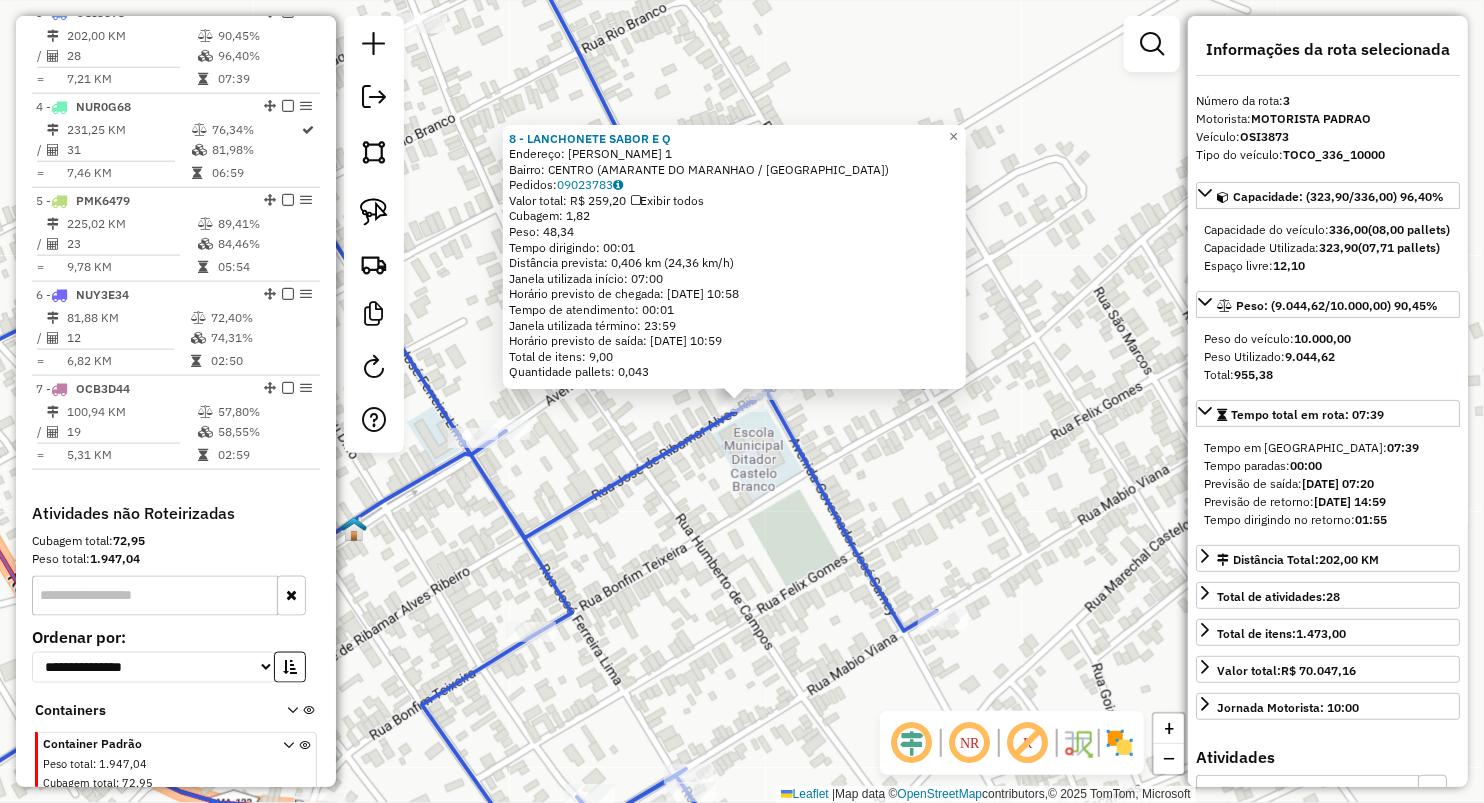 click on "8 - LANCHONETE SABOR E Q  Endereço:  [PERSON_NAME] 1   Bairro: CENTRO (AMARANTE DO [GEOGRAPHIC_DATA] / [GEOGRAPHIC_DATA])   Pedidos:  09023783   Valor total: R$ 259,20   Exibir todos   Cubagem: 1,82  Peso: 48,34  Tempo dirigindo: 00:01   Distância prevista: 0,406 km (24,36 km/h)   [GEOGRAPHIC_DATA] utilizada início: 07:00   Horário previsto de chegada: [DATE] 10:58   Tempo de atendimento: 00:01   Janela utilizada término: 23:59   Horário previsto de saída: [DATE] 10:59   Total de itens: 9,00   Quantidade pallets: 0,043  × Janela de atendimento Grade de atendimento Capacidade Transportadoras Veículos Cliente Pedidos  Rotas Selecione os dias de semana para filtrar as janelas de atendimento  Seg   Ter   Qua   Qui   Sex   Sáb   Dom  Informe o período da janela de atendimento: De: Até:  Filtrar exatamente a janela do cliente  Considerar janela de atendimento padrão  Selecione os dias de semana para filtrar as grades de atendimento  Seg   Ter   Qua   Qui   Sex   Sáb   Dom   Clientes fora do dia de atendimento selecionado De:" 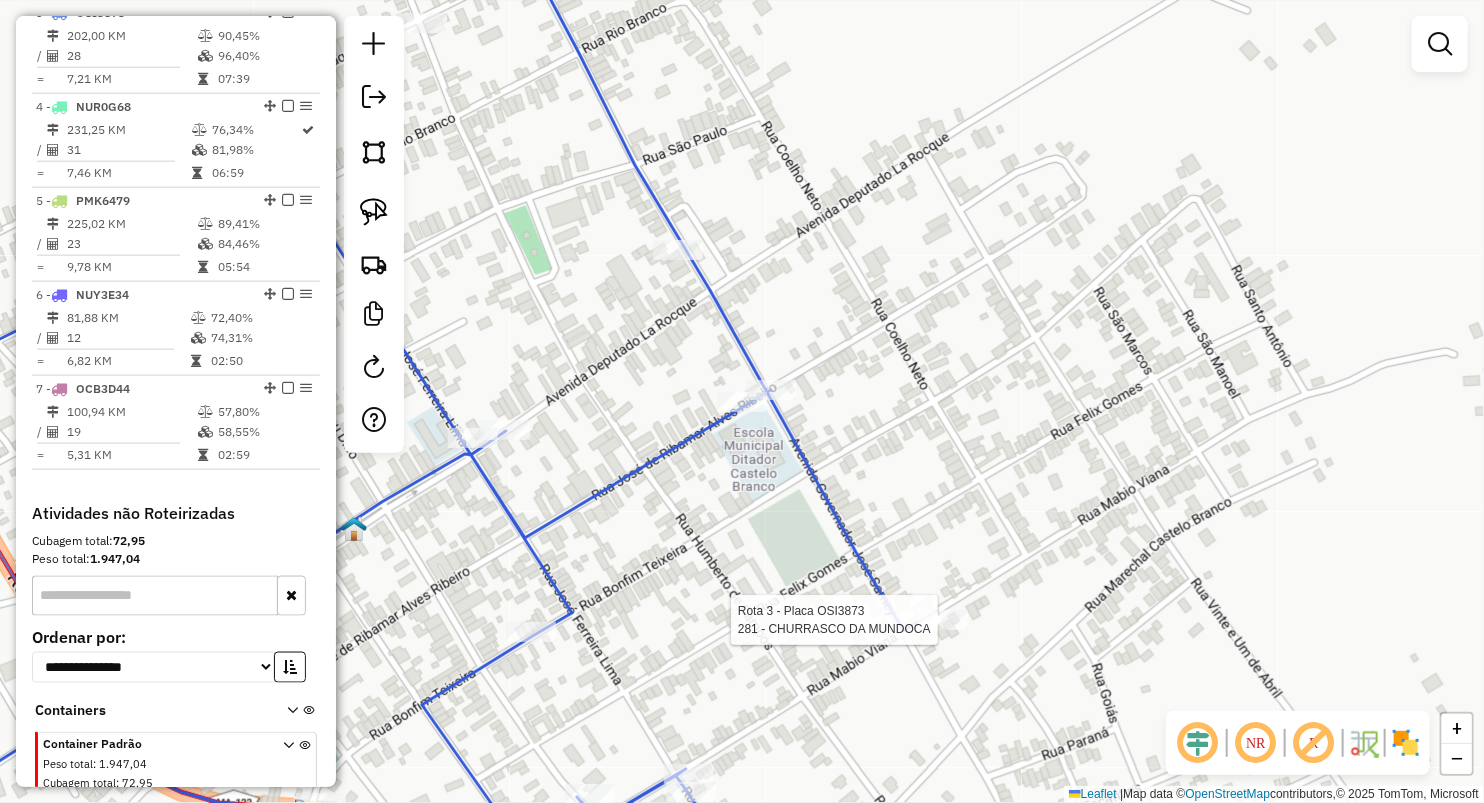 select on "**********" 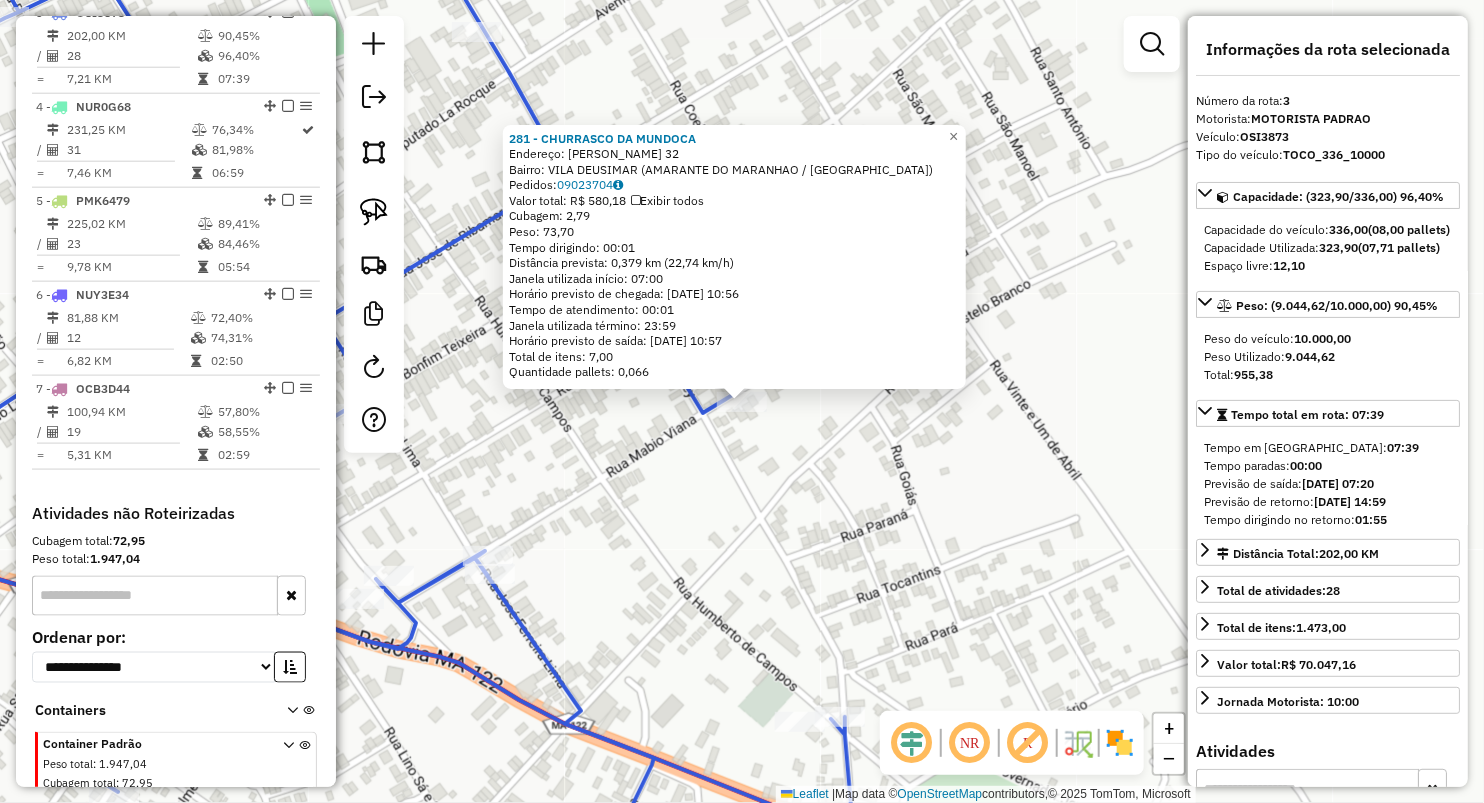 click on "281 - CHURRASCO DA MUNDOCA  Endereço:  [PERSON_NAME] 32   Bairro: [GEOGRAPHIC_DATA] ([GEOGRAPHIC_DATA] / [GEOGRAPHIC_DATA])   Pedidos:  09023704   Valor total: R$ 580,18   Exibir todos   Cubagem: 2,79  Peso: 73,70  Tempo dirigindo: 00:01   Distância prevista: 0,379 km (22,74 km/h)   [GEOGRAPHIC_DATA] utilizada início: 07:00   Horário previsto de chegada: [DATE] 10:56   Tempo de atendimento: 00:01   Janela utilizada término: 23:59   Horário previsto de saída: [DATE] 10:57   Total de itens: 7,00   Quantidade pallets: 0,066  × Janela de atendimento Grade de atendimento Capacidade Transportadoras Veículos Cliente Pedidos  Rotas Selecione os dias de semana para filtrar as janelas de atendimento  Seg   Ter   Qua   Qui   Sex   Sáb   Dom  Informe o período da janela de atendimento: De: Até:  Filtrar exatamente a janela do cliente  Considerar janela de atendimento padrão  Selecione os dias de semana para filtrar as grades de atendimento  Seg   Ter   Qua   Qui   Sex   Sáb   Dom   Peso mínimo:   Peso máximo:   De:   Até:  +" 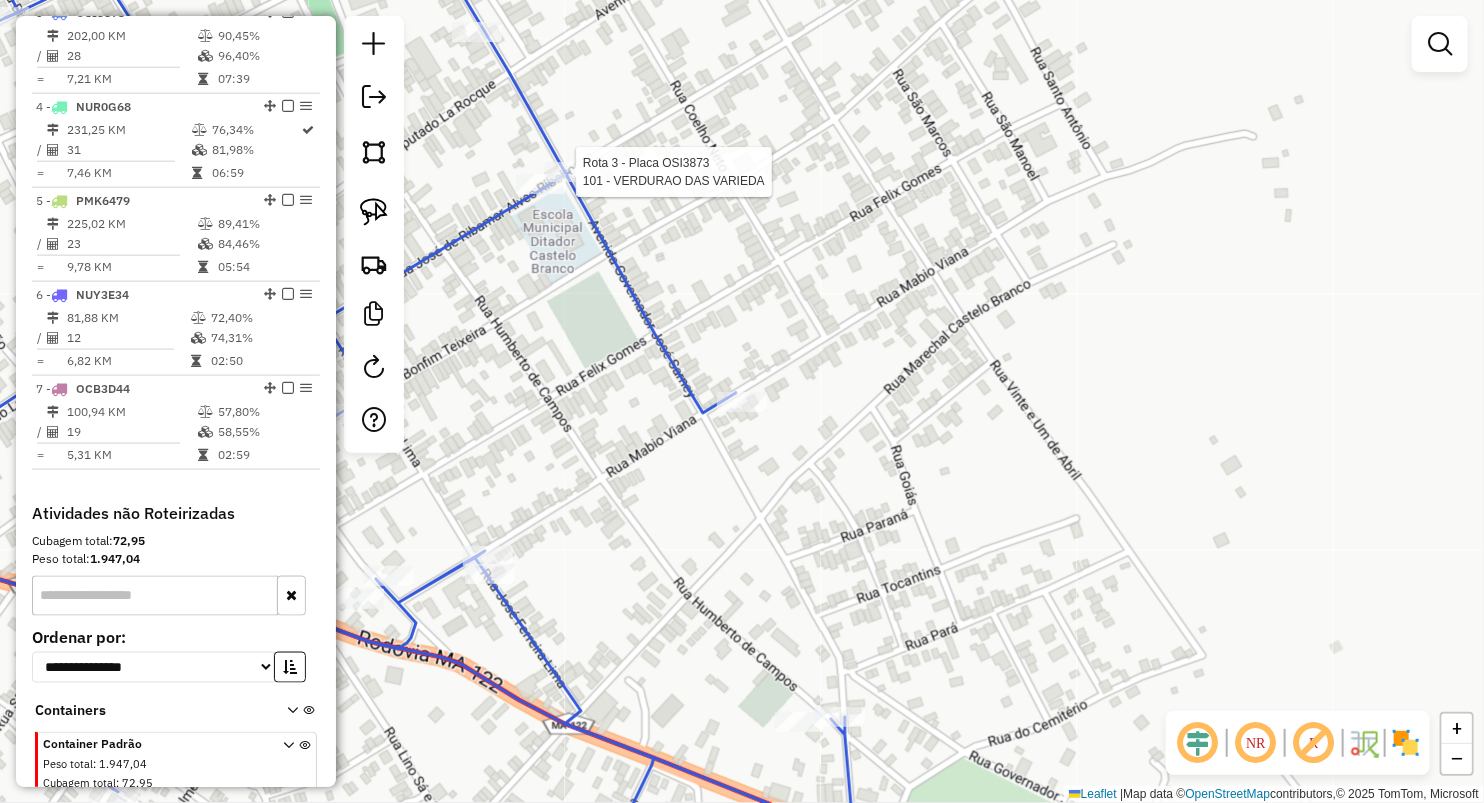 select on "**********" 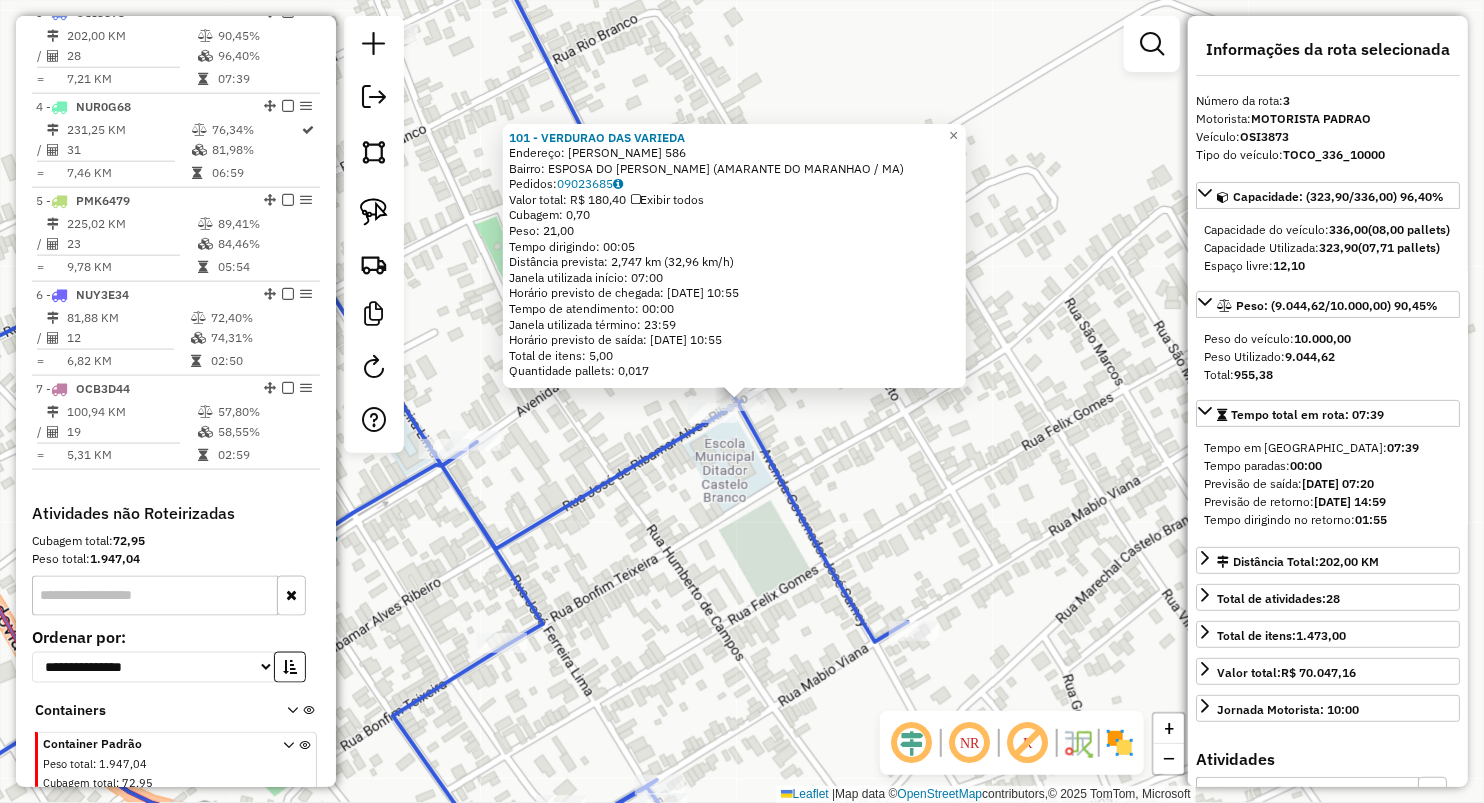 click on "101 - VERDURAO DAS VARIEDA  Endereço:  [PERSON_NAME] 586   Bairro: ESPOSA DO [PERSON_NAME] (AMARANTE DO MARANHAO / [GEOGRAPHIC_DATA])   Pedidos:  09023685   Valor total: R$ 180,40   Exibir todos   Cubagem: 0,70  Peso: 21,00  Tempo dirigindo: 00:05   Distância prevista: 2,747 km (32,96 km/h)   [GEOGRAPHIC_DATA] utilizada início: 07:00   Horário previsto de chegada: [DATE] 10:55   Tempo de atendimento: 00:00   Janela utilizada término: 23:59   Horário previsto de saída: [DATE] 10:55   Total de itens: 5,00   Quantidade pallets: 0,017  × Janela de atendimento Grade de atendimento Capacidade Transportadoras Veículos Cliente Pedidos  Rotas Selecione os dias de semana para filtrar as janelas de atendimento  Seg   Ter   Qua   Qui   Sex   Sáb   Dom  Informe o período da janela de atendimento: De: Até:  Filtrar exatamente a janela do cliente  Considerar janela de atendimento padrão  Selecione os dias de semana para filtrar as grades de atendimento  Seg   Ter   Qua   Qui   Sex   Sáb   Dom   Peso mínimo:   Peso máximo:  +" 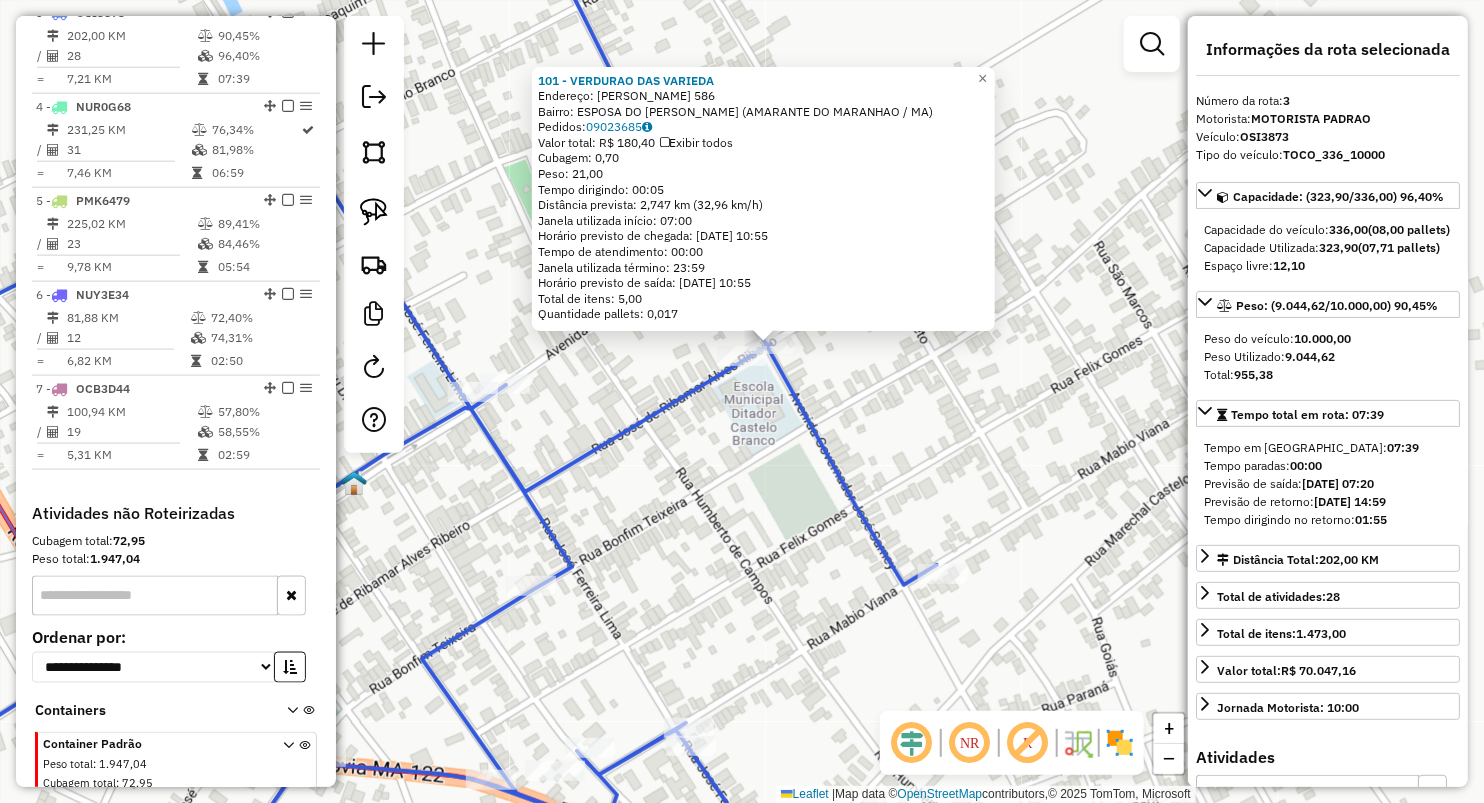 drag, startPoint x: 673, startPoint y: 595, endPoint x: 851, endPoint y: 394, distance: 268.4865 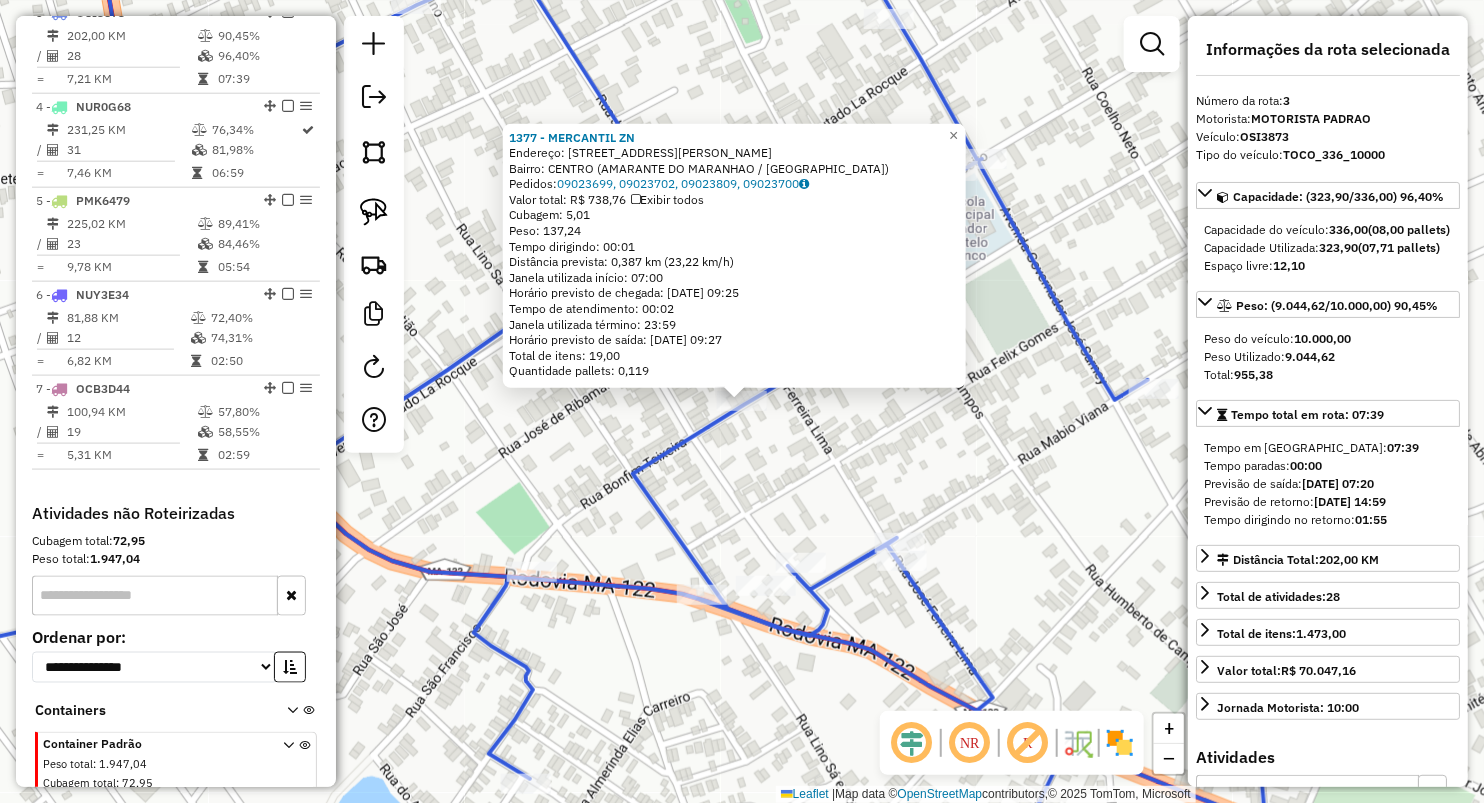 click on "1377 - MERCANTIL ZN  Endereço:  [STREET_ADDRESS] ([GEOGRAPHIC_DATA] / [GEOGRAPHIC_DATA])   [GEOGRAPHIC_DATA]:  09023699, 09023702, 09023809, 09023700   Valor total: R$ 738,76   Exibir todos   Cubagem: 5,01  Peso: 137,24  Tempo dirigindo: 00:01   Distância prevista: 0,387 km (23,22 km/h)   Janela utilizada início: 07:00   Horário previsto de chegada: [DATE] 09:25   Tempo de atendimento: 00:02   Janela utilizada término: 23:59   Horário previsto de saída: [DATE] 09:27   Total de itens: 19,00   Quantidade pallets: 0,119  × Janela de atendimento Grade de atendimento Capacidade Transportadoras Veículos Cliente Pedidos  Rotas Selecione os dias de semana para filtrar as janelas de atendimento  Seg   Ter   Qua   Qui   Sex   Sáb   Dom  Informe o período da janela de atendimento: De: Até:  Filtrar exatamente a janela do cliente  Considerar janela de atendimento padrão  Selecione os dias de semana para filtrar as grades de atendimento  Seg   Ter   Qua   Qui   Sex   Sáb   Dom   Peso mínimo:  De:" 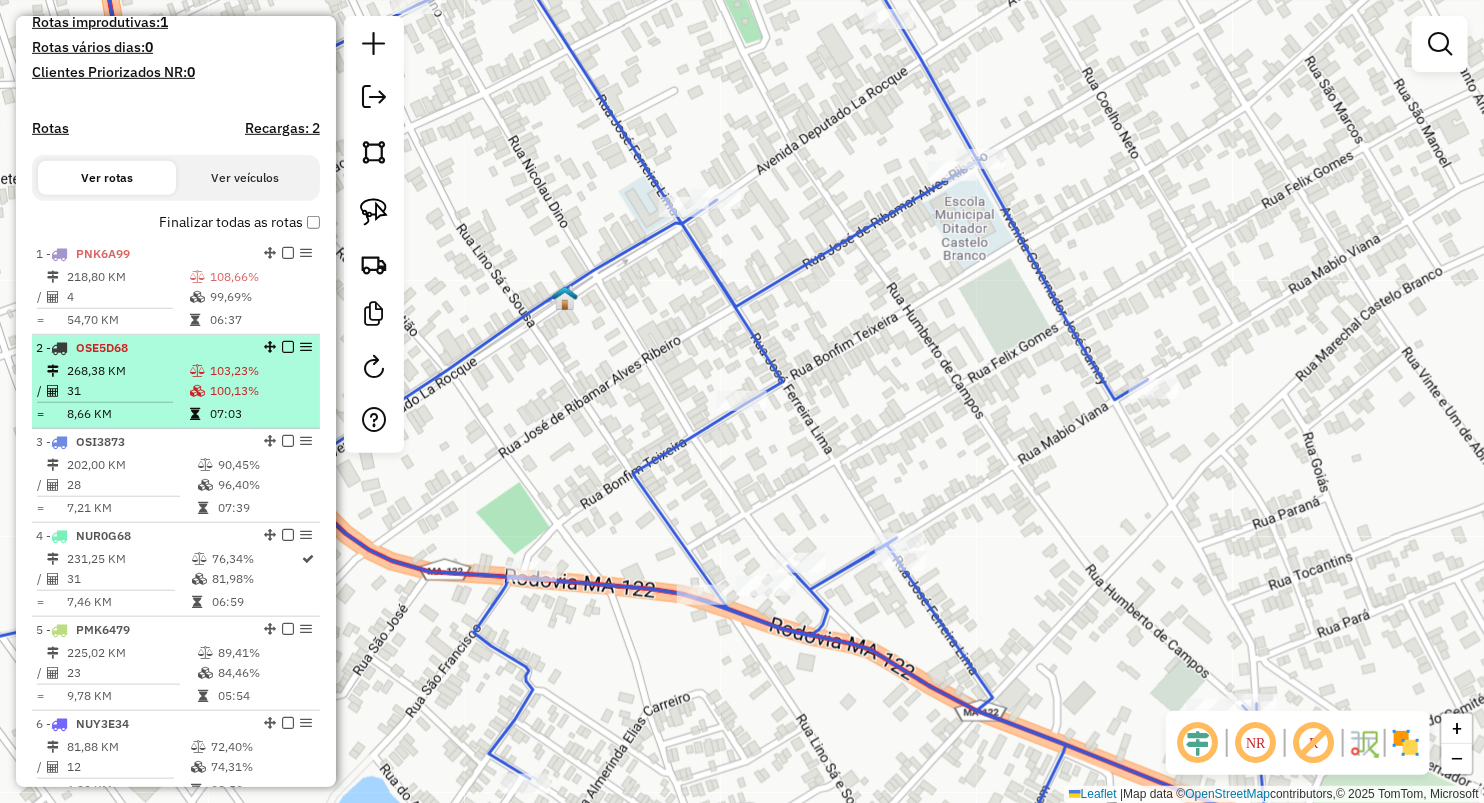 scroll, scrollTop: 516, scrollLeft: 0, axis: vertical 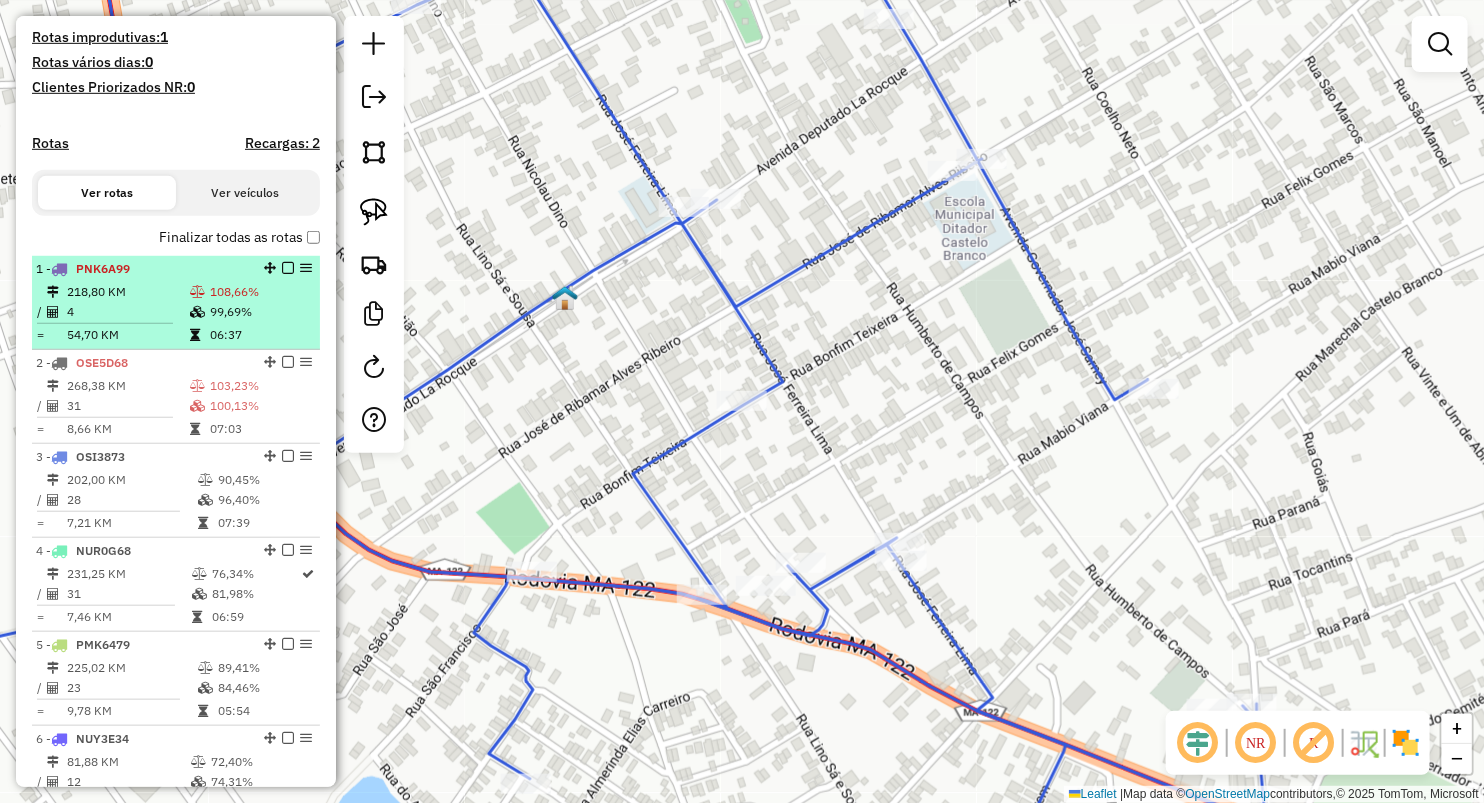 click on "54,70 KM" at bounding box center [127, 335] 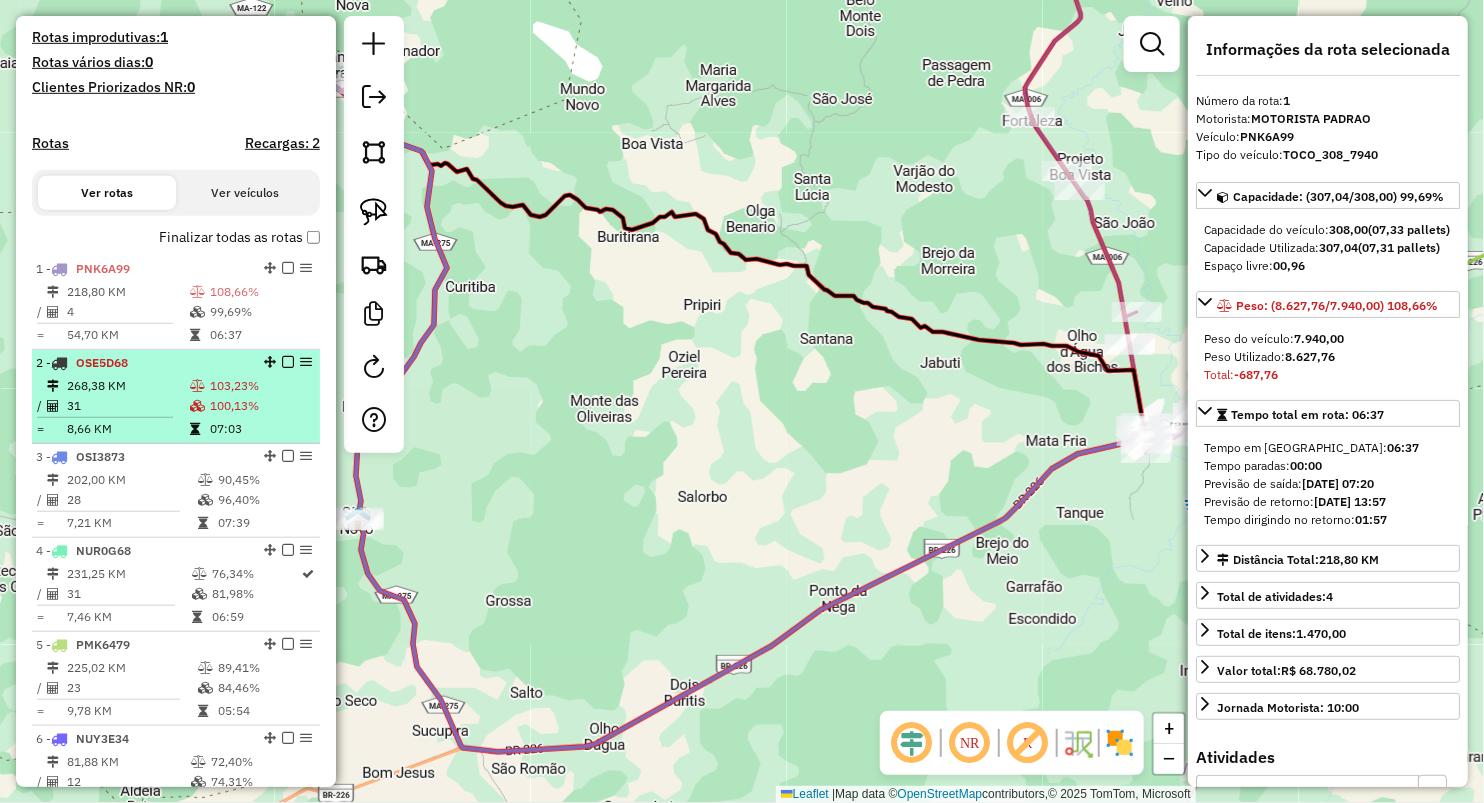 click on "268,38 KM" at bounding box center [127, 386] 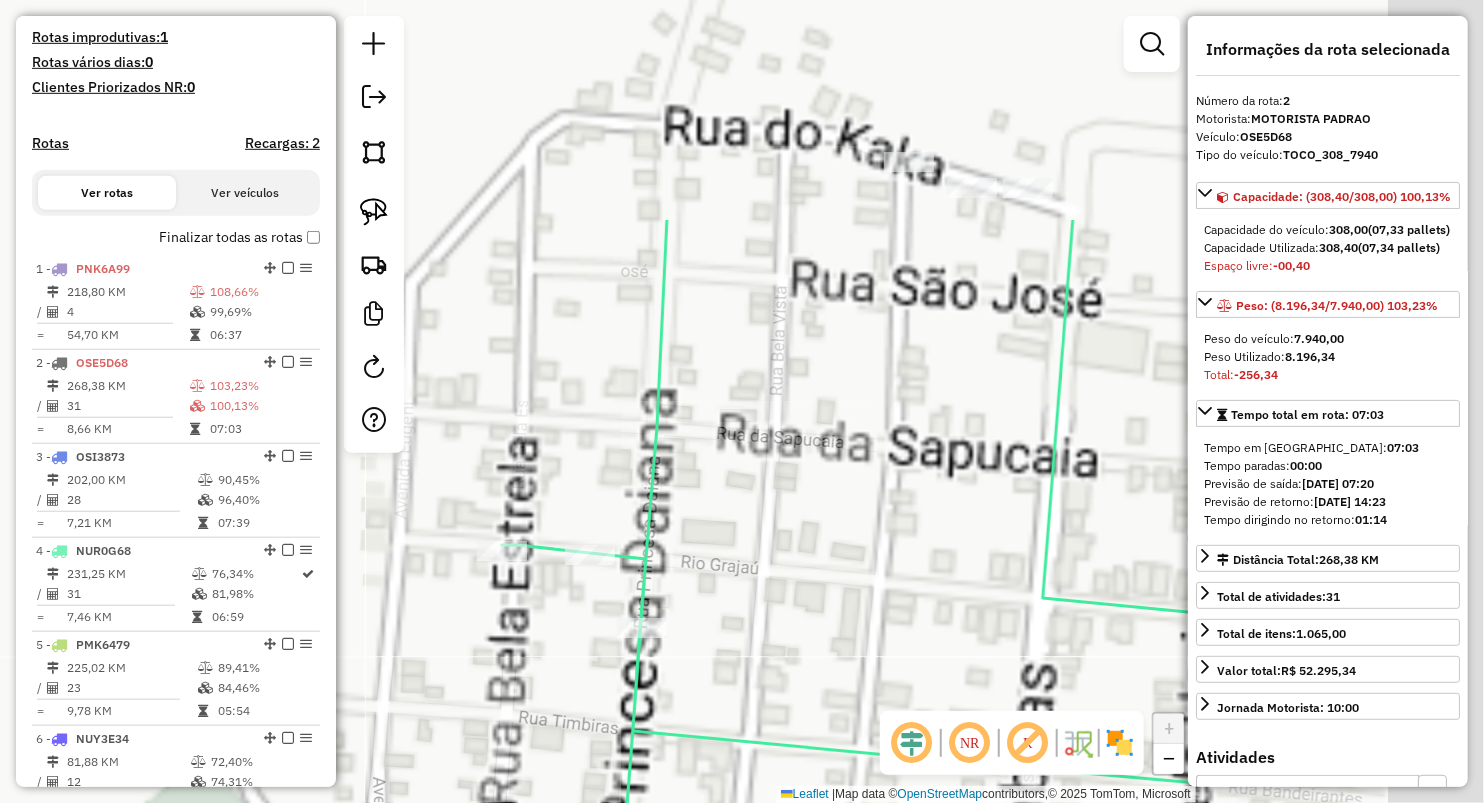 drag, startPoint x: 983, startPoint y: 140, endPoint x: 792, endPoint y: 430, distance: 347.24774 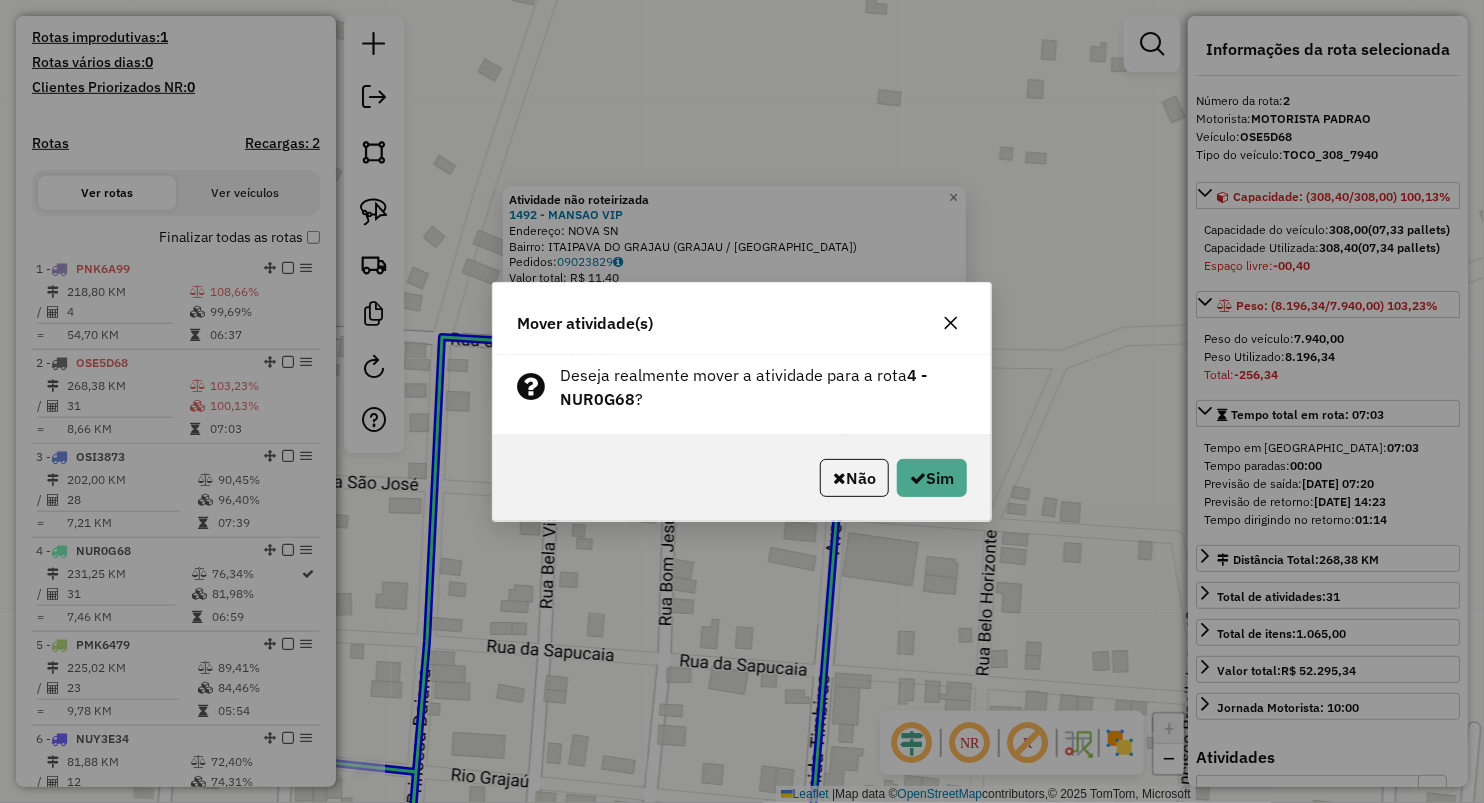 click 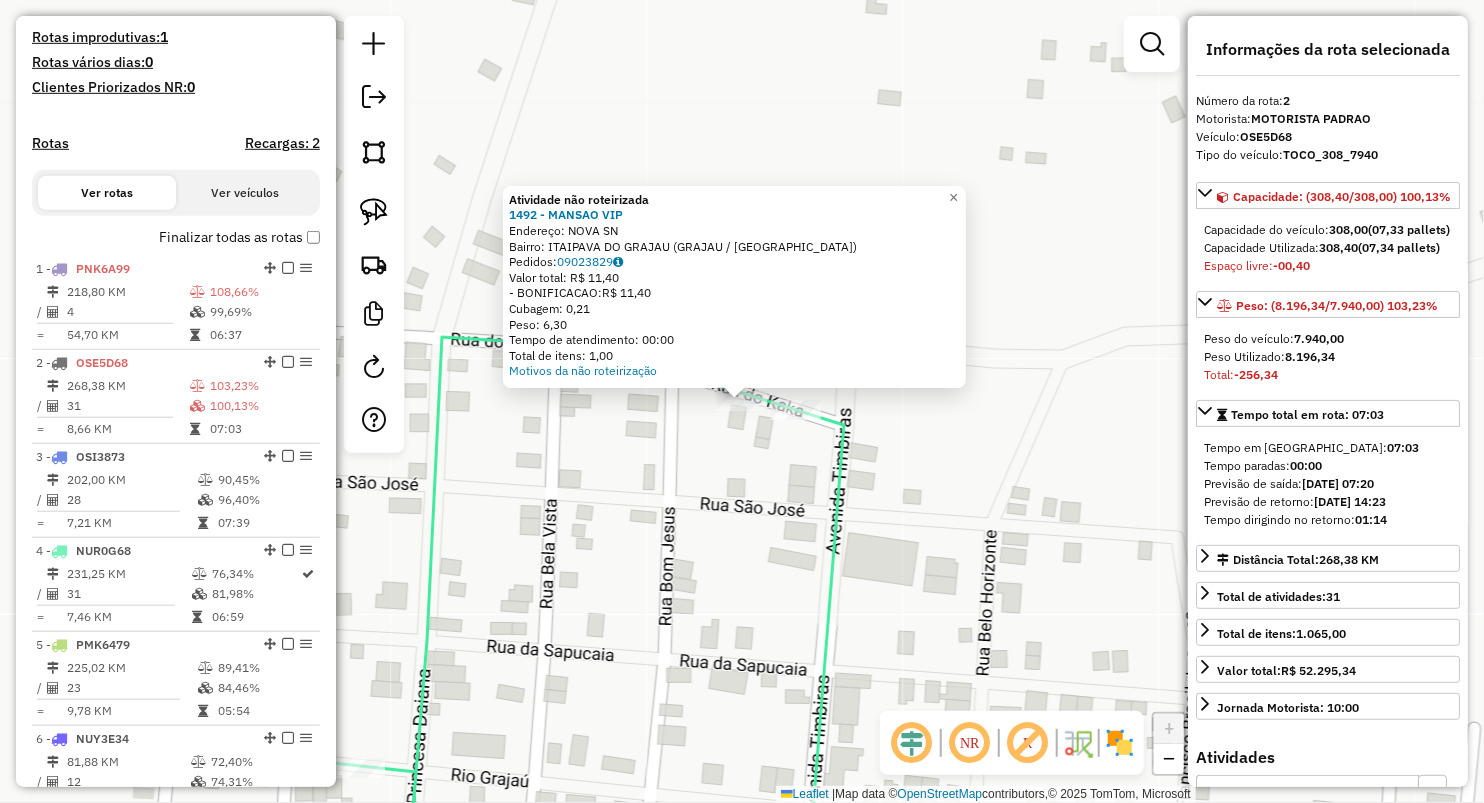 click on "Atividade não roteirizada 1492 - MANSAO VIP  Endereço:  NOVA SN   Bairro: ITAIPAVA DO GRAJAU (GRAJAU / [GEOGRAPHIC_DATA])   Pedidos:  09023829   Valor total: R$ 11,40   - BONIFICACAO:  R$ 11,40   Cubagem: 0,21   Peso: 6,30   Tempo de atendimento: 00:00   Total de itens: 1,00  Motivos da não roteirização × Janela de atendimento Grade de atendimento Capacidade Transportadoras Veículos Cliente Pedidos  Rotas Selecione os dias de semana para filtrar as janelas de atendimento  Seg   Ter   Qua   Qui   Sex   Sáb   Dom  Informe o período da janela de atendimento: De: Até:  Filtrar exatamente a janela do cliente  Considerar janela de atendimento padrão  Selecione os dias de semana para filtrar as grades de atendimento  Seg   Ter   Qua   Qui   Sex   Sáb   Dom   Considerar clientes sem dia de atendimento cadastrado  Clientes fora do dia de atendimento selecionado Filtrar as atividades entre os valores definidos abaixo:  Peso mínimo:   Peso máximo:   Cubagem mínima:   Cubagem máxima:   De:   Até:   De:   Até:  Nome: +" 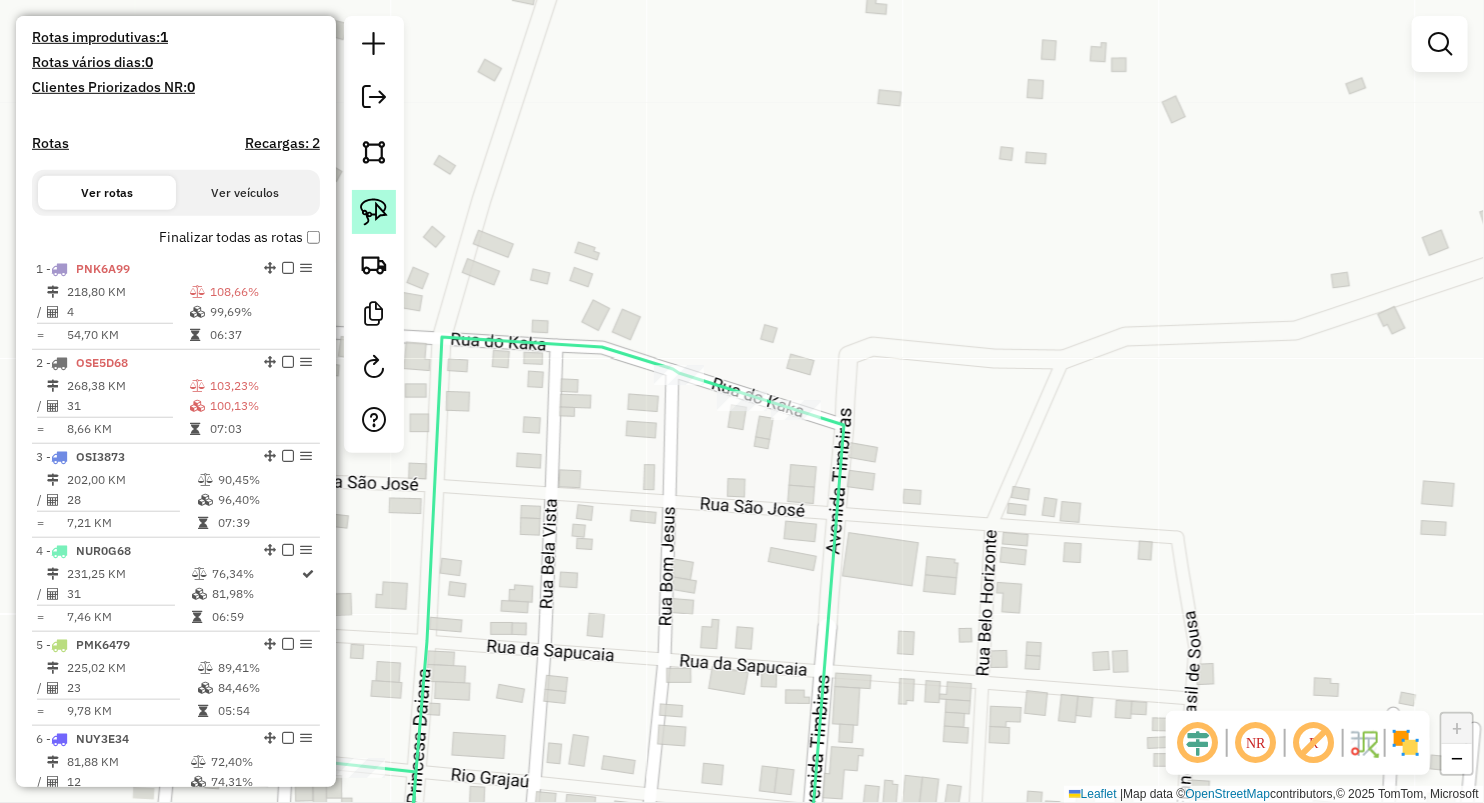 click 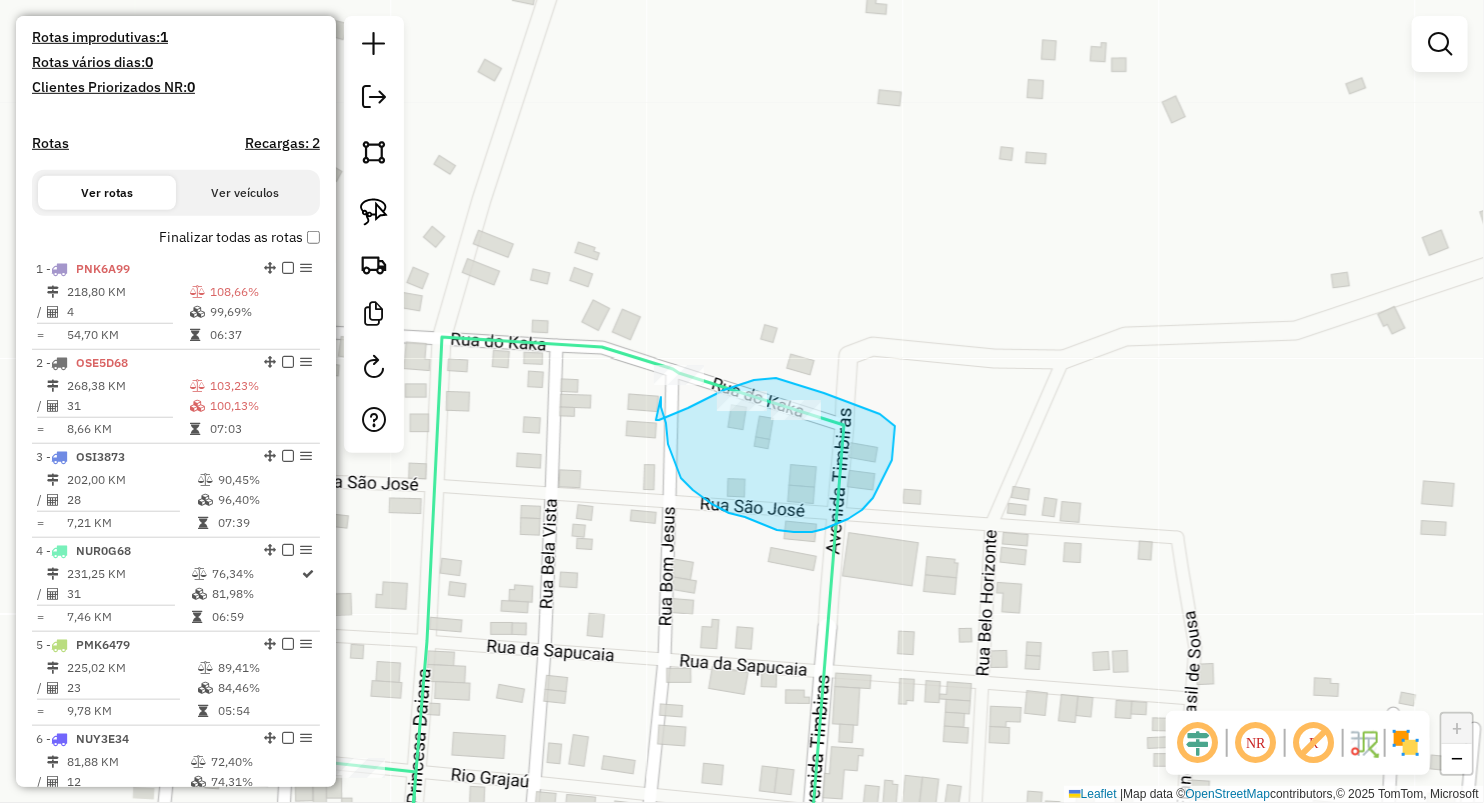 drag, startPoint x: 711, startPoint y: 397, endPoint x: 661, endPoint y: 397, distance: 50 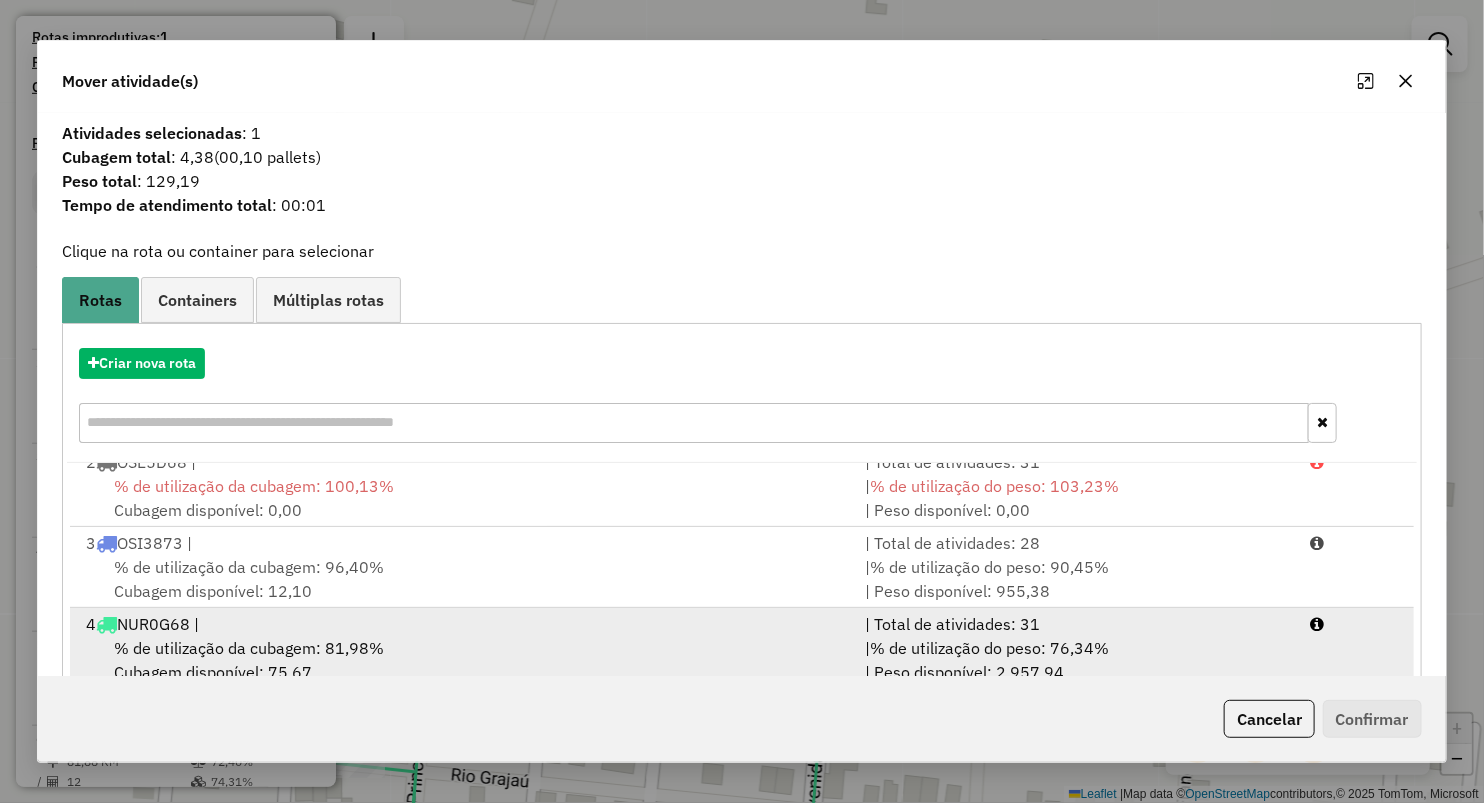 scroll, scrollTop: 166, scrollLeft: 0, axis: vertical 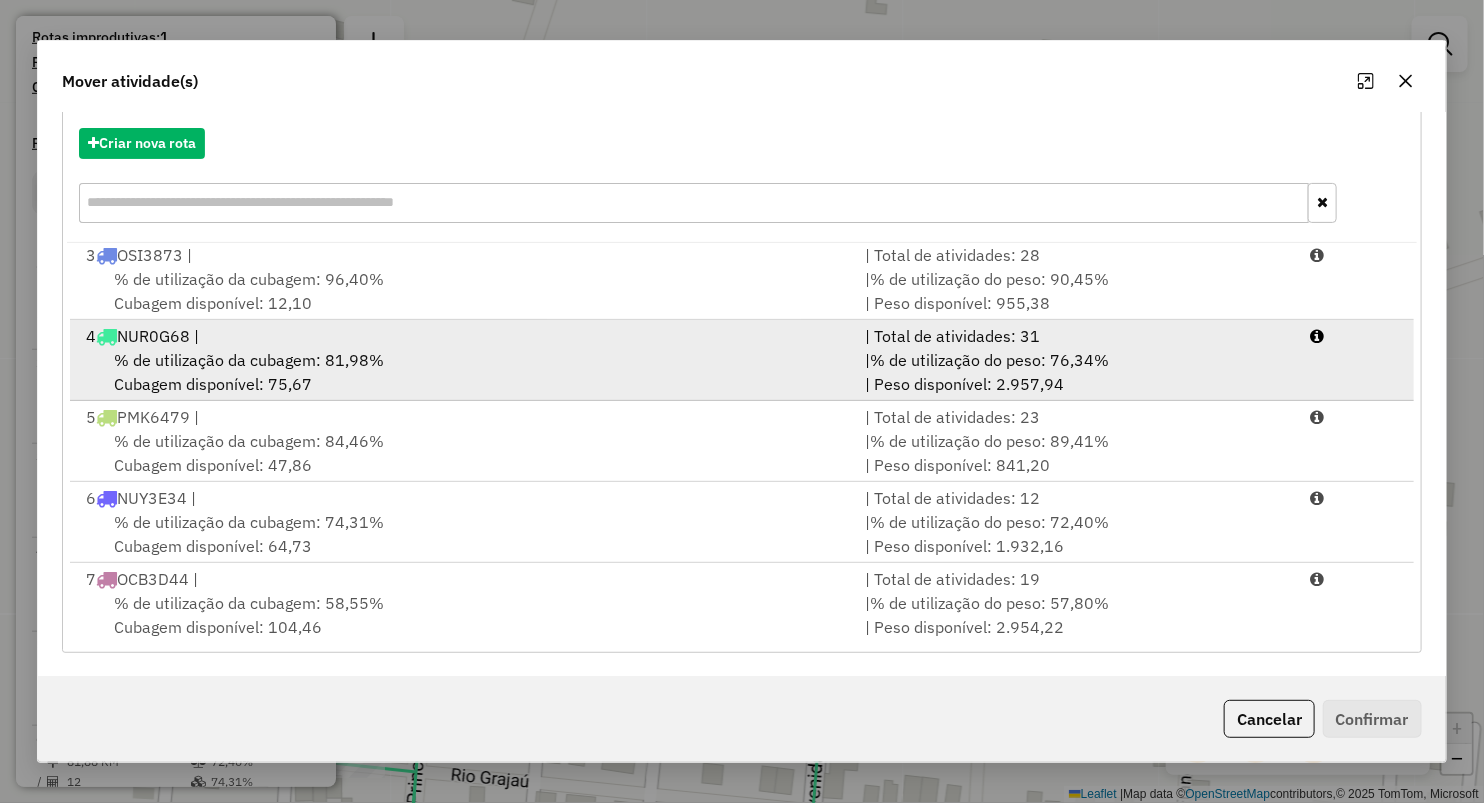 click on "% de utilização da cubagem: 81,98%" at bounding box center (249, 360) 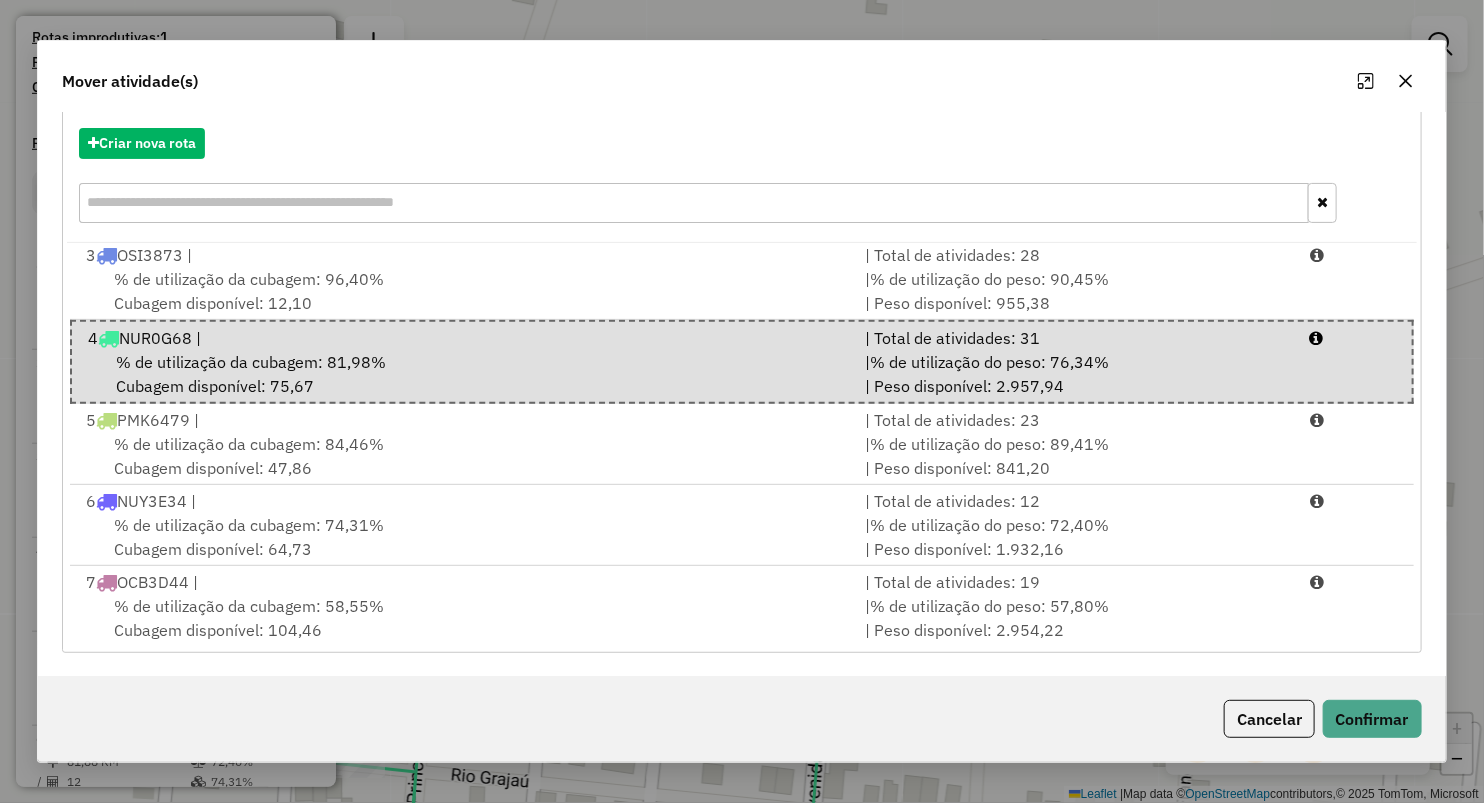 click on "Cancelar   Confirmar" 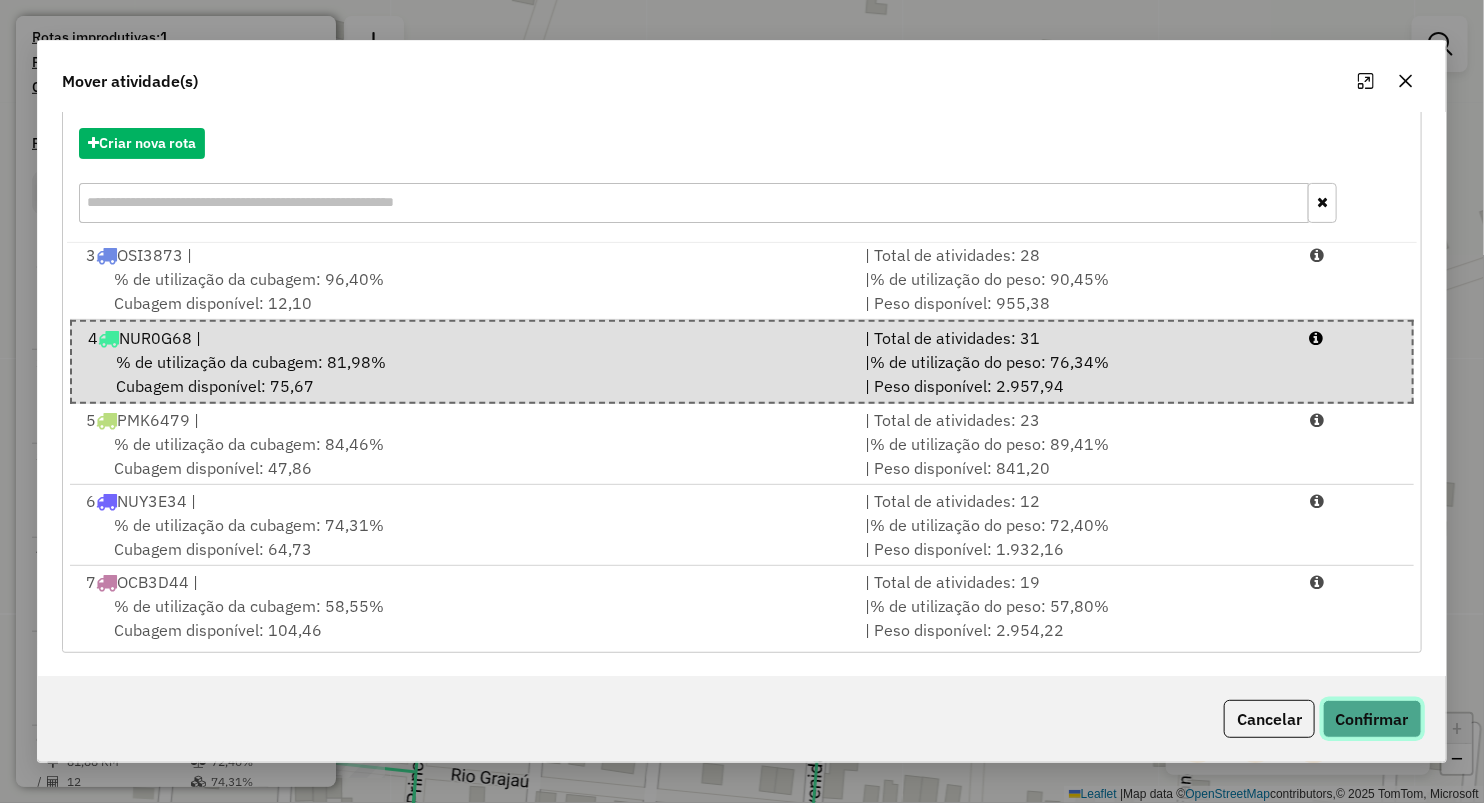 click on "Confirmar" 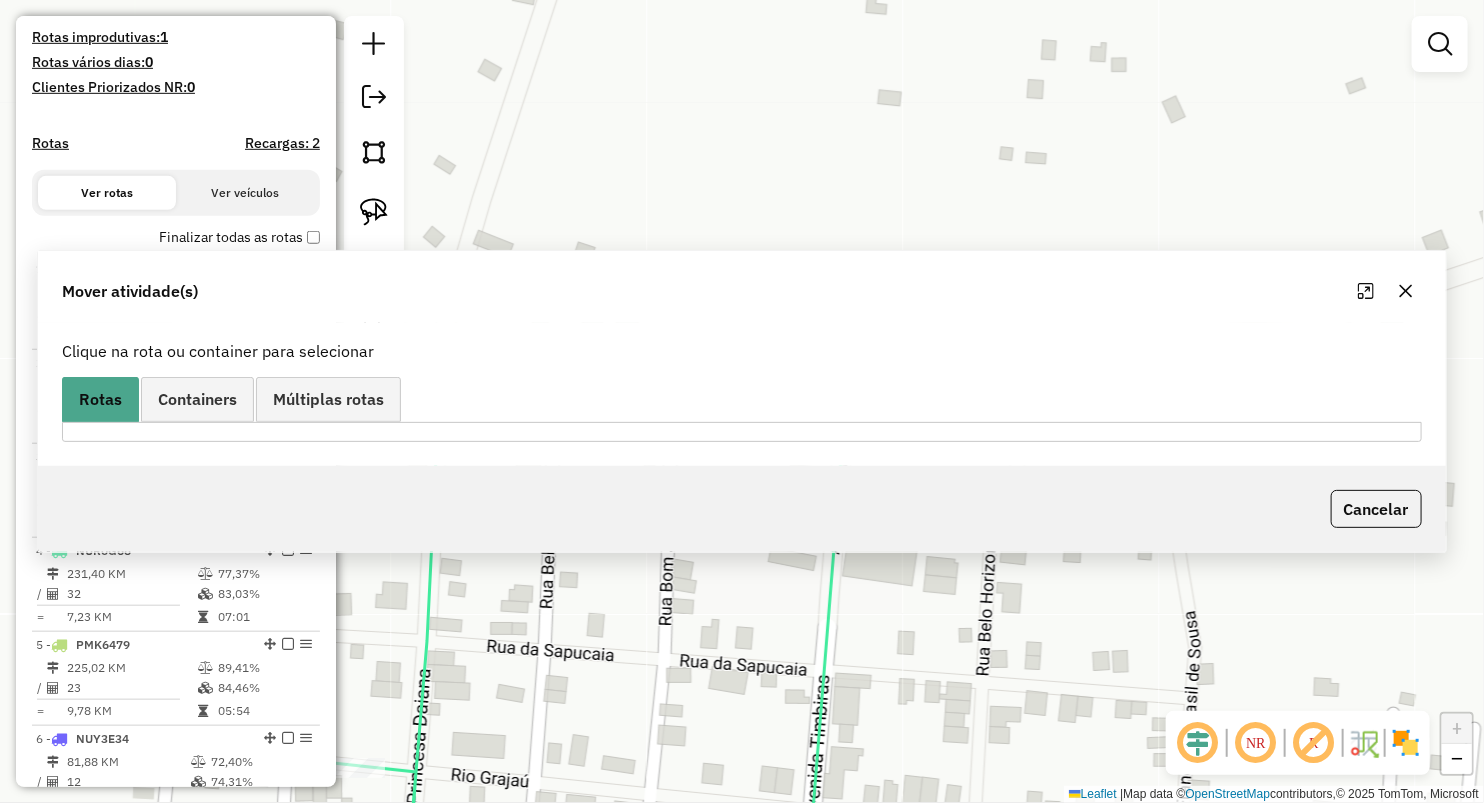 scroll, scrollTop: 0, scrollLeft: 0, axis: both 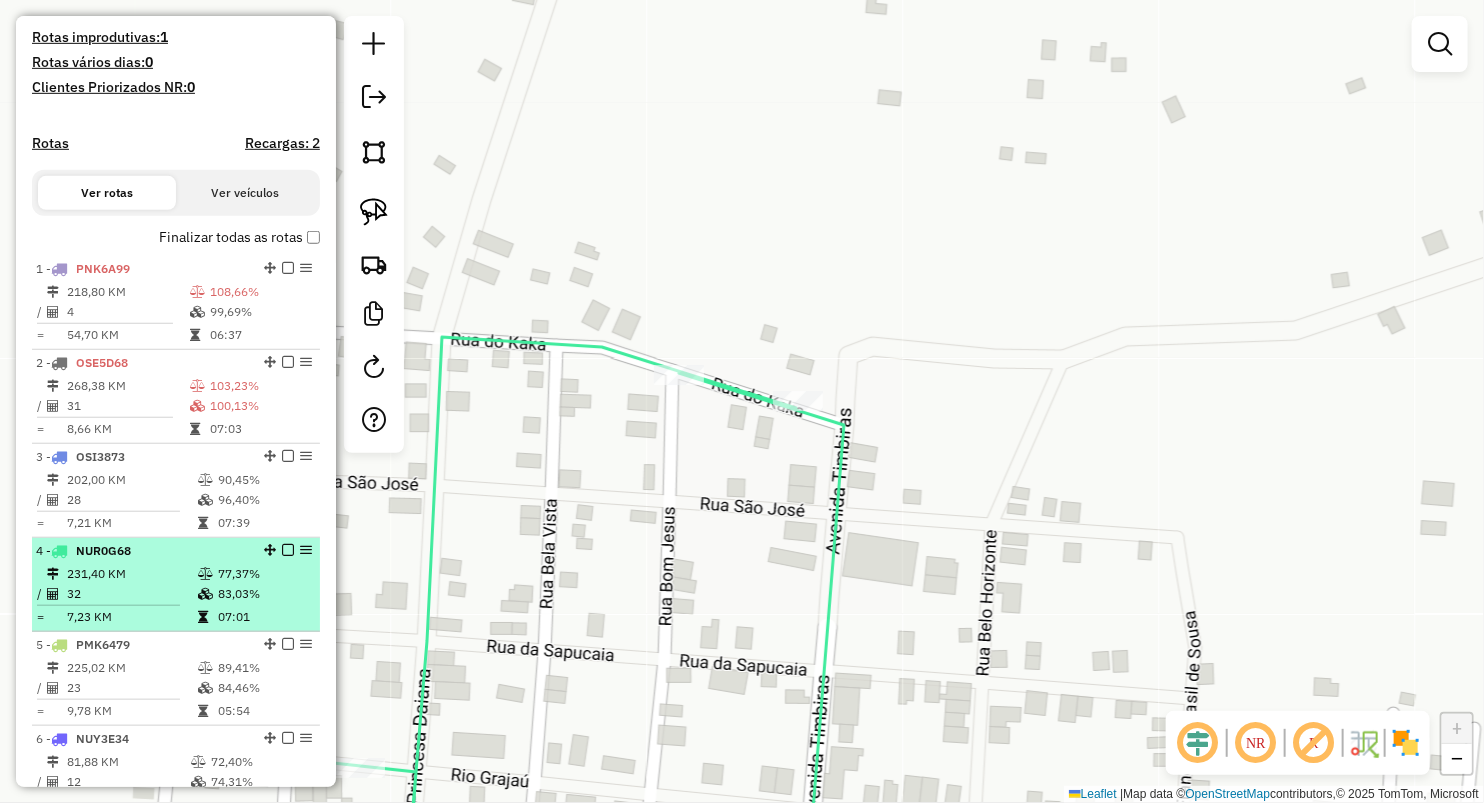 click on "32" at bounding box center [131, 594] 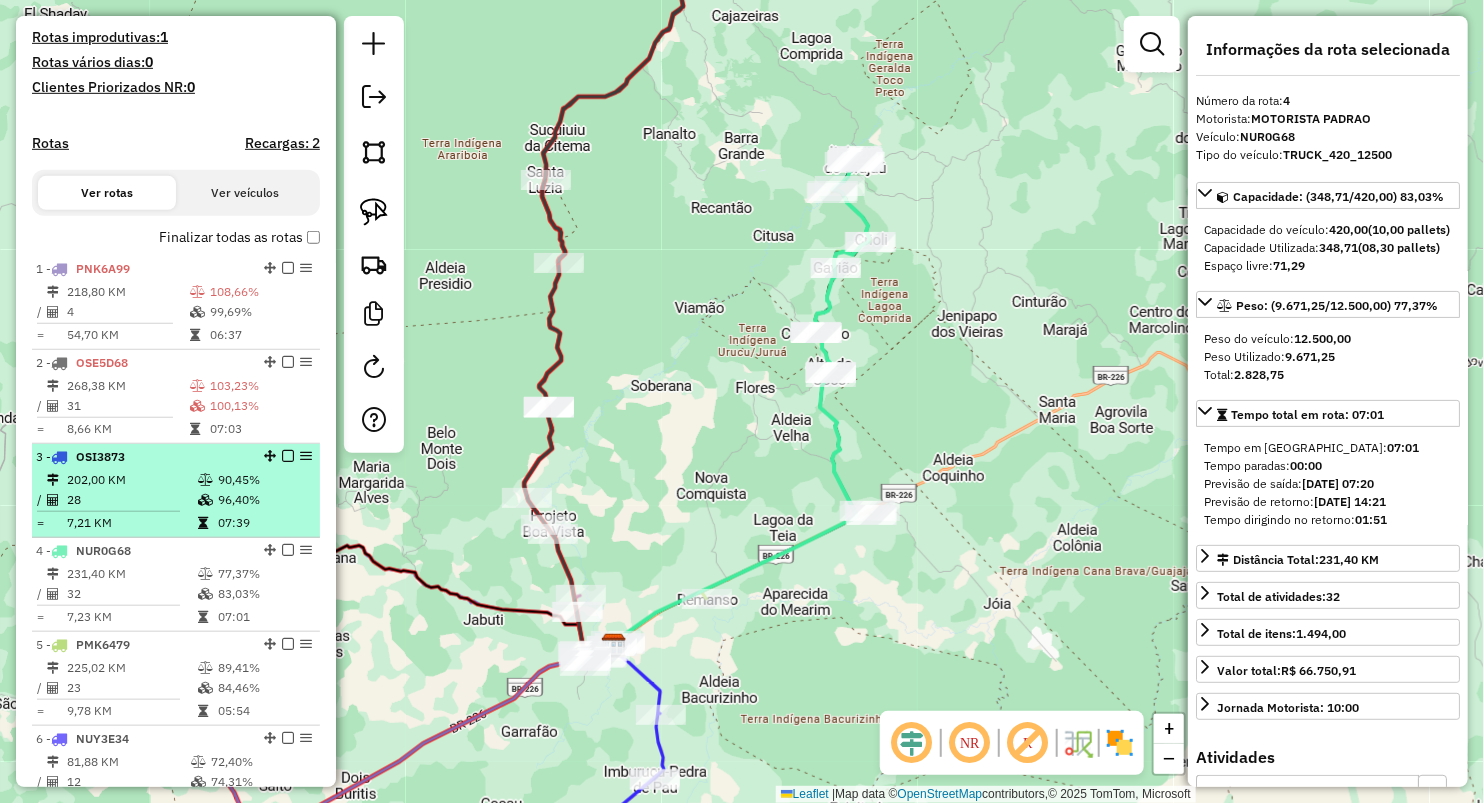 click on "28" at bounding box center (131, 500) 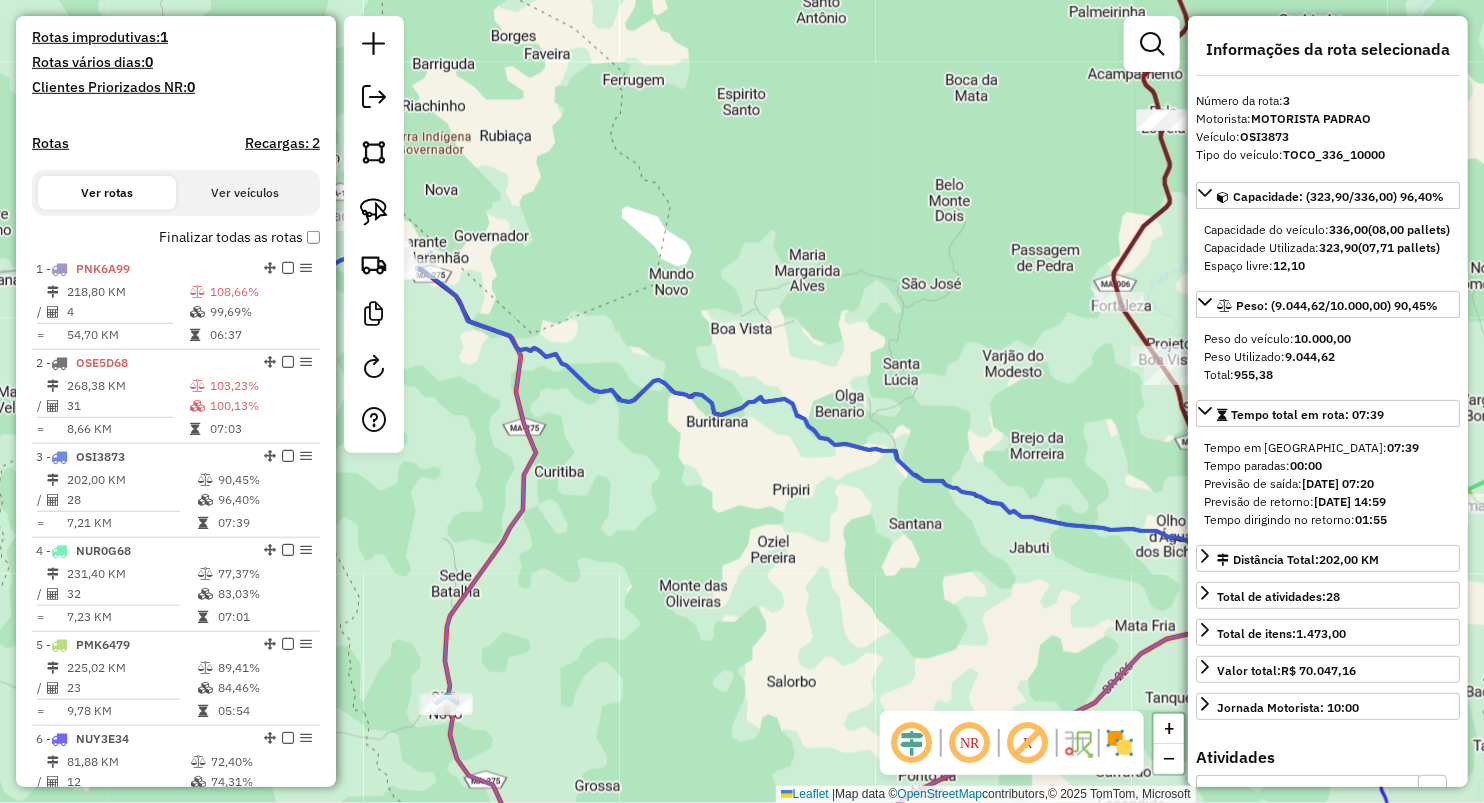 drag, startPoint x: 620, startPoint y: 294, endPoint x: 747, endPoint y: 298, distance: 127.06297 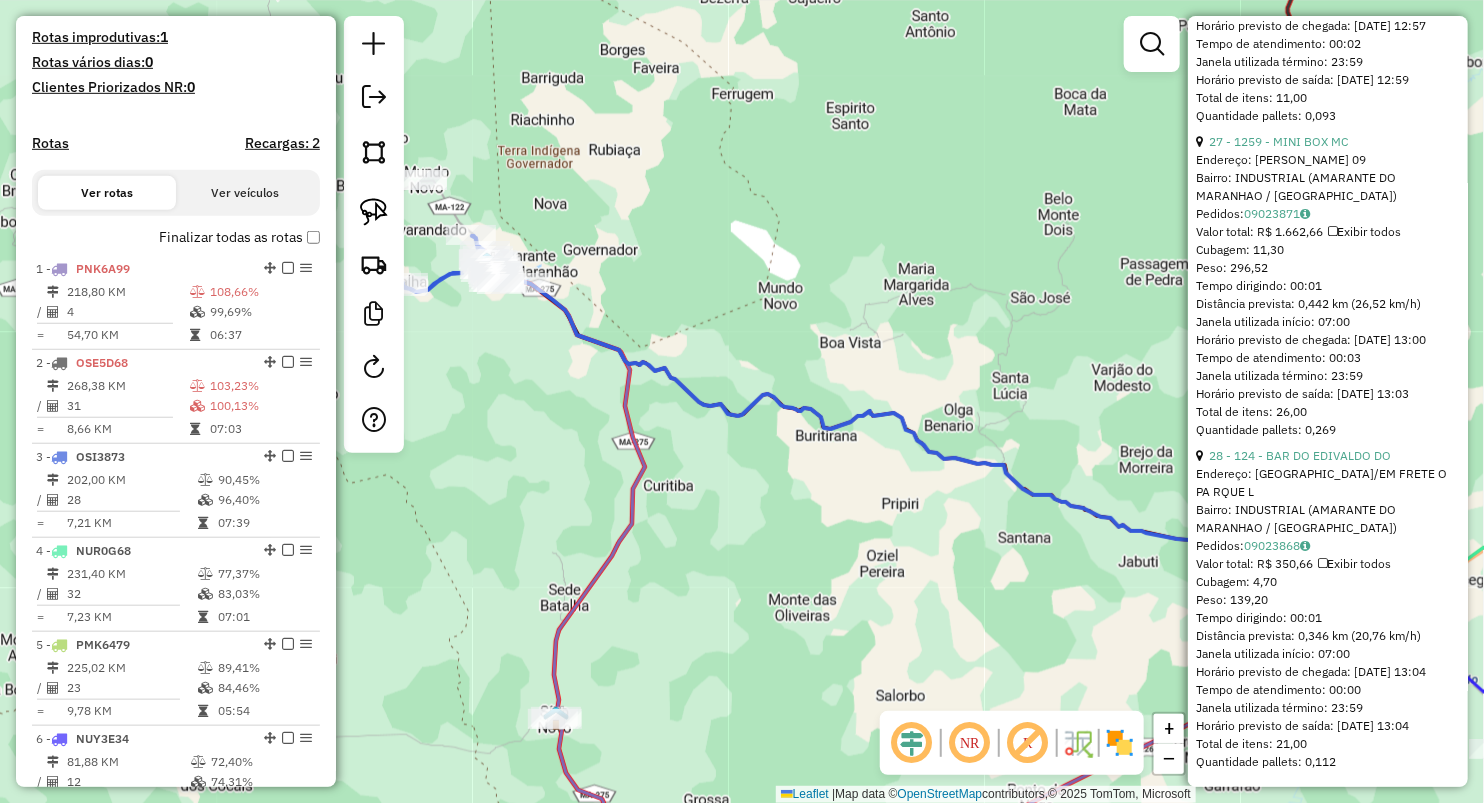 scroll, scrollTop: 9480, scrollLeft: 0, axis: vertical 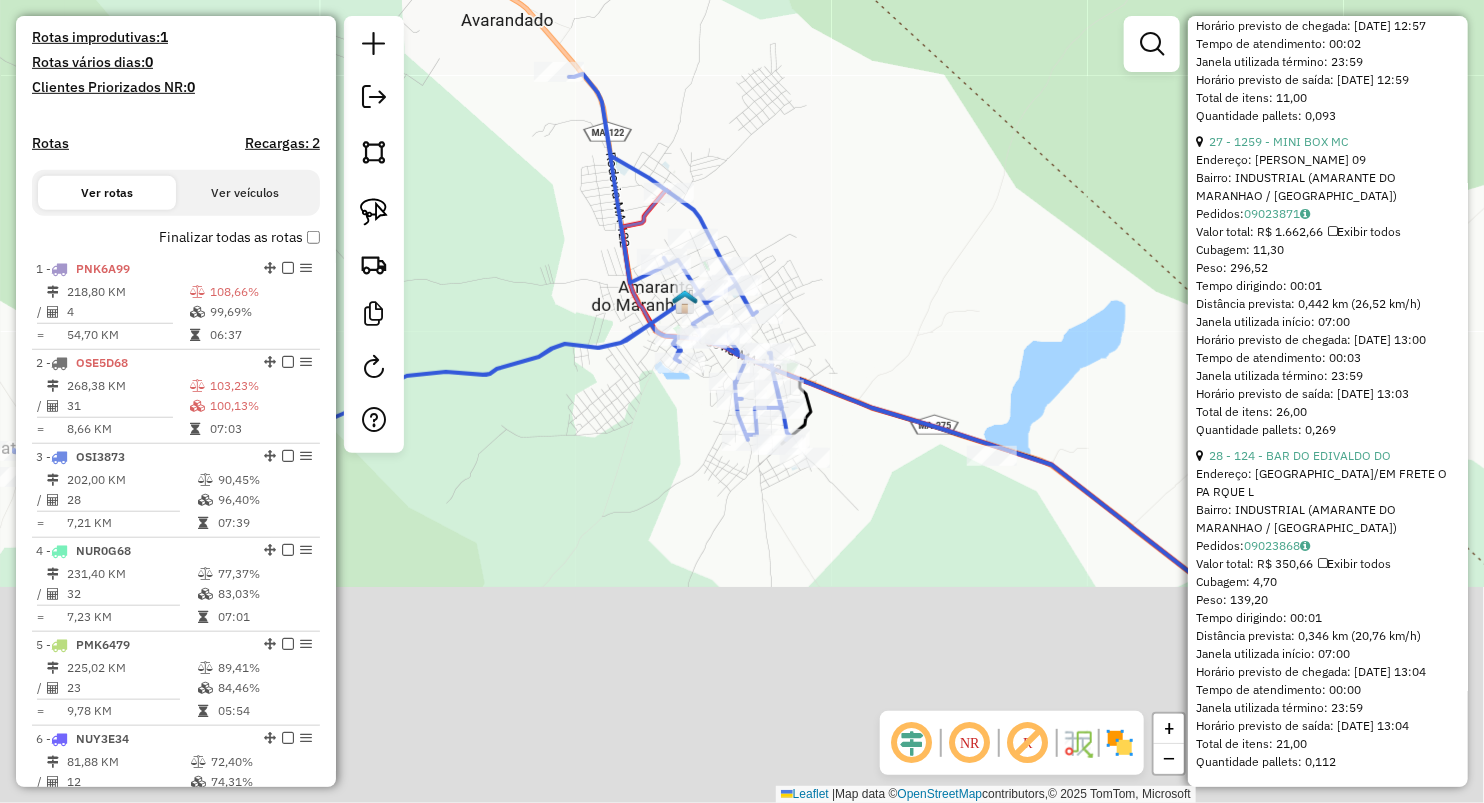 drag, startPoint x: 883, startPoint y: 504, endPoint x: 874, endPoint y: 281, distance: 223.18153 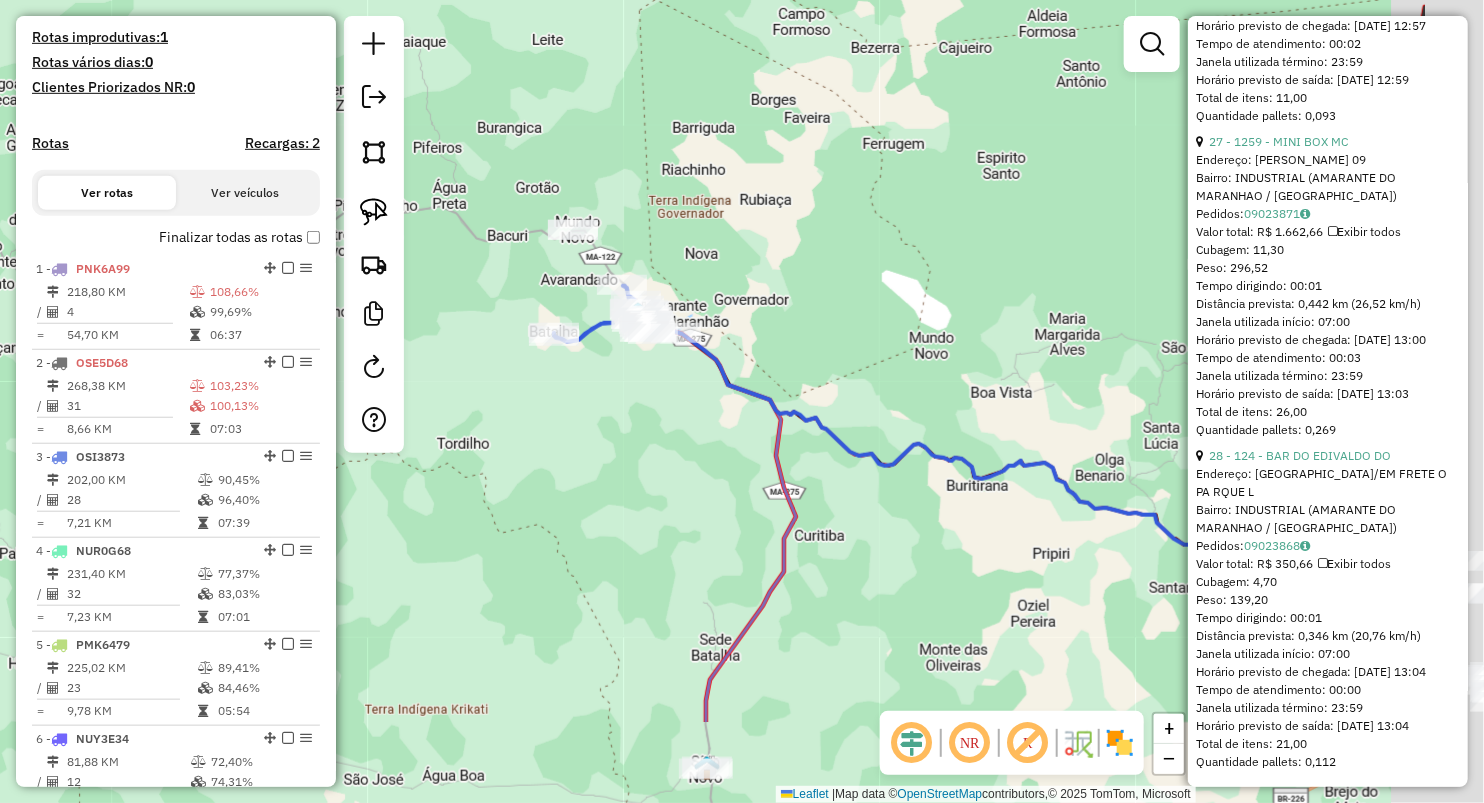 drag, startPoint x: 717, startPoint y: 478, endPoint x: 691, endPoint y: 435, distance: 50.24938 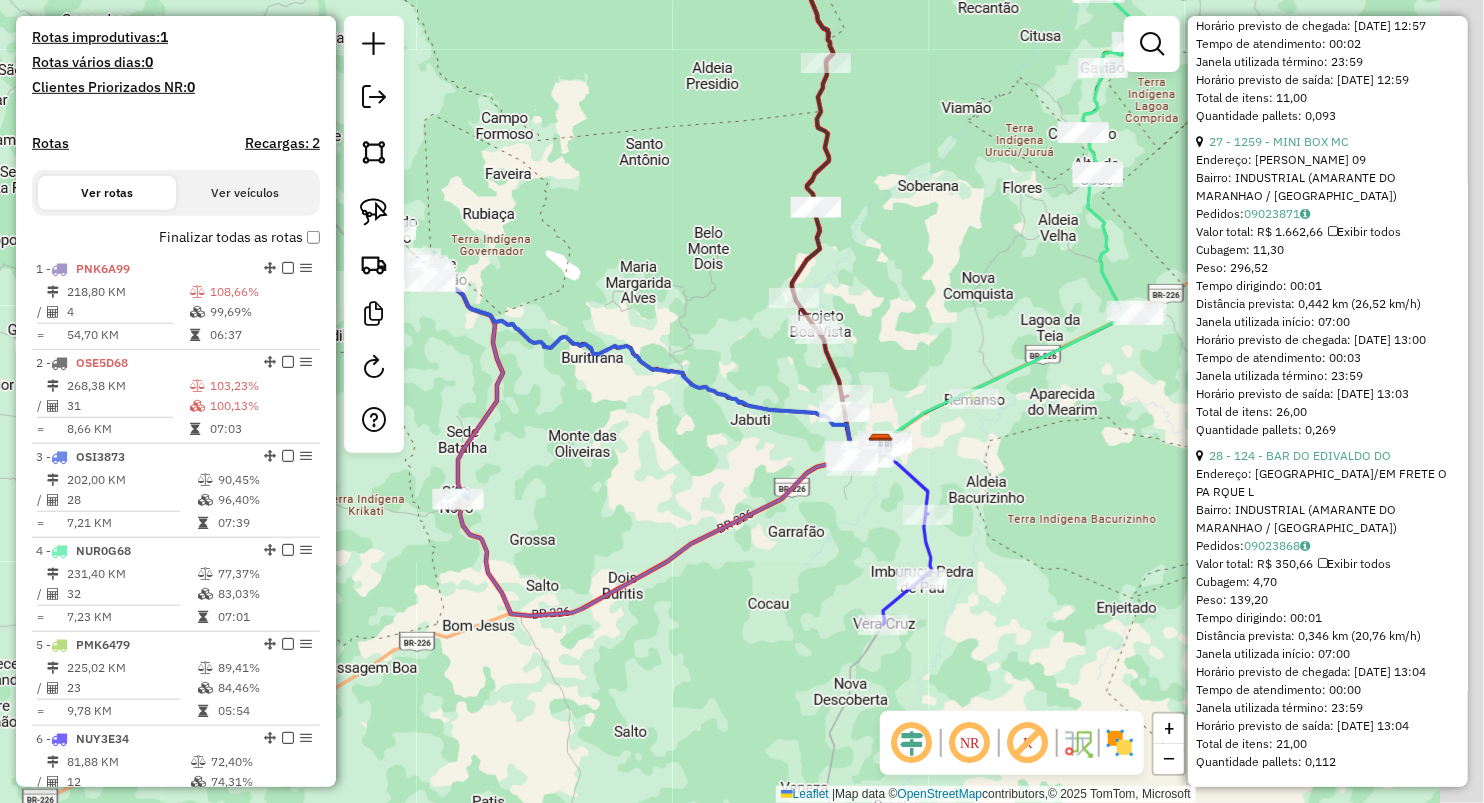 drag, startPoint x: 875, startPoint y: 611, endPoint x: 521, endPoint y: 459, distance: 385.25317 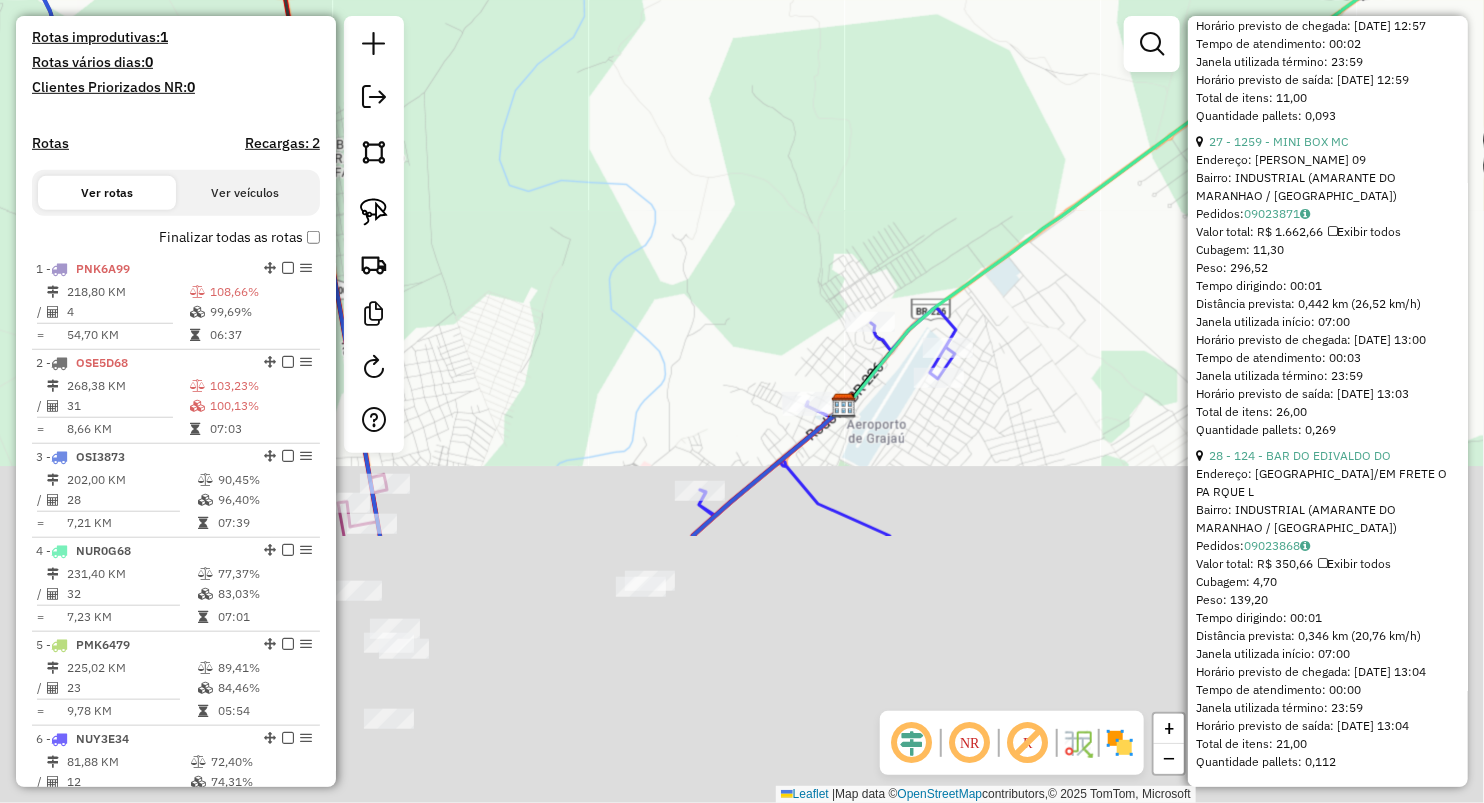 drag, startPoint x: 822, startPoint y: 436, endPoint x: 773, endPoint y: 104, distance: 335.5965 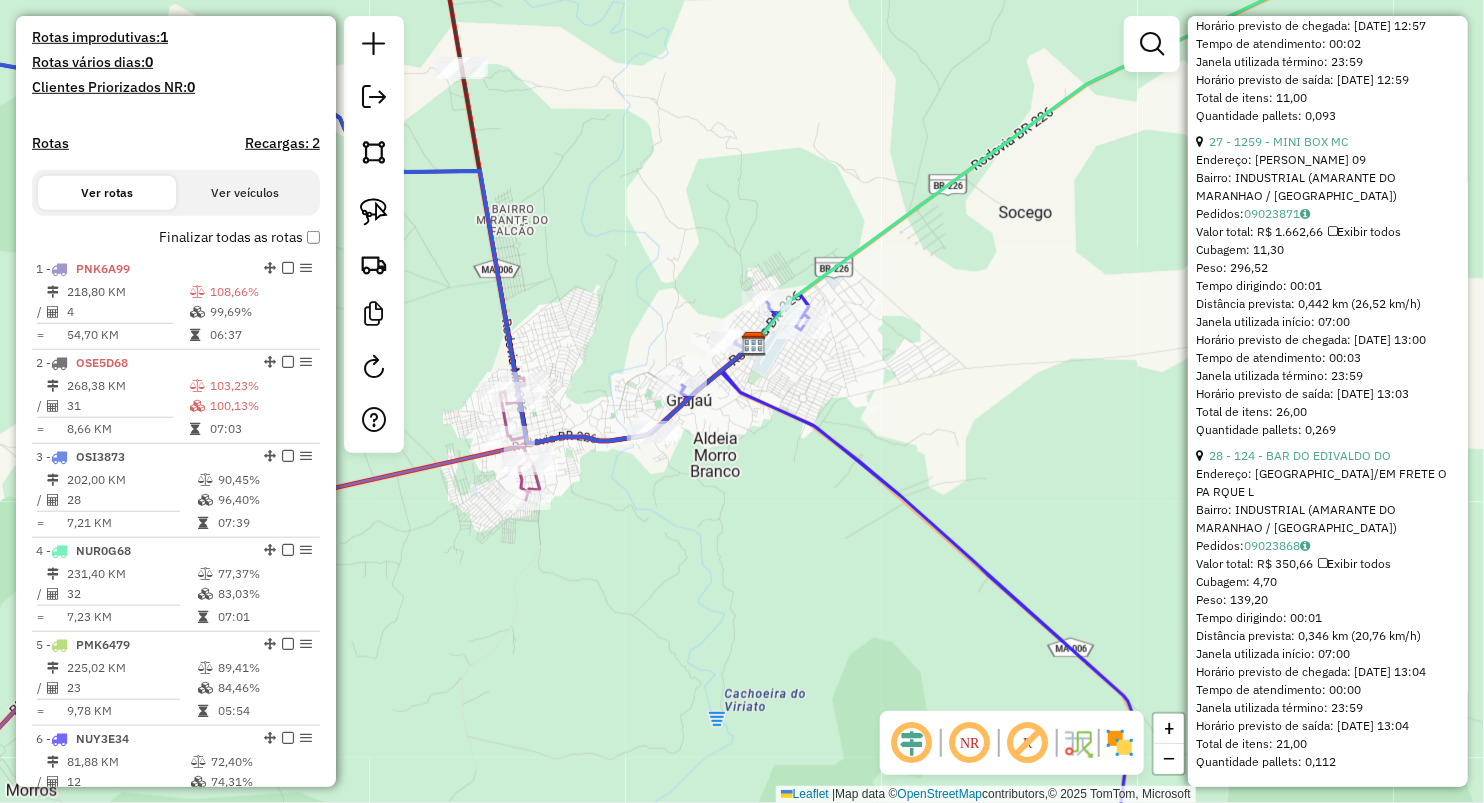 drag, startPoint x: 628, startPoint y: 195, endPoint x: 615, endPoint y: 225, distance: 32.695564 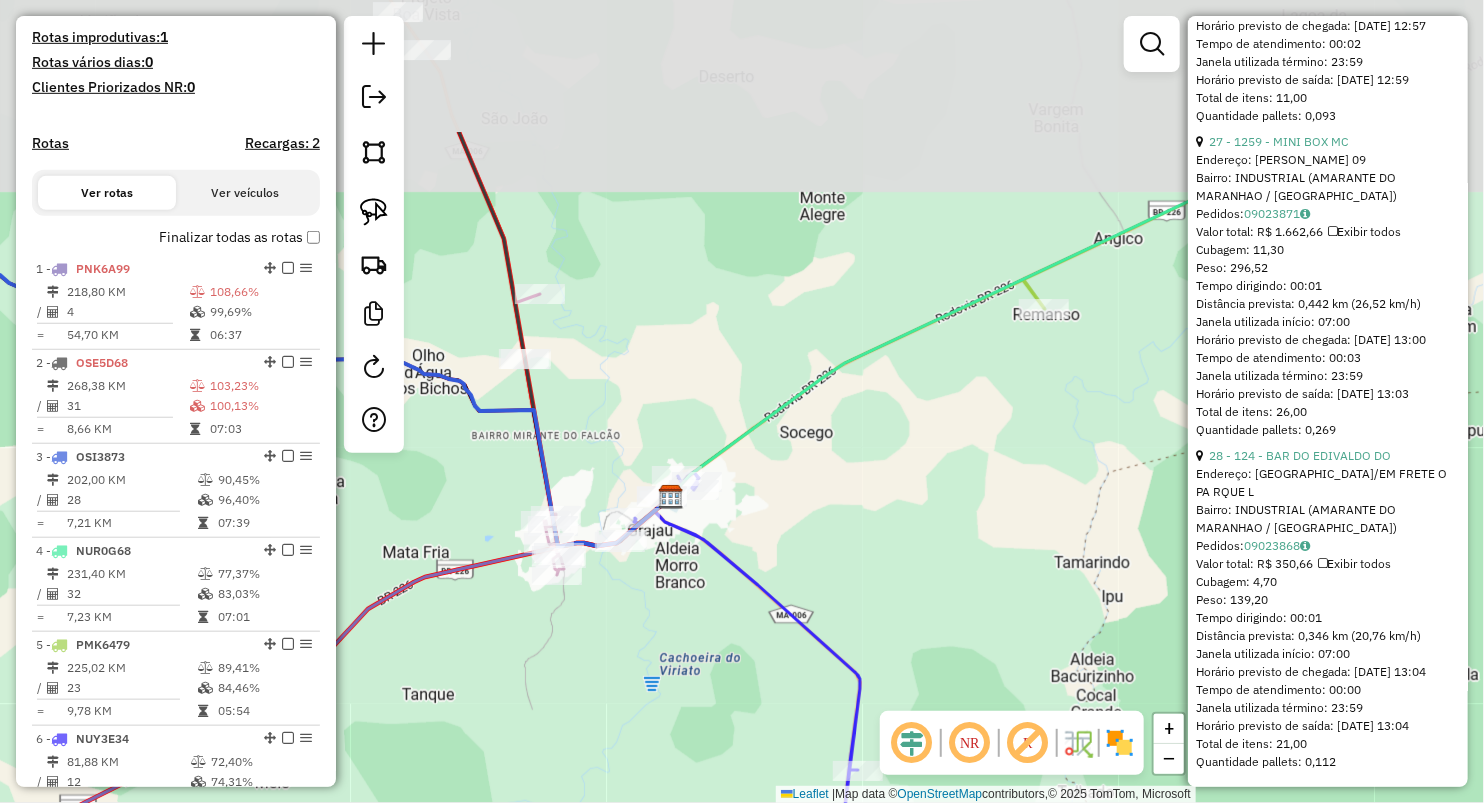drag, startPoint x: 632, startPoint y: 147, endPoint x: 609, endPoint y: 427, distance: 280.94305 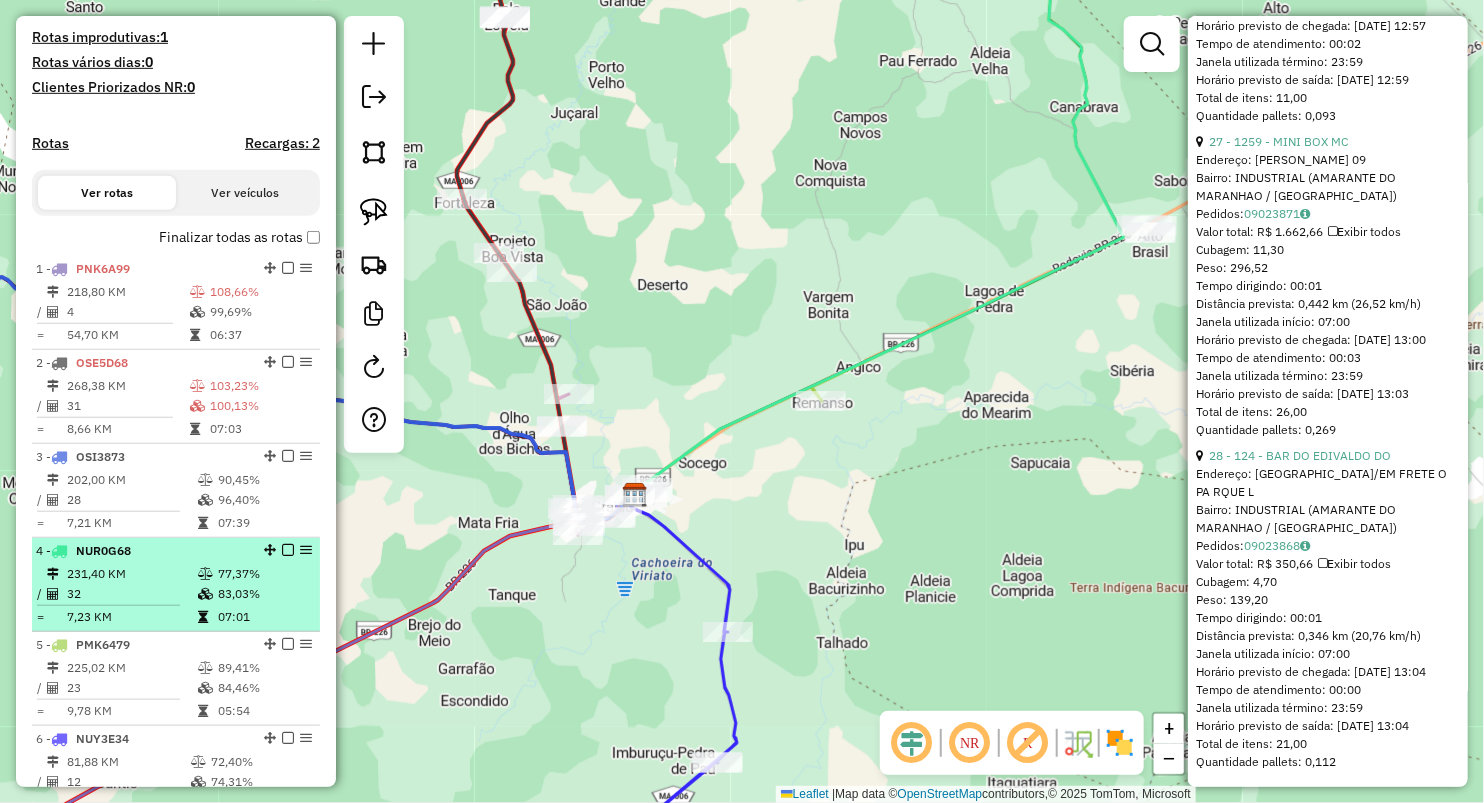 scroll, scrollTop: 738, scrollLeft: 0, axis: vertical 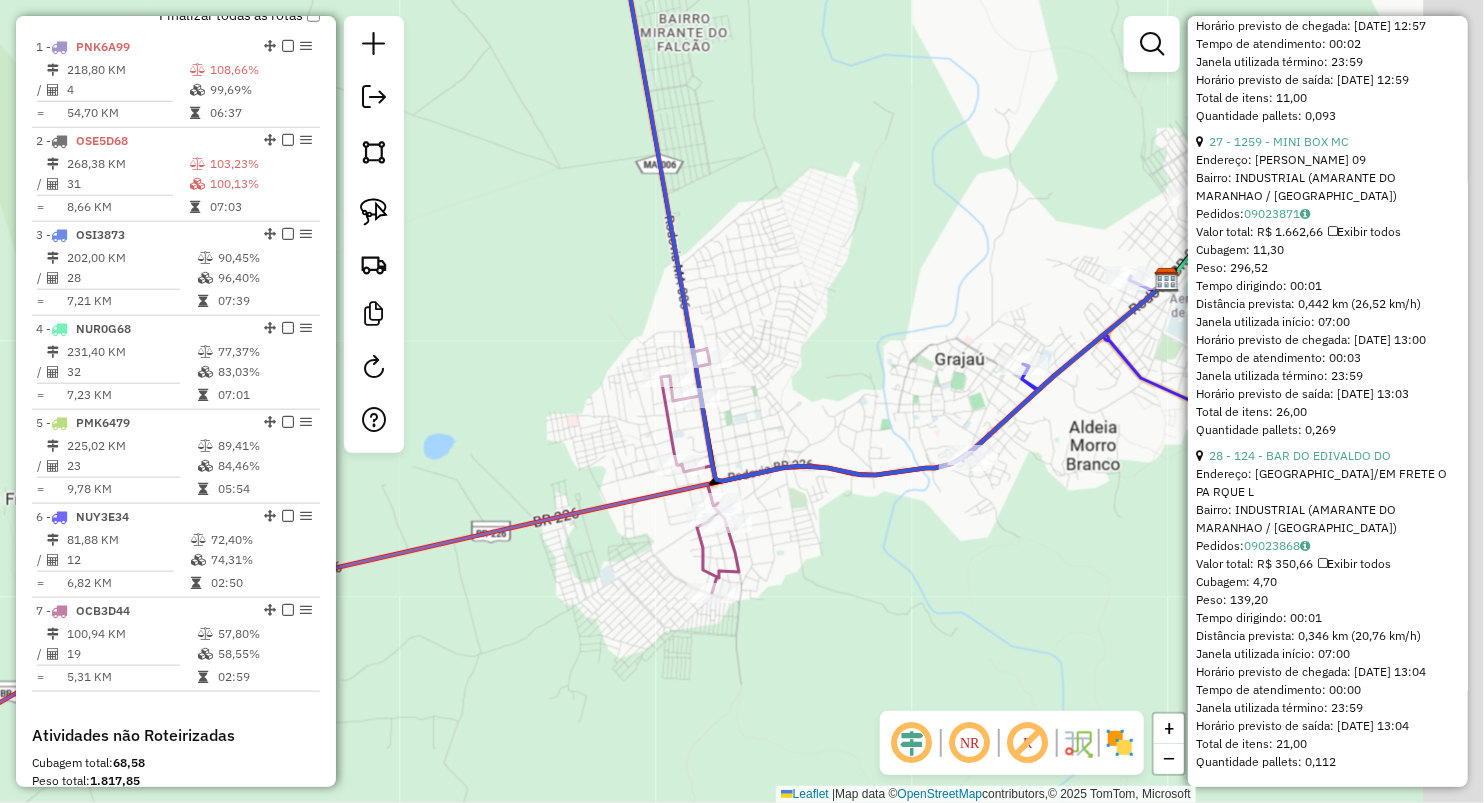 drag, startPoint x: 909, startPoint y: 517, endPoint x: 694, endPoint y: 348, distance: 273.47028 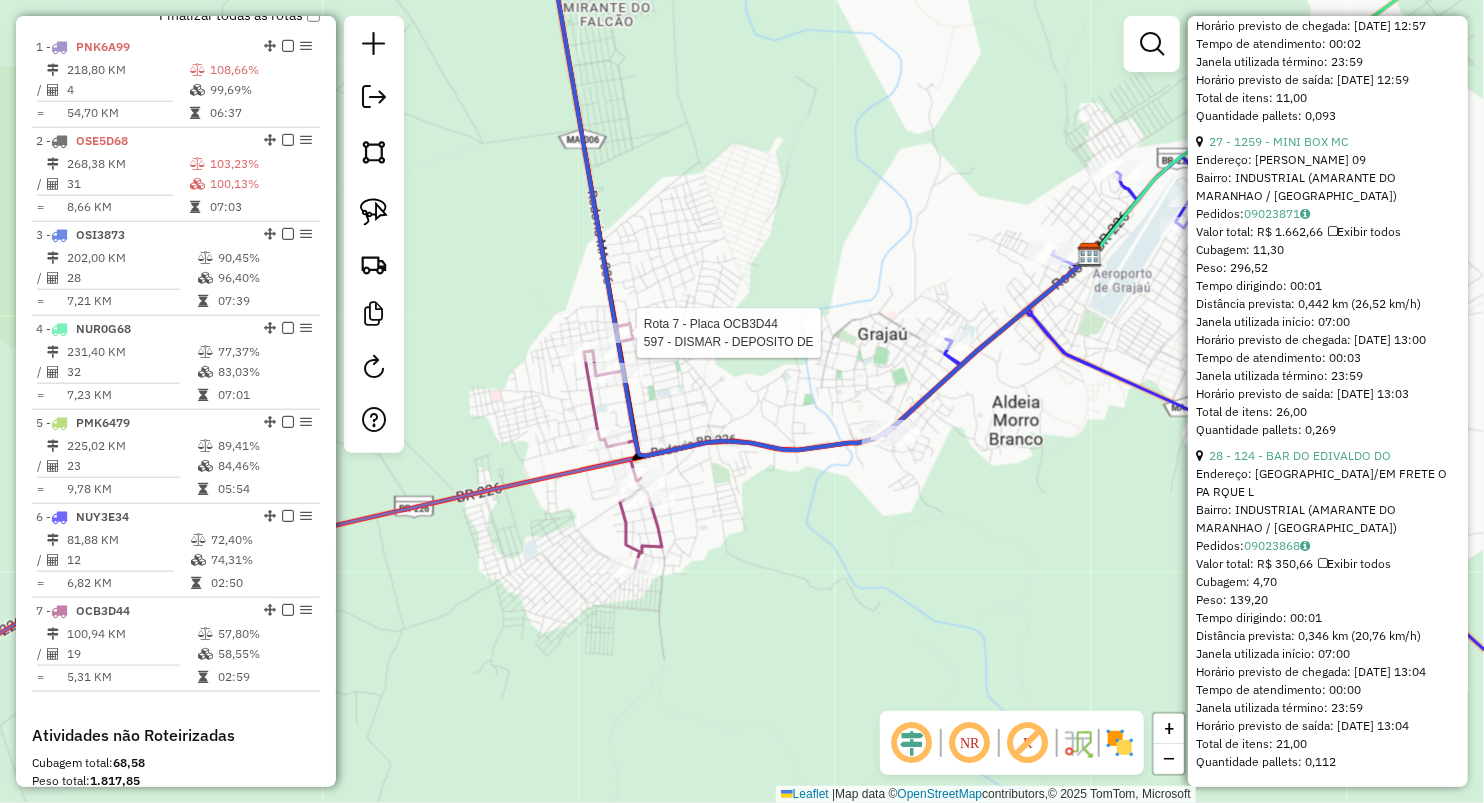 drag, startPoint x: 857, startPoint y: 360, endPoint x: 765, endPoint y: 355, distance: 92.13577 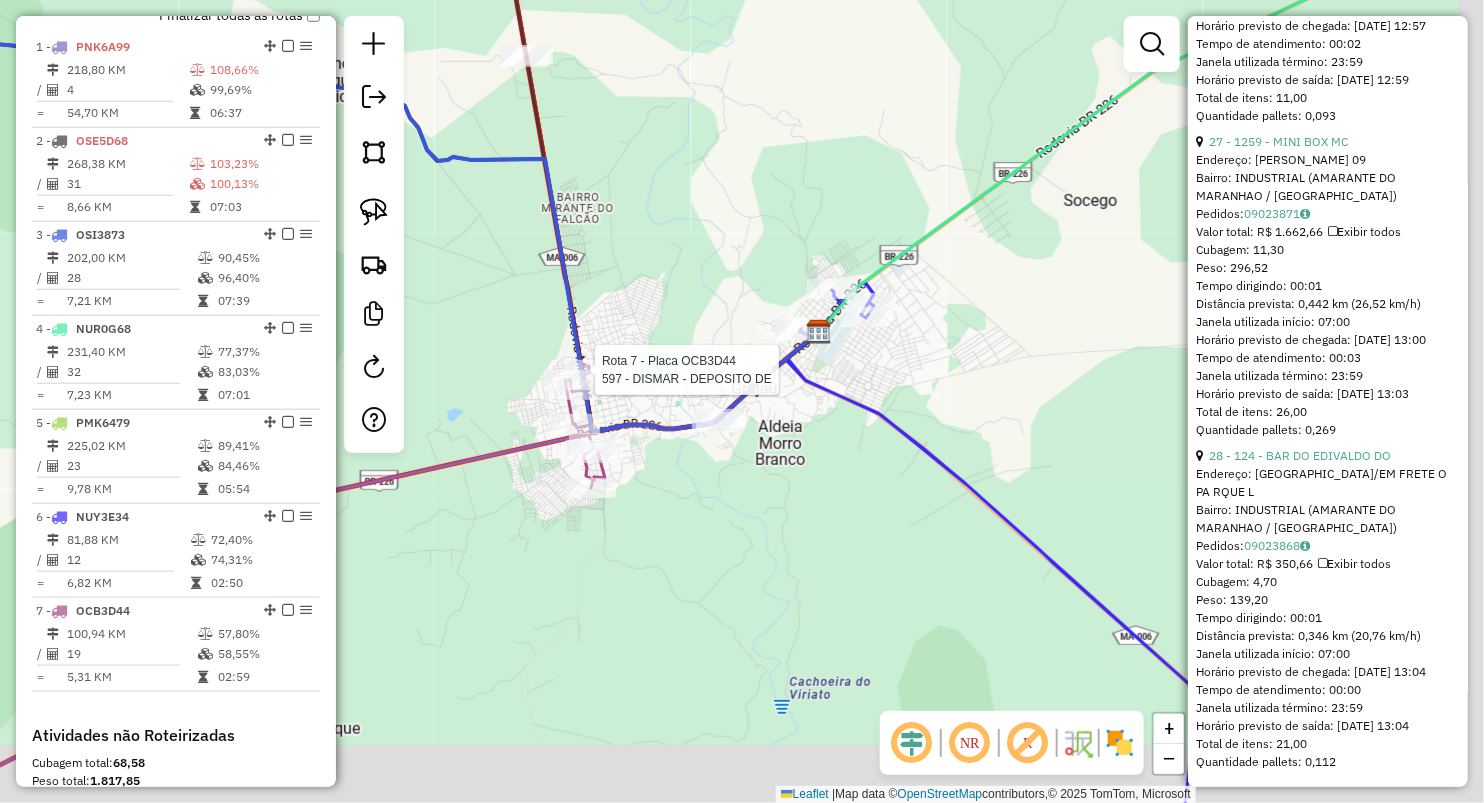 drag, startPoint x: 907, startPoint y: 538, endPoint x: 706, endPoint y: 407, distance: 239.92082 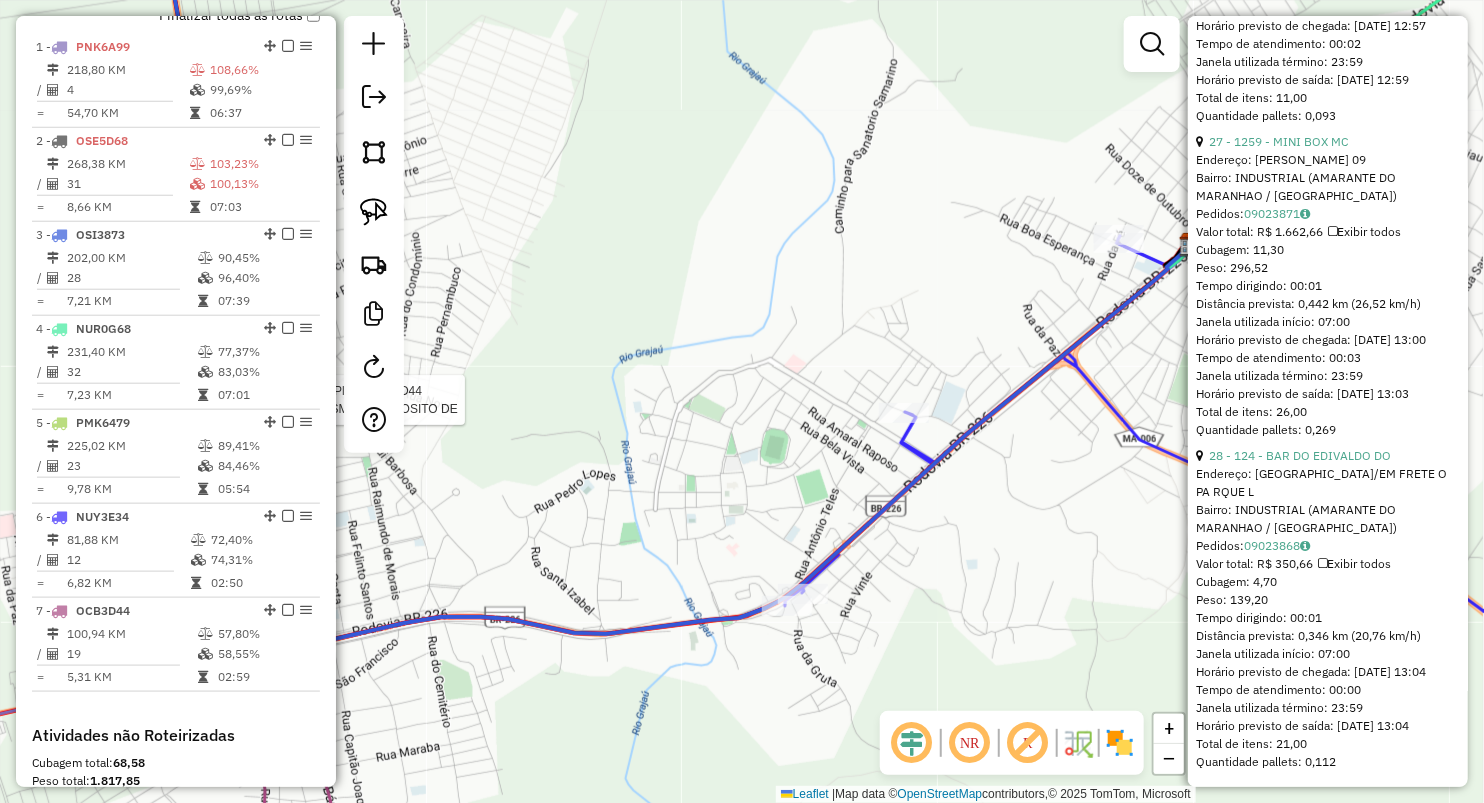 drag, startPoint x: 787, startPoint y: 372, endPoint x: 607, endPoint y: 305, distance: 192.0651 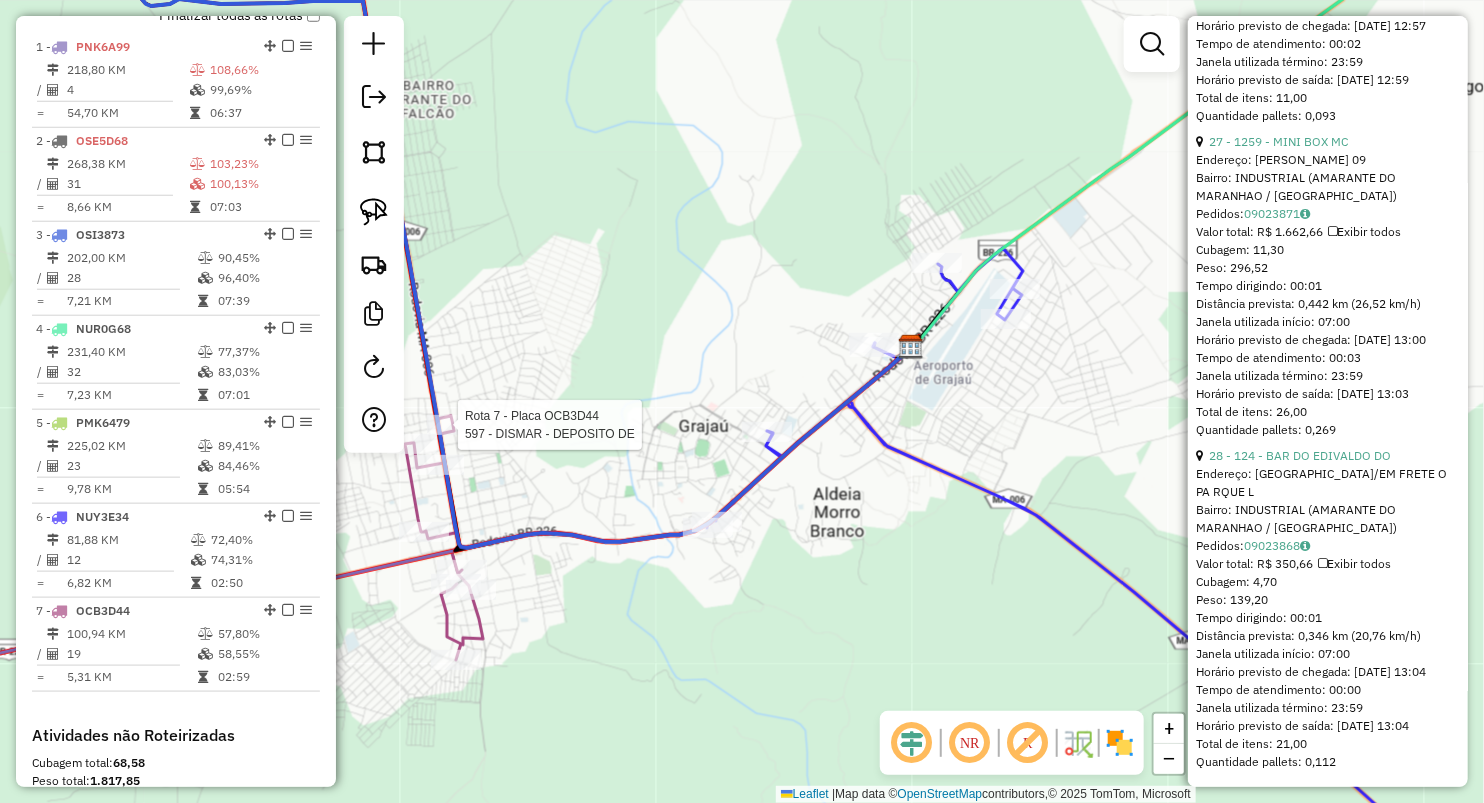 drag, startPoint x: 694, startPoint y: 451, endPoint x: 682, endPoint y: 297, distance: 154.46683 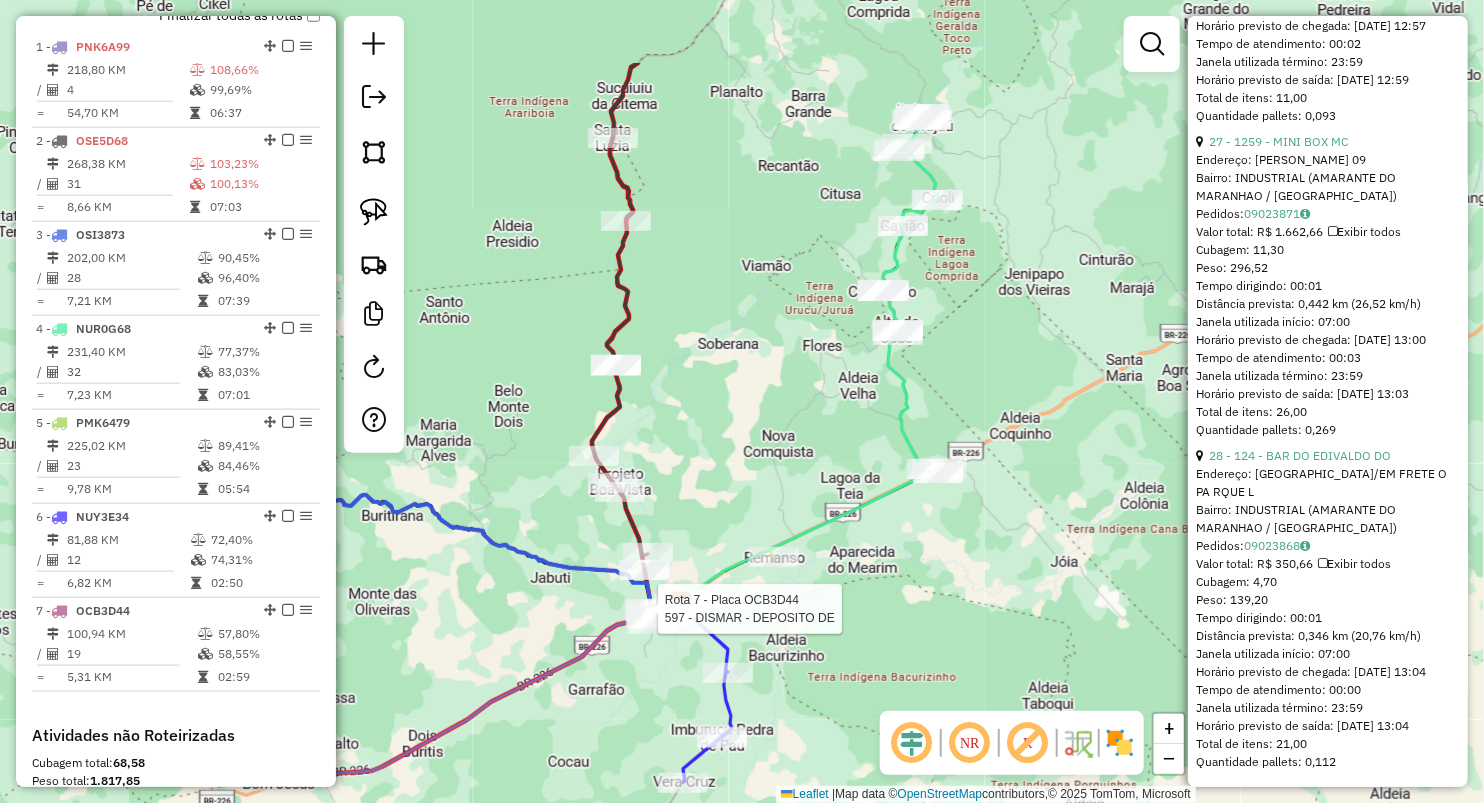 drag, startPoint x: 760, startPoint y: 251, endPoint x: 722, endPoint y: 381, distance: 135.44002 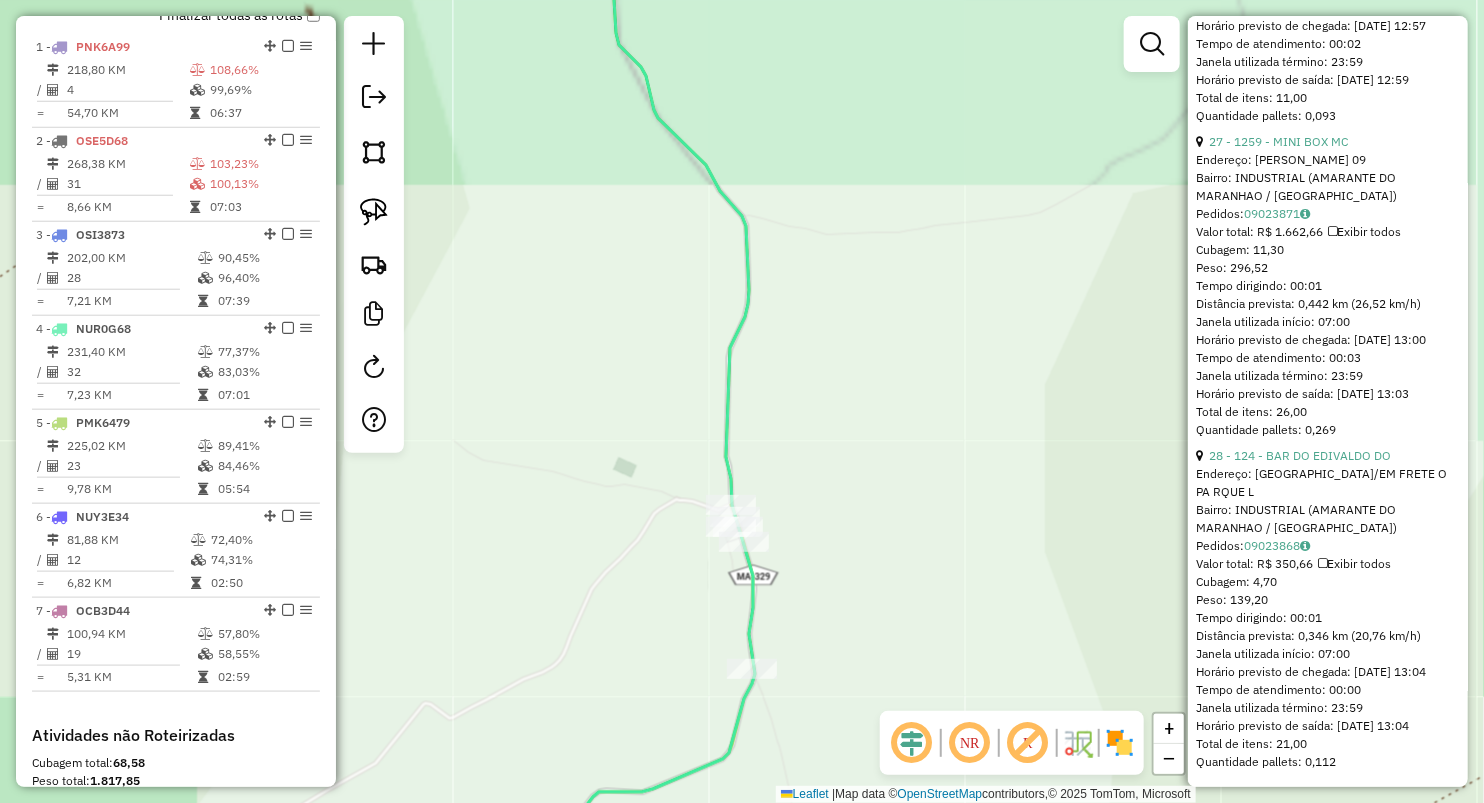 drag, startPoint x: 848, startPoint y: 460, endPoint x: 812, endPoint y: 309, distance: 155.23209 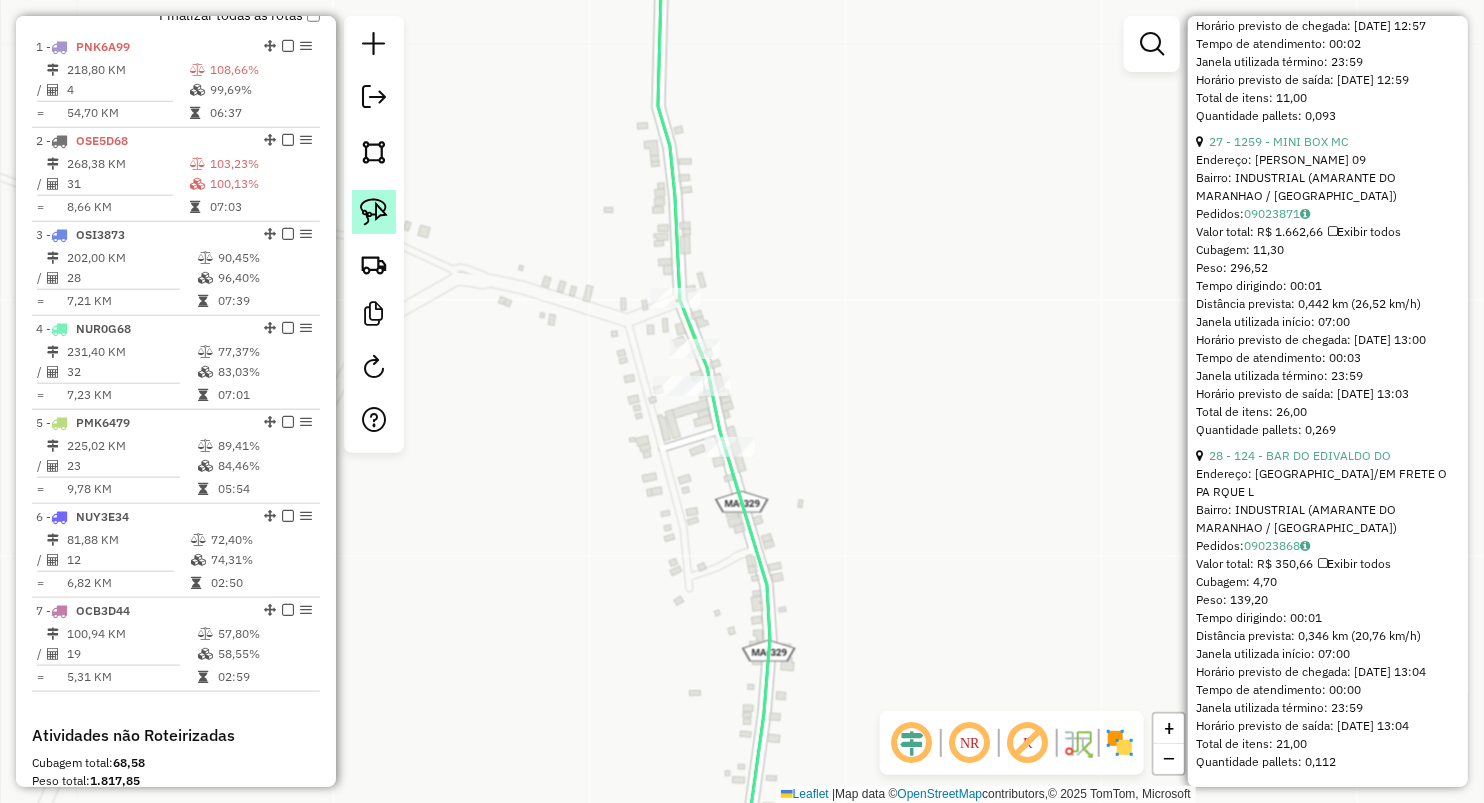 click 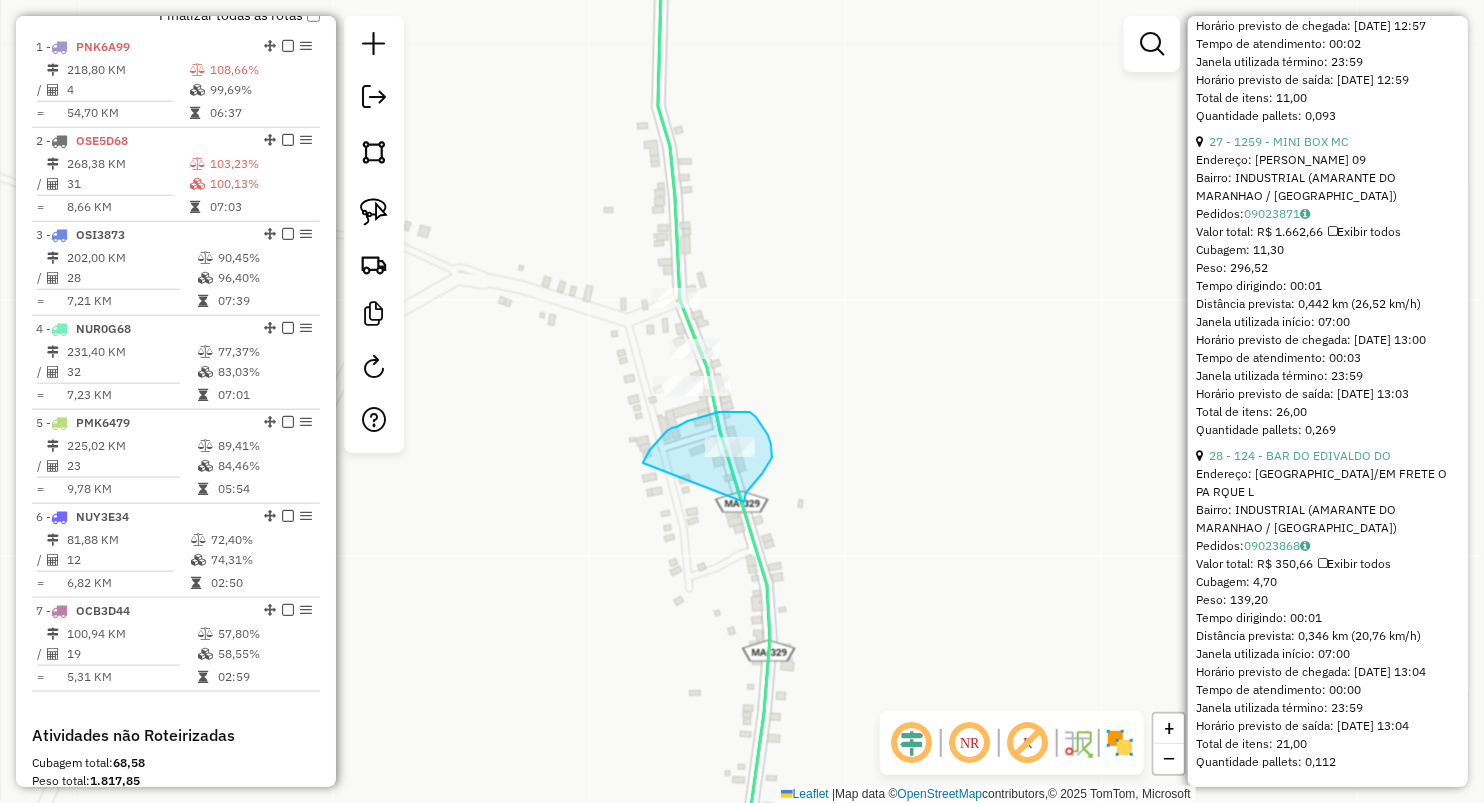 drag, startPoint x: 667, startPoint y: 431, endPoint x: 744, endPoint y: 502, distance: 104.73777 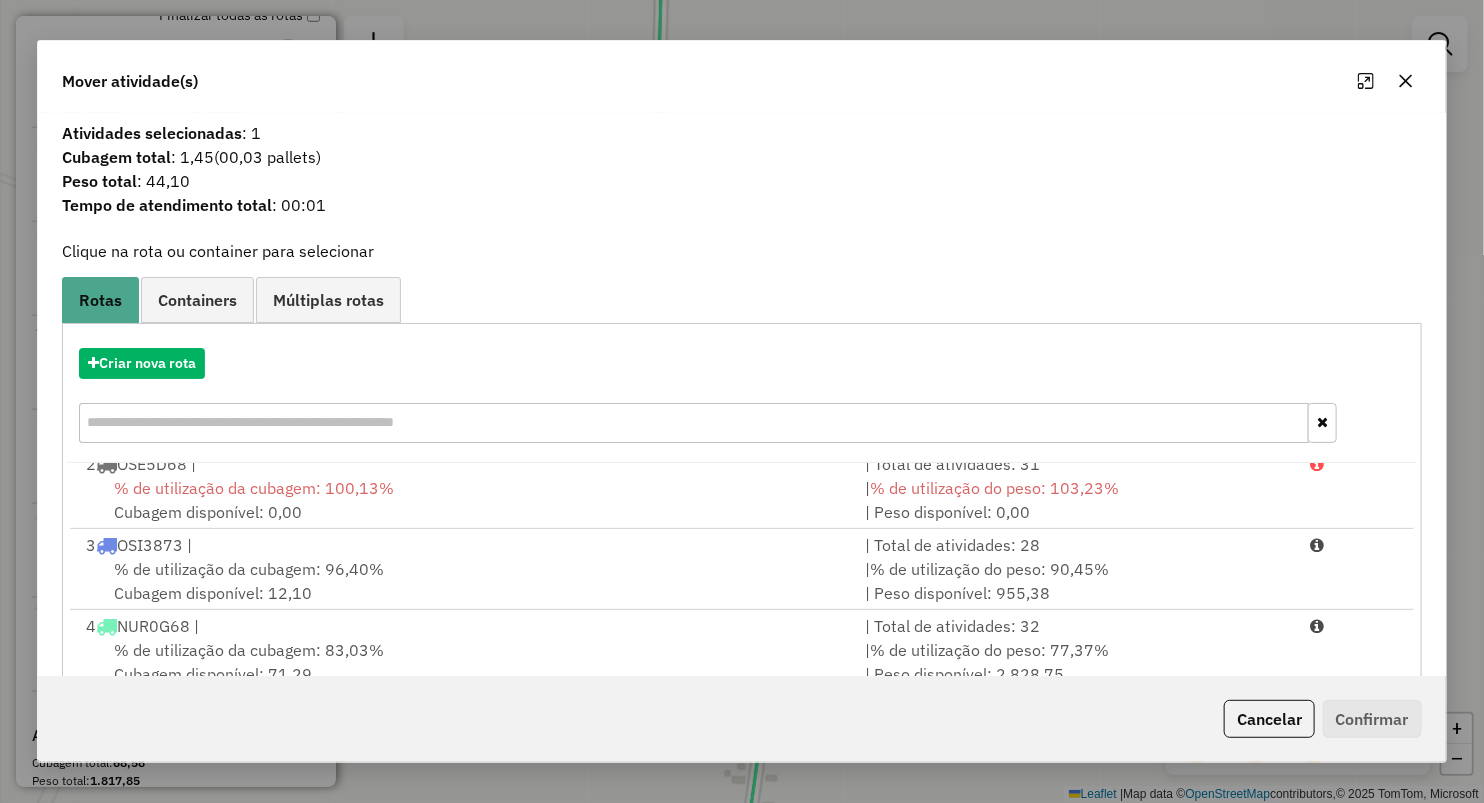 scroll, scrollTop: 166, scrollLeft: 0, axis: vertical 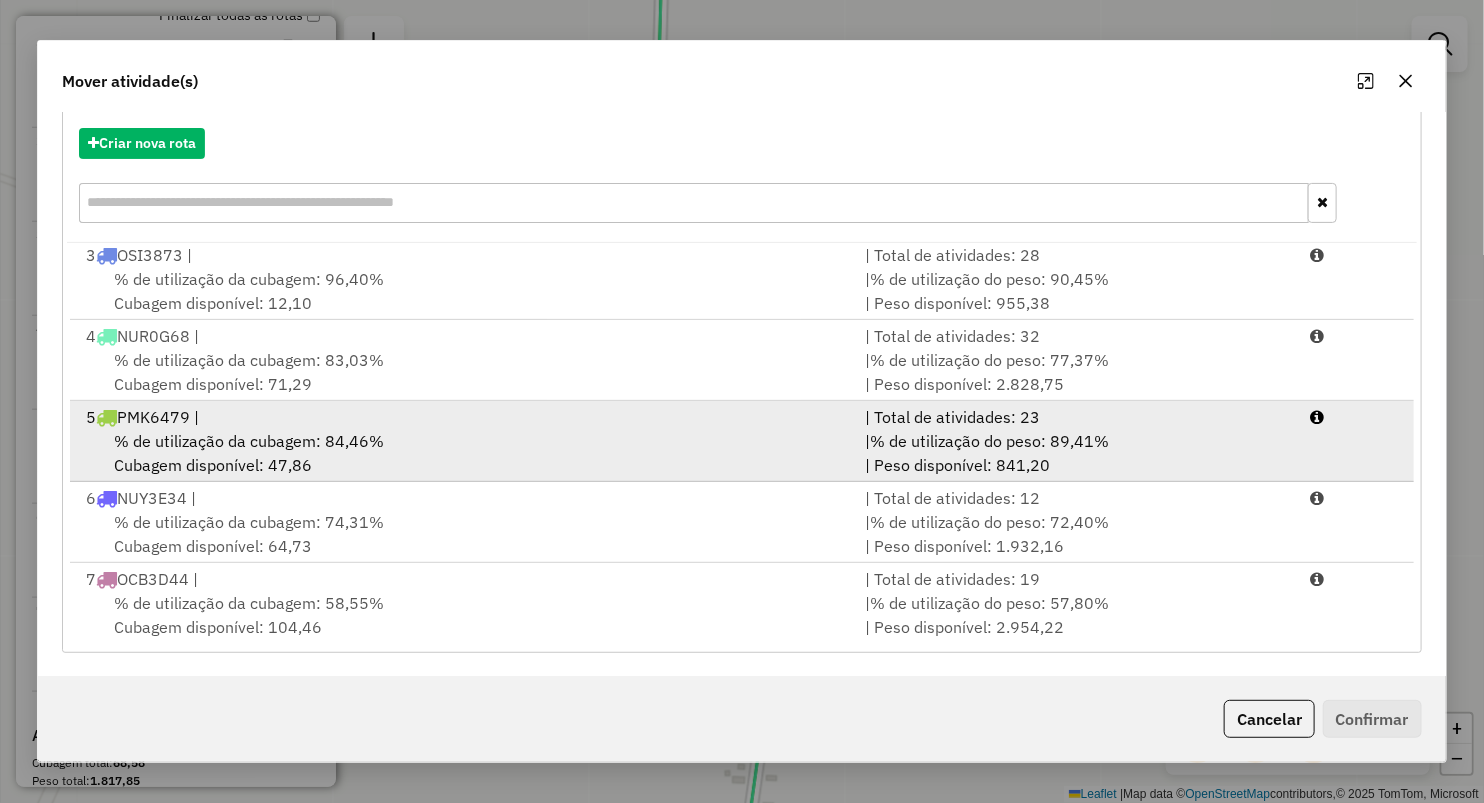 click on "% de utilização da cubagem: 84,46%" at bounding box center (249, 441) 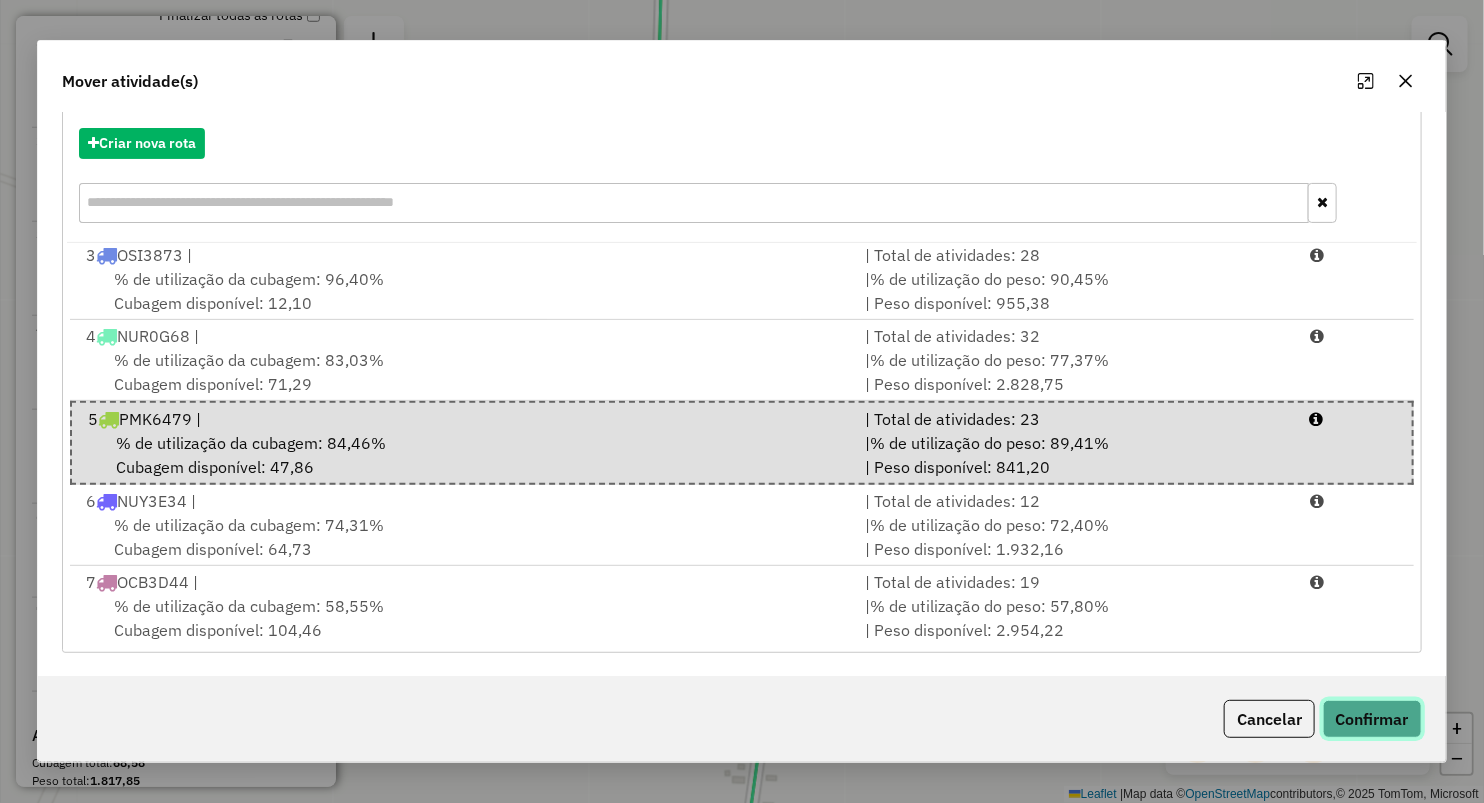 click on "Confirmar" 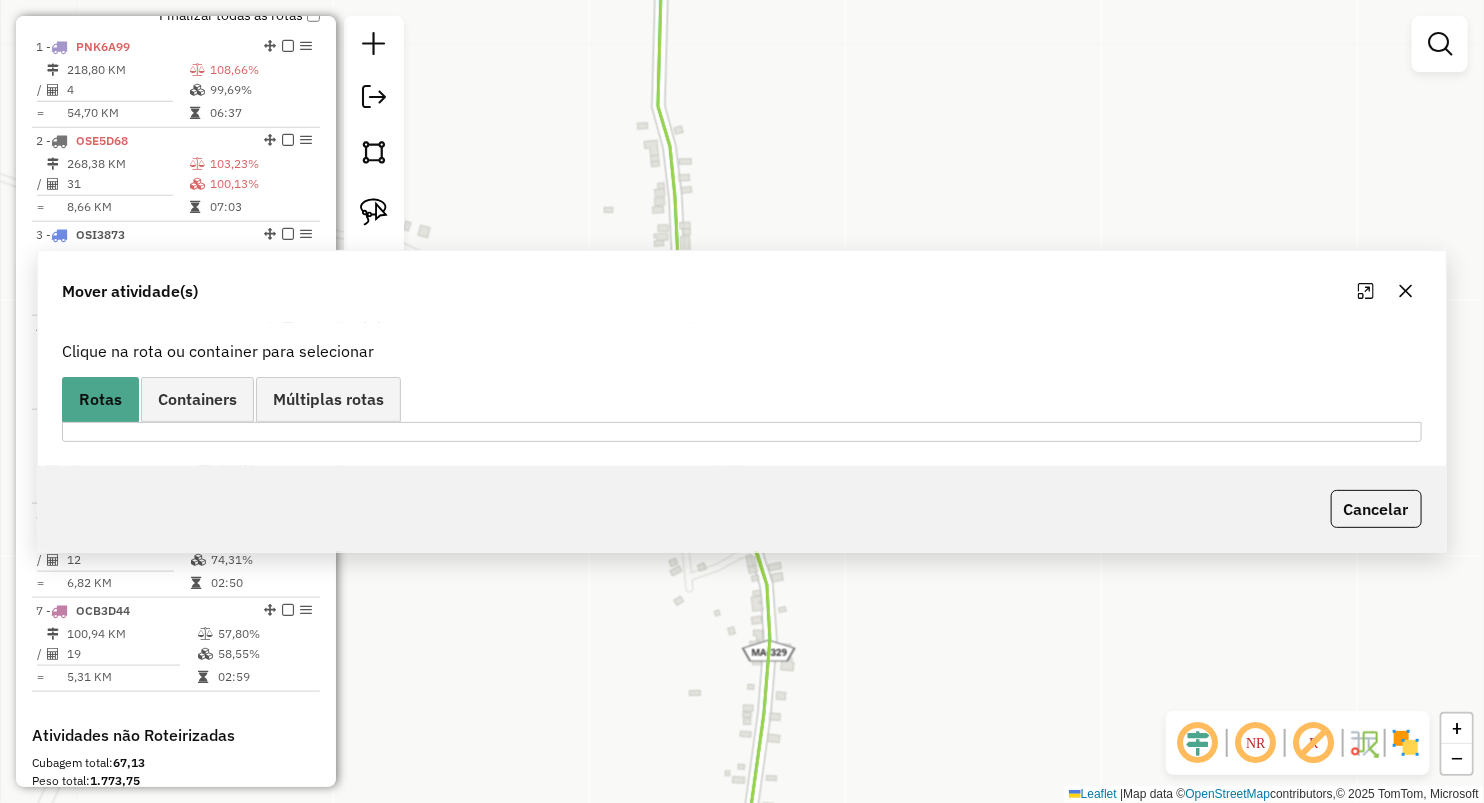 scroll, scrollTop: 0, scrollLeft: 0, axis: both 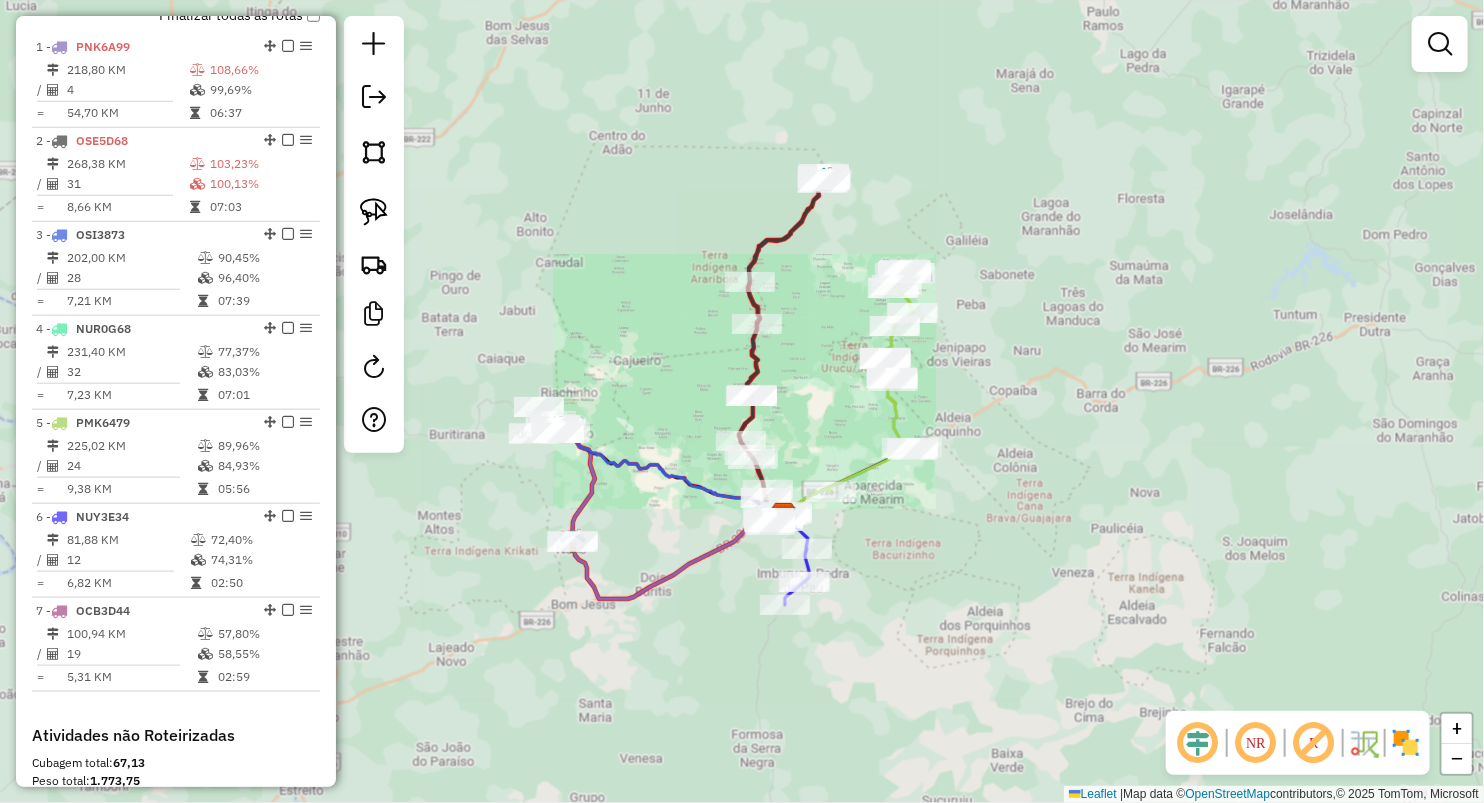 drag, startPoint x: 1262, startPoint y: 281, endPoint x: 1163, endPoint y: 292, distance: 99.60924 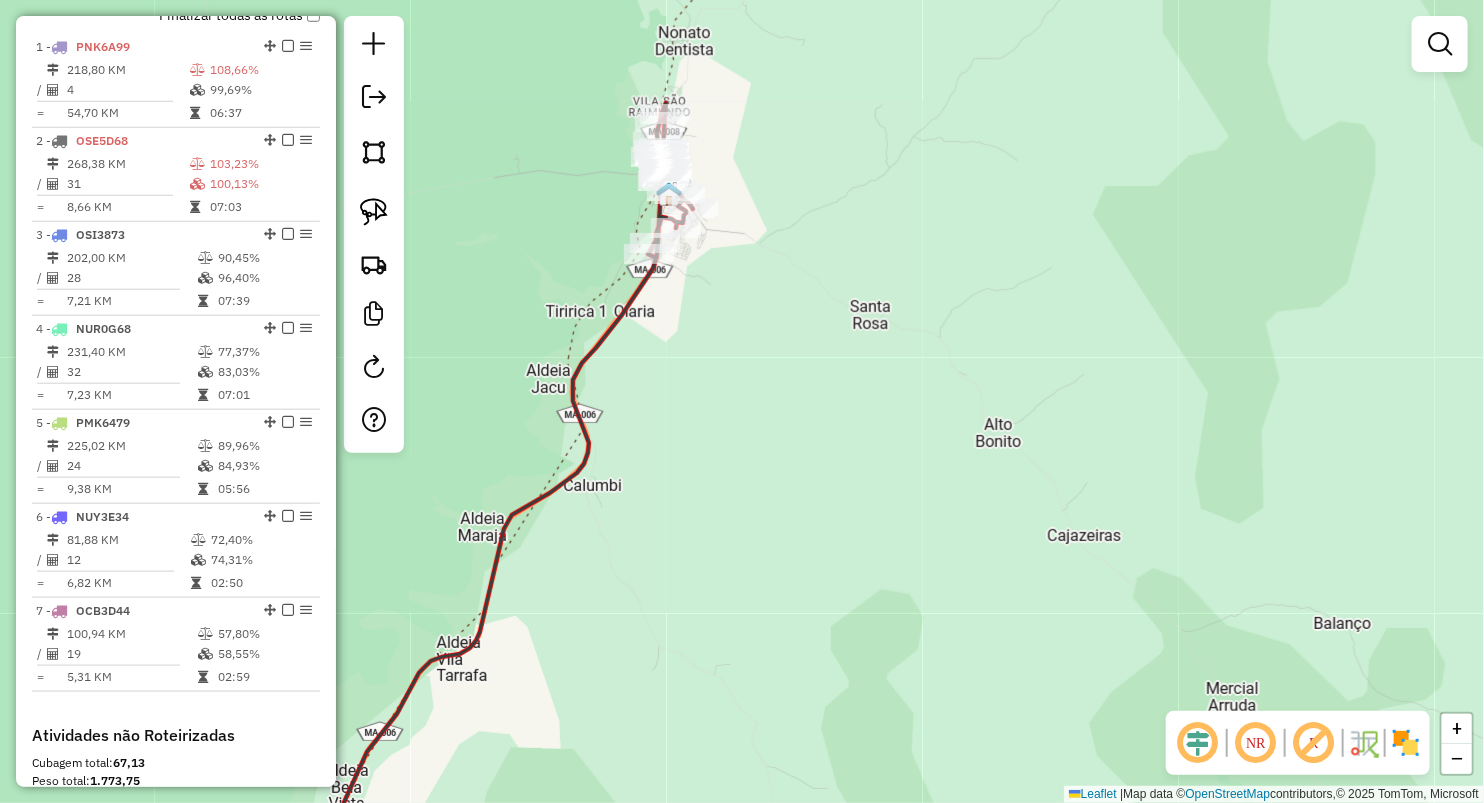 drag, startPoint x: 852, startPoint y: 295, endPoint x: 1150, endPoint y: 369, distance: 307.05048 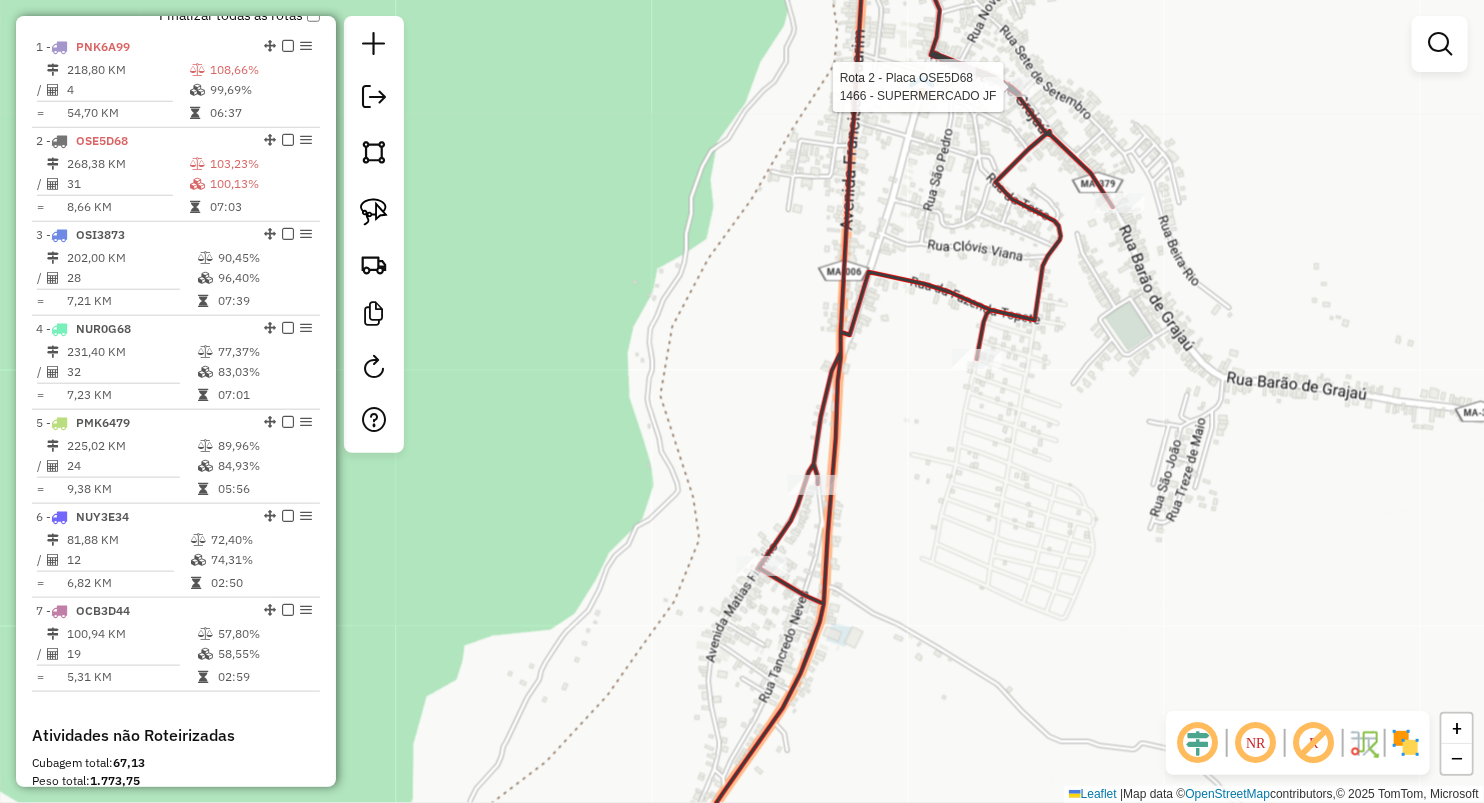 select on "**********" 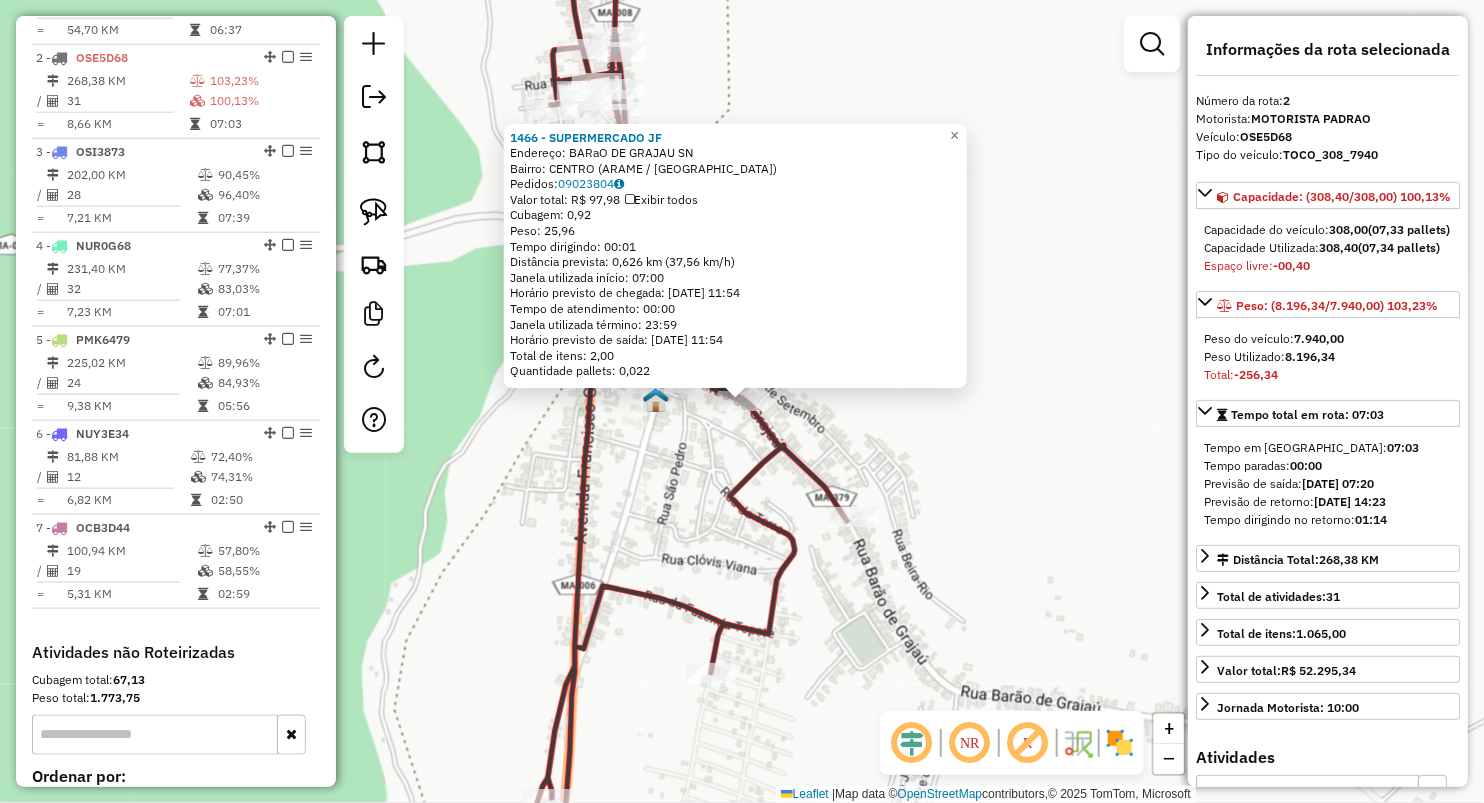 scroll, scrollTop: 868, scrollLeft: 0, axis: vertical 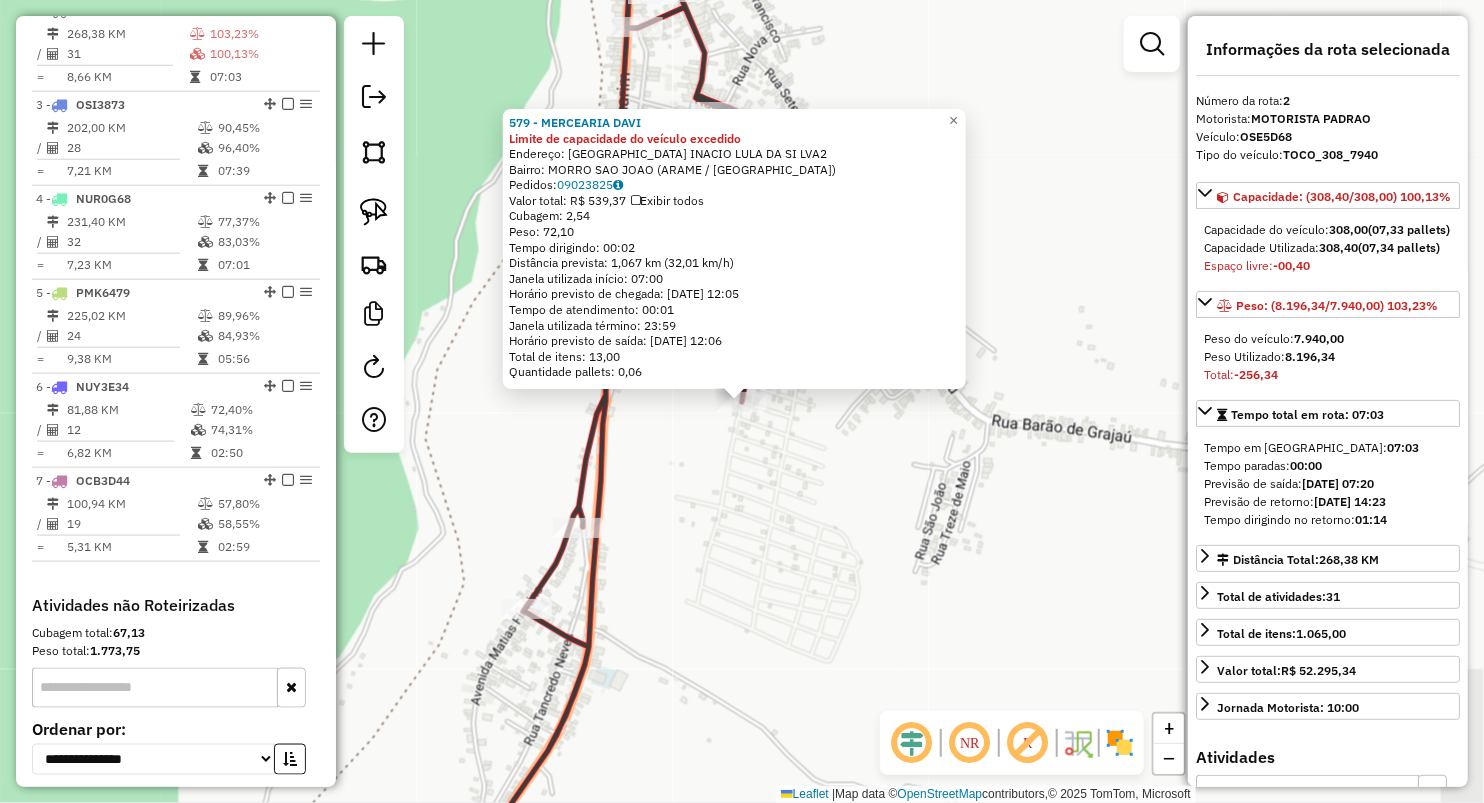 drag, startPoint x: 650, startPoint y: 588, endPoint x: 660, endPoint y: 578, distance: 14.142136 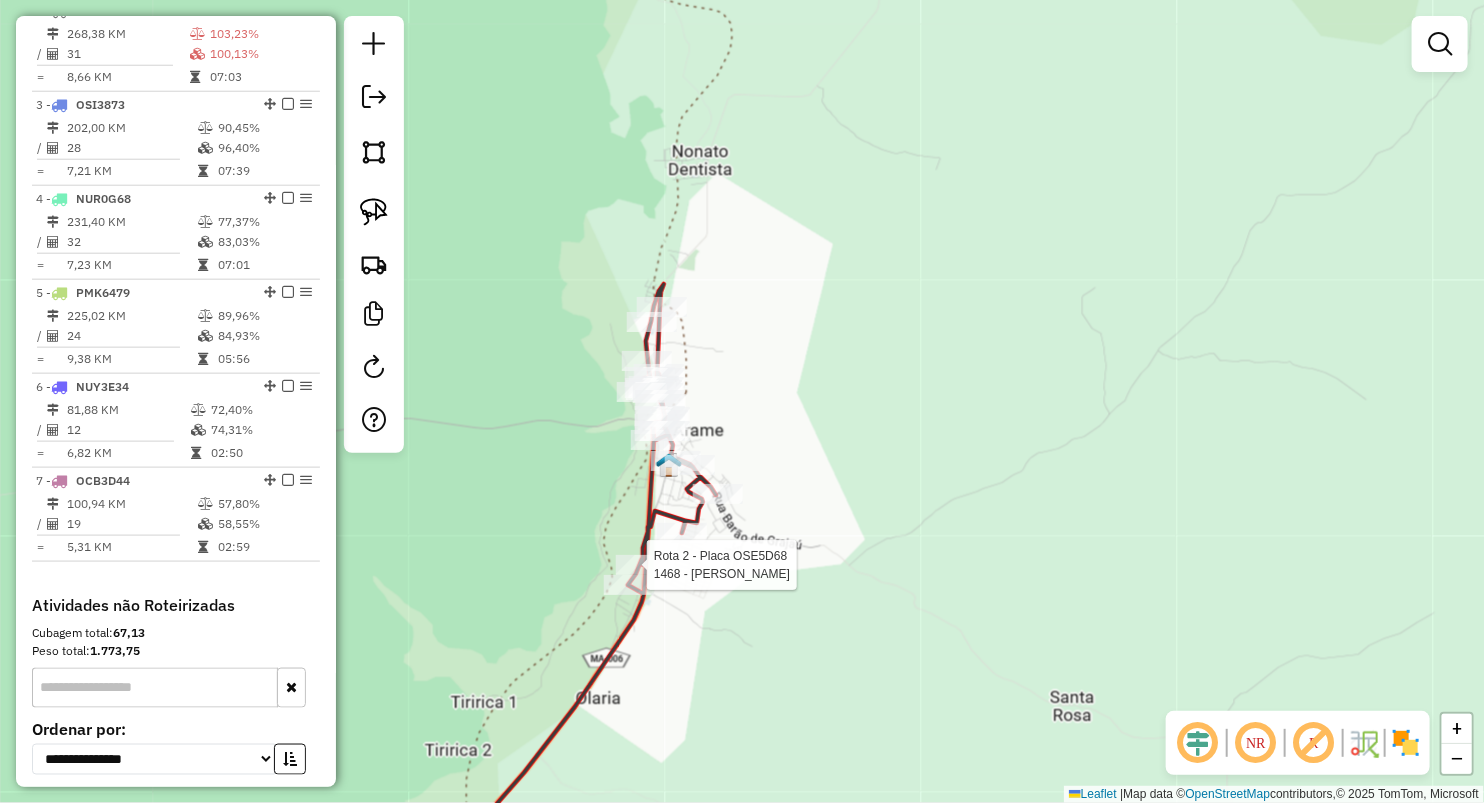 select on "**********" 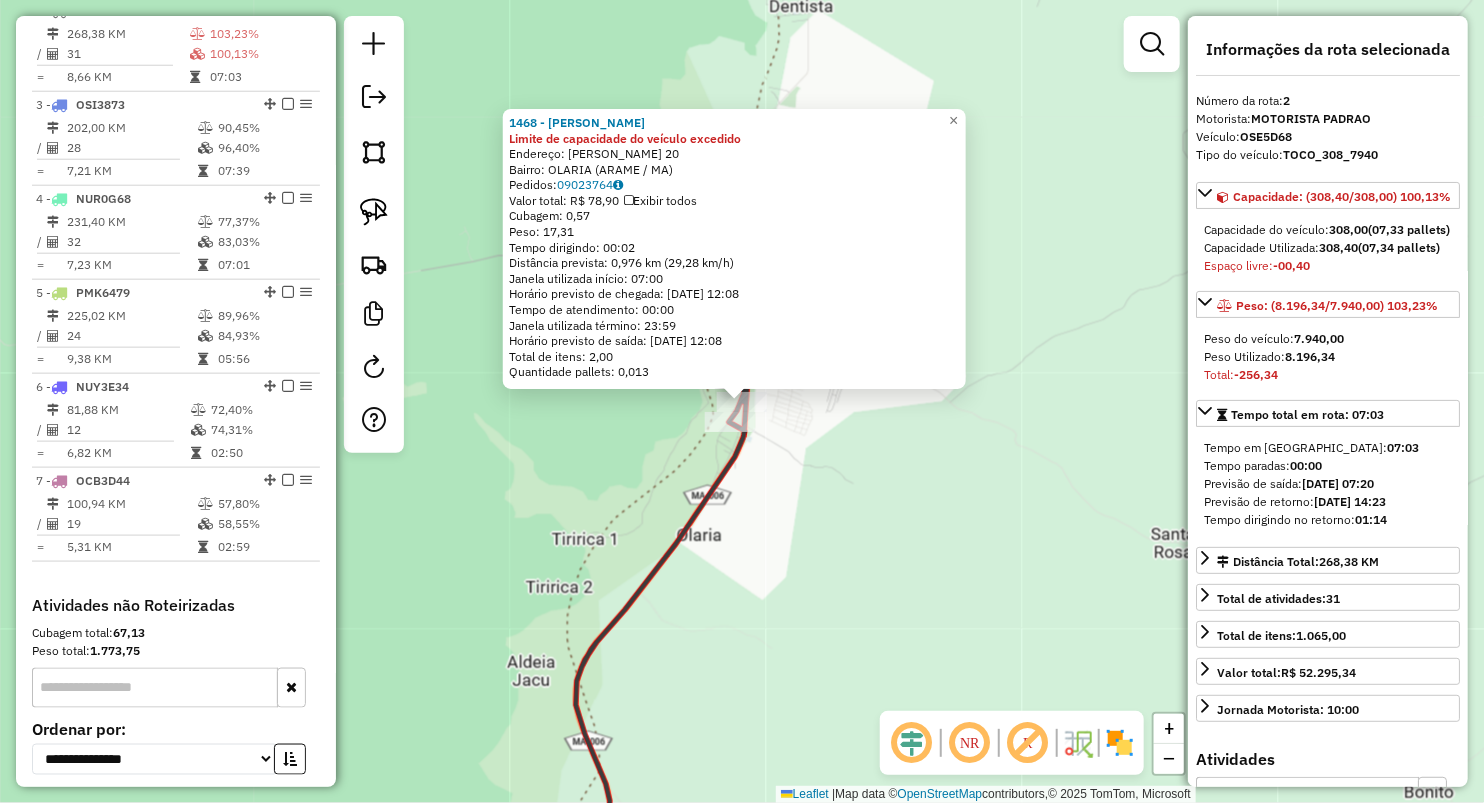 click on "1468 - MERCADINHO CRUZ Limite de capacidade do veículo excedido  Endereço:  TANCREDO NEVES 20   Bairro: OLARIA (ARAME / [GEOGRAPHIC_DATA])   Pedidos:  09023764   Valor total: R$ 78,90   Exibir todos   Cubagem: 0,57  Peso: 17,31  Tempo dirigindo: 00:02   Distância prevista: 0,976 km (29,28 km/h)   Janela utilizada início: 07:00   Horário previsto de chegada: [DATE] 12:08   Tempo de atendimento: 00:00   Janela utilizada término: 23:59   Horário previsto de saída: [DATE] 12:08   Total de itens: 2,00   Quantidade pallets: 0,013  × Janela de atendimento Grade de atendimento Capacidade Transportadoras Veículos Cliente Pedidos  Rotas Selecione os dias de semana para filtrar as janelas de atendimento  Seg   Ter   Qua   Qui   Sex   Sáb   Dom  Informe o período da janela de atendimento: De: Até:  Filtrar exatamente a janela do cliente  Considerar janela de atendimento padrão  Selecione os dias de semana para filtrar as grades de atendimento  Seg   Ter   Qua   Qui   Sex   Sáb   Dom   Peso mínimo:   De:   Até:" 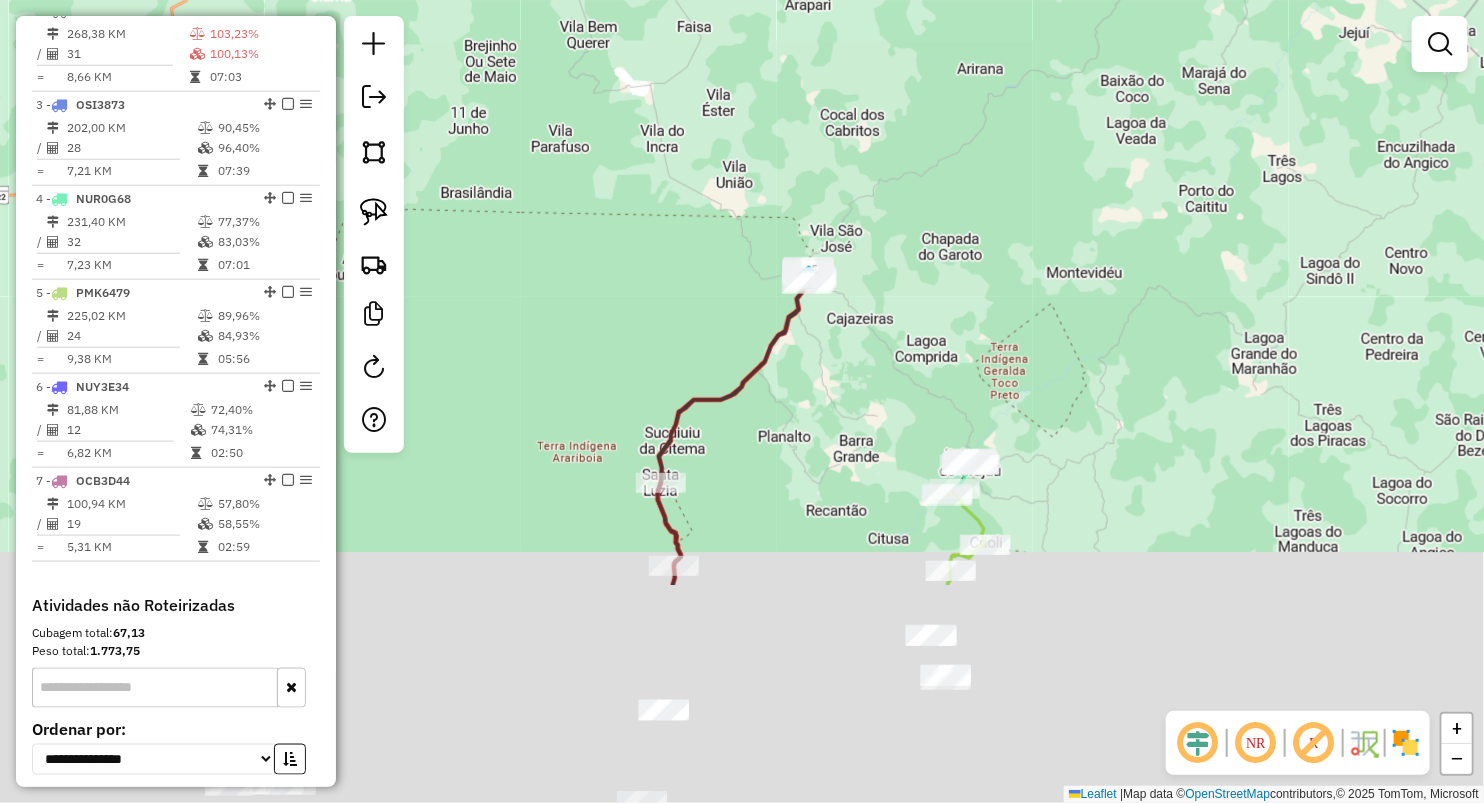 drag, startPoint x: 906, startPoint y: 663, endPoint x: 875, endPoint y: 326, distance: 338.42282 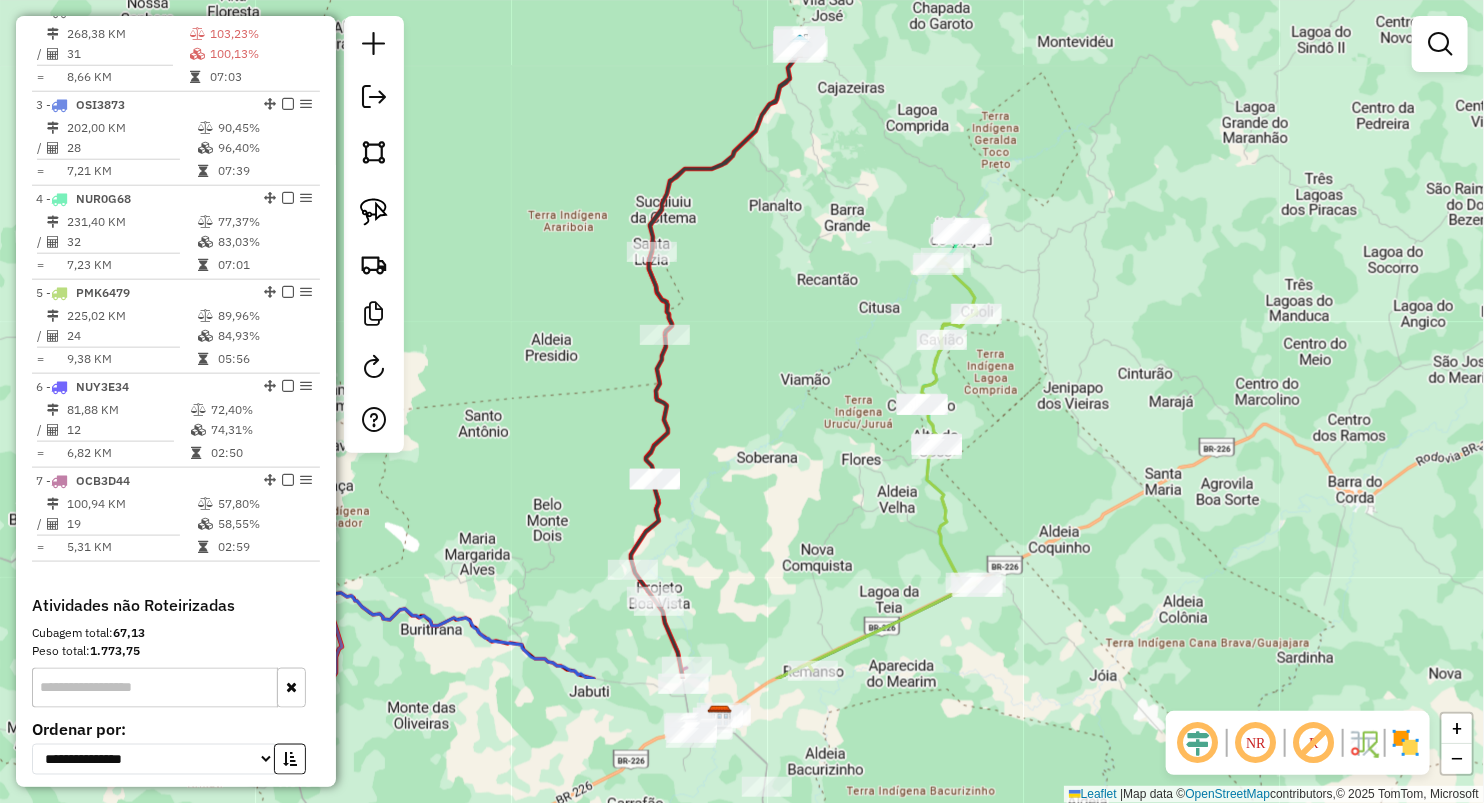 drag, startPoint x: 895, startPoint y: 555, endPoint x: 915, endPoint y: 214, distance: 341.586 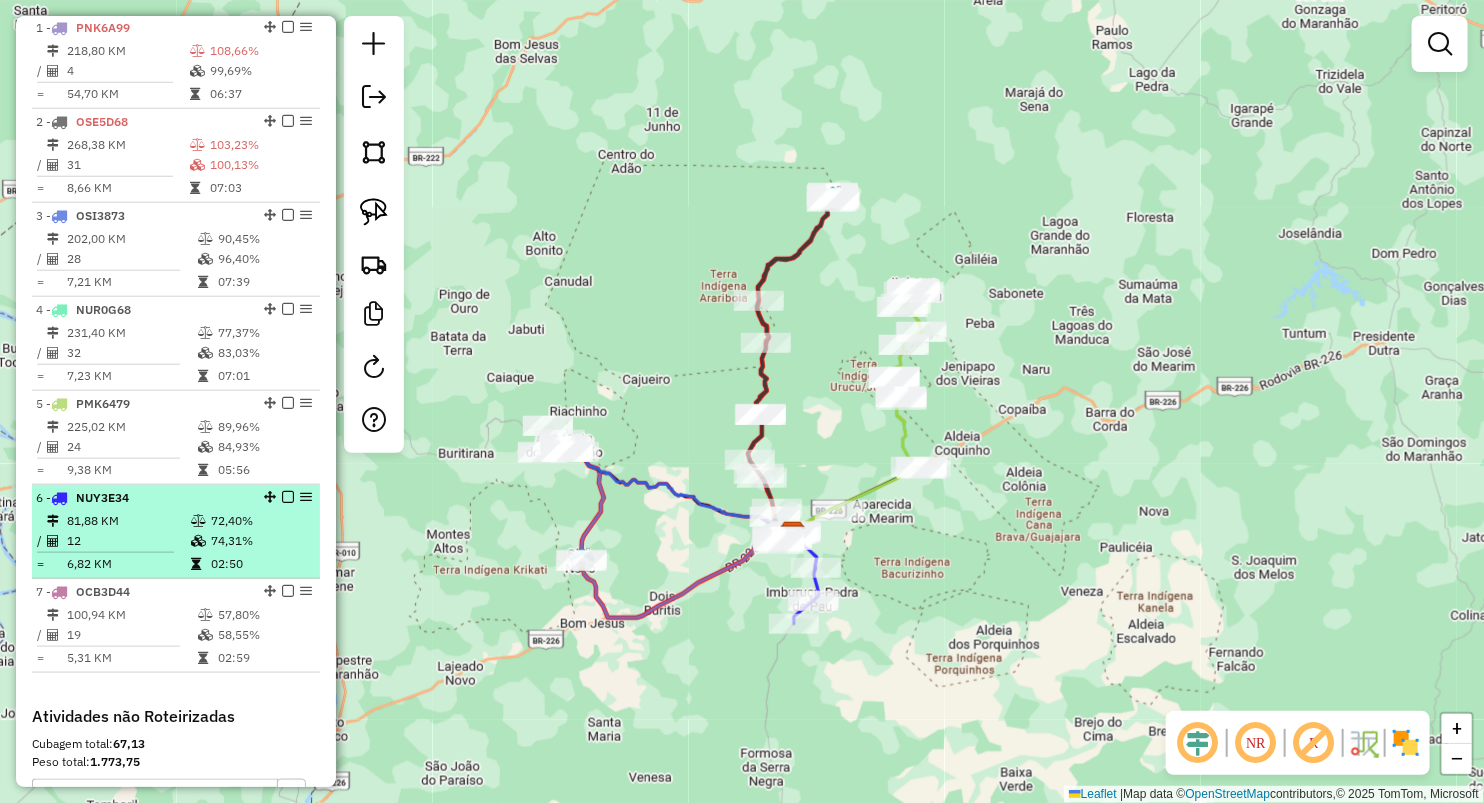 scroll, scrollTop: 646, scrollLeft: 0, axis: vertical 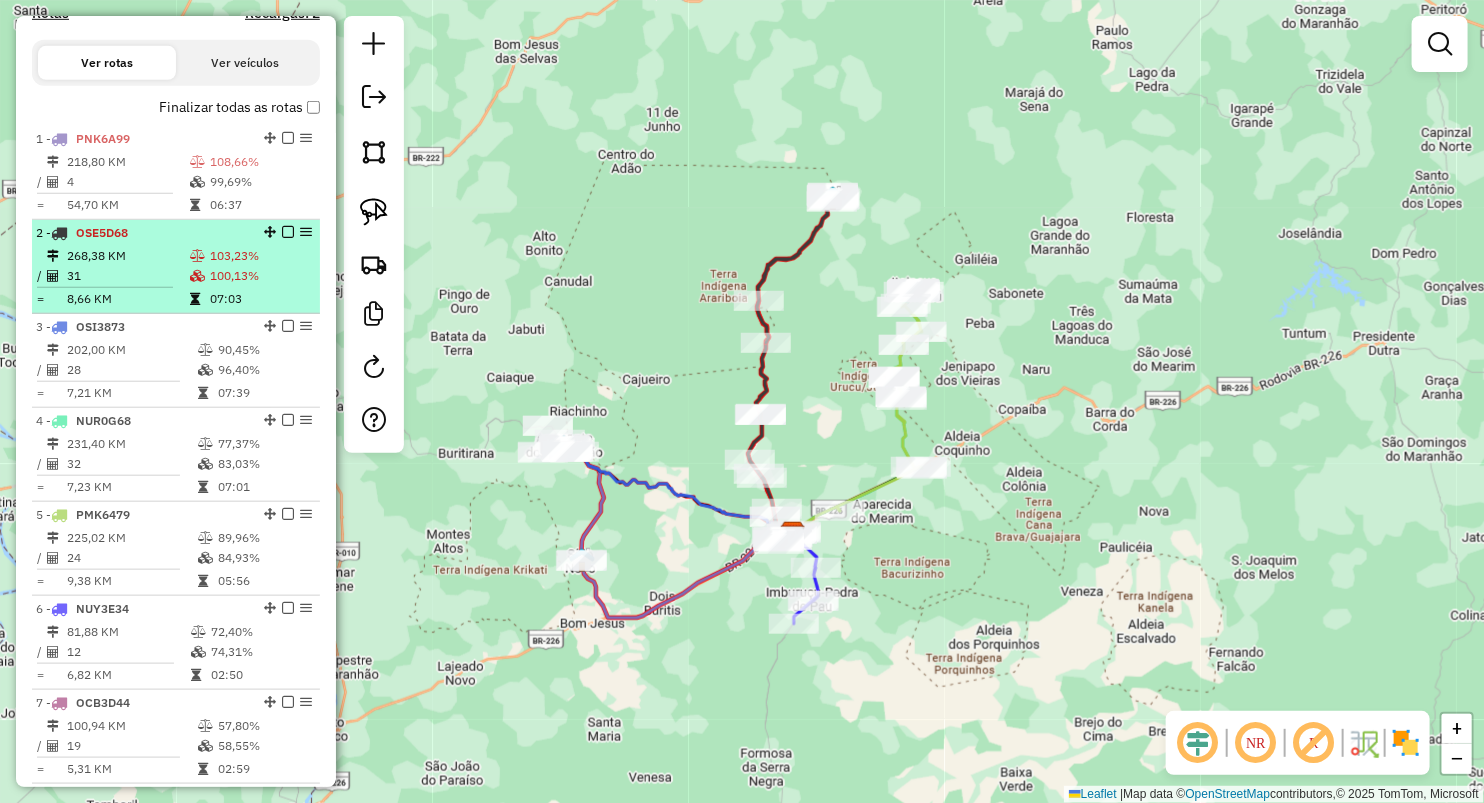 click on "268,38 KM" at bounding box center (127, 256) 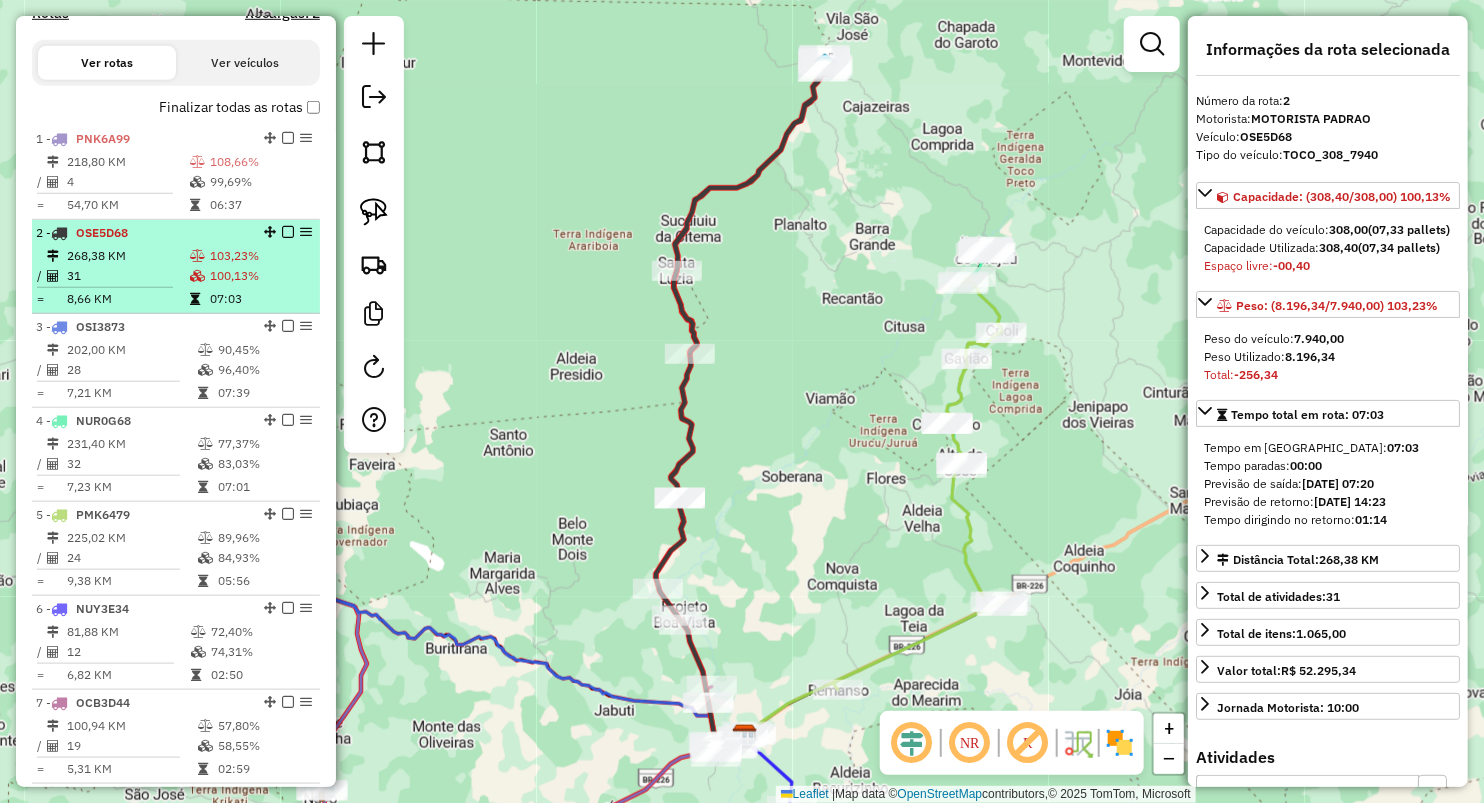 click at bounding box center (199, 276) 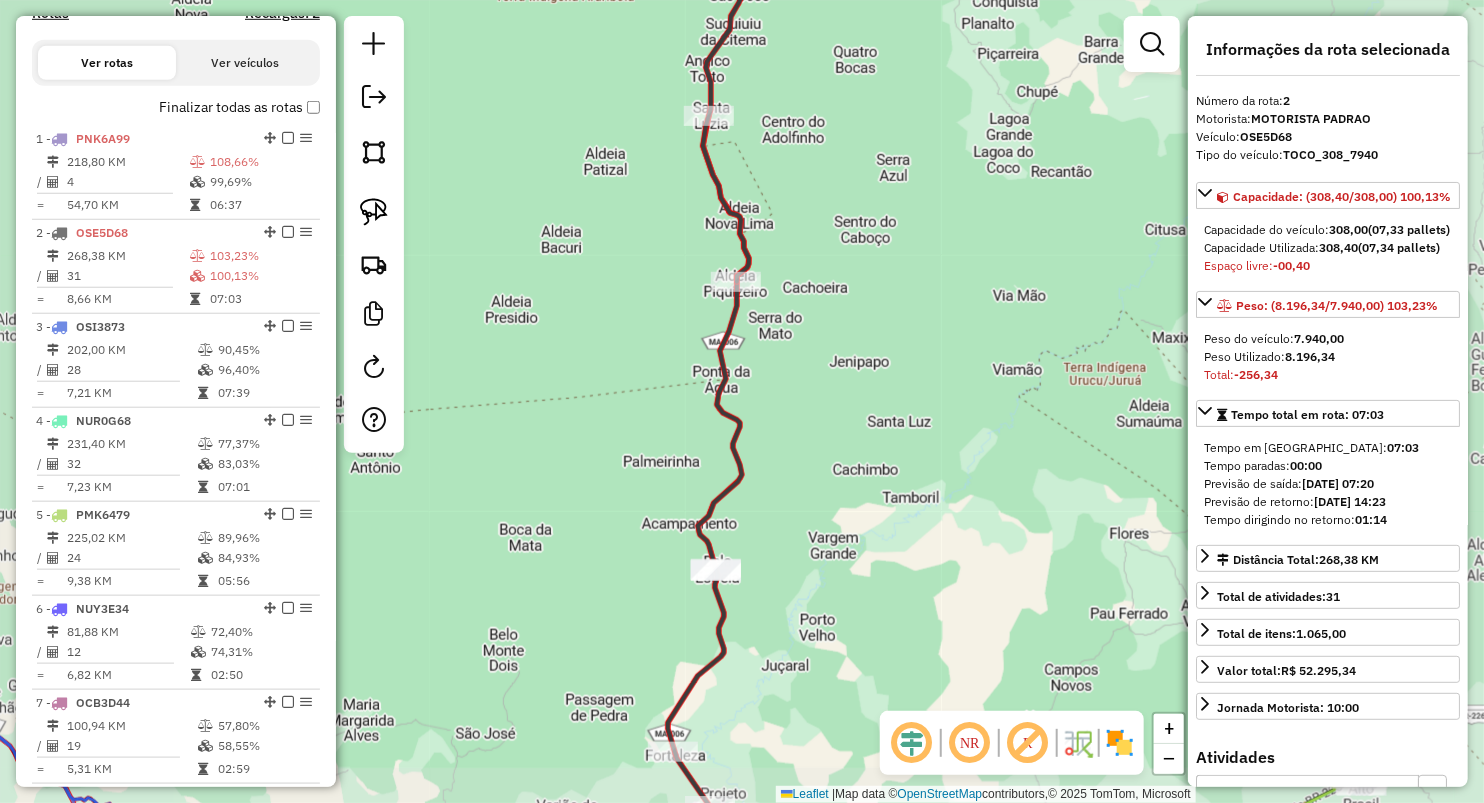drag, startPoint x: 788, startPoint y: 547, endPoint x: 743, endPoint y: 292, distance: 258.94016 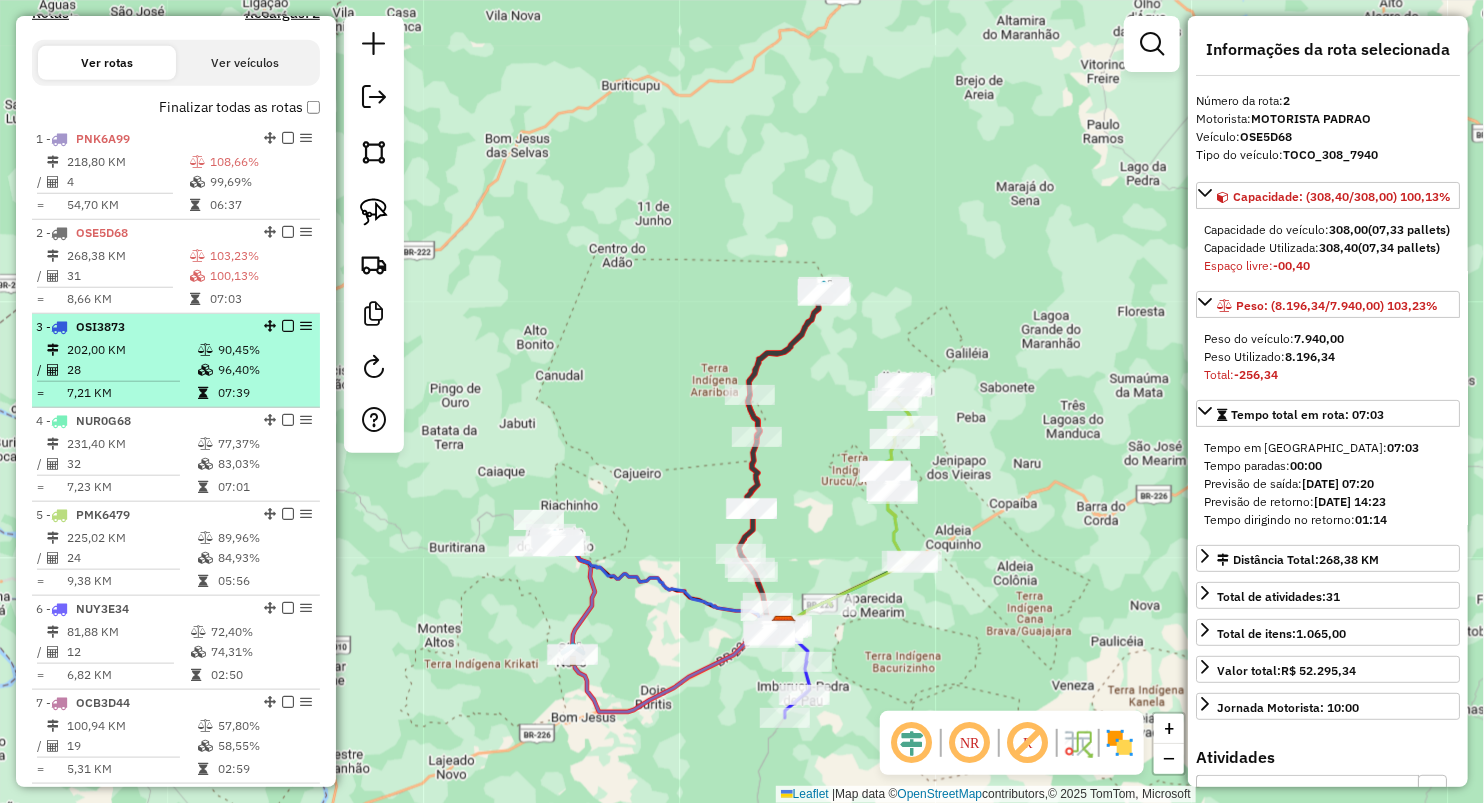 click at bounding box center [108, 381] 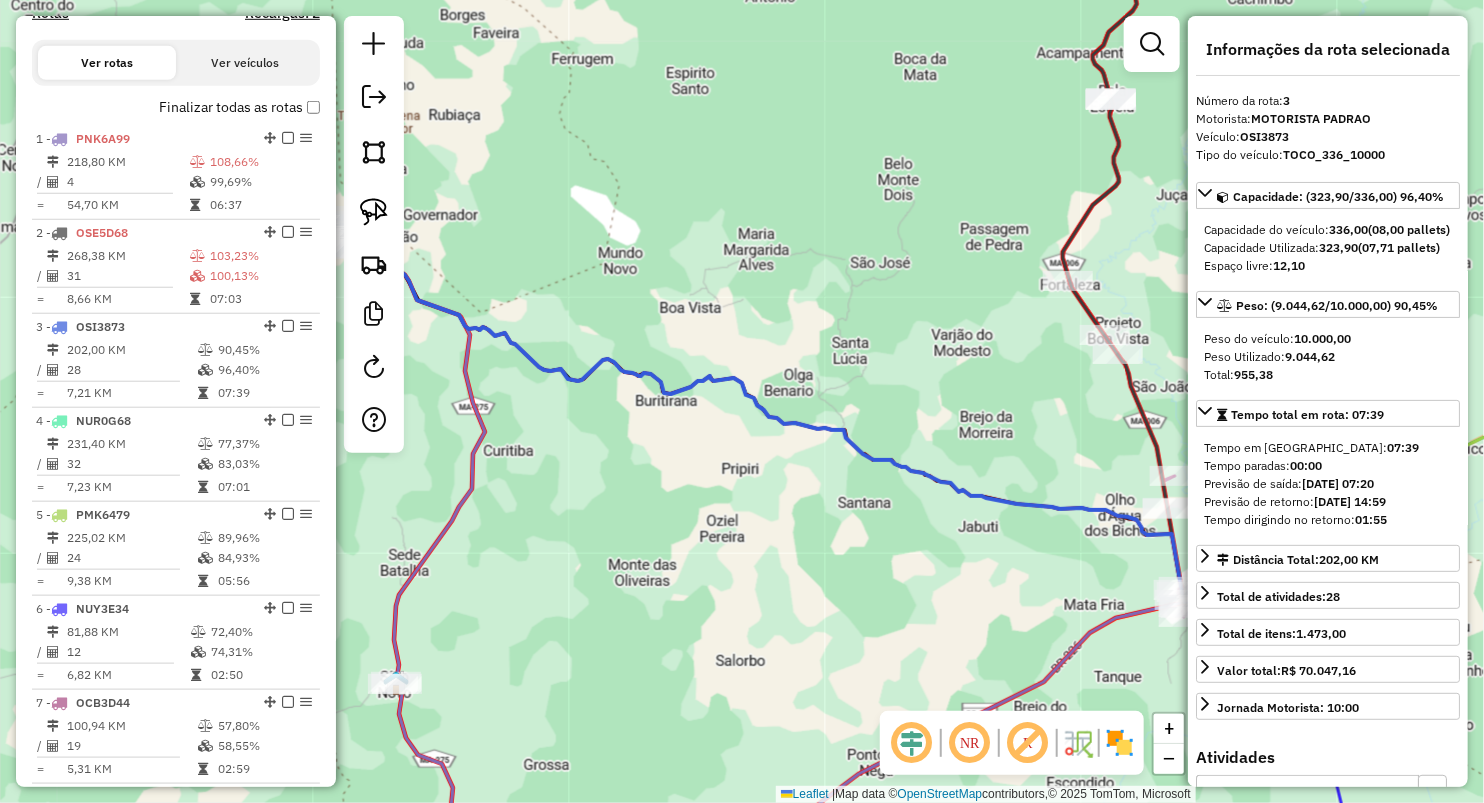 scroll, scrollTop: 868, scrollLeft: 0, axis: vertical 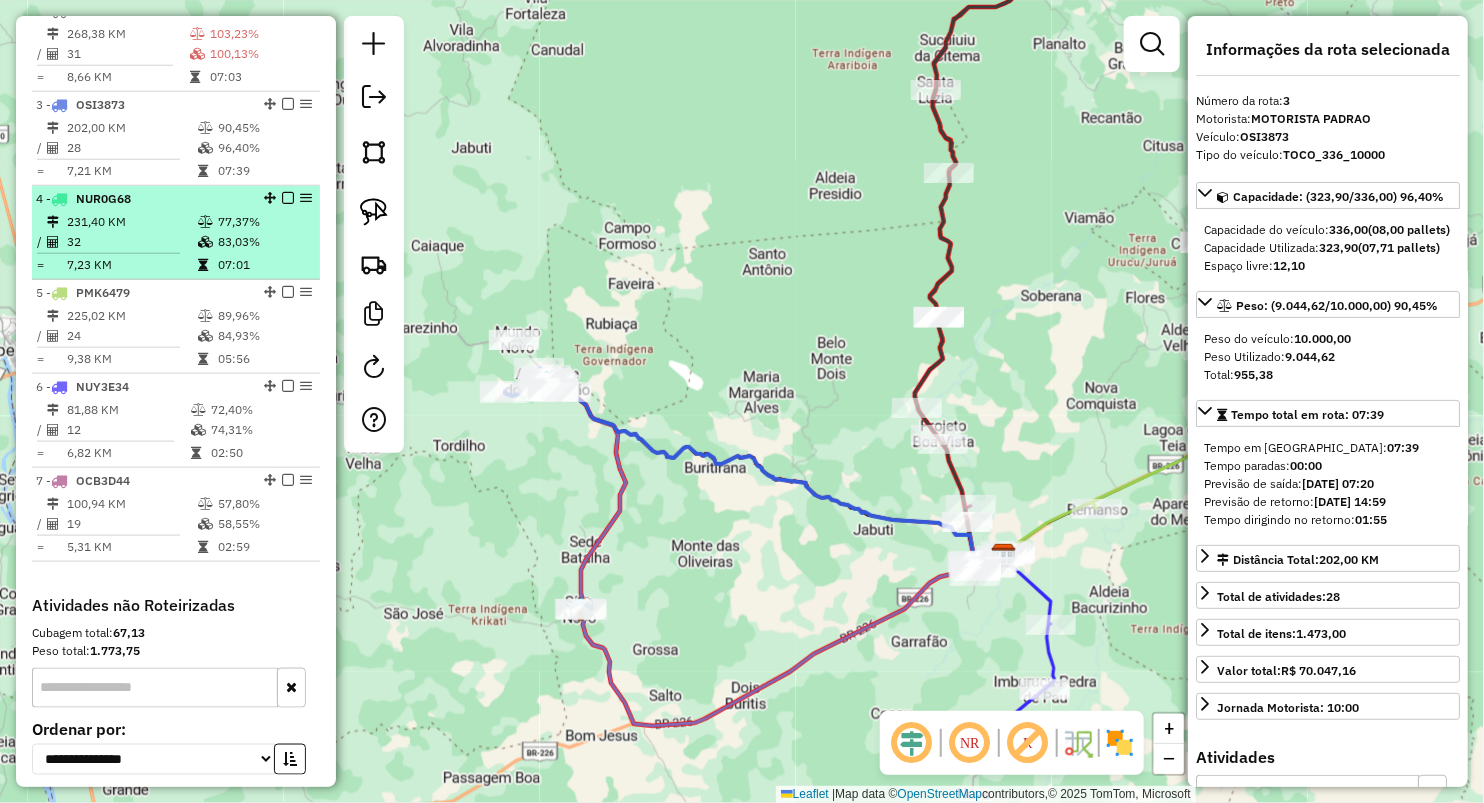 click on "7,23 KM" at bounding box center [131, 265] 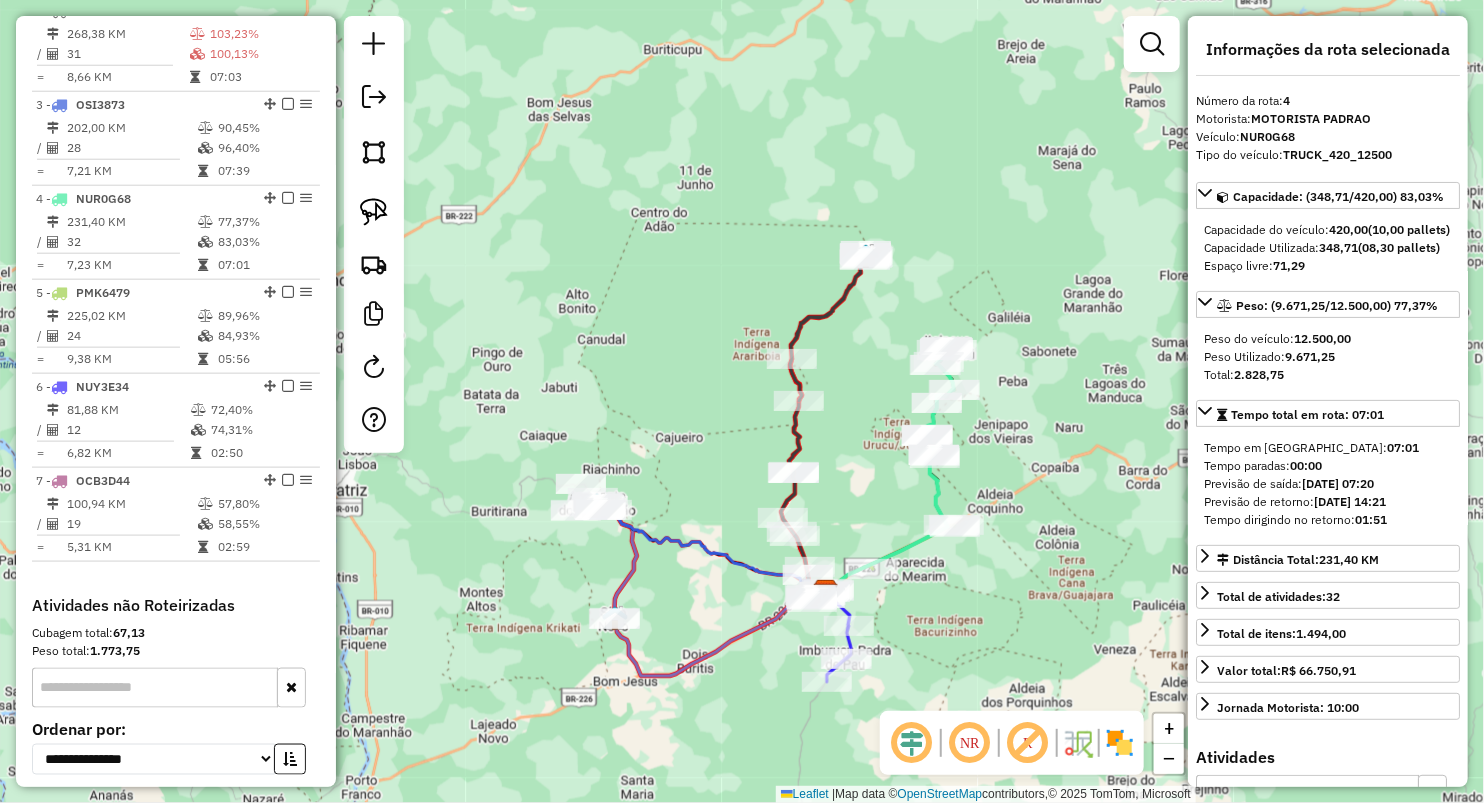 drag, startPoint x: 877, startPoint y: 529, endPoint x: 960, endPoint y: 436, distance: 124.65151 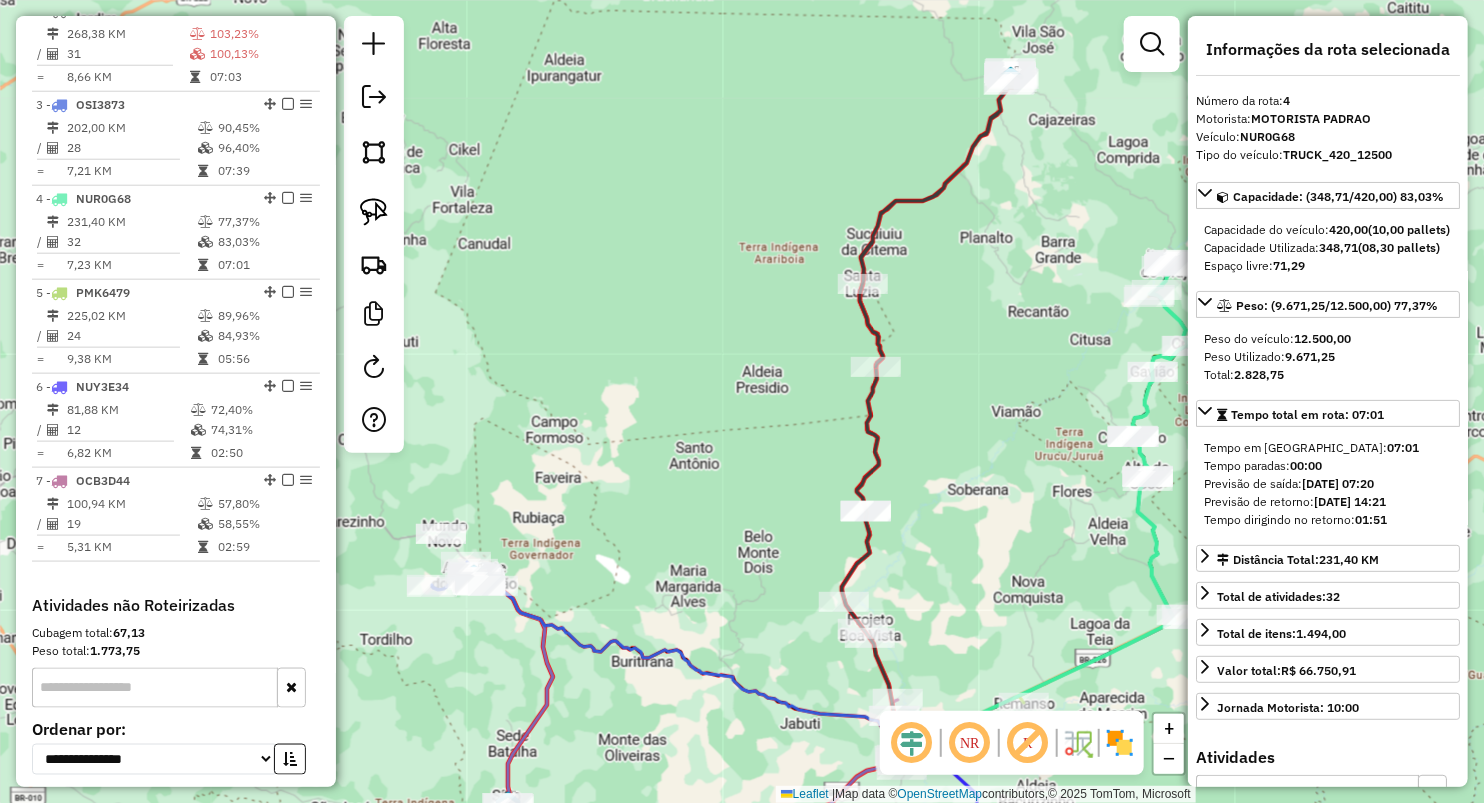 click on "Janela de atendimento Grade de atendimento Capacidade Transportadoras Veículos Cliente Pedidos  Rotas Selecione os dias de semana para filtrar as janelas de atendimento  Seg   Ter   Qua   Qui   Sex   Sáb   Dom  Informe o período da janela de atendimento: De: Até:  Filtrar exatamente a janela do cliente  Considerar janela de atendimento padrão  Selecione os dias de semana para filtrar as grades de atendimento  Seg   Ter   Qua   Qui   Sex   Sáb   Dom   Considerar clientes sem dia de atendimento cadastrado  Clientes fora do dia de atendimento selecionado Filtrar as atividades entre os valores definidos abaixo:  Peso mínimo:   Peso máximo:   Cubagem mínima:   Cubagem máxima:   De:   Até:  Filtrar as atividades entre o tempo de atendimento definido abaixo:  De:   Até:   Considerar capacidade total dos clientes não roteirizados Transportadora: Selecione um ou mais itens Tipo de veículo: Selecione um ou mais itens Veículo: Selecione um ou mais itens Motorista: Selecione um ou mais itens Nome: Rótulo:" 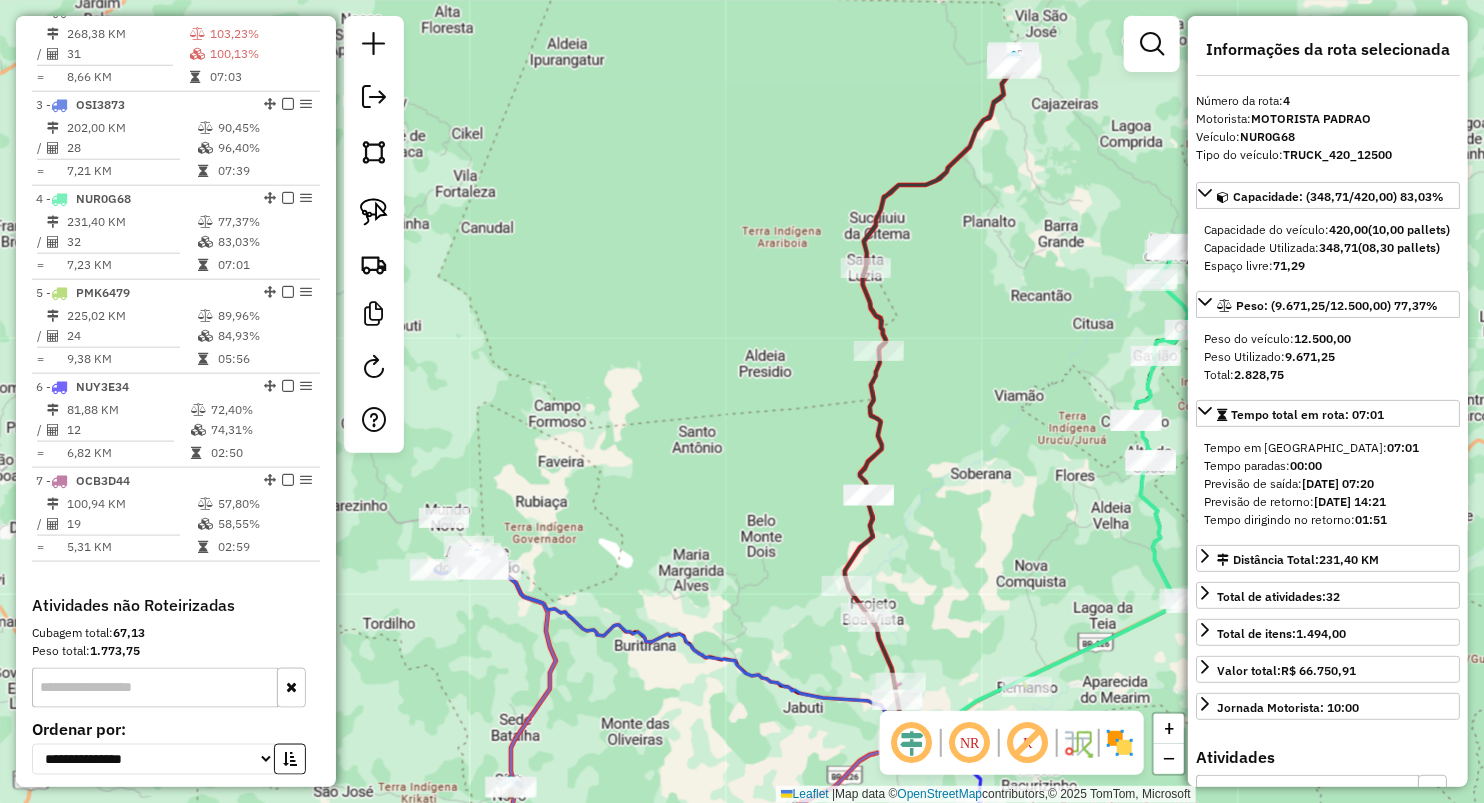 drag, startPoint x: 1013, startPoint y: 495, endPoint x: 1002, endPoint y: 369, distance: 126.47925 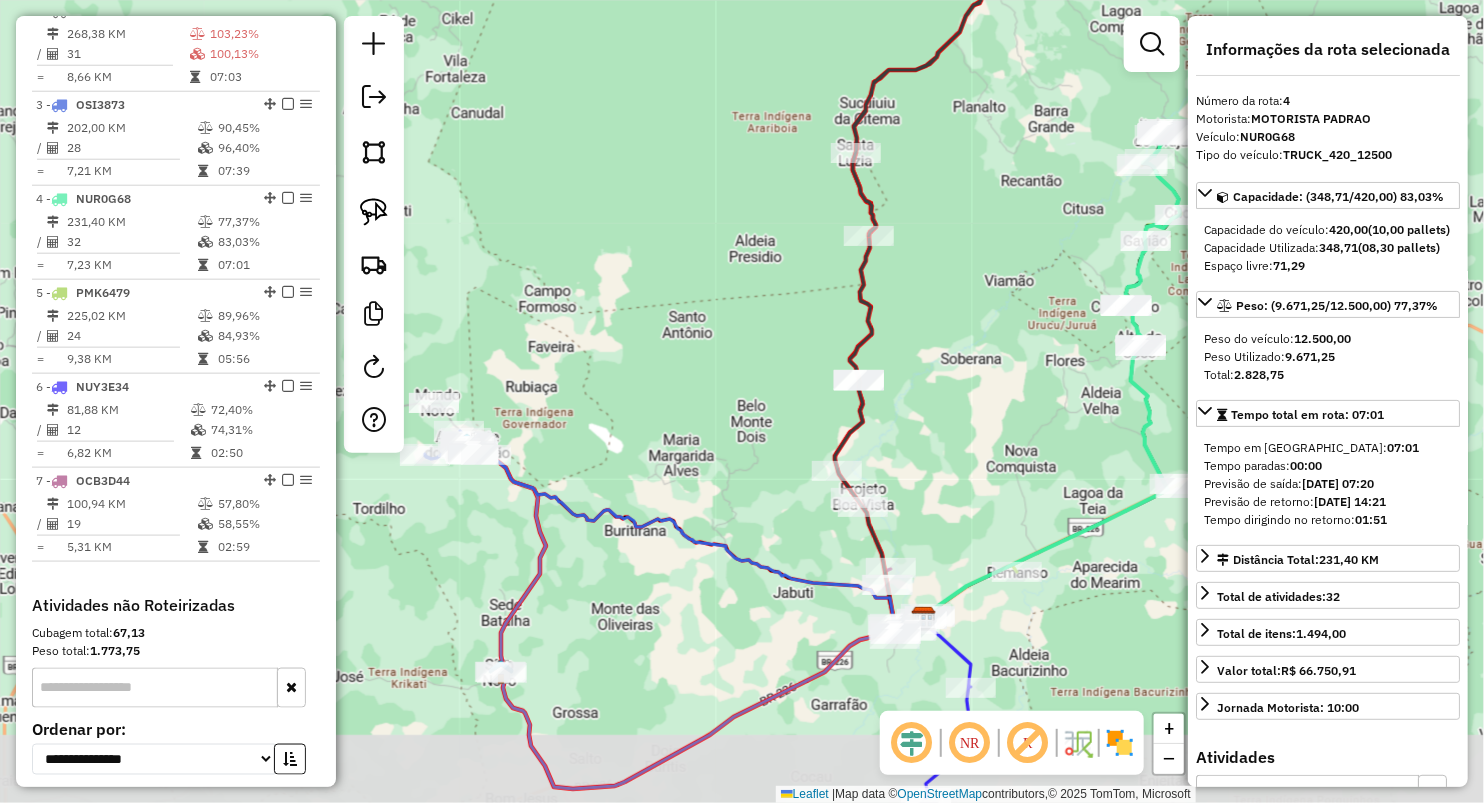 click on "Janela de atendimento Grade de atendimento Capacidade Transportadoras Veículos Cliente Pedidos  Rotas Selecione os dias de semana para filtrar as janelas de atendimento  Seg   Ter   Qua   Qui   Sex   Sáb   Dom  Informe o período da janela de atendimento: De: Até:  Filtrar exatamente a janela do cliente  Considerar janela de atendimento padrão  Selecione os dias de semana para filtrar as grades de atendimento  Seg   Ter   Qua   Qui   Sex   Sáb   Dom   Considerar clientes sem dia de atendimento cadastrado  Clientes fora do dia de atendimento selecionado Filtrar as atividades entre os valores definidos abaixo:  Peso mínimo:   Peso máximo:   Cubagem mínima:   Cubagem máxima:   De:   Até:  Filtrar as atividades entre o tempo de atendimento definido abaixo:  De:   Até:   Considerar capacidade total dos clientes não roteirizados Transportadora: Selecione um ou mais itens Tipo de veículo: Selecione um ou mais itens Veículo: Selecione um ou mais itens Motorista: Selecione um ou mais itens Nome: Rótulo:" 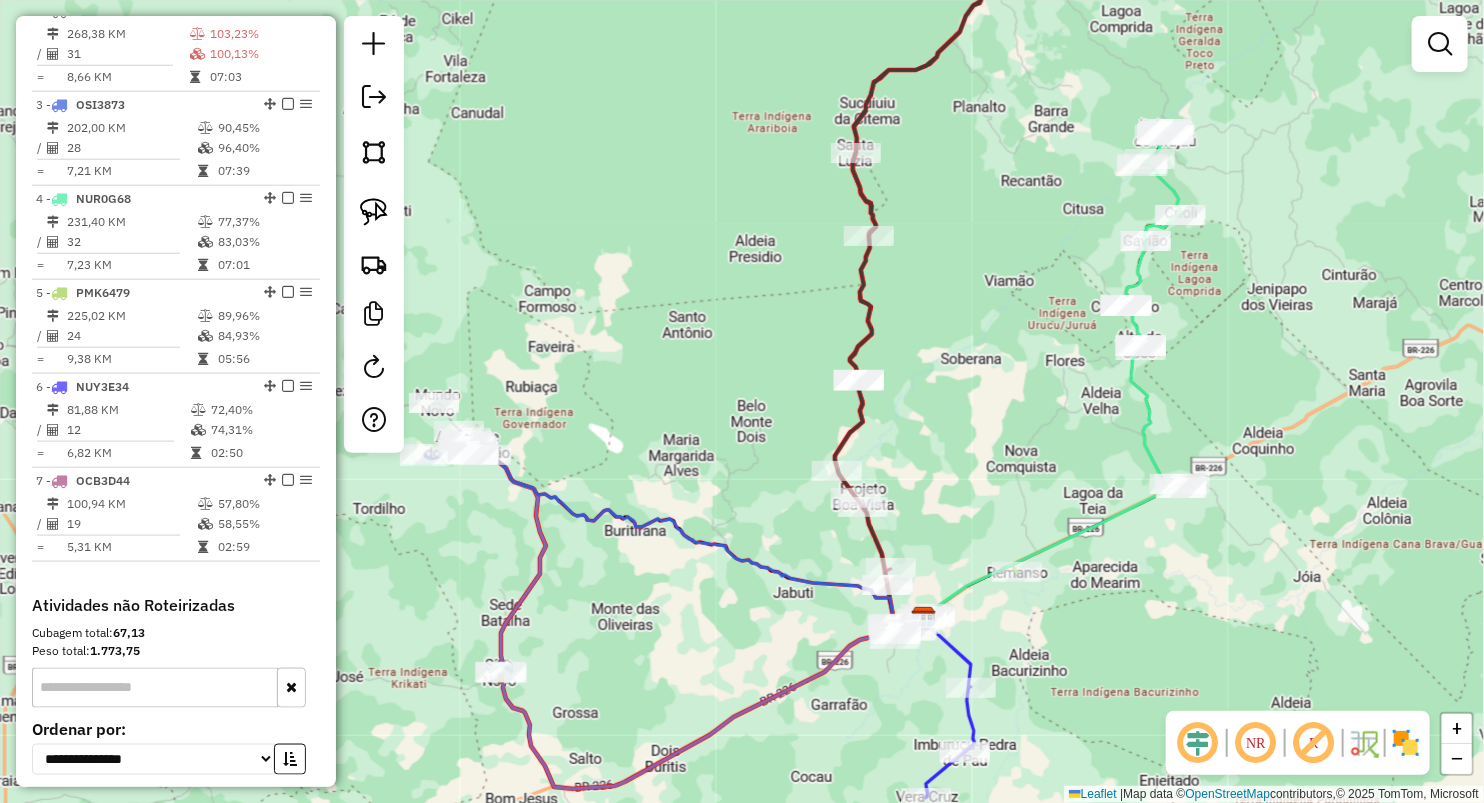 drag, startPoint x: 1031, startPoint y: 355, endPoint x: 1044, endPoint y: 343, distance: 17.691807 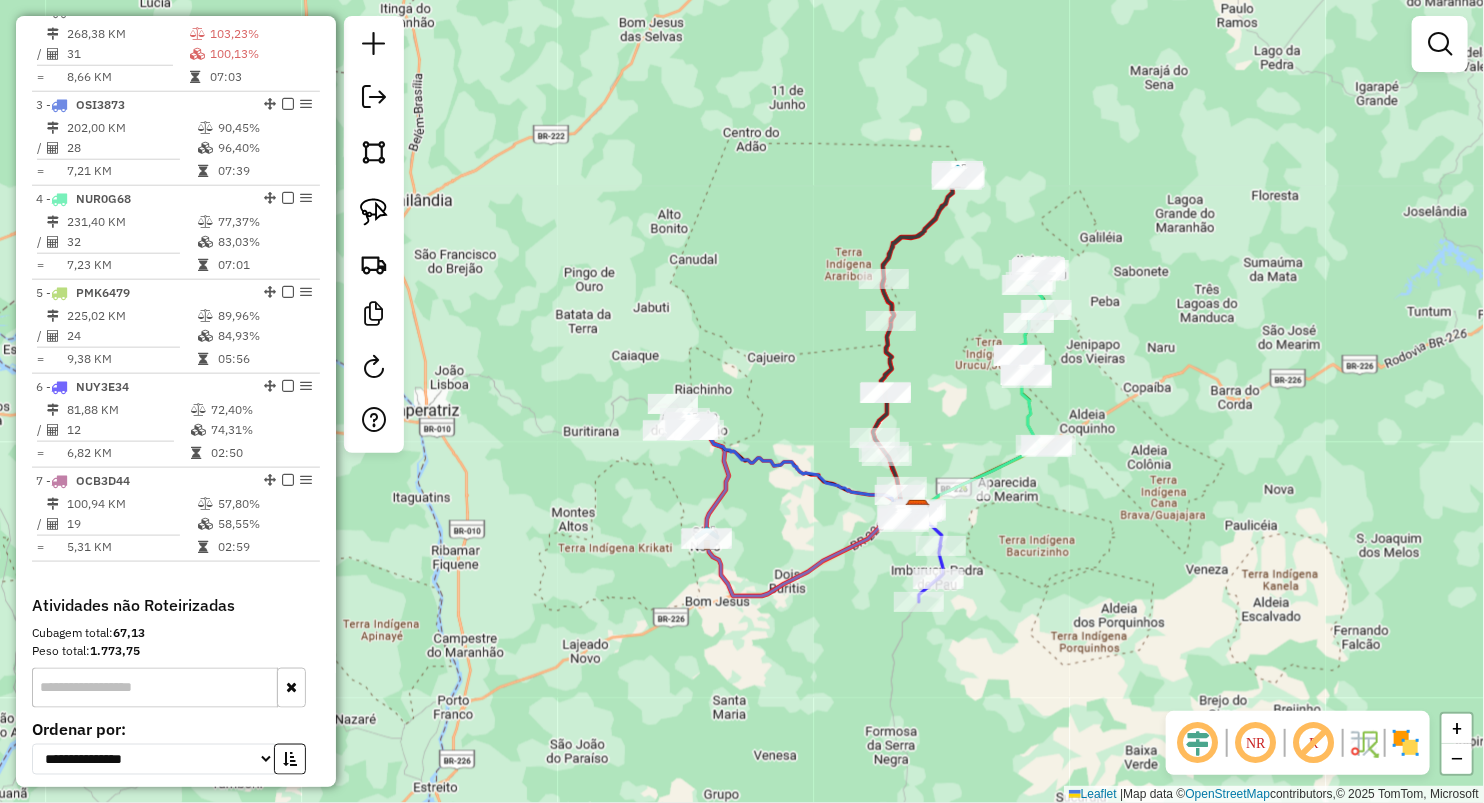 drag, startPoint x: 1044, startPoint y: 316, endPoint x: 966, endPoint y: 354, distance: 86.764046 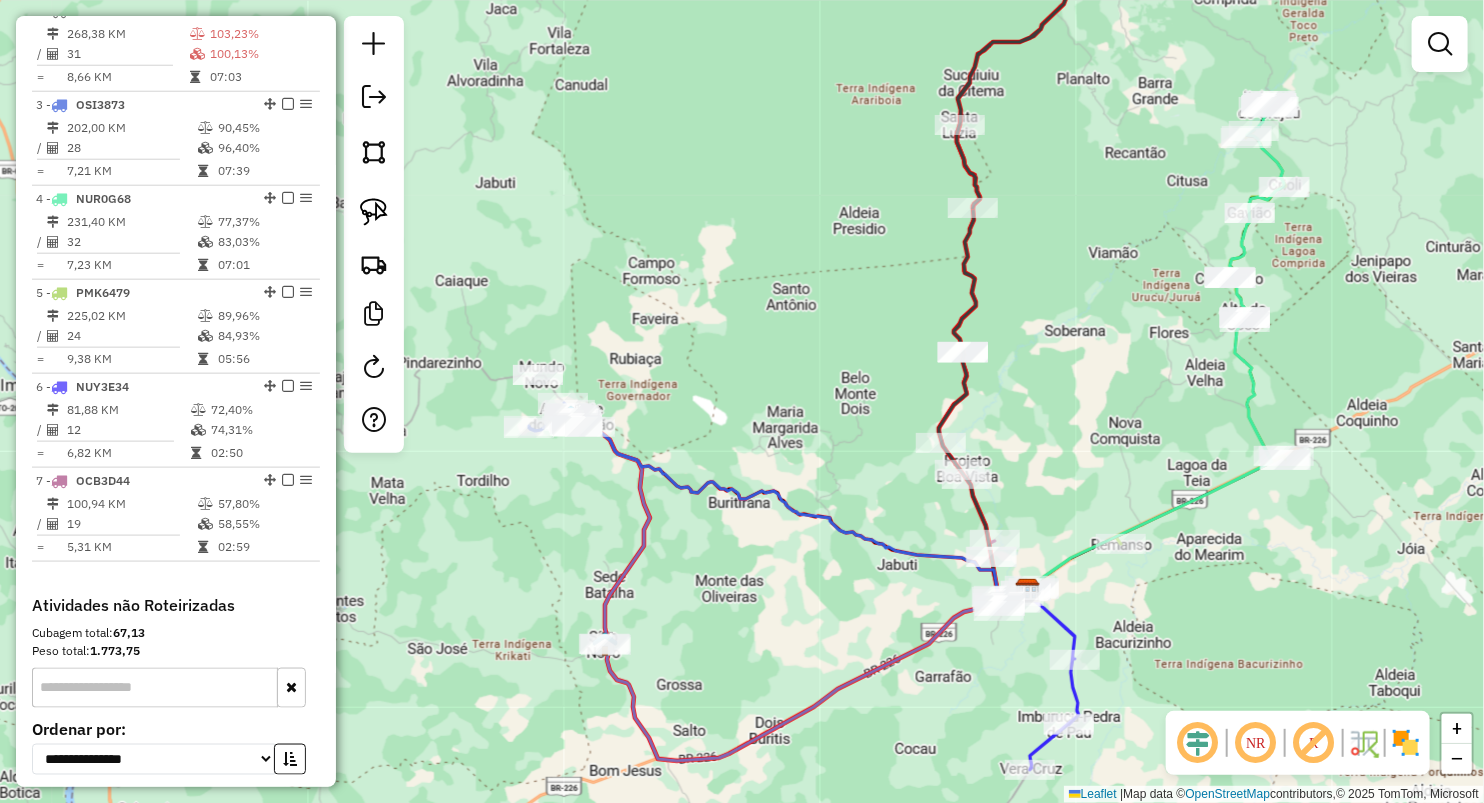 drag, startPoint x: 842, startPoint y: 482, endPoint x: 809, endPoint y: 396, distance: 92.11406 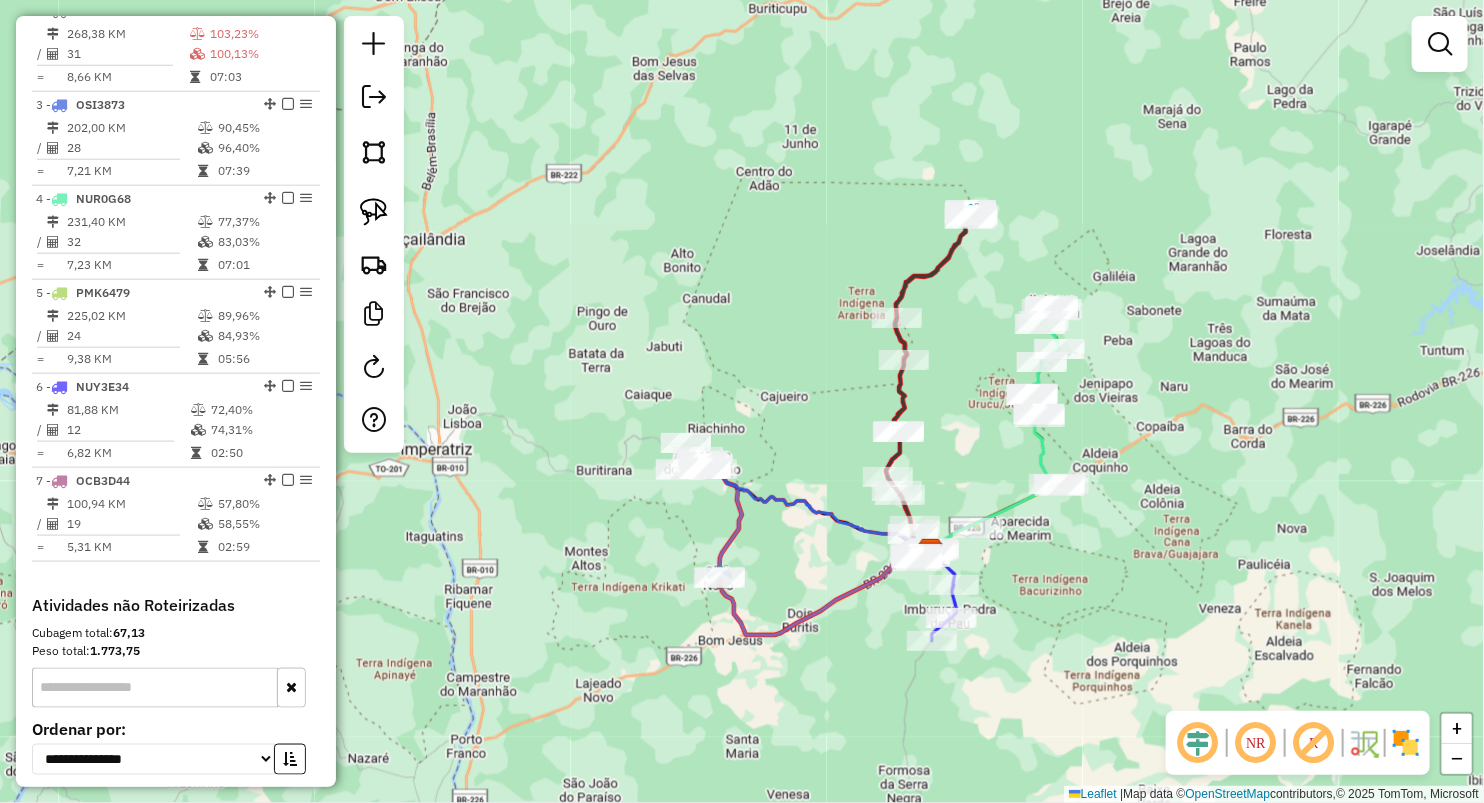drag, startPoint x: 816, startPoint y: 373, endPoint x: 838, endPoint y: 447, distance: 77.201035 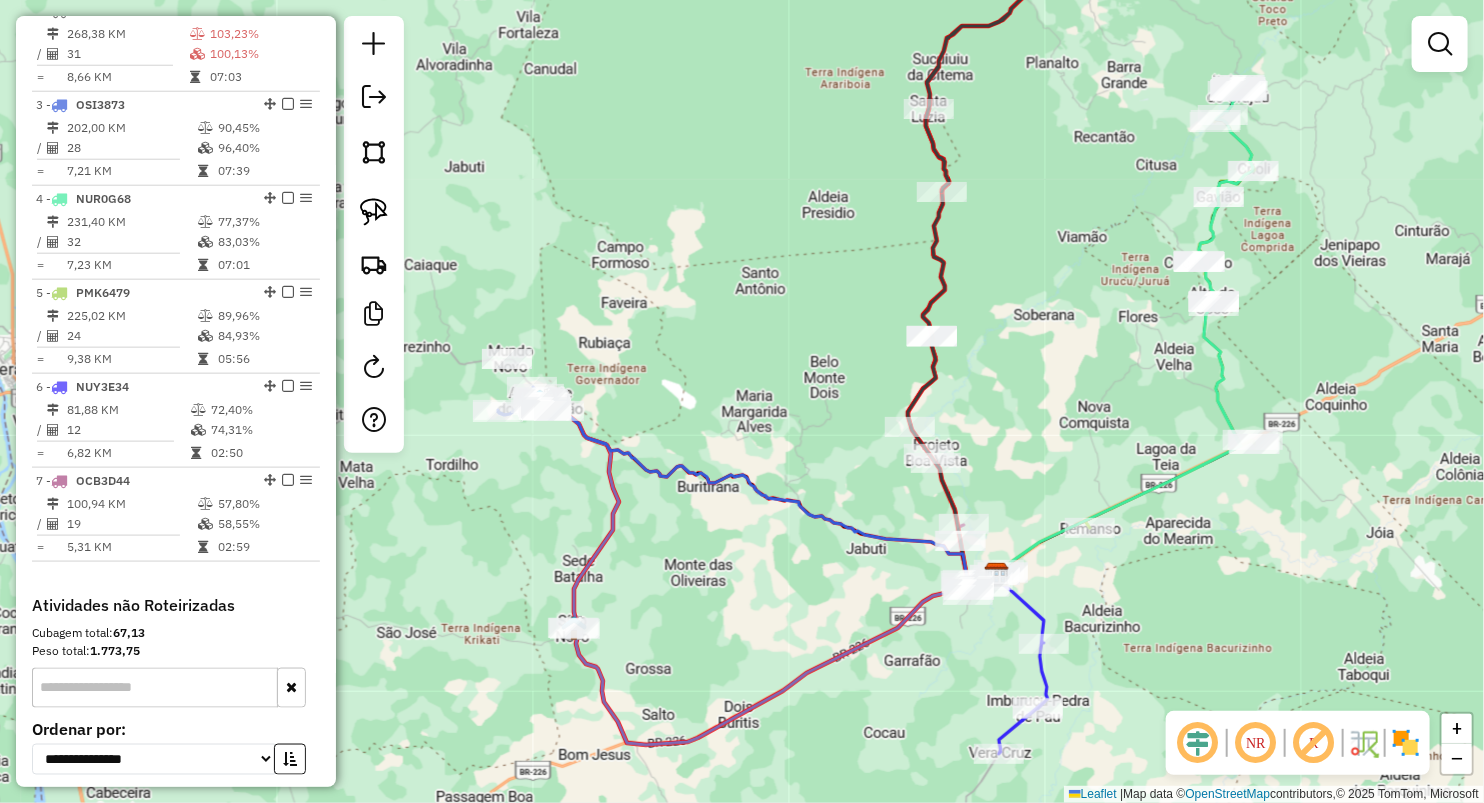 drag, startPoint x: 839, startPoint y: 472, endPoint x: 786, endPoint y: 444, distance: 59.94164 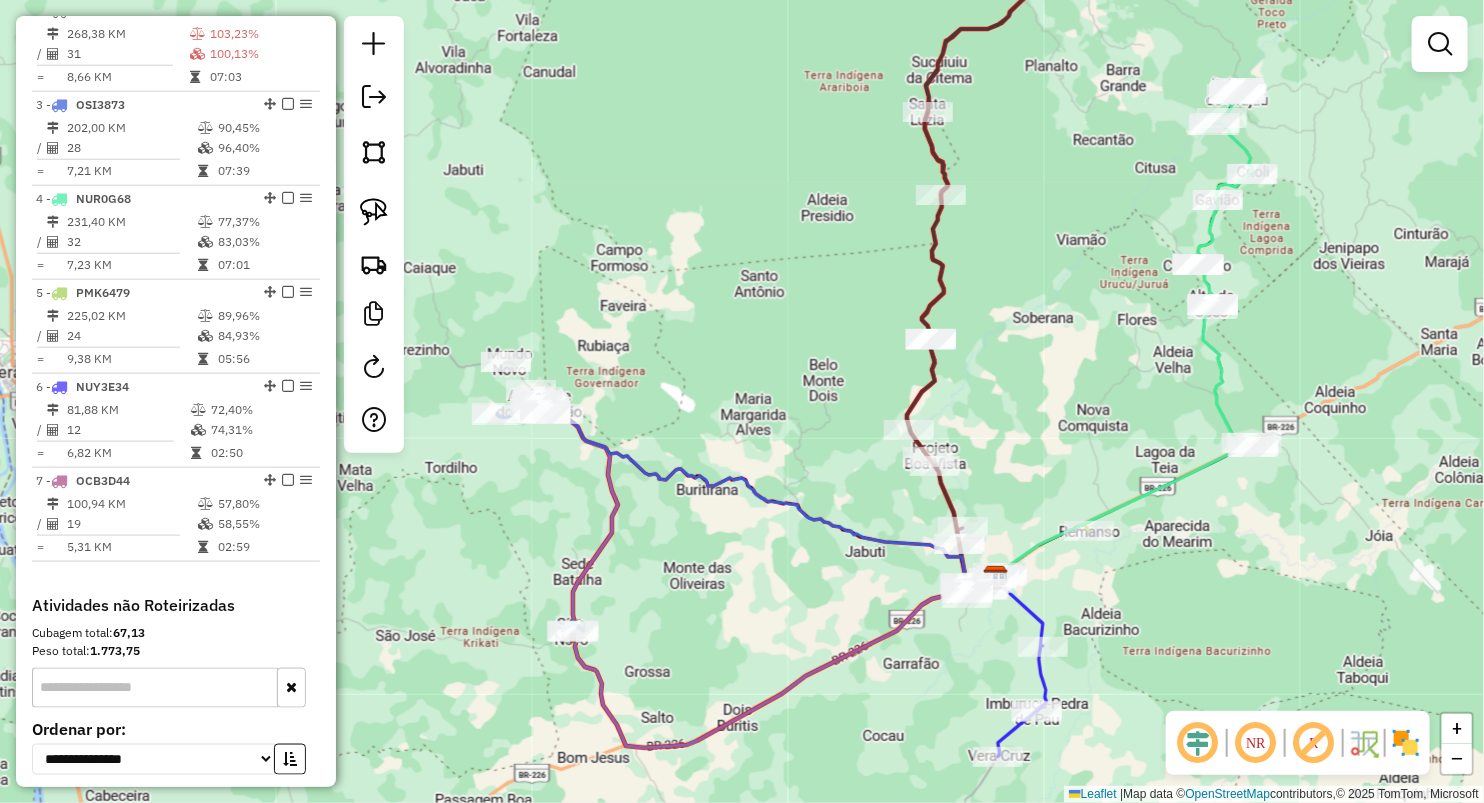 click on "Janela de atendimento Grade de atendimento Capacidade Transportadoras Veículos Cliente Pedidos  Rotas Selecione os dias de semana para filtrar as janelas de atendimento  Seg   Ter   Qua   Qui   Sex   Sáb   Dom  Informe o período da janela de atendimento: De: Até:  Filtrar exatamente a janela do cliente  Considerar janela de atendimento padrão  Selecione os dias de semana para filtrar as grades de atendimento  Seg   Ter   Qua   Qui   Sex   Sáb   Dom   Considerar clientes sem dia de atendimento cadastrado  Clientes fora do dia de atendimento selecionado Filtrar as atividades entre os valores definidos abaixo:  Peso mínimo:   Peso máximo:   Cubagem mínima:   Cubagem máxima:   De:   Até:  Filtrar as atividades entre o tempo de atendimento definido abaixo:  De:   Até:   Considerar capacidade total dos clientes não roteirizados Transportadora: Selecione um ou mais itens Tipo de veículo: Selecione um ou mais itens Veículo: Selecione um ou mais itens Motorista: Selecione um ou mais itens Nome: Rótulo:" 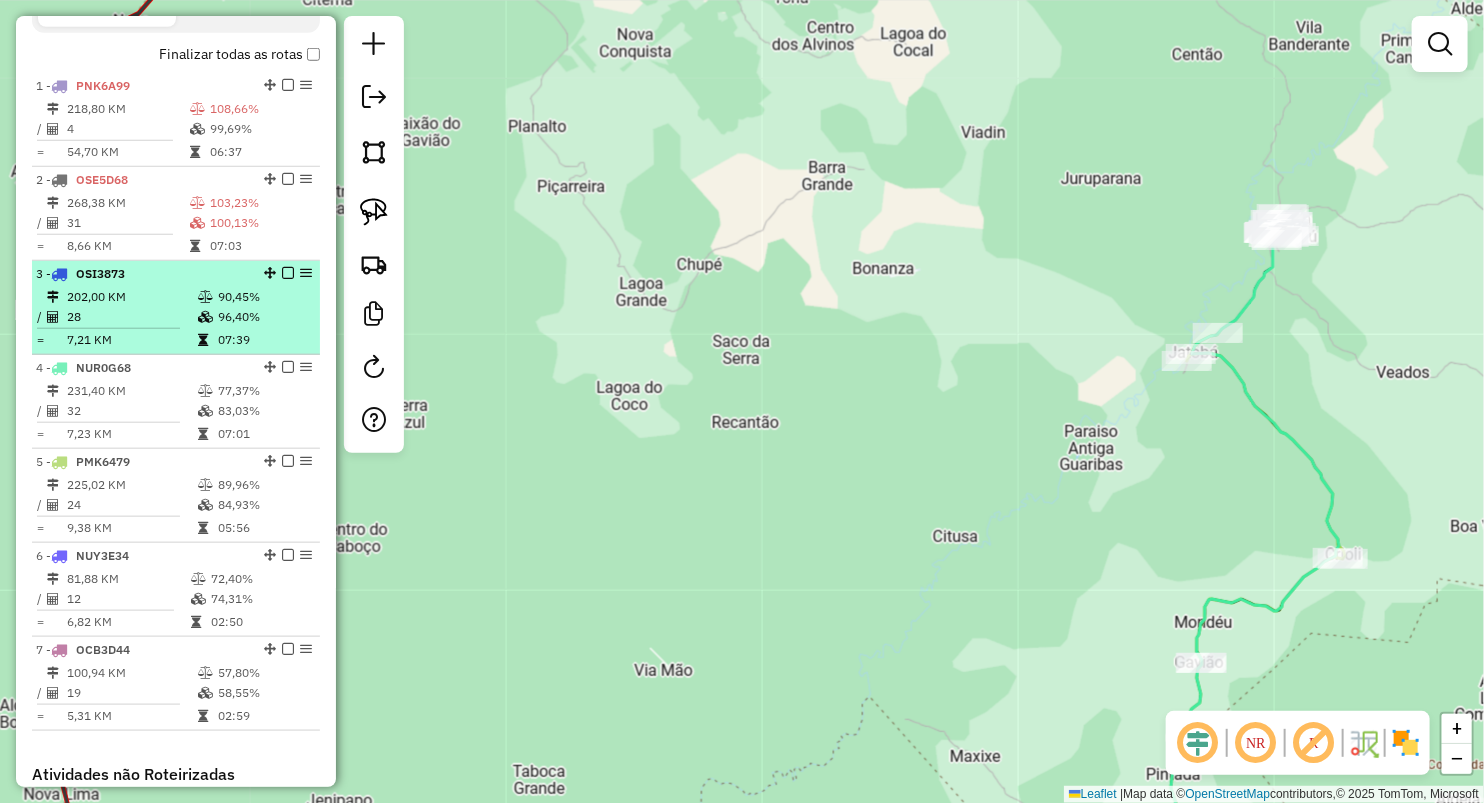 scroll, scrollTop: 646, scrollLeft: 0, axis: vertical 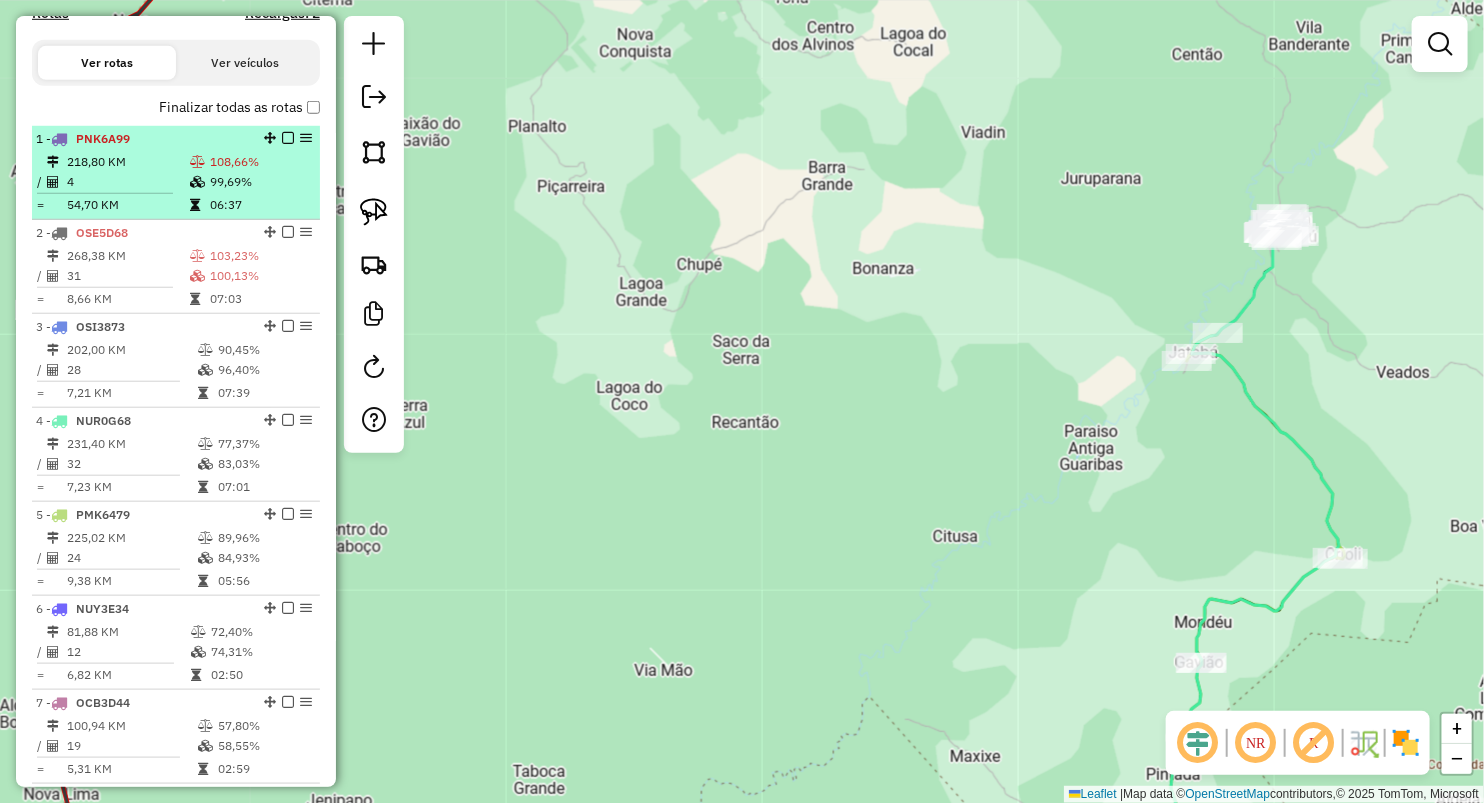 click on "218,80 KM" at bounding box center (127, 162) 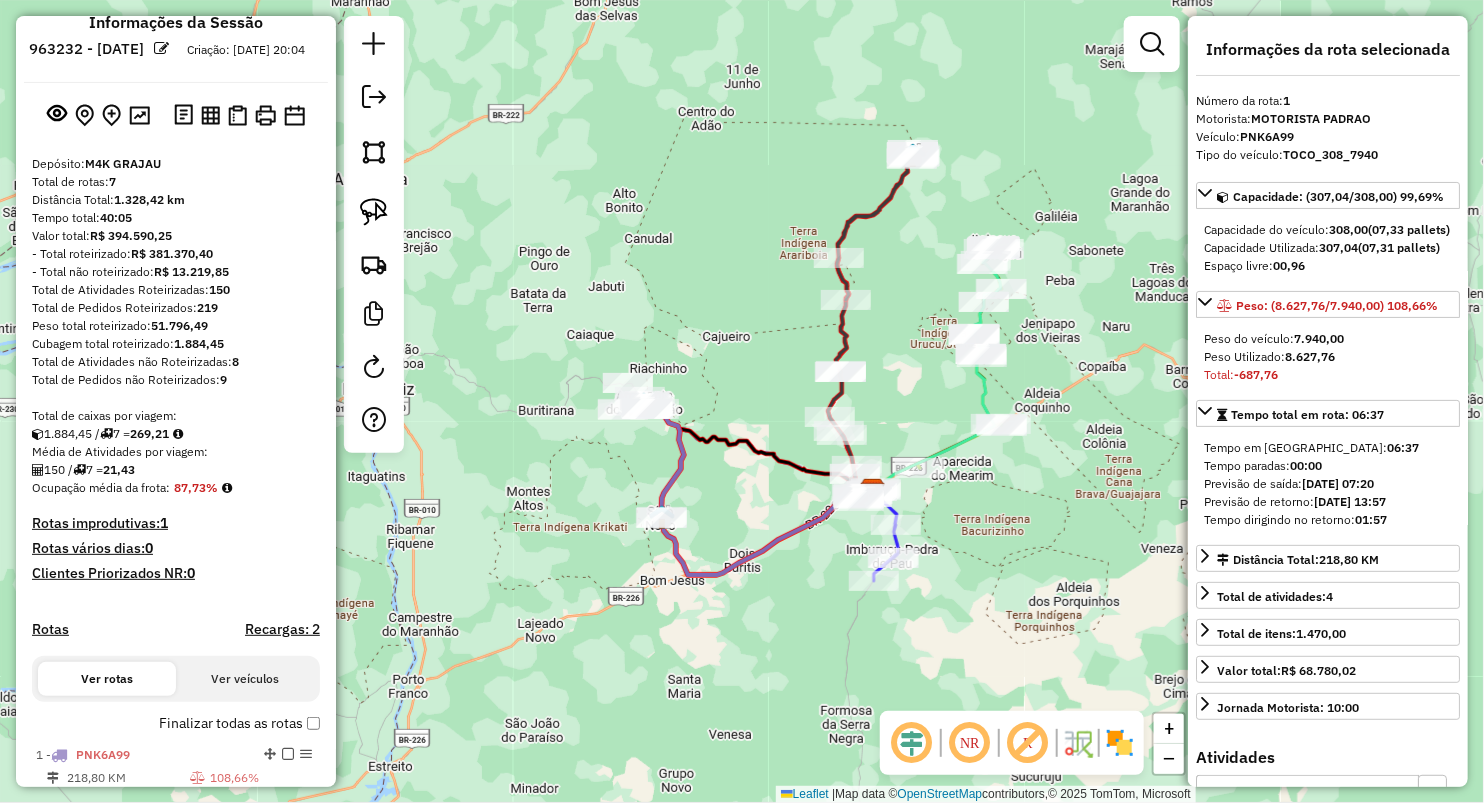 scroll, scrollTop: 0, scrollLeft: 0, axis: both 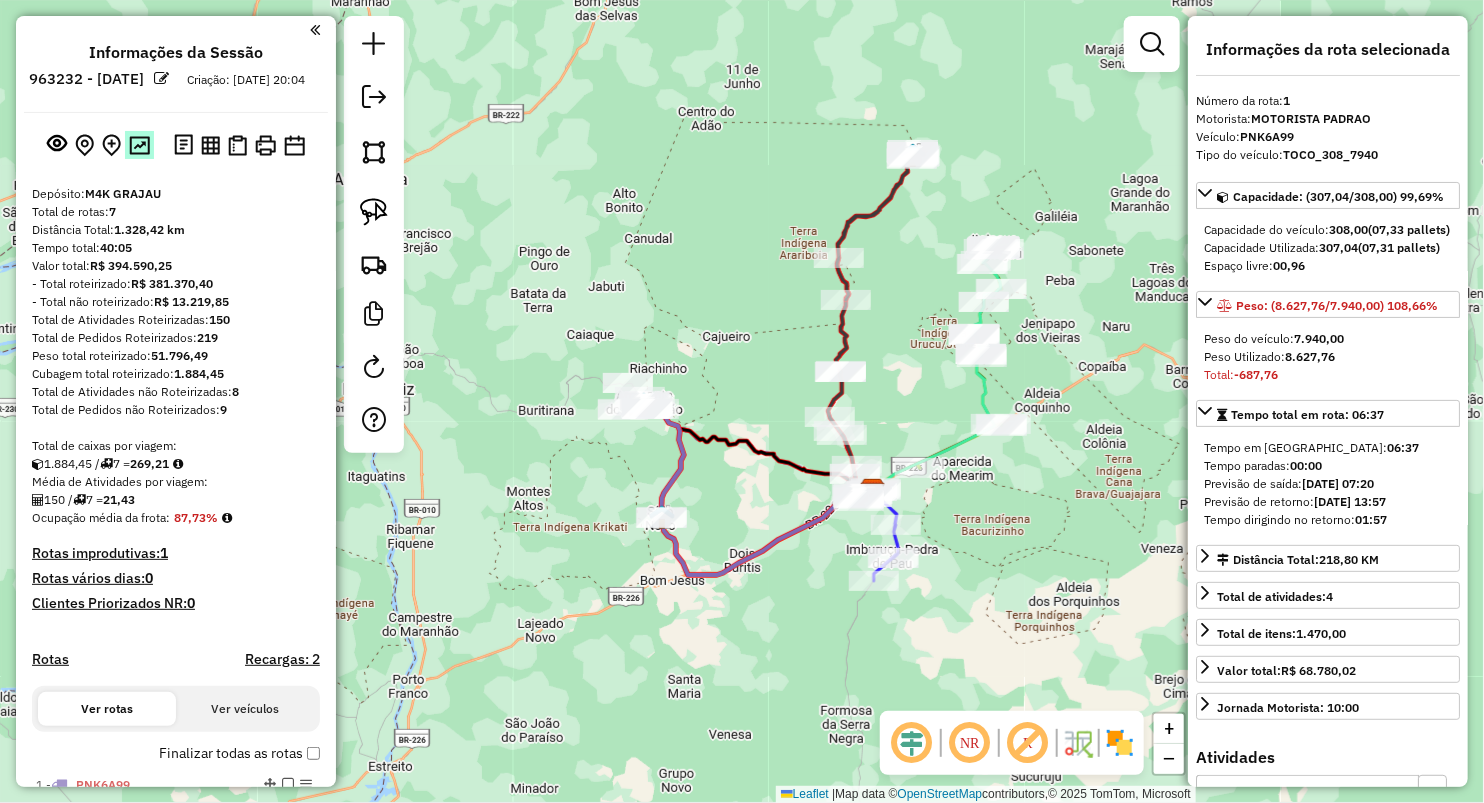 click at bounding box center (139, 145) 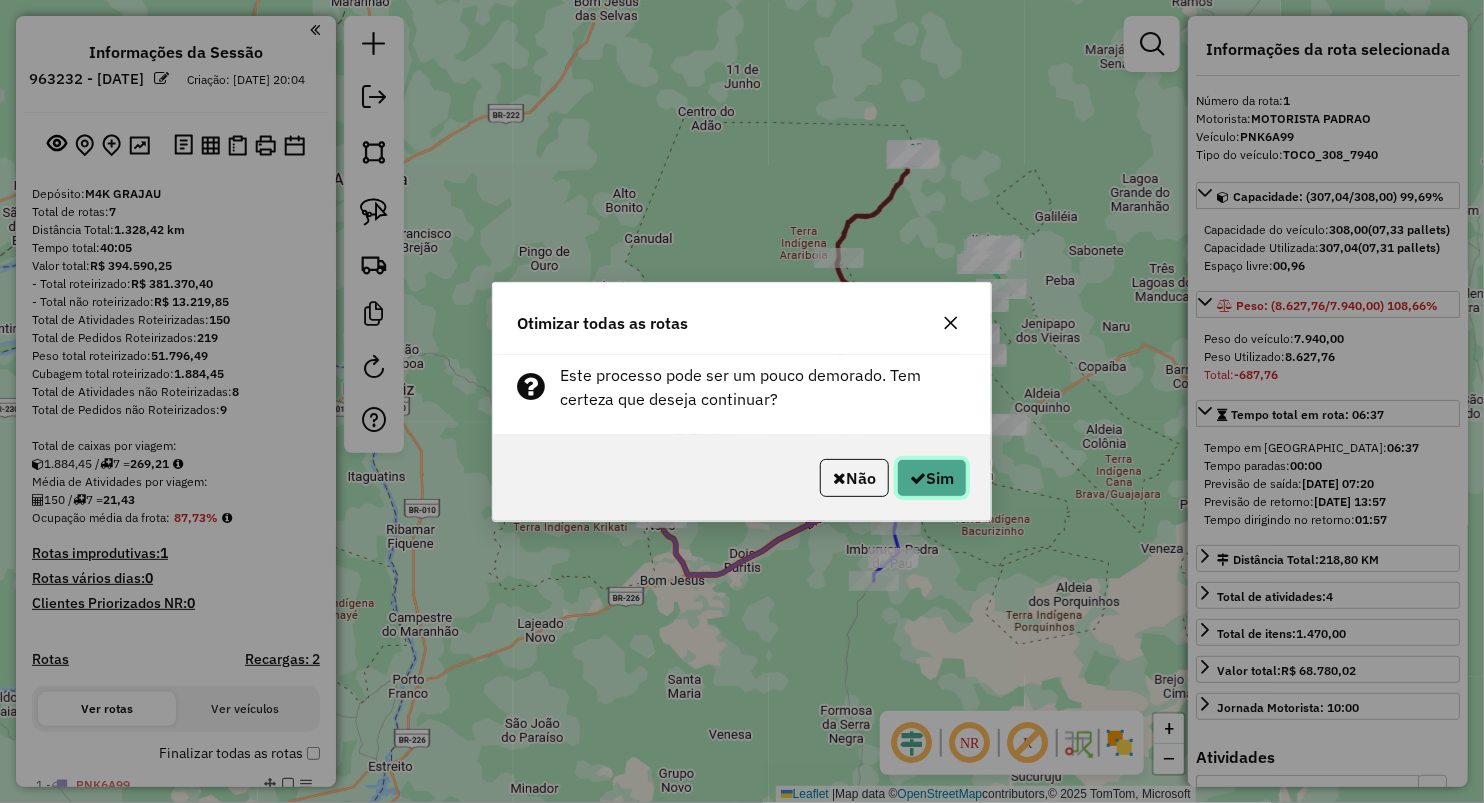 click on "Sim" 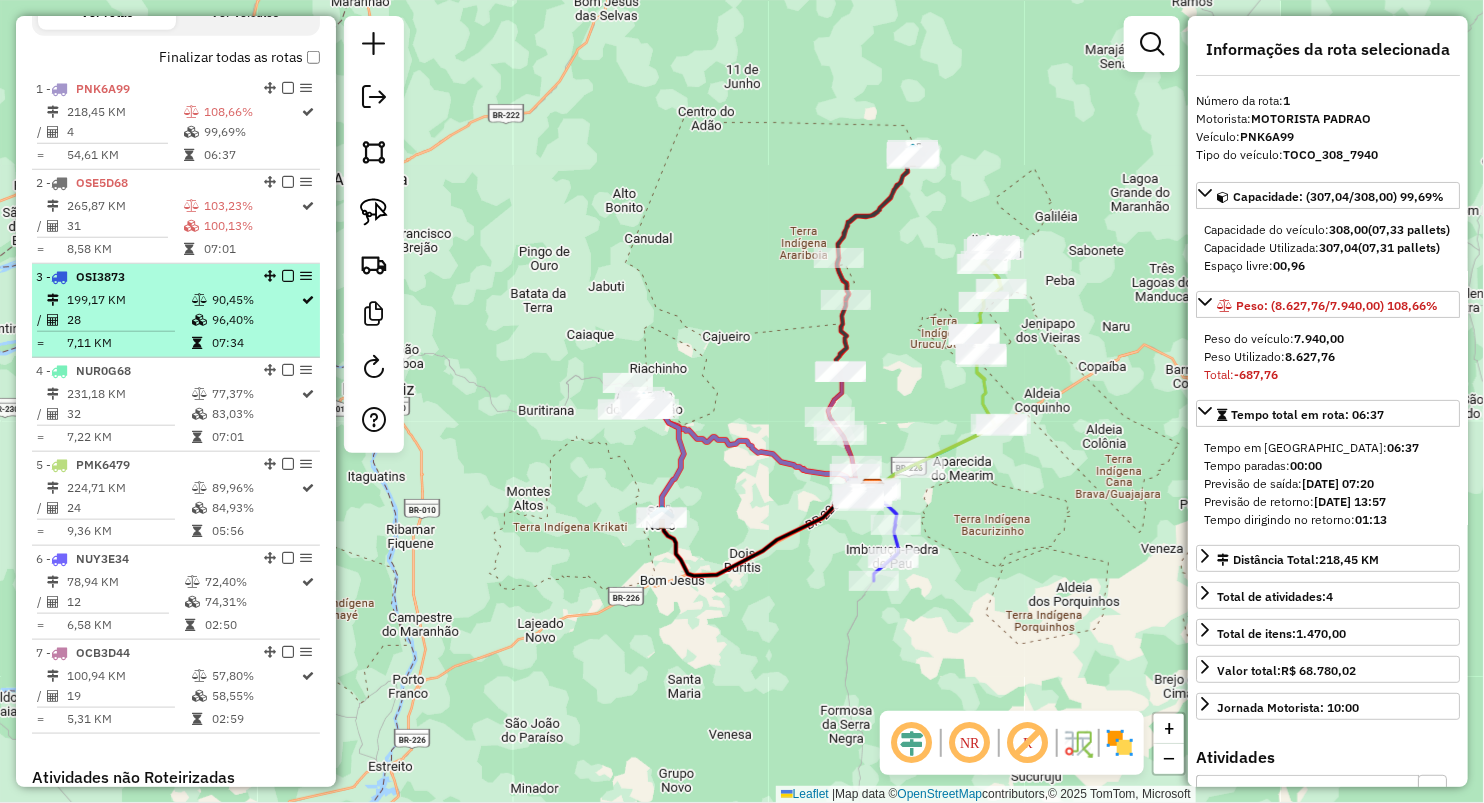 scroll, scrollTop: 663, scrollLeft: 0, axis: vertical 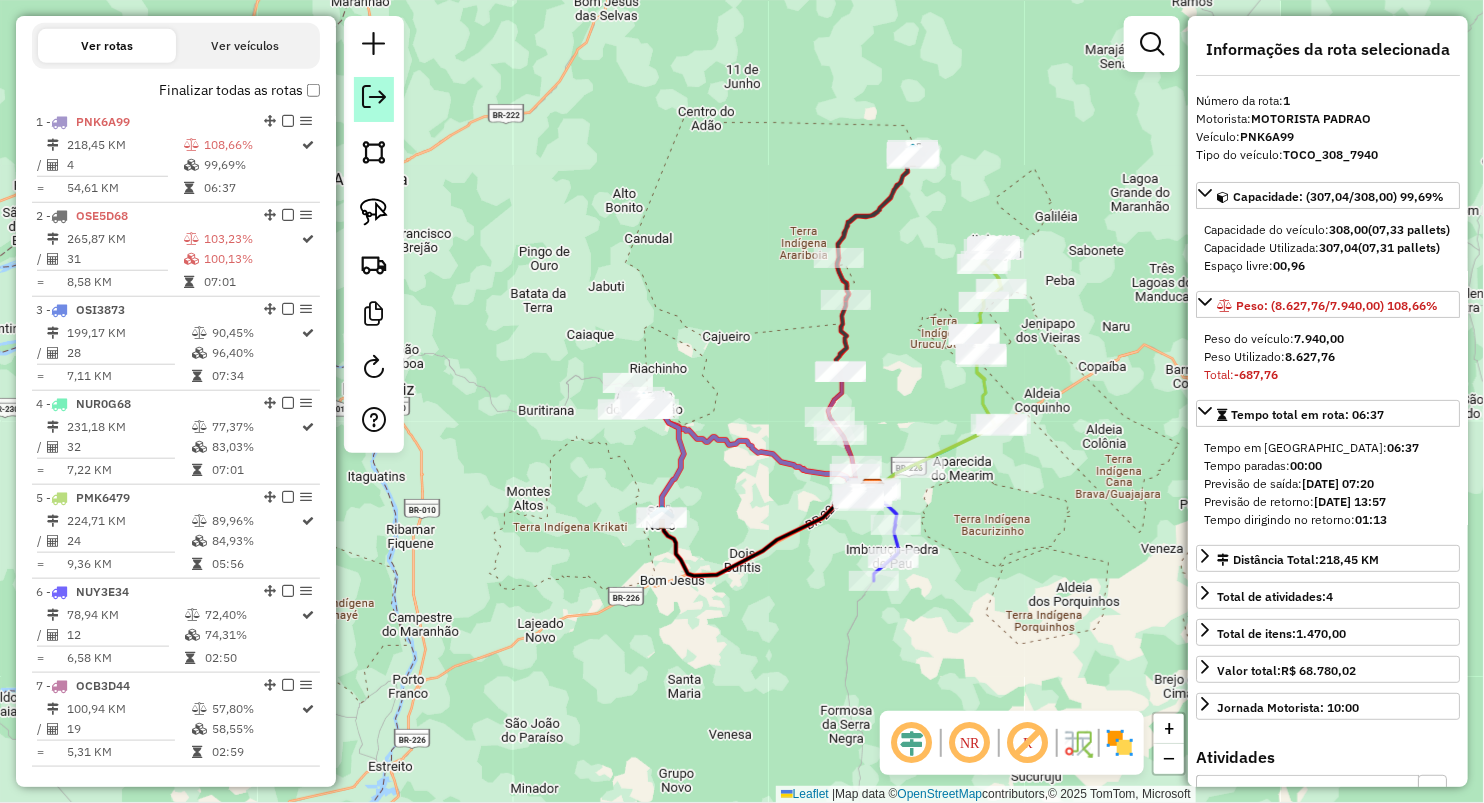 click 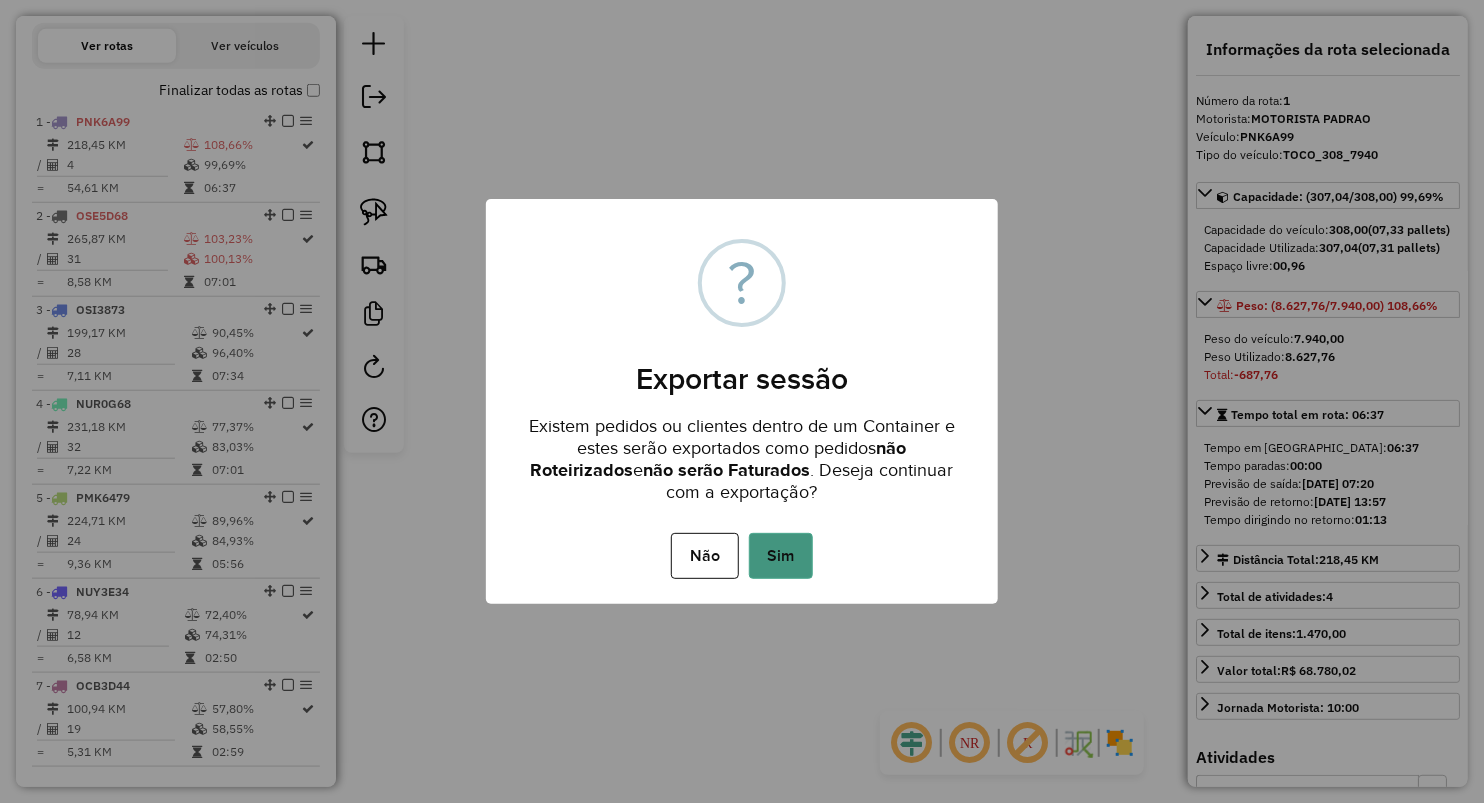 click on "Sim" at bounding box center (781, 556) 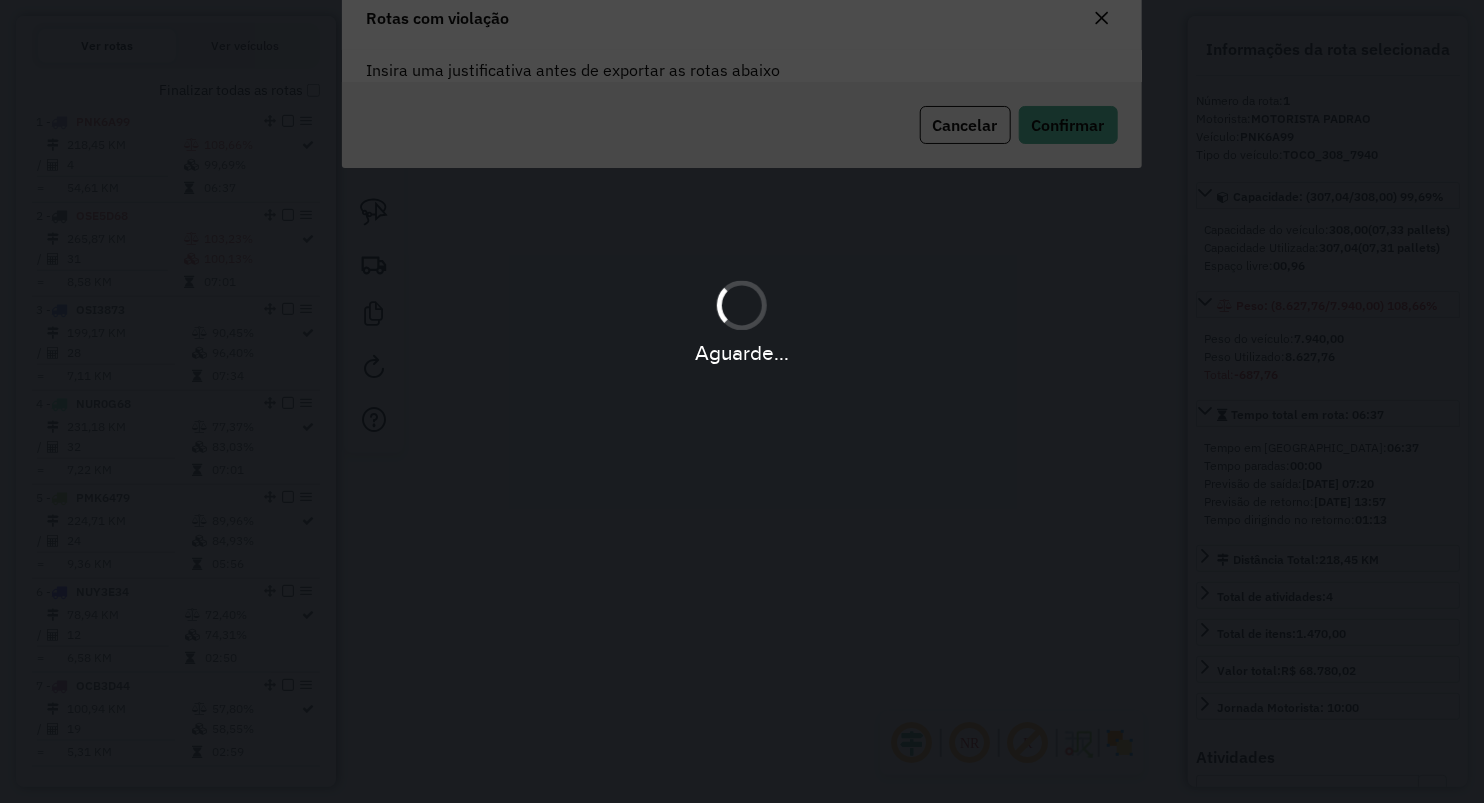 scroll, scrollTop: 107, scrollLeft: 0, axis: vertical 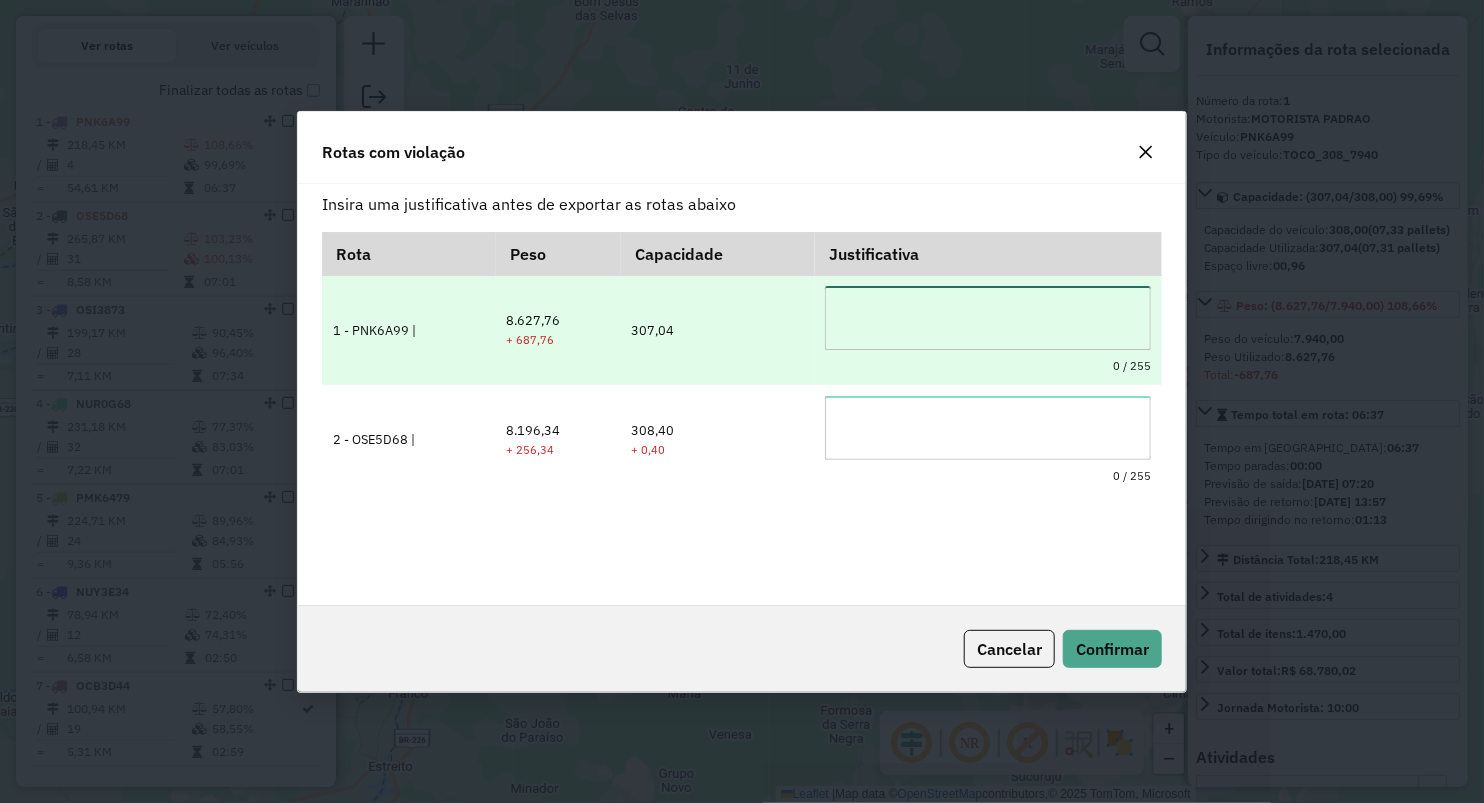 drag, startPoint x: 969, startPoint y: 329, endPoint x: 1013, endPoint y: 308, distance: 48.754486 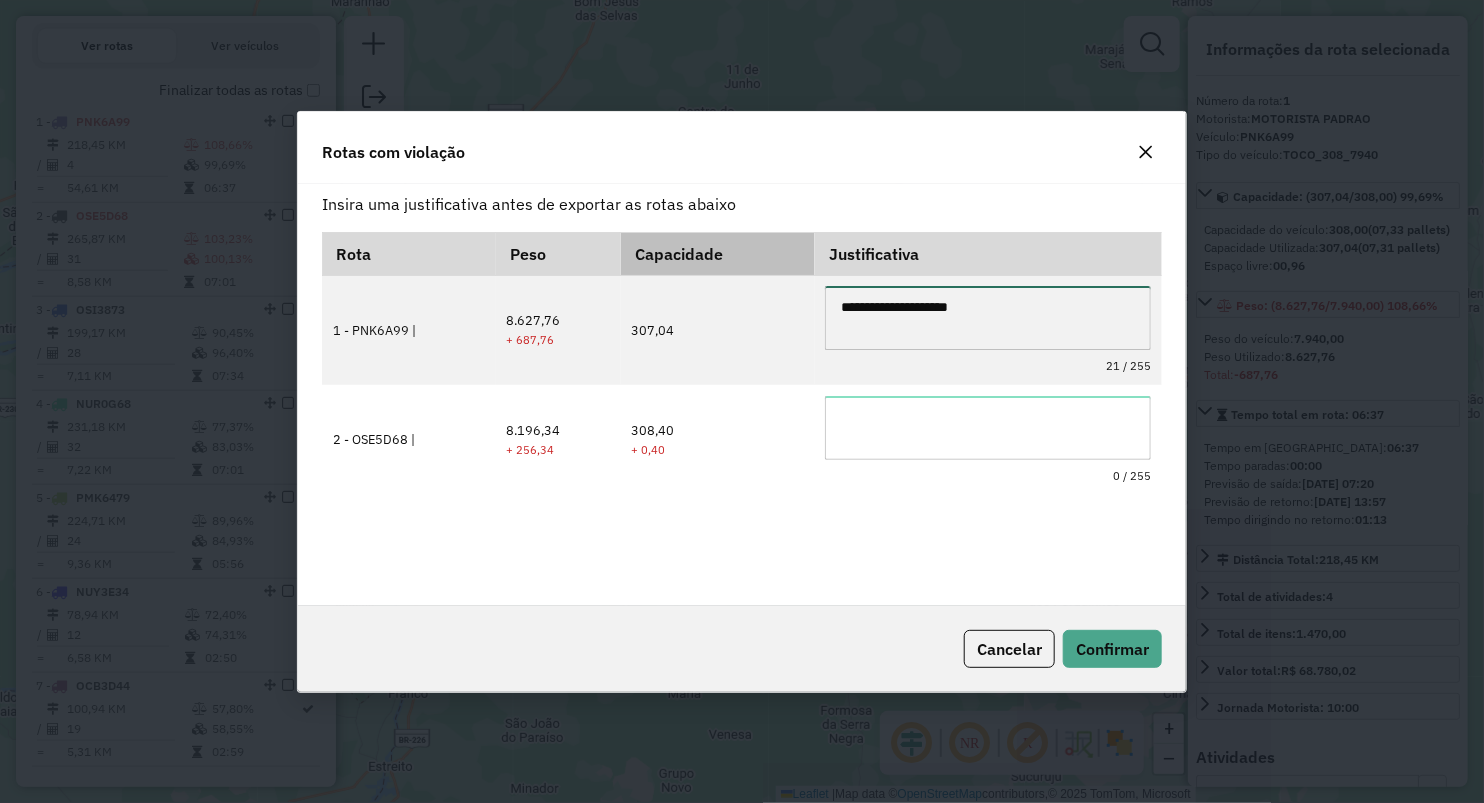 drag, startPoint x: 1002, startPoint y: 324, endPoint x: 677, endPoint y: 268, distance: 329.78934 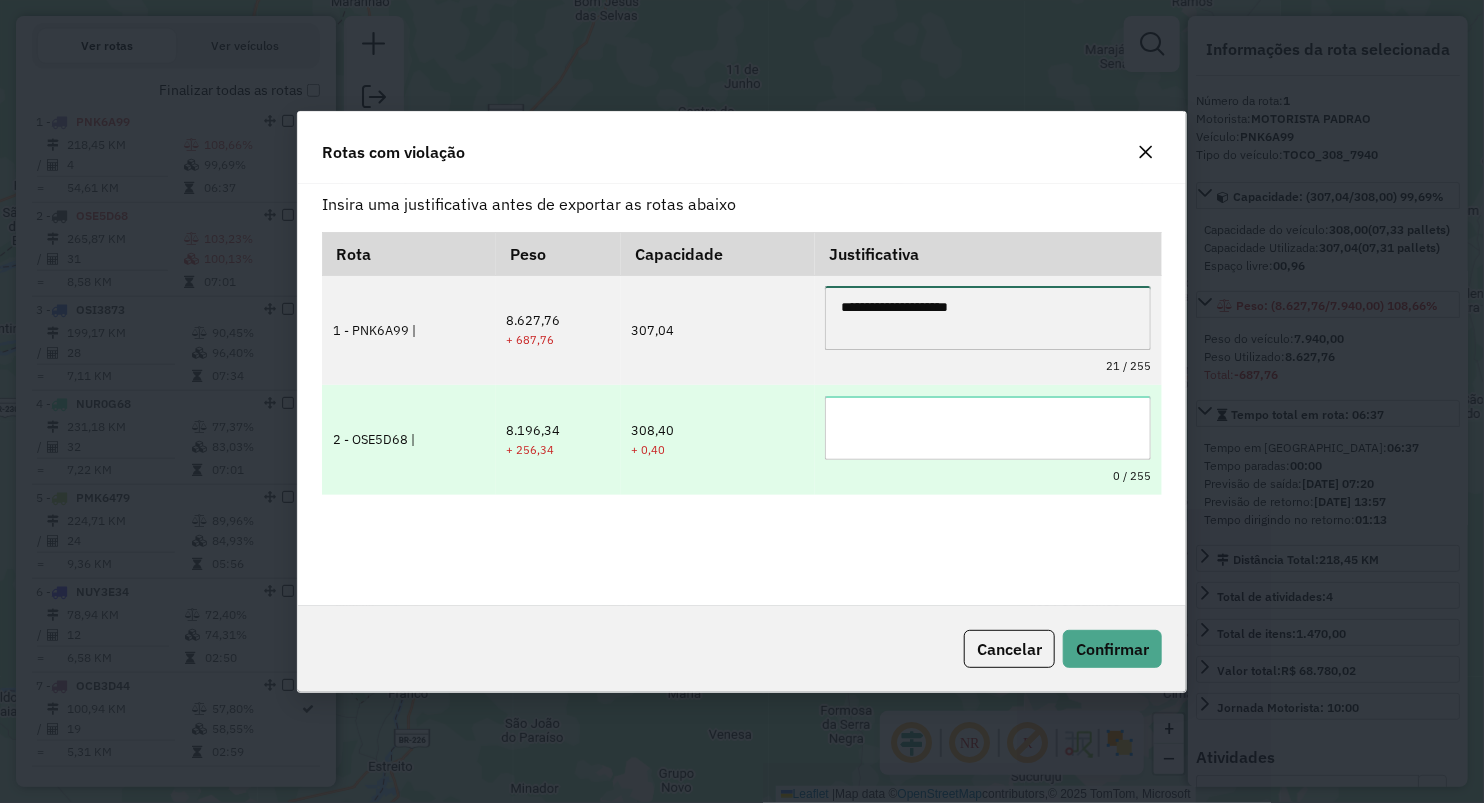 type on "**********" 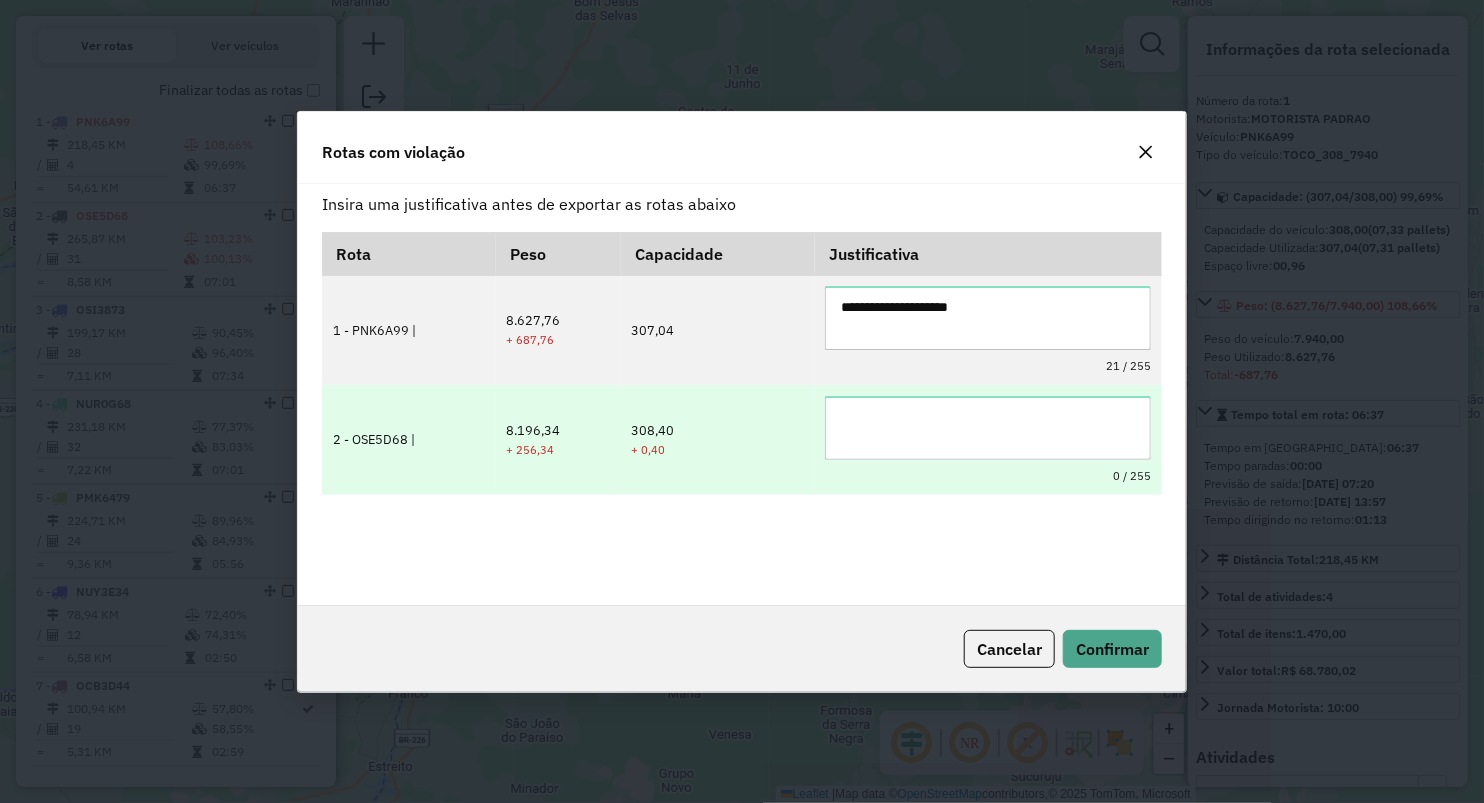 drag, startPoint x: 965, startPoint y: 479, endPoint x: 958, endPoint y: 452, distance: 27.89265 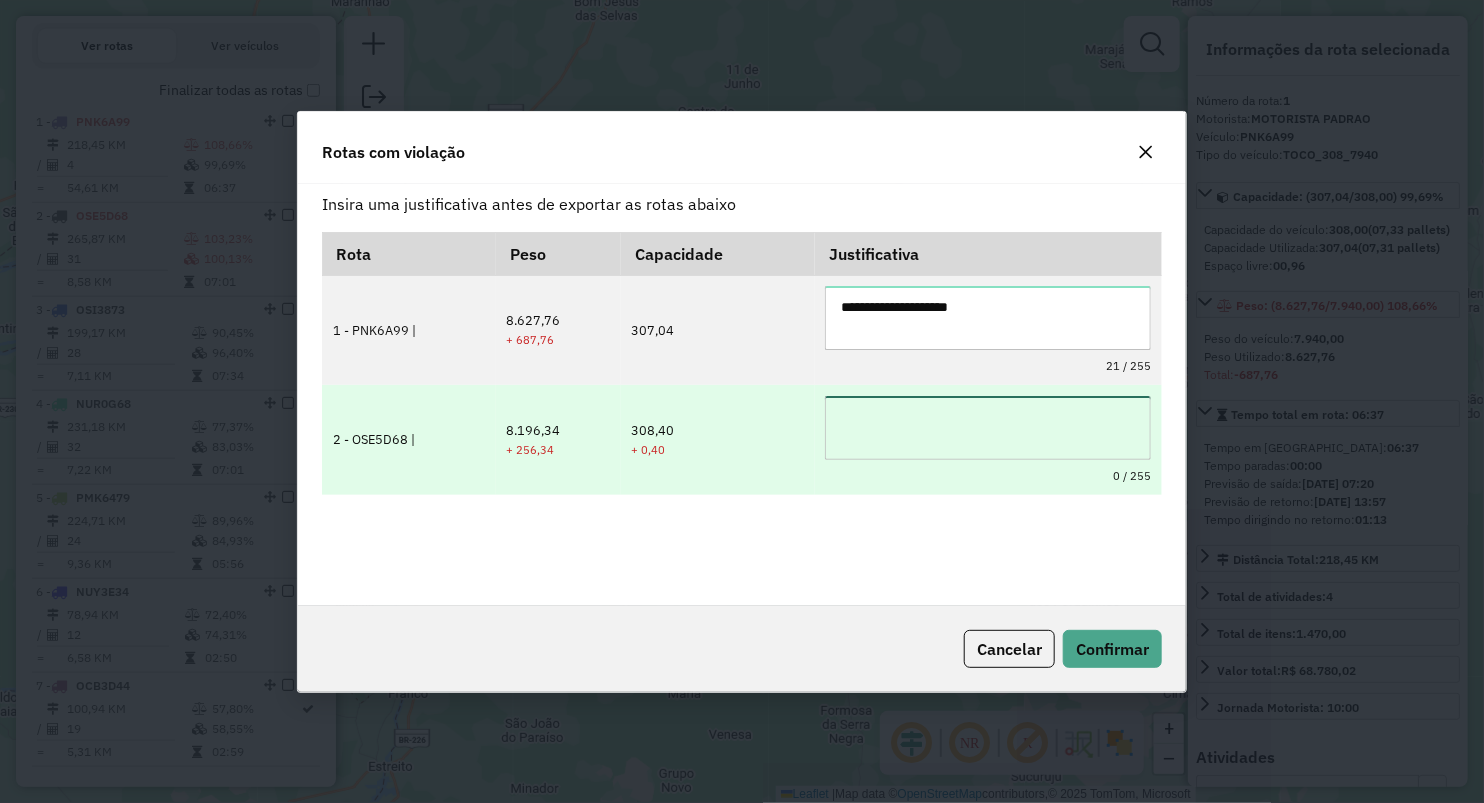 click at bounding box center [988, 428] 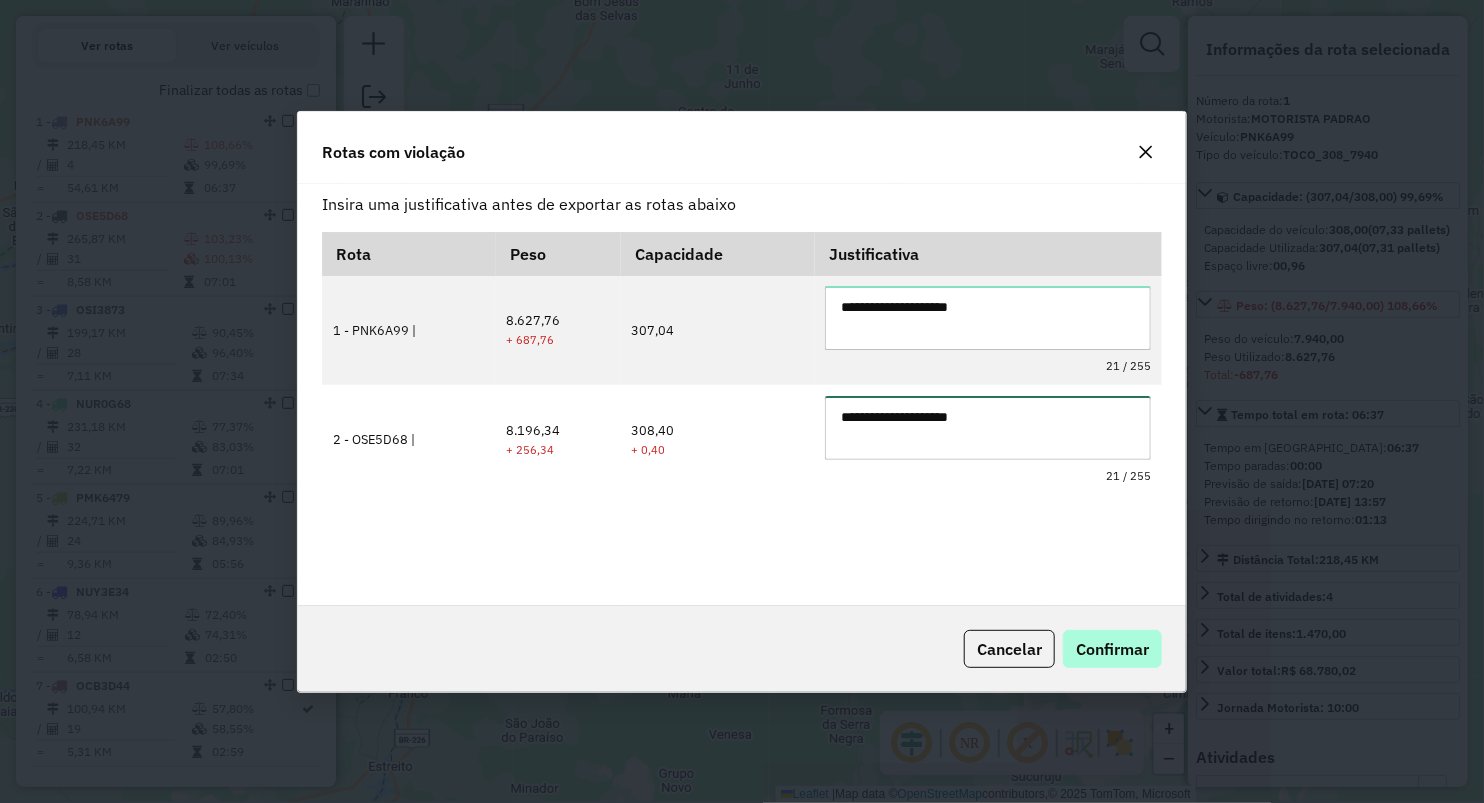 type on "**********" 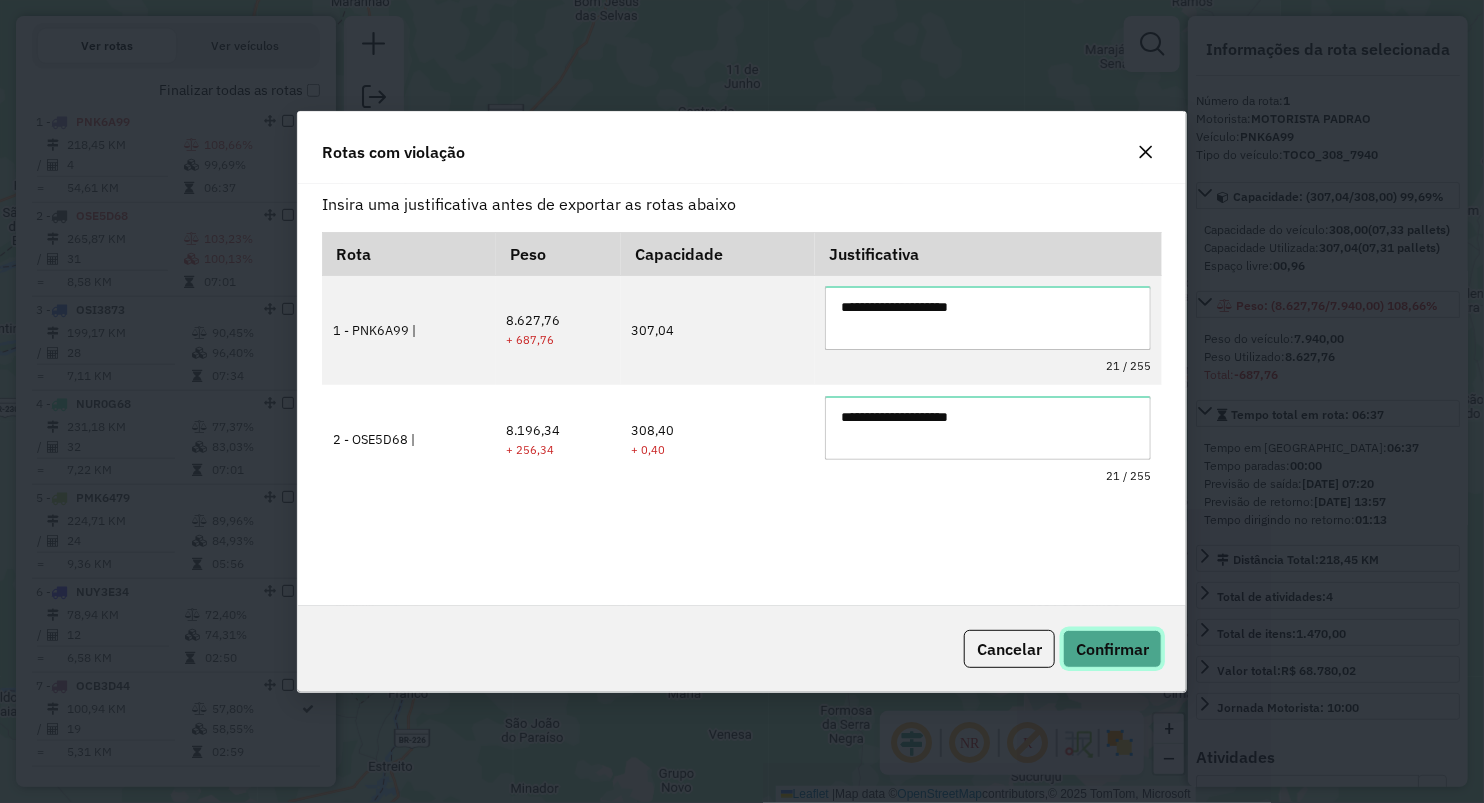 click on "Confirmar" 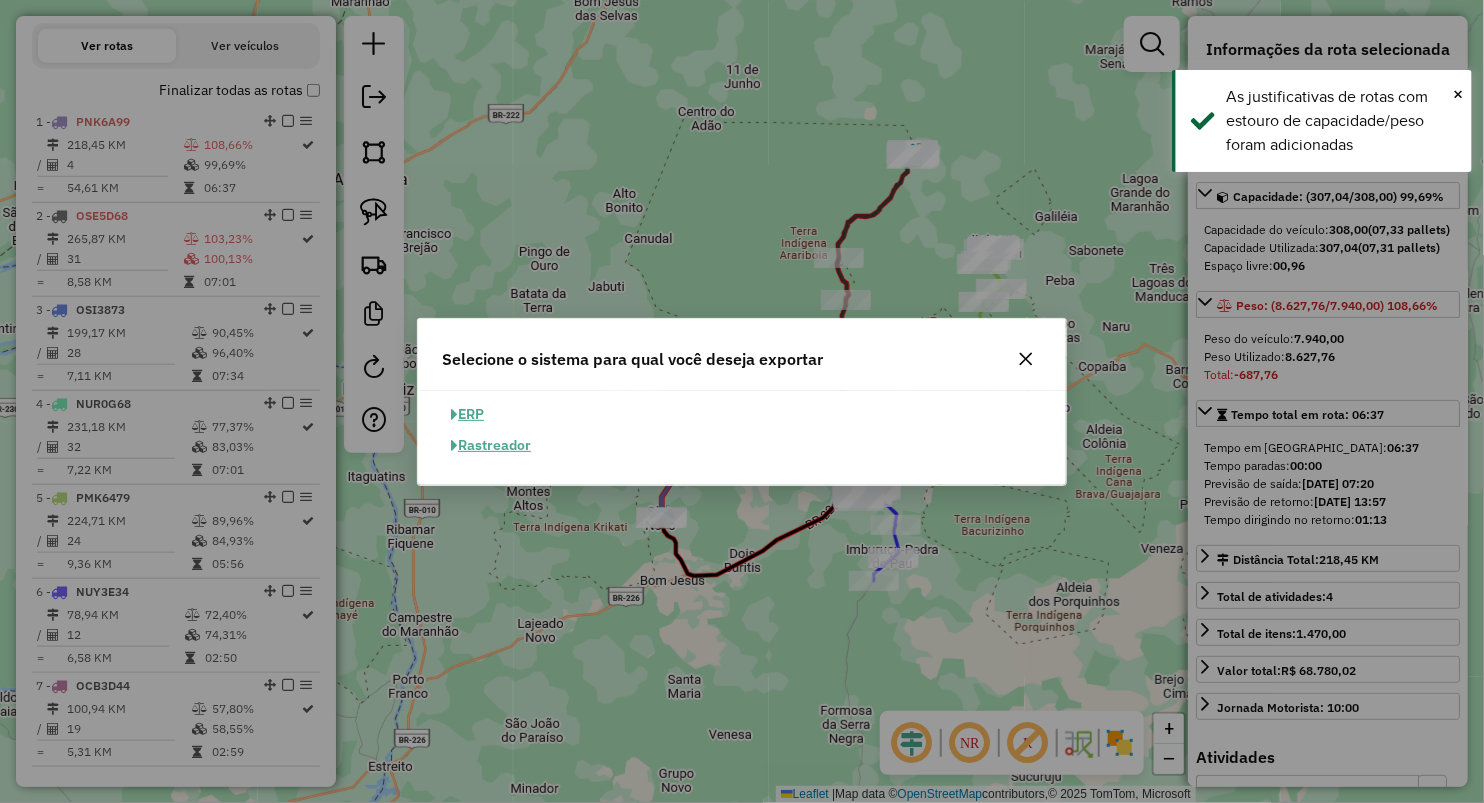 click on "ERP" 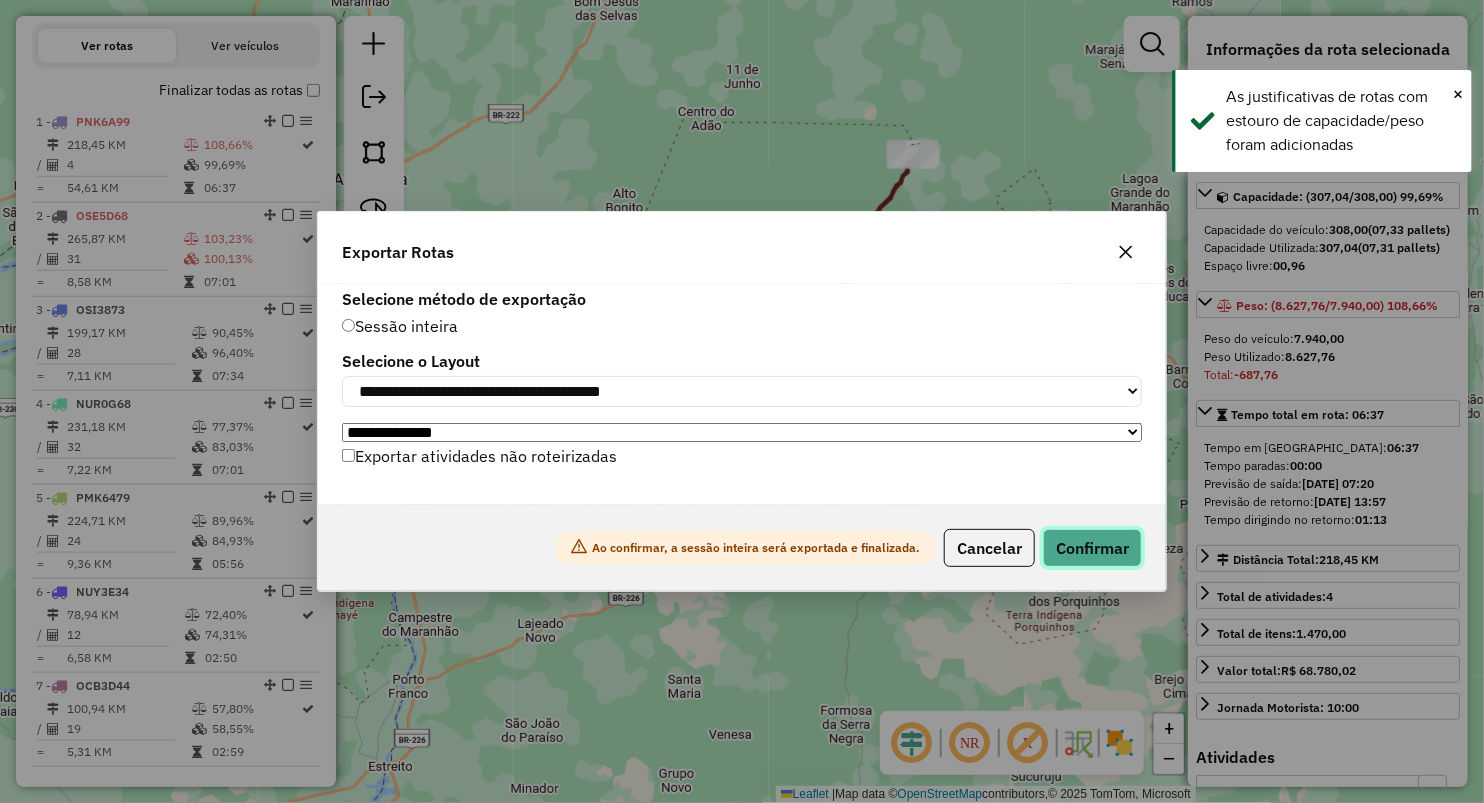 click on "Confirmar" 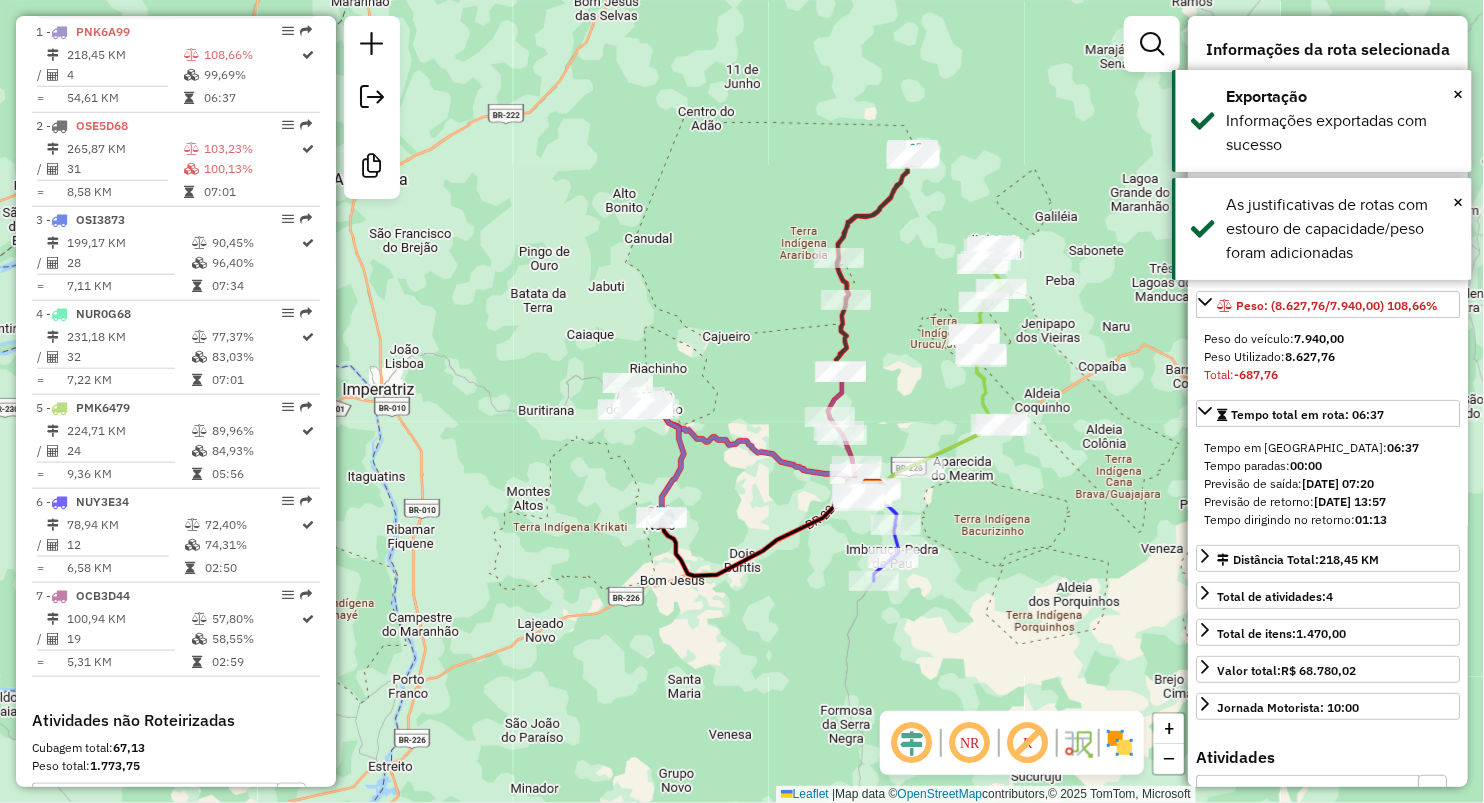 scroll, scrollTop: 786, scrollLeft: 0, axis: vertical 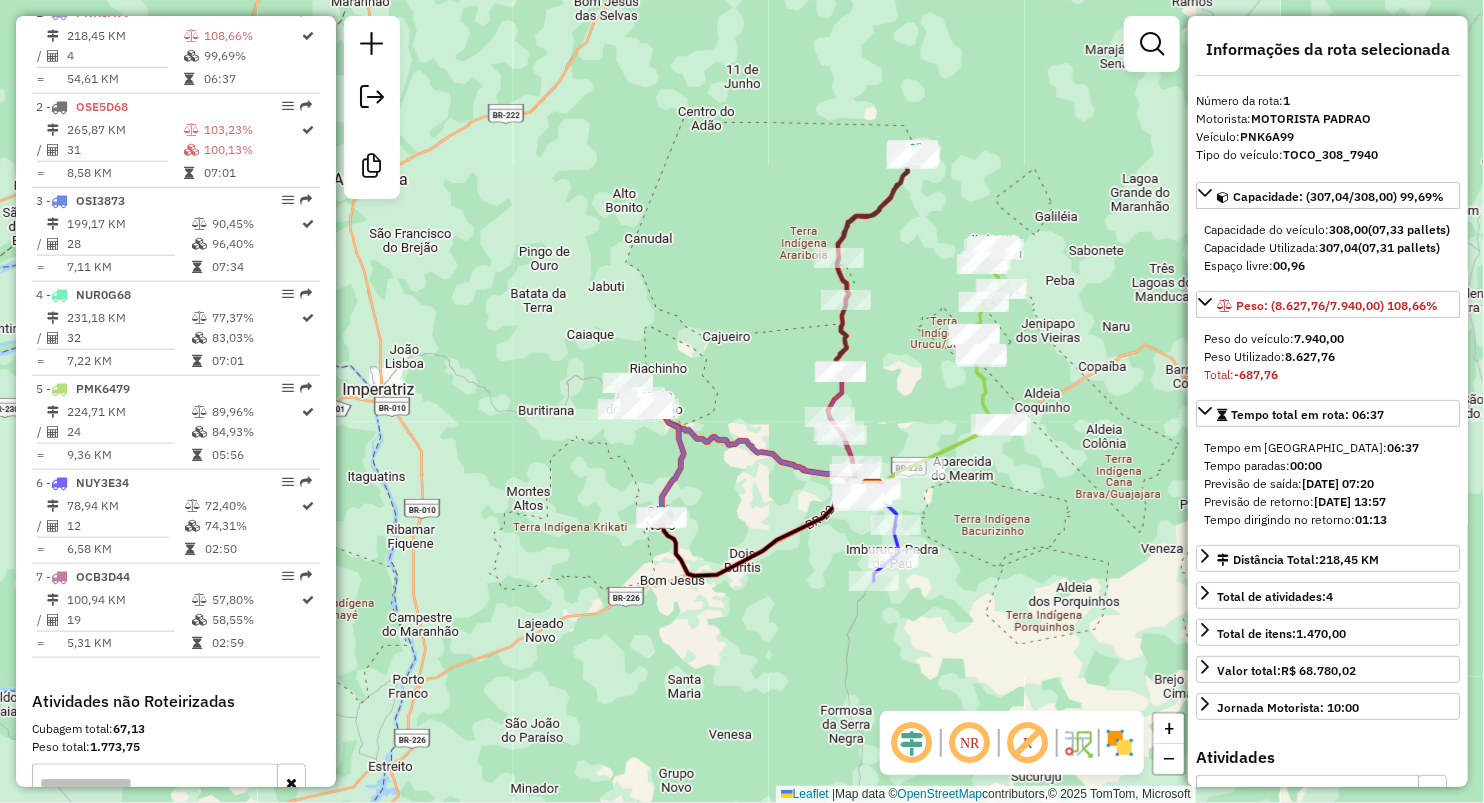 drag, startPoint x: 701, startPoint y: 683, endPoint x: 519, endPoint y: 459, distance: 288.6174 